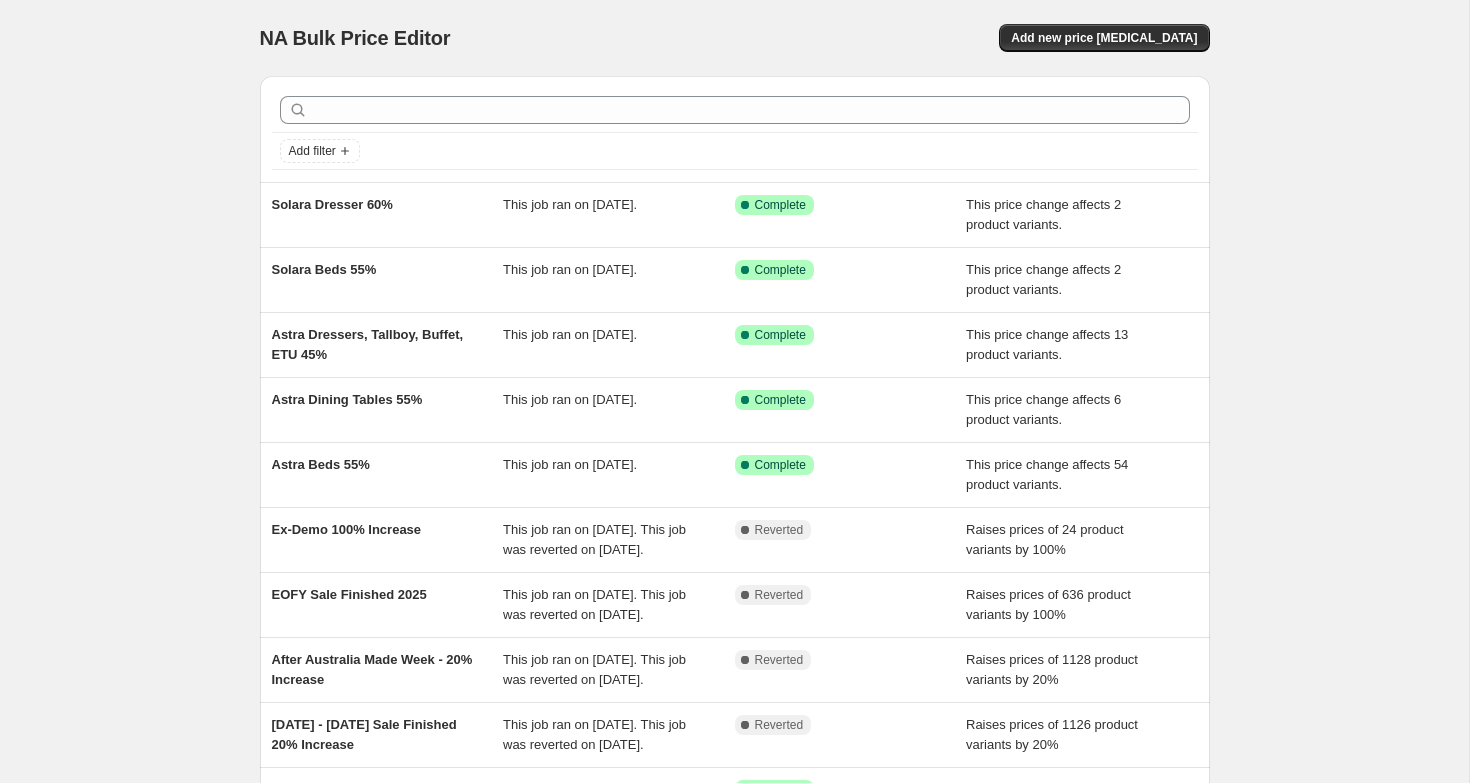 scroll, scrollTop: 0, scrollLeft: 0, axis: both 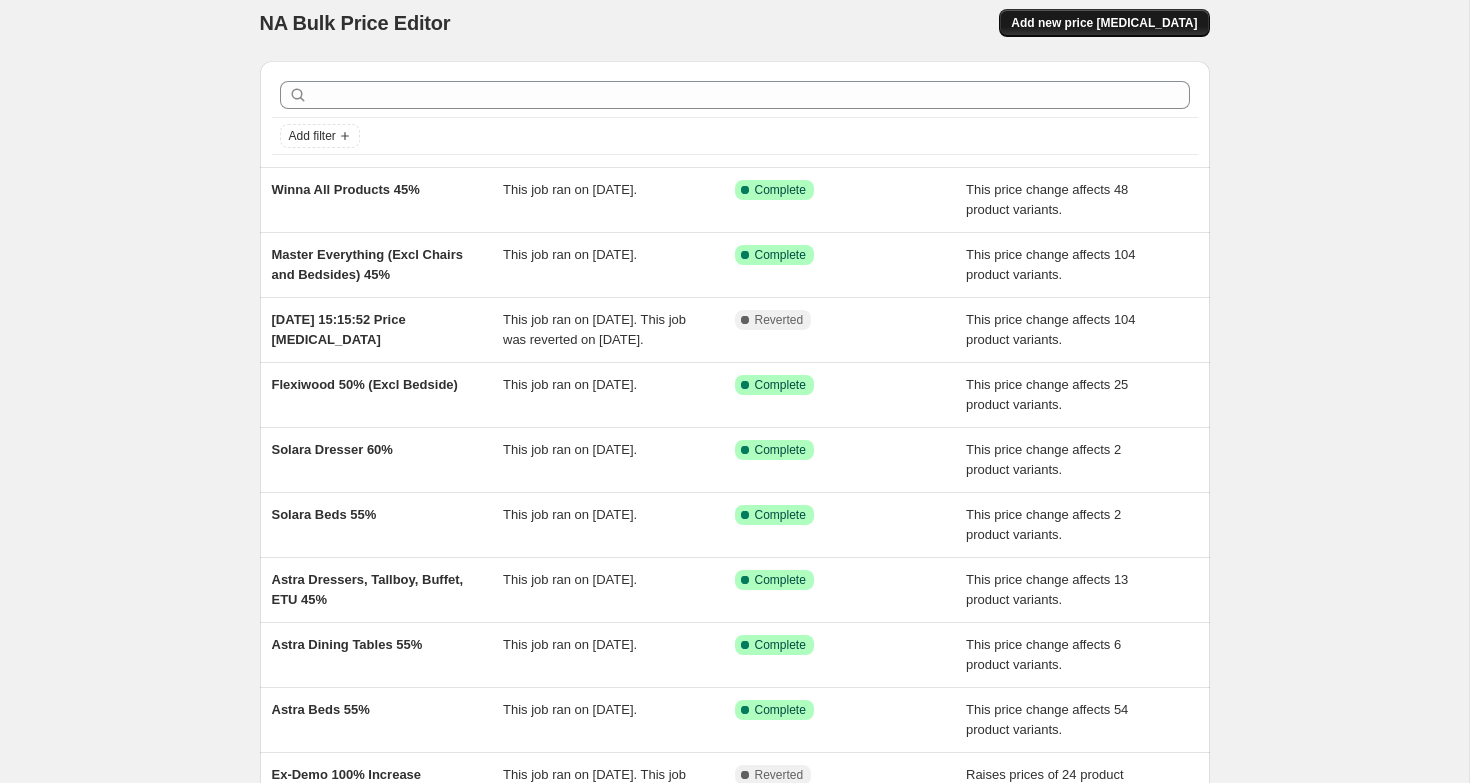 click on "Add new price [MEDICAL_DATA]" at bounding box center (1104, 23) 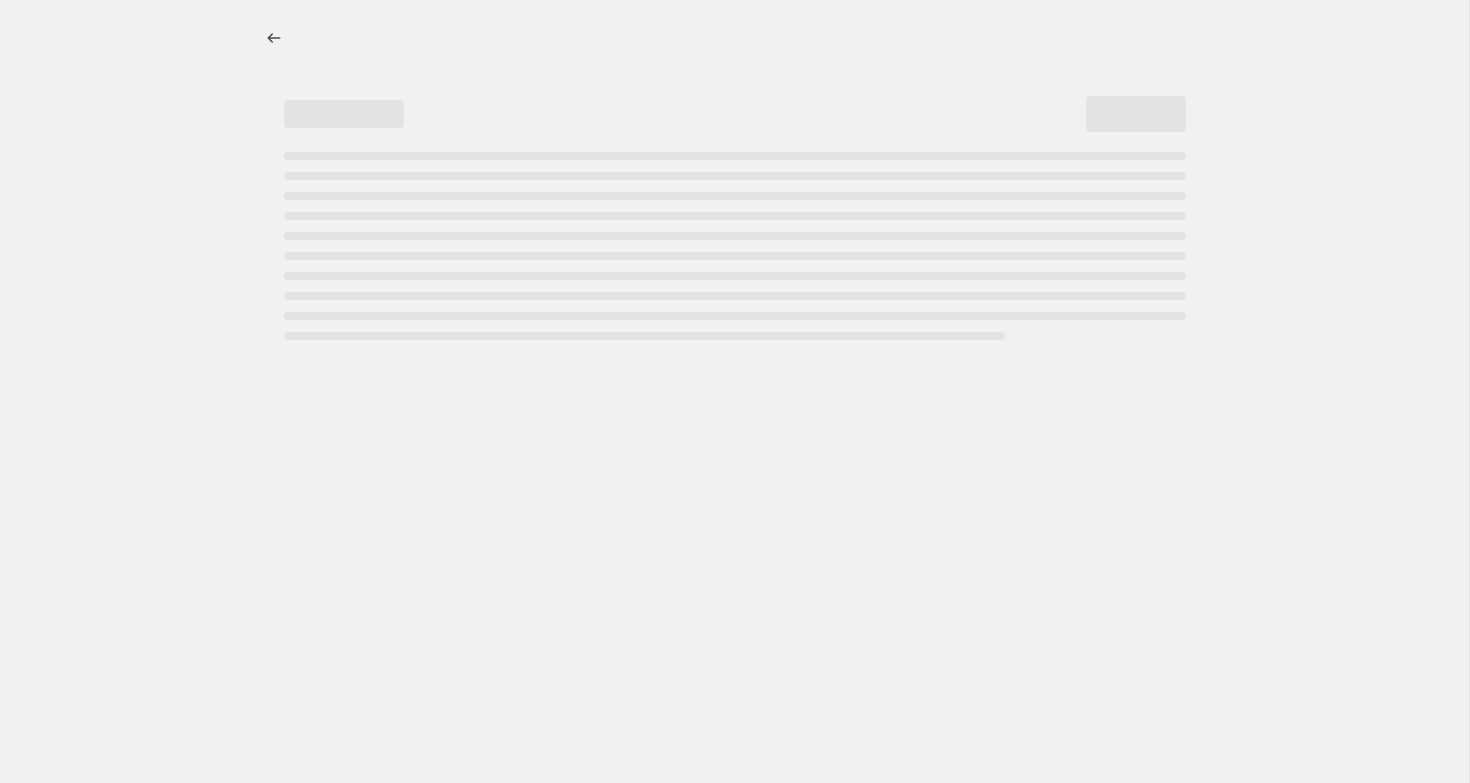 select on "percentage" 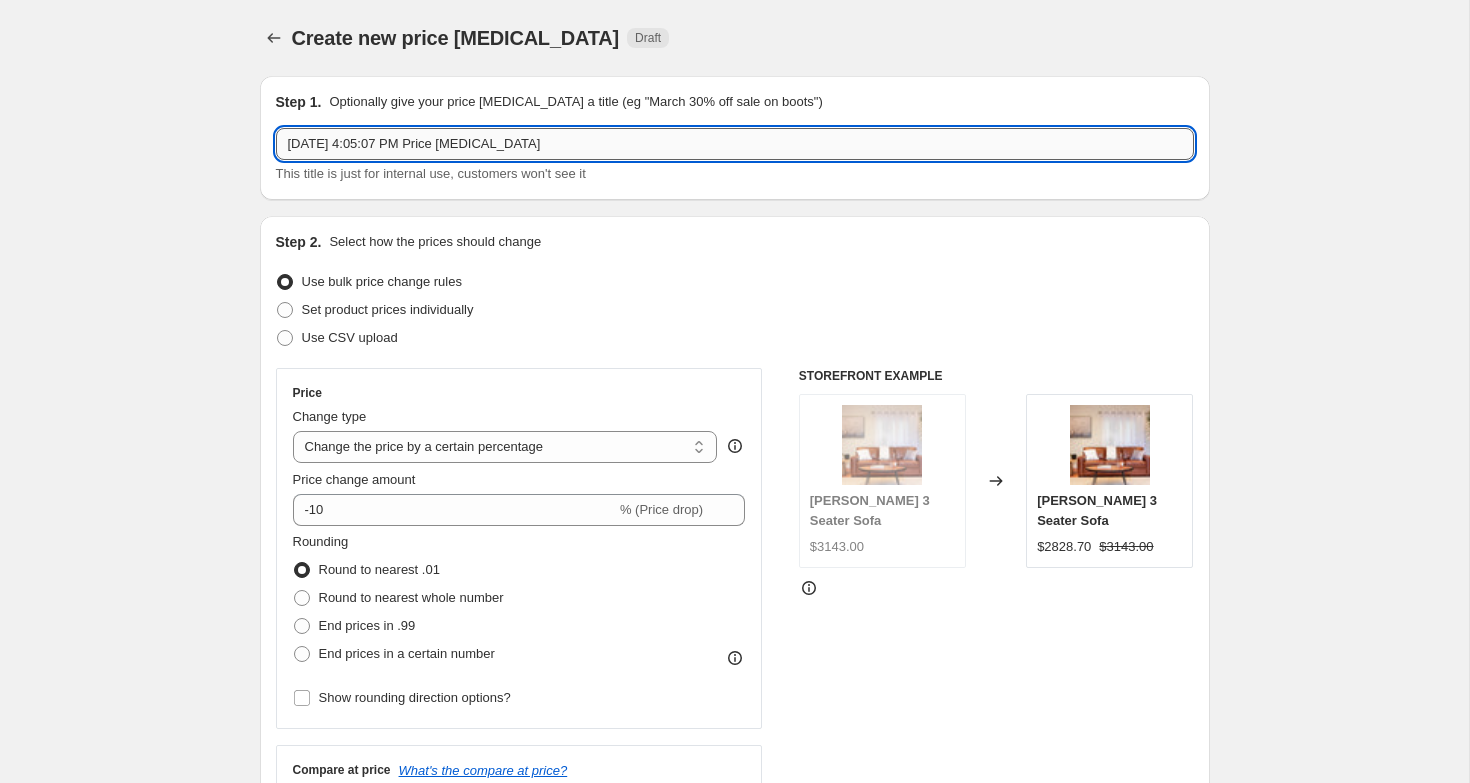 click on "[DATE] 4:05:07 PM Price [MEDICAL_DATA]" at bounding box center (735, 144) 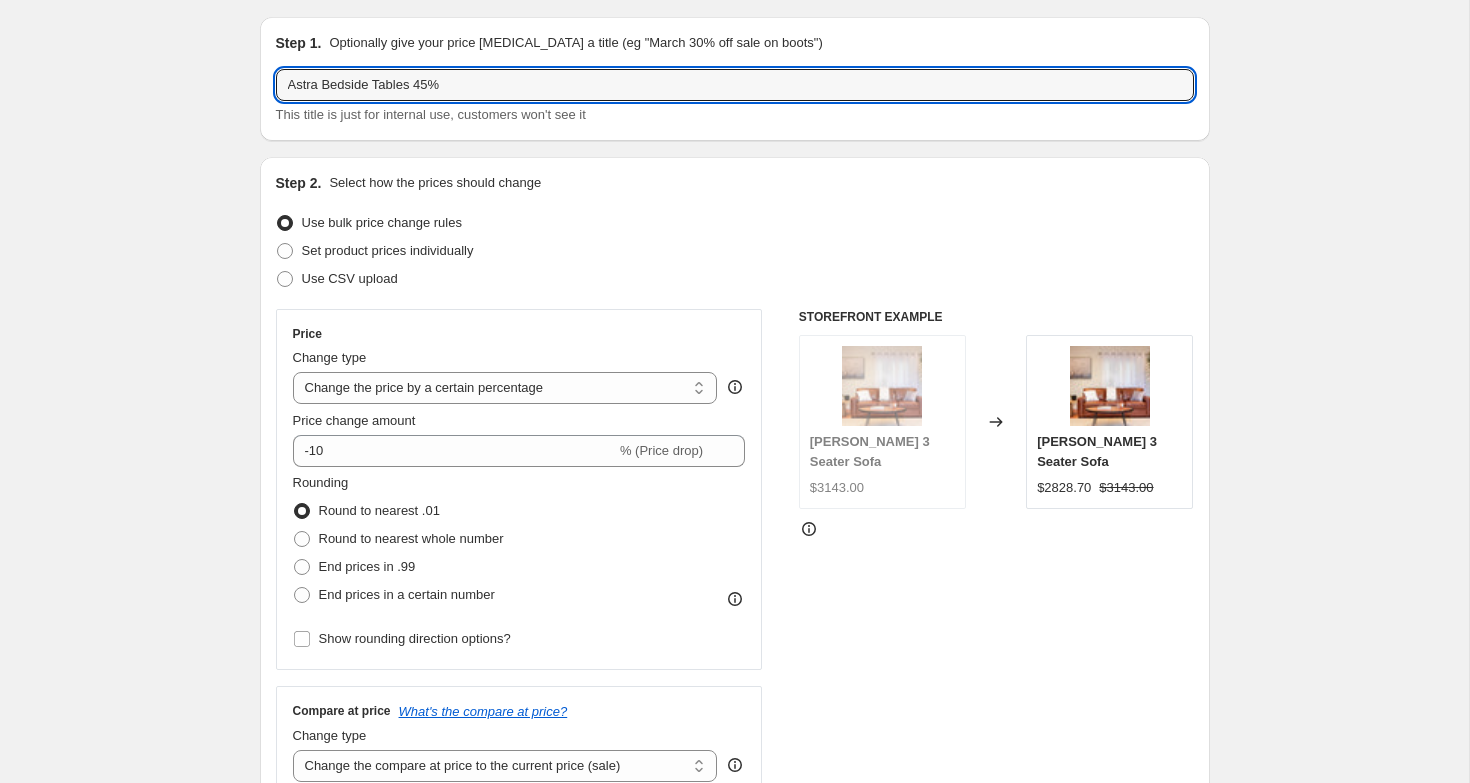 scroll, scrollTop: 69, scrollLeft: 0, axis: vertical 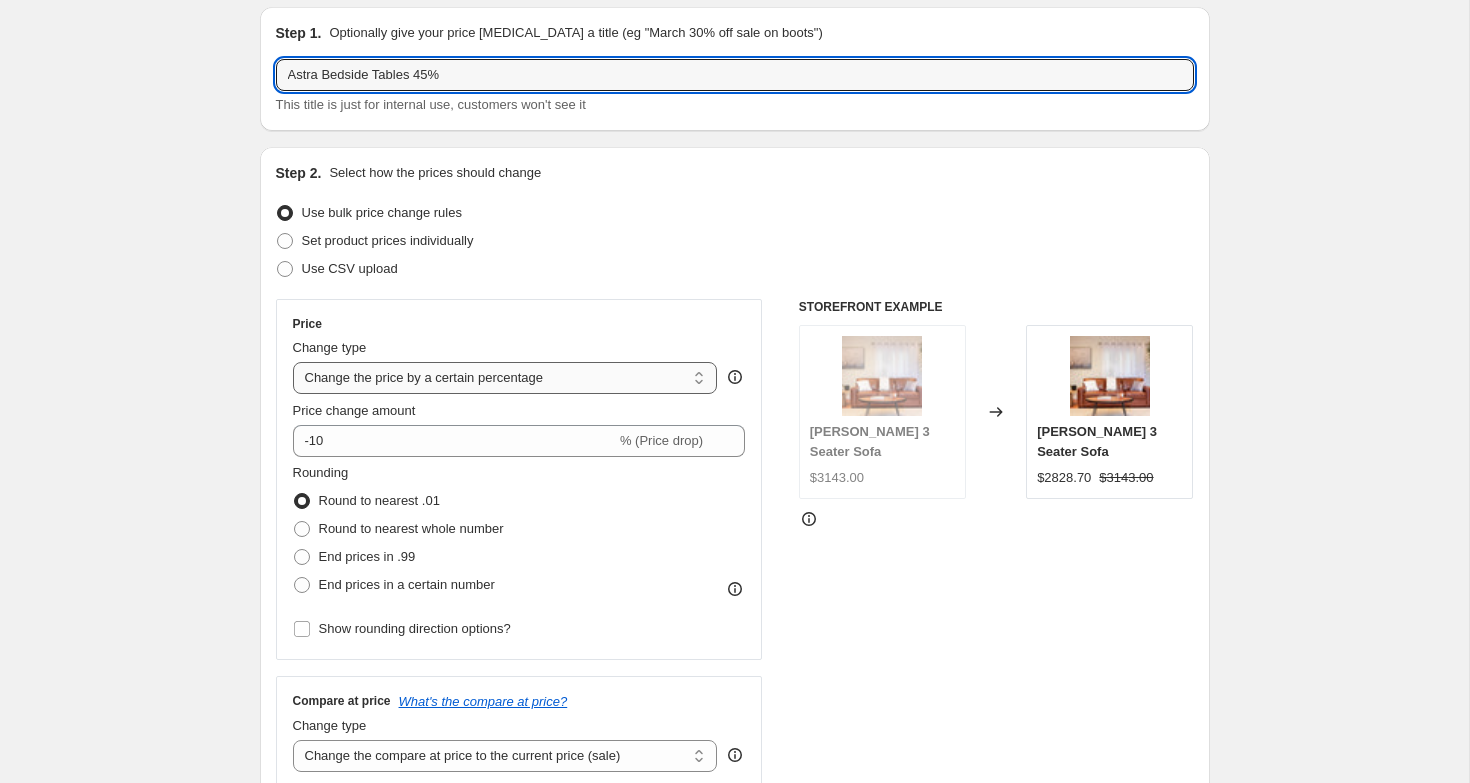 type on "Astra Bedside Tables 45%" 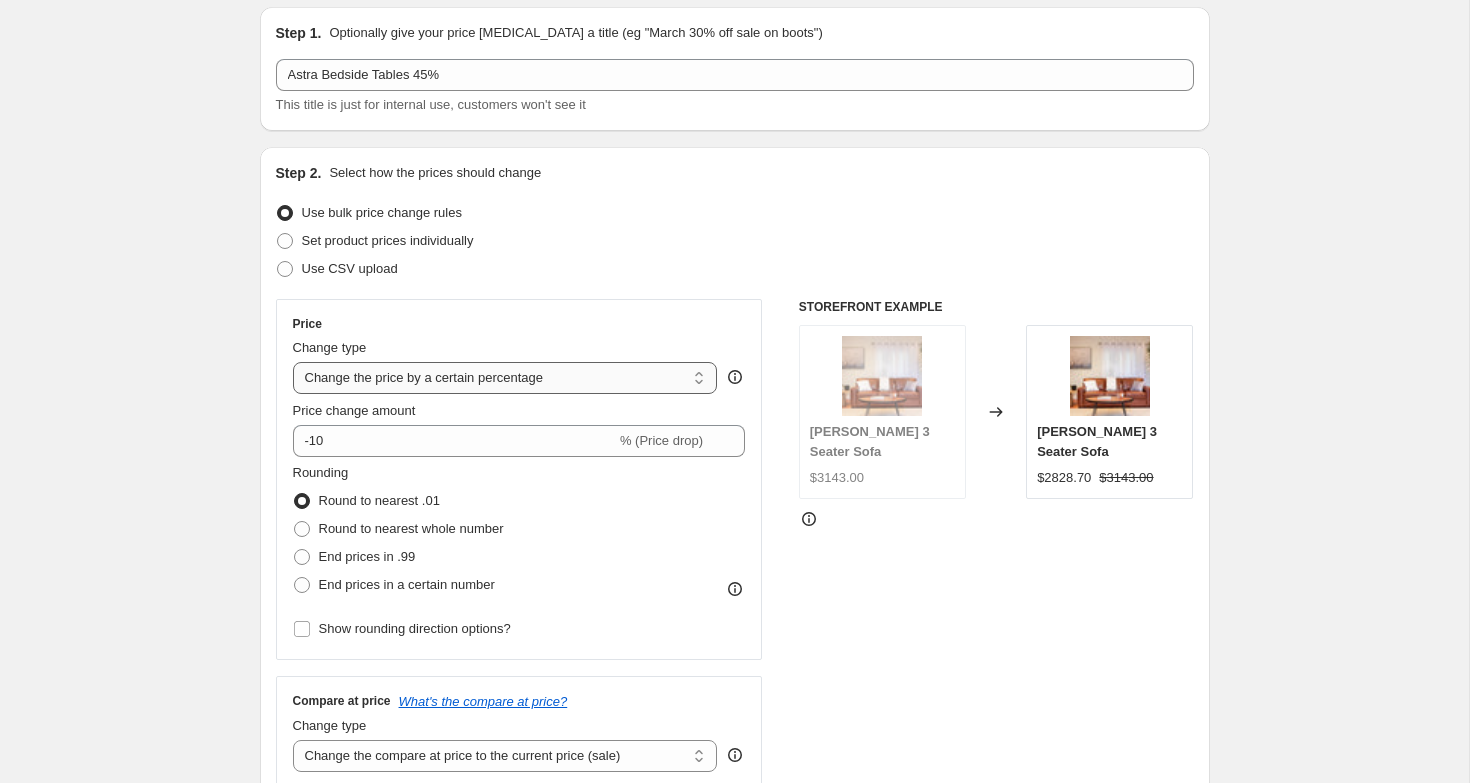 select on "pc" 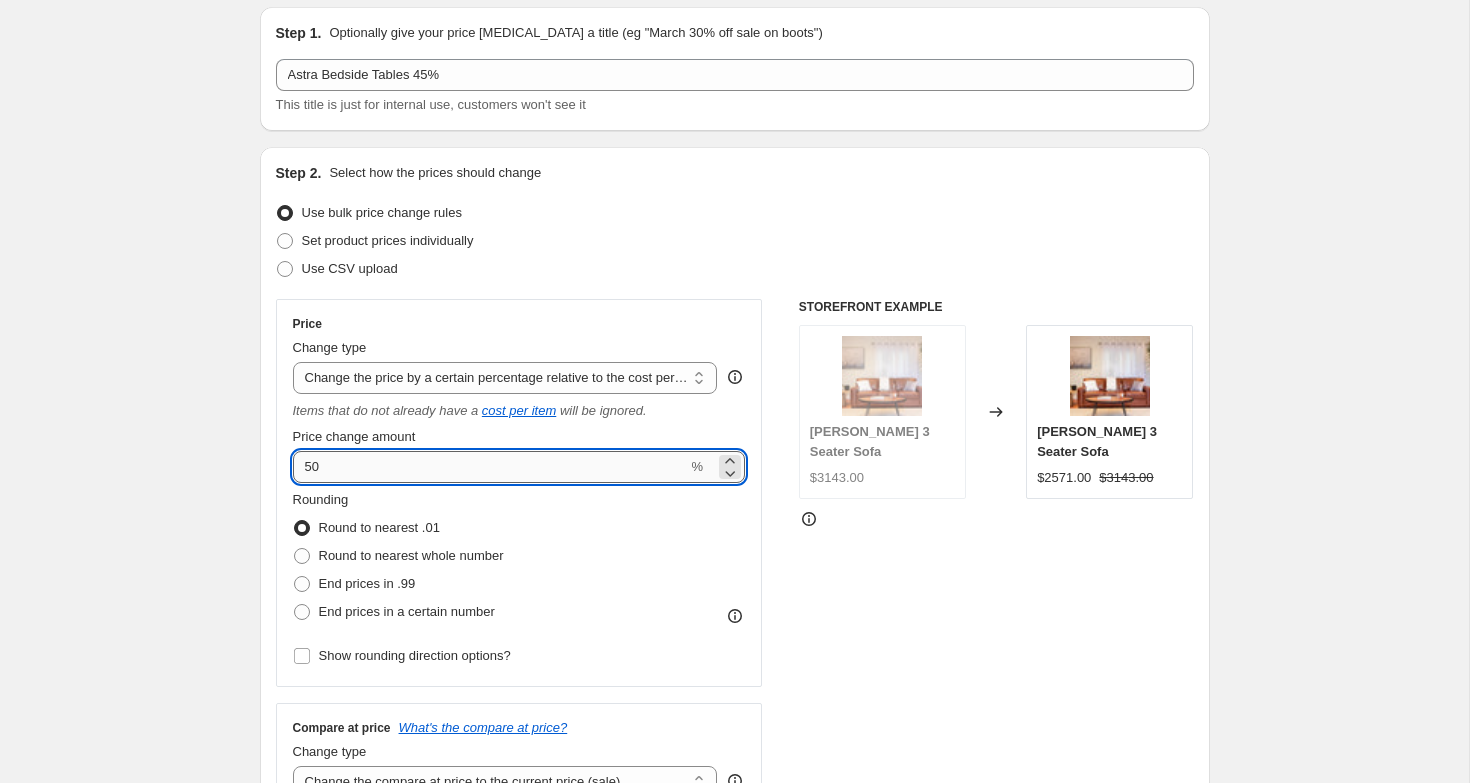 click on "50" at bounding box center (490, 467) 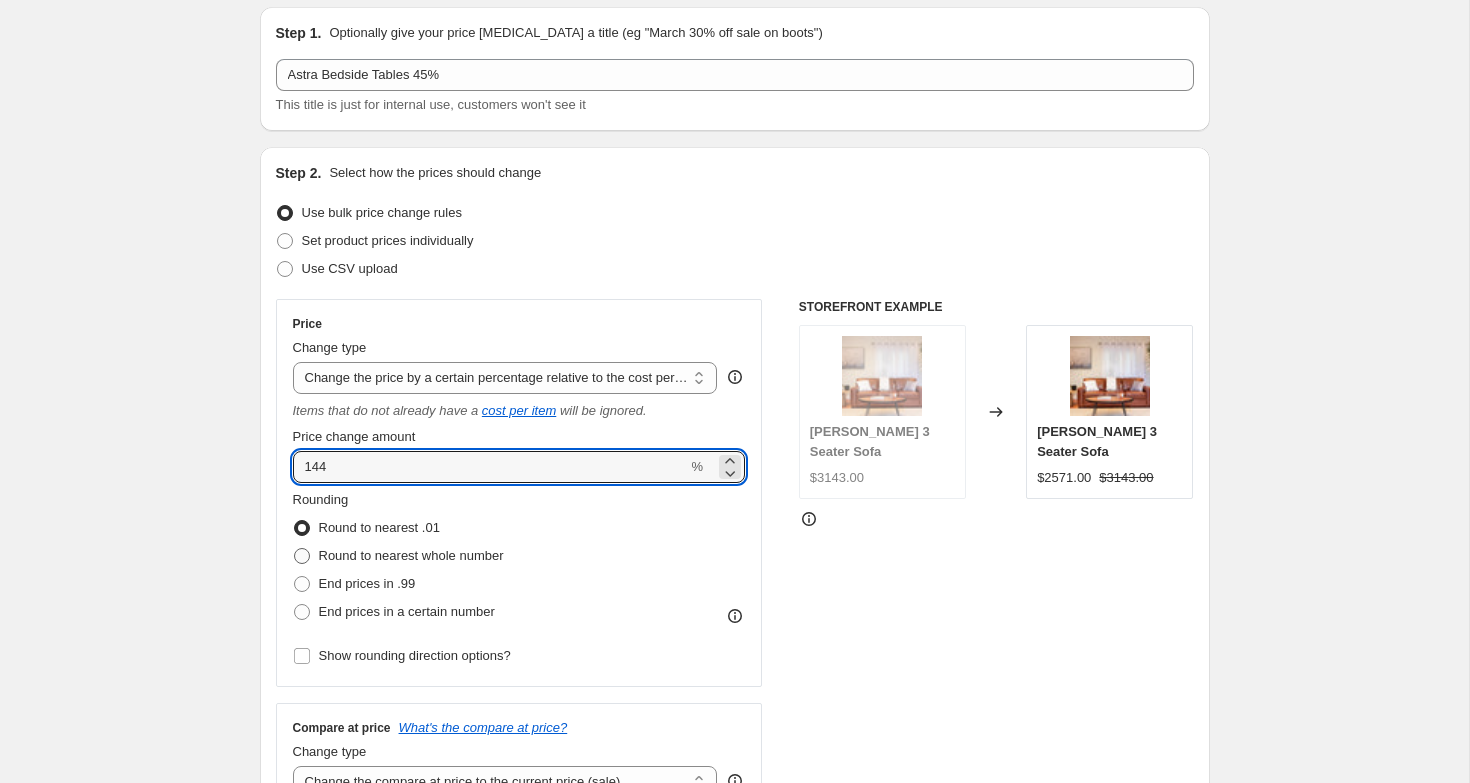 type on "144" 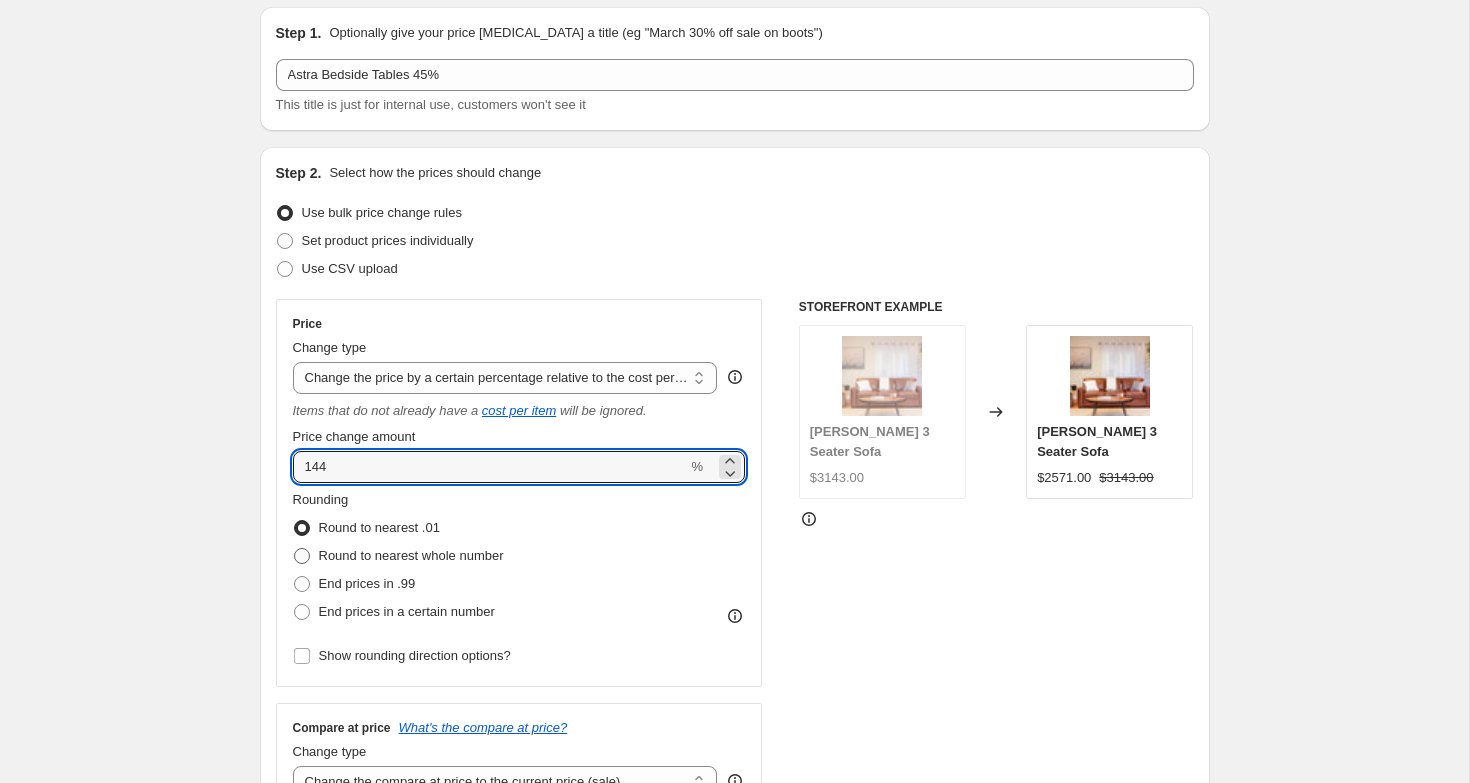 radio on "true" 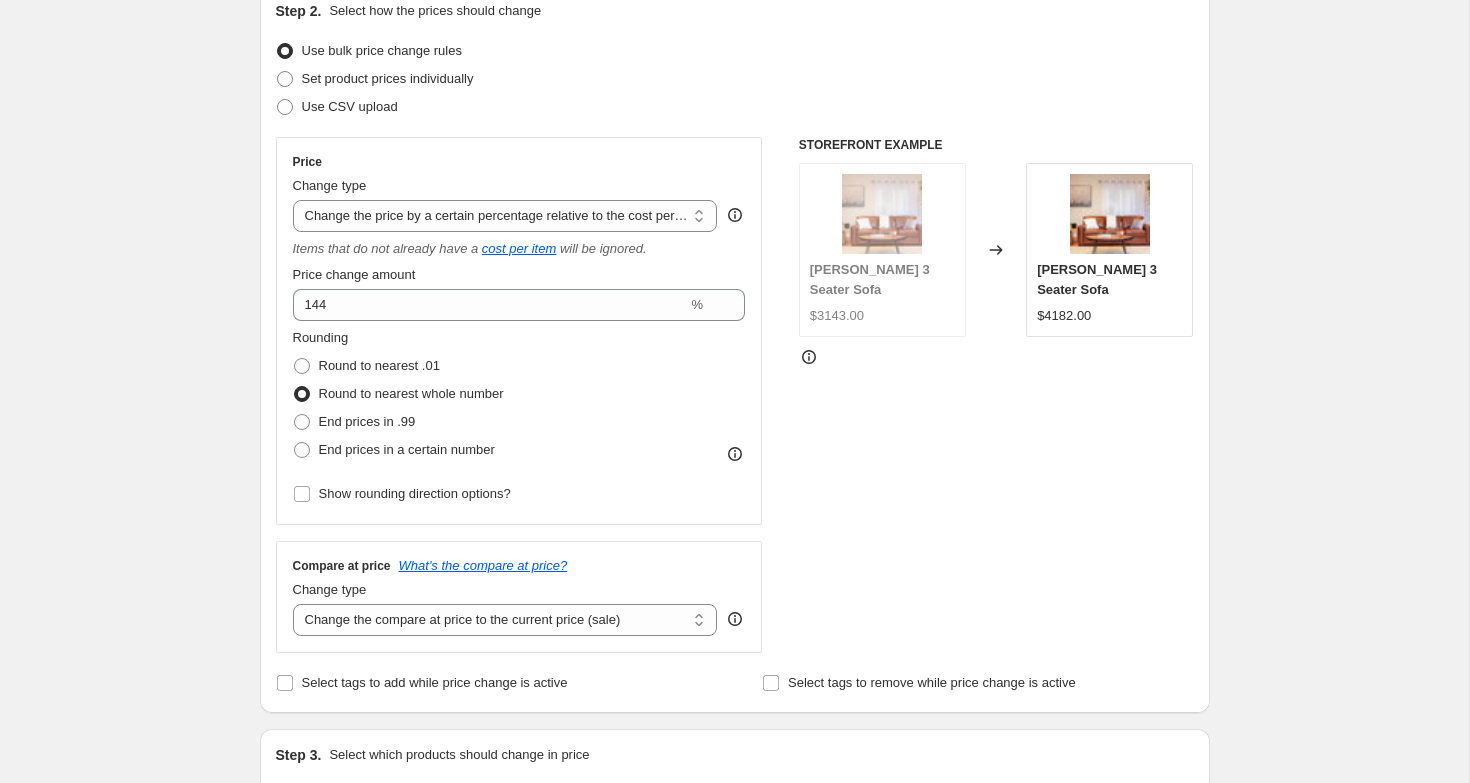 scroll, scrollTop: 326, scrollLeft: 0, axis: vertical 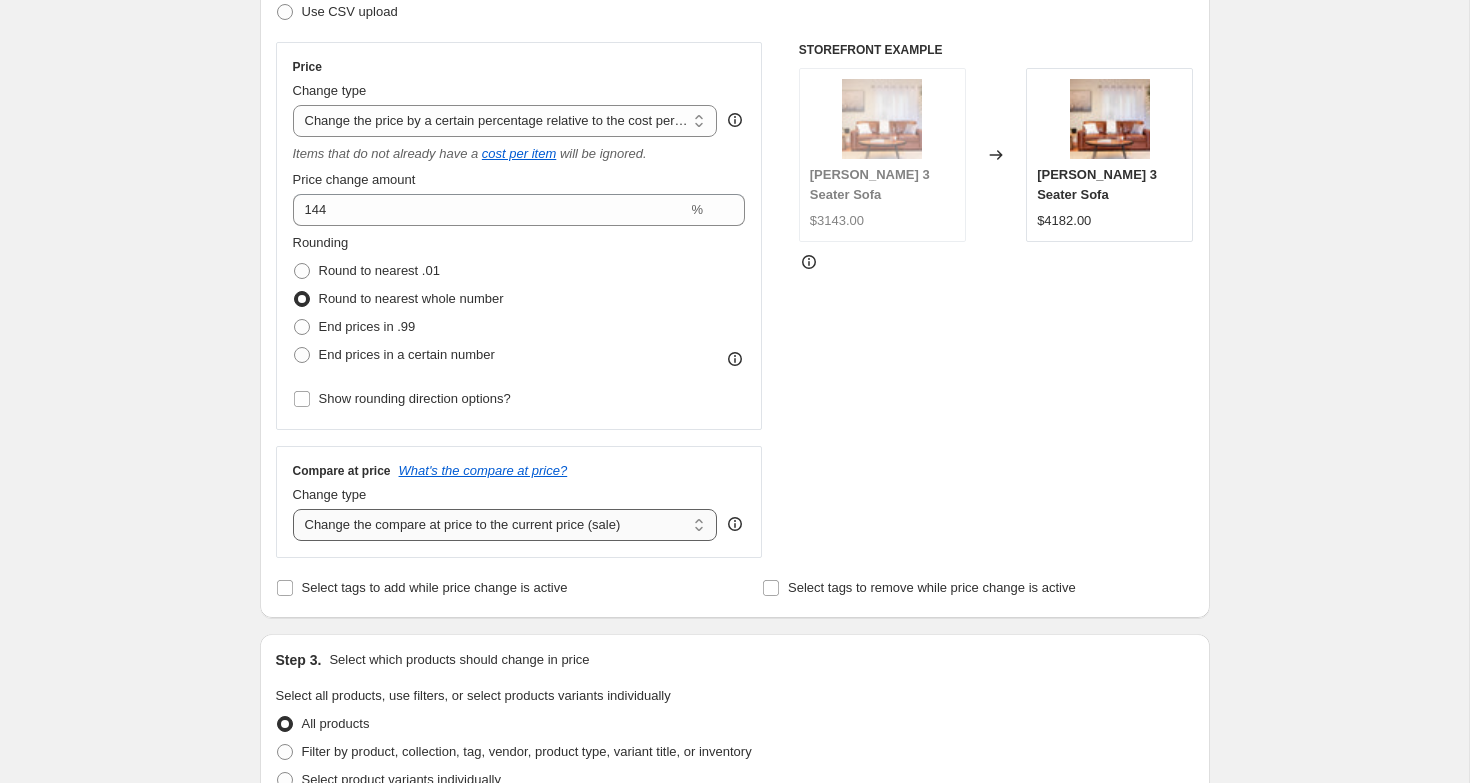 click on "Change the compare at price to the current price (sale) Change the compare at price to a certain amount Change the compare at price by a certain amount Change the compare at price by a certain percentage Change the compare at price by a certain amount relative to the actual price Change the compare at price by a certain percentage relative to the actual price Don't change the compare at price Remove the compare at price" at bounding box center [505, 525] 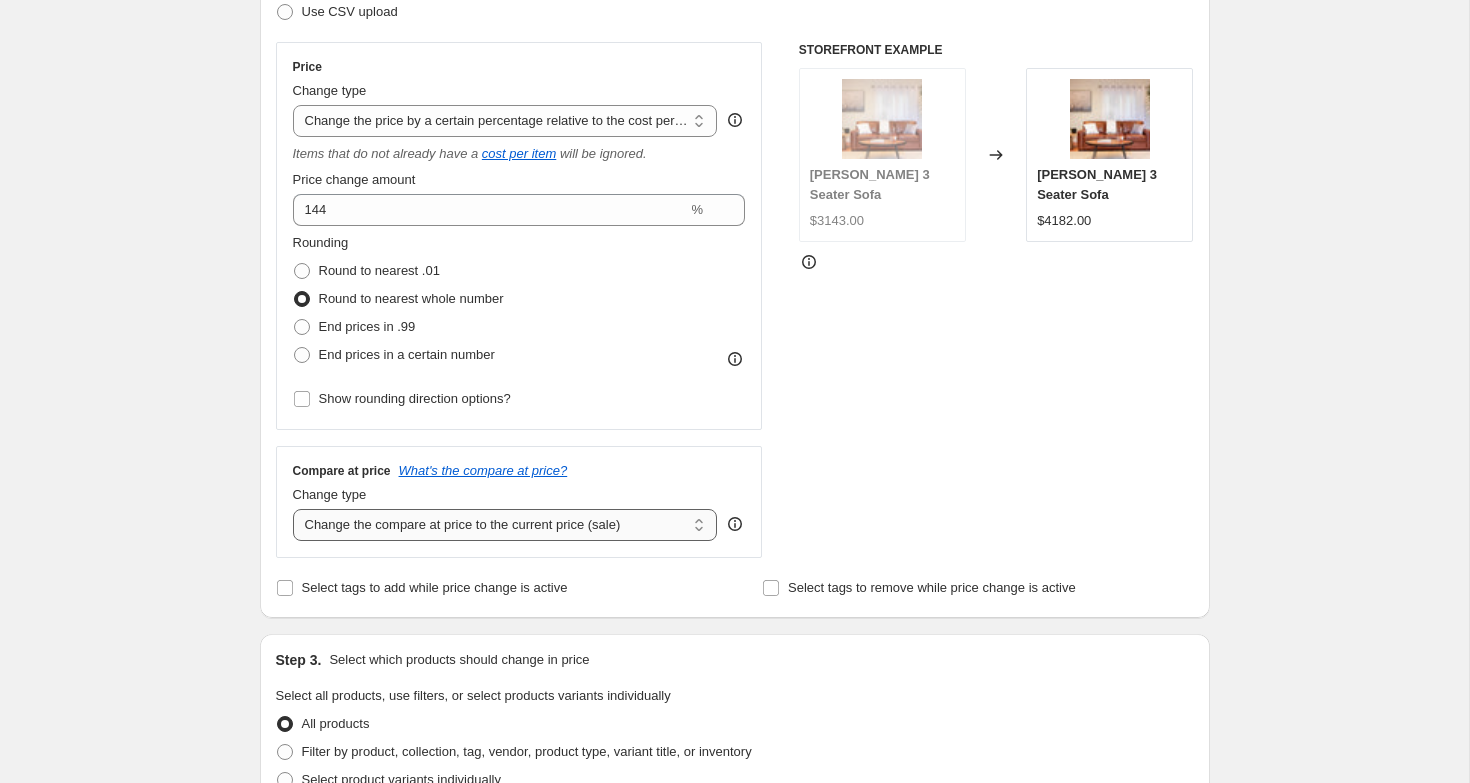 select on "pp" 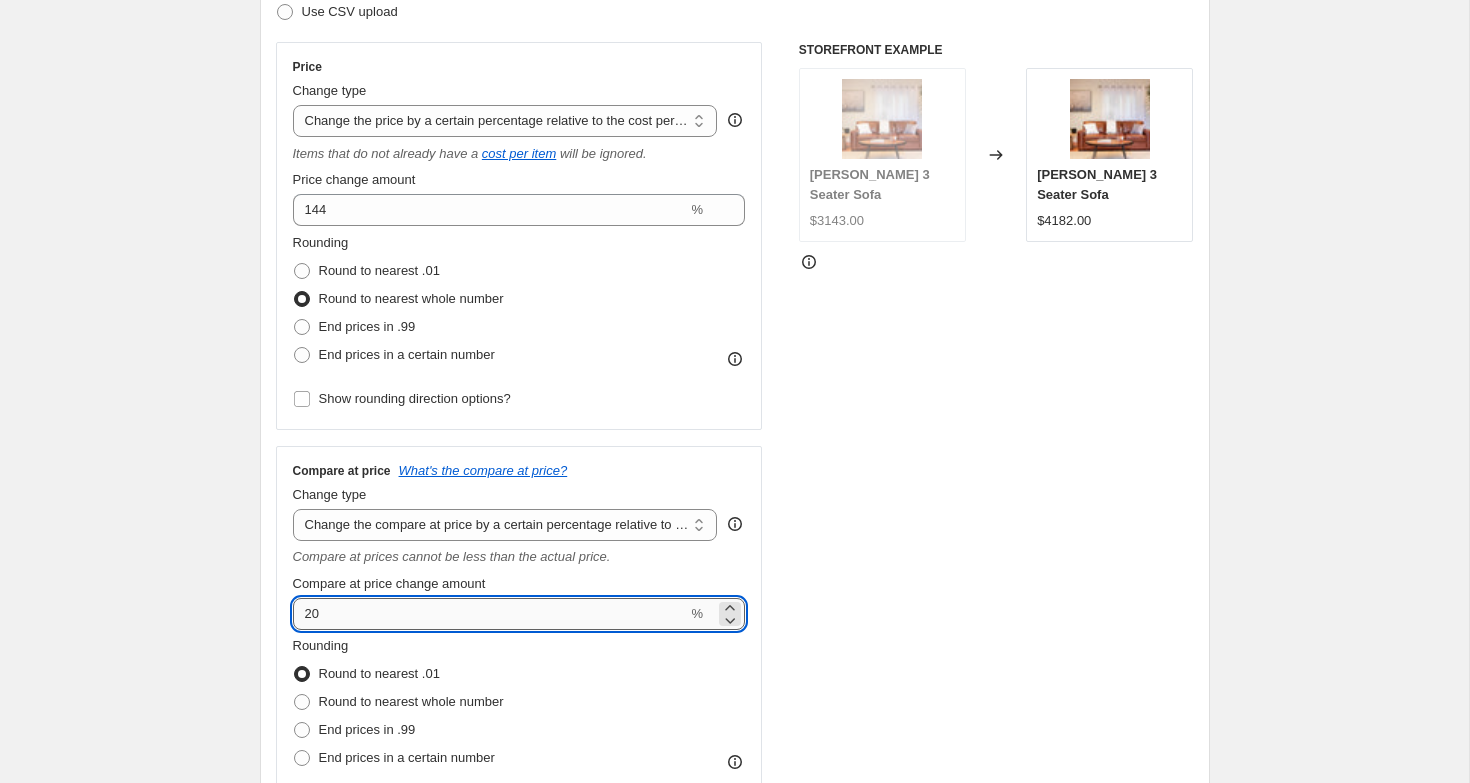 click on "20" at bounding box center (490, 614) 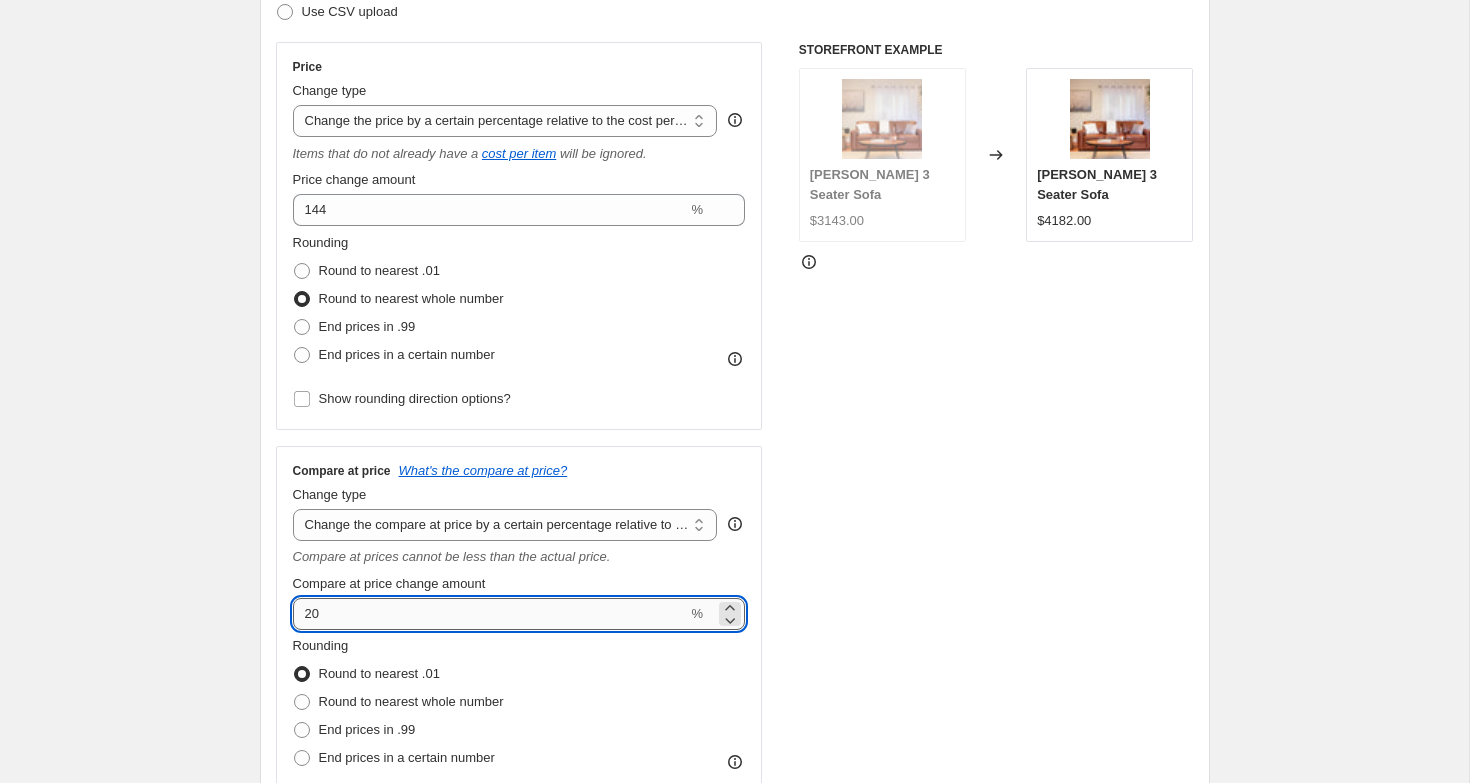 type on "2" 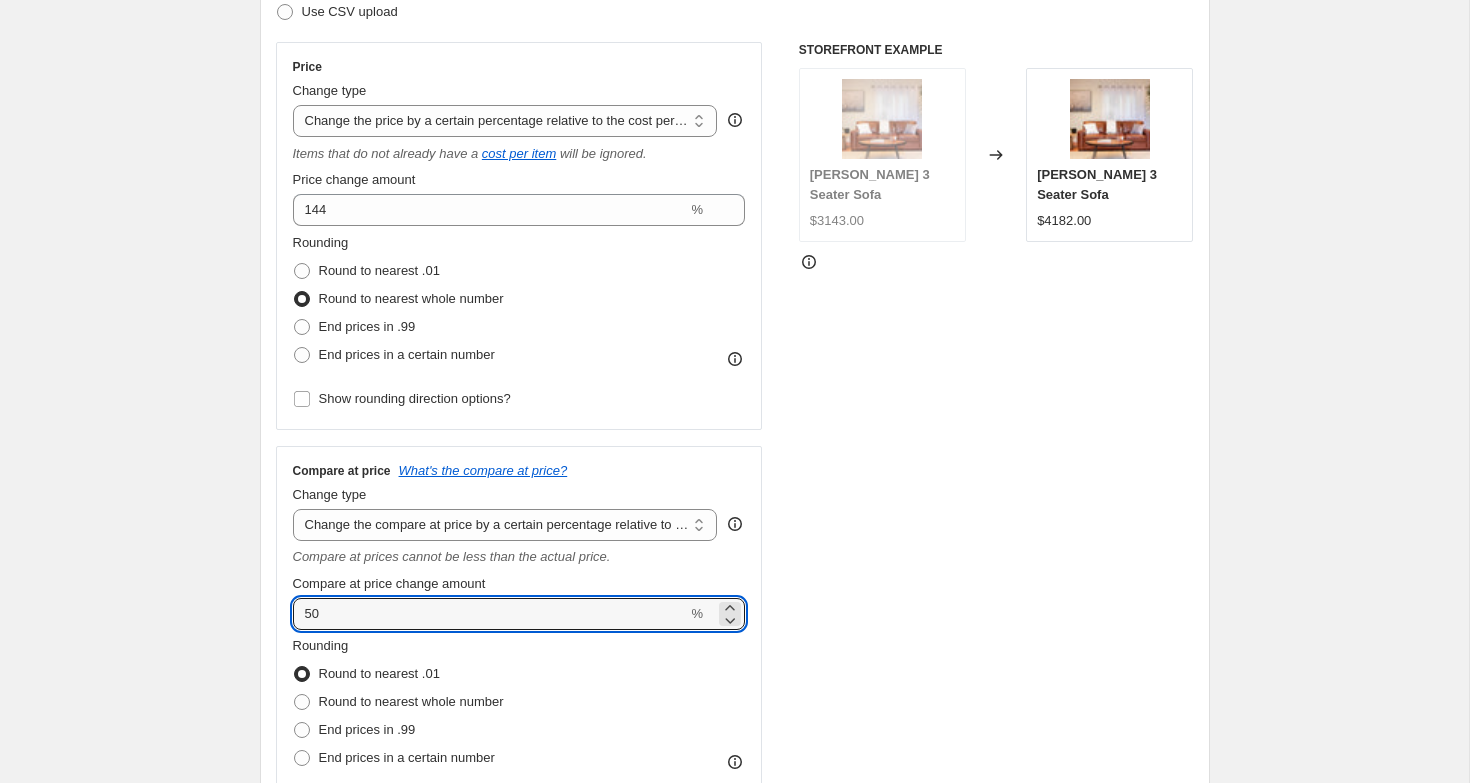 type on "50" 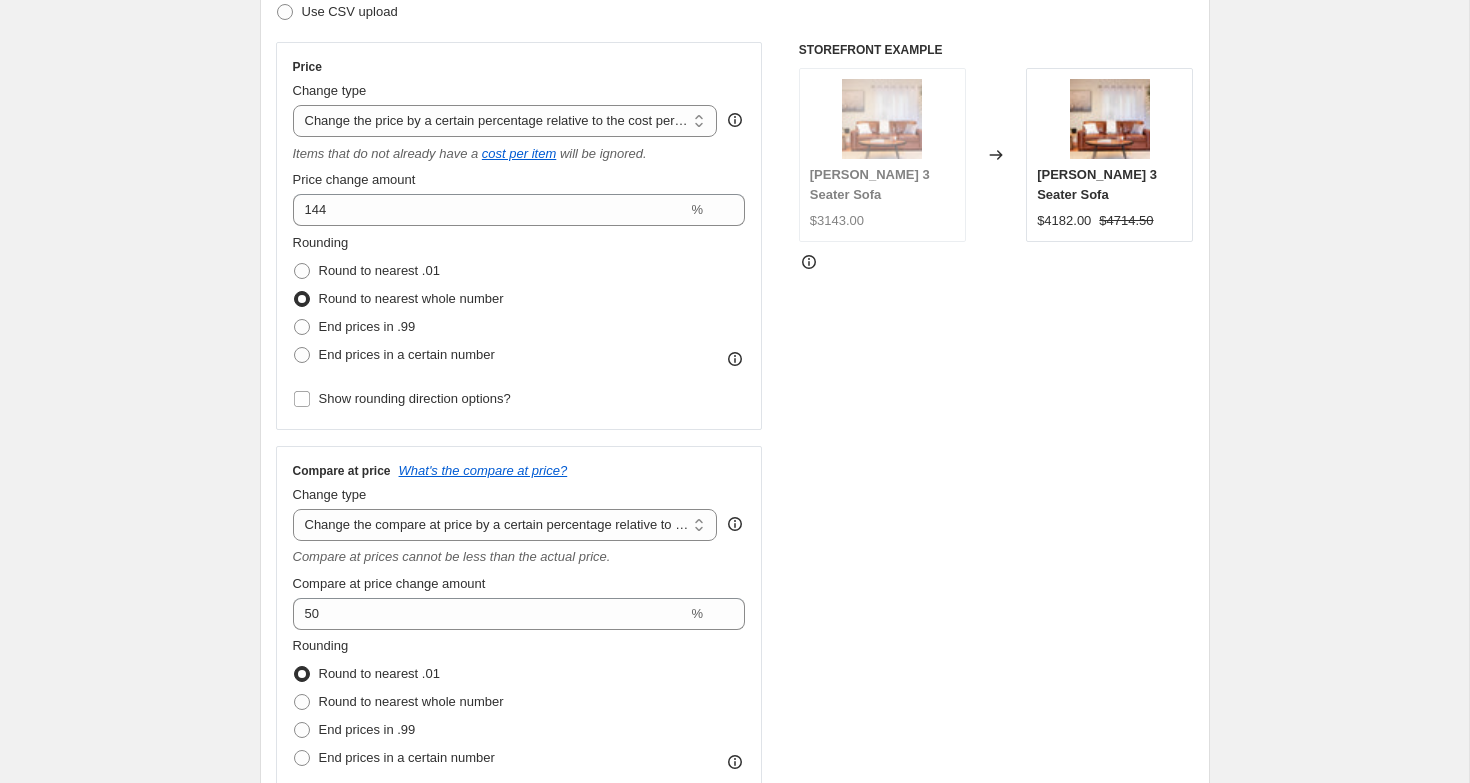 click on "STOREFRONT EXAMPLE [PERSON_NAME] 3 Seater Sofa $3143.00 Changed to [PERSON_NAME] Leather 3 Seater Sofa $4182.00 $4714.50" at bounding box center (996, 437) 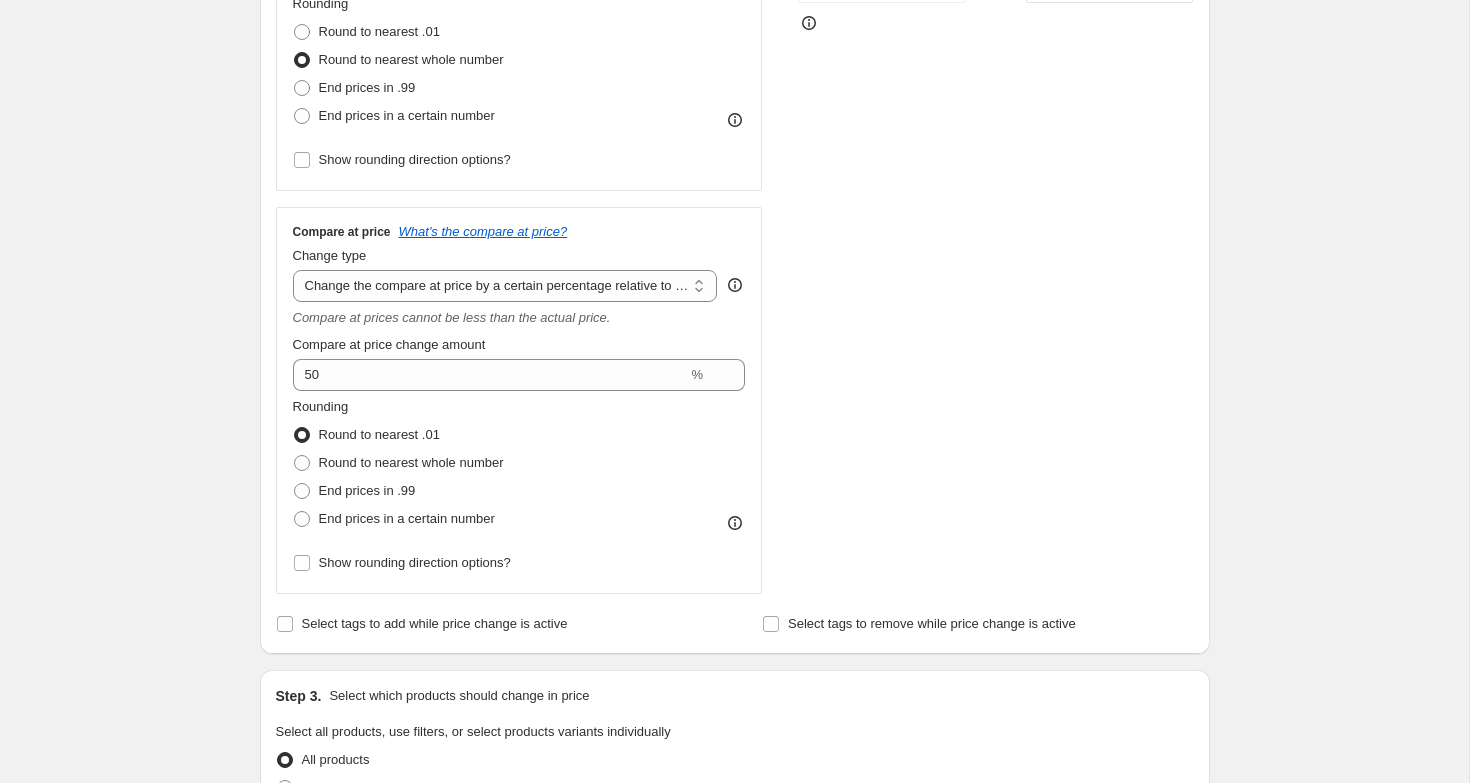 scroll, scrollTop: 582, scrollLeft: 0, axis: vertical 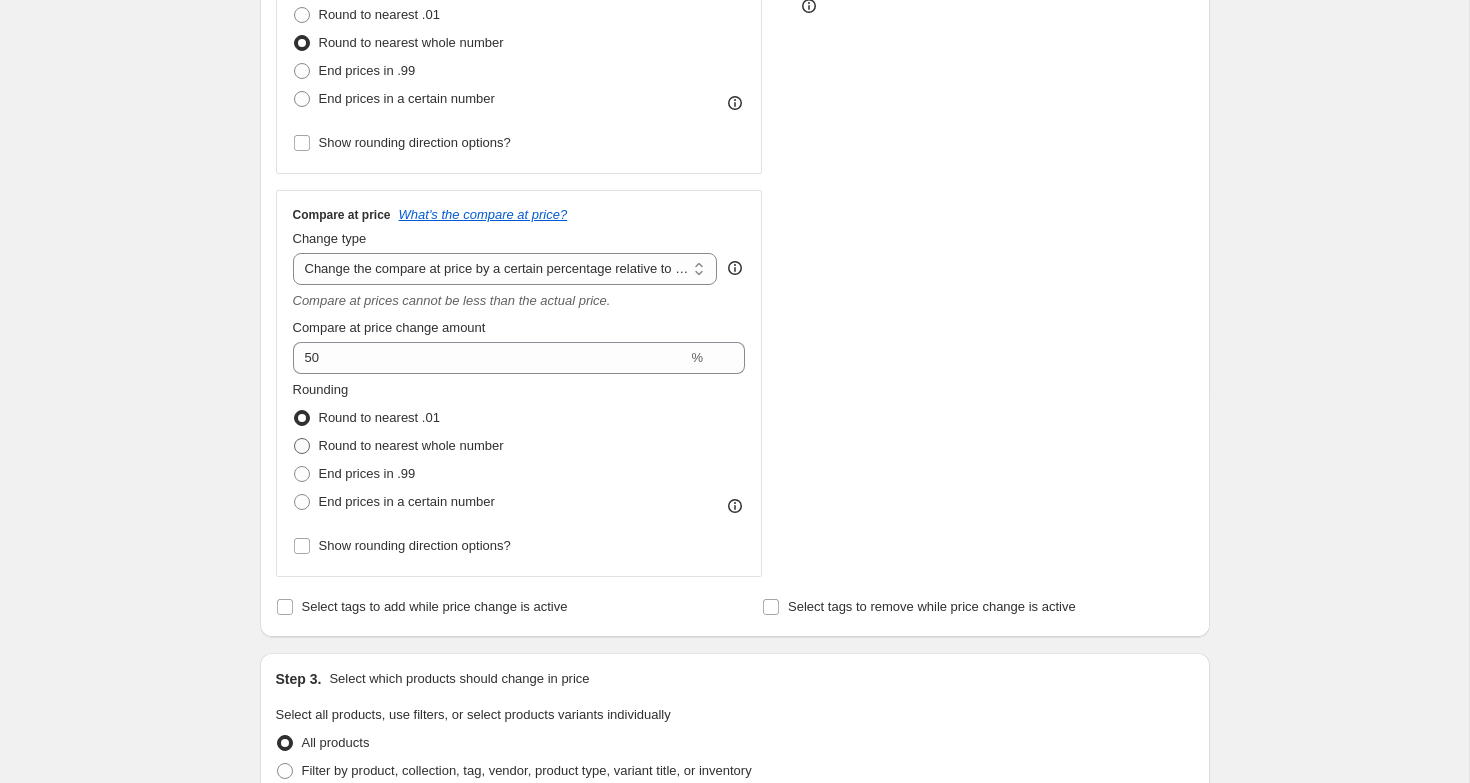 click on "Round to nearest whole number" at bounding box center [411, 445] 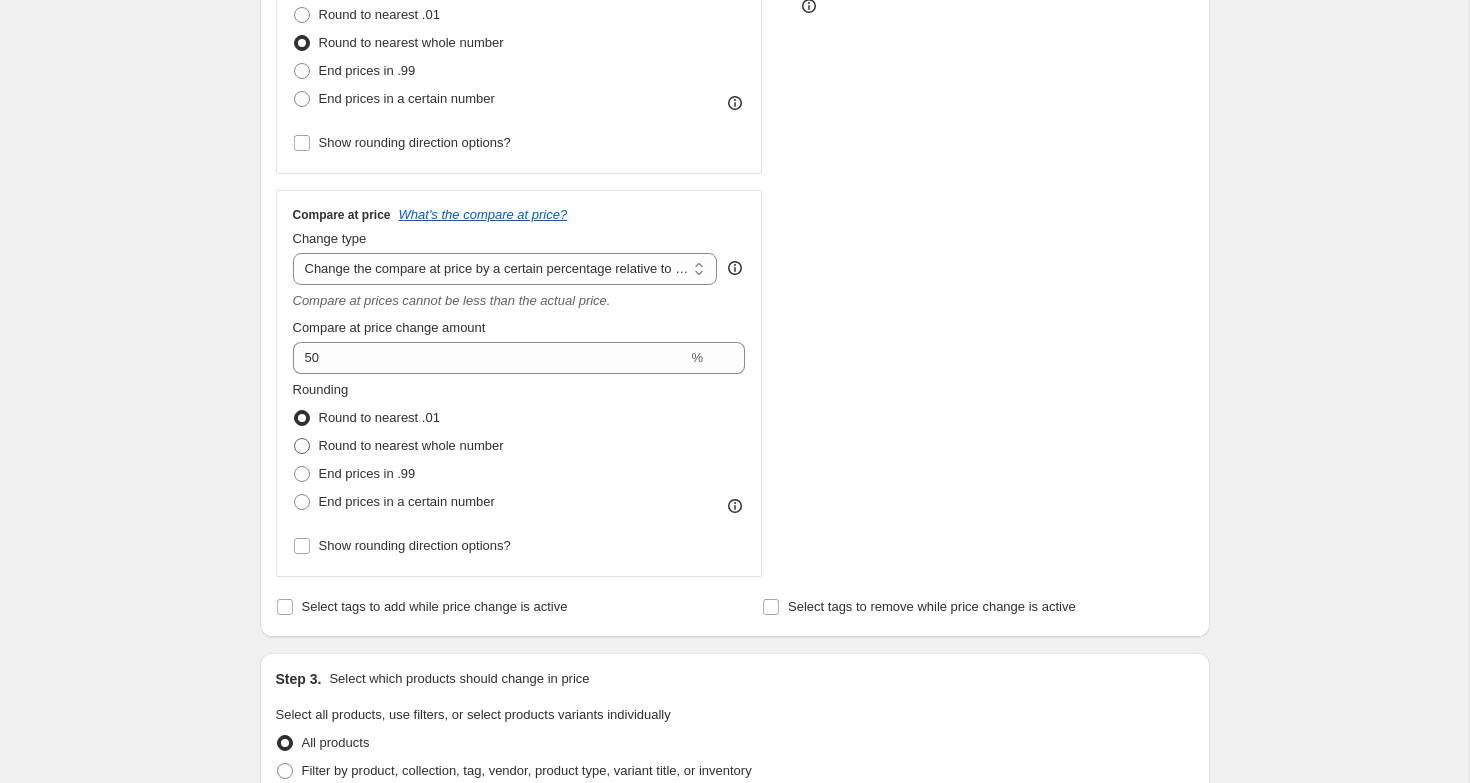 radio on "true" 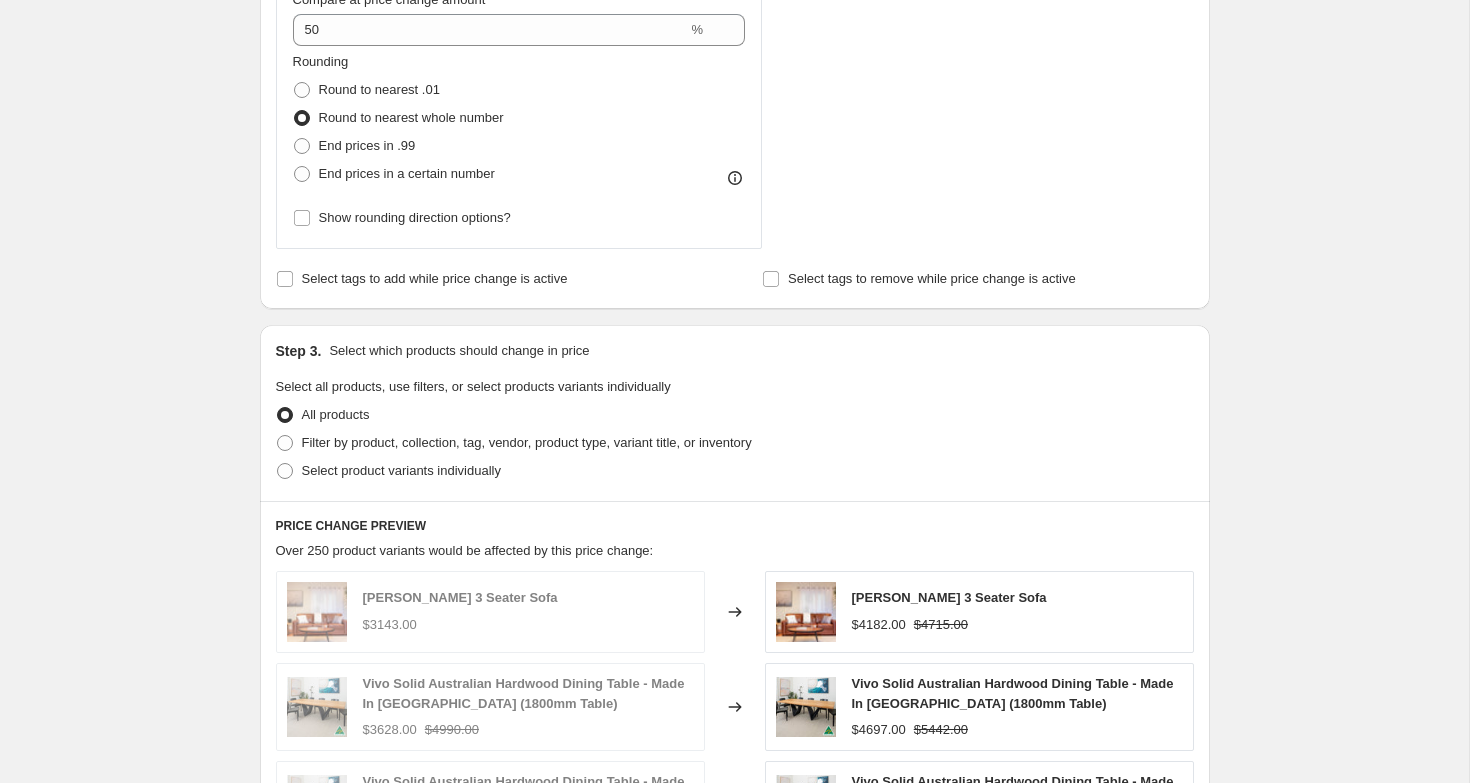 scroll, scrollTop: 934, scrollLeft: 0, axis: vertical 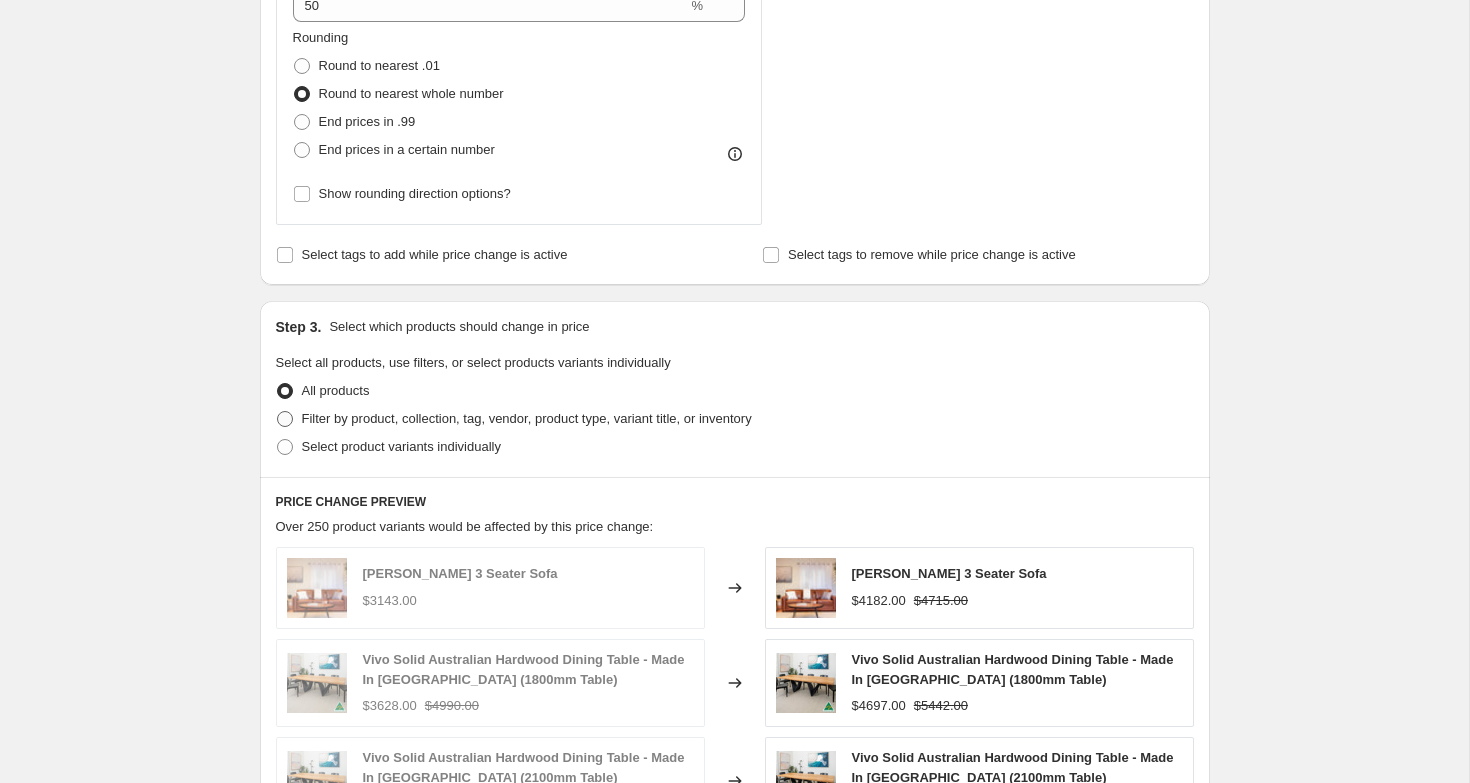 click on "Filter by product, collection, tag, vendor, product type, variant title, or inventory" at bounding box center [527, 418] 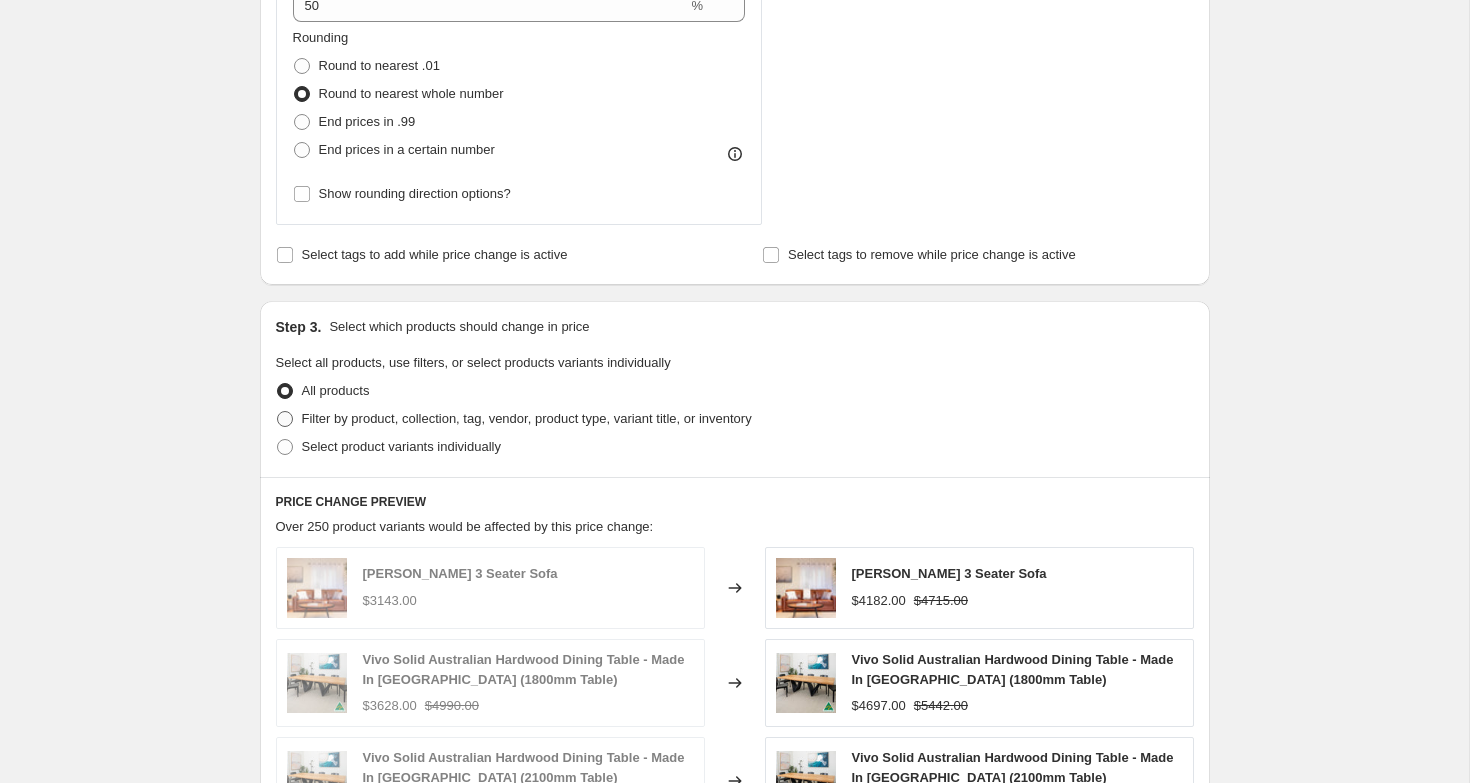 radio on "true" 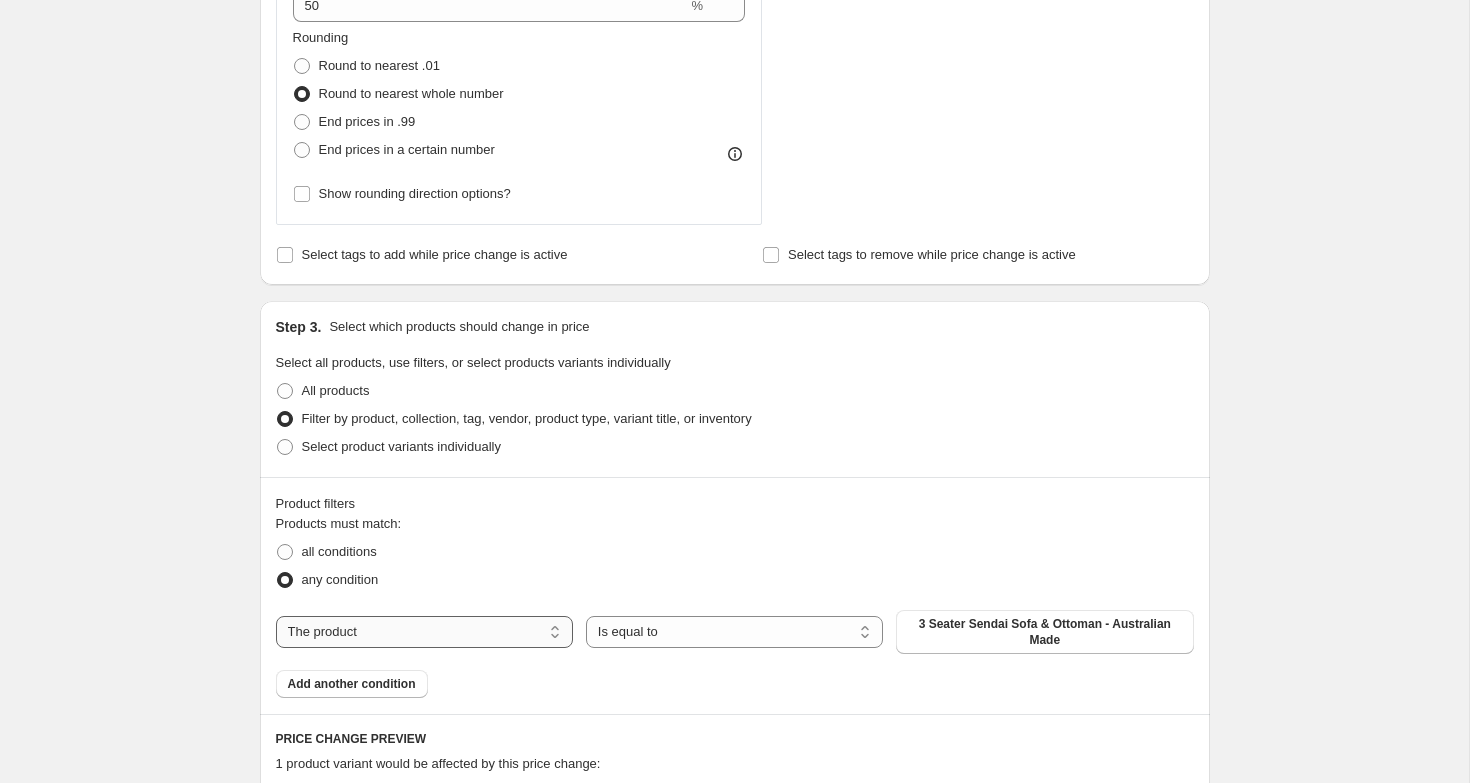 click on "The product The product's collection The product's tag The product's vendor The product's type The product's status The variant's title Inventory quantity" at bounding box center (424, 632) 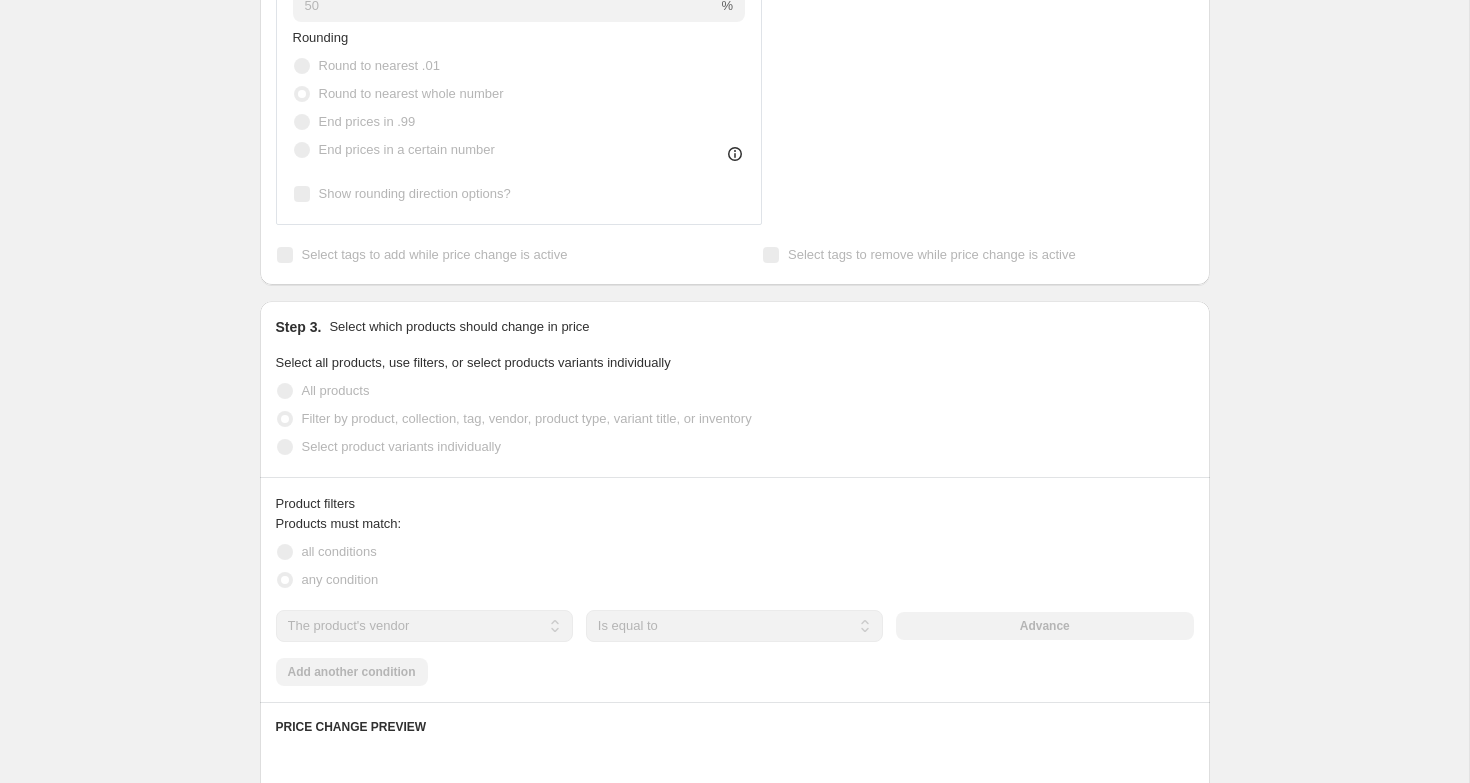 click on "Advance" at bounding box center [1044, 626] 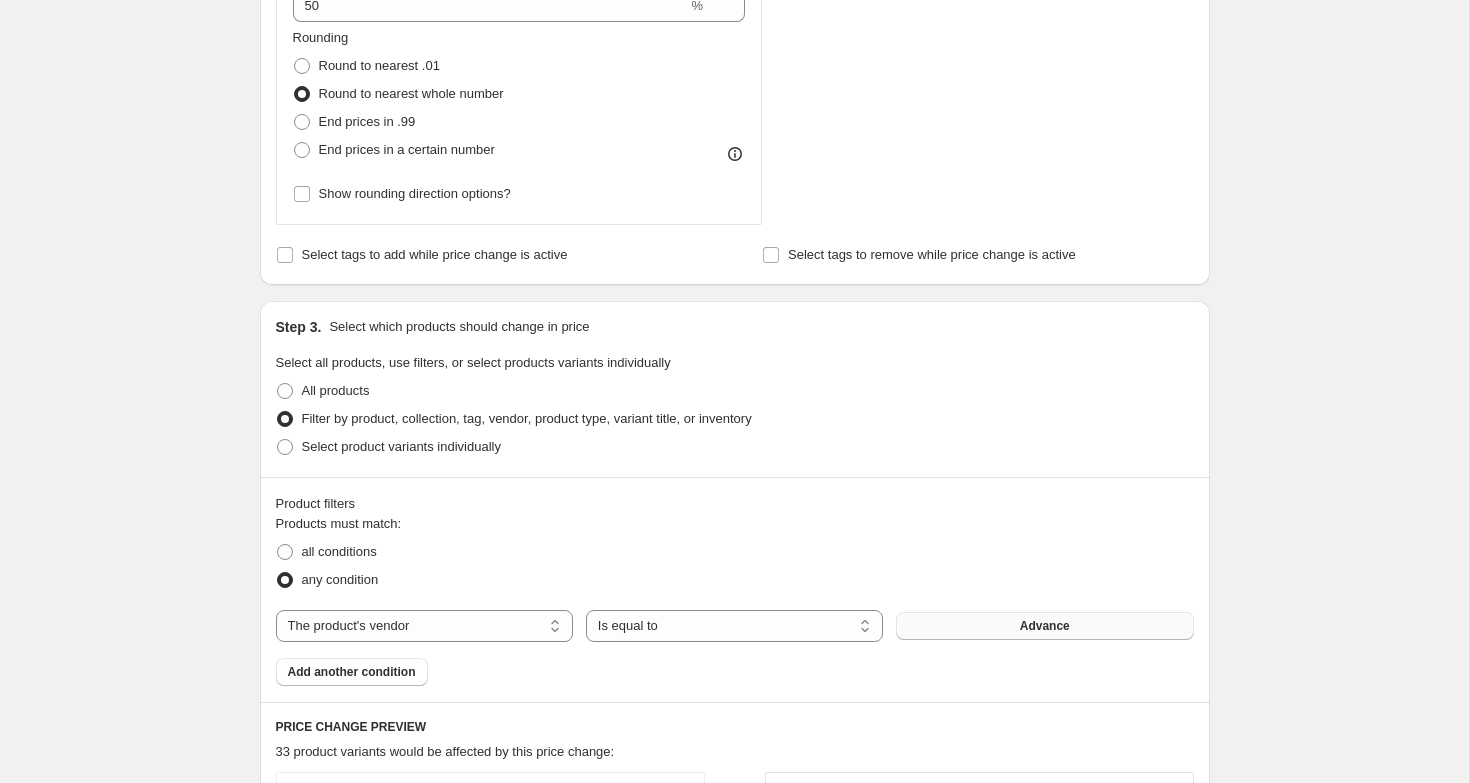 click on "Advance" at bounding box center [1044, 626] 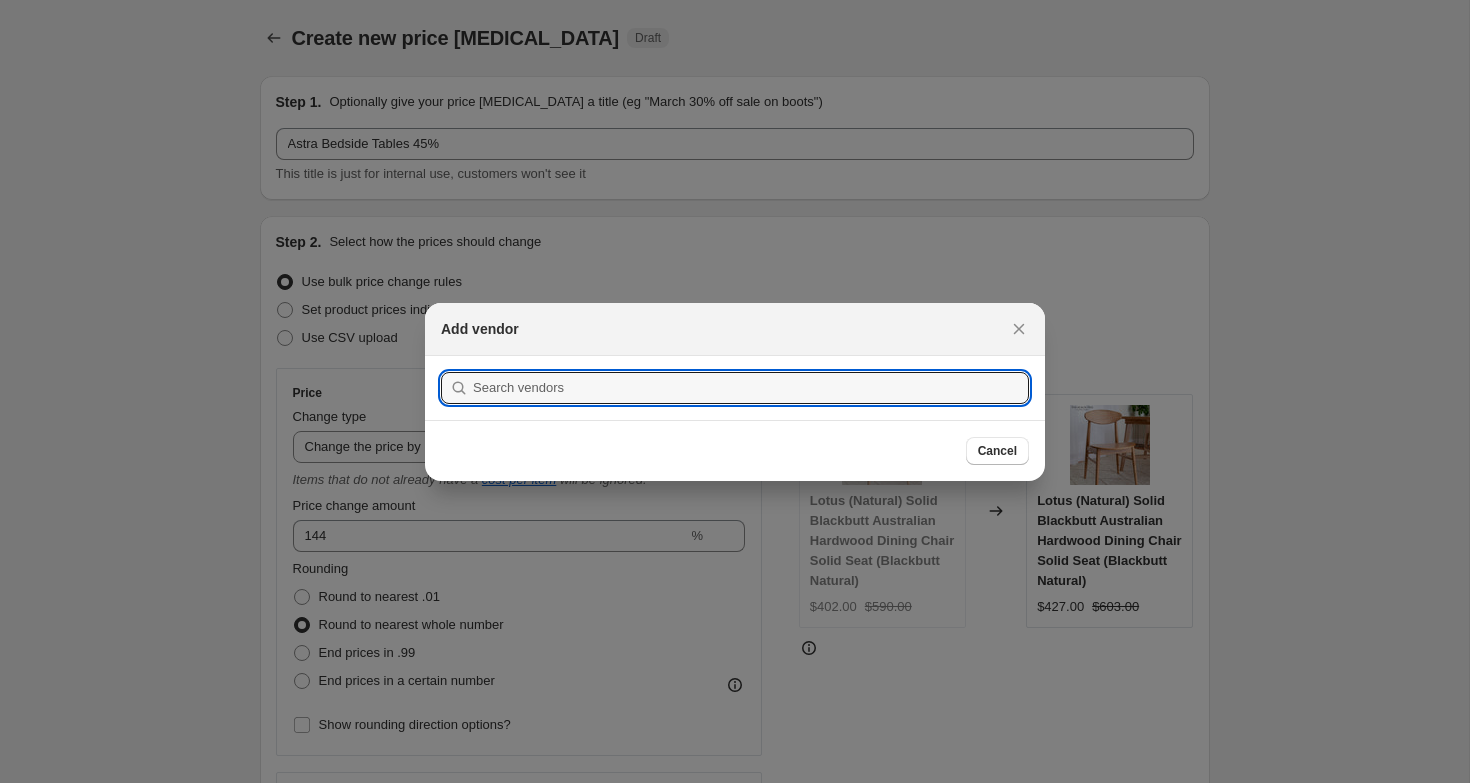 scroll, scrollTop: 934, scrollLeft: 0, axis: vertical 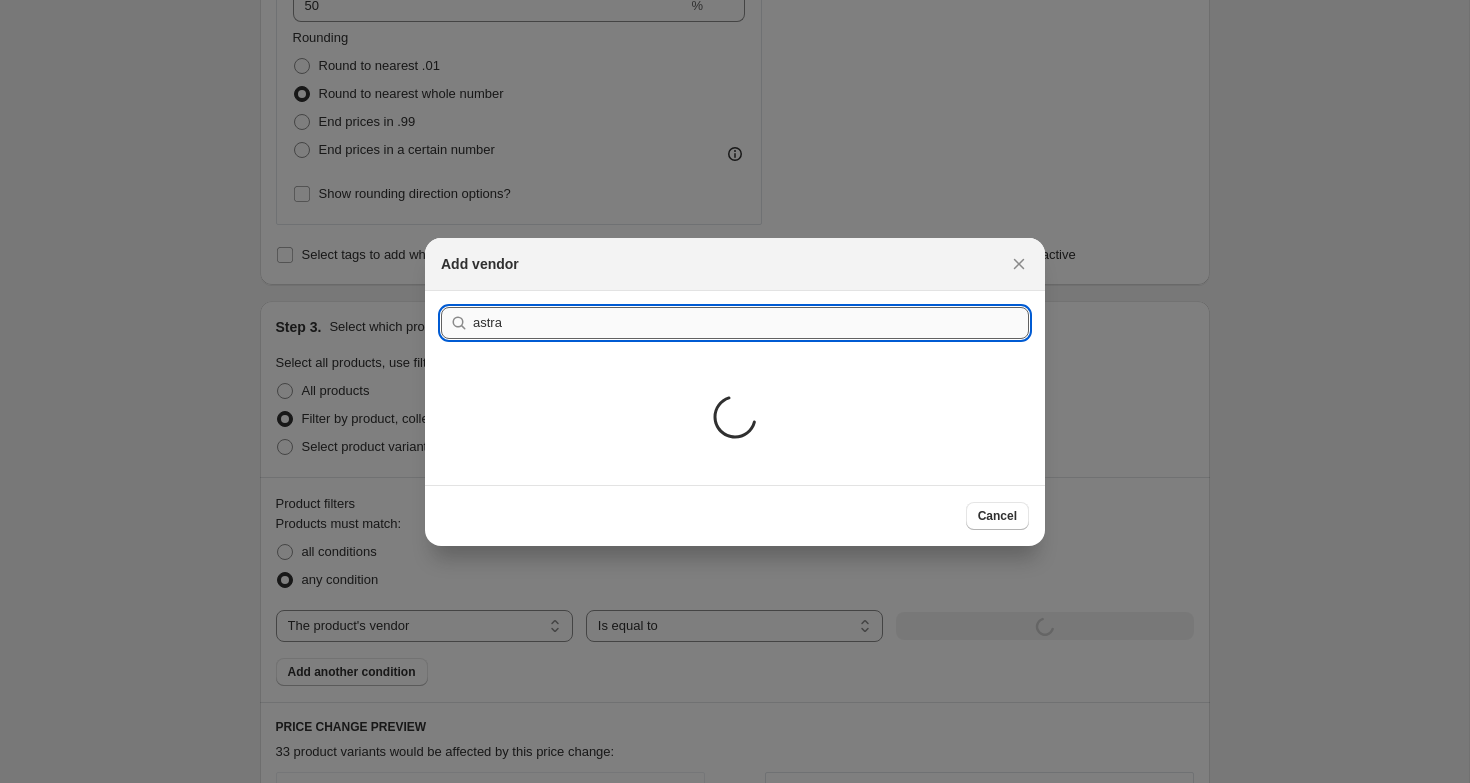 type on "Astra" 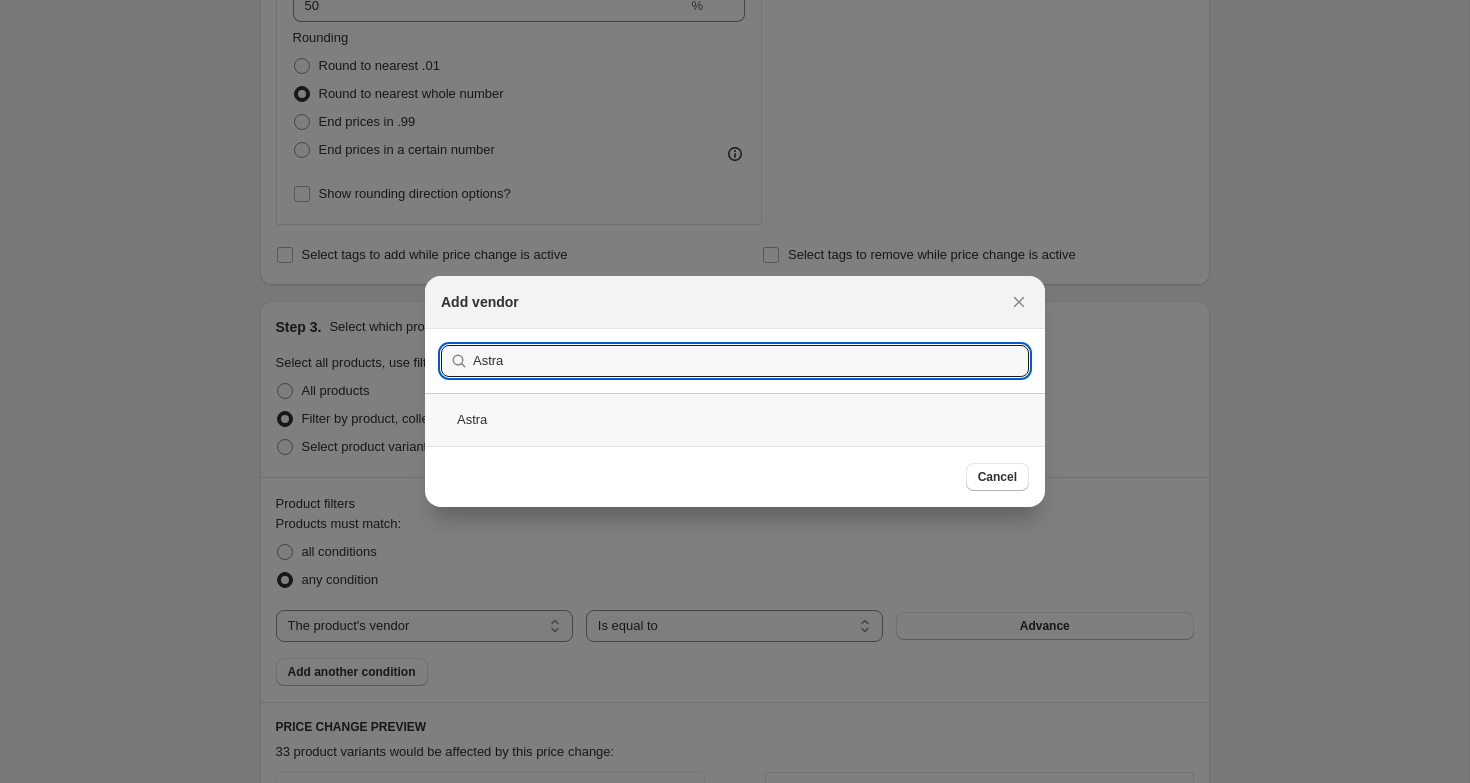click on "Astra" at bounding box center [735, 419] 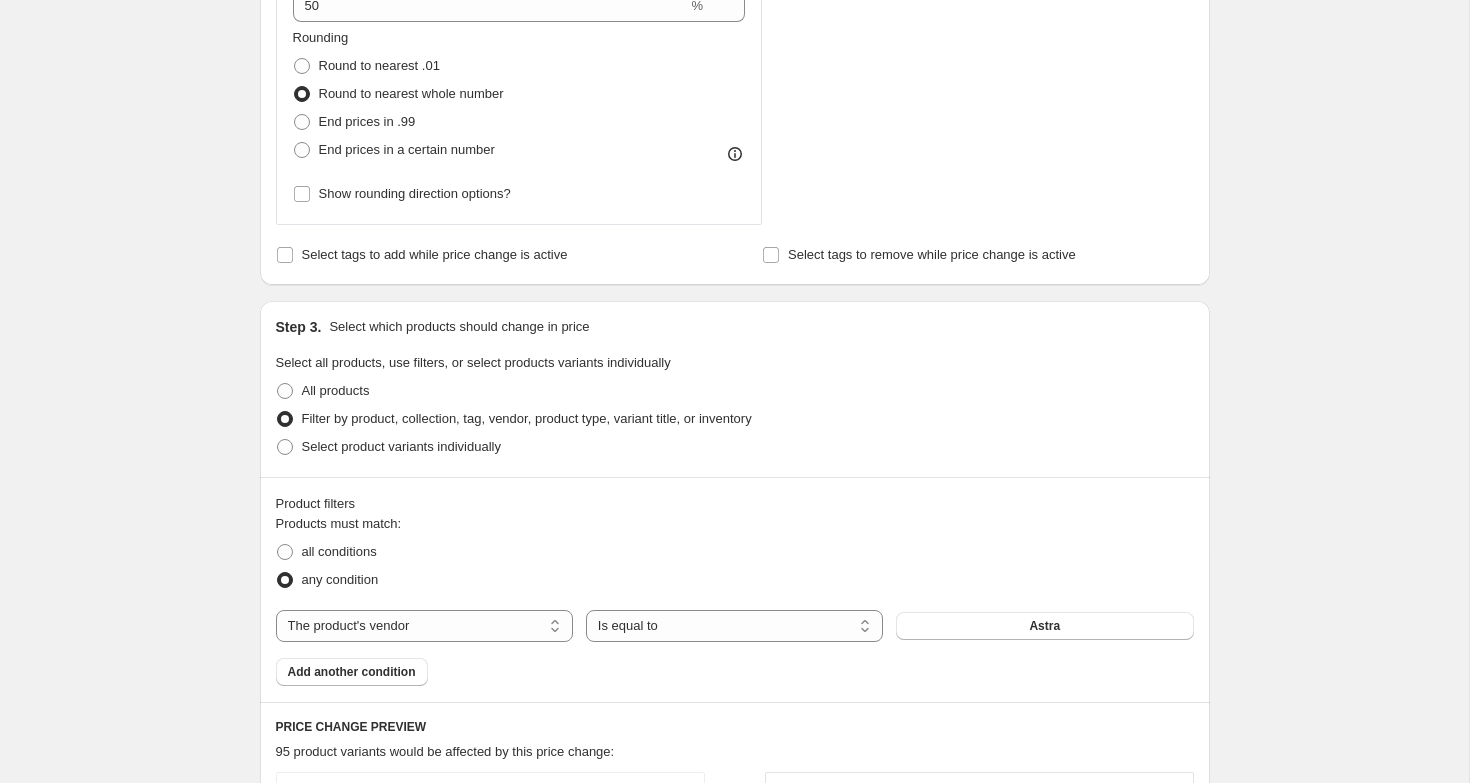 scroll, scrollTop: 946, scrollLeft: 0, axis: vertical 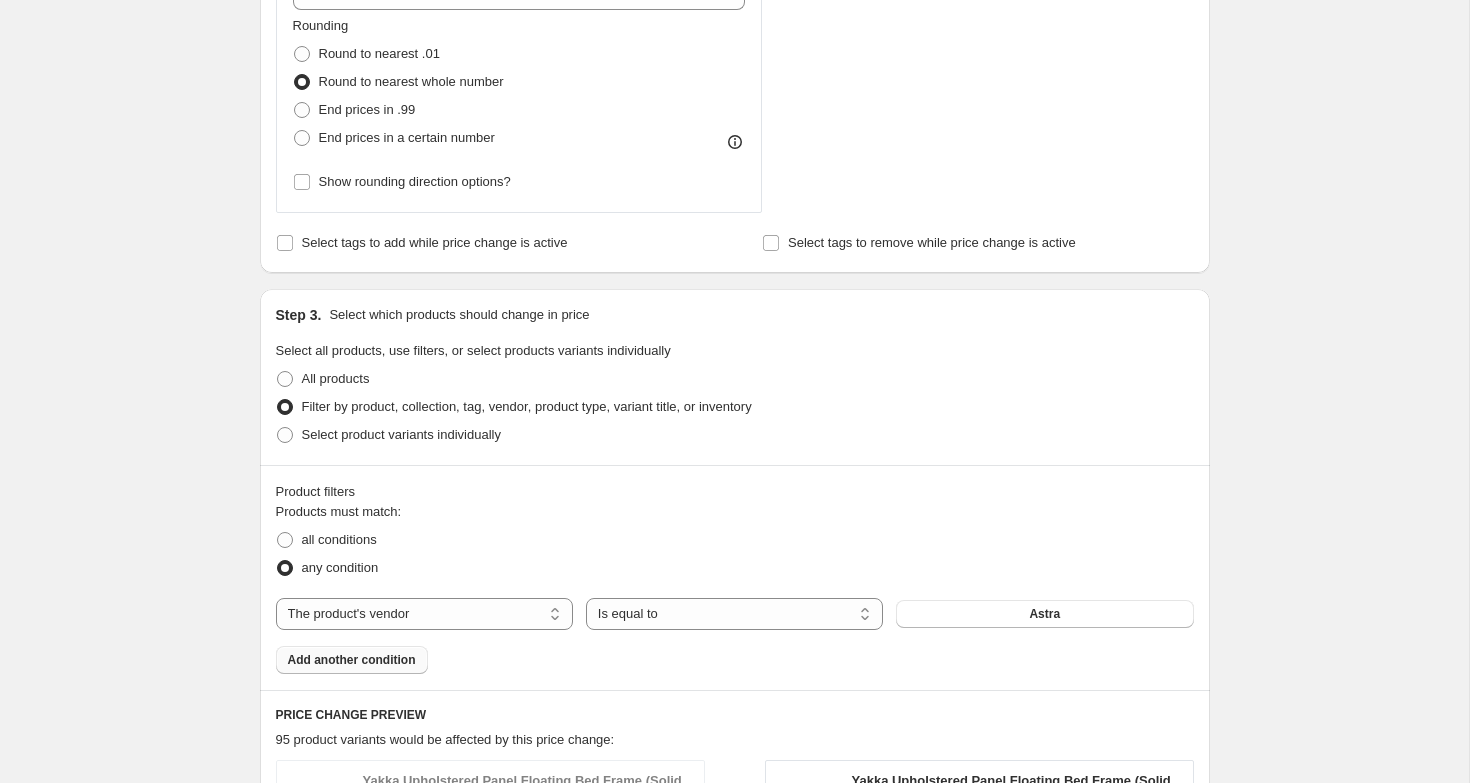 click on "Add another condition" at bounding box center (352, 660) 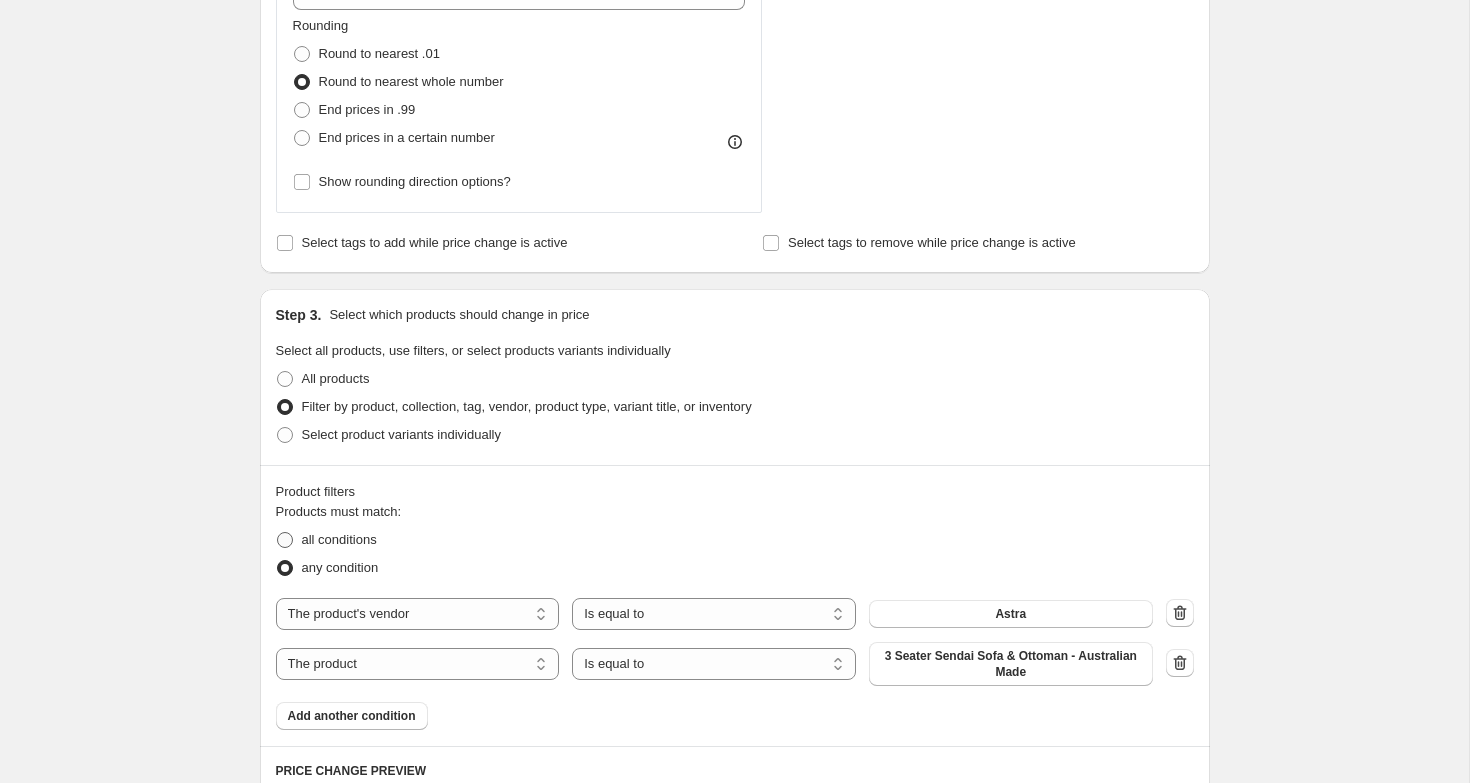 click on "all conditions" at bounding box center (339, 539) 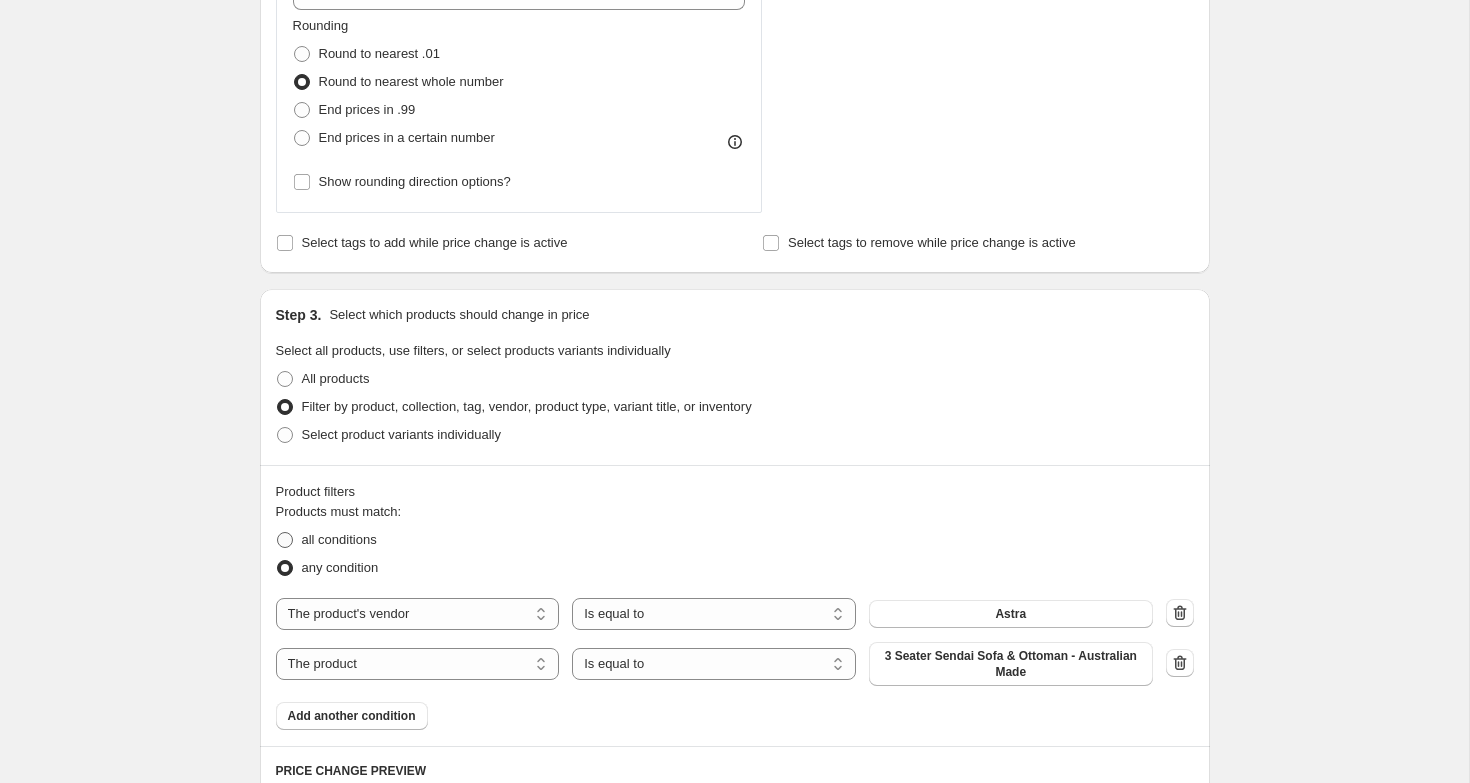 radio on "true" 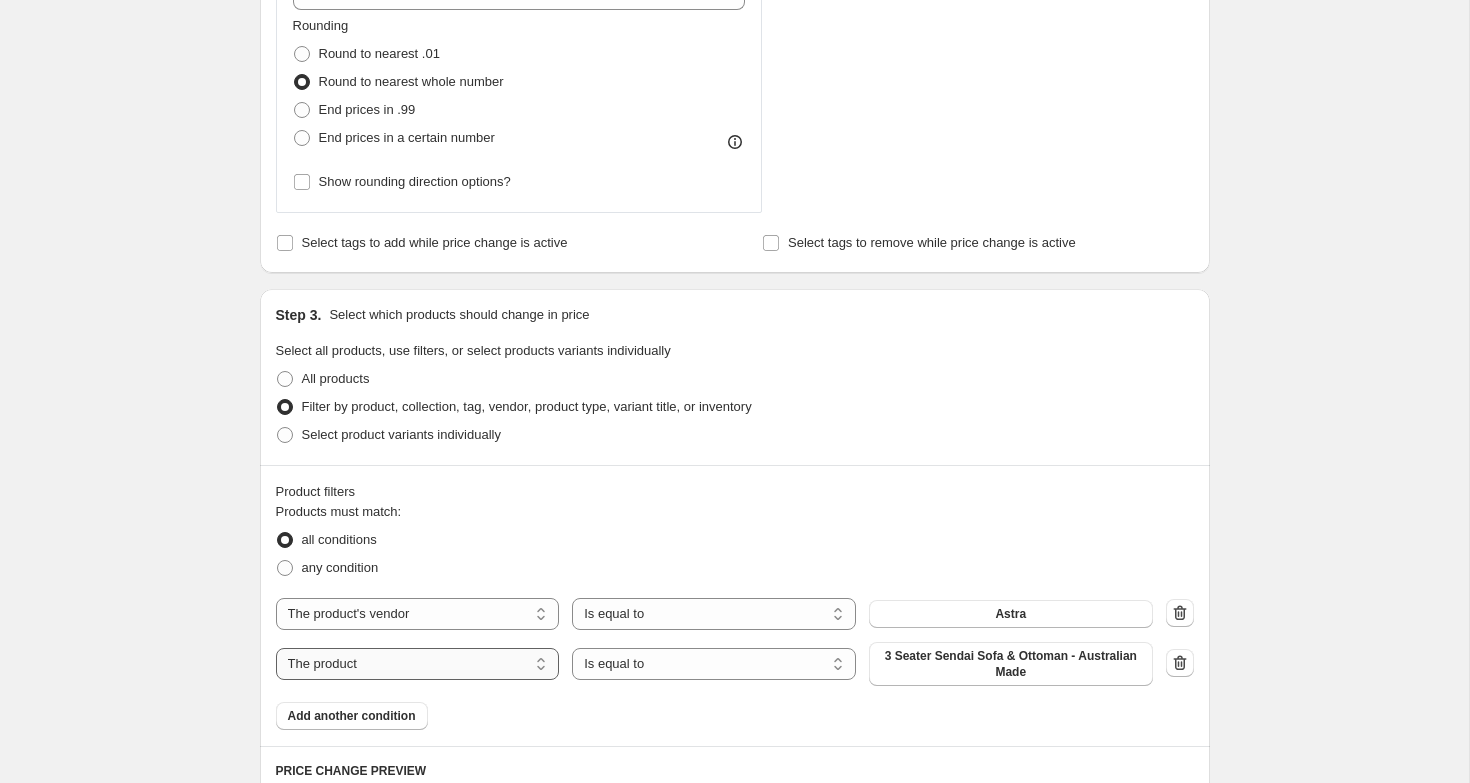 click on "The product The product's collection The product's tag The product's vendor The product's type The product's status The variant's title Inventory quantity" at bounding box center (418, 664) 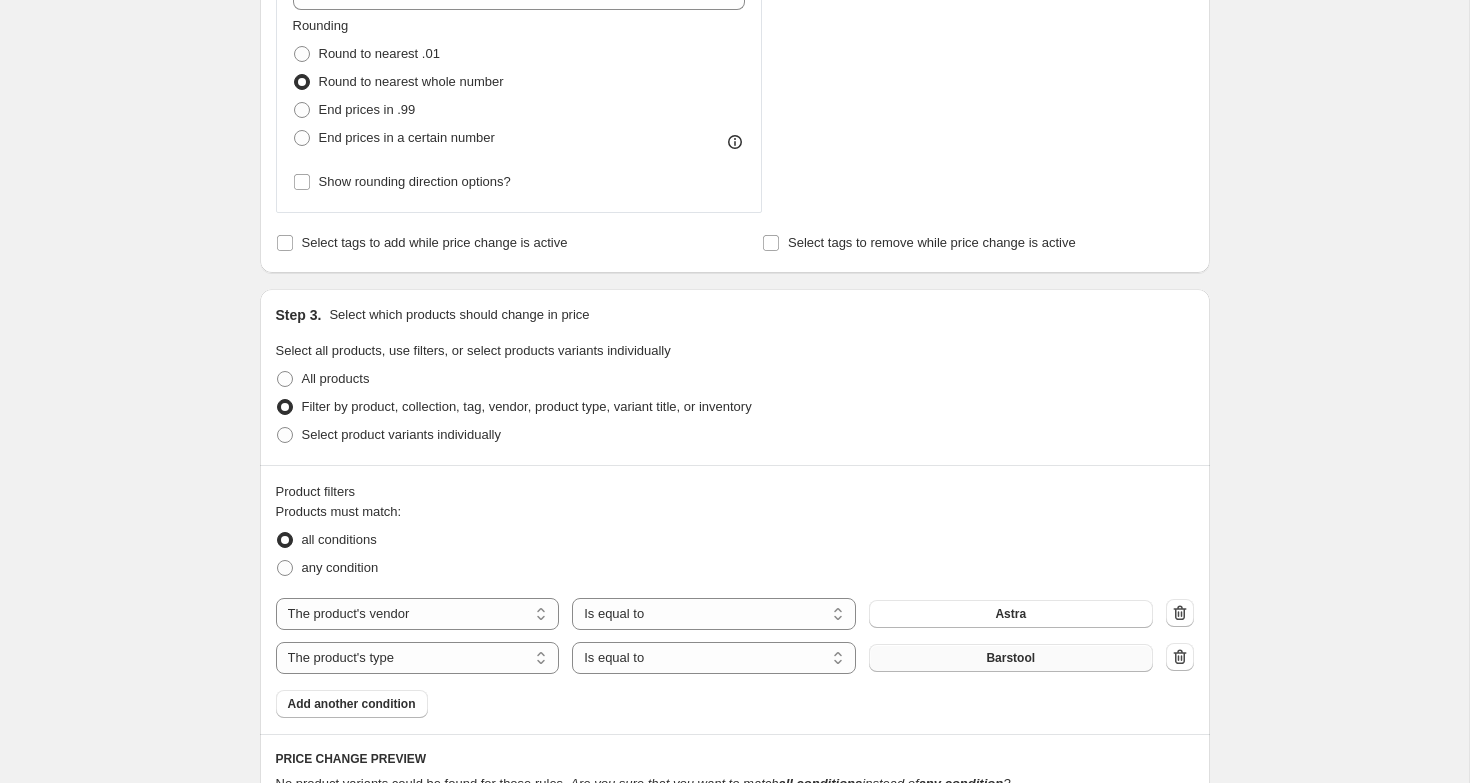 click on "Barstool" at bounding box center [1010, 658] 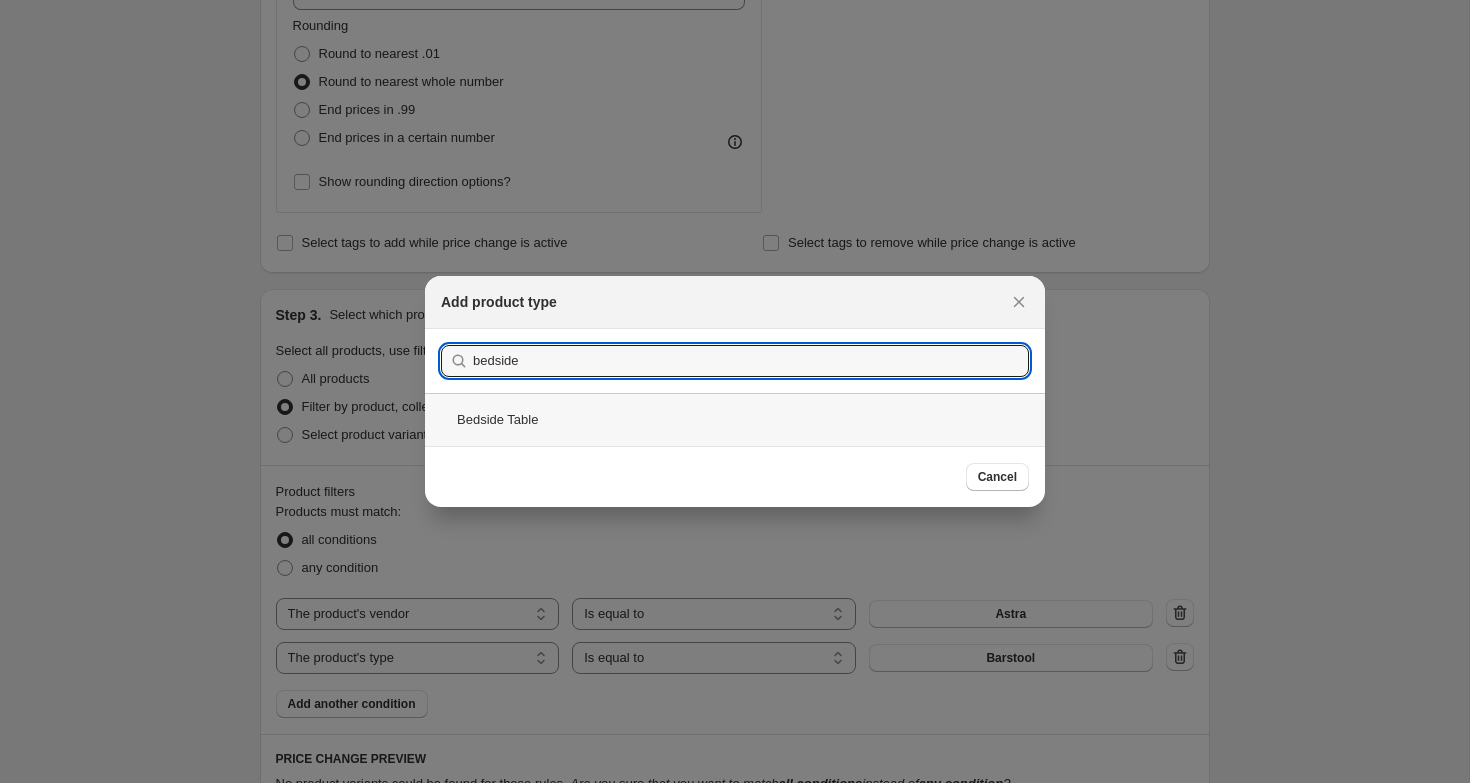 type on "bedside" 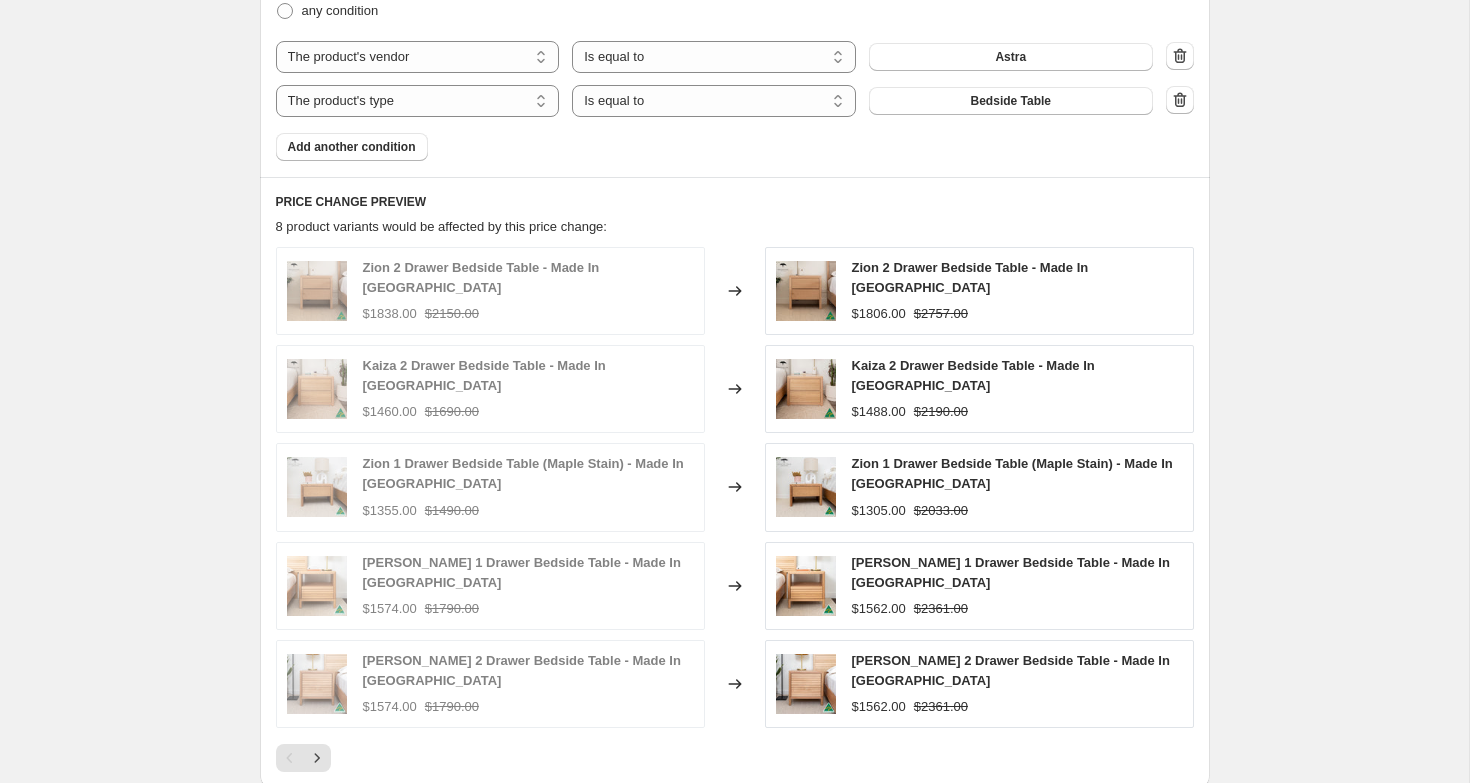 scroll, scrollTop: 1526, scrollLeft: 0, axis: vertical 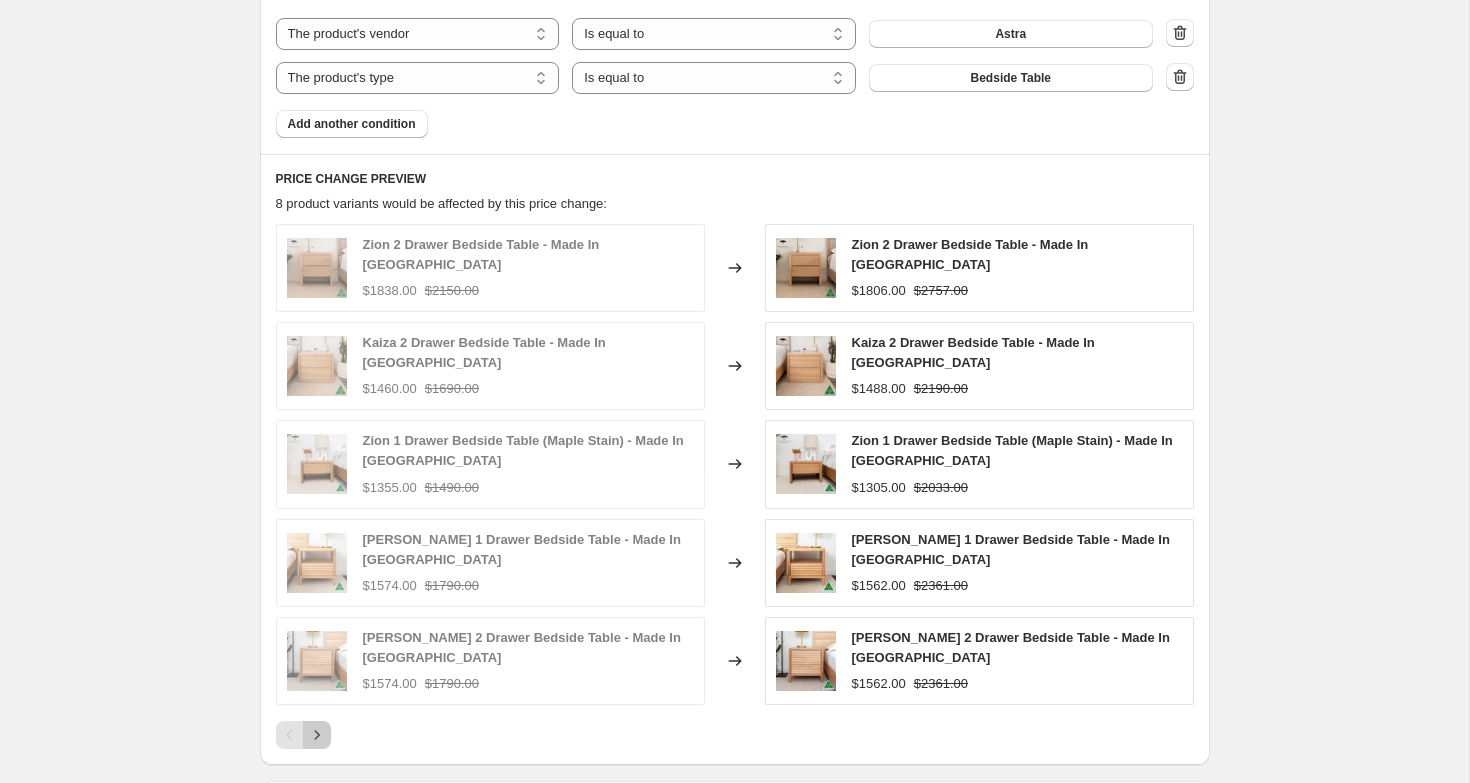 click 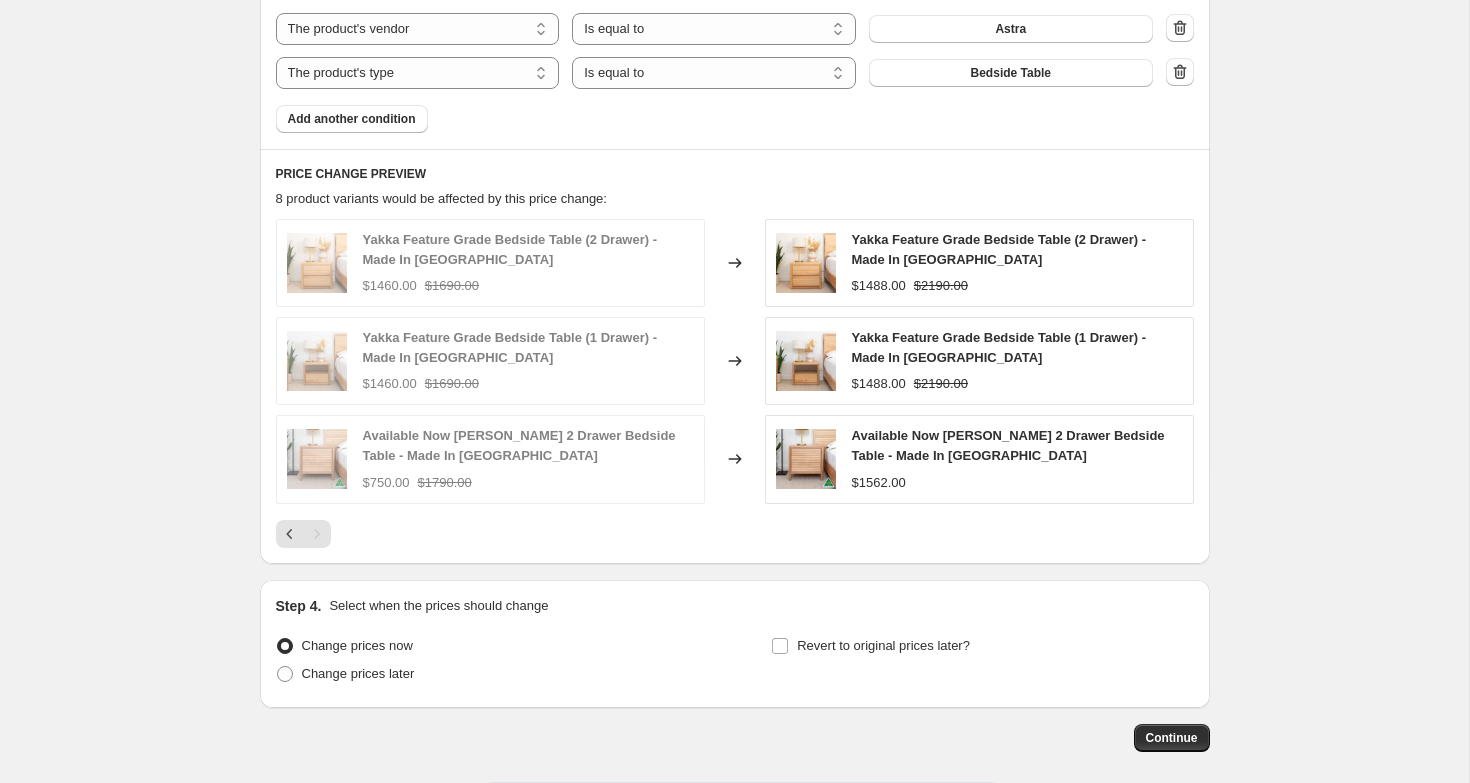 scroll, scrollTop: 1534, scrollLeft: 0, axis: vertical 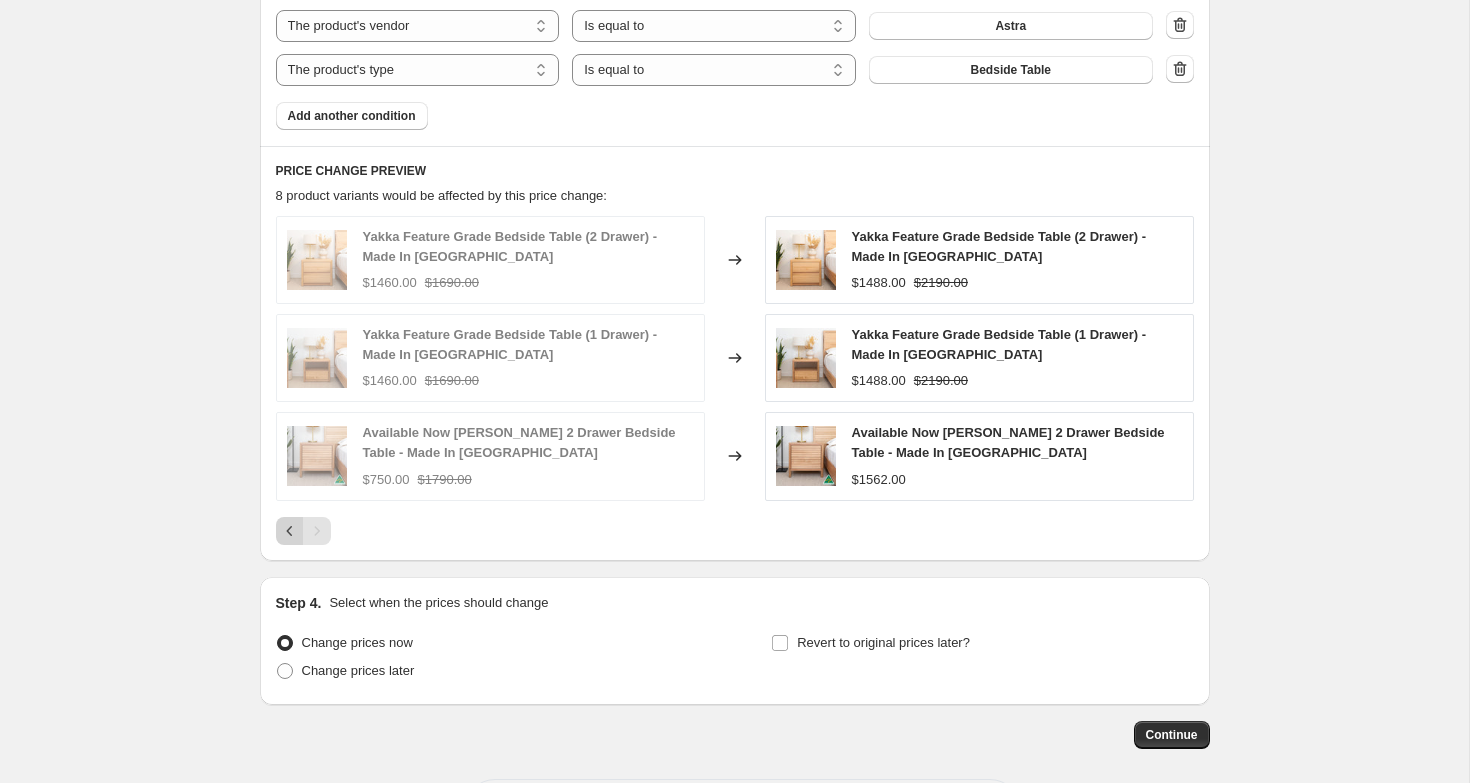 click 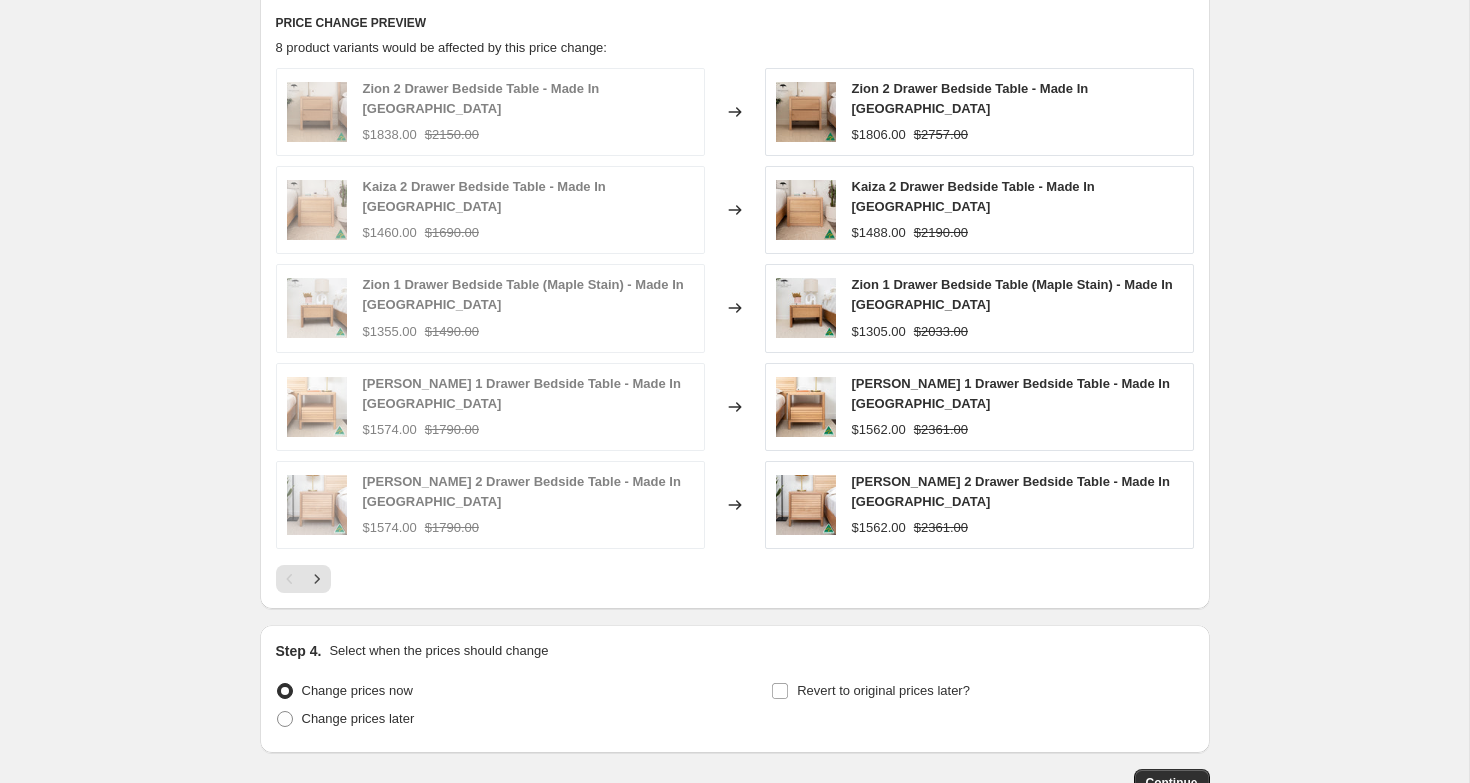 scroll, scrollTop: 1695, scrollLeft: 0, axis: vertical 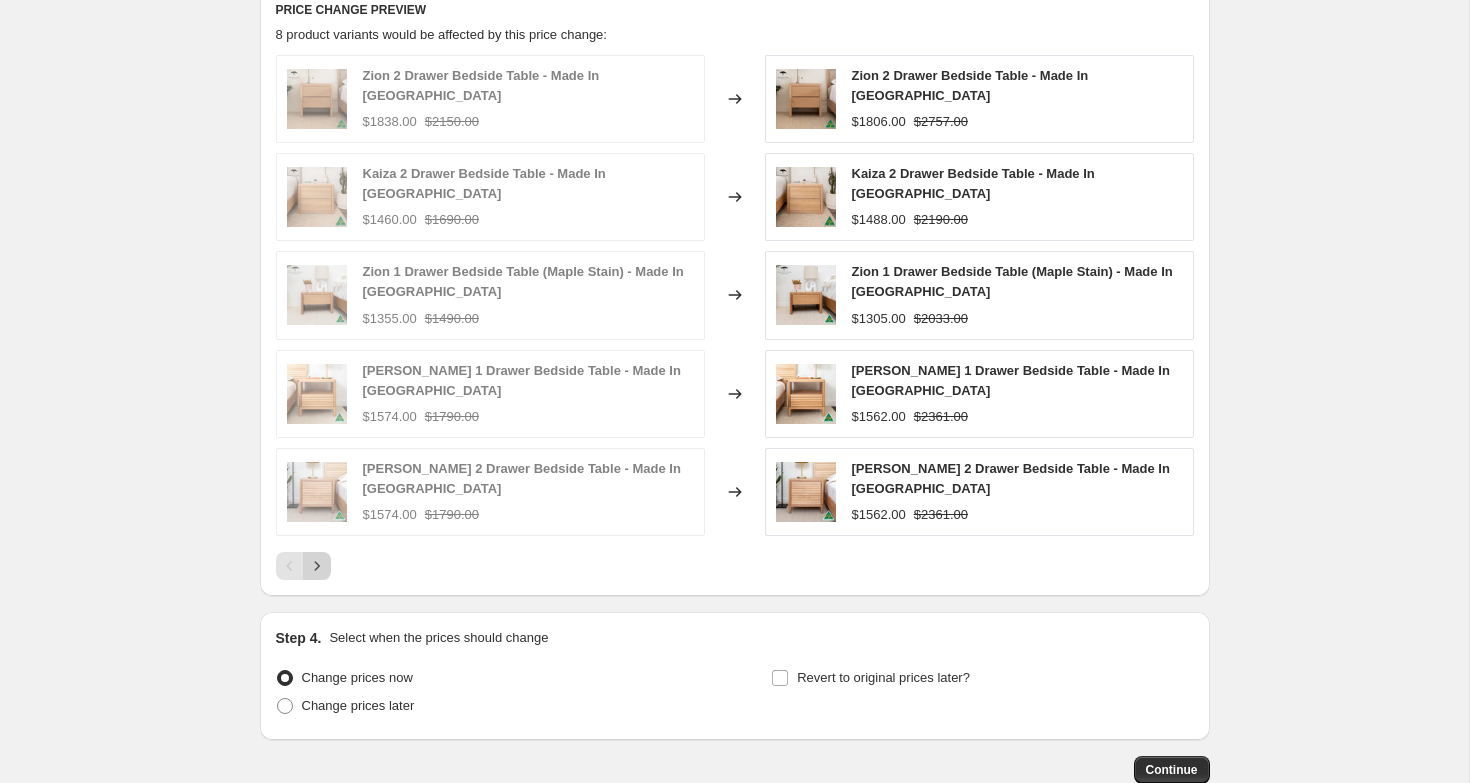 click 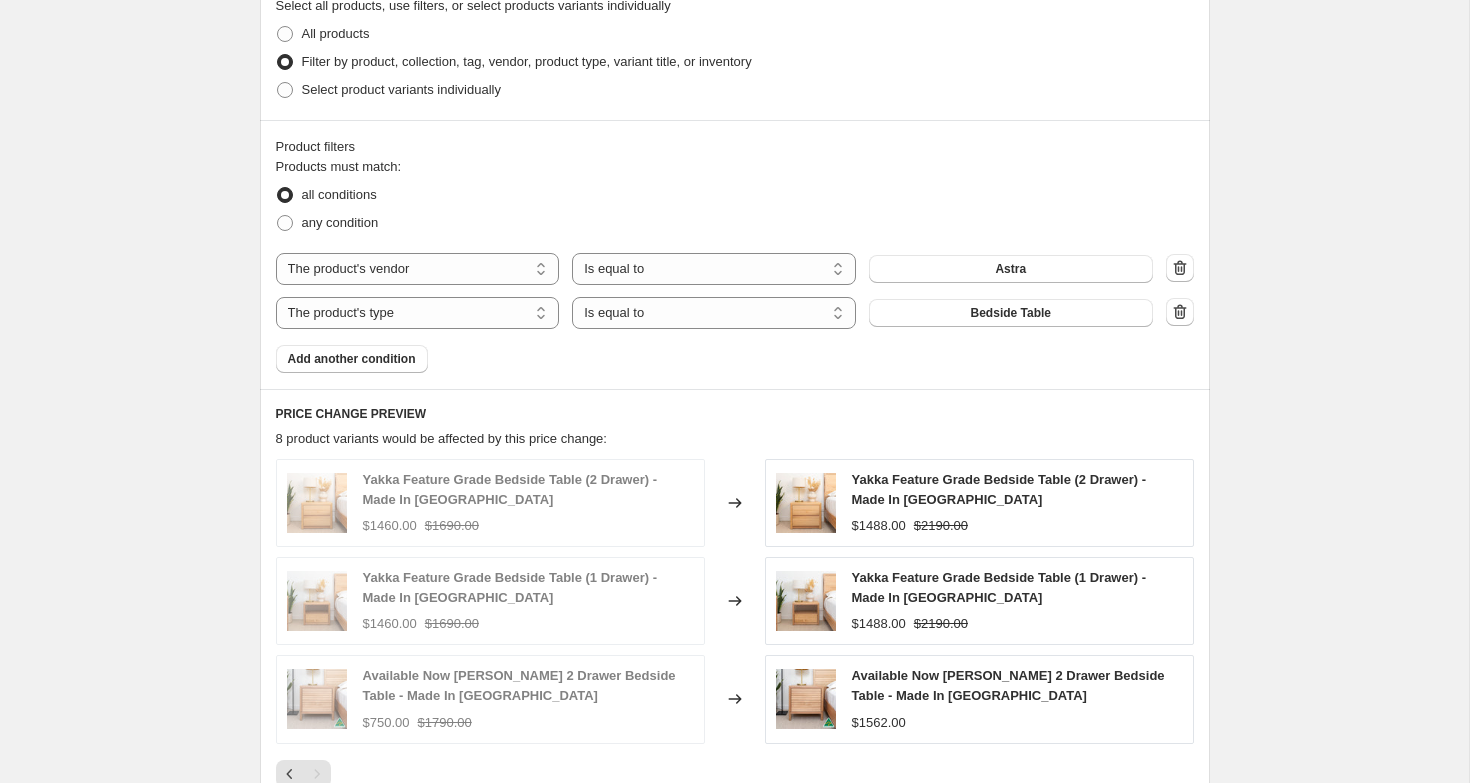 scroll, scrollTop: 1233, scrollLeft: 0, axis: vertical 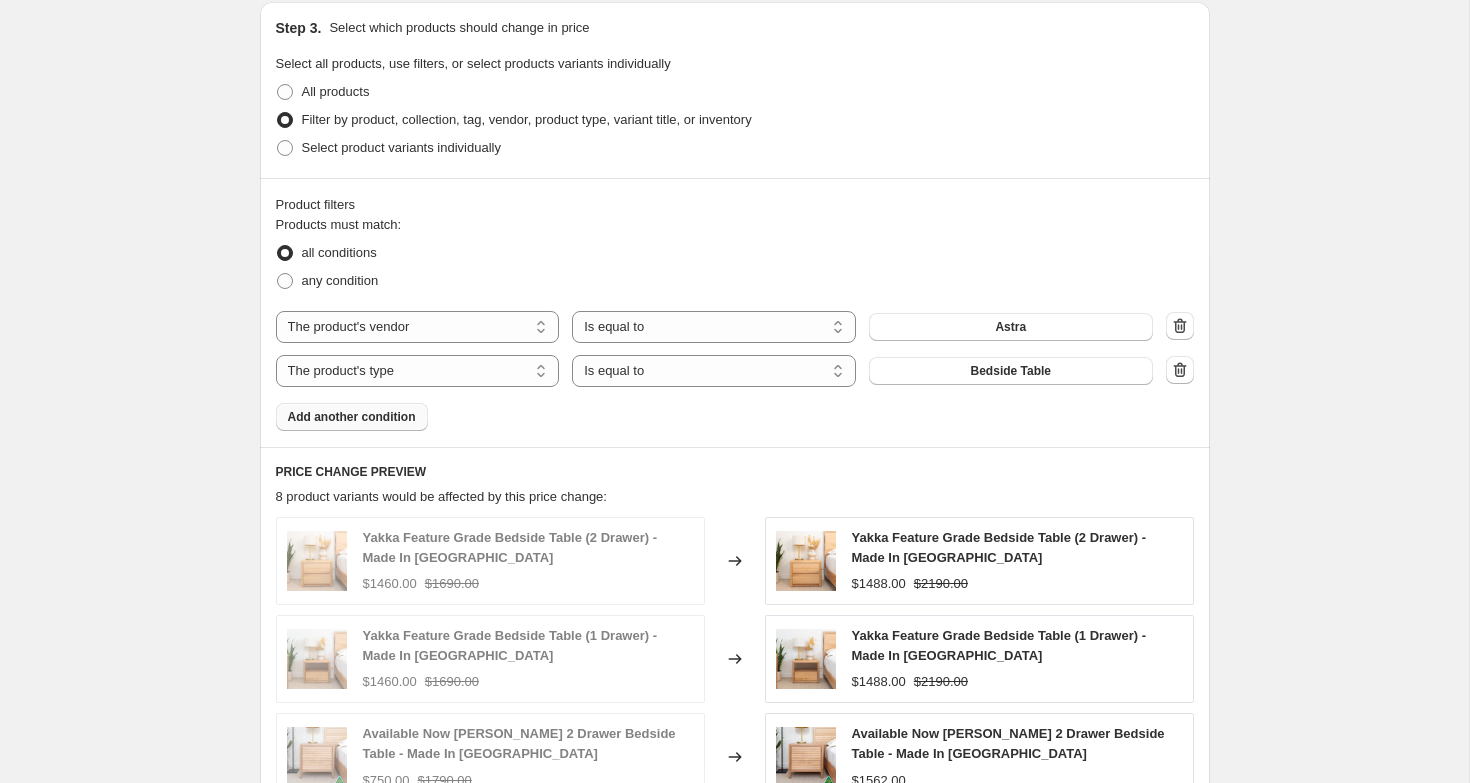 click on "Add another condition" at bounding box center [352, 417] 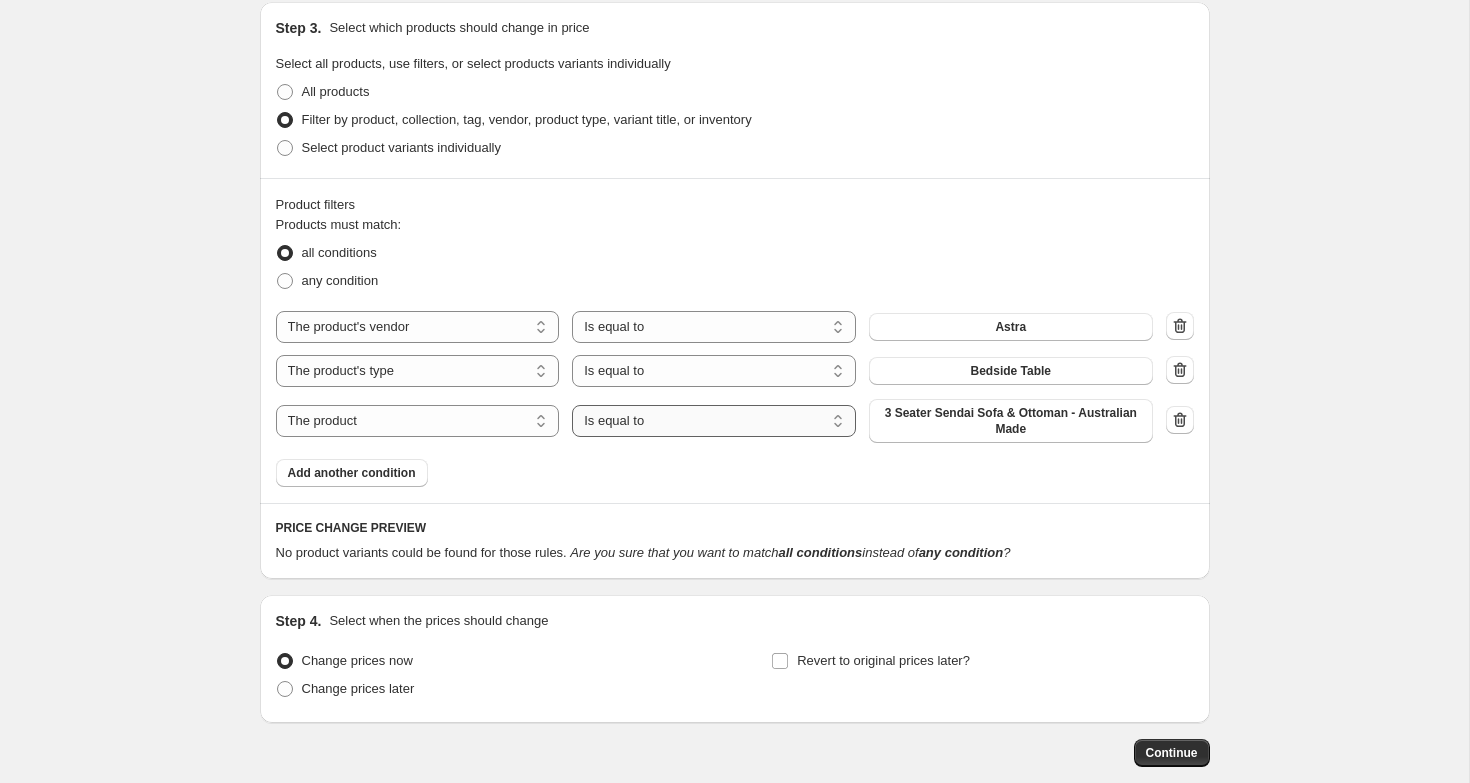 click on "Is equal to Is not equal to" at bounding box center (714, 421) 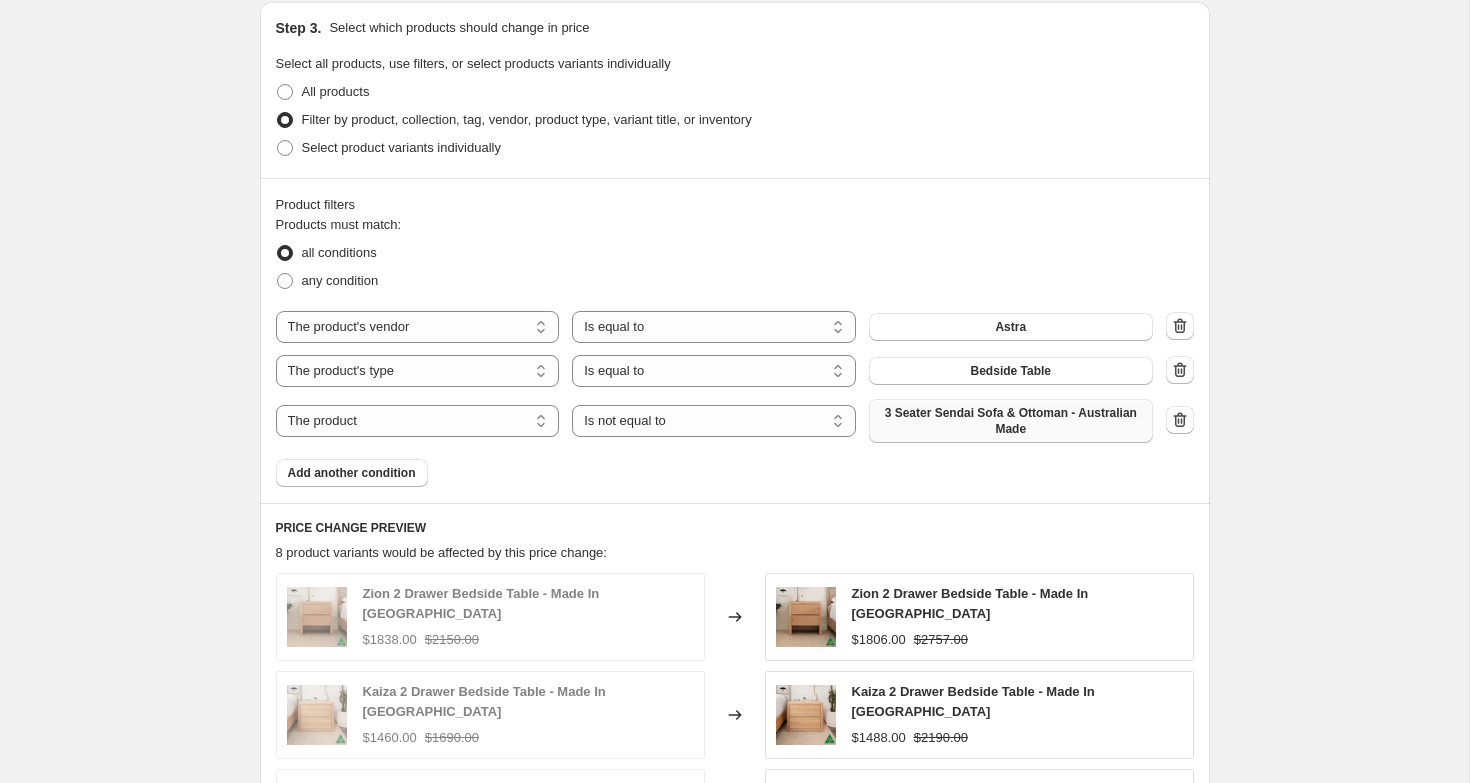 click on "3 Seater Sendai Sofa & Ottoman - Australian Made" at bounding box center [1011, 421] 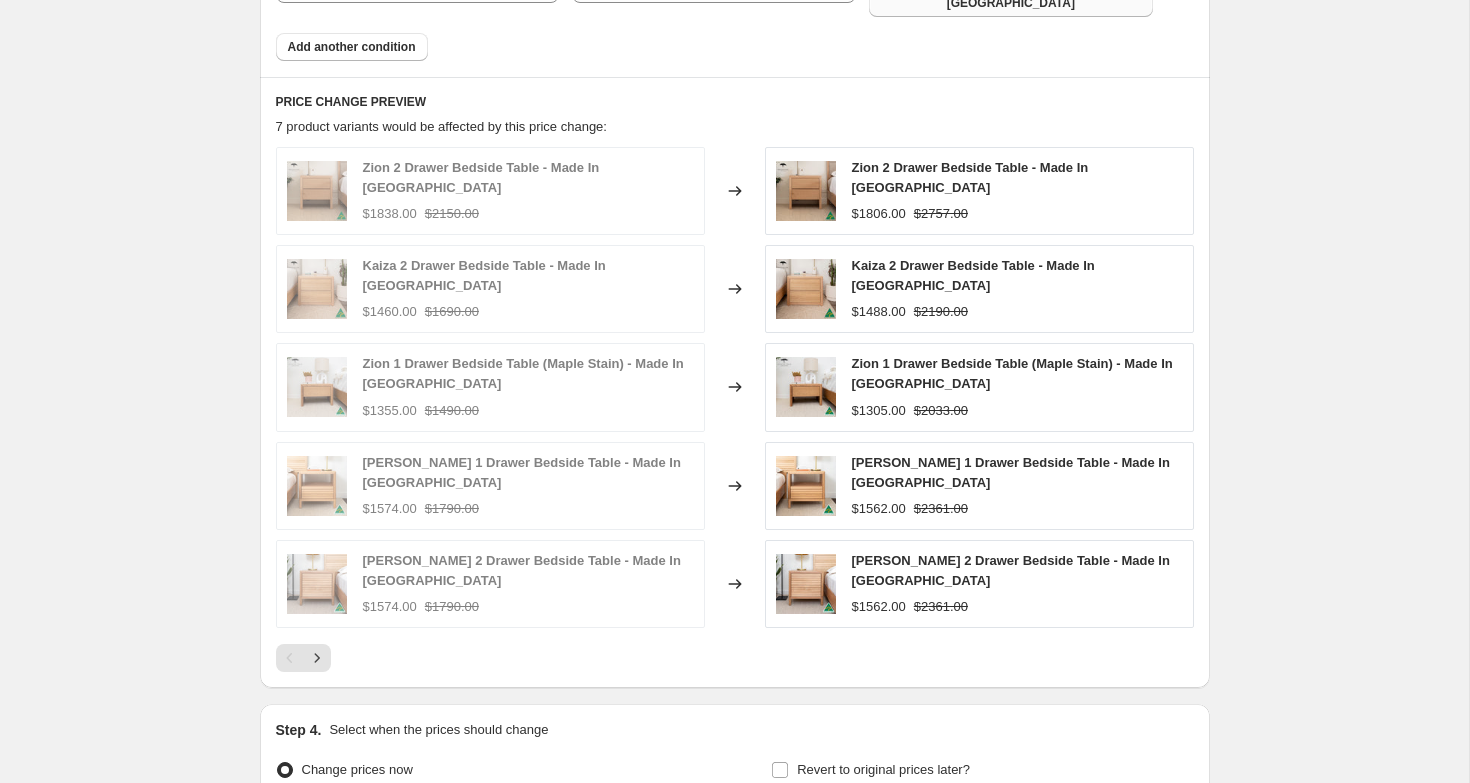 scroll, scrollTop: 1678, scrollLeft: 0, axis: vertical 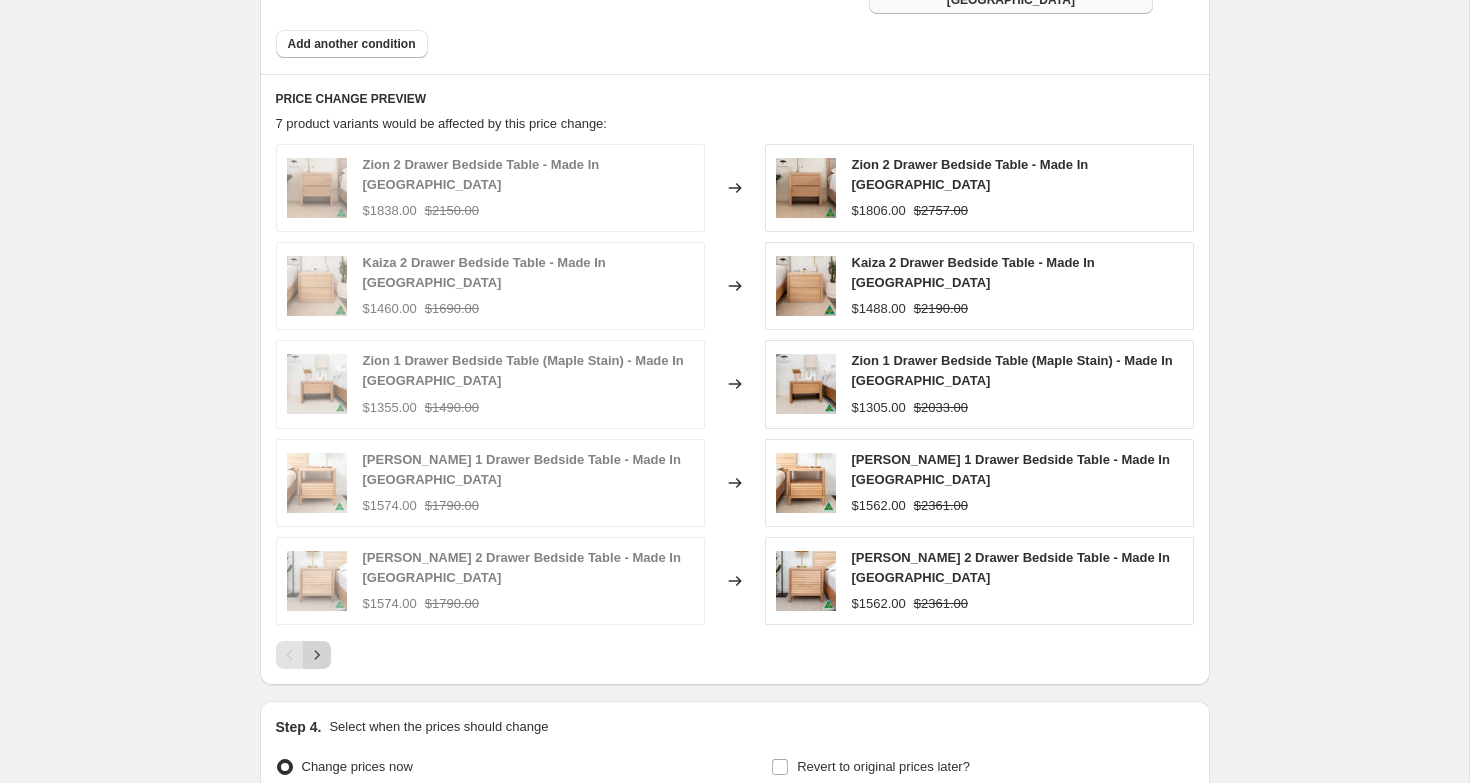 click 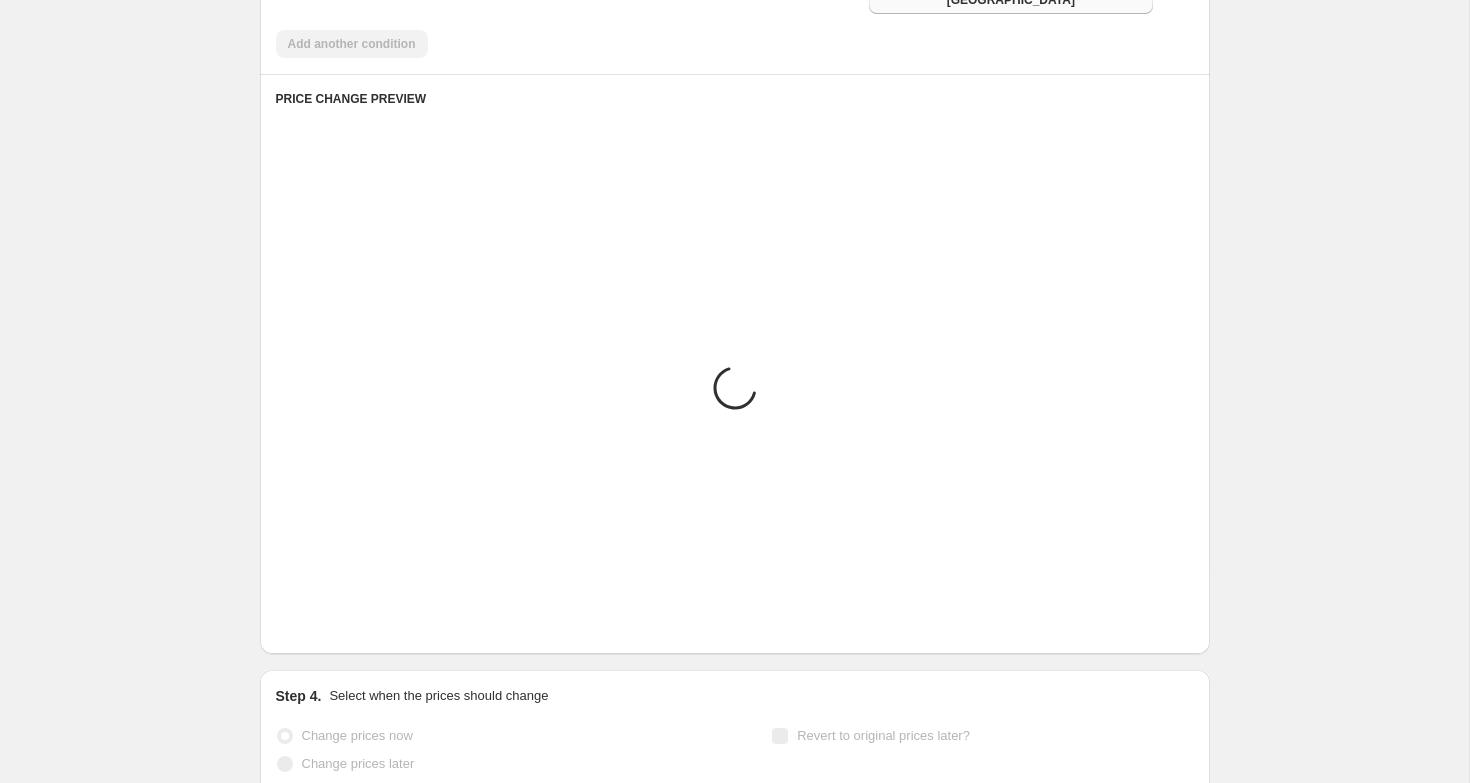 scroll, scrollTop: 1579, scrollLeft: 0, axis: vertical 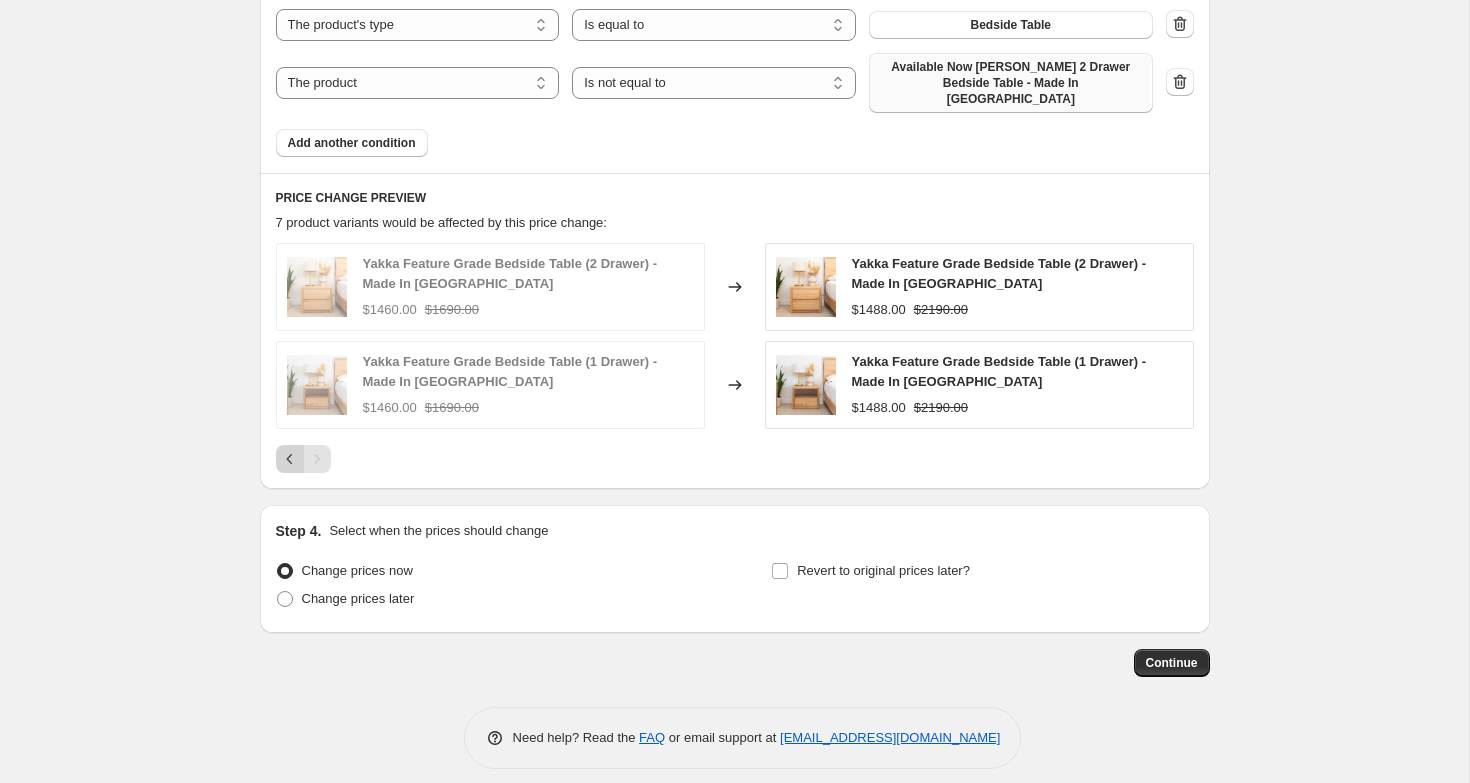 click 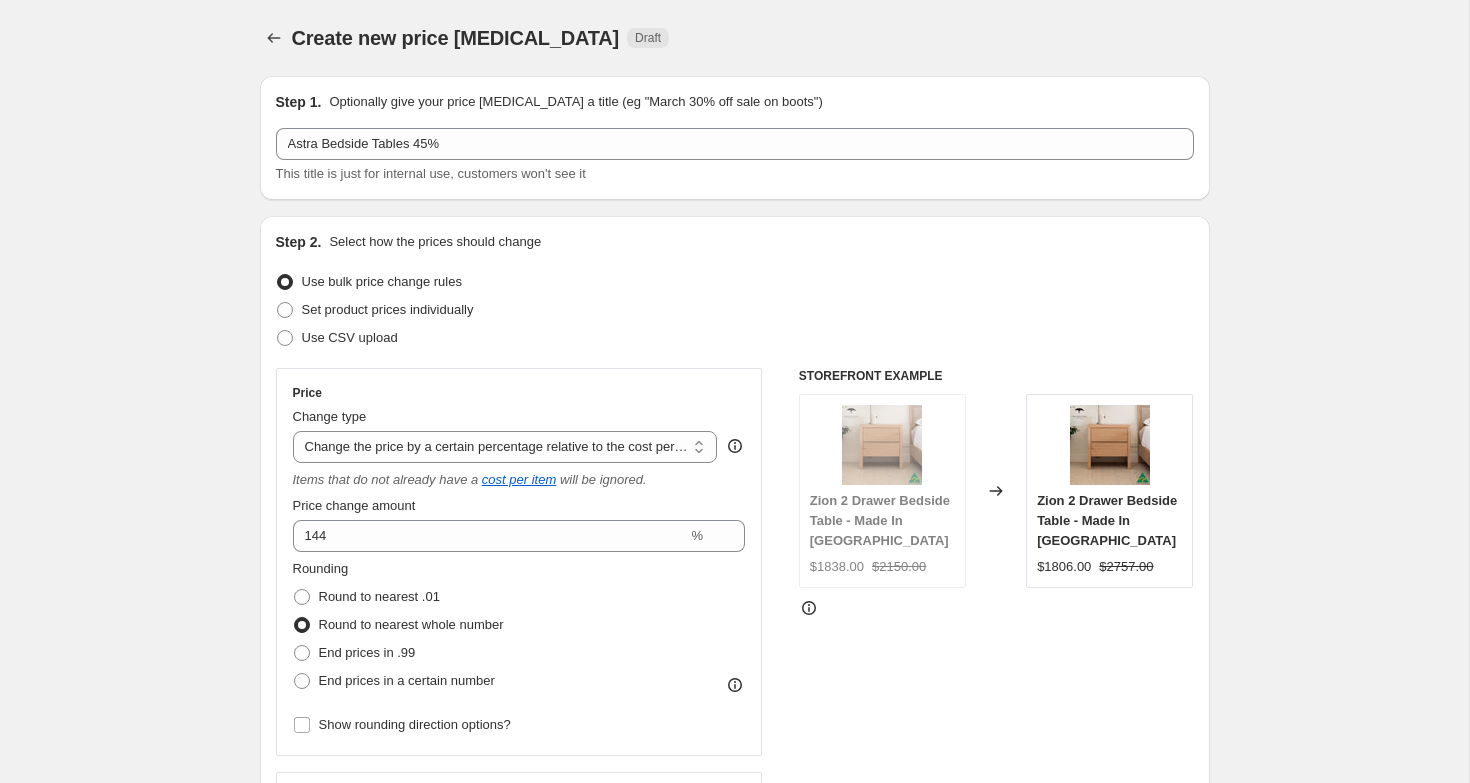 scroll, scrollTop: 7, scrollLeft: 0, axis: vertical 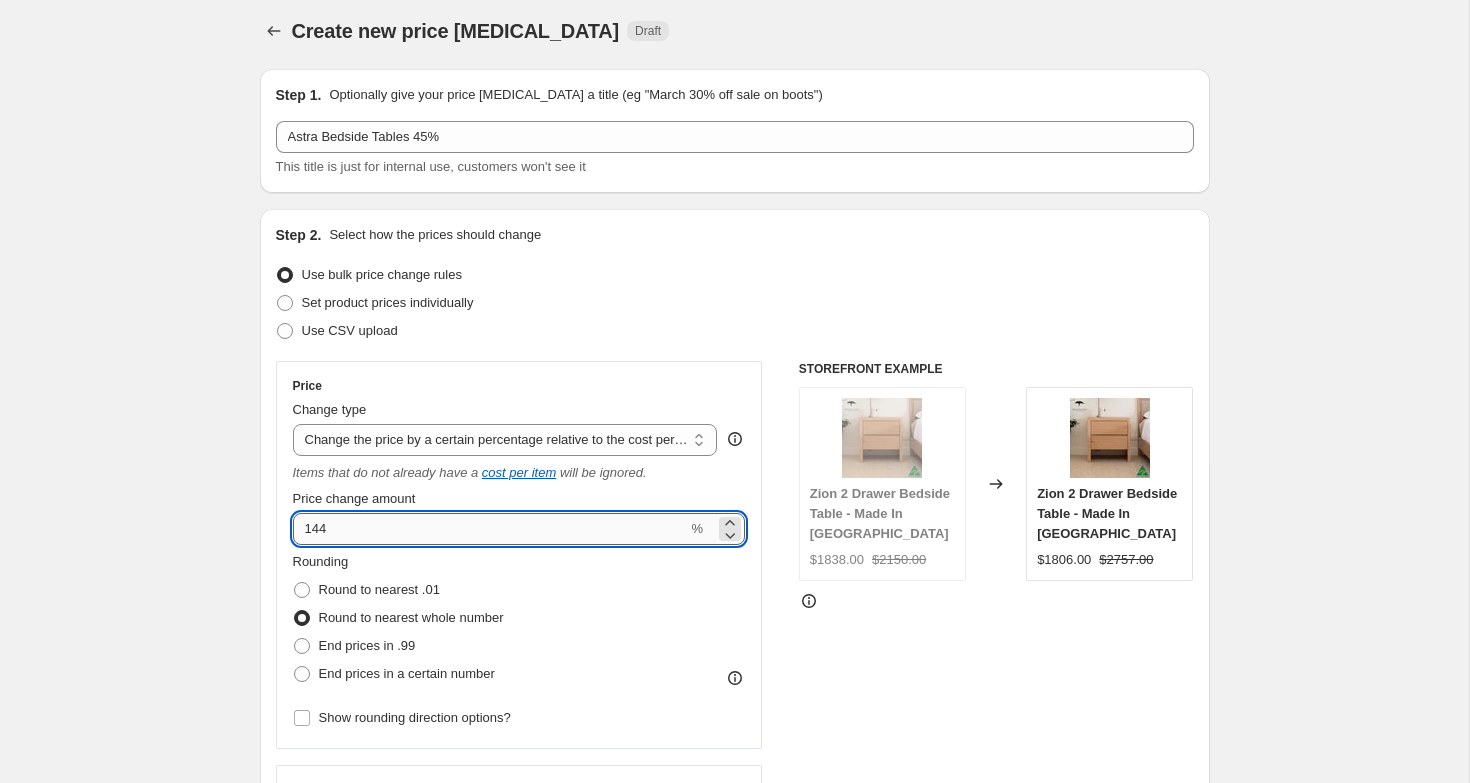click on "144" at bounding box center [490, 529] 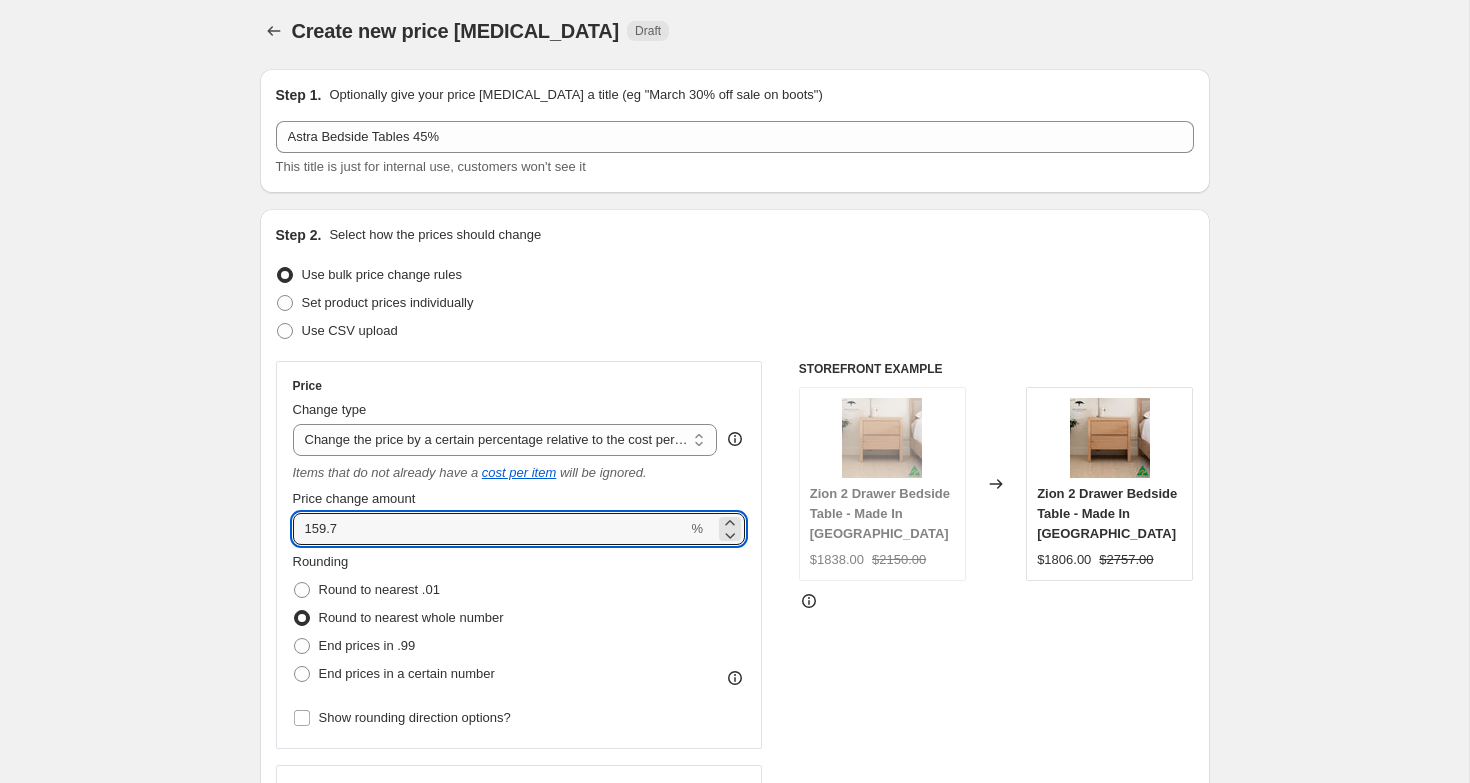 type on "159.7" 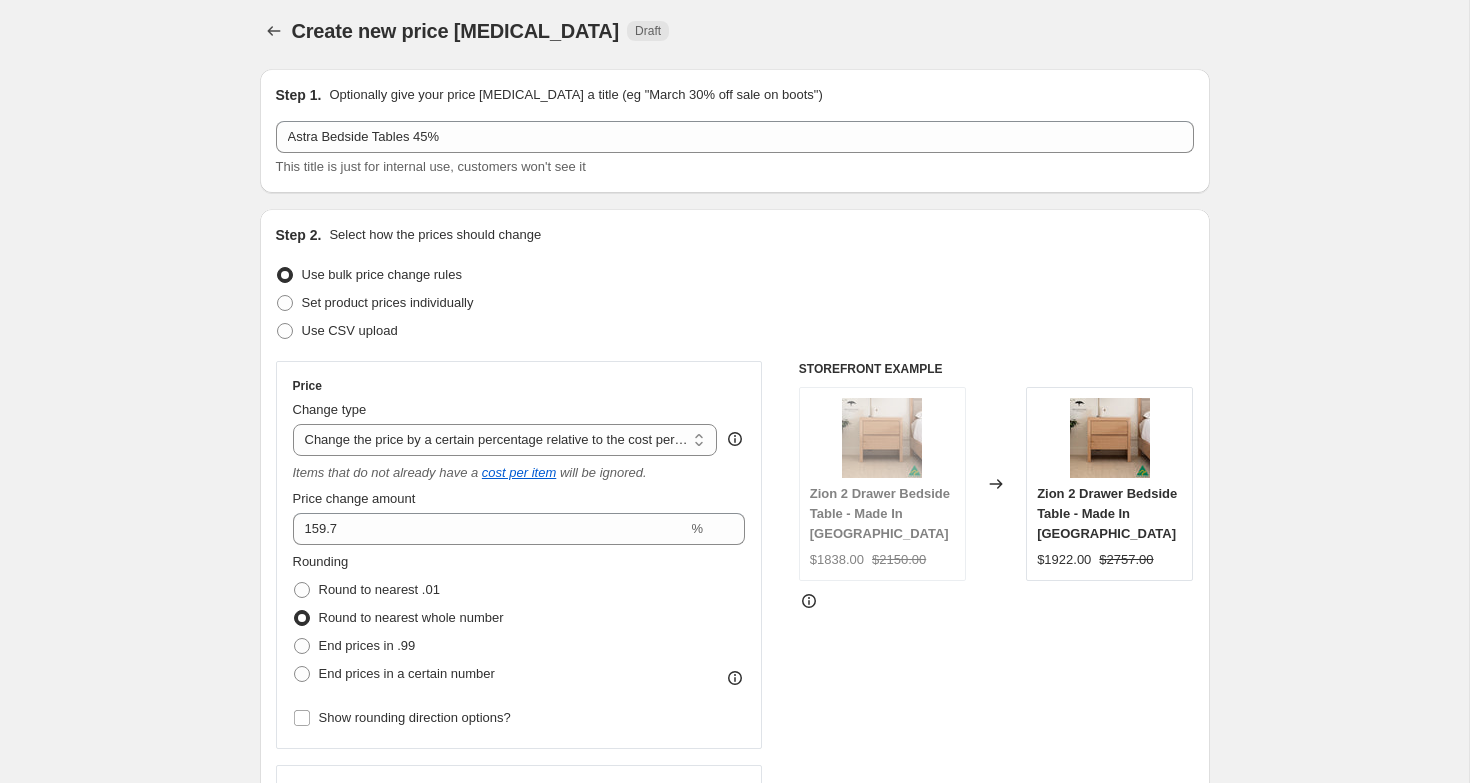 click on "STOREFRONT EXAMPLE Zion 2 Drawer Bedside Table - Made In [GEOGRAPHIC_DATA] $1838.00 $2150.00 Changed to Zion 2 Drawer Bedside Table - Made In [GEOGRAPHIC_DATA] $1922.00 $2757.00" at bounding box center (996, 756) 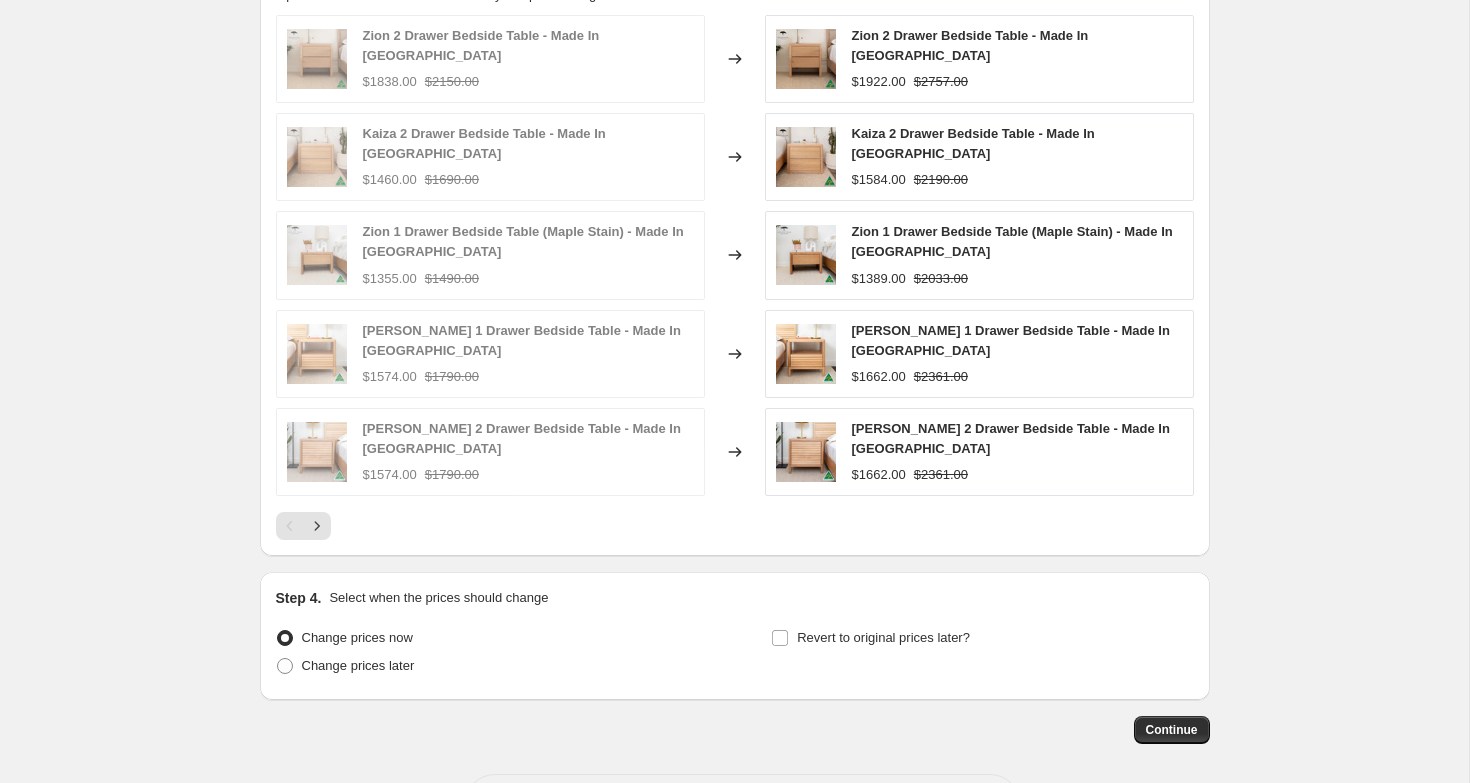 scroll, scrollTop: 1849, scrollLeft: 0, axis: vertical 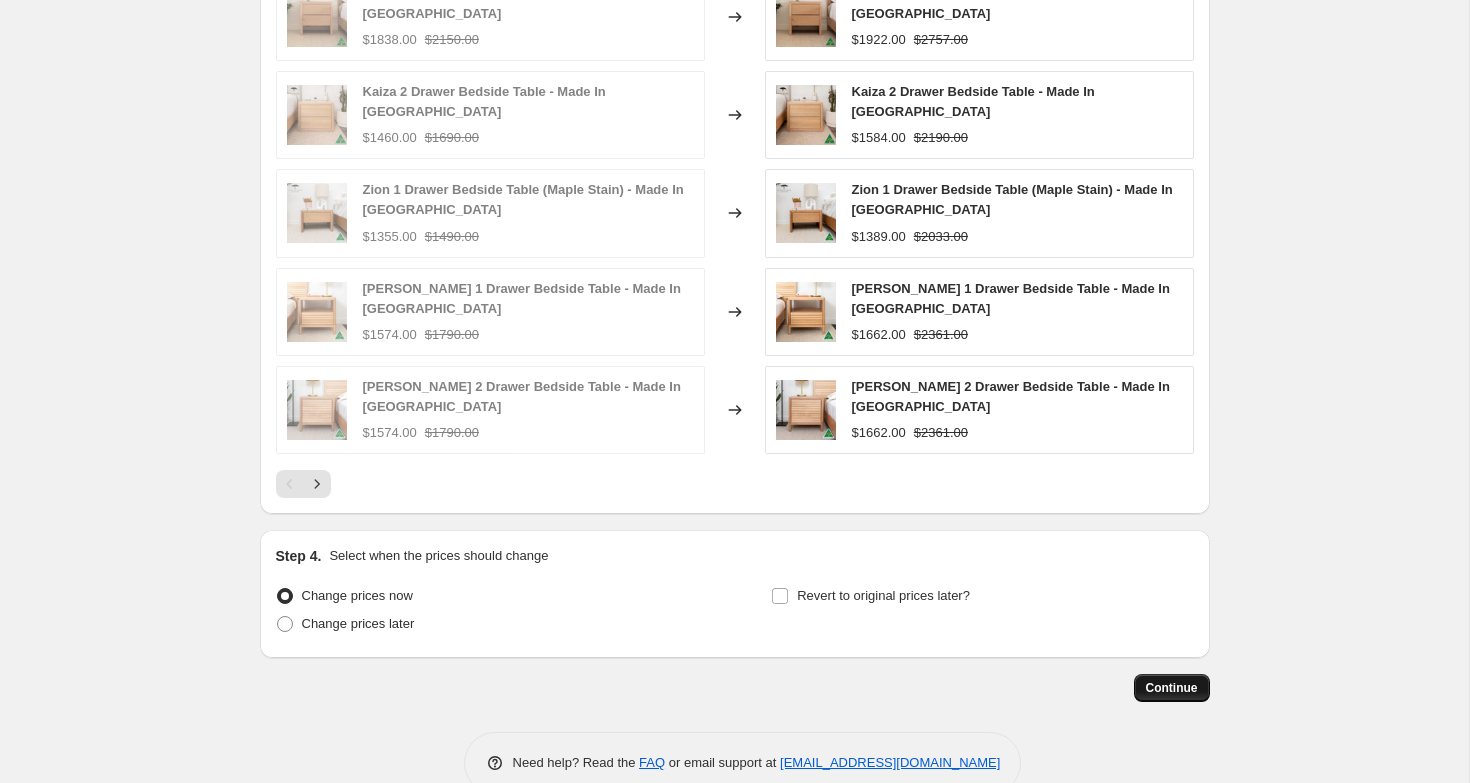click on "Continue" at bounding box center [1172, 688] 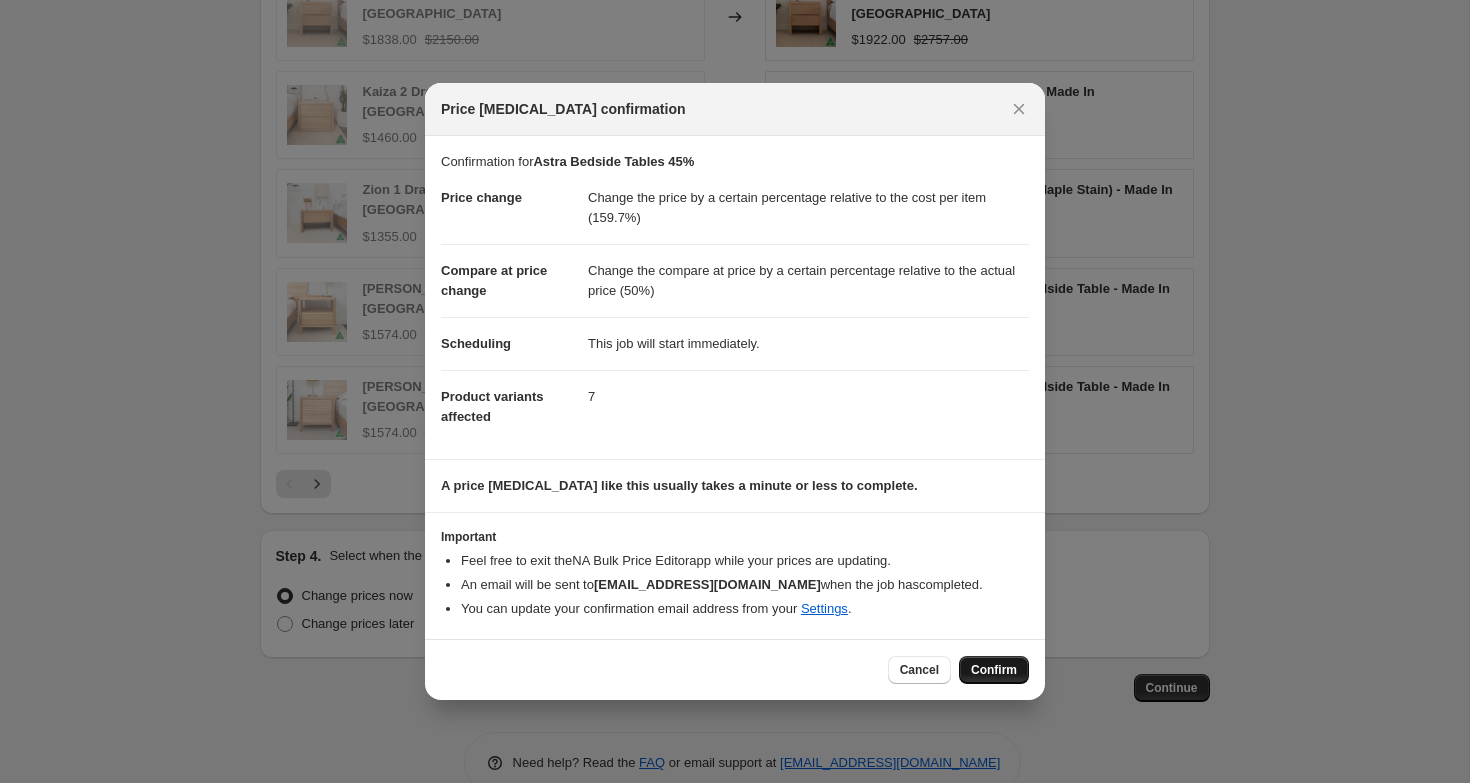 click on "Confirm" at bounding box center (994, 670) 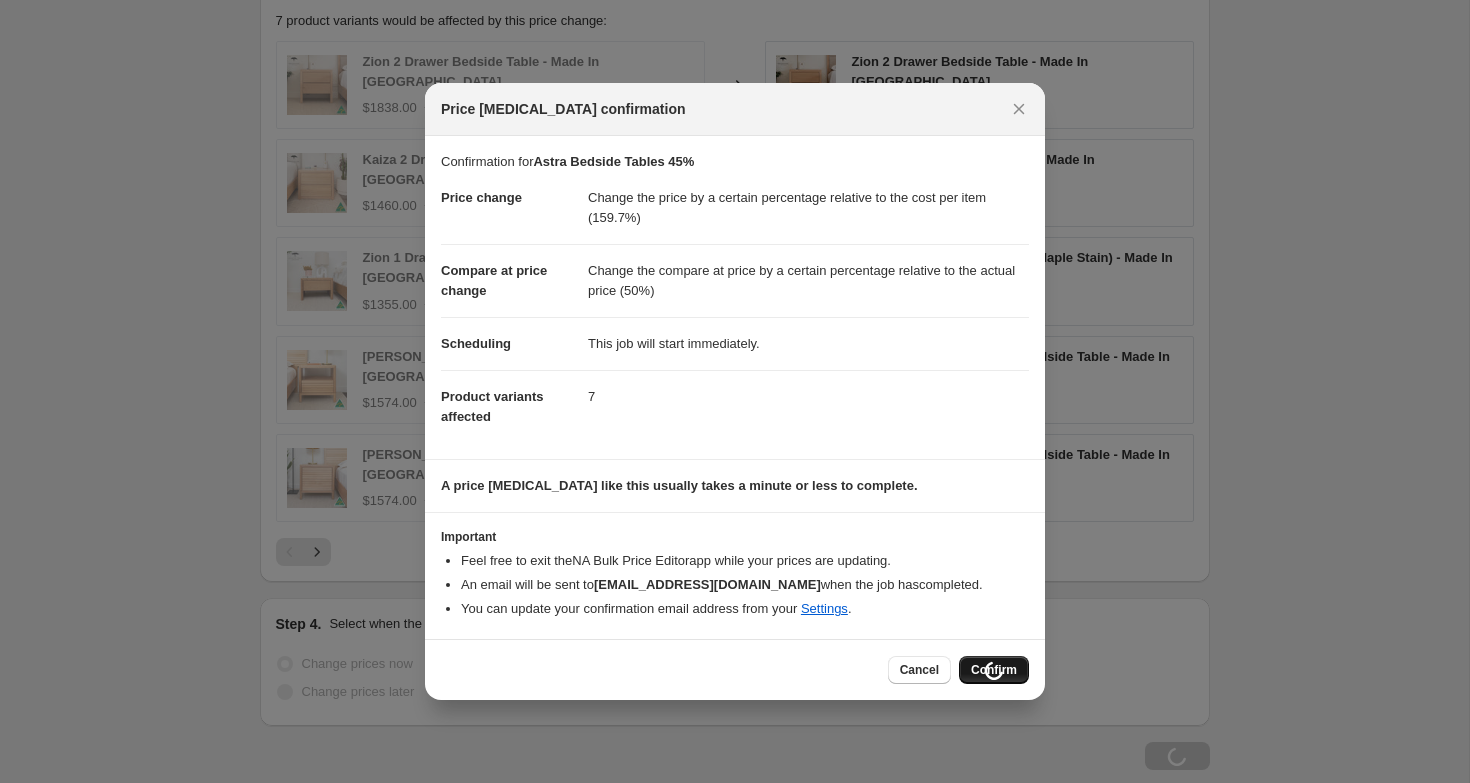 scroll, scrollTop: 1917, scrollLeft: 0, axis: vertical 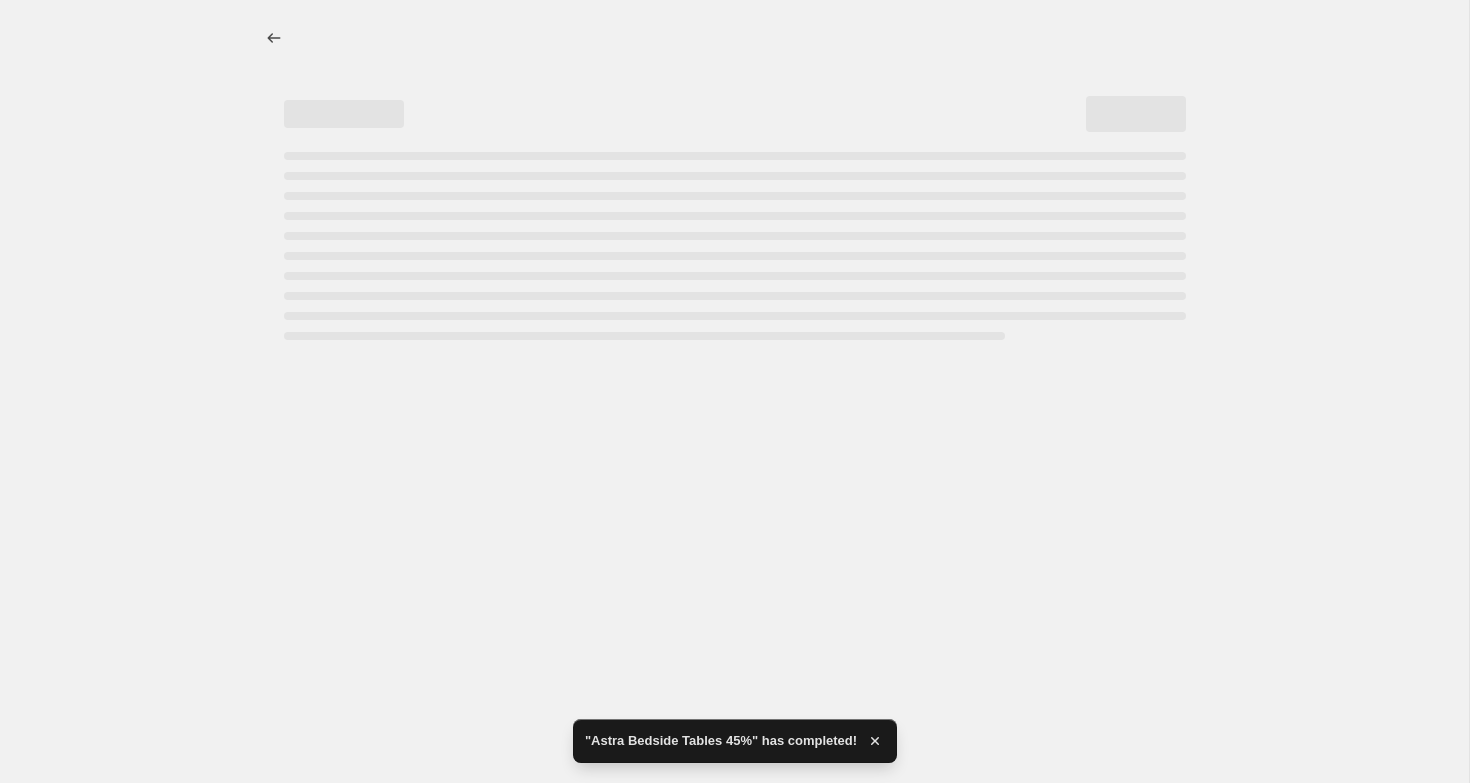 select on "pc" 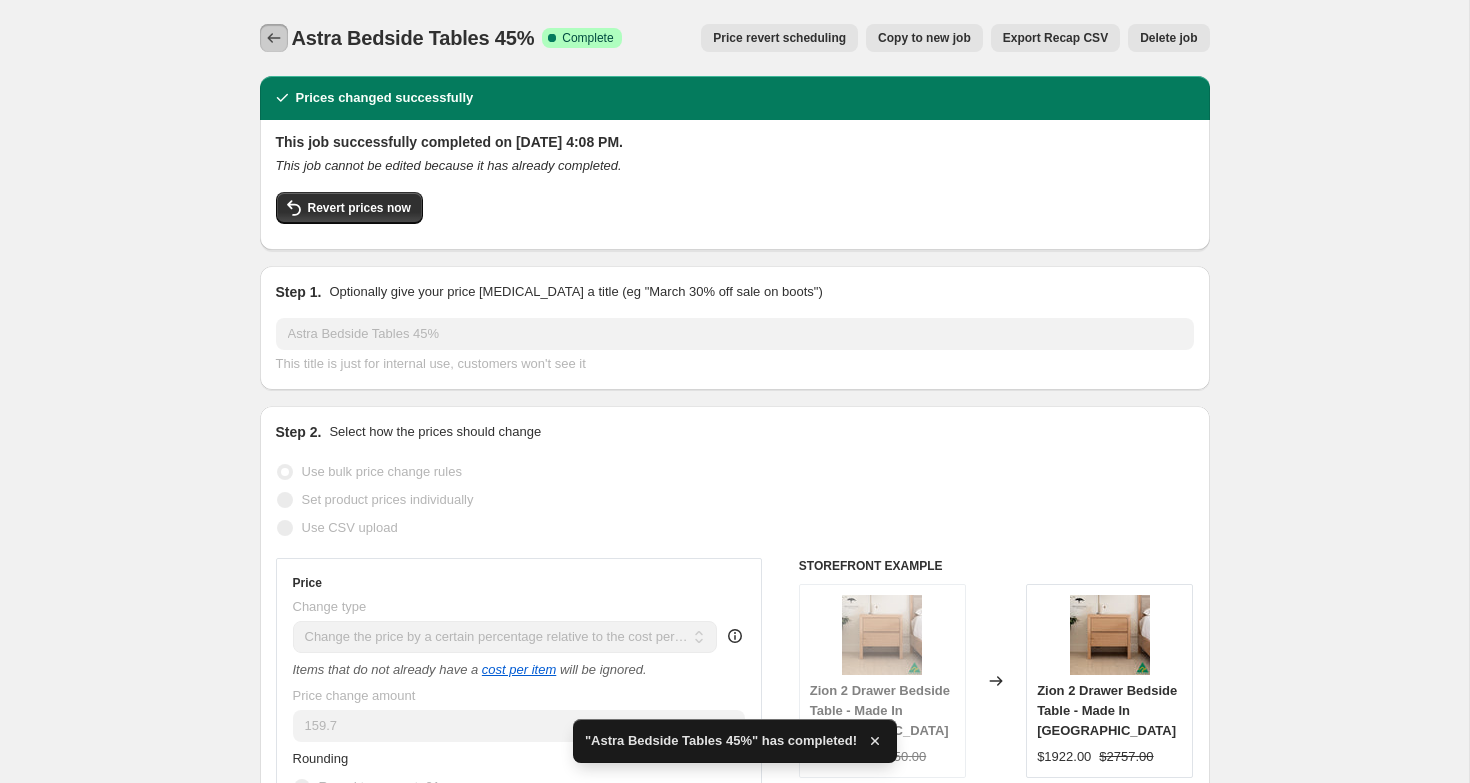 click 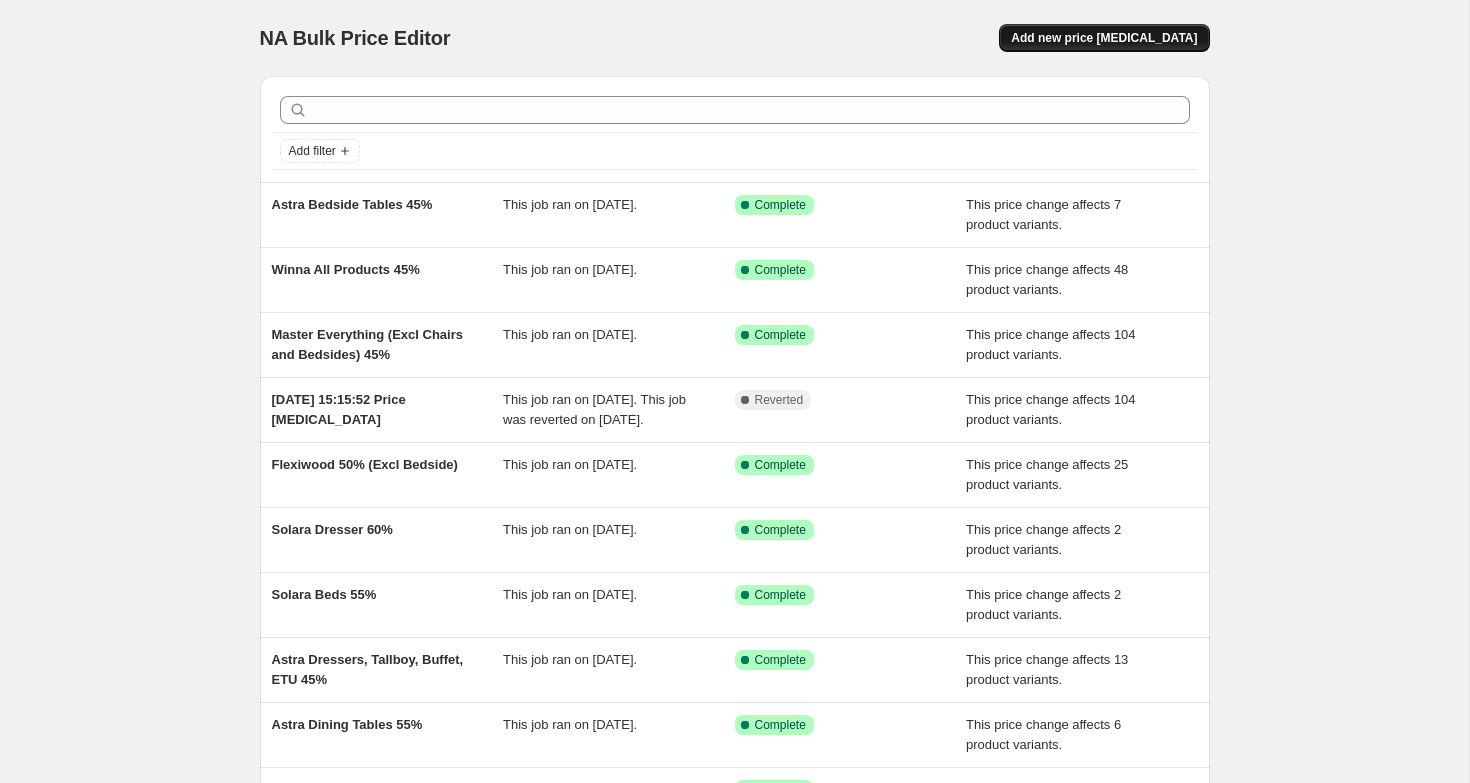 click on "Add new price [MEDICAL_DATA]" at bounding box center (1104, 38) 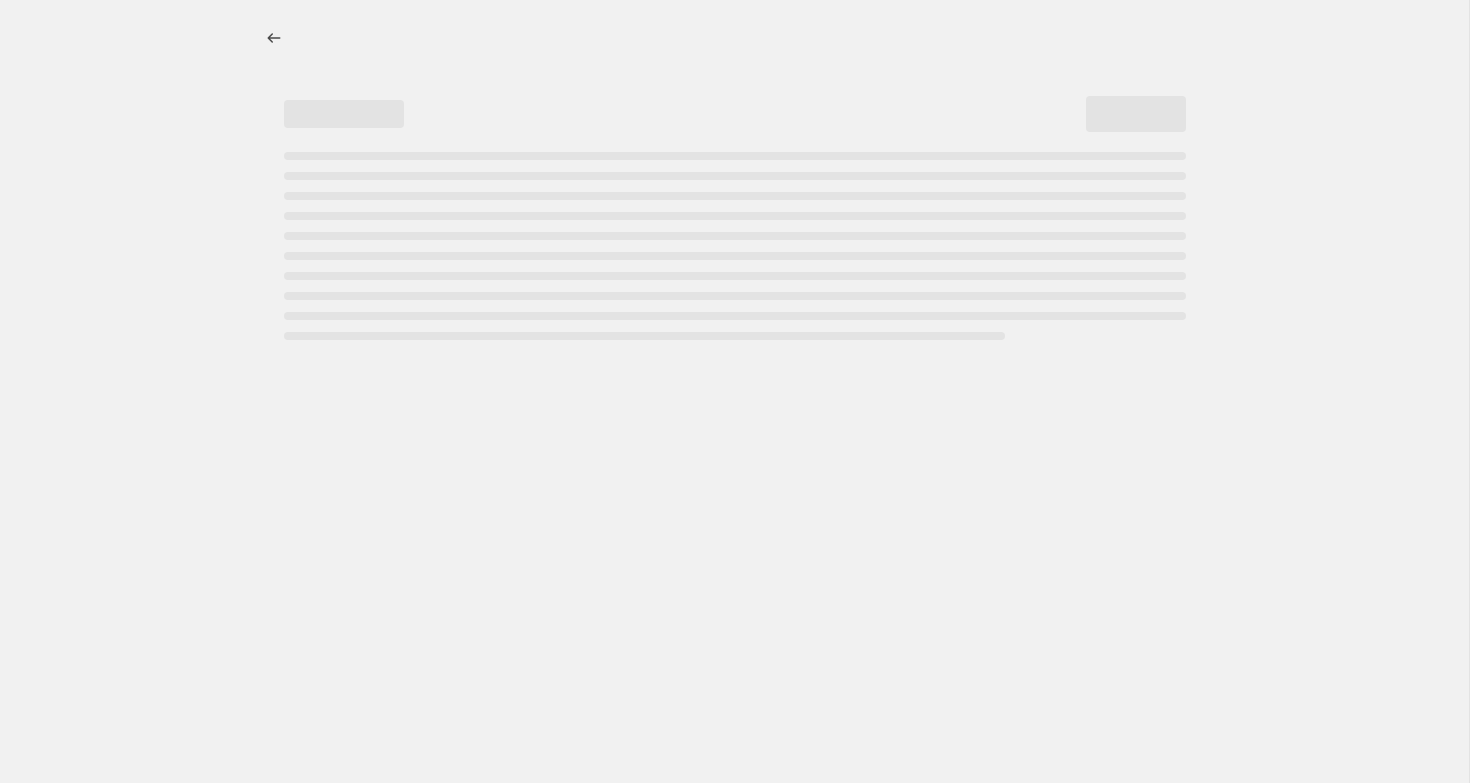 select on "percentage" 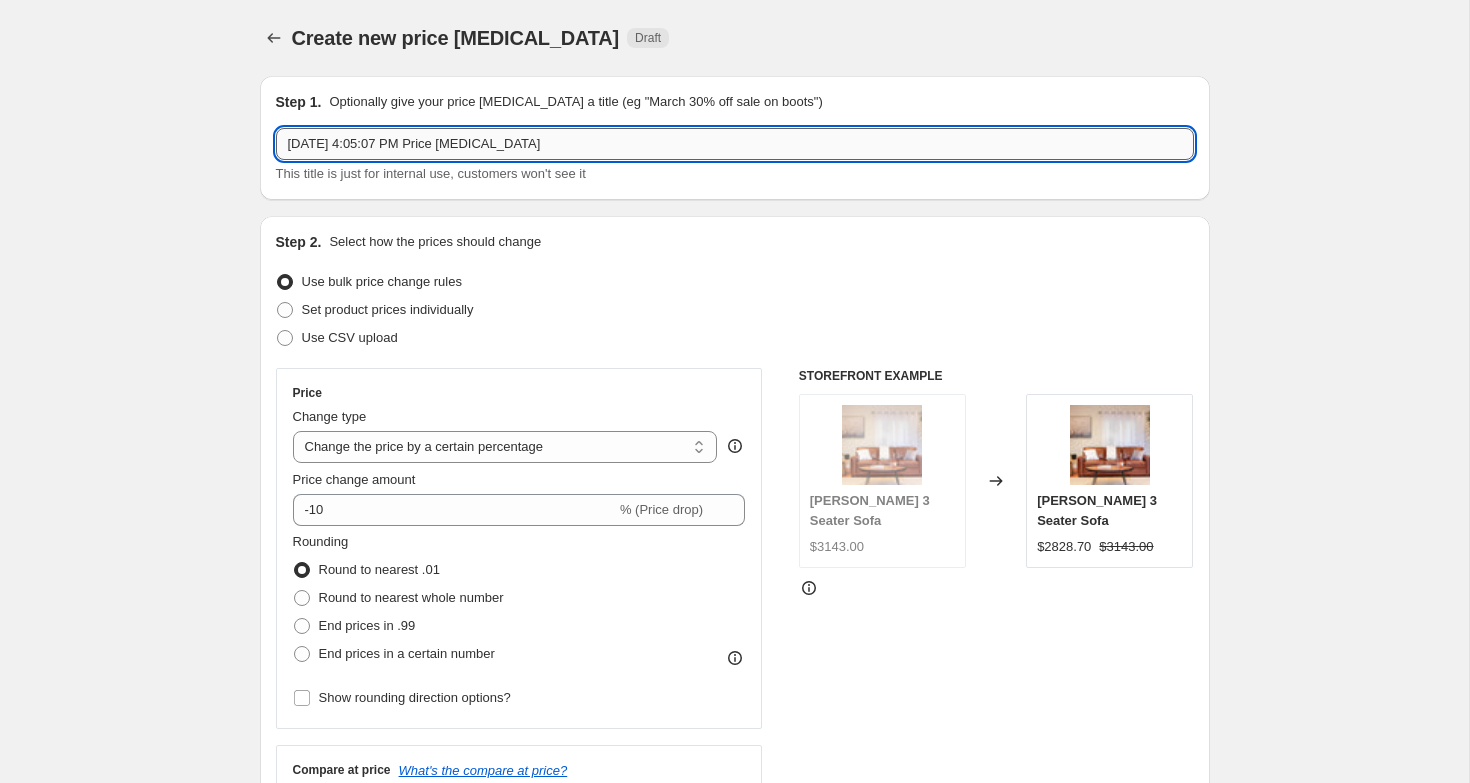 click on "[DATE] 4:05:07 PM Price [MEDICAL_DATA]" at bounding box center [735, 144] 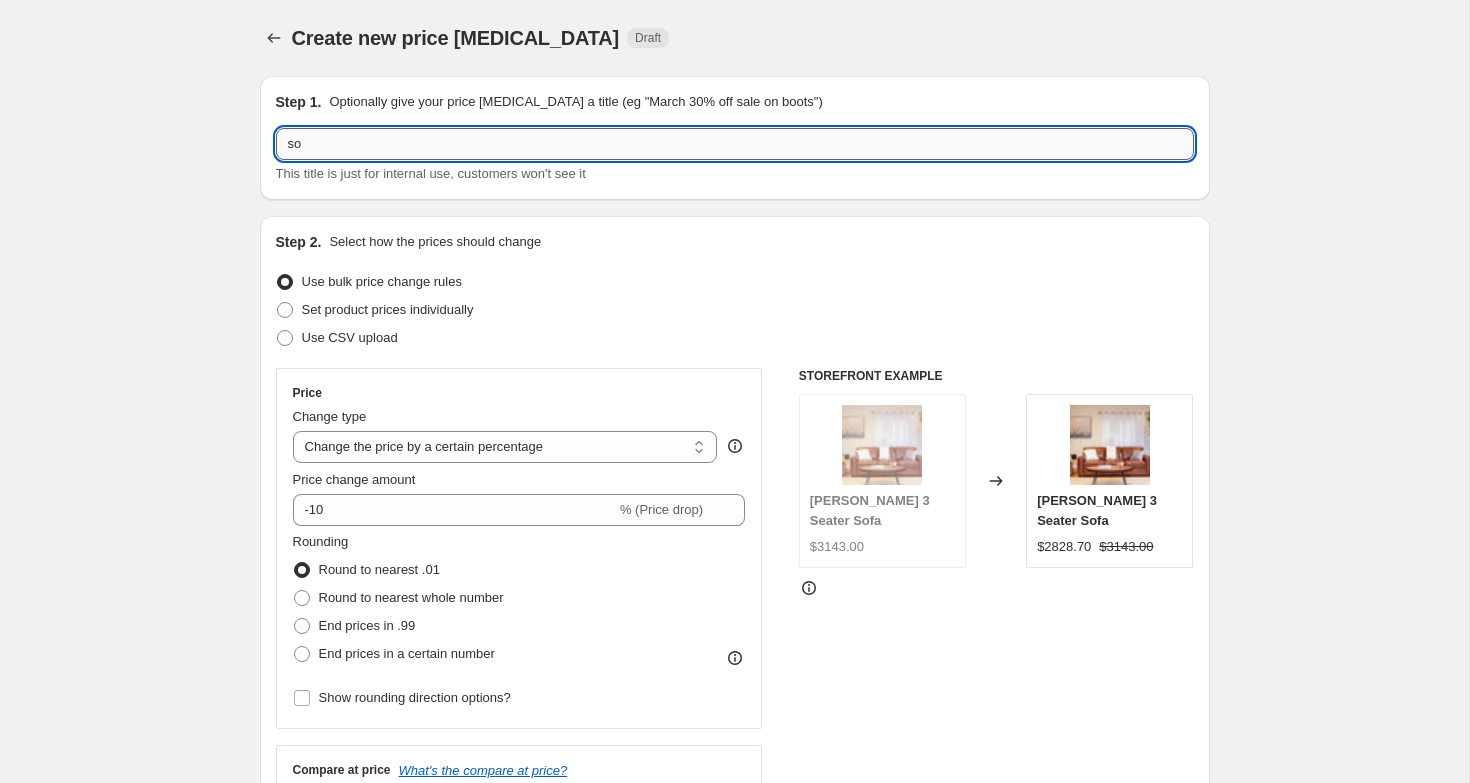 type on "s" 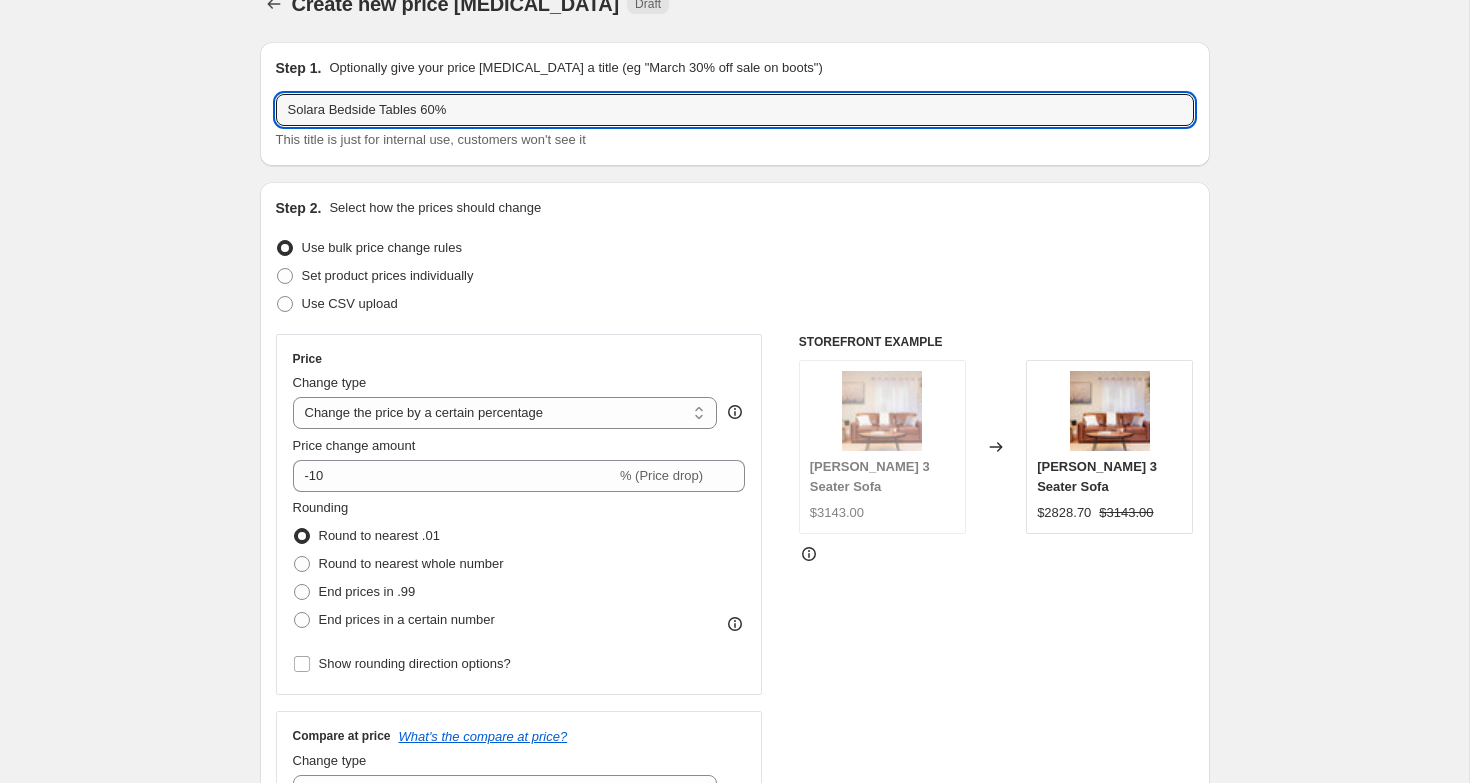 scroll, scrollTop: 76, scrollLeft: 0, axis: vertical 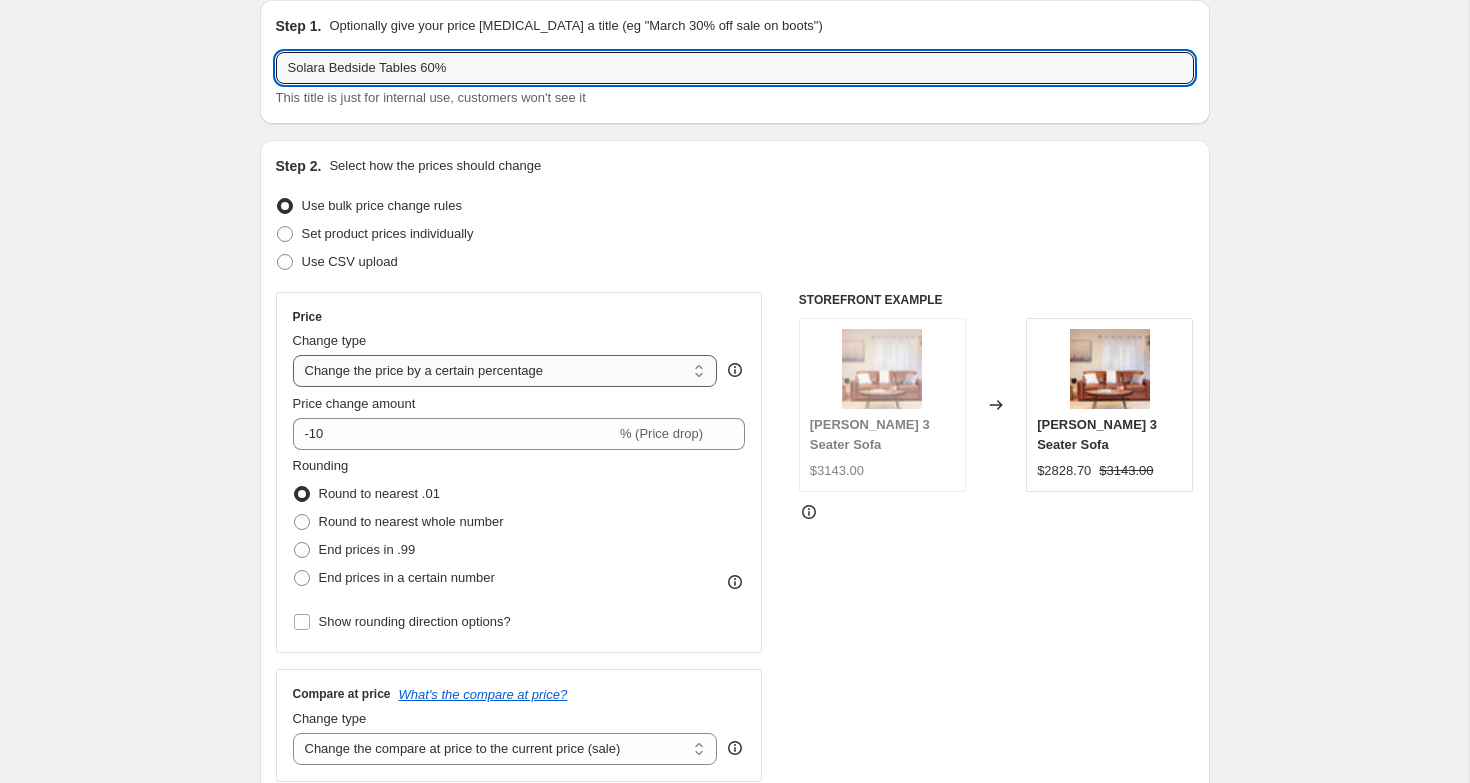 type on "Solara Bedside Tables 60%" 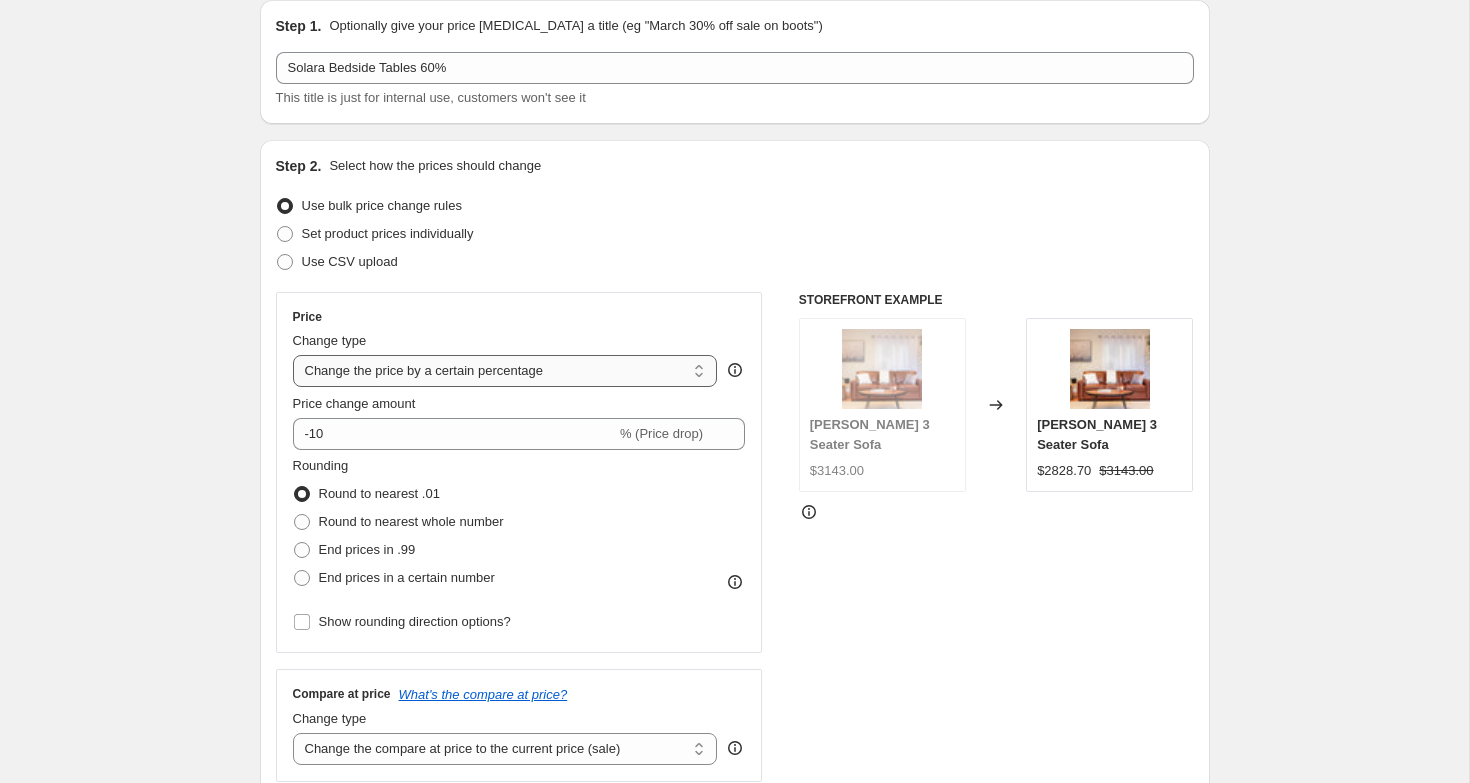 select on "pc" 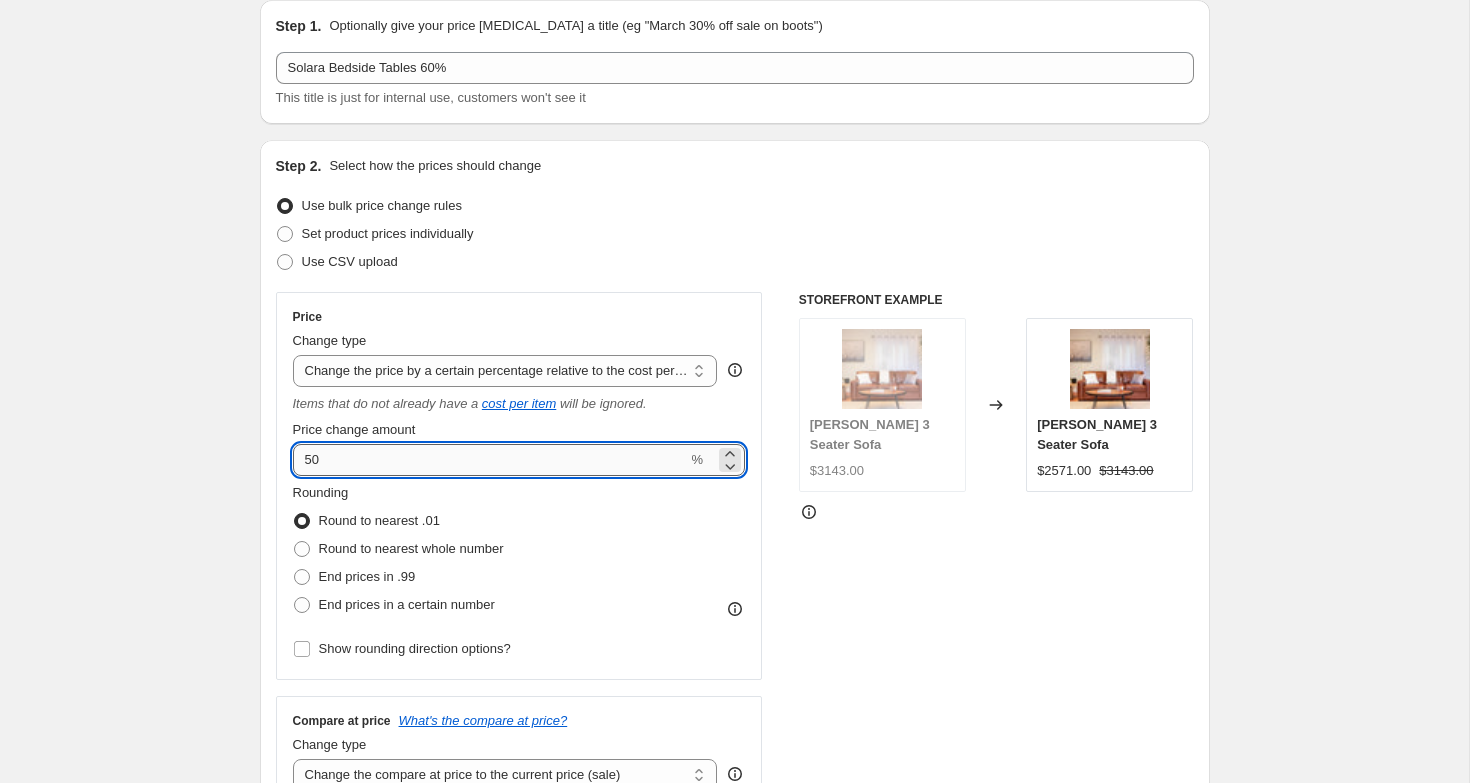 click on "50" at bounding box center [490, 460] 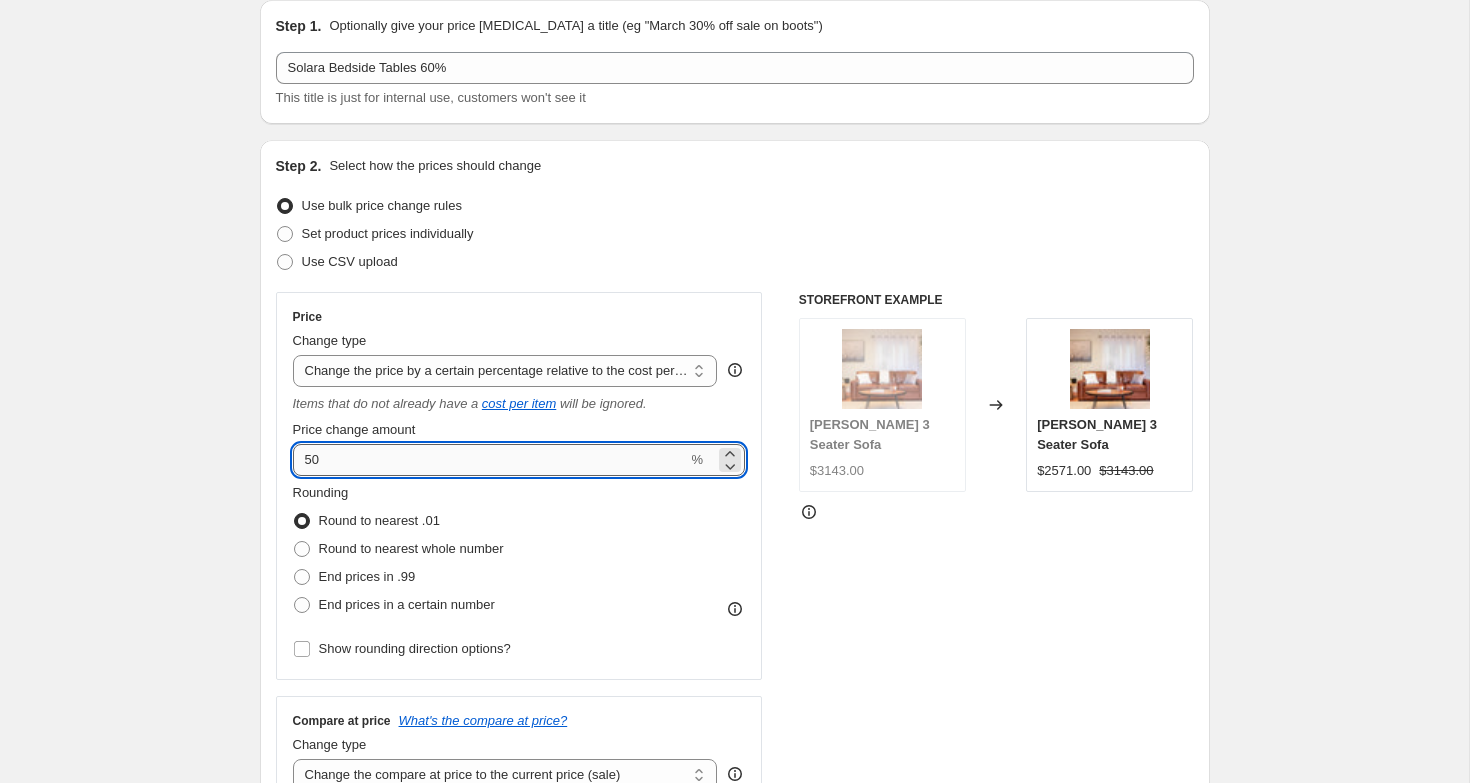 type on "5" 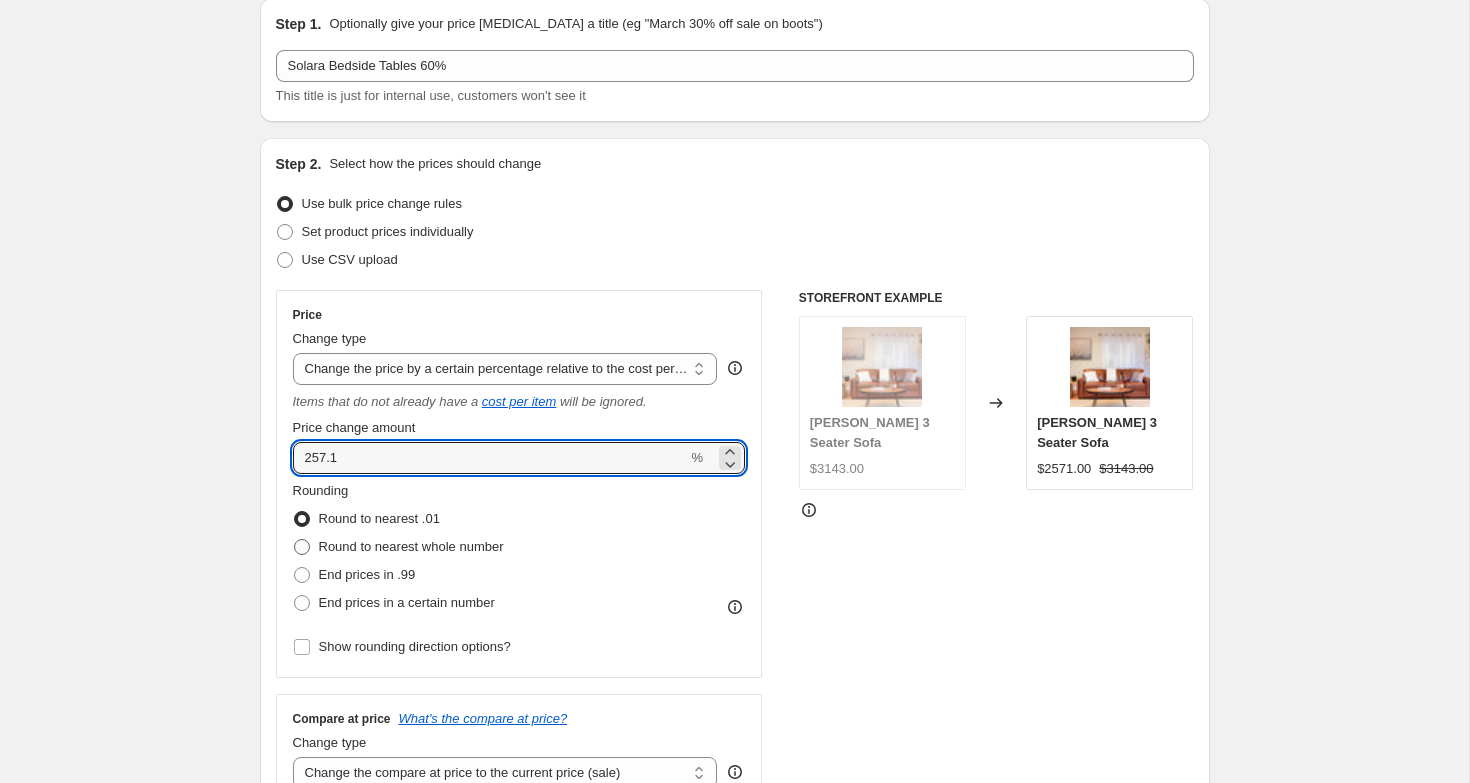 type on "257.1" 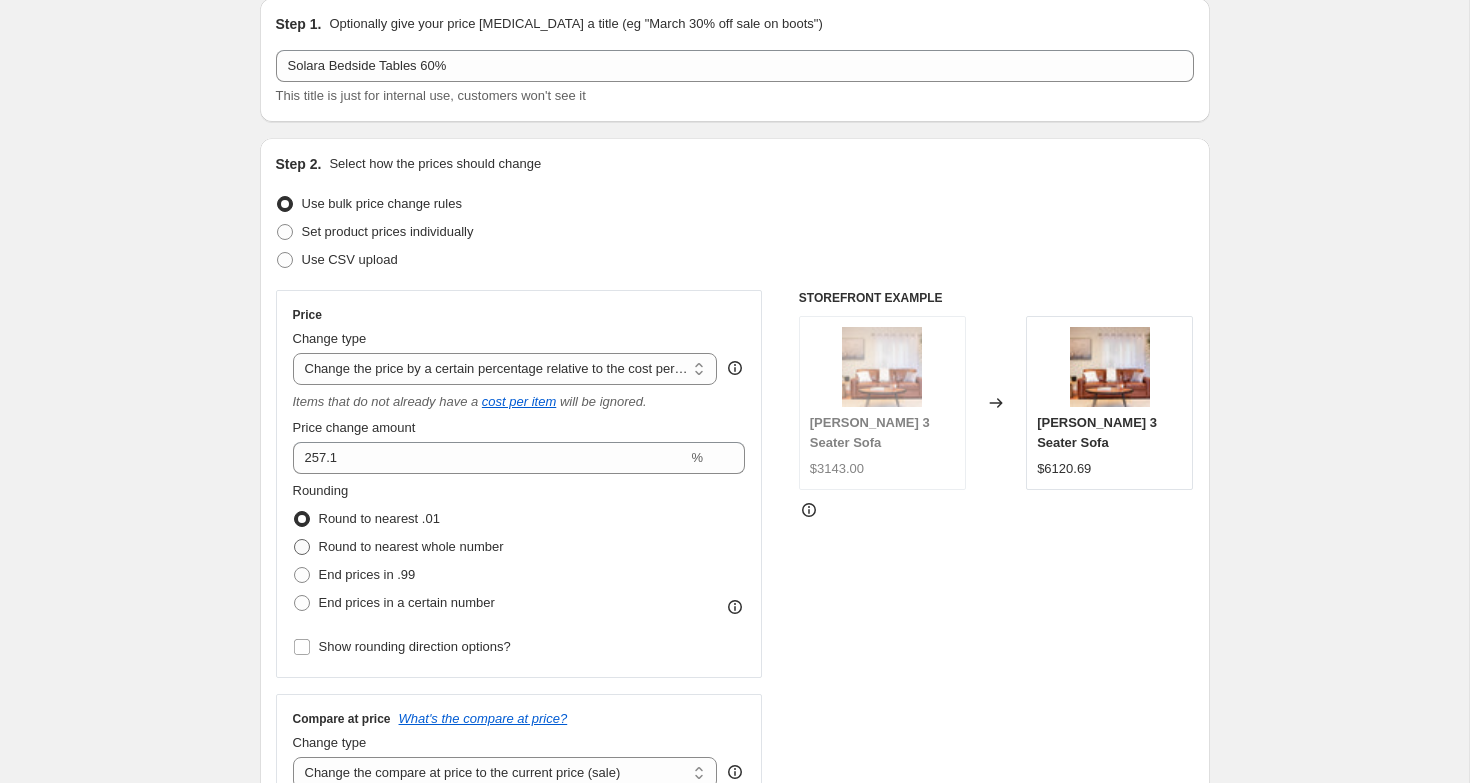 click on "Round to nearest whole number" at bounding box center (411, 546) 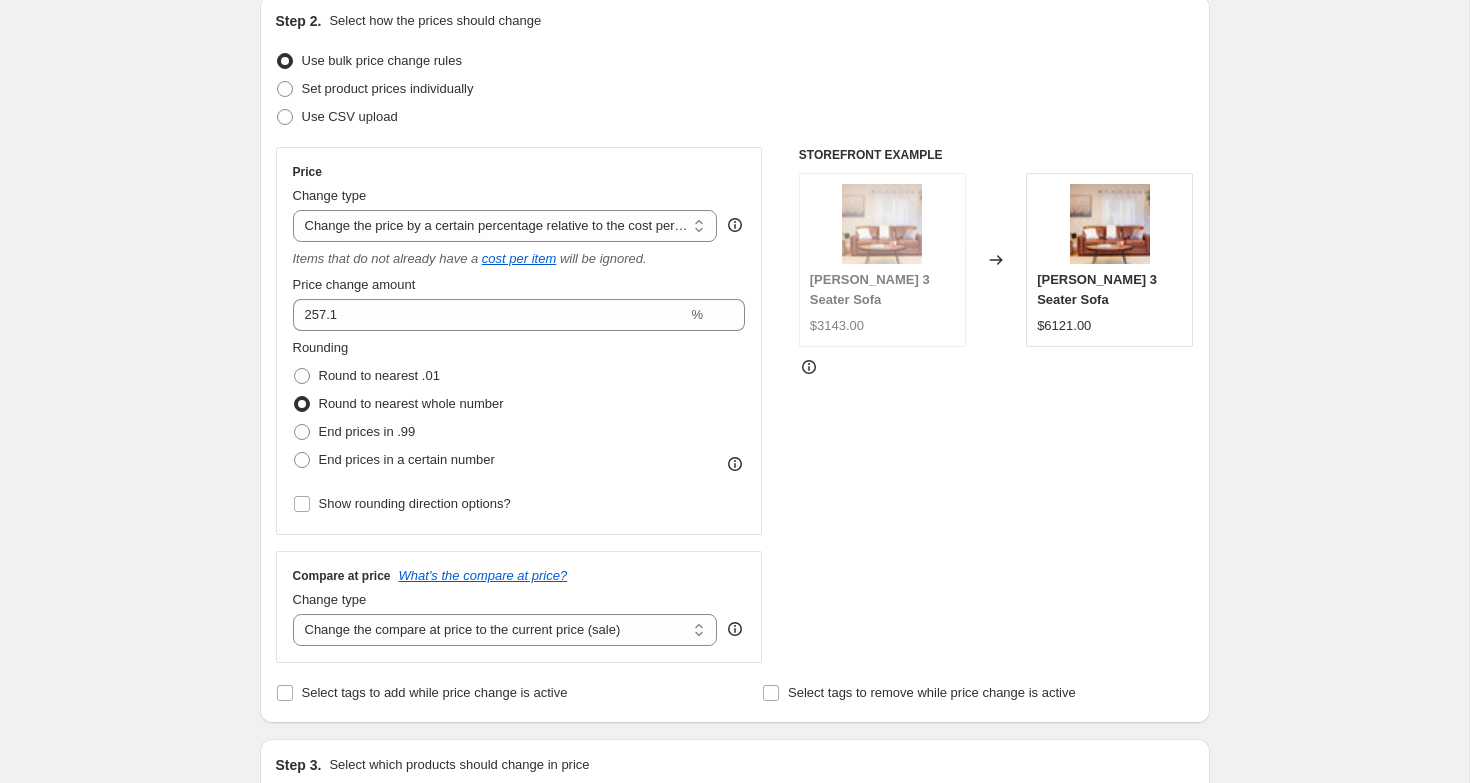 scroll, scrollTop: 280, scrollLeft: 0, axis: vertical 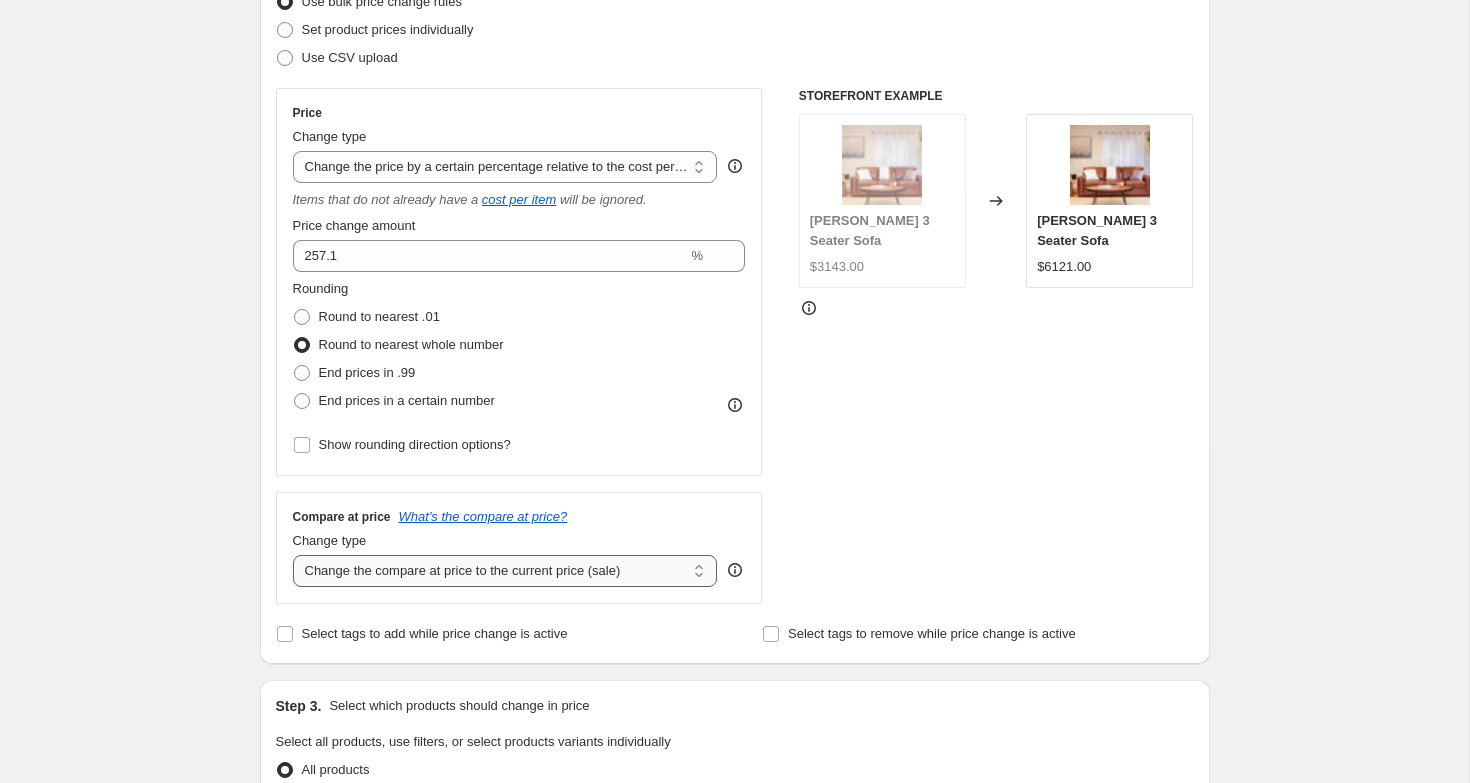 click on "Change the compare at price to the current price (sale) Change the compare at price to a certain amount Change the compare at price by a certain amount Change the compare at price by a certain percentage Change the compare at price by a certain amount relative to the actual price Change the compare at price by a certain percentage relative to the actual price Don't change the compare at price Remove the compare at price" at bounding box center [505, 571] 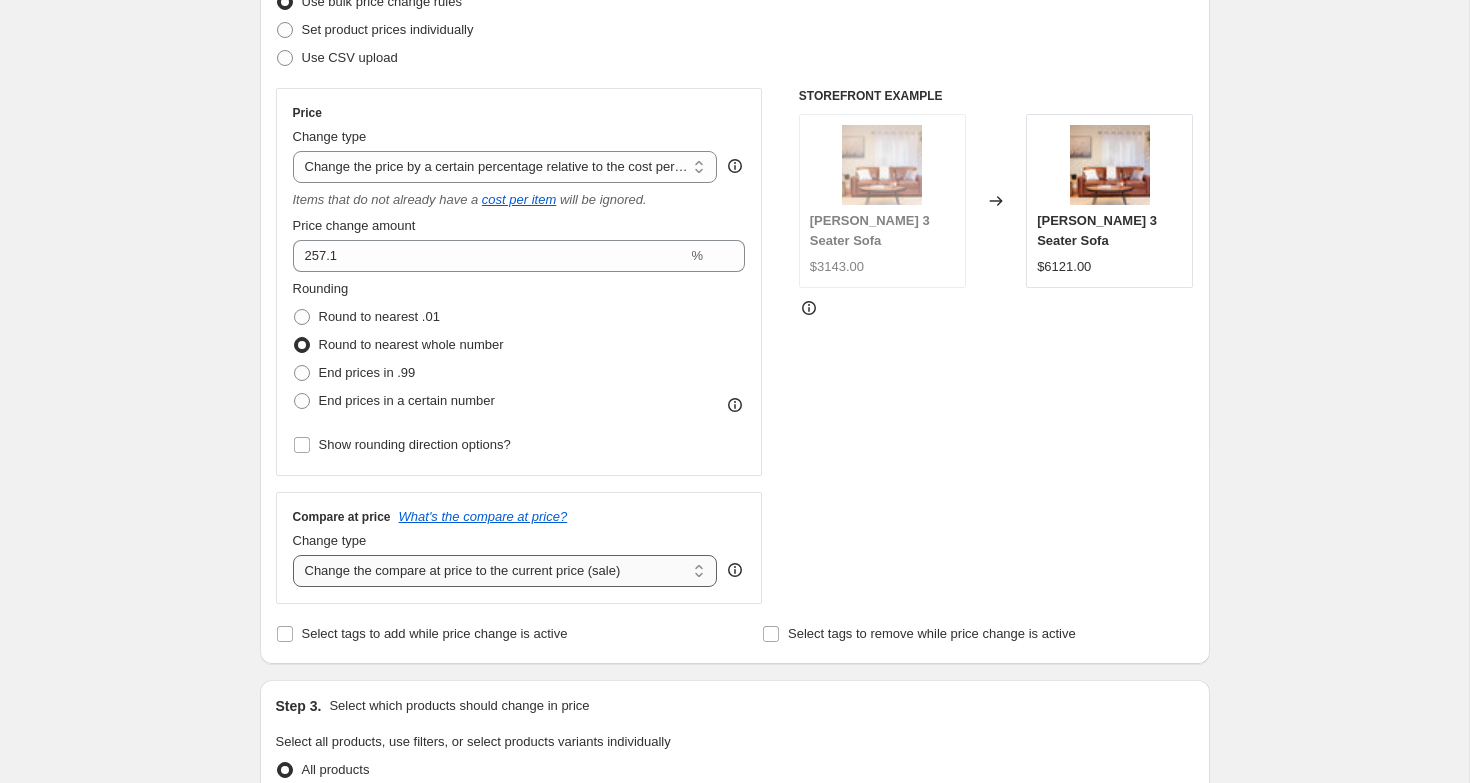 select on "pp" 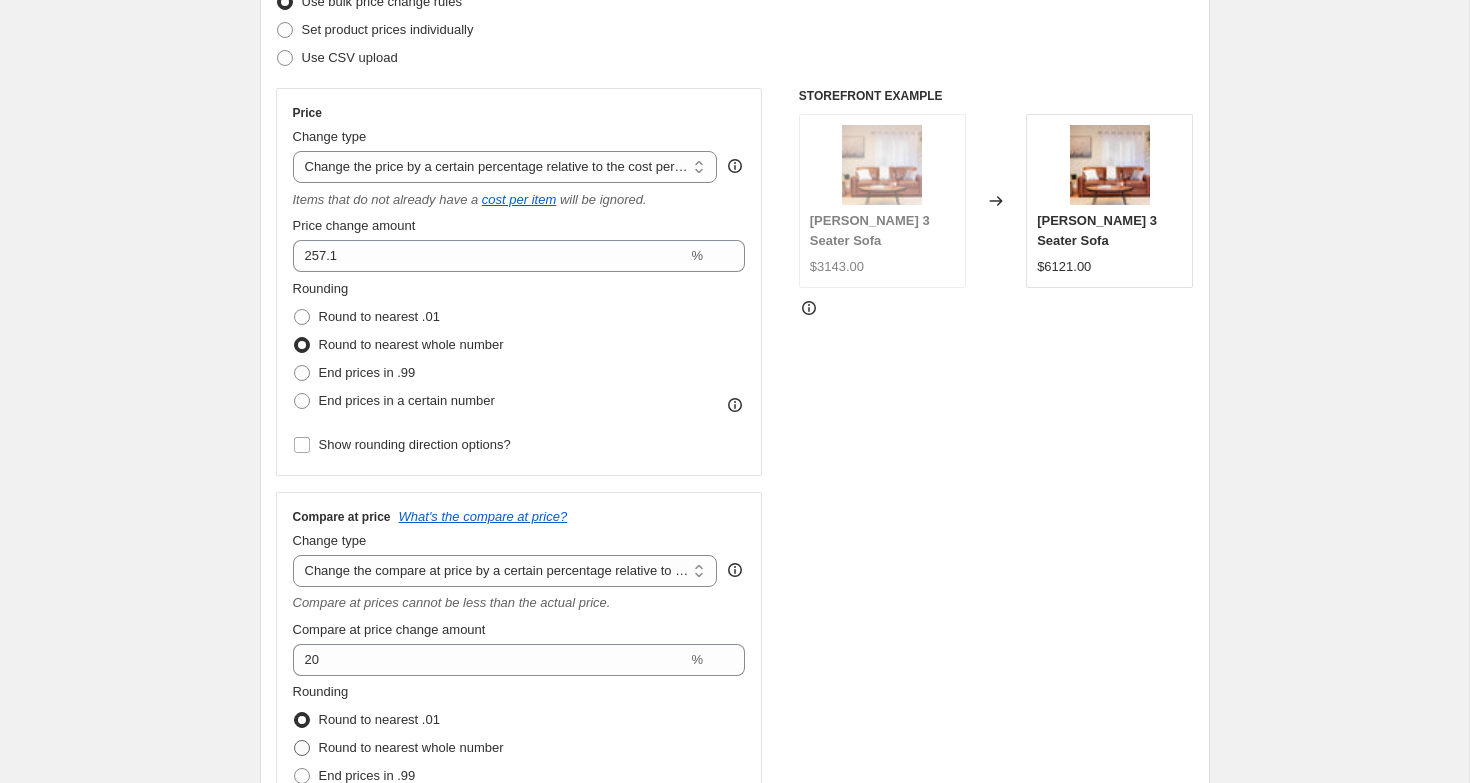 click on "Round to nearest whole number" at bounding box center [411, 747] 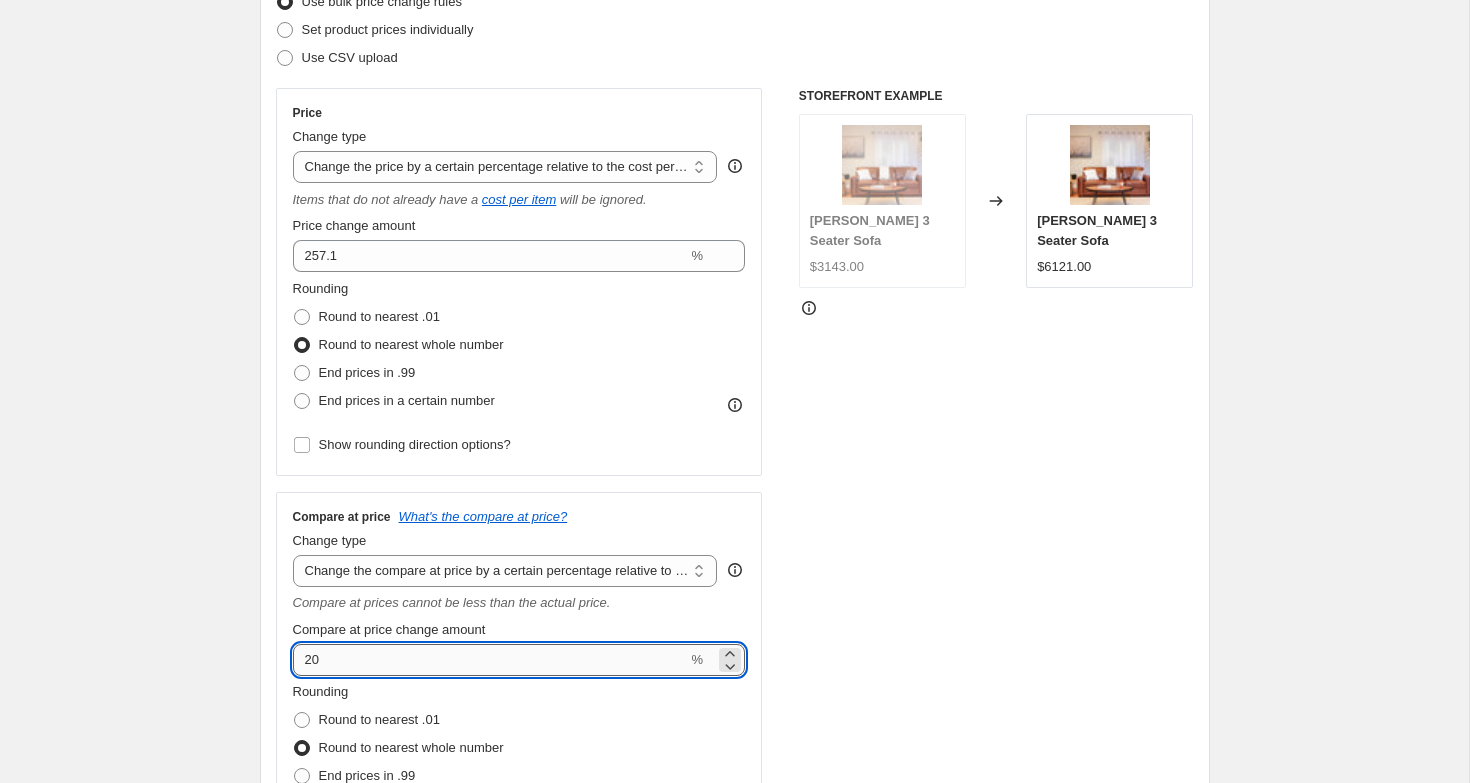 click on "20" at bounding box center [490, 660] 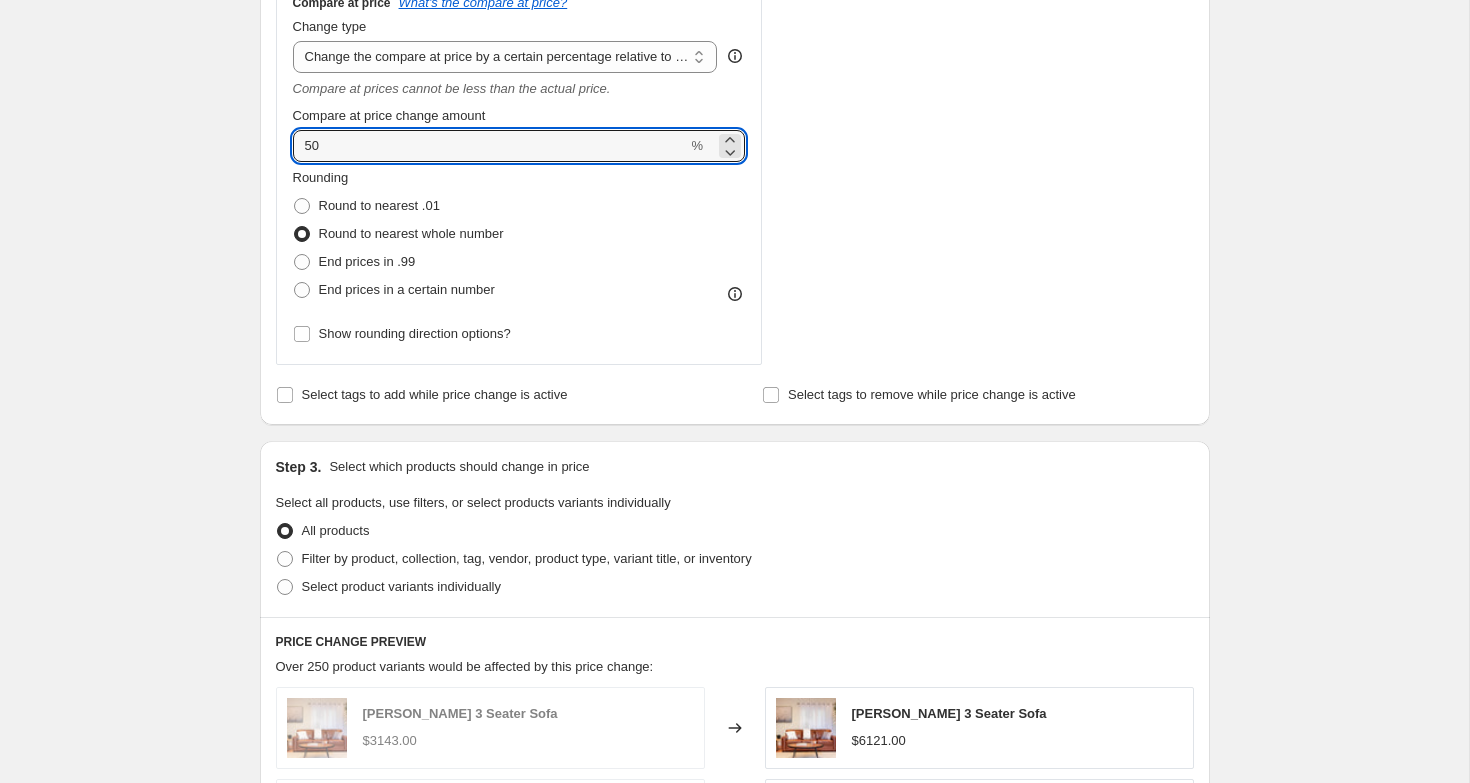 scroll, scrollTop: 844, scrollLeft: 0, axis: vertical 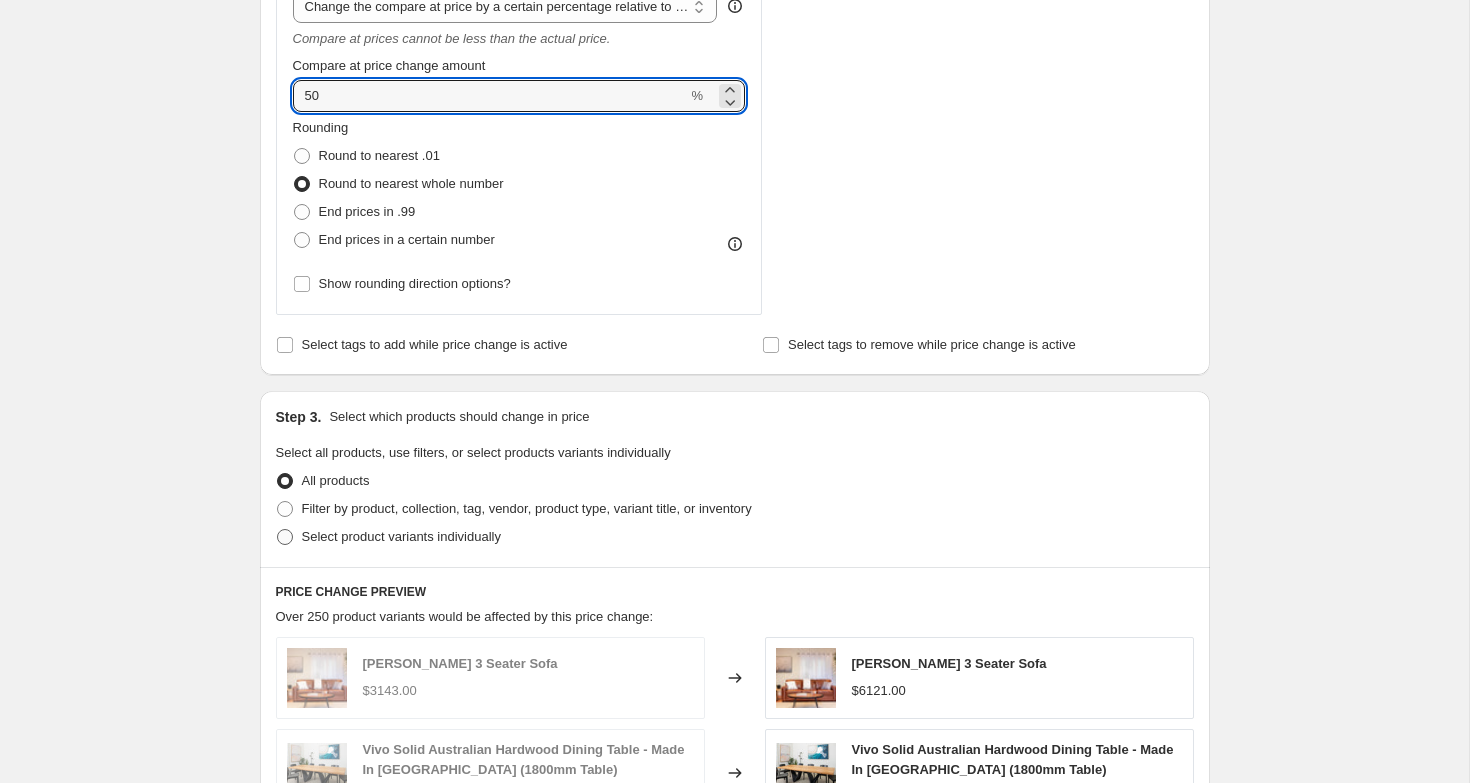 type on "50" 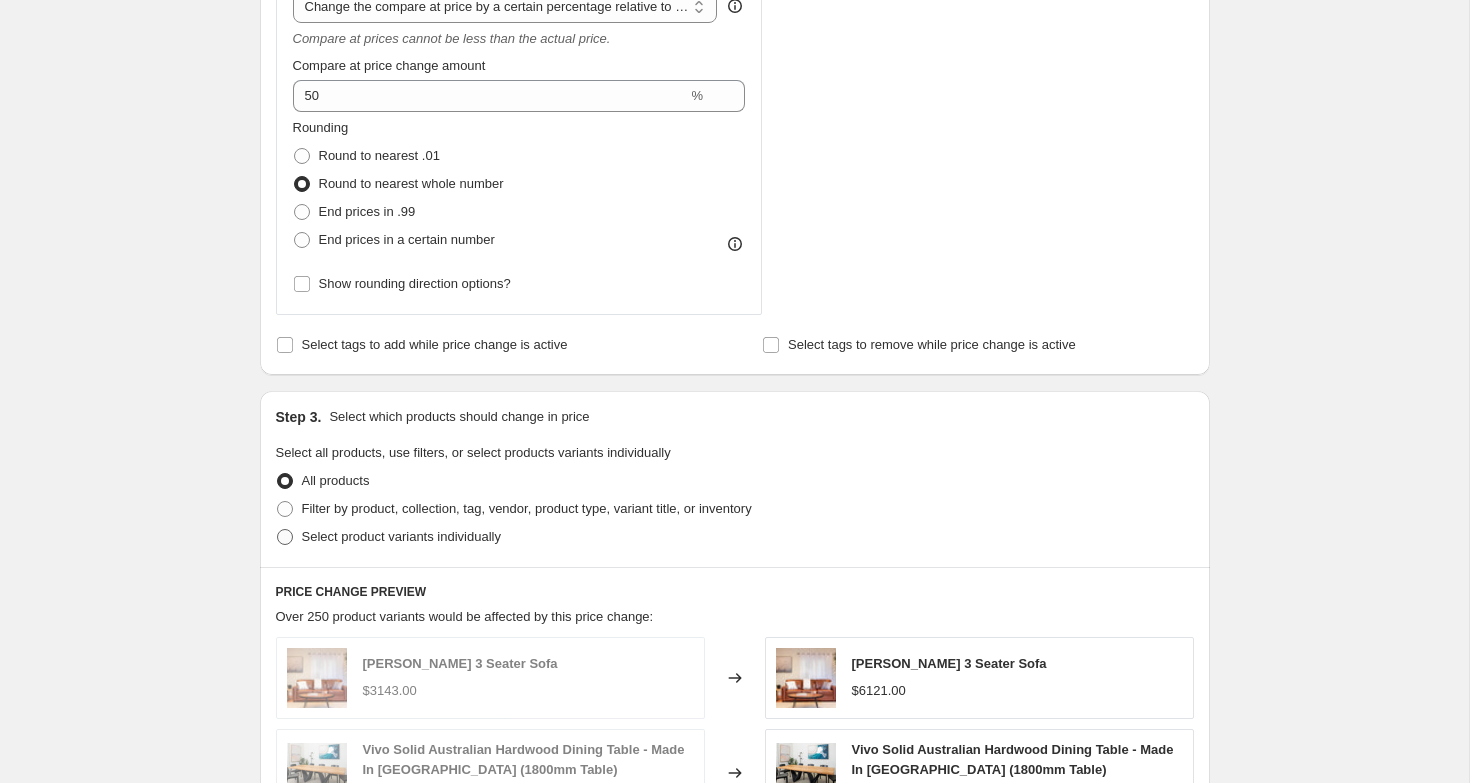click on "Select product variants individually" at bounding box center (401, 536) 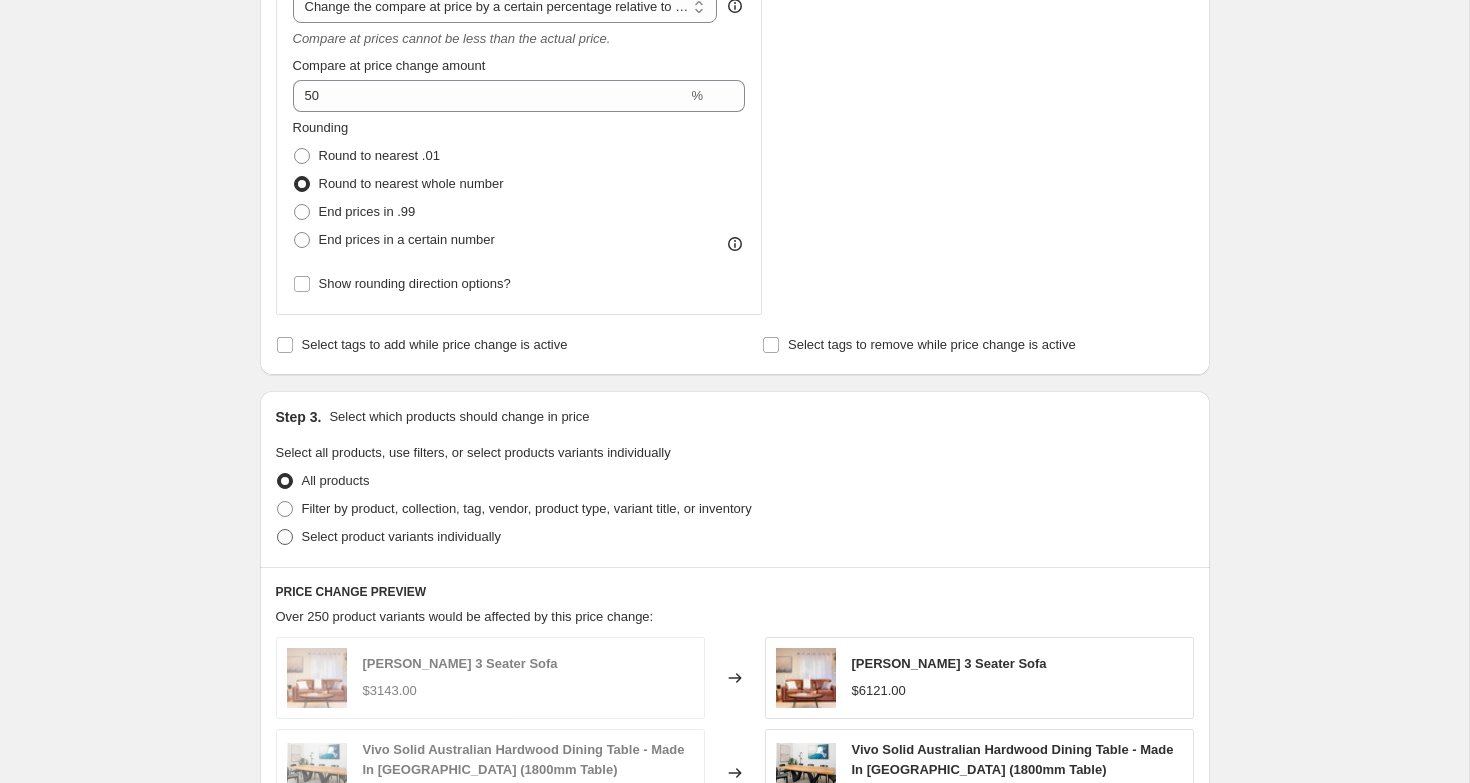 radio on "true" 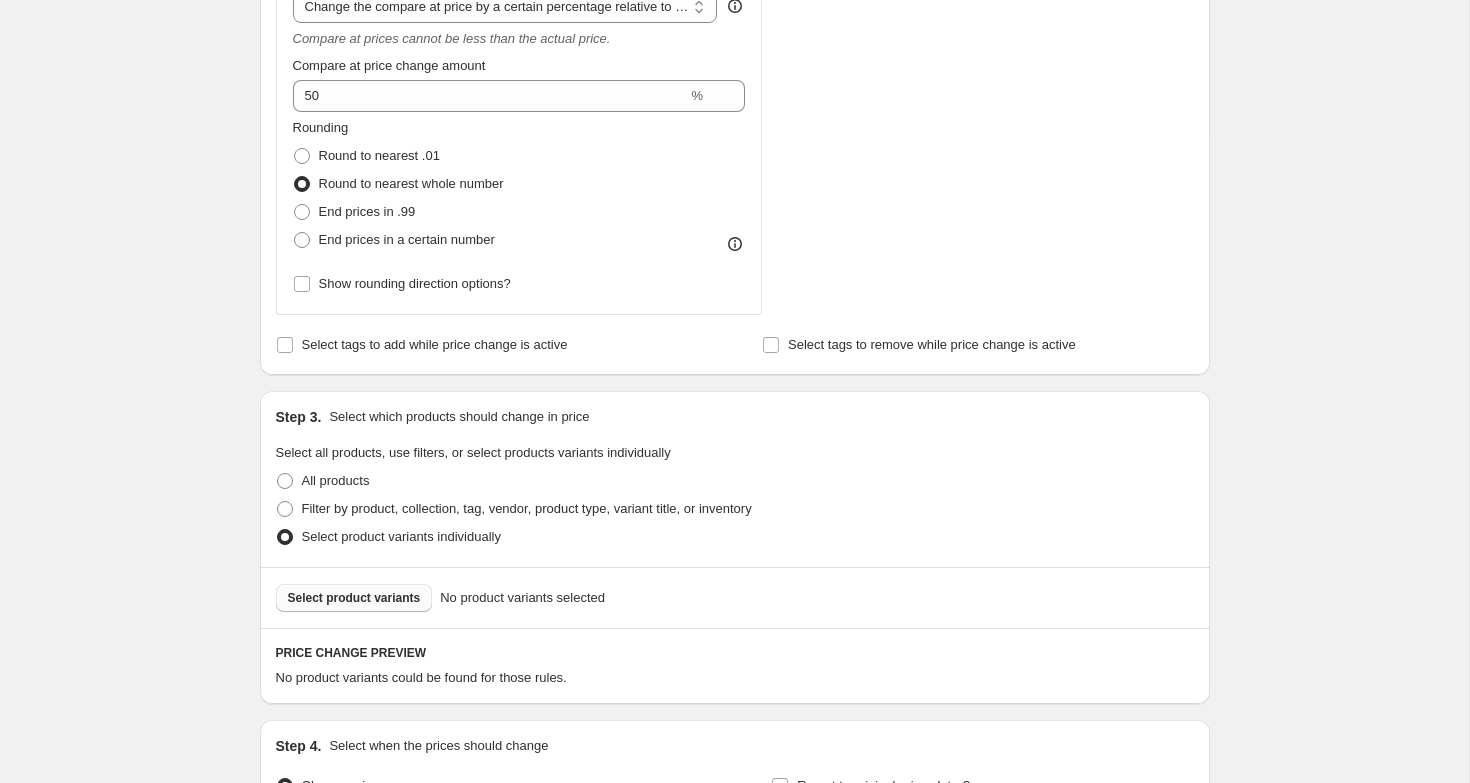 click on "Select product variants" at bounding box center (354, 598) 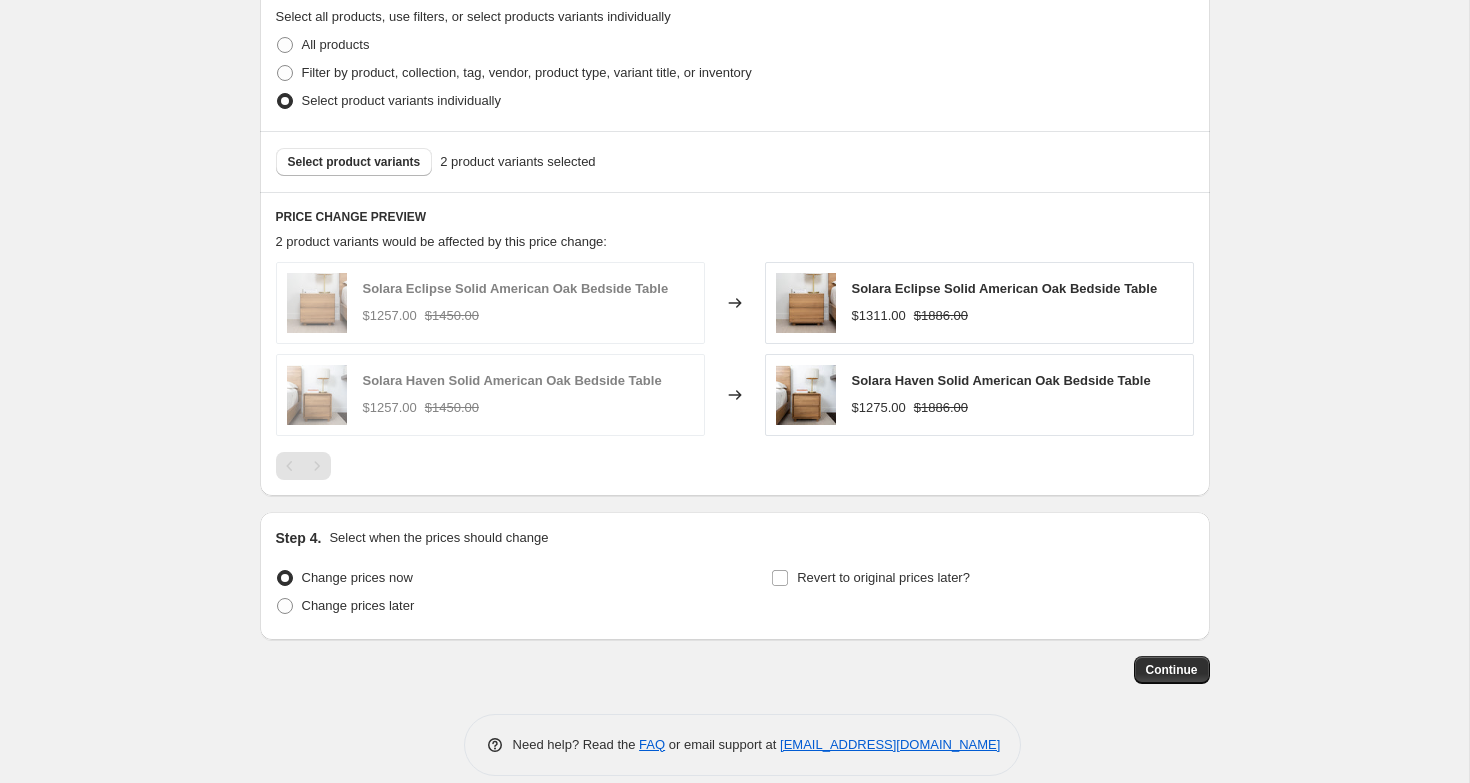 scroll, scrollTop: 1277, scrollLeft: 0, axis: vertical 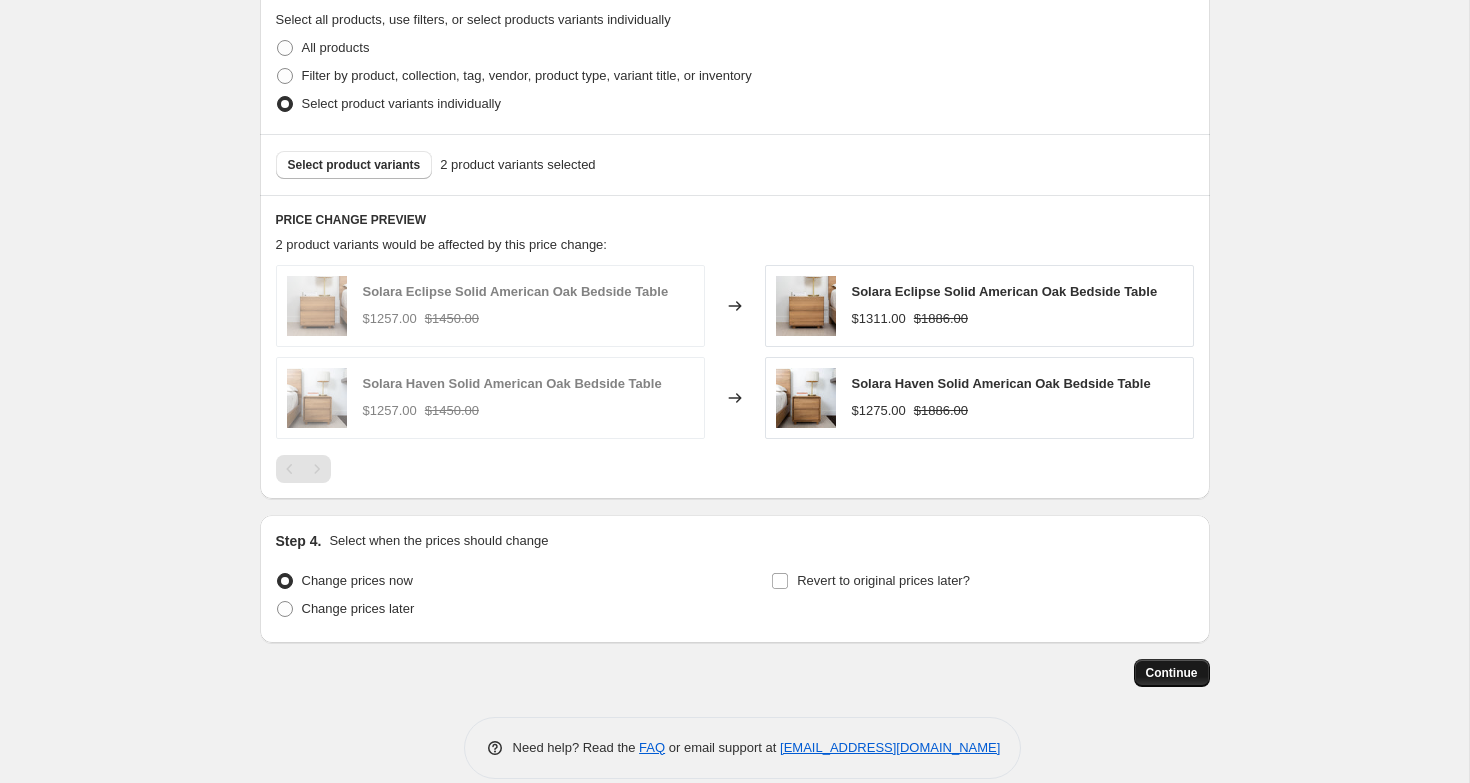 click on "Continue" at bounding box center (1172, 673) 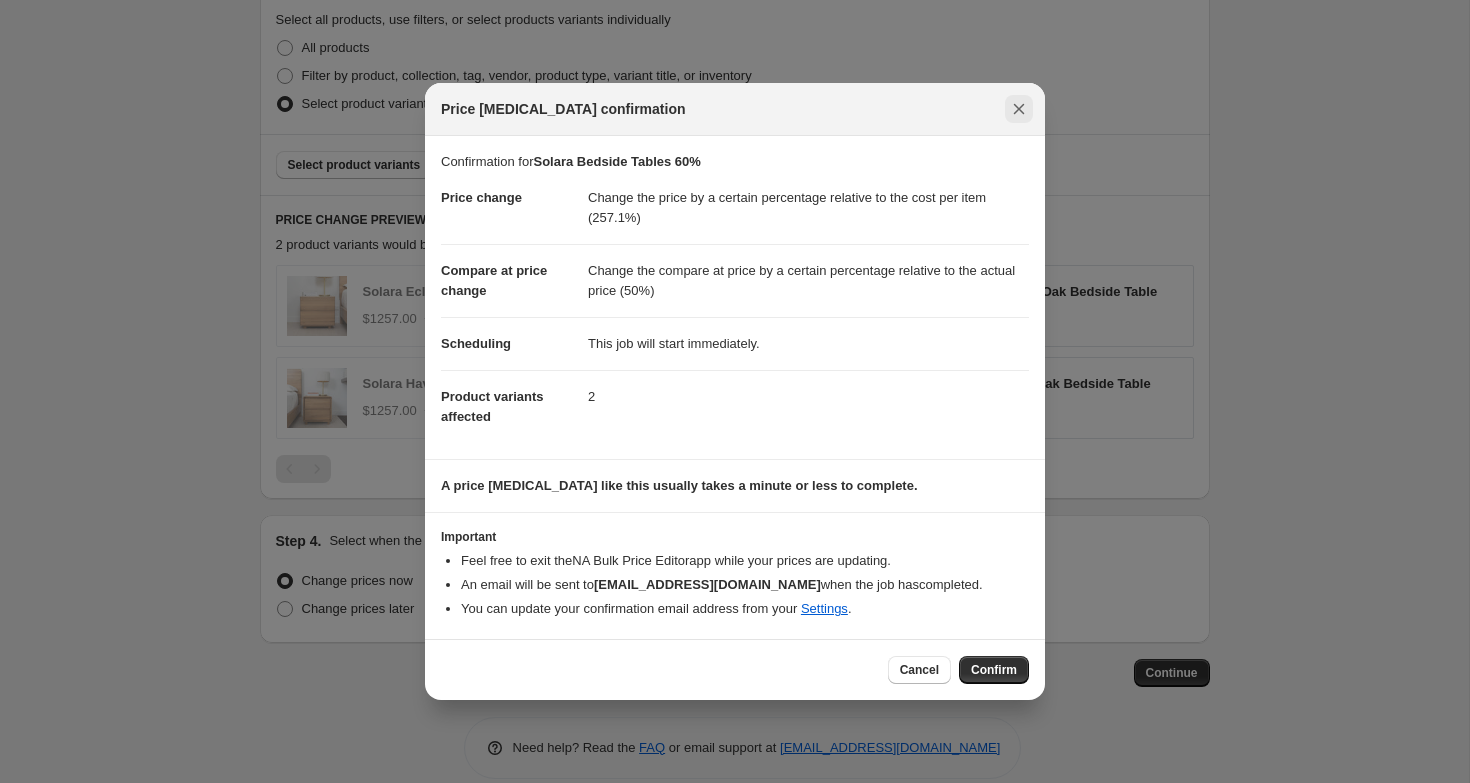 click 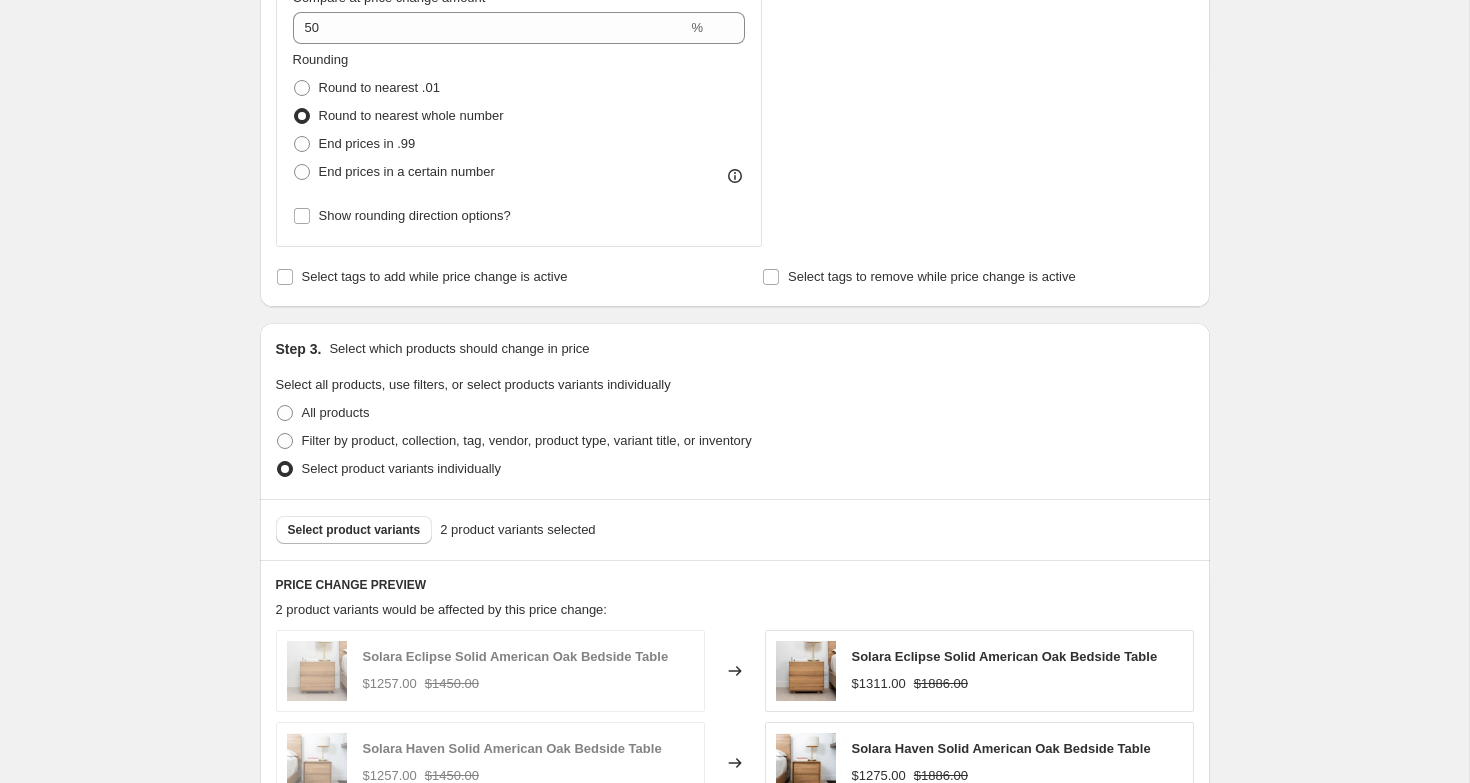 scroll, scrollTop: 1302, scrollLeft: 0, axis: vertical 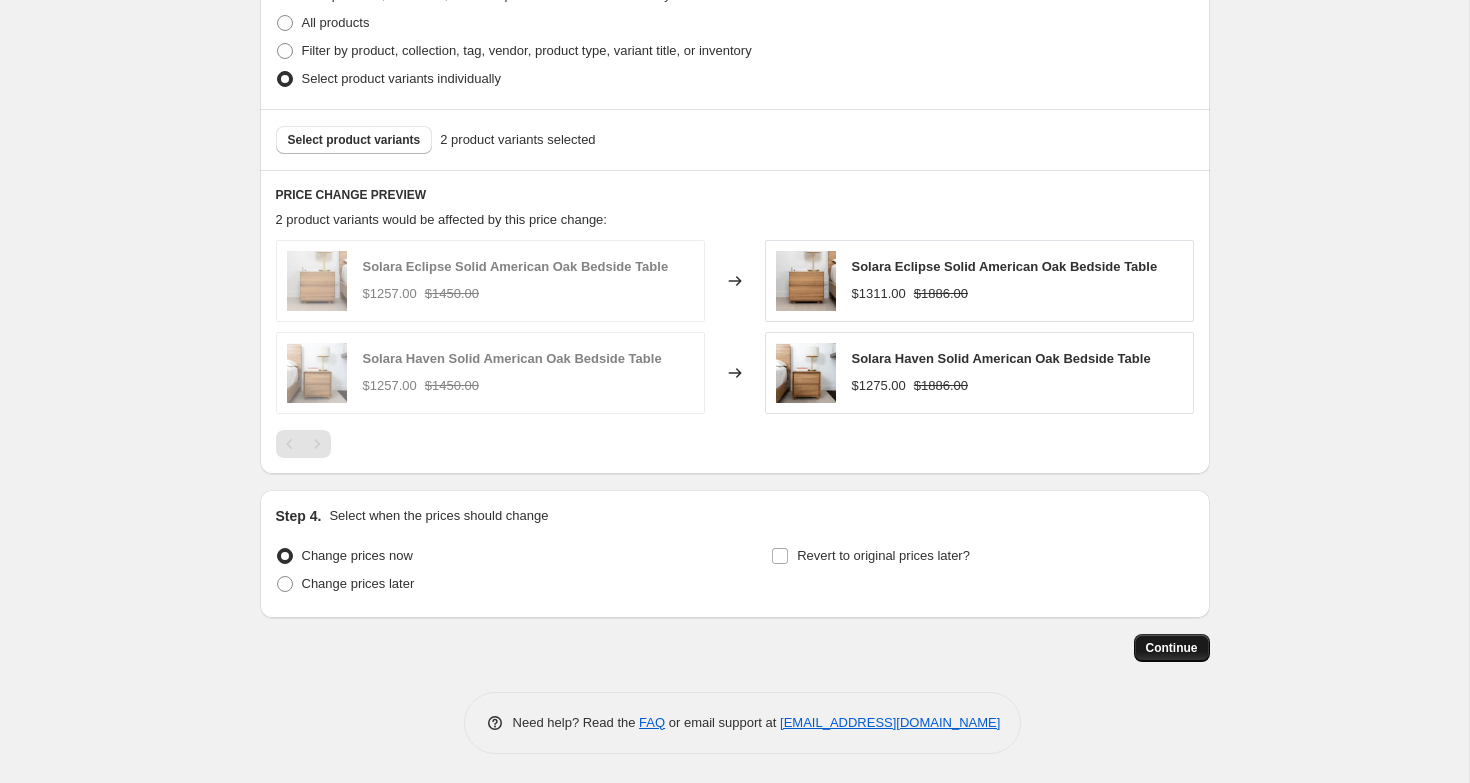 click on "Continue" at bounding box center (1172, 648) 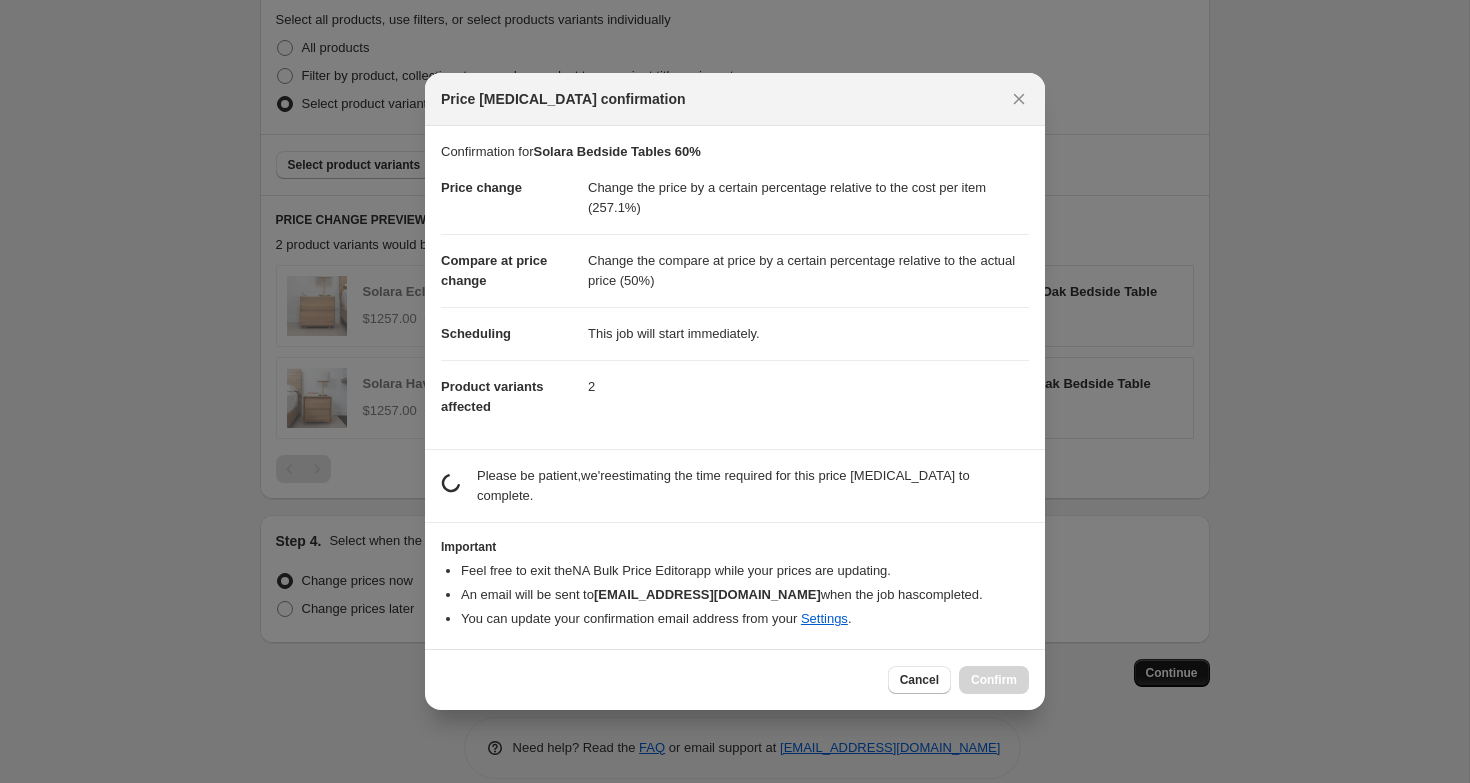 scroll, scrollTop: 0, scrollLeft: 0, axis: both 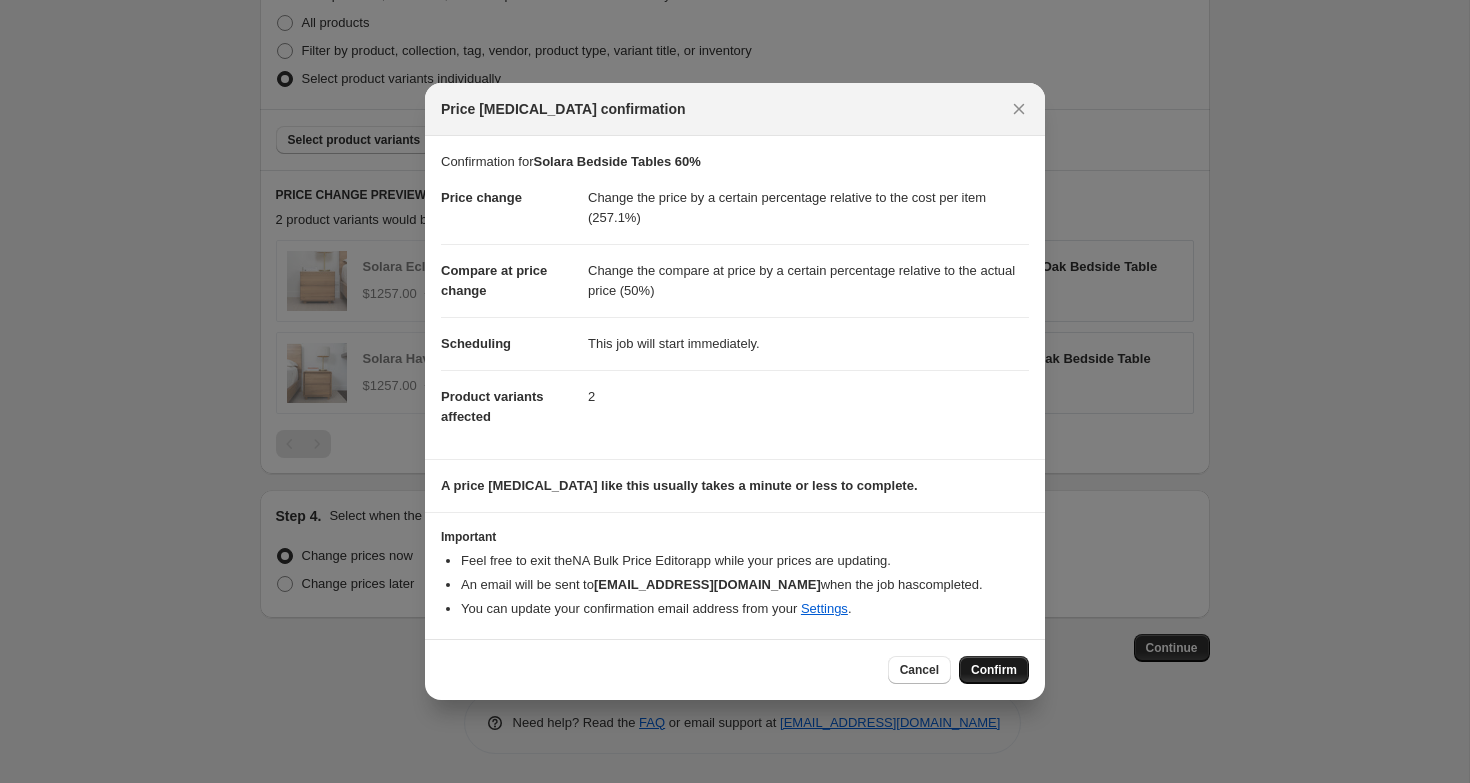 click on "Confirm" at bounding box center (994, 670) 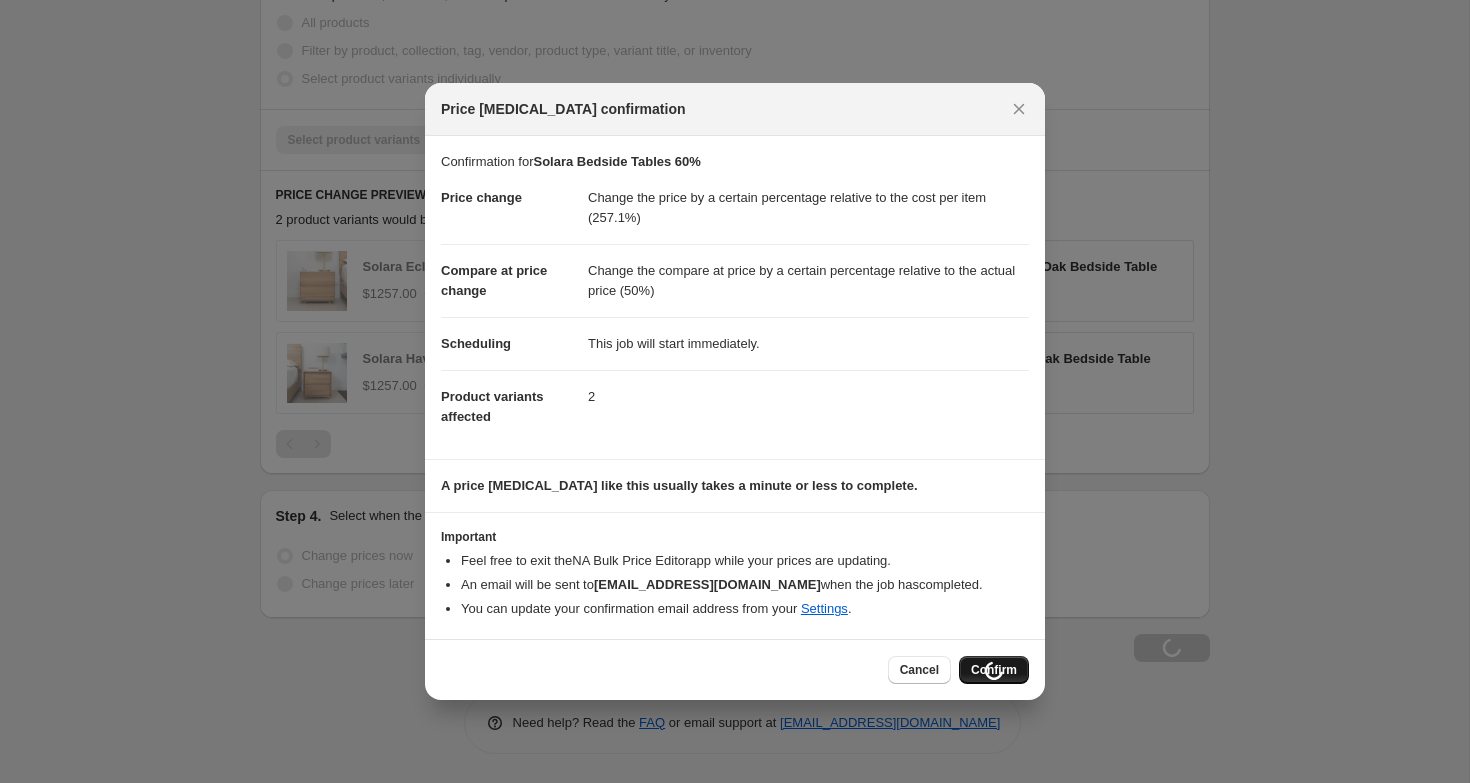 scroll, scrollTop: 1370, scrollLeft: 0, axis: vertical 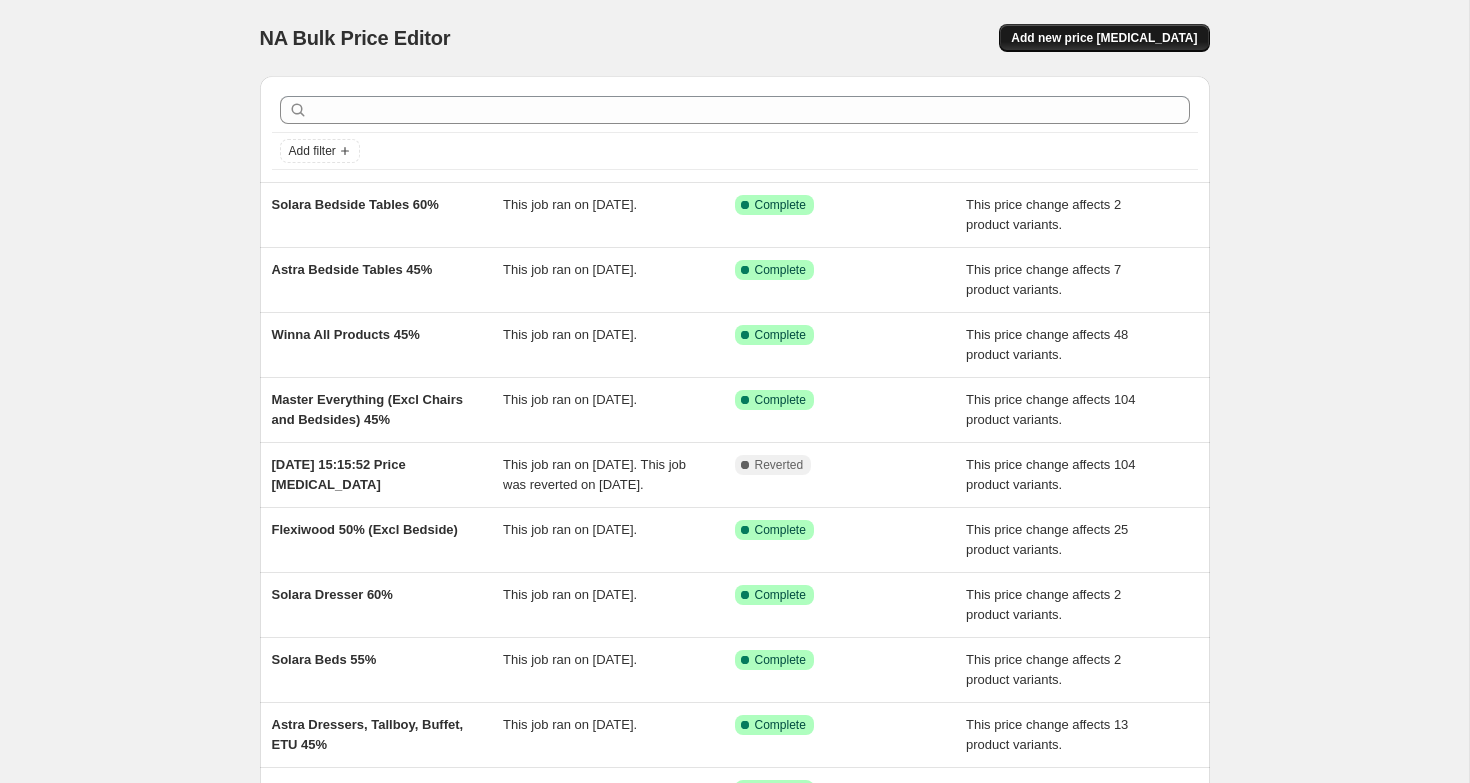 click on "Add new price [MEDICAL_DATA]" at bounding box center (1104, 38) 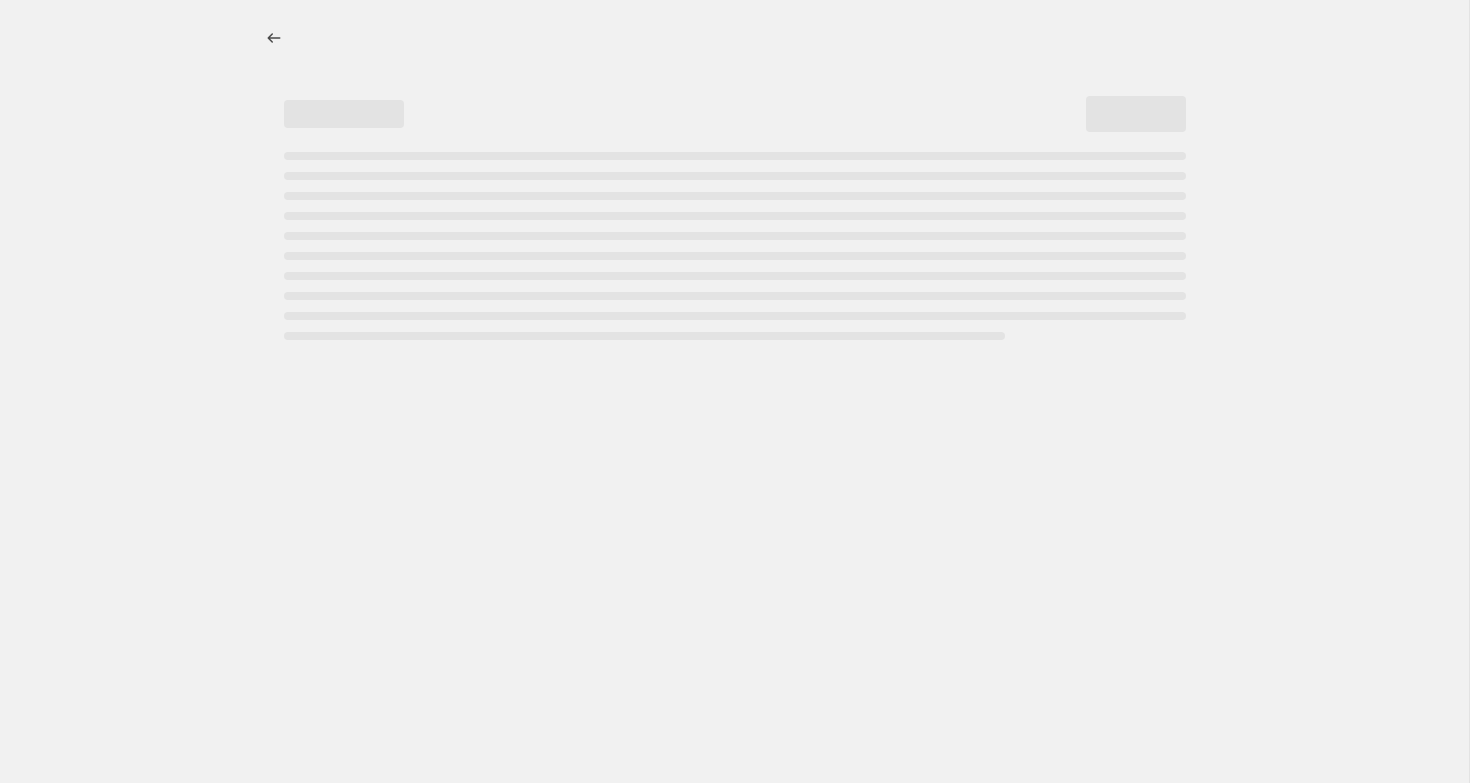 select on "percentage" 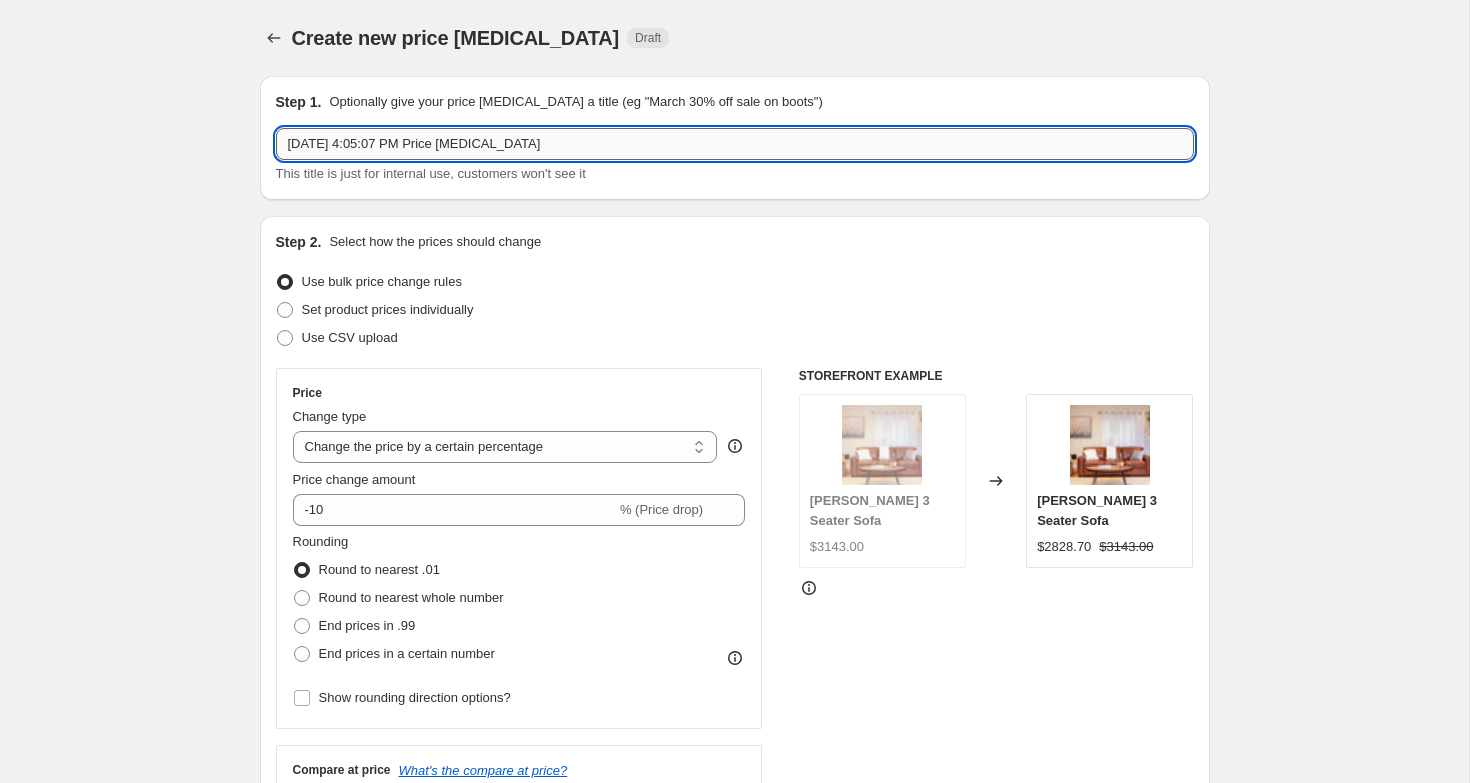 click on "[DATE] 4:05:07 PM Price [MEDICAL_DATA]" at bounding box center [735, 144] 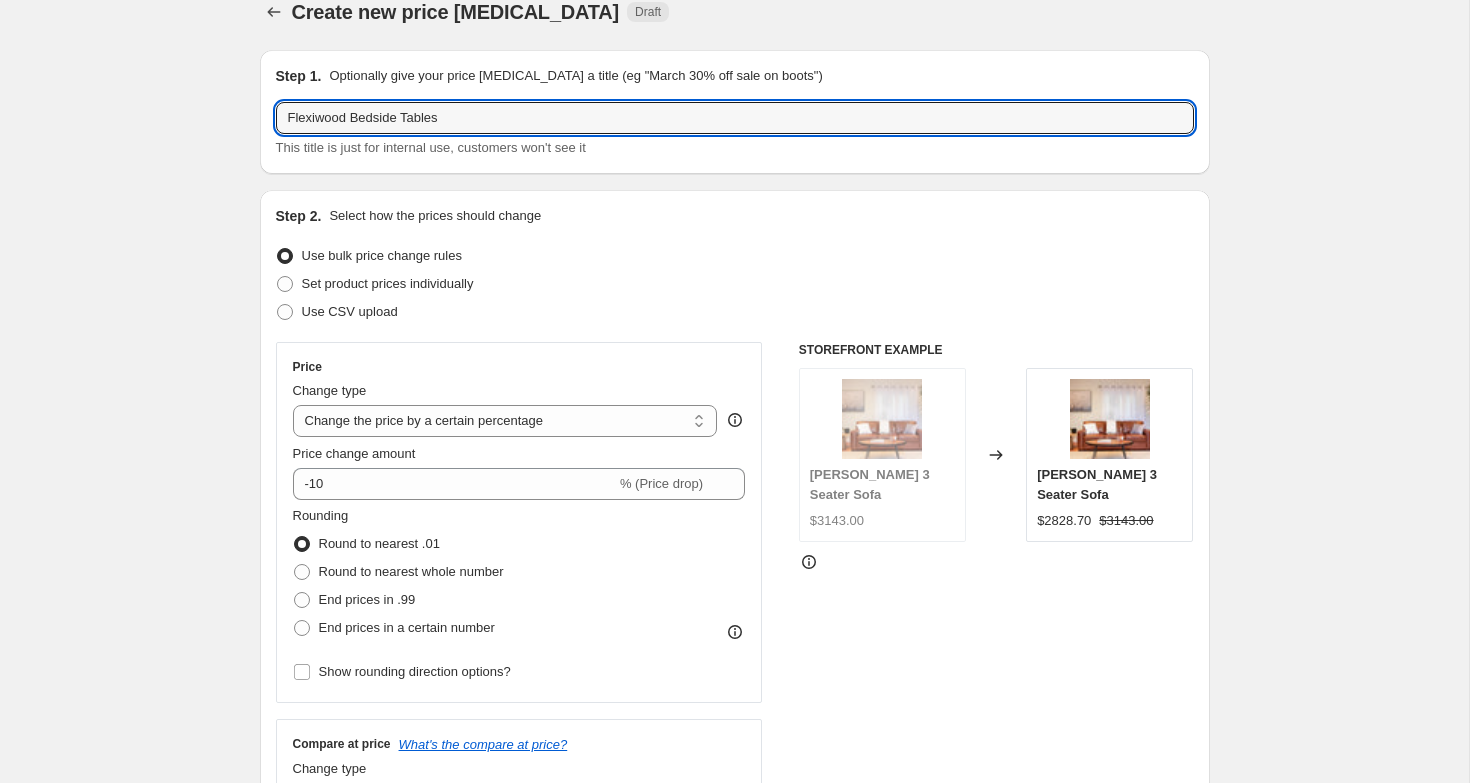 scroll, scrollTop: 28, scrollLeft: 0, axis: vertical 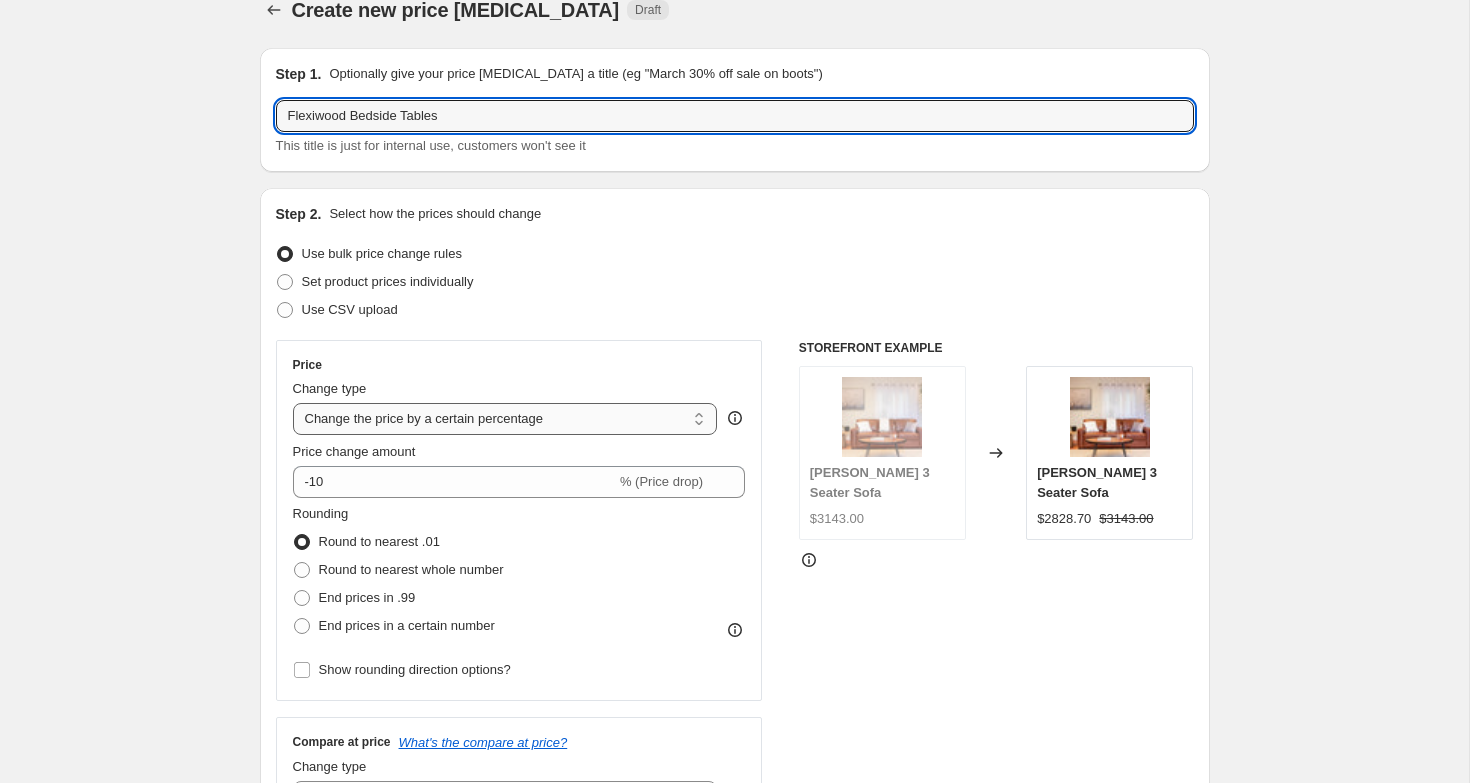 type on "Flexiwood Bedside Tables" 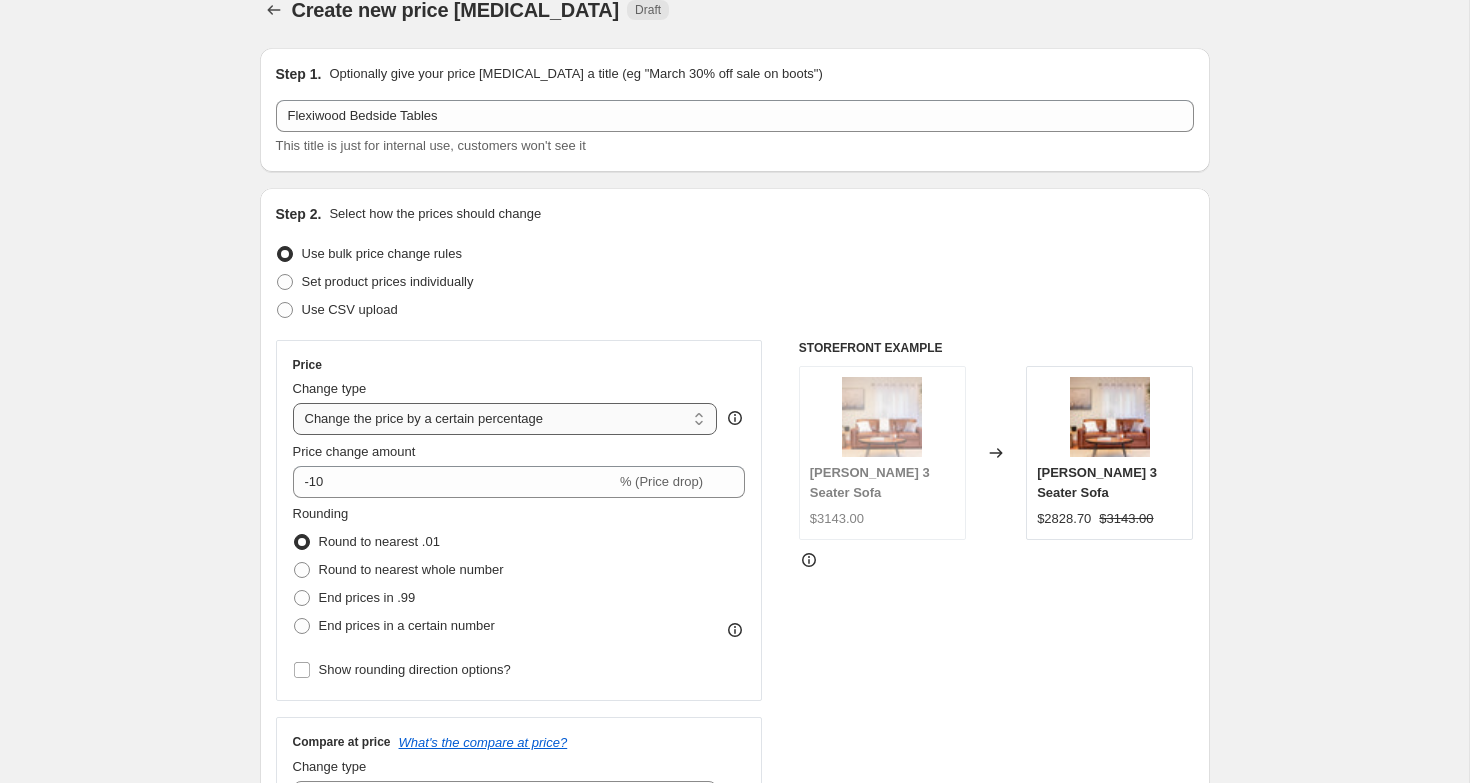 select on "pcap" 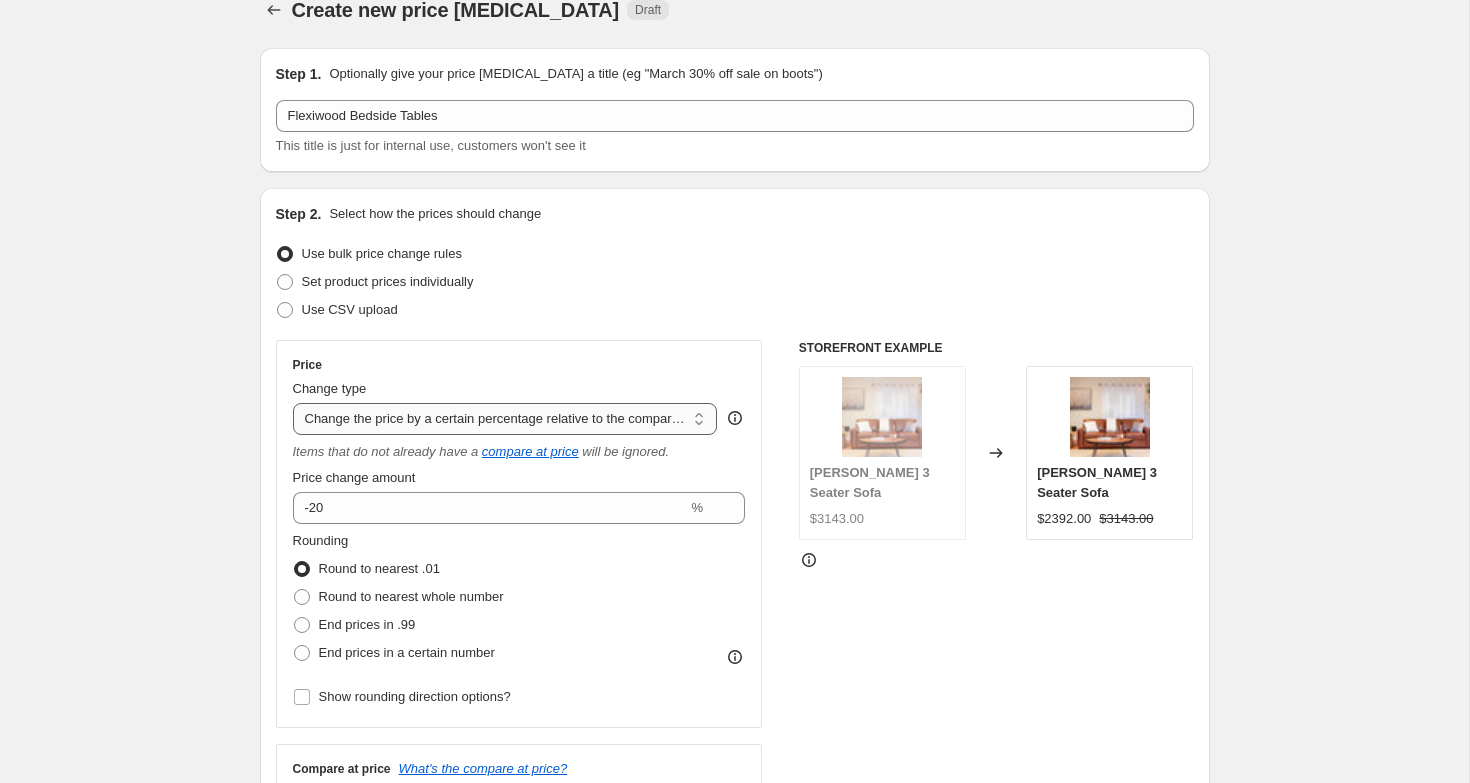 click on "Change the price to a certain amount Change the price by a certain amount Change the price by a certain percentage Change the price to the current compare at price (price before sale) Change the price by a certain amount relative to the compare at price Change the price by a certain percentage relative to the compare at price Don't change the price Change the price by a certain percentage relative to the cost per item Change price to certain cost margin" at bounding box center (505, 419) 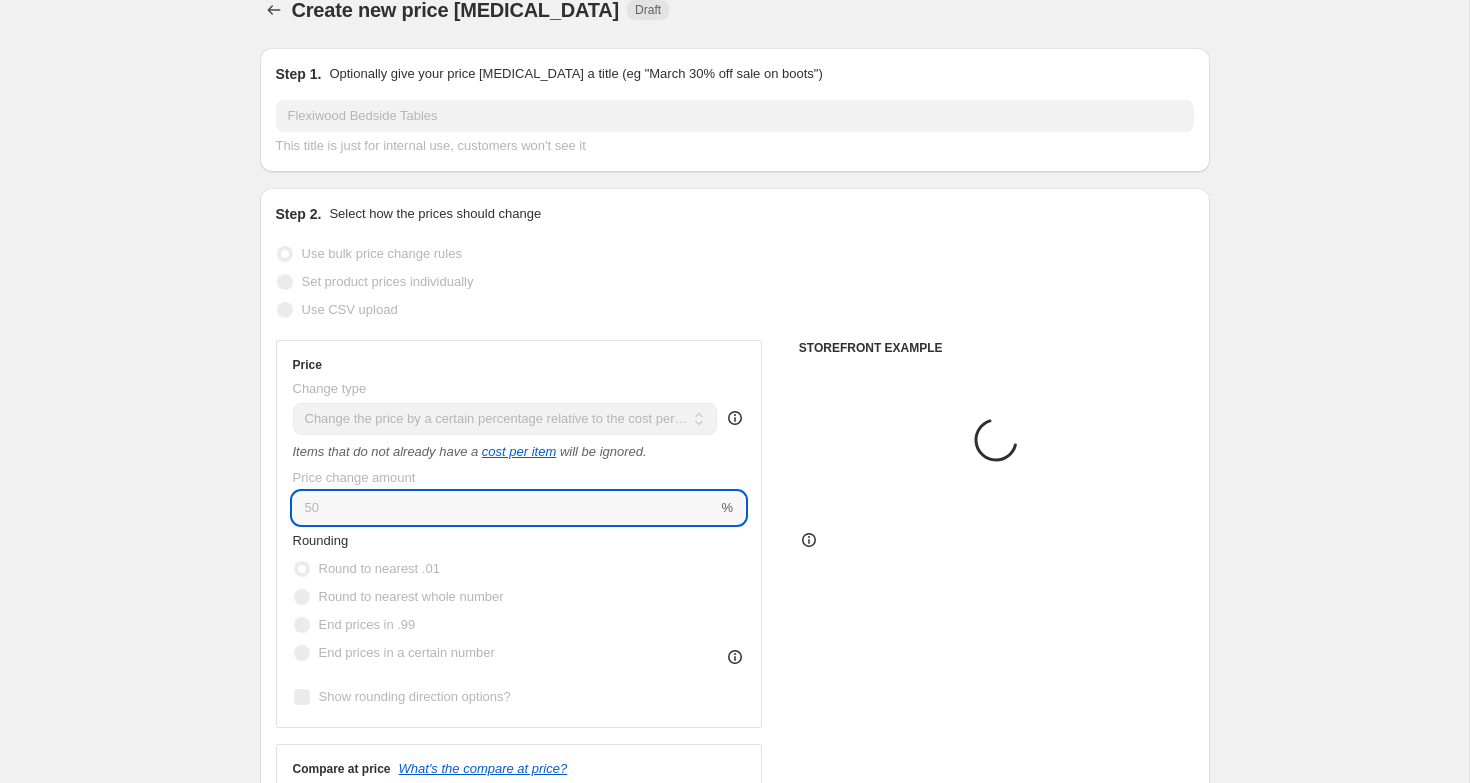 click on "50" at bounding box center [505, 508] 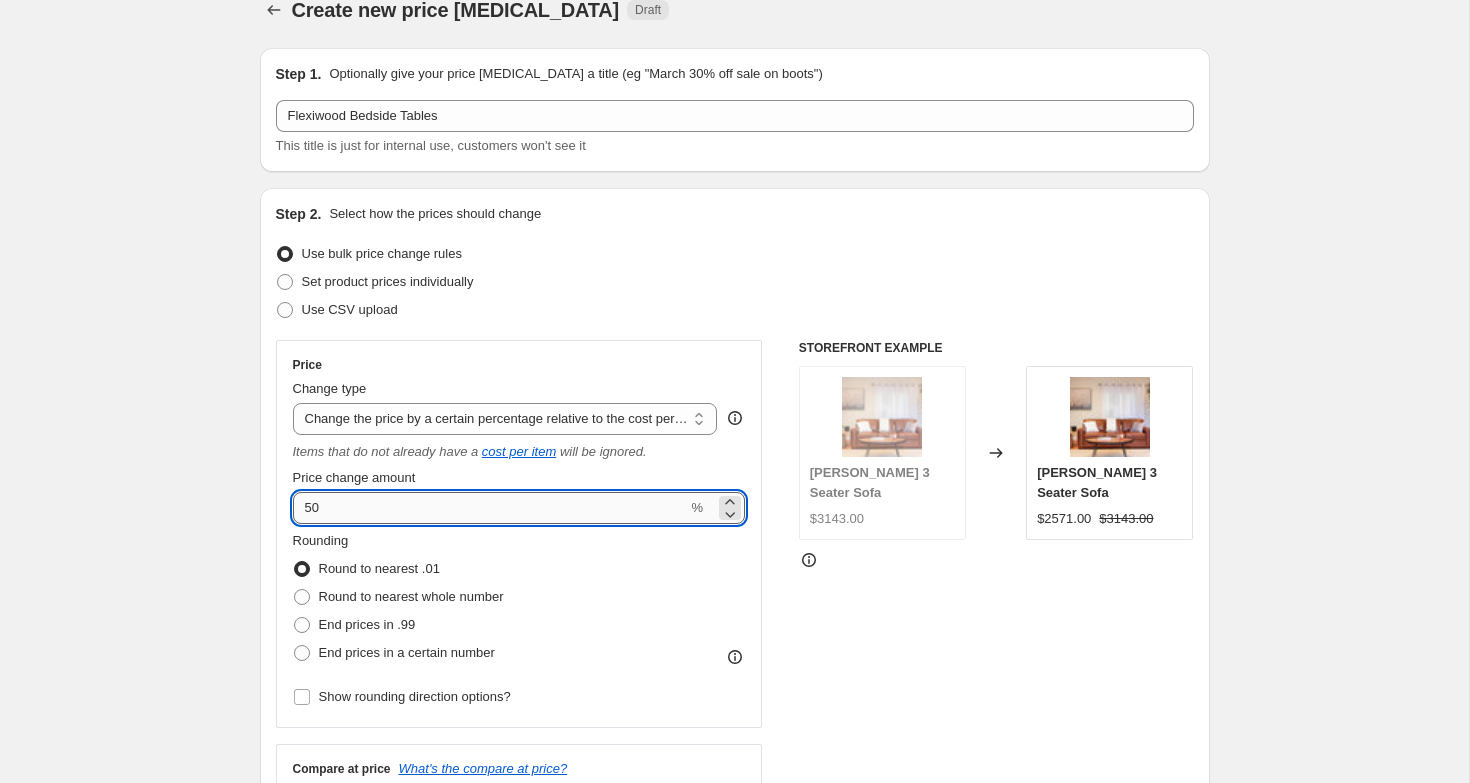 click on "50" at bounding box center [490, 508] 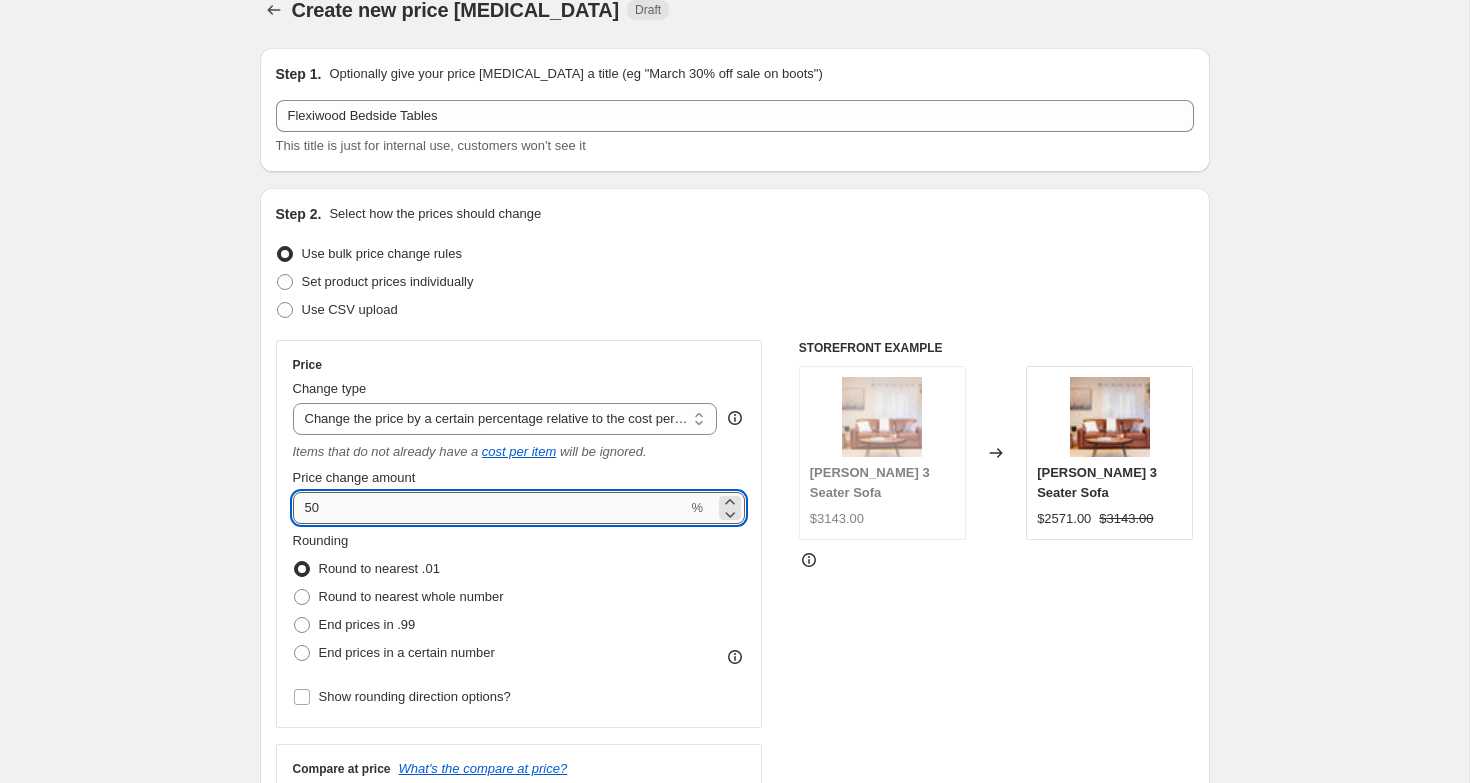 type on "5" 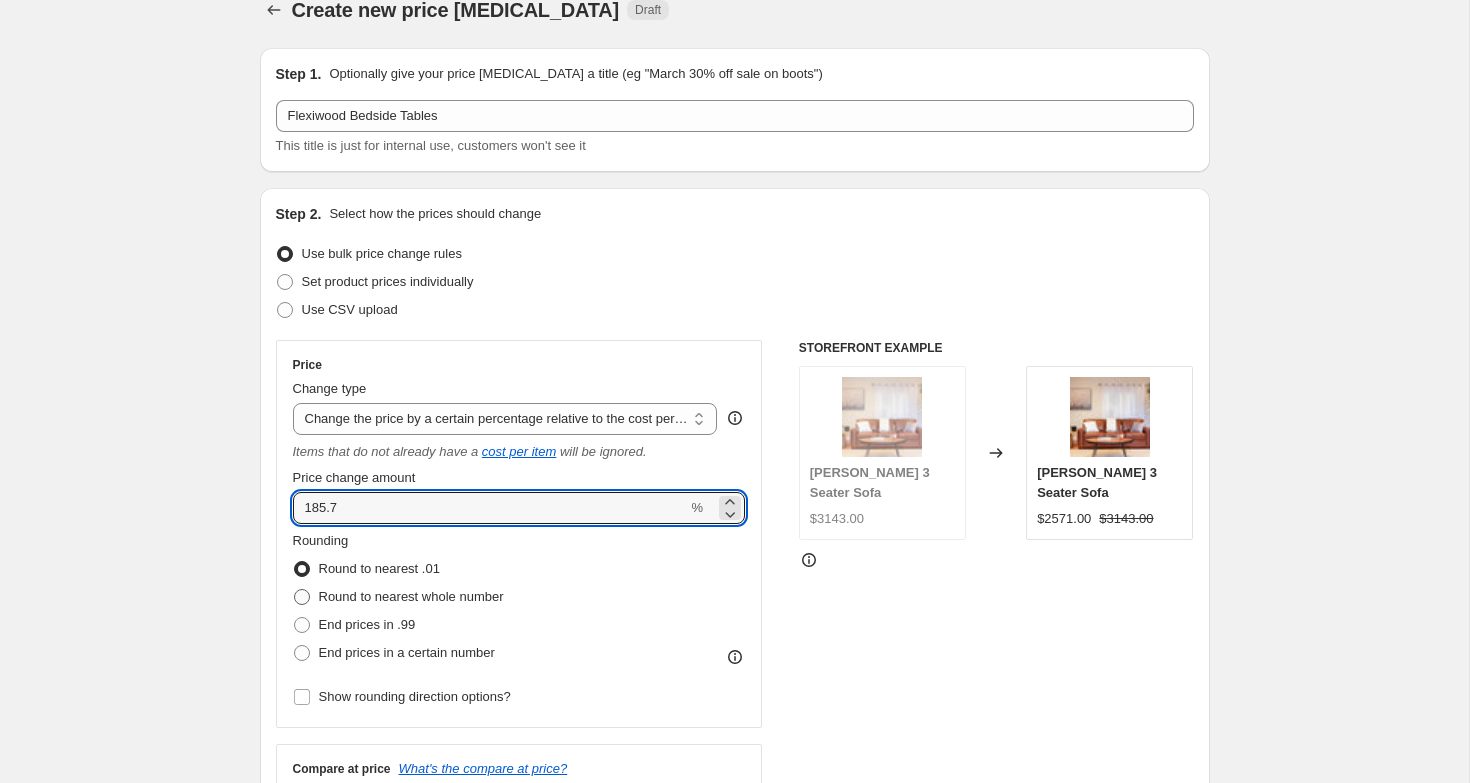 type on "185.7" 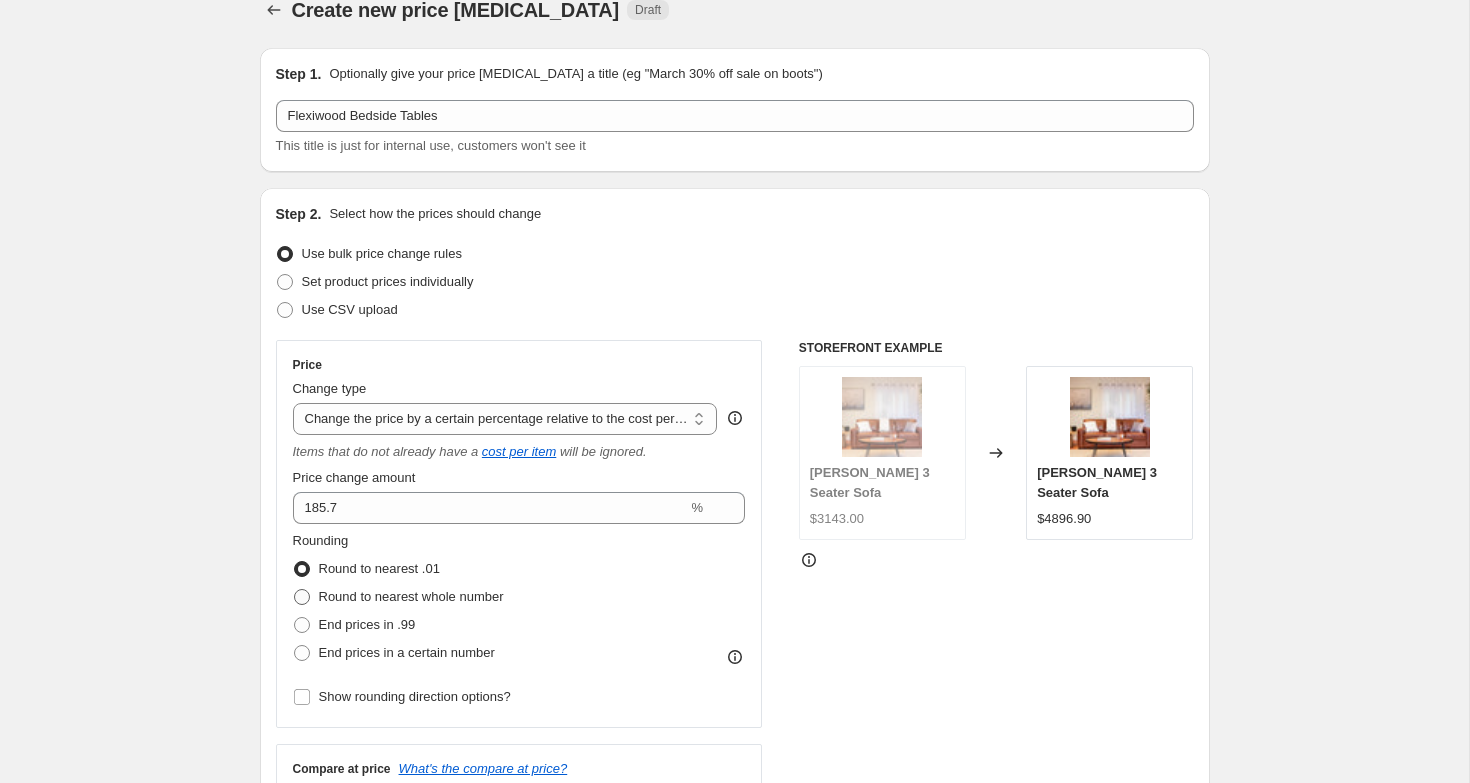 click on "Round to nearest whole number" at bounding box center (411, 596) 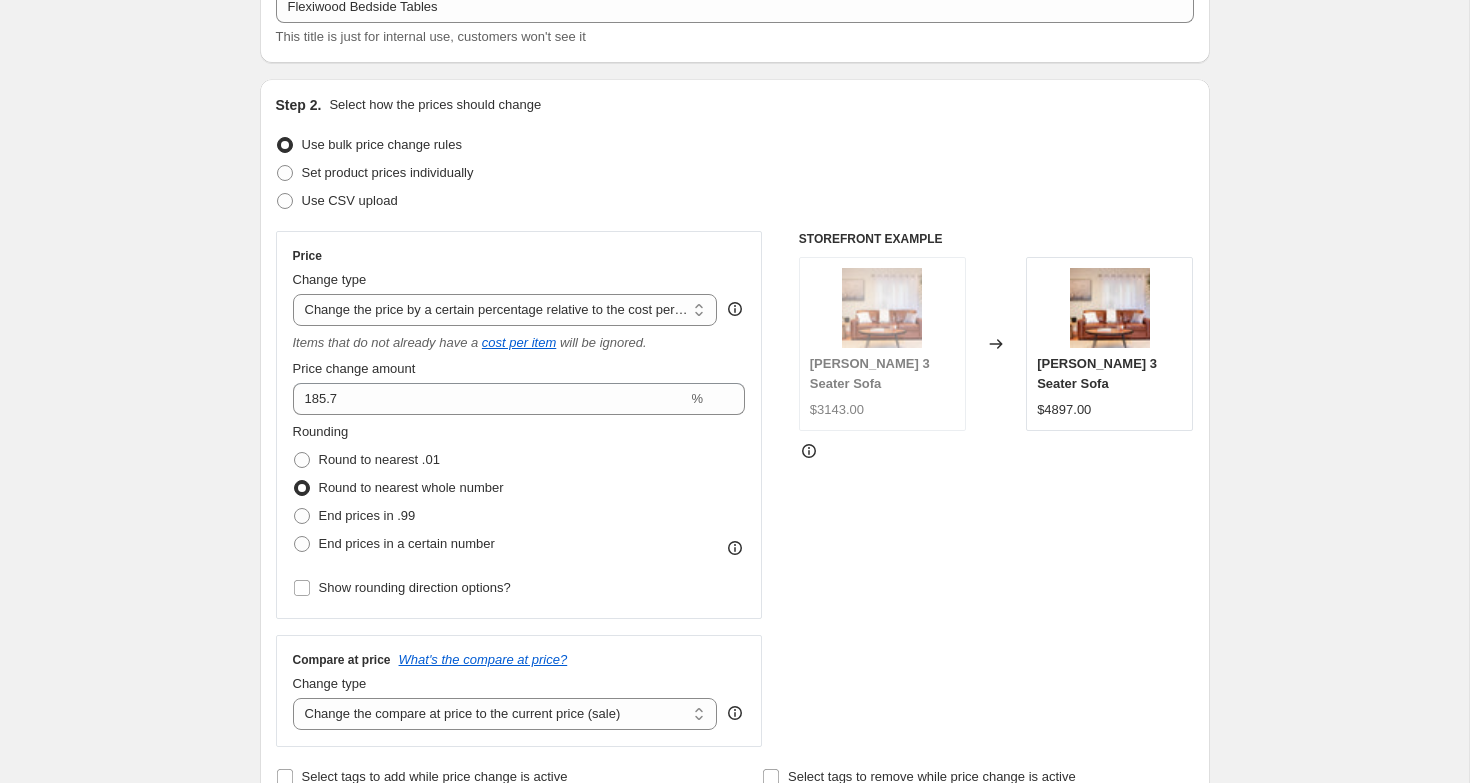 scroll, scrollTop: 198, scrollLeft: 0, axis: vertical 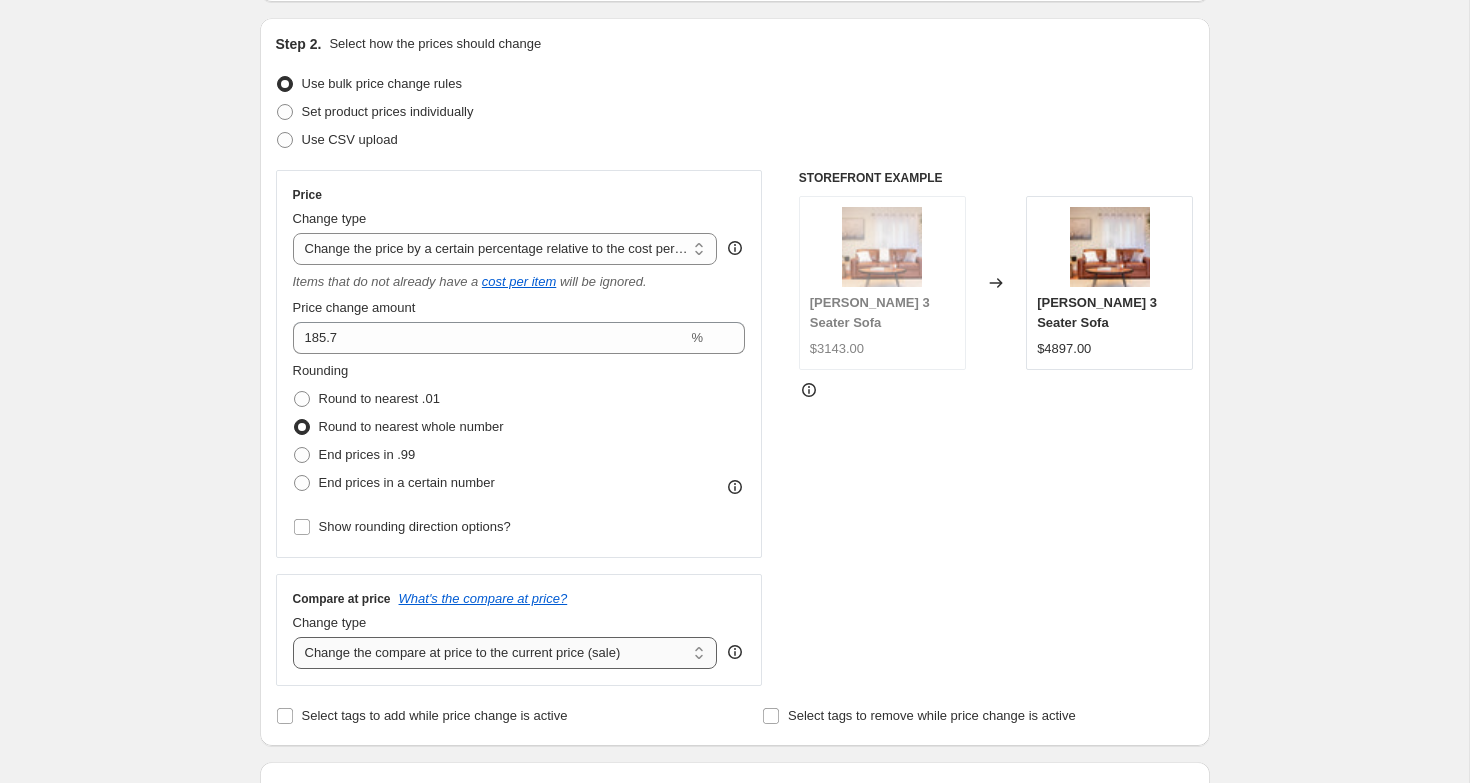 click on "Change the compare at price to the current price (sale) Change the compare at price to a certain amount Change the compare at price by a certain amount Change the compare at price by a certain percentage Change the compare at price by a certain amount relative to the actual price Change the compare at price by a certain percentage relative to the actual price Don't change the compare at price Remove the compare at price" at bounding box center [505, 653] 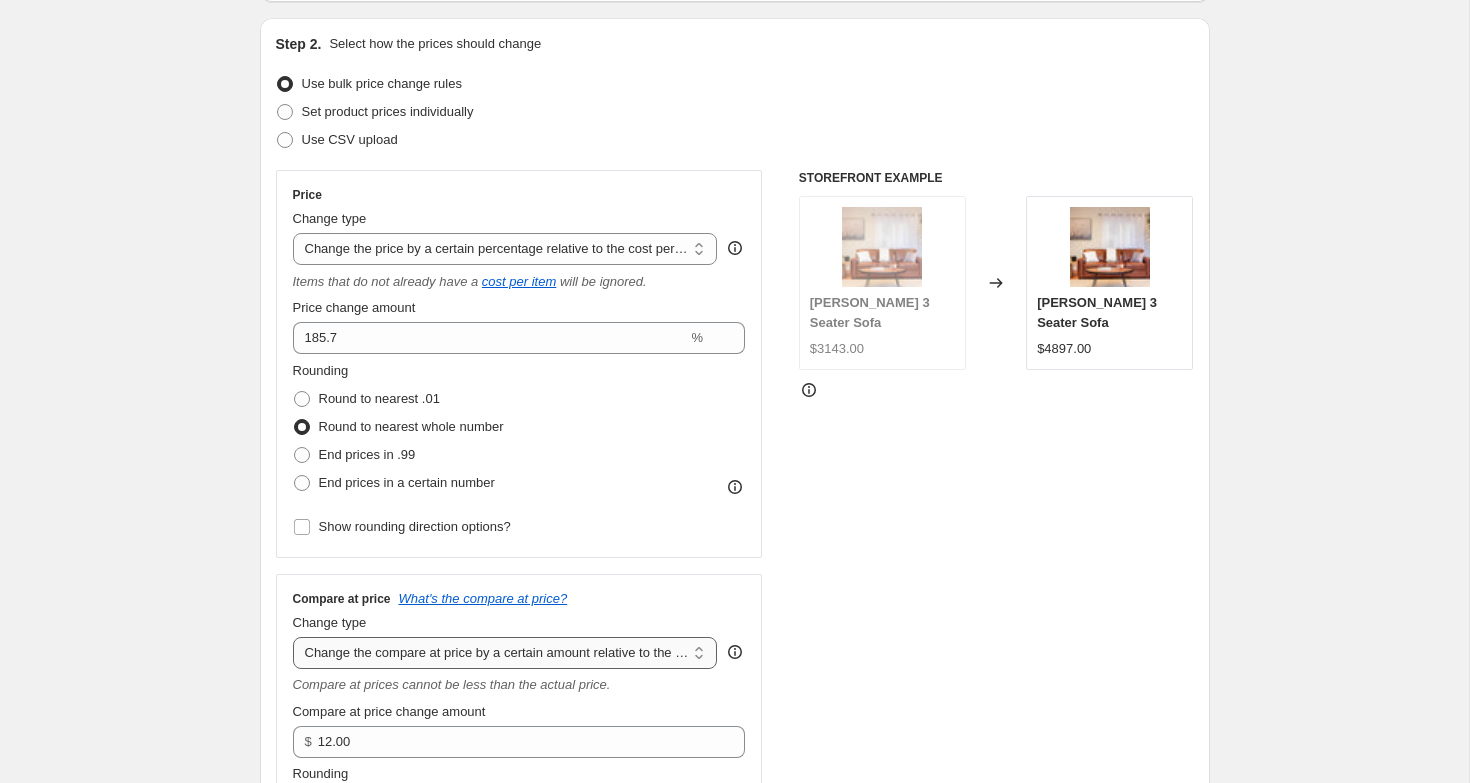 click on "Change the compare at price to the current price (sale) Change the compare at price to a certain amount Change the compare at price by a certain amount Change the compare at price by a certain percentage Change the compare at price by a certain amount relative to the actual price Change the compare at price by a certain percentage relative to the actual price Don't change the compare at price Remove the compare at price" at bounding box center (505, 653) 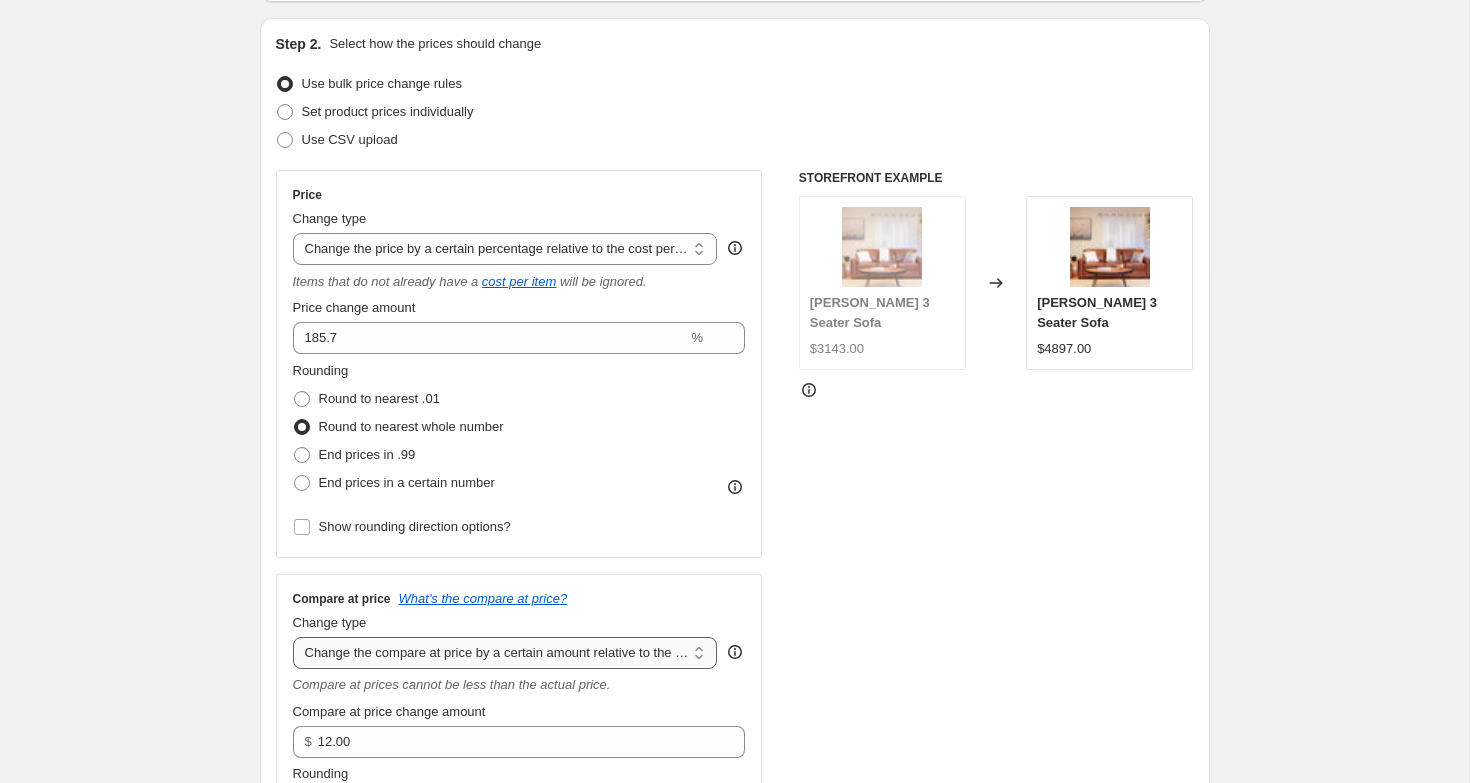 select on "pp" 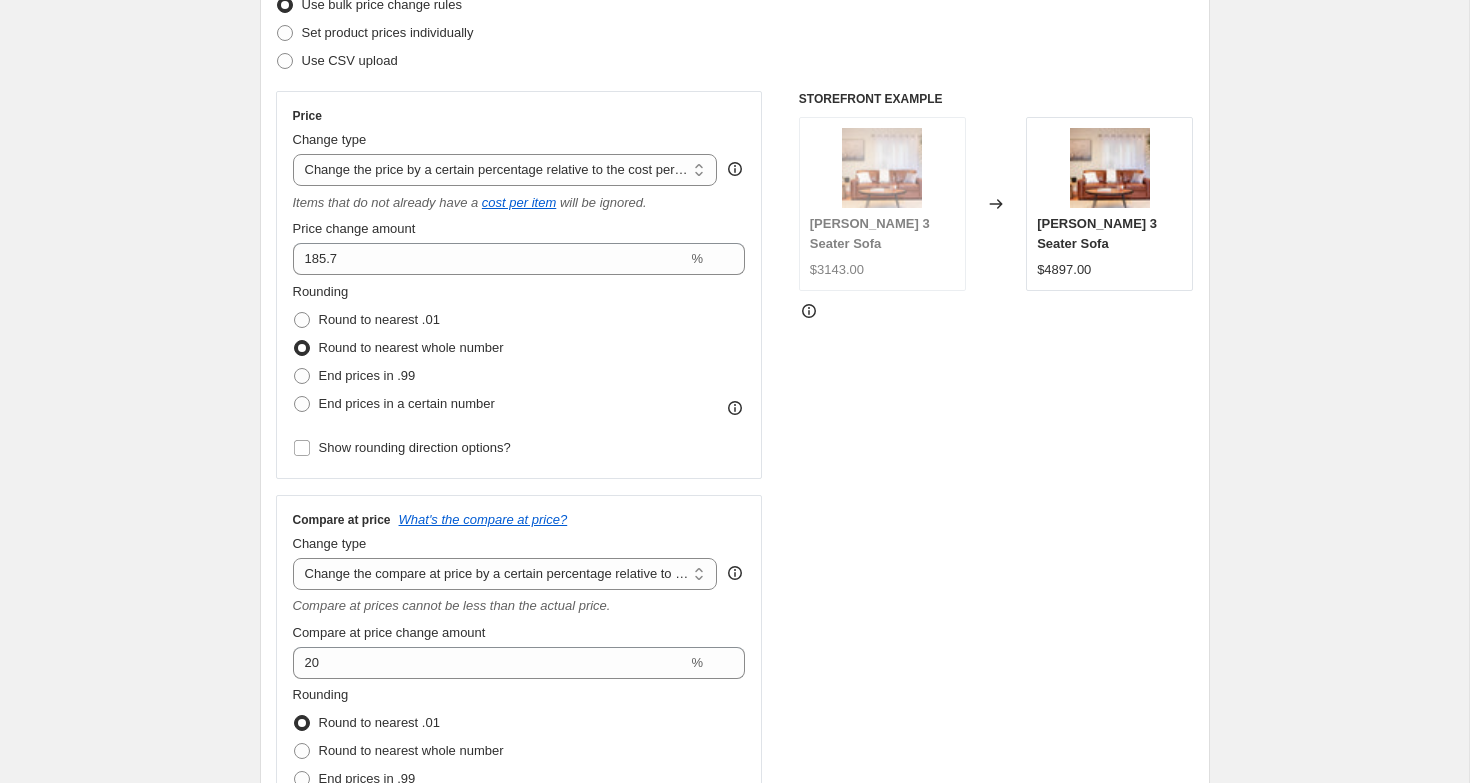 scroll, scrollTop: 299, scrollLeft: 0, axis: vertical 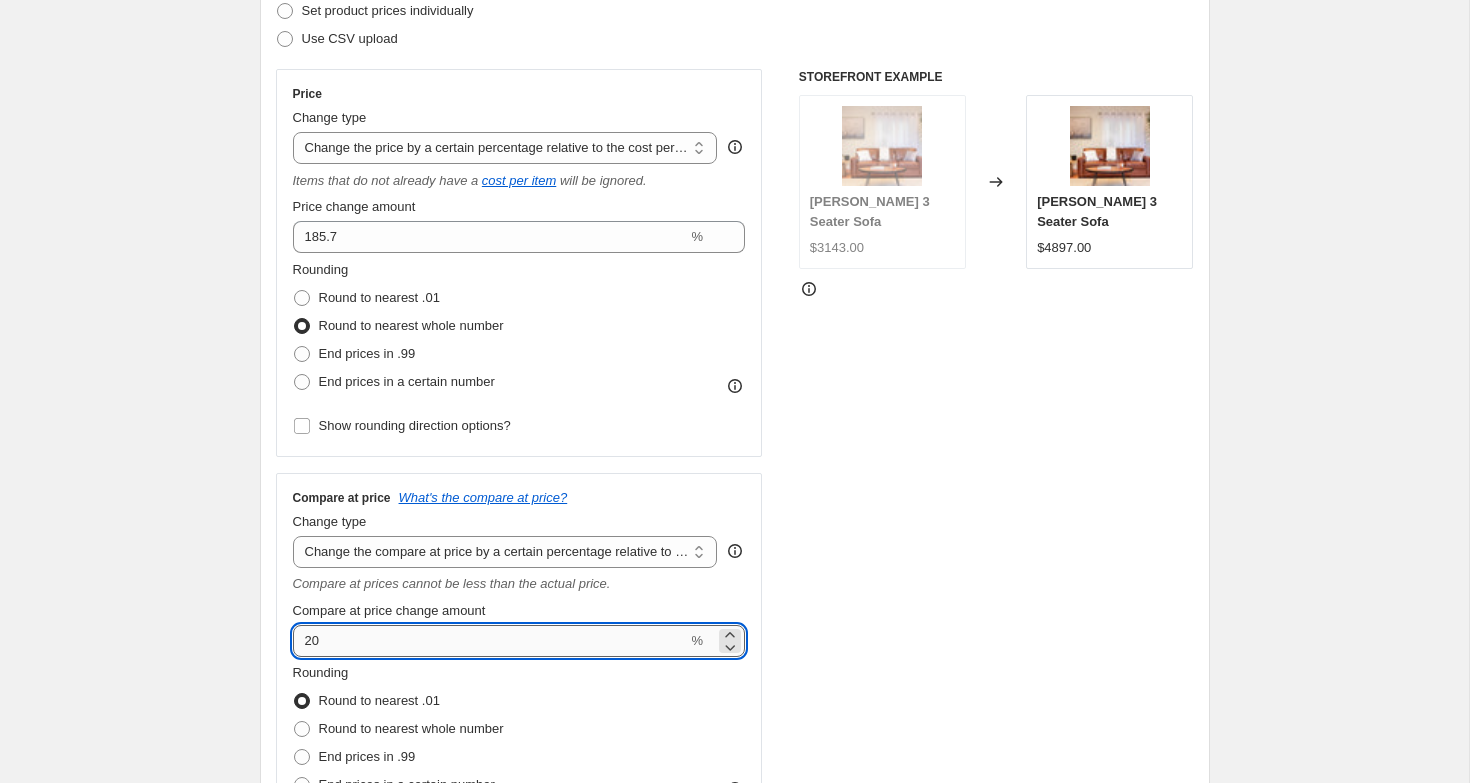 click on "20" at bounding box center [490, 641] 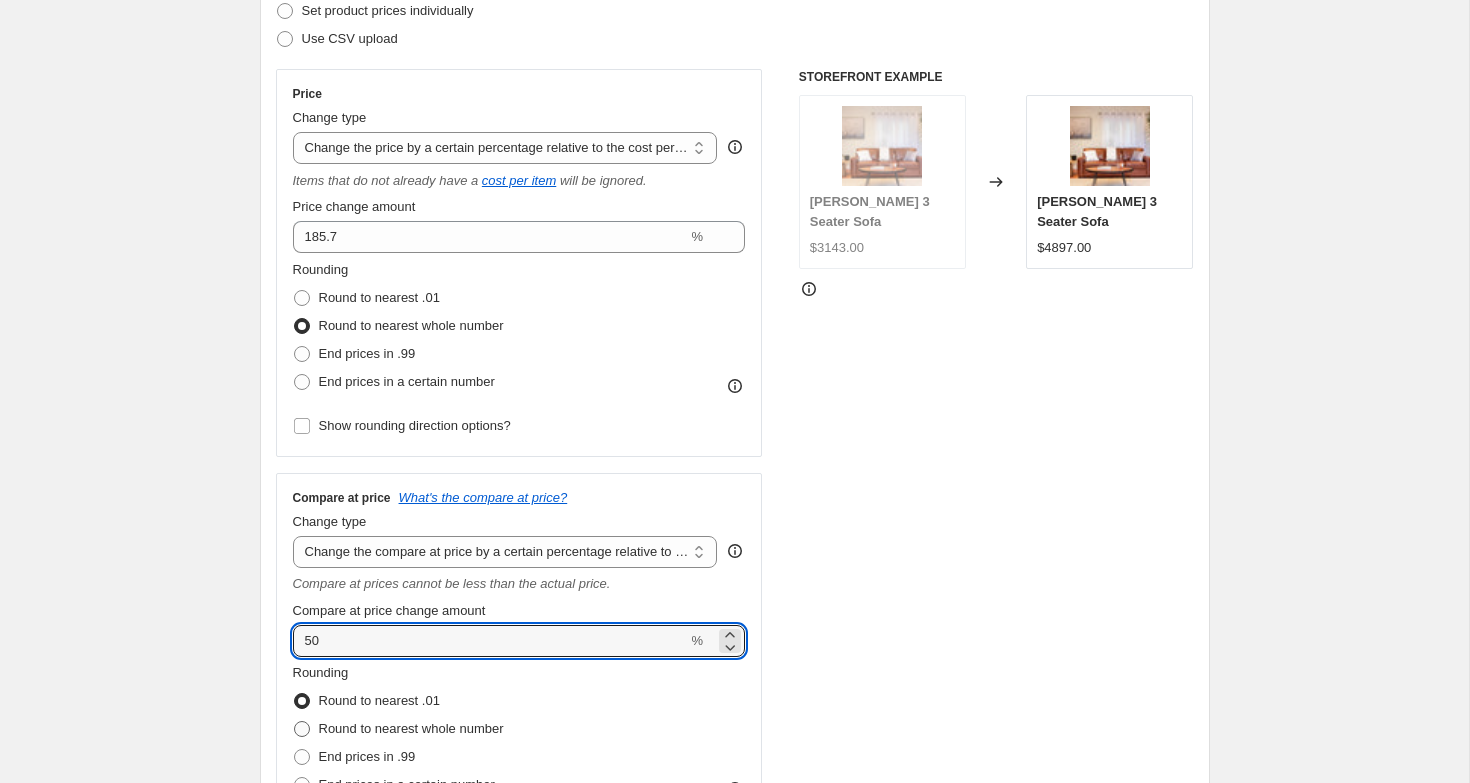 type on "50" 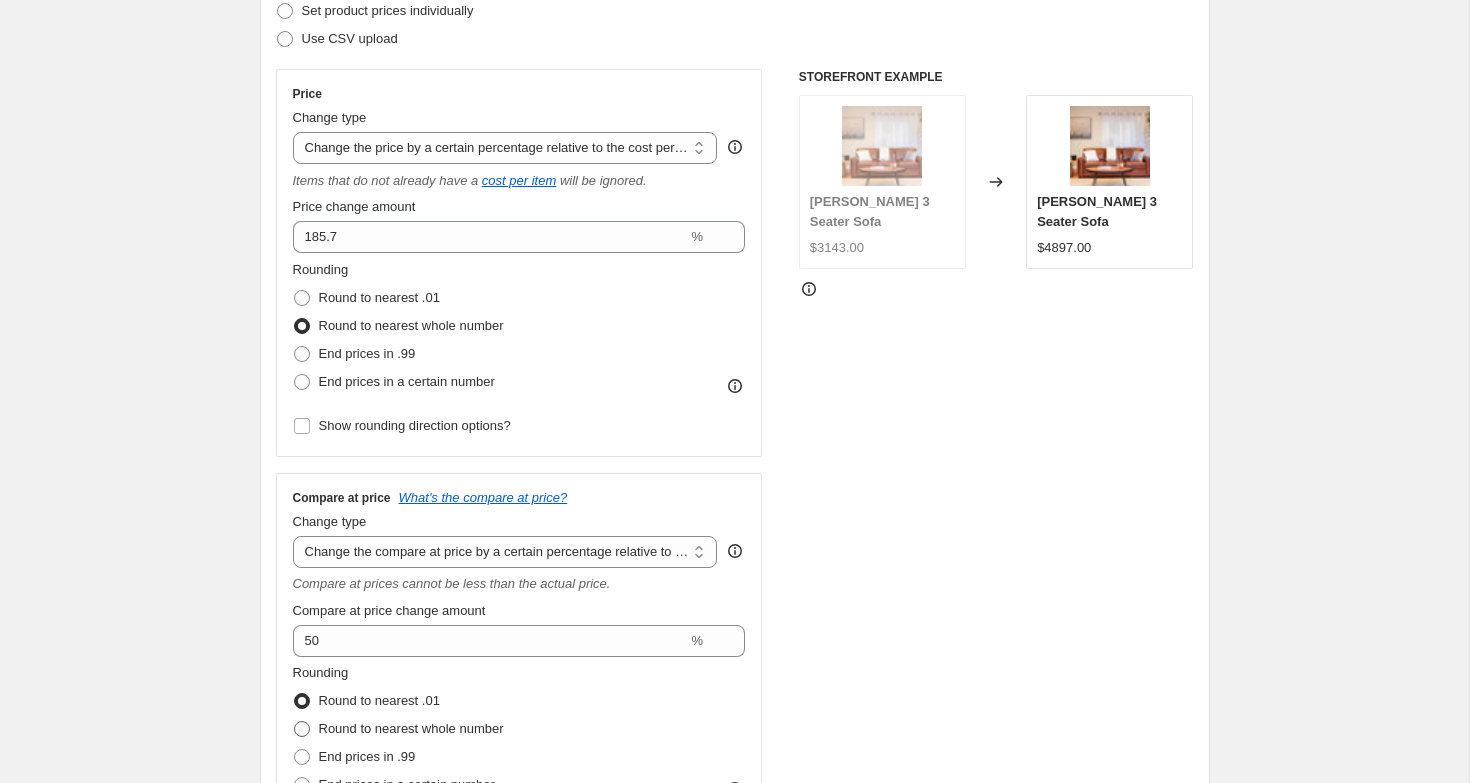 click on "Round to nearest whole number" at bounding box center [411, 728] 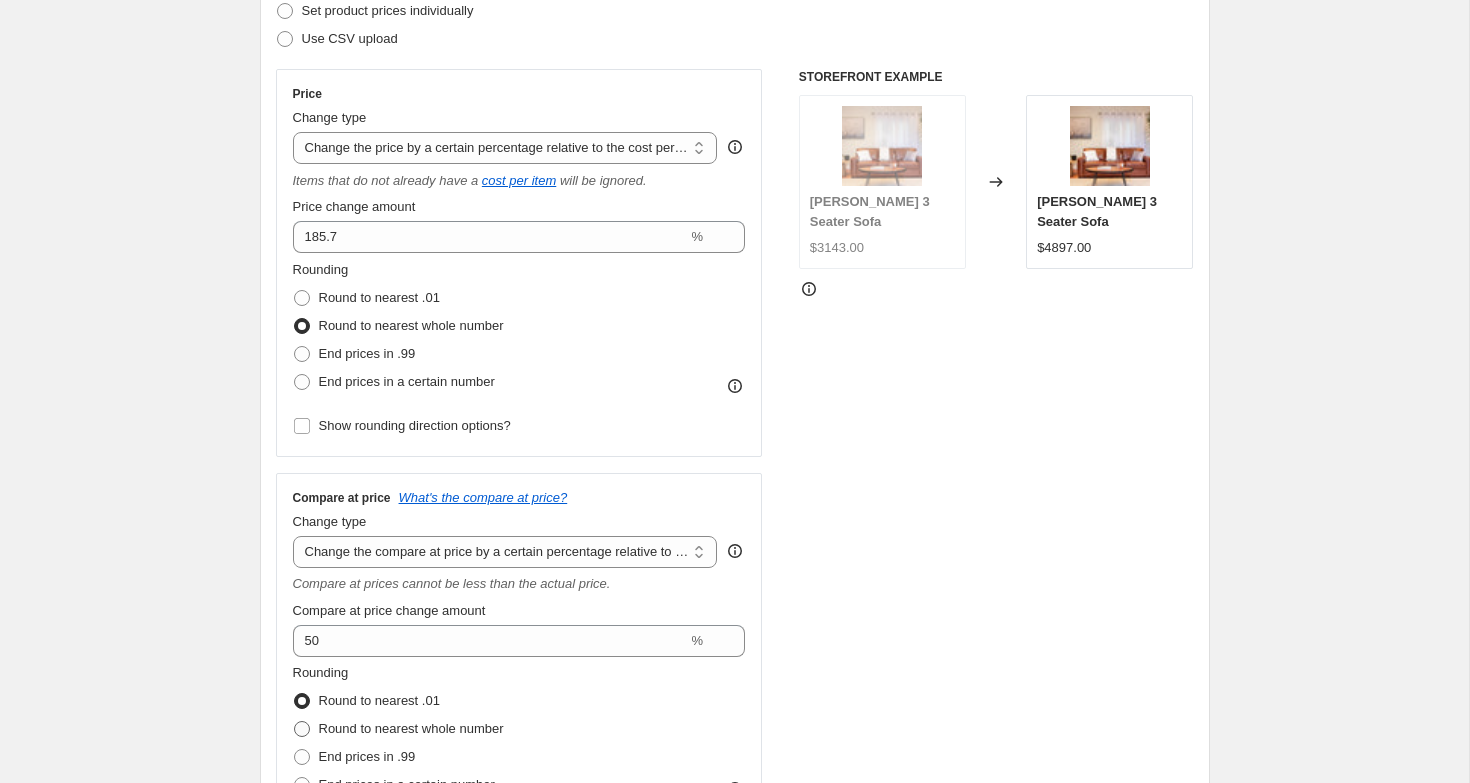 radio on "true" 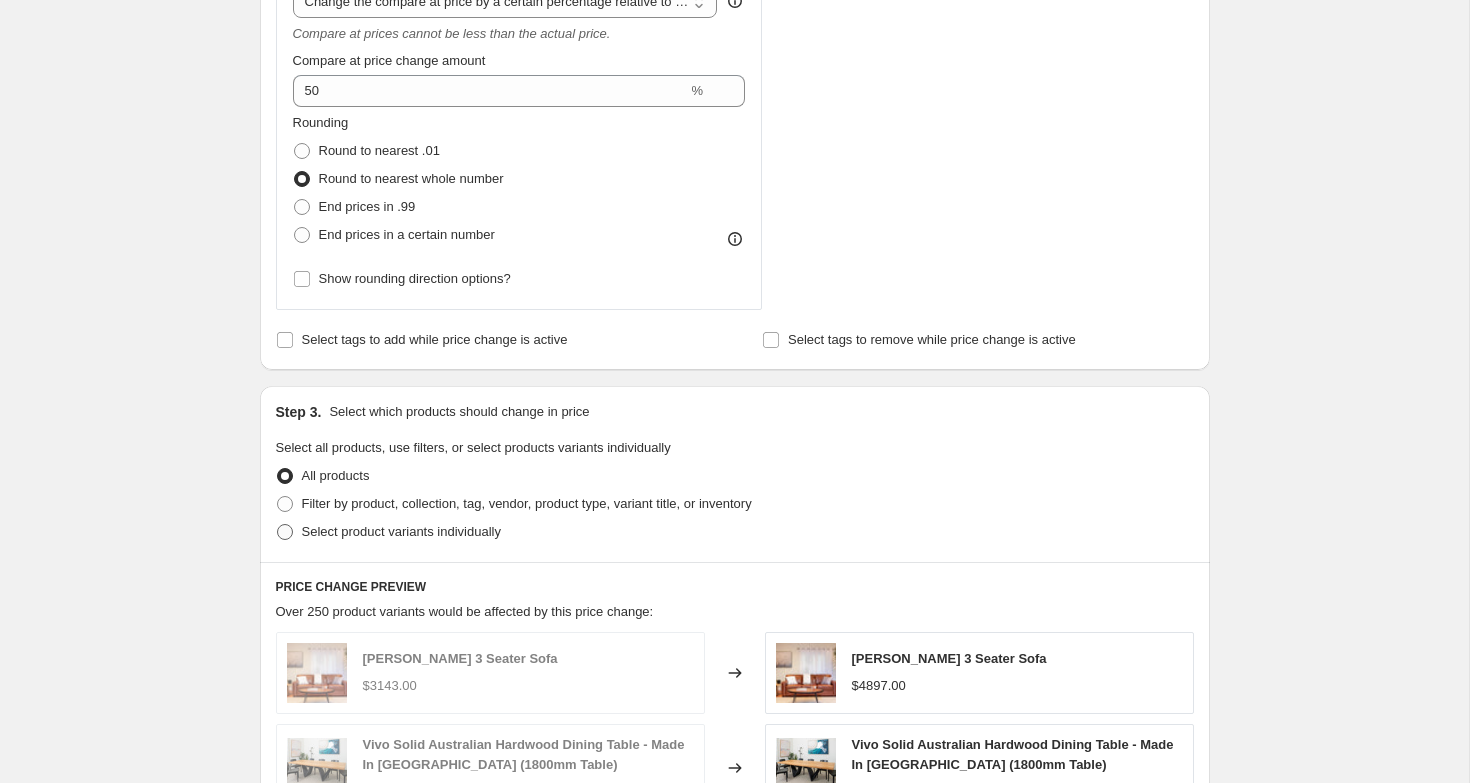 scroll, scrollTop: 891, scrollLeft: 0, axis: vertical 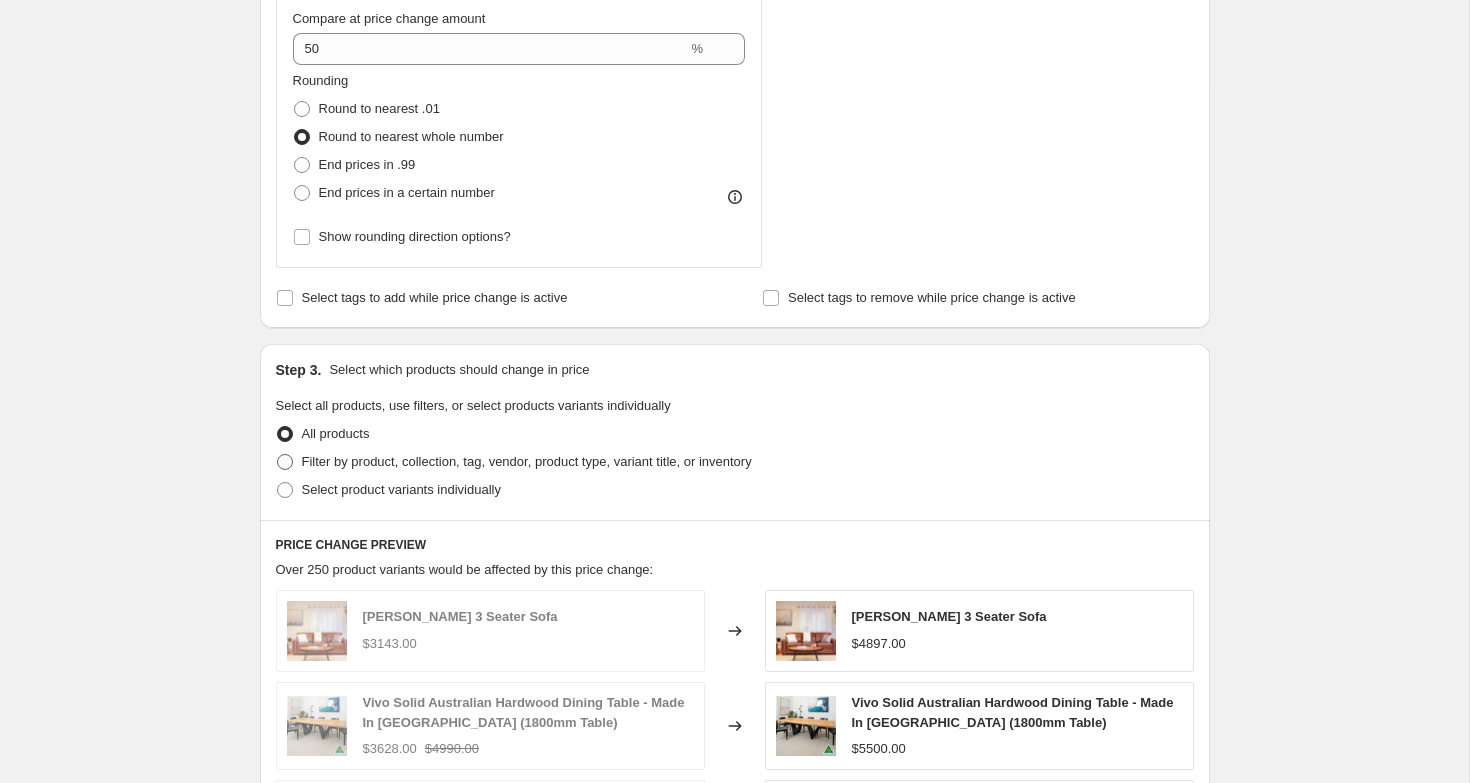 click on "Filter by product, collection, tag, vendor, product type, variant title, or inventory" at bounding box center [527, 461] 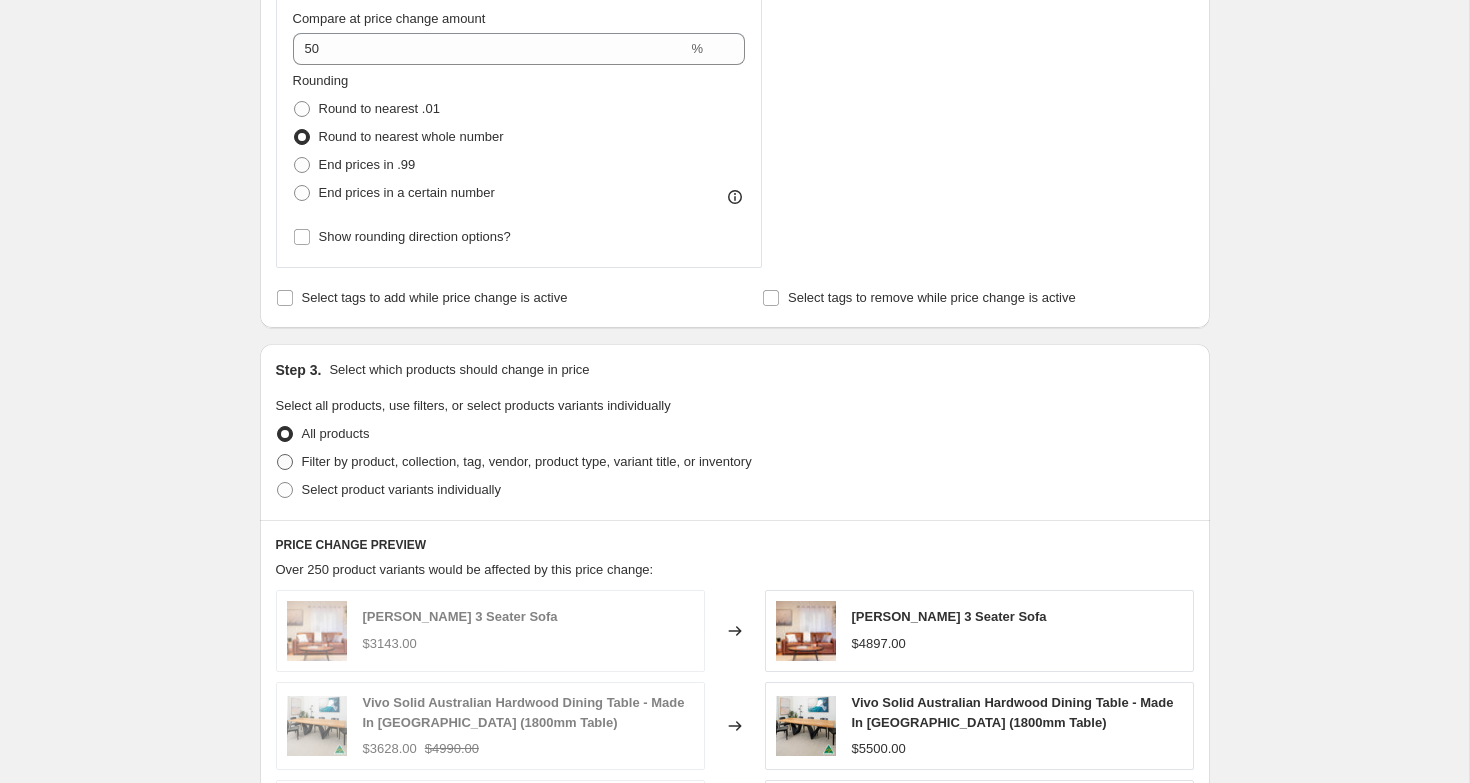radio on "true" 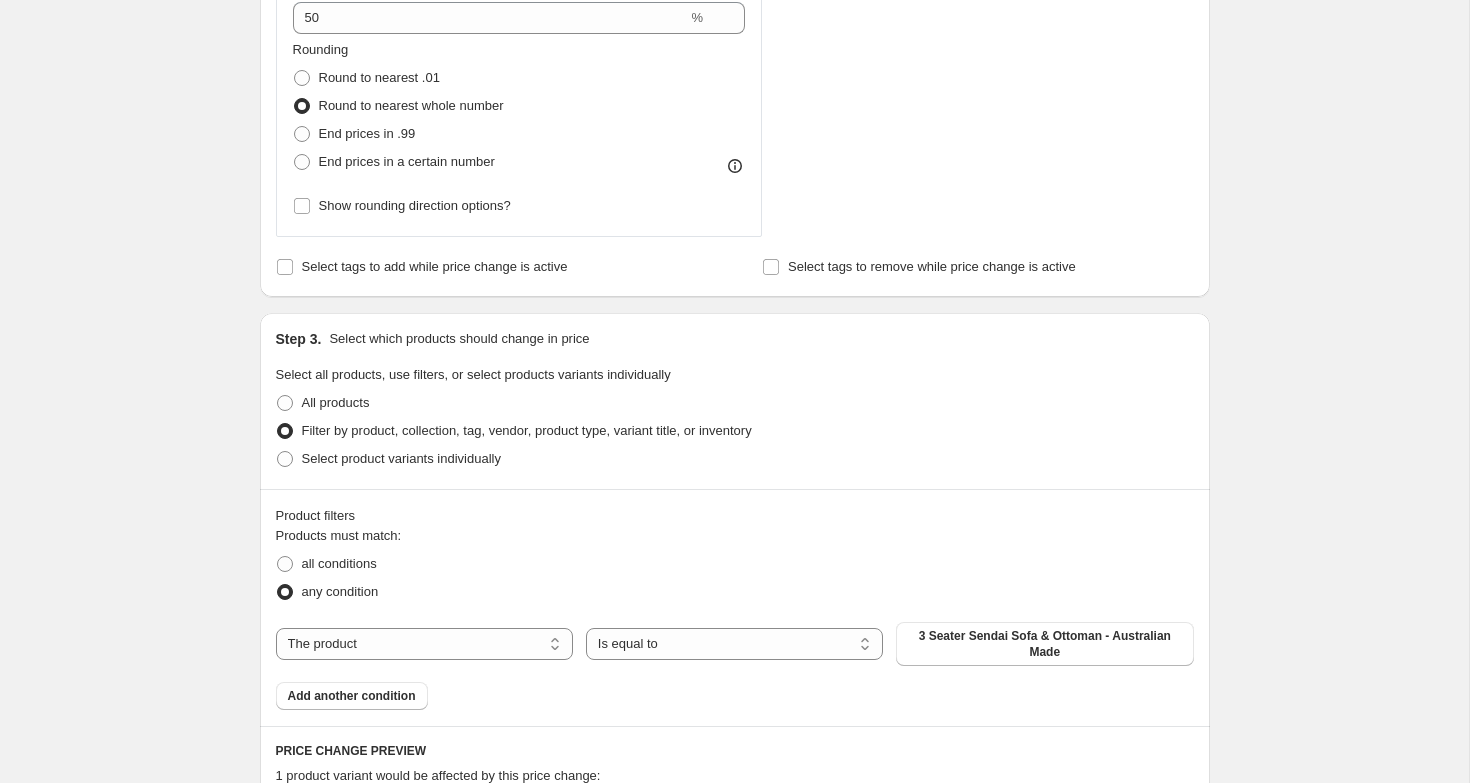 scroll, scrollTop: 952, scrollLeft: 0, axis: vertical 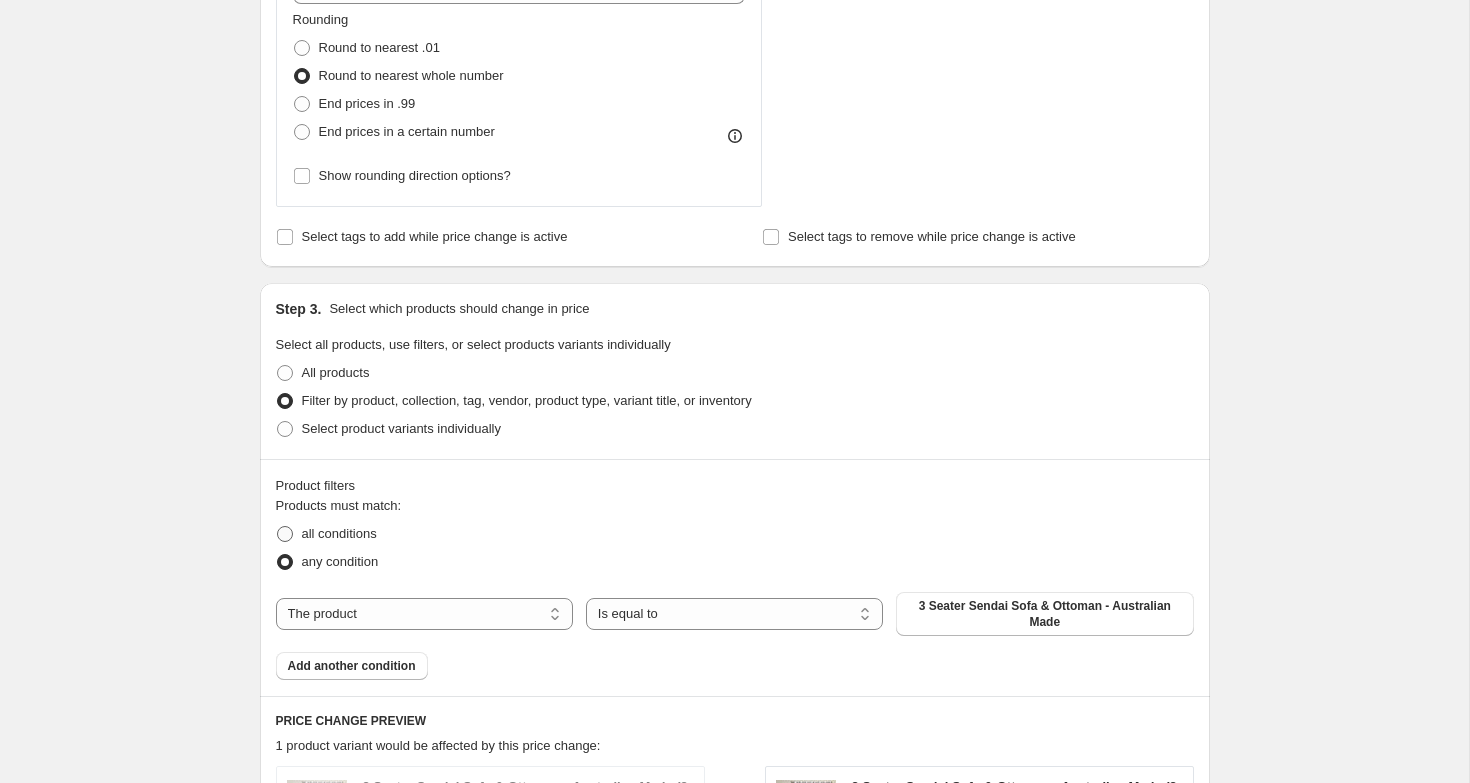 click on "all conditions" at bounding box center [339, 533] 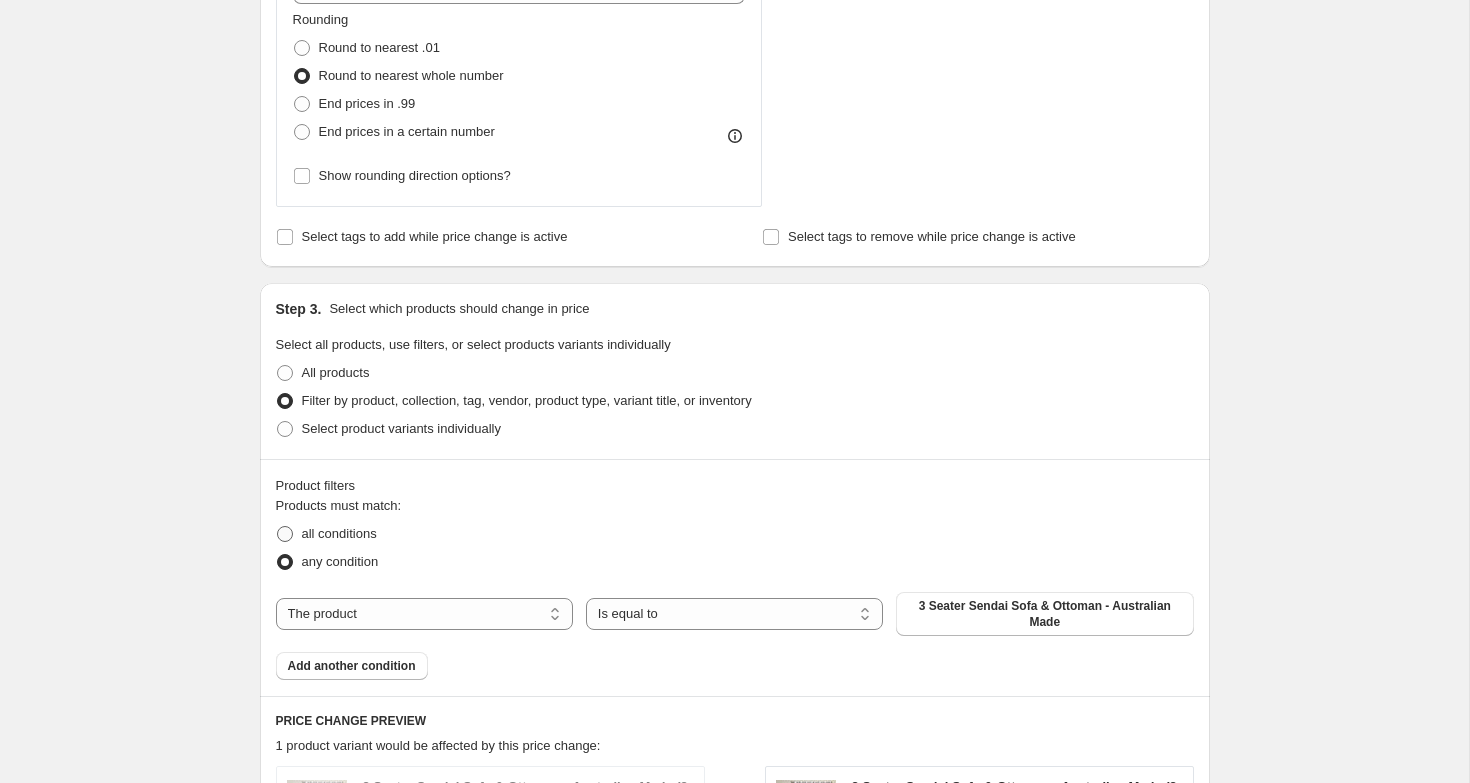 radio on "true" 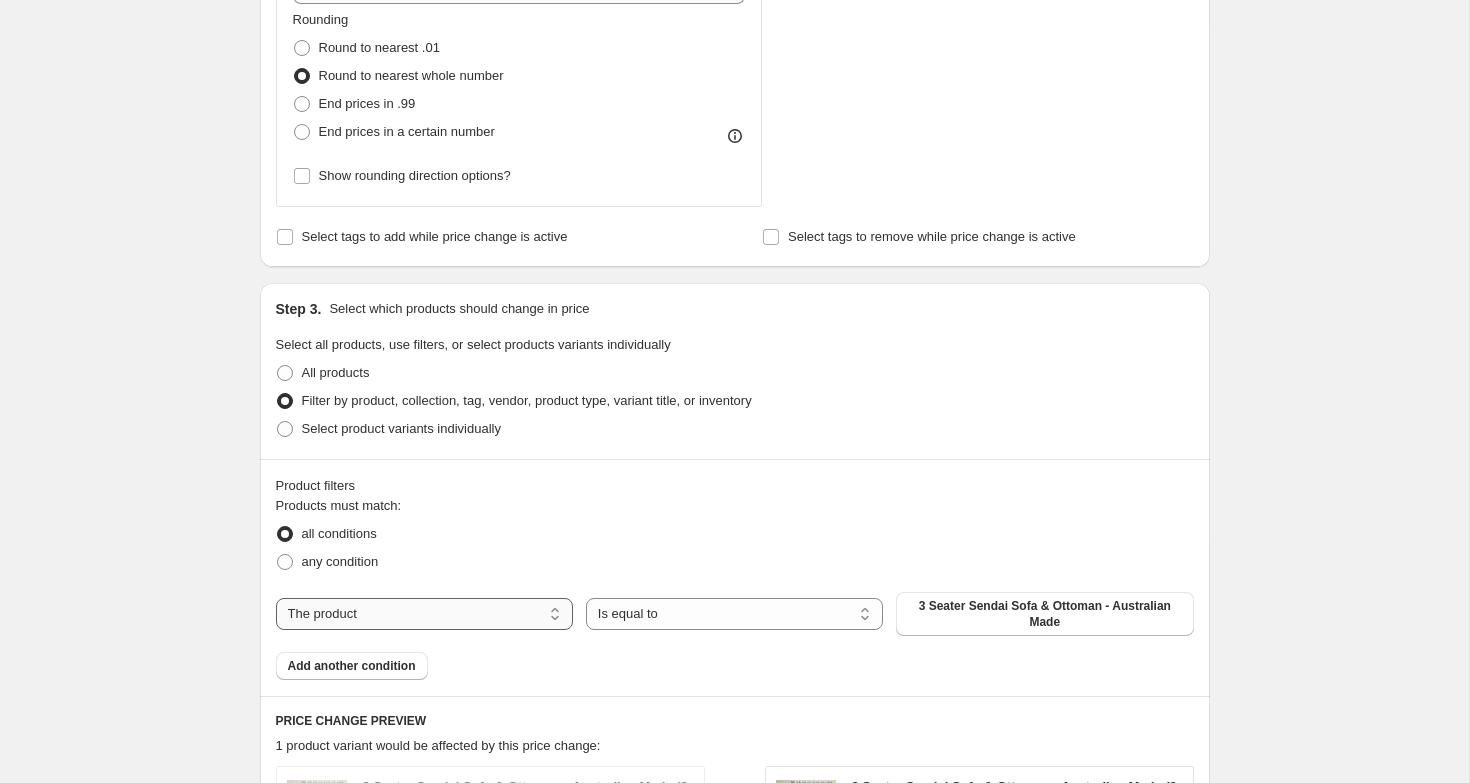 click on "The product The product's collection The product's tag The product's vendor The product's type The product's status The variant's title Inventory quantity" at bounding box center (424, 614) 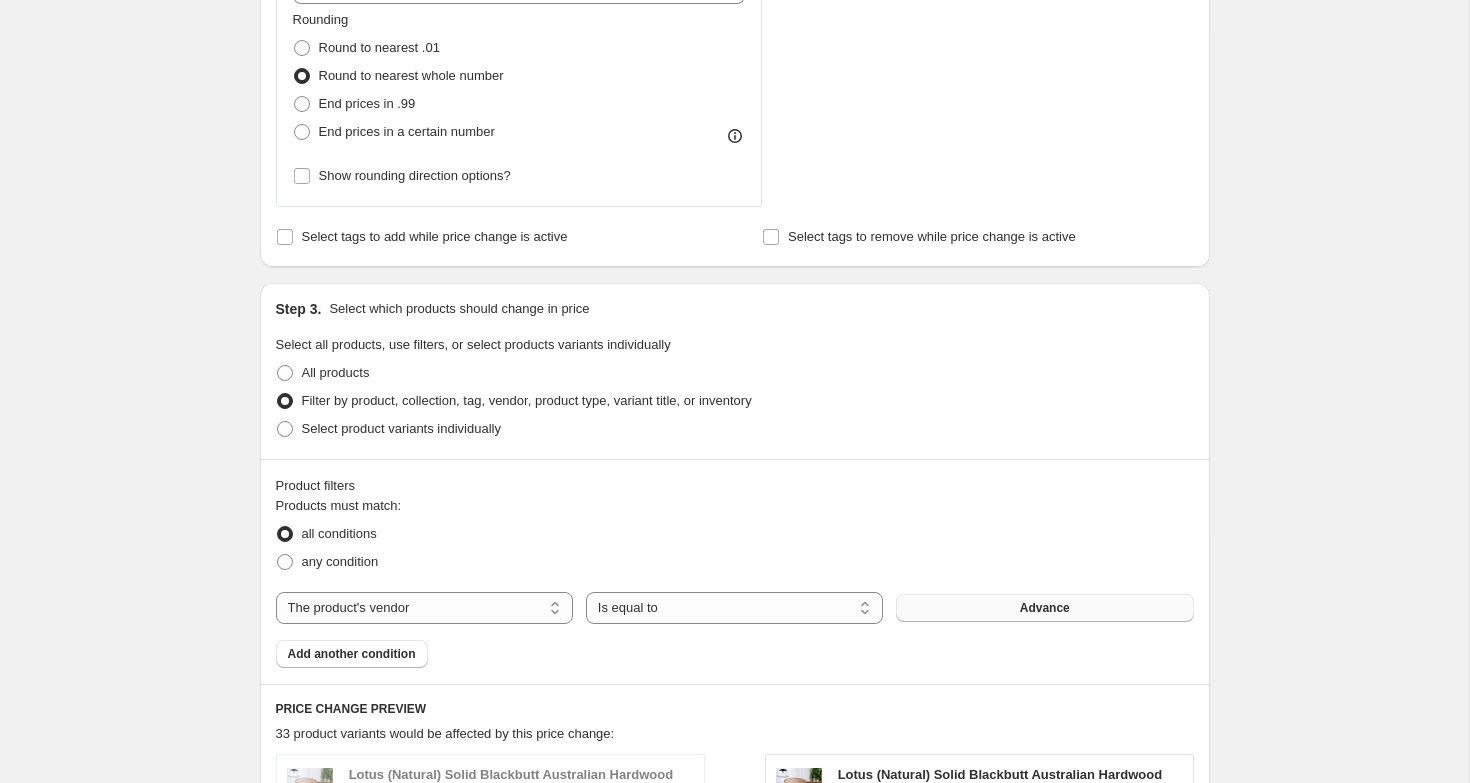click on "Advance" at bounding box center (1044, 608) 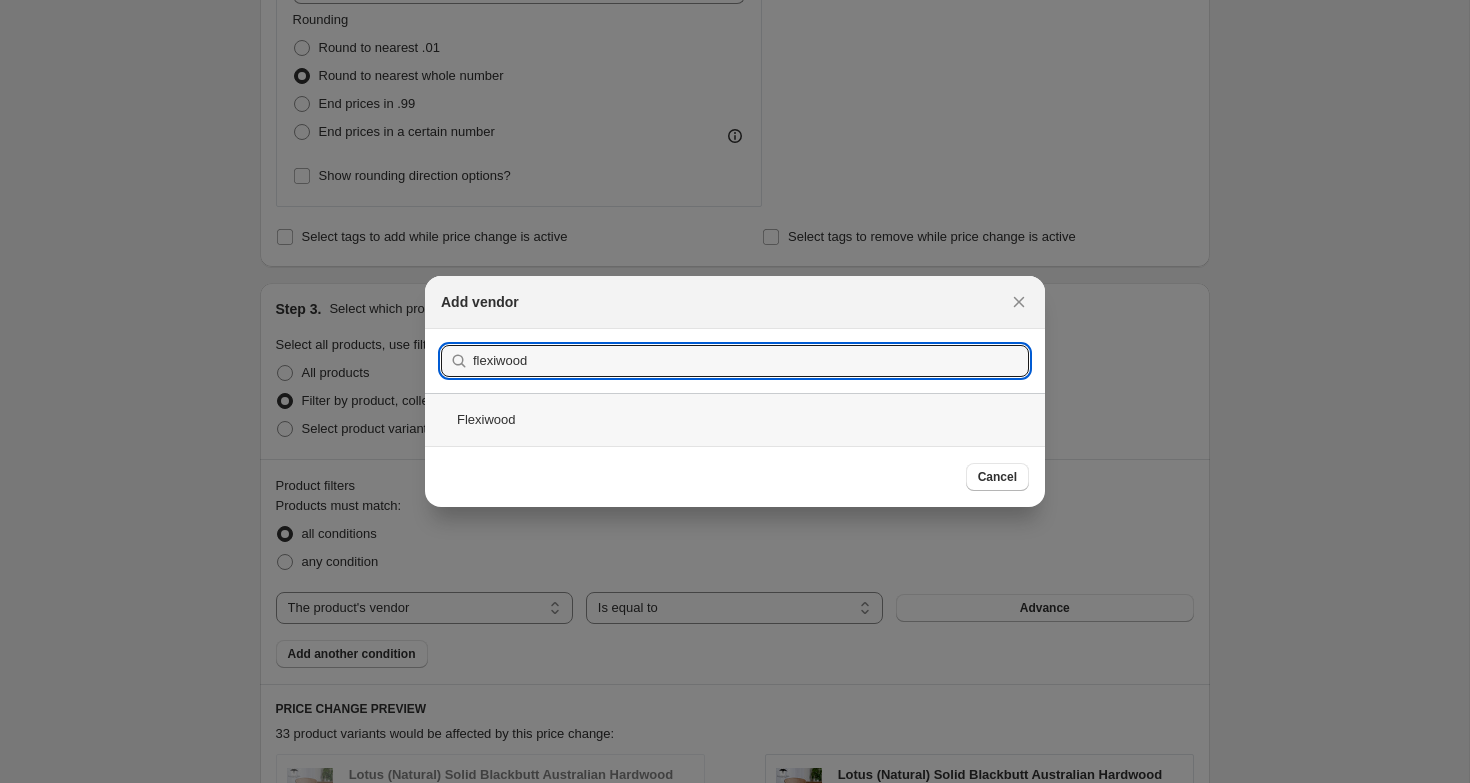 type on "flexiwood" 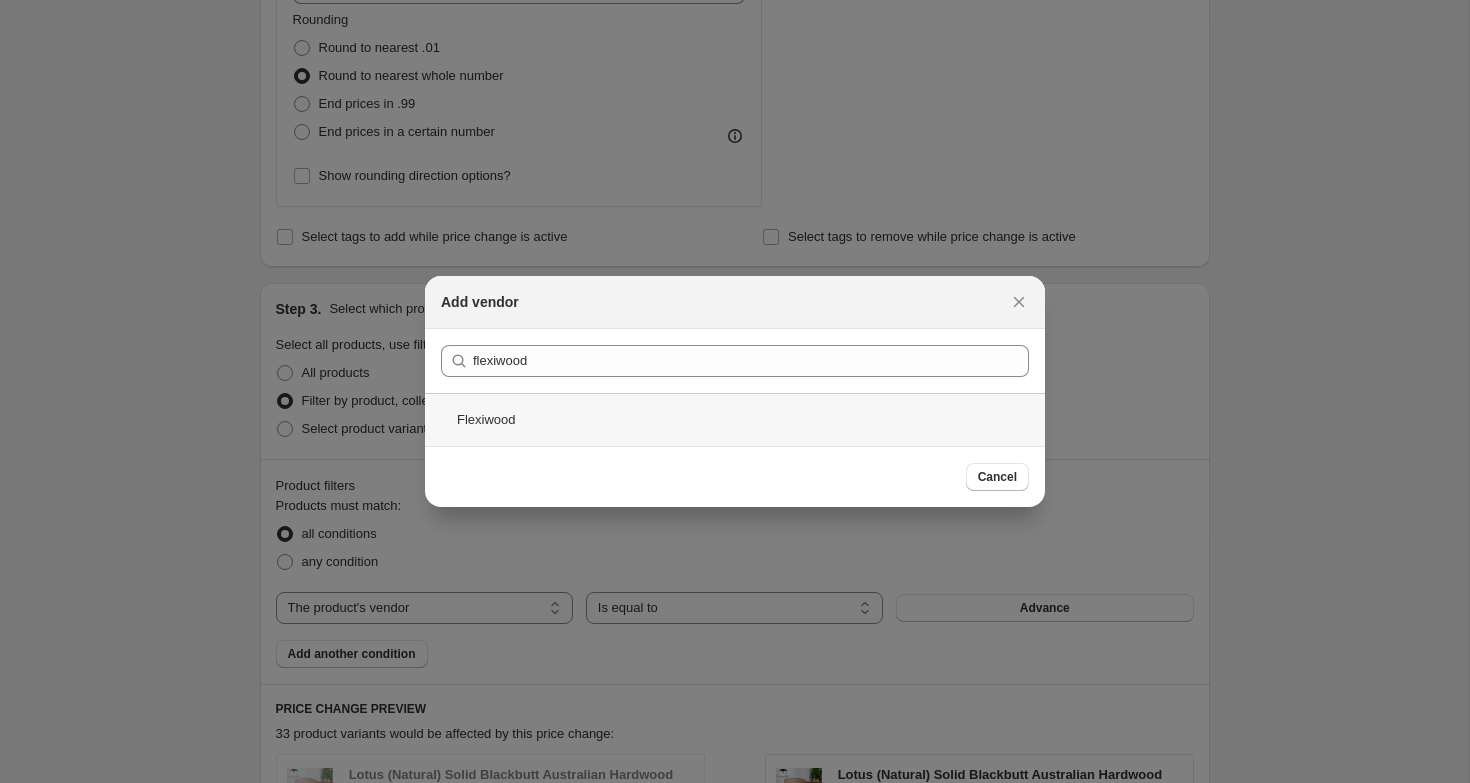click on "Flexiwood" at bounding box center [735, 419] 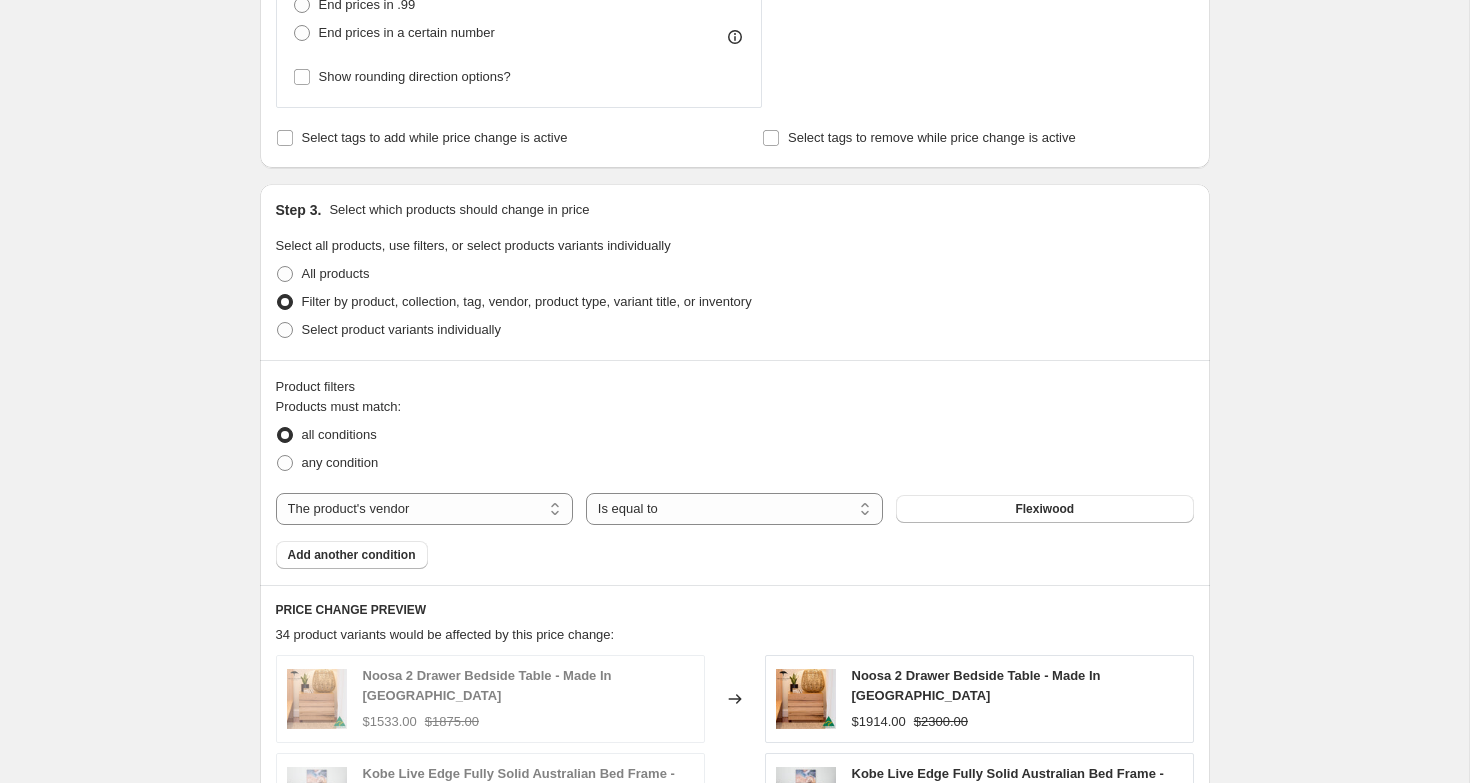 scroll, scrollTop: 1067, scrollLeft: 0, axis: vertical 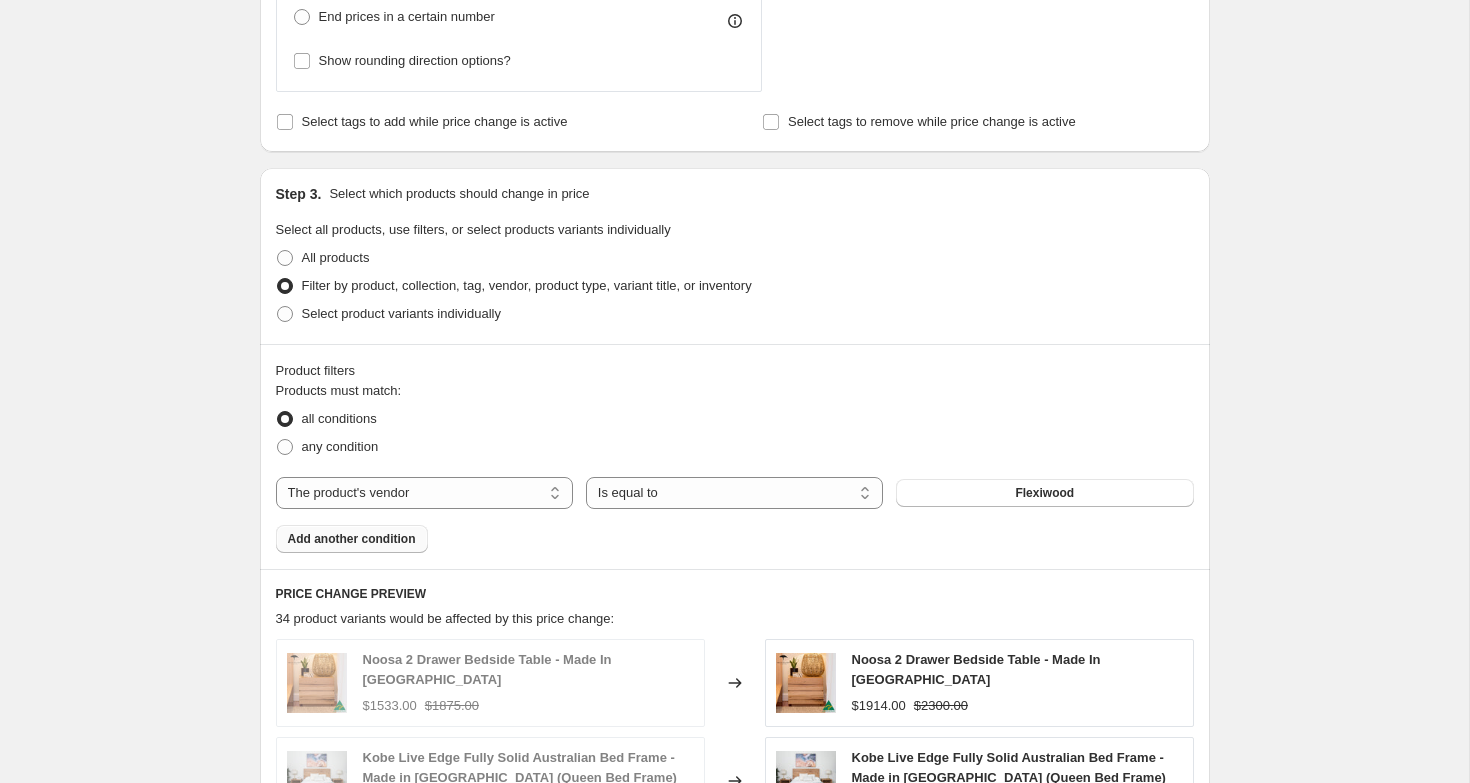 click on "Add another condition" at bounding box center [352, 539] 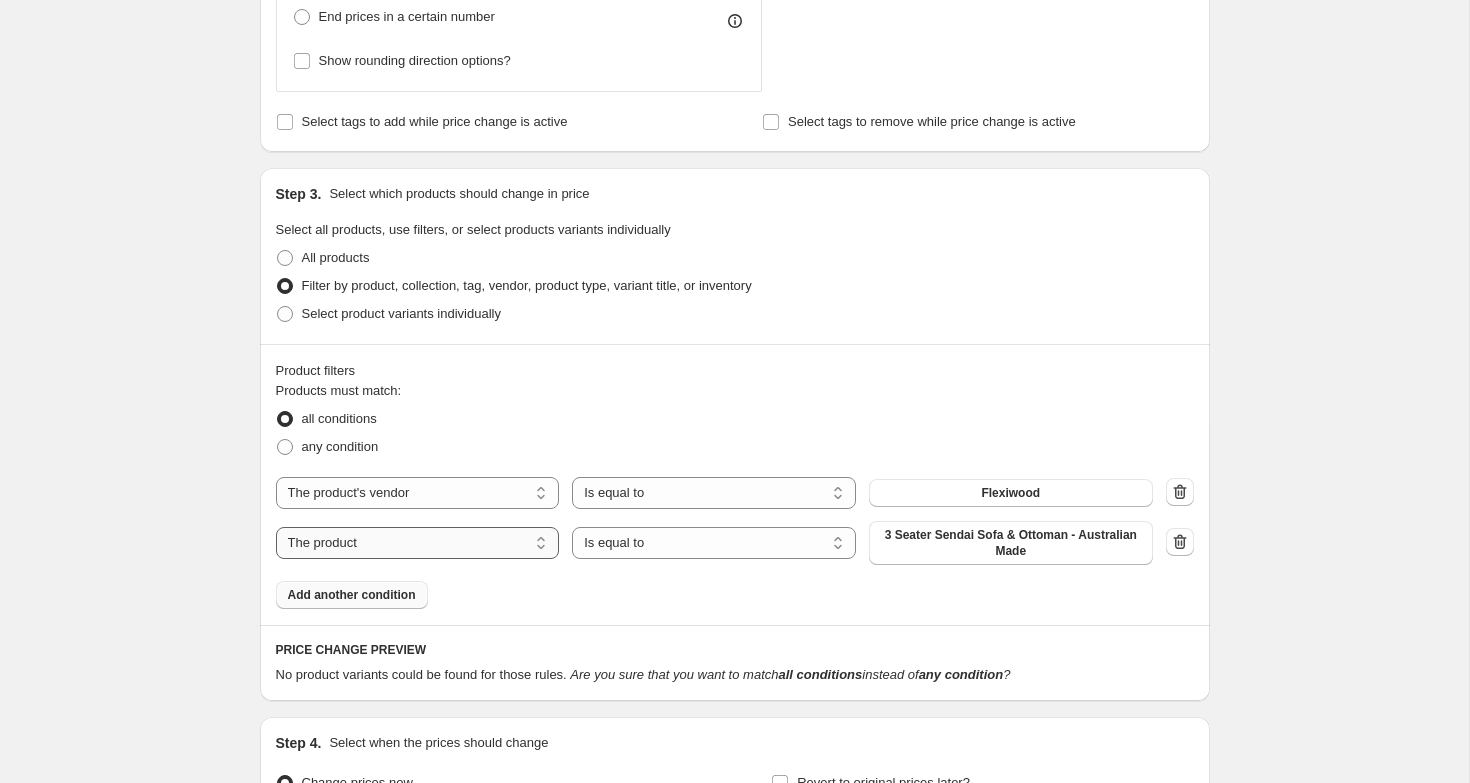 click on "The product The product's collection The product's tag The product's vendor The product's type The product's status The variant's title Inventory quantity" at bounding box center (418, 543) 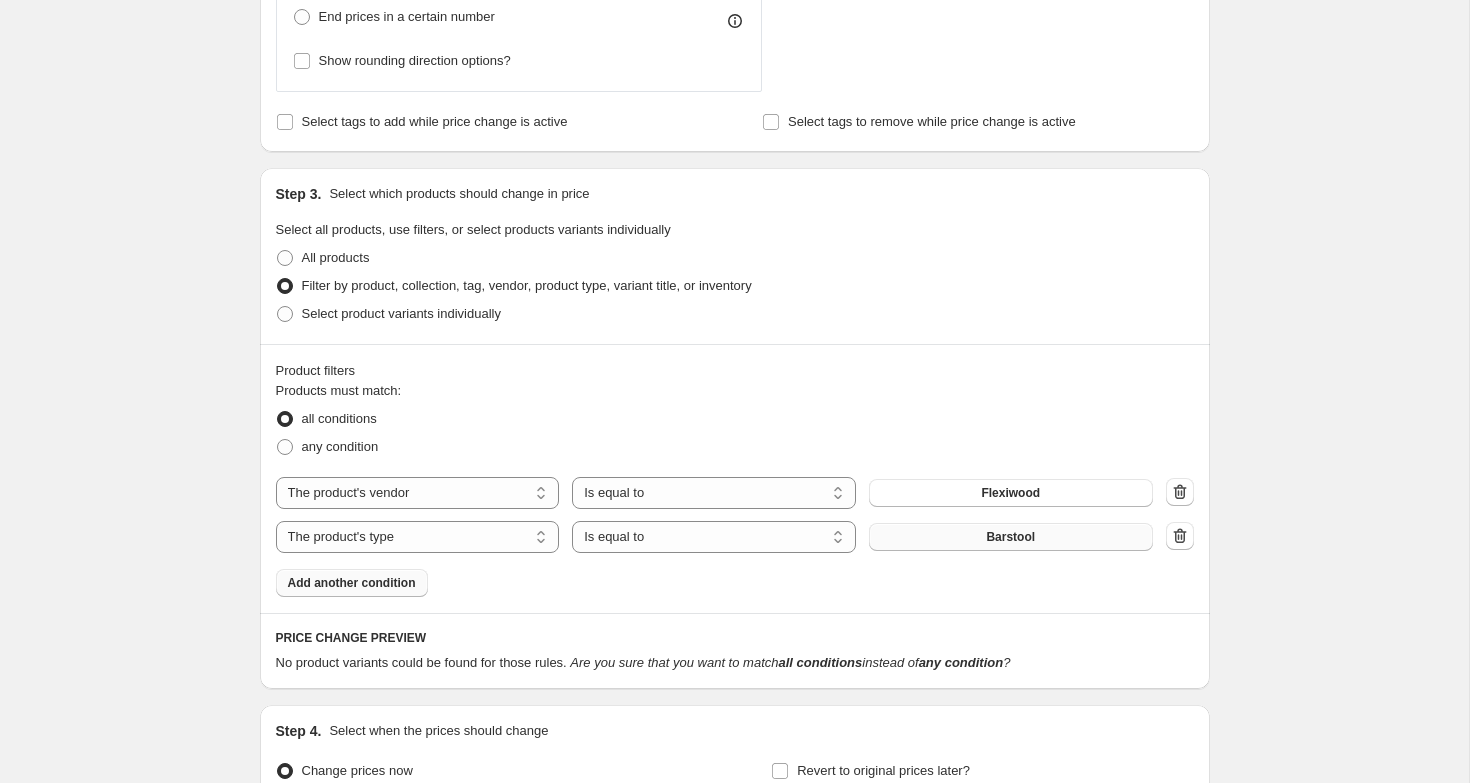 click on "Barstool" at bounding box center (1010, 537) 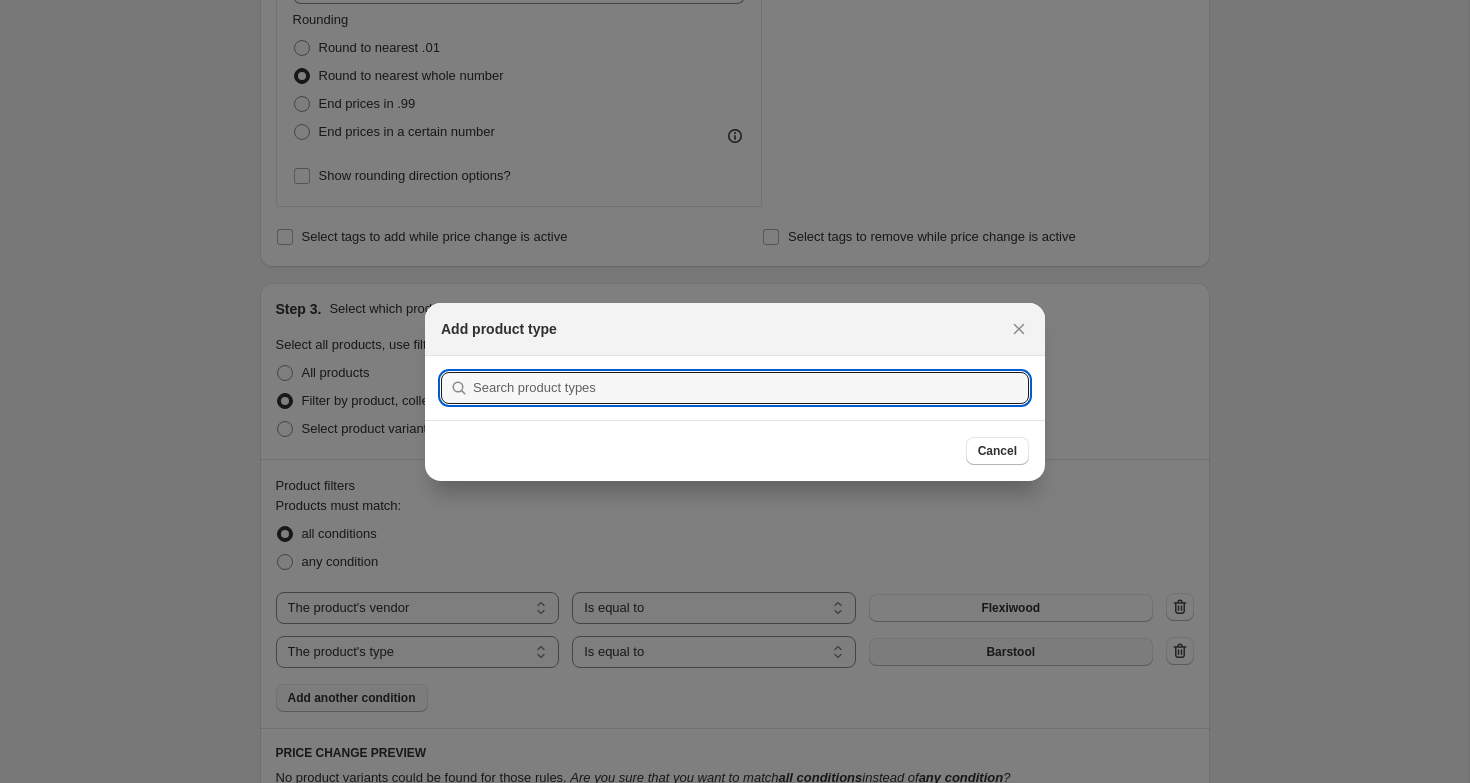 scroll, scrollTop: 0, scrollLeft: 0, axis: both 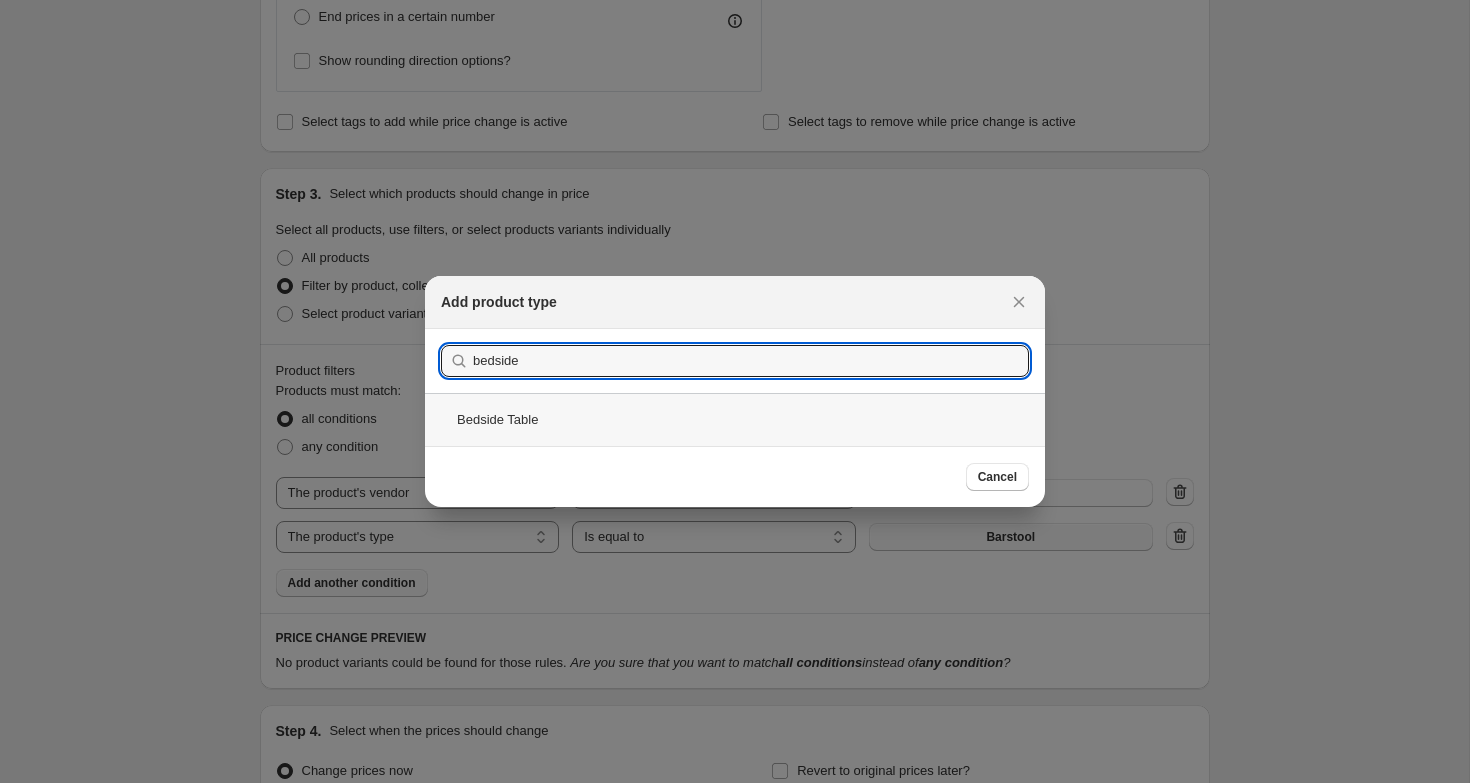 type on "bedside" 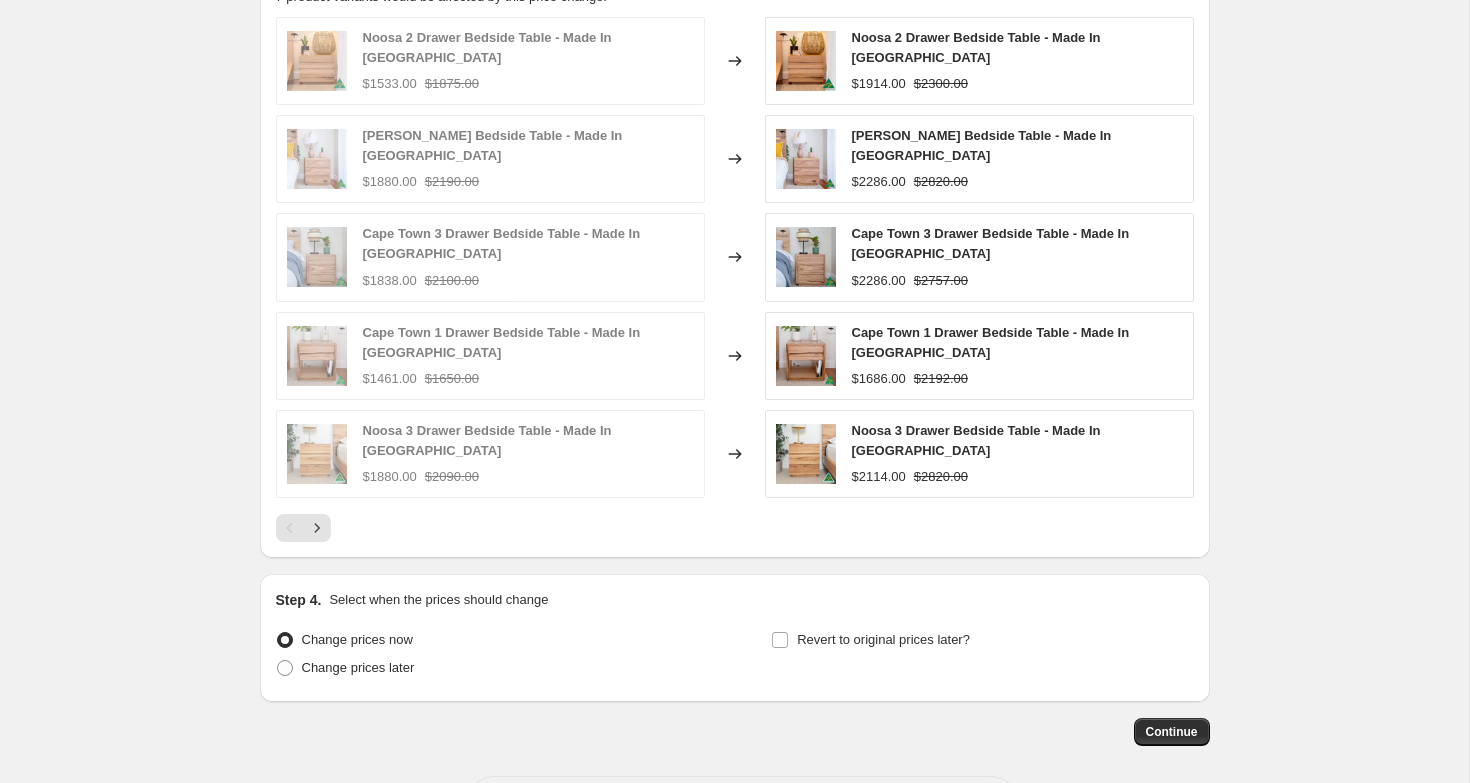 scroll, scrollTop: 1748, scrollLeft: 0, axis: vertical 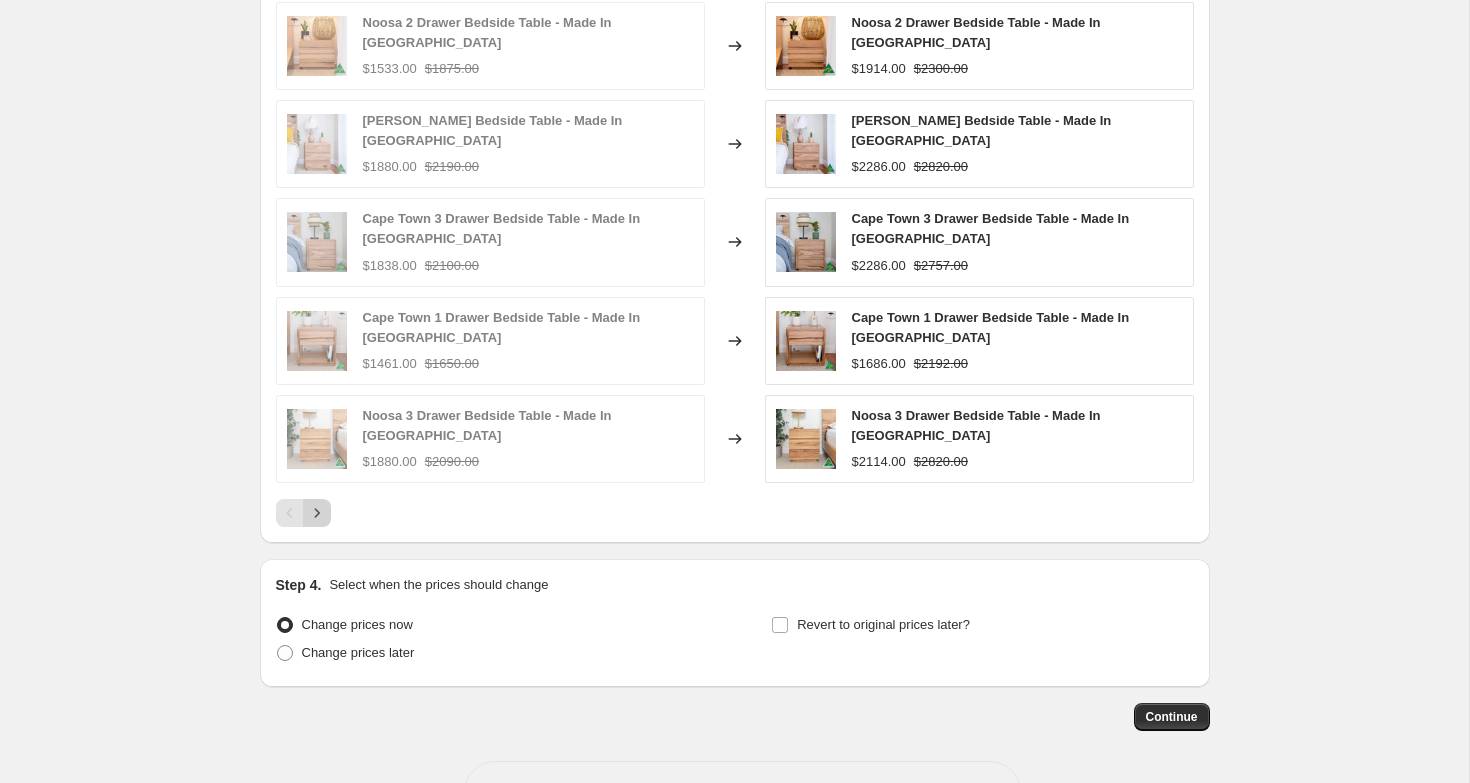click 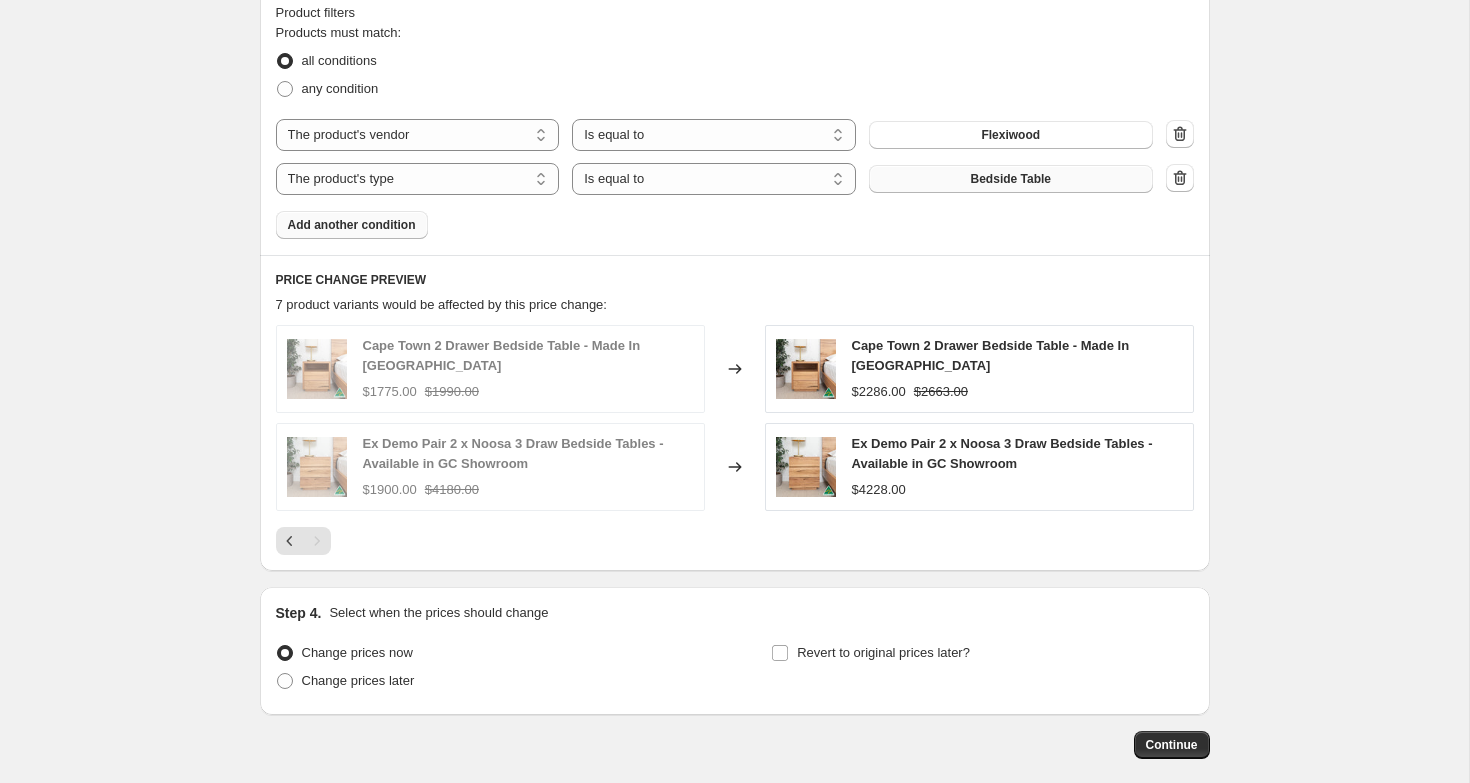 scroll, scrollTop: 1410, scrollLeft: 0, axis: vertical 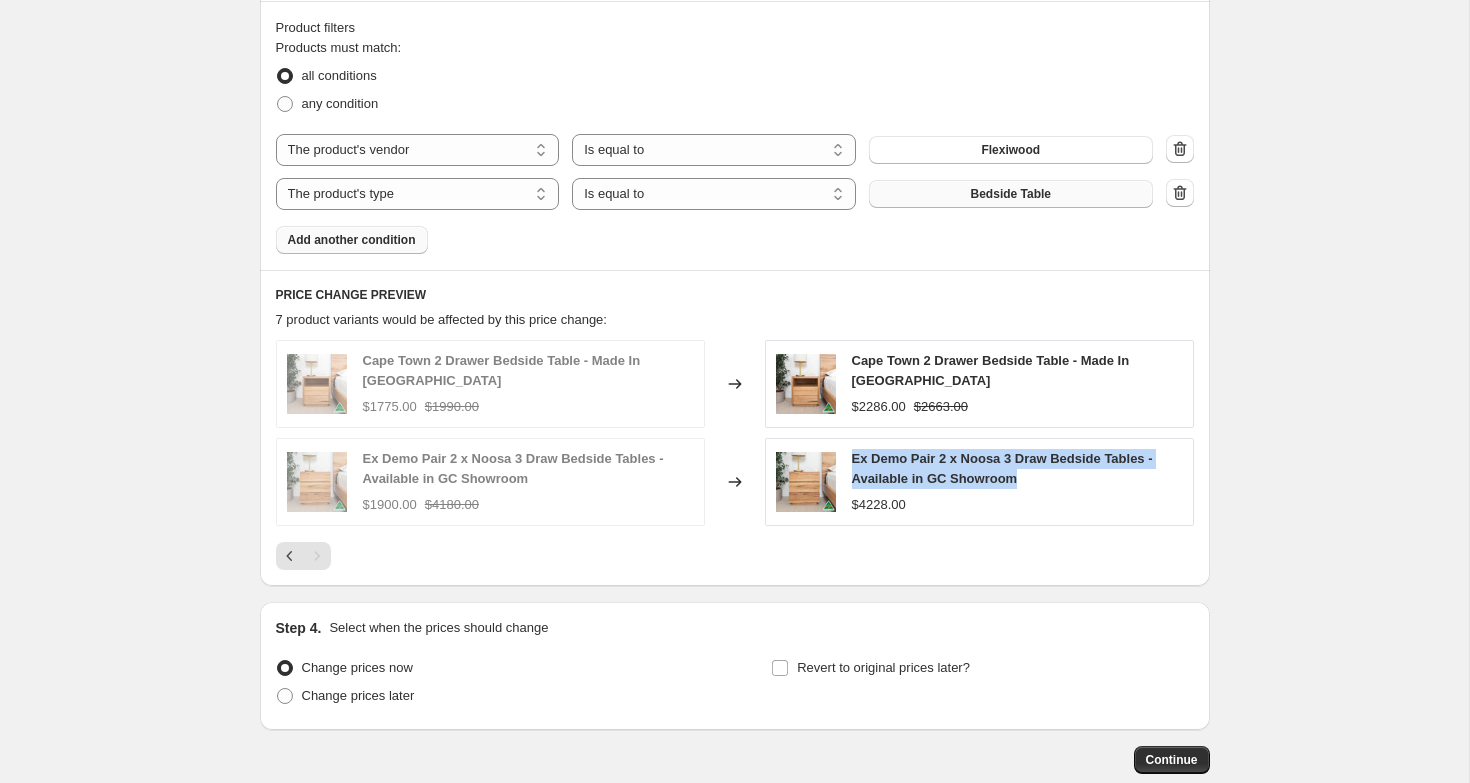 drag, startPoint x: 853, startPoint y: 459, endPoint x: 1044, endPoint y: 486, distance: 192.89894 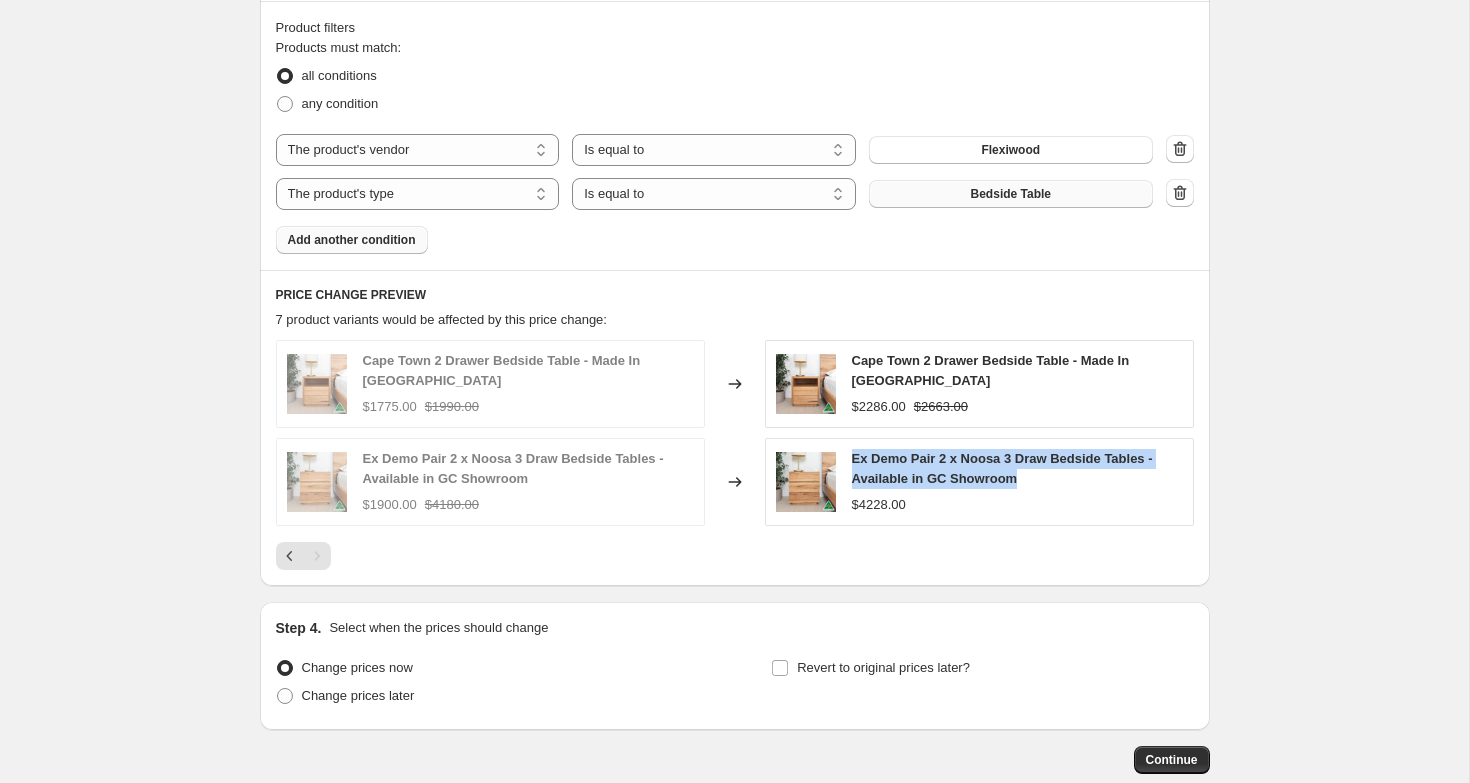copy on "Ex Demo Pair 2 x Noosa 3 Draw Bedside Tables - Available in GC Showroom" 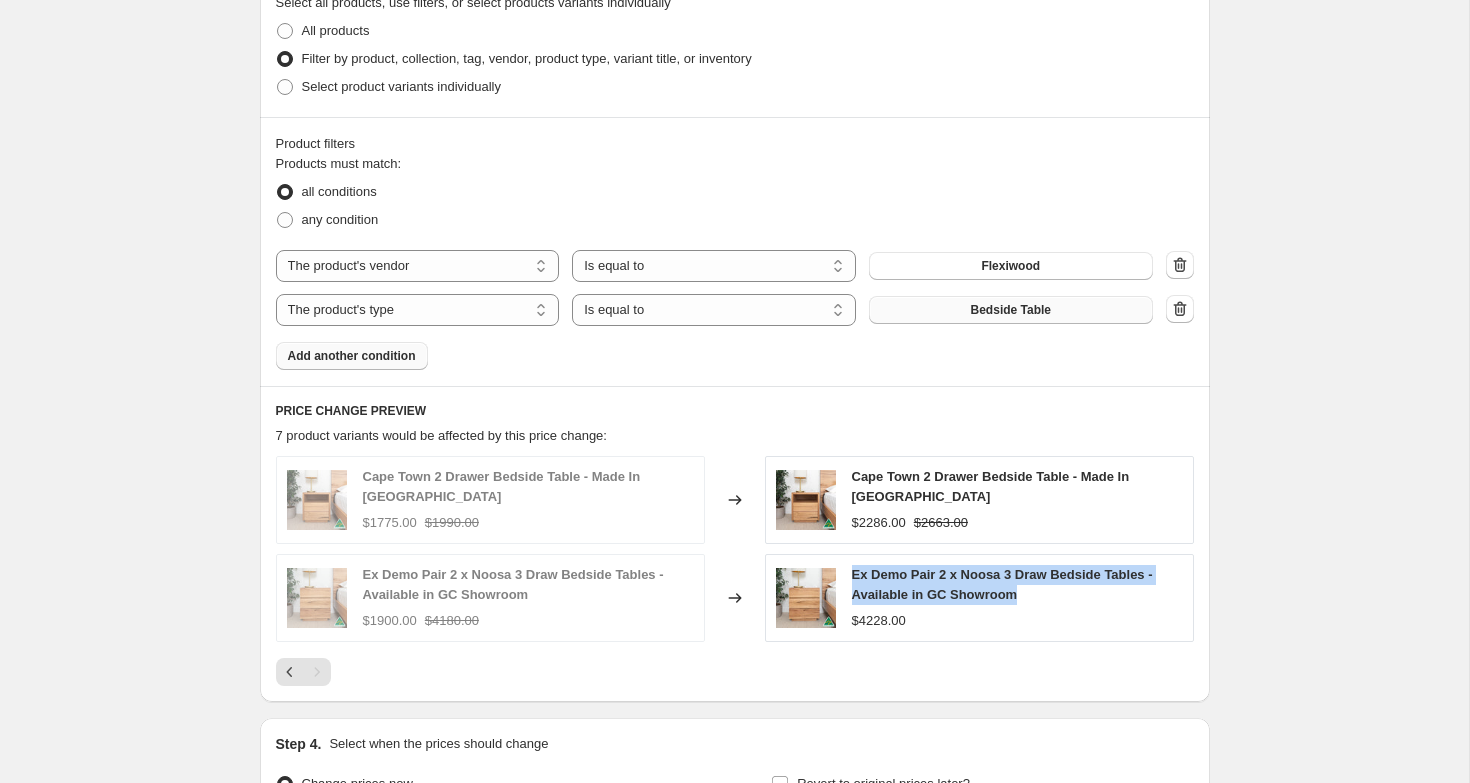 scroll, scrollTop: 1259, scrollLeft: 0, axis: vertical 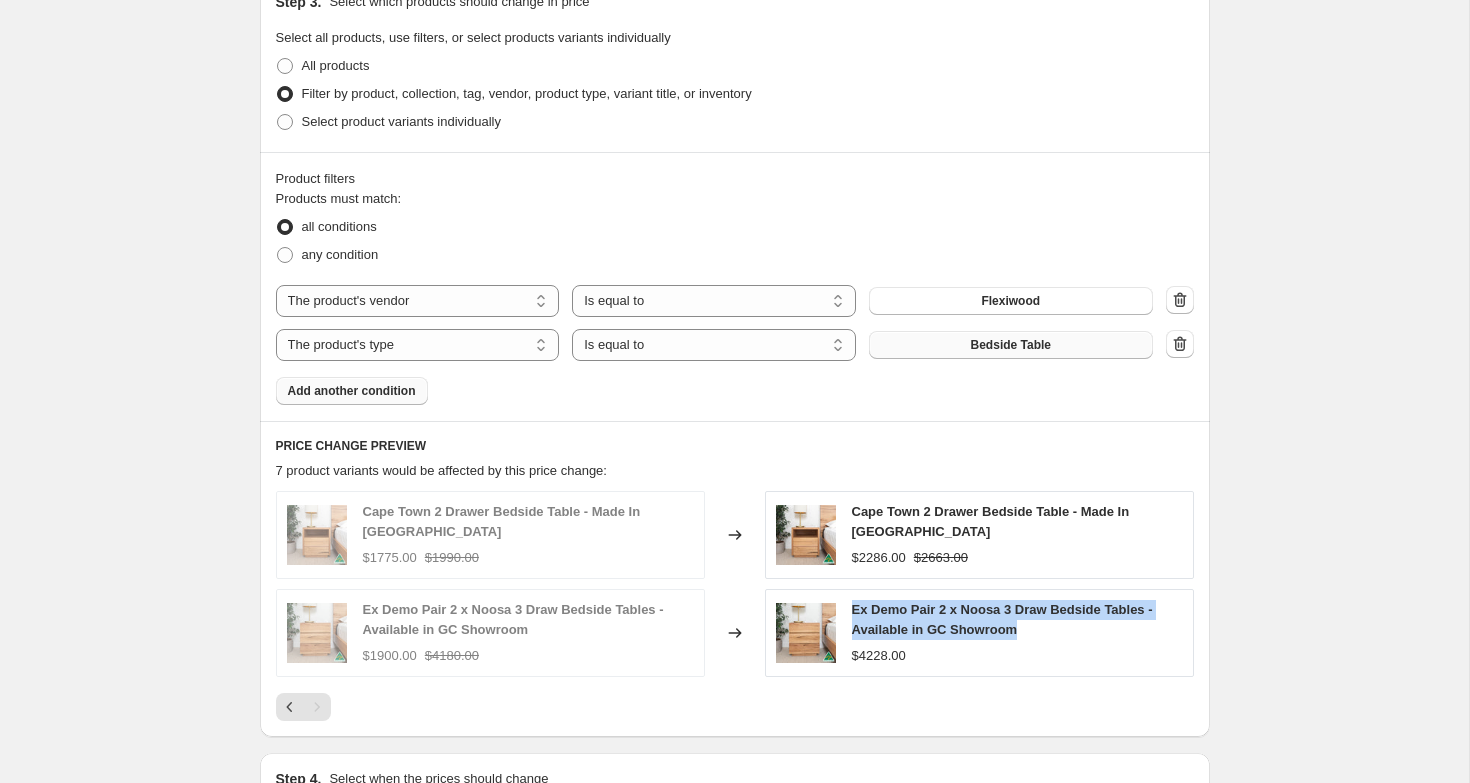 click on "Add another condition" at bounding box center [352, 391] 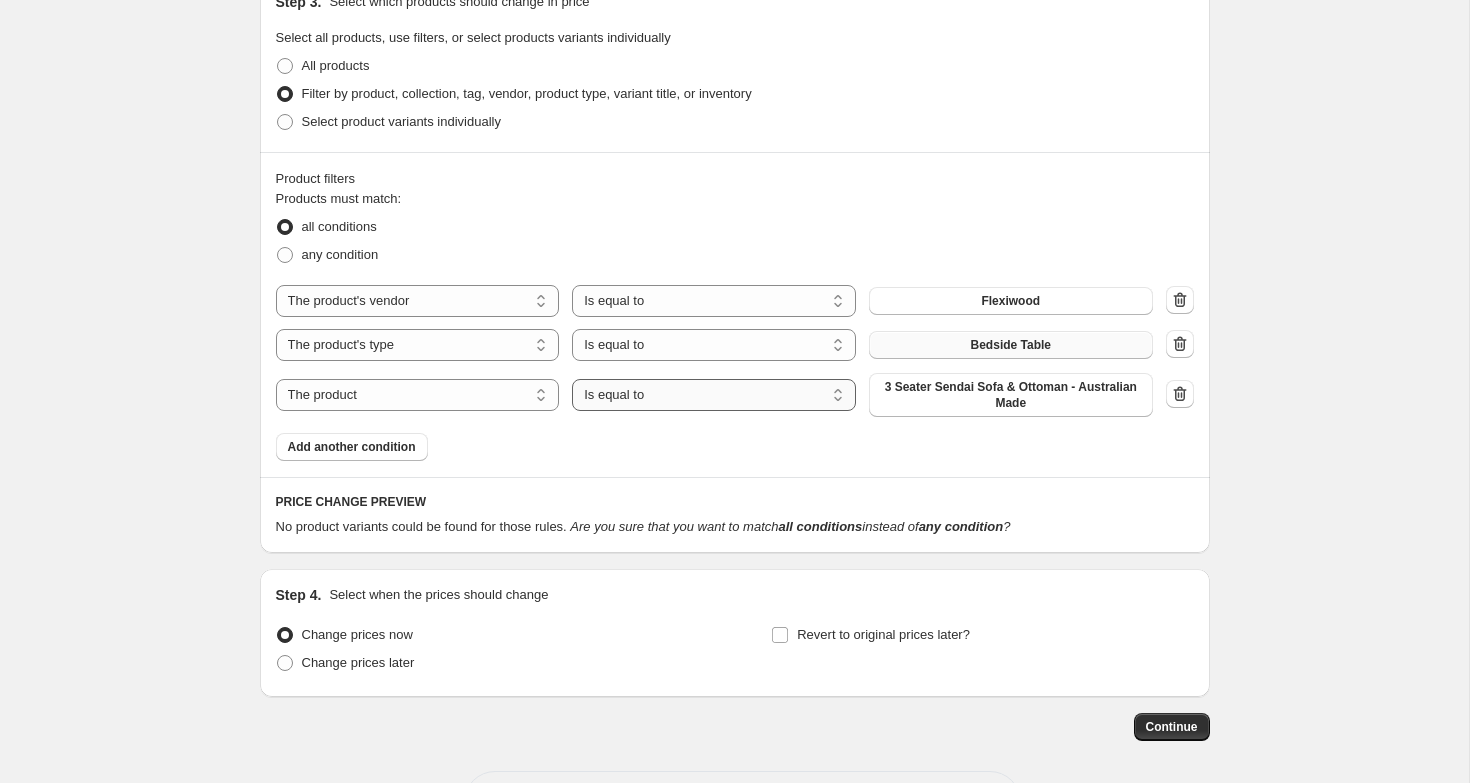 click on "Is equal to Is not equal to" at bounding box center [714, 395] 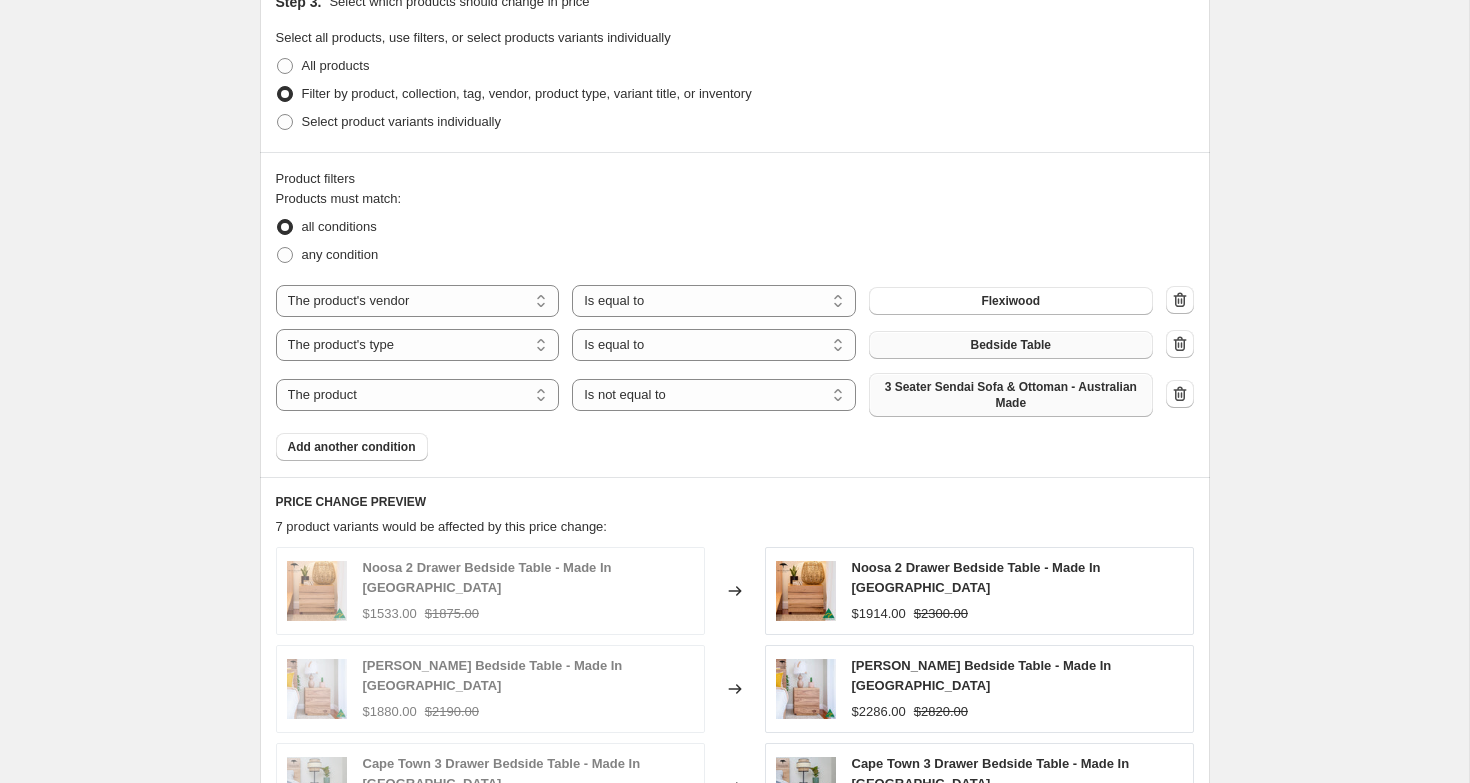 click on "3 Seater Sendai Sofa & Ottoman - Australian Made" at bounding box center [1011, 395] 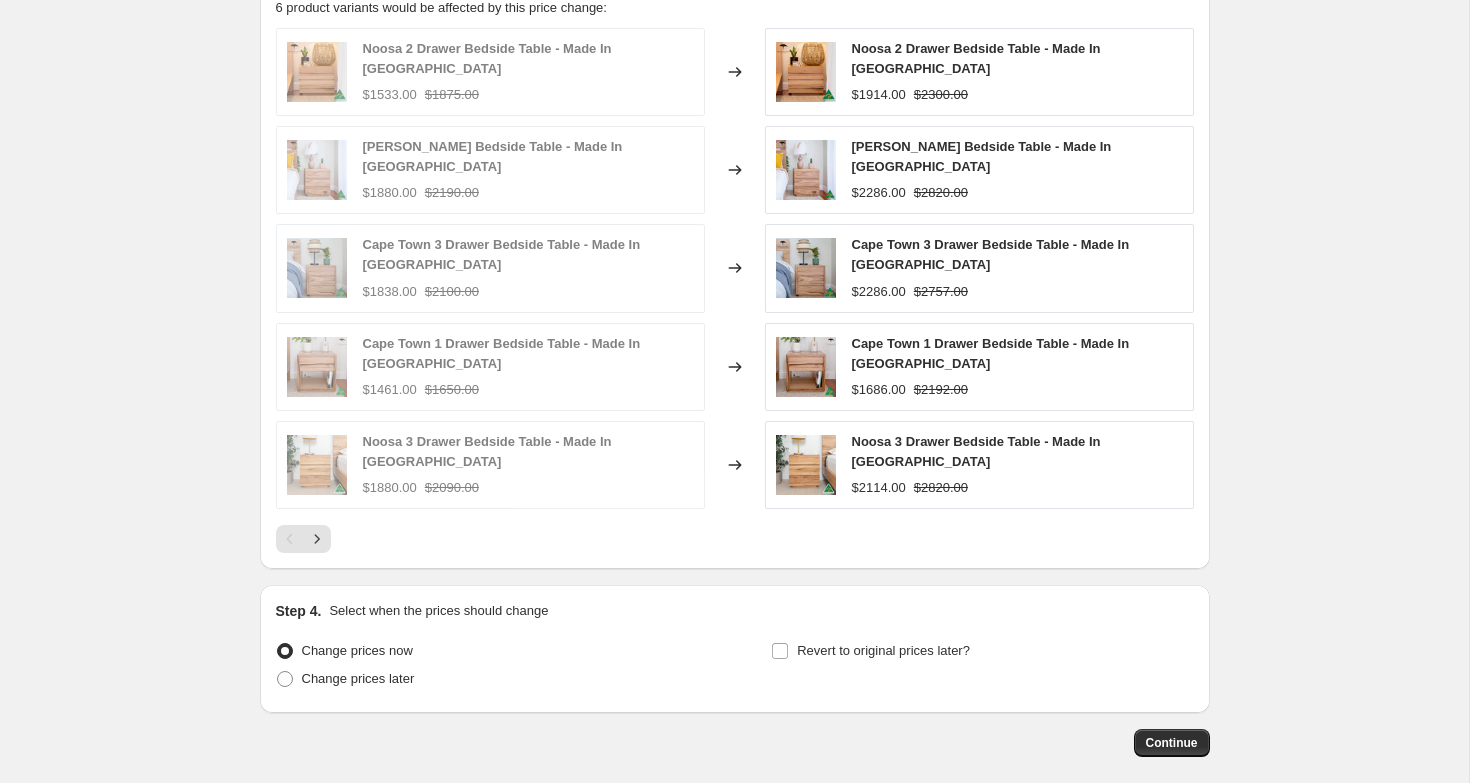 scroll, scrollTop: 1814, scrollLeft: 0, axis: vertical 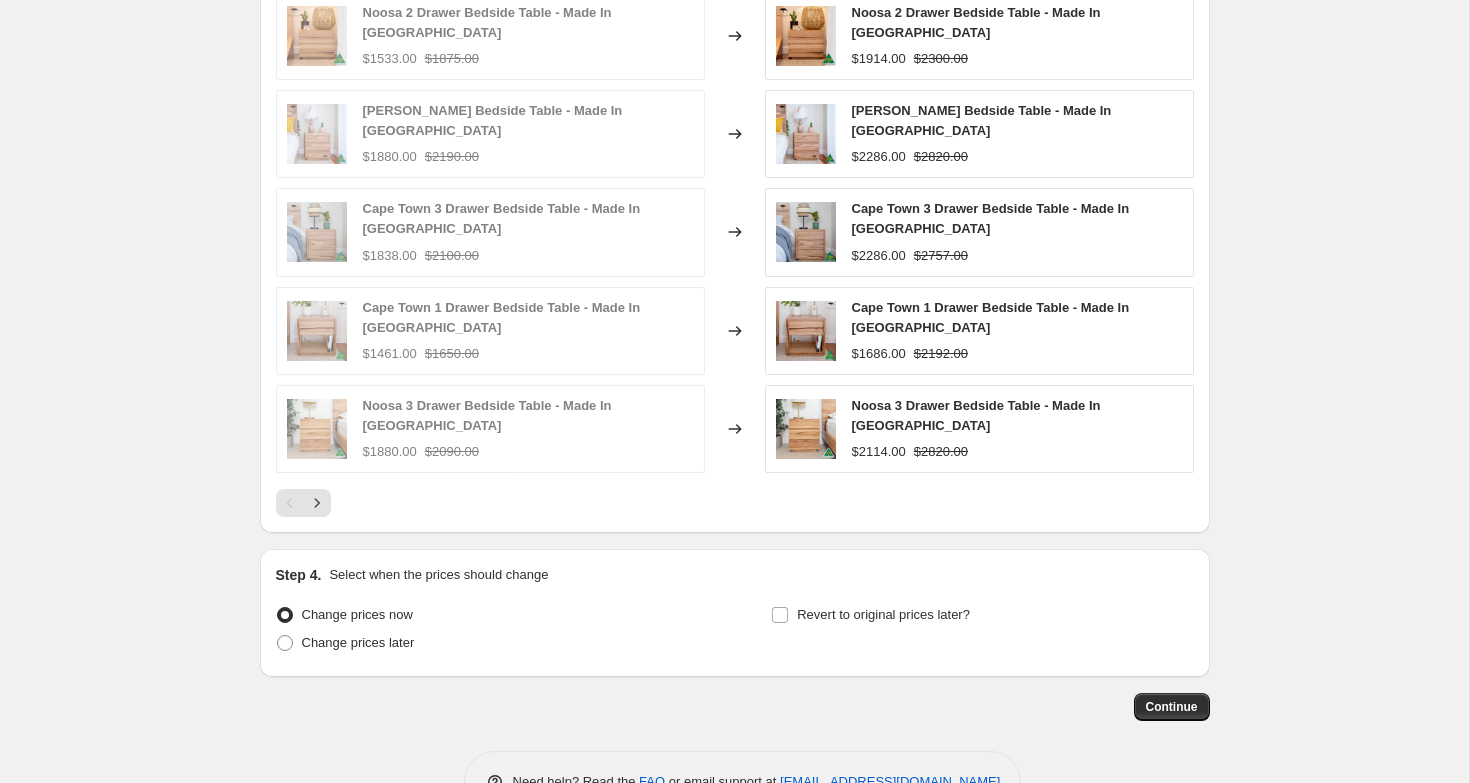 click at bounding box center [735, 503] 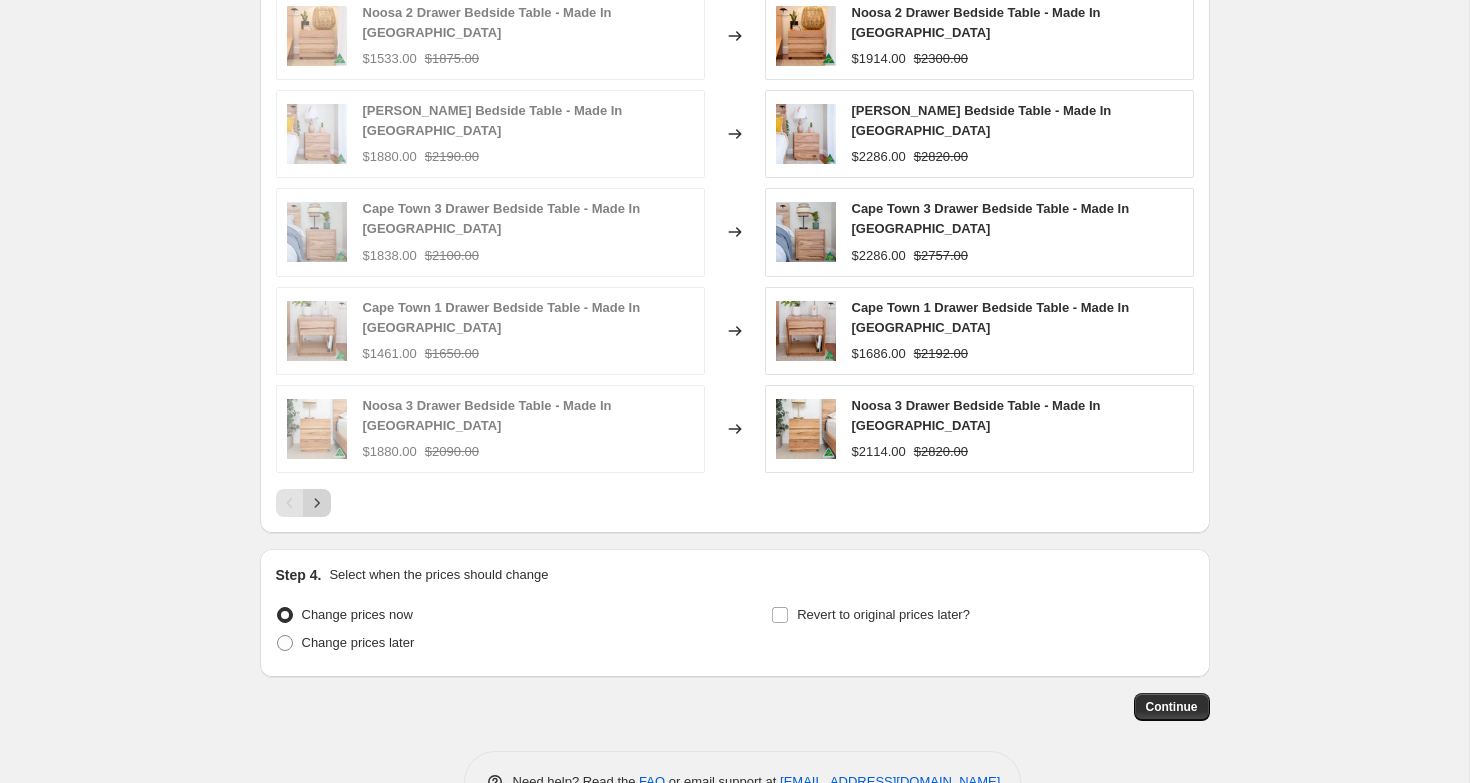 click 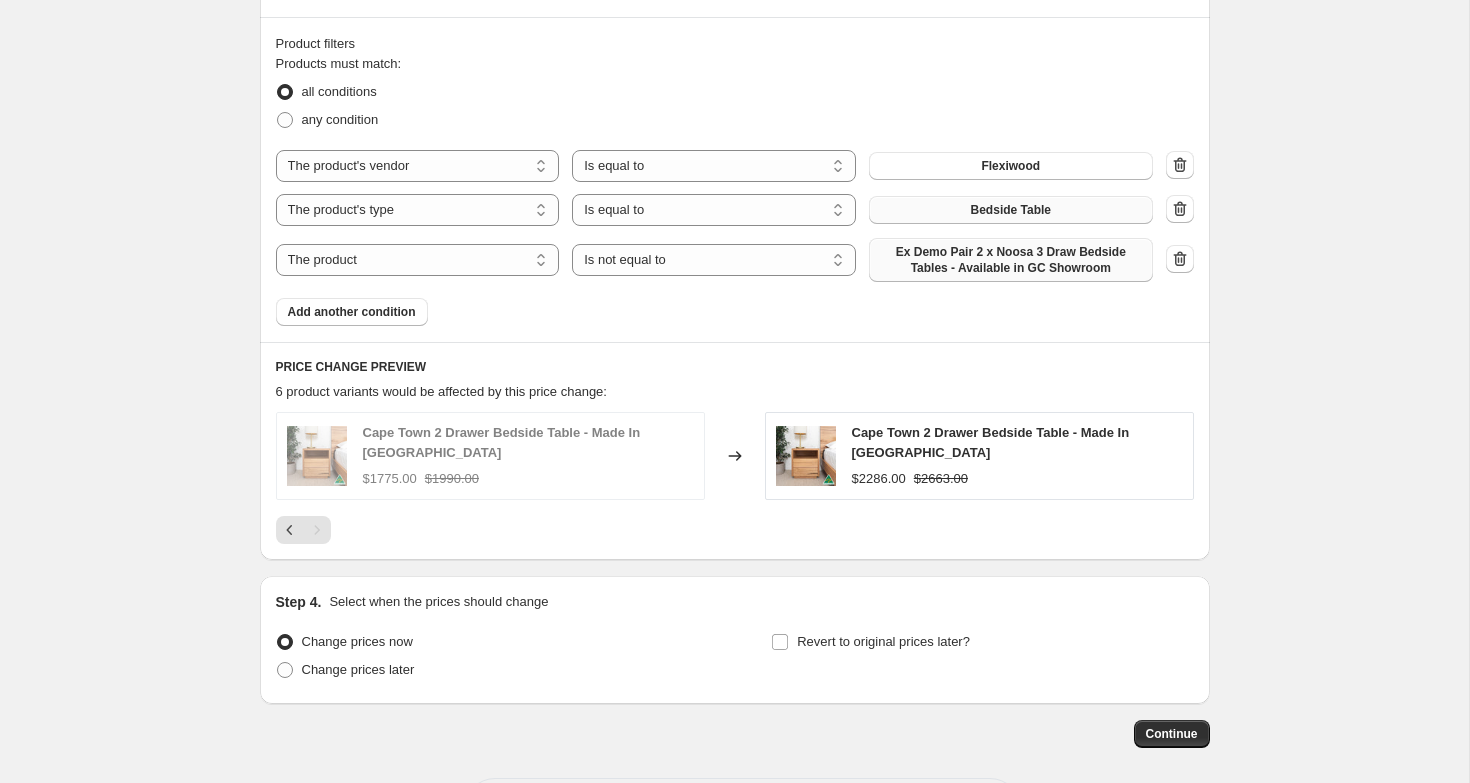 scroll, scrollTop: 1481, scrollLeft: 0, axis: vertical 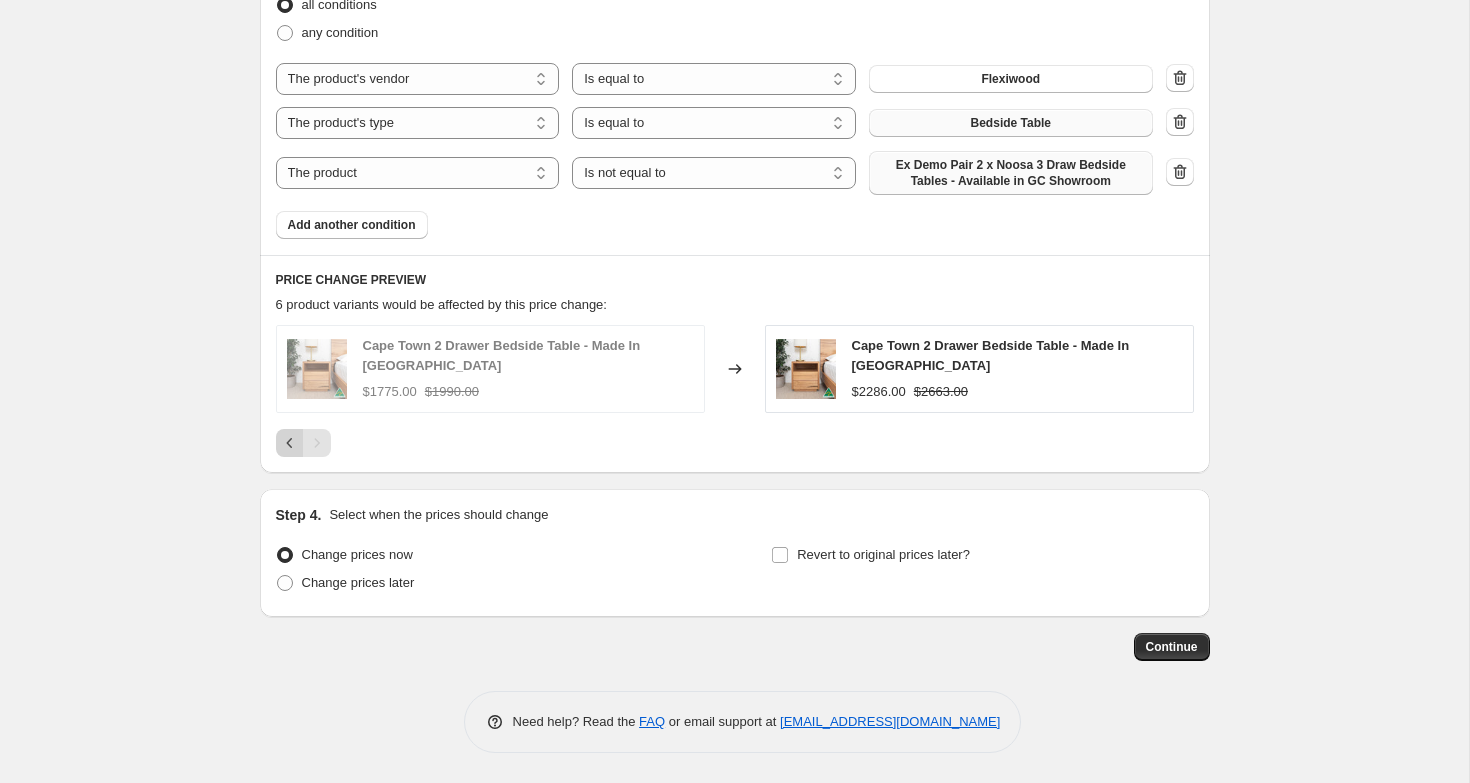 click at bounding box center (290, 443) 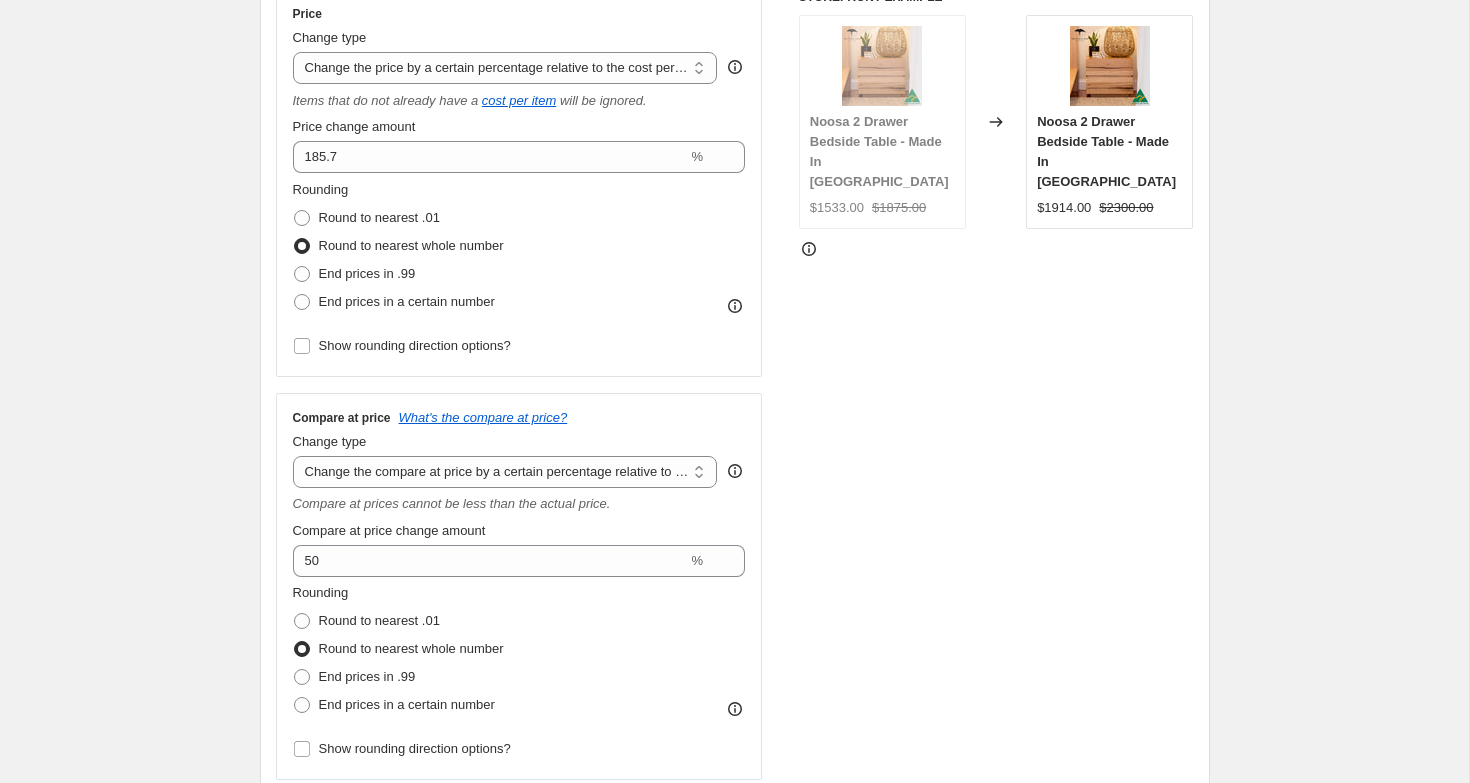 scroll, scrollTop: 0, scrollLeft: 0, axis: both 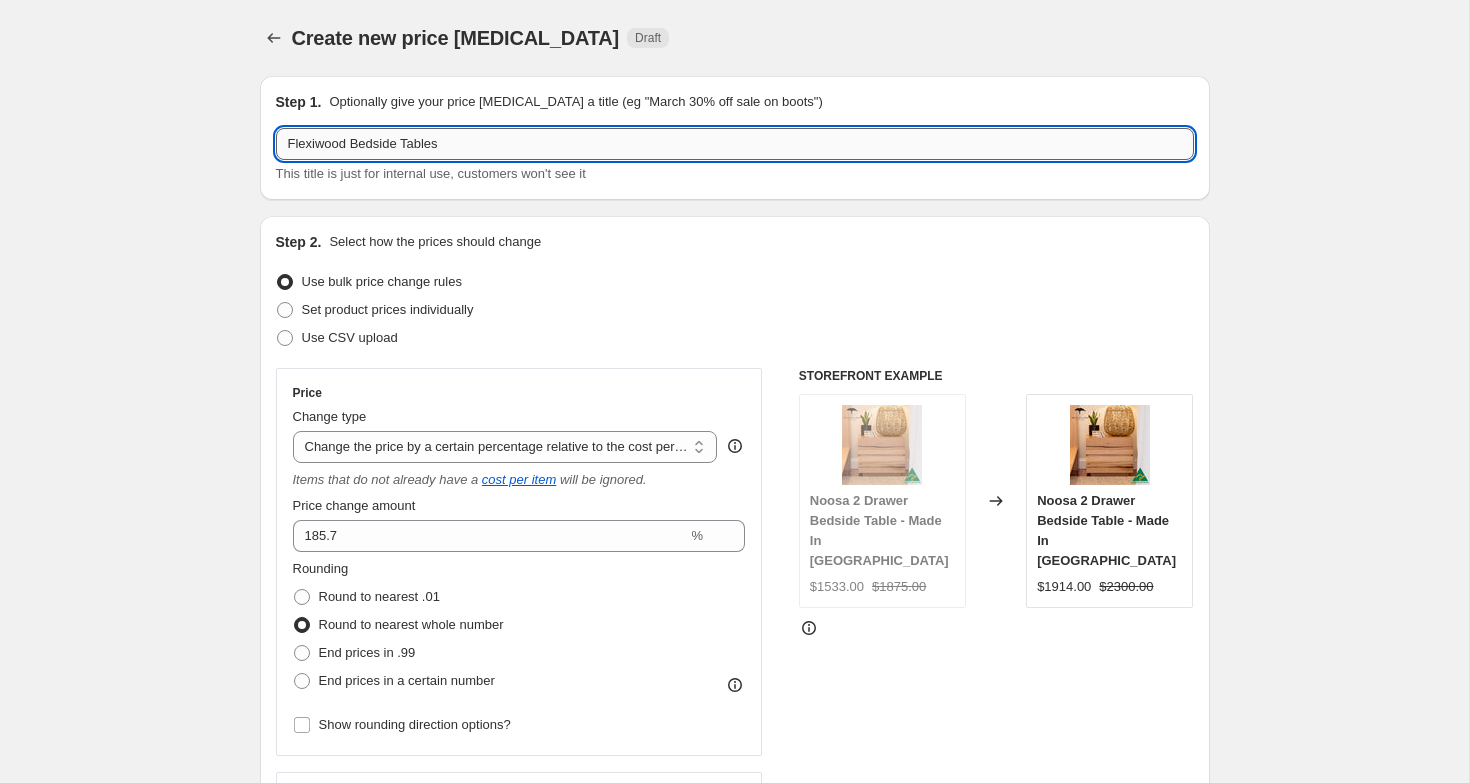 click on "Flexiwood Bedside Tables" at bounding box center [735, 144] 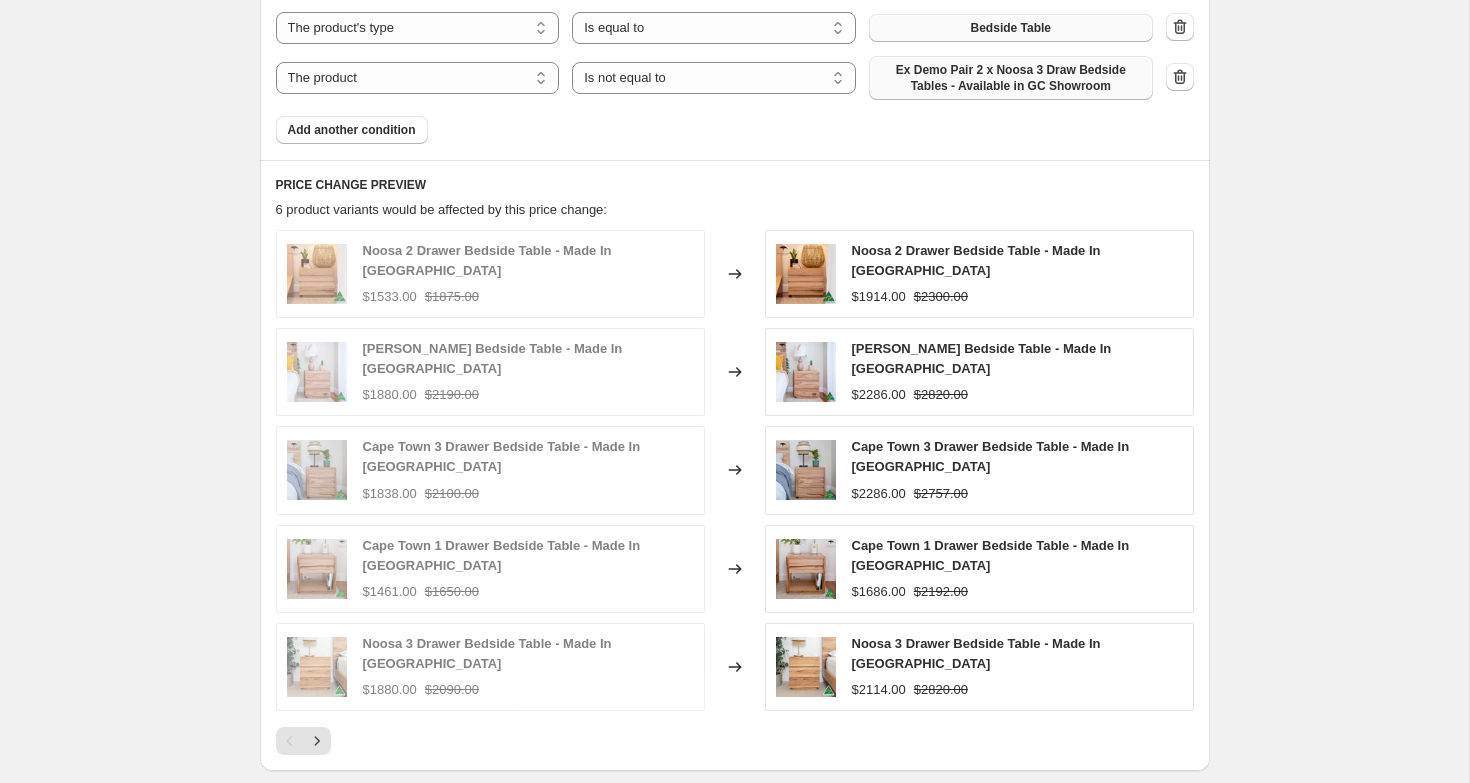 scroll, scrollTop: 1855, scrollLeft: 0, axis: vertical 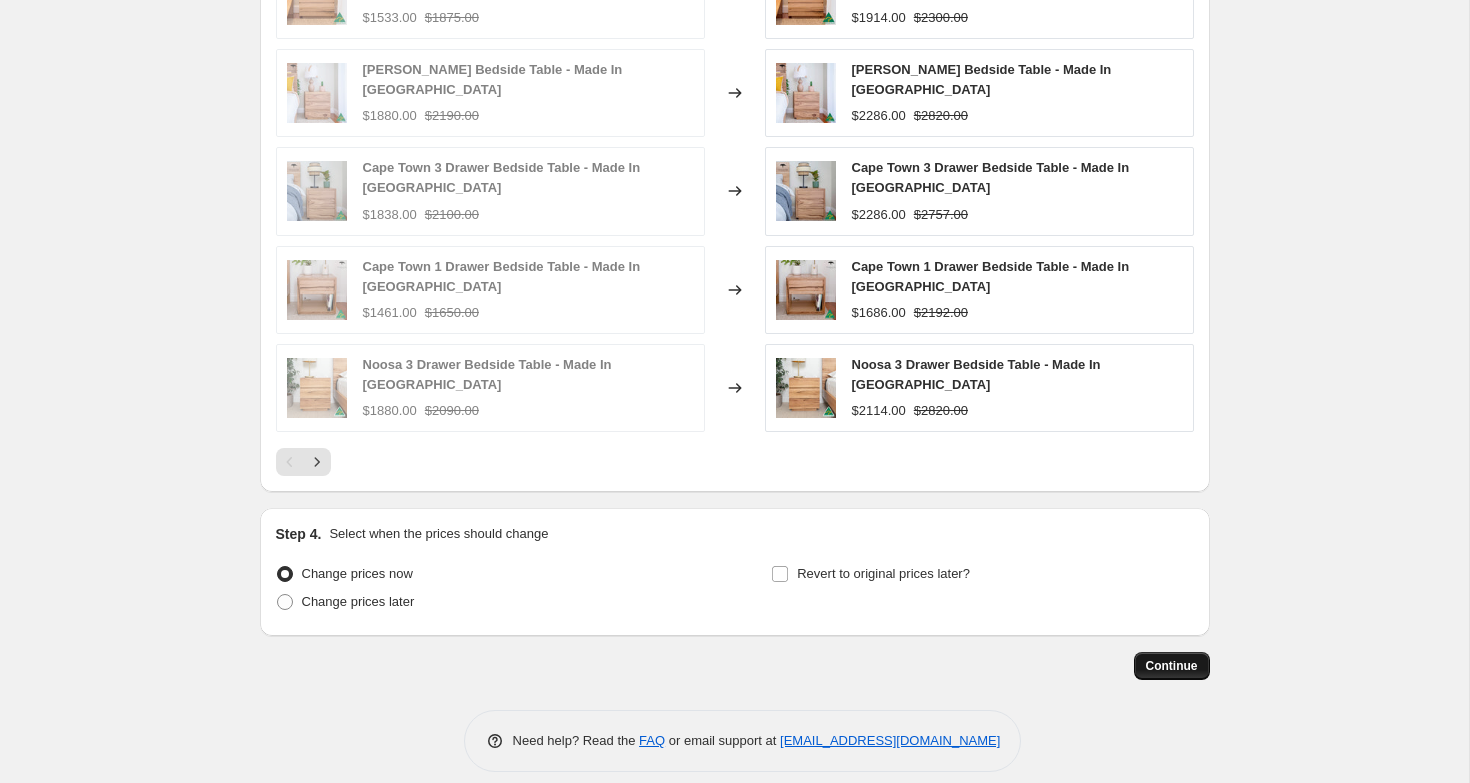 type on "Flexiwood Bedside Tables 50%" 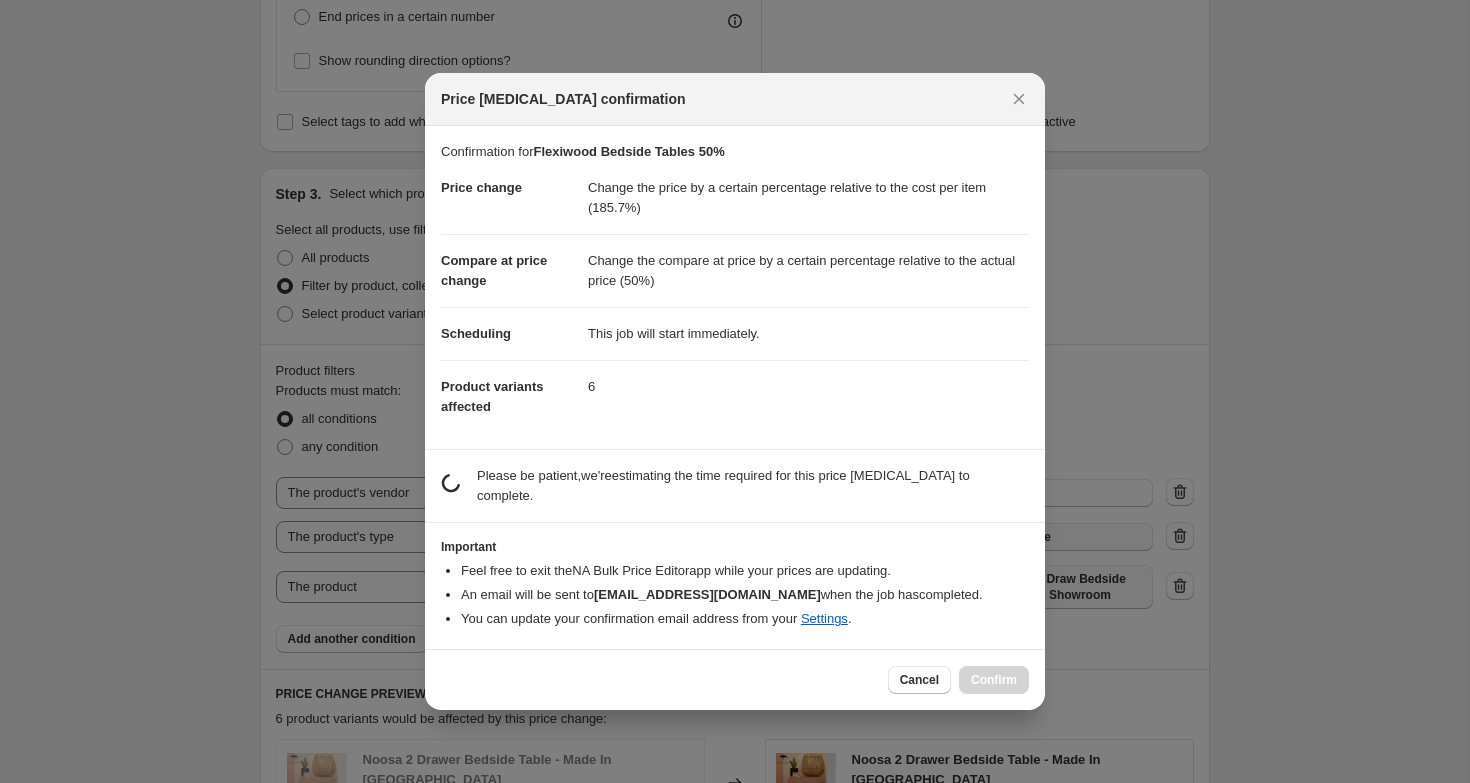 scroll, scrollTop: 1855, scrollLeft: 0, axis: vertical 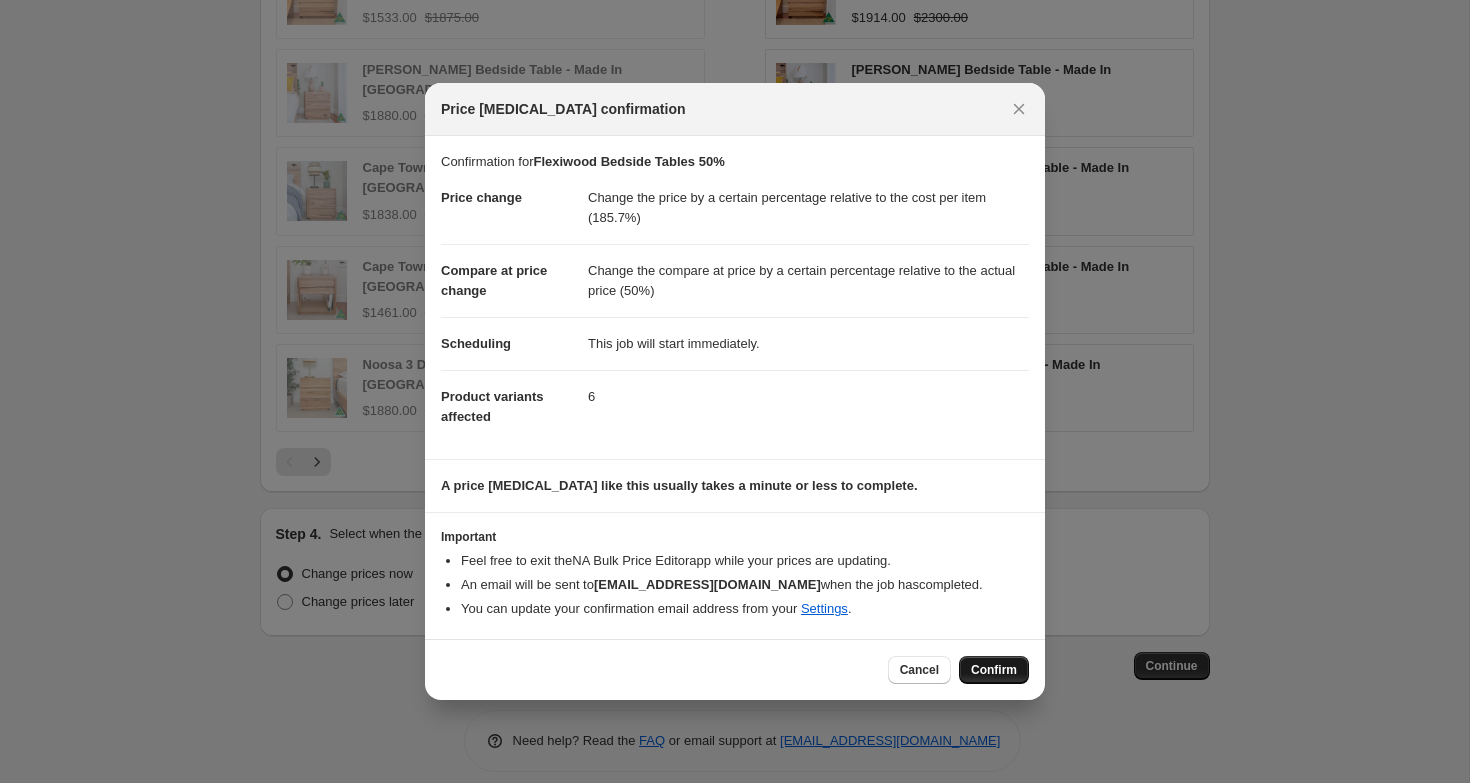 click on "Confirm" at bounding box center (994, 670) 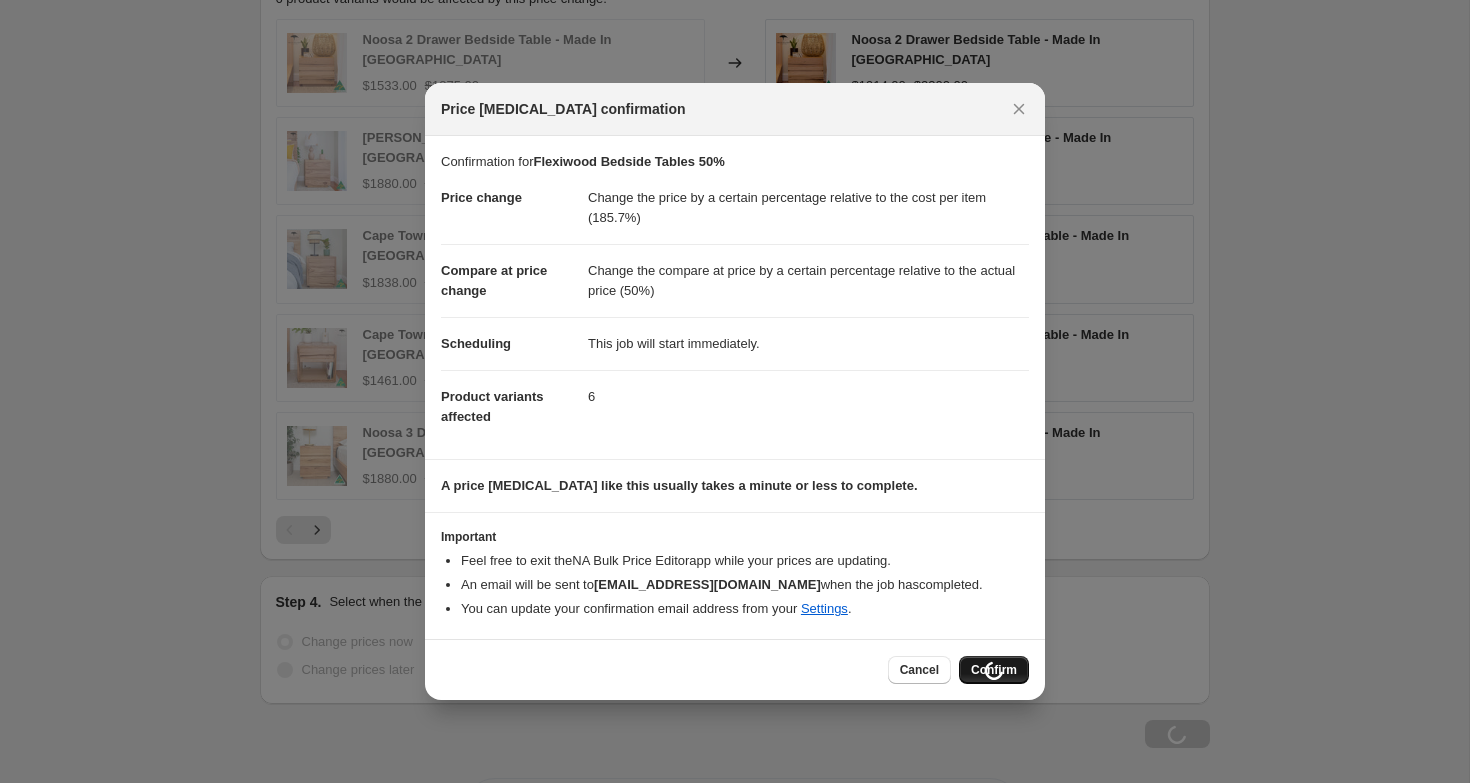 scroll, scrollTop: 1923, scrollLeft: 0, axis: vertical 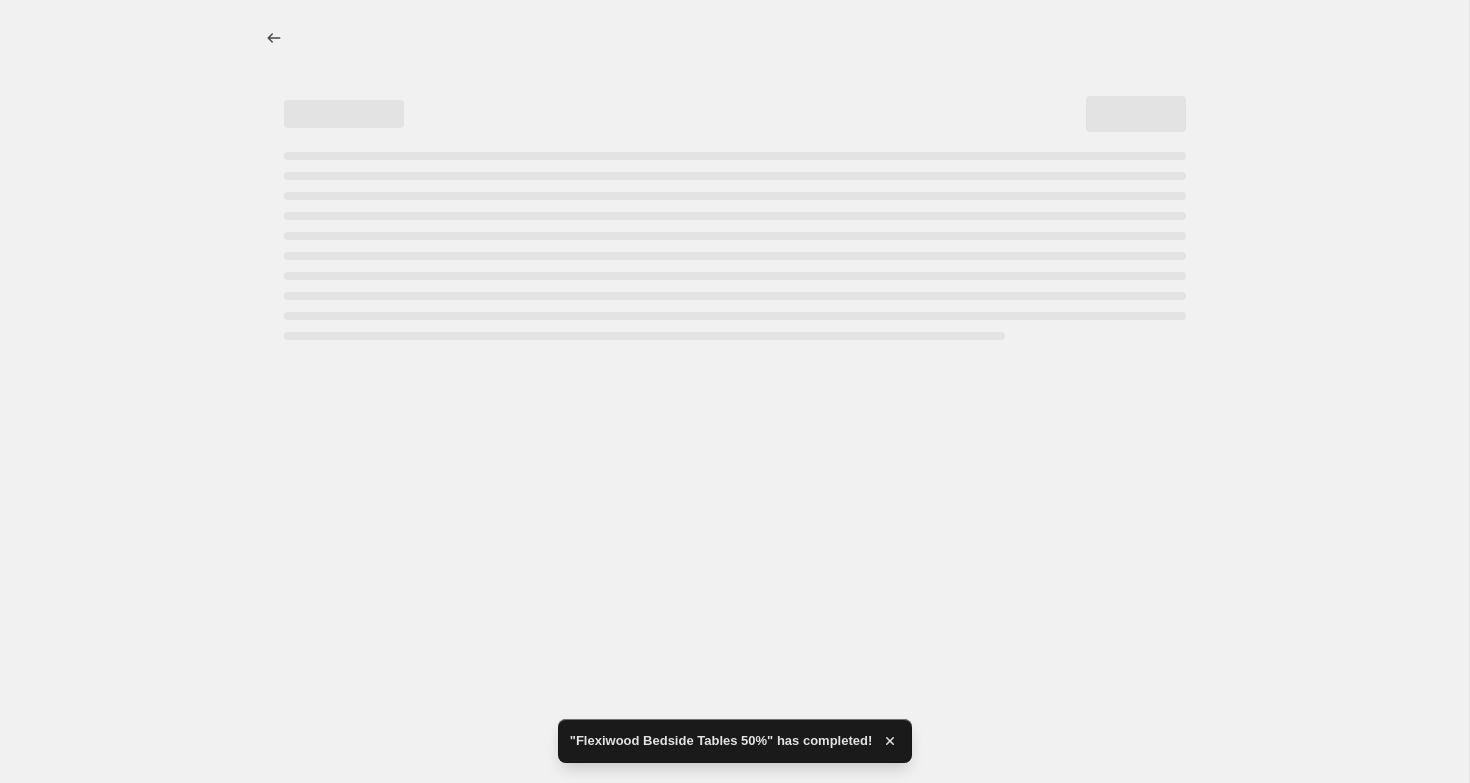 select on "pc" 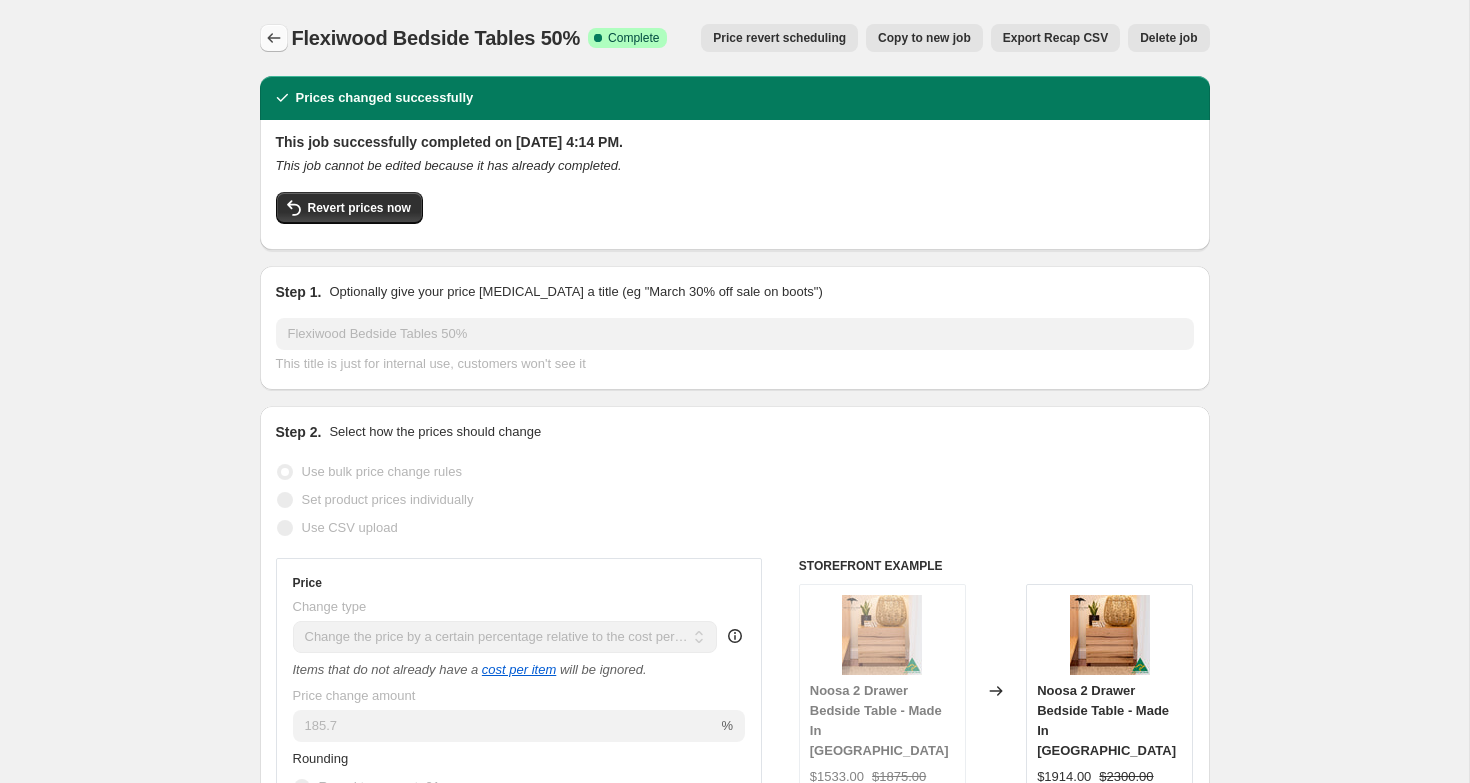 click at bounding box center (274, 38) 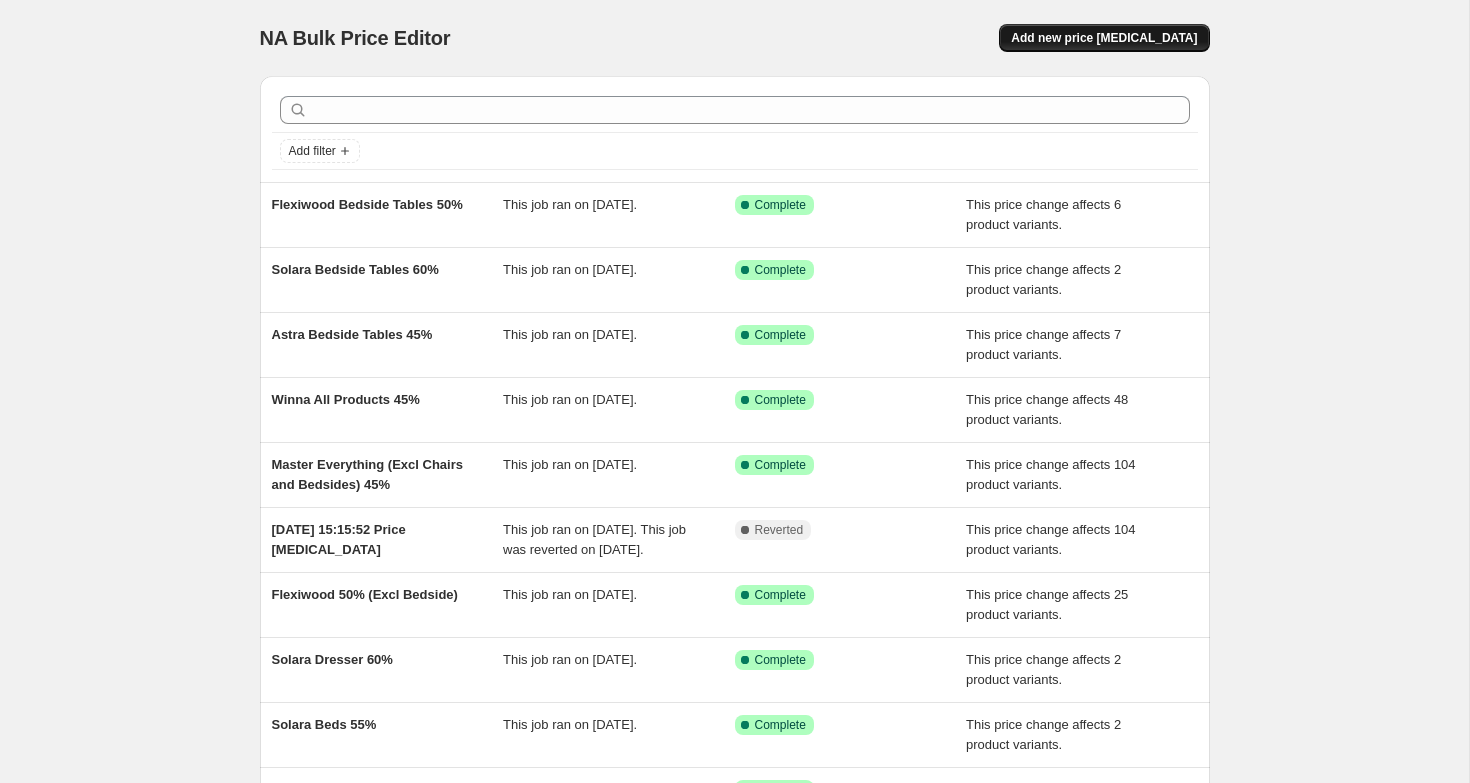 click on "Add new price [MEDICAL_DATA]" at bounding box center (1104, 38) 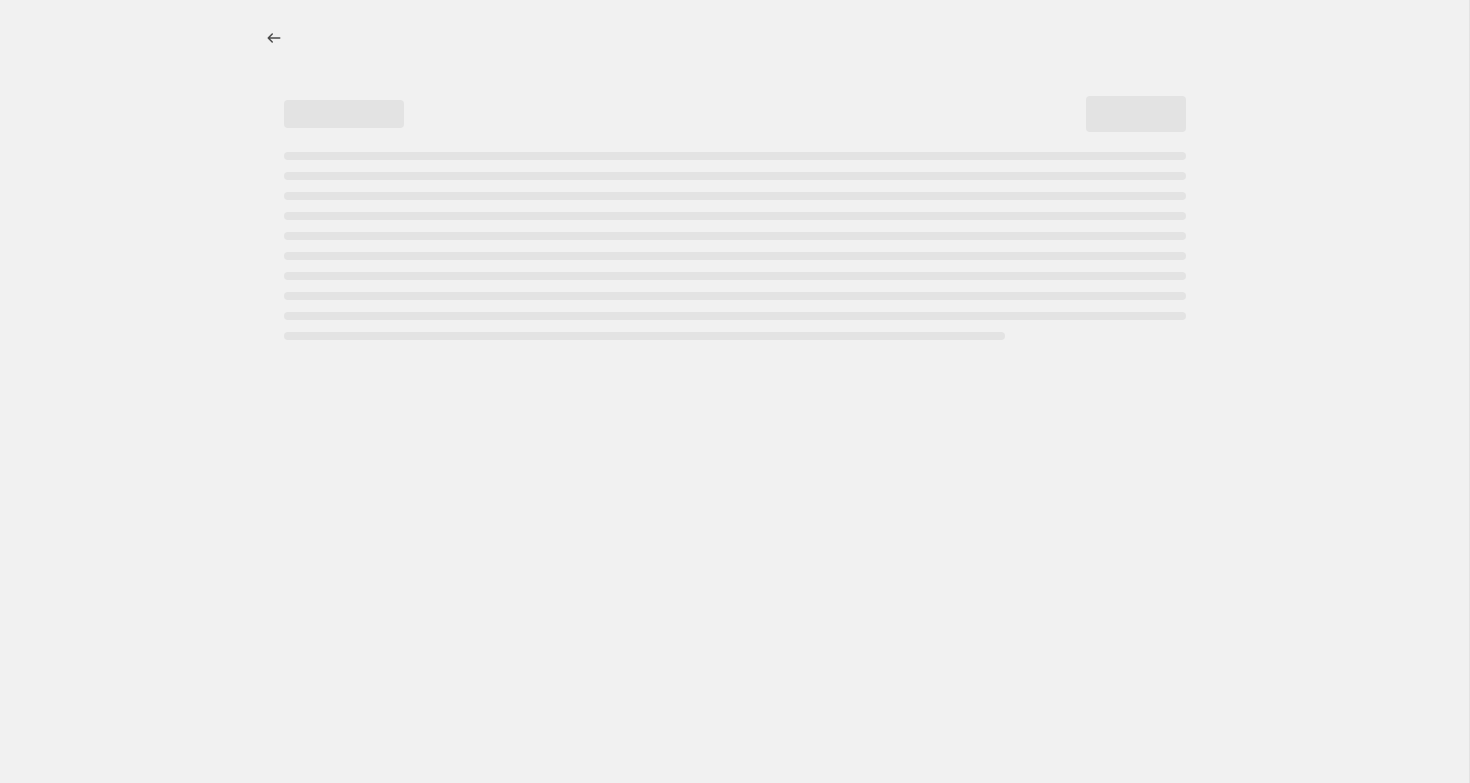 select on "percentage" 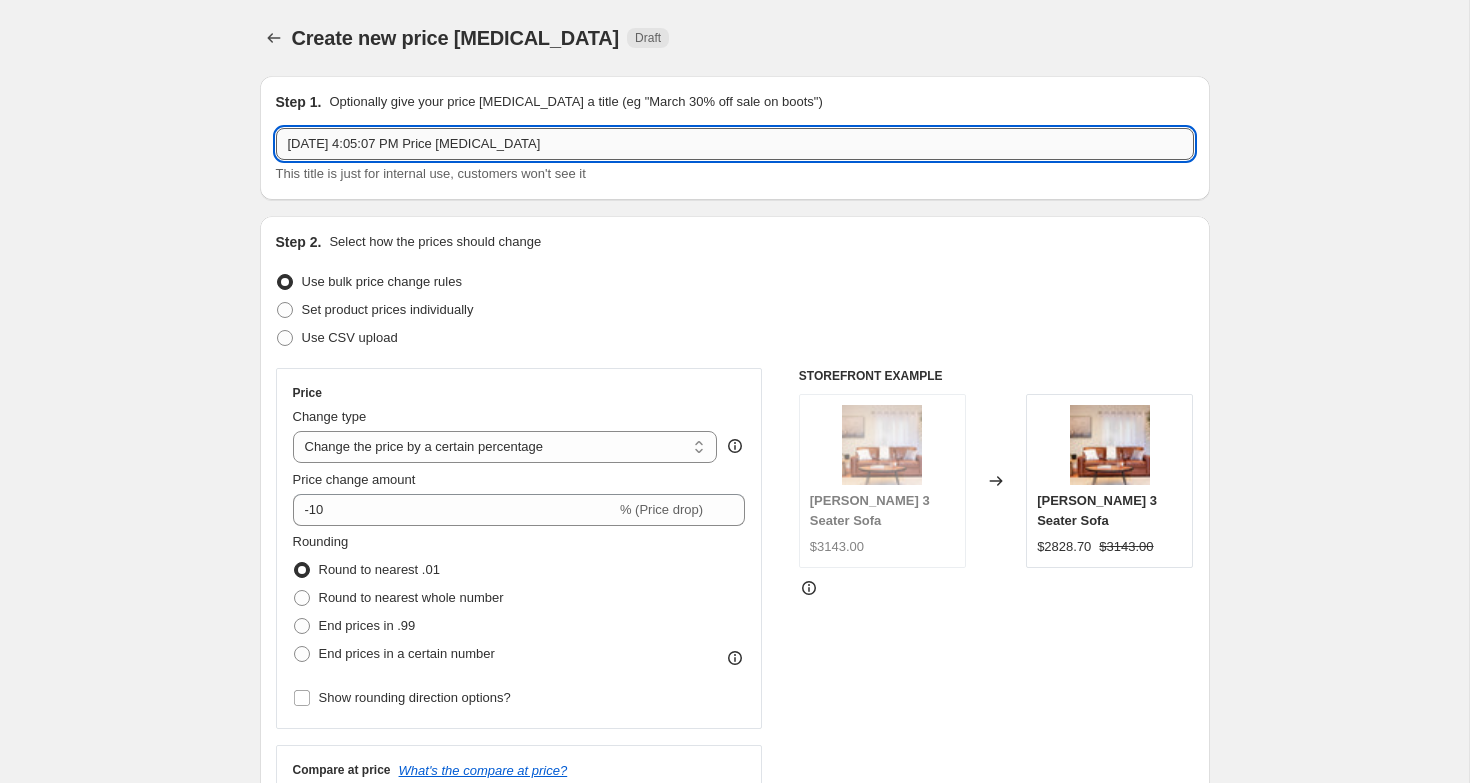 click on "[DATE] 4:05:07 PM Price [MEDICAL_DATA]" at bounding box center [735, 144] 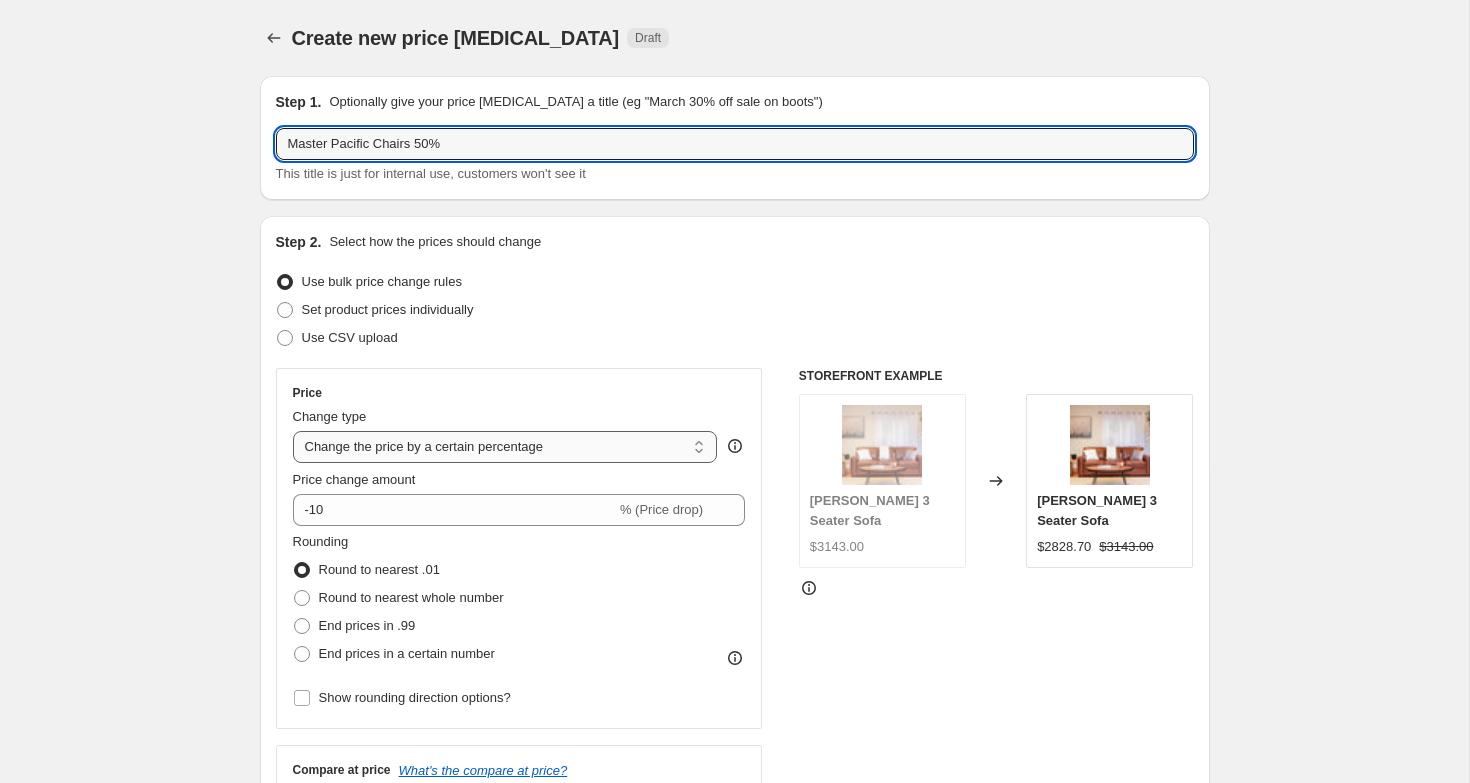 type on "Master Pacific Chairs 50%" 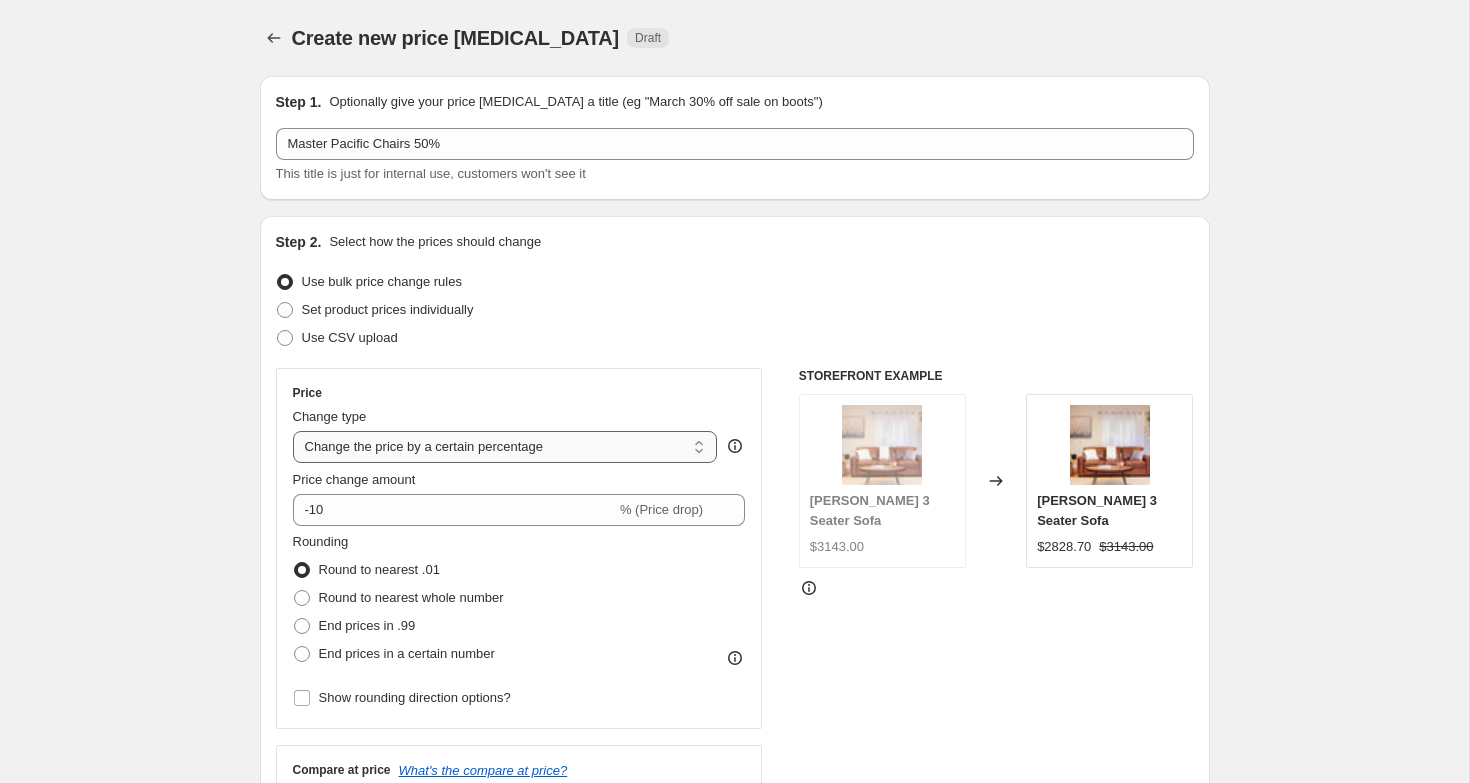 select on "pc" 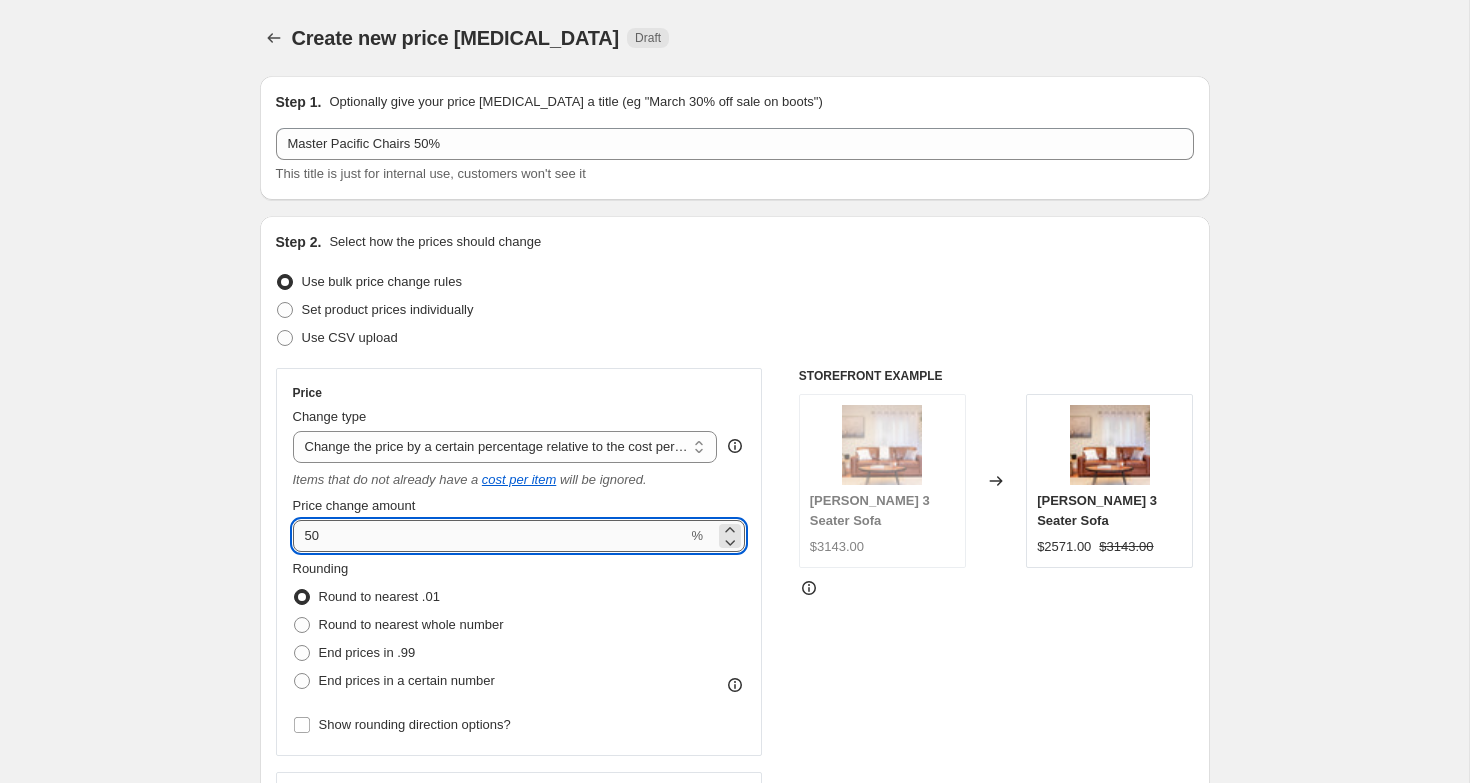 click on "50" at bounding box center [490, 536] 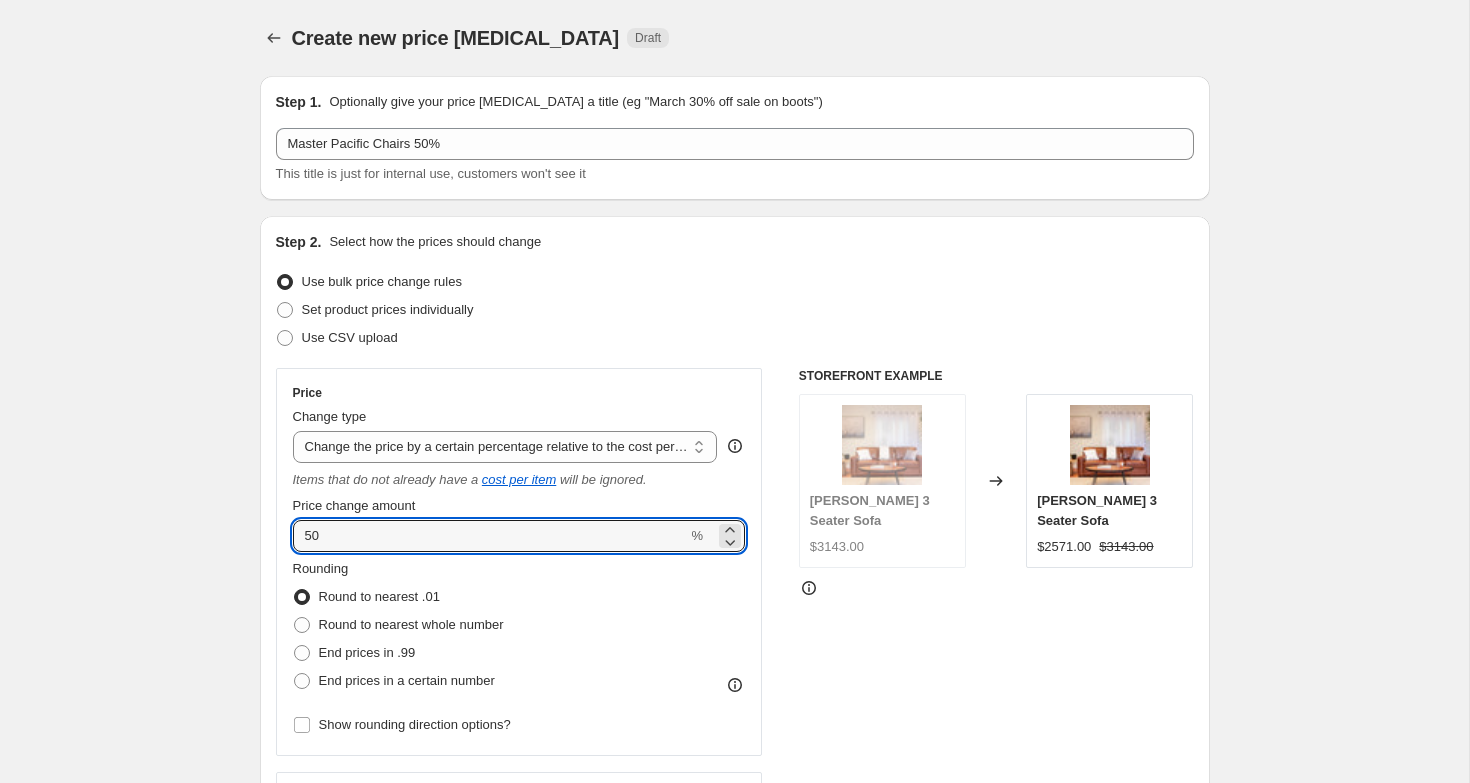 drag, startPoint x: 351, startPoint y: 539, endPoint x: 270, endPoint y: 538, distance: 81.00617 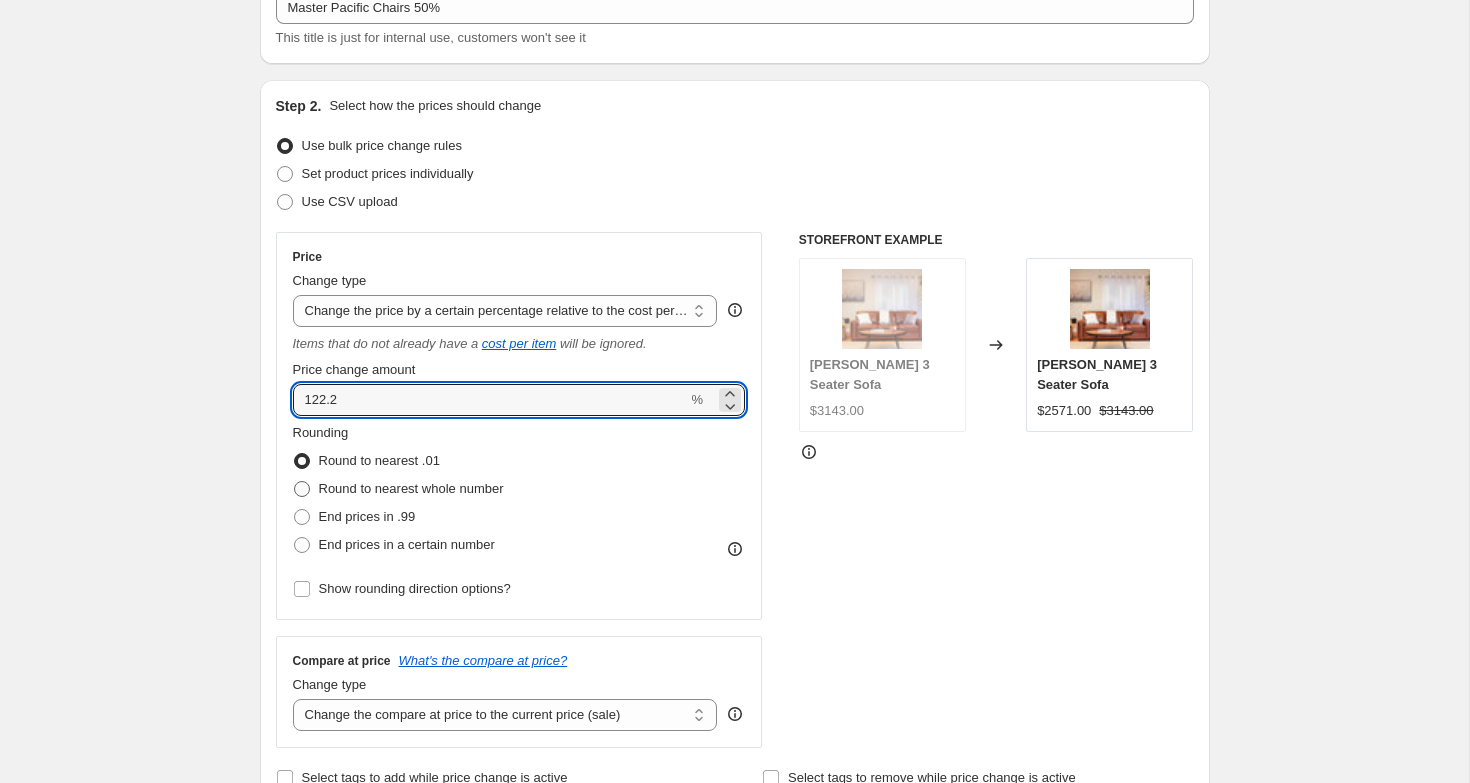 scroll, scrollTop: 188, scrollLeft: 0, axis: vertical 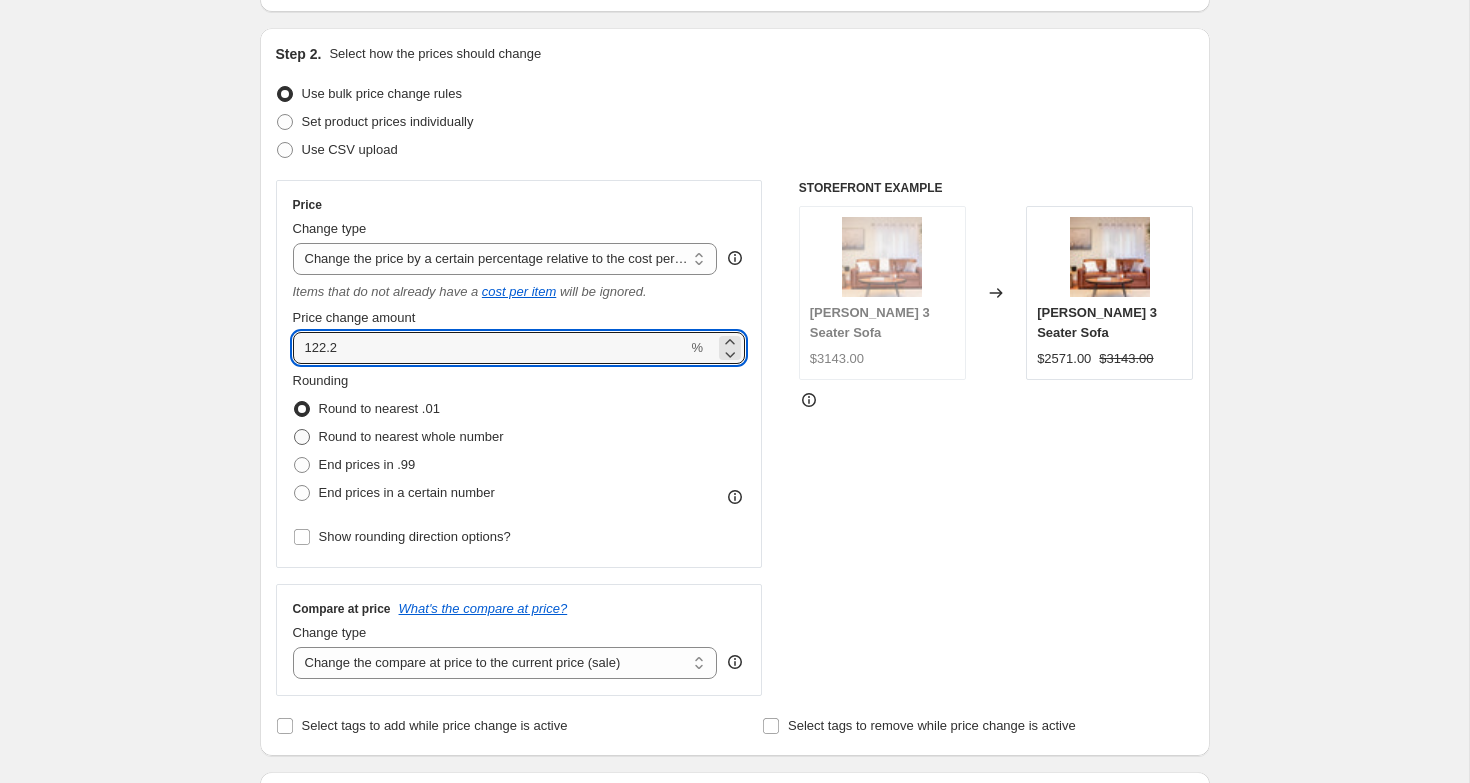 type on "122.2" 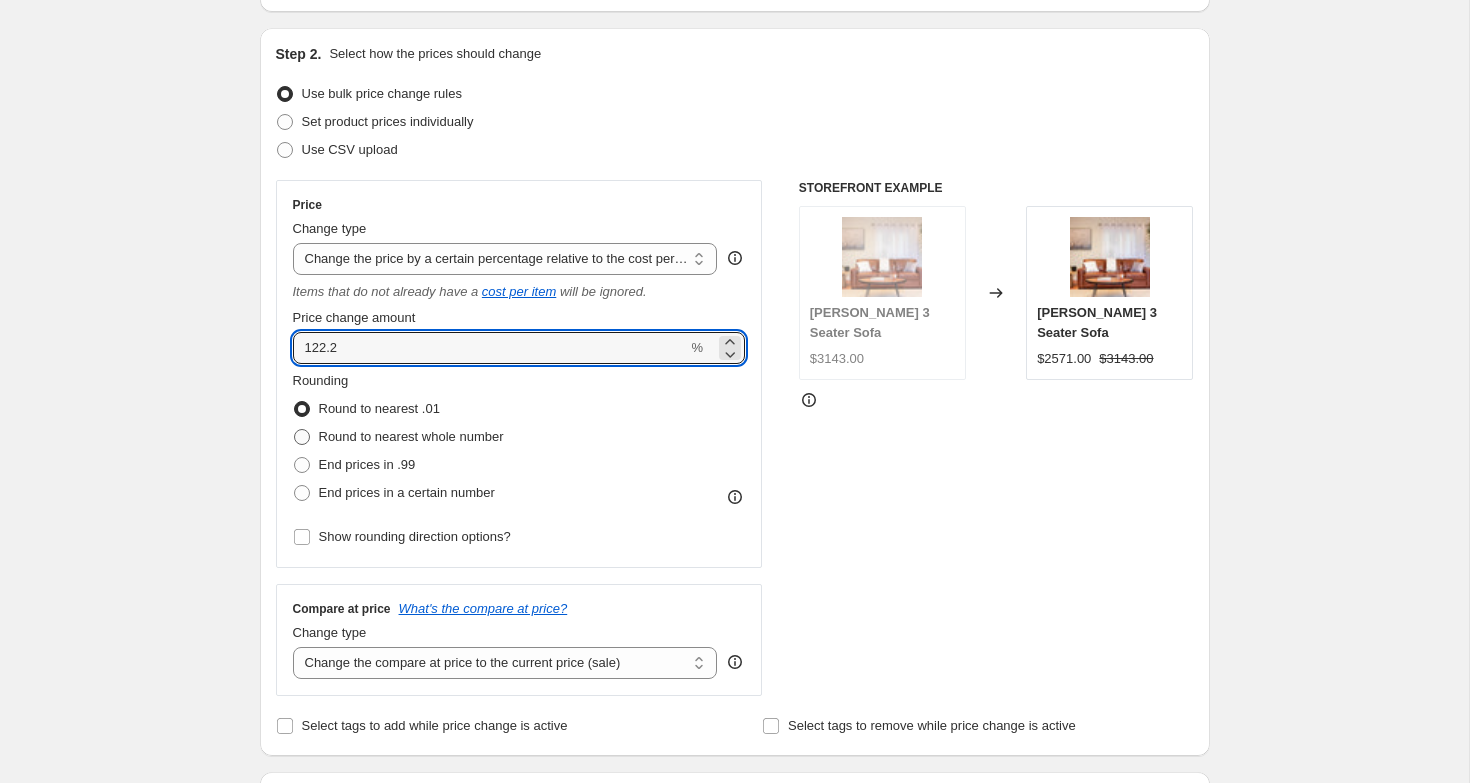 radio on "true" 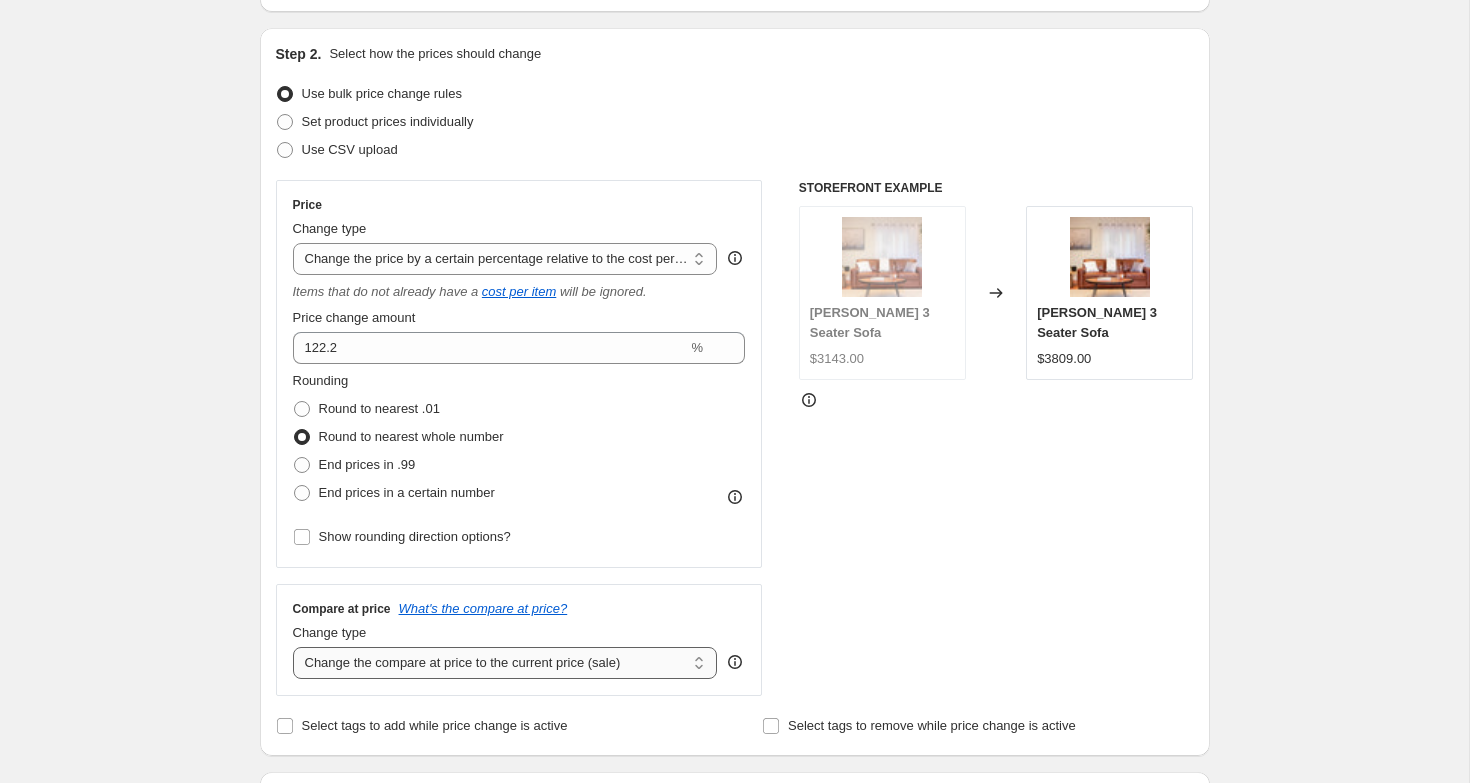 click on "Change the compare at price to the current price (sale) Change the compare at price to a certain amount Change the compare at price by a certain amount Change the compare at price by a certain percentage Change the compare at price by a certain amount relative to the actual price Change the compare at price by a certain percentage relative to the actual price Don't change the compare at price Remove the compare at price" at bounding box center (505, 663) 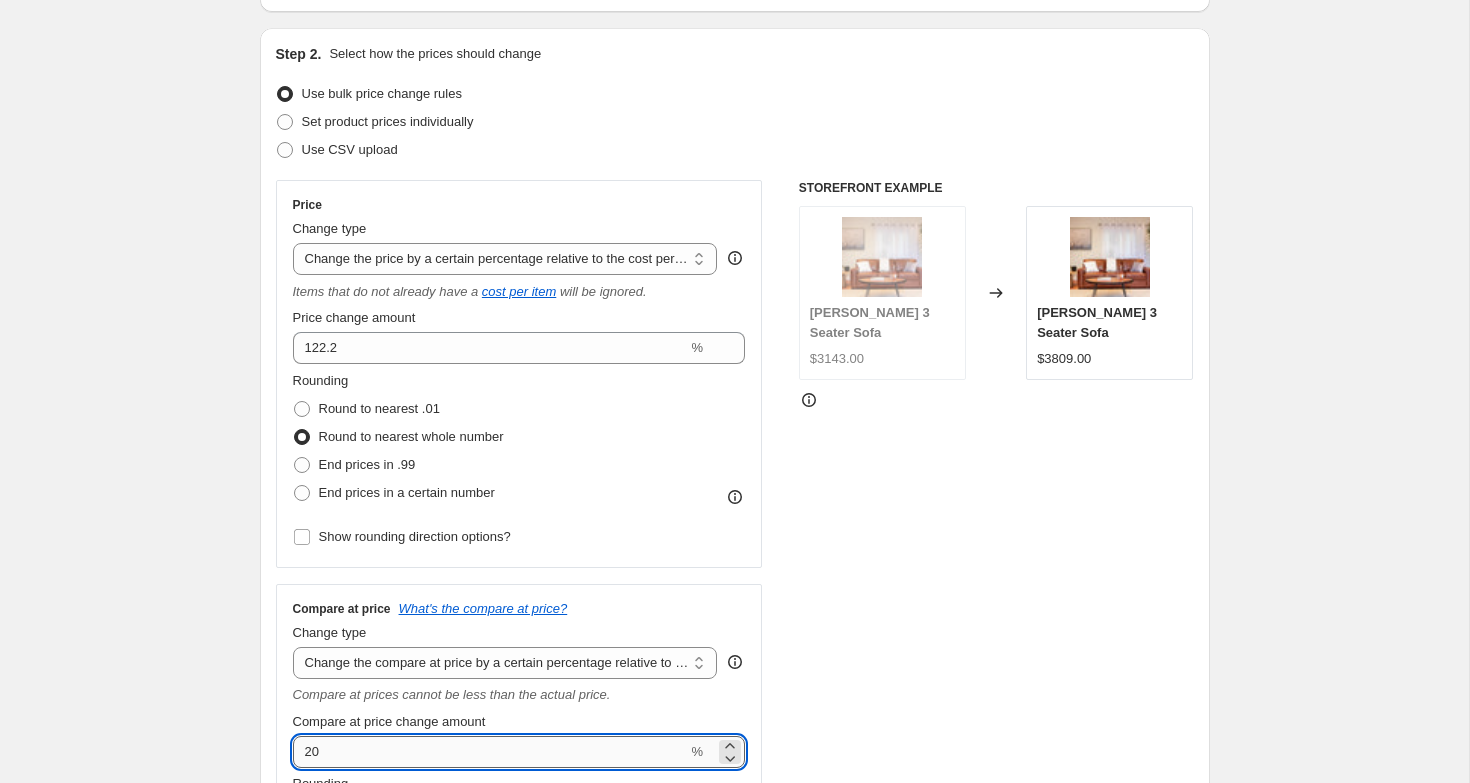 click on "20" at bounding box center (490, 752) 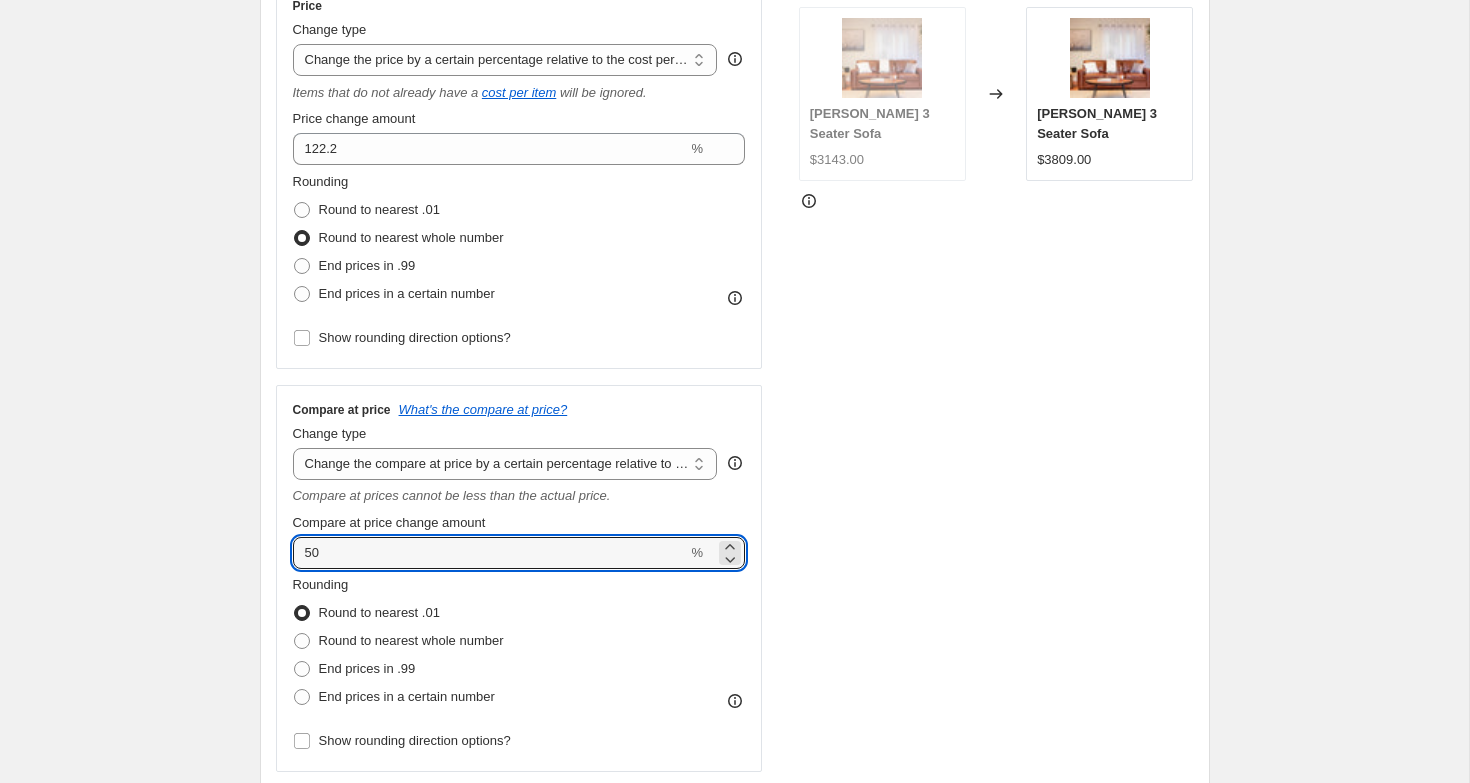 scroll, scrollTop: 409, scrollLeft: 0, axis: vertical 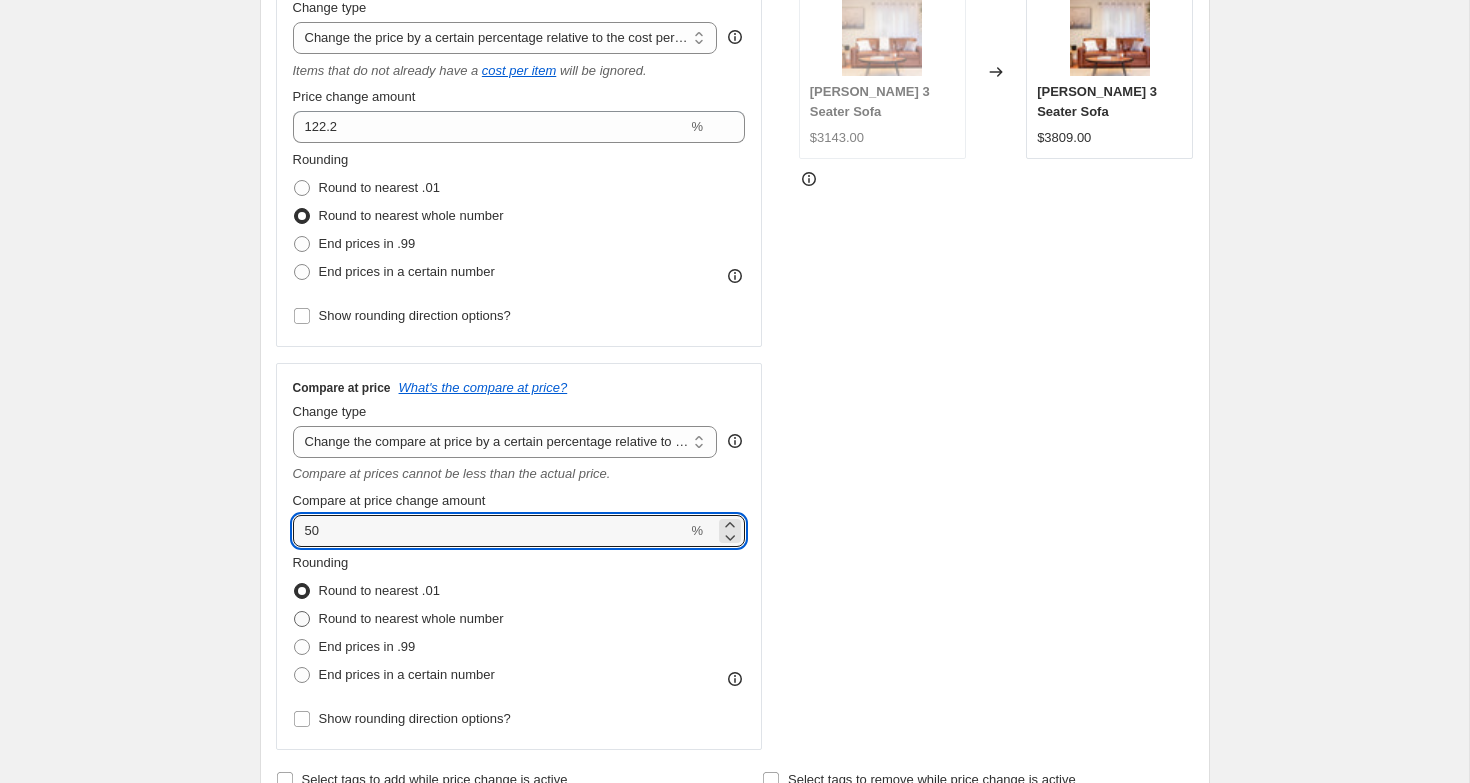 type on "50" 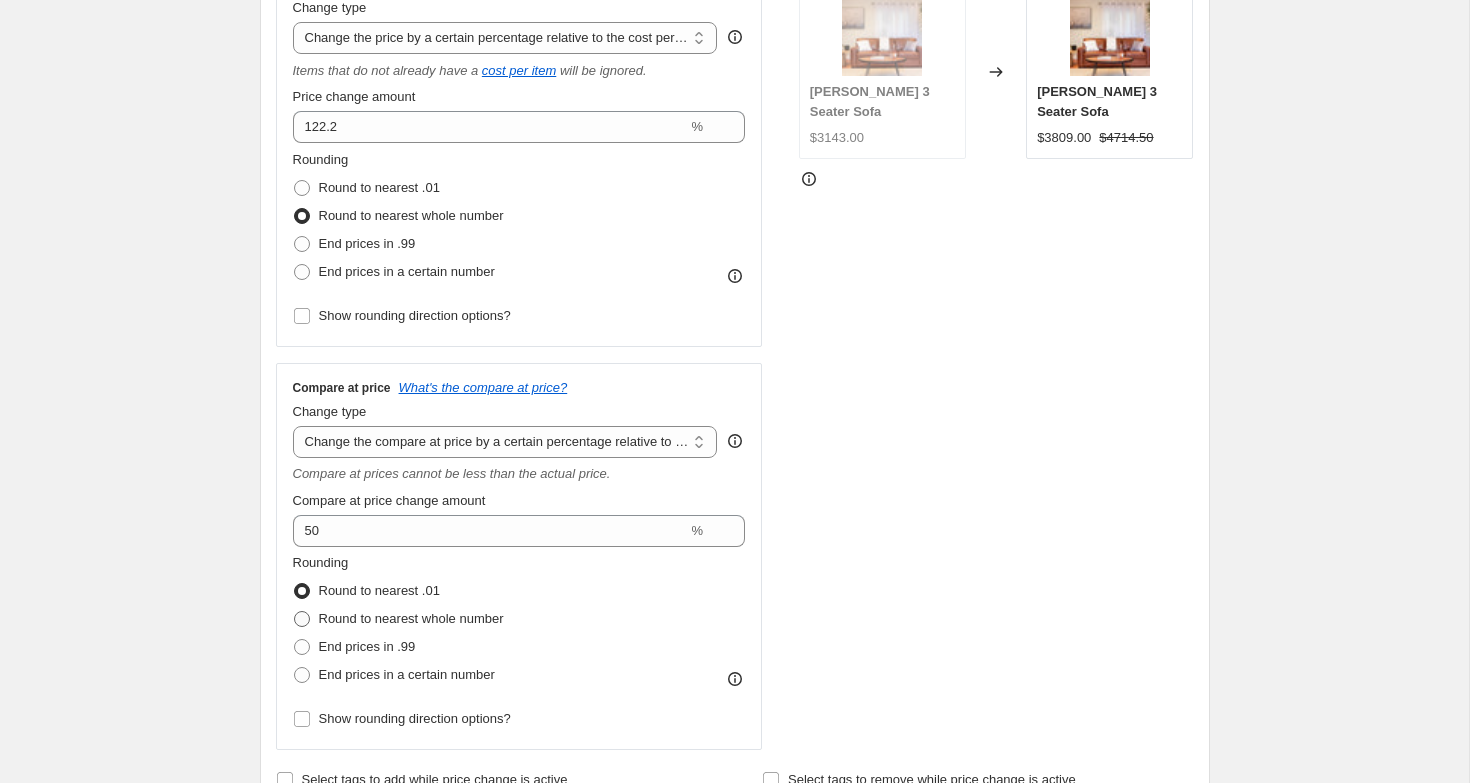 click on "Round to nearest whole number" at bounding box center (411, 618) 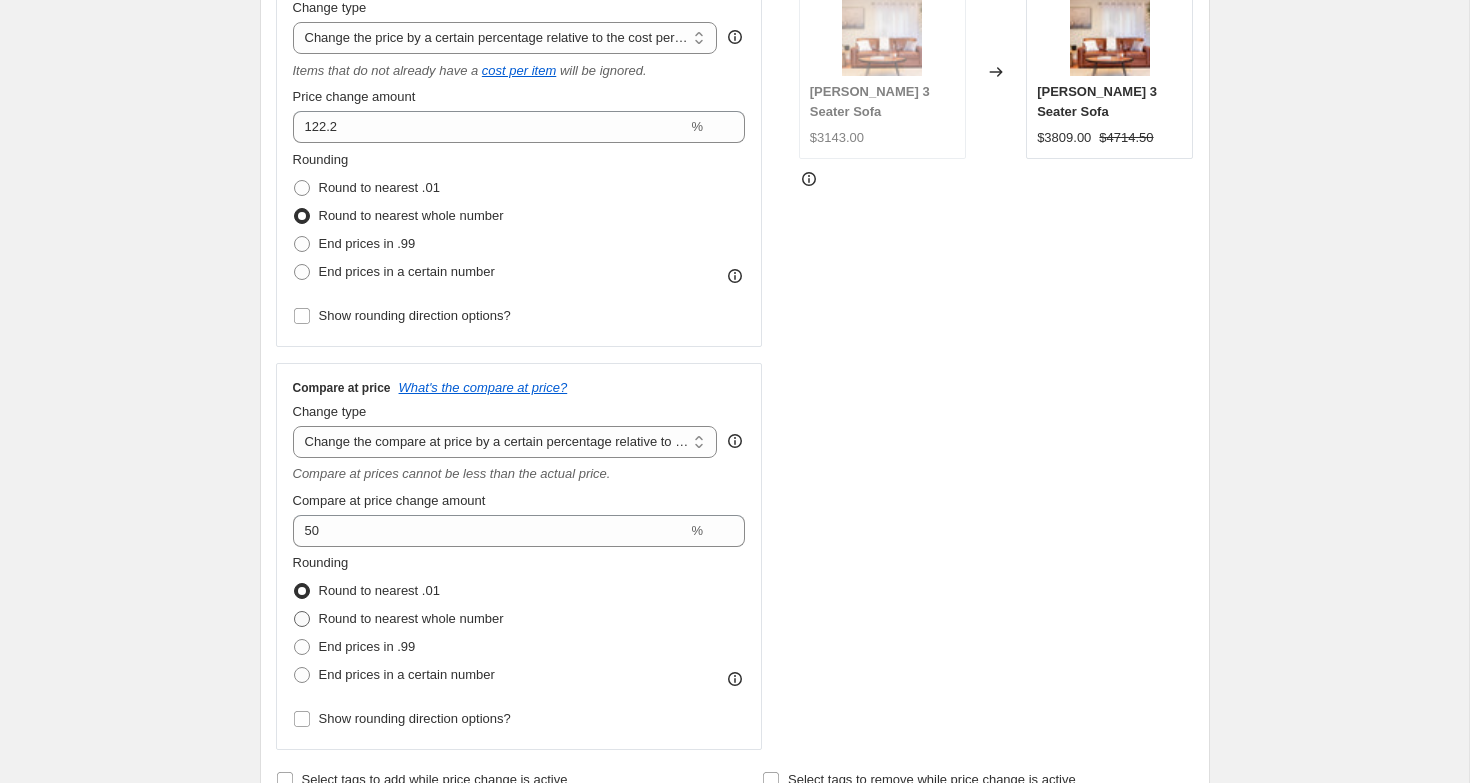 radio on "true" 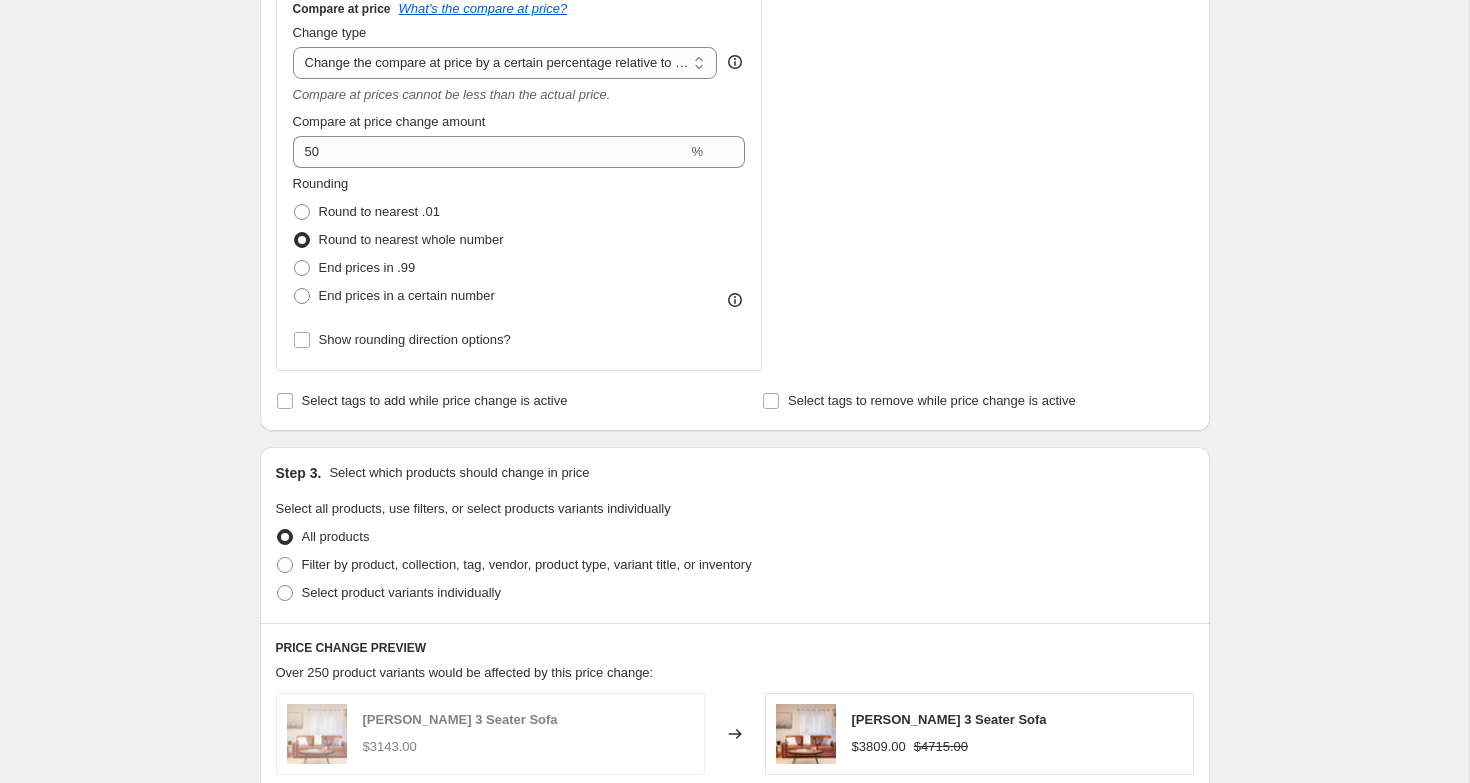 scroll, scrollTop: 791, scrollLeft: 0, axis: vertical 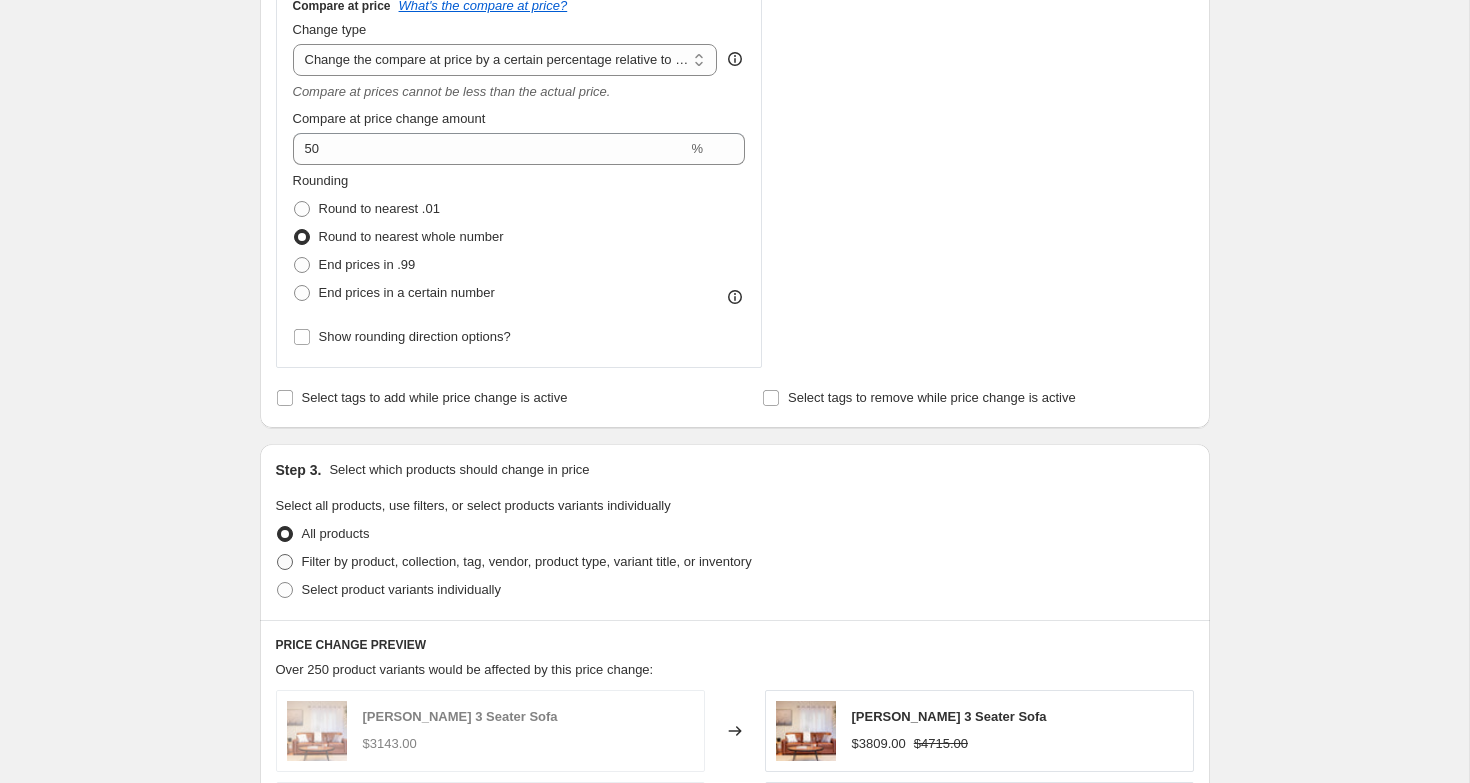 click on "Filter by product, collection, tag, vendor, product type, variant title, or inventory" at bounding box center (527, 561) 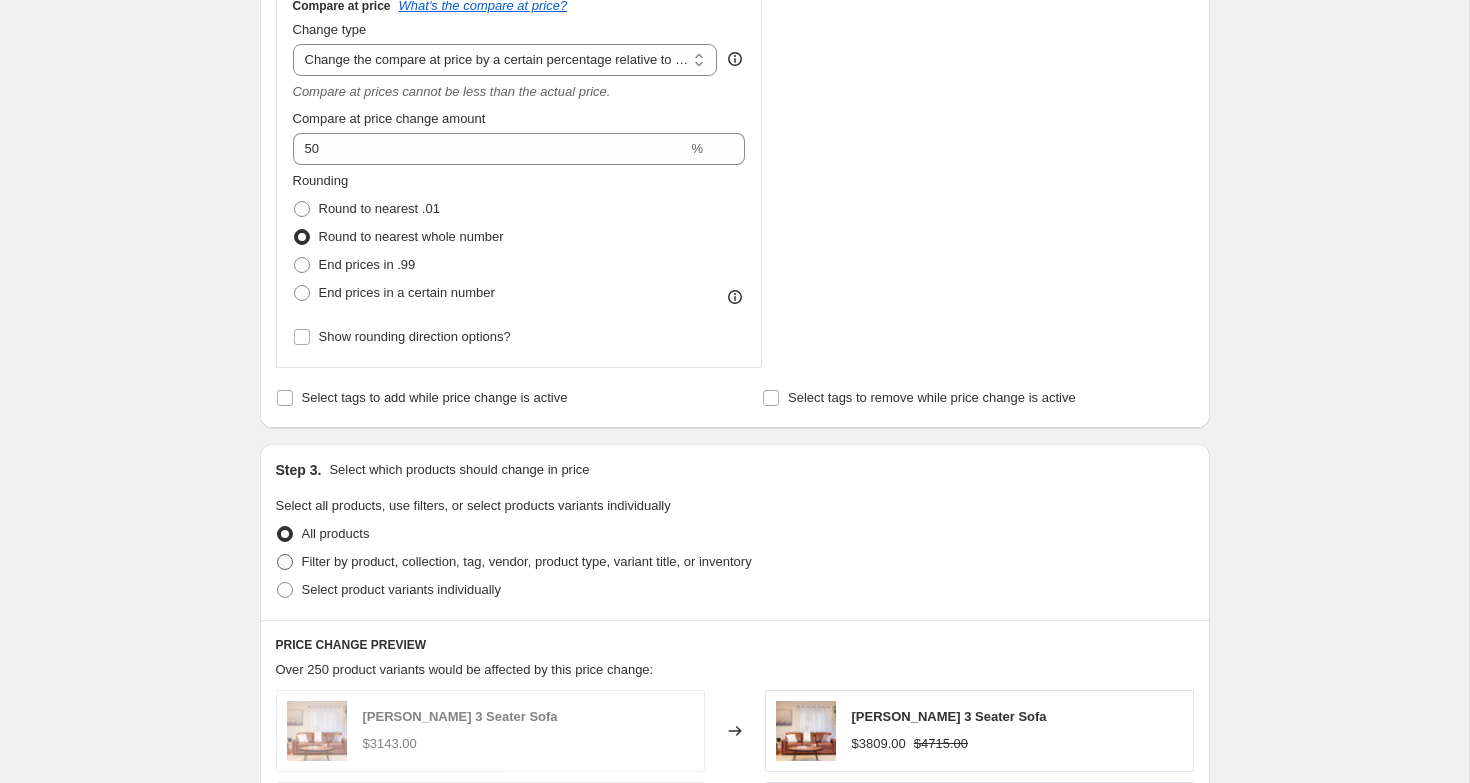 radio on "true" 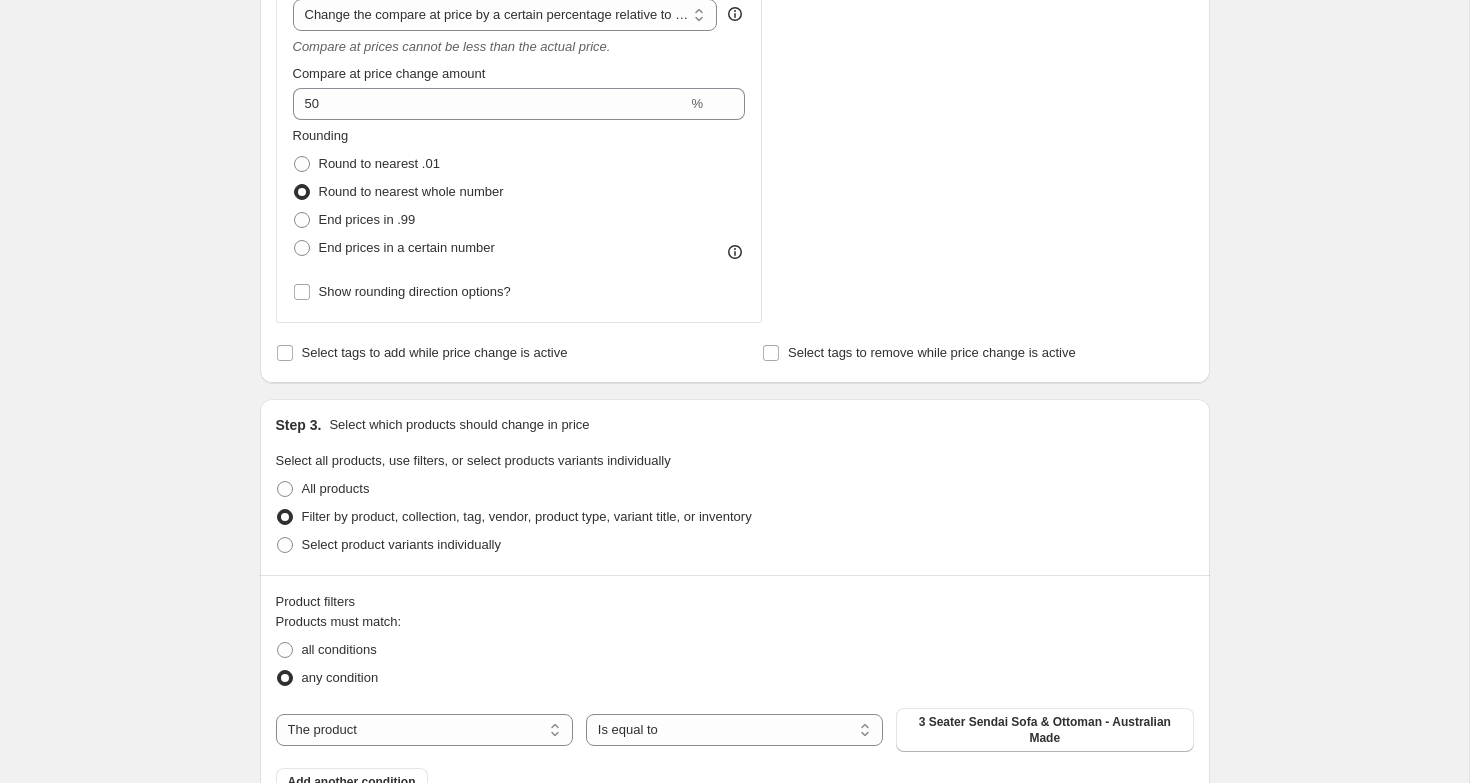 scroll, scrollTop: 887, scrollLeft: 0, axis: vertical 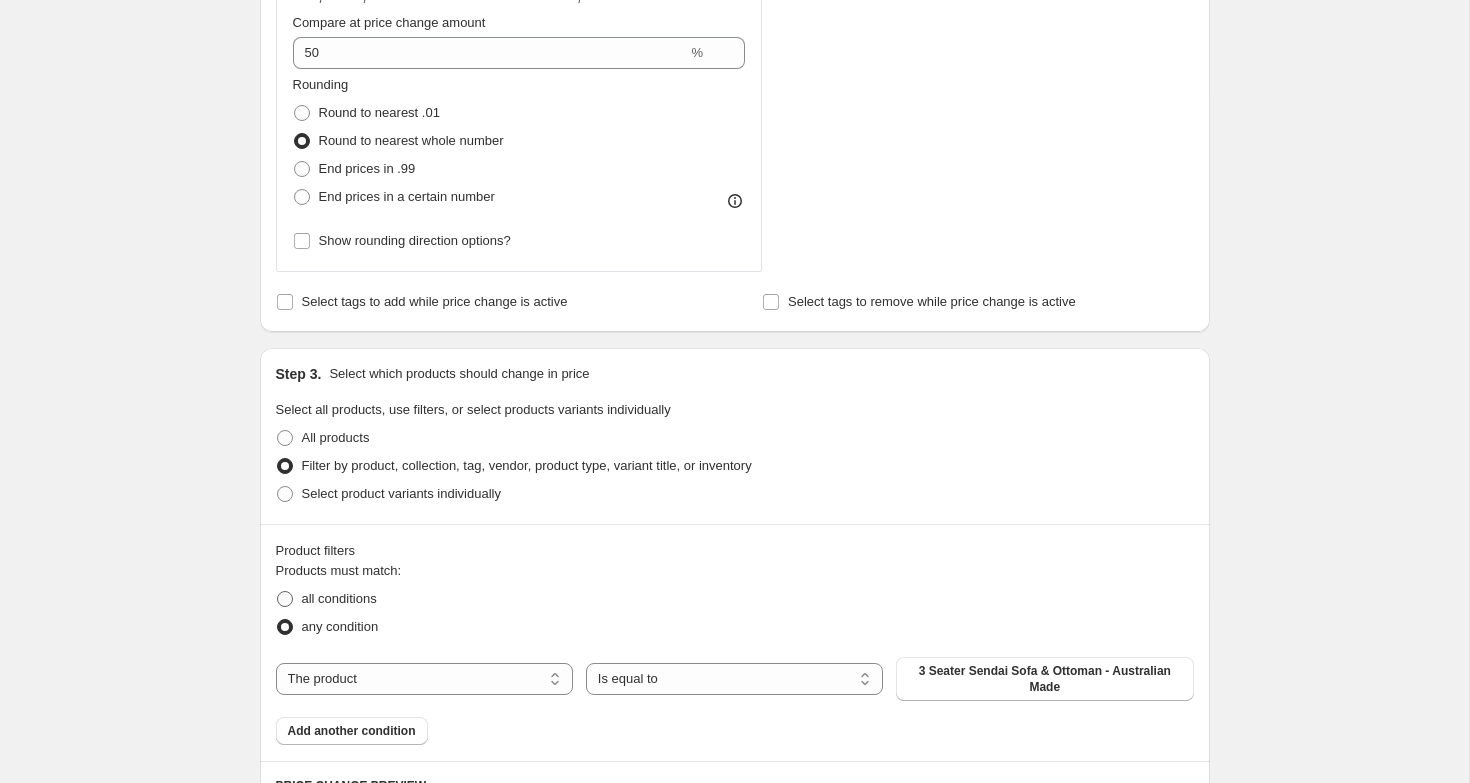 click on "all conditions" at bounding box center [339, 598] 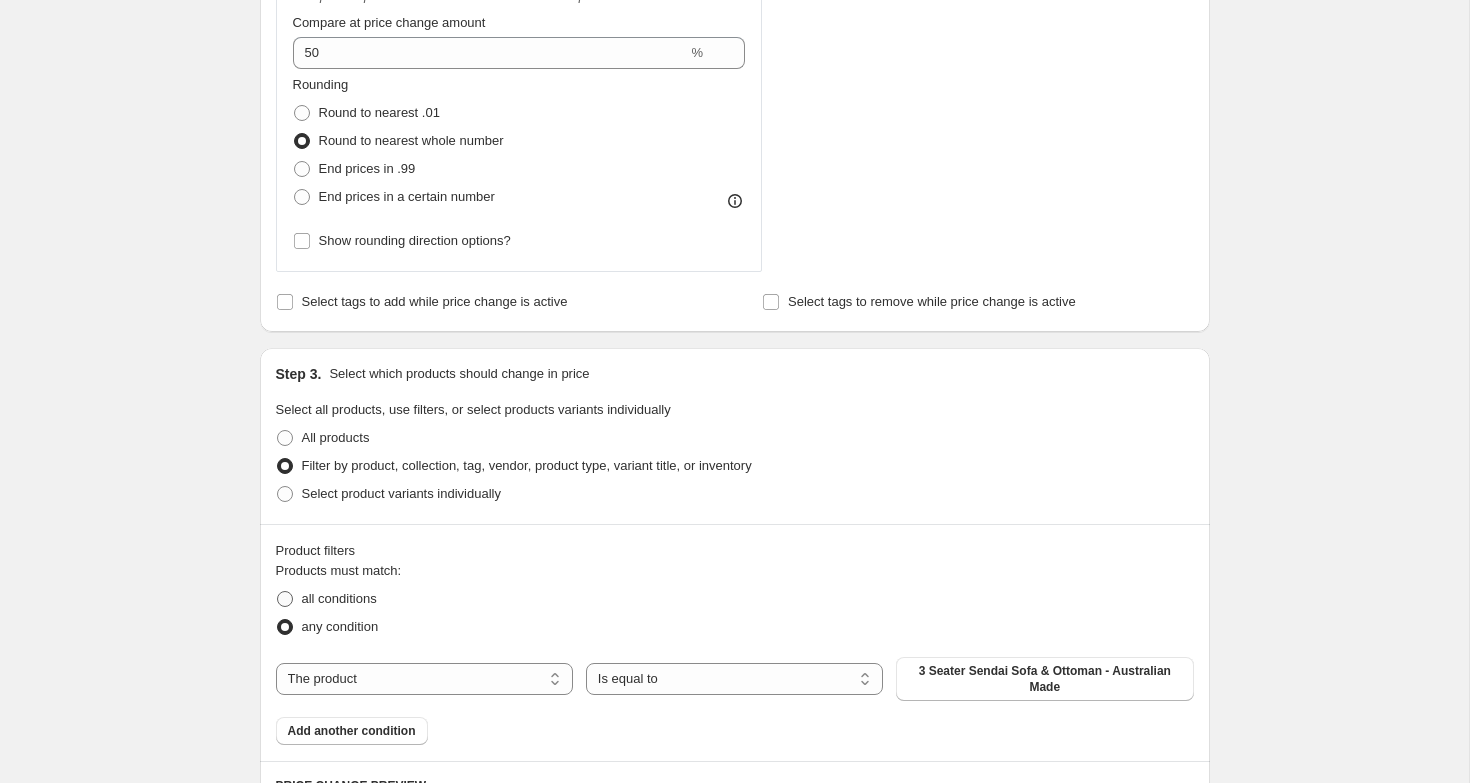 radio on "true" 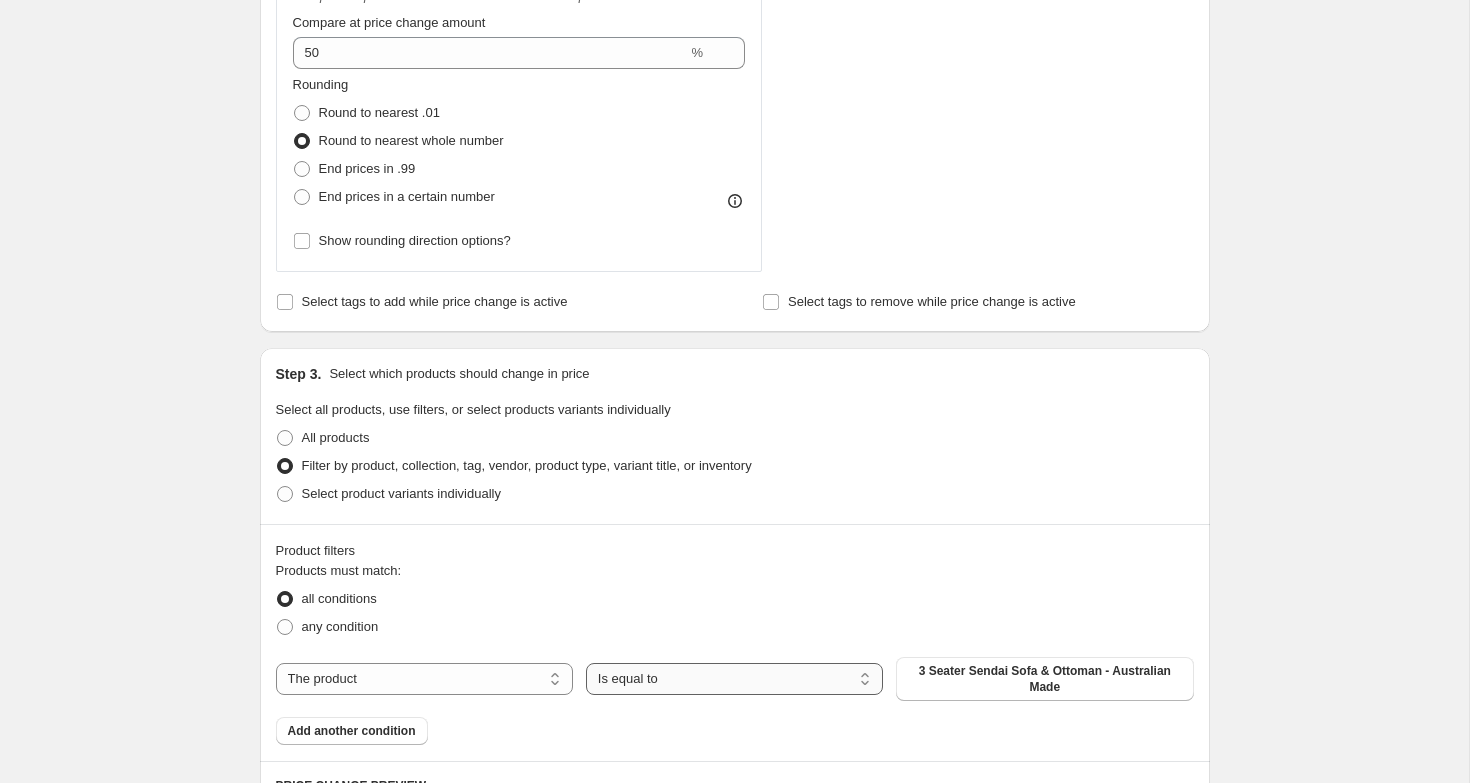 click on "Is equal to Is not equal to" at bounding box center [734, 679] 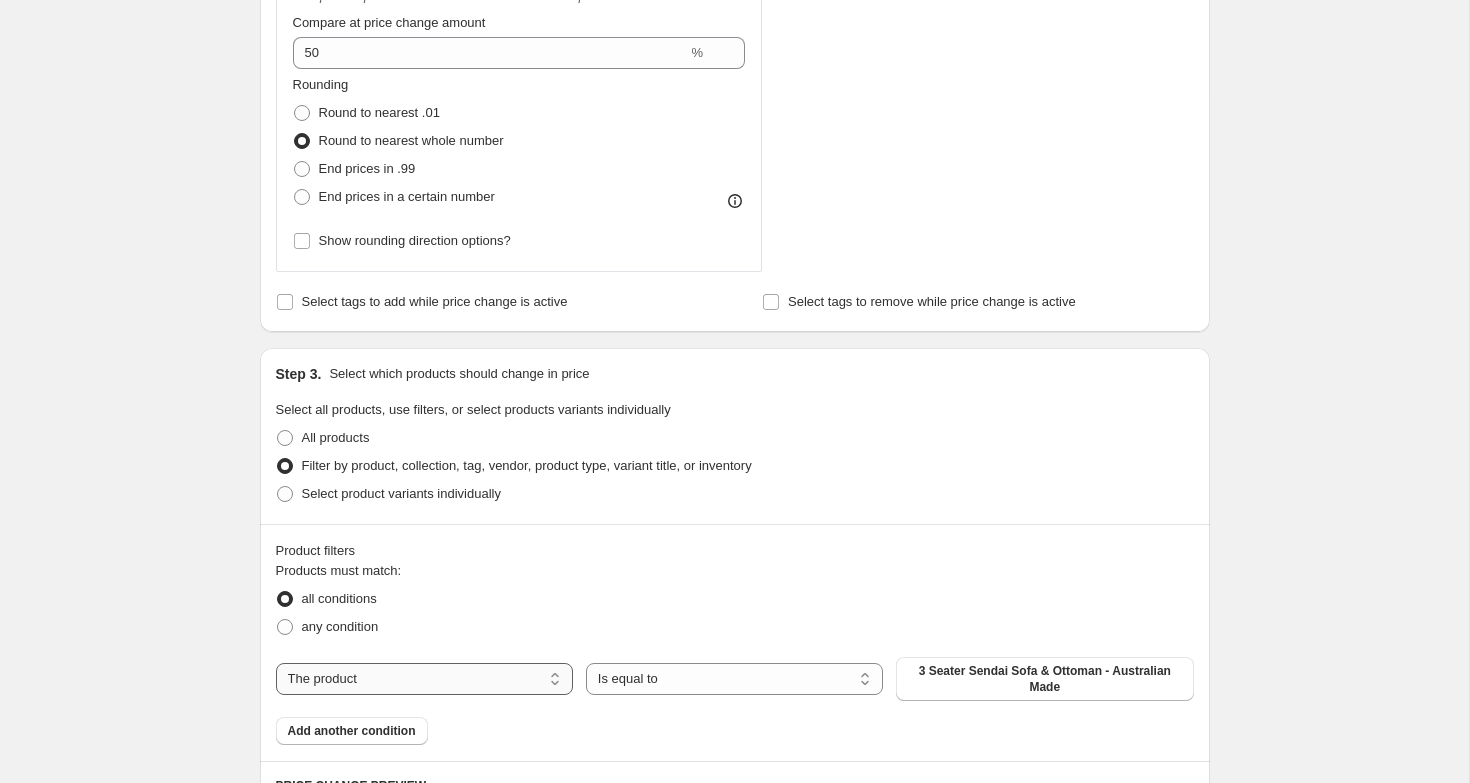 click on "The product The product's collection The product's tag The product's vendor The product's type The product's status The variant's title Inventory quantity" at bounding box center (424, 679) 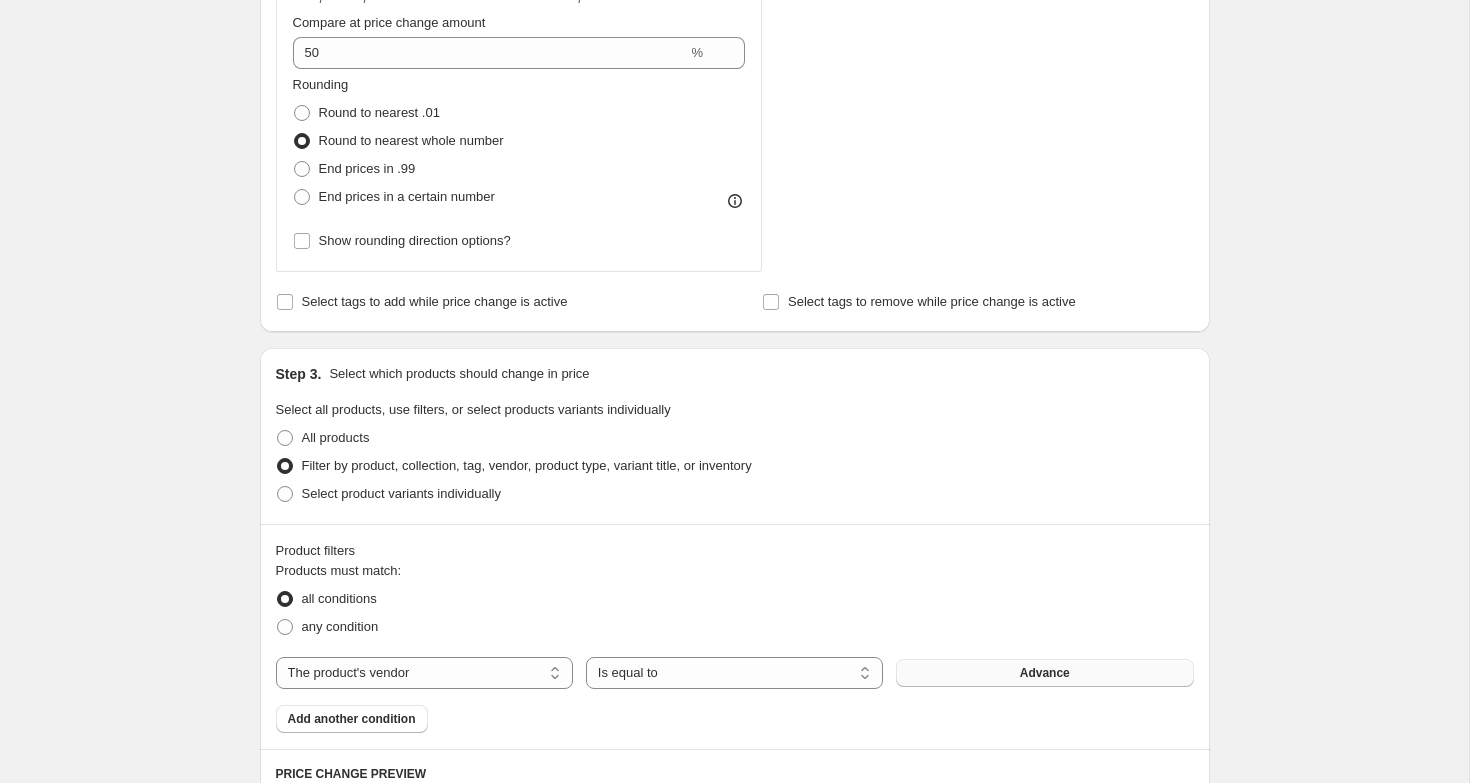 click on "Advance" at bounding box center [1044, 673] 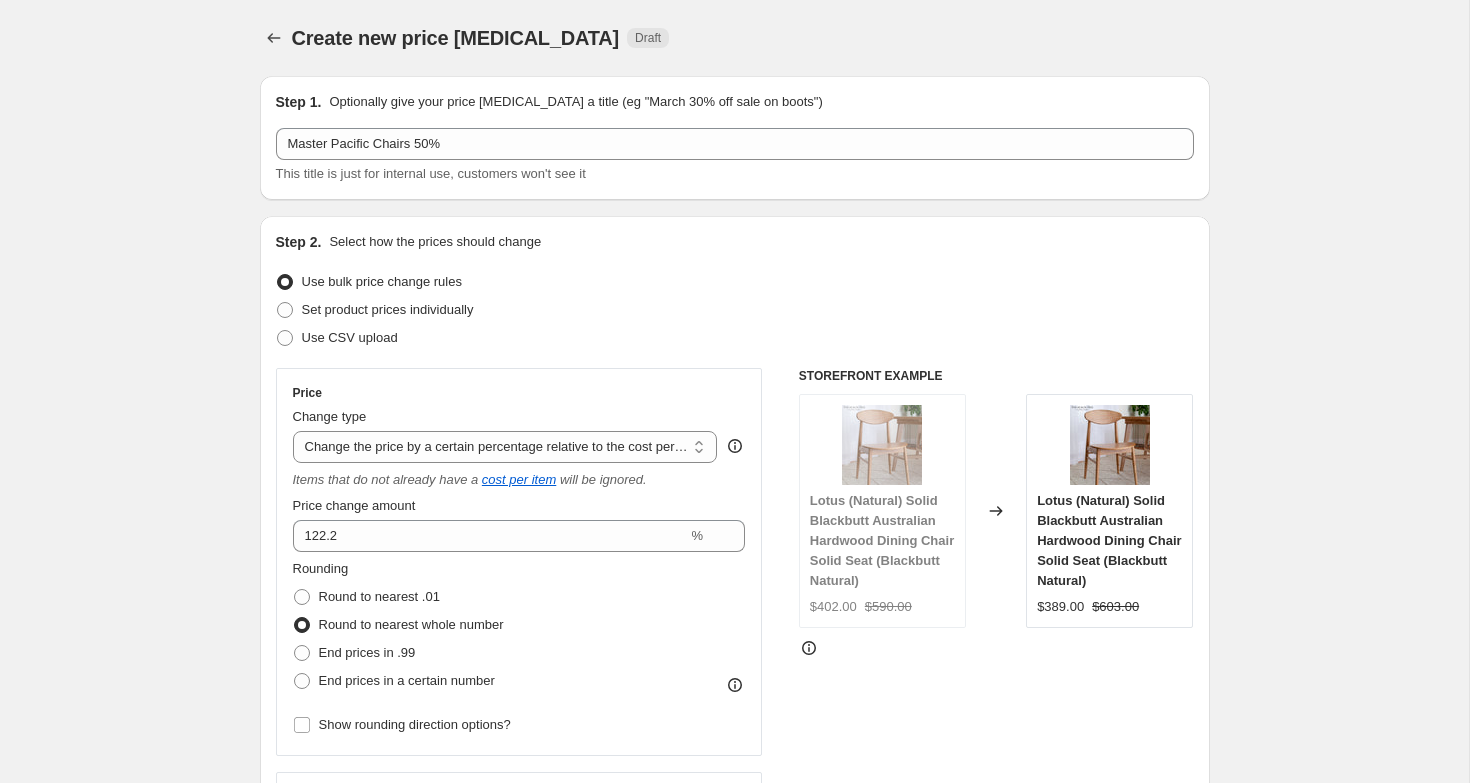 scroll, scrollTop: 887, scrollLeft: 0, axis: vertical 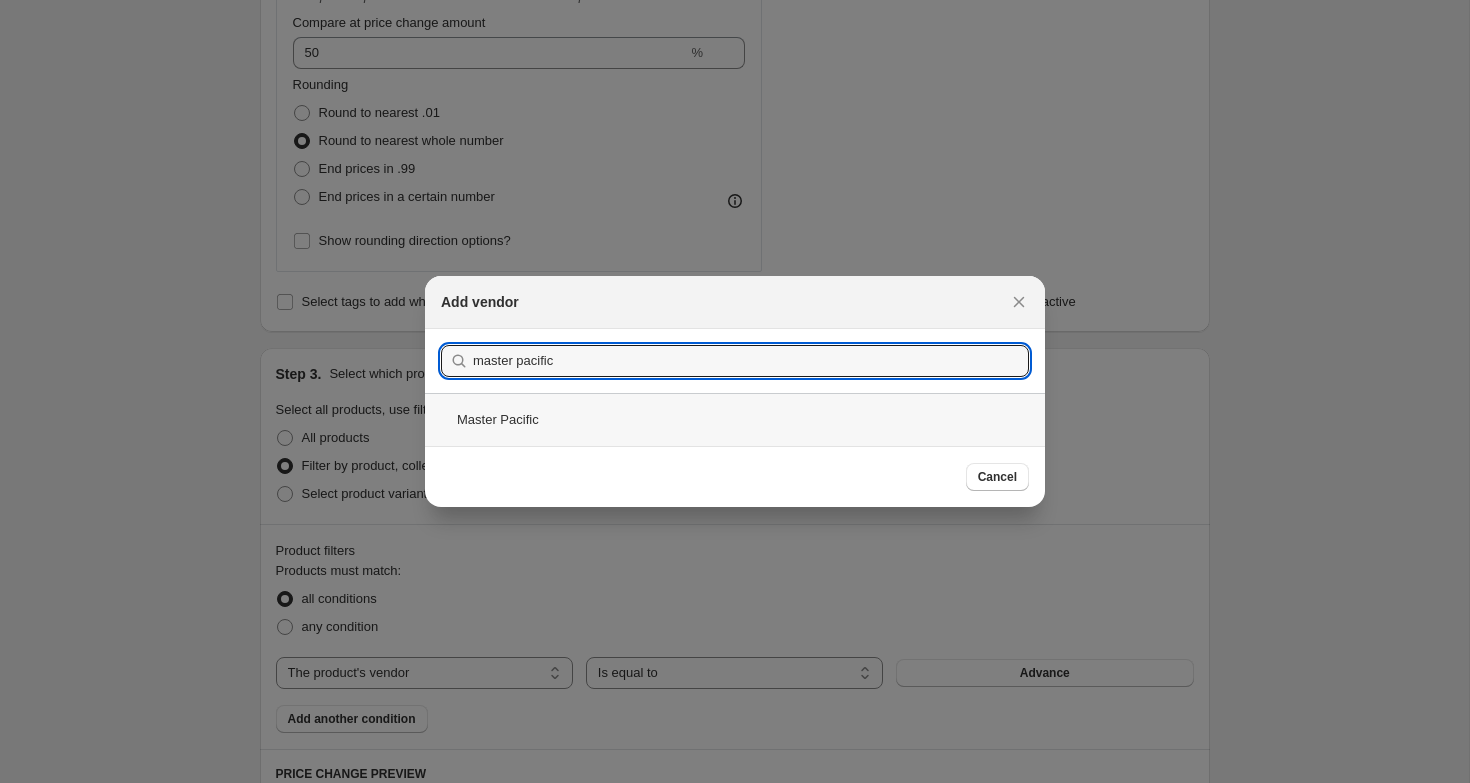 type on "master pacific" 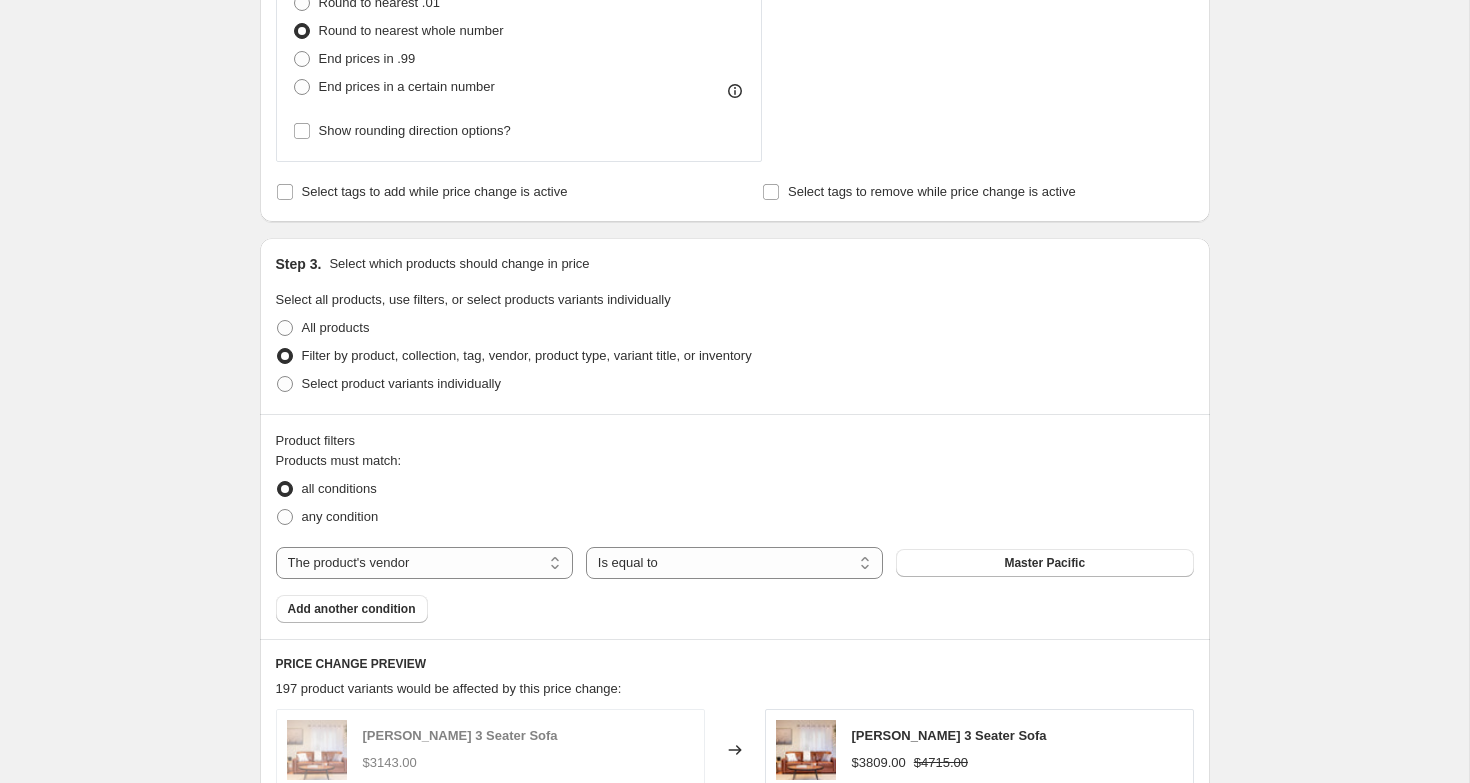 scroll, scrollTop: 1007, scrollLeft: 0, axis: vertical 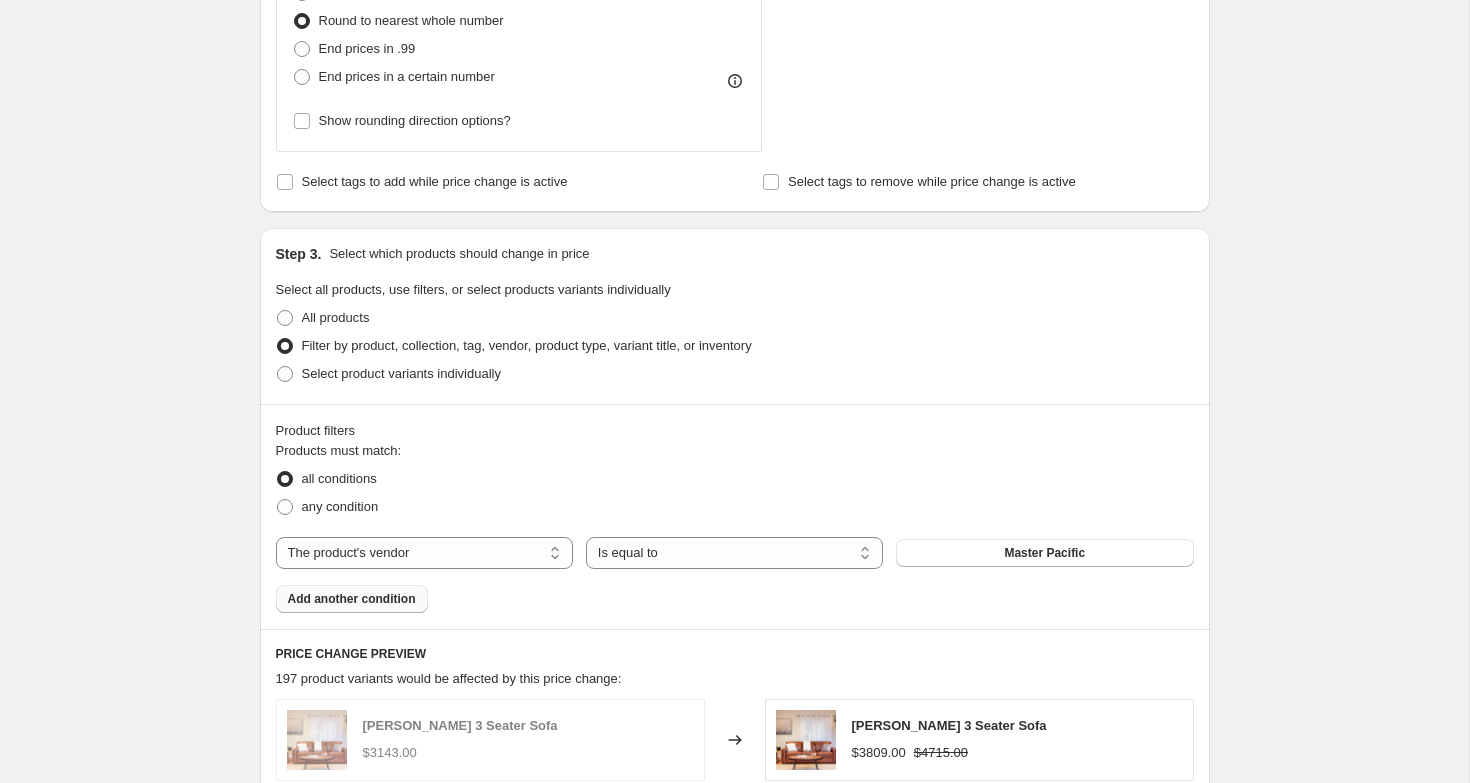 click on "Add another condition" at bounding box center [352, 599] 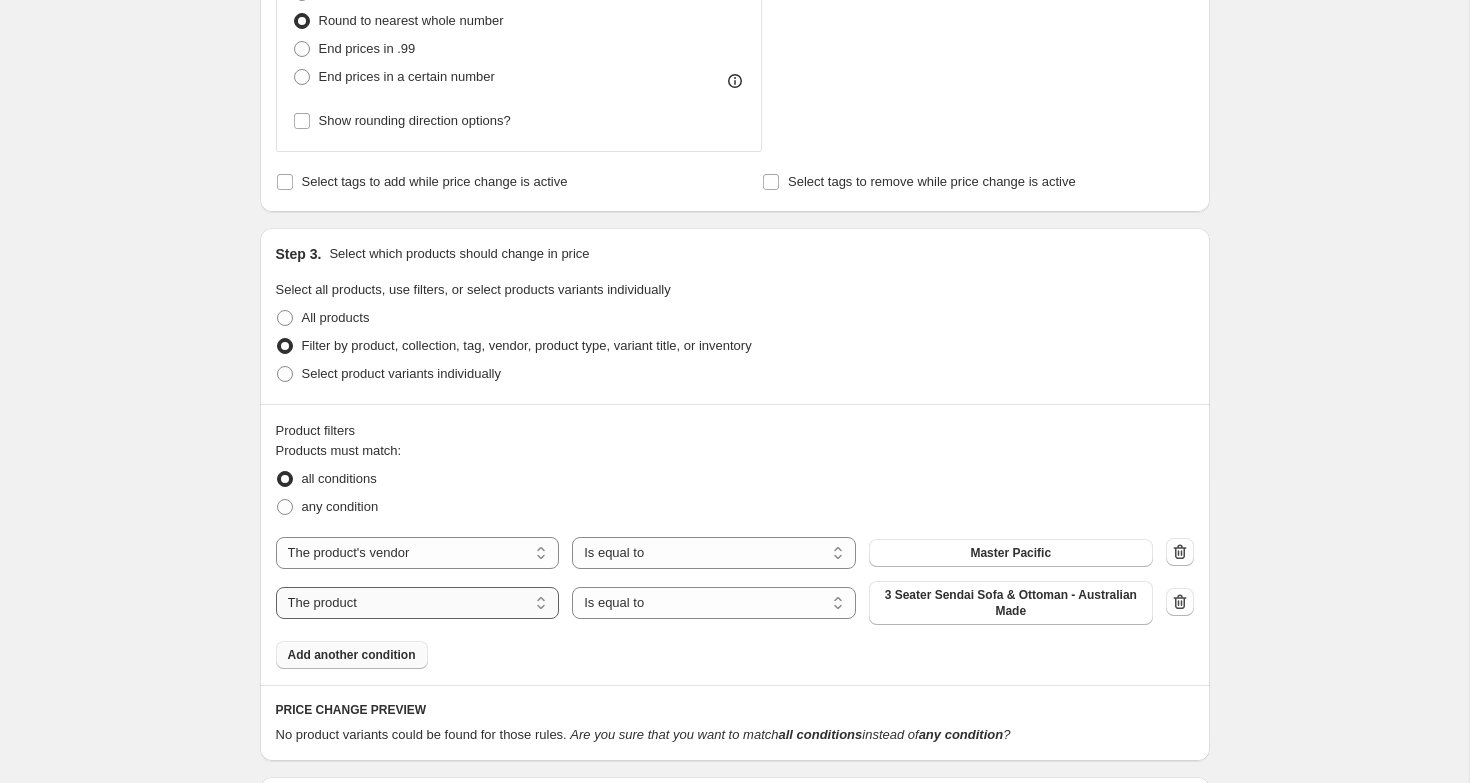 click on "The product The product's collection The product's tag The product's vendor The product's type The product's status The variant's title Inventory quantity" at bounding box center (418, 603) 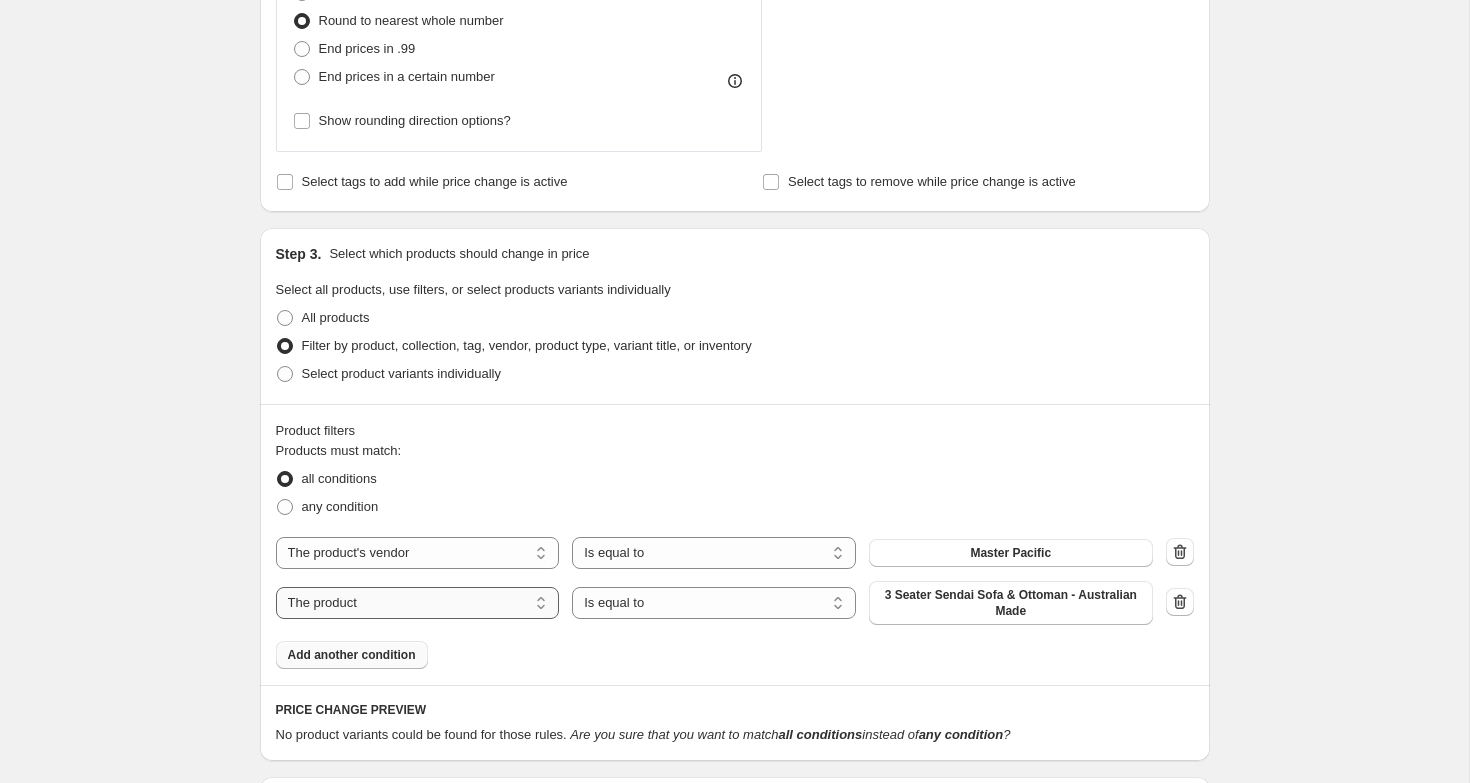 select on "product_type" 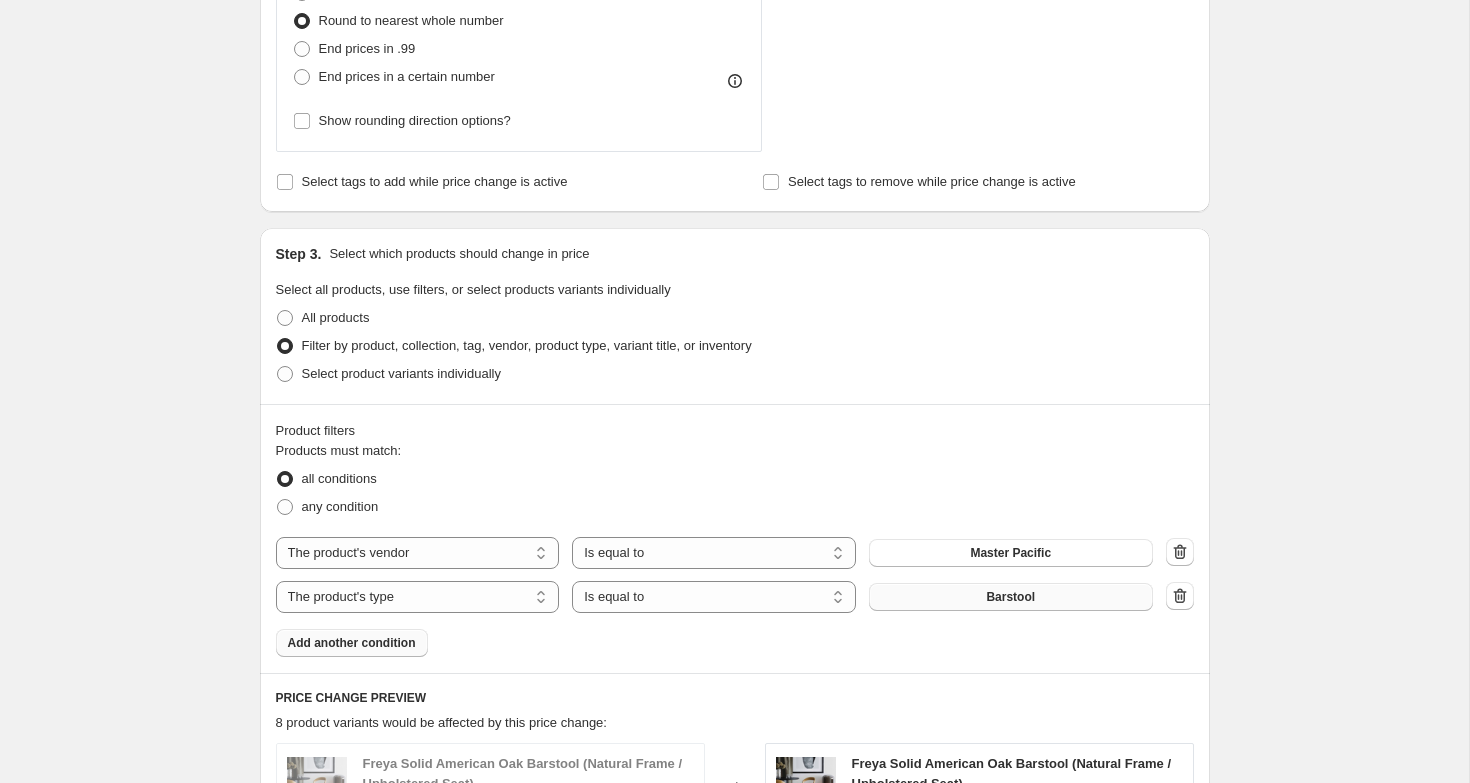 click on "Barstool" at bounding box center [1011, 597] 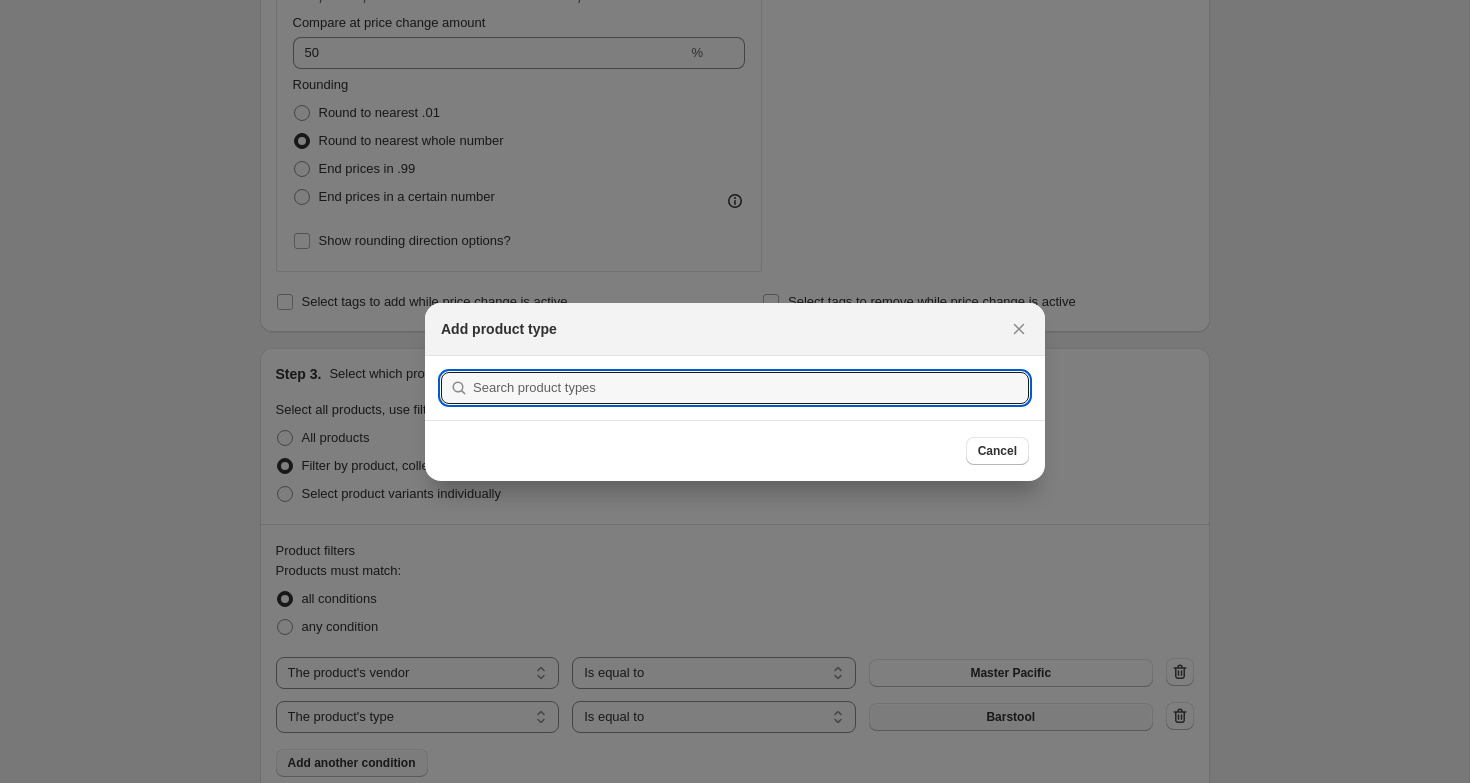 scroll, scrollTop: 0, scrollLeft: 0, axis: both 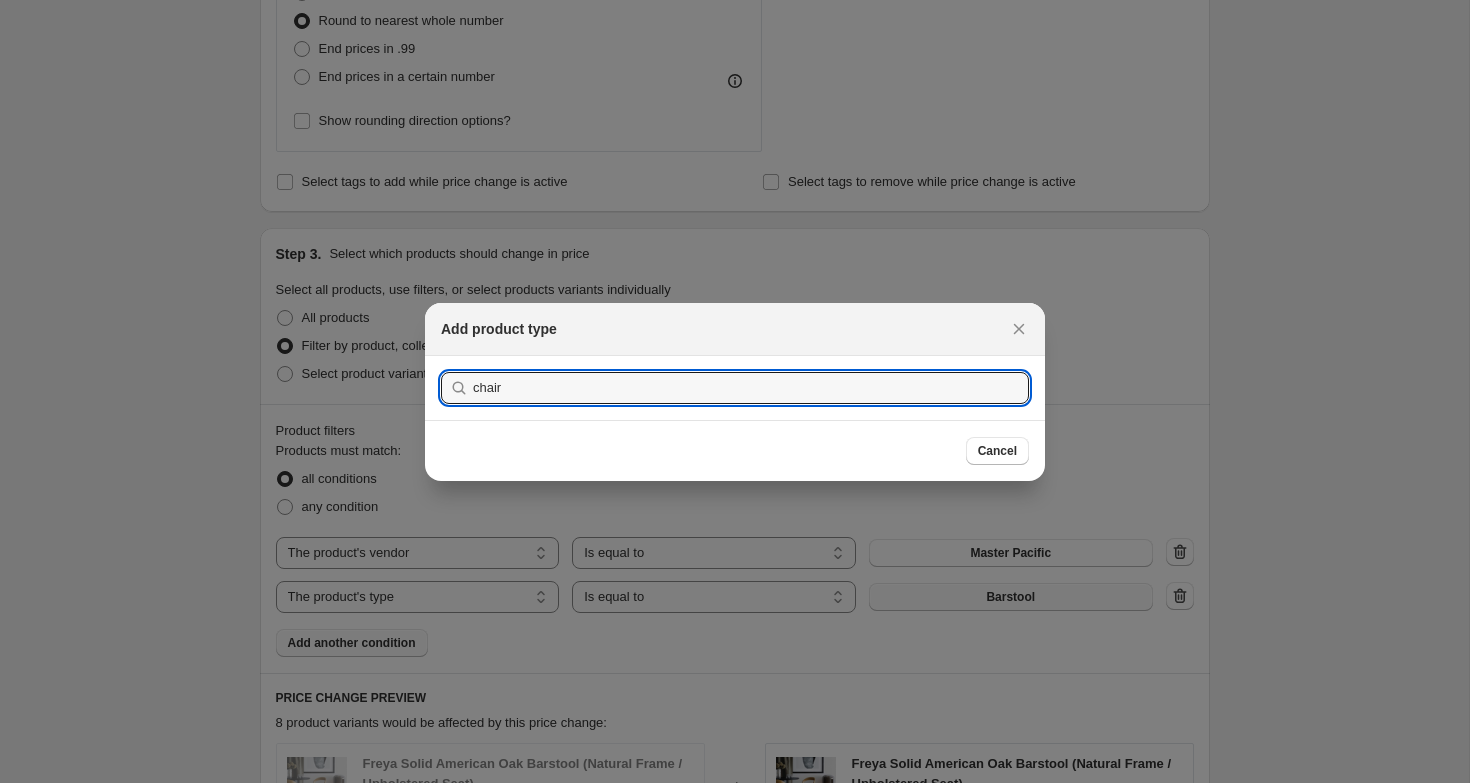 type on "chair" 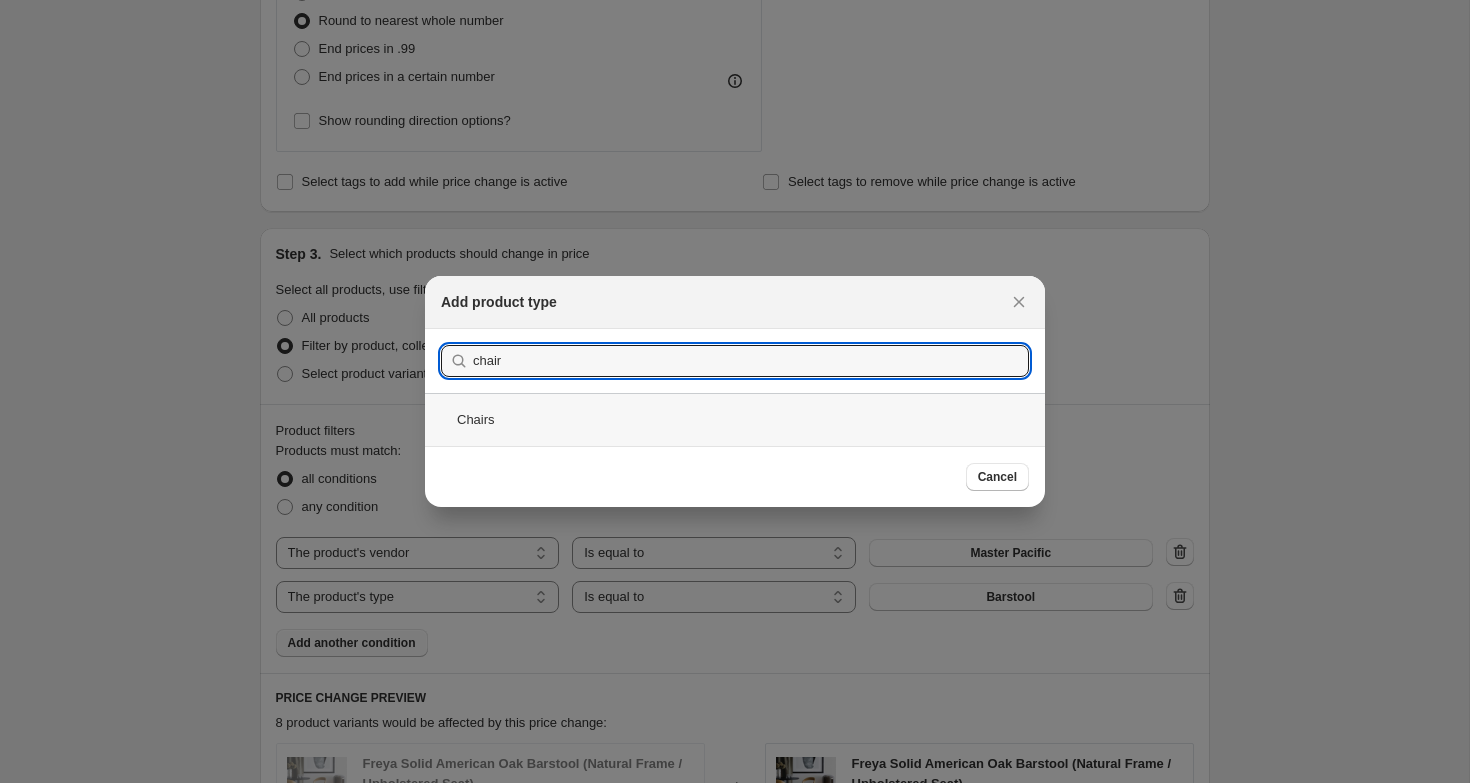 click on "Chairs" at bounding box center (735, 419) 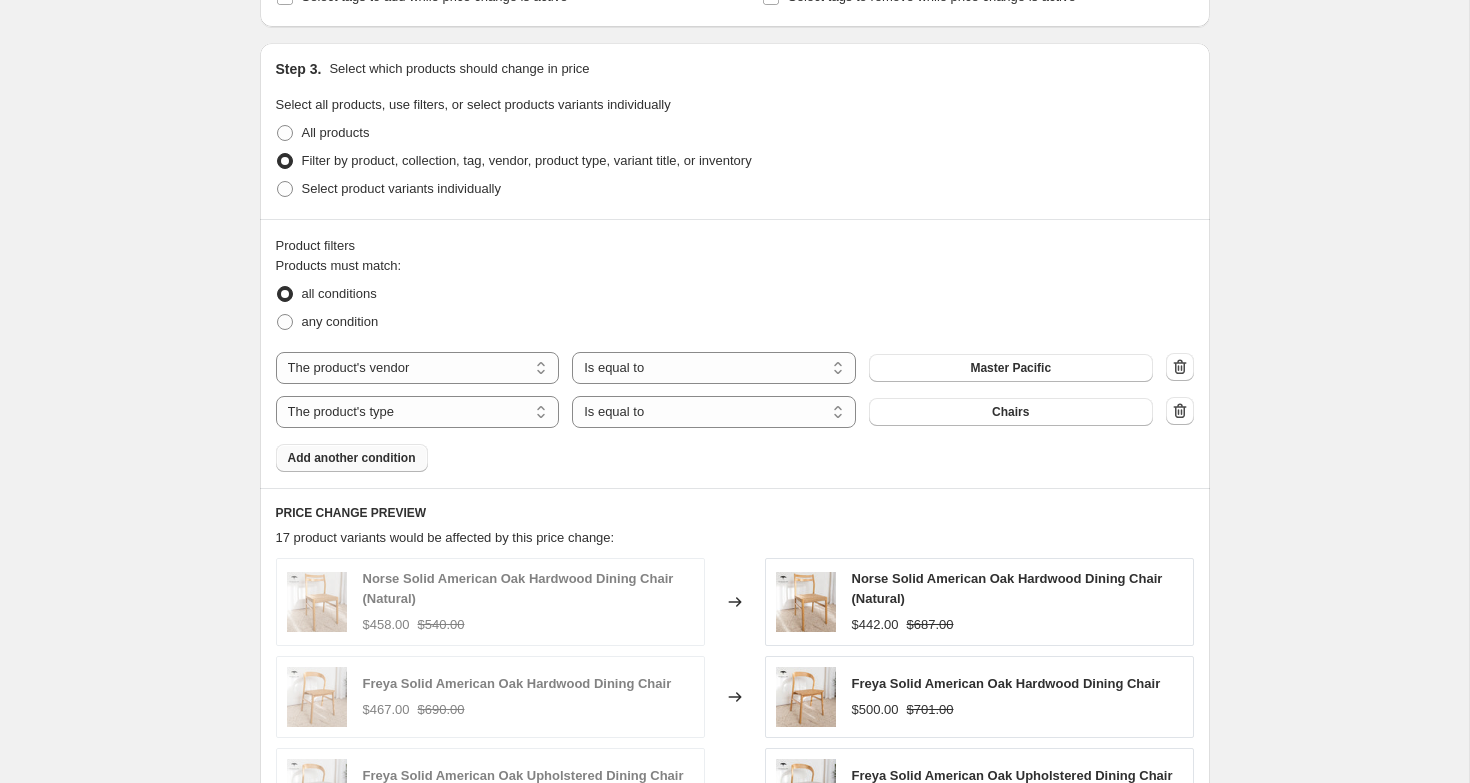 scroll, scrollTop: 1176, scrollLeft: 0, axis: vertical 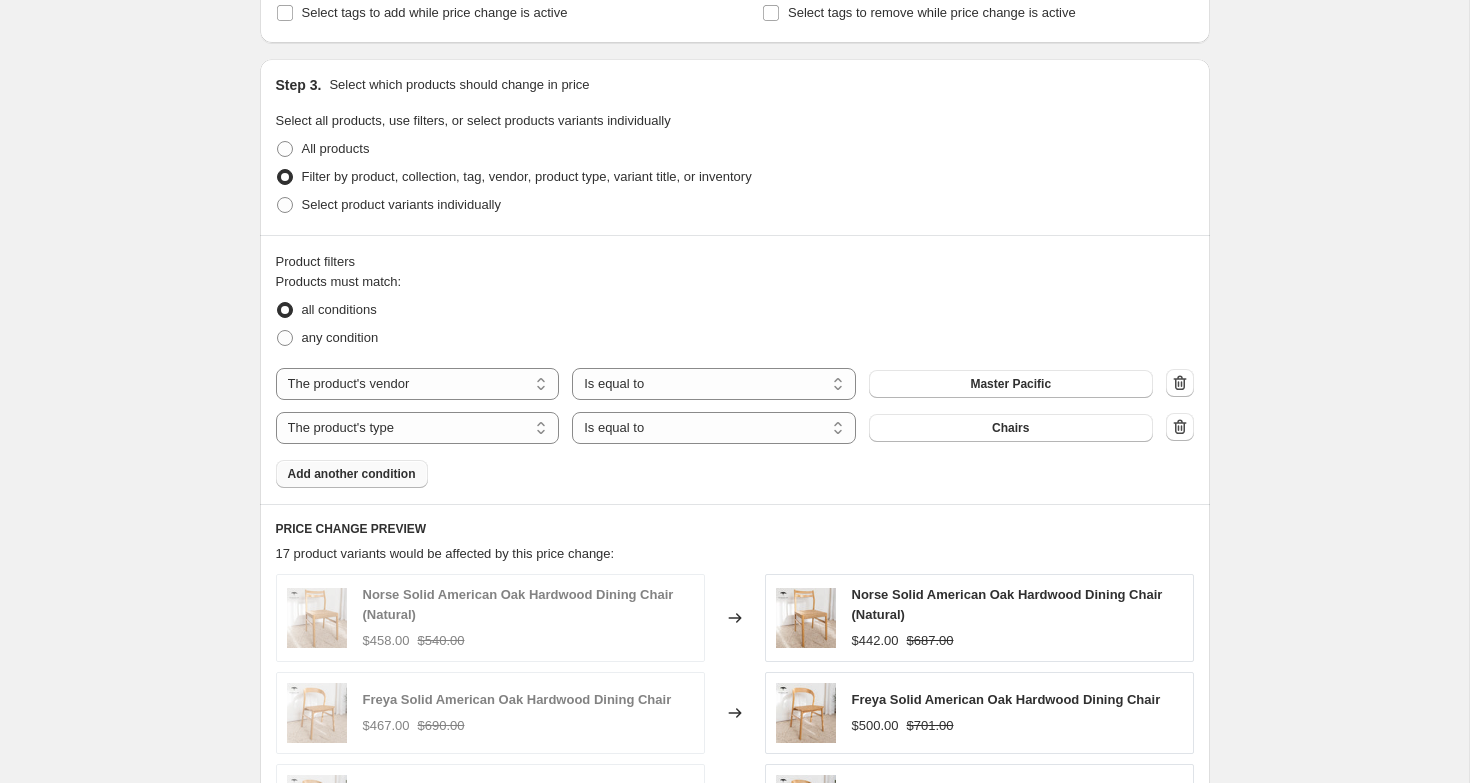 click on "Add another condition" at bounding box center [352, 474] 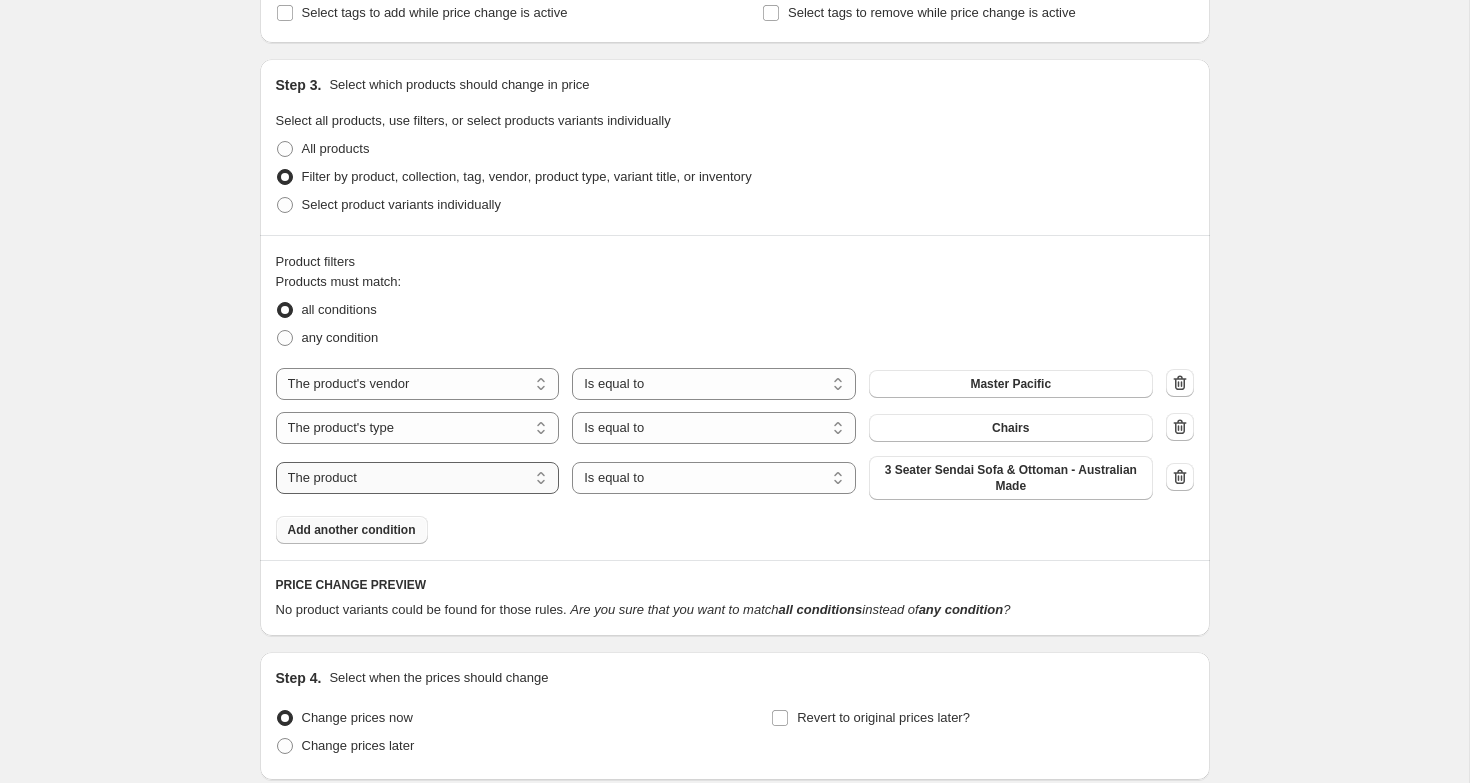 click on "The product The product's collection The product's tag The product's vendor The product's type The product's status The variant's title Inventory quantity" at bounding box center [418, 478] 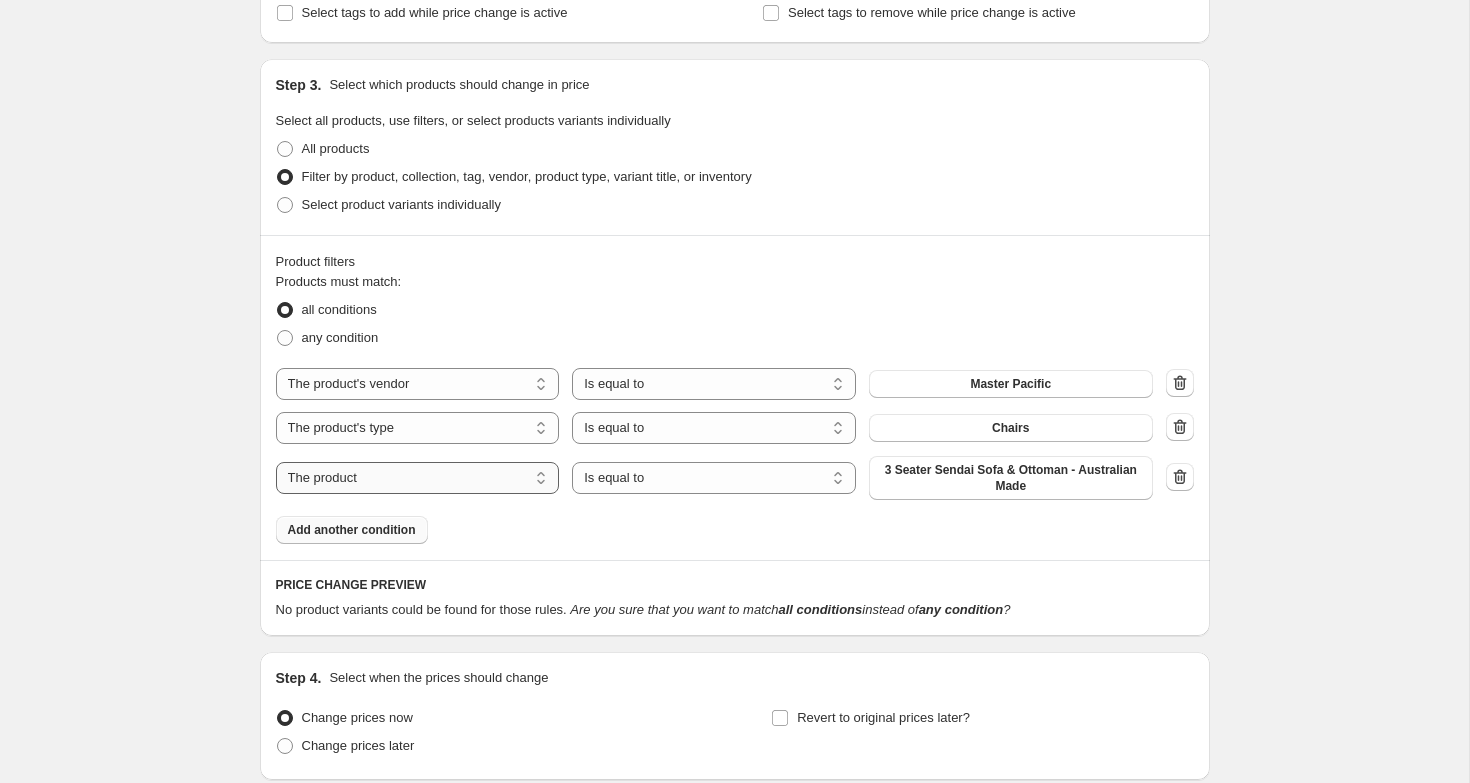 select on "product_status" 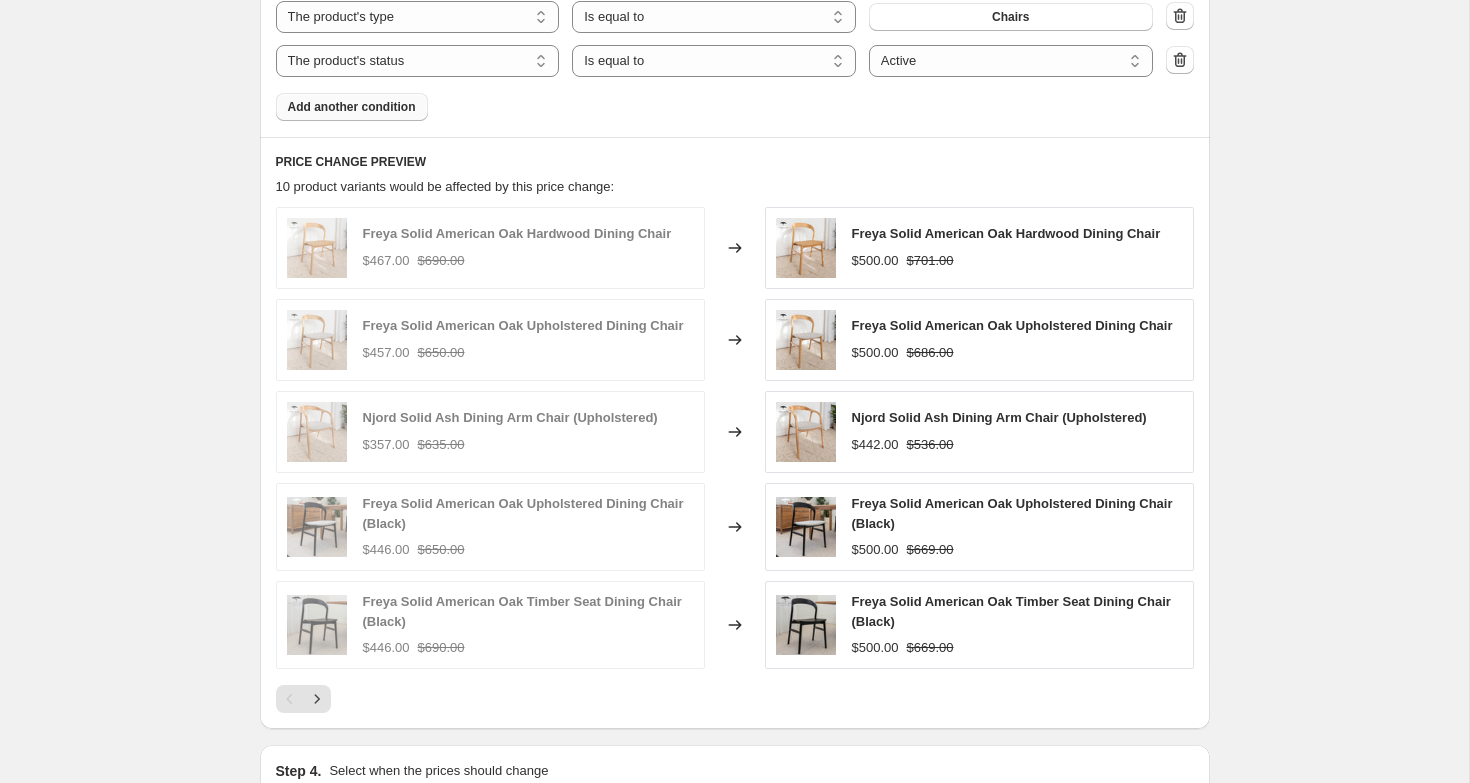 scroll, scrollTop: 1604, scrollLeft: 0, axis: vertical 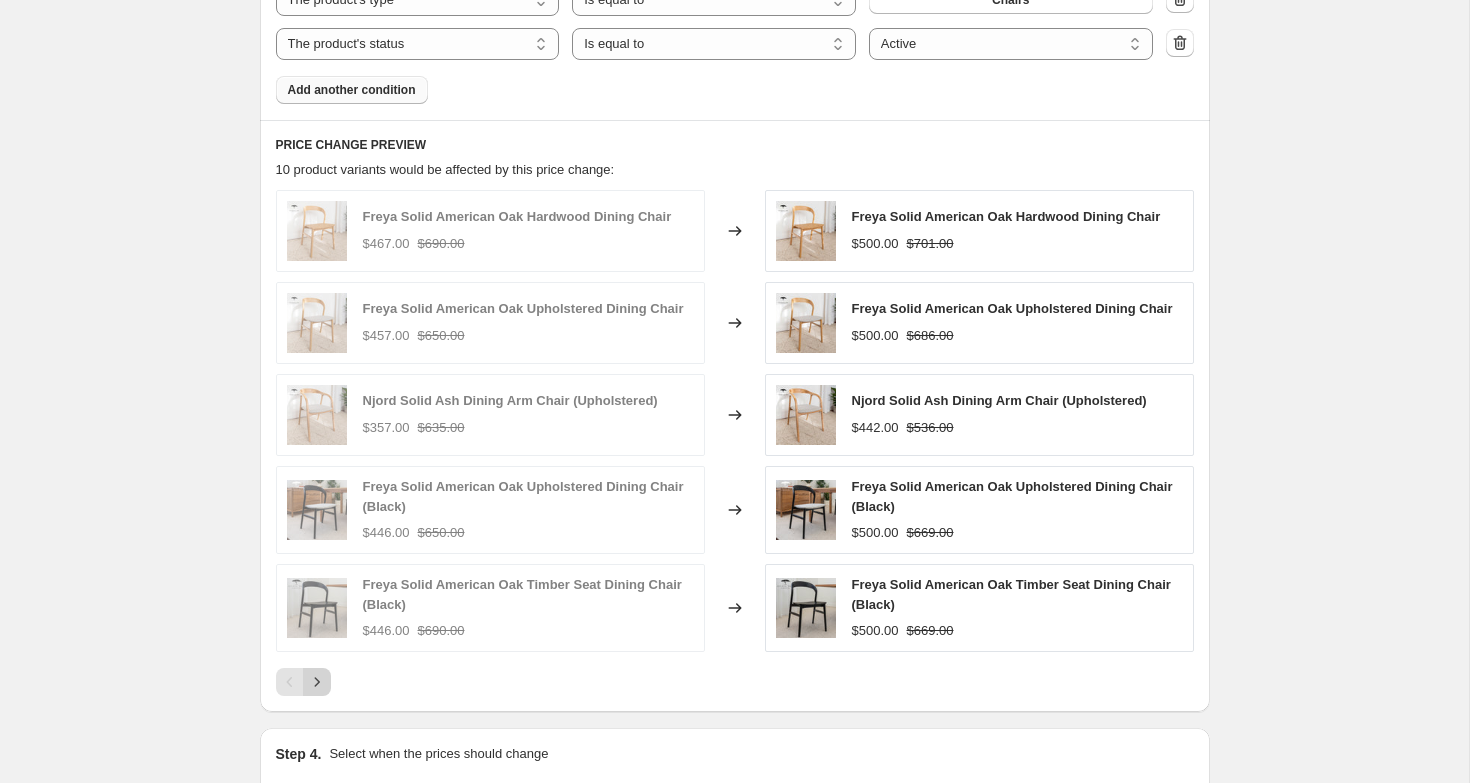 click 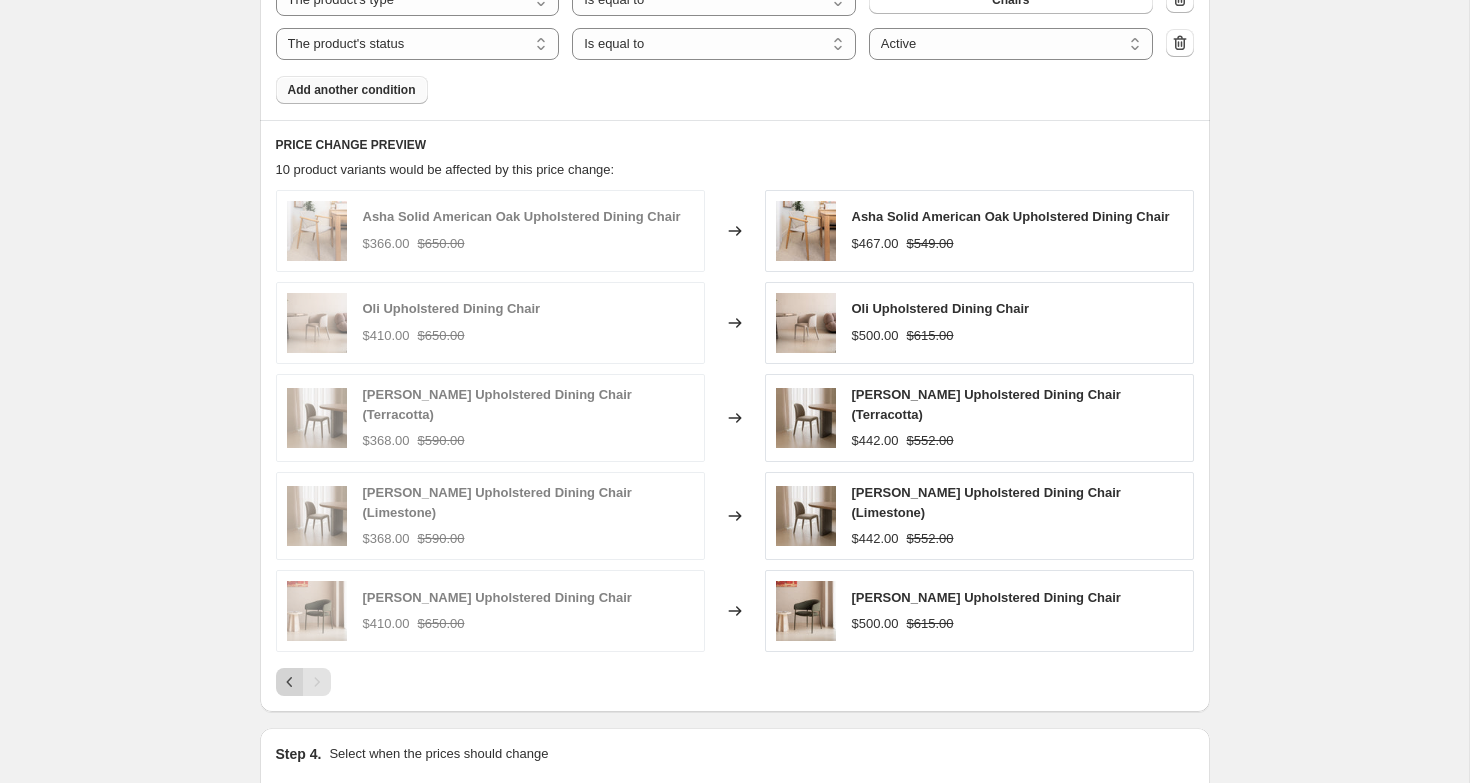 click 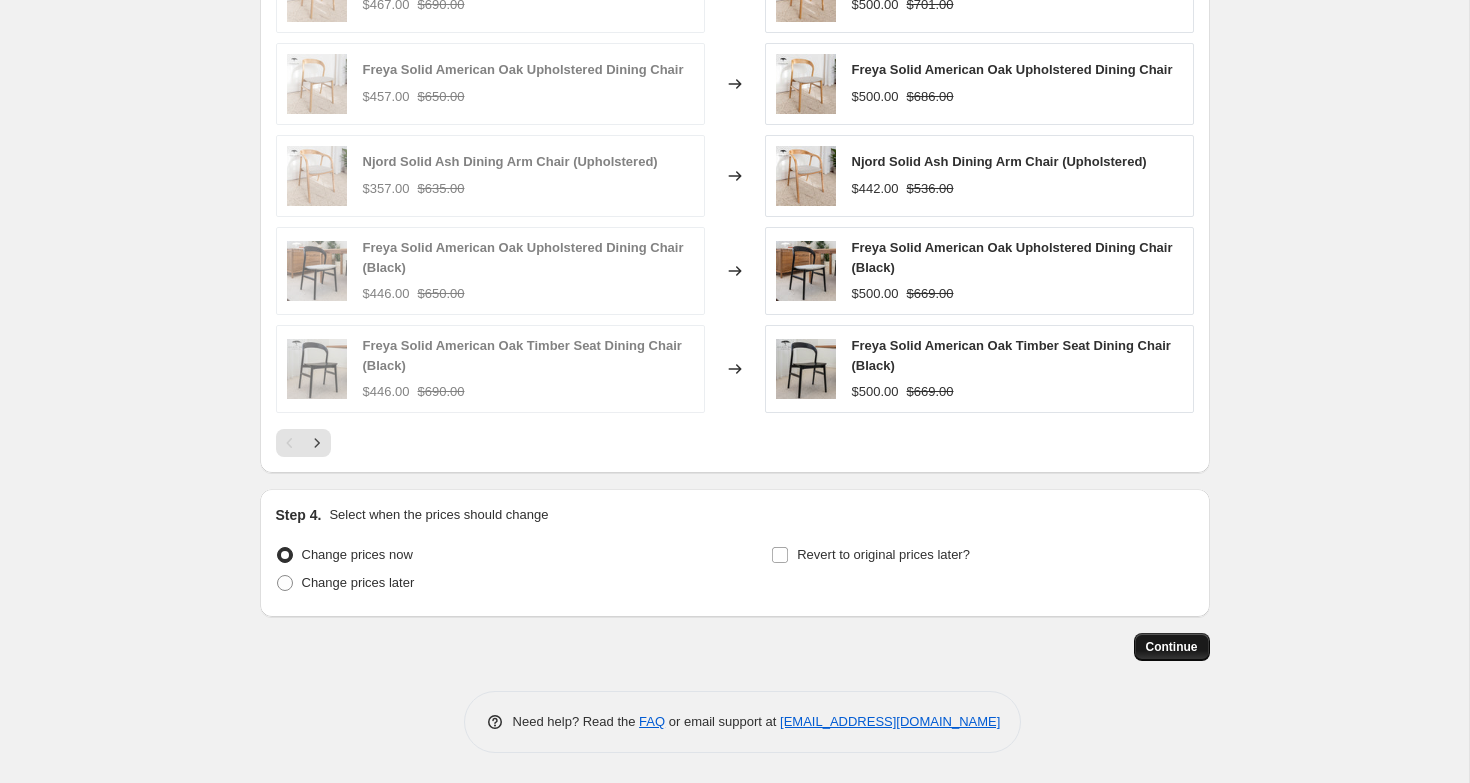 scroll, scrollTop: 1818, scrollLeft: 0, axis: vertical 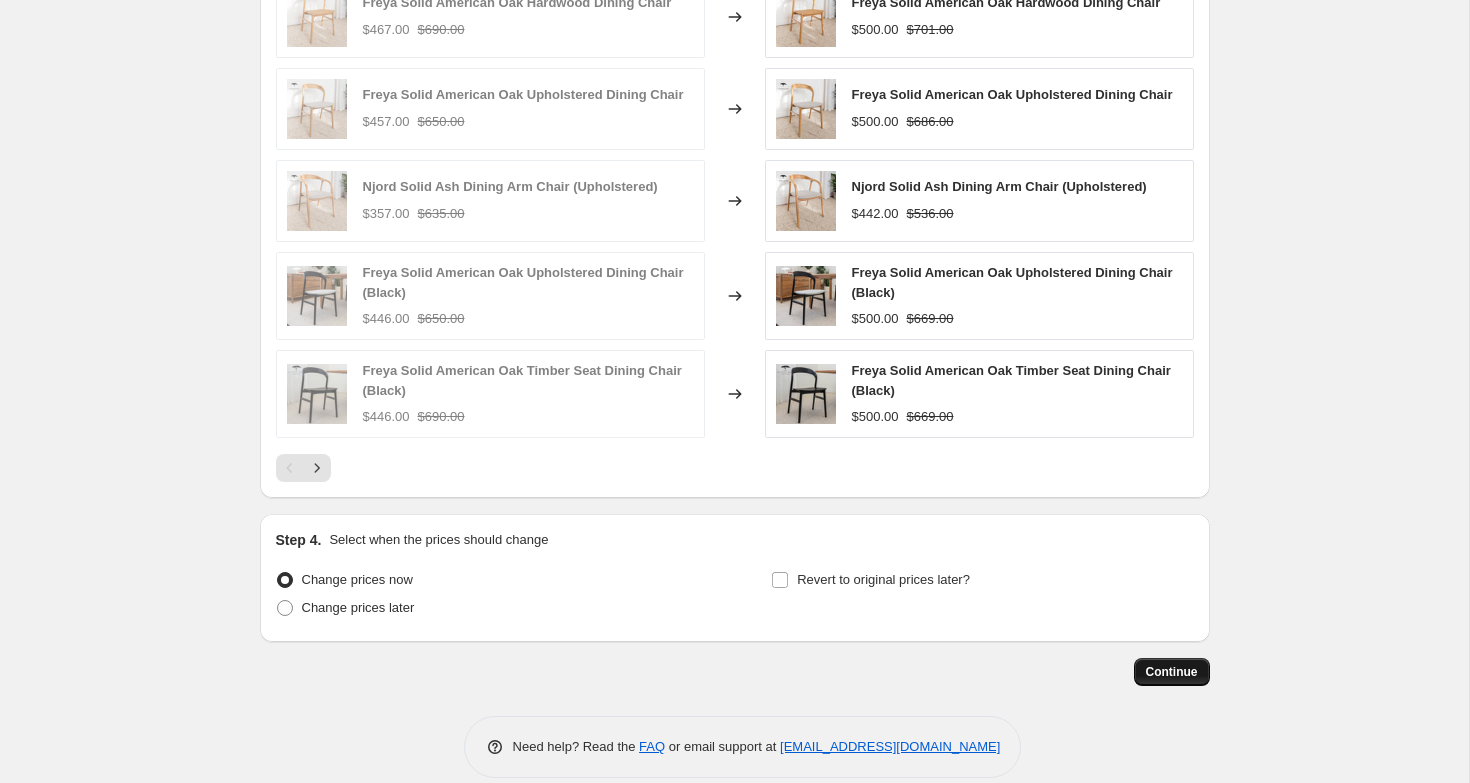 click on "Continue" at bounding box center [1172, 672] 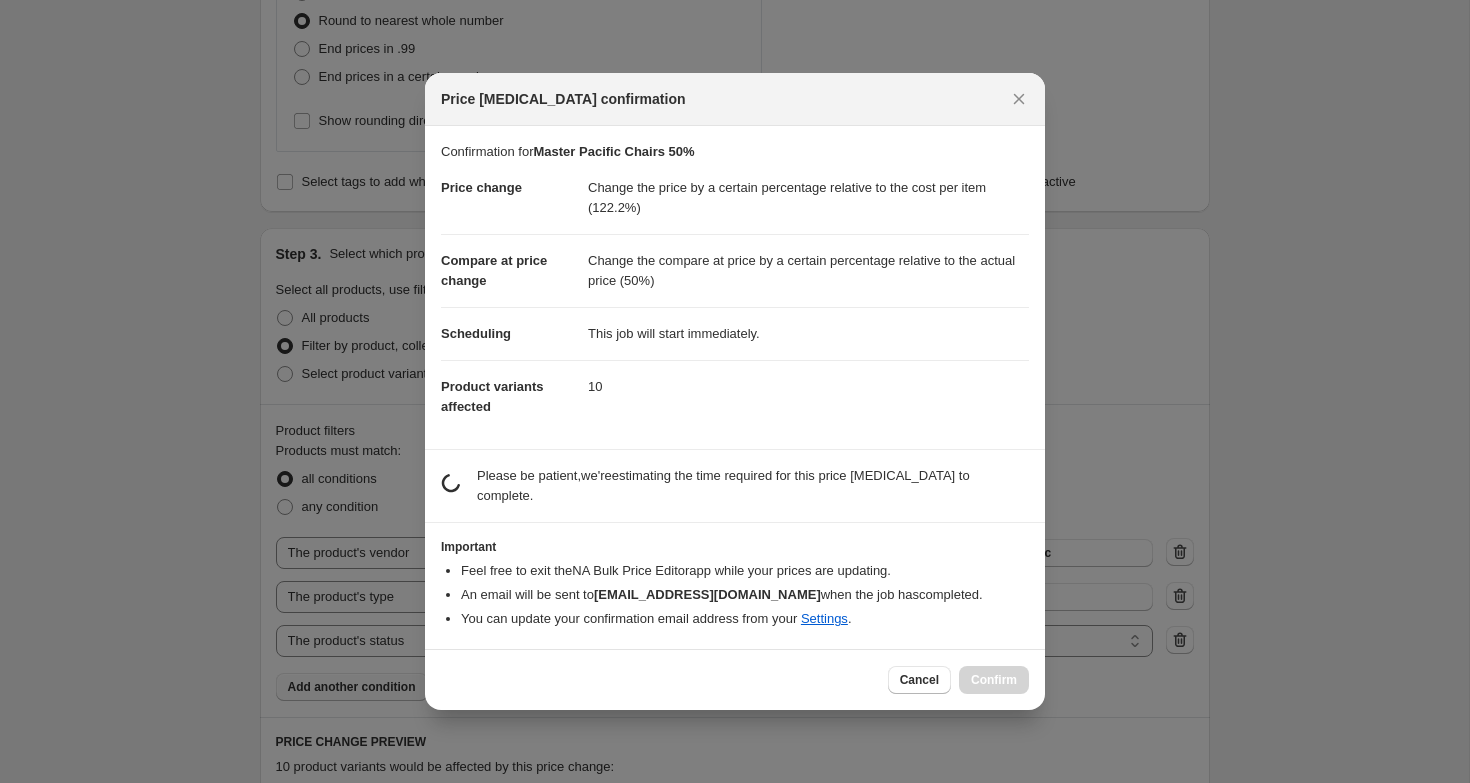scroll, scrollTop: 0, scrollLeft: 0, axis: both 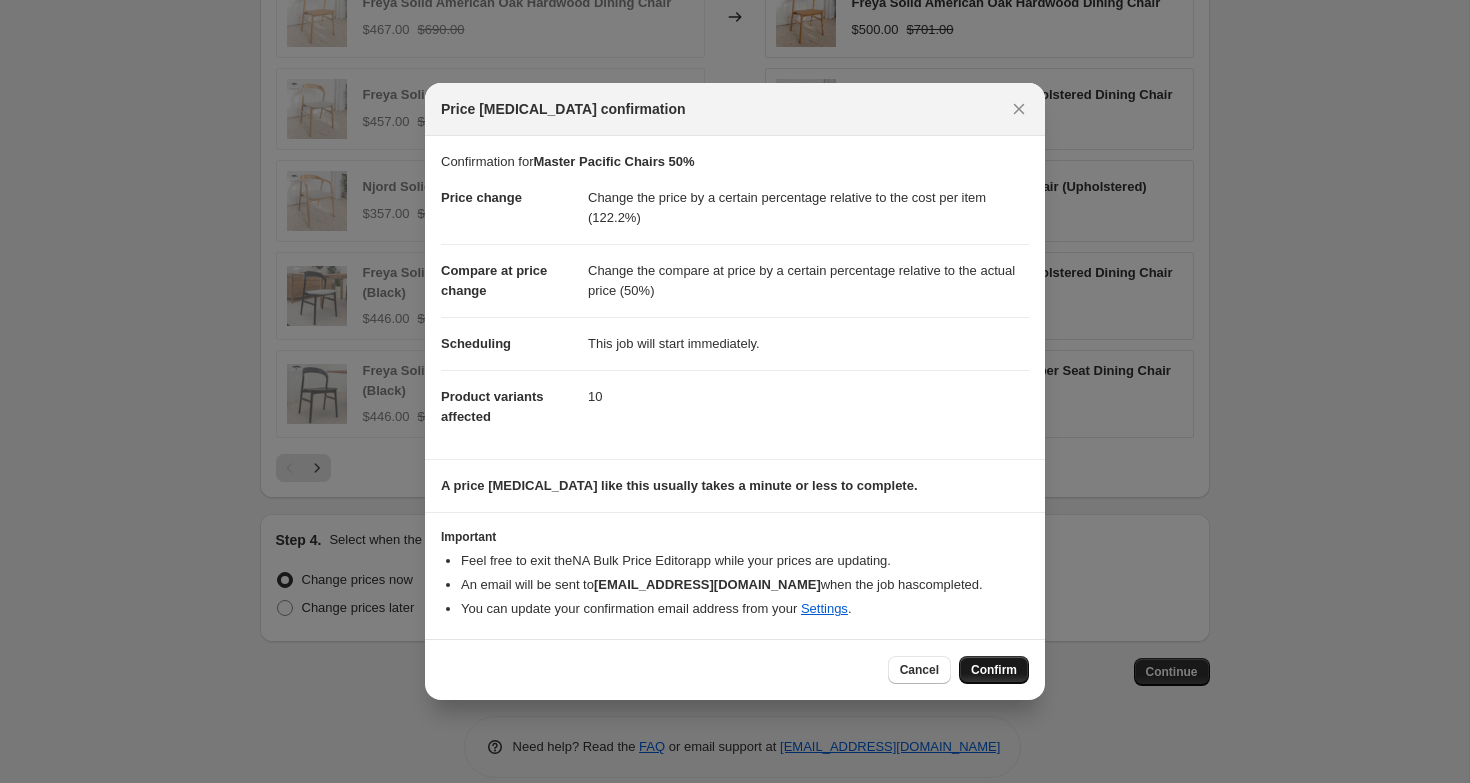 click on "Confirm" at bounding box center [994, 670] 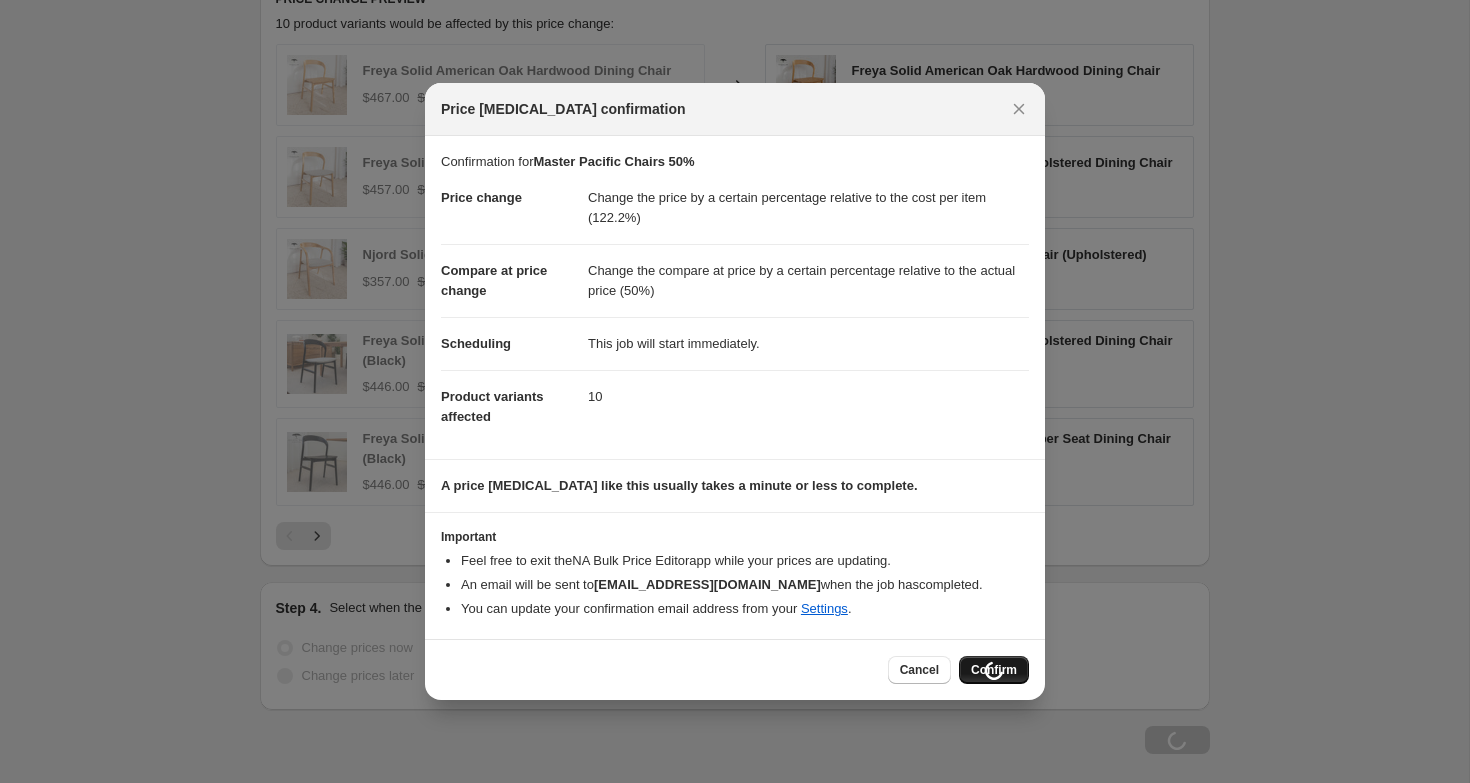 scroll, scrollTop: 1886, scrollLeft: 0, axis: vertical 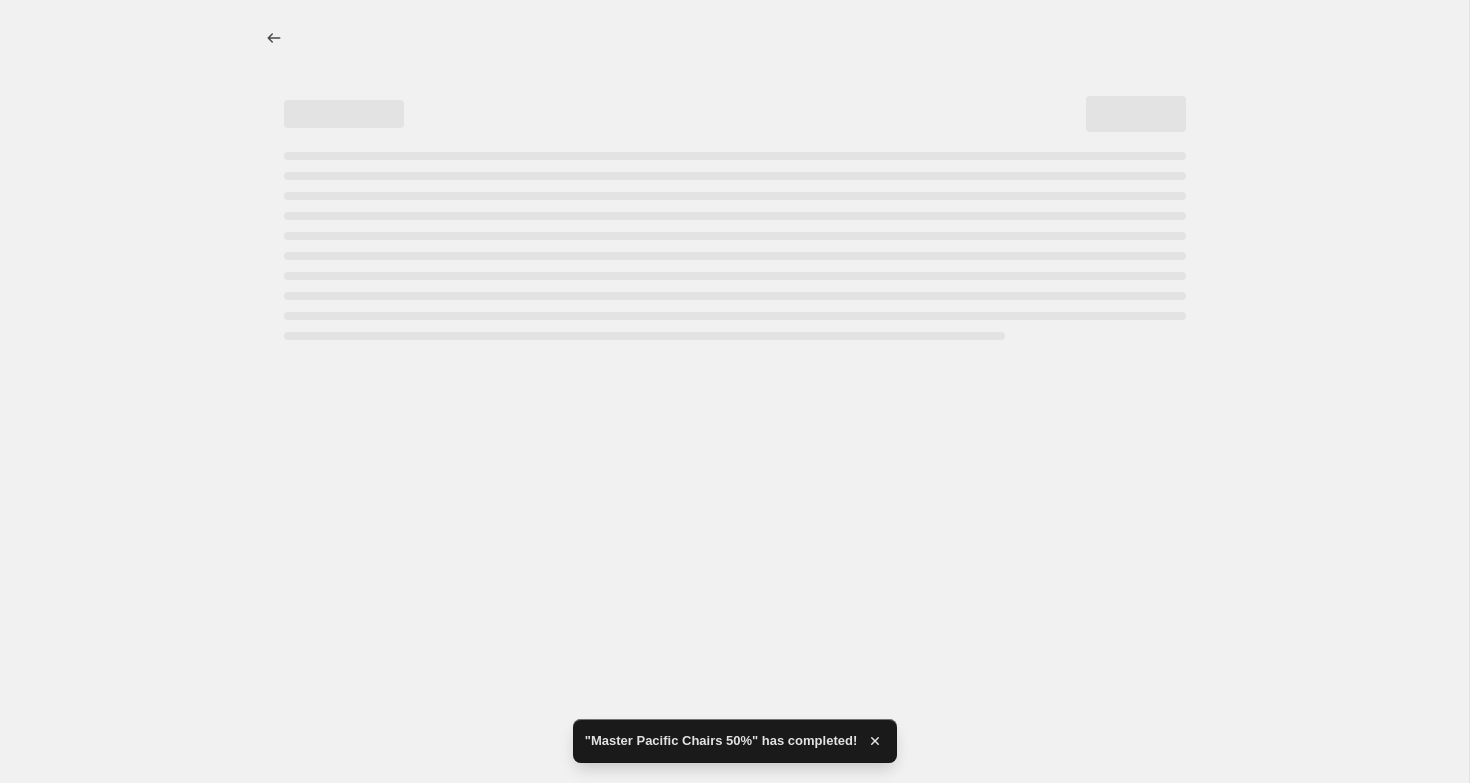 select on "pc" 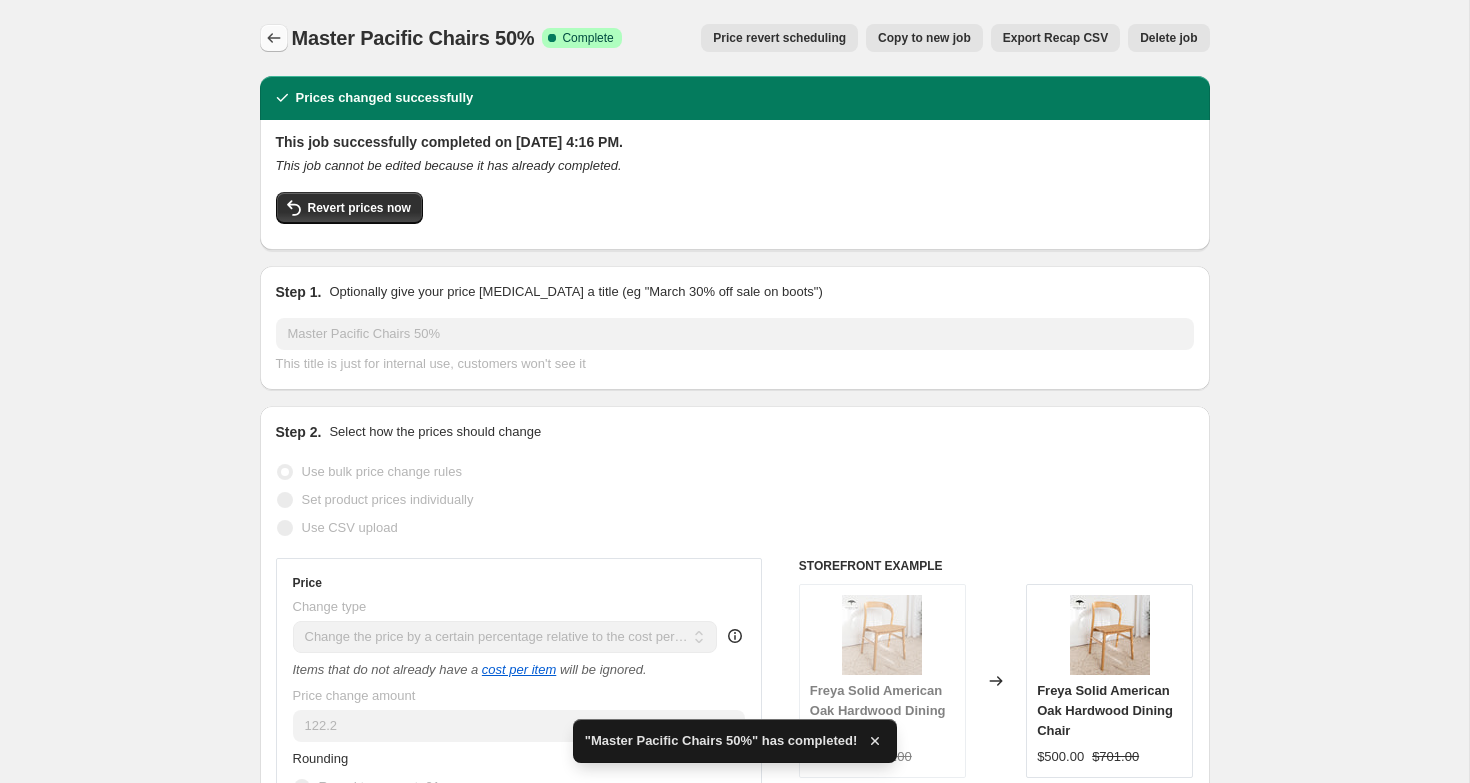 click 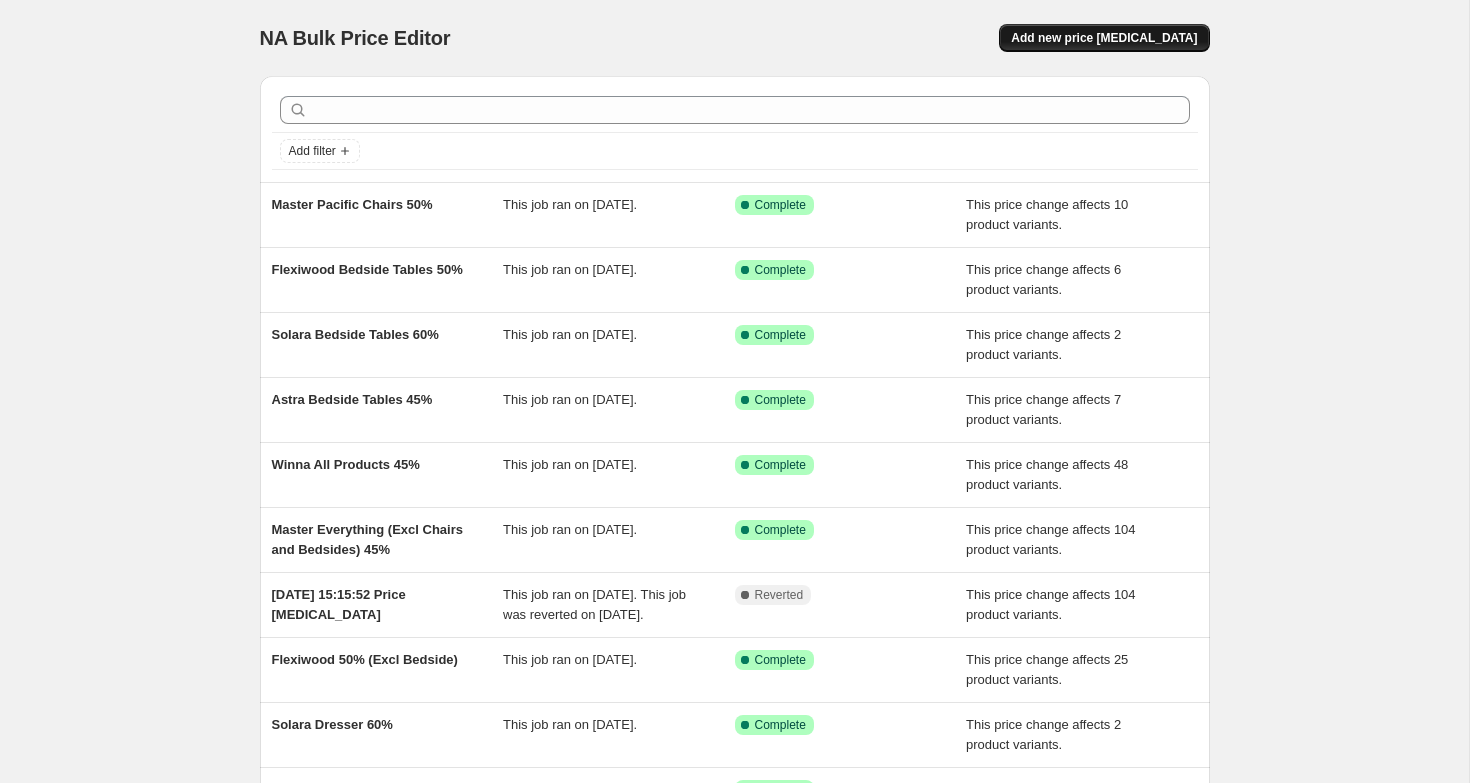 click on "Add new price [MEDICAL_DATA]" at bounding box center (1104, 38) 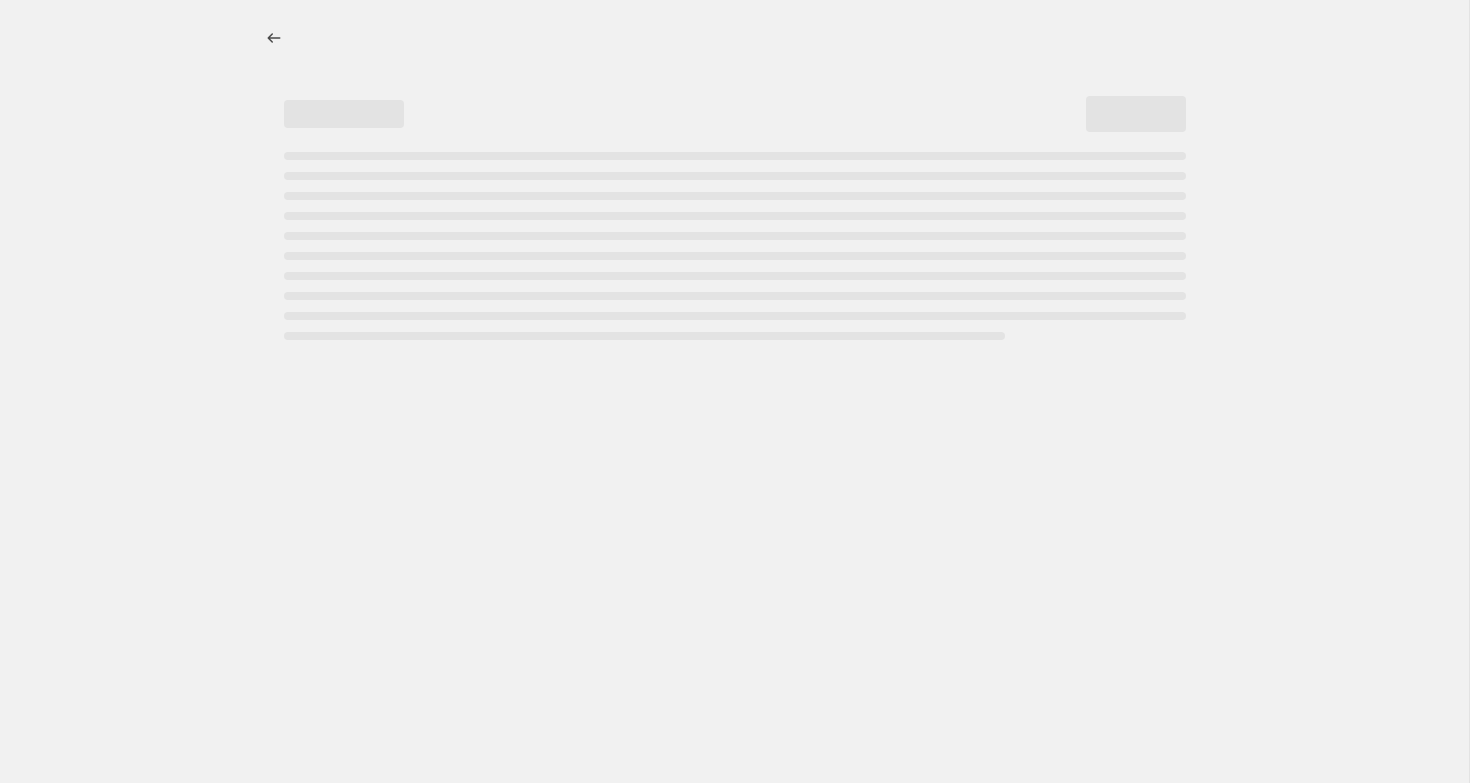 select on "percentage" 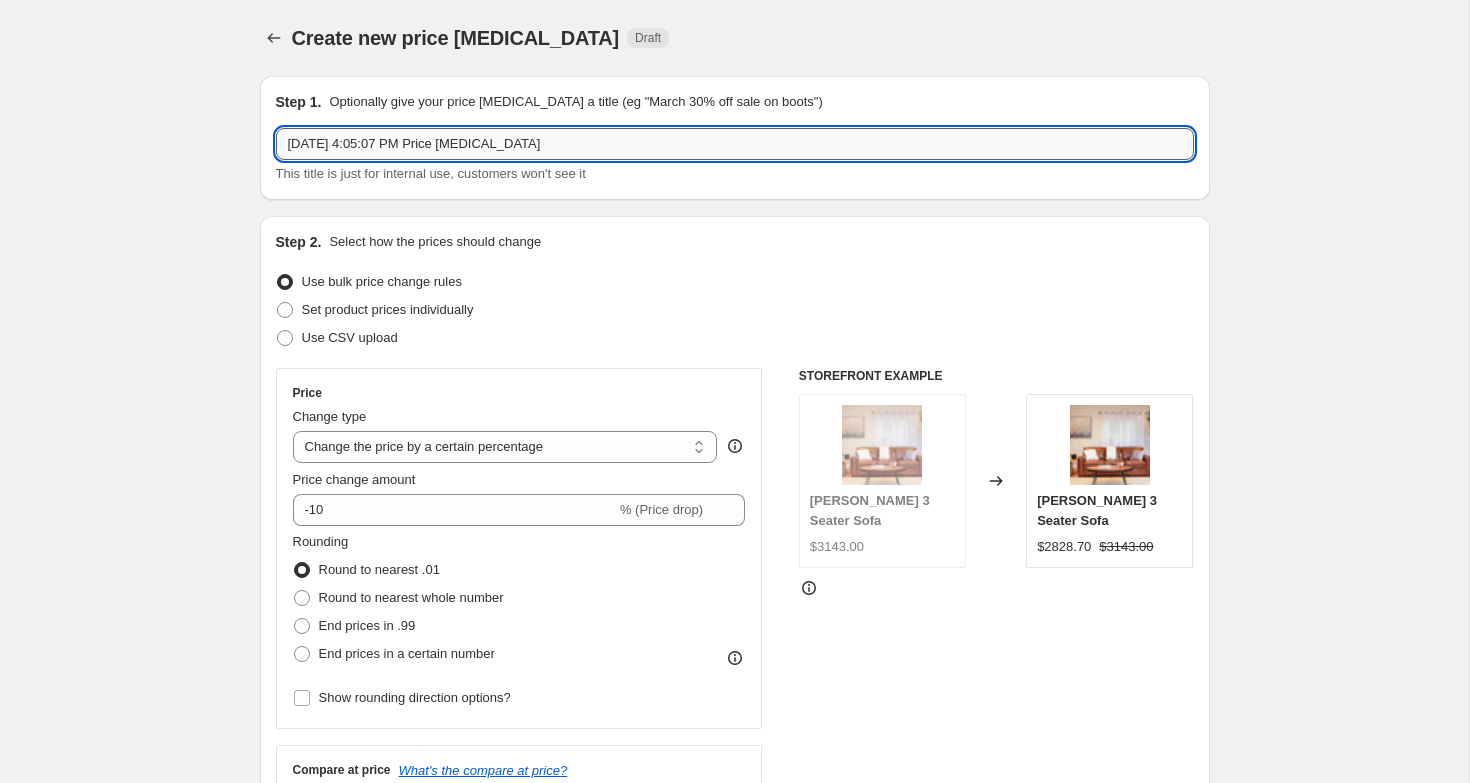 click on "[DATE] 4:05:07 PM Price [MEDICAL_DATA]" at bounding box center [735, 144] 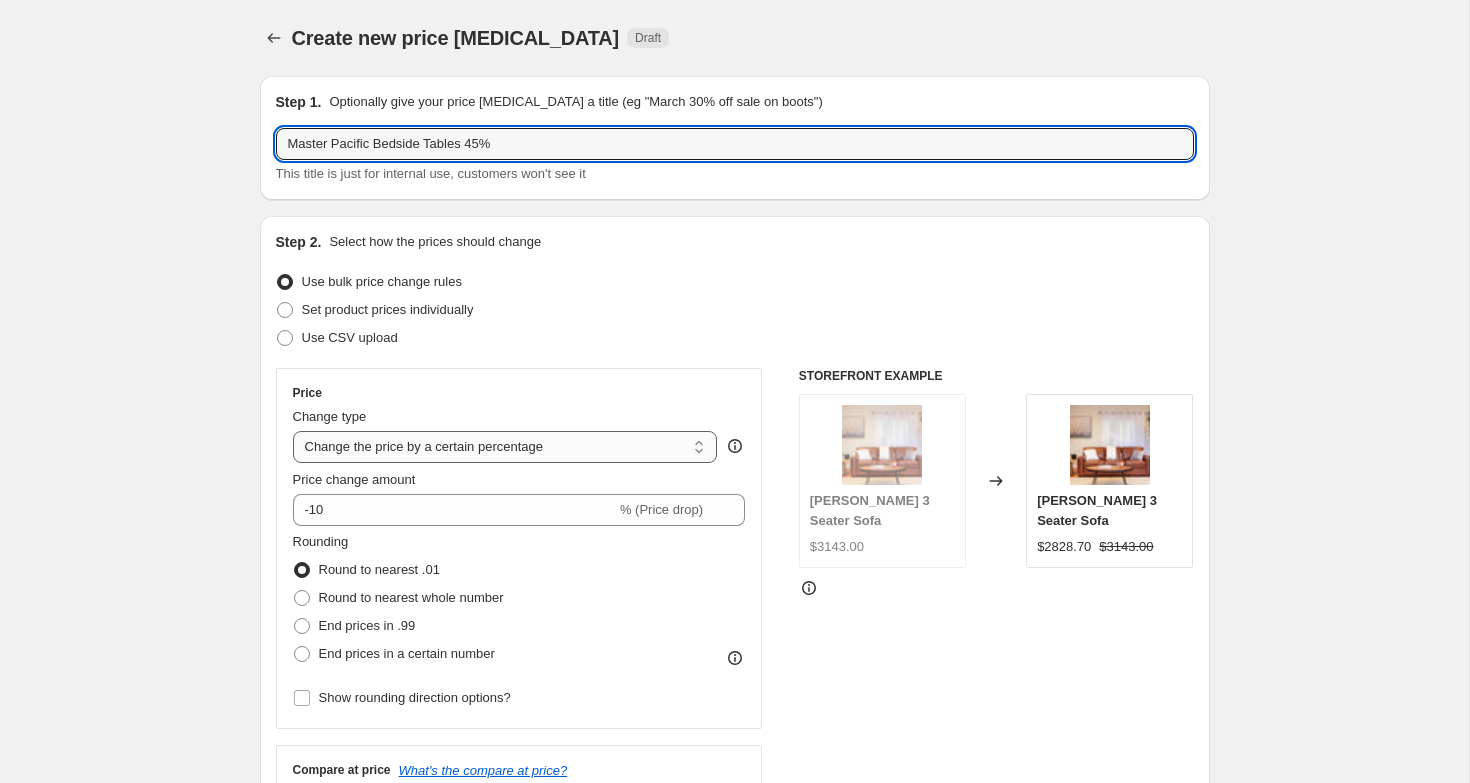 type on "Master Pacific Bedside Tables 45%" 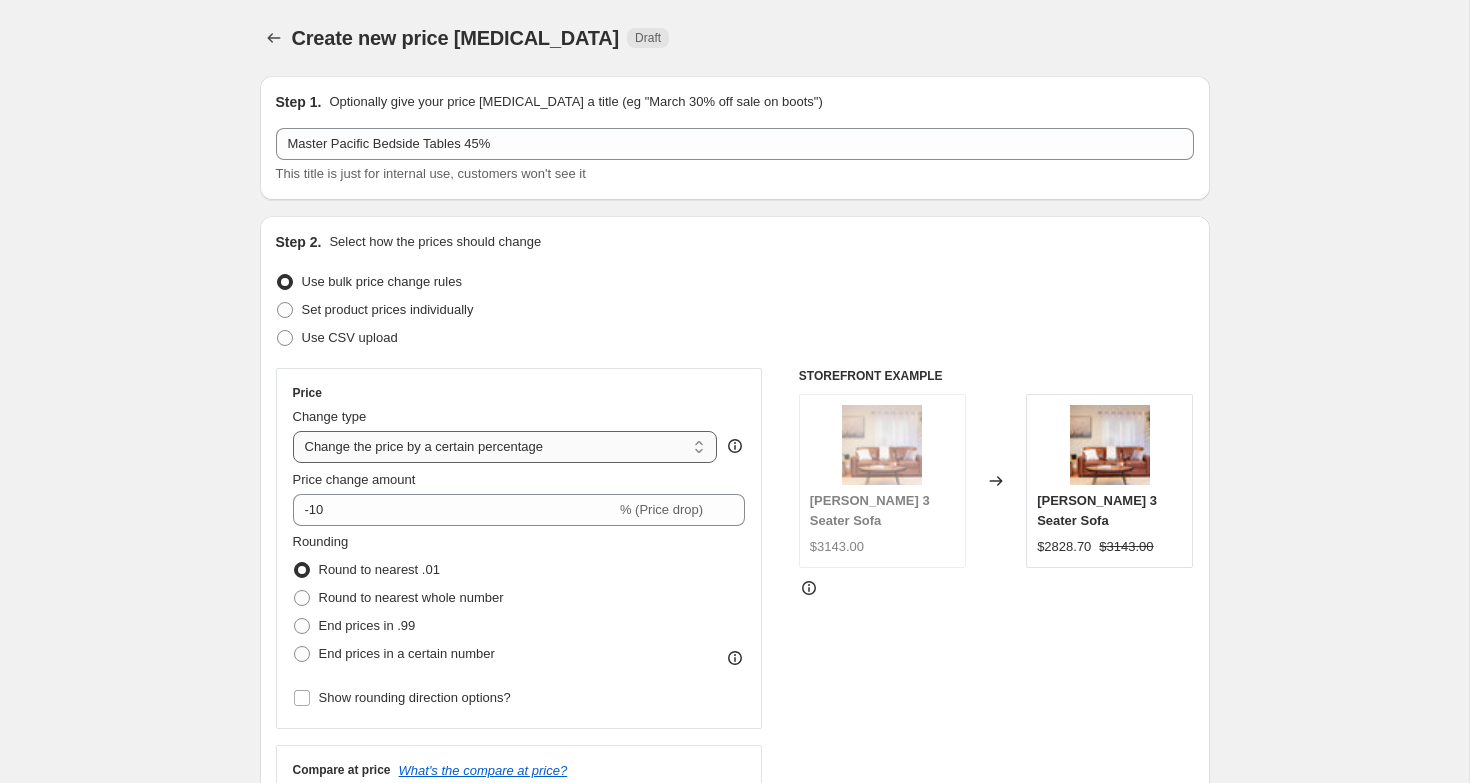 select on "pc" 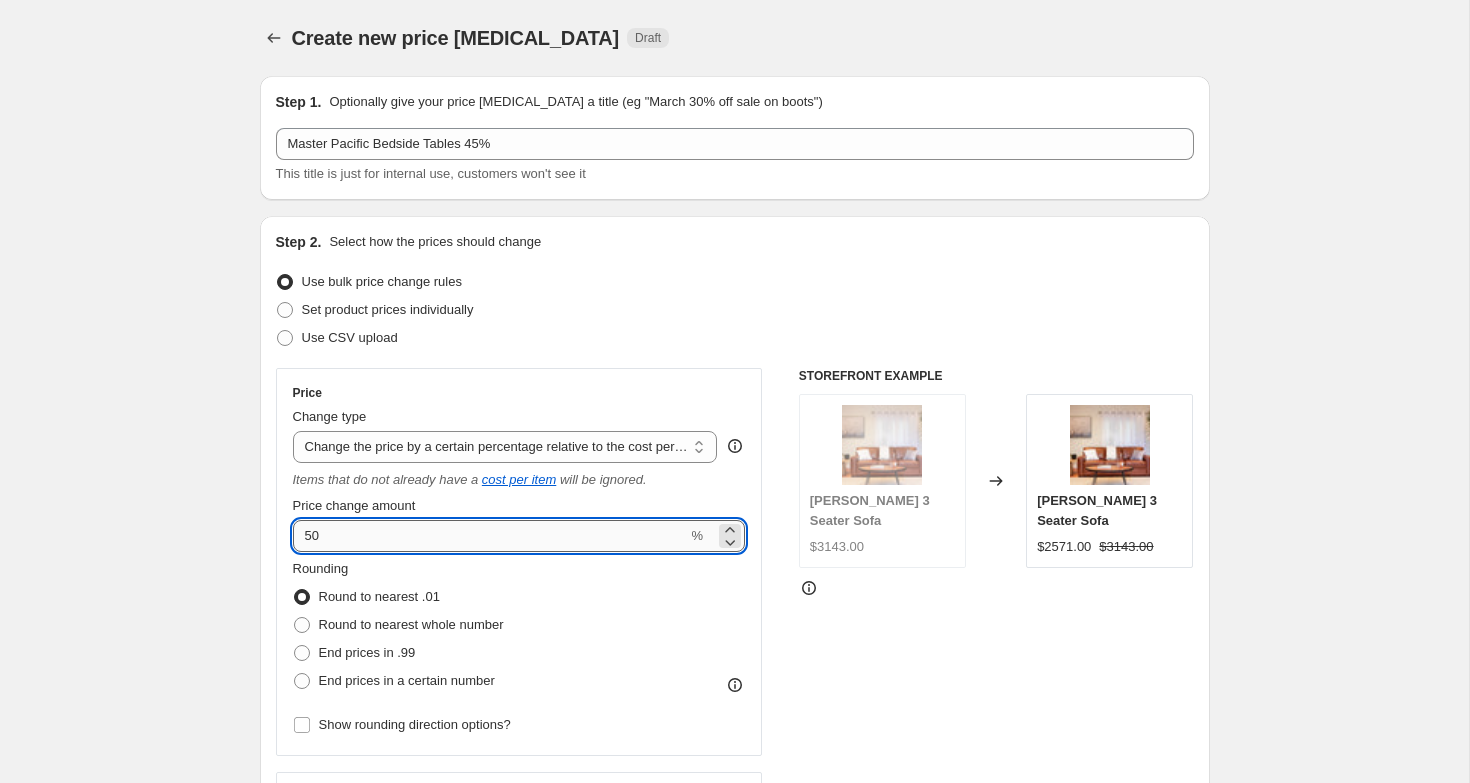 click on "50" at bounding box center (490, 536) 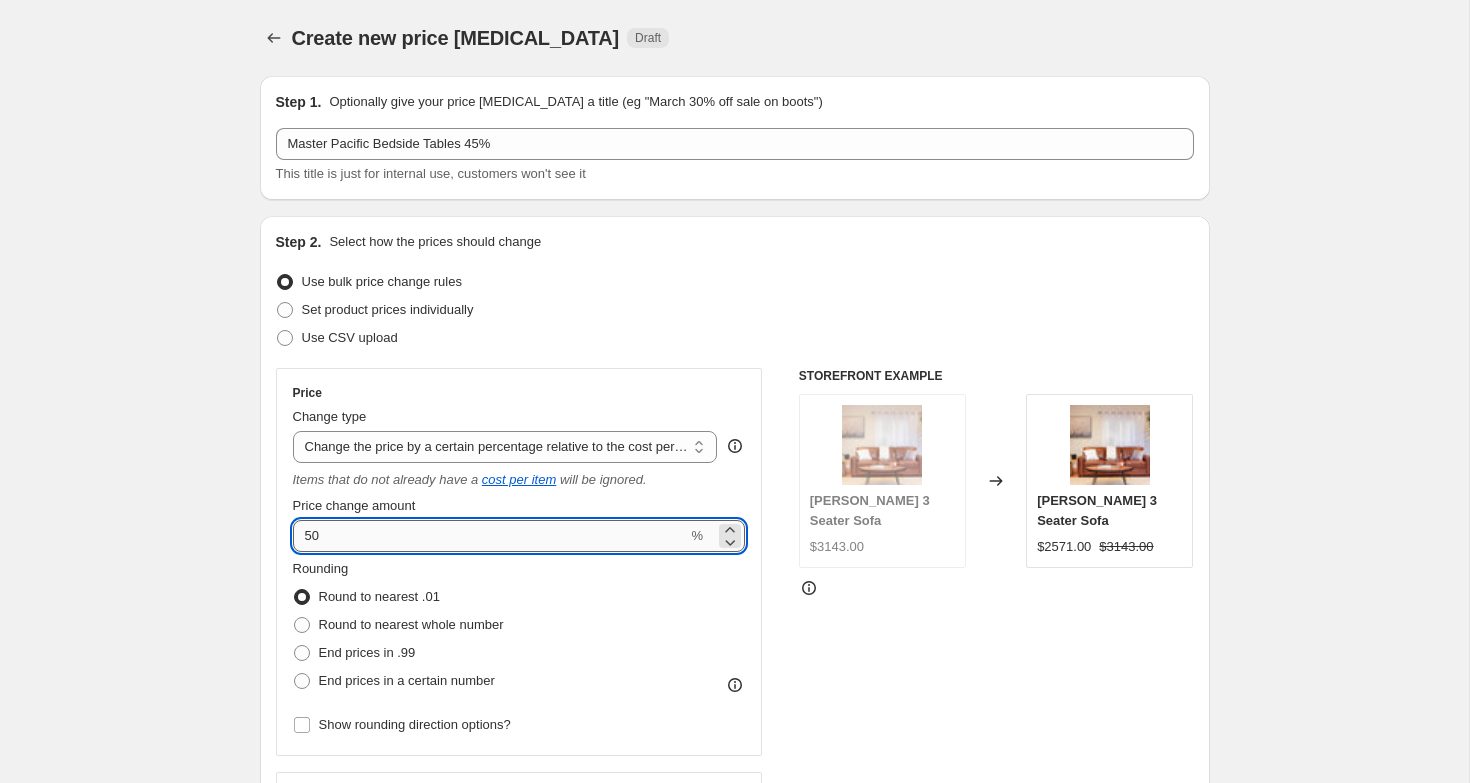 type on "5" 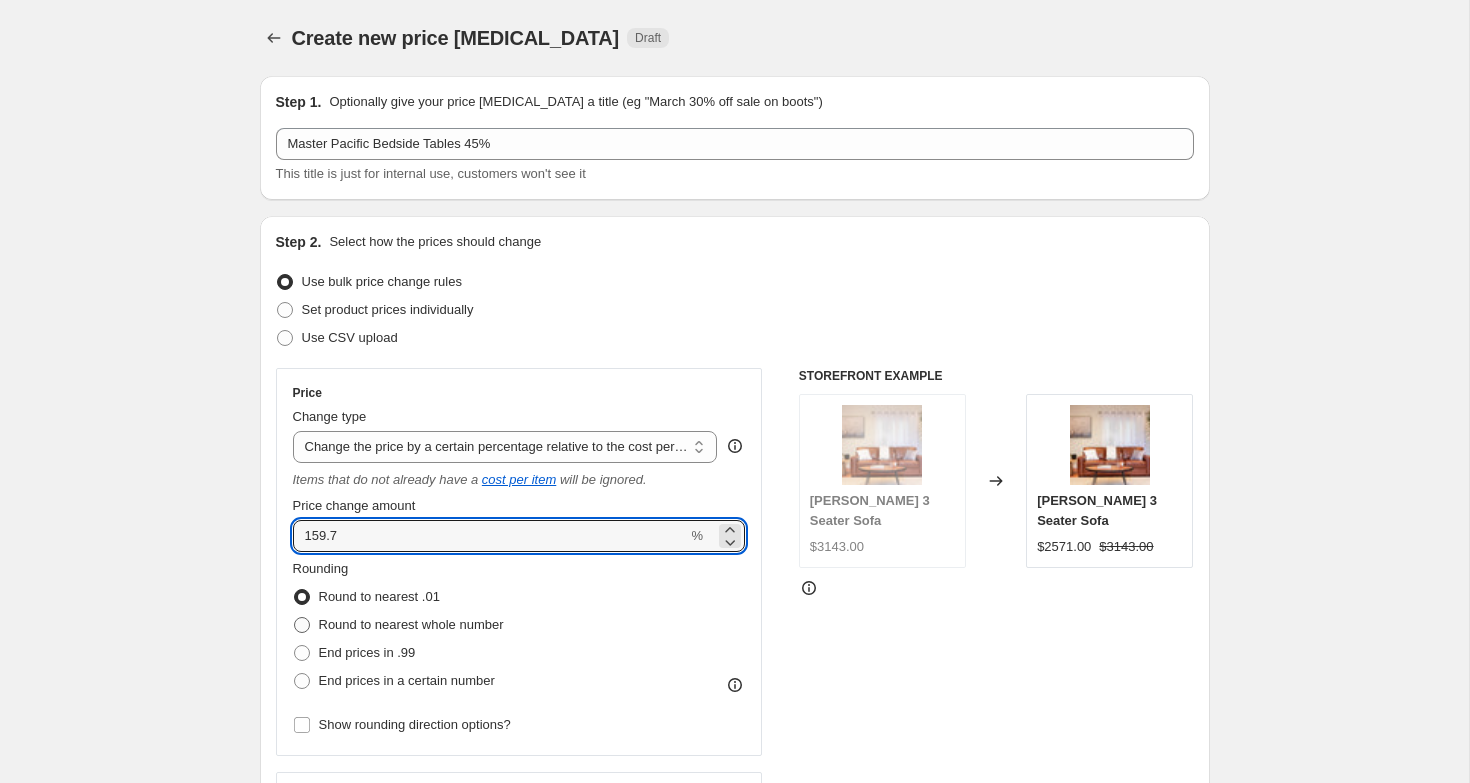 type on "159.7" 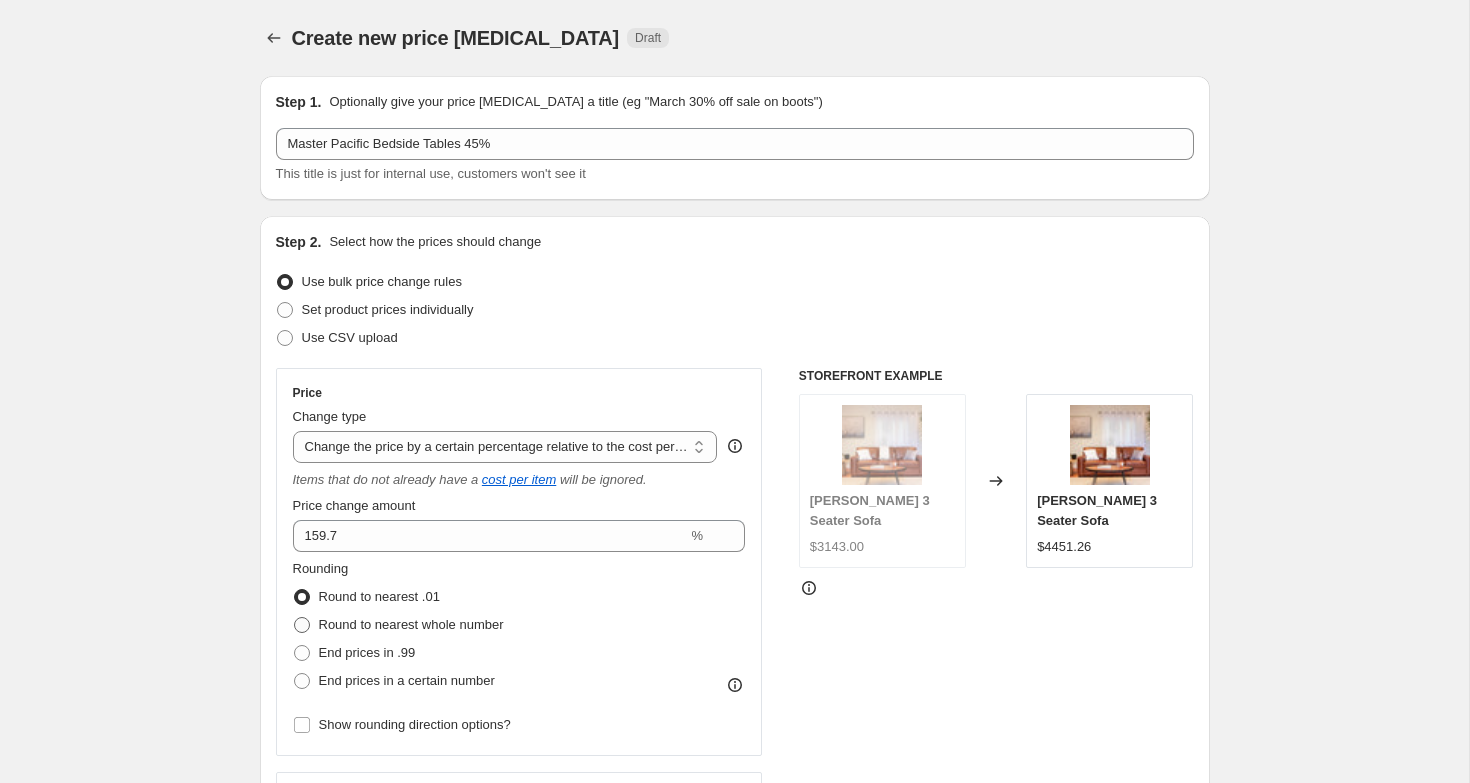 click on "Round to nearest whole number" at bounding box center [411, 624] 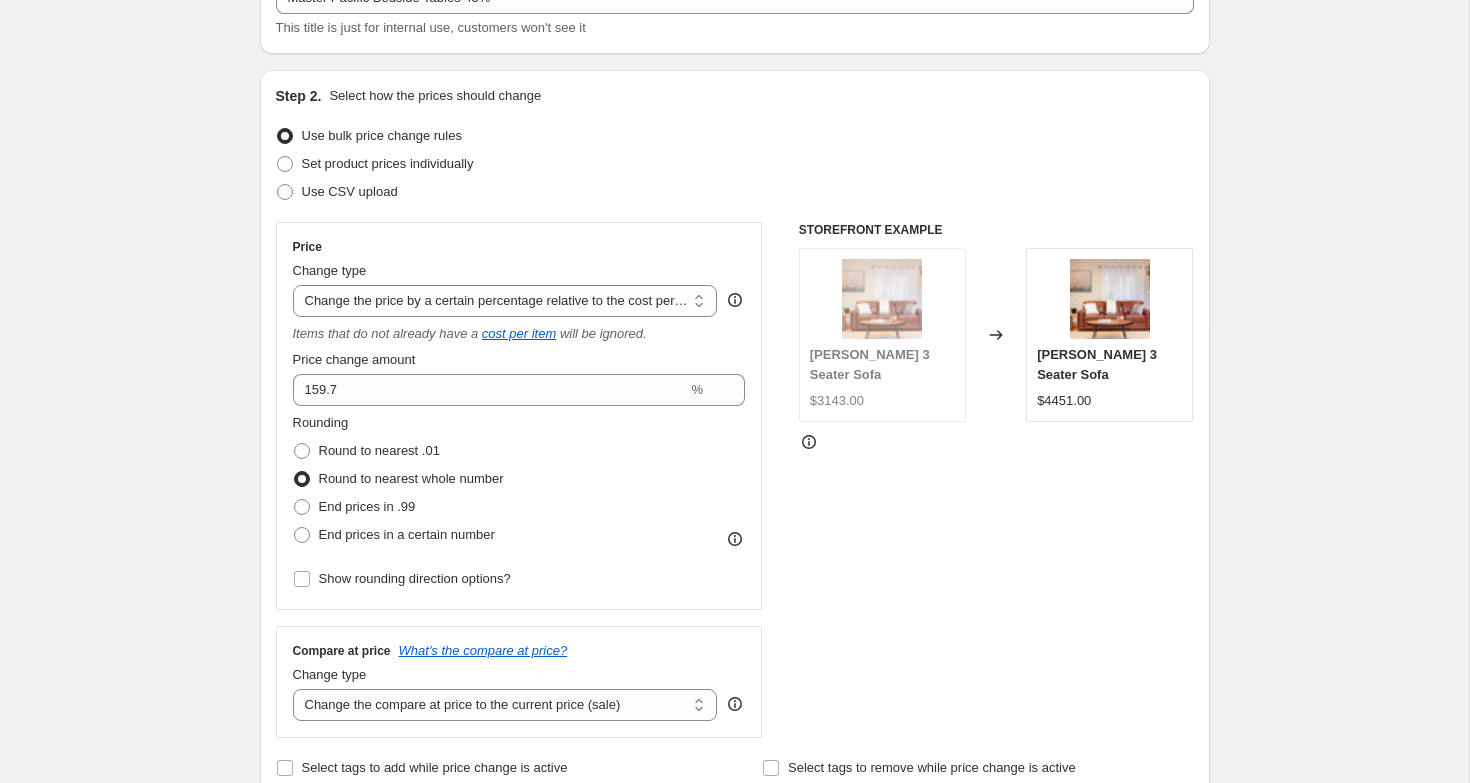 scroll, scrollTop: 169, scrollLeft: 0, axis: vertical 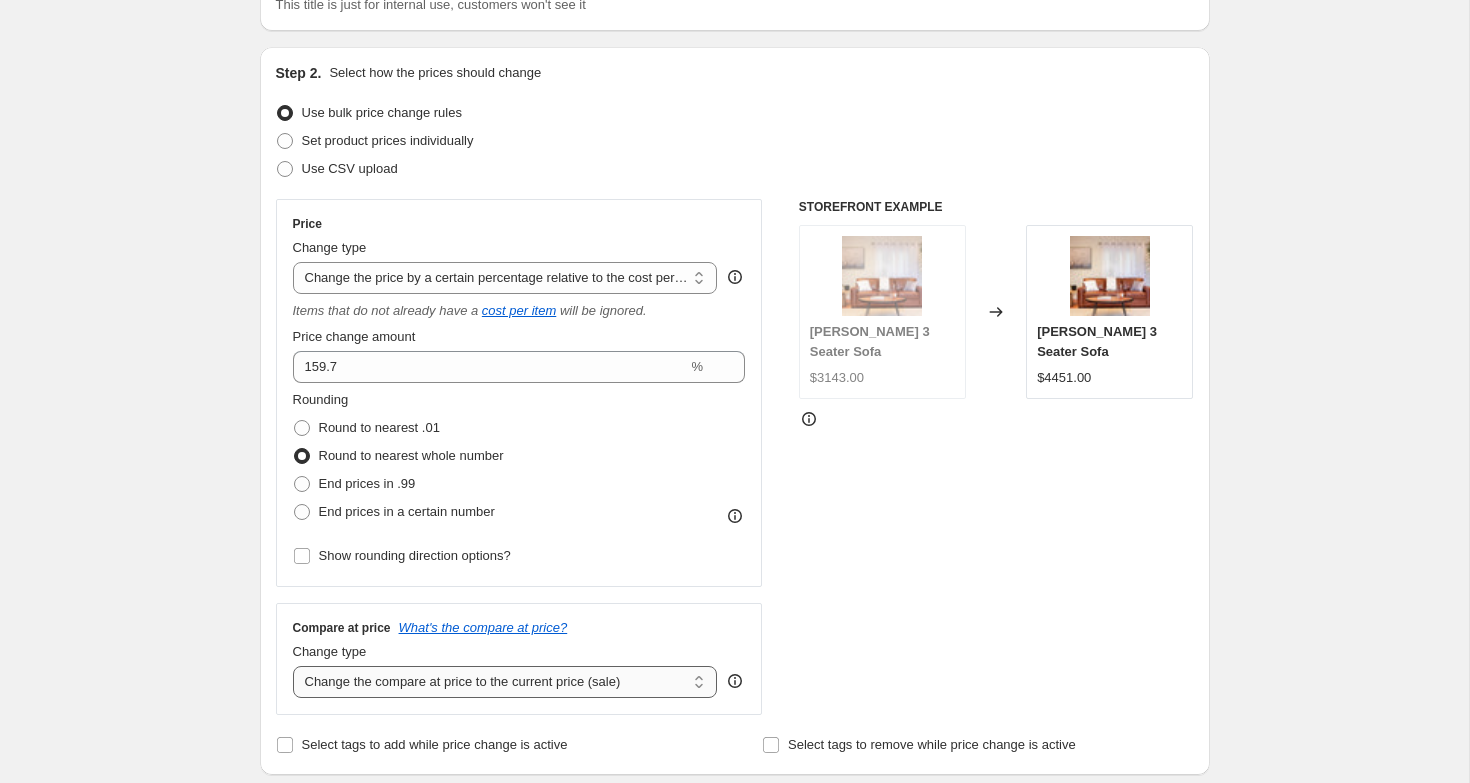 click on "Change the compare at price to the current price (sale) Change the compare at price to a certain amount Change the compare at price by a certain amount Change the compare at price by a certain percentage Change the compare at price by a certain amount relative to the actual price Change the compare at price by a certain percentage relative to the actual price Don't change the compare at price Remove the compare at price" at bounding box center [505, 682] 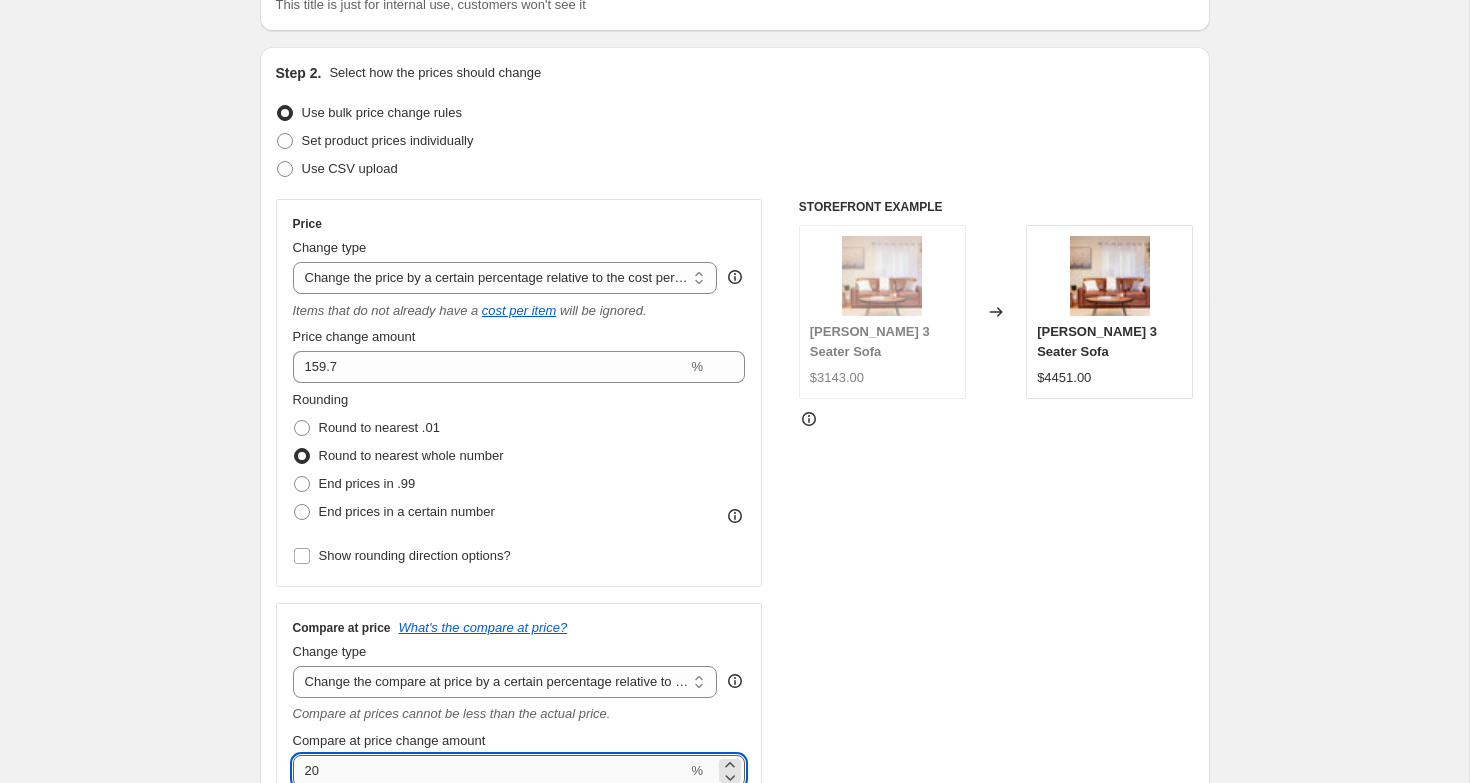 drag, startPoint x: 318, startPoint y: 770, endPoint x: 298, endPoint y: 770, distance: 20 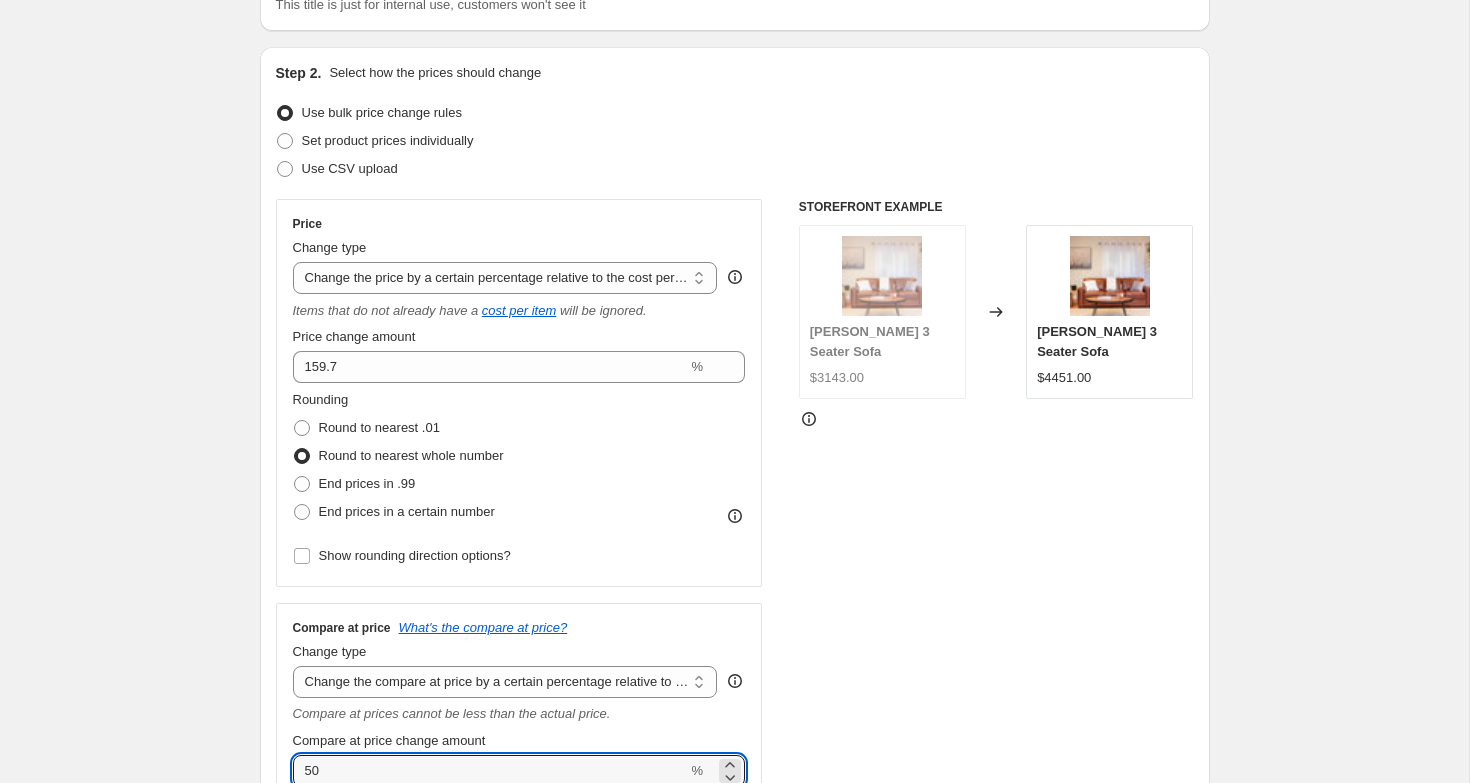 type on "50" 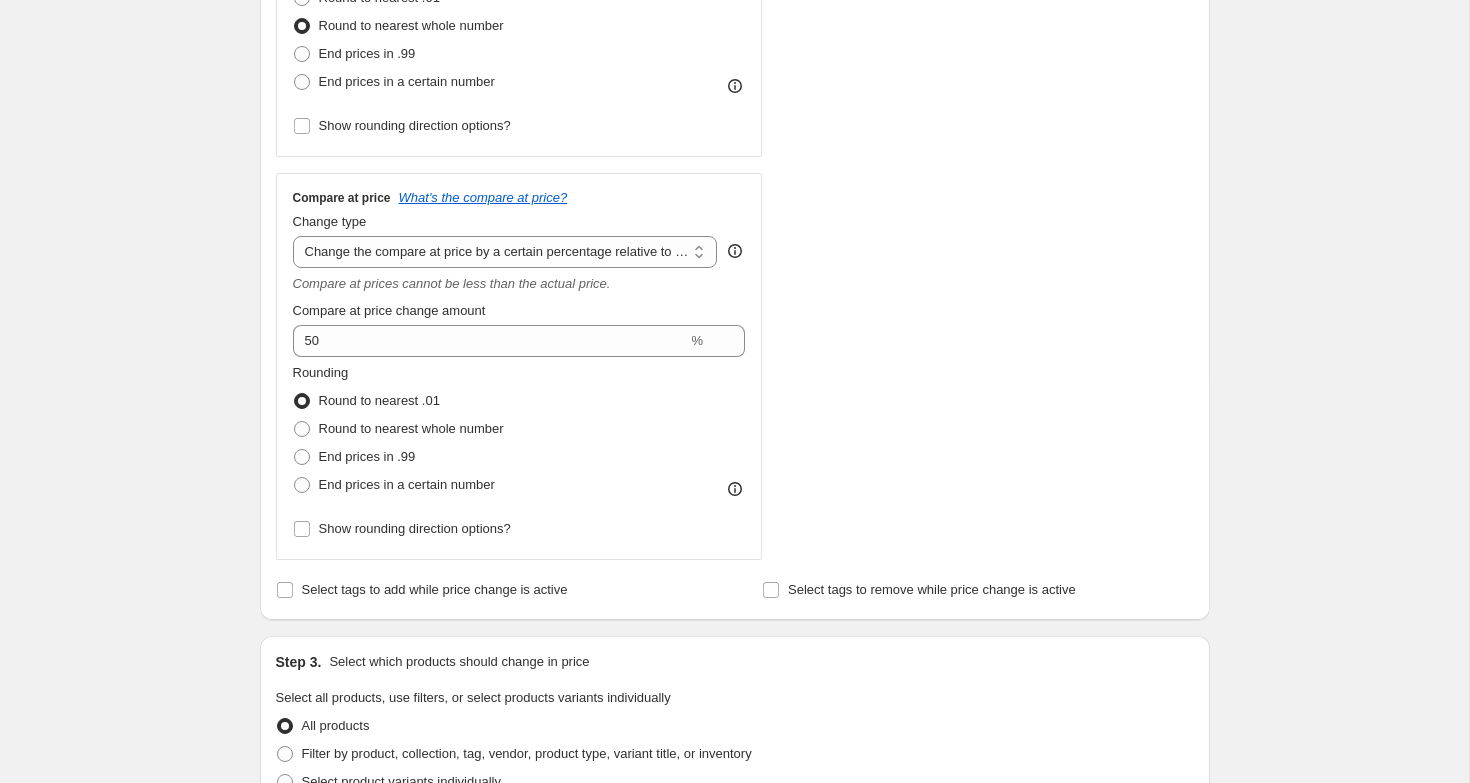 scroll, scrollTop: 637, scrollLeft: 0, axis: vertical 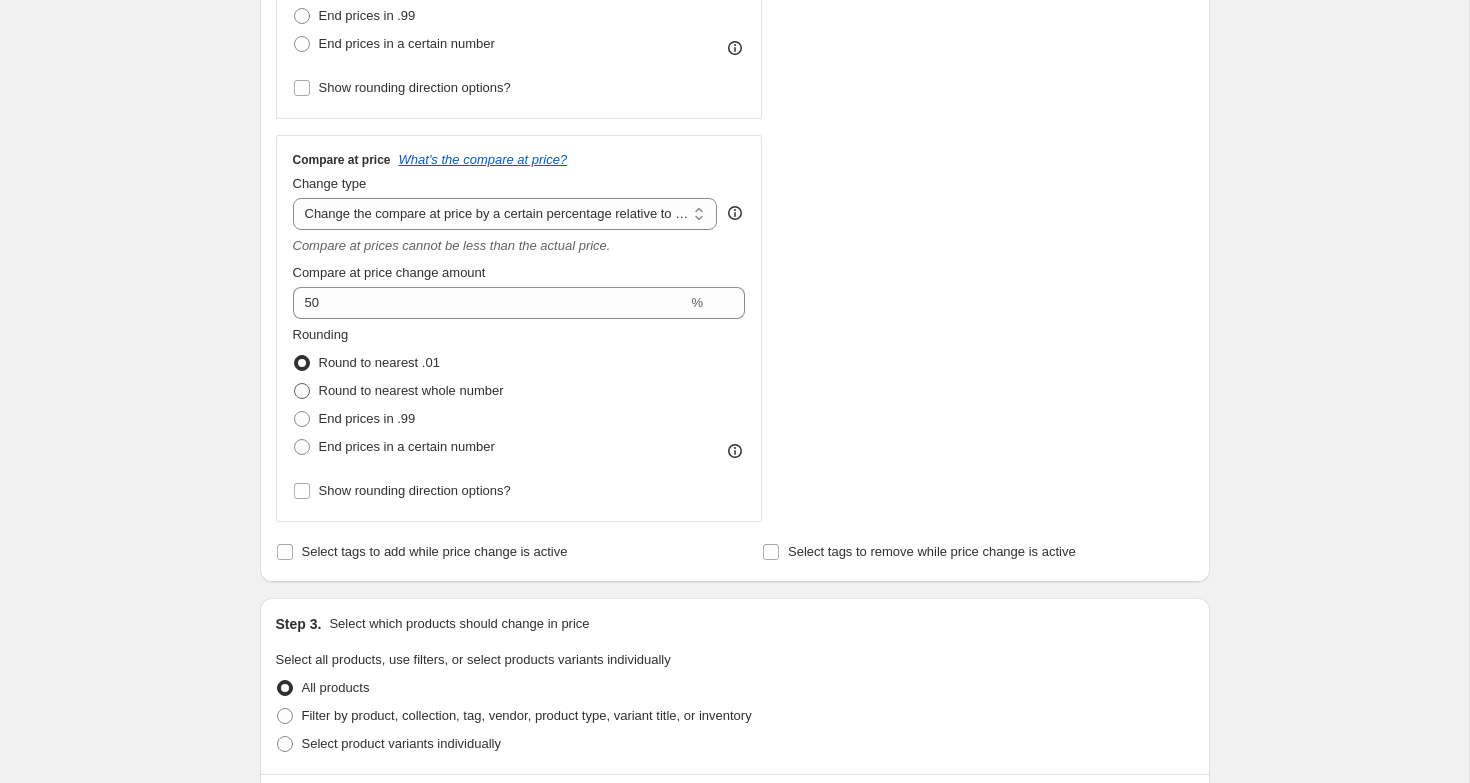 click on "Round to nearest whole number" at bounding box center (411, 390) 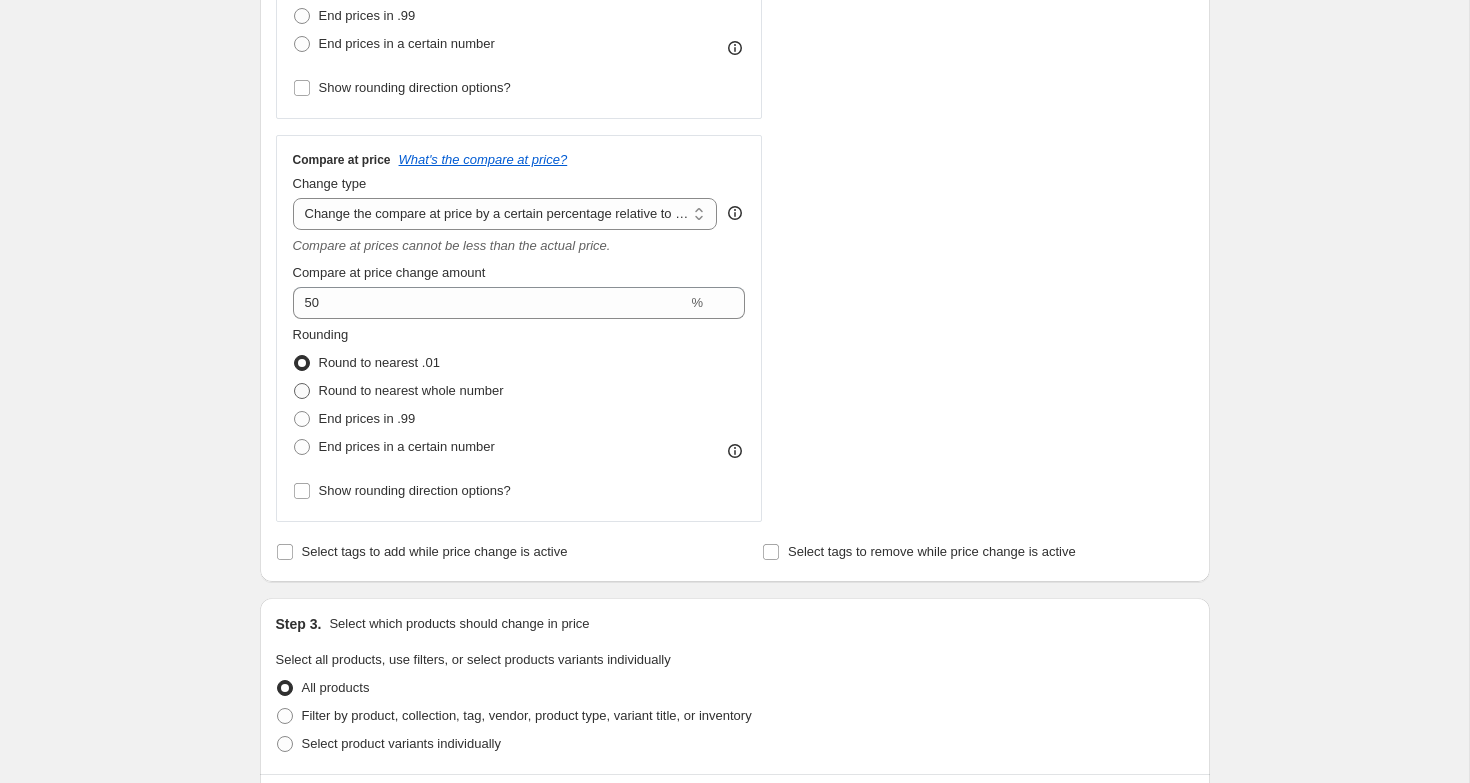 radio on "true" 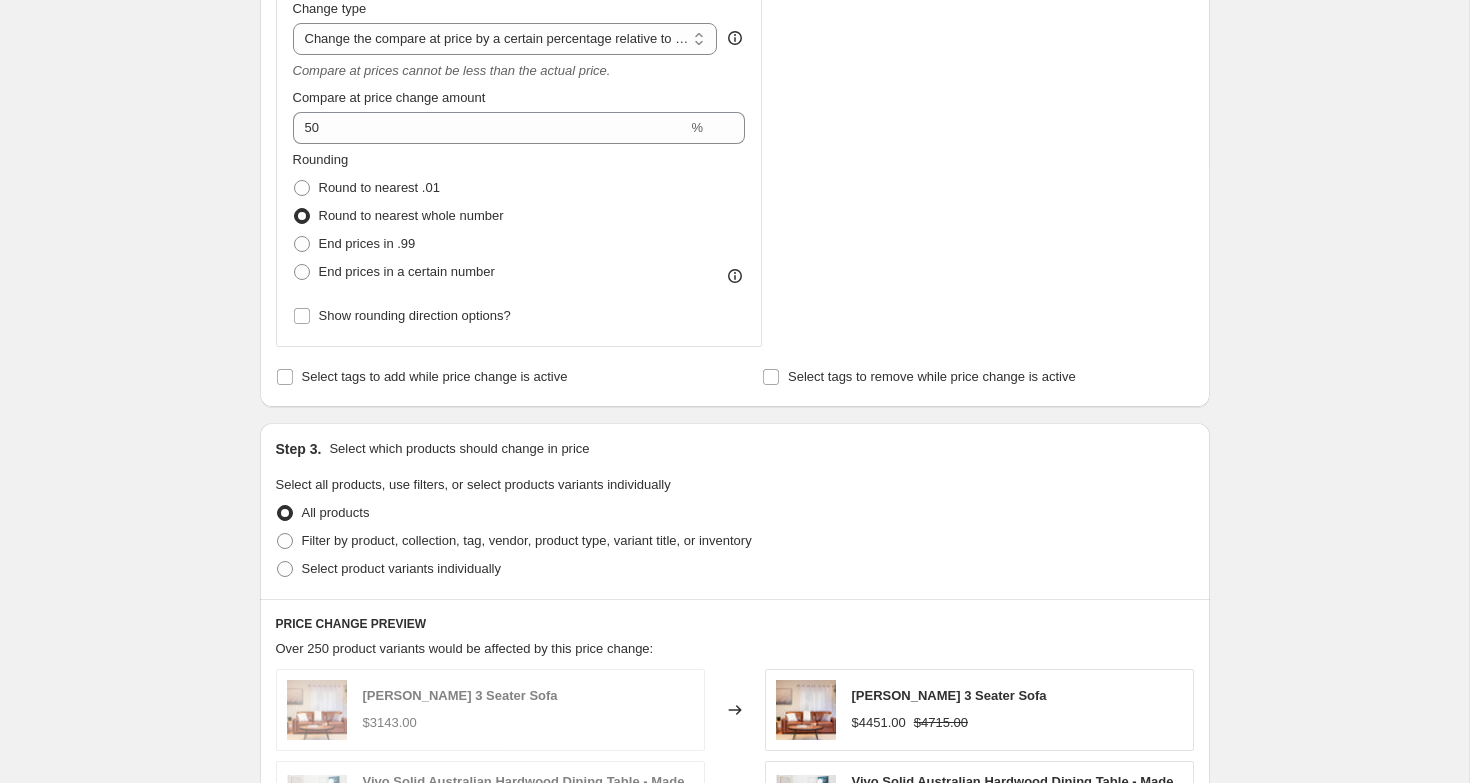 scroll, scrollTop: 816, scrollLeft: 0, axis: vertical 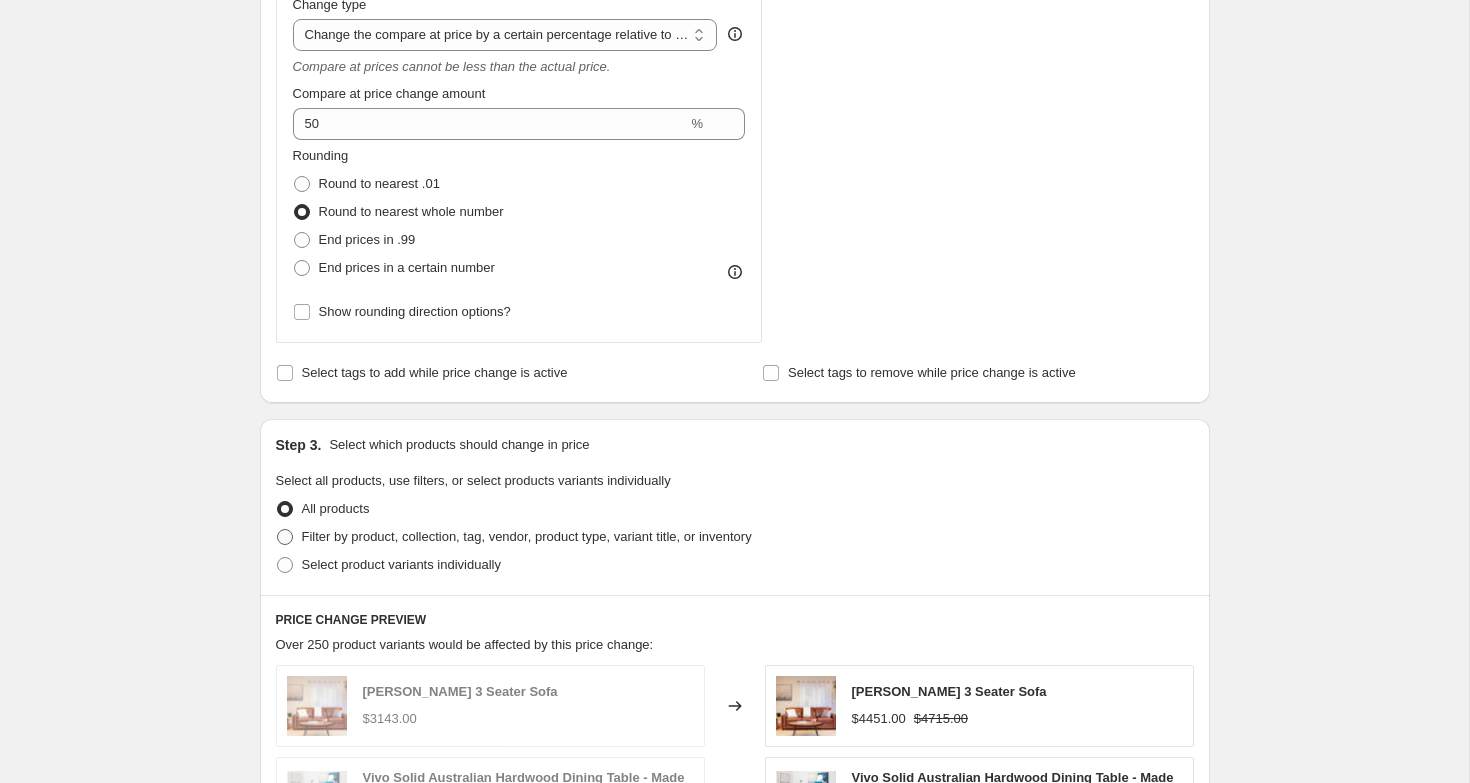 click on "Filter by product, collection, tag, vendor, product type, variant title, or inventory" at bounding box center (527, 536) 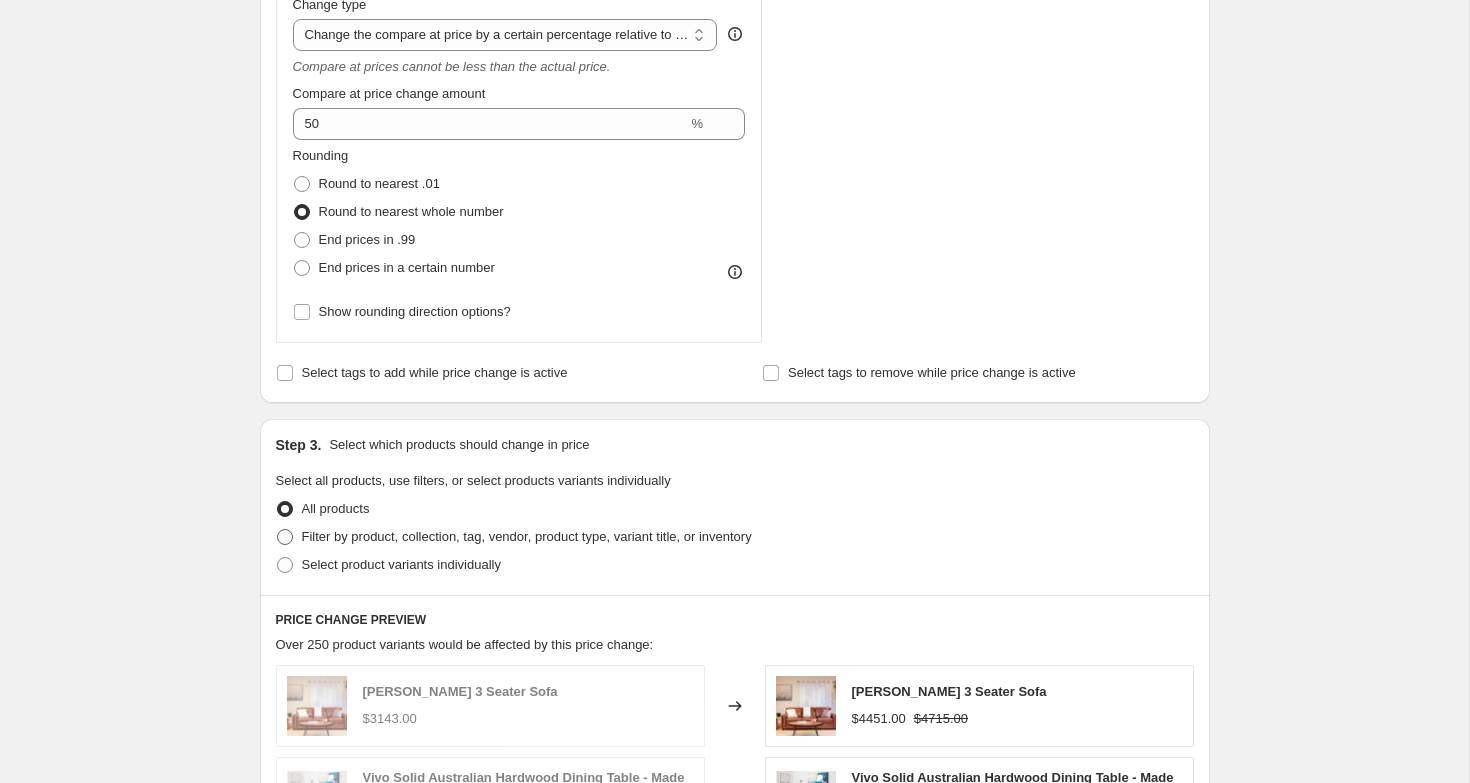 radio on "true" 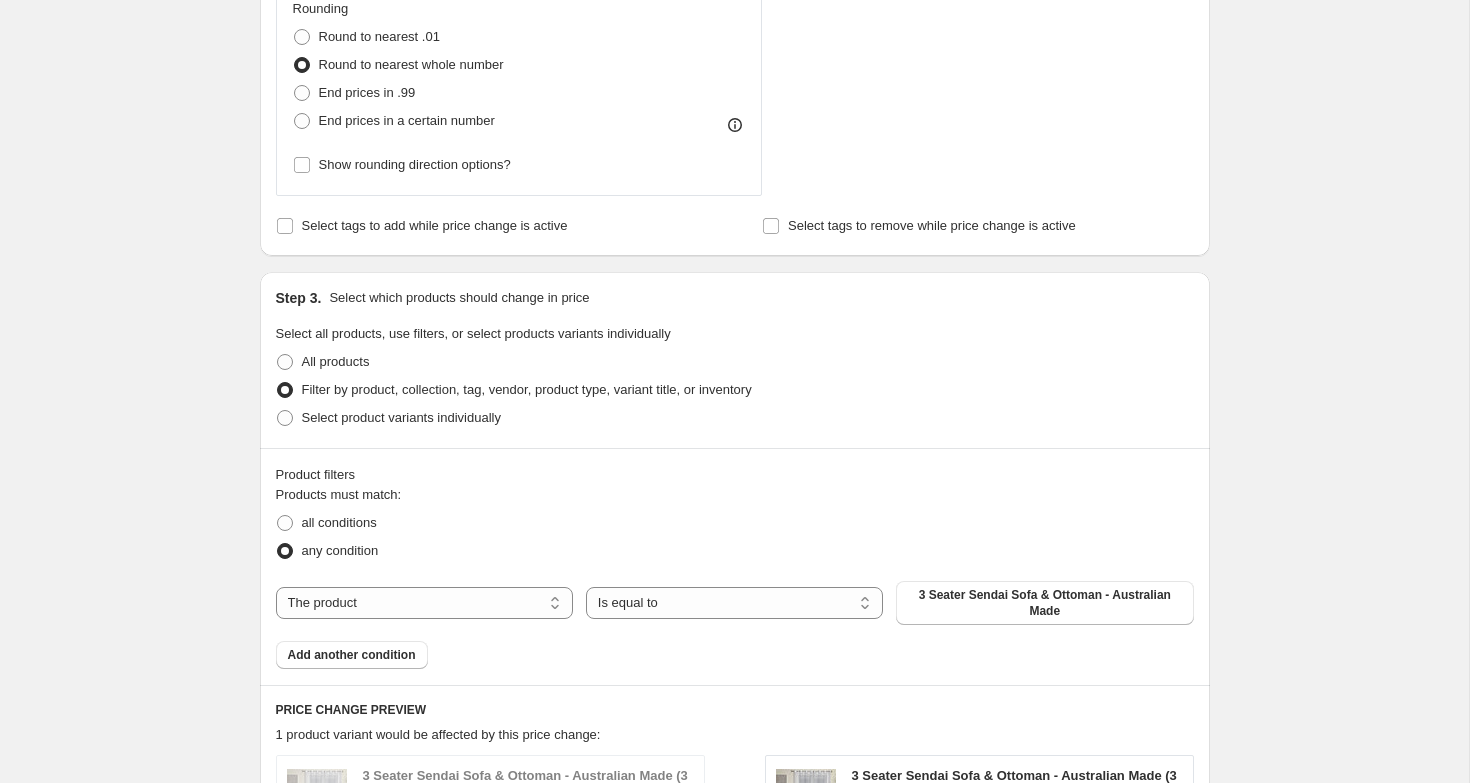 scroll, scrollTop: 987, scrollLeft: 0, axis: vertical 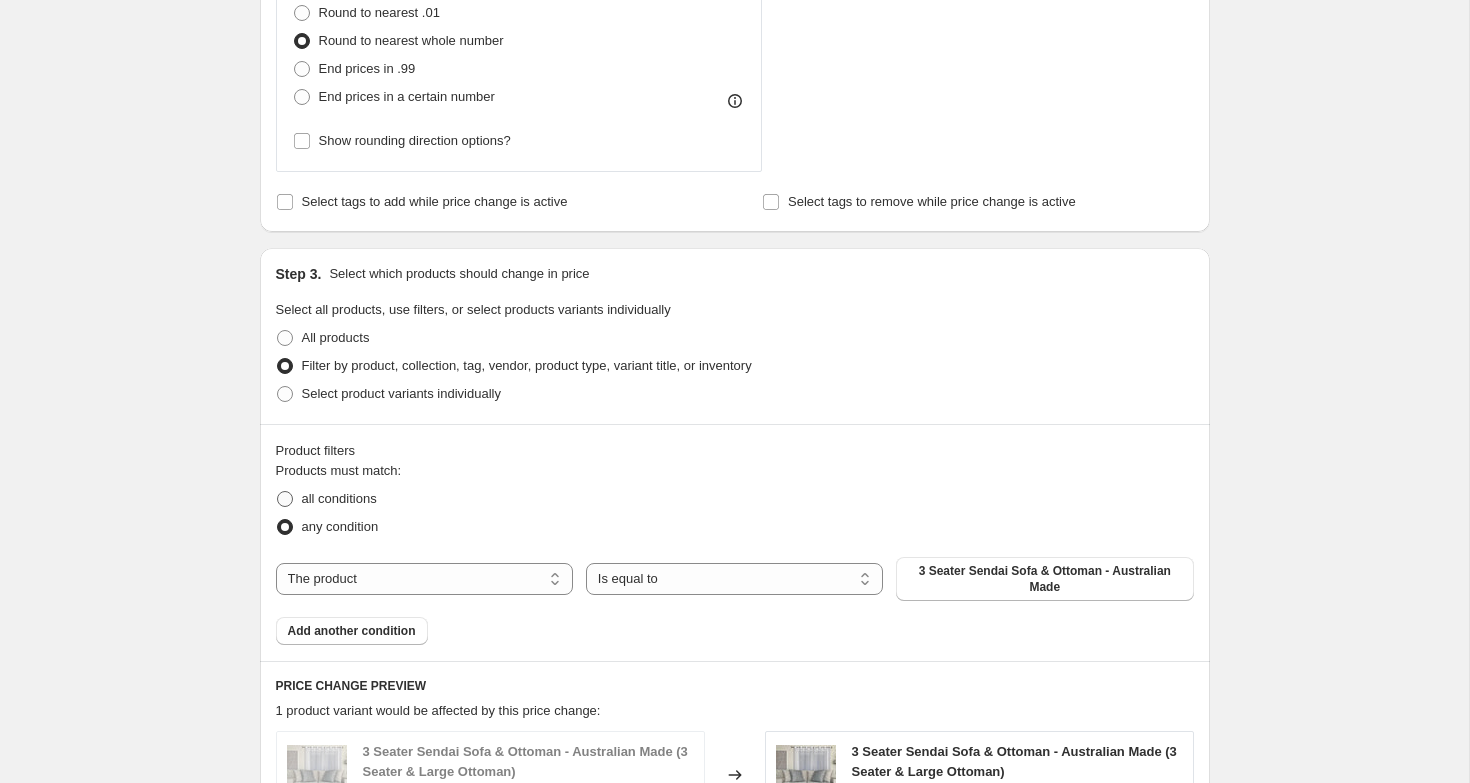 click on "all conditions" at bounding box center [339, 498] 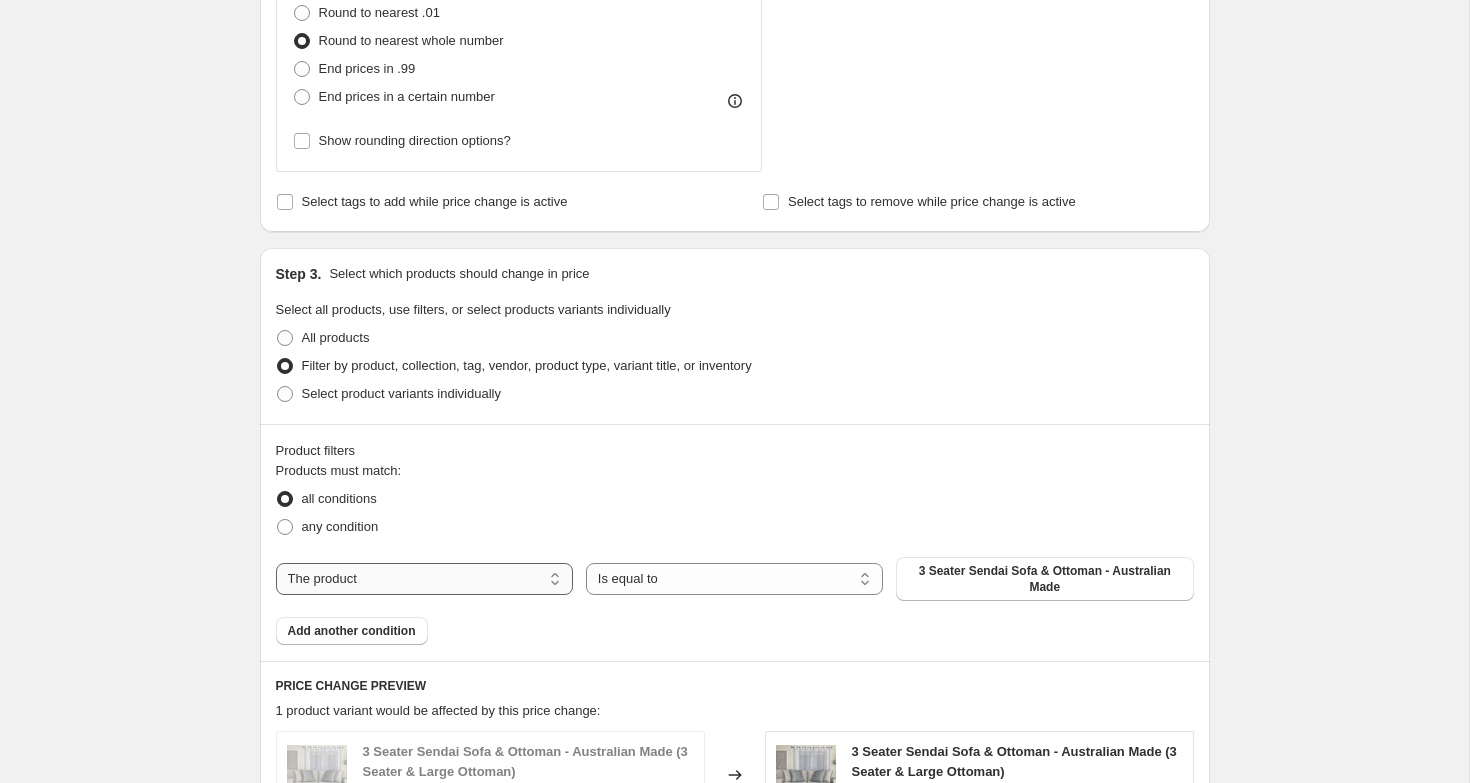 click on "The product The product's collection The product's tag The product's vendor The product's type The product's status The variant's title Inventory quantity" at bounding box center [424, 579] 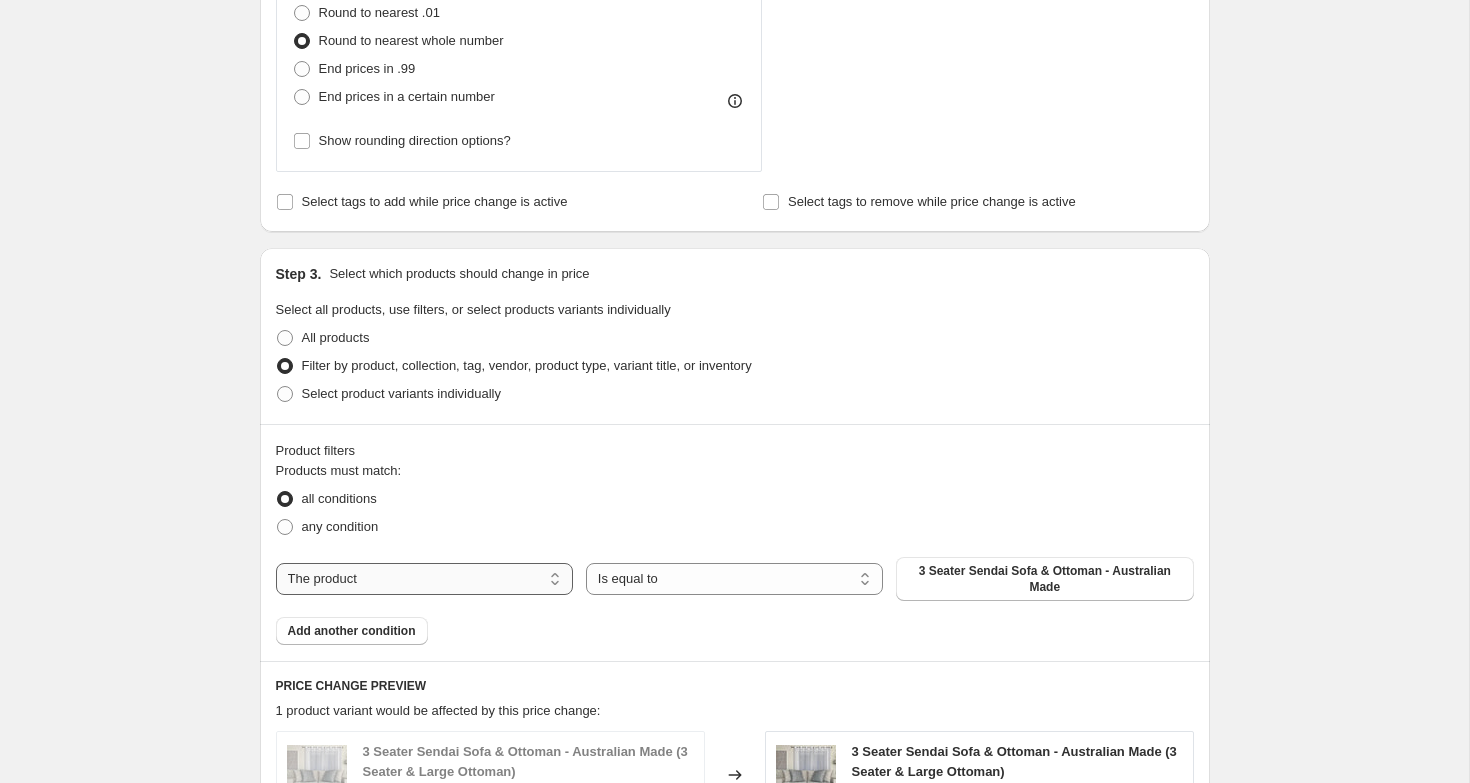 select on "vendor" 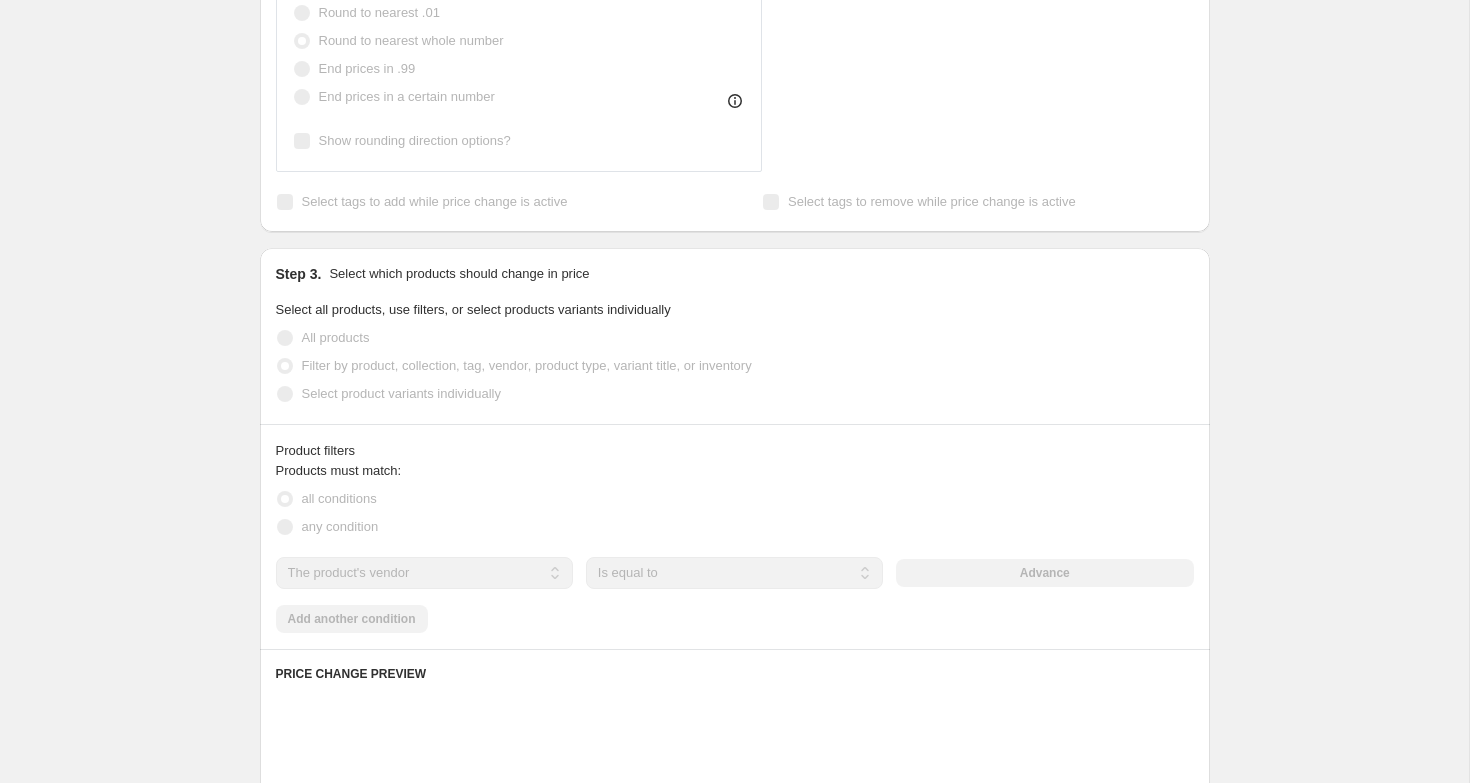 click on "Advance" at bounding box center [1044, 573] 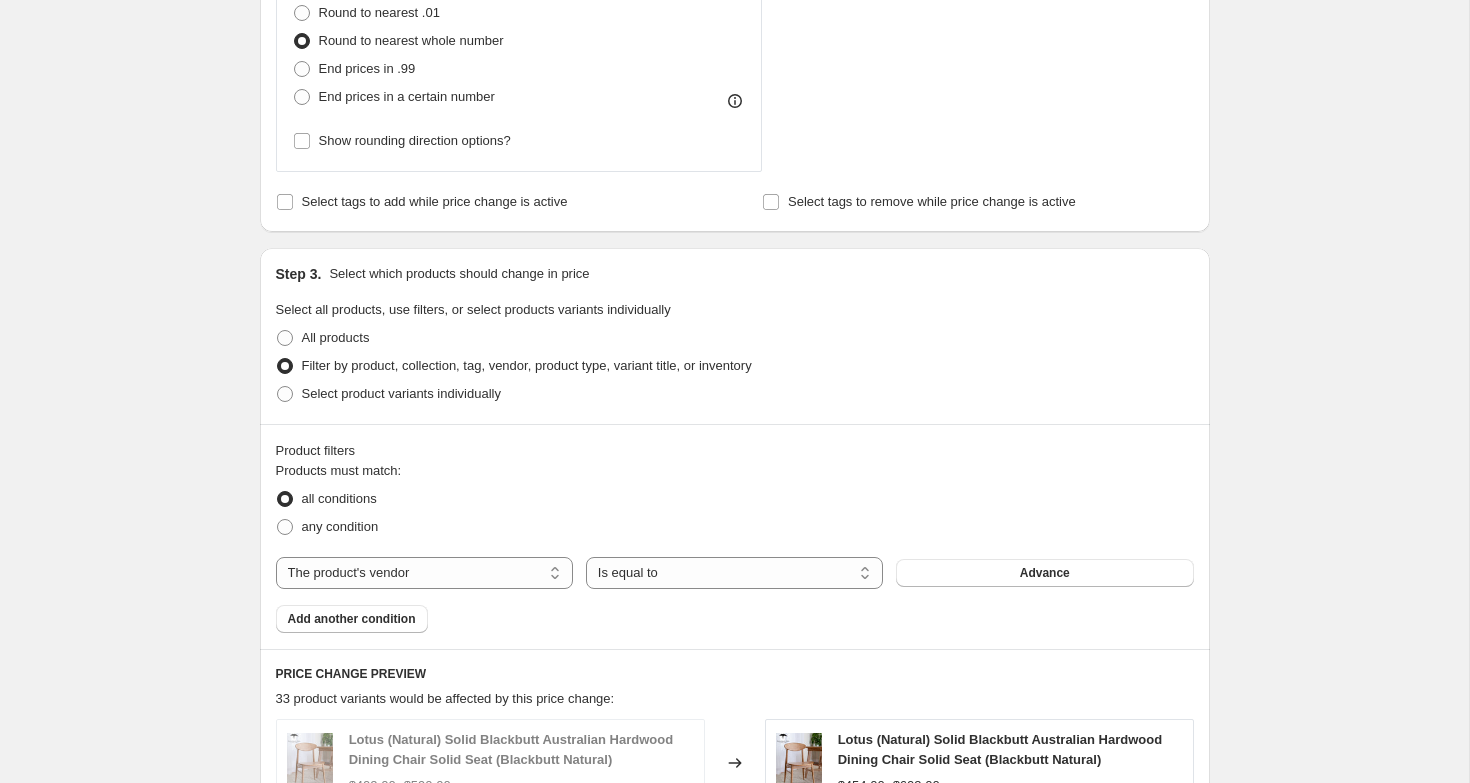 click on "Advance" at bounding box center [1044, 573] 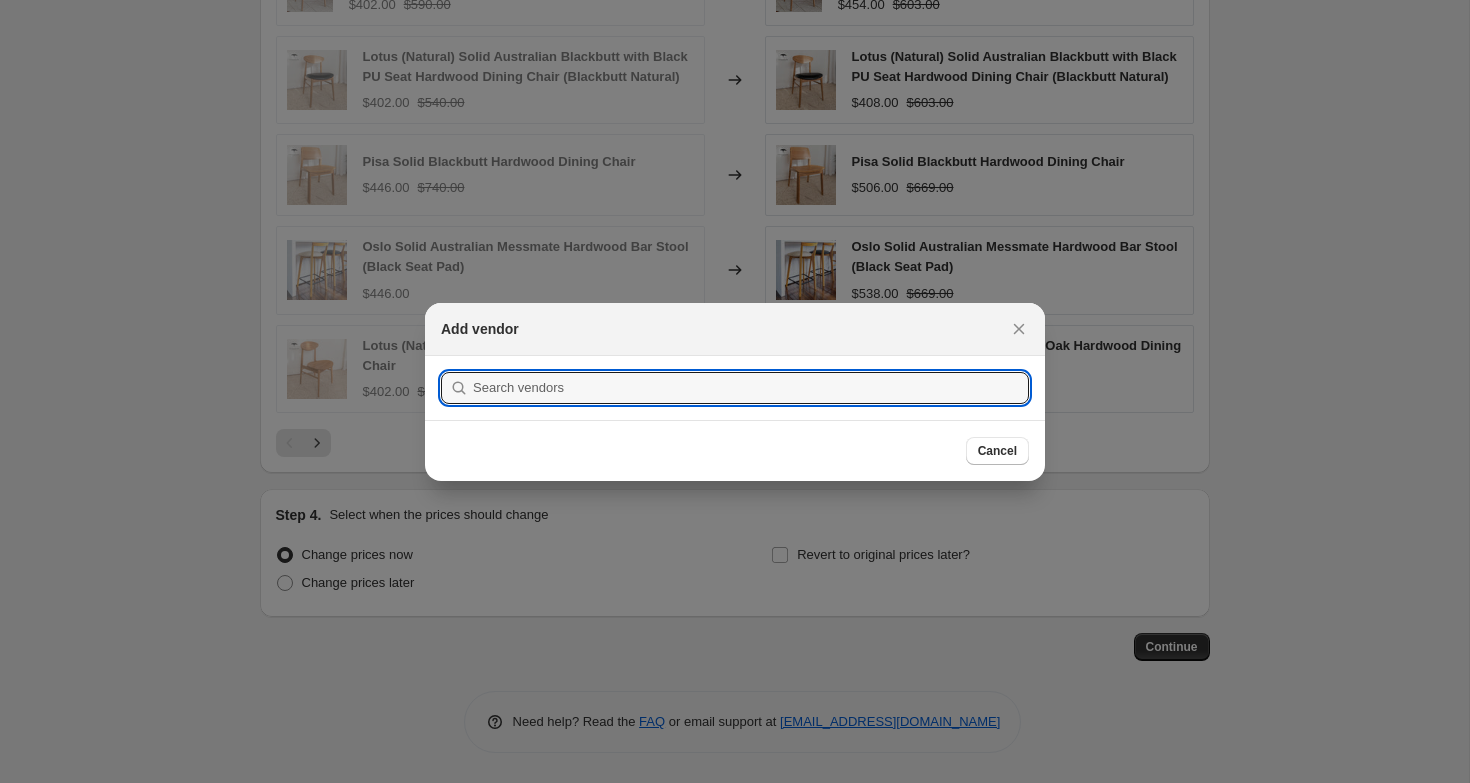 scroll, scrollTop: 987, scrollLeft: 0, axis: vertical 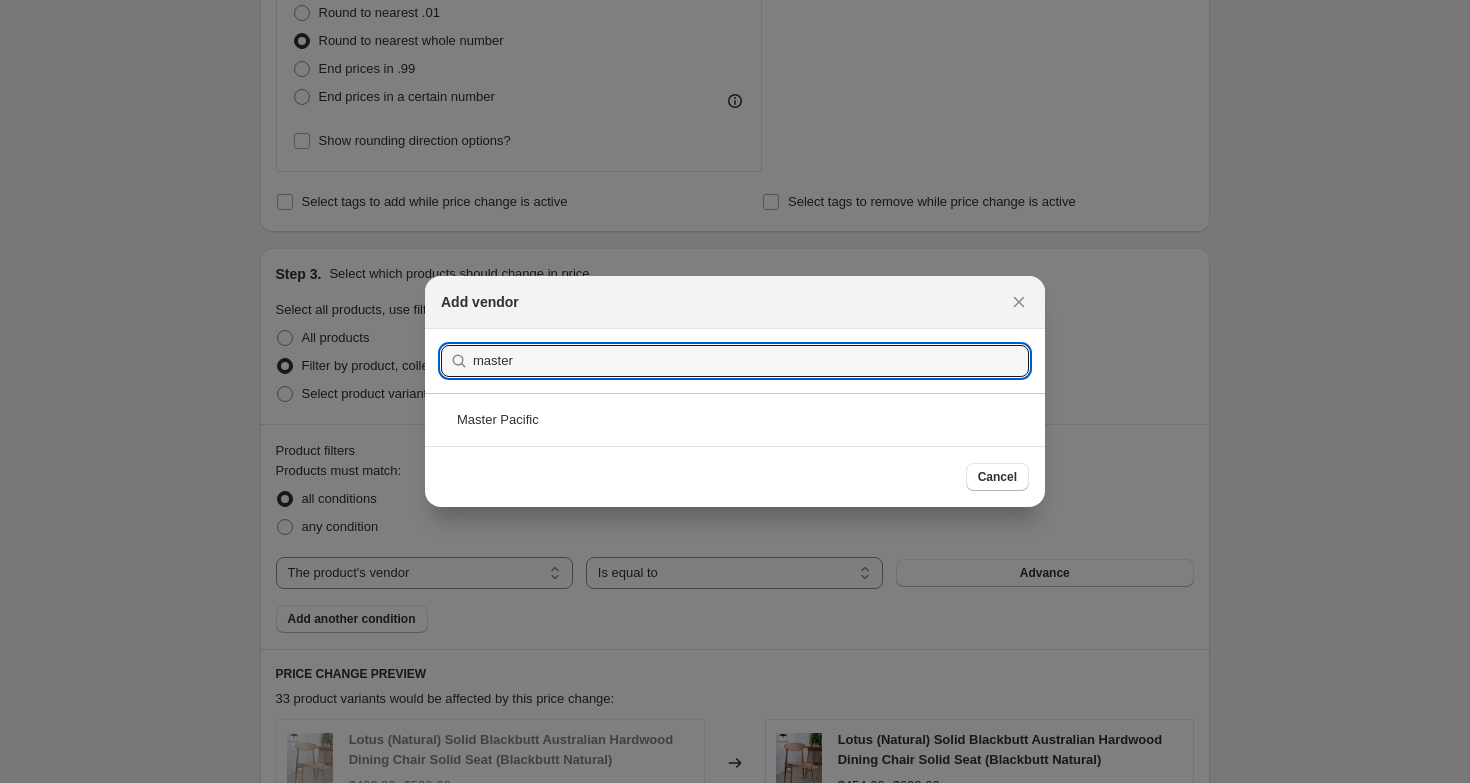 type on "master" 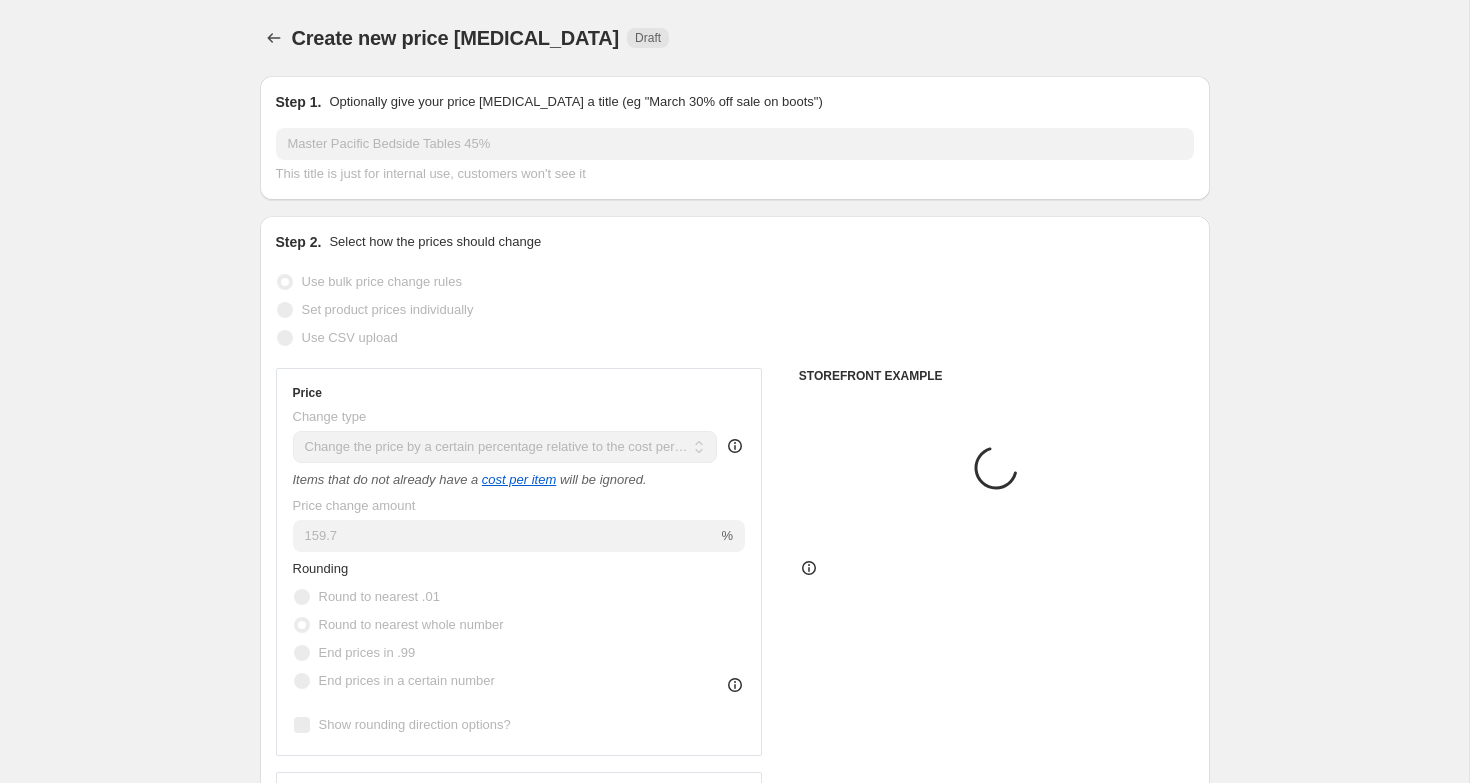 scroll, scrollTop: 987, scrollLeft: 0, axis: vertical 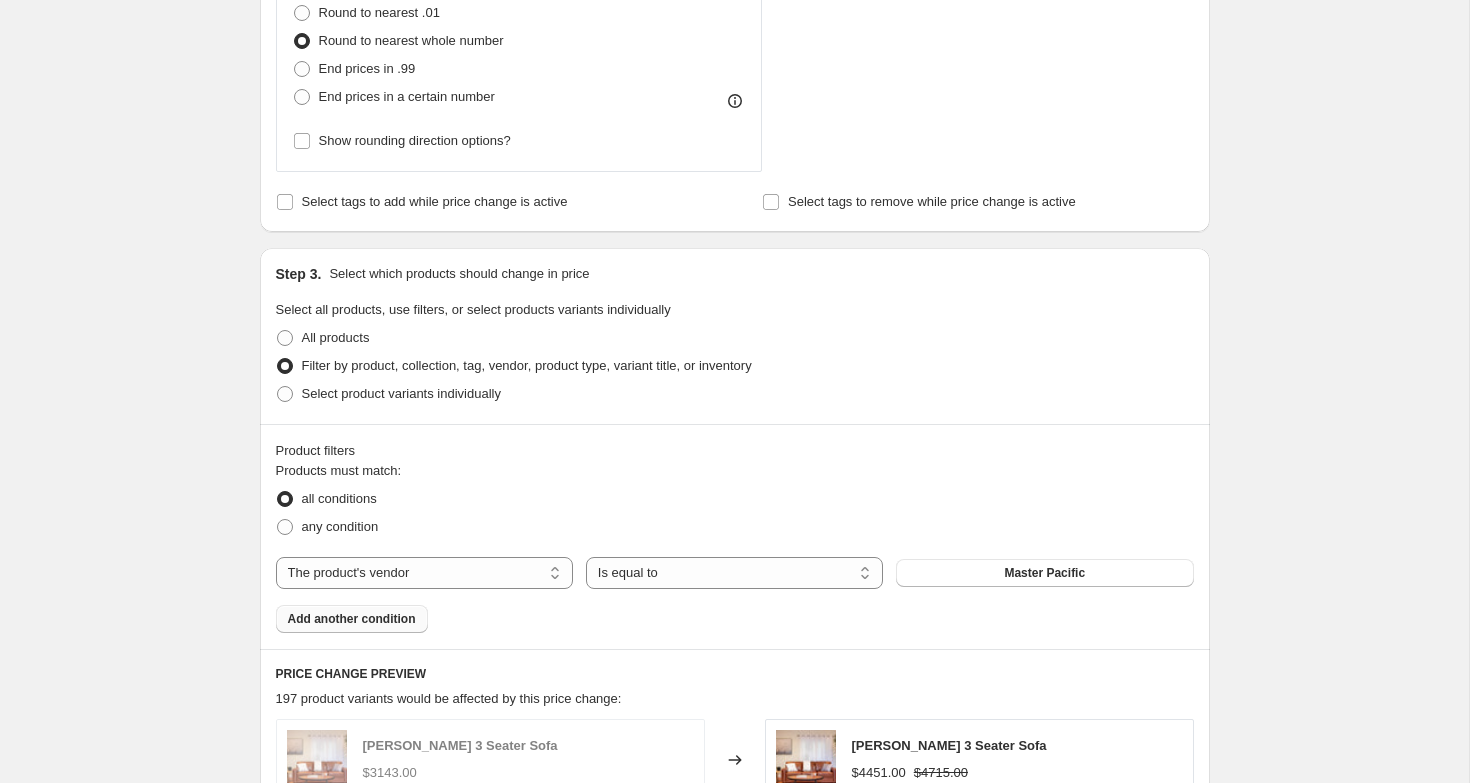 click on "Add another condition" at bounding box center [352, 619] 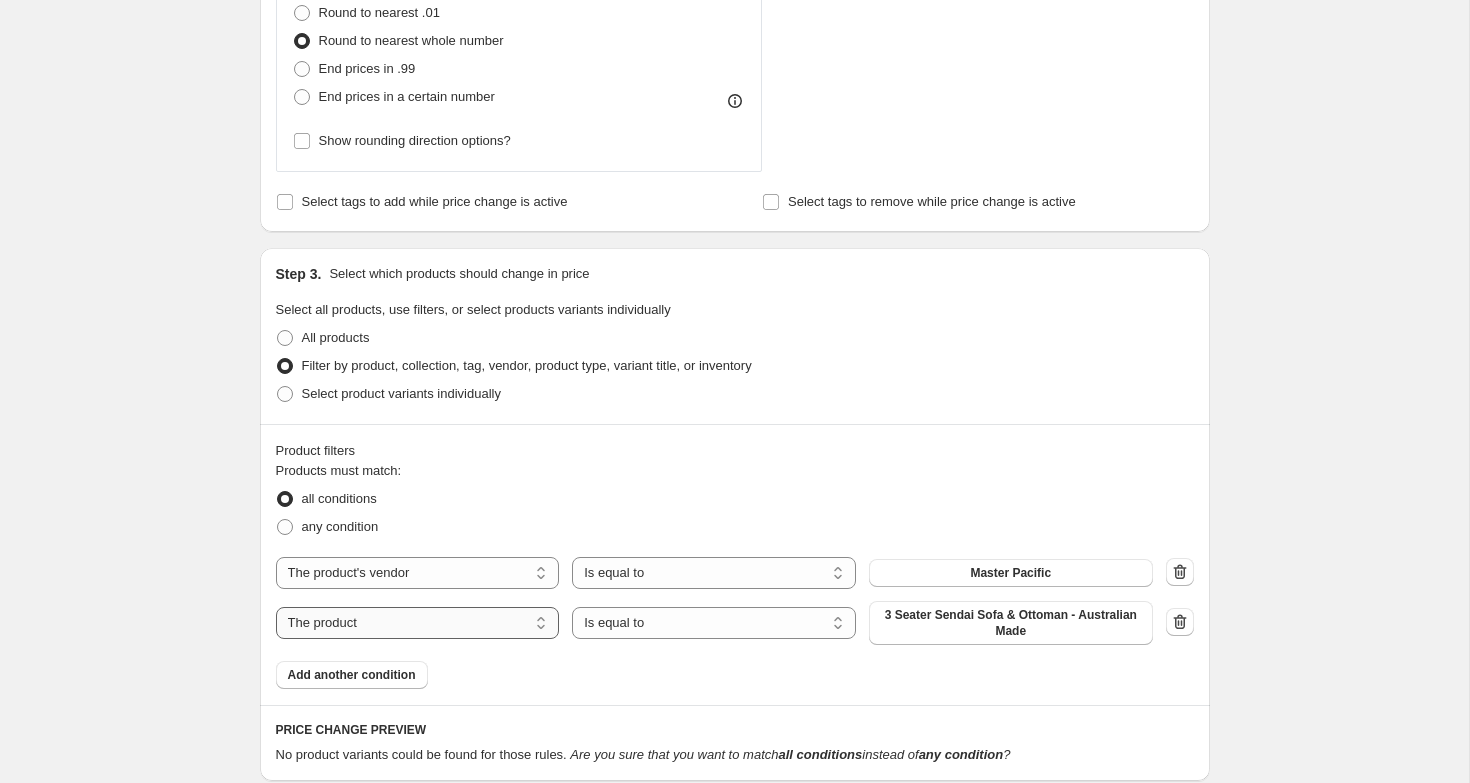 click on "The product The product's collection The product's tag The product's vendor The product's type The product's status The variant's title Inventory quantity" at bounding box center (418, 623) 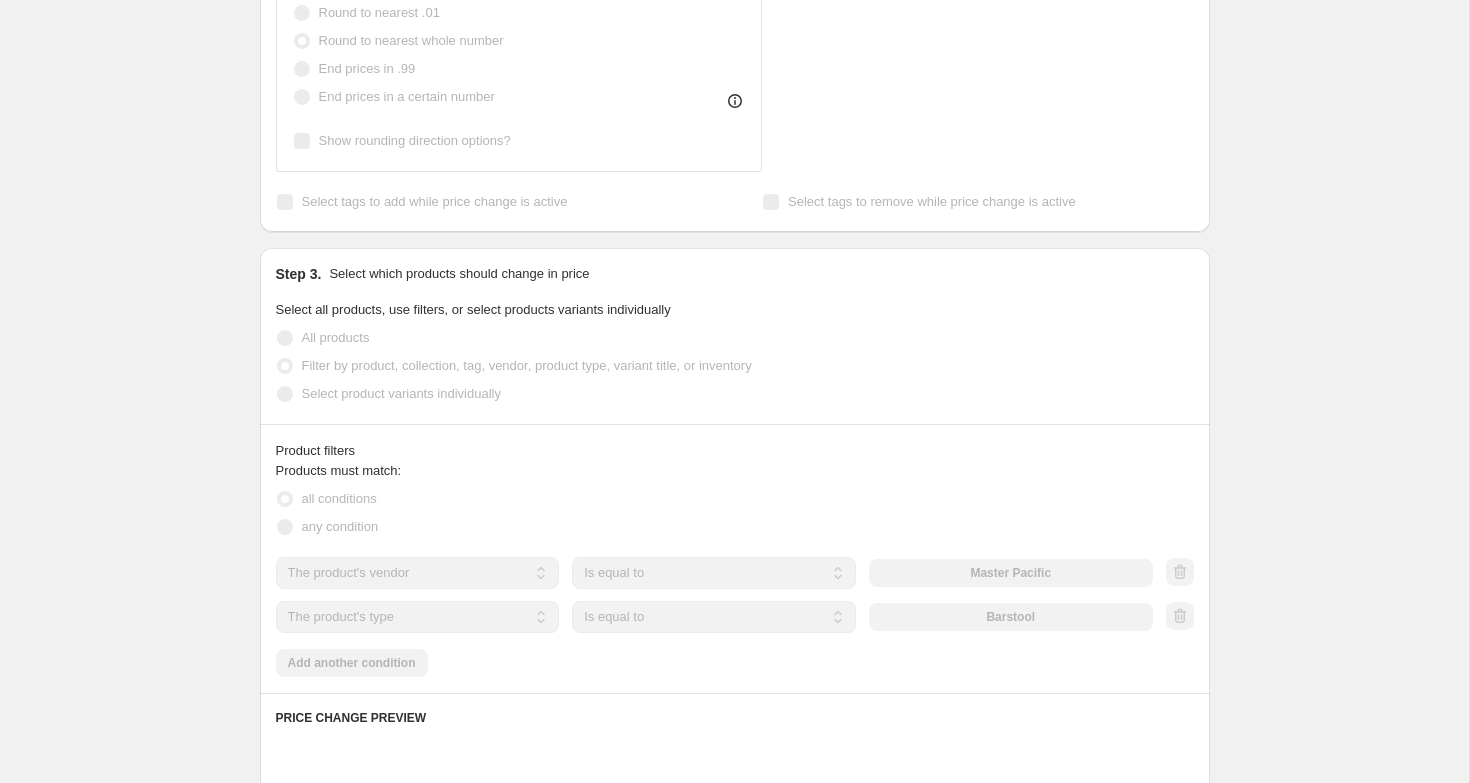 click on "Barstool" at bounding box center [1011, 617] 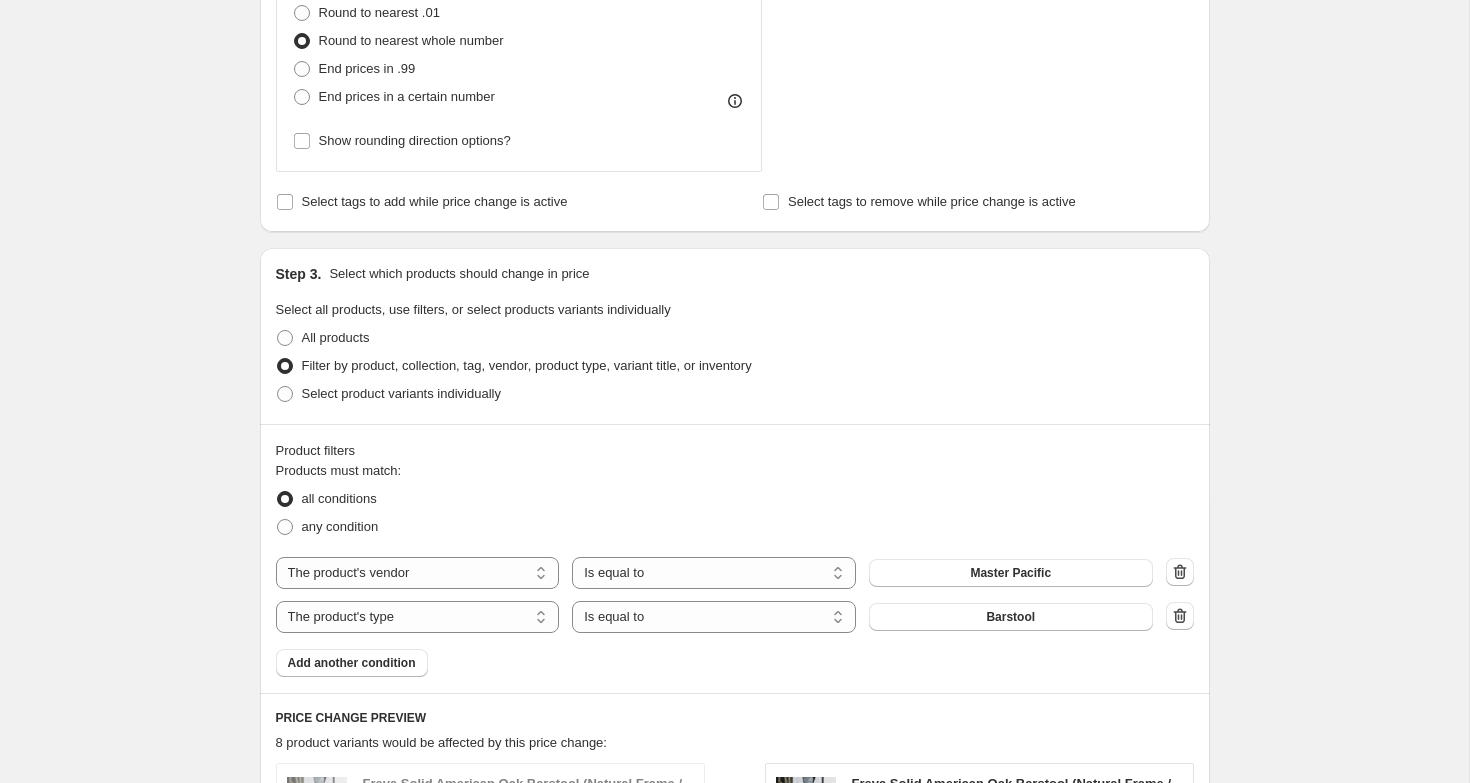 click on "Barstool" at bounding box center (1010, 617) 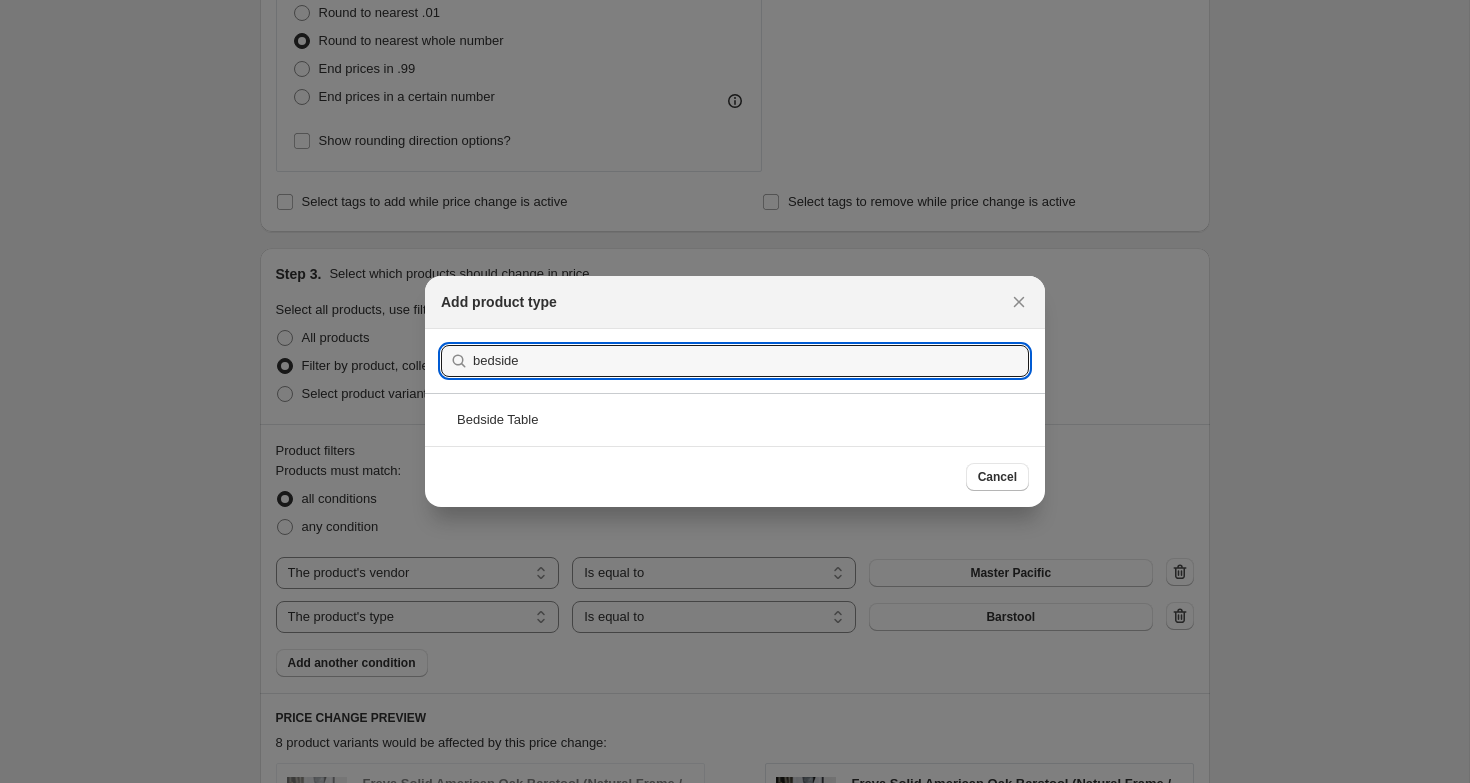 type on "bedside" 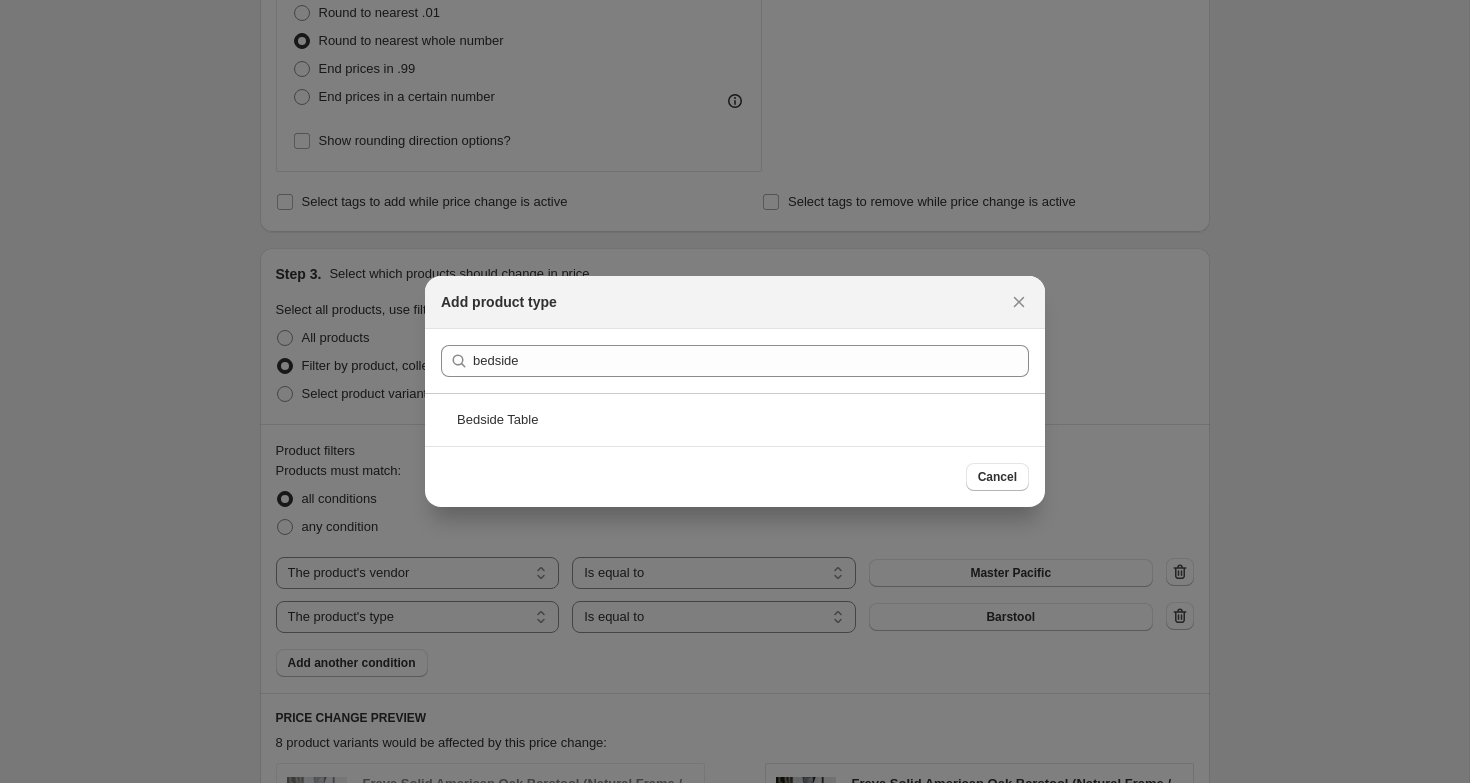 click on "Bedside Table" at bounding box center [735, 419] 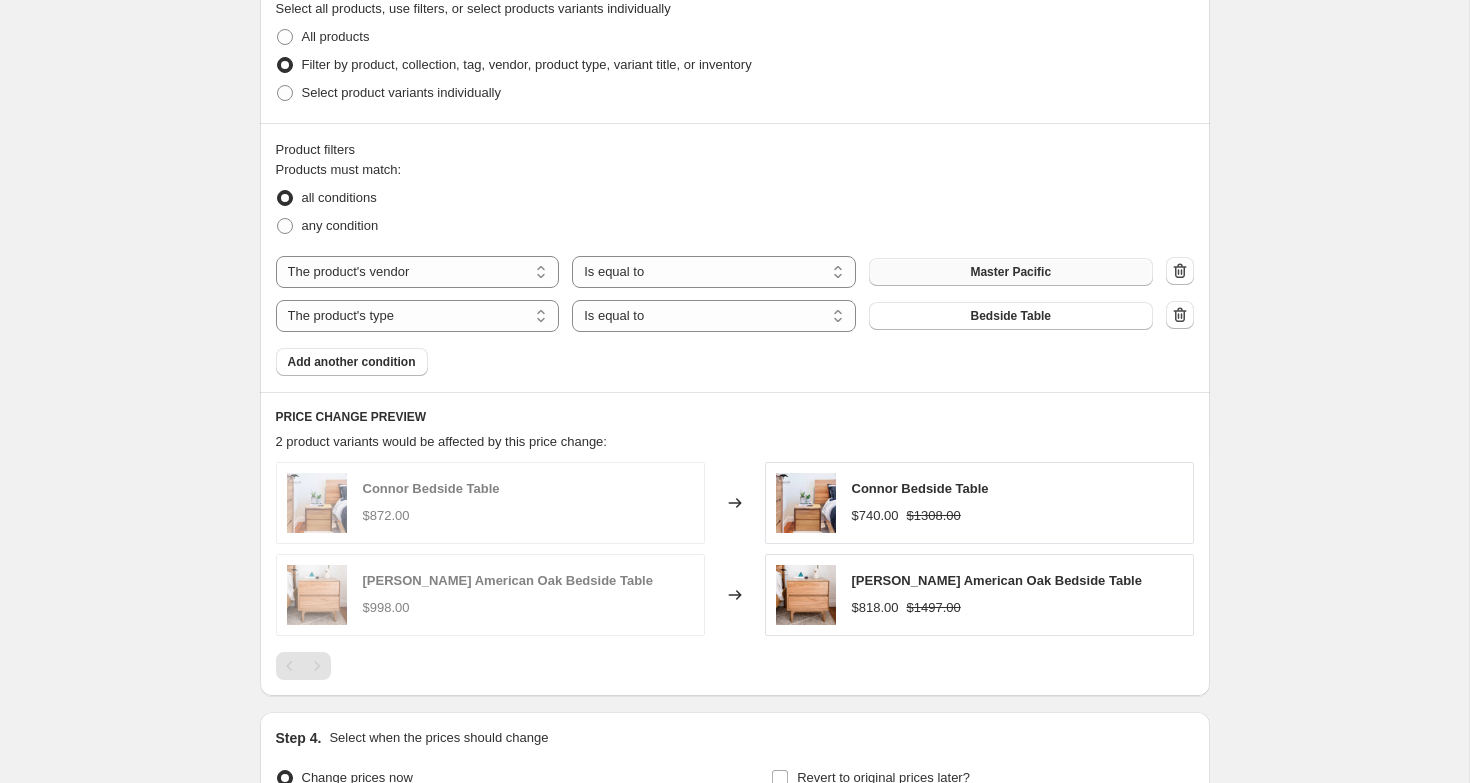 scroll, scrollTop: 1290, scrollLeft: 0, axis: vertical 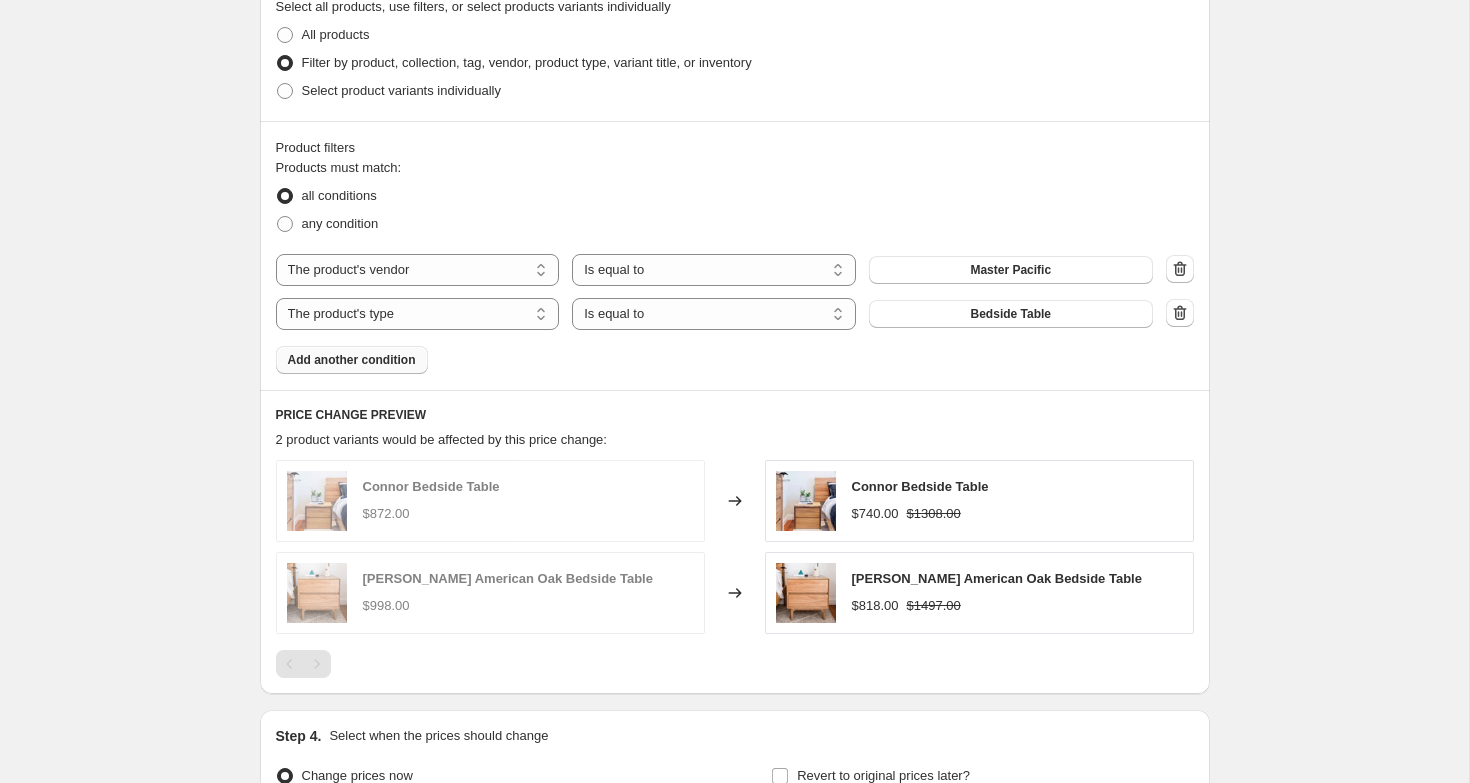 click on "Add another condition" at bounding box center (352, 360) 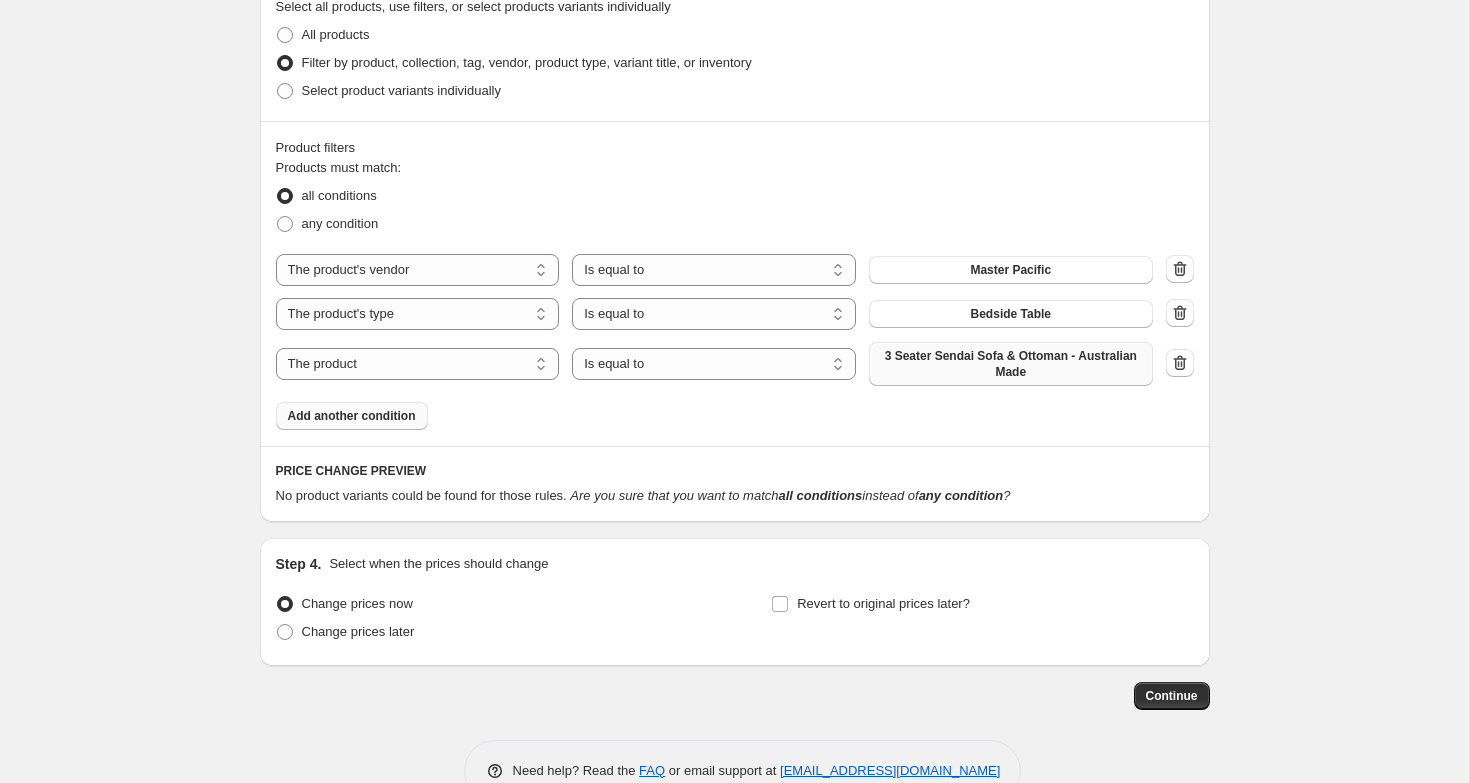 click on "3 Seater Sendai Sofa & Ottoman - Australian Made" at bounding box center (1011, 364) 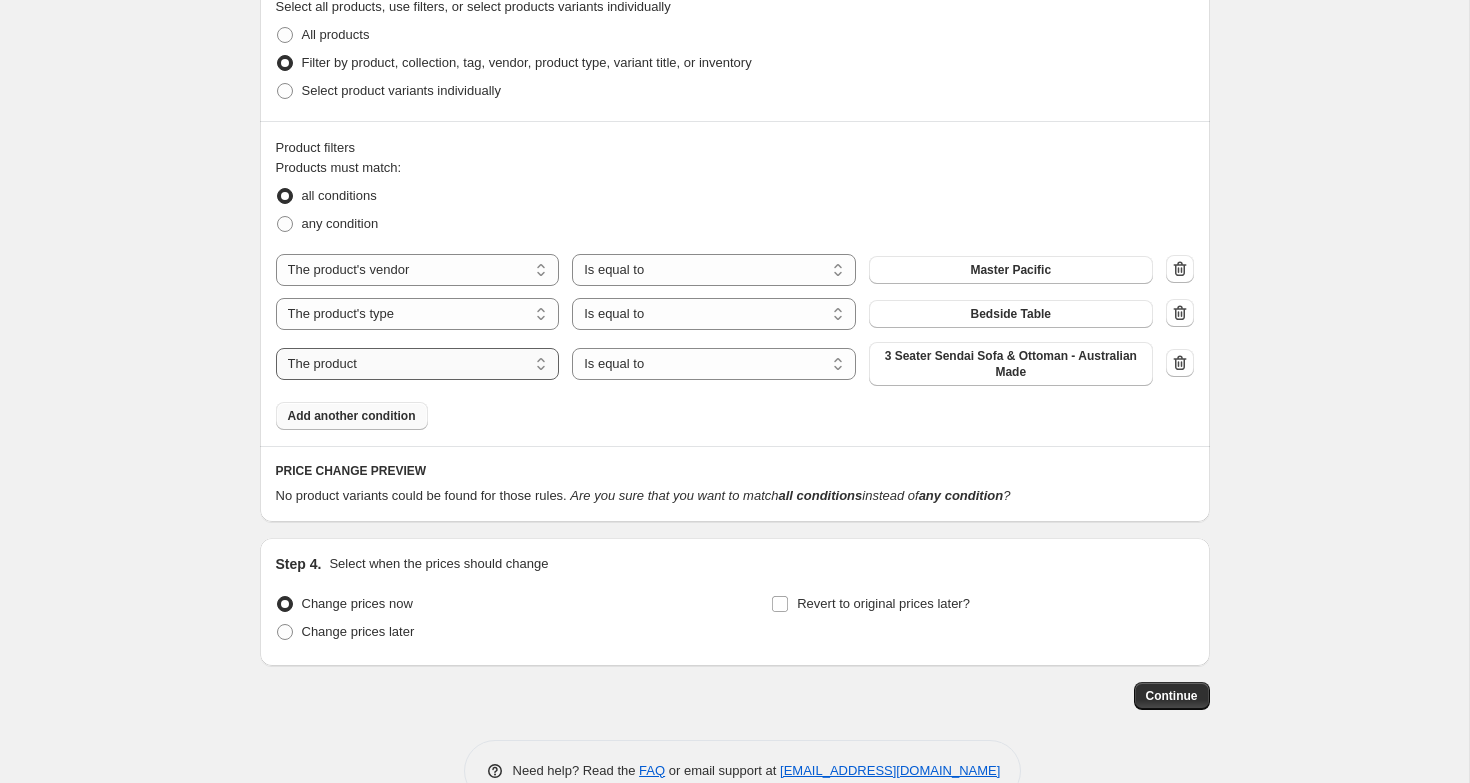 click on "The product The product's collection The product's tag The product's vendor The product's type The product's status The variant's title Inventory quantity" at bounding box center (418, 364) 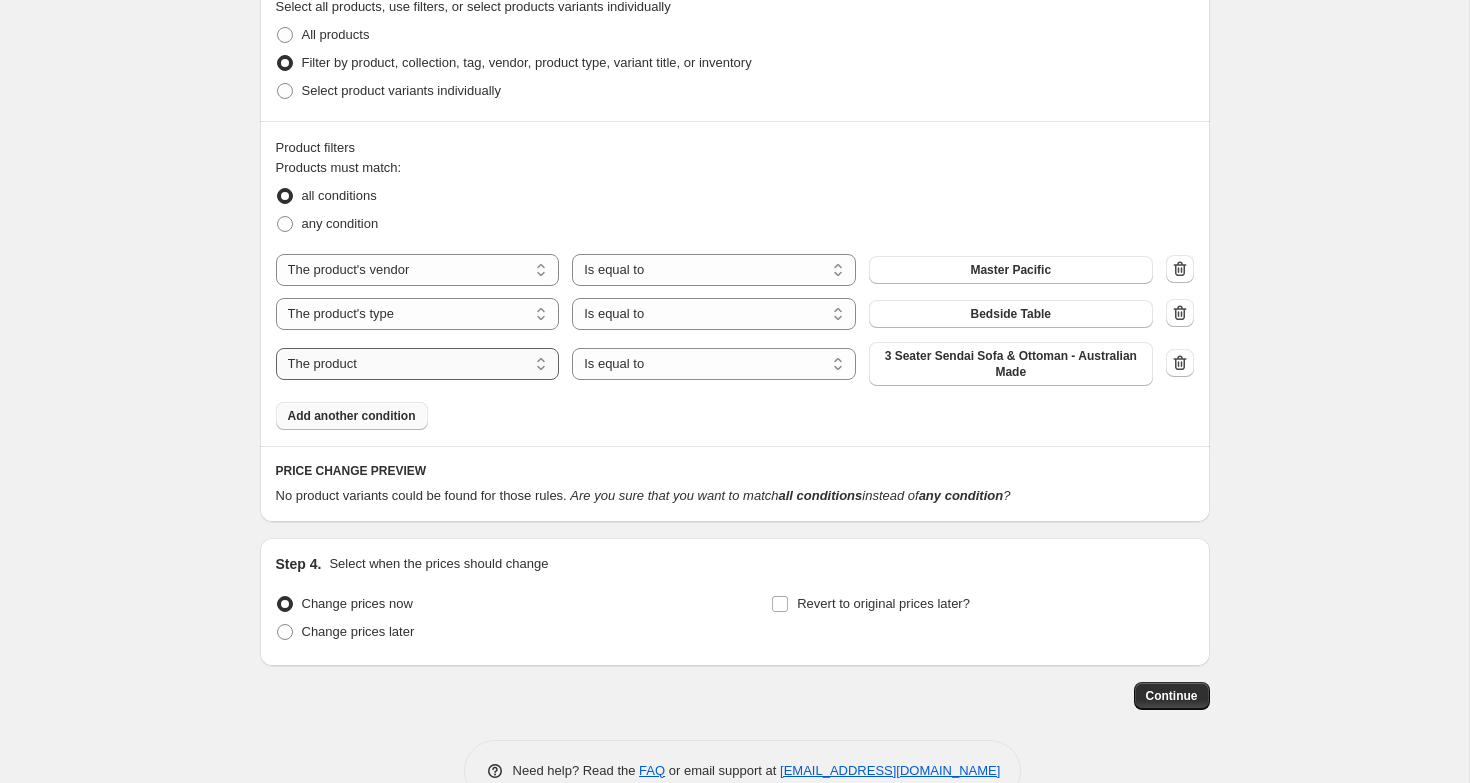 select on "product_status" 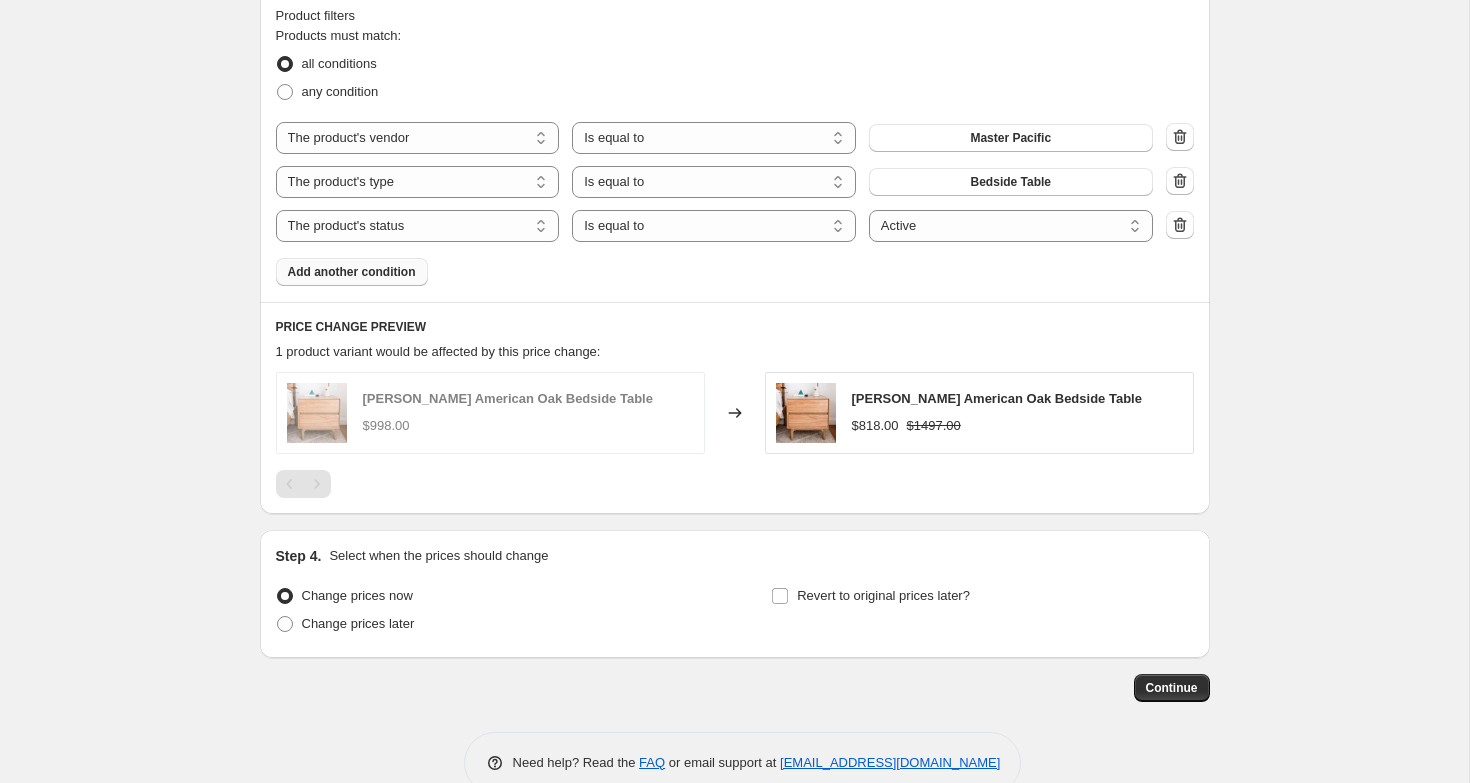 scroll, scrollTop: 1462, scrollLeft: 0, axis: vertical 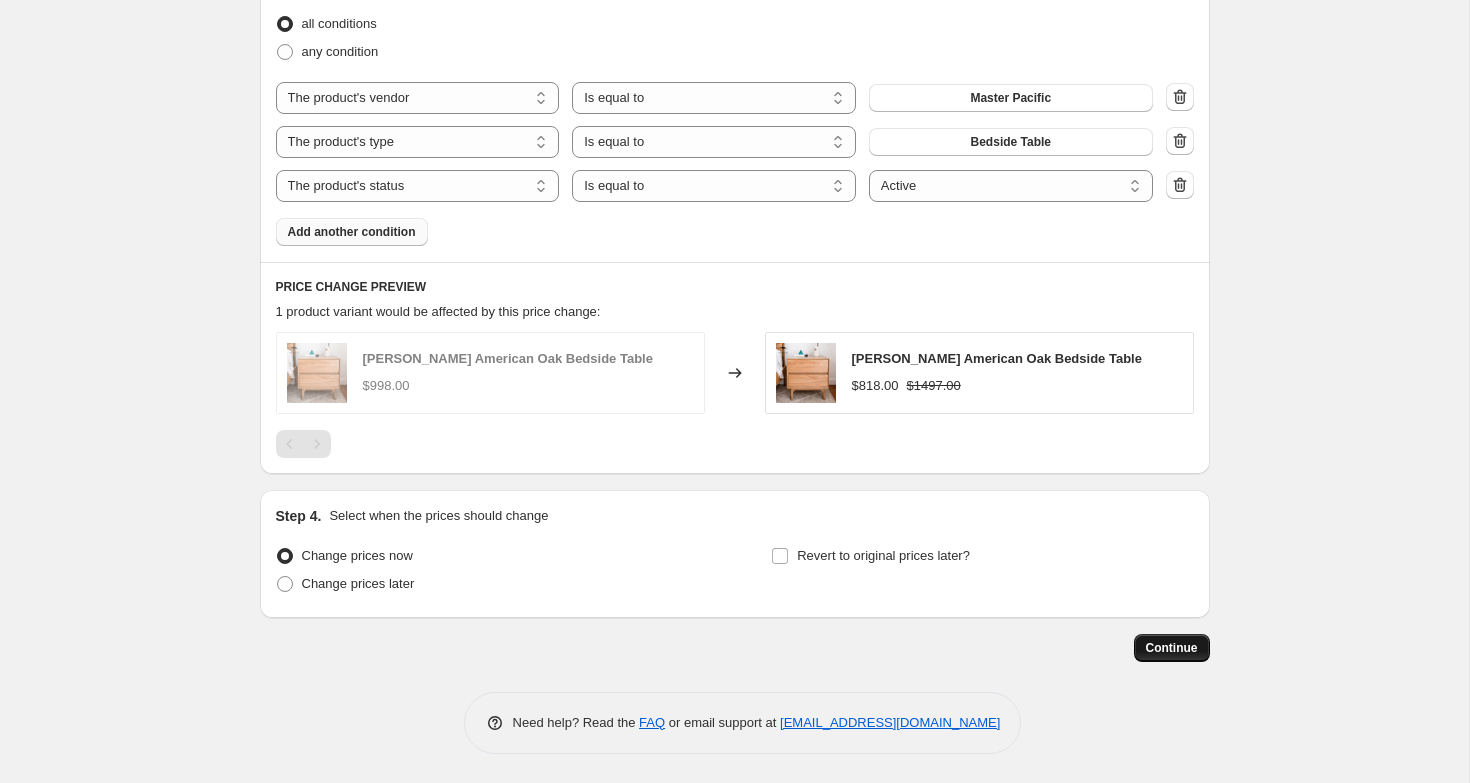 click on "Continue" at bounding box center (1172, 648) 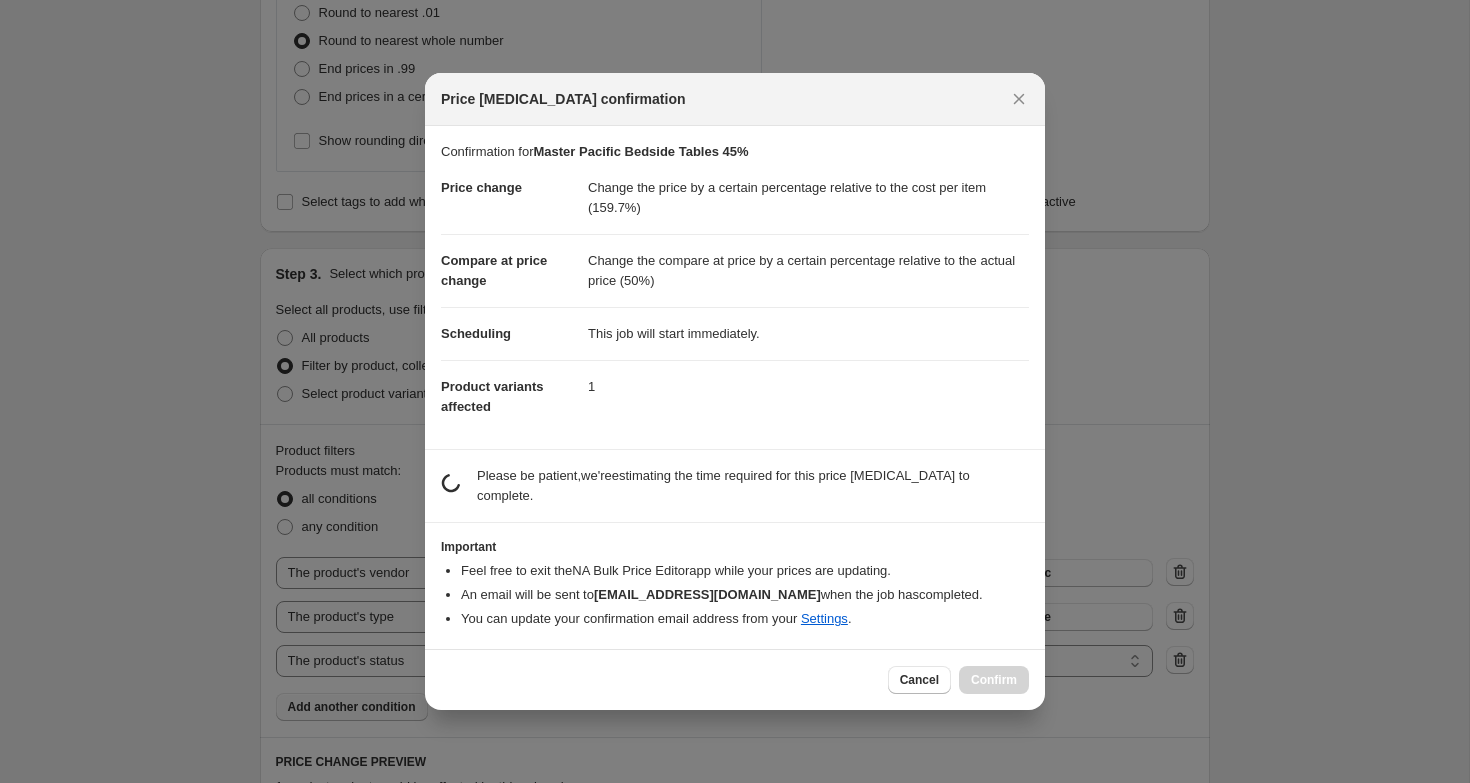 scroll, scrollTop: 0, scrollLeft: 0, axis: both 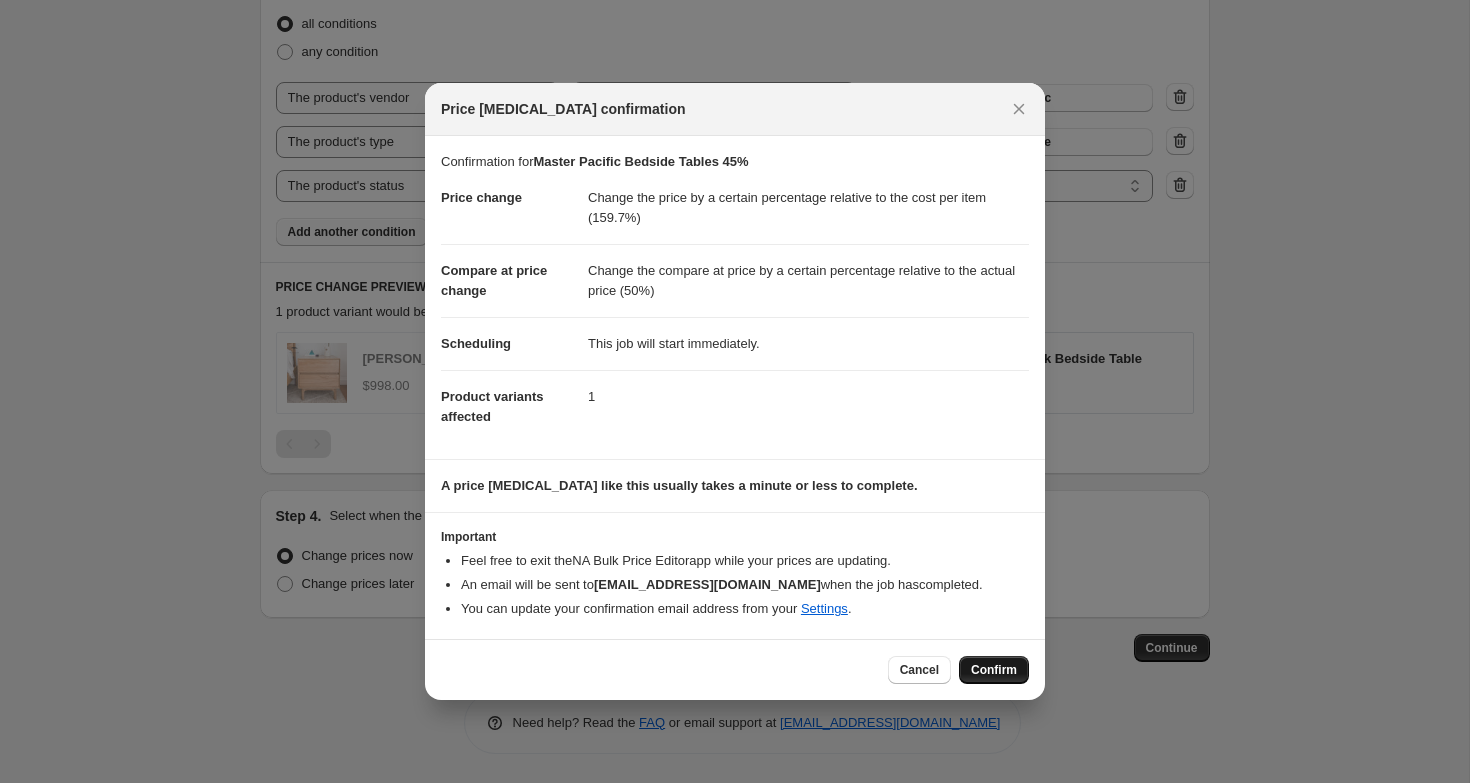 click on "Confirm" at bounding box center [994, 670] 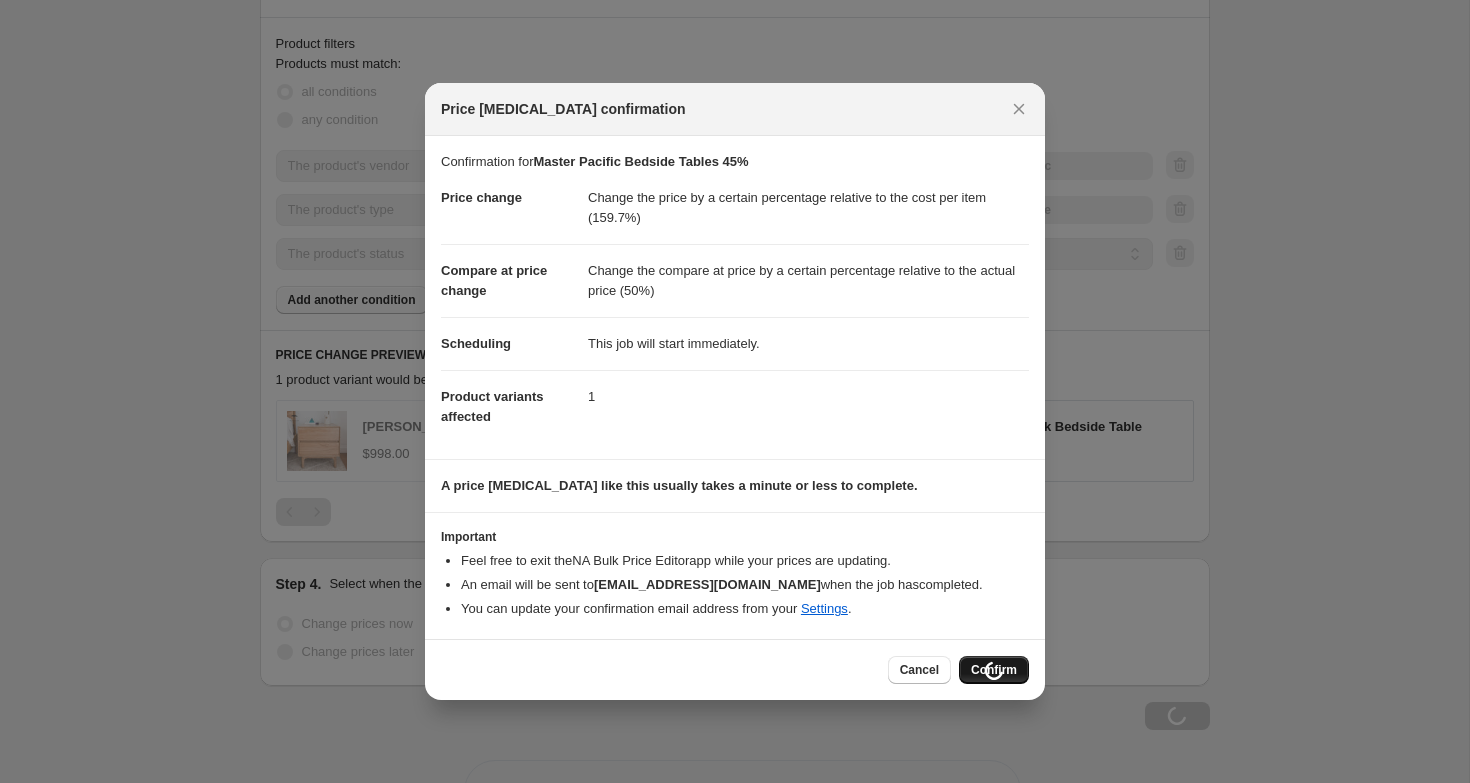 scroll, scrollTop: 1530, scrollLeft: 0, axis: vertical 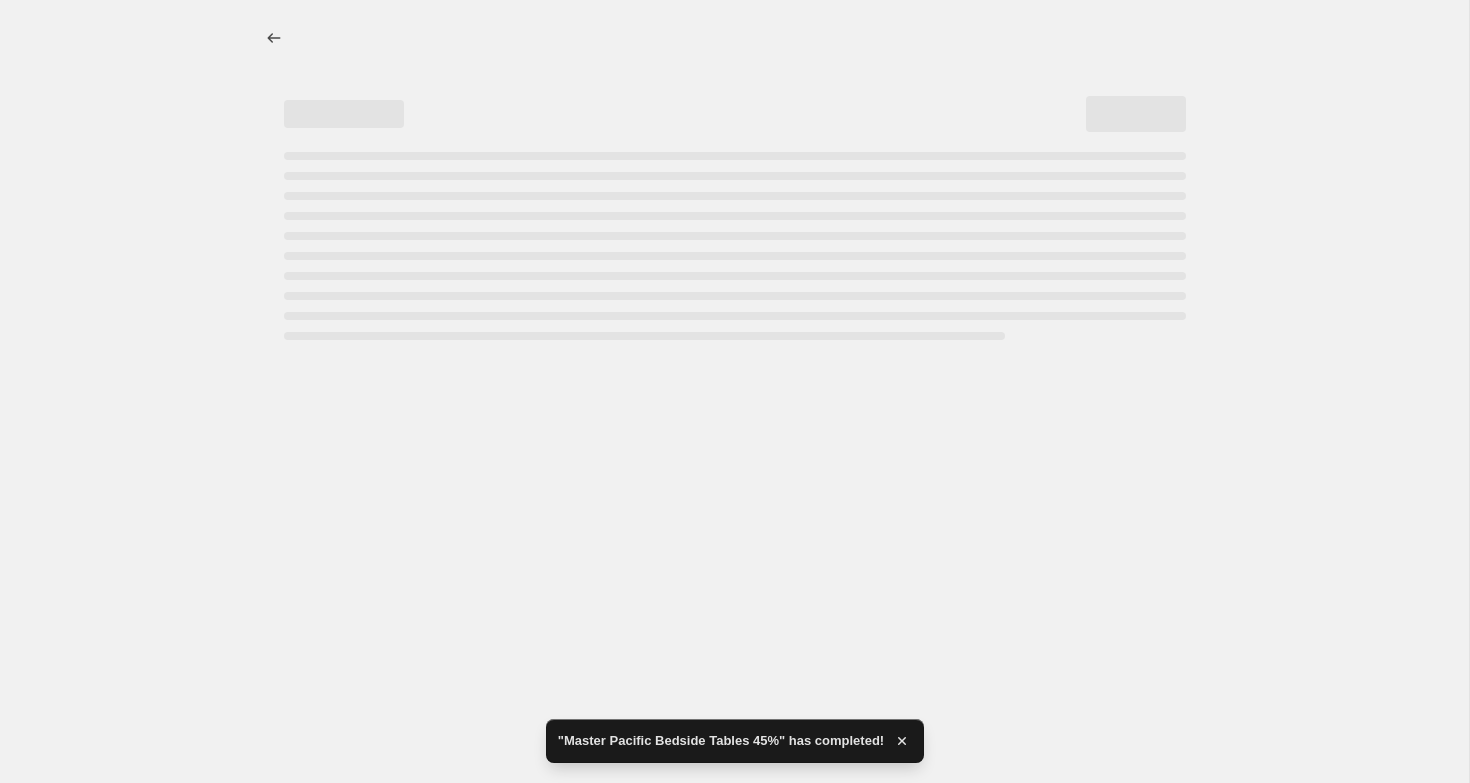 select on "pc" 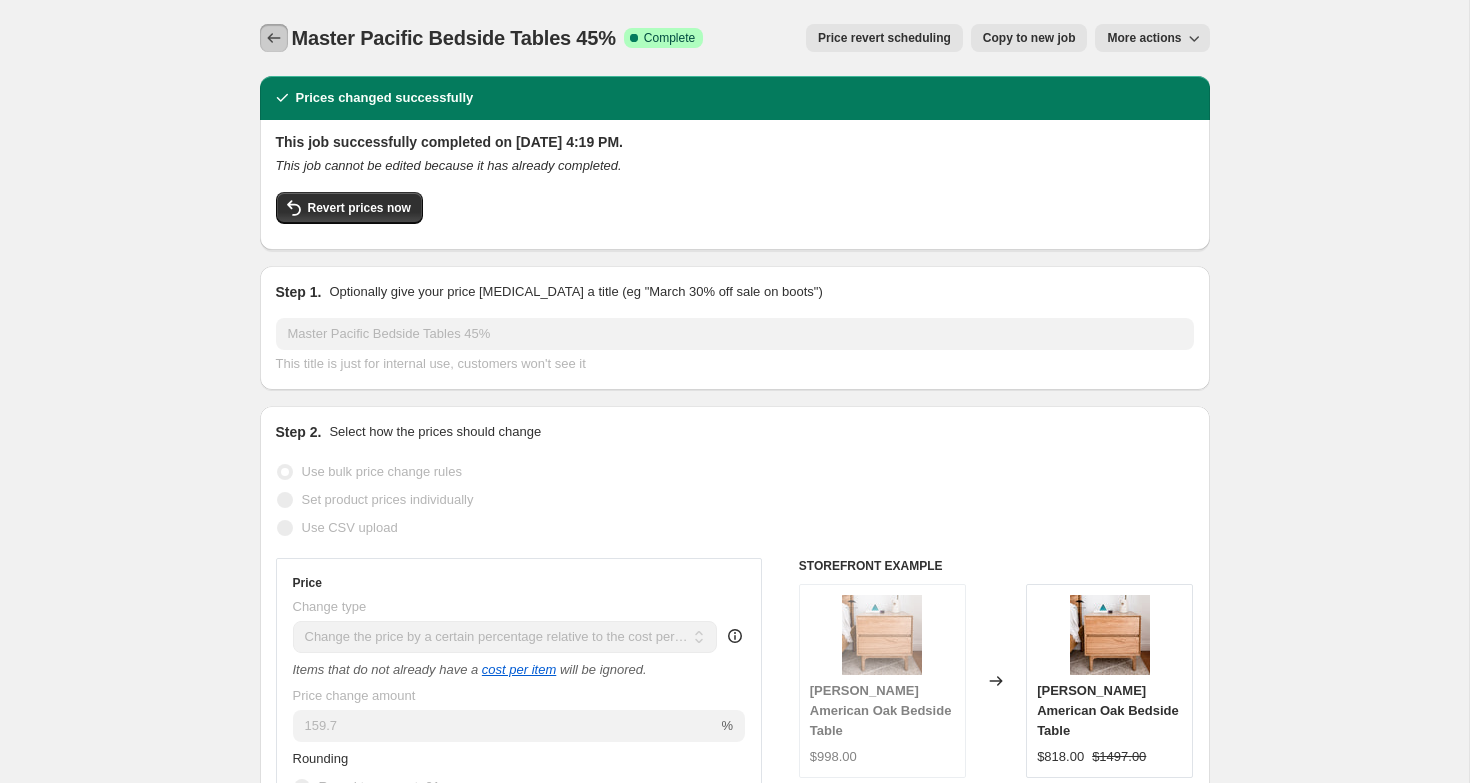 click at bounding box center [274, 38] 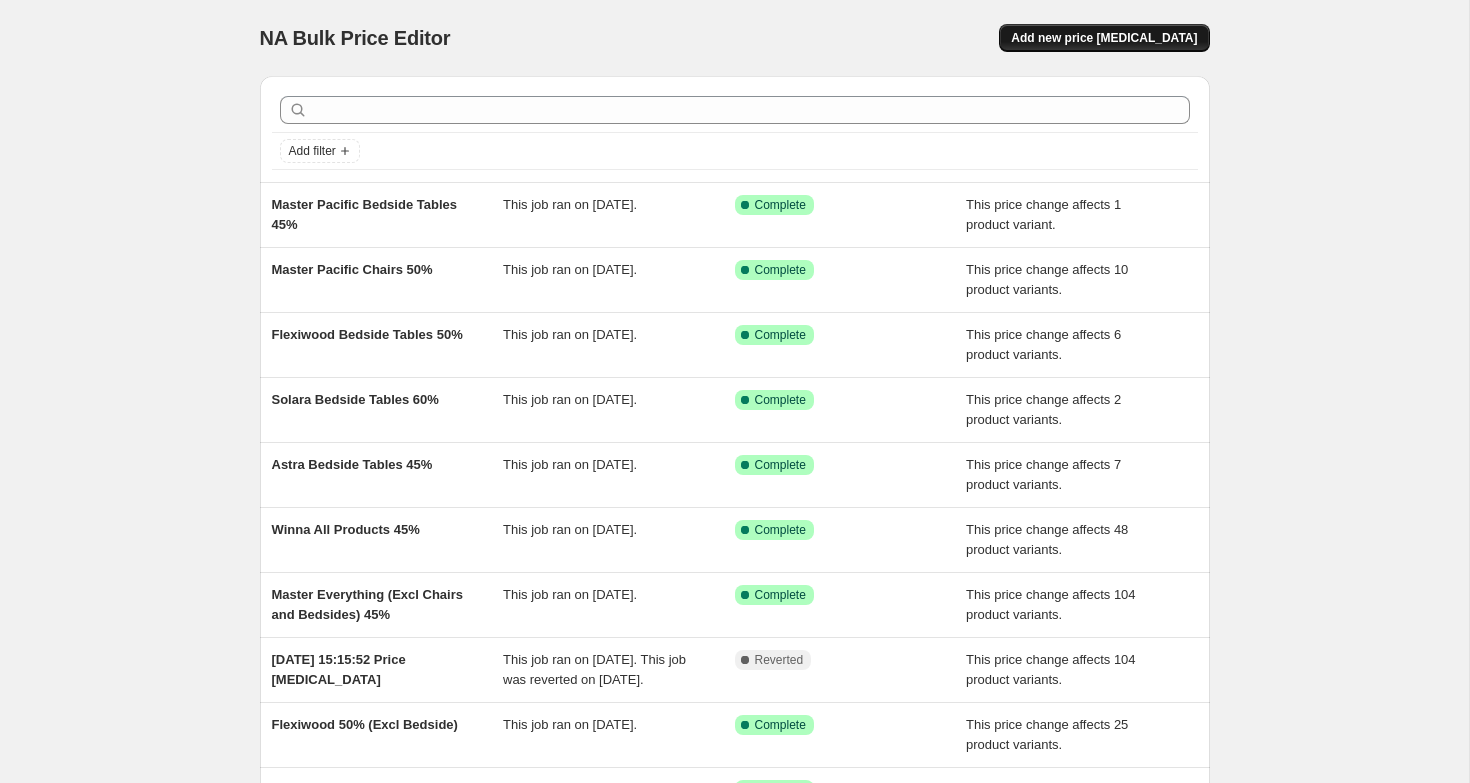 click on "Add new price [MEDICAL_DATA]" at bounding box center [1104, 38] 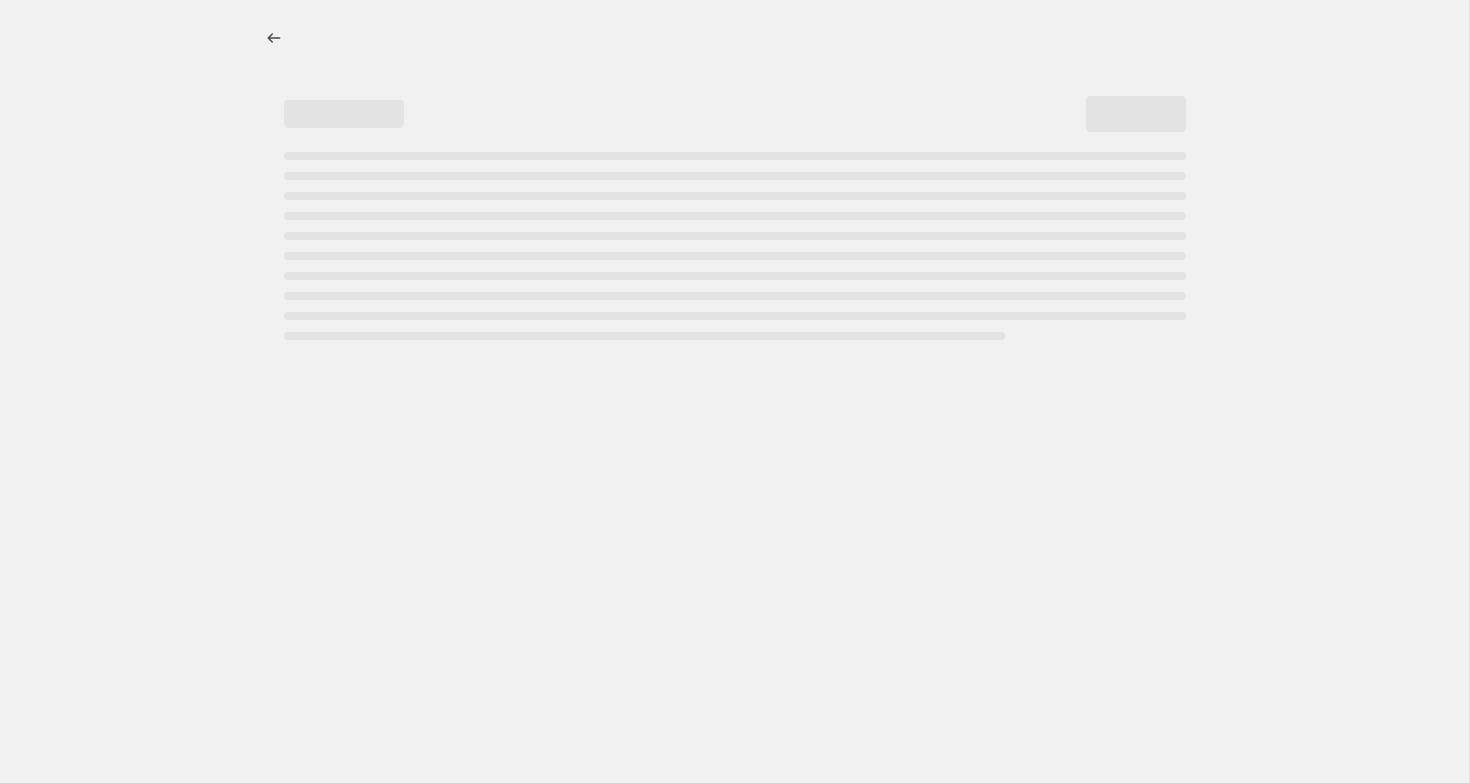 select on "percentage" 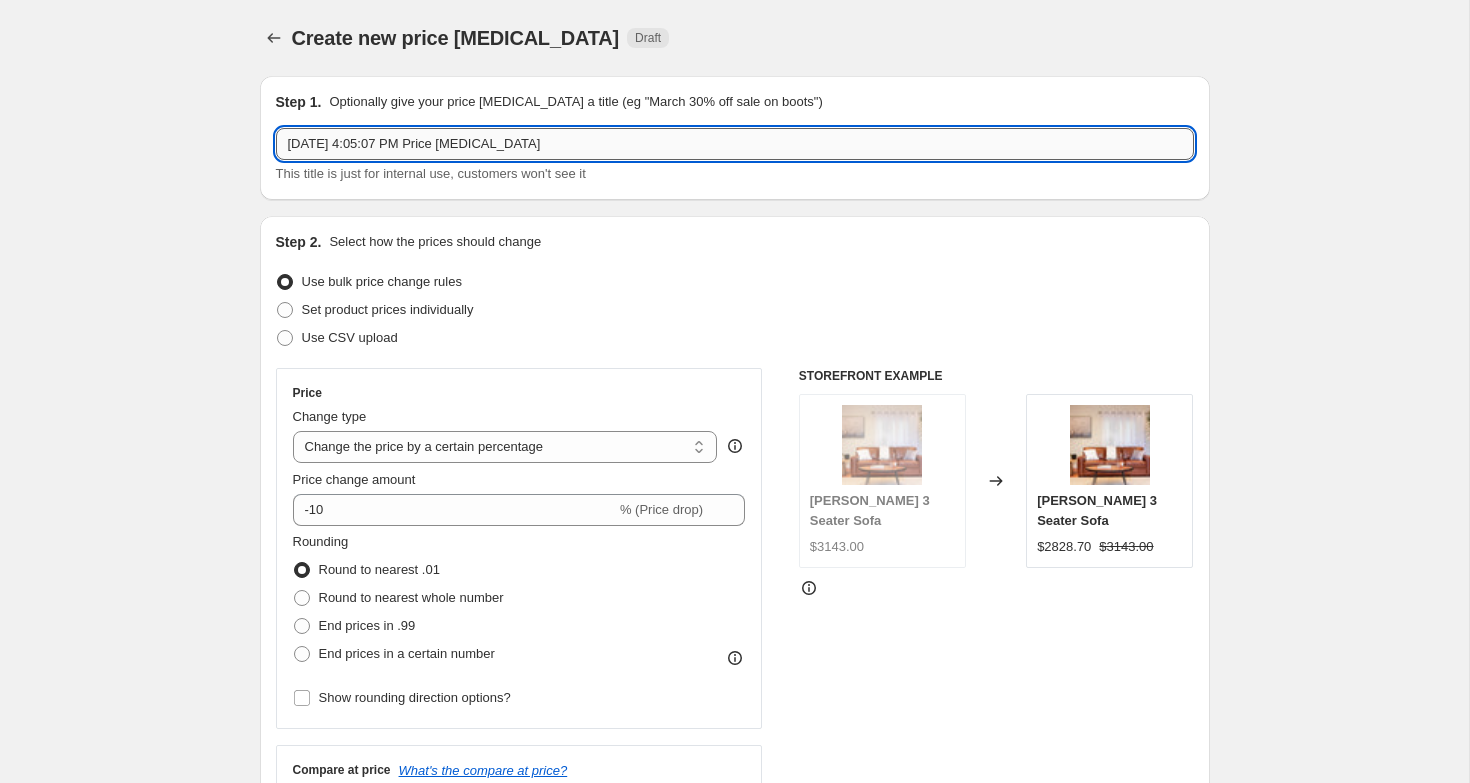 click on "[DATE] 4:05:07 PM Price [MEDICAL_DATA]" at bounding box center (735, 144) 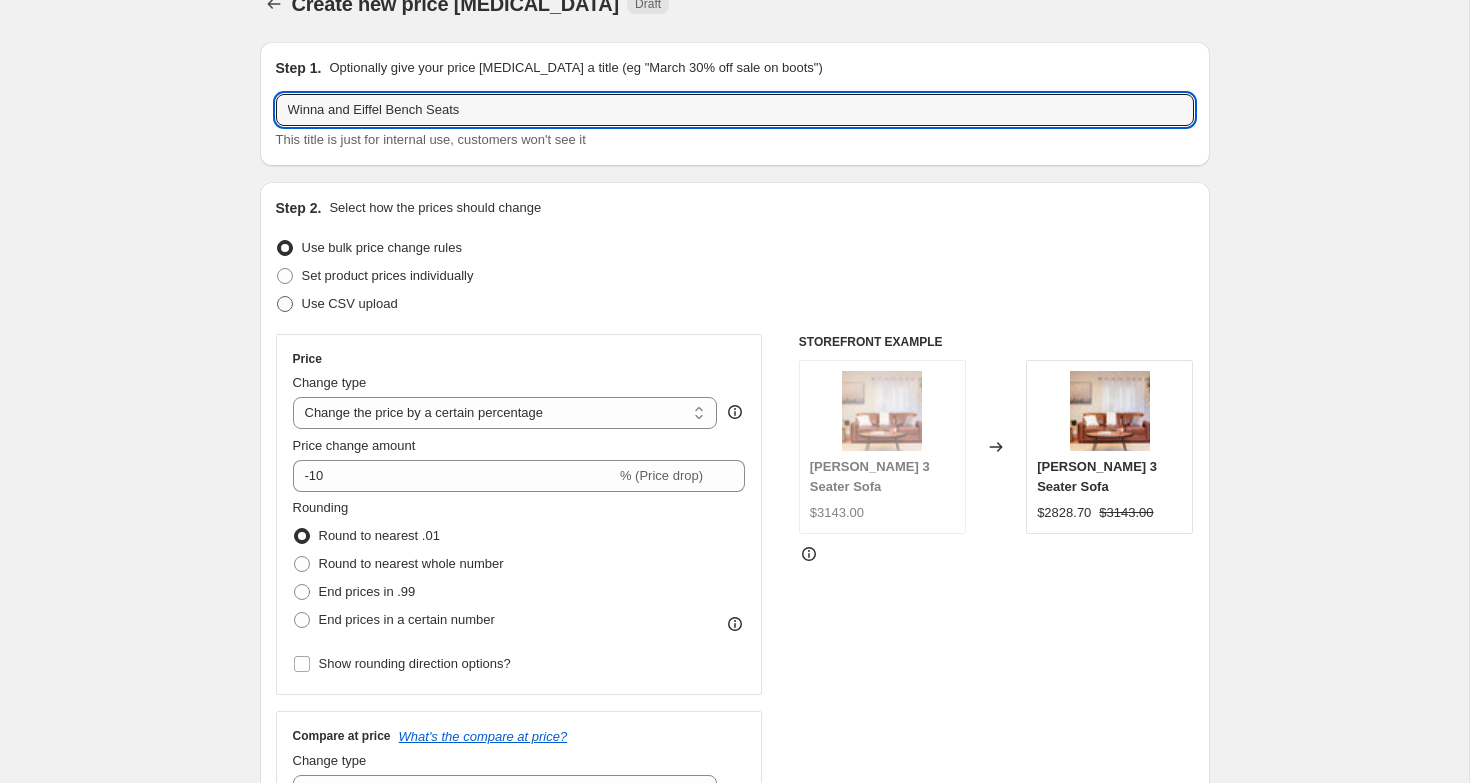 scroll, scrollTop: 73, scrollLeft: 0, axis: vertical 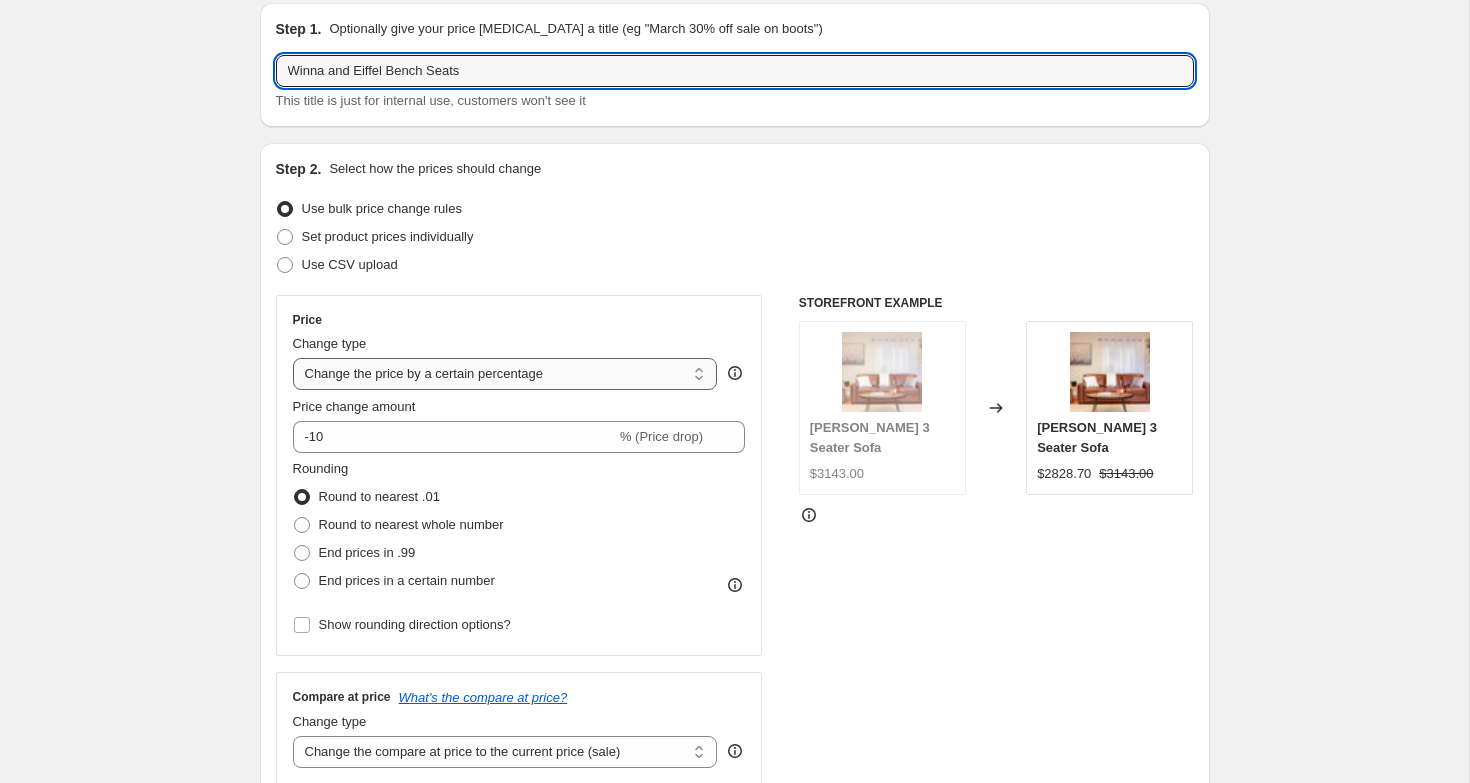 type on "Winna and Eiffel Bench Seats" 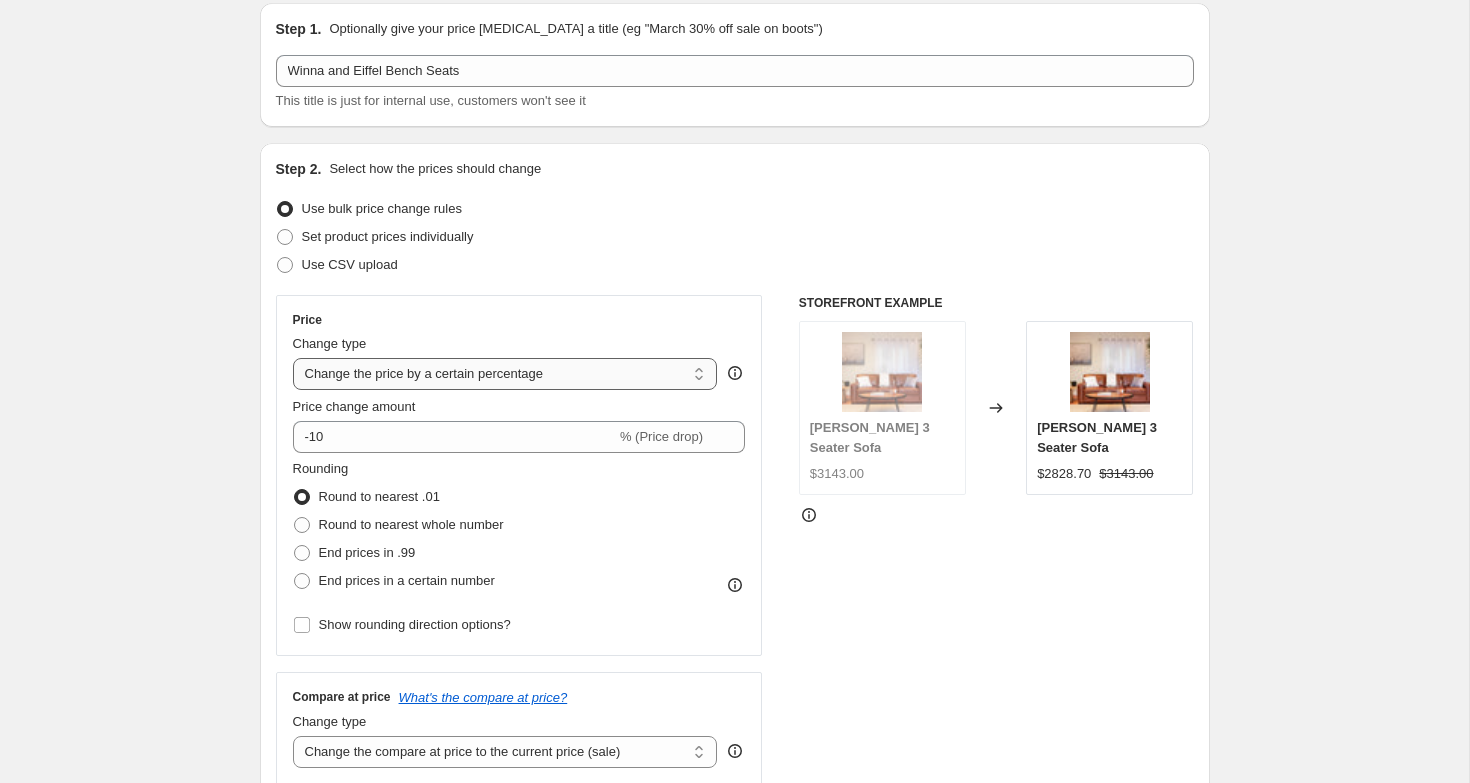 select on "pc" 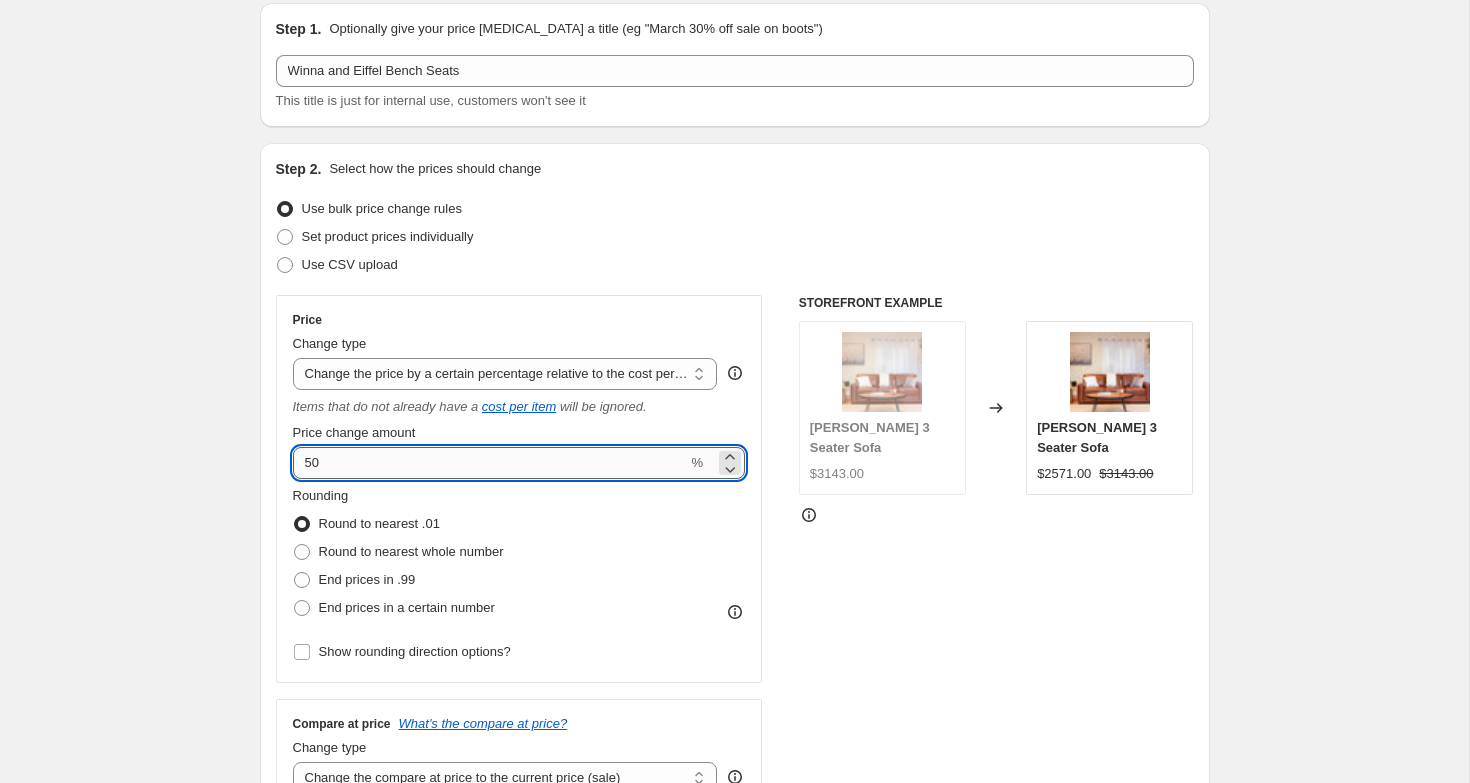 click on "50" at bounding box center (490, 463) 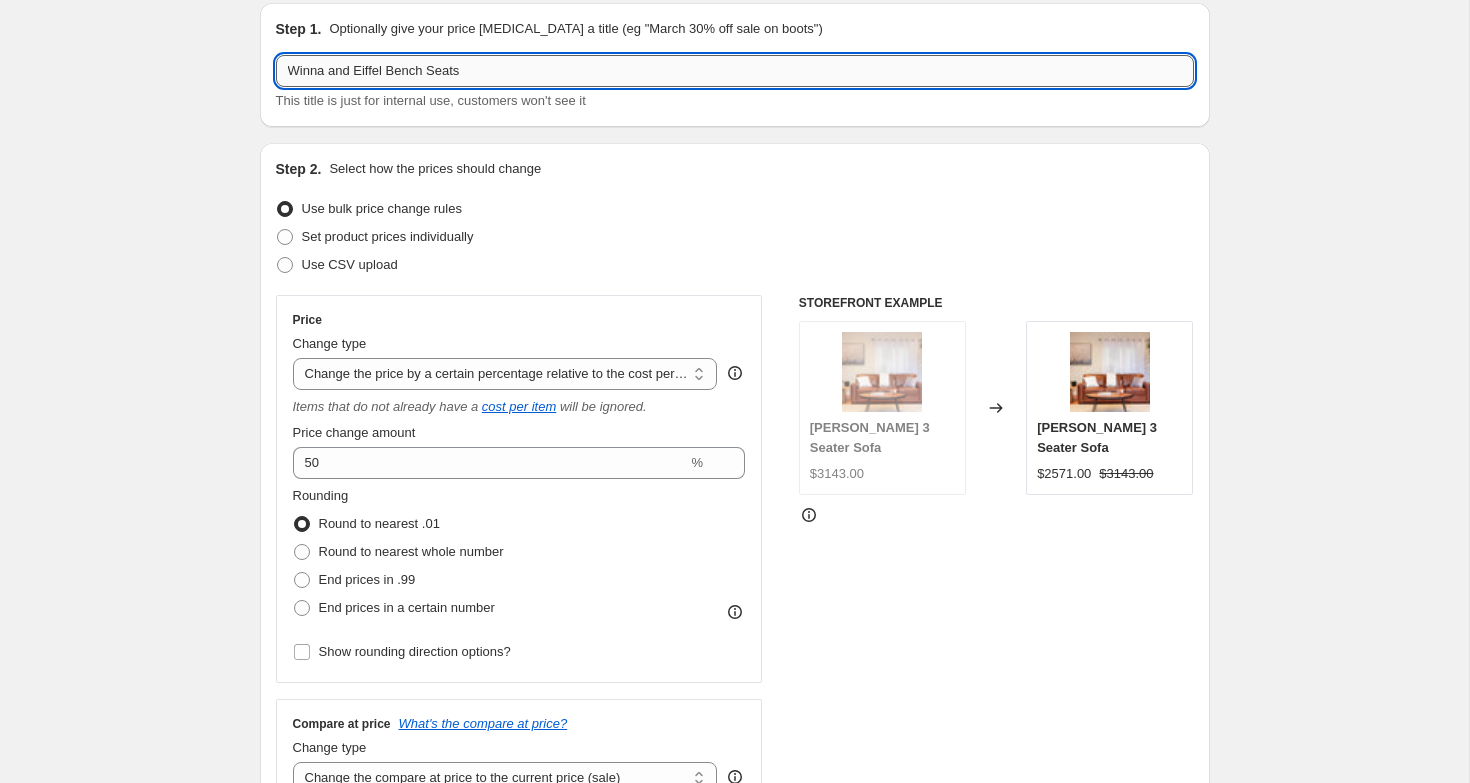 drag, startPoint x: 385, startPoint y: 71, endPoint x: 336, endPoint y: 73, distance: 49.0408 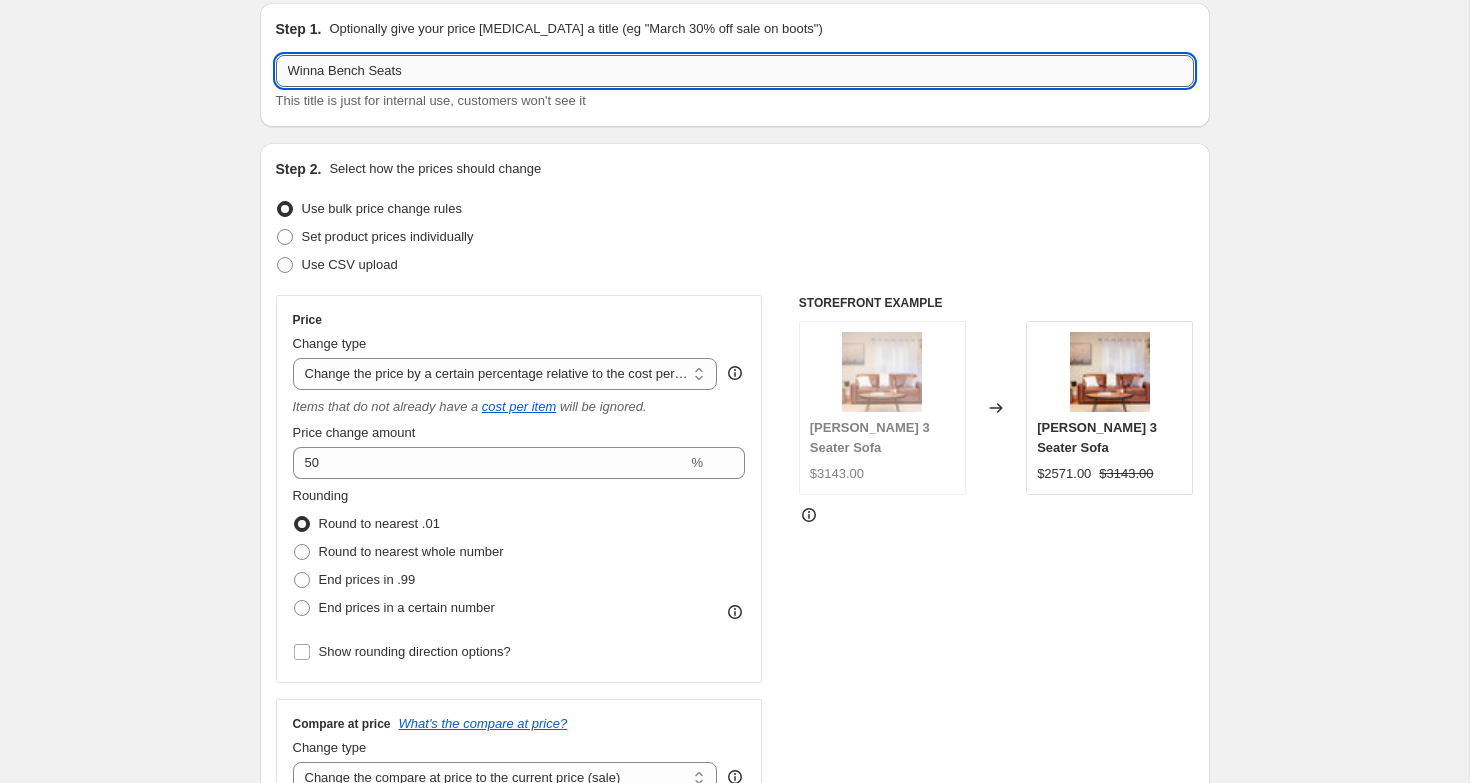 click on "Winna Bench Seats" at bounding box center [735, 71] 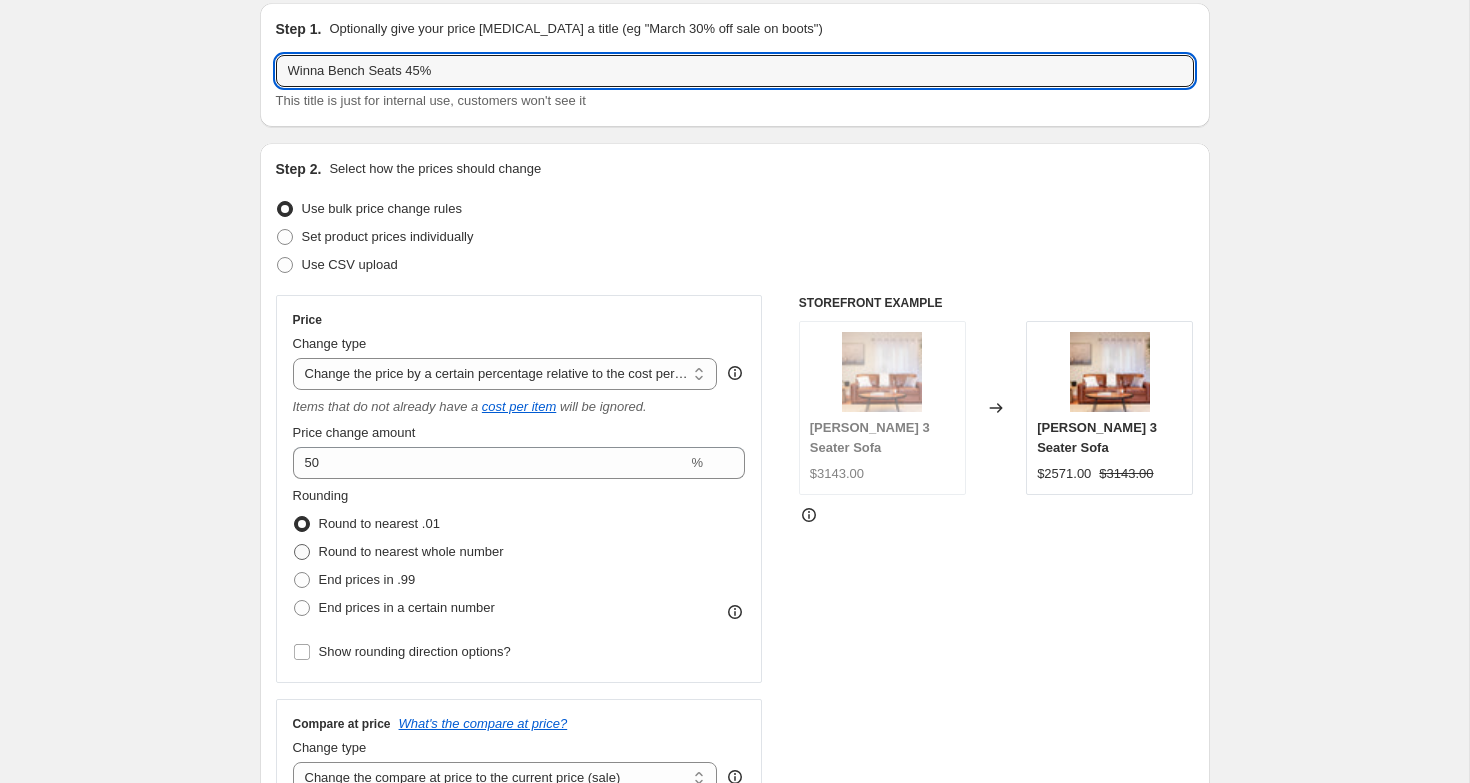 type on "Winna Bench Seats 45%" 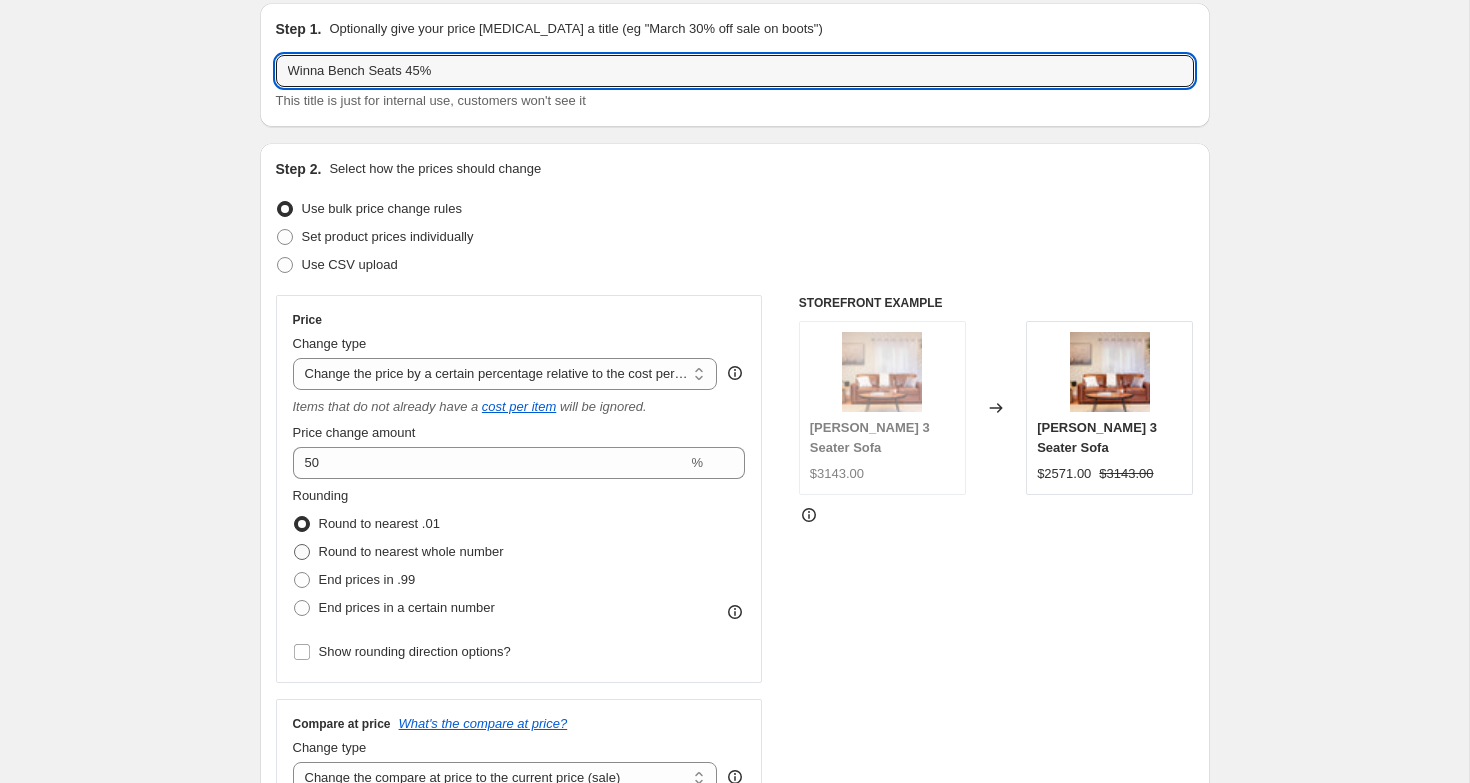 radio on "true" 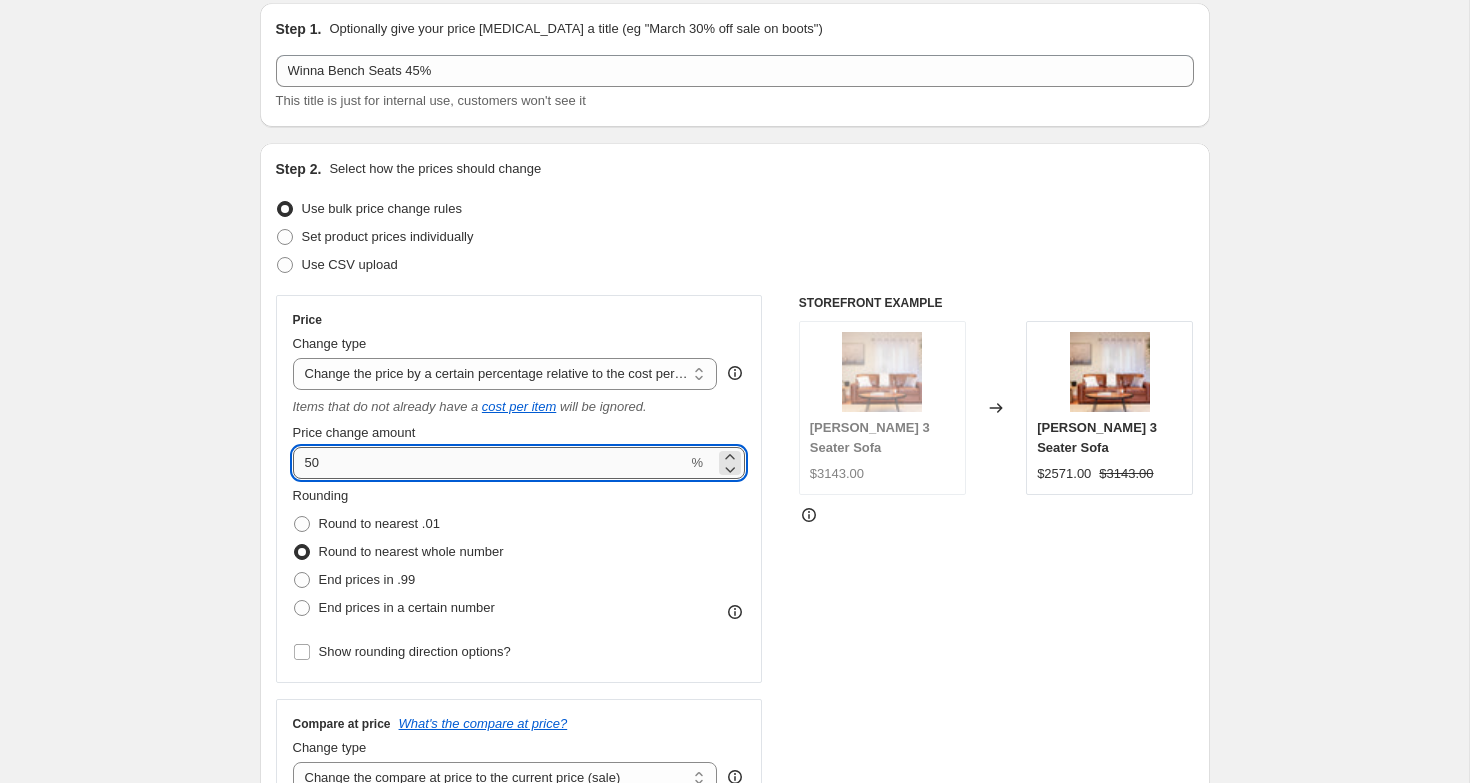 click on "50" at bounding box center (490, 463) 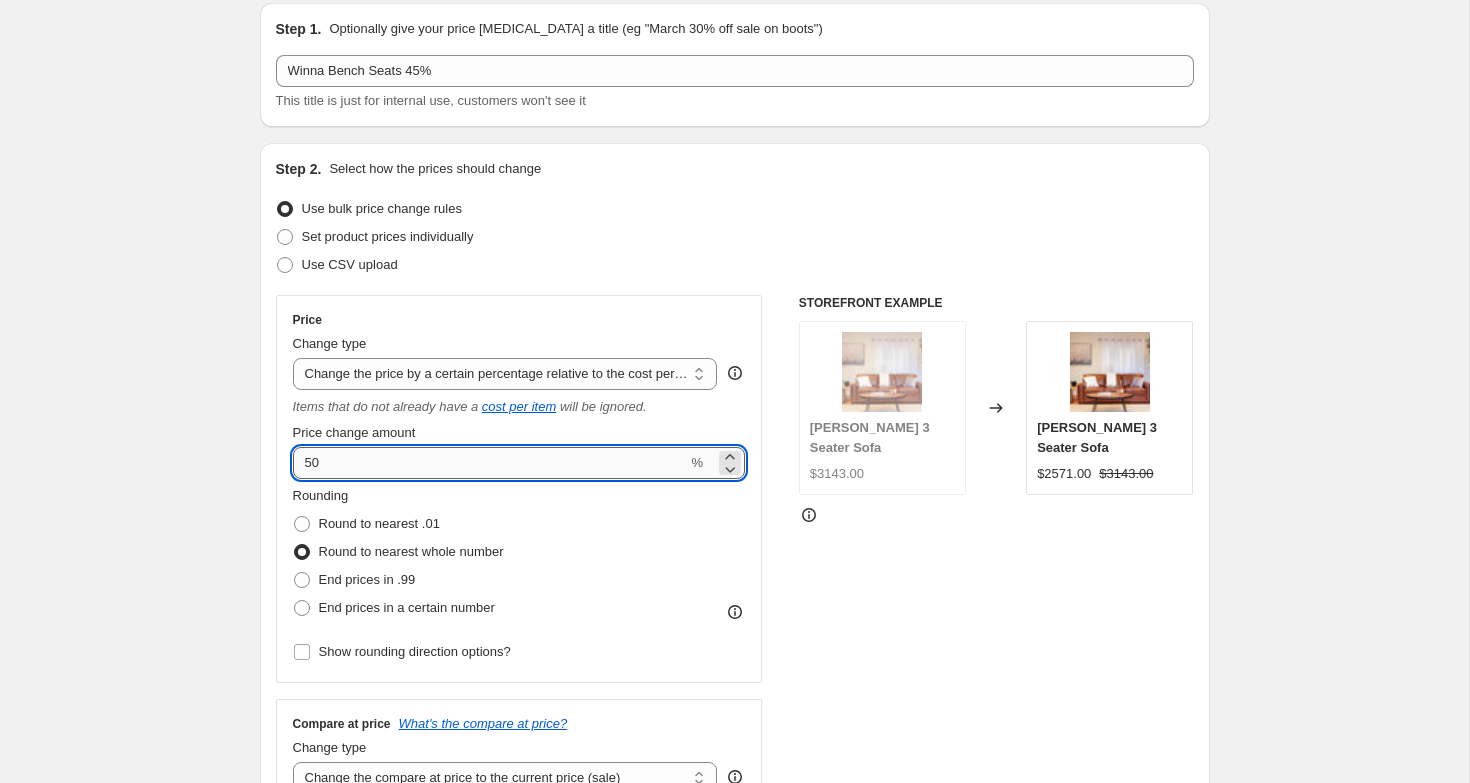 click on "50" at bounding box center [490, 463] 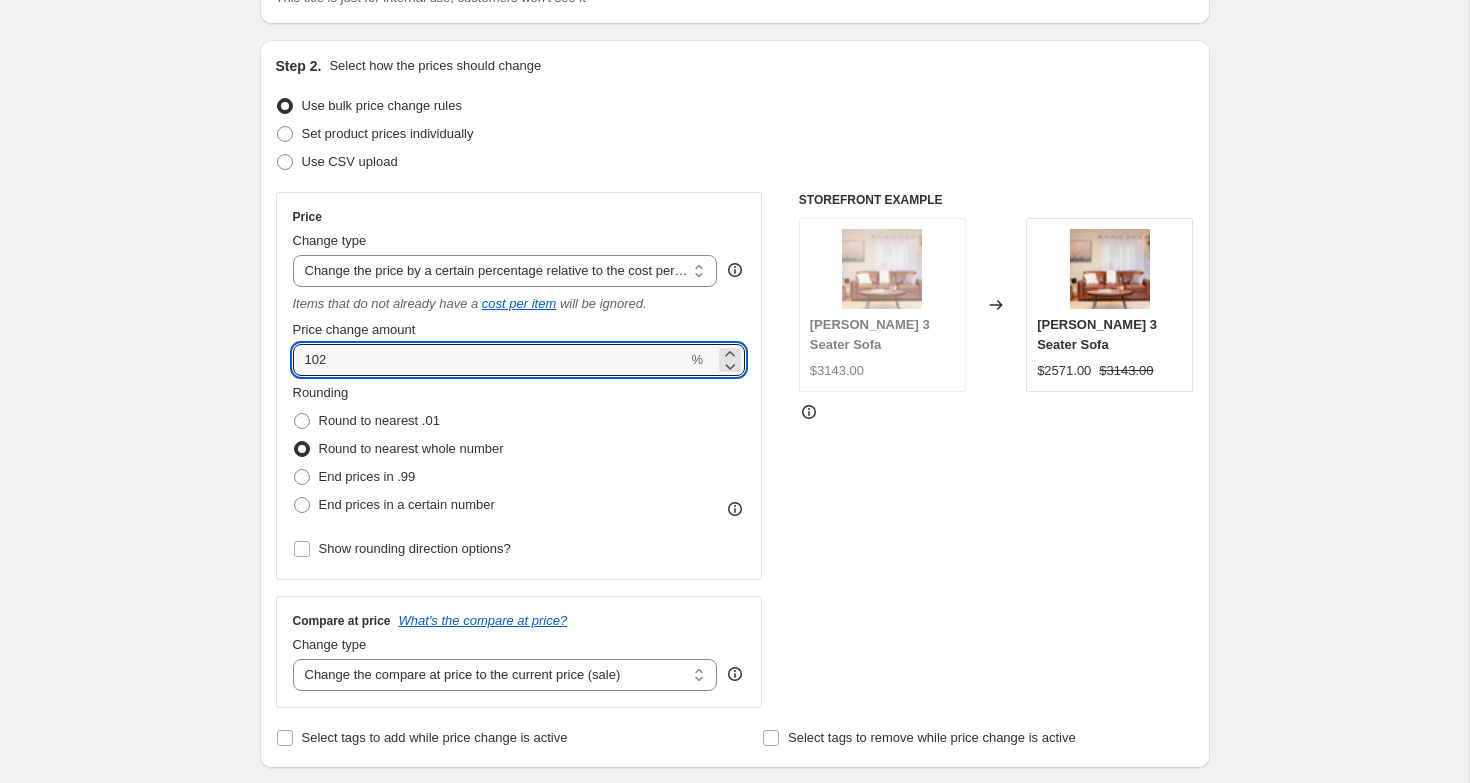 scroll, scrollTop: 205, scrollLeft: 0, axis: vertical 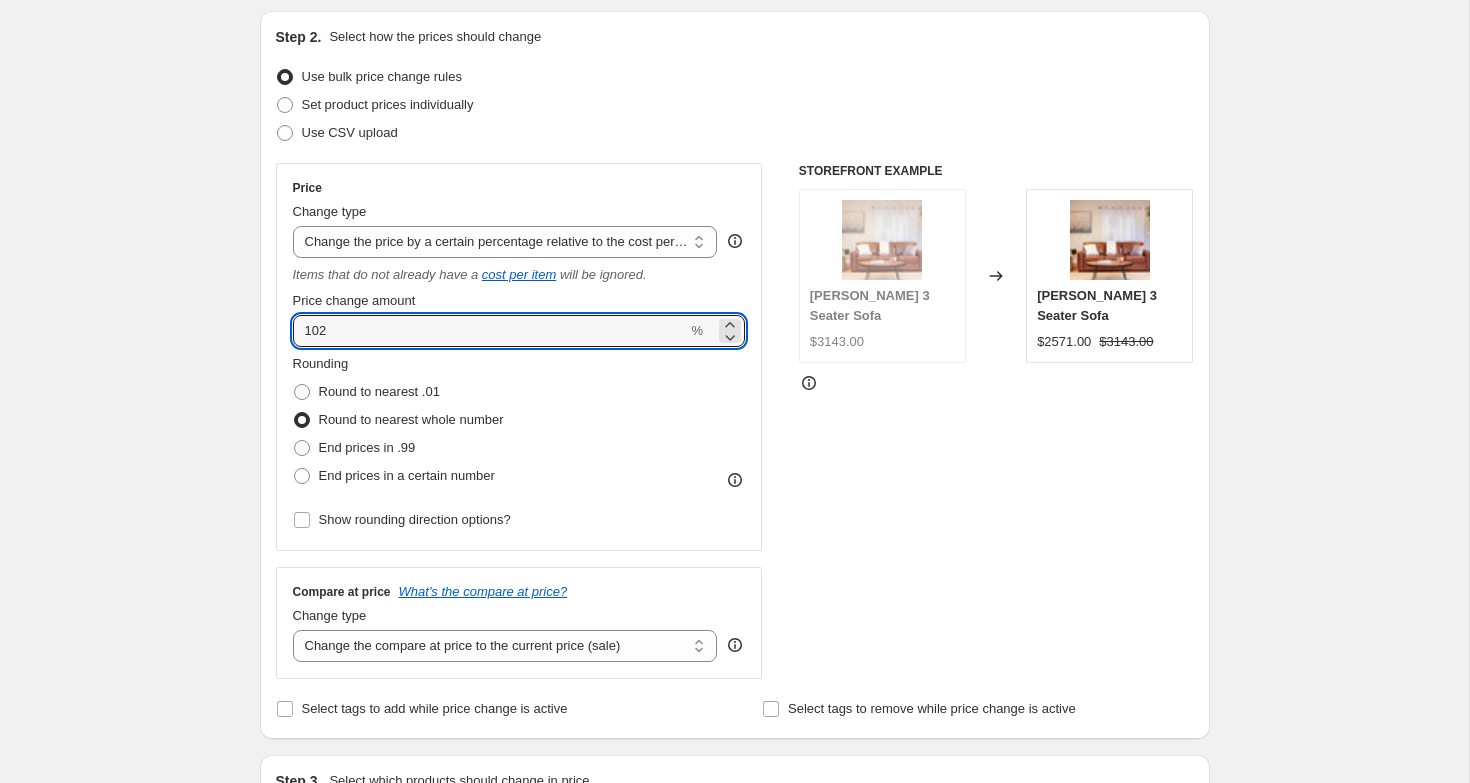 type on "102" 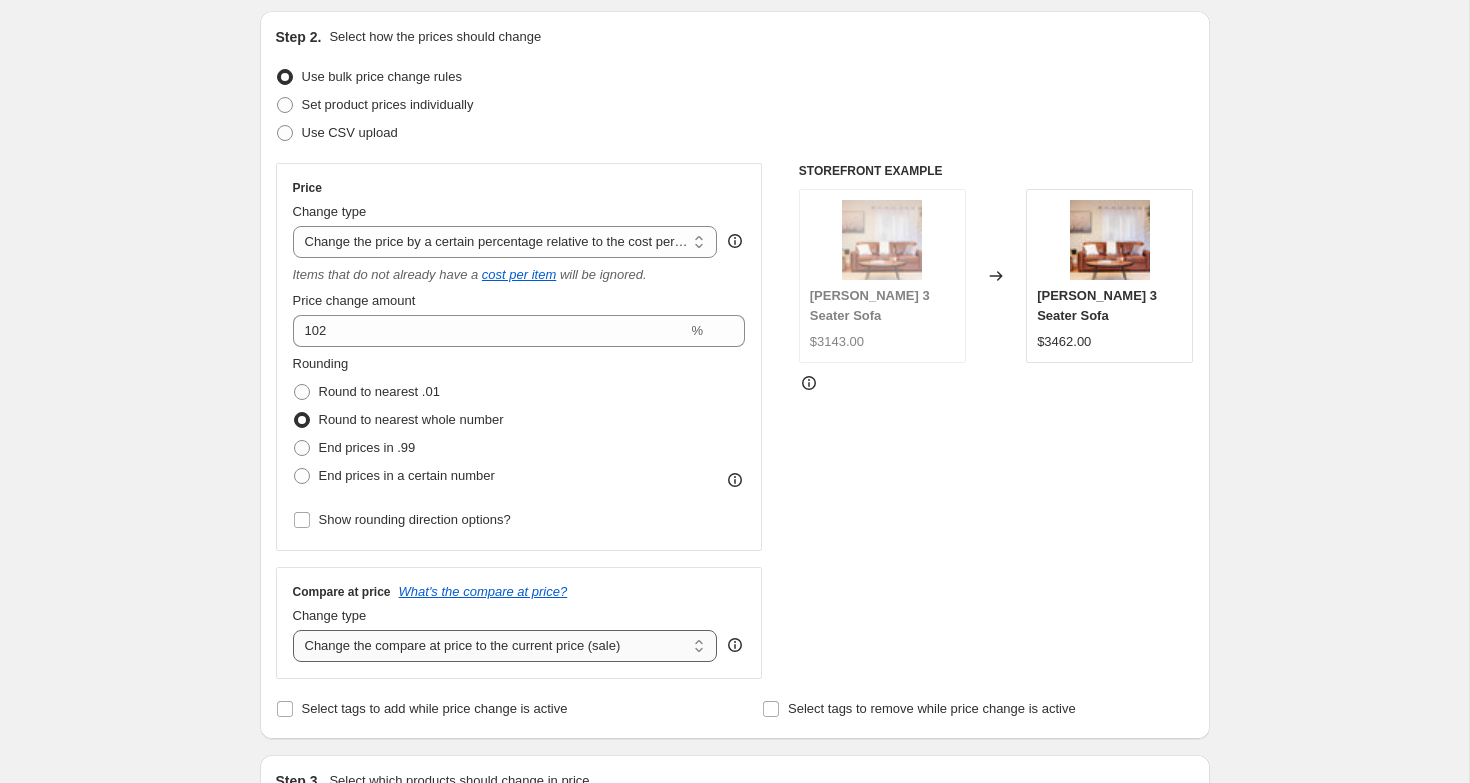 click on "Change the compare at price to the current price (sale) Change the compare at price to a certain amount Change the compare at price by a certain amount Change the compare at price by a certain percentage Change the compare at price by a certain amount relative to the actual price Change the compare at price by a certain percentage relative to the actual price Don't change the compare at price Remove the compare at price" at bounding box center [505, 646] 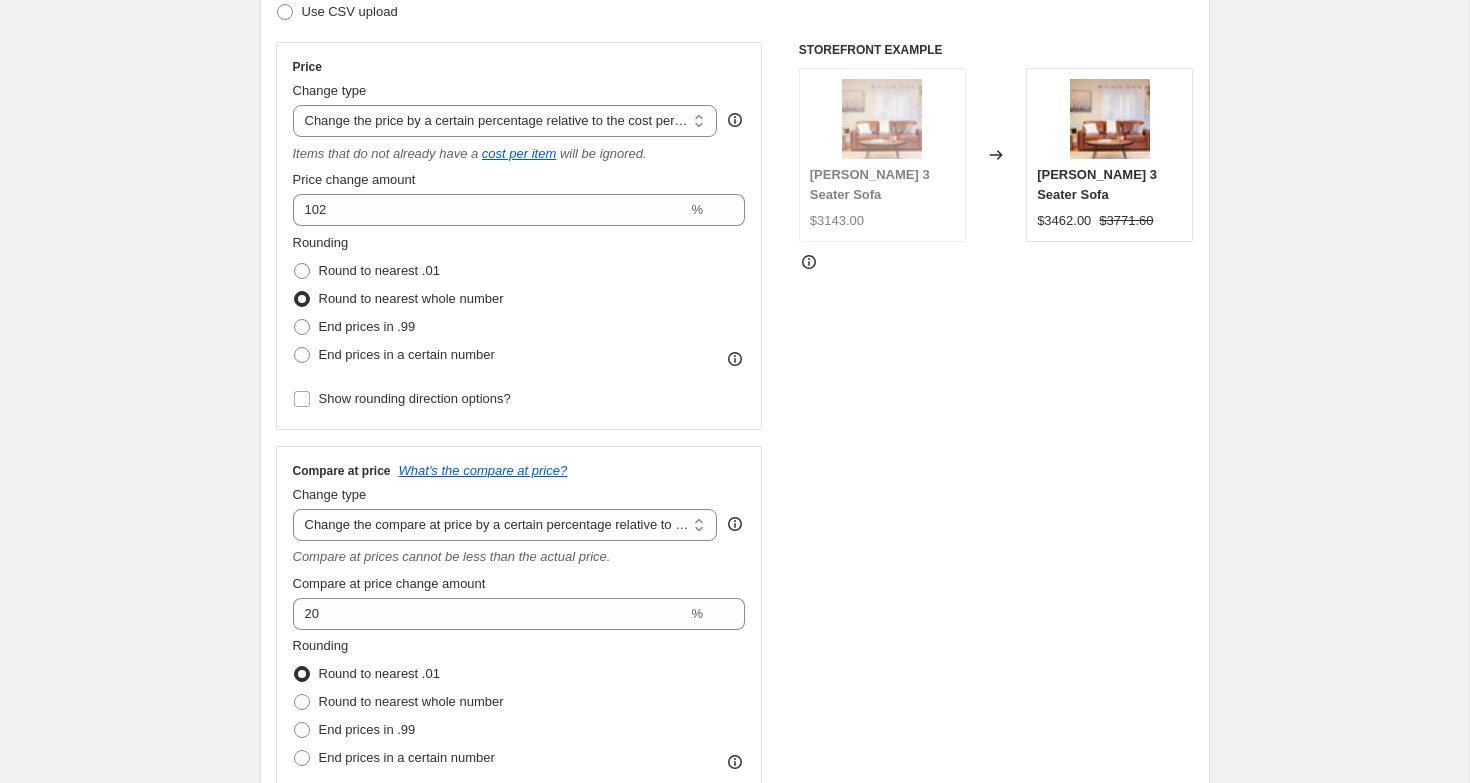 scroll, scrollTop: 368, scrollLeft: 0, axis: vertical 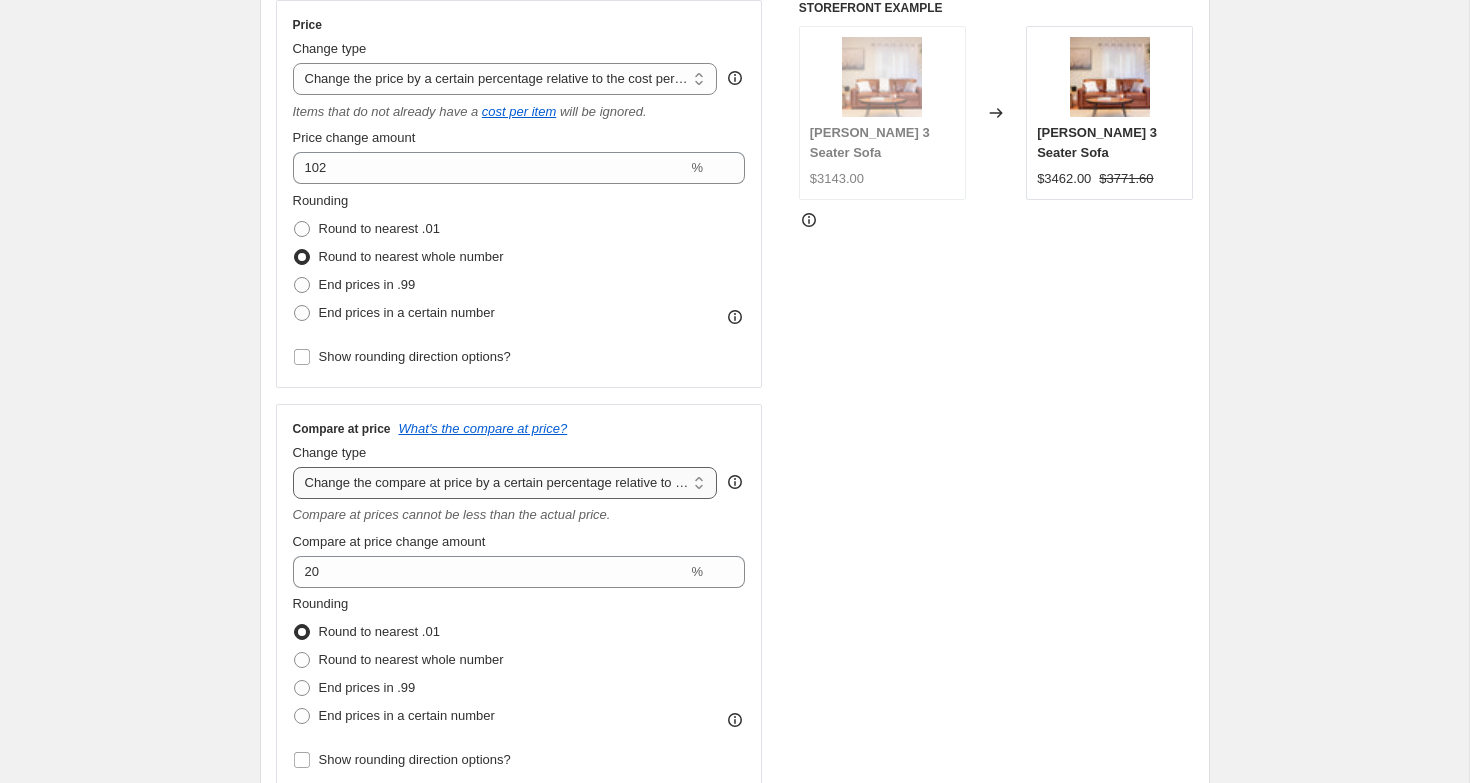 click on "Change the compare at price to the current price (sale) Change the compare at price to a certain amount Change the compare at price by a certain amount Change the compare at price by a certain percentage Change the compare at price by a certain amount relative to the actual price Change the compare at price by a certain percentage relative to the actual price Don't change the compare at price Remove the compare at price" at bounding box center [505, 483] 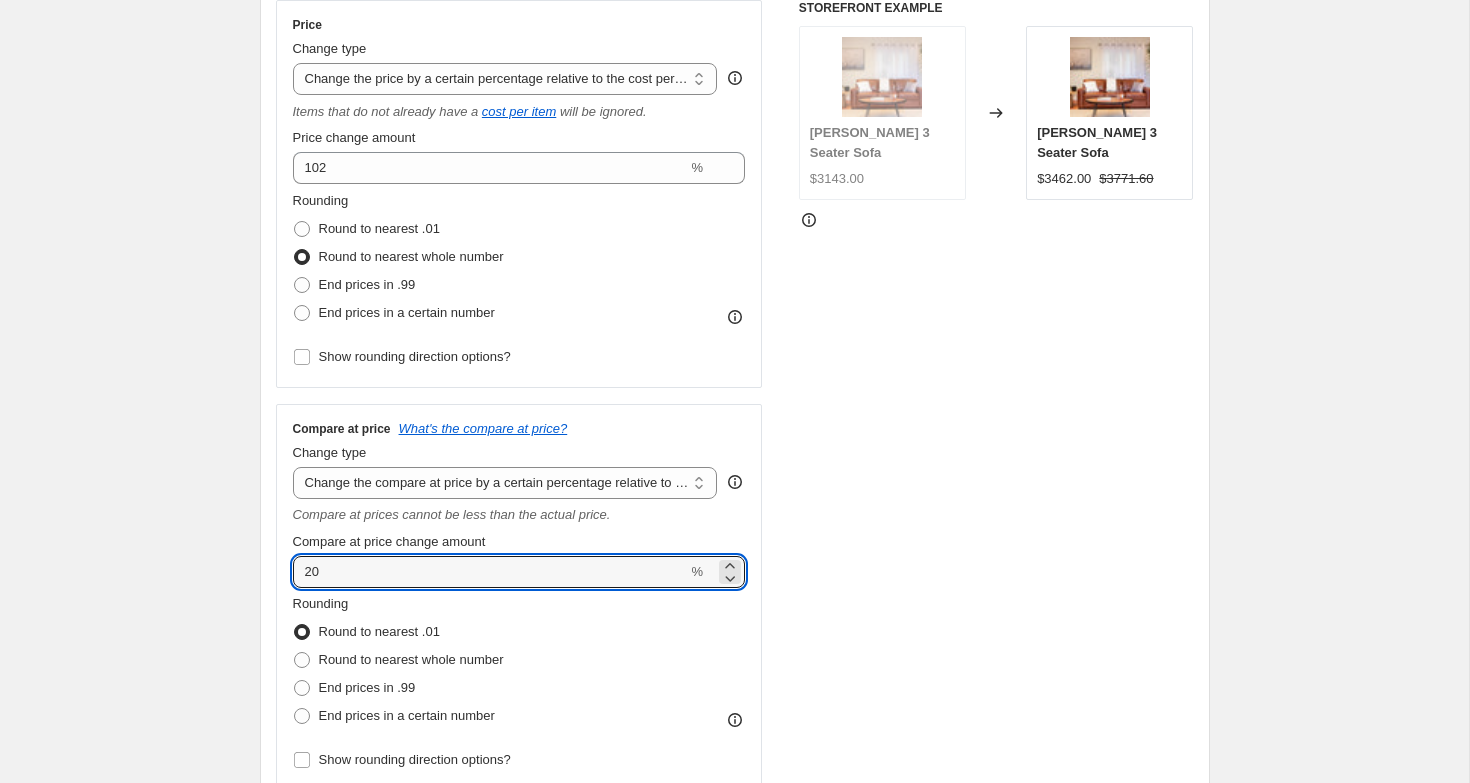 drag, startPoint x: 325, startPoint y: 567, endPoint x: 290, endPoint y: 567, distance: 35 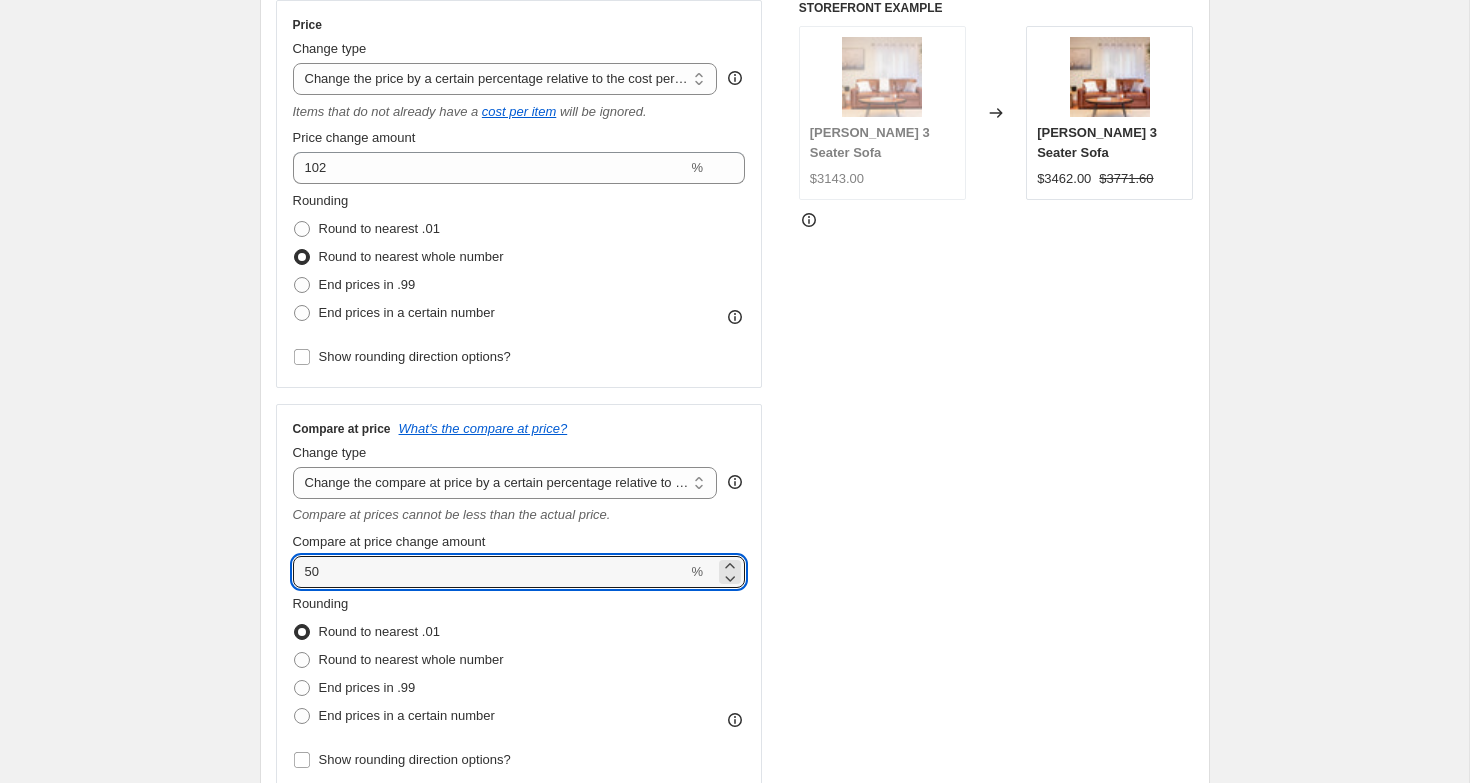type on "50" 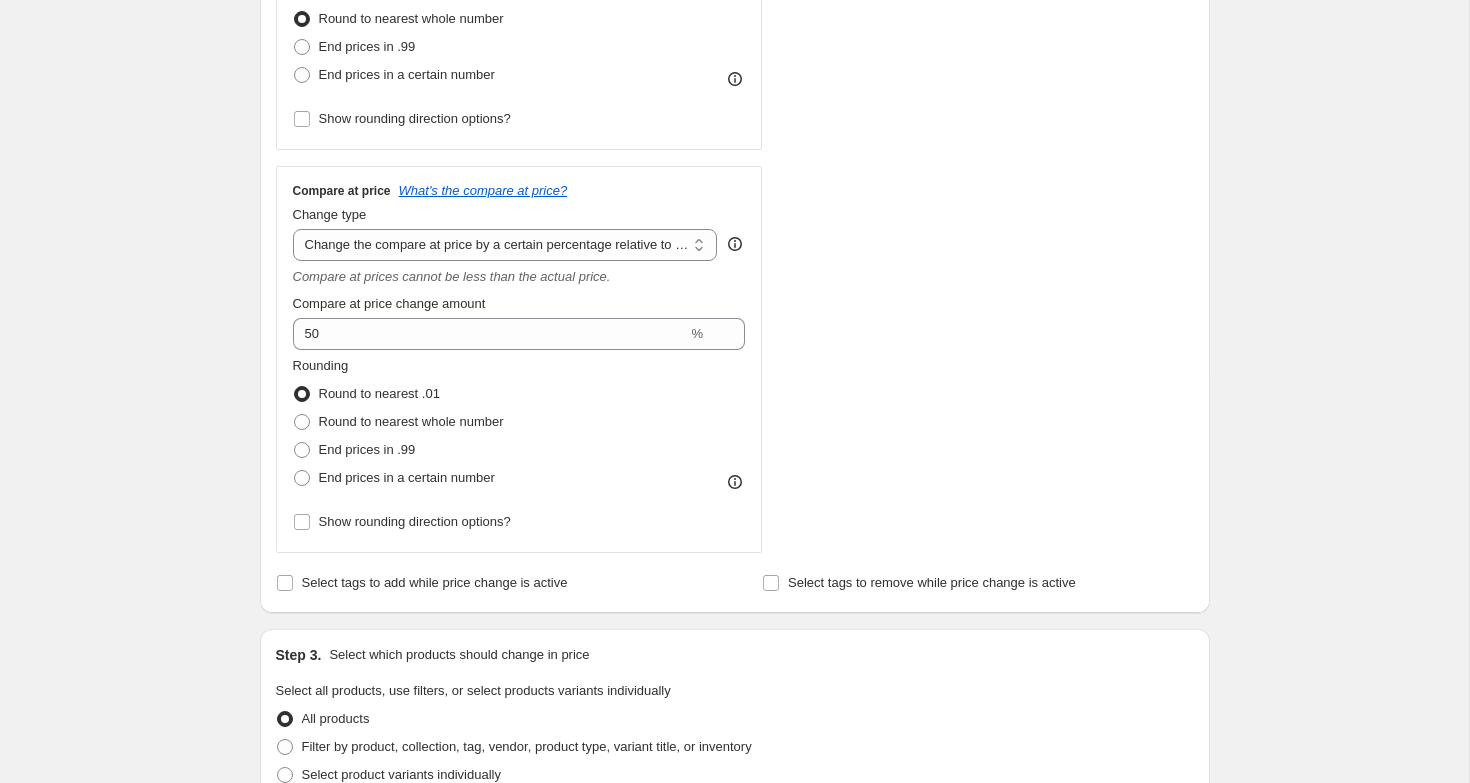 scroll, scrollTop: 637, scrollLeft: 0, axis: vertical 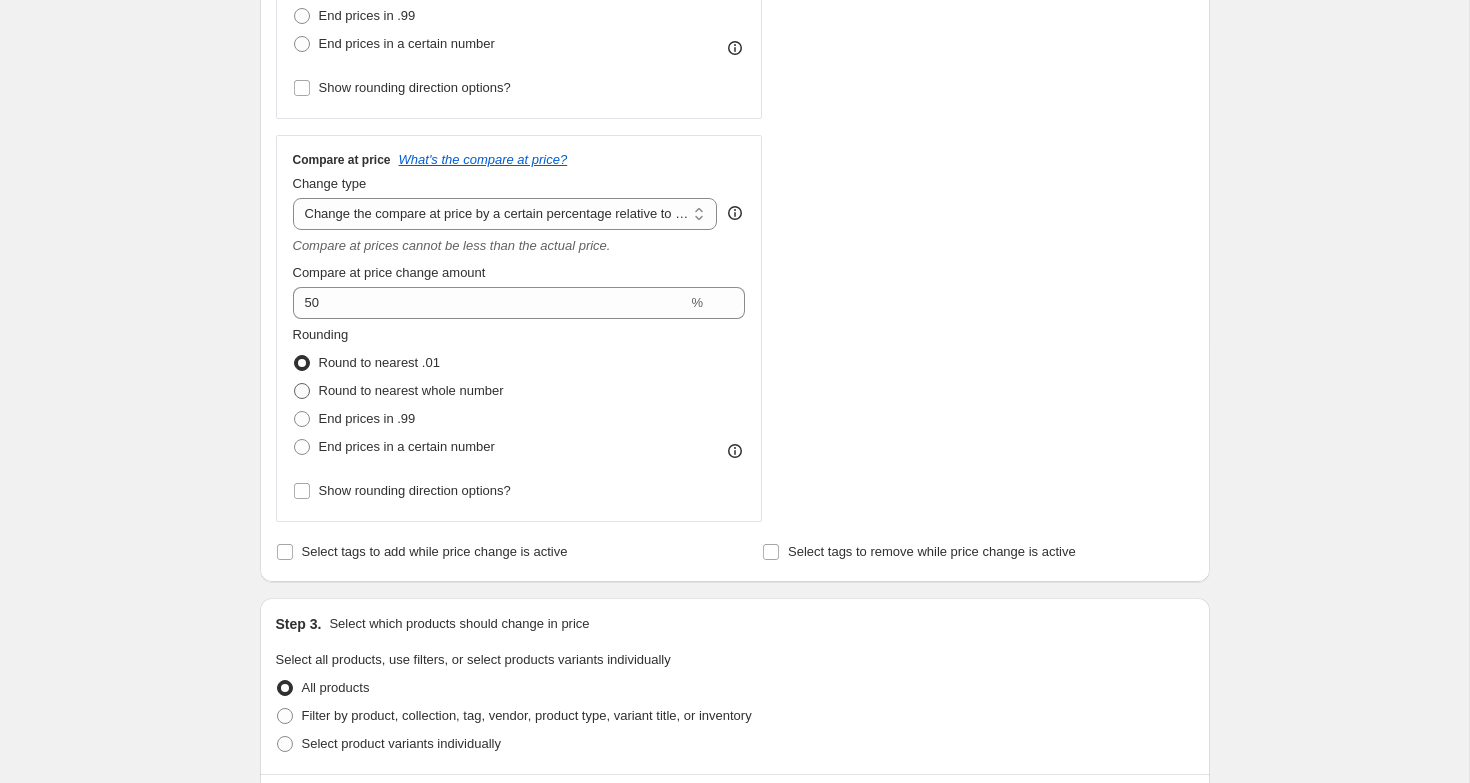 click on "Round to nearest whole number" at bounding box center (411, 390) 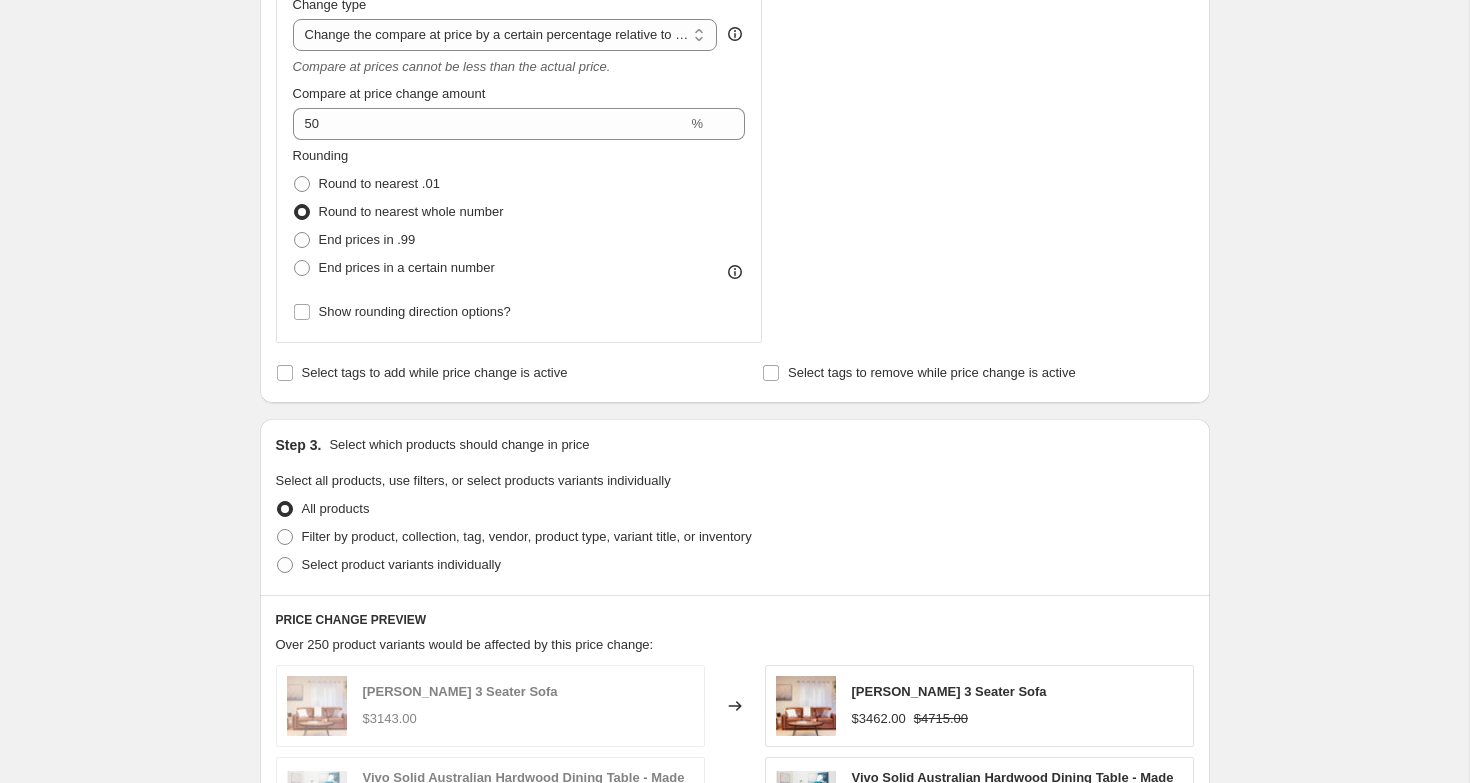 scroll, scrollTop: 854, scrollLeft: 0, axis: vertical 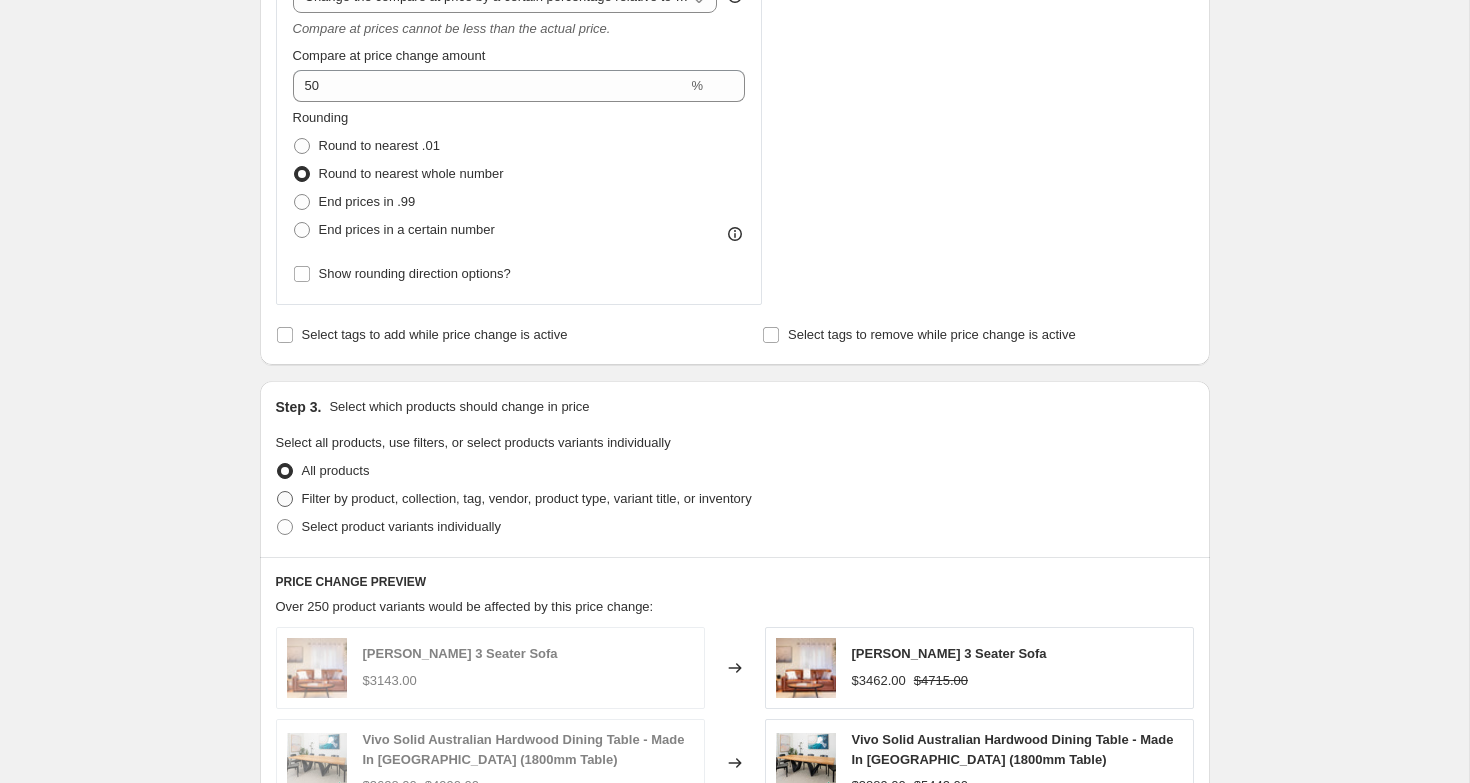 click on "Filter by product, collection, tag, vendor, product type, variant title, or inventory" at bounding box center [527, 498] 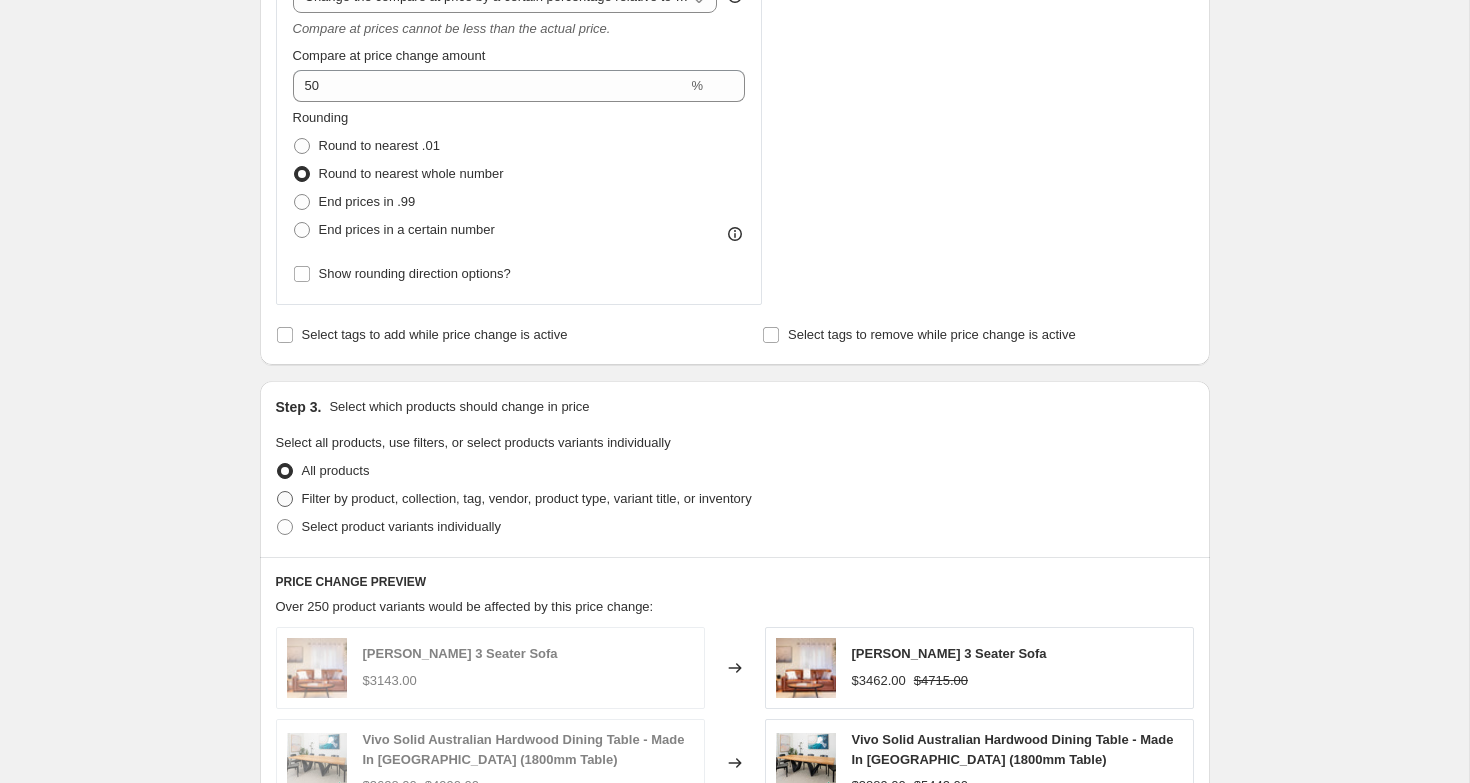 radio on "true" 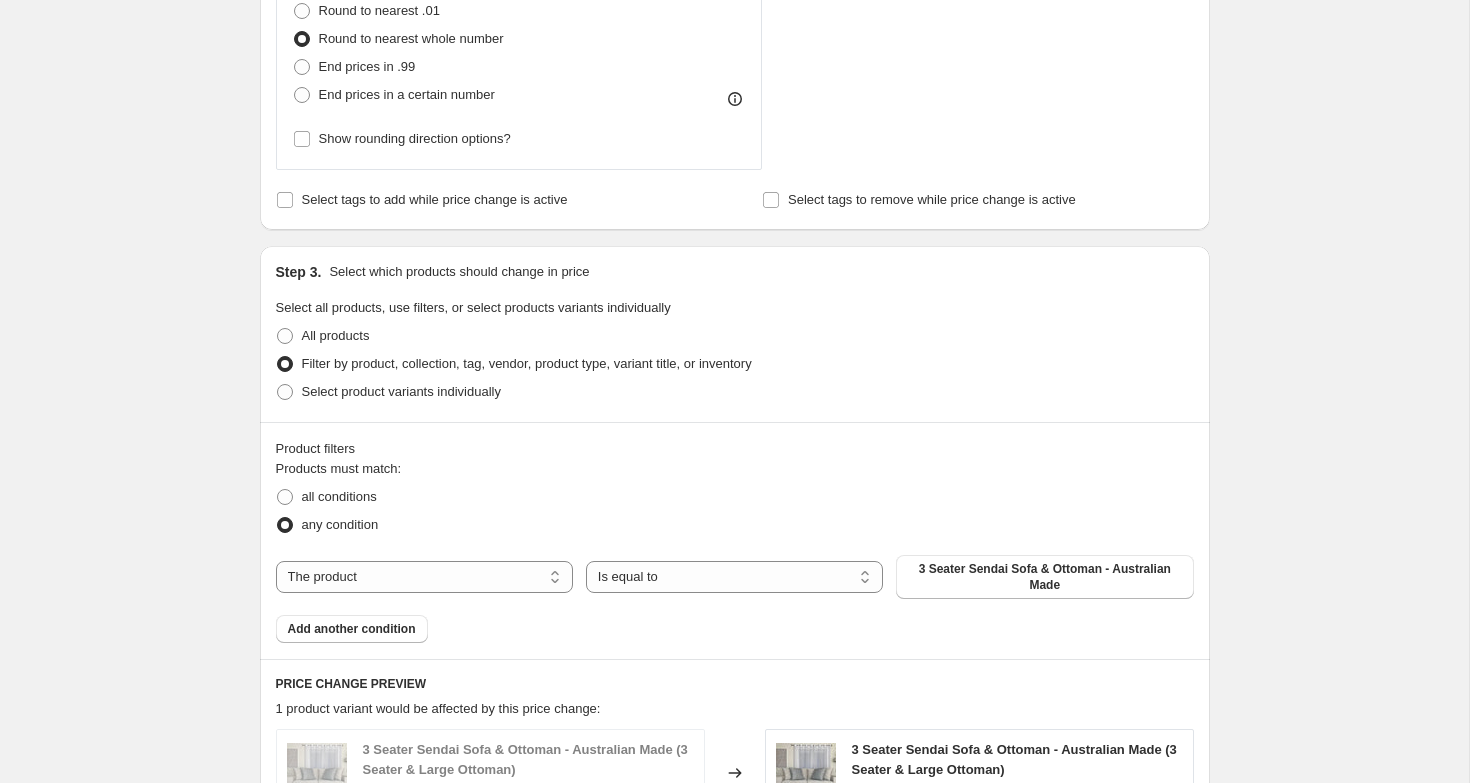 scroll, scrollTop: 997, scrollLeft: 0, axis: vertical 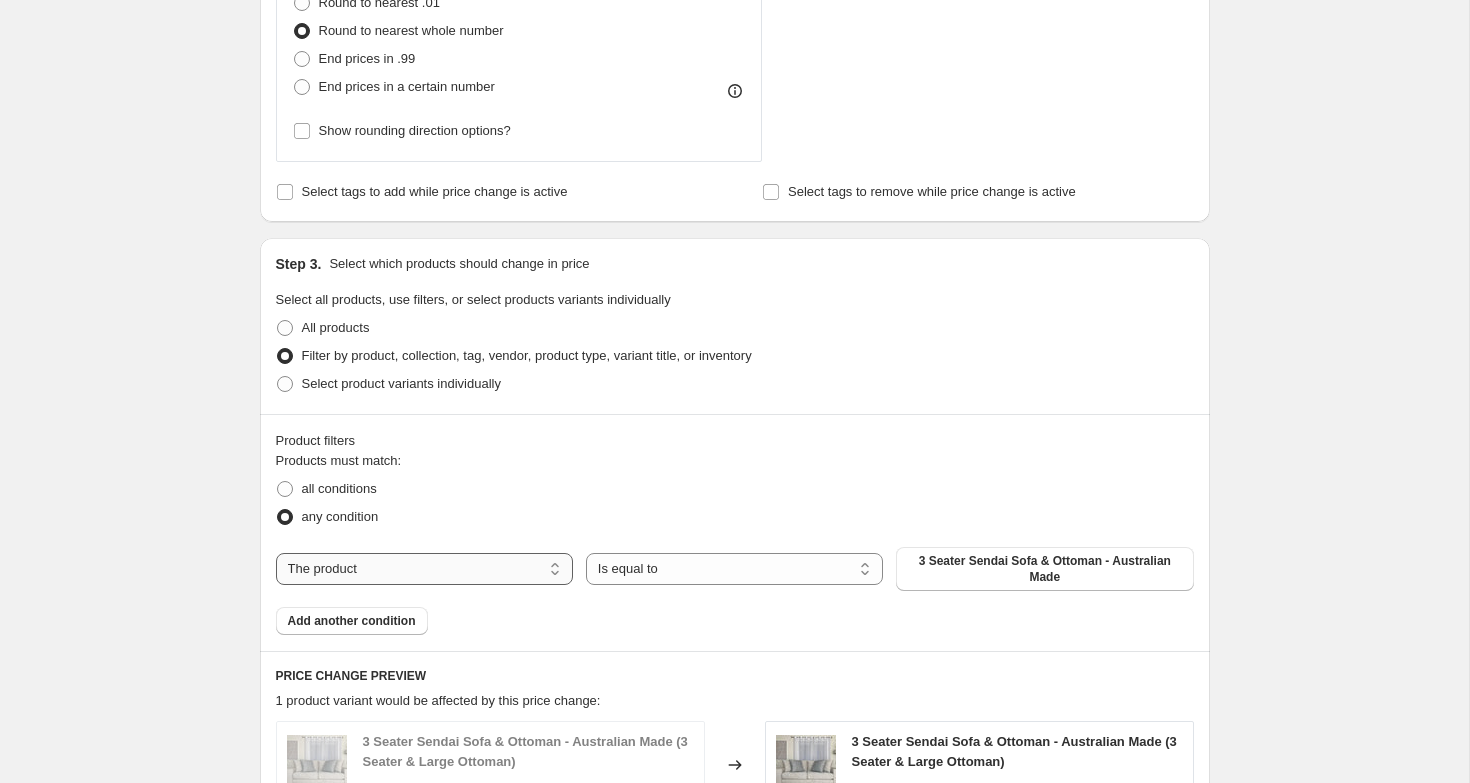 click on "The product The product's collection The product's tag The product's vendor The product's type The product's status The variant's title Inventory quantity" at bounding box center (424, 569) 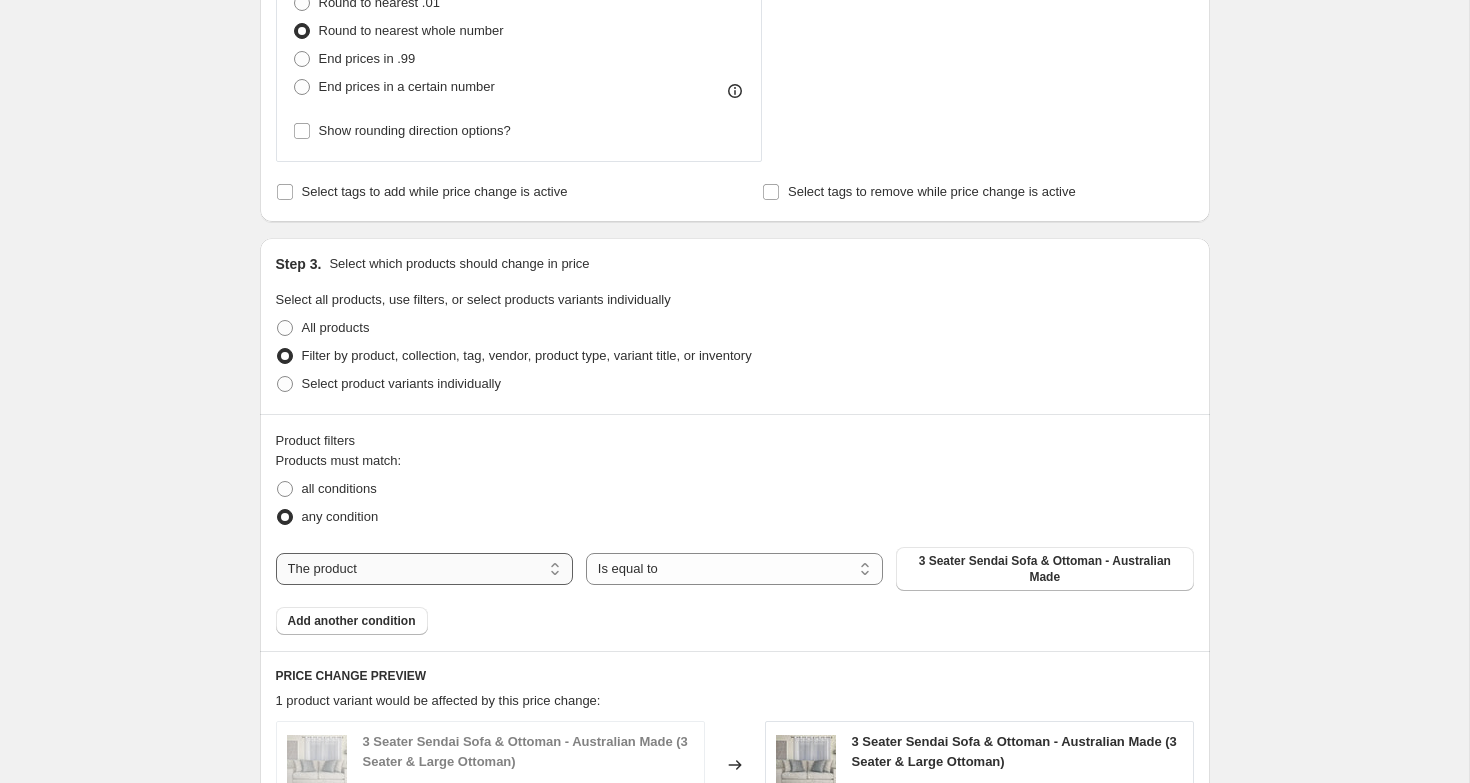 select on "vendor" 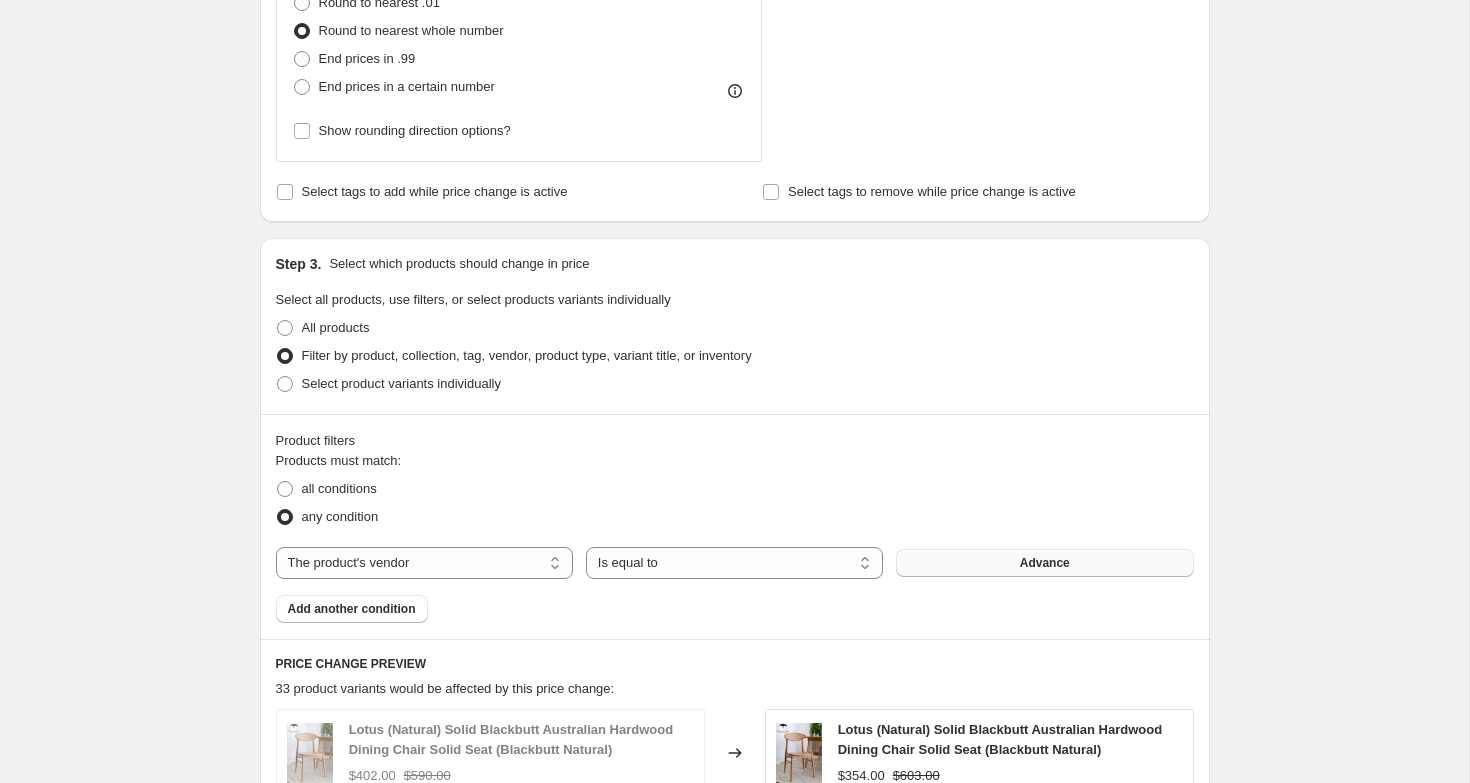 click on "Advance" at bounding box center [1044, 563] 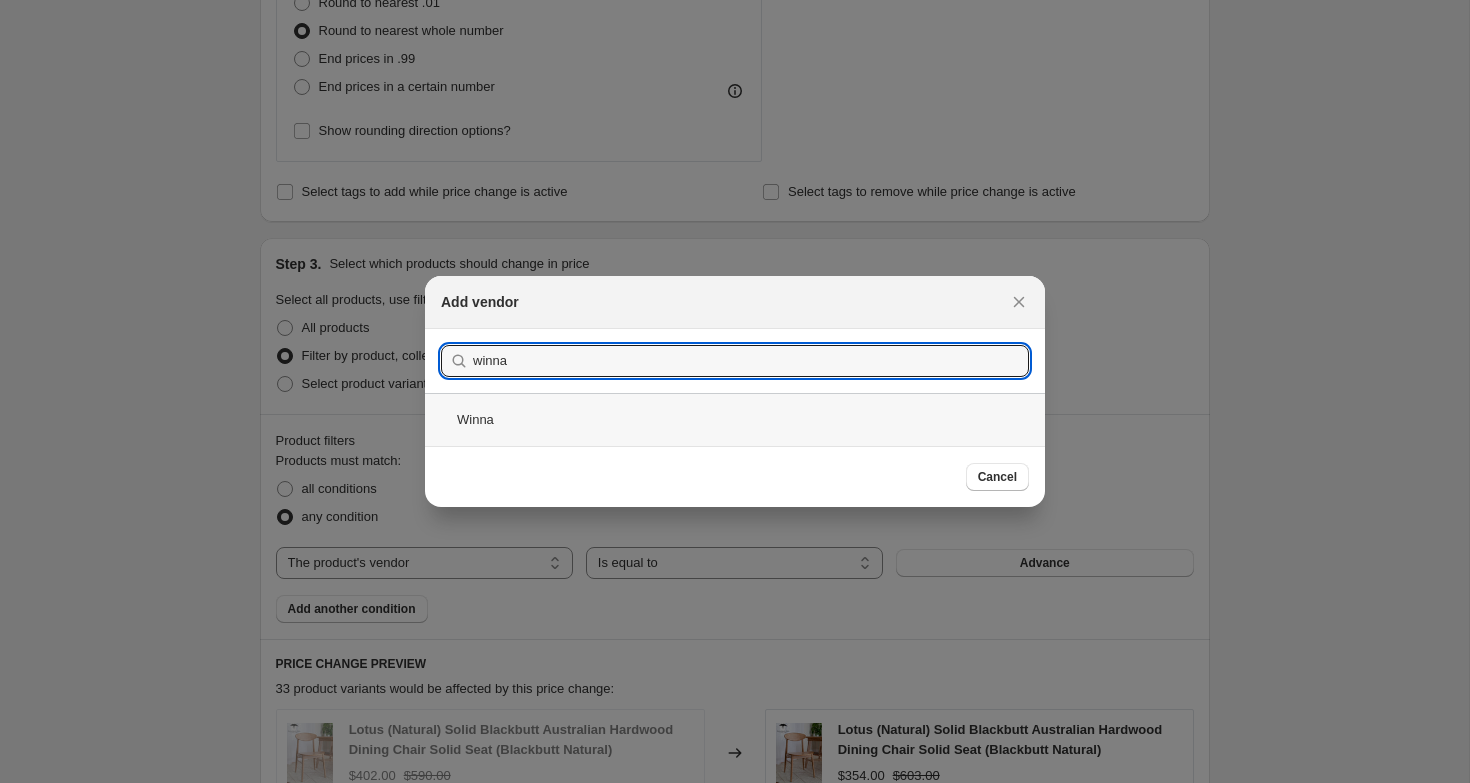 type on "winna" 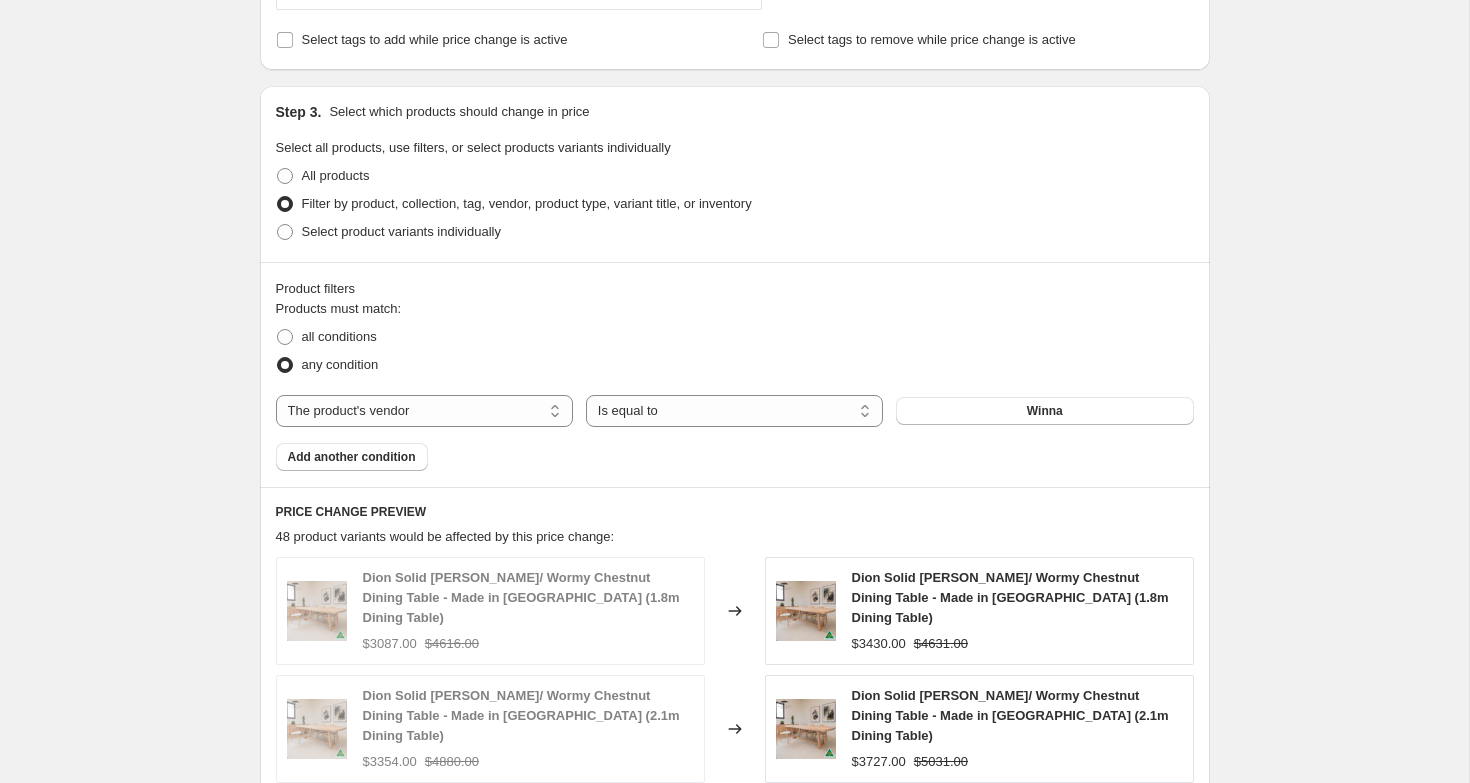 scroll, scrollTop: 1195, scrollLeft: 0, axis: vertical 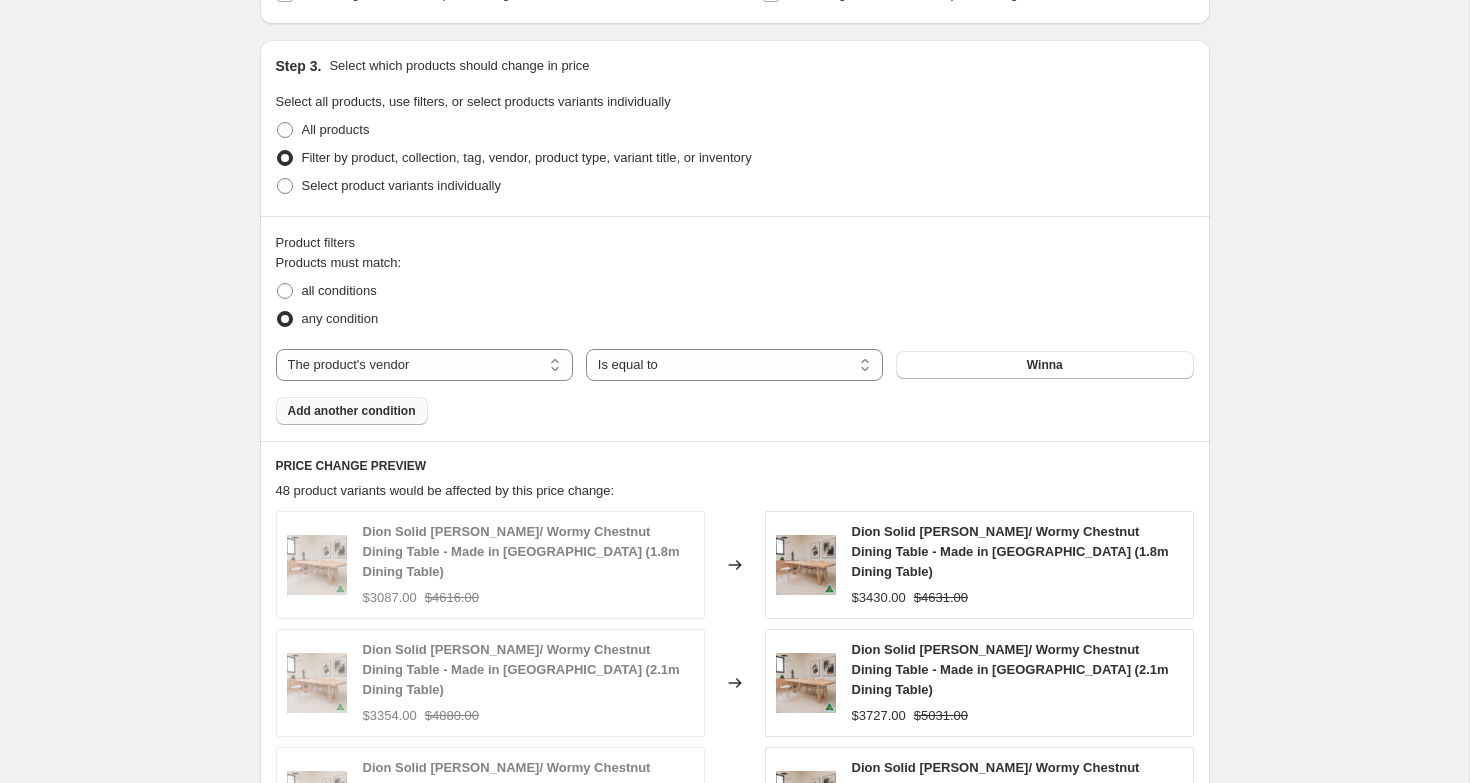 click on "Add another condition" at bounding box center (352, 411) 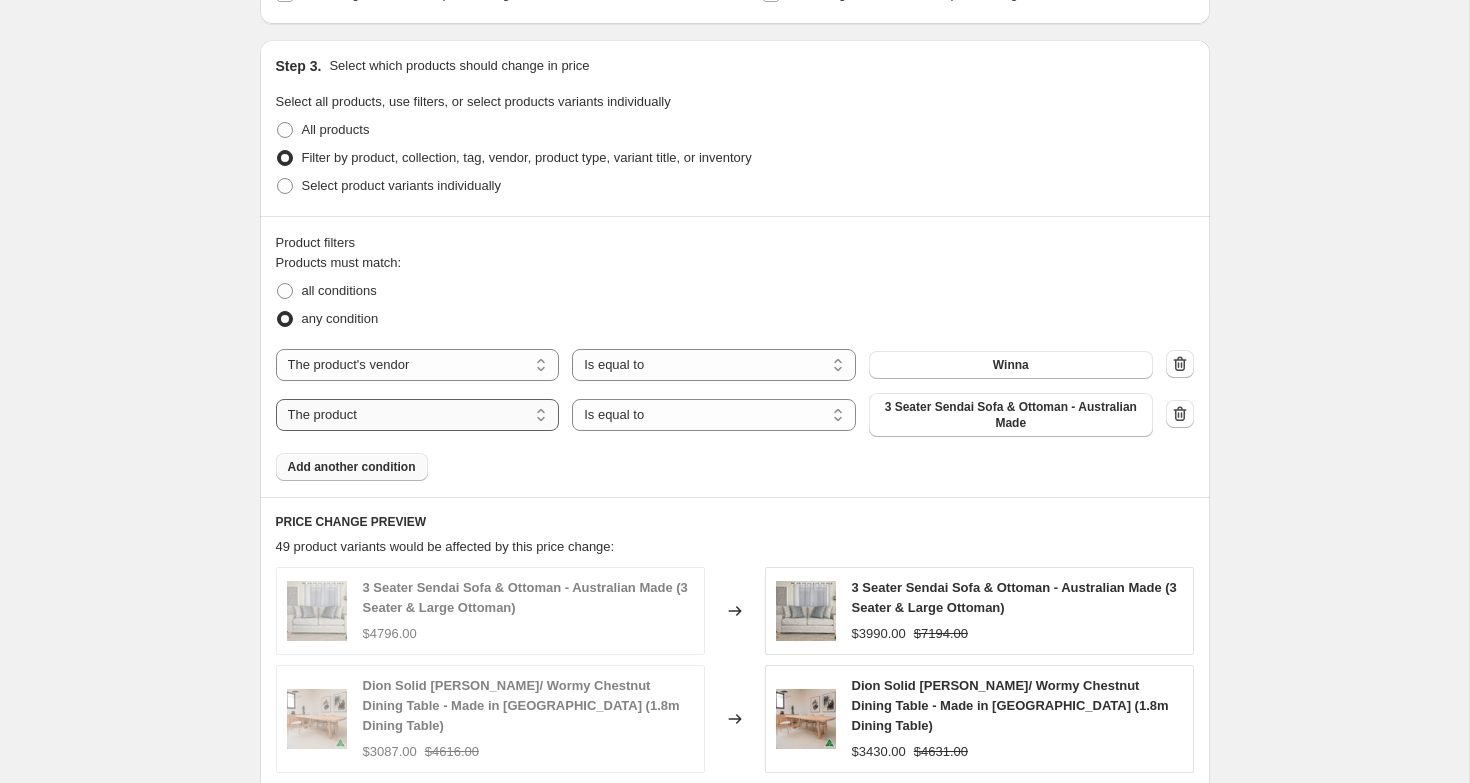 click on "The product The product's collection The product's tag The product's vendor The product's type The product's status The variant's title Inventory quantity" at bounding box center (418, 415) 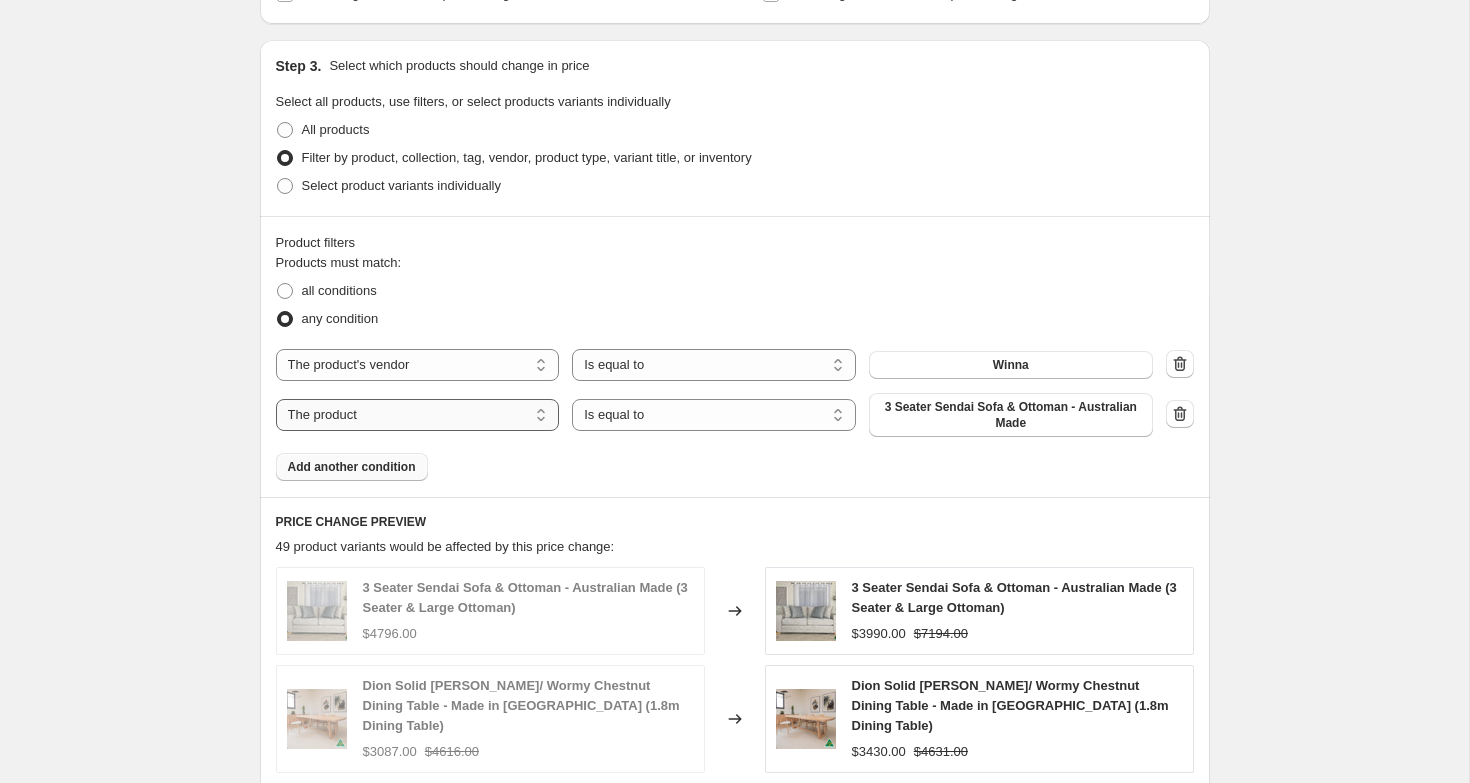 select on "product_type" 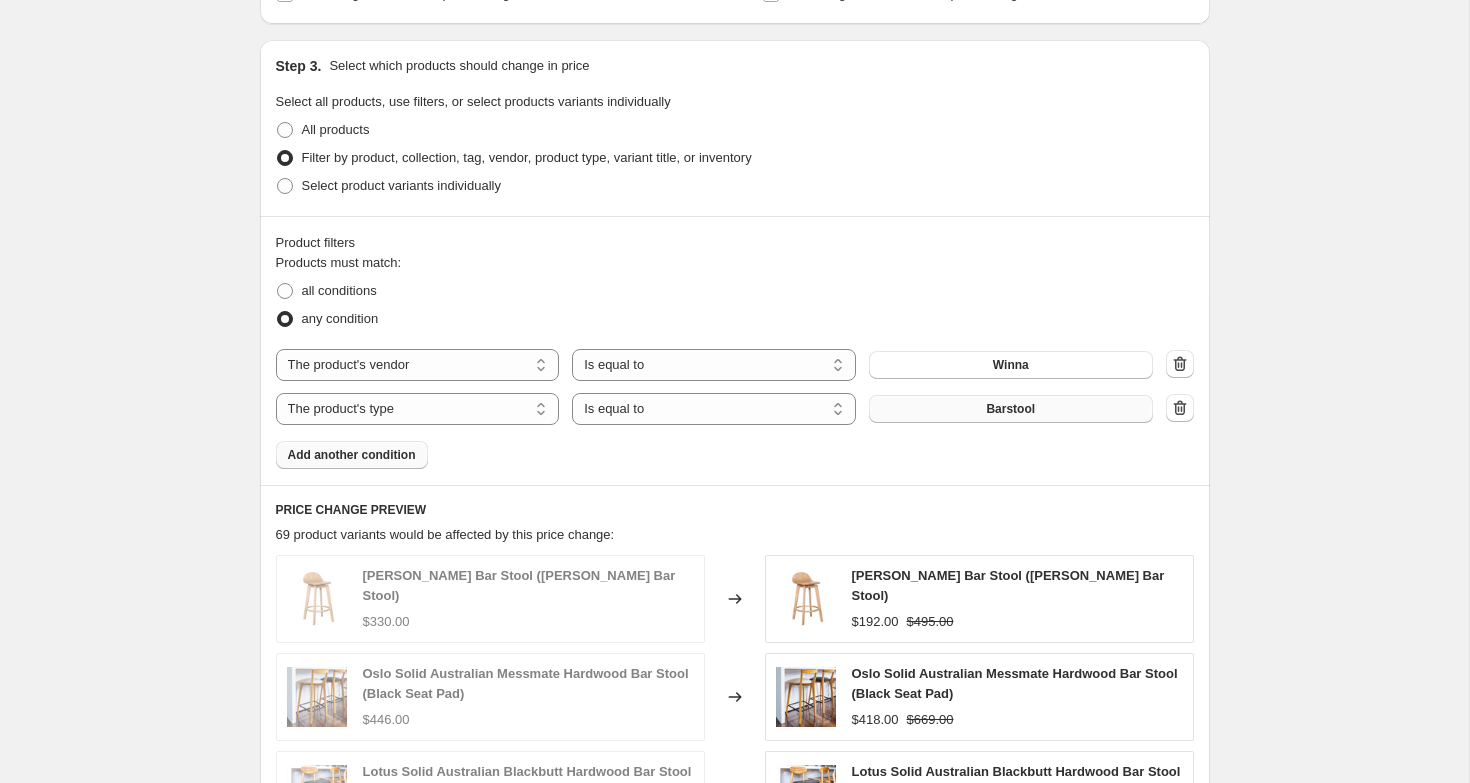 click on "Barstool" at bounding box center (1011, 409) 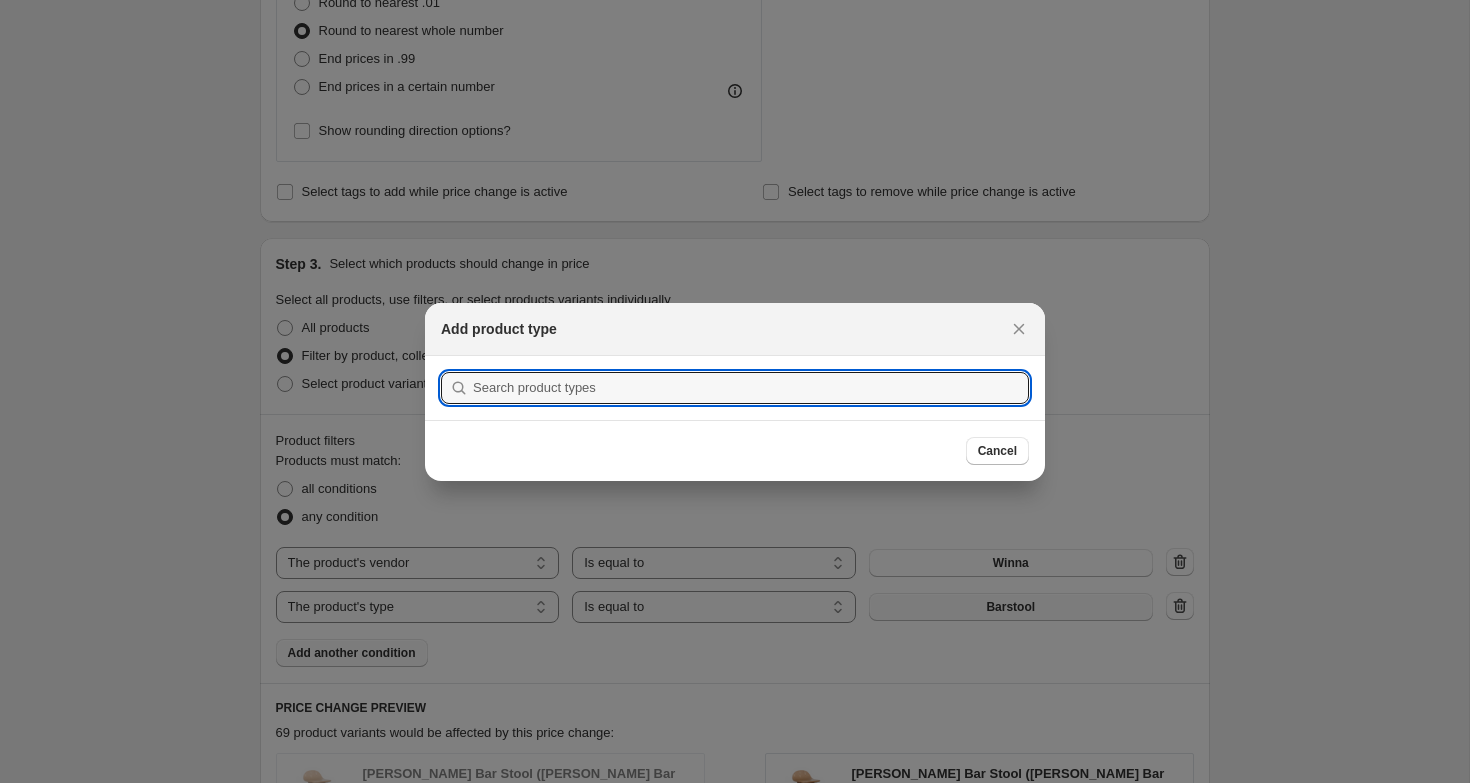 scroll, scrollTop: 1195, scrollLeft: 0, axis: vertical 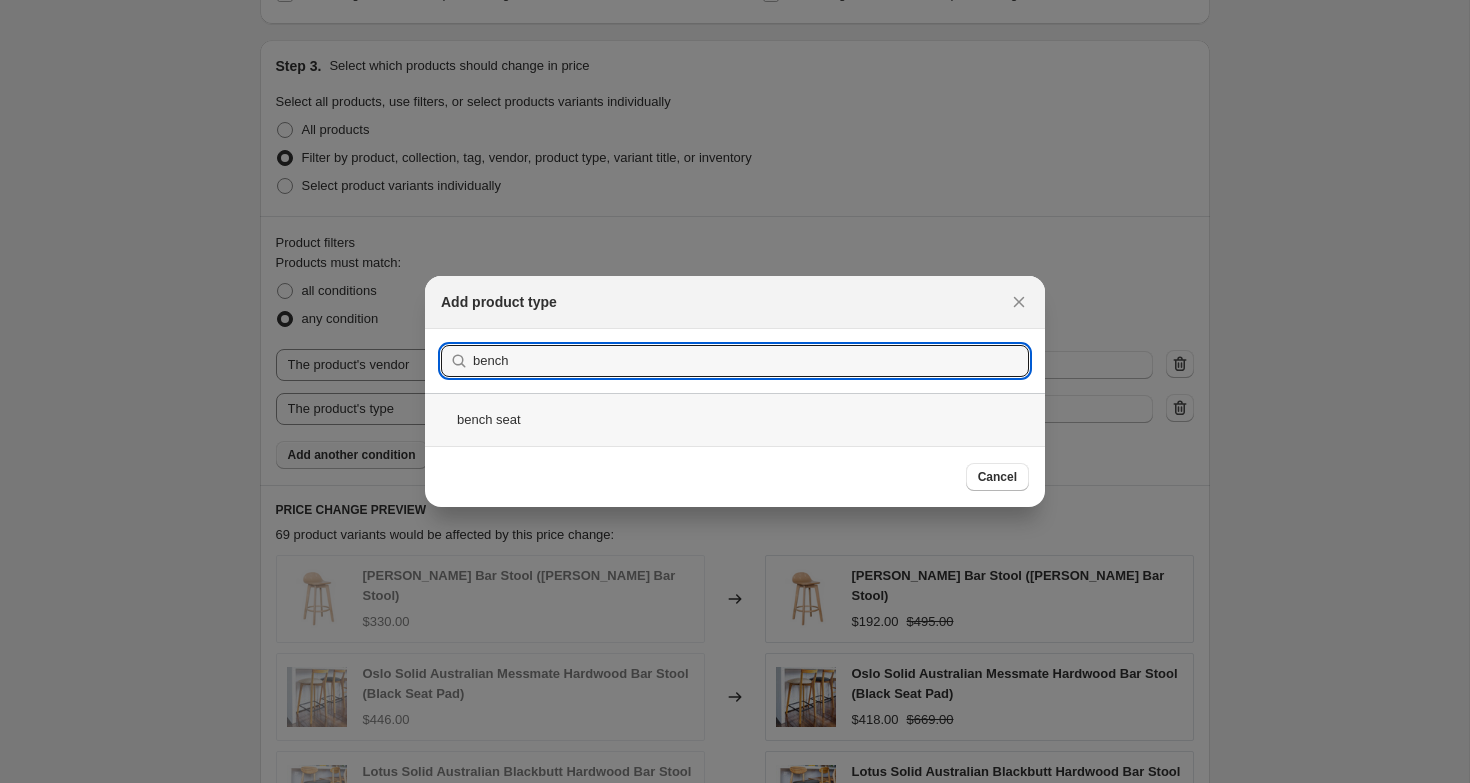type on "bench" 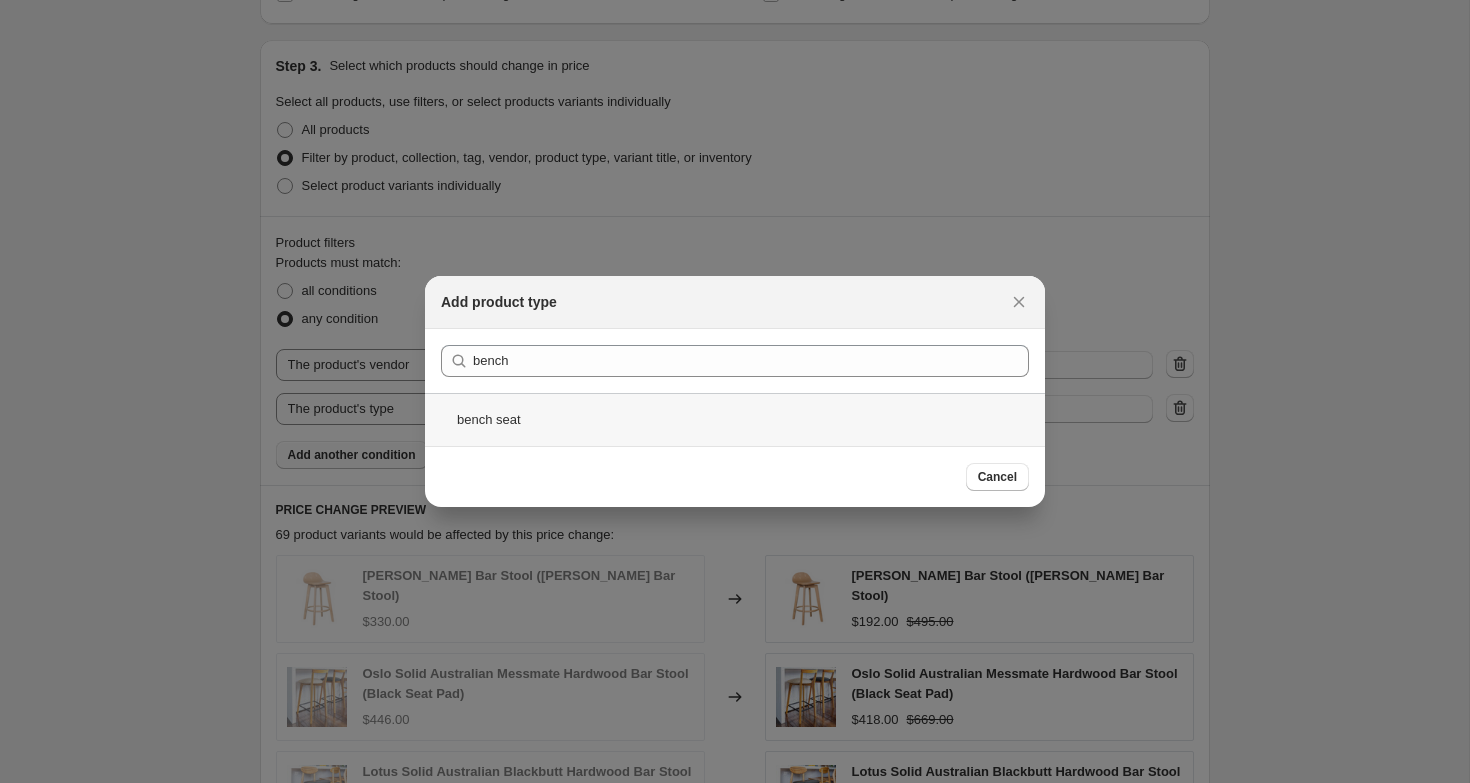 click on "bench seat" at bounding box center (735, 419) 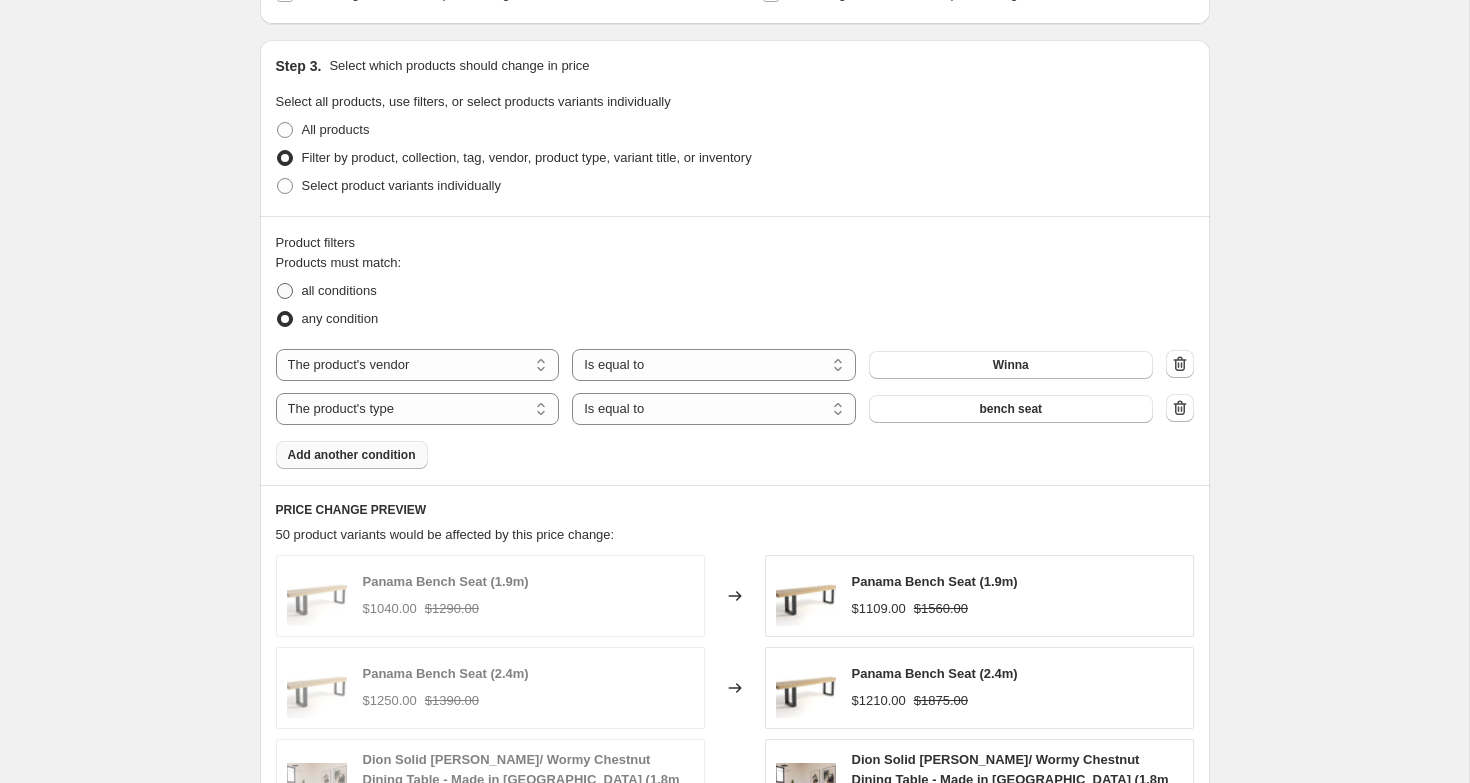 click on "all conditions" at bounding box center [339, 290] 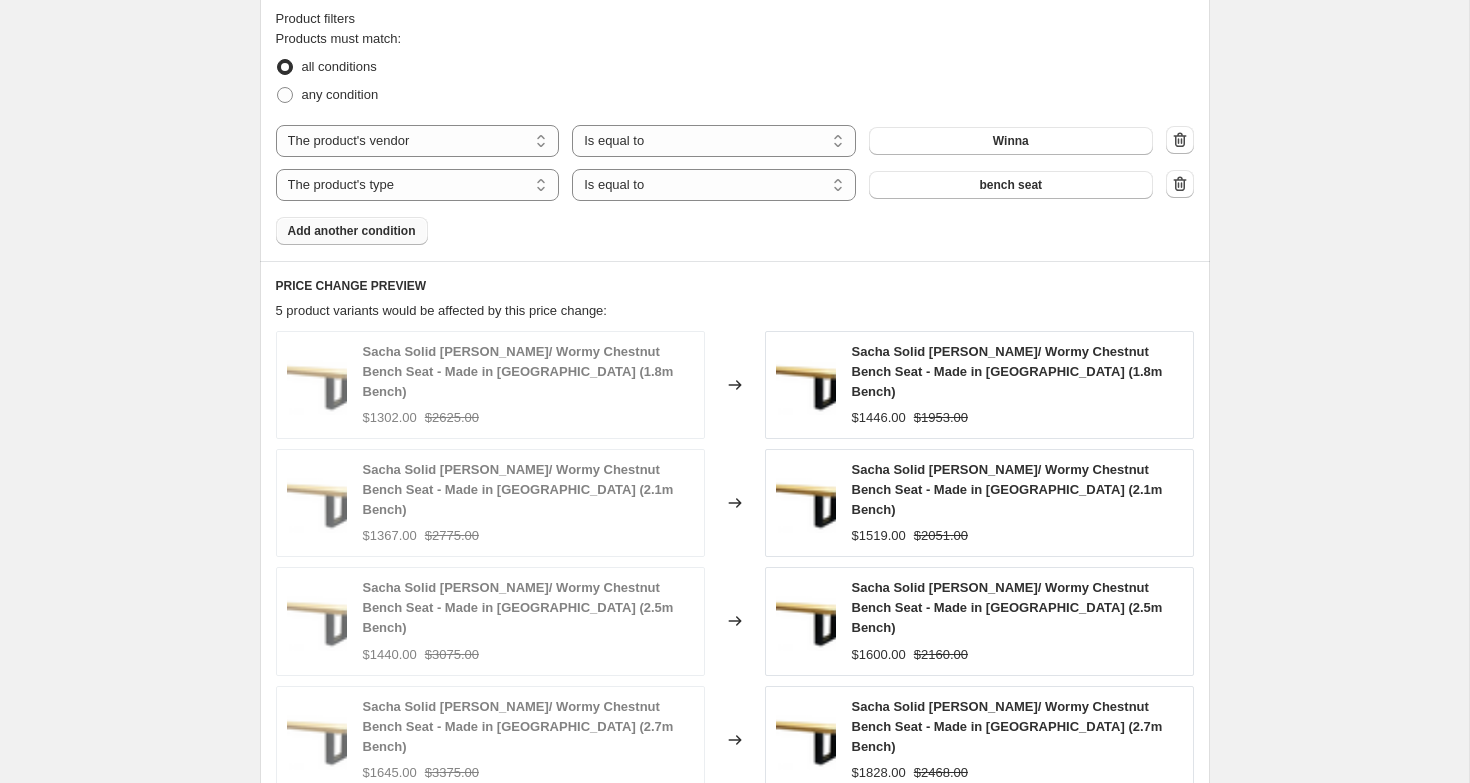 scroll, scrollTop: 1818, scrollLeft: 0, axis: vertical 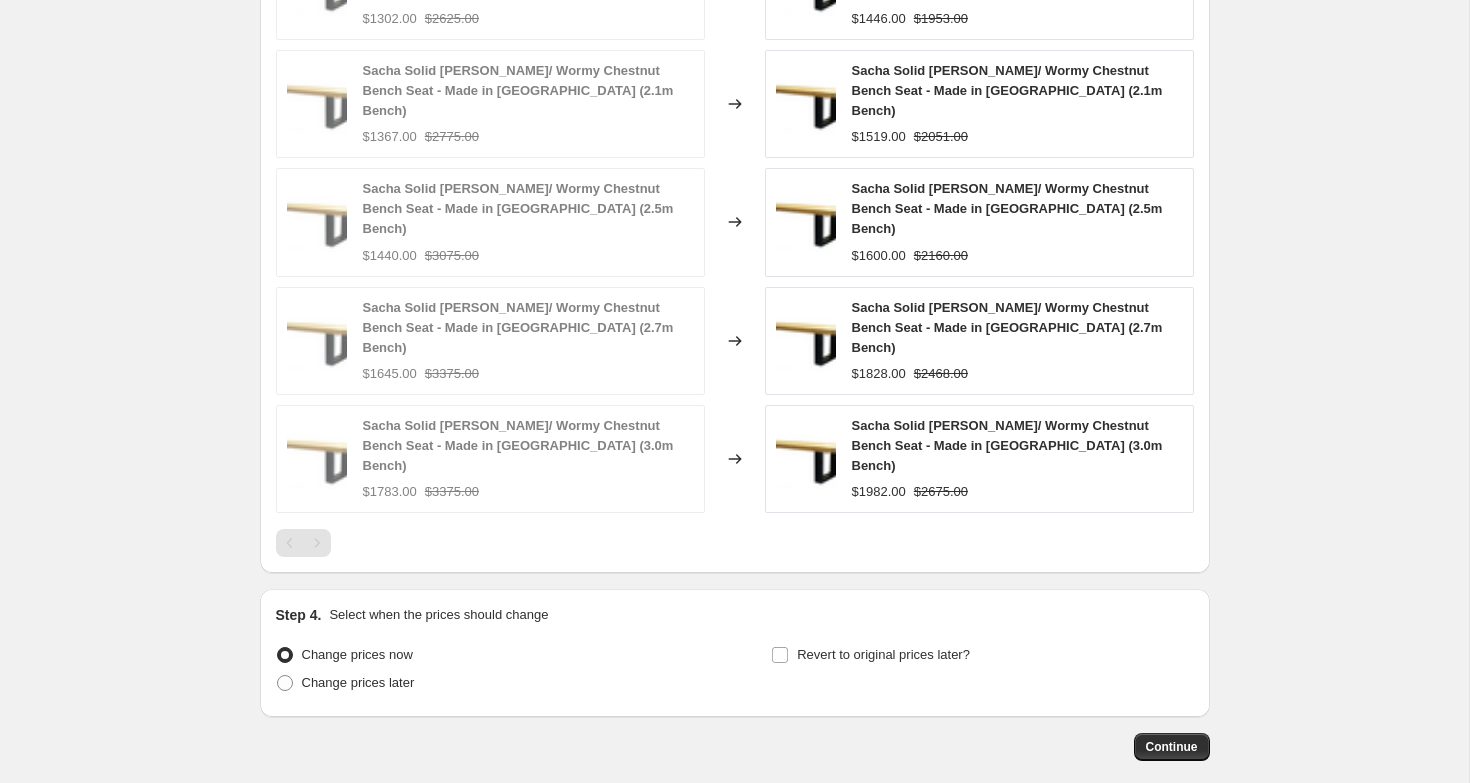 click at bounding box center (317, 543) 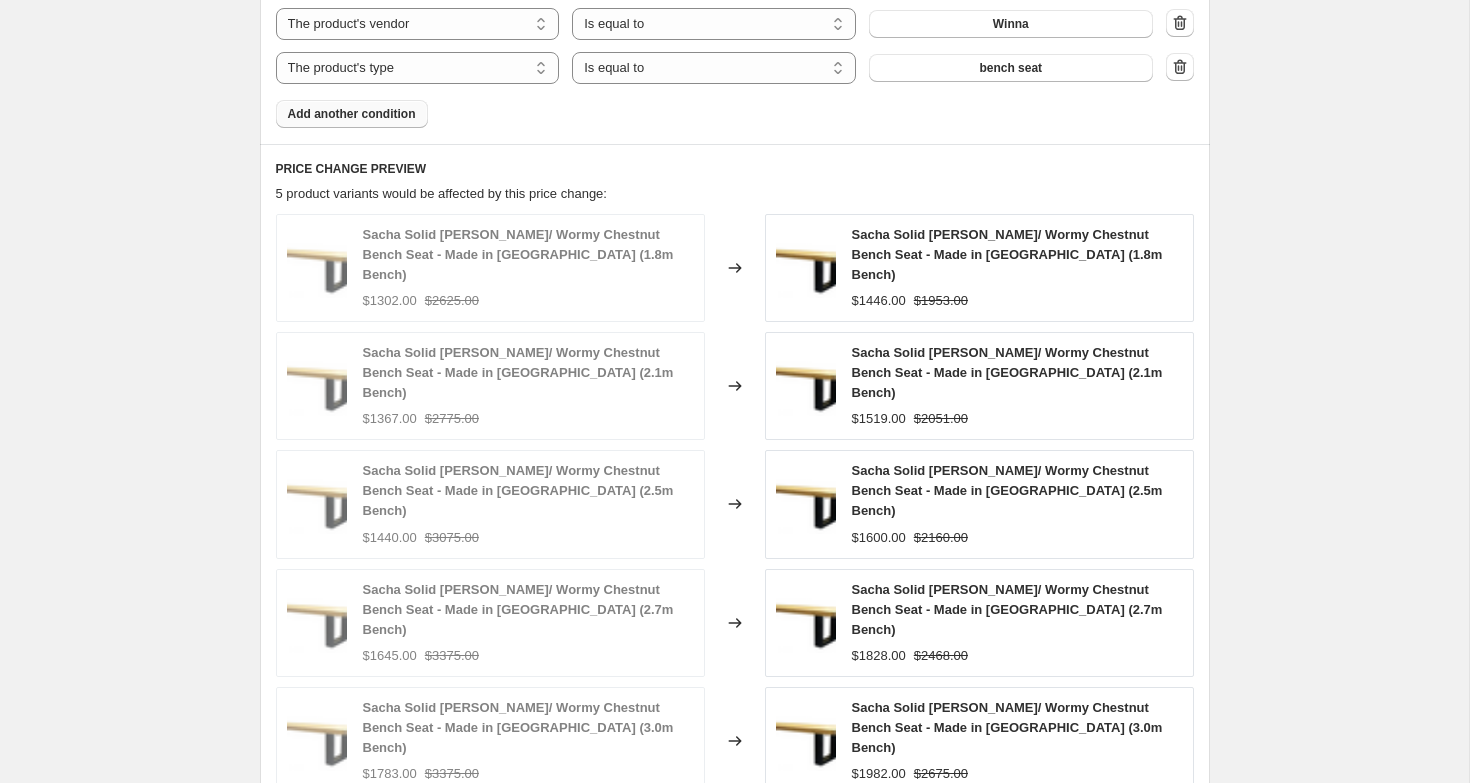scroll, scrollTop: 1818, scrollLeft: 0, axis: vertical 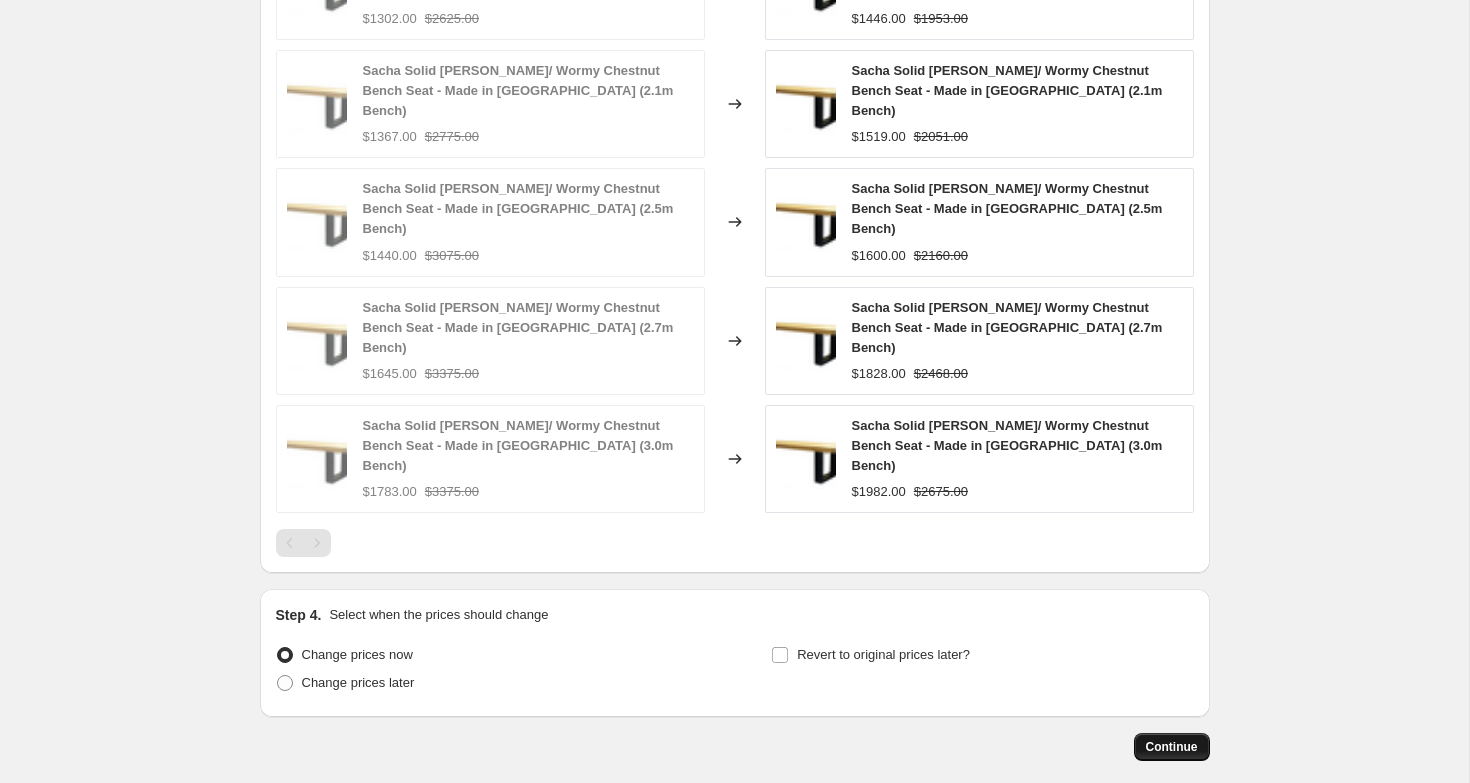 click on "Continue" at bounding box center (1172, 747) 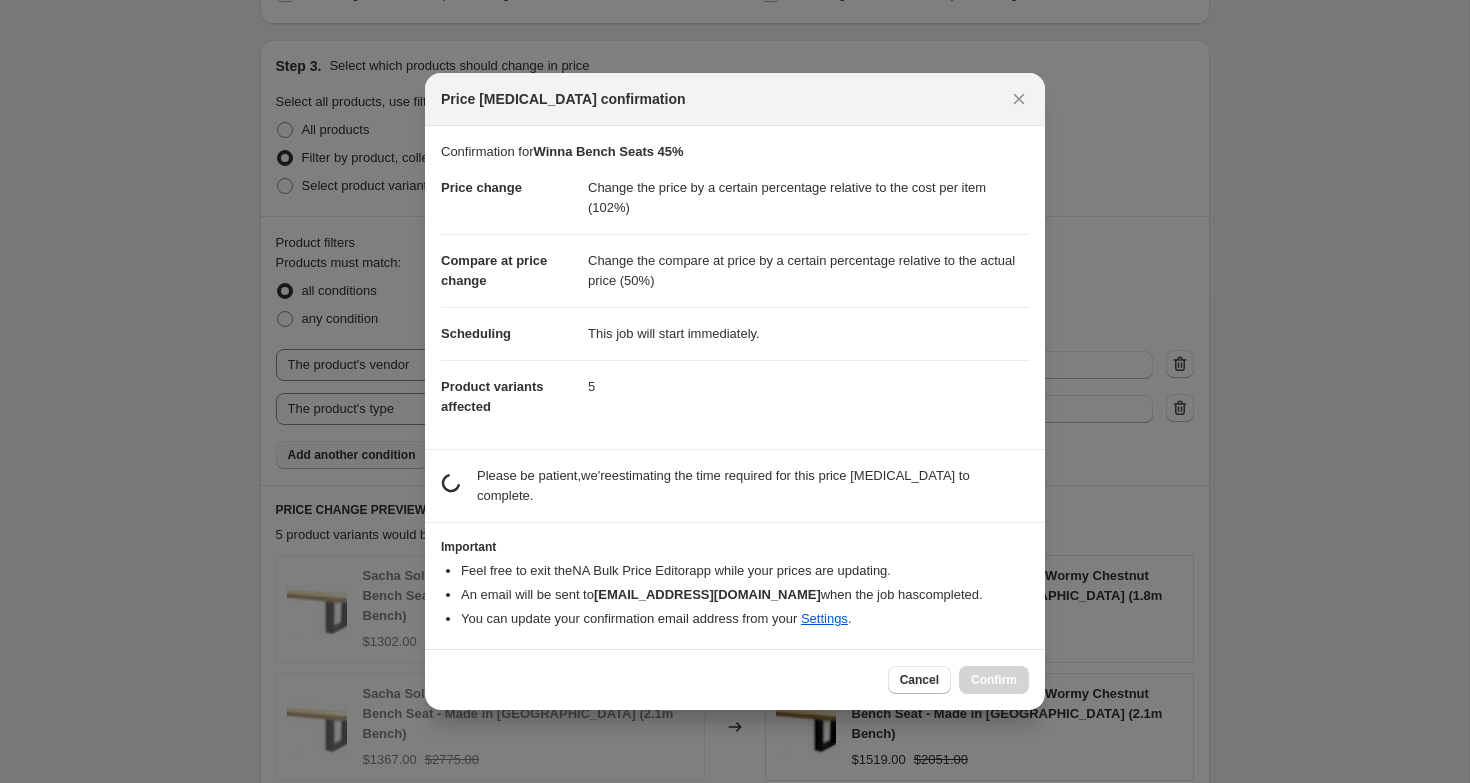 scroll, scrollTop: 0, scrollLeft: 0, axis: both 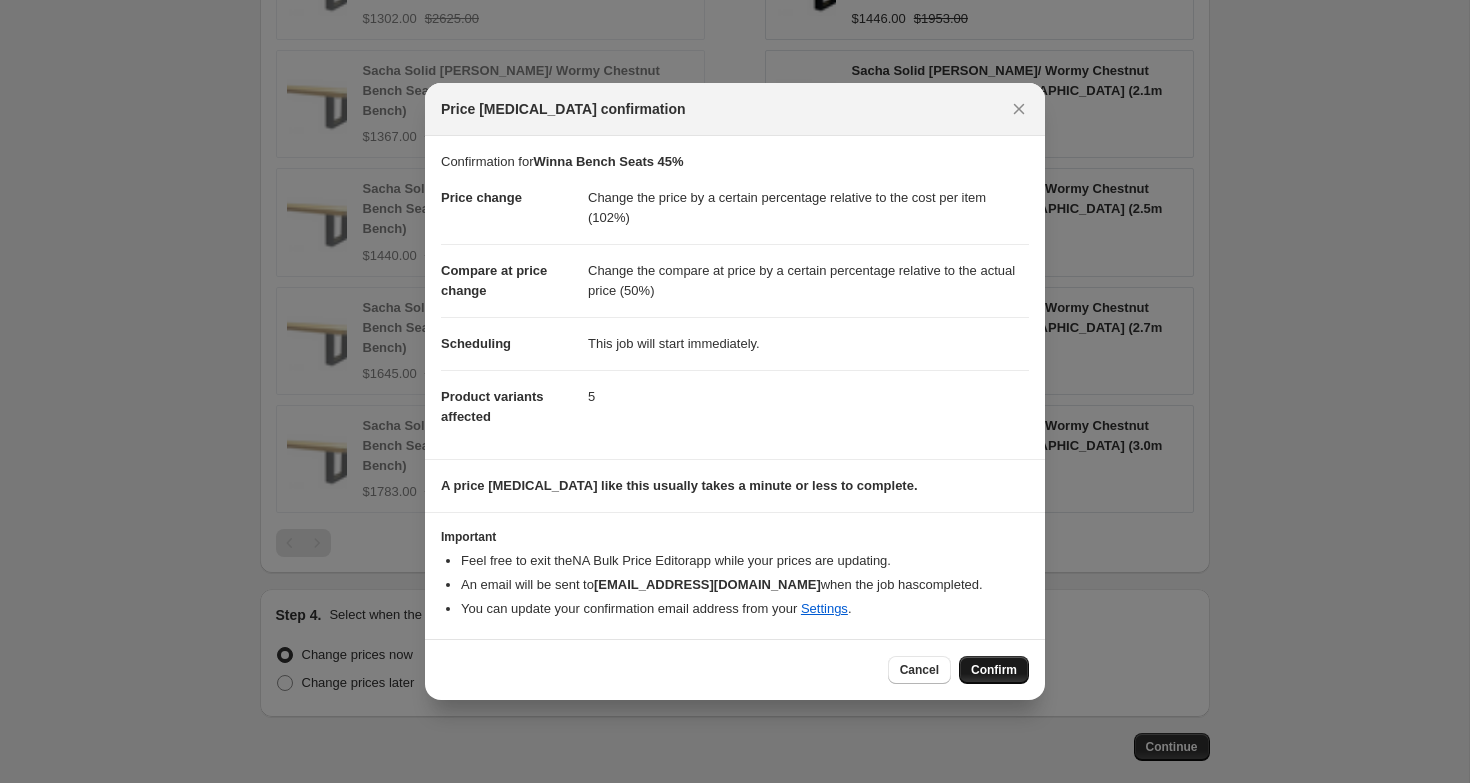 click on "Confirm" at bounding box center [994, 670] 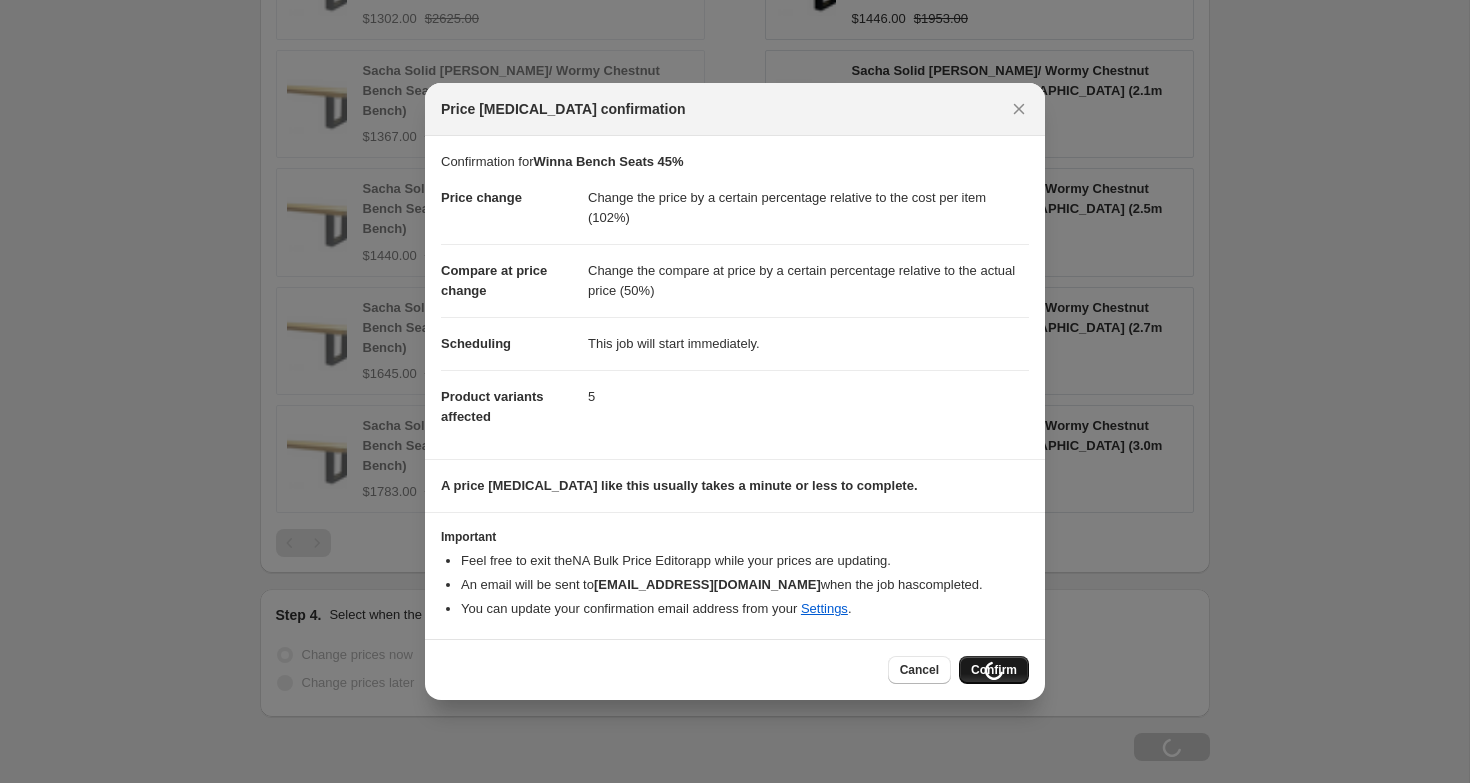 scroll, scrollTop: 1886, scrollLeft: 0, axis: vertical 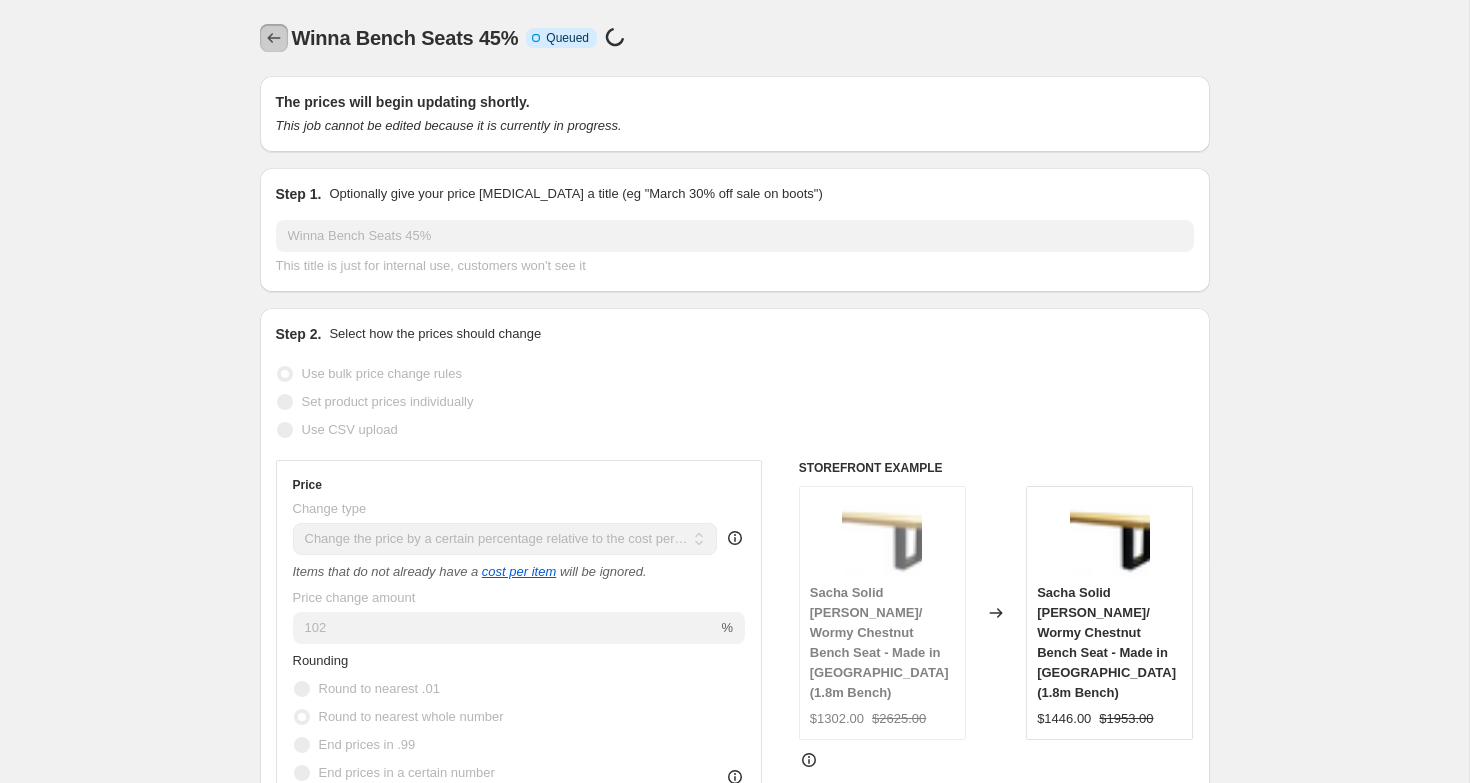 click 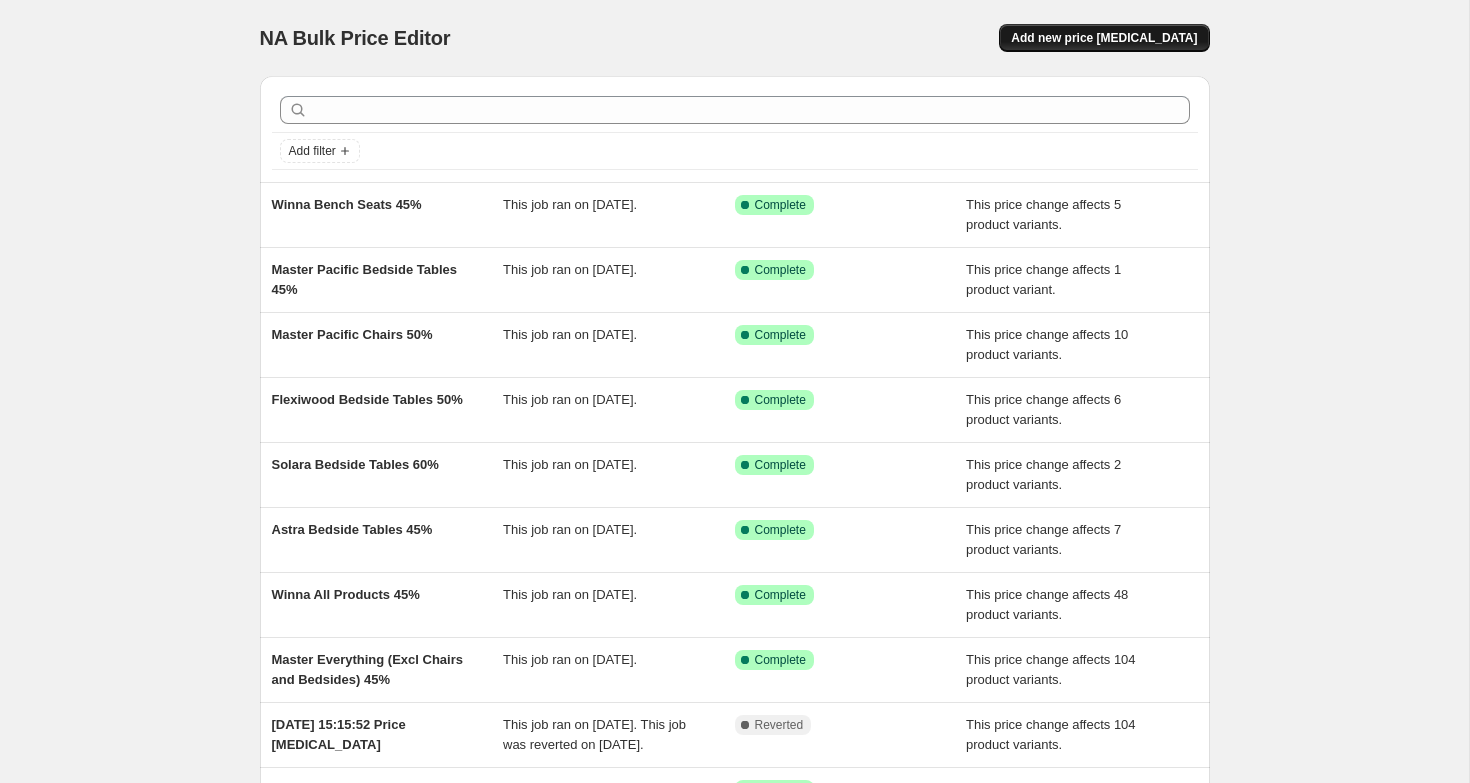 click on "Add new price [MEDICAL_DATA]" at bounding box center (1104, 38) 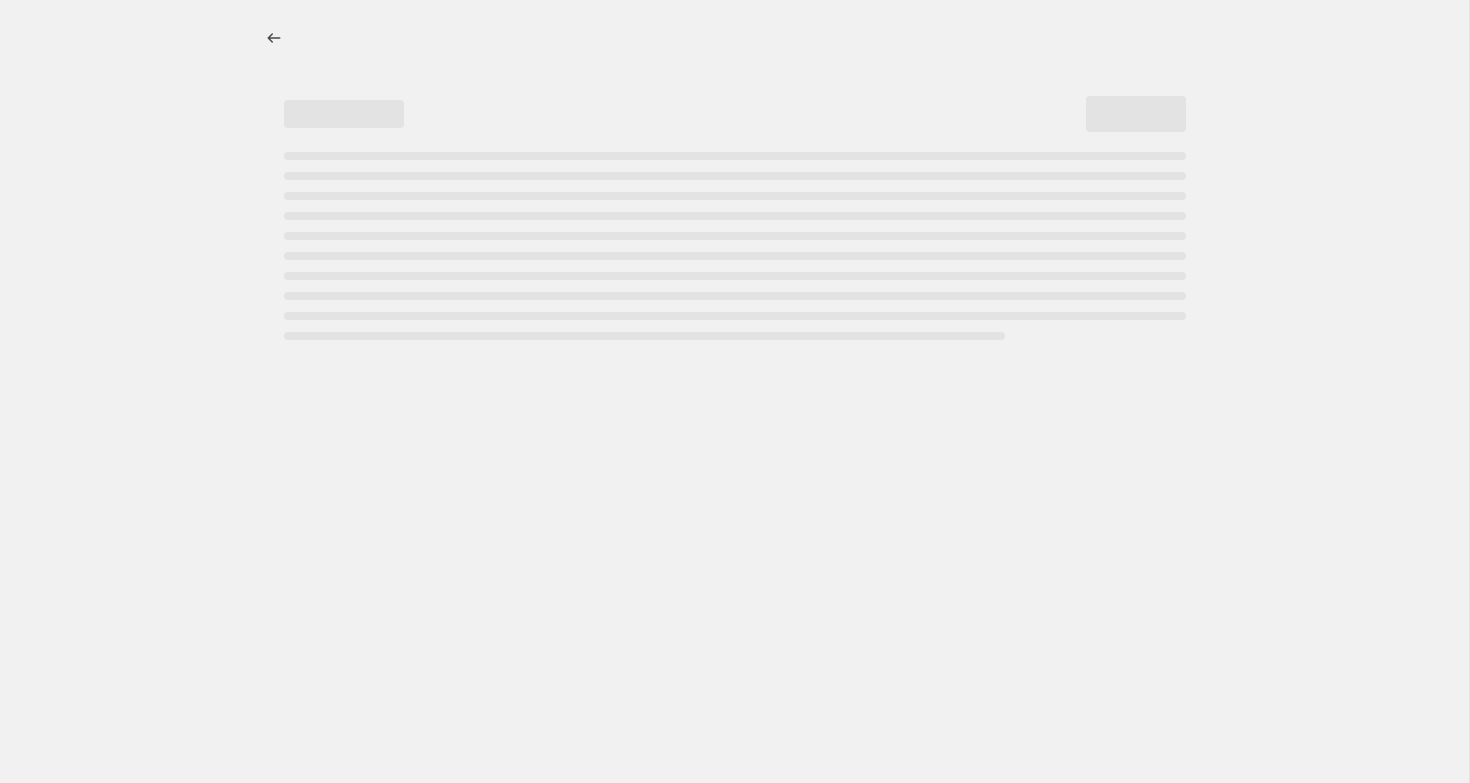 select on "percentage" 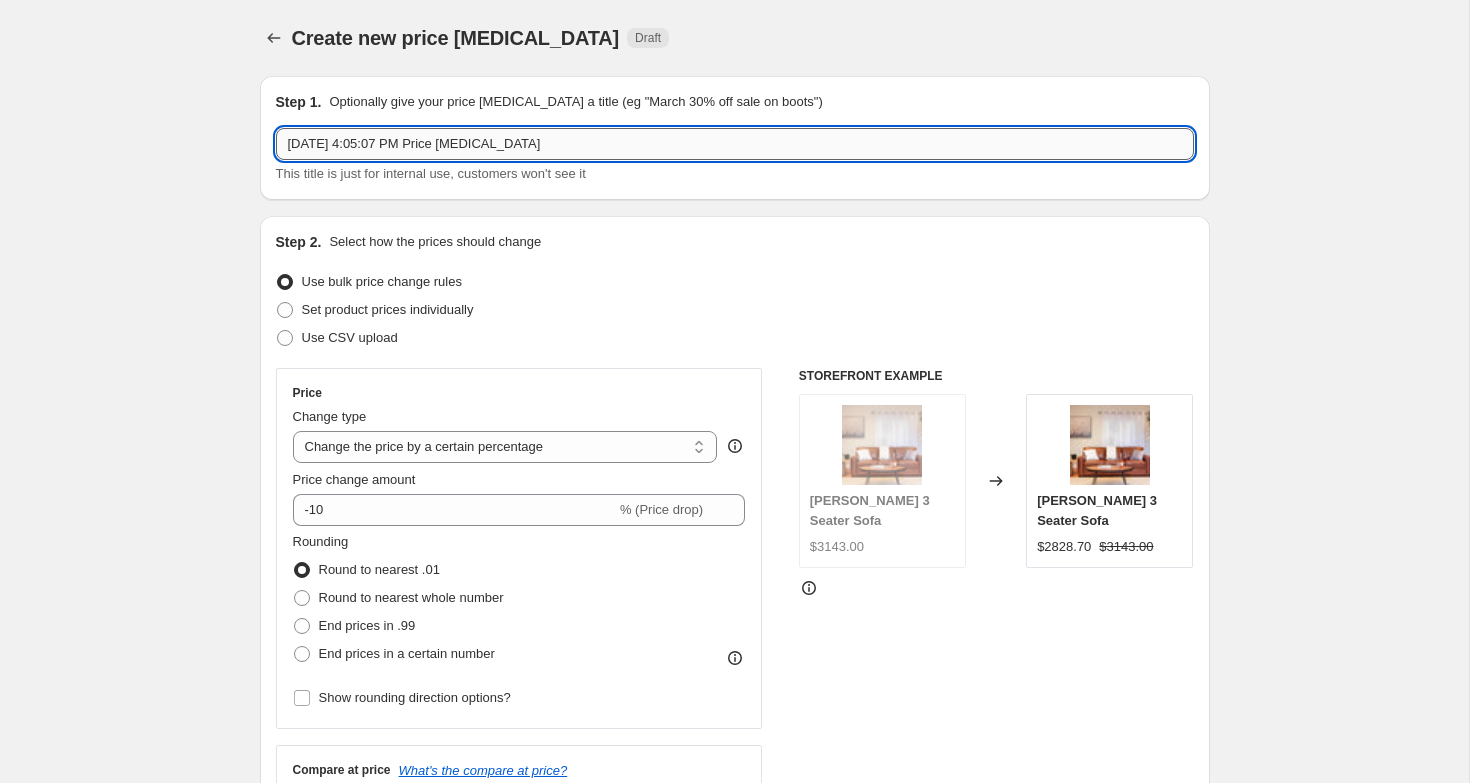 click on "[DATE] 4:05:07 PM Price [MEDICAL_DATA]" at bounding box center [735, 144] 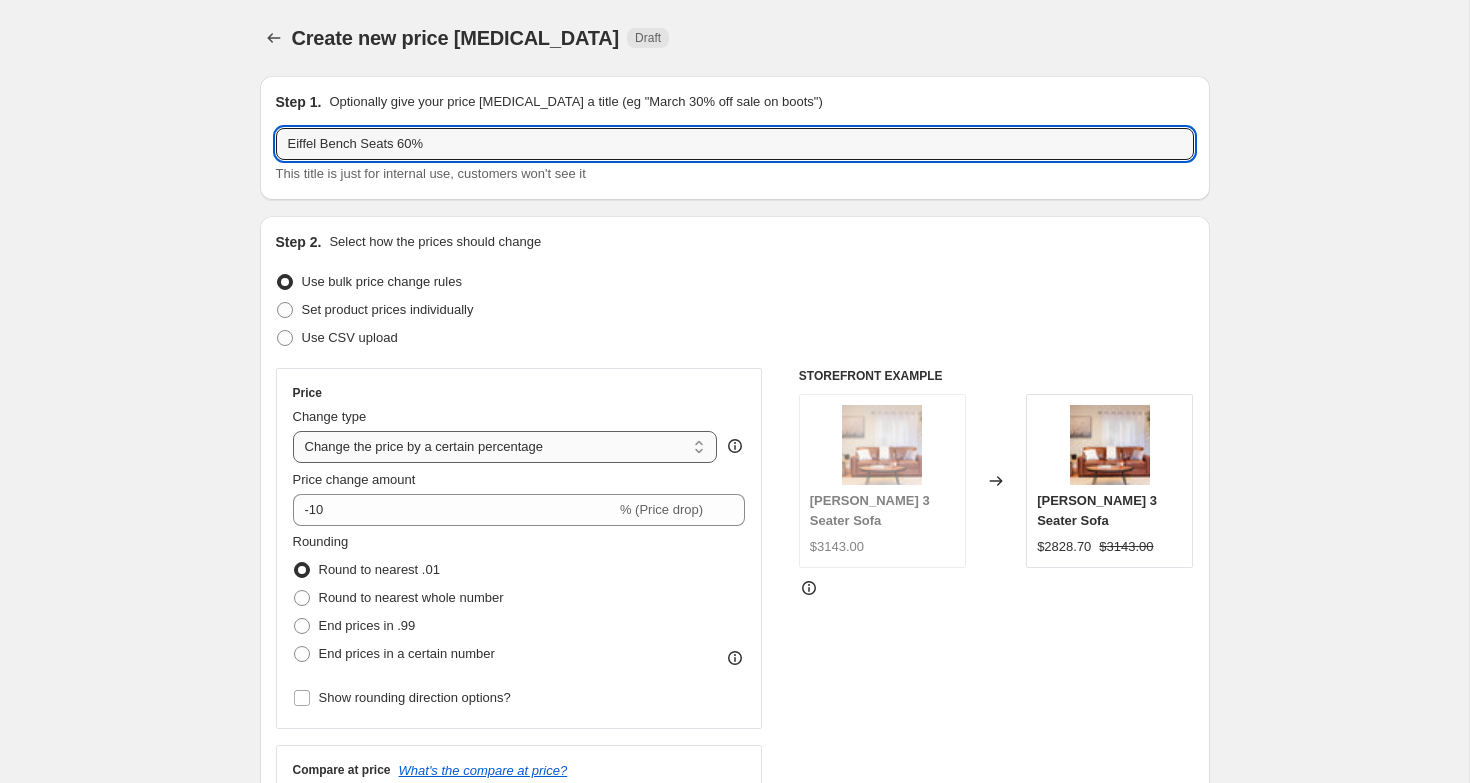 type on "Eiffel Bench Seats 60%" 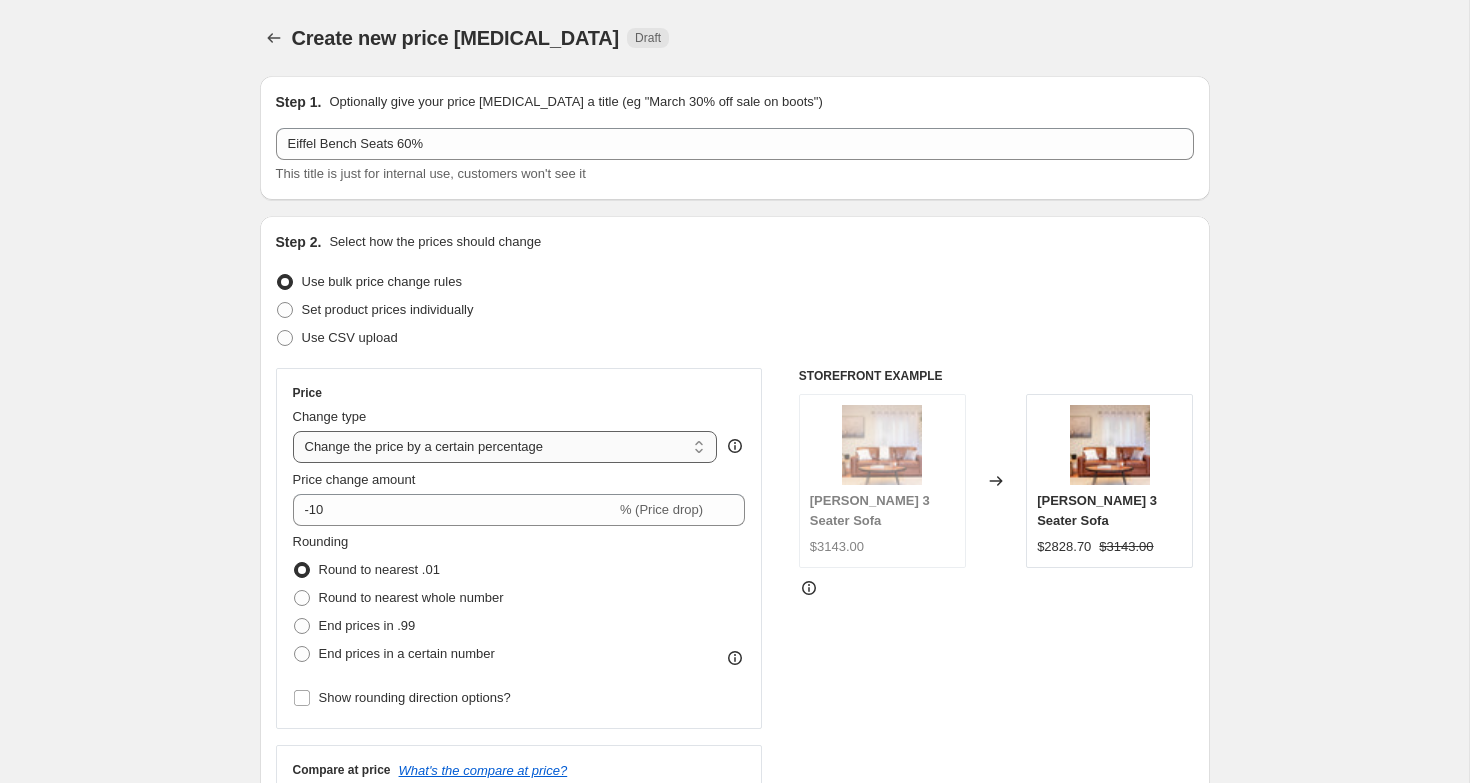 select on "pc" 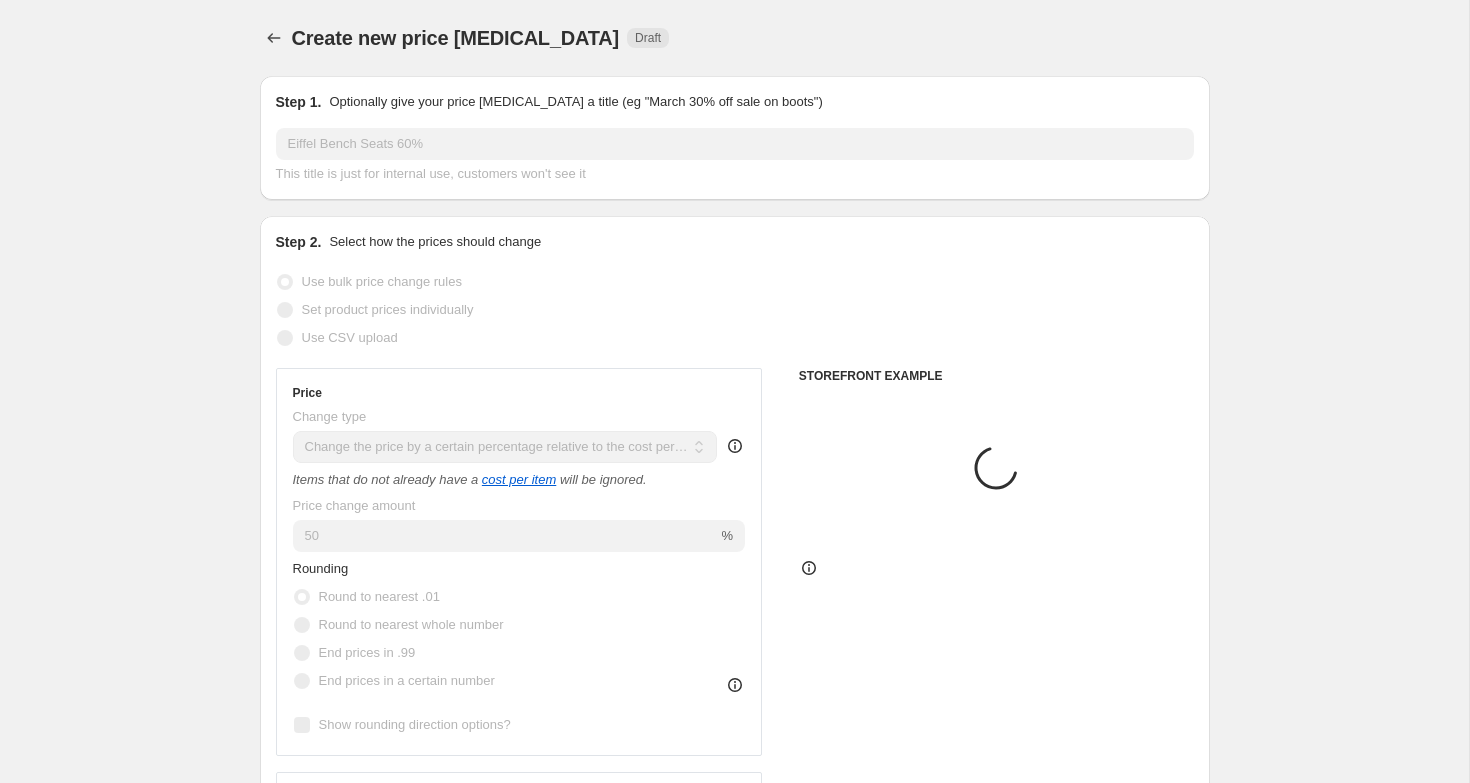 click on "50" at bounding box center [505, 536] 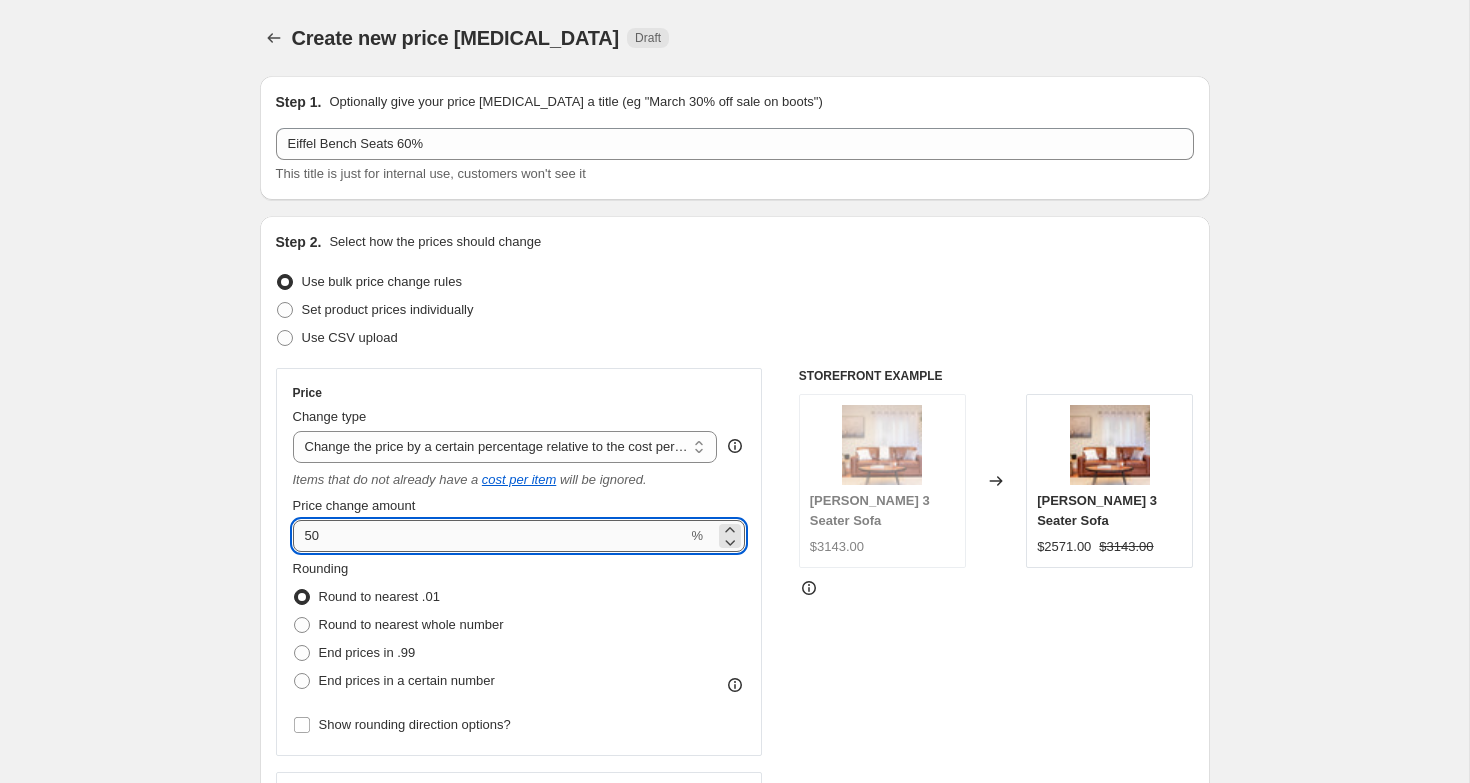 drag, startPoint x: 335, startPoint y: 540, endPoint x: 322, endPoint y: 540, distance: 13 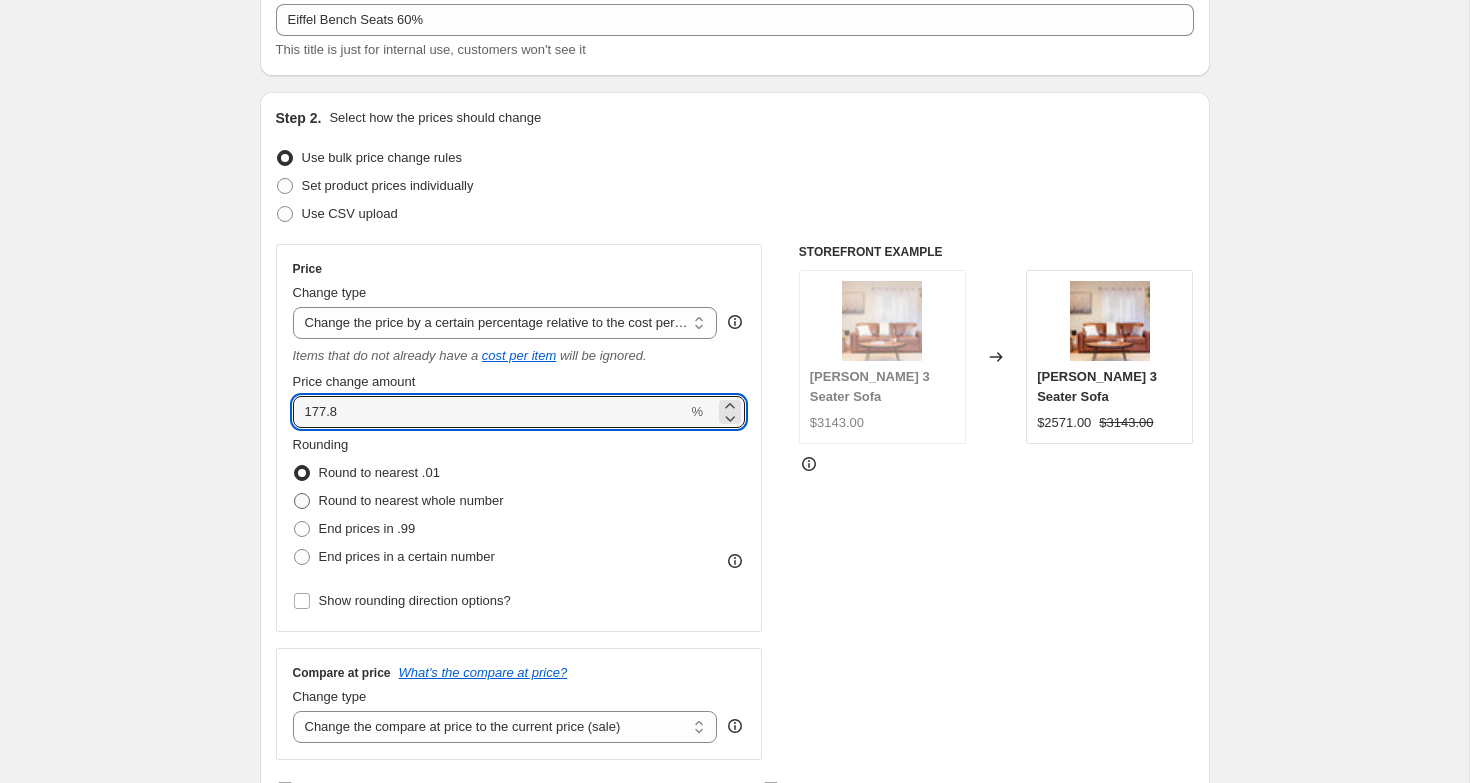scroll, scrollTop: 176, scrollLeft: 0, axis: vertical 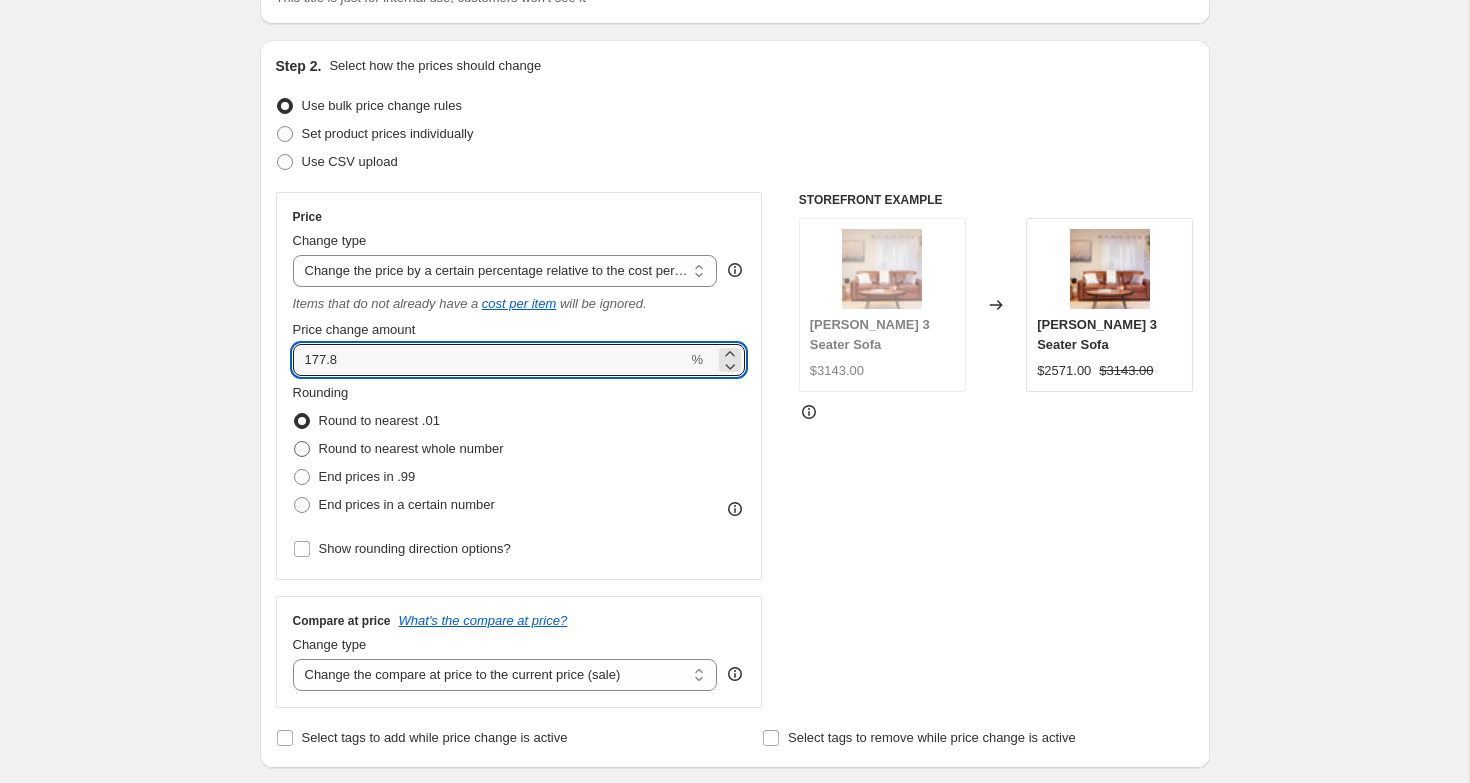 type on "177.8" 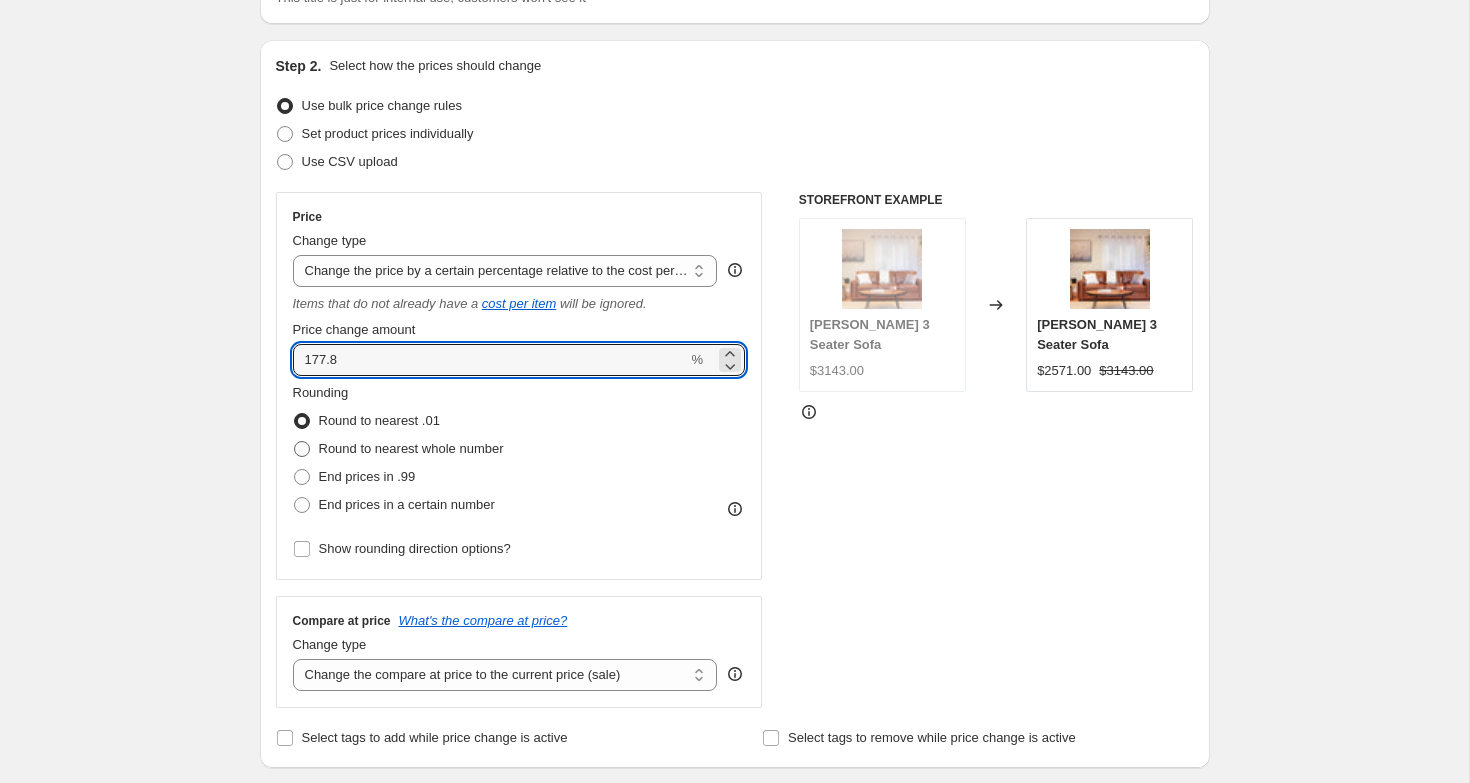 radio on "true" 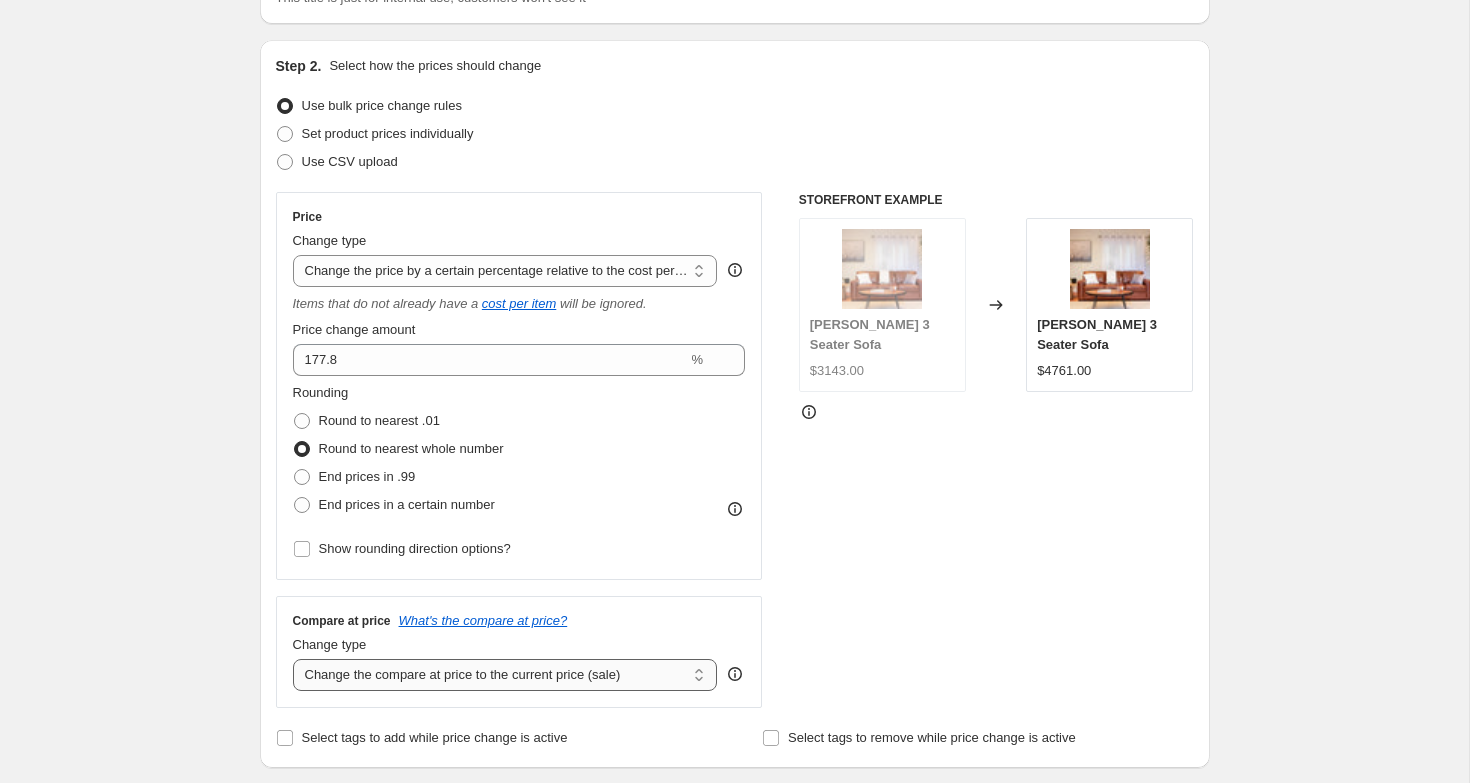 click on "Change the compare at price to the current price (sale) Change the compare at price to a certain amount Change the compare at price by a certain amount Change the compare at price by a certain percentage Change the compare at price by a certain amount relative to the actual price Change the compare at price by a certain percentage relative to the actual price Don't change the compare at price Remove the compare at price" at bounding box center (505, 675) 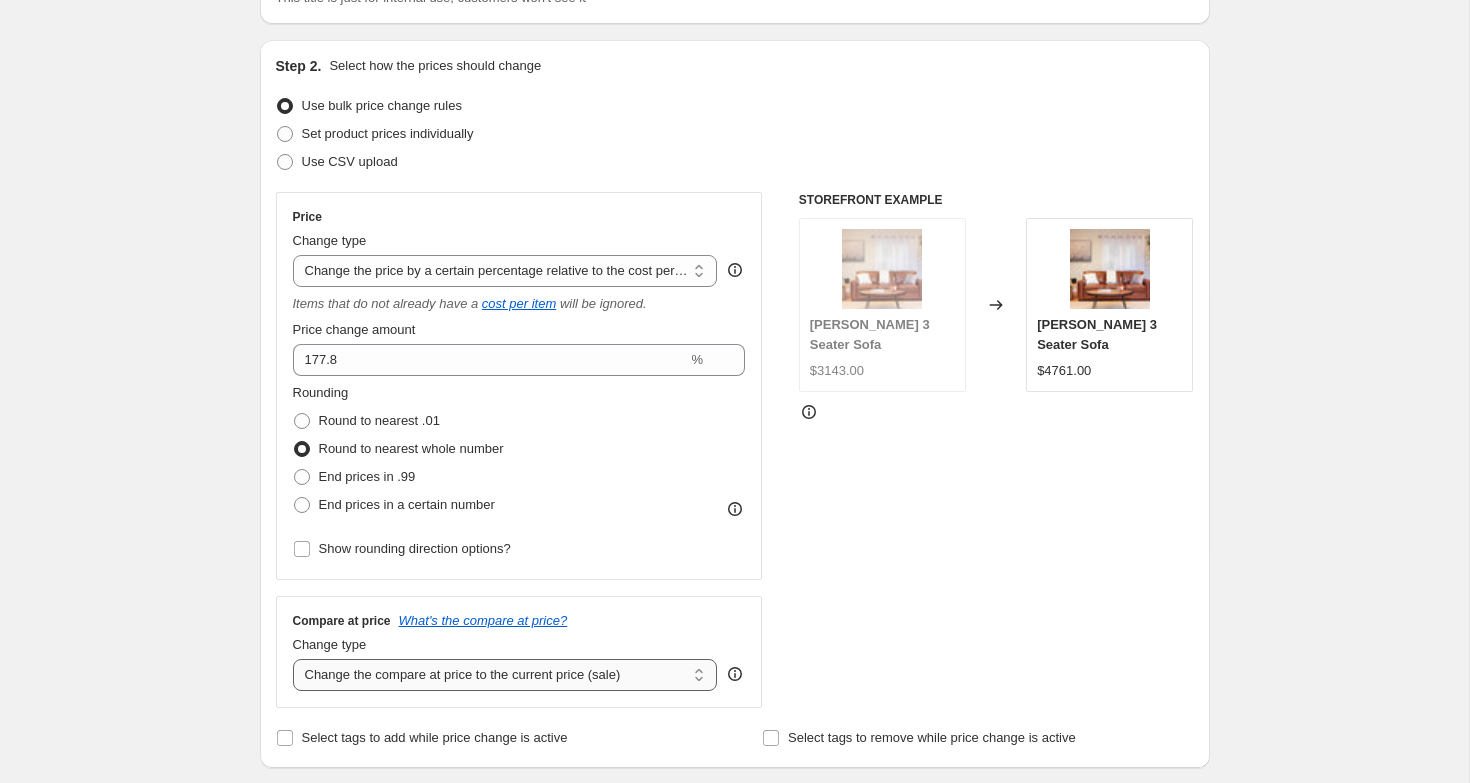 select on "pp" 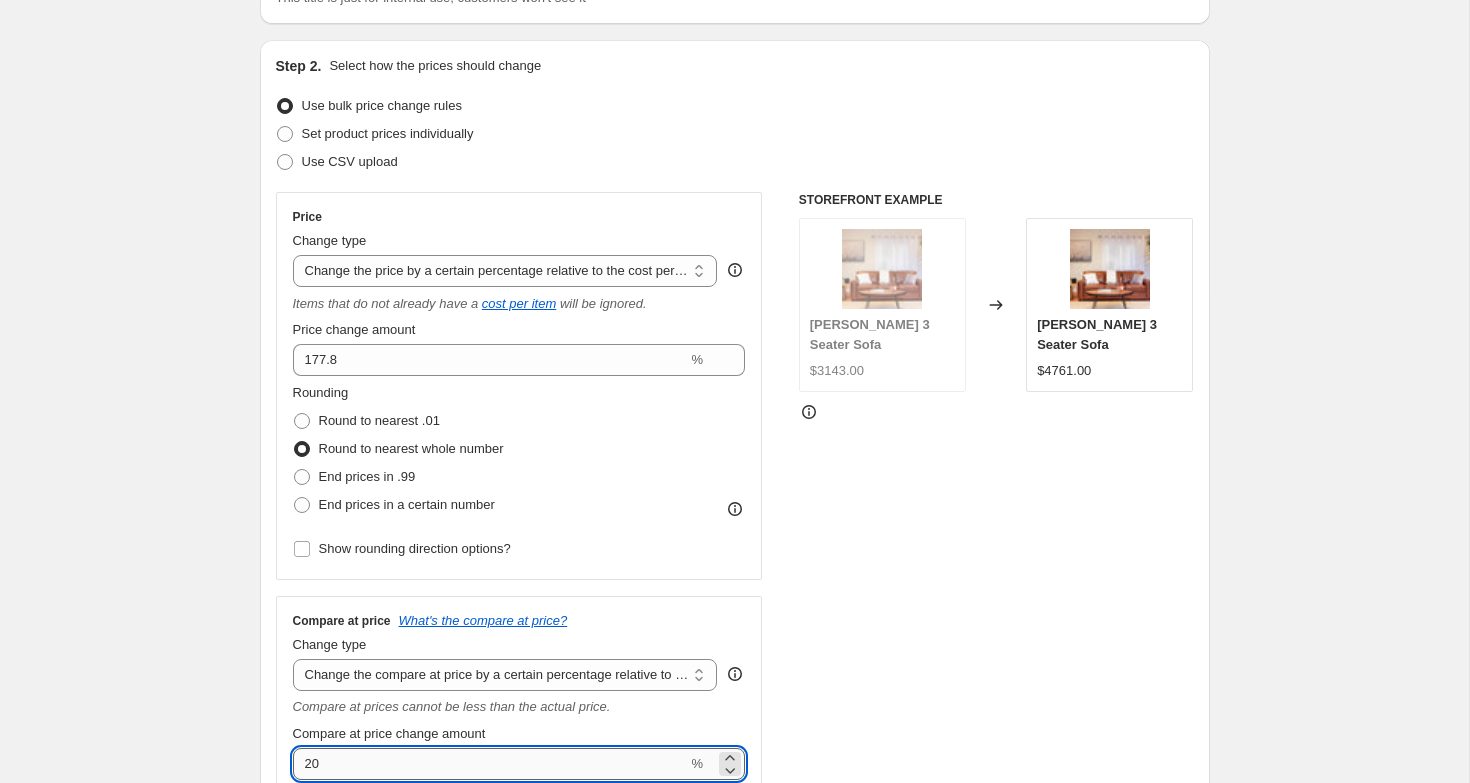 click on "20" at bounding box center (490, 764) 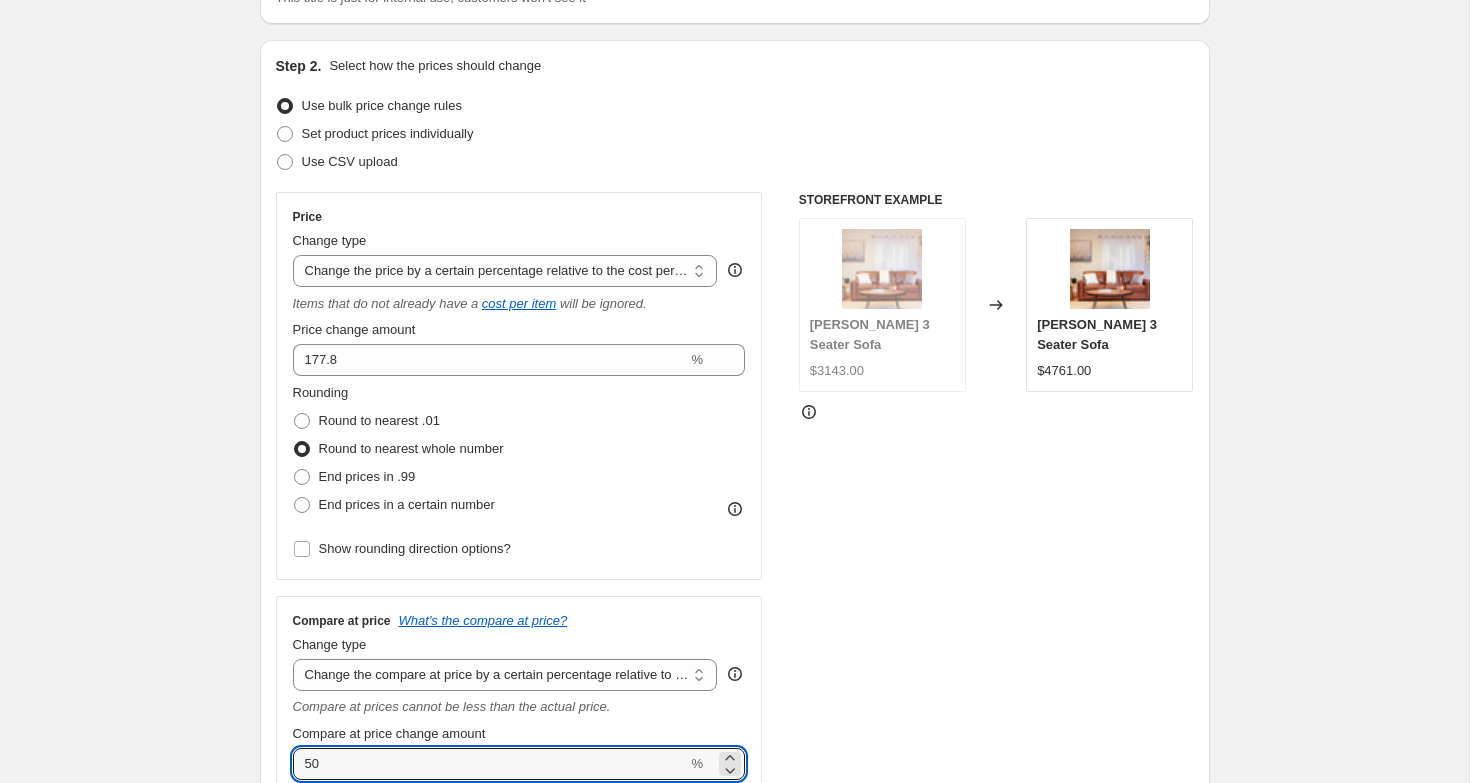 type on "50" 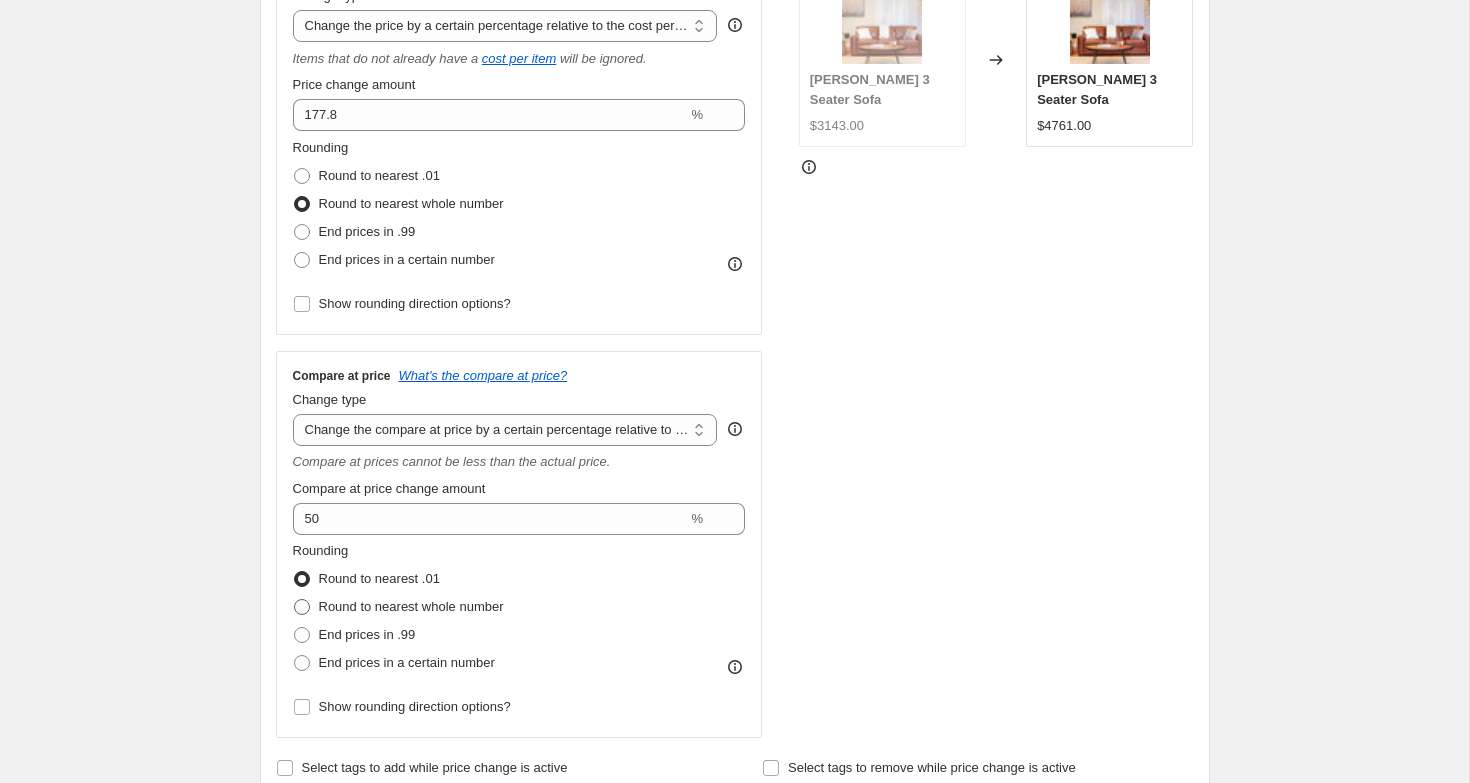 scroll, scrollTop: 476, scrollLeft: 0, axis: vertical 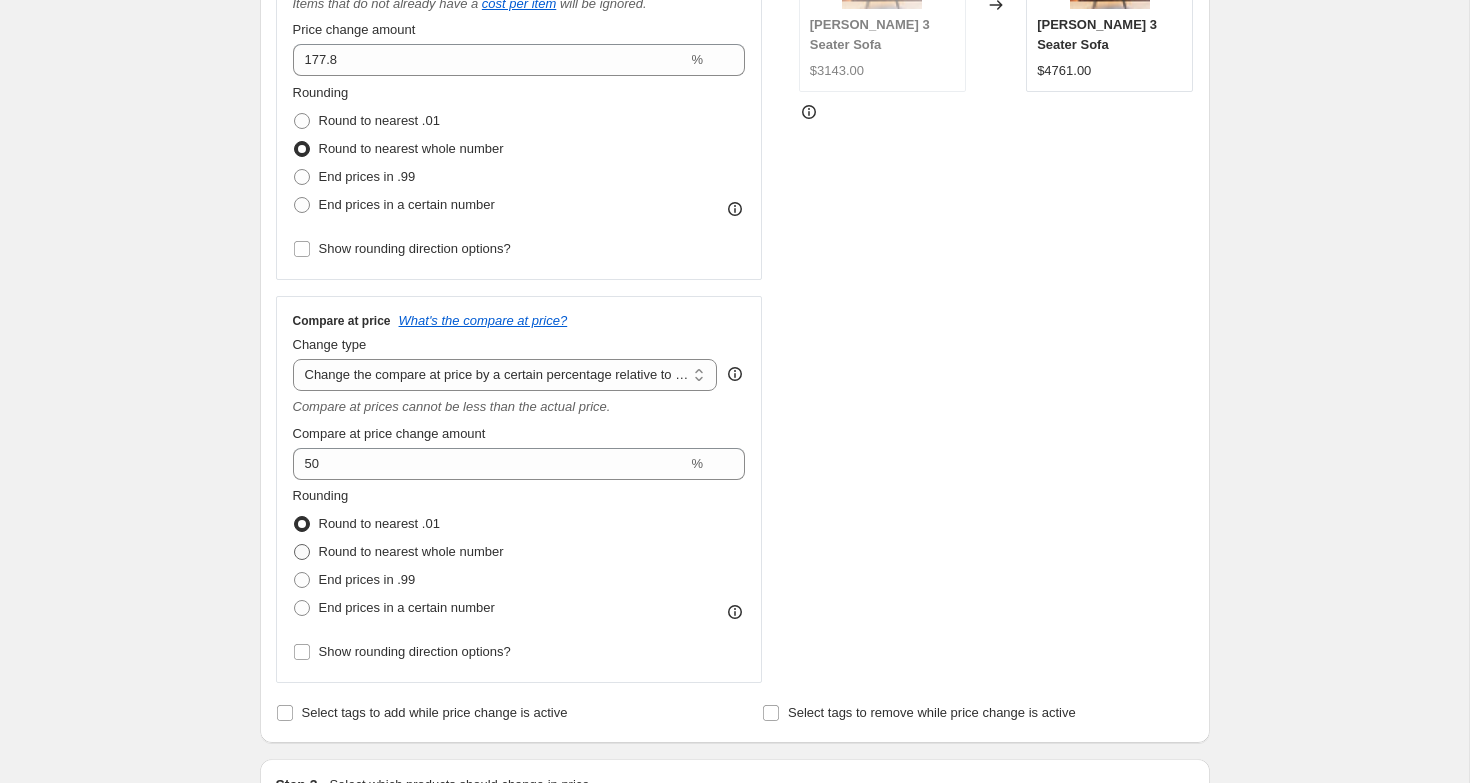 click on "Round to nearest whole number" at bounding box center (411, 551) 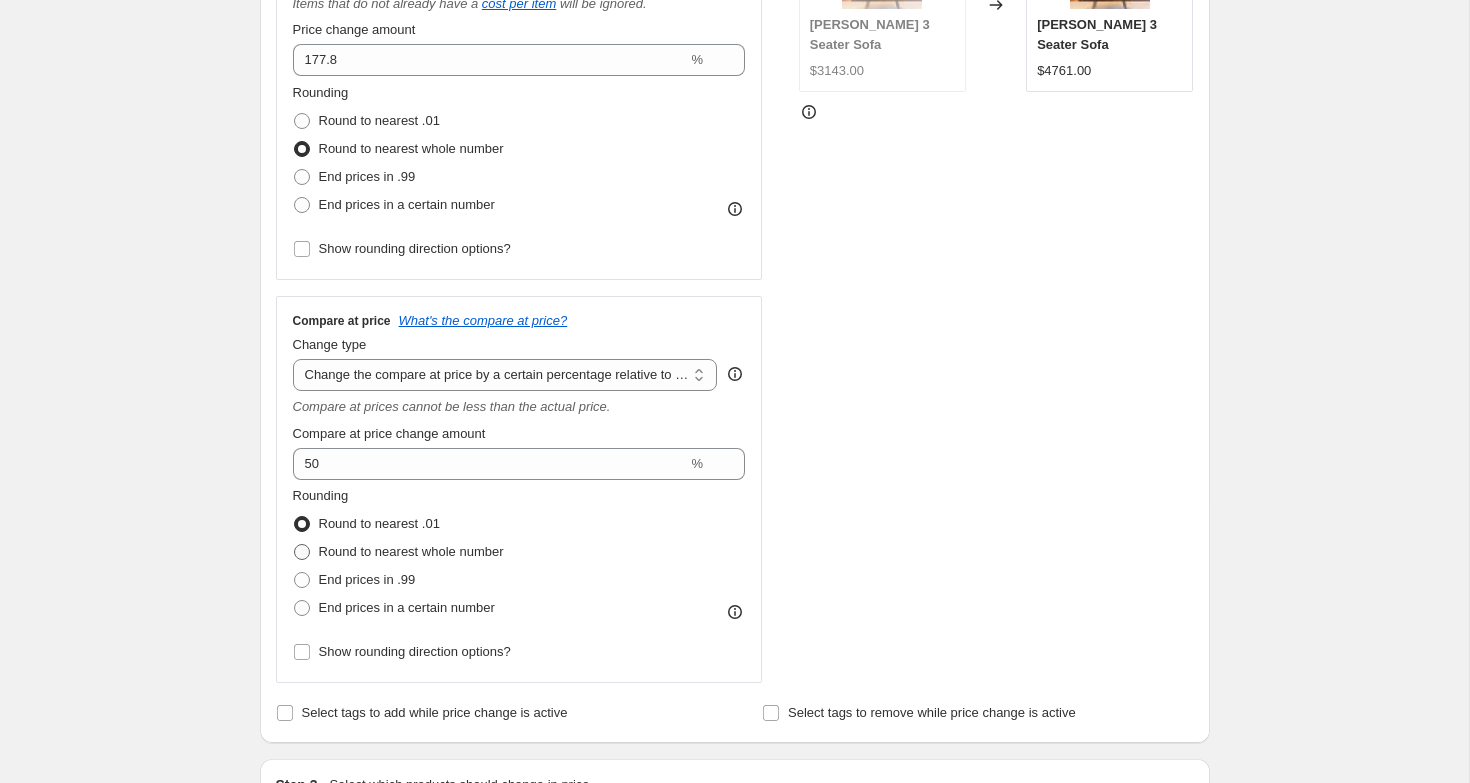 radio on "true" 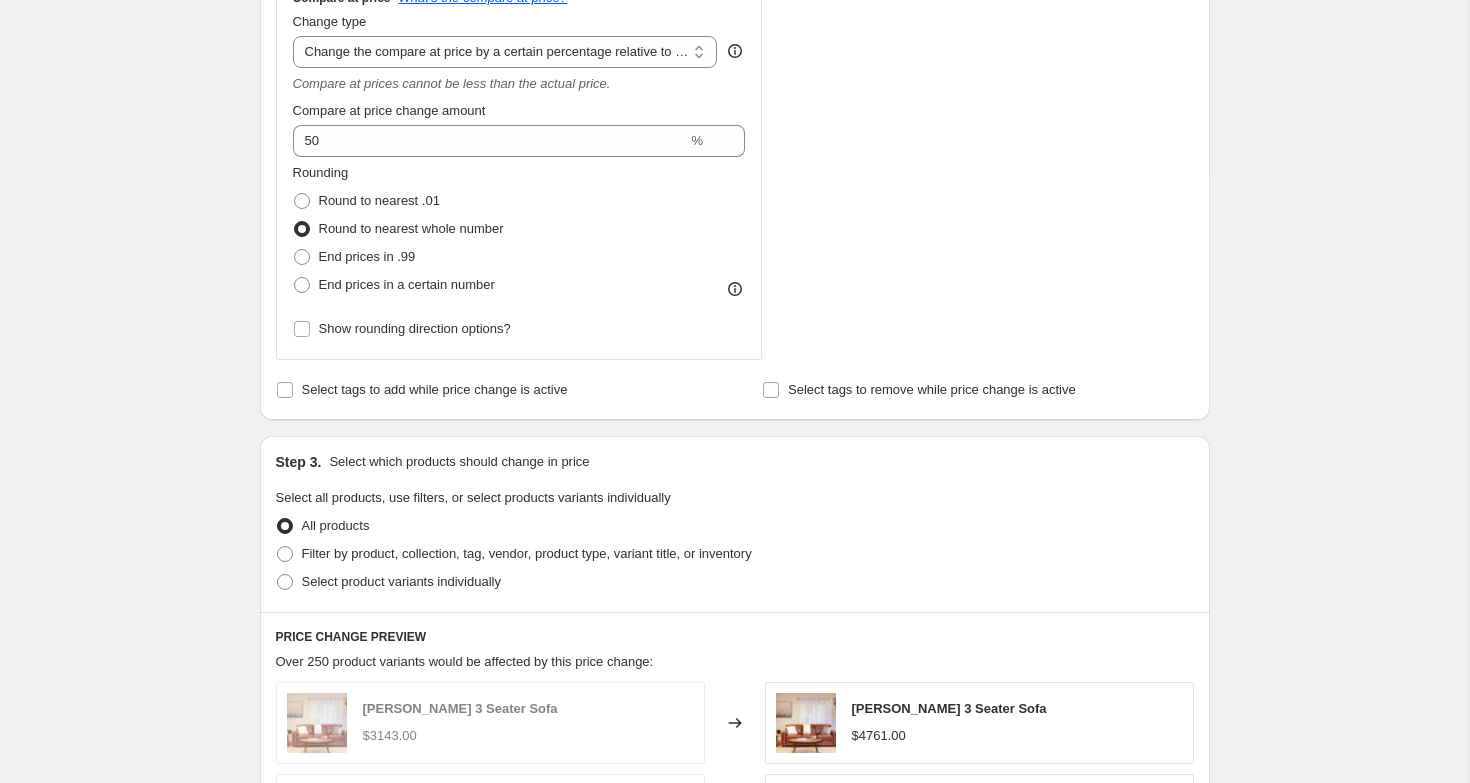 scroll, scrollTop: 808, scrollLeft: 0, axis: vertical 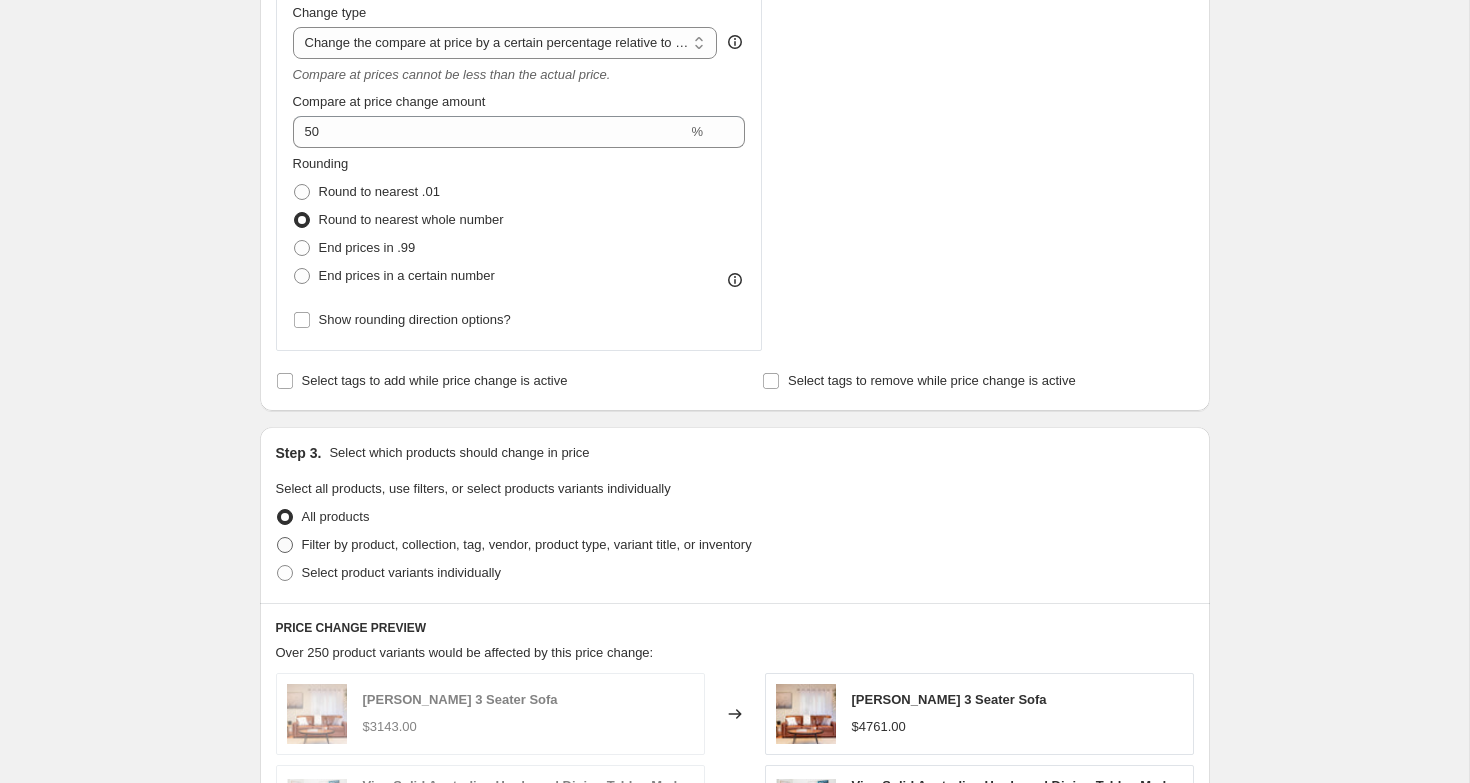 click on "Filter by product, collection, tag, vendor, product type, variant title, or inventory" at bounding box center (527, 544) 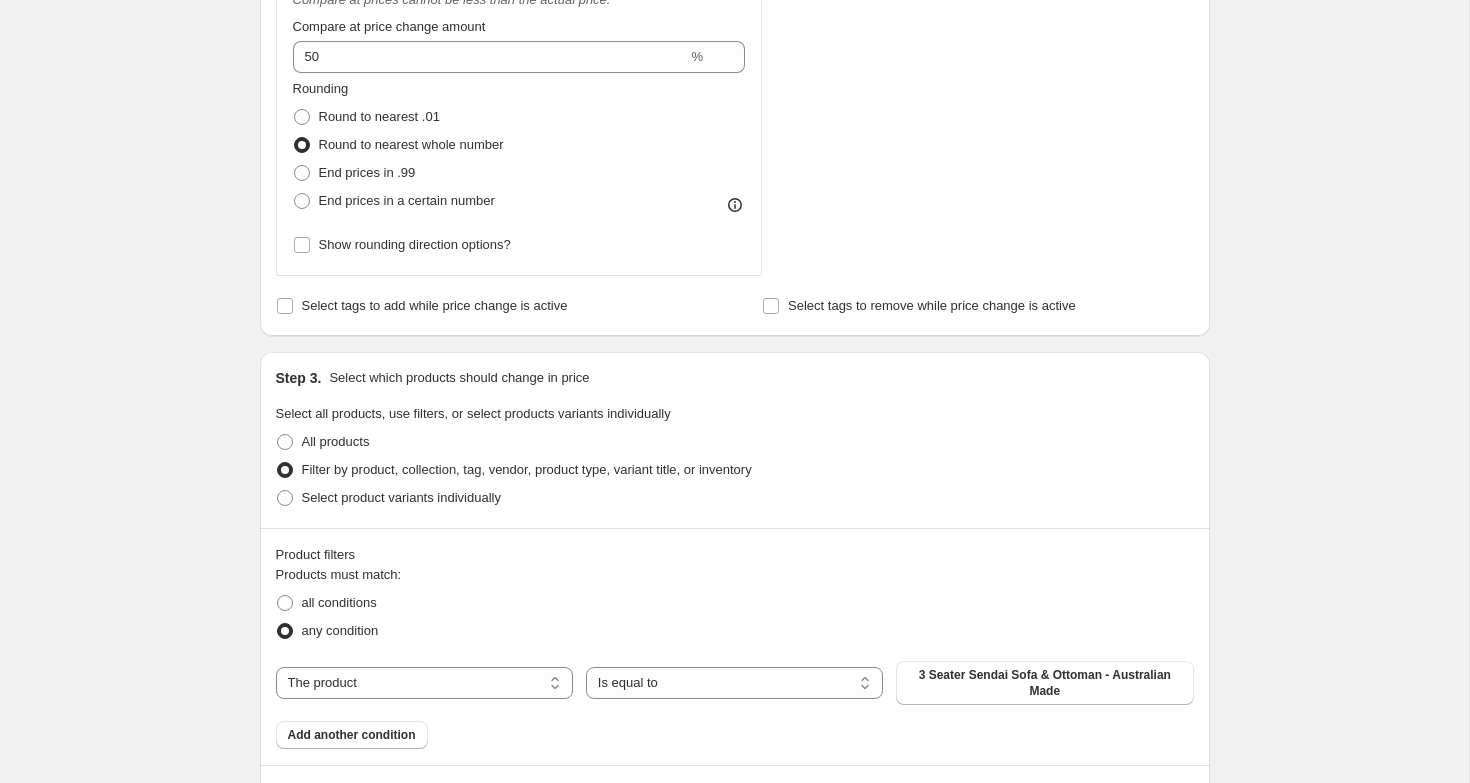 scroll, scrollTop: 1033, scrollLeft: 0, axis: vertical 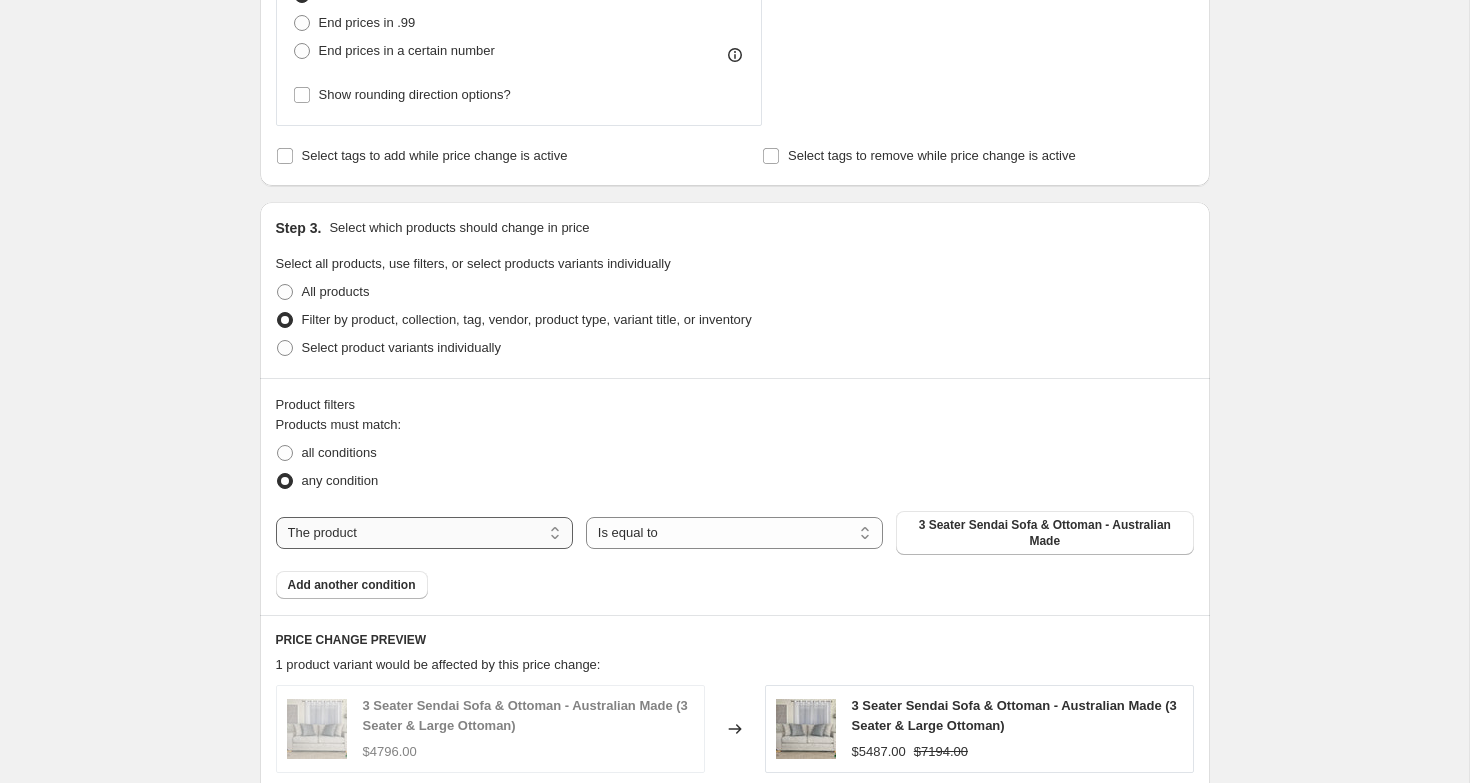 click on "The product The product's collection The product's tag The product's vendor The product's type The product's status The variant's title Inventory quantity" at bounding box center (424, 533) 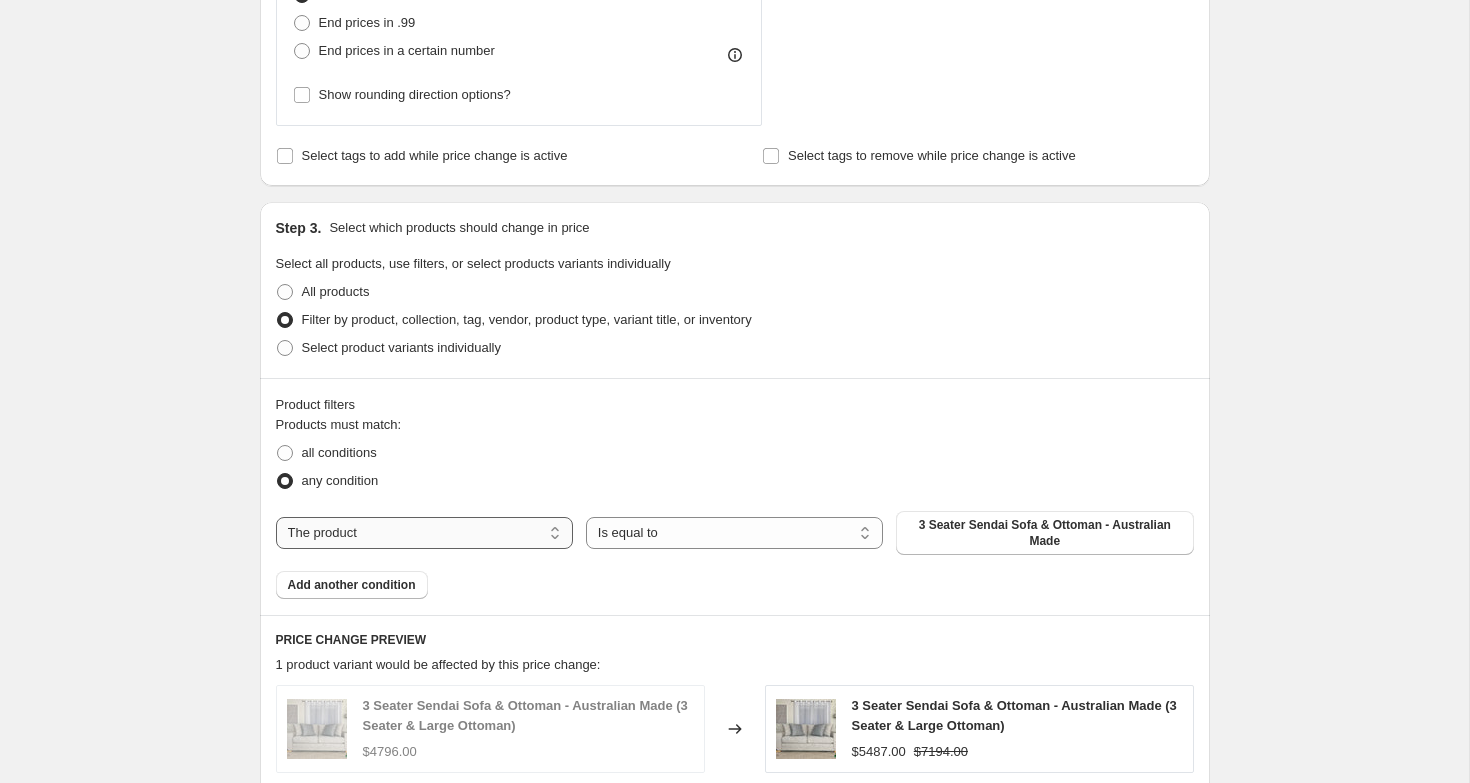 select on "vendor" 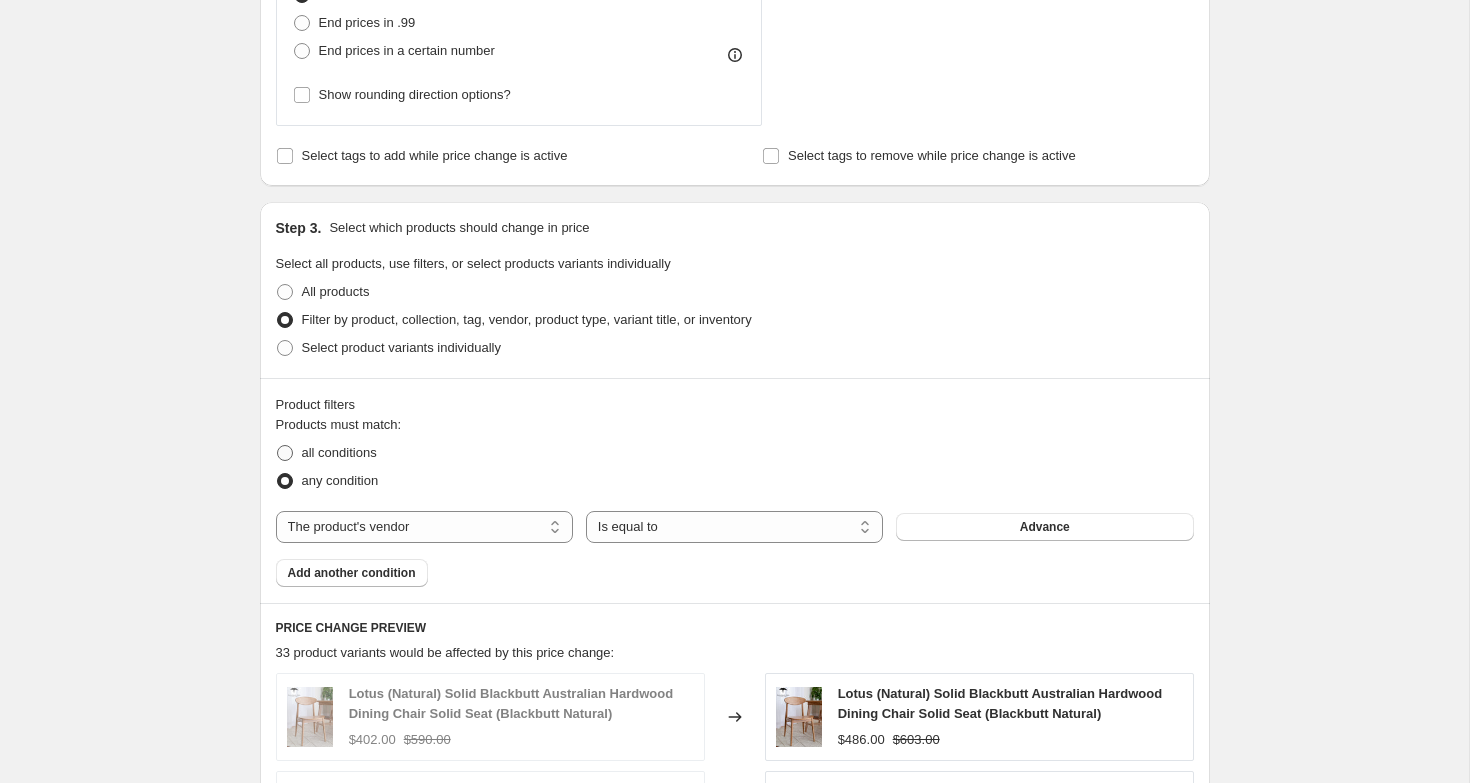 click on "all conditions" at bounding box center [339, 452] 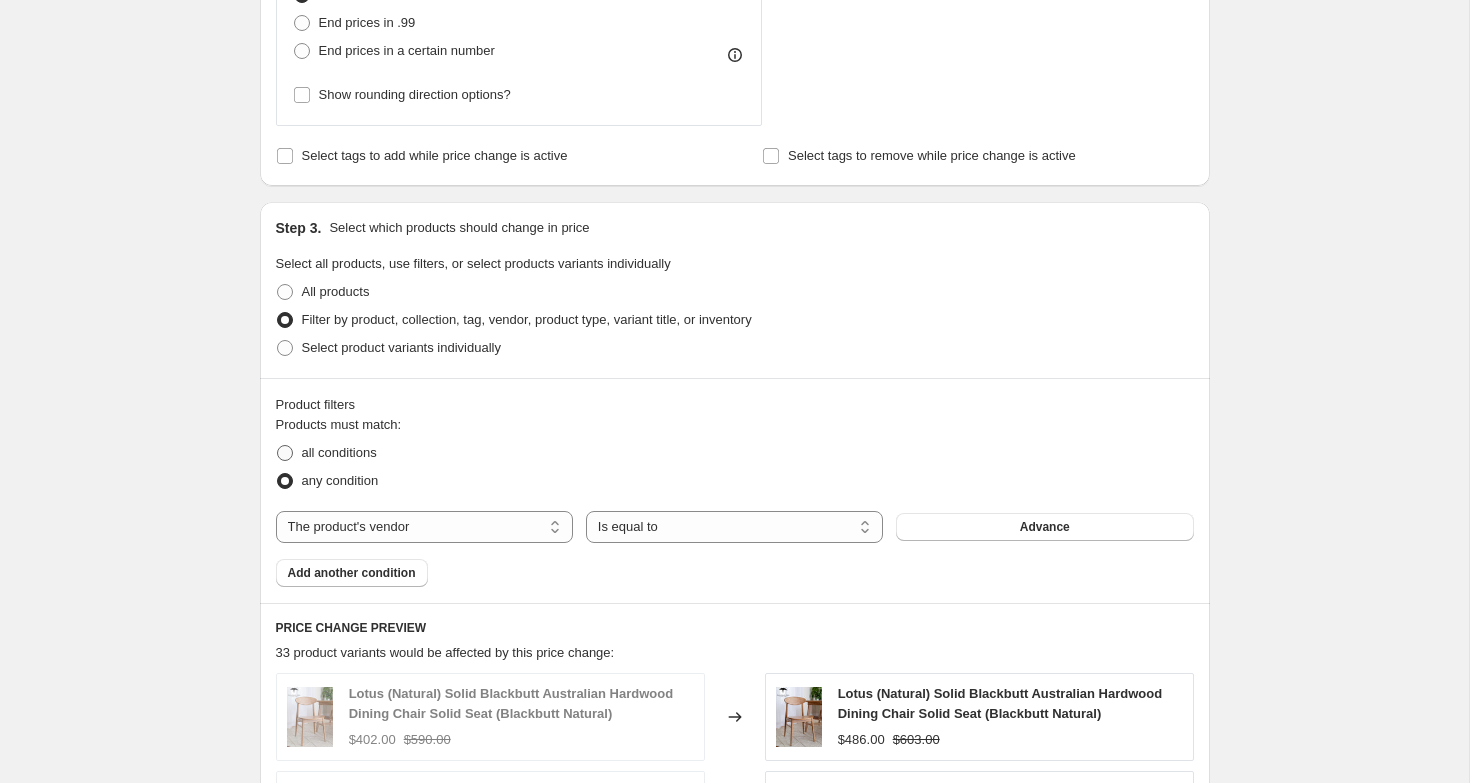 radio on "true" 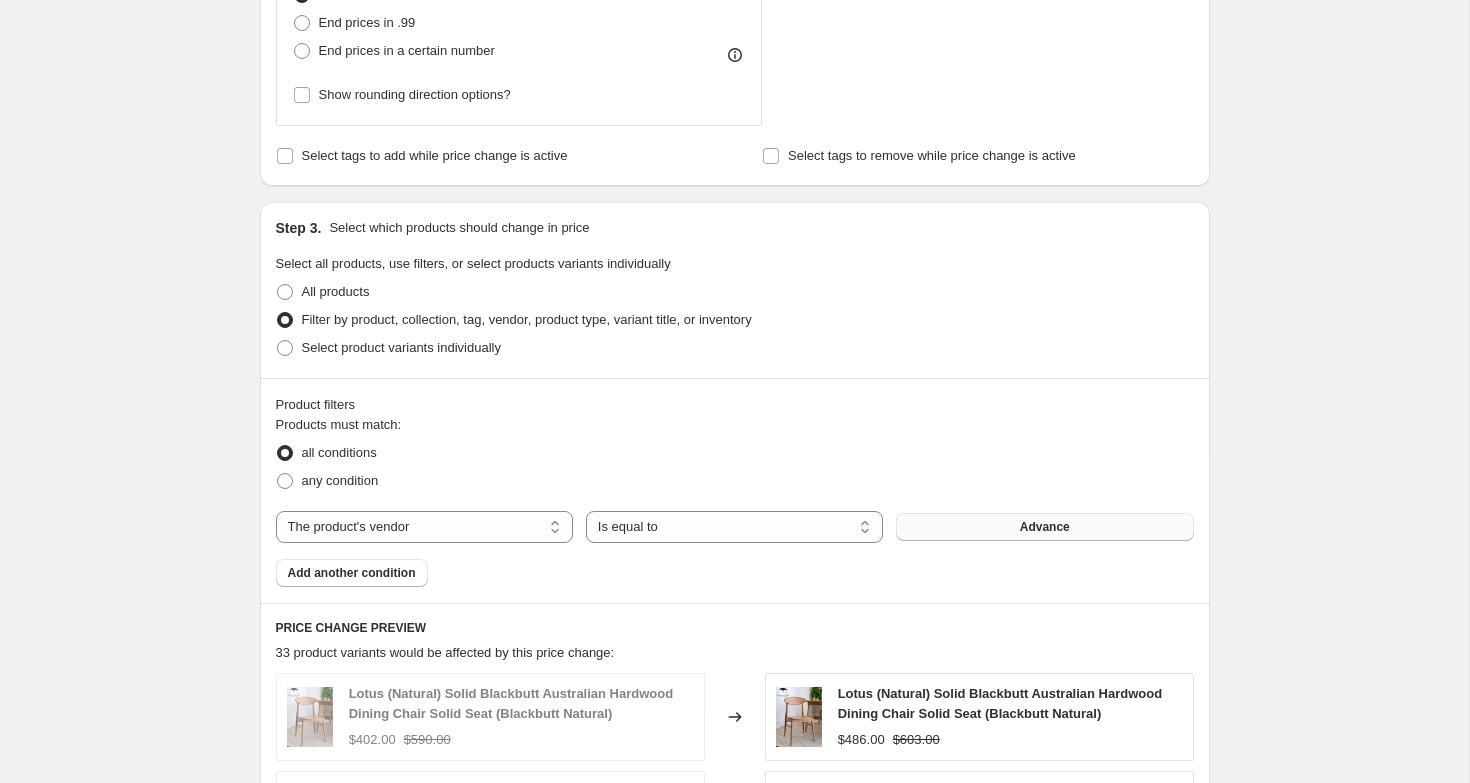click on "Advance" at bounding box center [1044, 527] 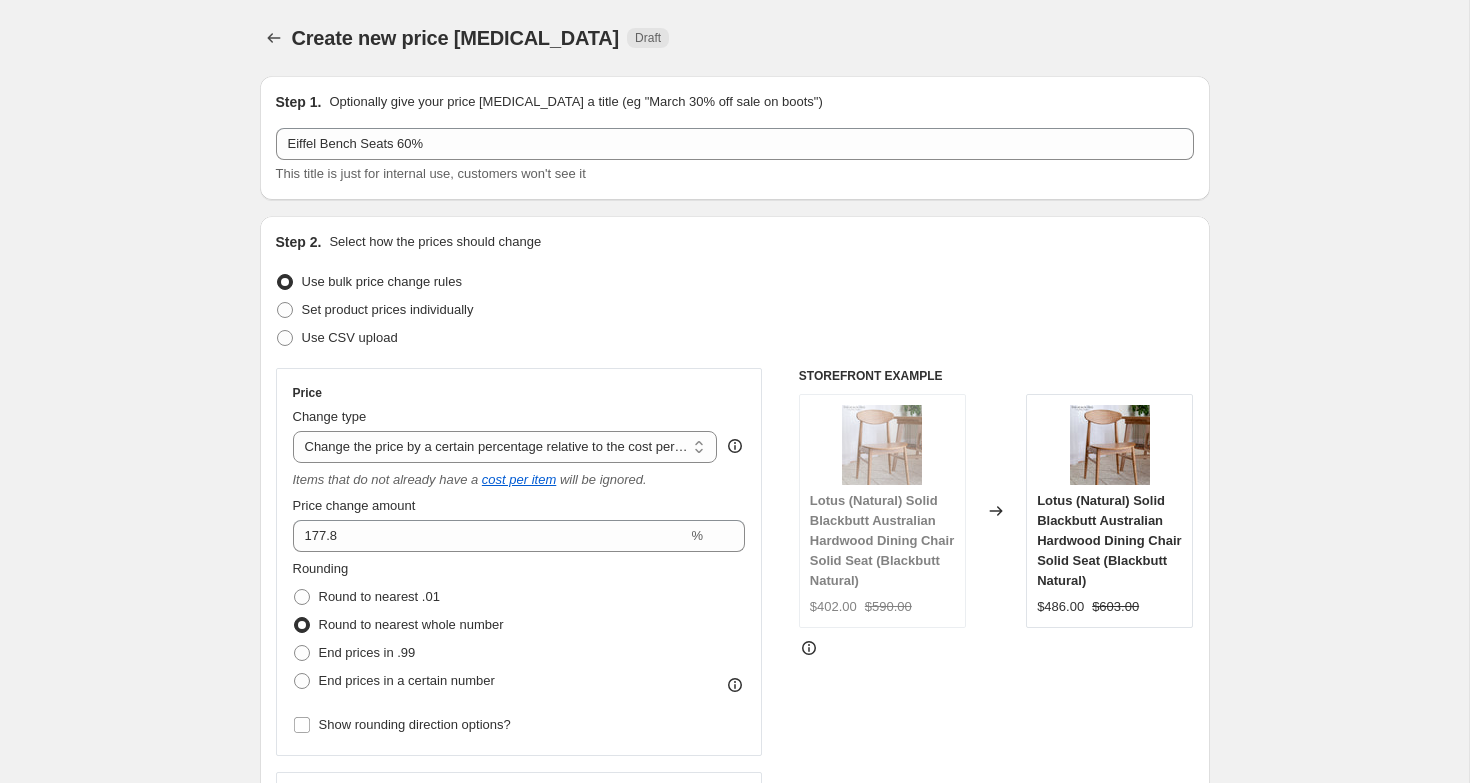 scroll, scrollTop: 1033, scrollLeft: 0, axis: vertical 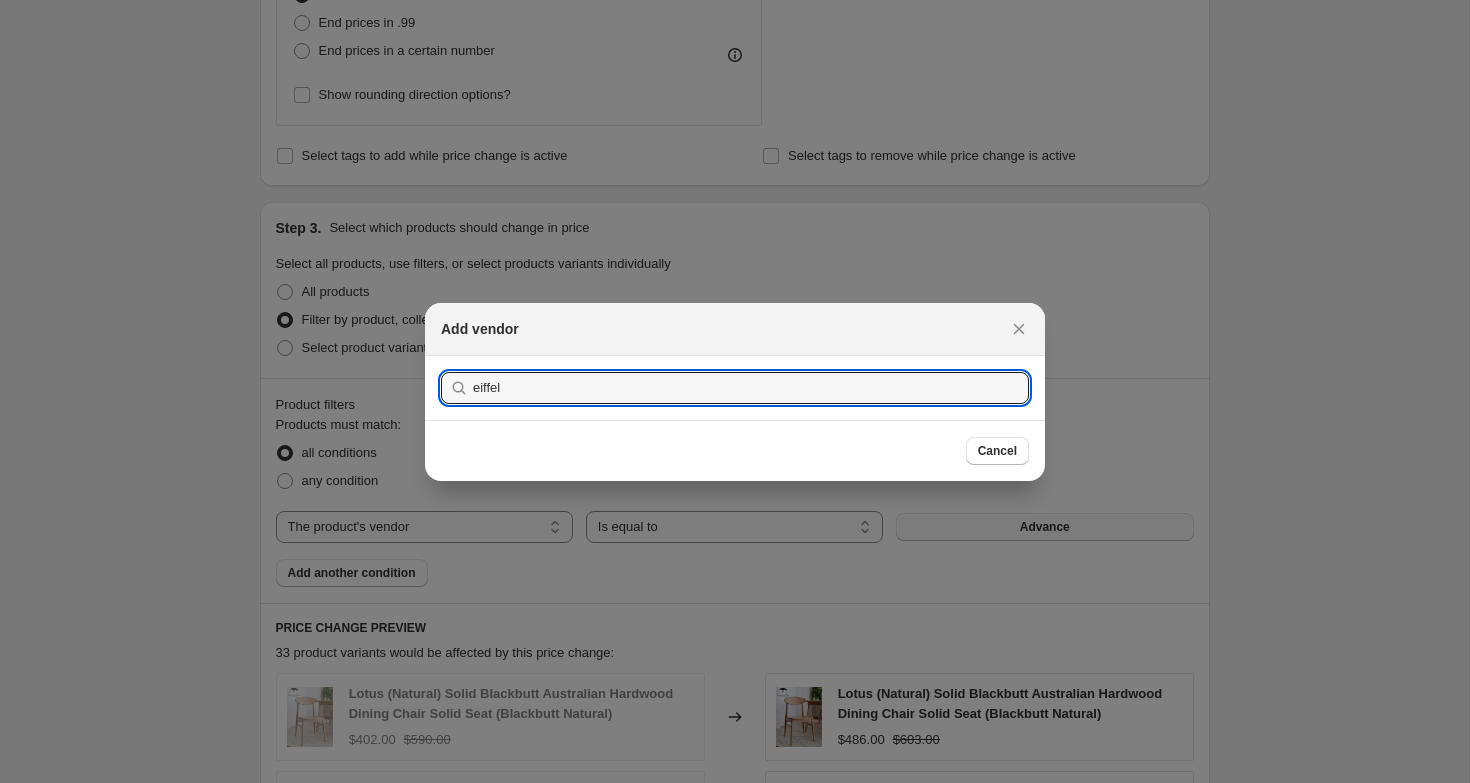 type on "eiffel" 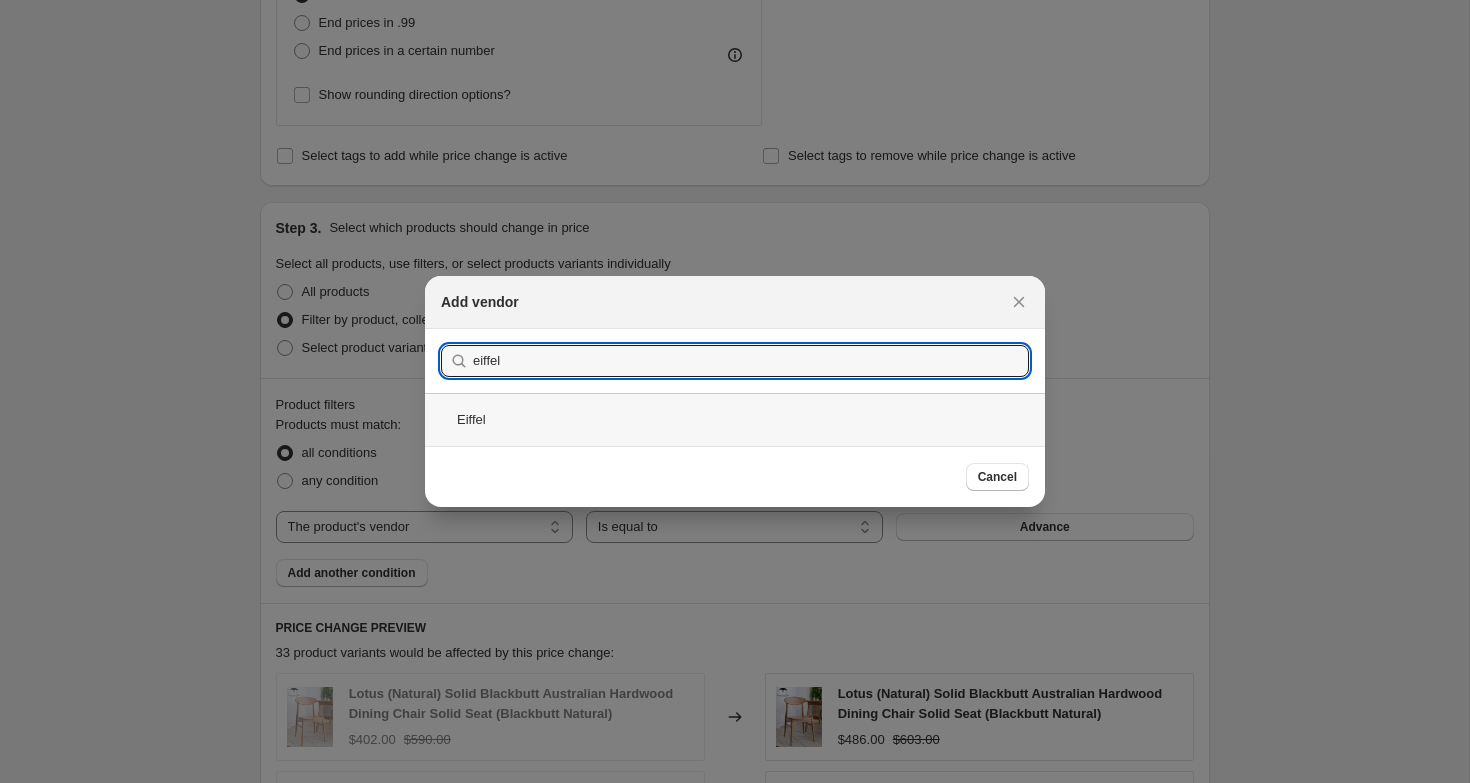 click on "Eiffel" at bounding box center [735, 419] 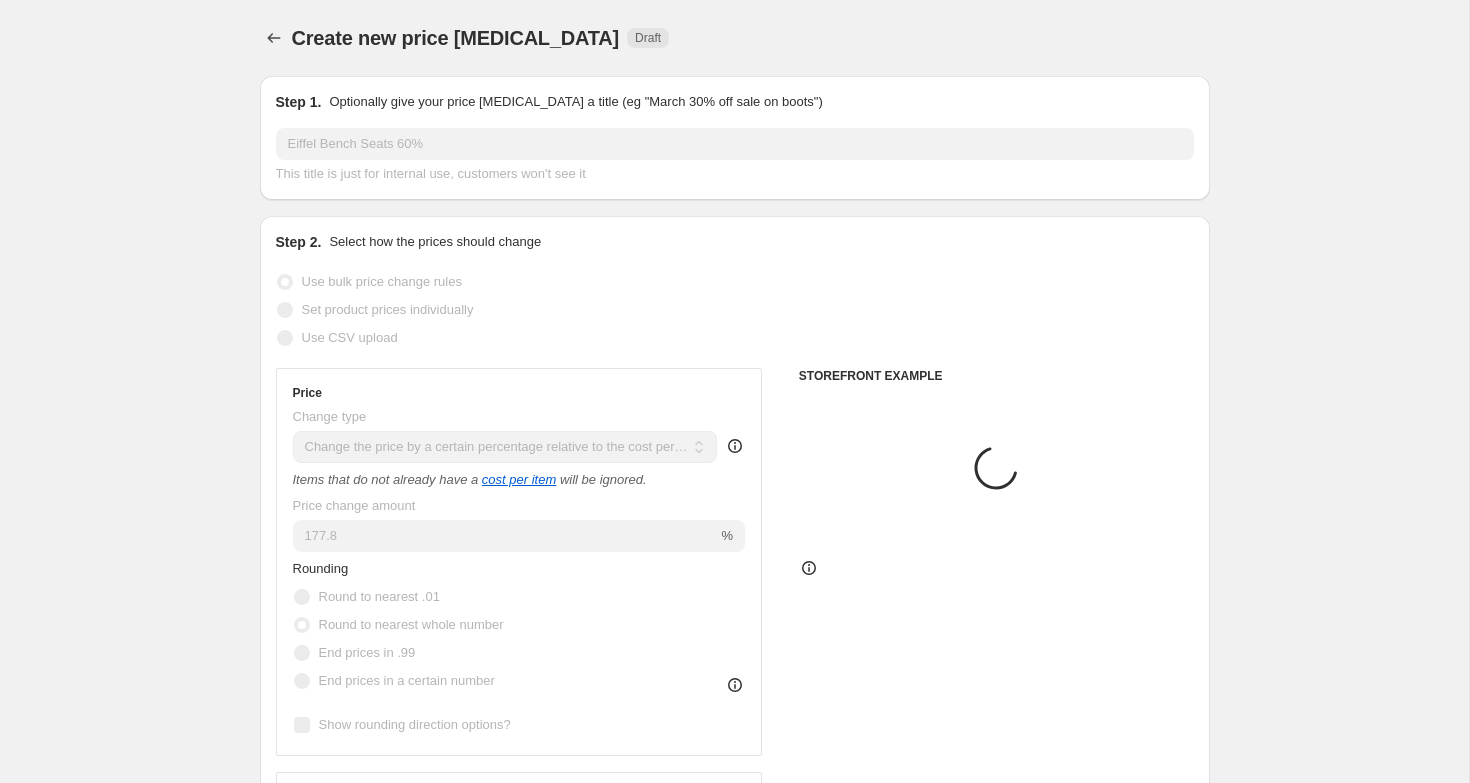 scroll, scrollTop: 1033, scrollLeft: 0, axis: vertical 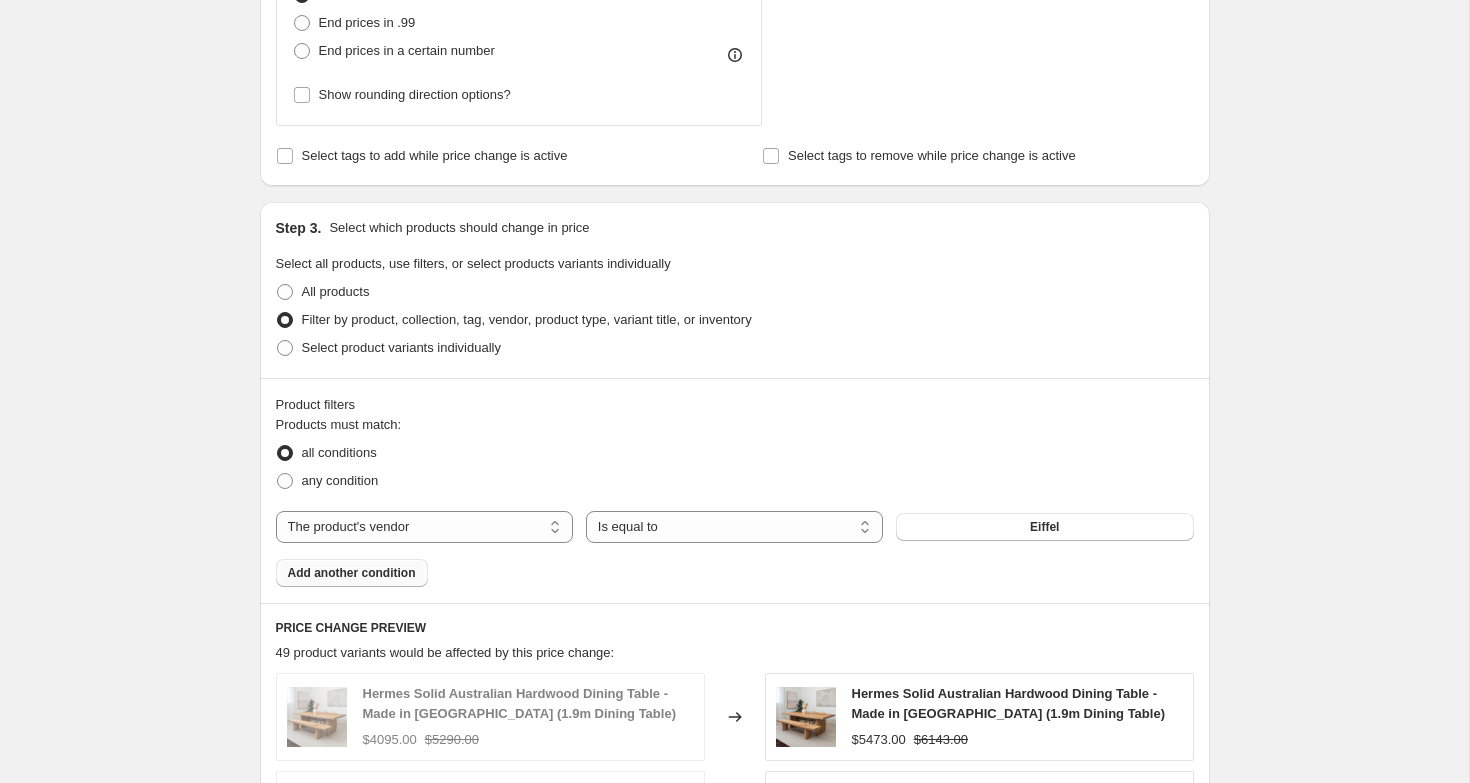 click on "Add another condition" at bounding box center (352, 573) 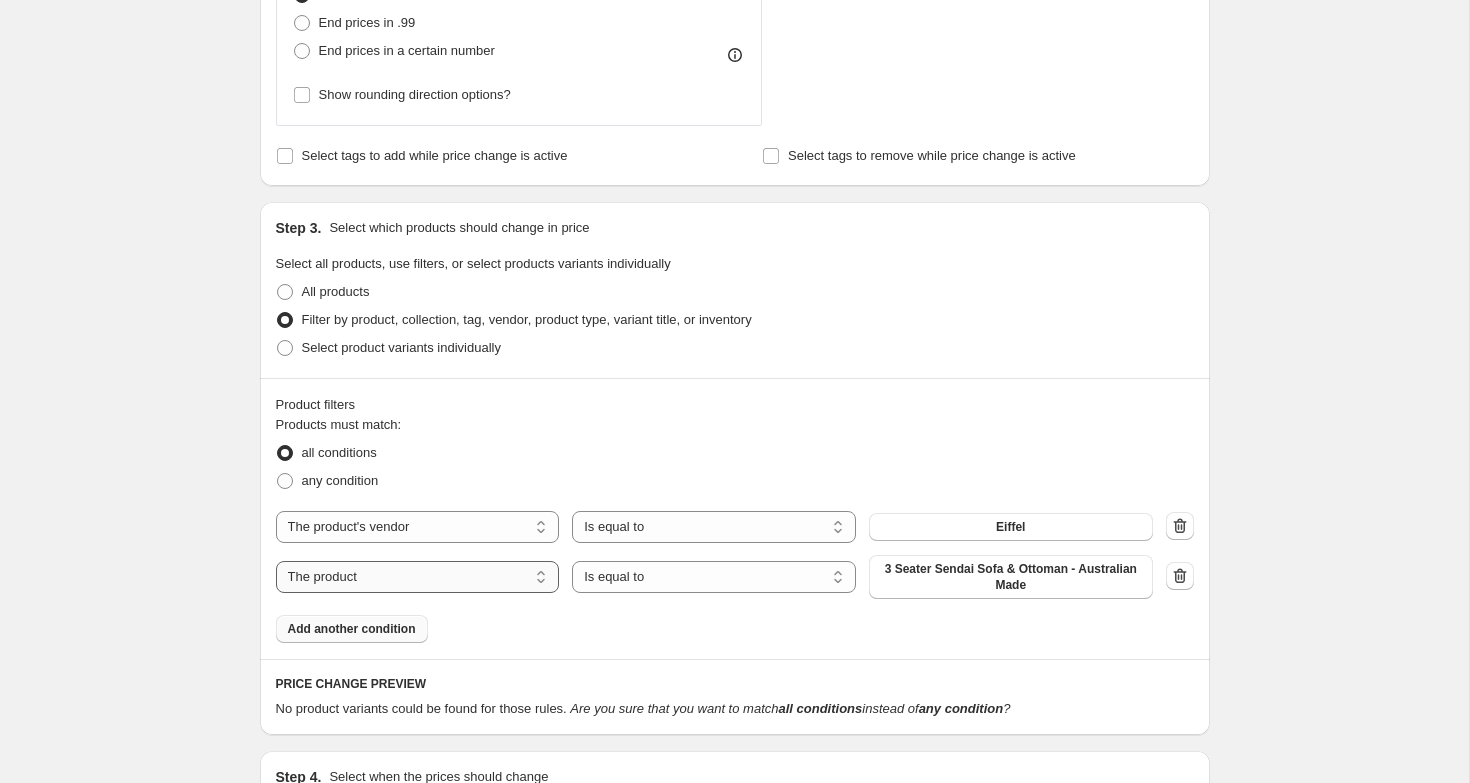 click on "The product The product's collection The product's tag The product's vendor The product's type The product's status The variant's title Inventory quantity" at bounding box center (418, 577) 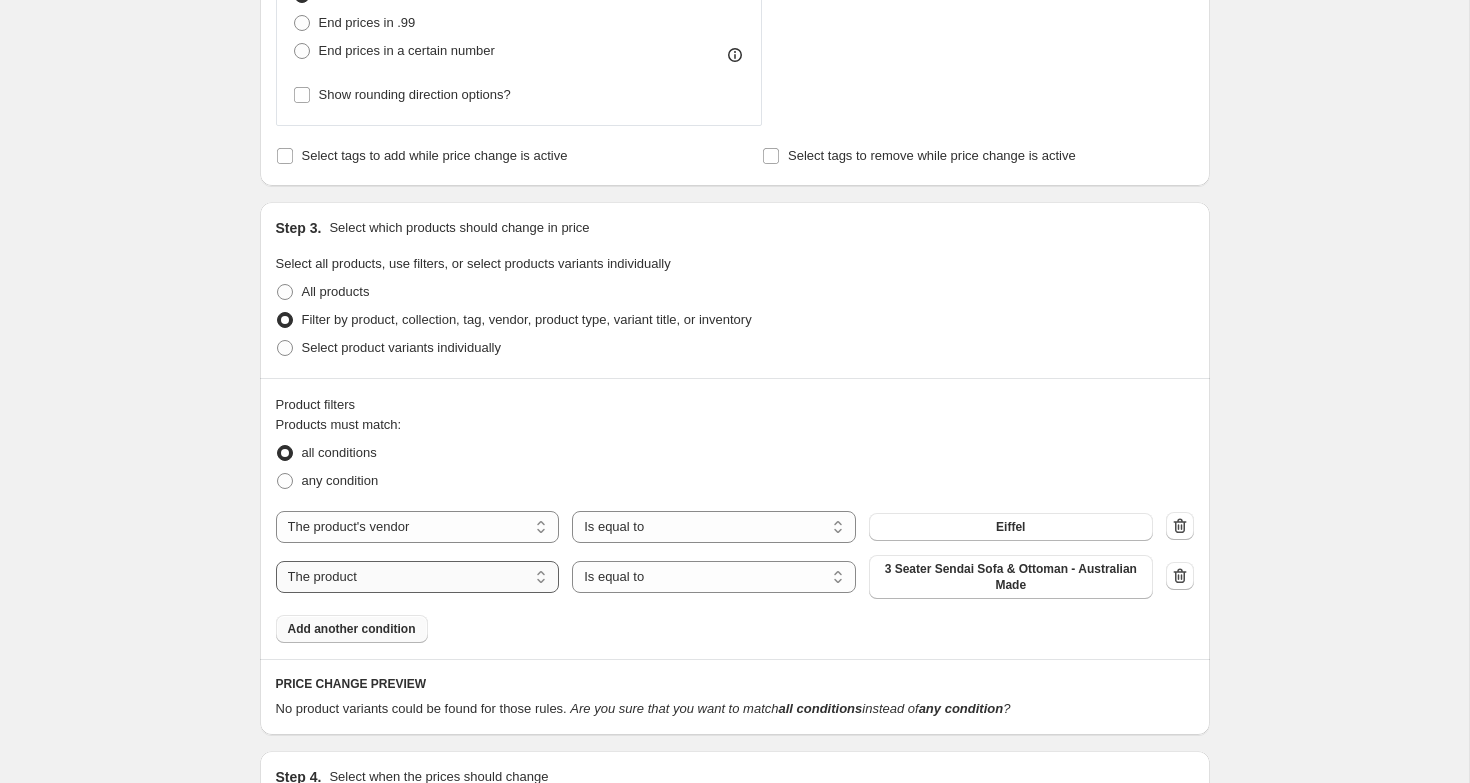 select on "product_type" 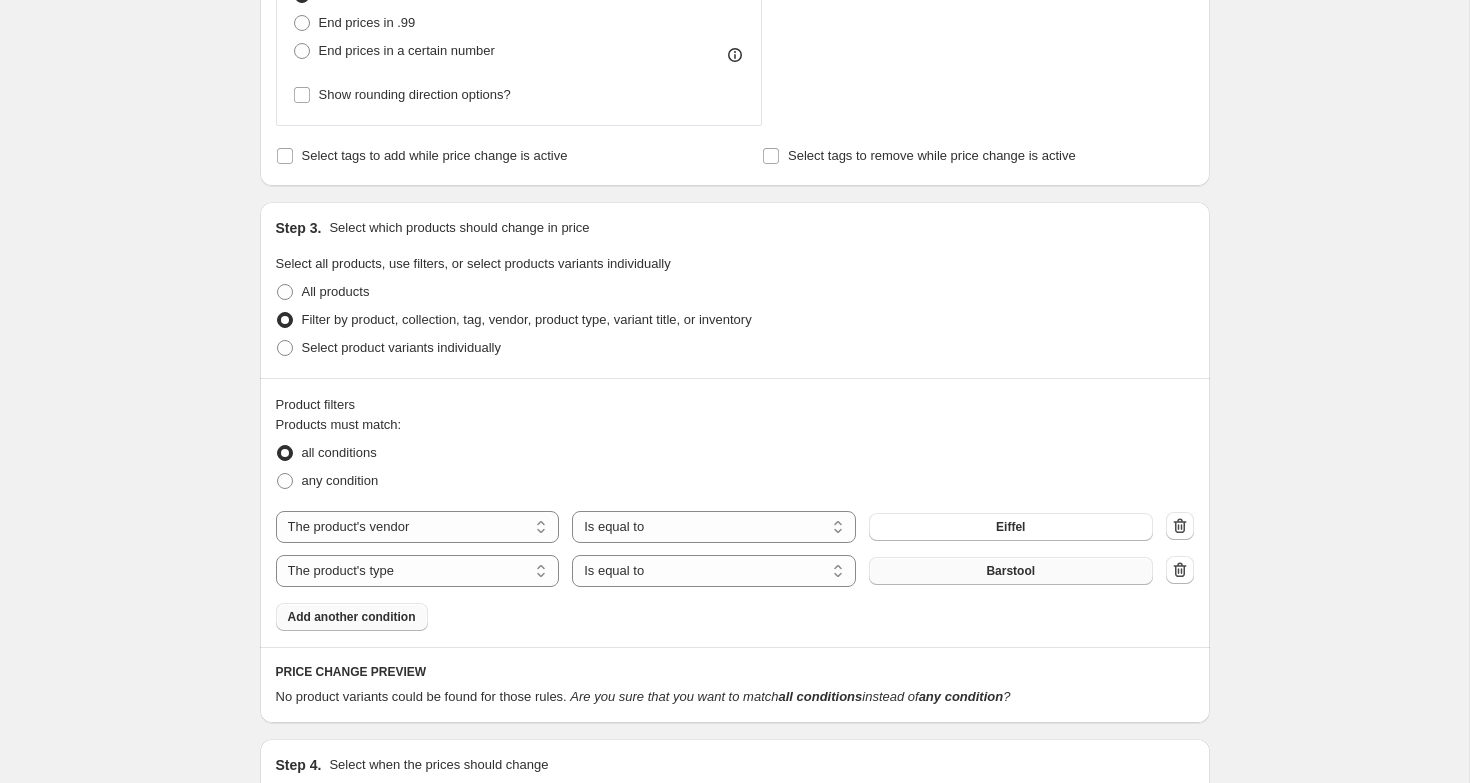 click on "Barstool" at bounding box center (1011, 571) 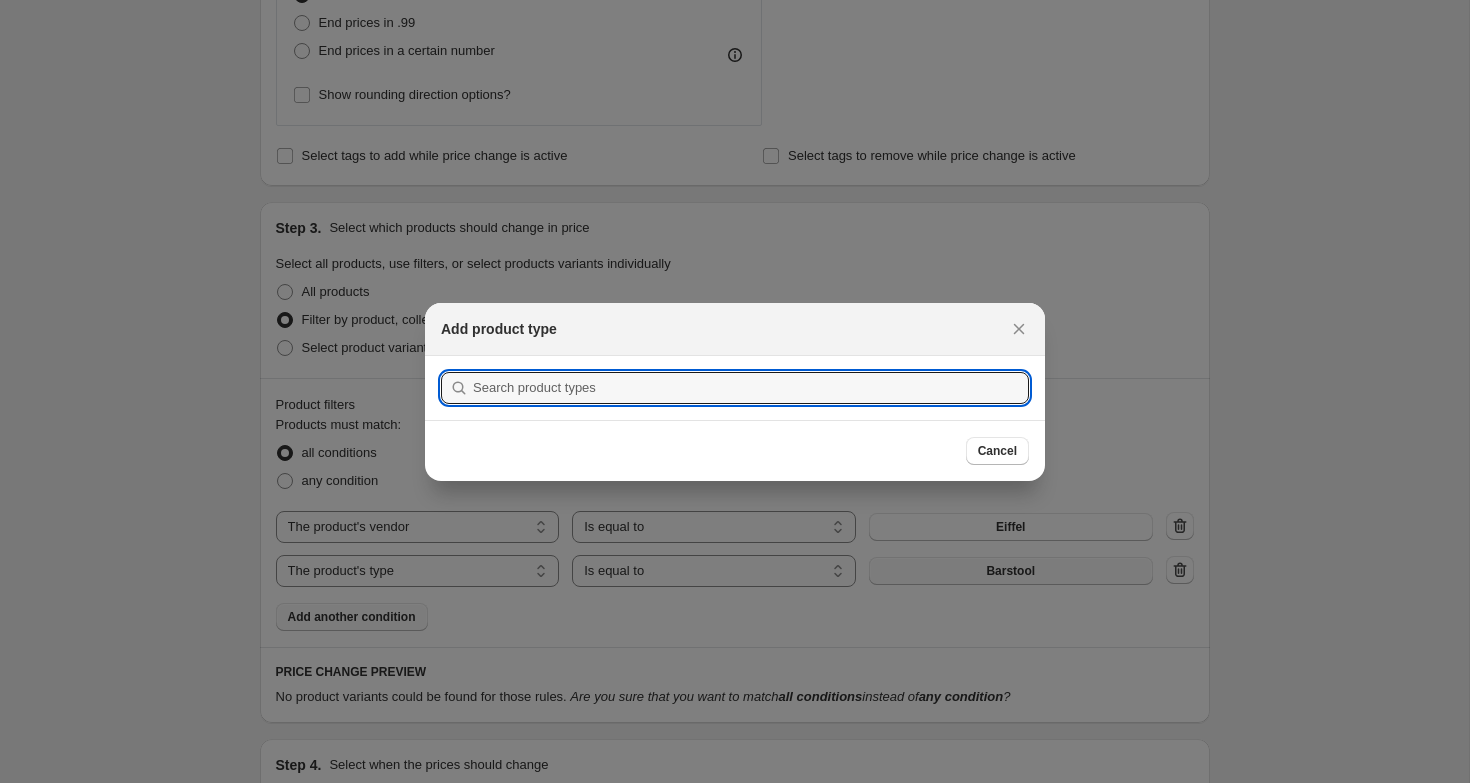 scroll, scrollTop: 0, scrollLeft: 0, axis: both 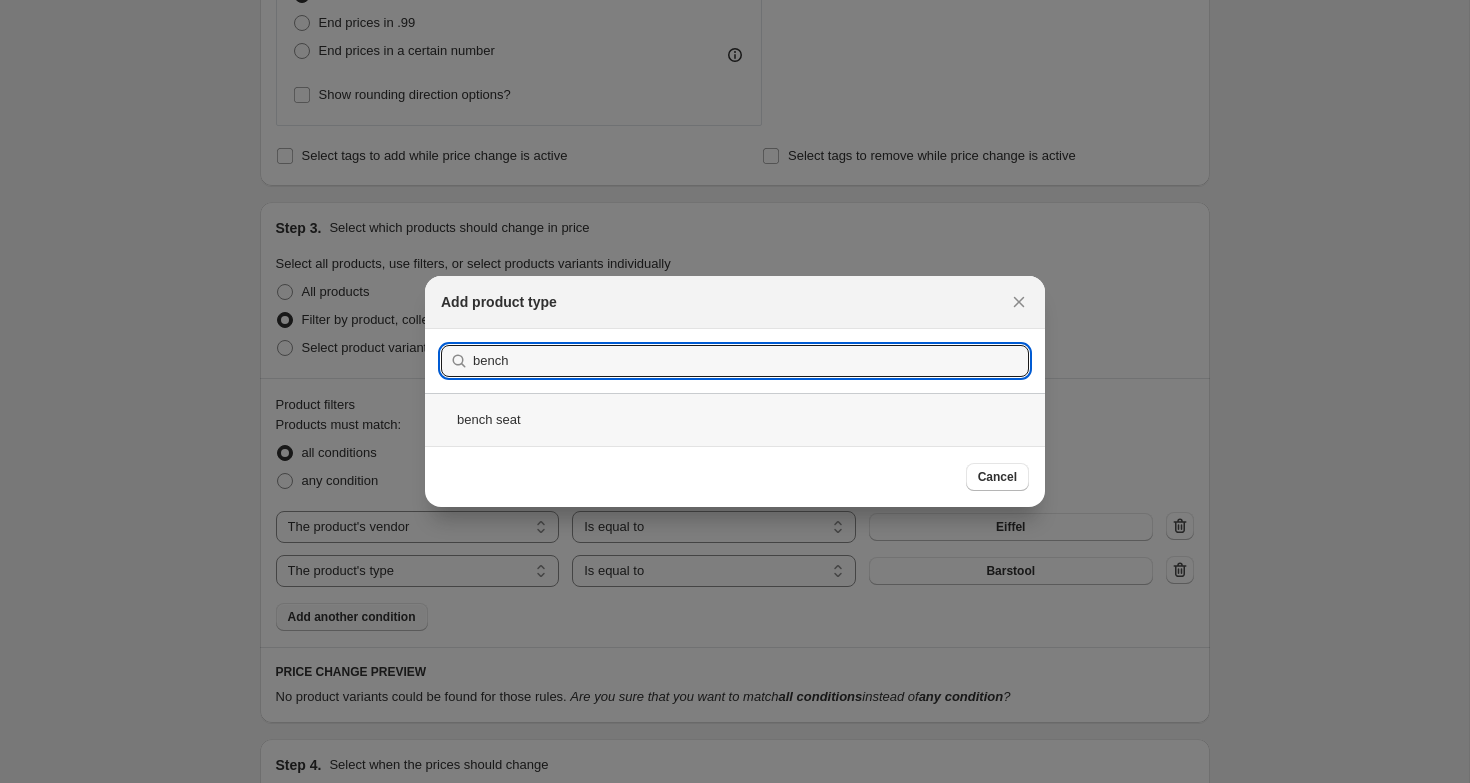 type on "bench" 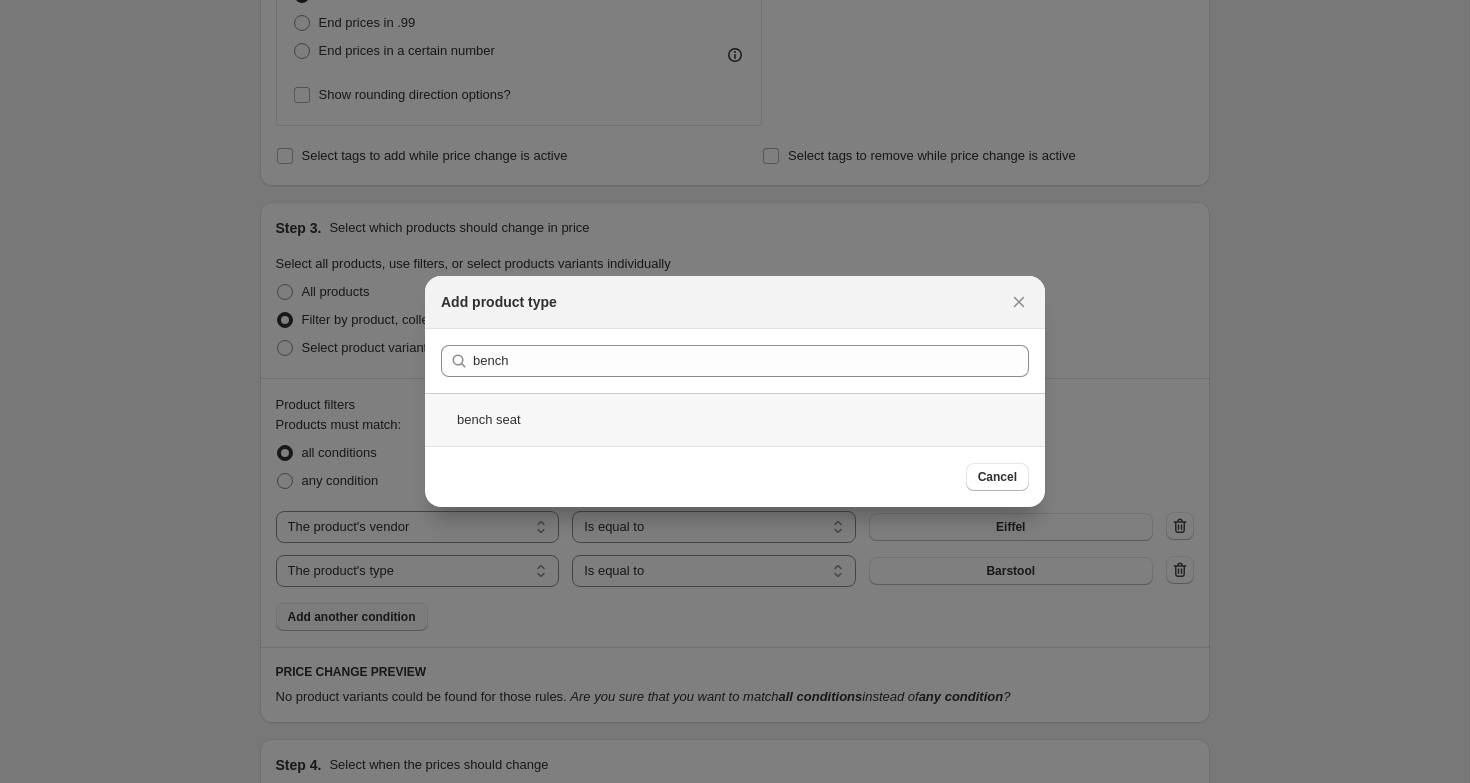 click on "bench seat" at bounding box center [735, 419] 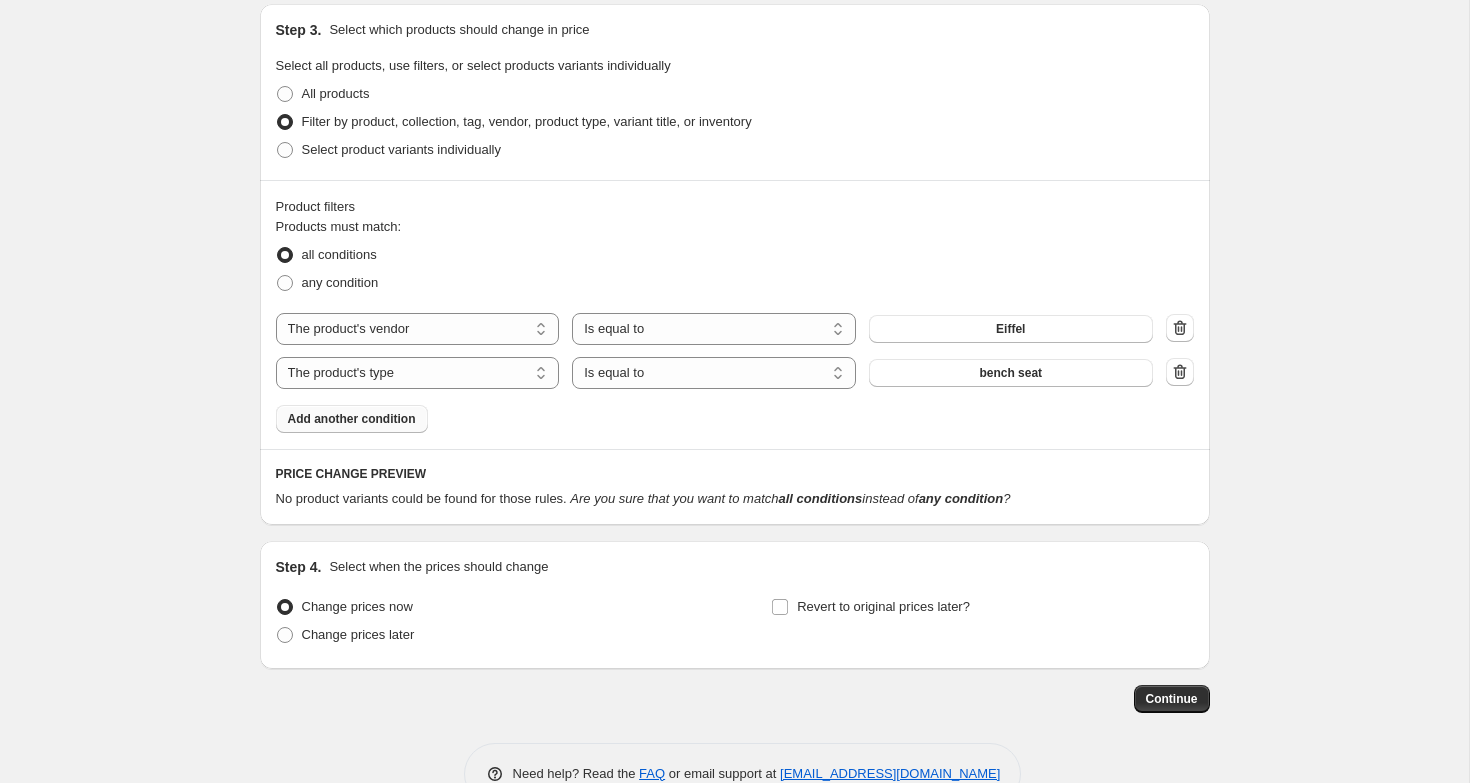scroll, scrollTop: 1282, scrollLeft: 0, axis: vertical 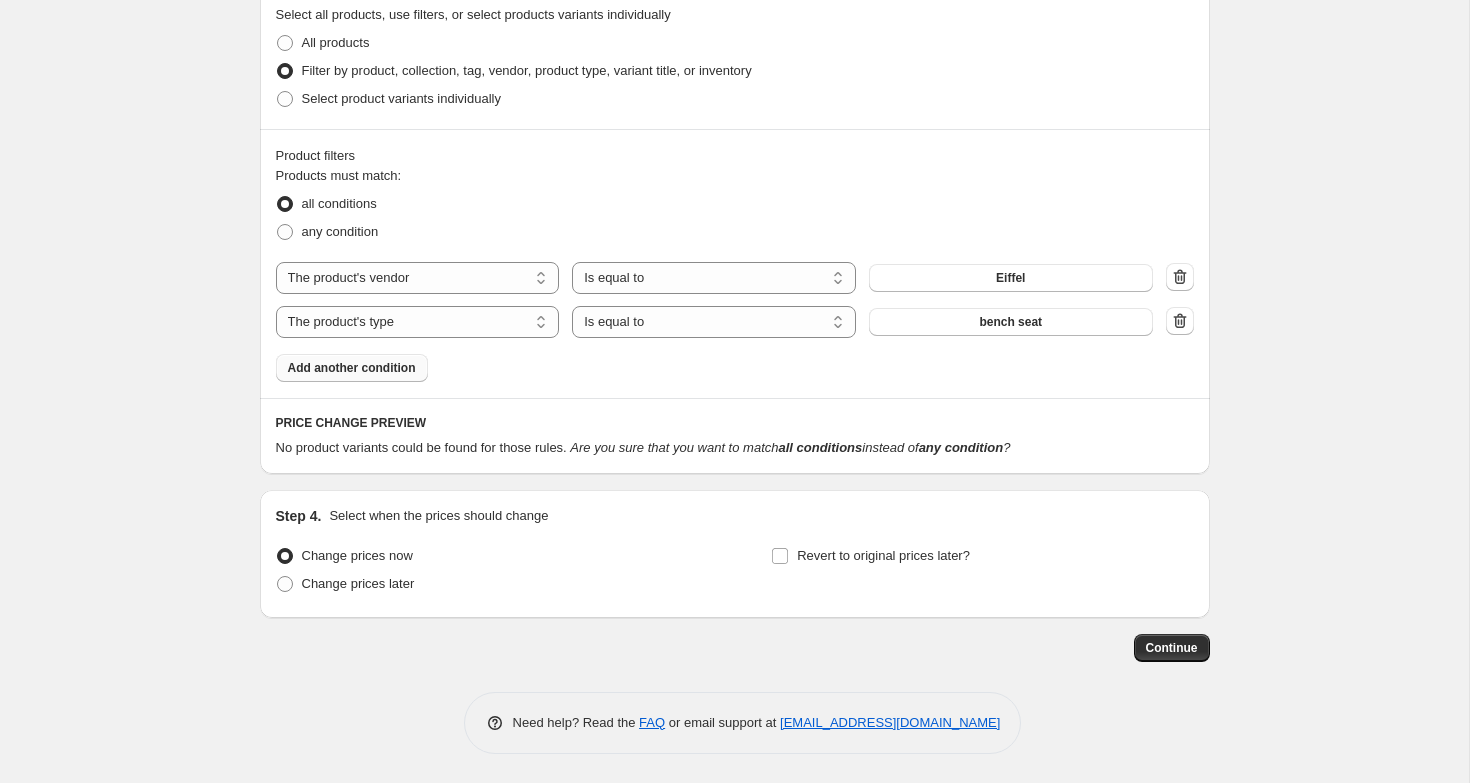 click on "Add another condition" at bounding box center (352, 368) 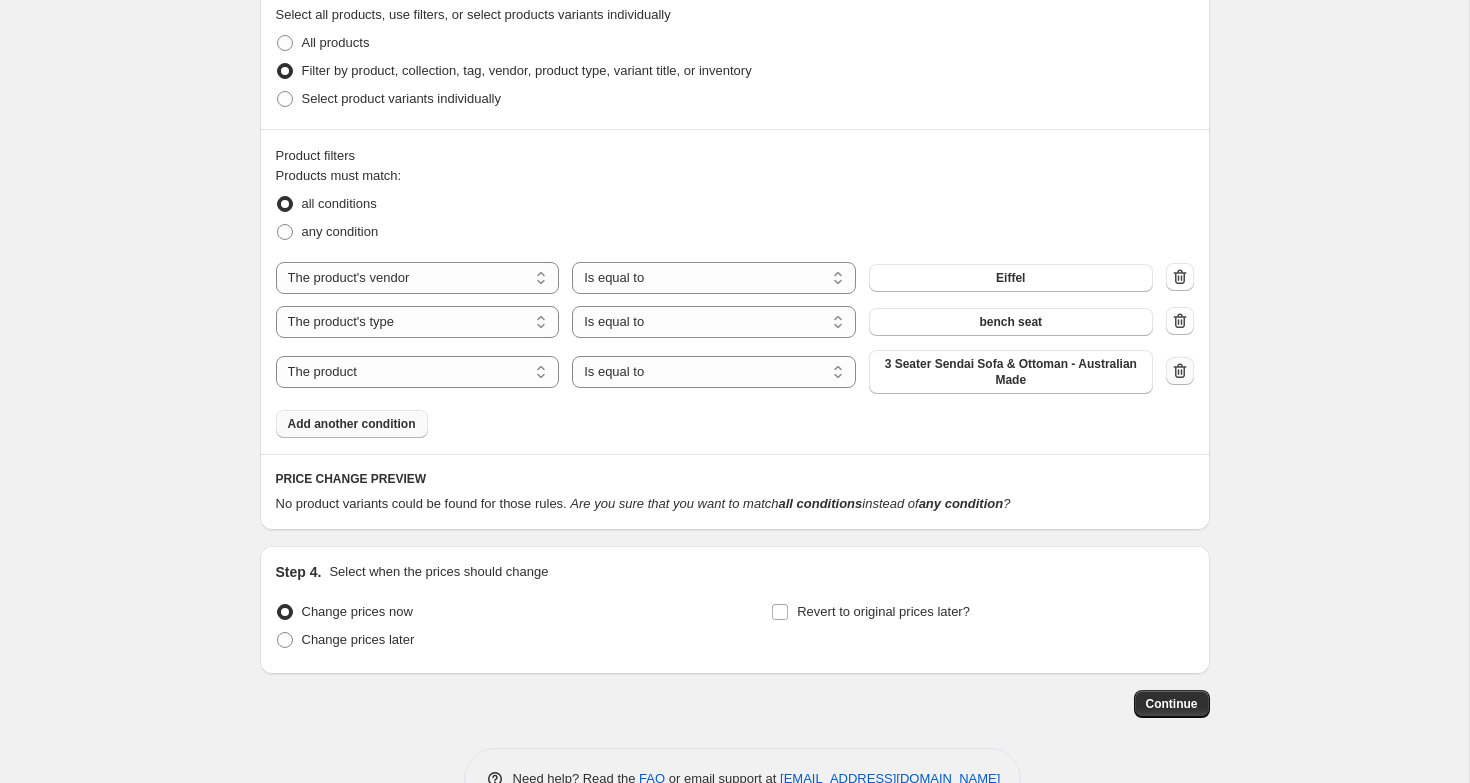 click 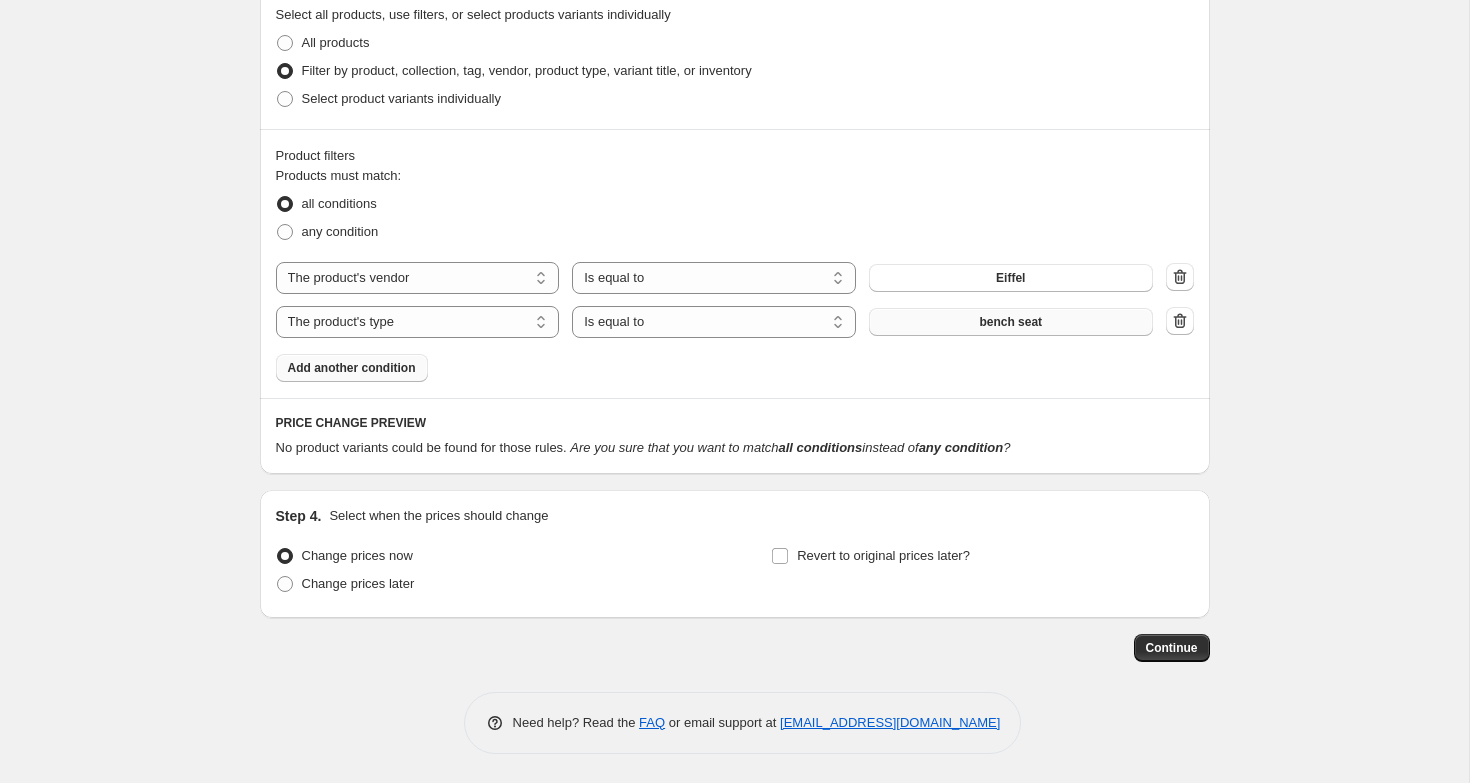 click on "bench seat" at bounding box center (1011, 322) 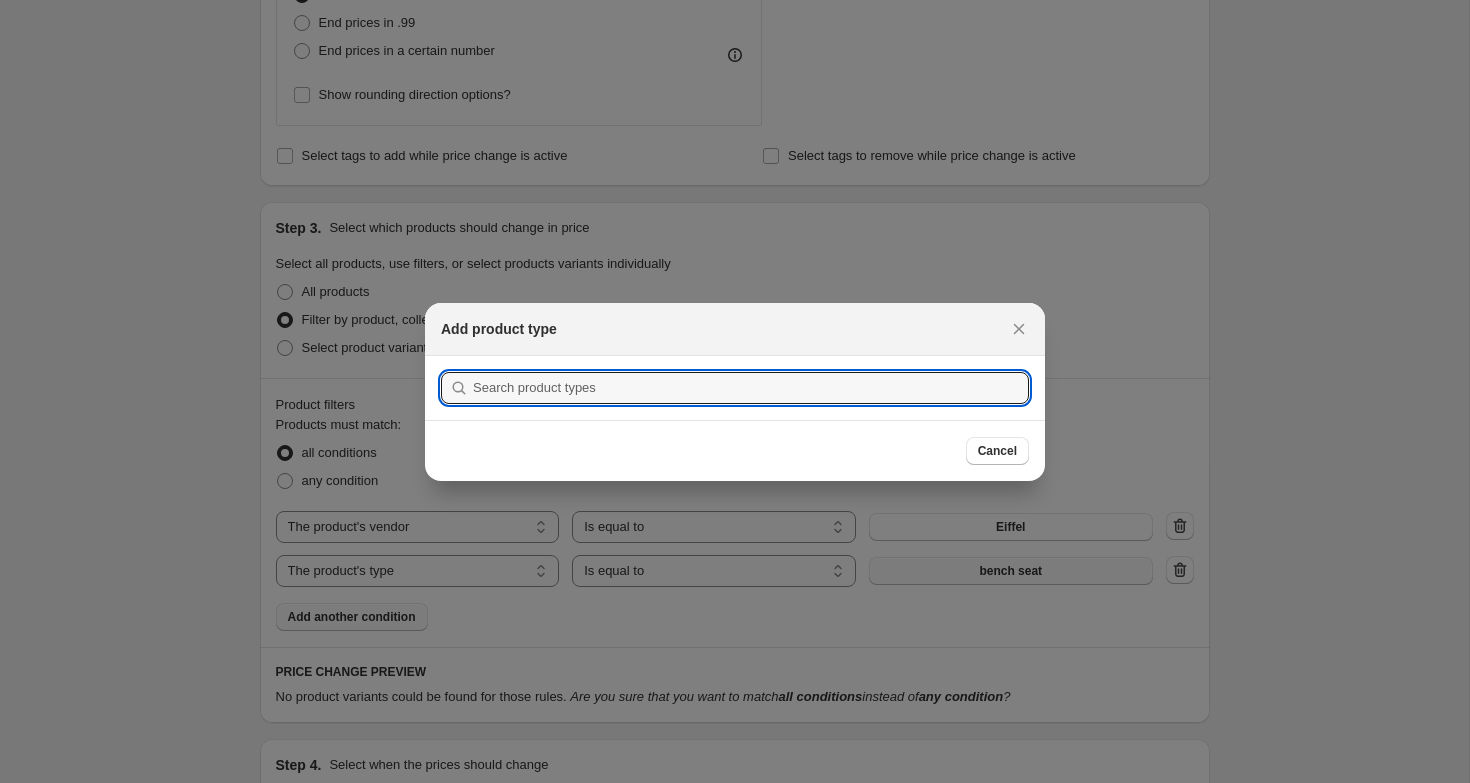 scroll, scrollTop: 1282, scrollLeft: 0, axis: vertical 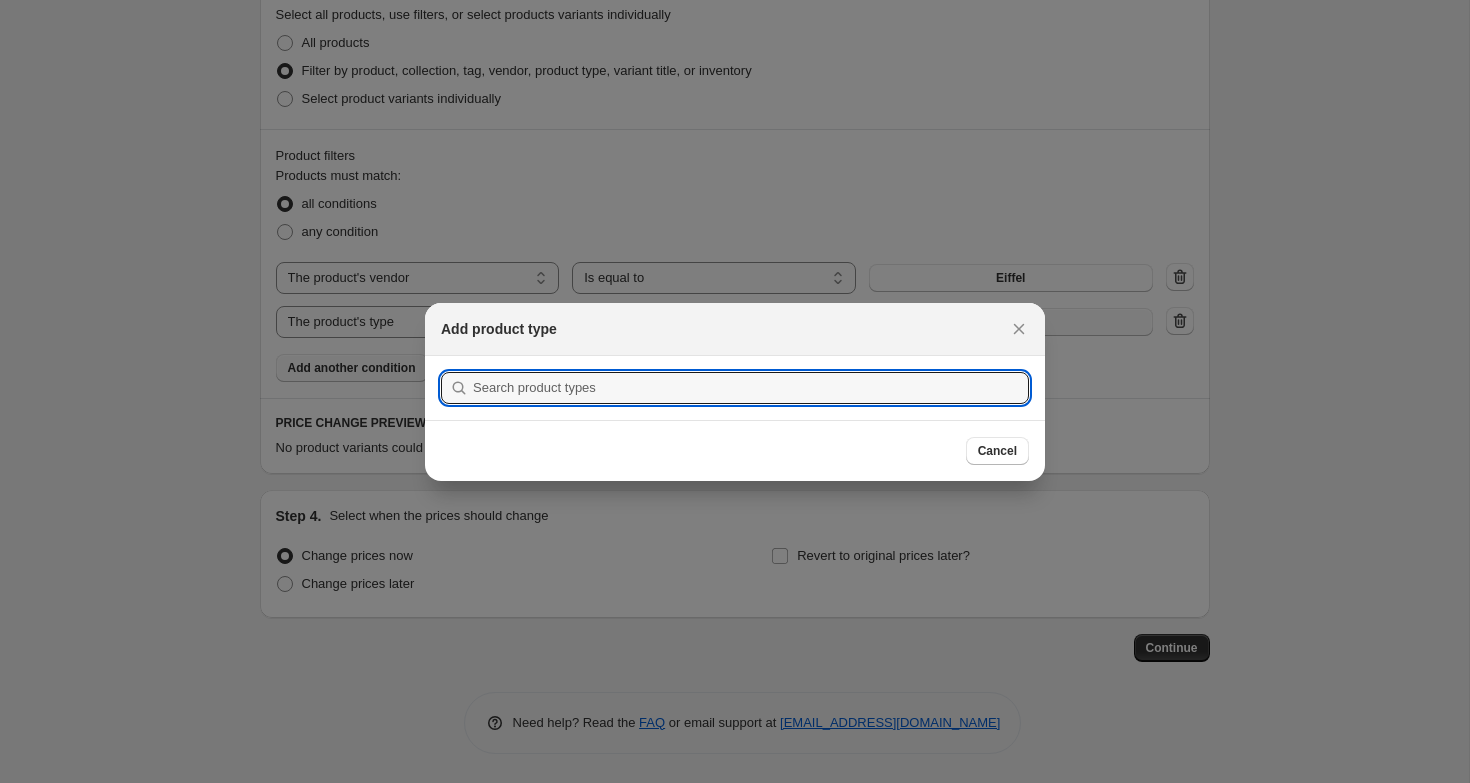 click at bounding box center (735, 391) 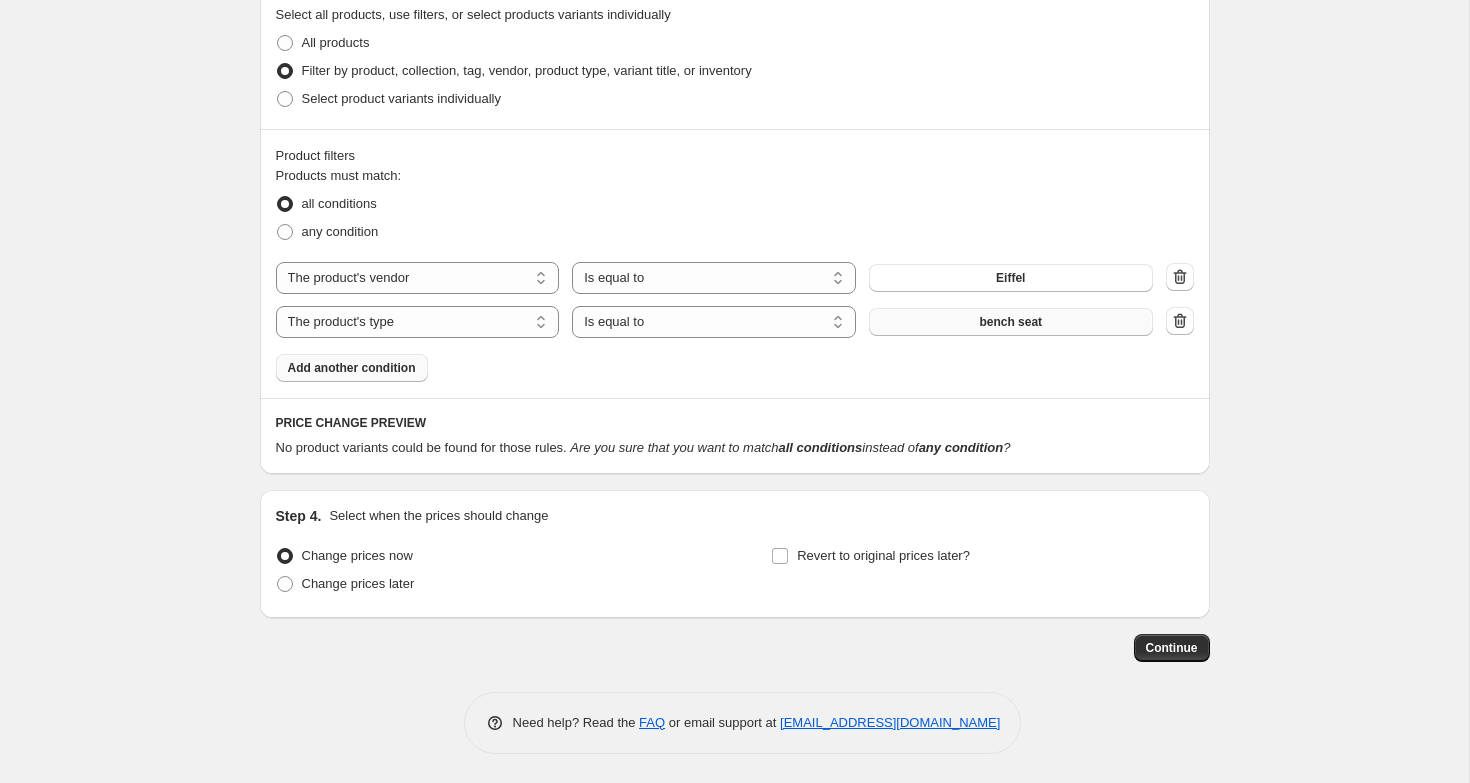click on "bench seat" at bounding box center [1011, 322] 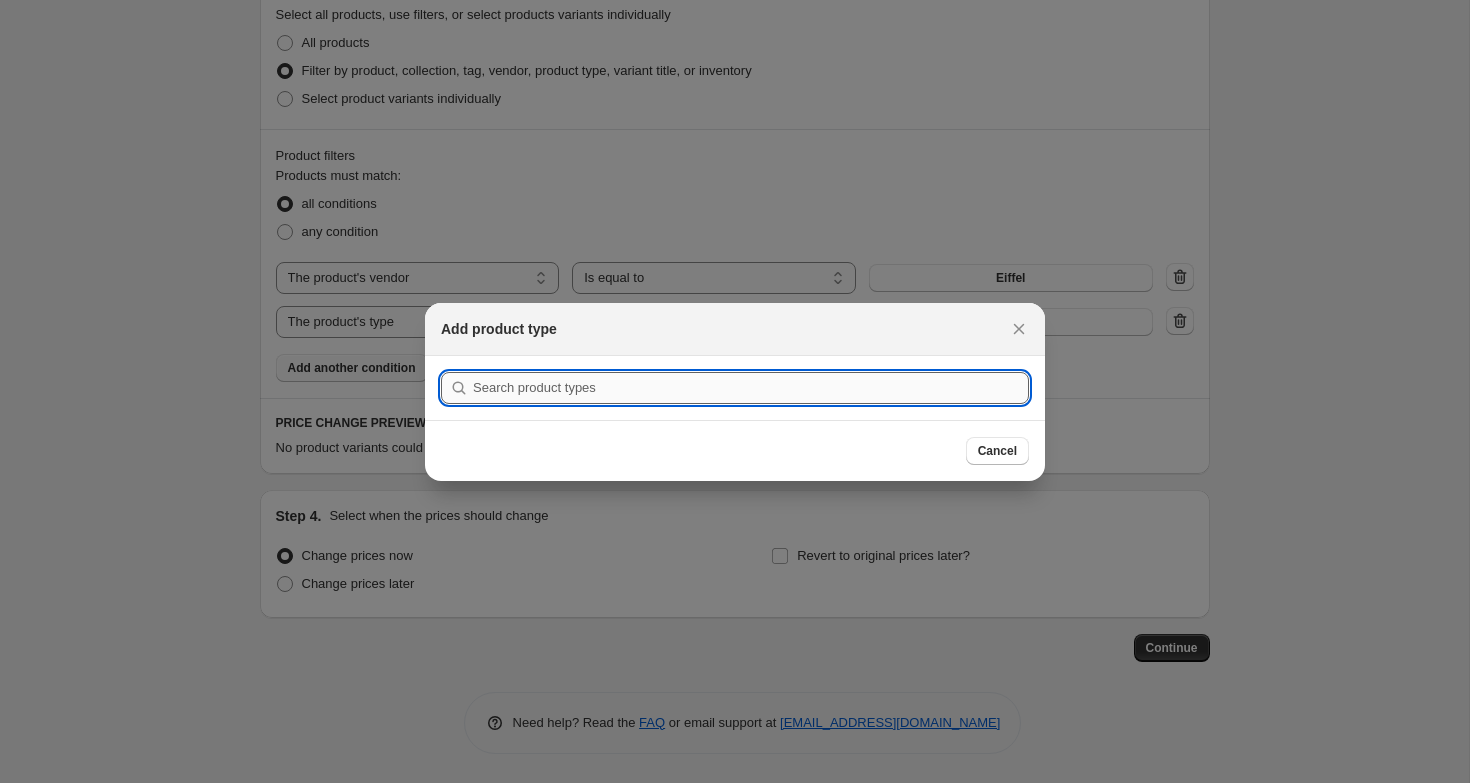click at bounding box center (751, 388) 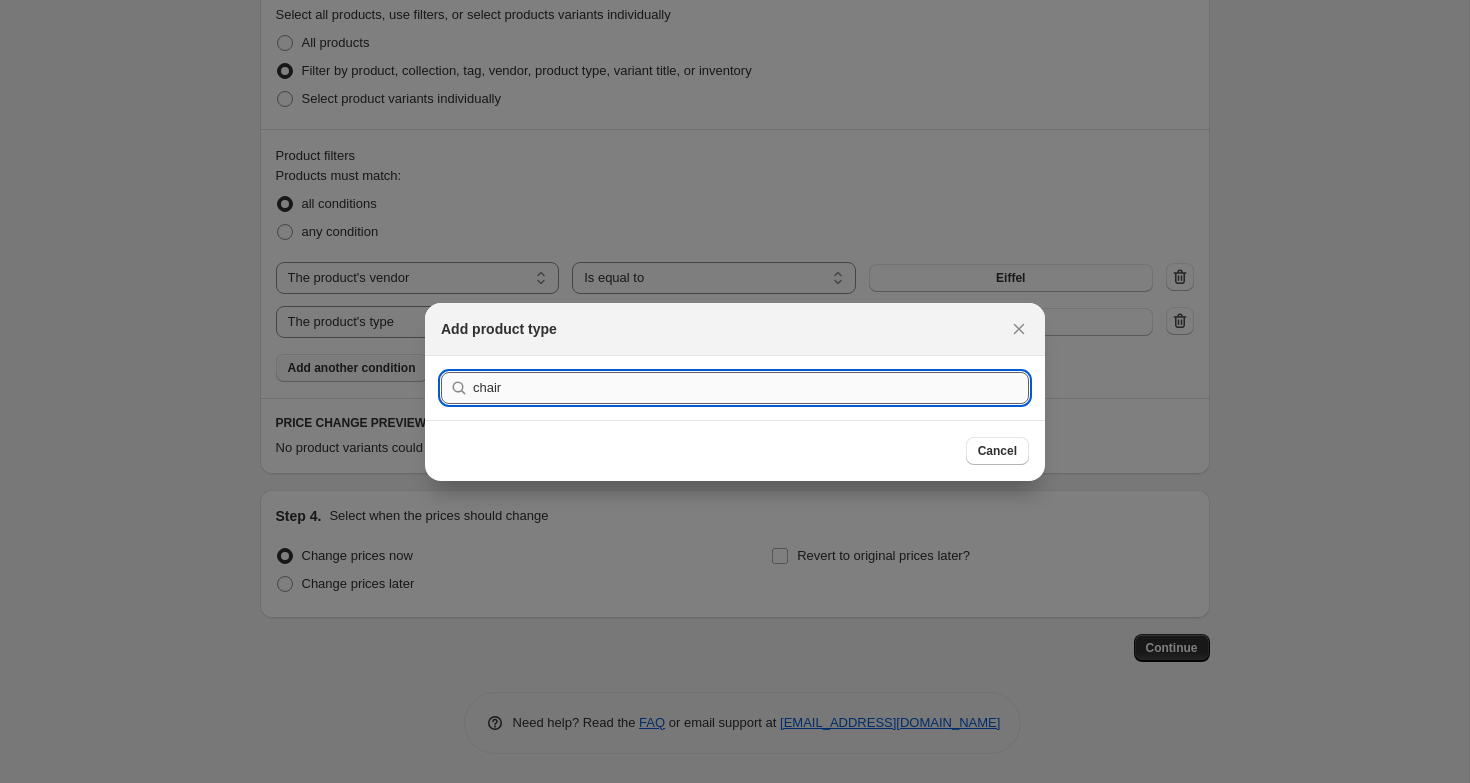 type on "chair" 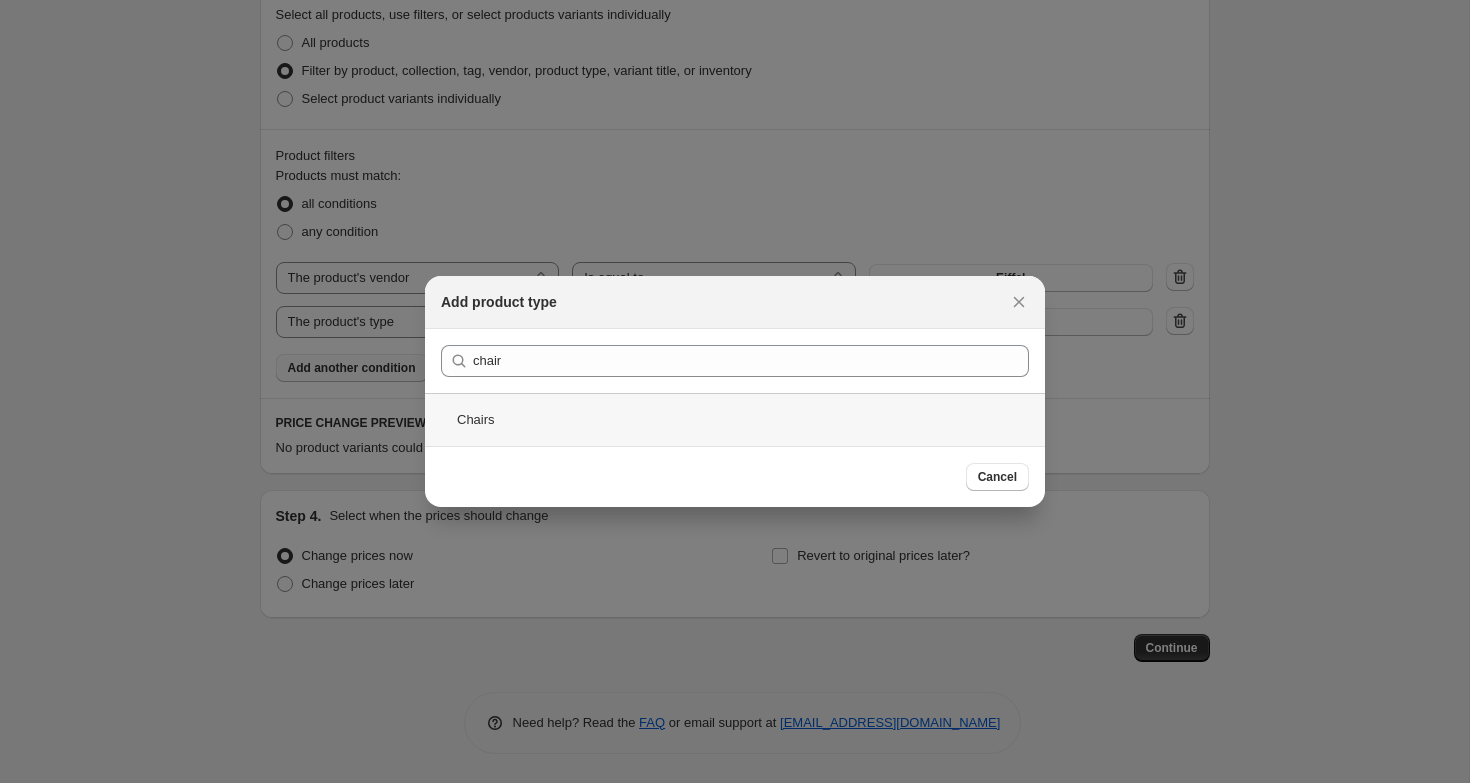 click on "Chairs" at bounding box center (735, 419) 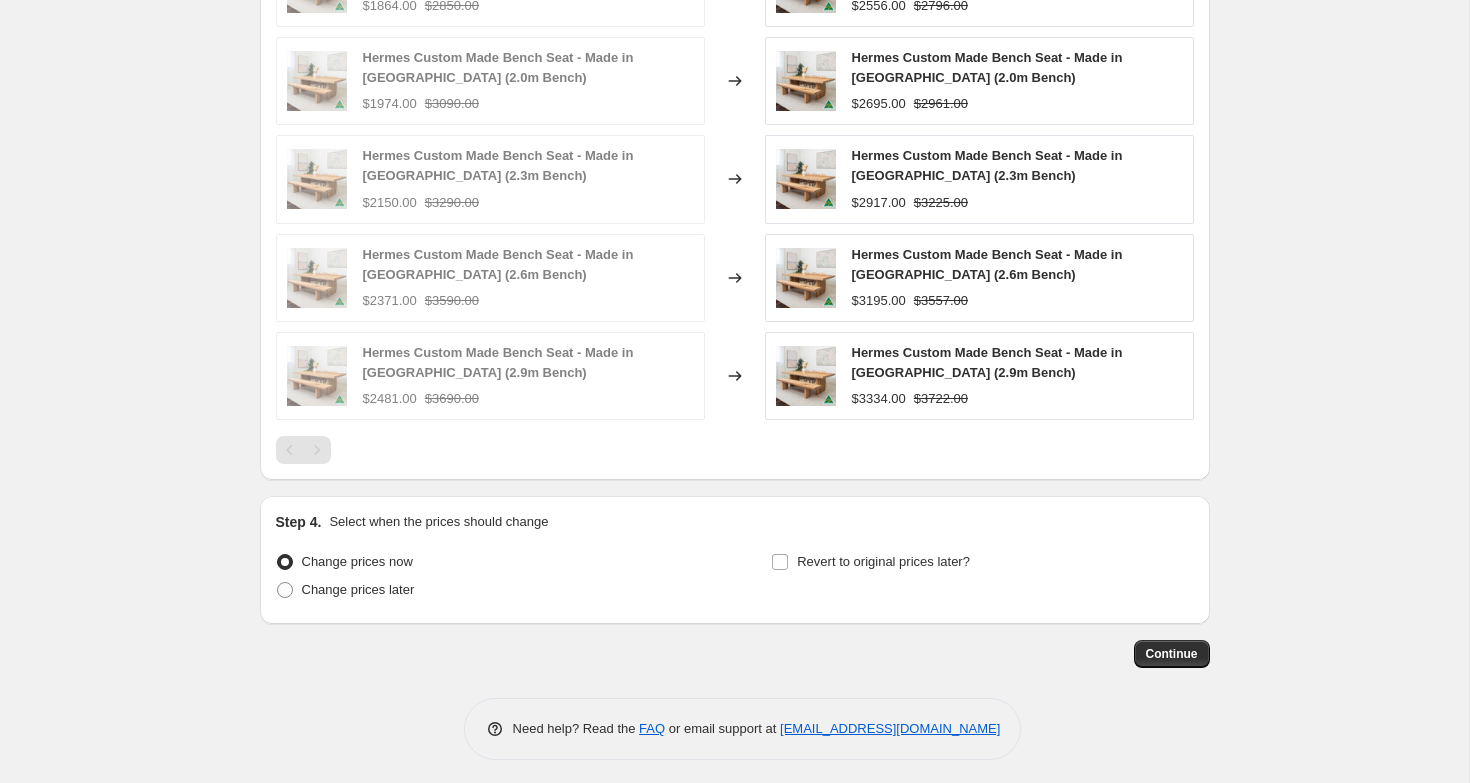 scroll, scrollTop: 1818, scrollLeft: 0, axis: vertical 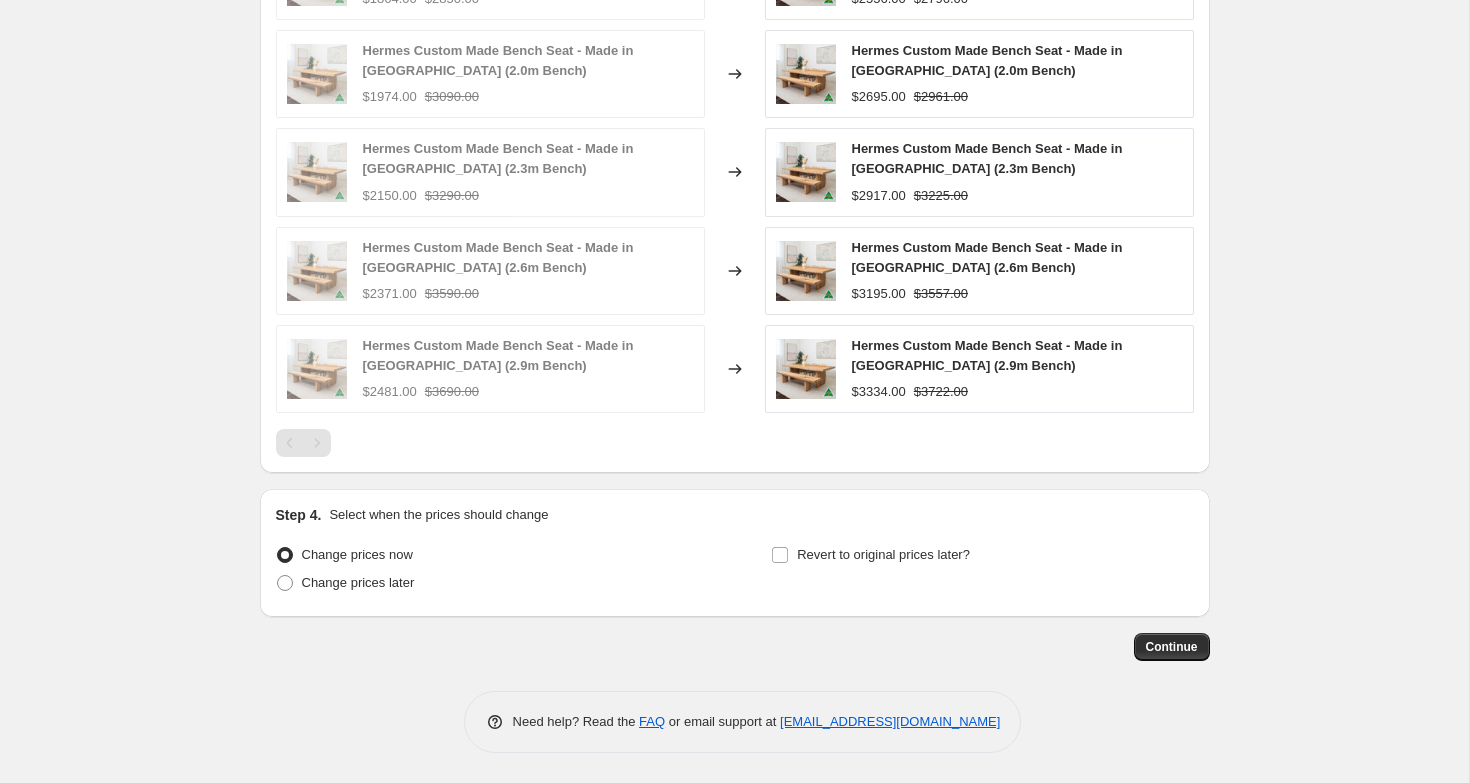 click at bounding box center (317, 443) 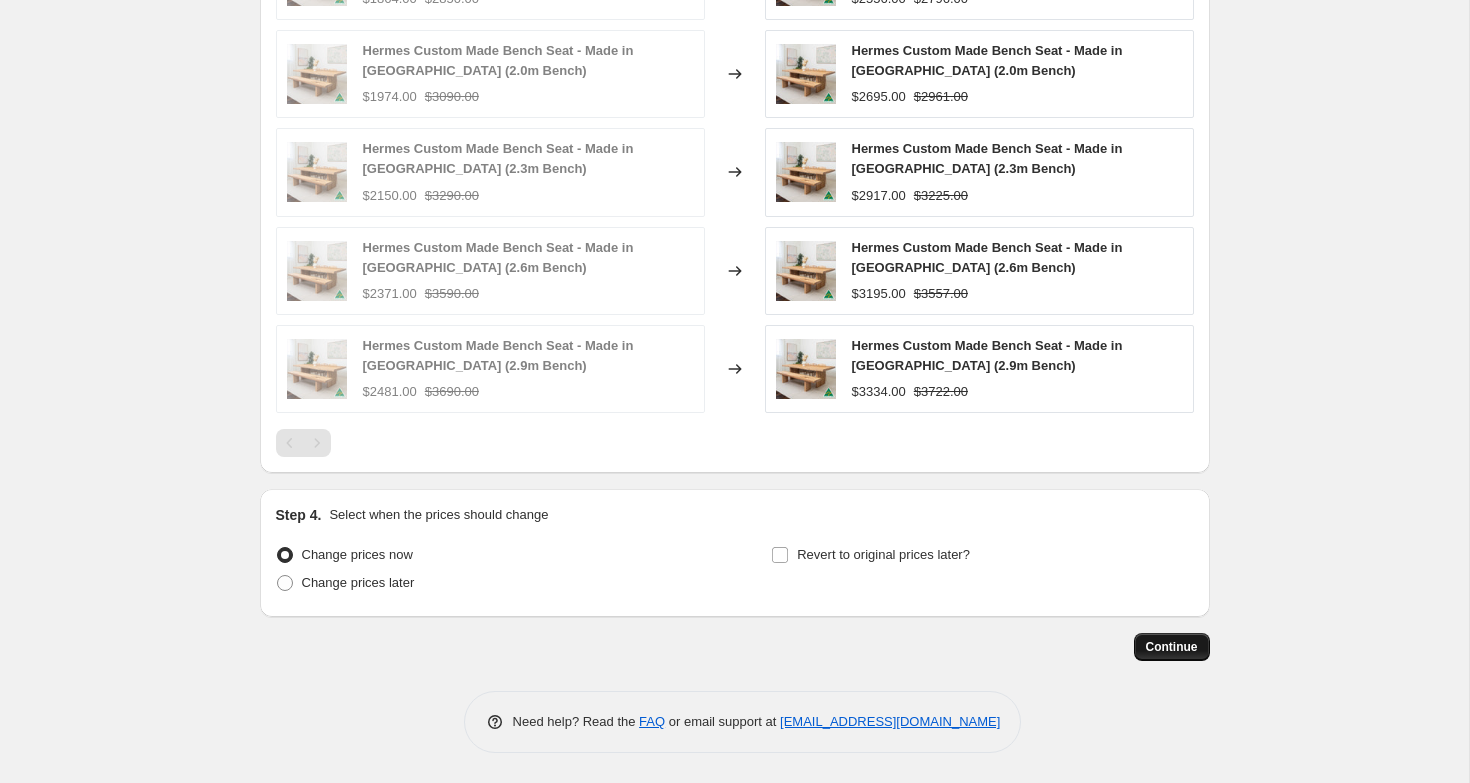 scroll, scrollTop: 1802, scrollLeft: 0, axis: vertical 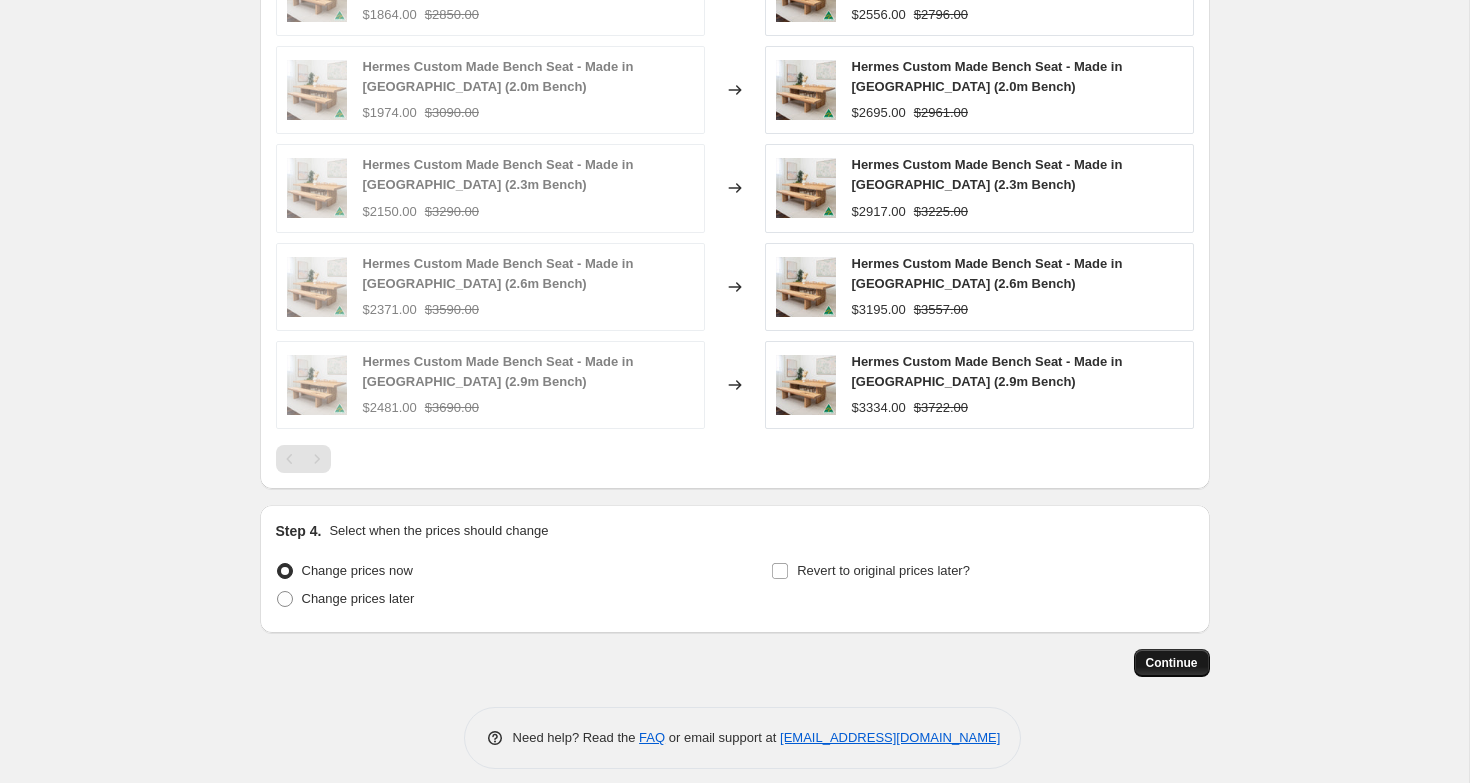 click on "Continue" at bounding box center [1172, 663] 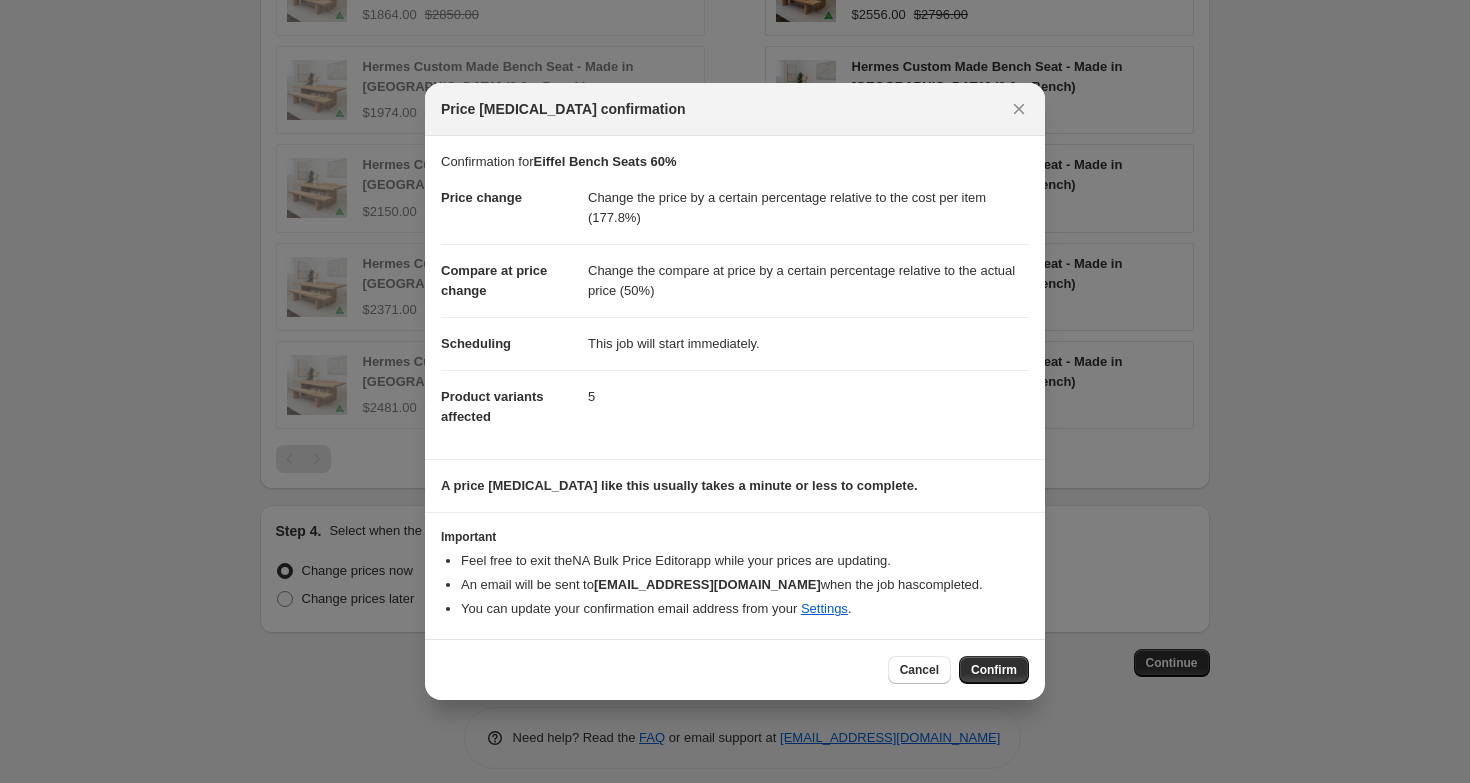 click on "Cancel Confirm" at bounding box center [958, 670] 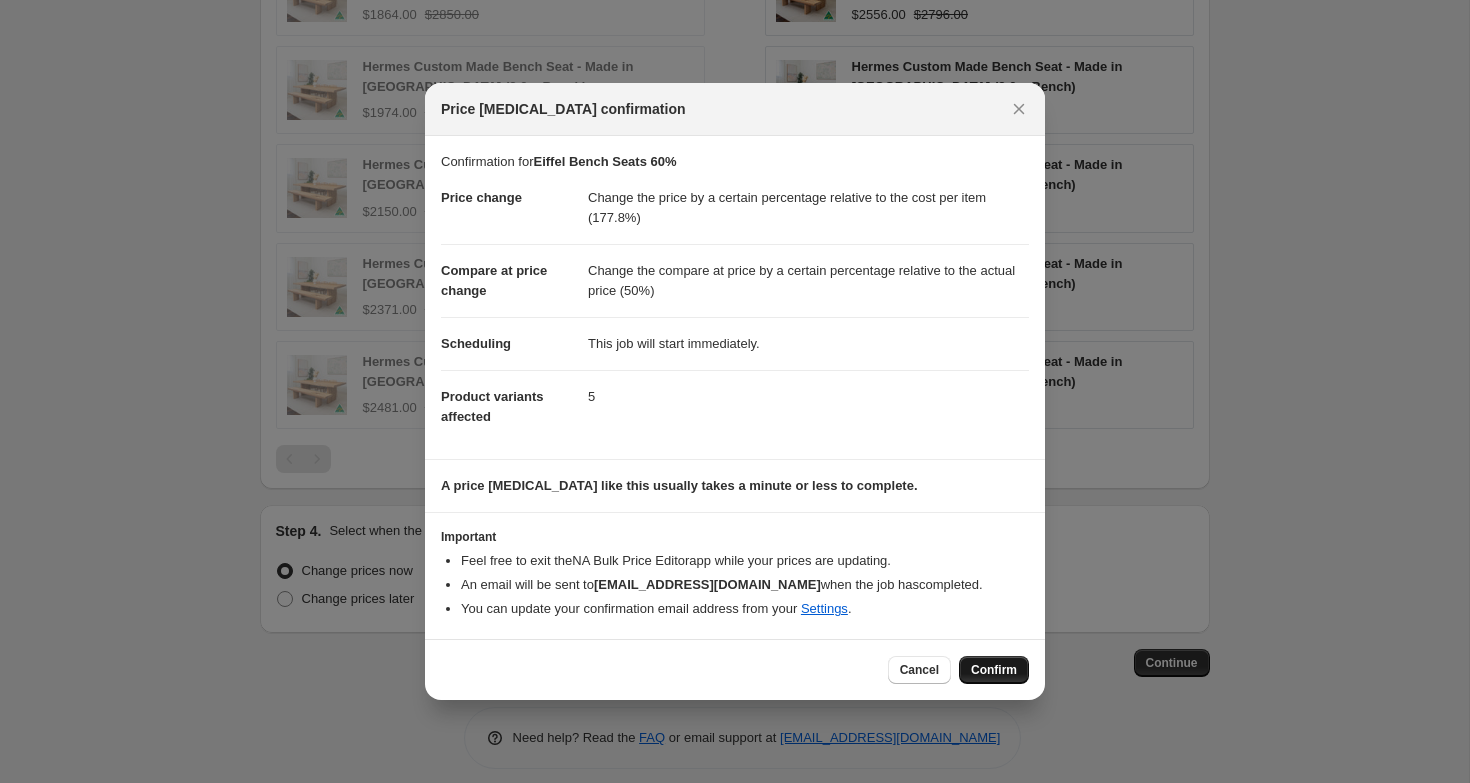 click on "Confirm" at bounding box center (994, 670) 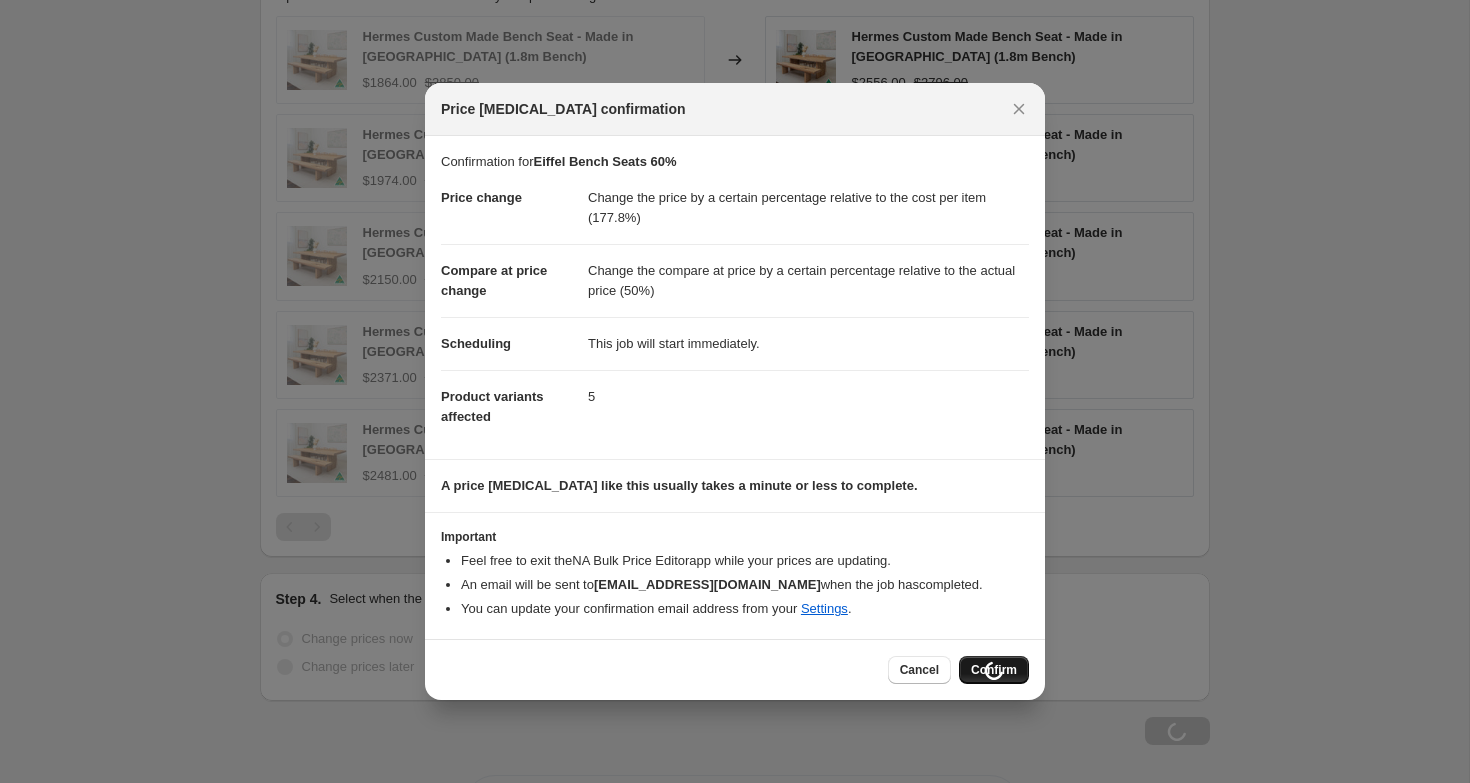 scroll, scrollTop: 1870, scrollLeft: 0, axis: vertical 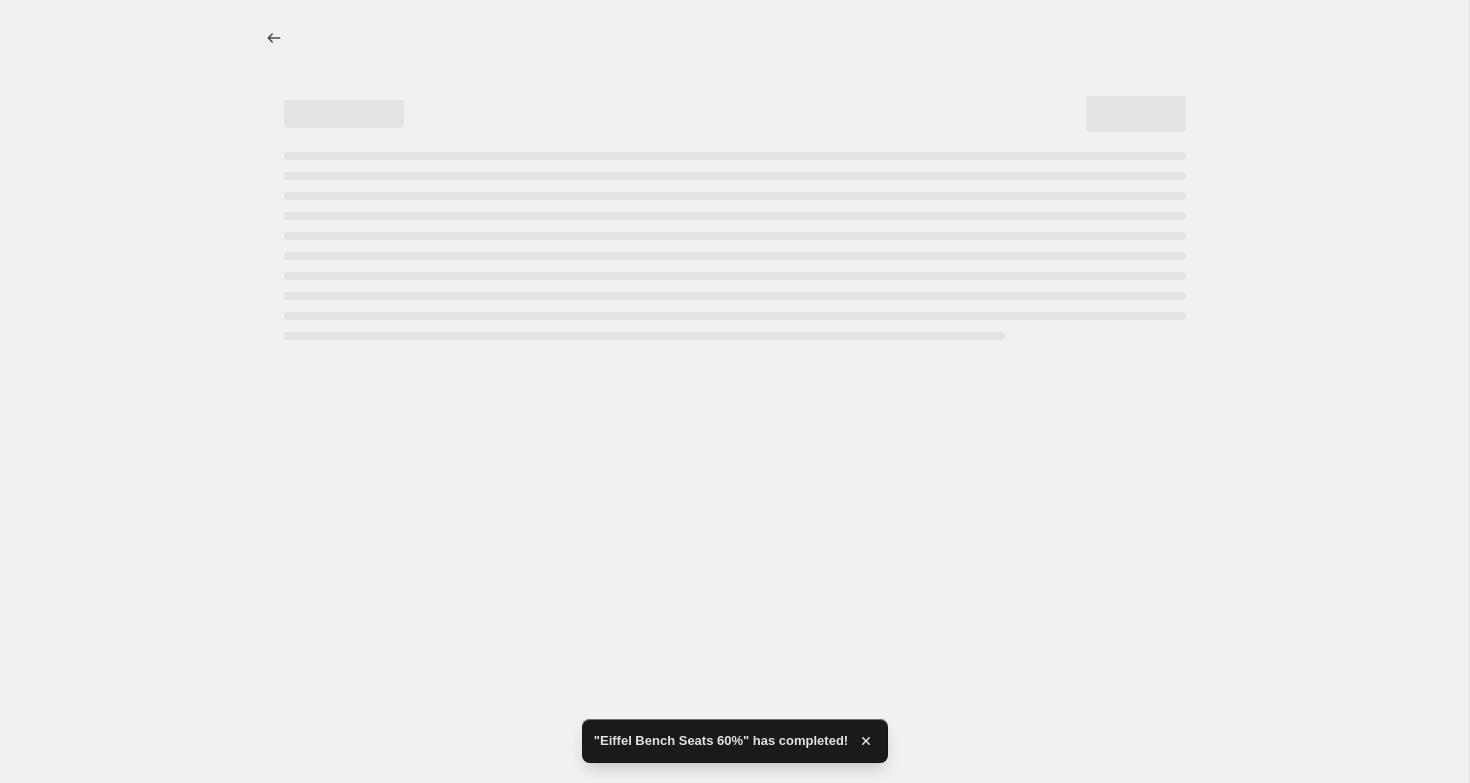 select on "pc" 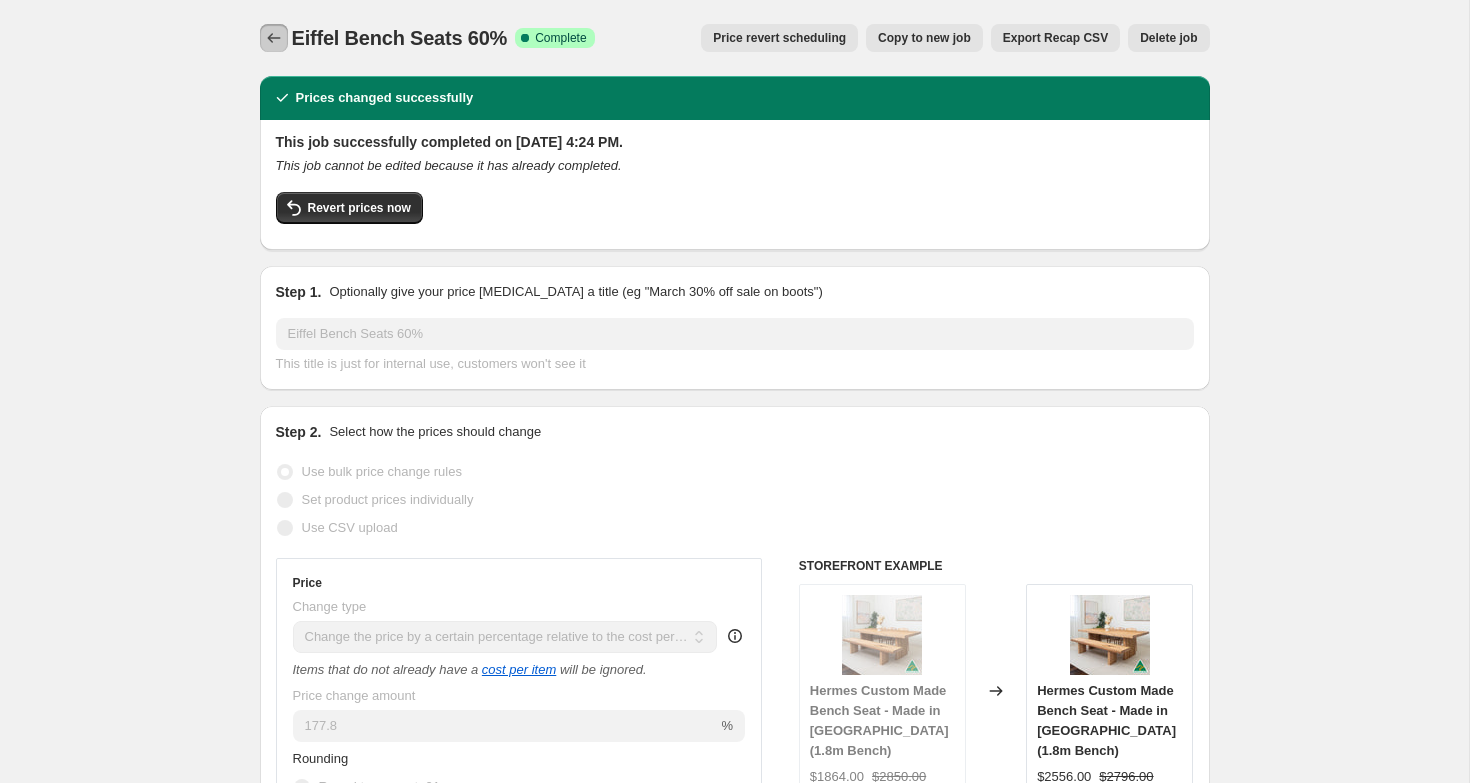 click 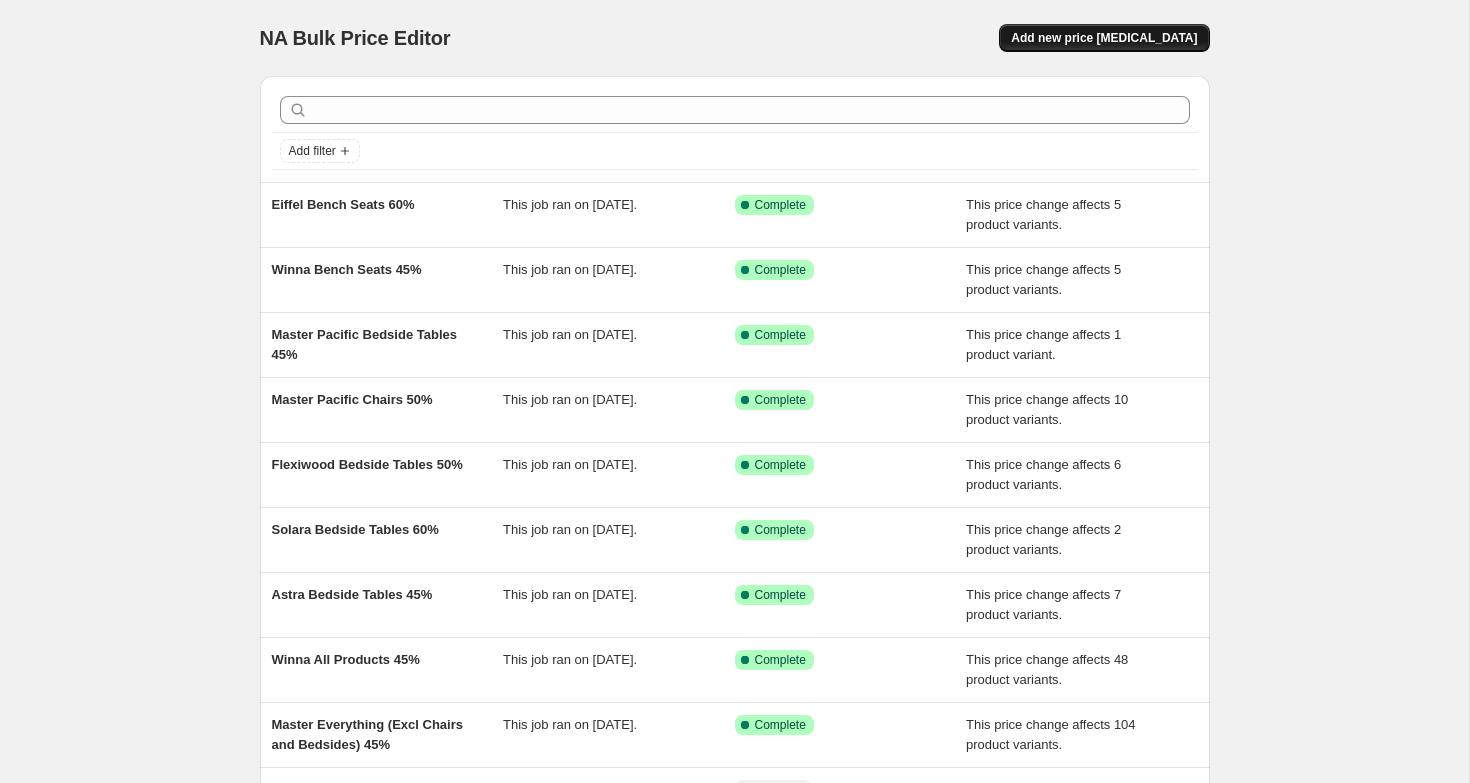 click on "Add new price [MEDICAL_DATA]" at bounding box center (1104, 38) 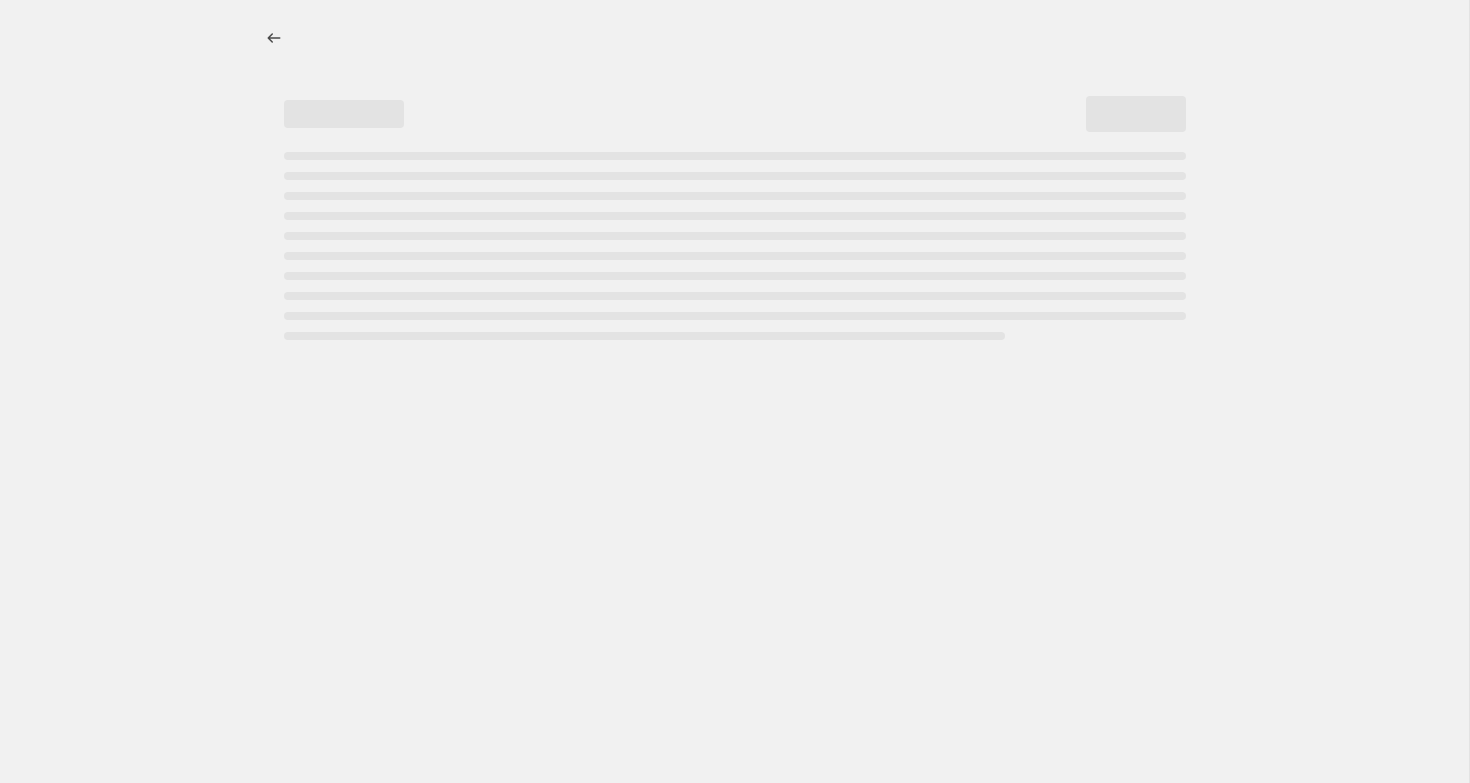 select on "percentage" 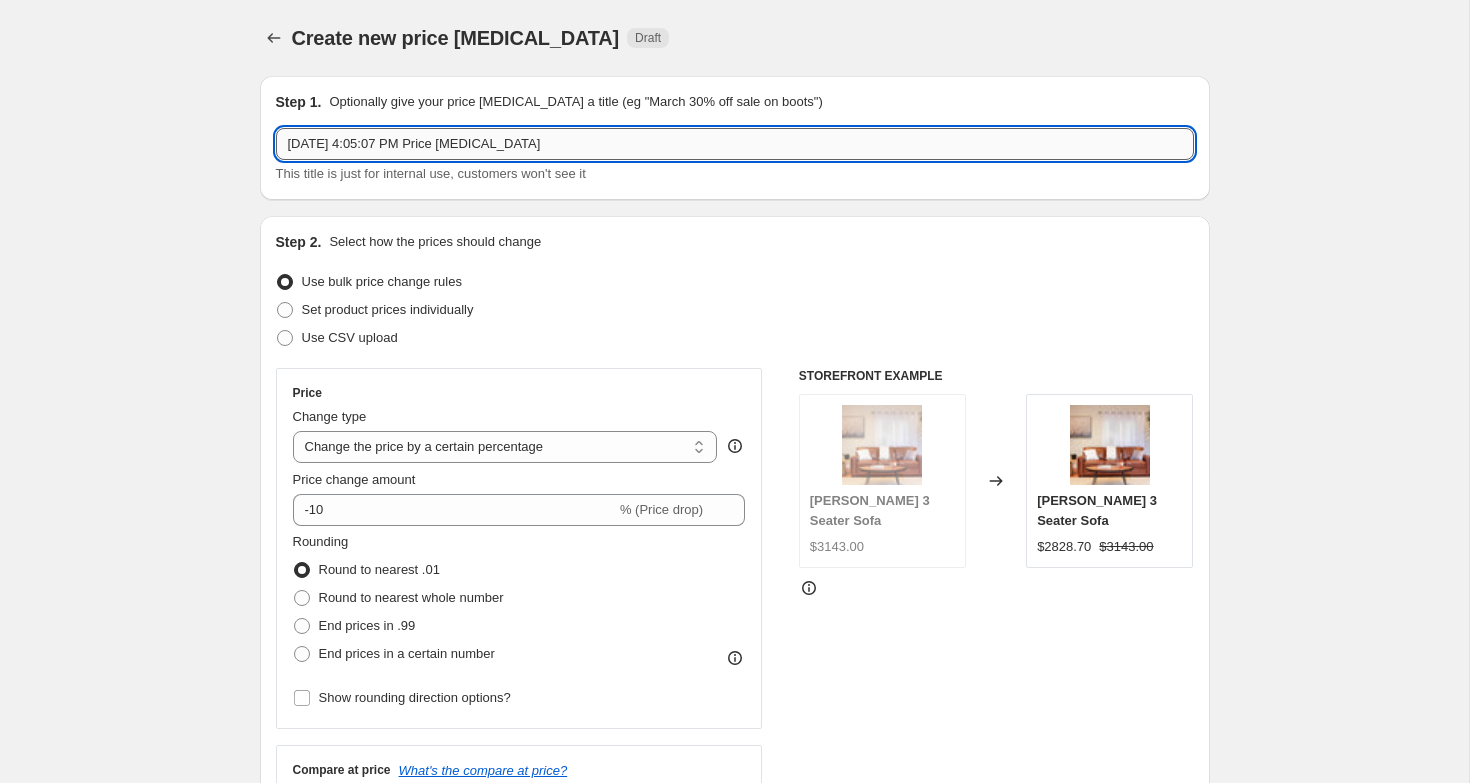 click on "[DATE] 4:05:07 PM Price [MEDICAL_DATA]" at bounding box center [735, 144] 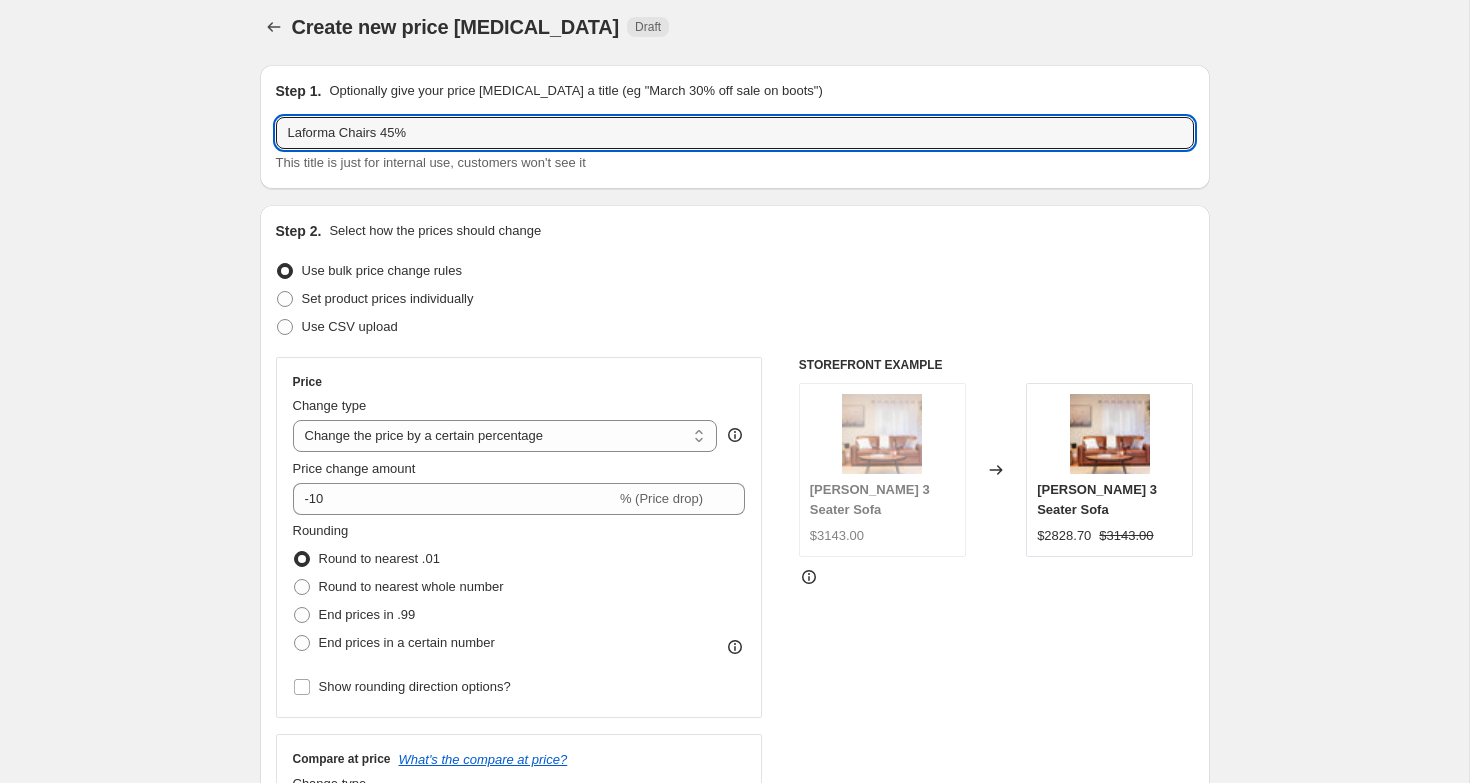 scroll, scrollTop: 22, scrollLeft: 0, axis: vertical 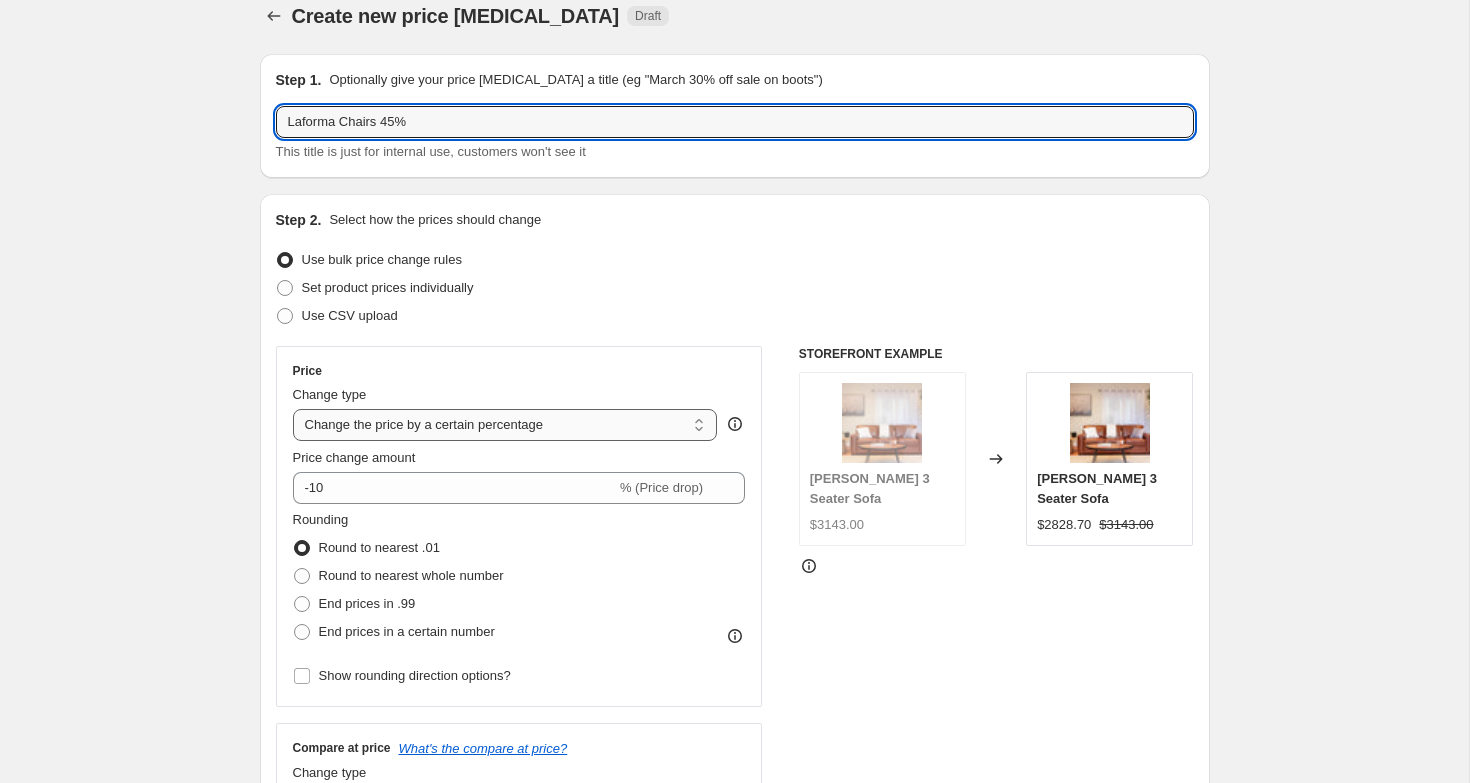 type on "Laforma Chairs 45%" 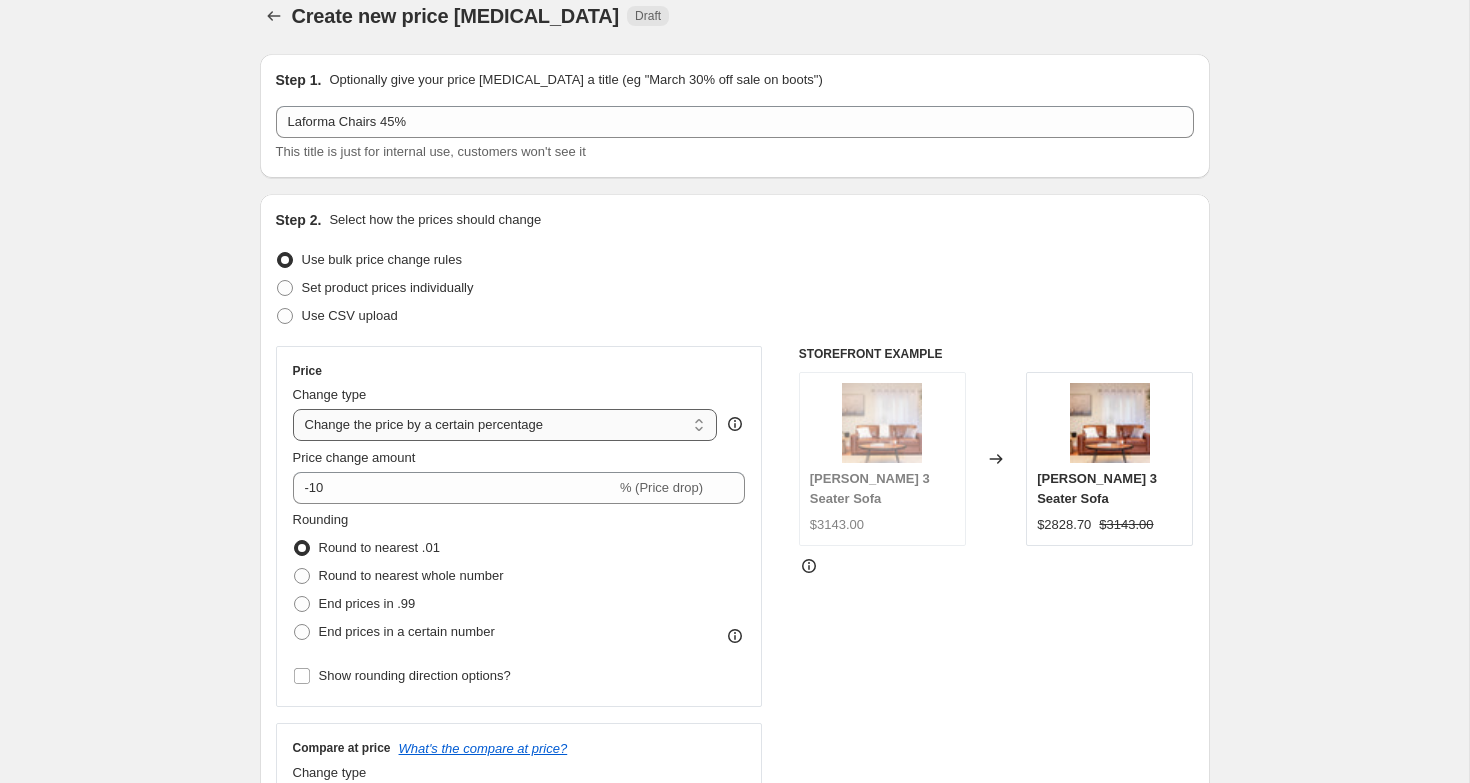 select on "pc" 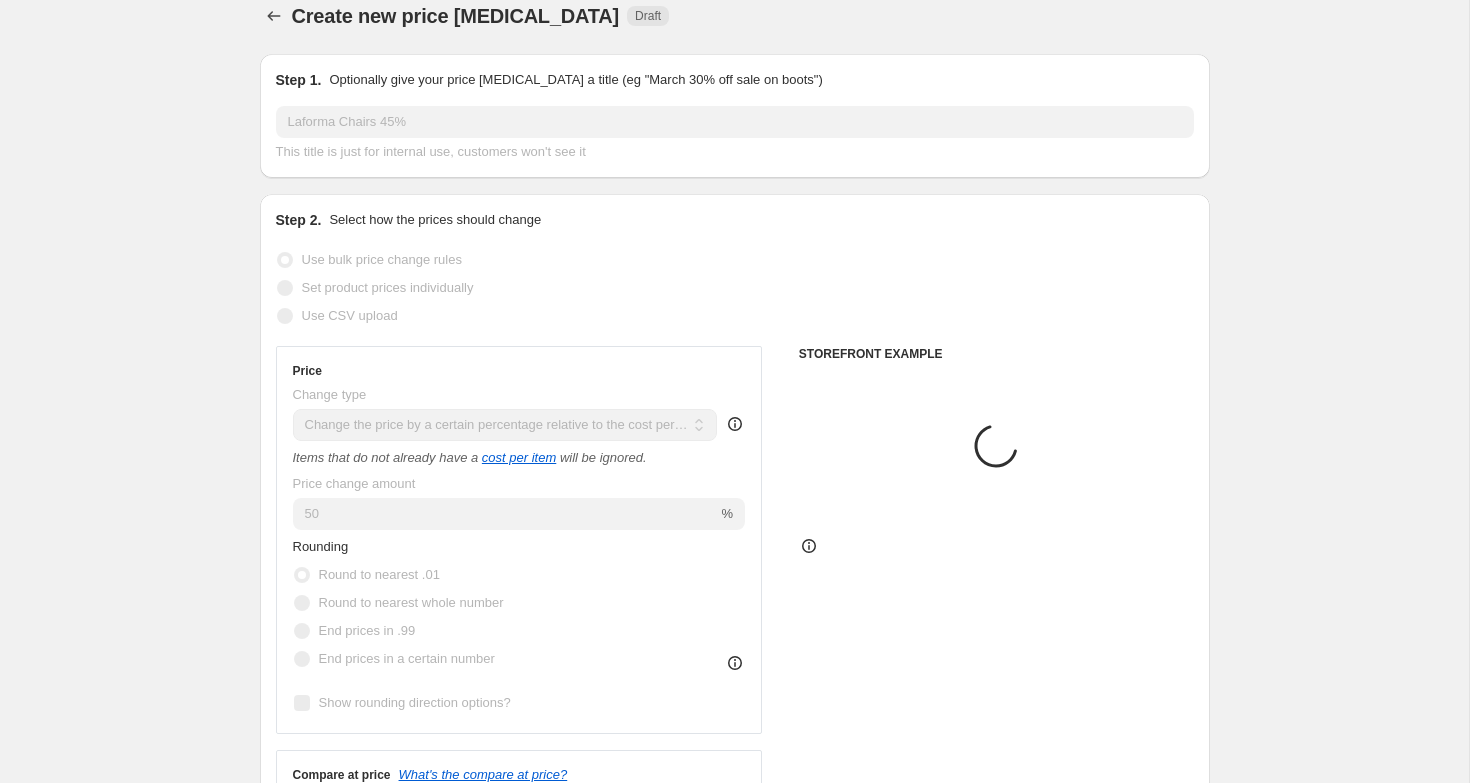 click on "Price change amount" at bounding box center [354, 483] 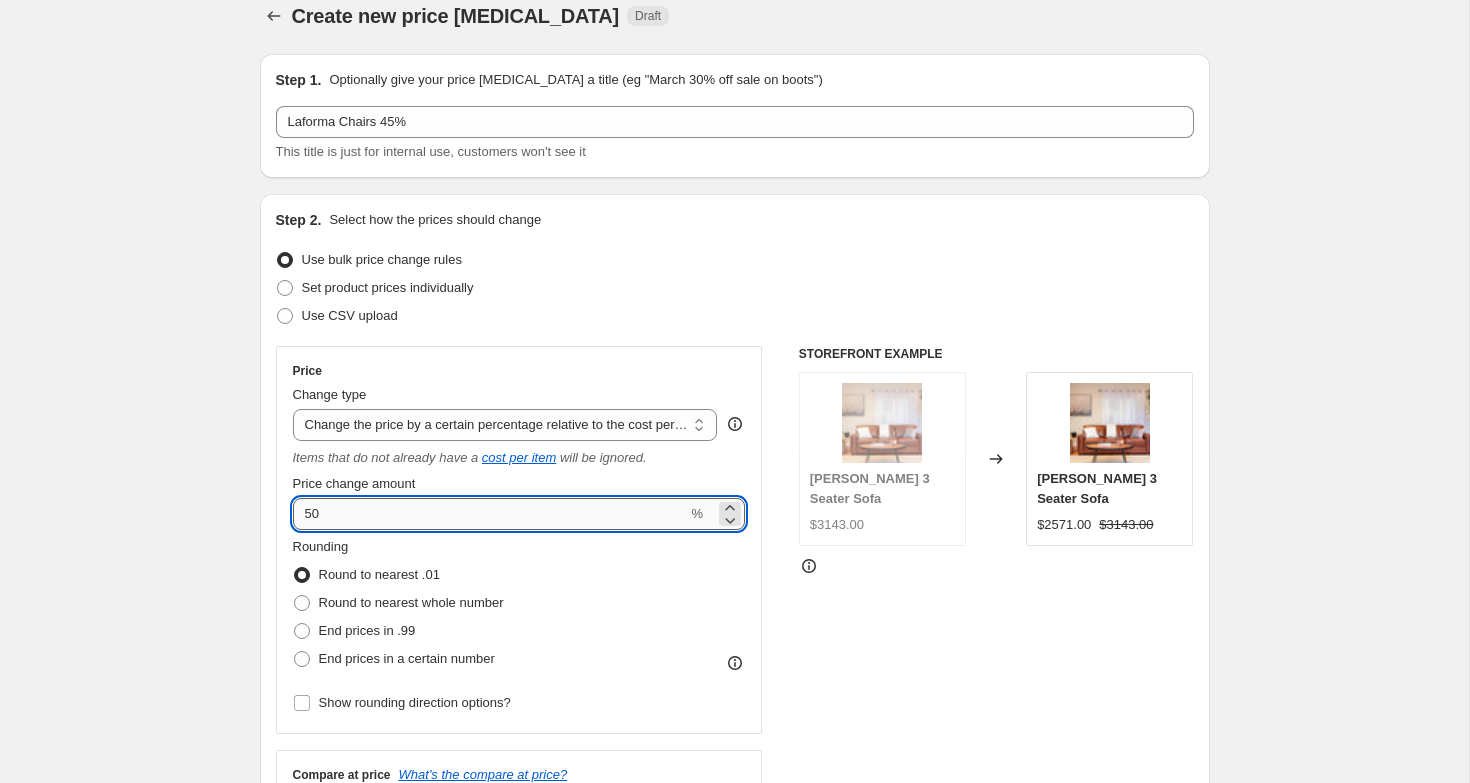 click on "50" at bounding box center (490, 514) 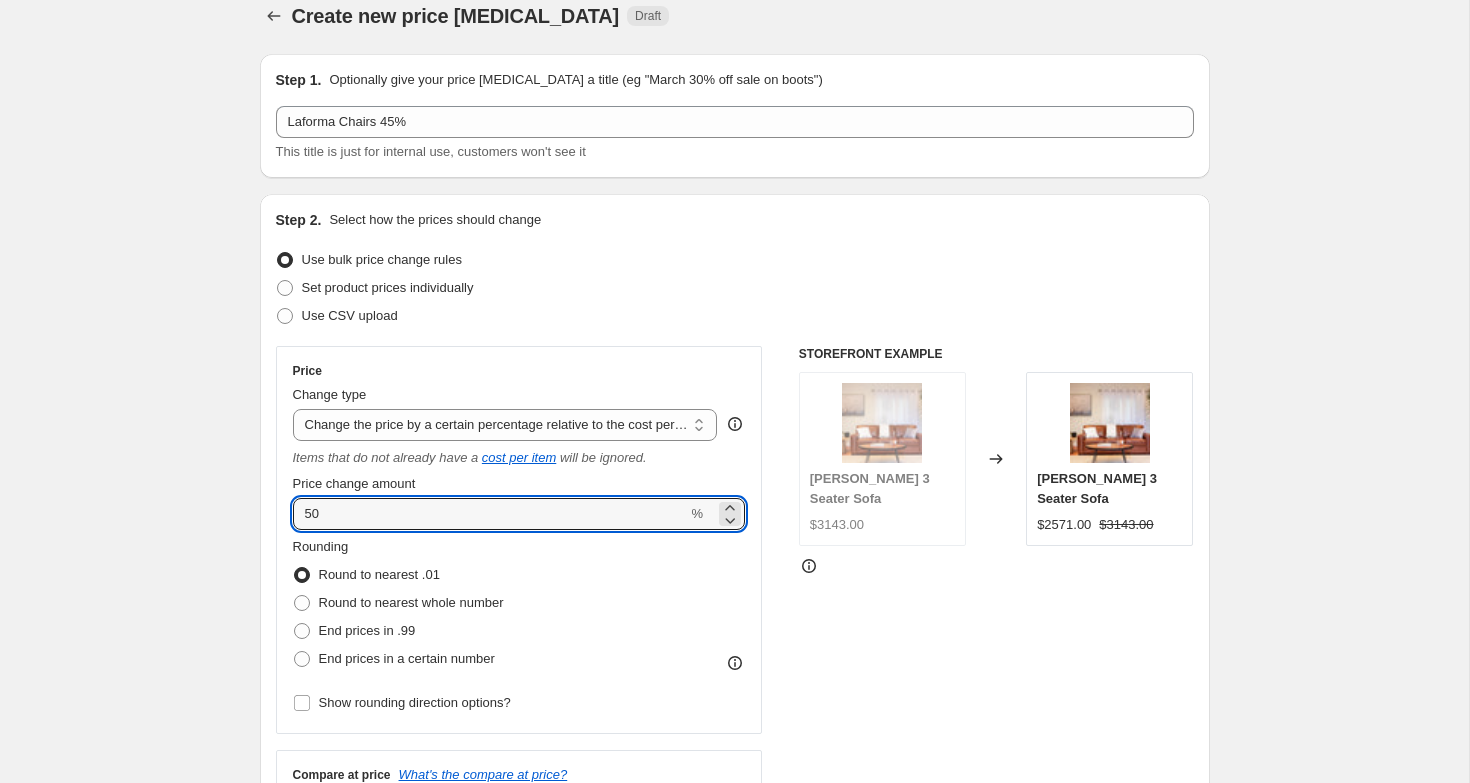 drag, startPoint x: 358, startPoint y: 509, endPoint x: 257, endPoint y: 510, distance: 101.00495 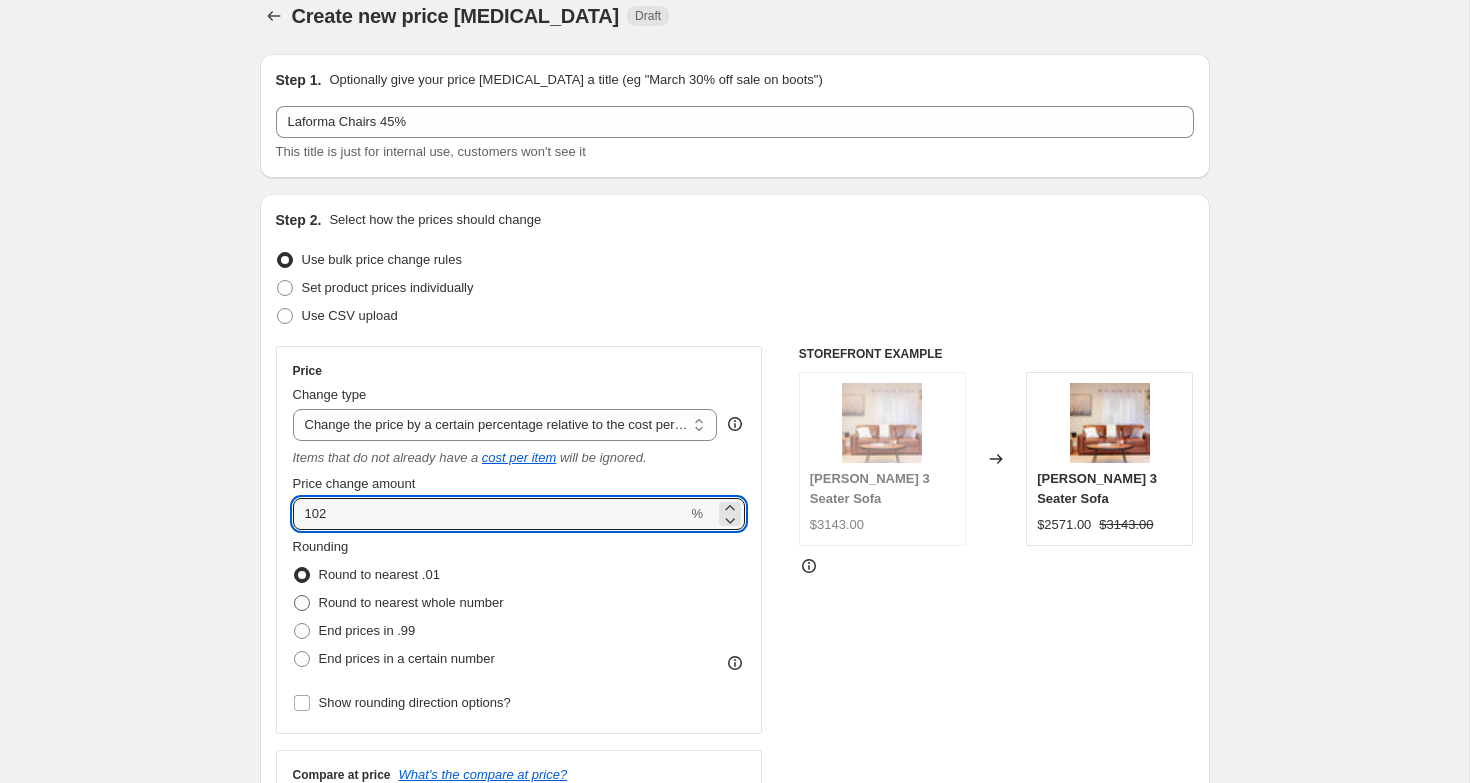 type on "102" 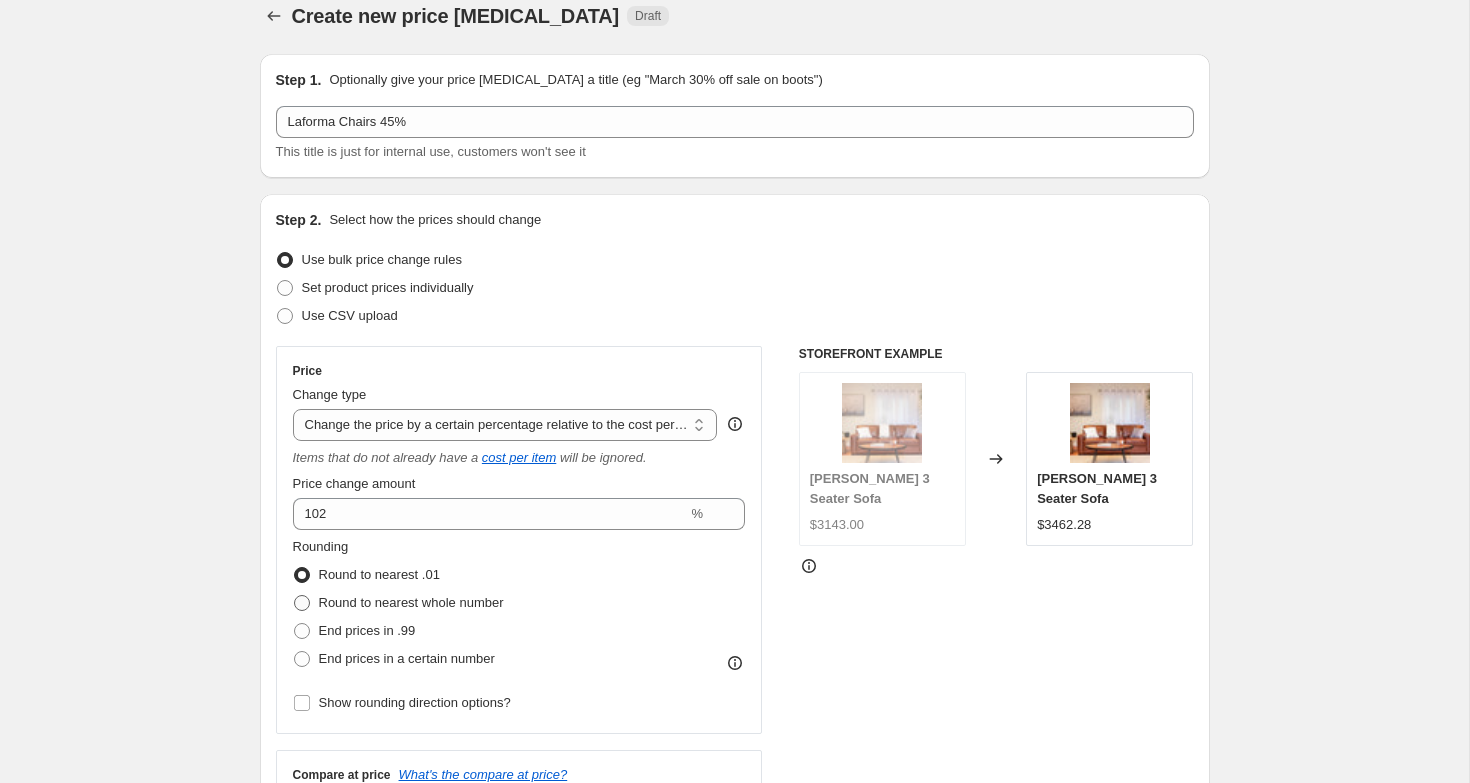 click on "Round to nearest whole number" at bounding box center (411, 602) 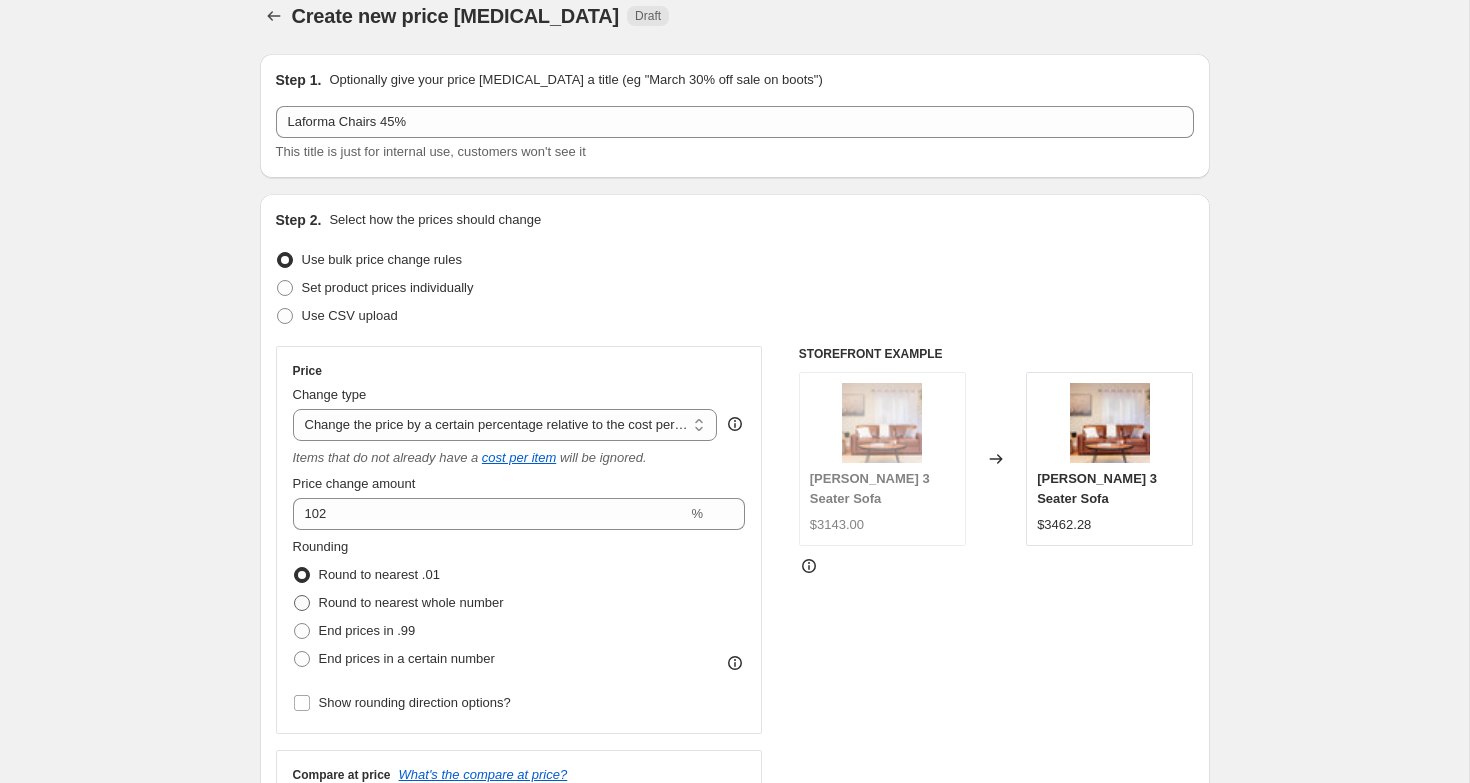 radio on "true" 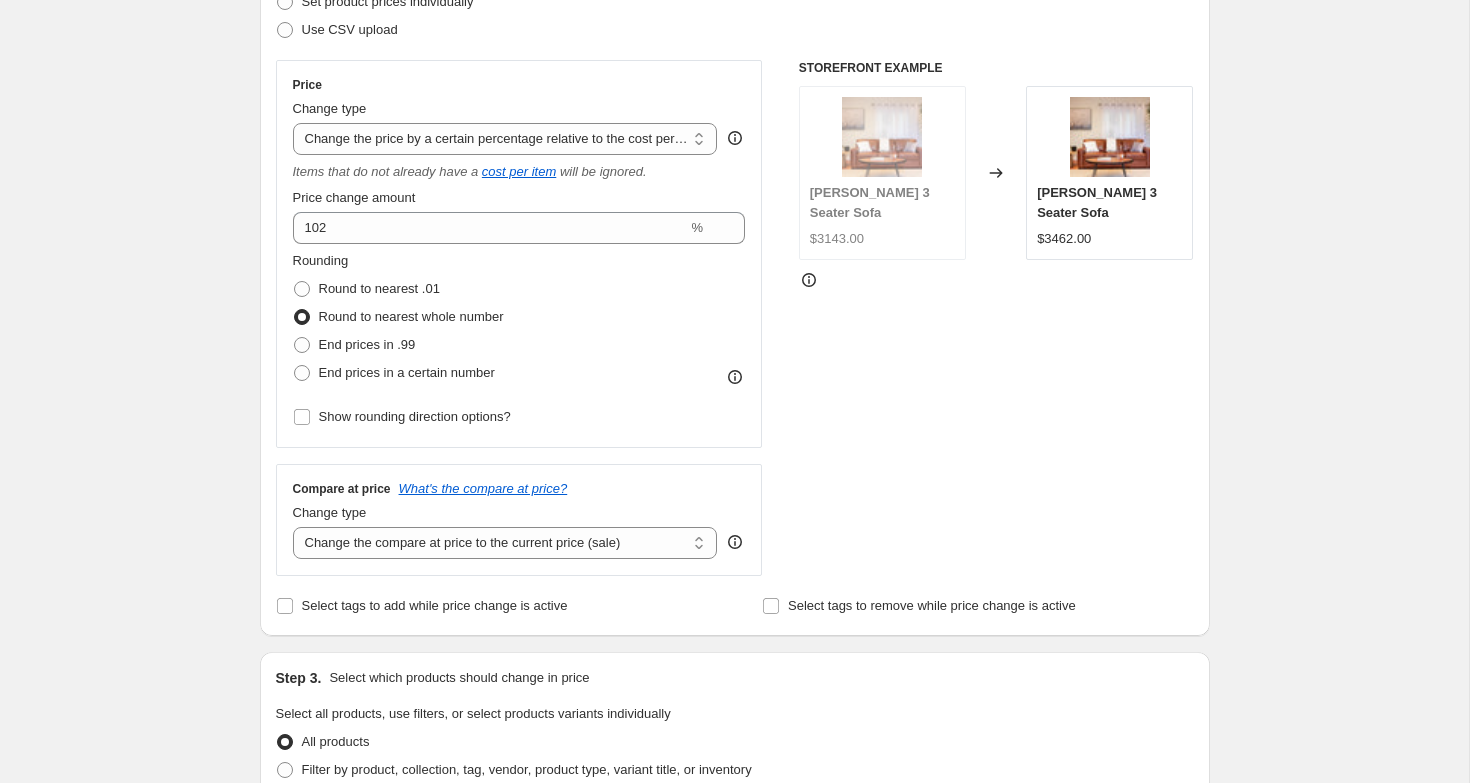 scroll, scrollTop: 389, scrollLeft: 0, axis: vertical 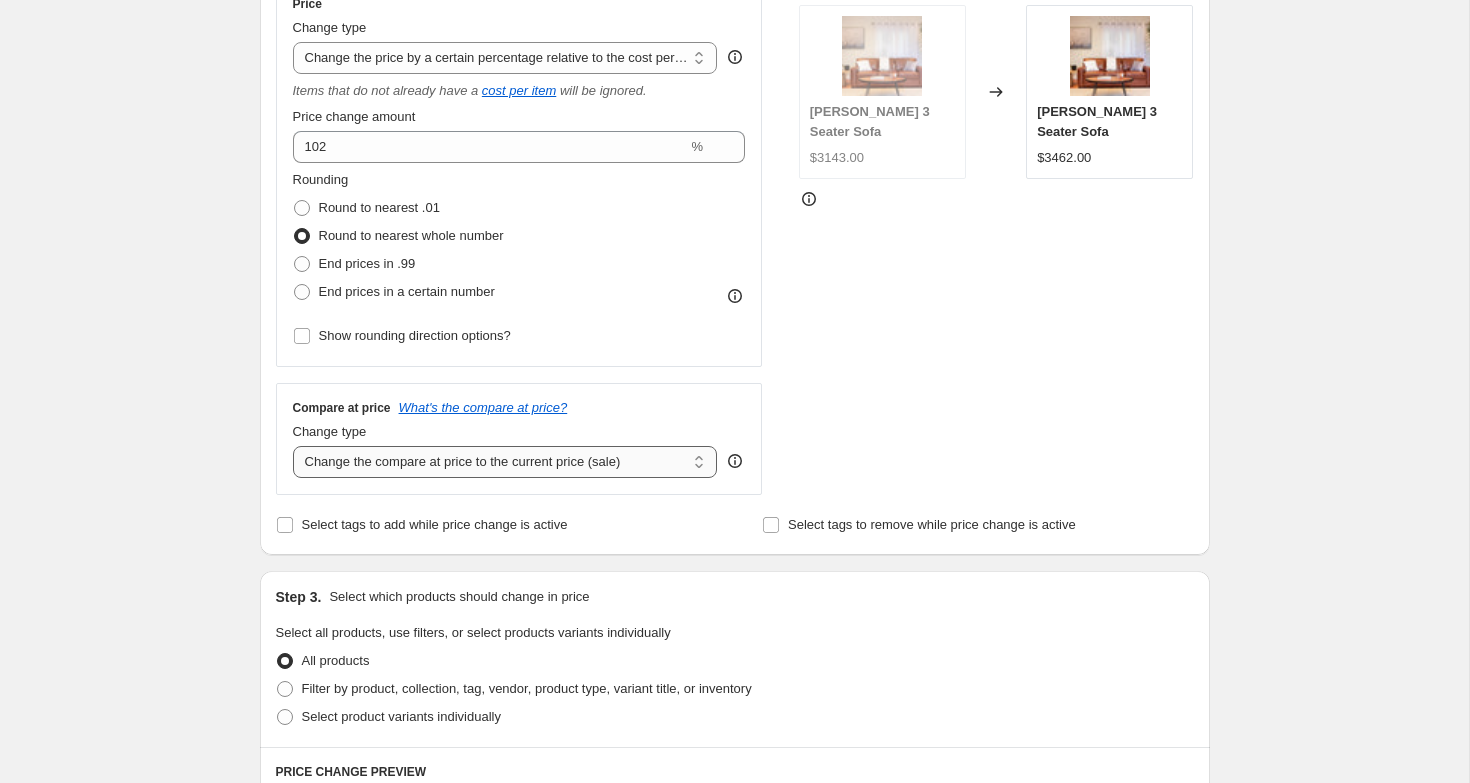 click on "Change the compare at price to the current price (sale) Change the compare at price to a certain amount Change the compare at price by a certain amount Change the compare at price by a certain percentage Change the compare at price by a certain amount relative to the actual price Change the compare at price by a certain percentage relative to the actual price Don't change the compare at price Remove the compare at price" at bounding box center [505, 462] 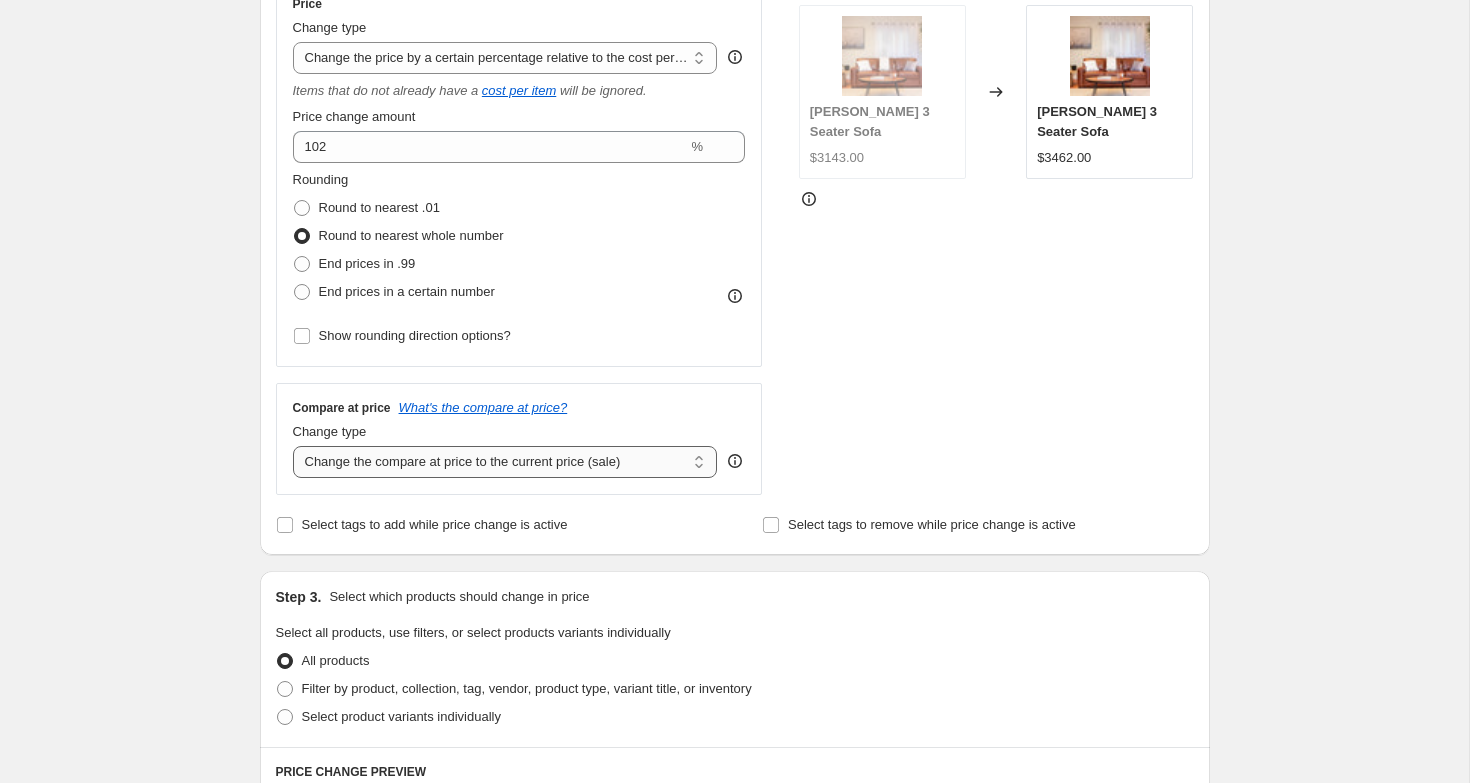select on "pp" 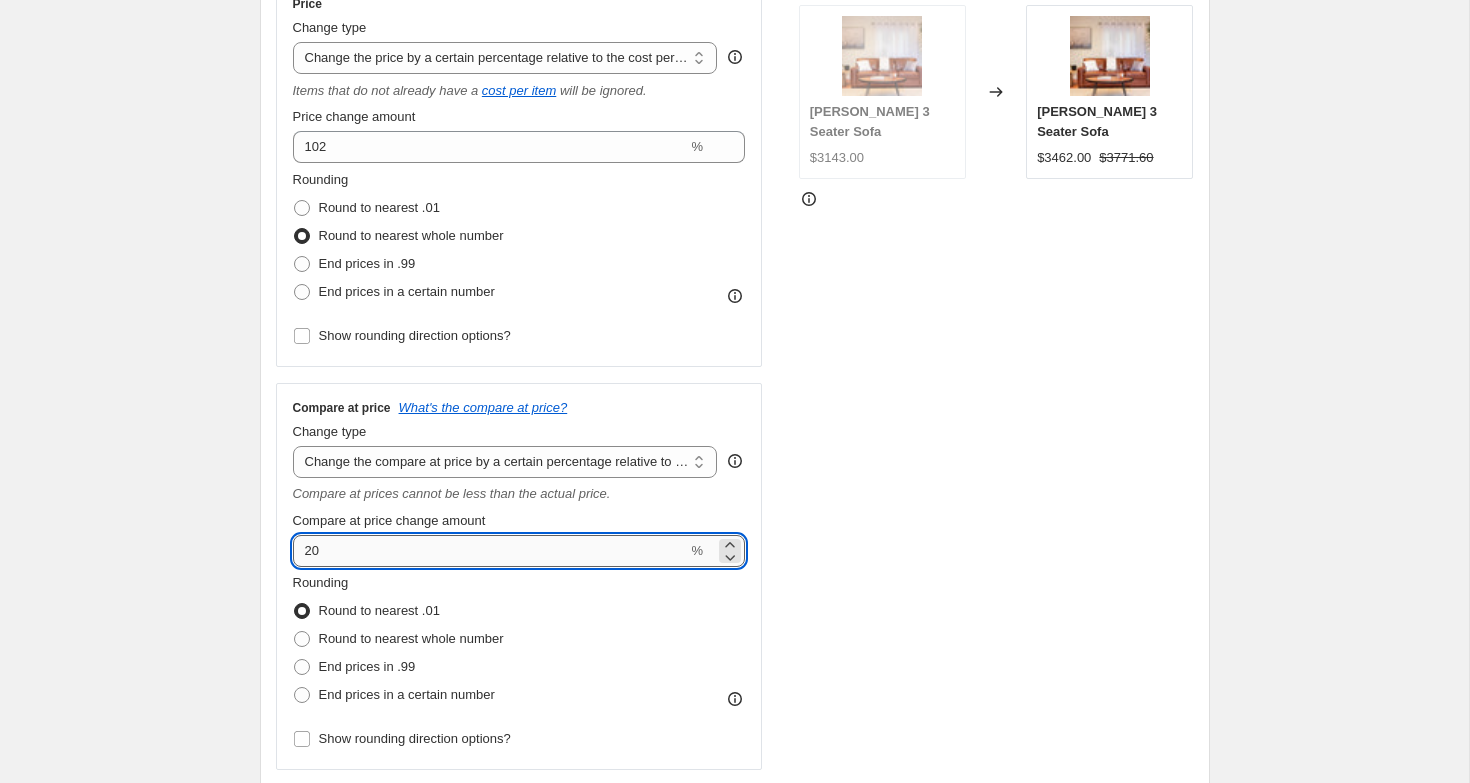 click on "20" at bounding box center (490, 551) 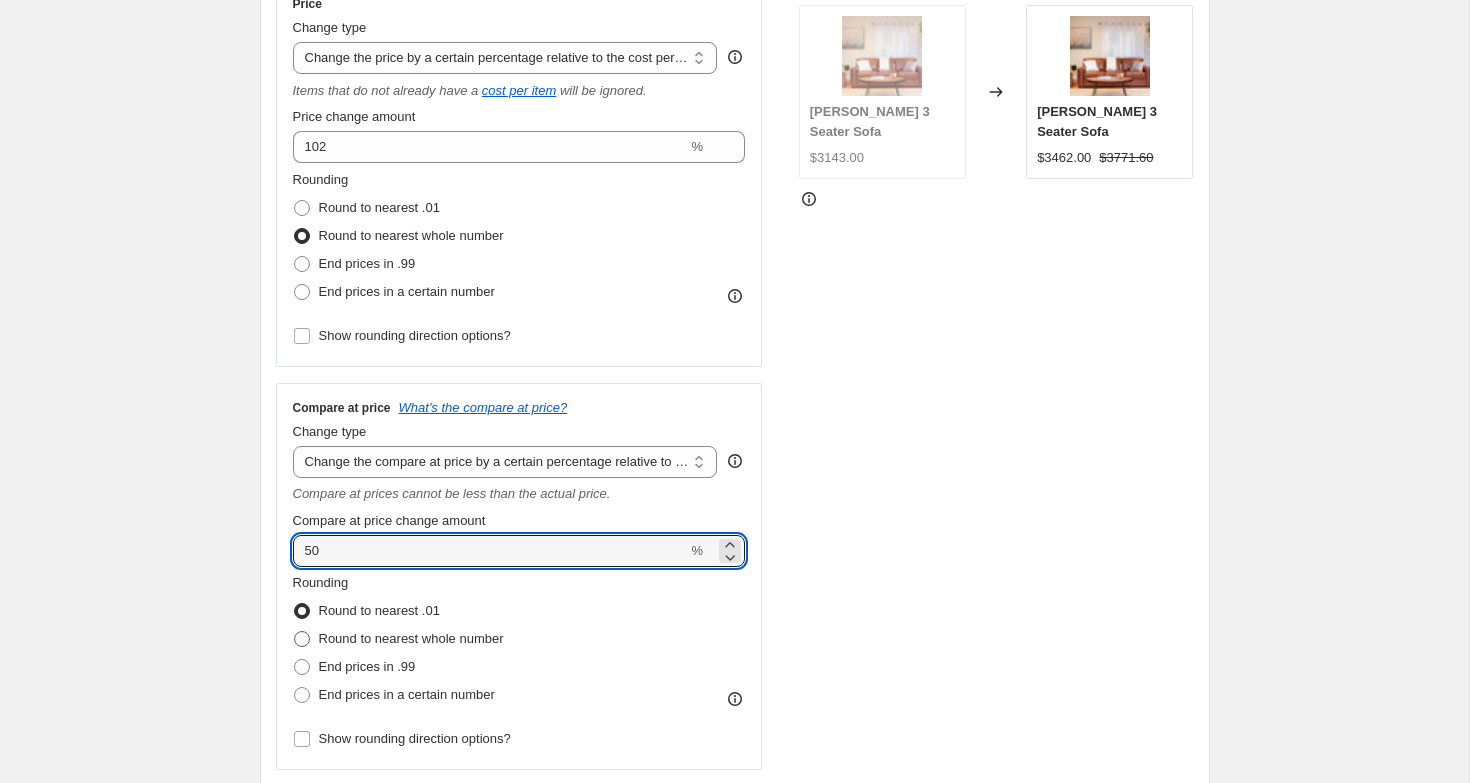 type on "50" 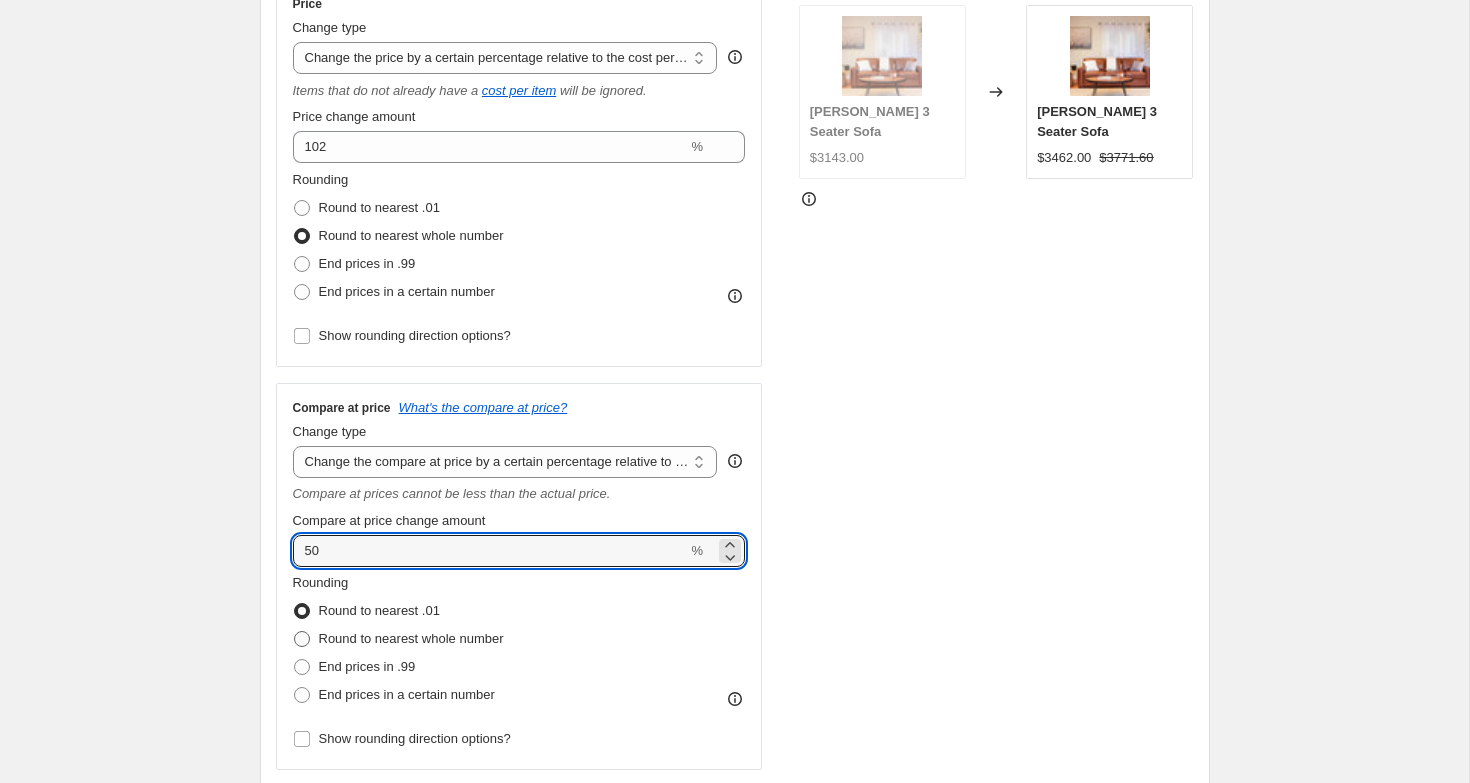 radio on "true" 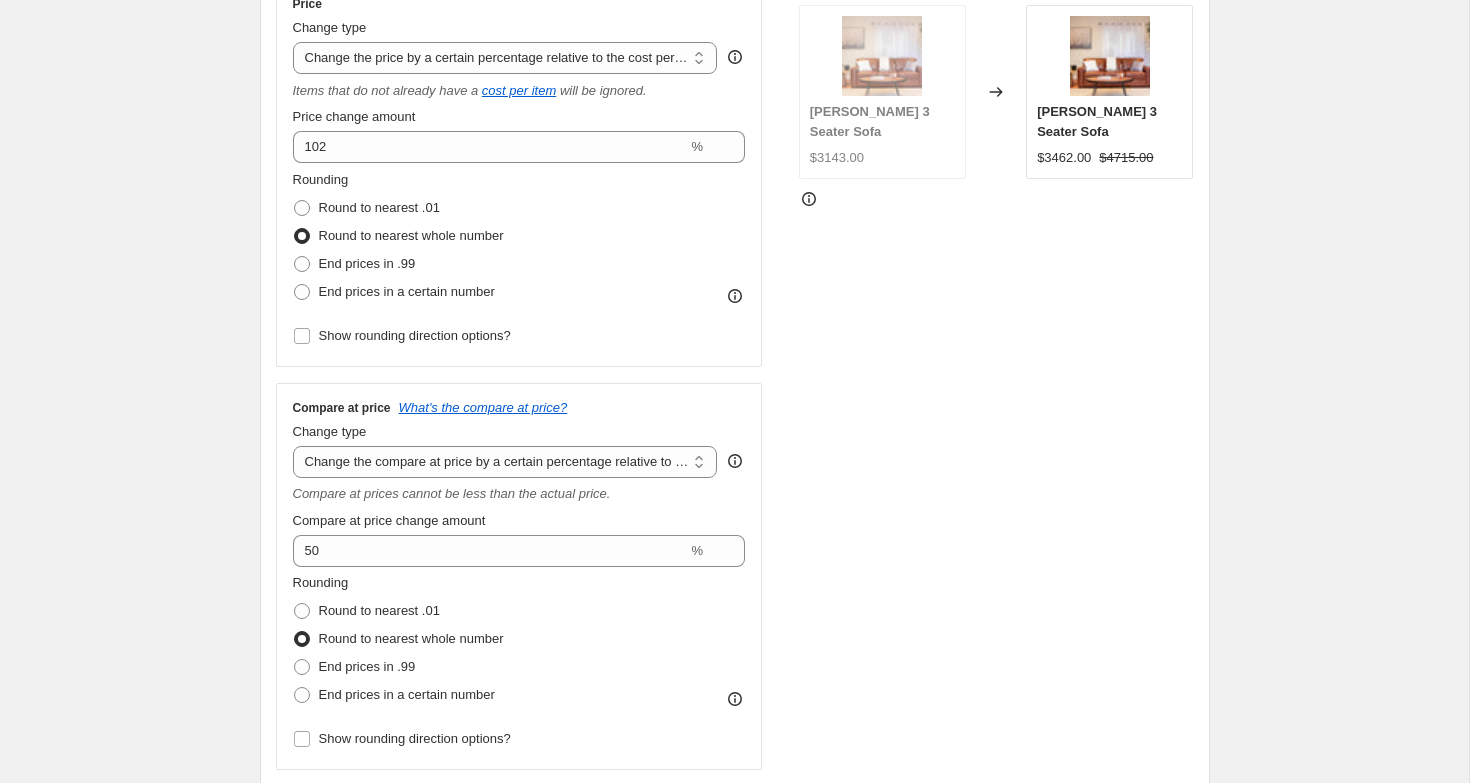 click on "Create new price [MEDICAL_DATA]. This page is ready Create new price [MEDICAL_DATA] Draft Step 1. Optionally give your price [MEDICAL_DATA] a title (eg "March 30% off sale on boots") Laforma Chairs 45% This title is just for internal use, customers won't see it Step 2. Select how the prices should change Use bulk price change rules Set product prices individually Use CSV upload Price Change type Change the price to a certain amount Change the price by a certain amount Change the price by a certain percentage Change the price to the current compare at price (price before sale) Change the price by a certain amount relative to the compare at price Change the price by a certain percentage relative to the compare at price Don't change the price Change the price by a certain percentage relative to the cost per item Change price to certain cost margin Change the price by a certain percentage relative to the cost per item Items that do not already have a   cost per item   will be ignored. Price change amount 102 % Rounding 50 %" at bounding box center [734, 774] 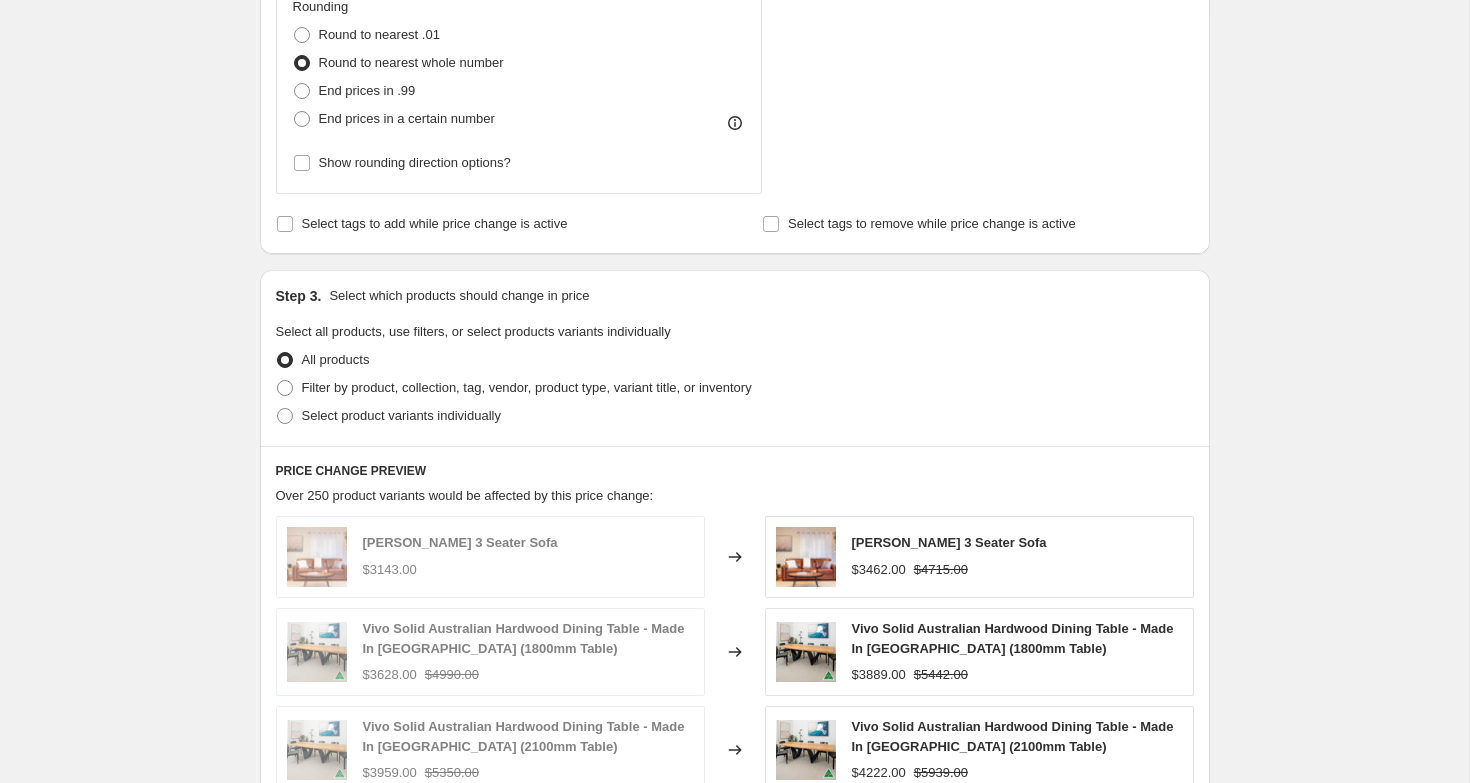 scroll, scrollTop: 981, scrollLeft: 0, axis: vertical 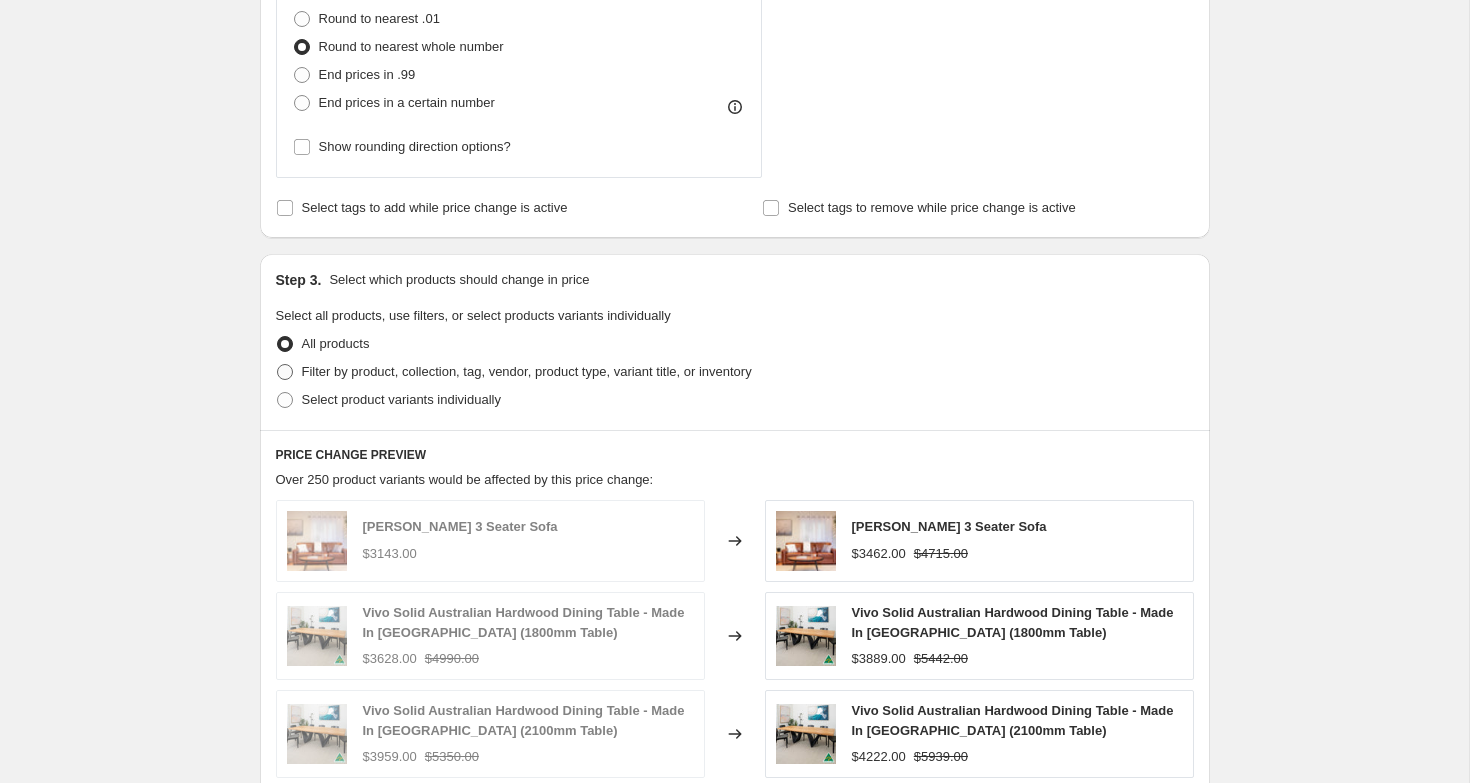 click on "Filter by product, collection, tag, vendor, product type, variant title, or inventory" at bounding box center (527, 371) 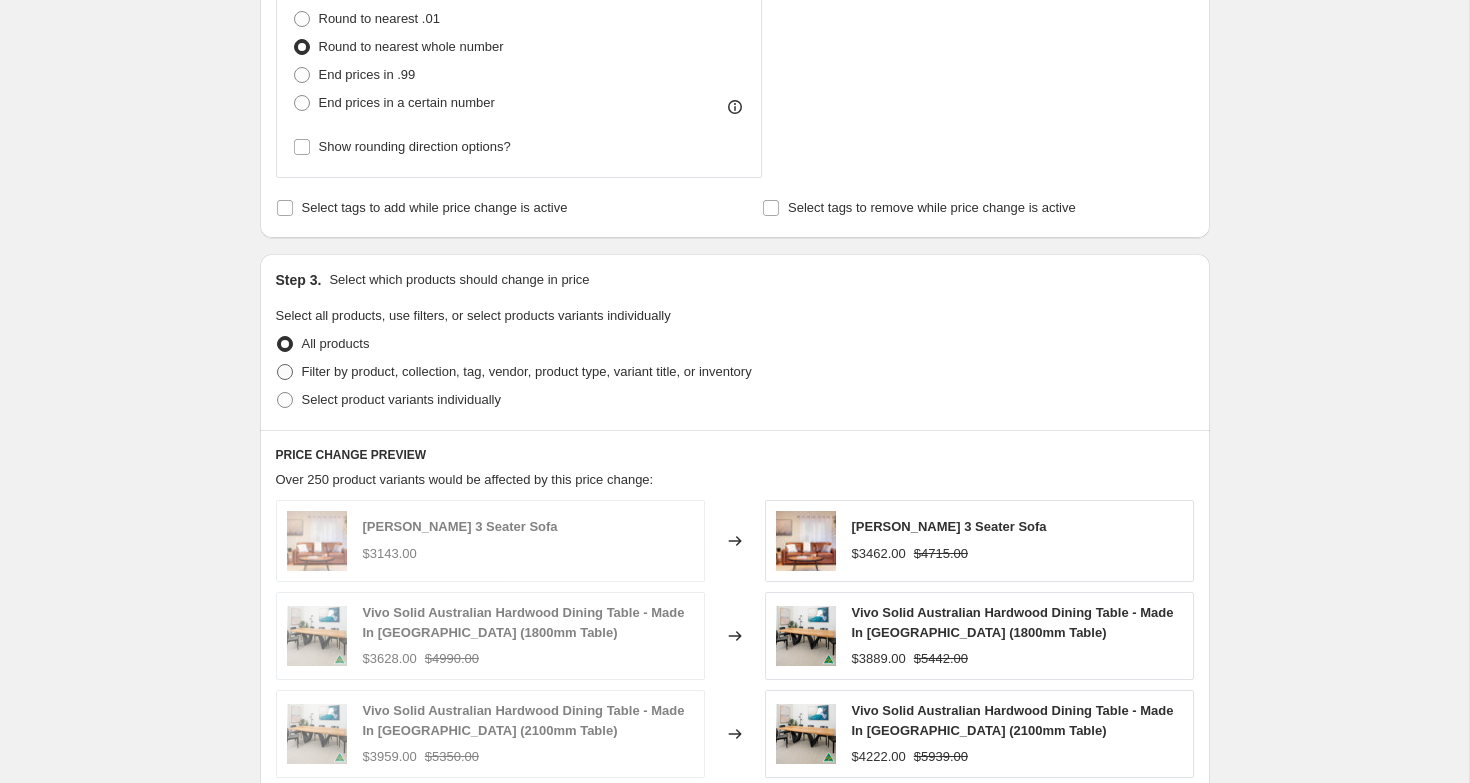 radio on "true" 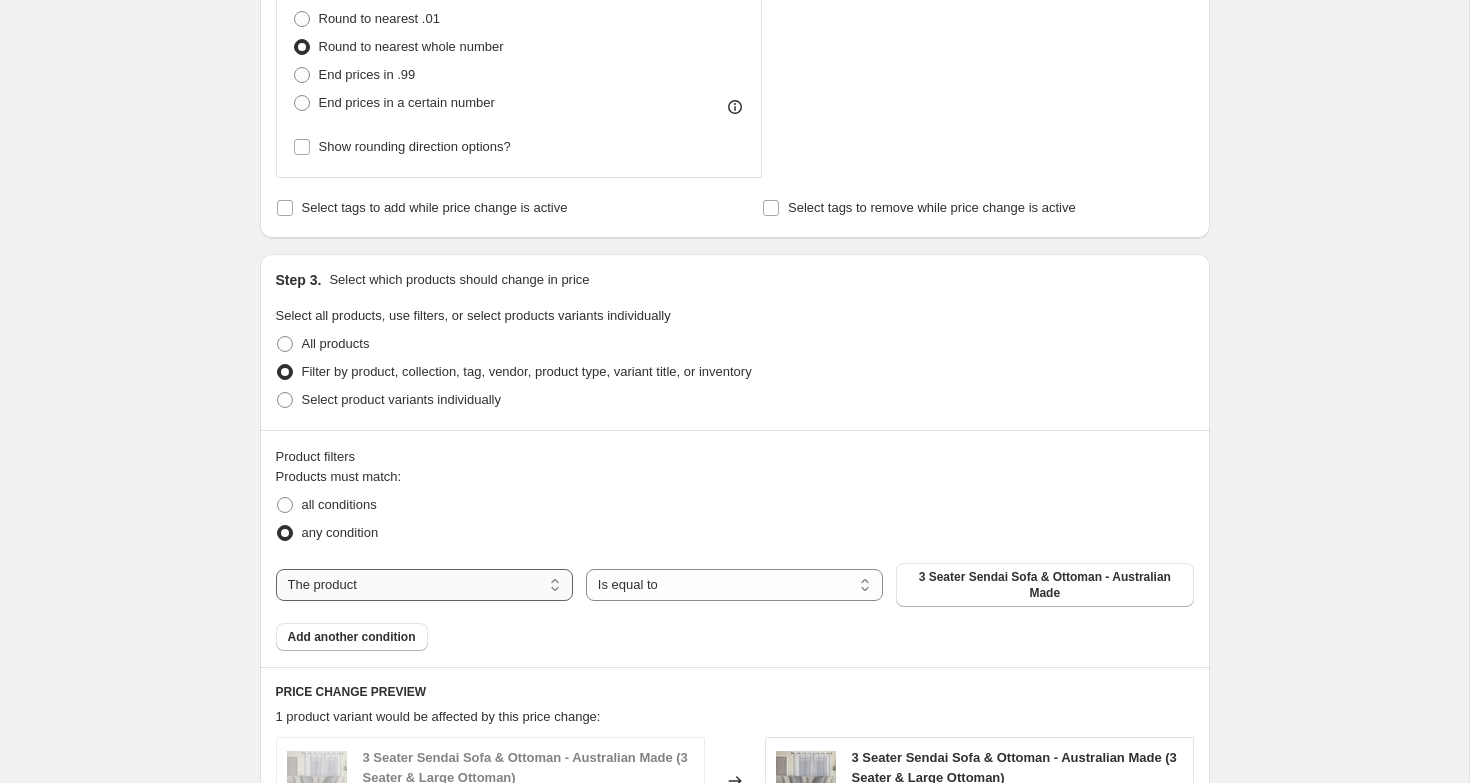 click on "The product The product's collection The product's tag The product's vendor The product's type The product's status The variant's title Inventory quantity" at bounding box center [424, 585] 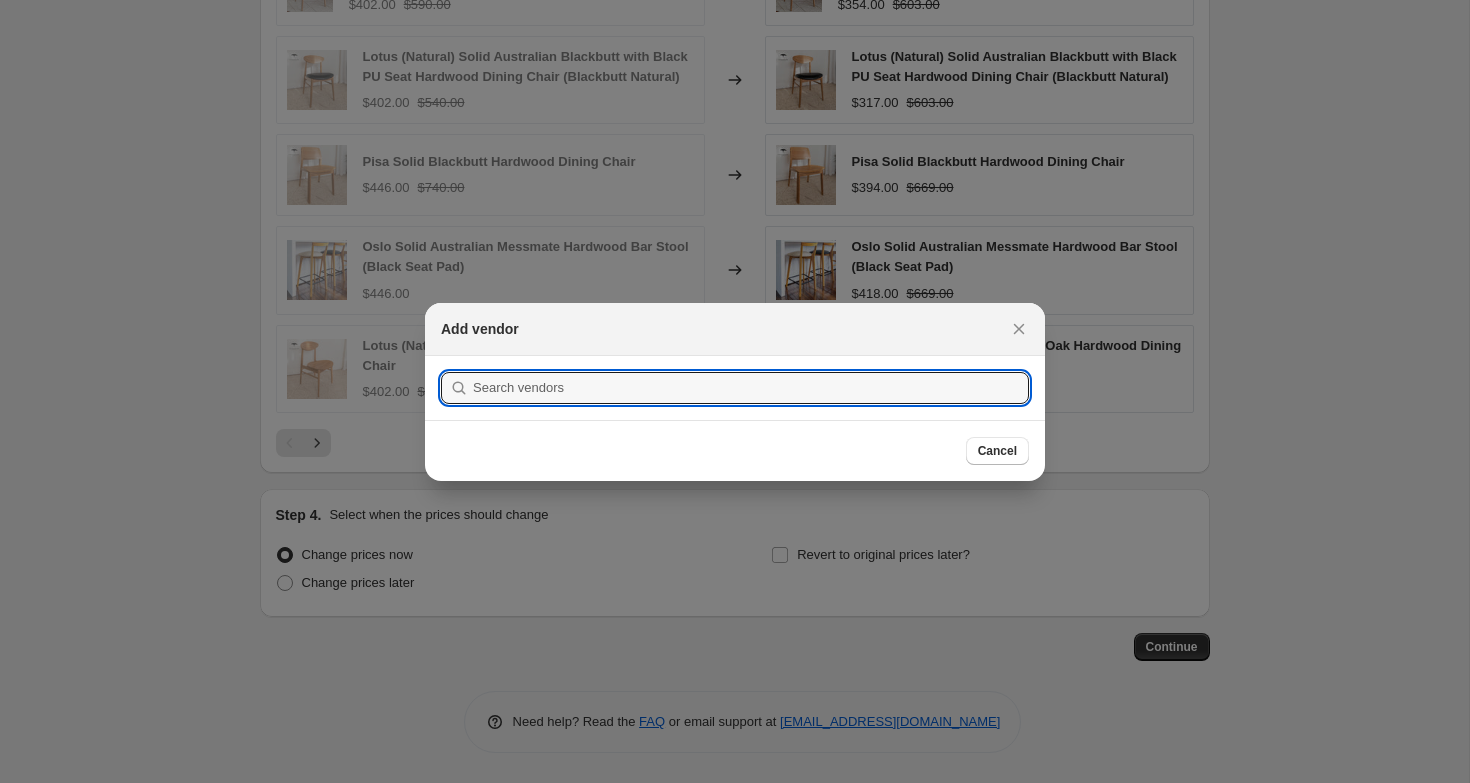 scroll, scrollTop: 0, scrollLeft: 0, axis: both 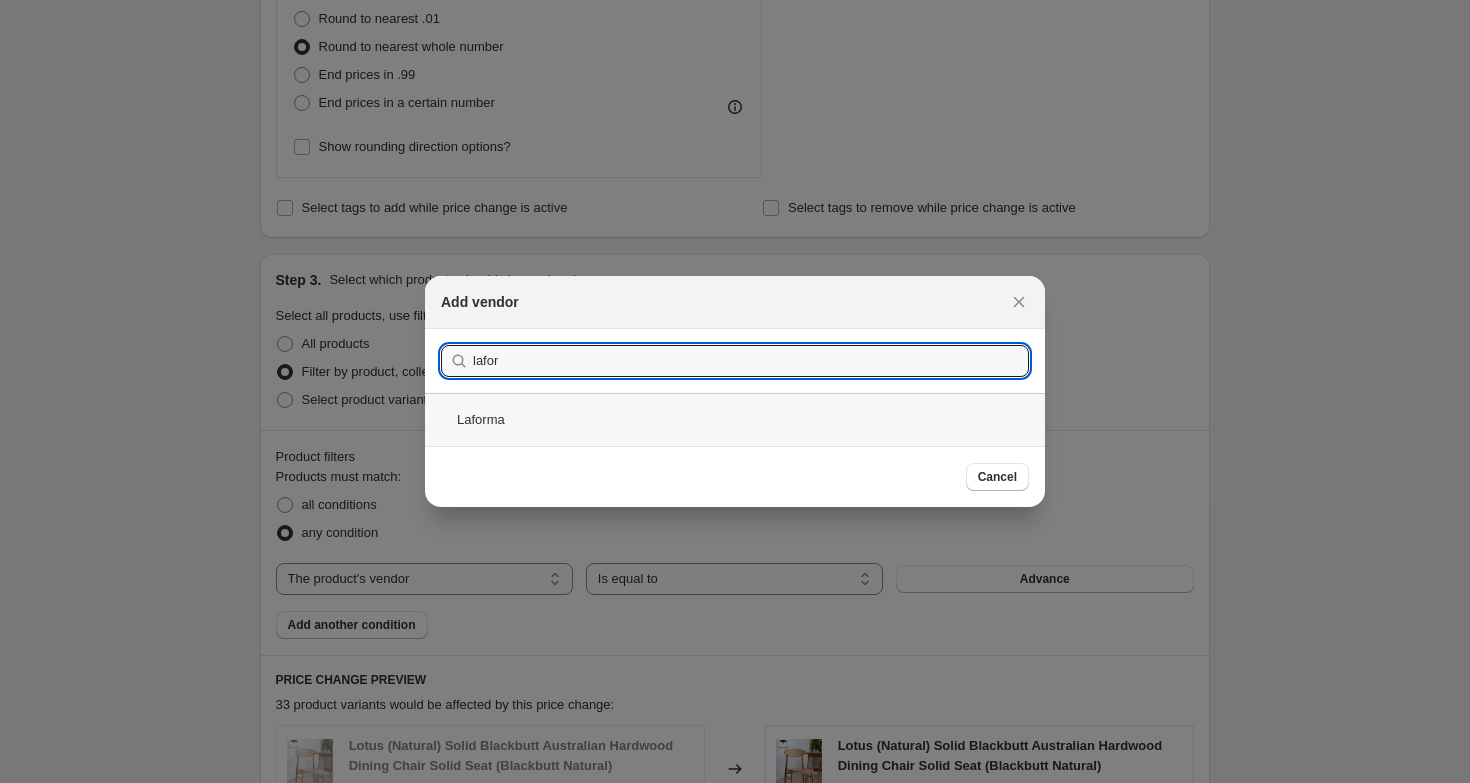 type on "lafor" 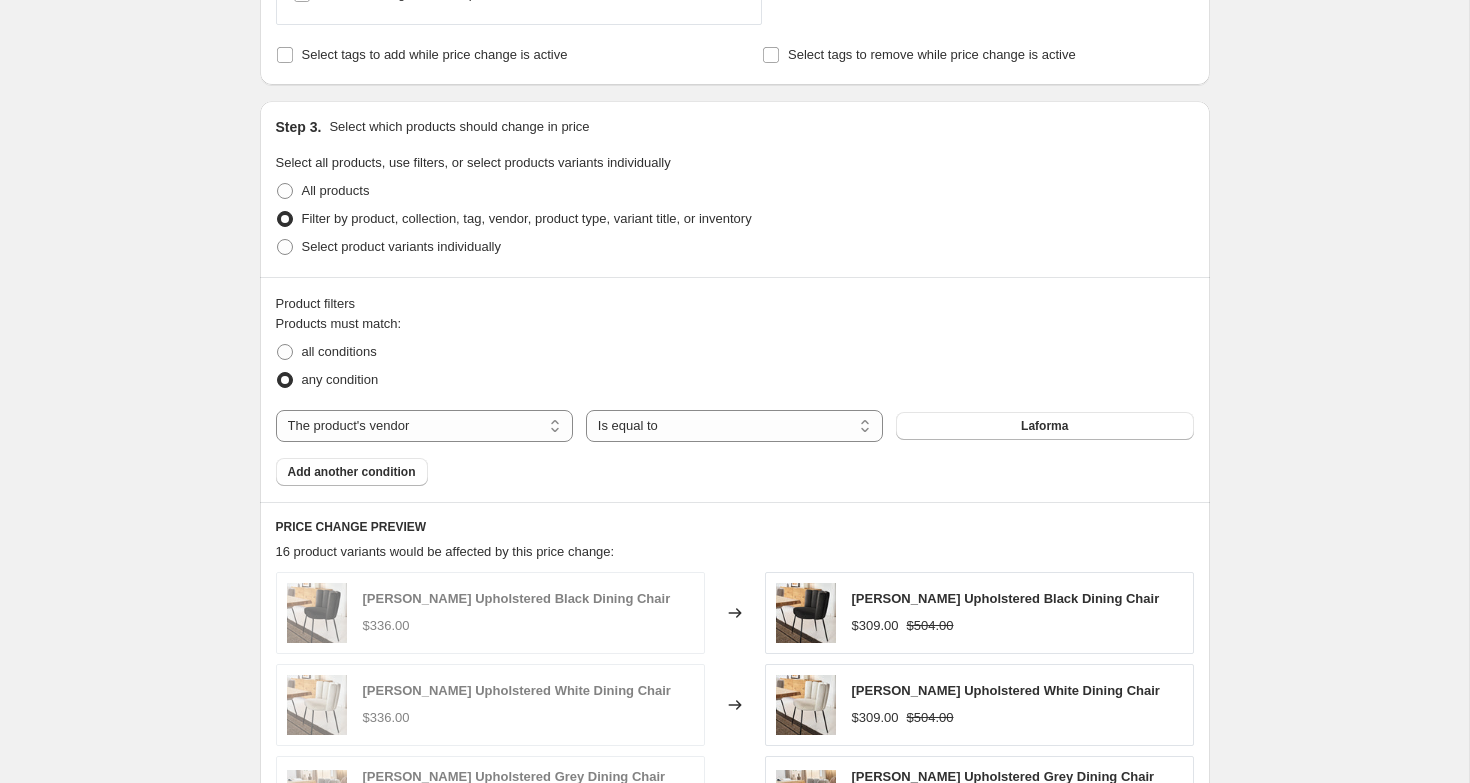 scroll, scrollTop: 1231, scrollLeft: 0, axis: vertical 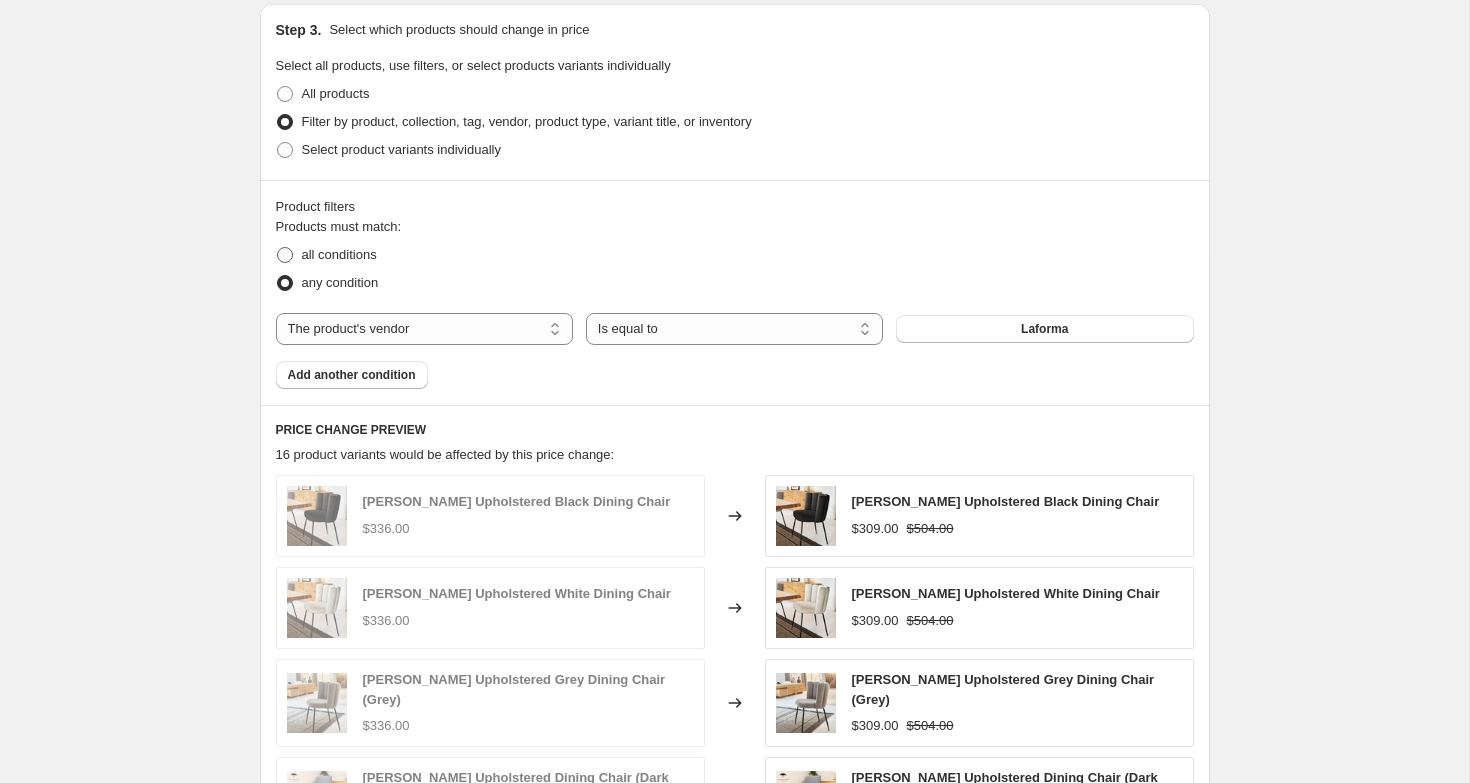click on "all conditions" at bounding box center [339, 254] 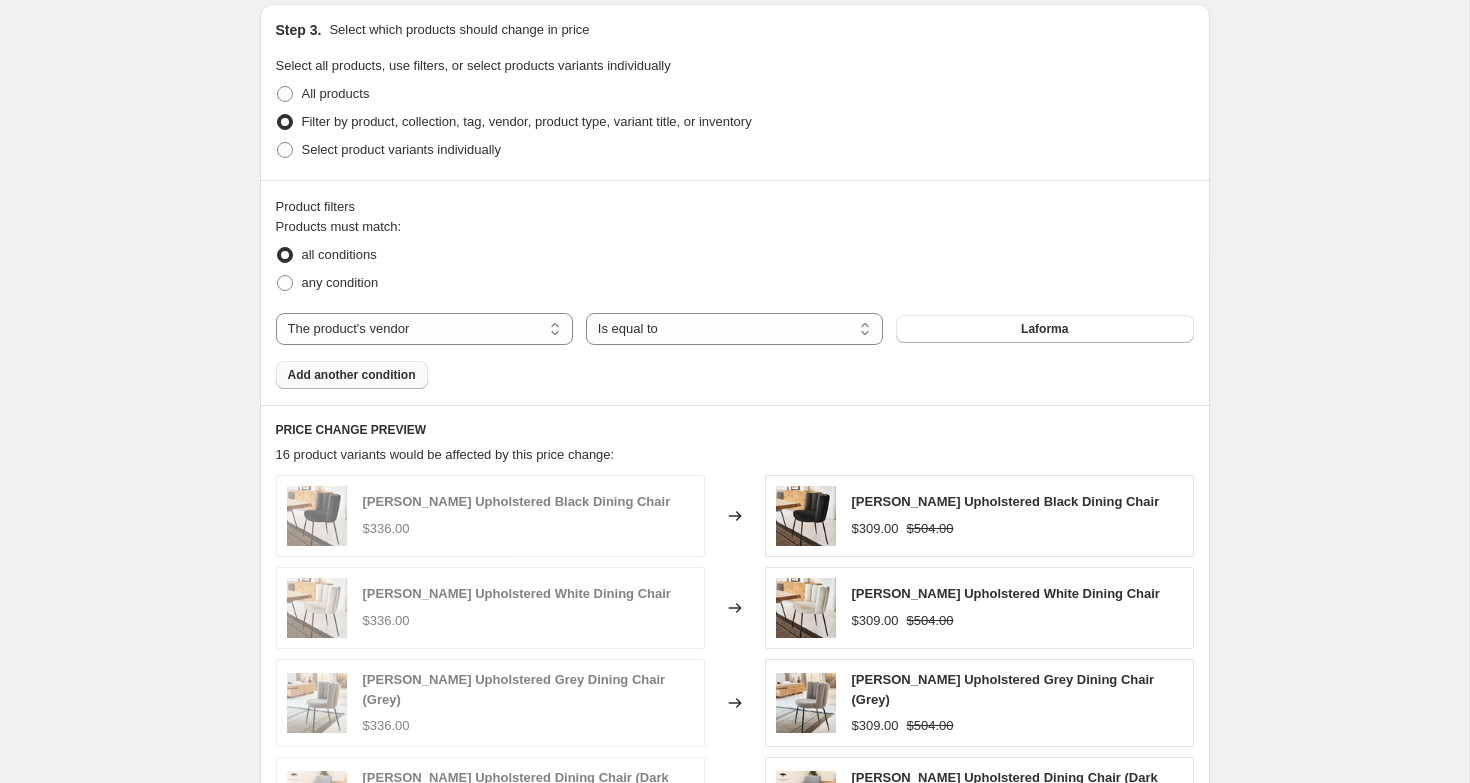 click on "Add another condition" at bounding box center [352, 375] 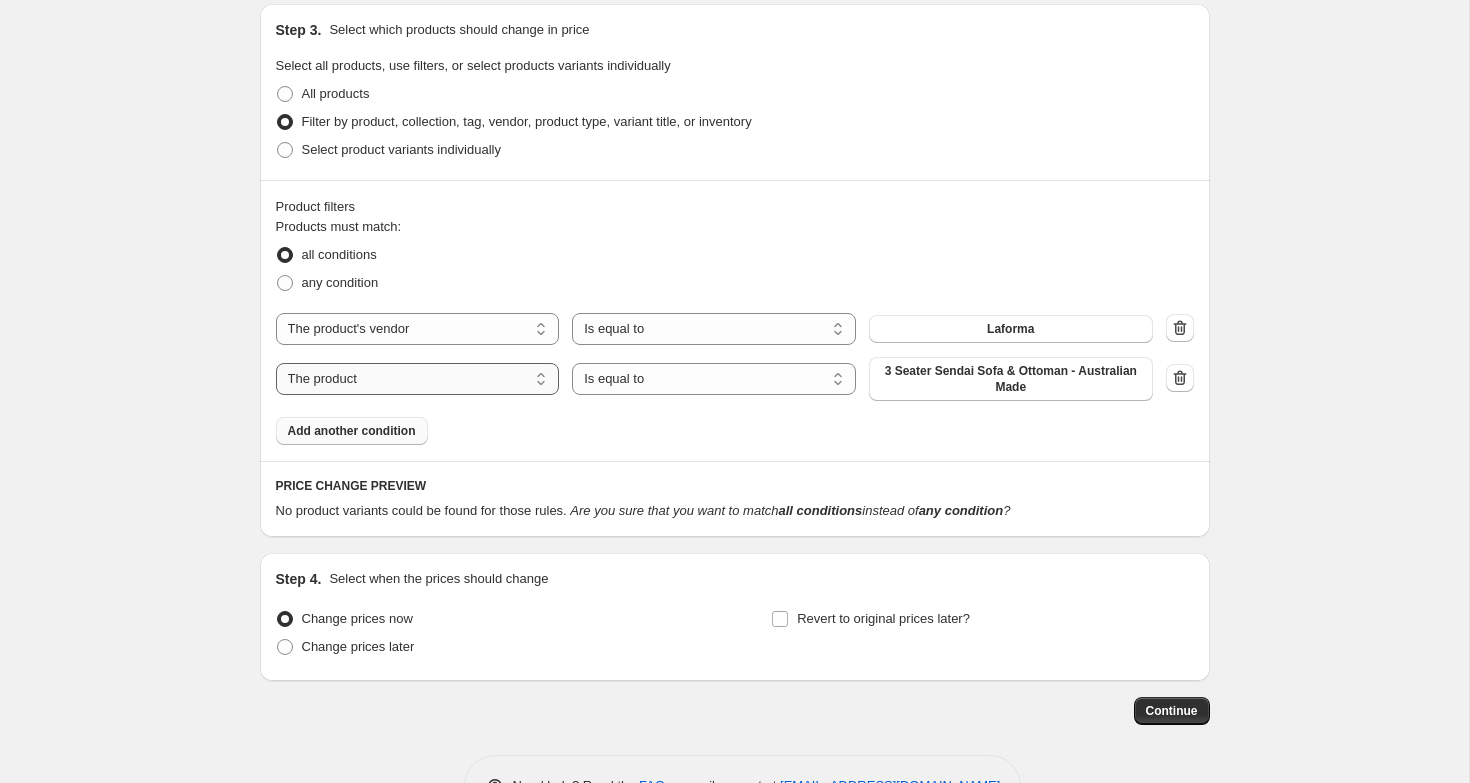 click on "The product The product's collection The product's tag The product's vendor The product's type The product's status The variant's title Inventory quantity" at bounding box center [418, 379] 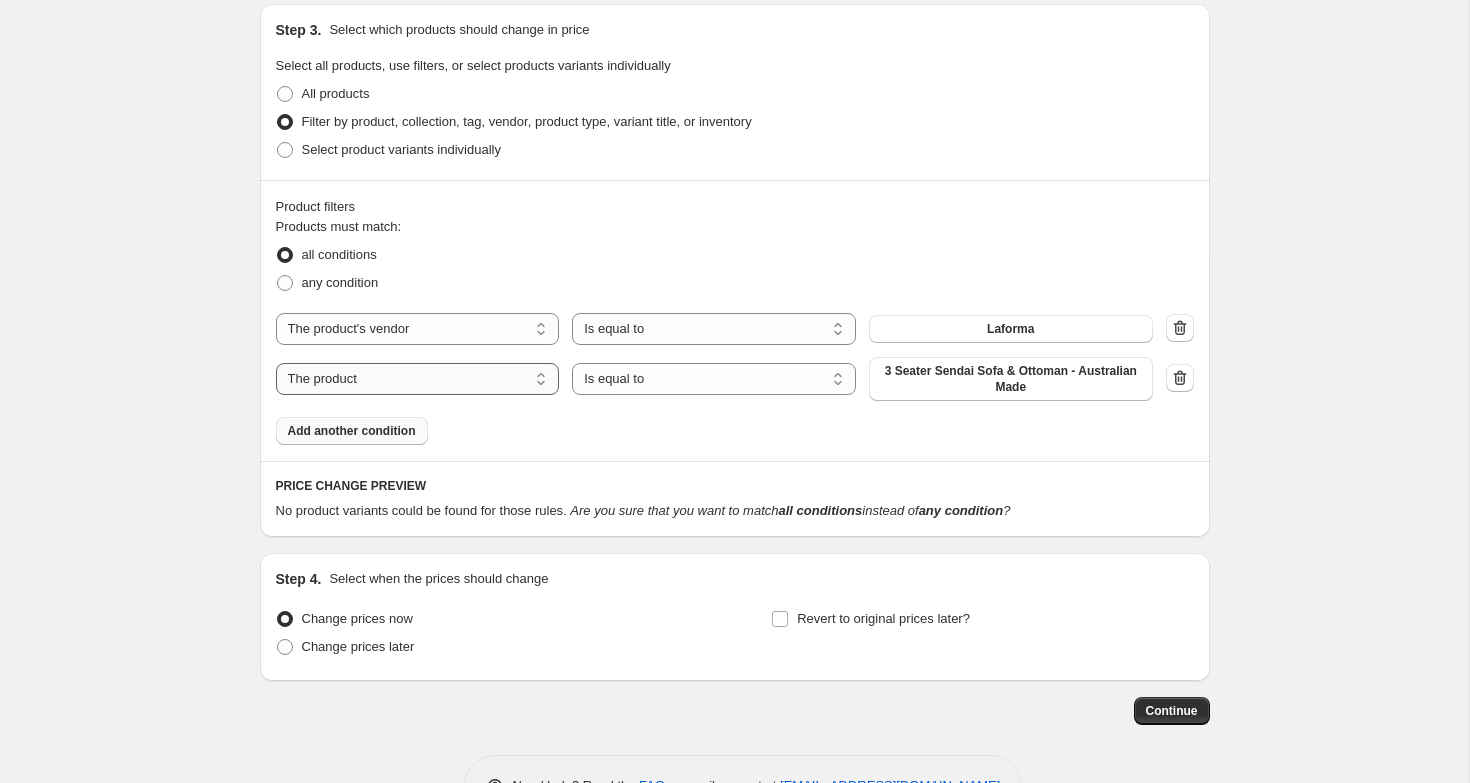 select on "product_type" 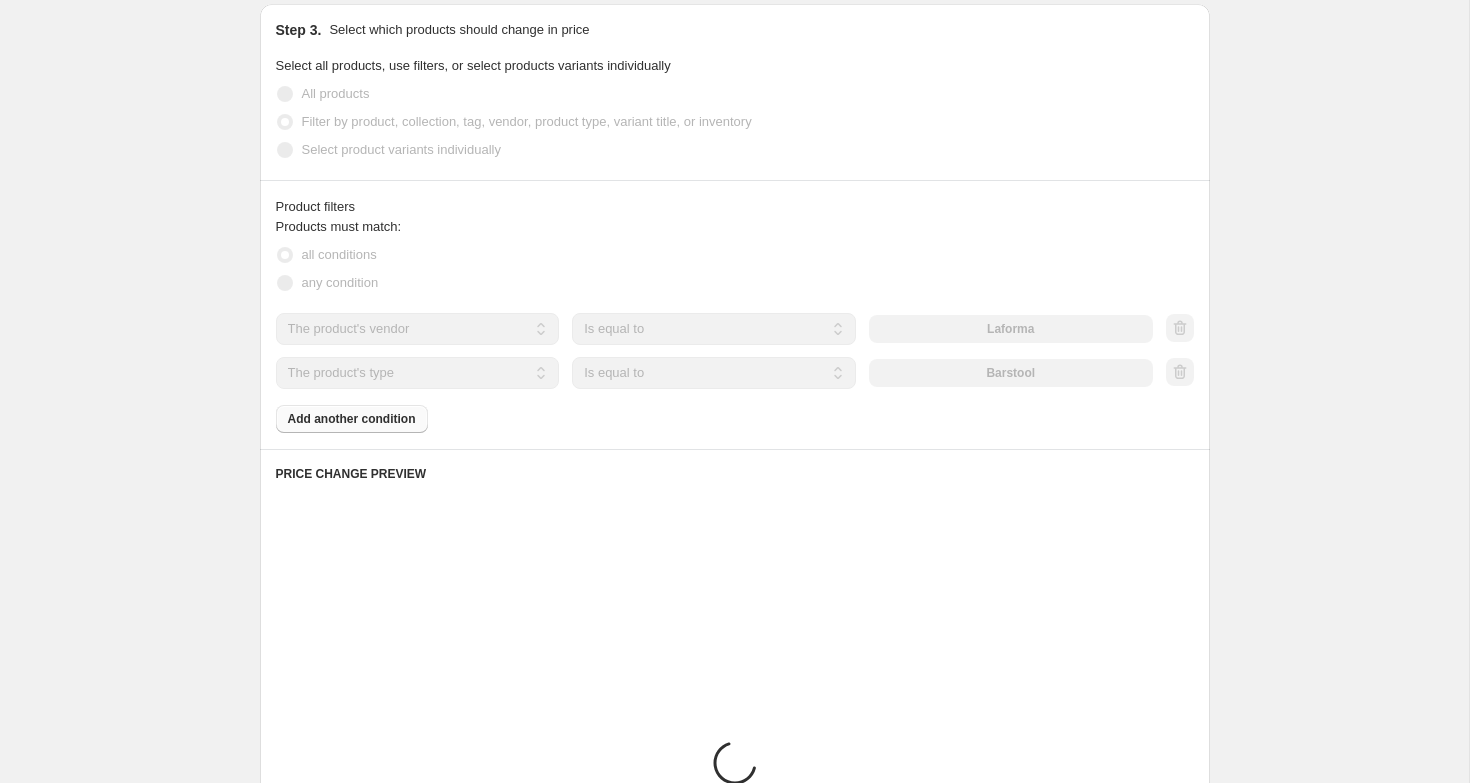 click on "Product filters Products must match: all conditions any condition The product The product's collection The product's tag The product's vendor The product's type The product's status The variant's title Inventory quantity The product's vendor Is equal to Is not equal to Is equal to Laforma The product The product's collection The product's tag The product's vendor The product's type The product's status The variant's title Inventory quantity The product's type Is equal to Is not equal to Is equal to Barstool Add another condition" at bounding box center [735, 314] 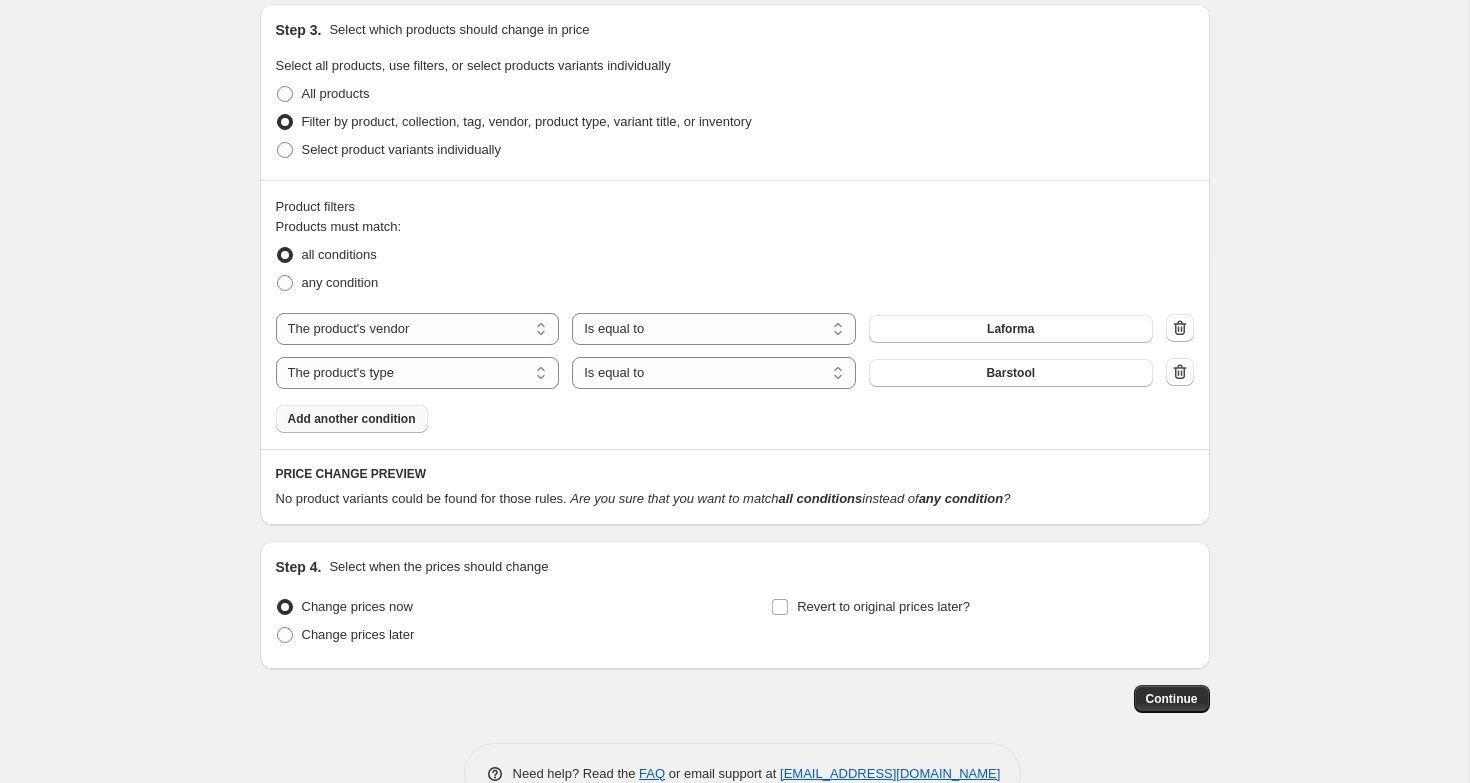 click on "Add another condition" at bounding box center [352, 419] 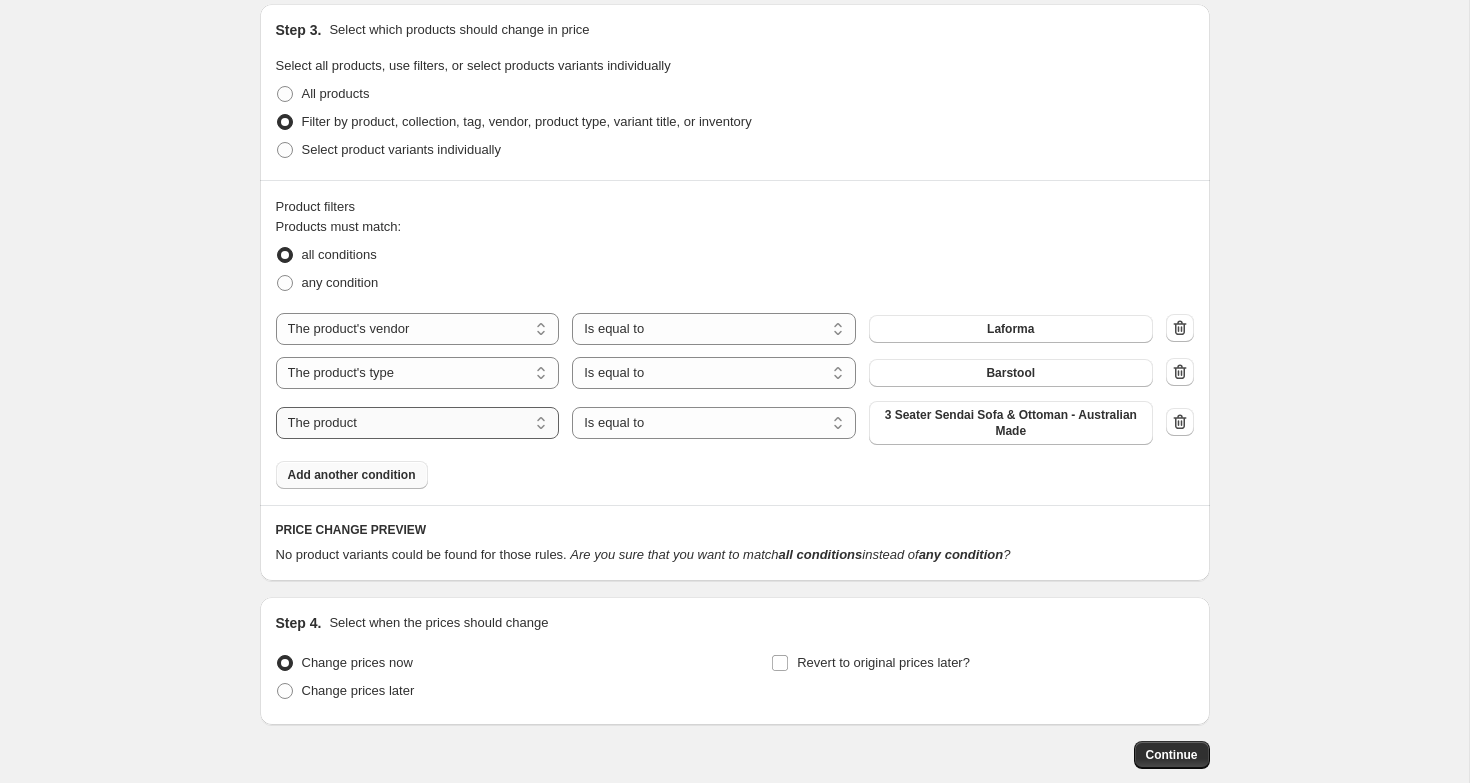 click on "The product The product's collection The product's tag The product's vendor The product's type The product's status The variant's title Inventory quantity" at bounding box center (418, 423) 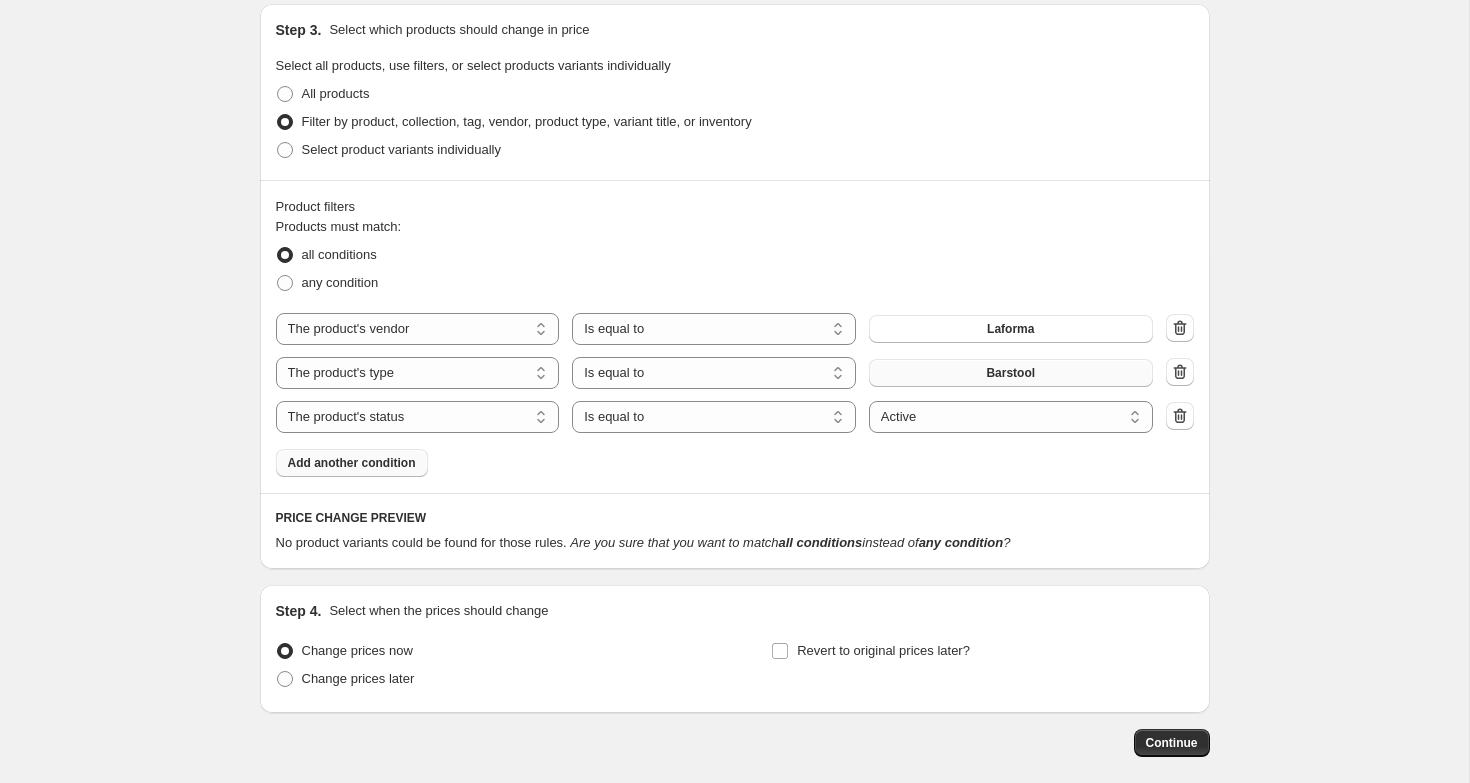 click on "Barstool" at bounding box center [1011, 373] 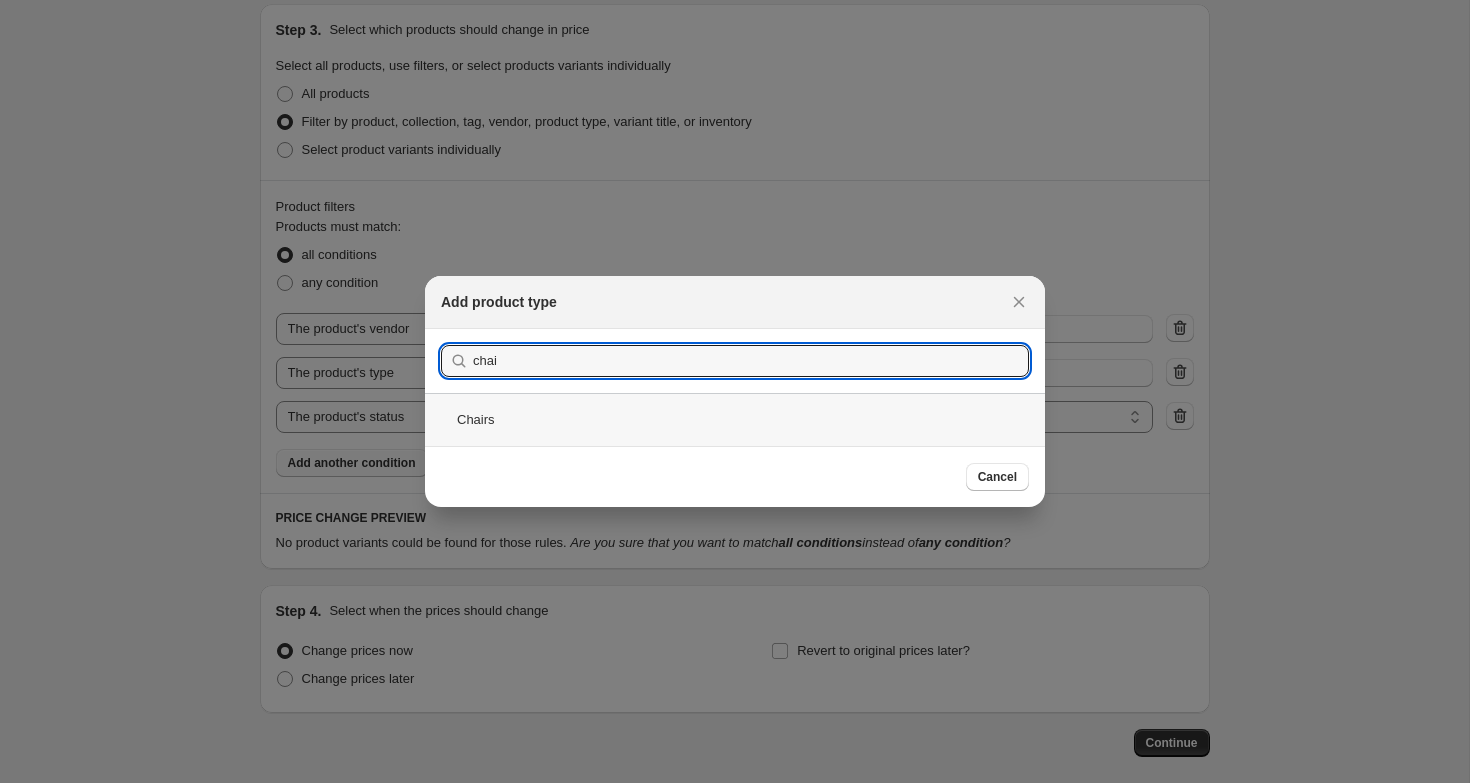 type on "chai" 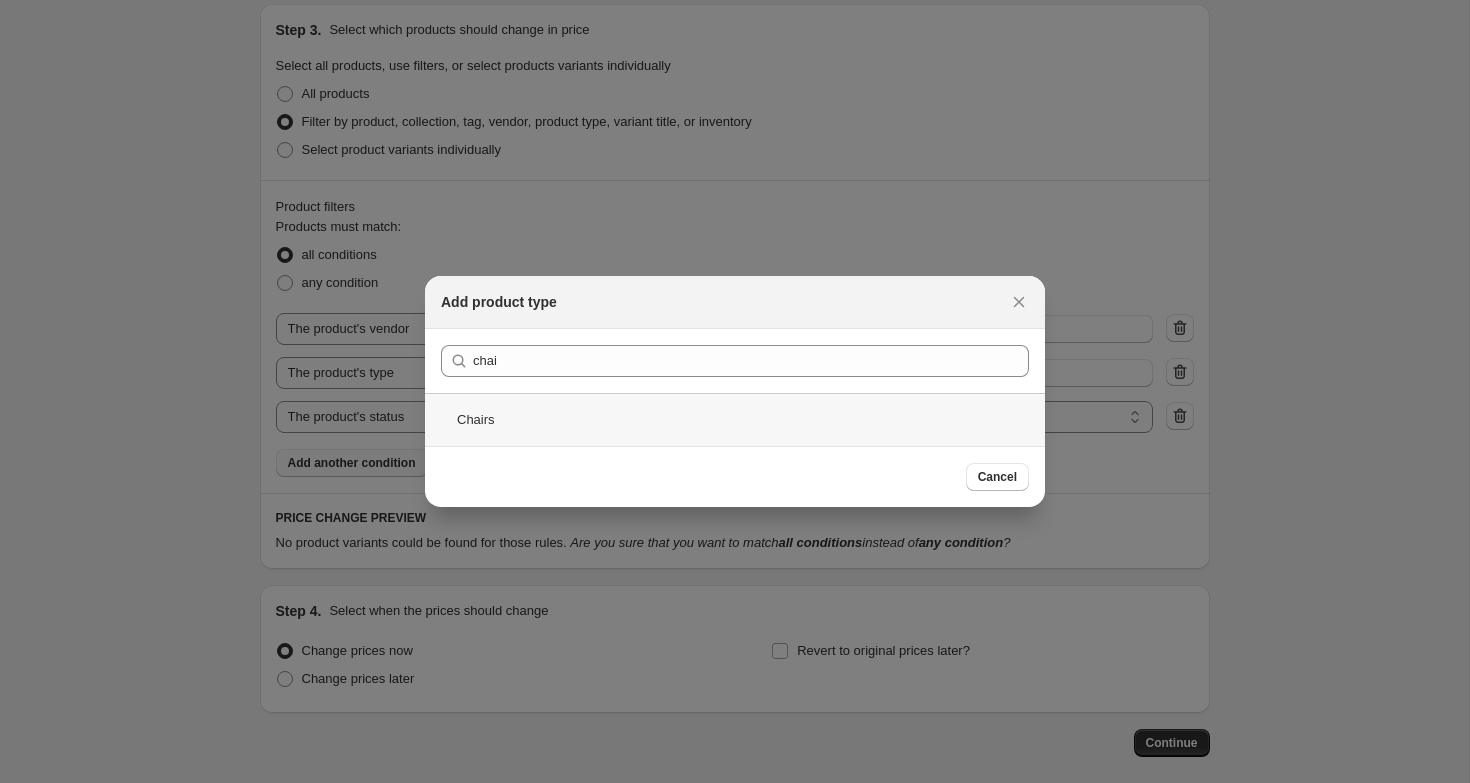 click on "Chairs" at bounding box center [735, 419] 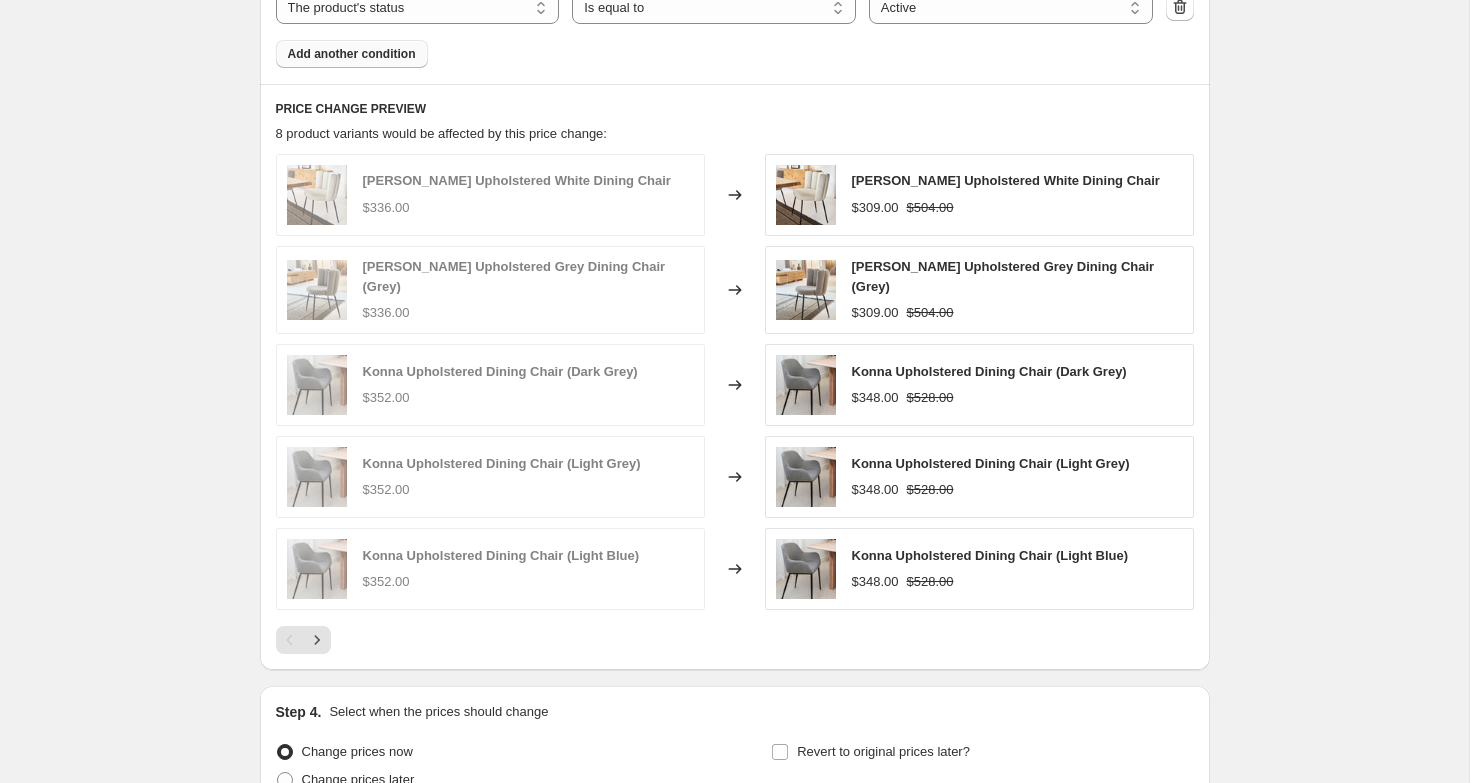 scroll, scrollTop: 1785, scrollLeft: 0, axis: vertical 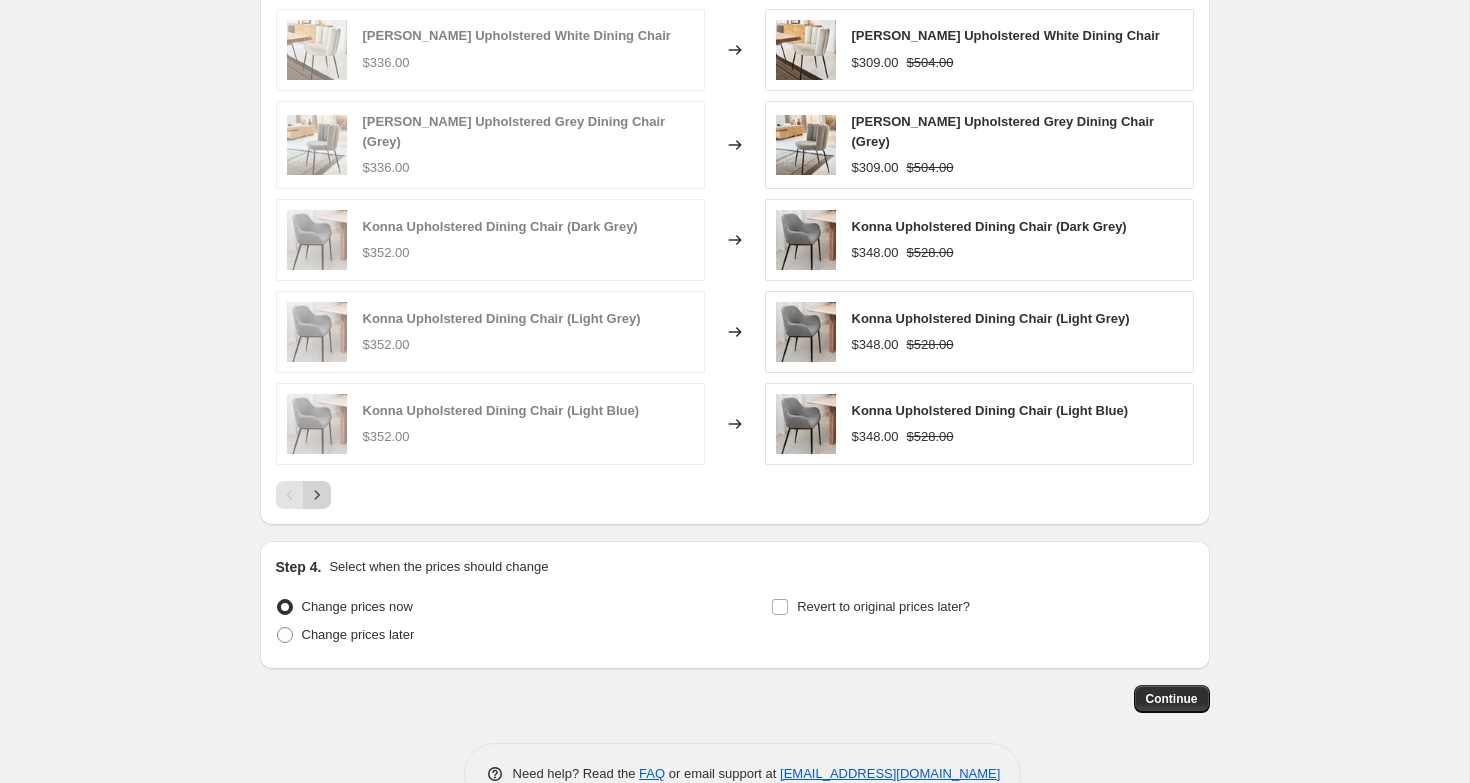 click 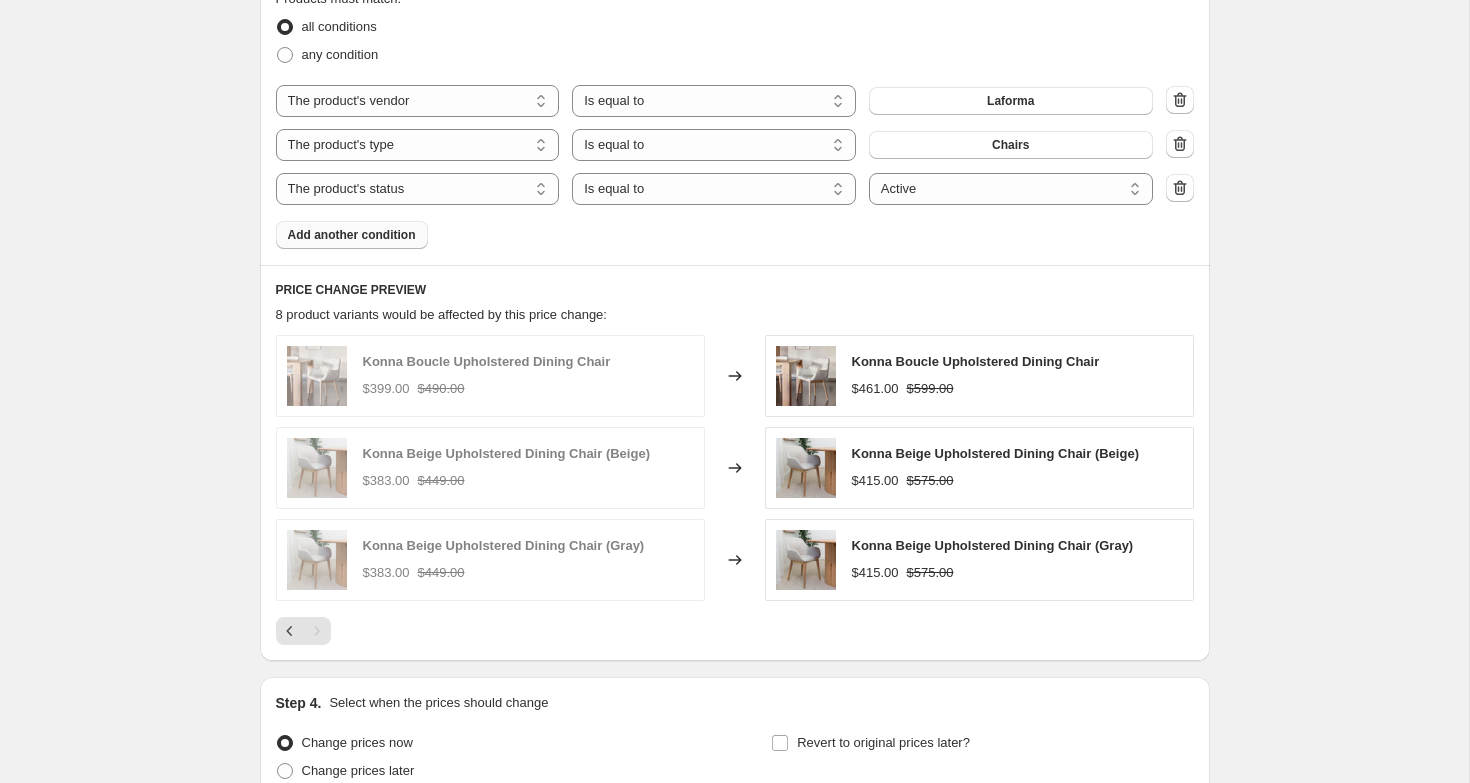 scroll, scrollTop: 1646, scrollLeft: 0, axis: vertical 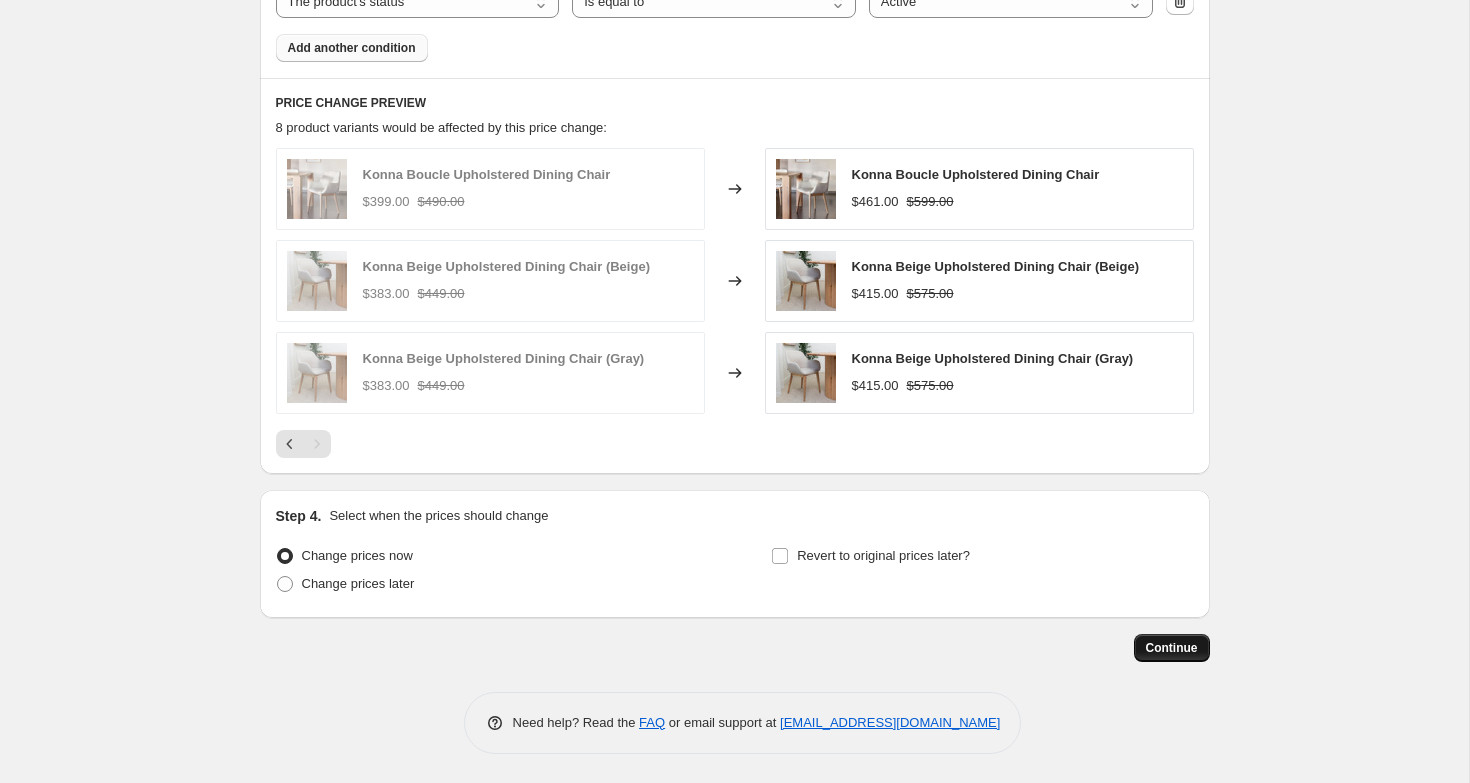 click on "Continue" at bounding box center (1172, 648) 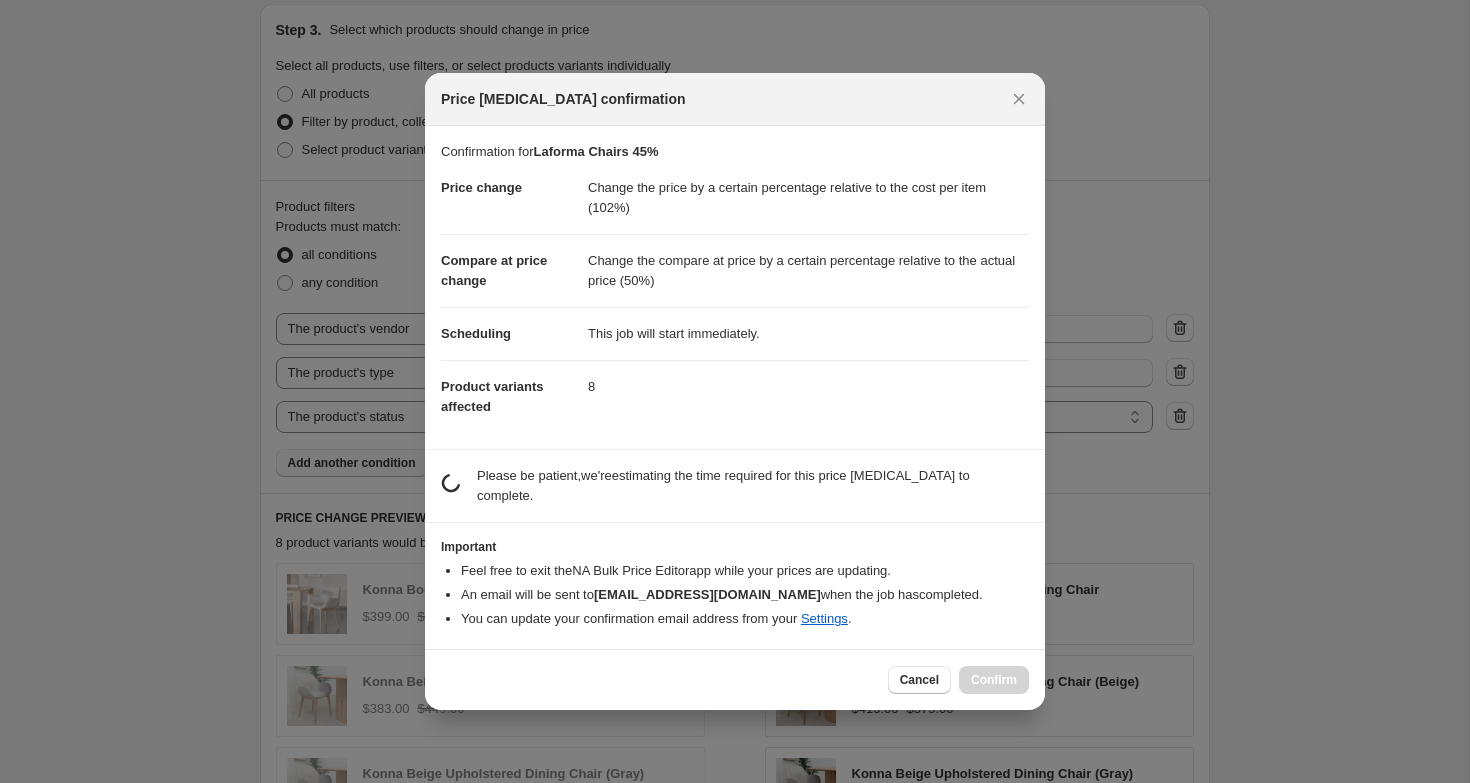 scroll, scrollTop: 0, scrollLeft: 0, axis: both 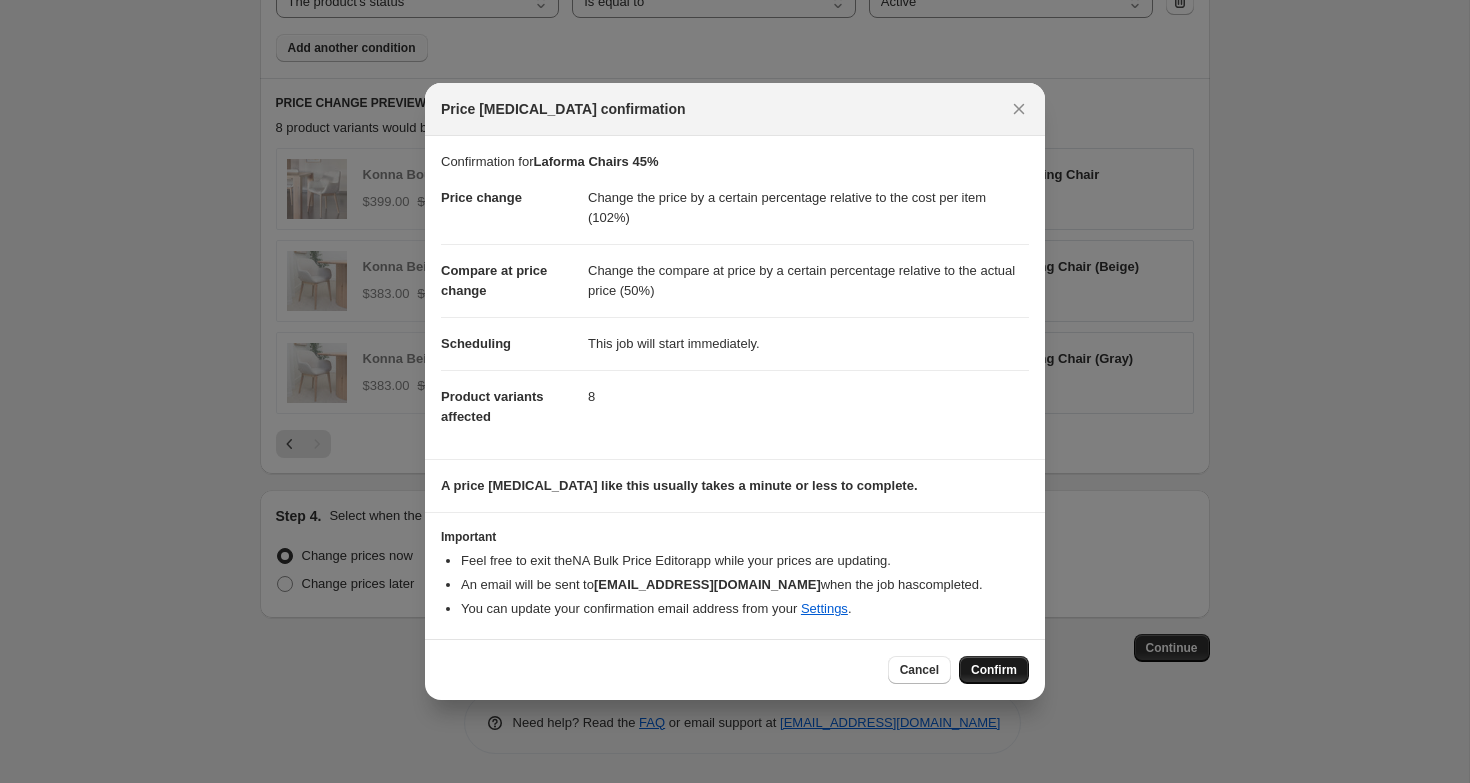 click on "Confirm" at bounding box center (994, 670) 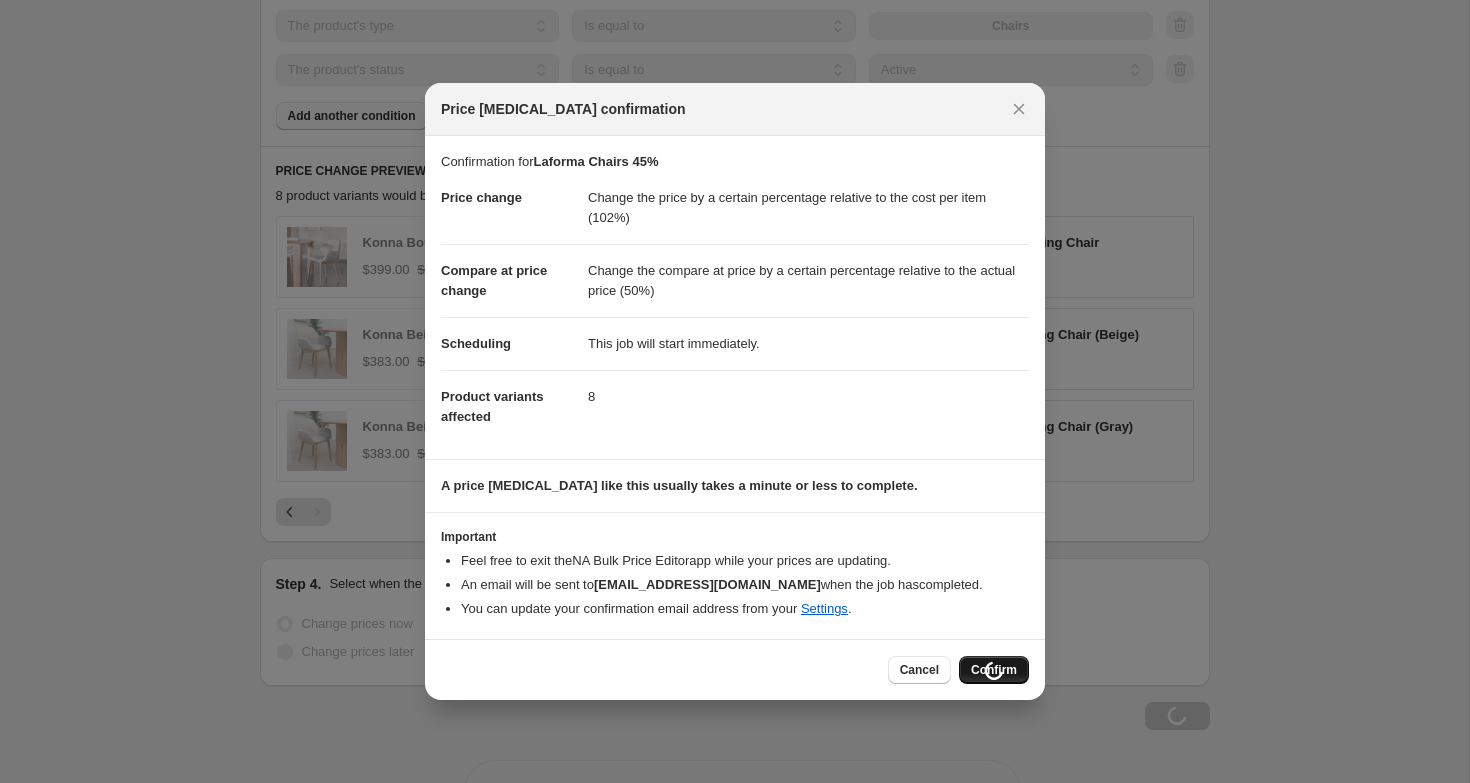 scroll, scrollTop: 1714, scrollLeft: 0, axis: vertical 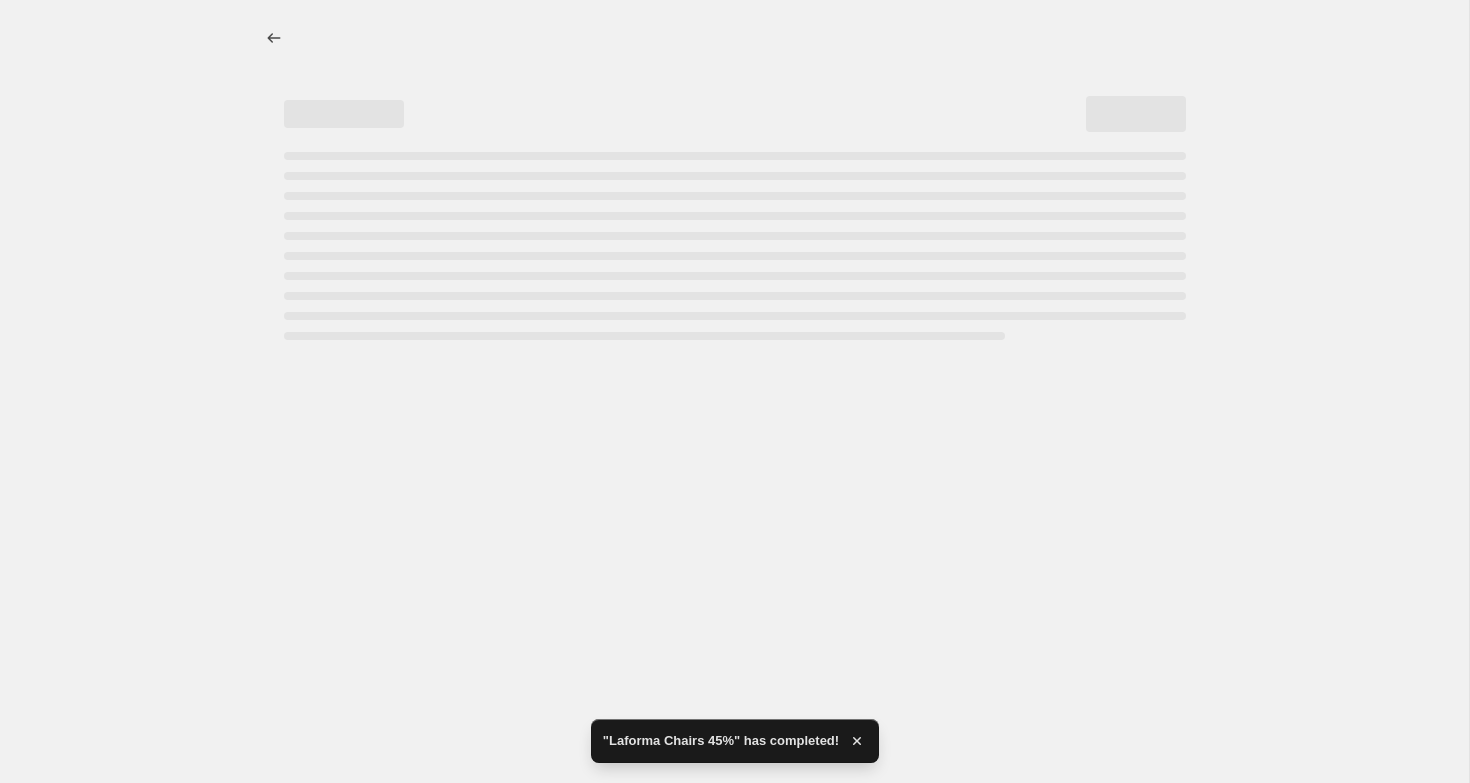 select on "pc" 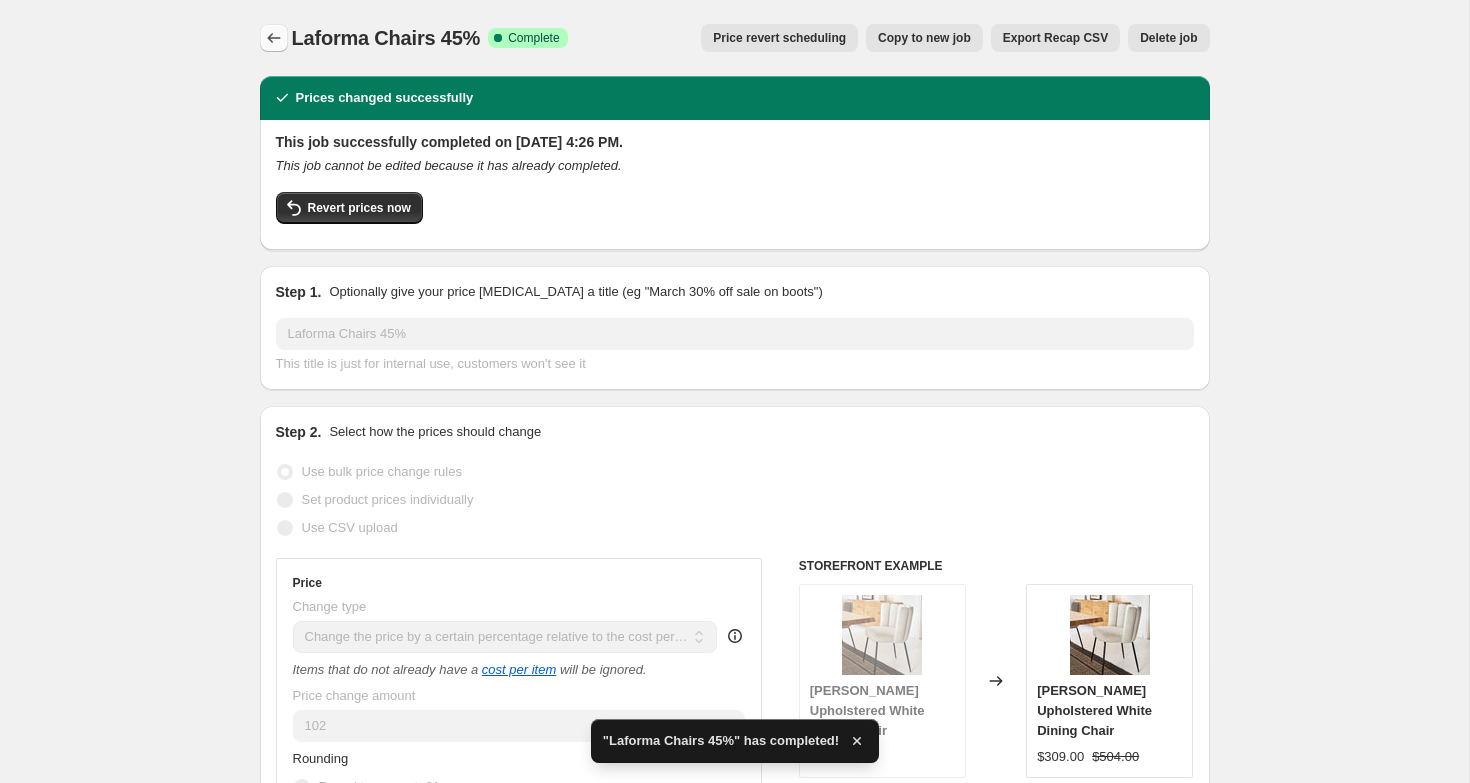click 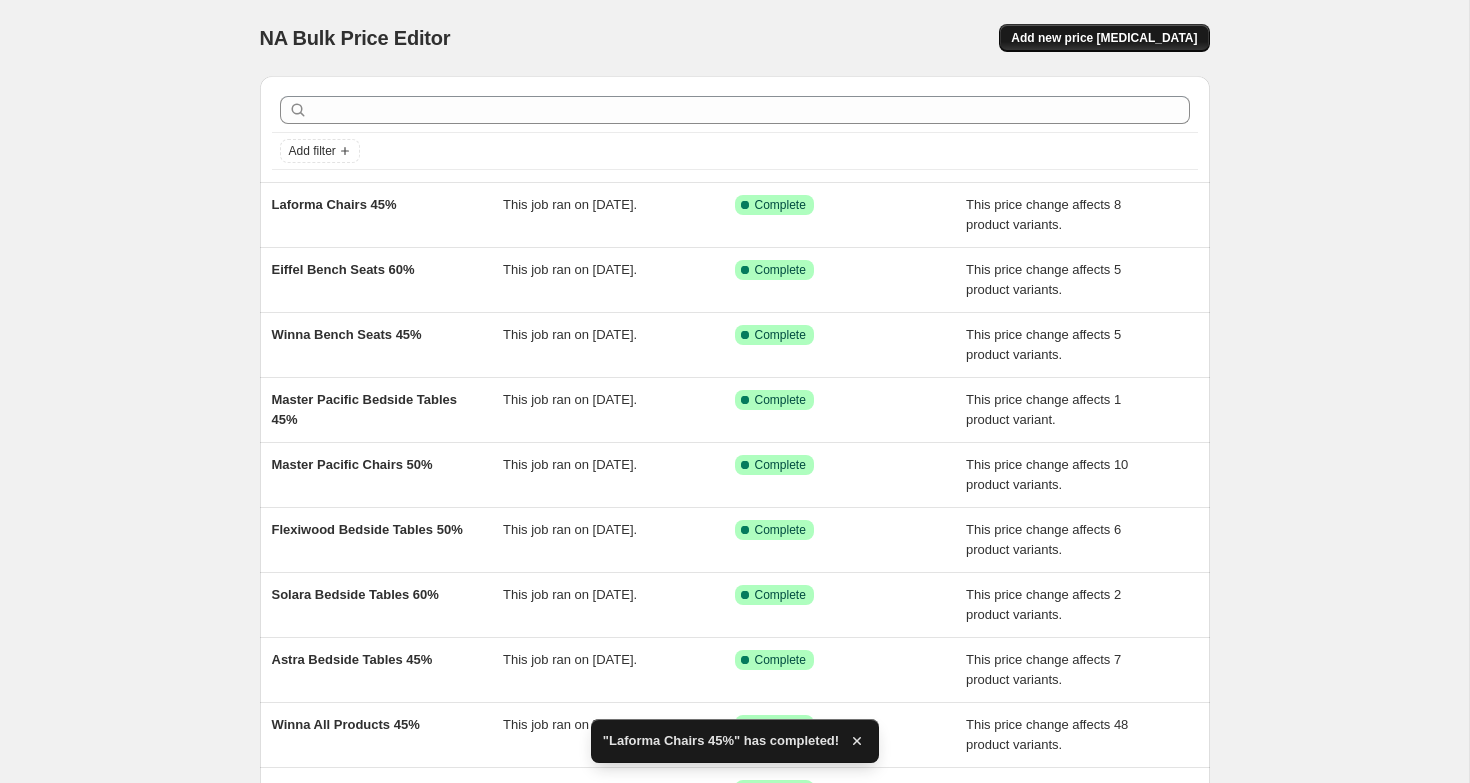 click on "Add new price [MEDICAL_DATA]" at bounding box center [1104, 38] 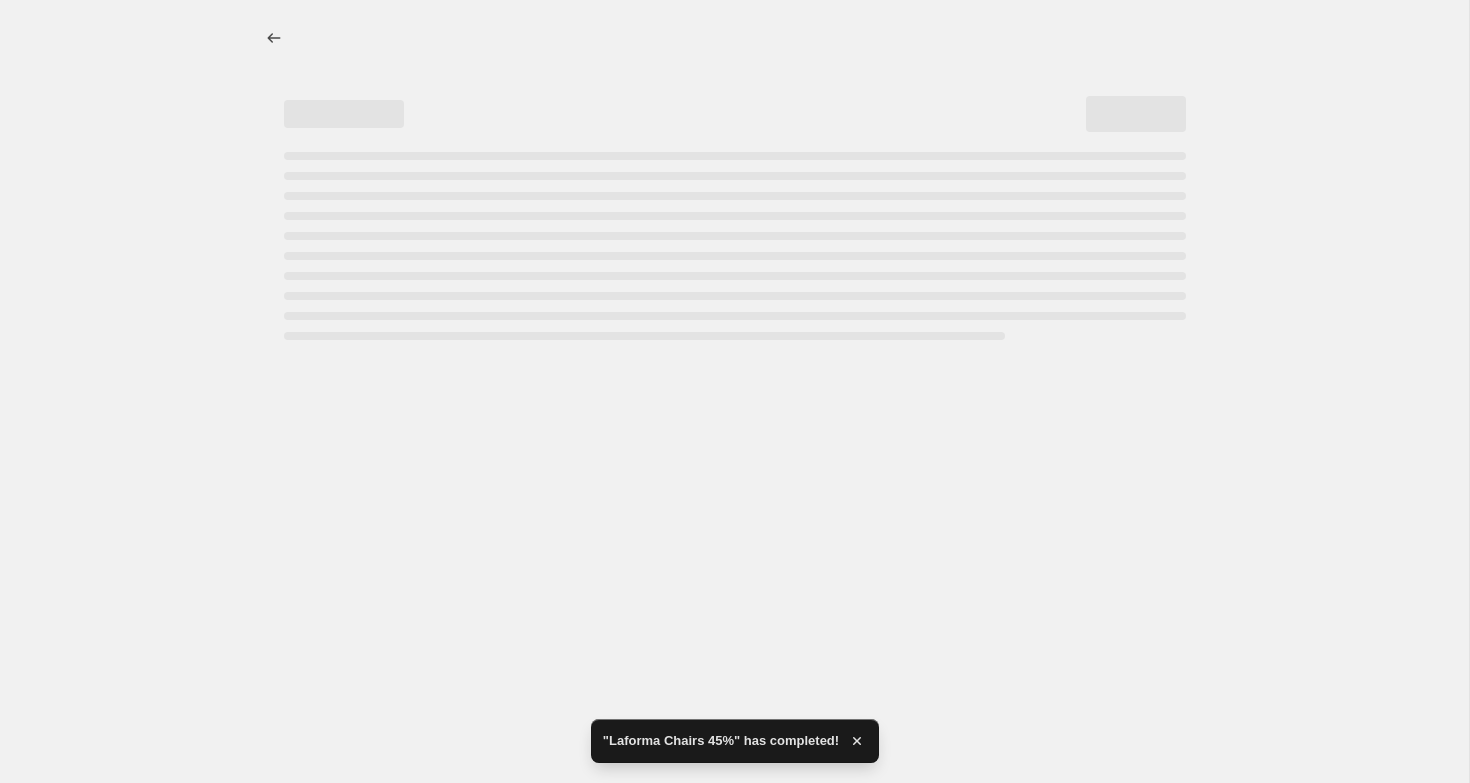select on "percentage" 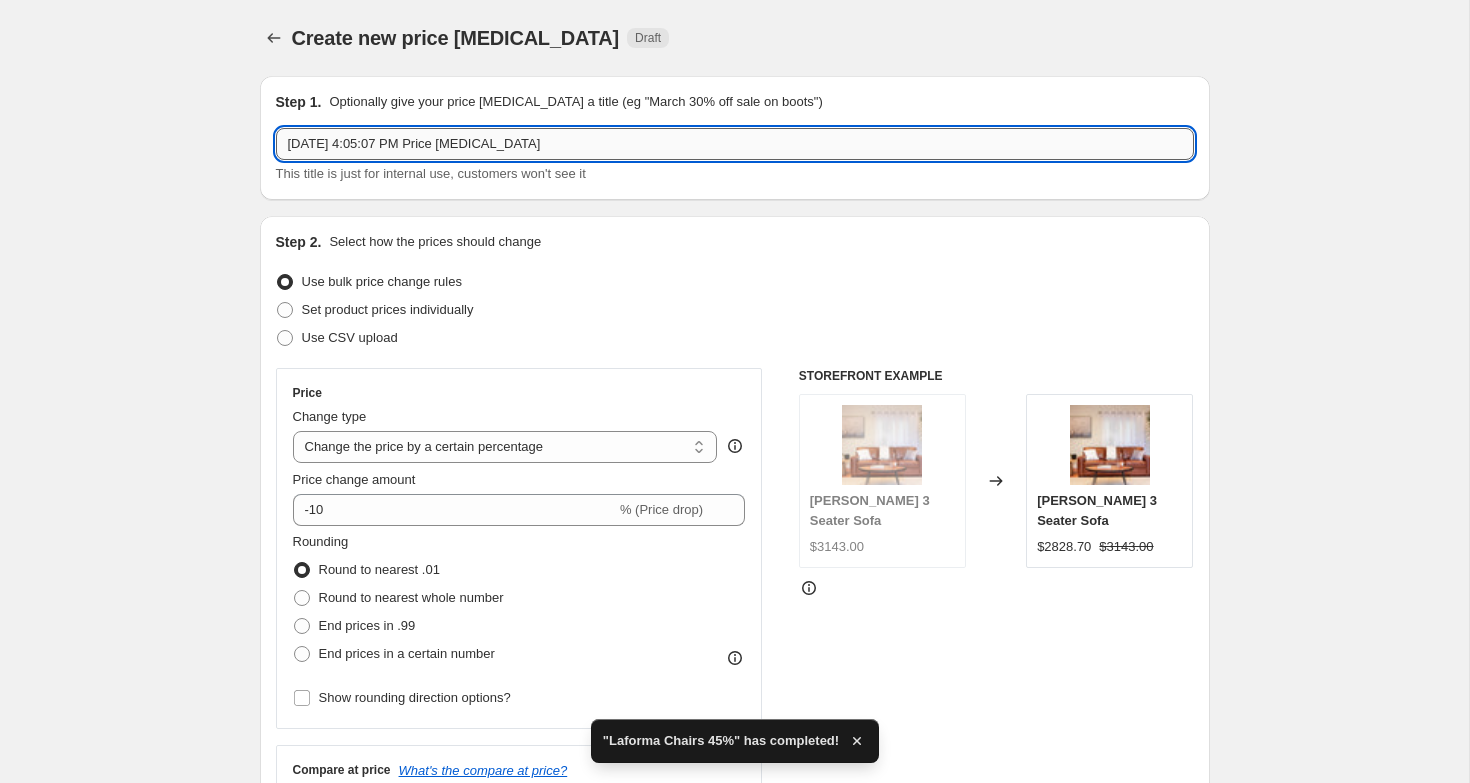 click on "[DATE] 4:05:07 PM Price [MEDICAL_DATA]" at bounding box center [735, 144] 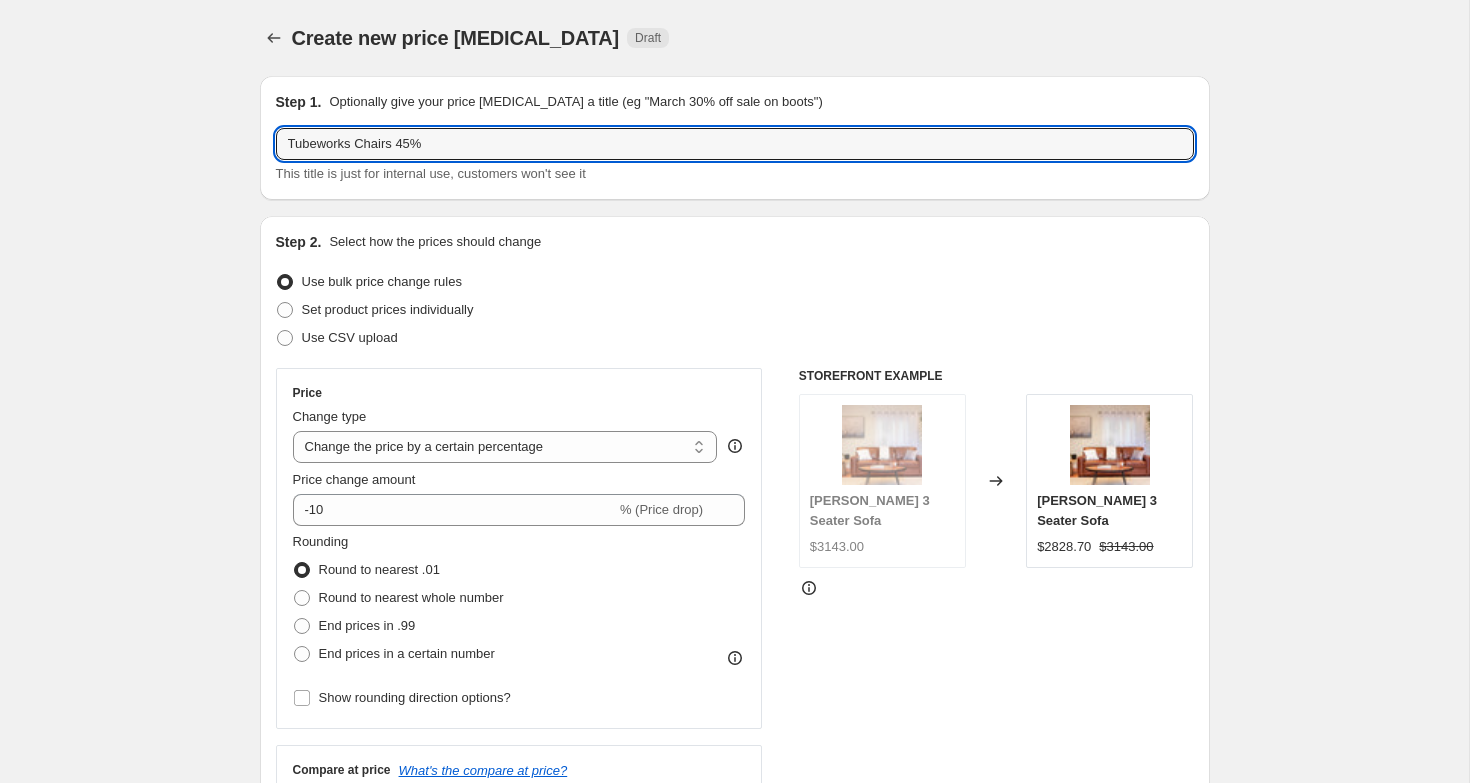 scroll, scrollTop: 114, scrollLeft: 0, axis: vertical 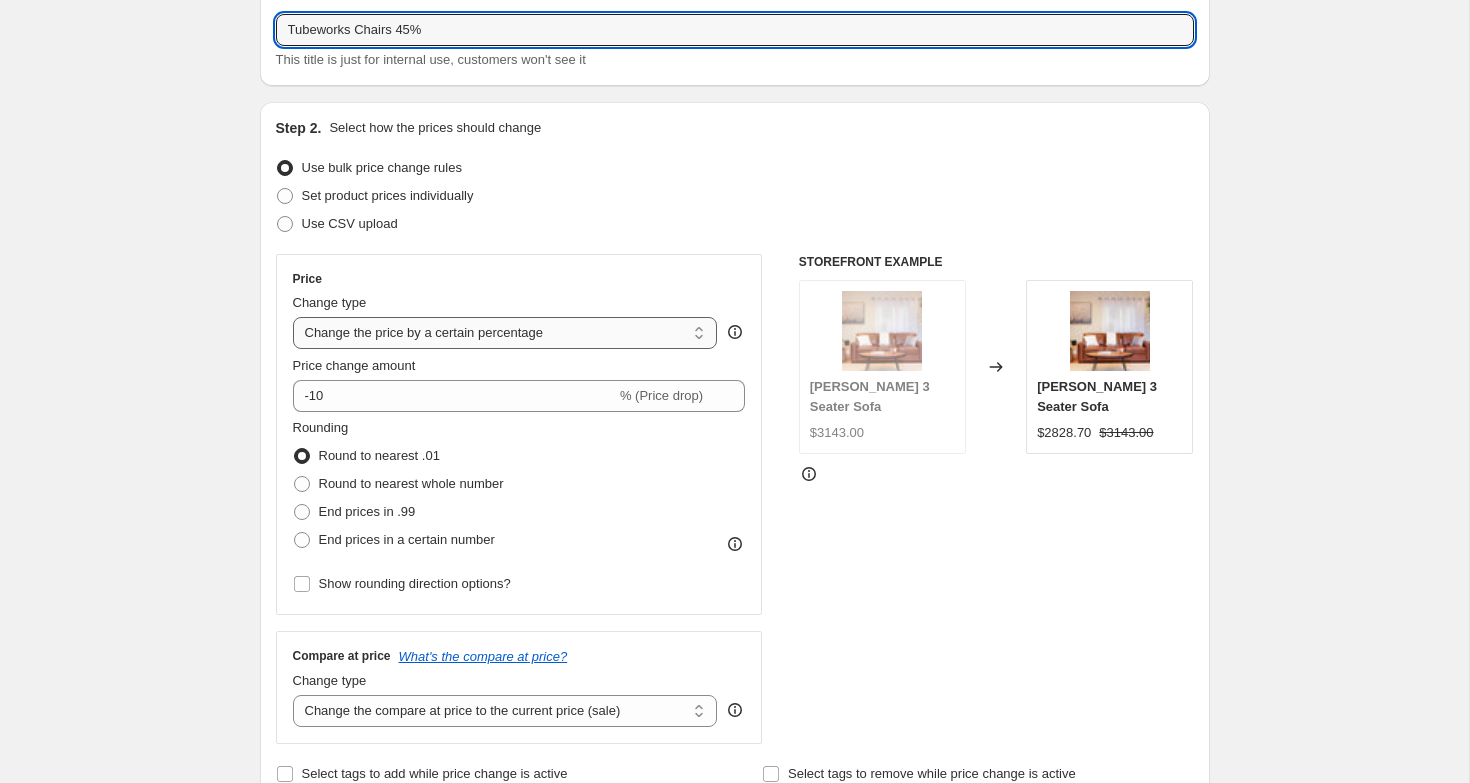 type on "Tubeworks Chairs 45%" 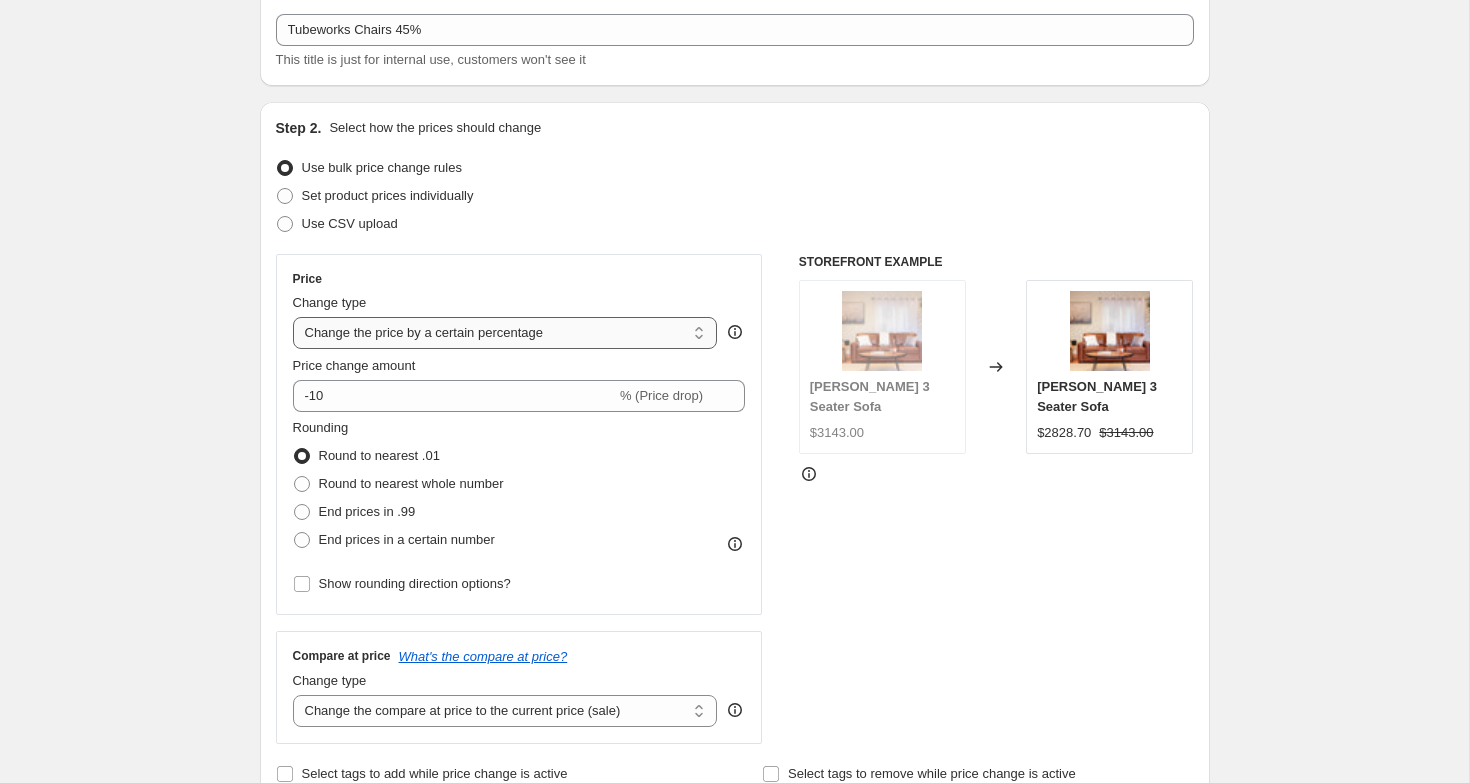 select on "pc" 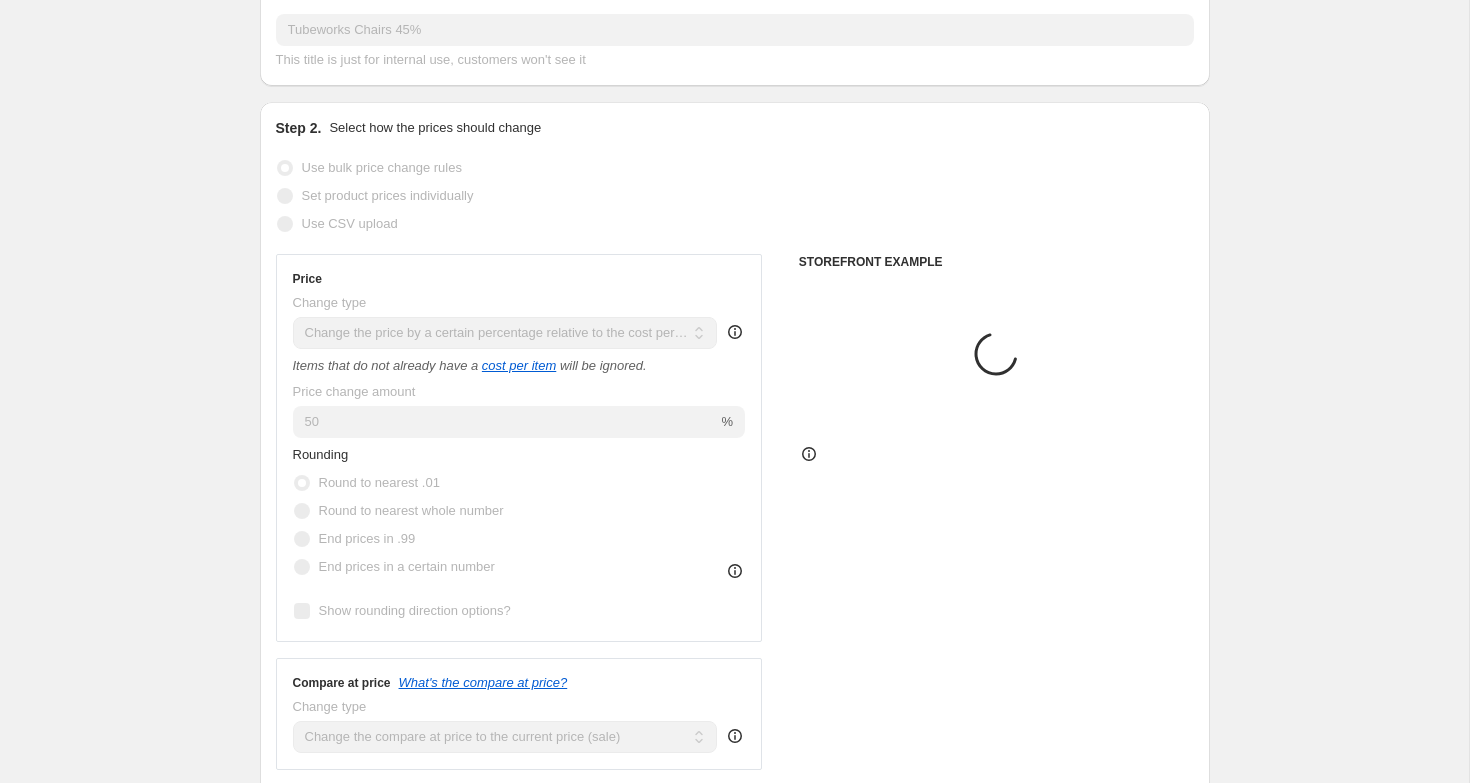 click on "50" at bounding box center [505, 422] 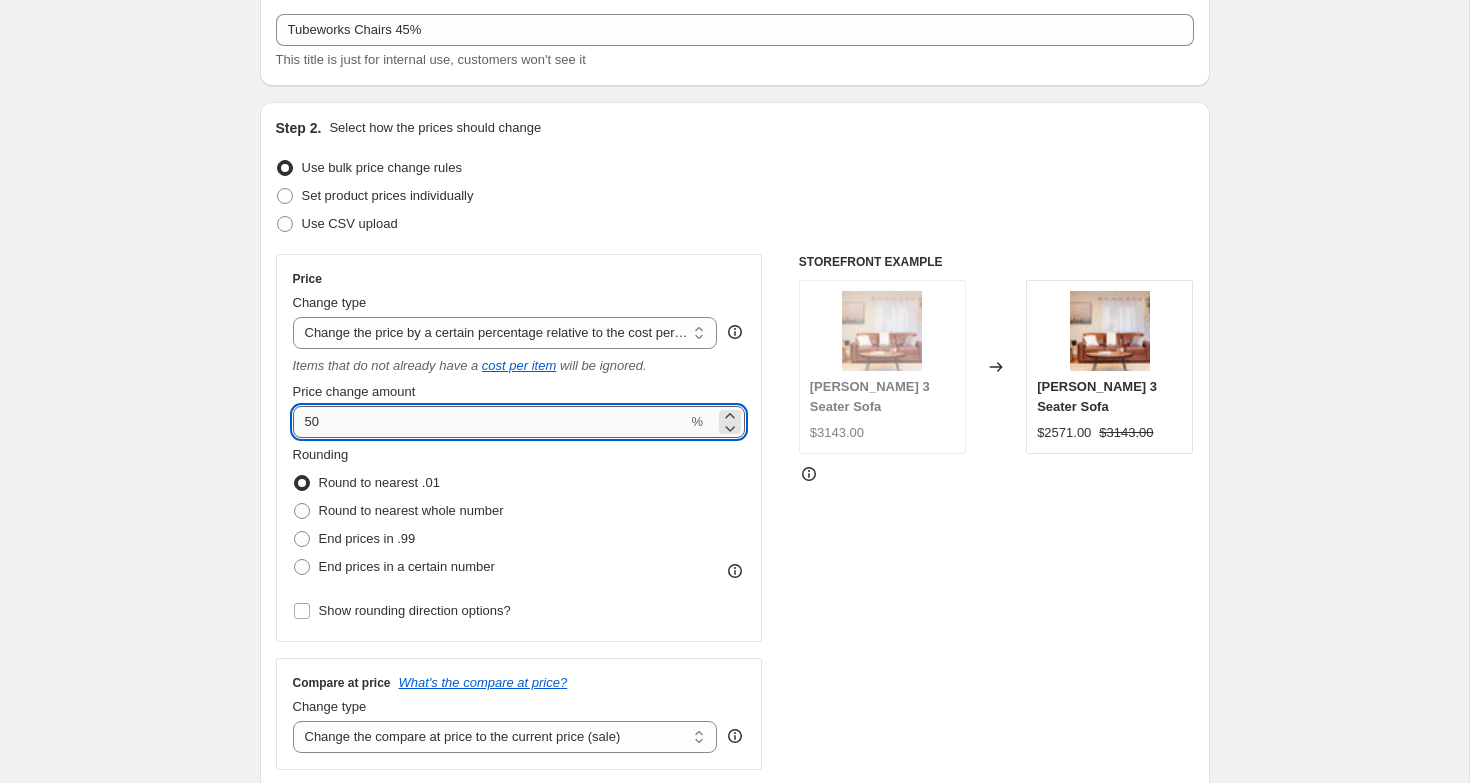 click on "50" at bounding box center (490, 422) 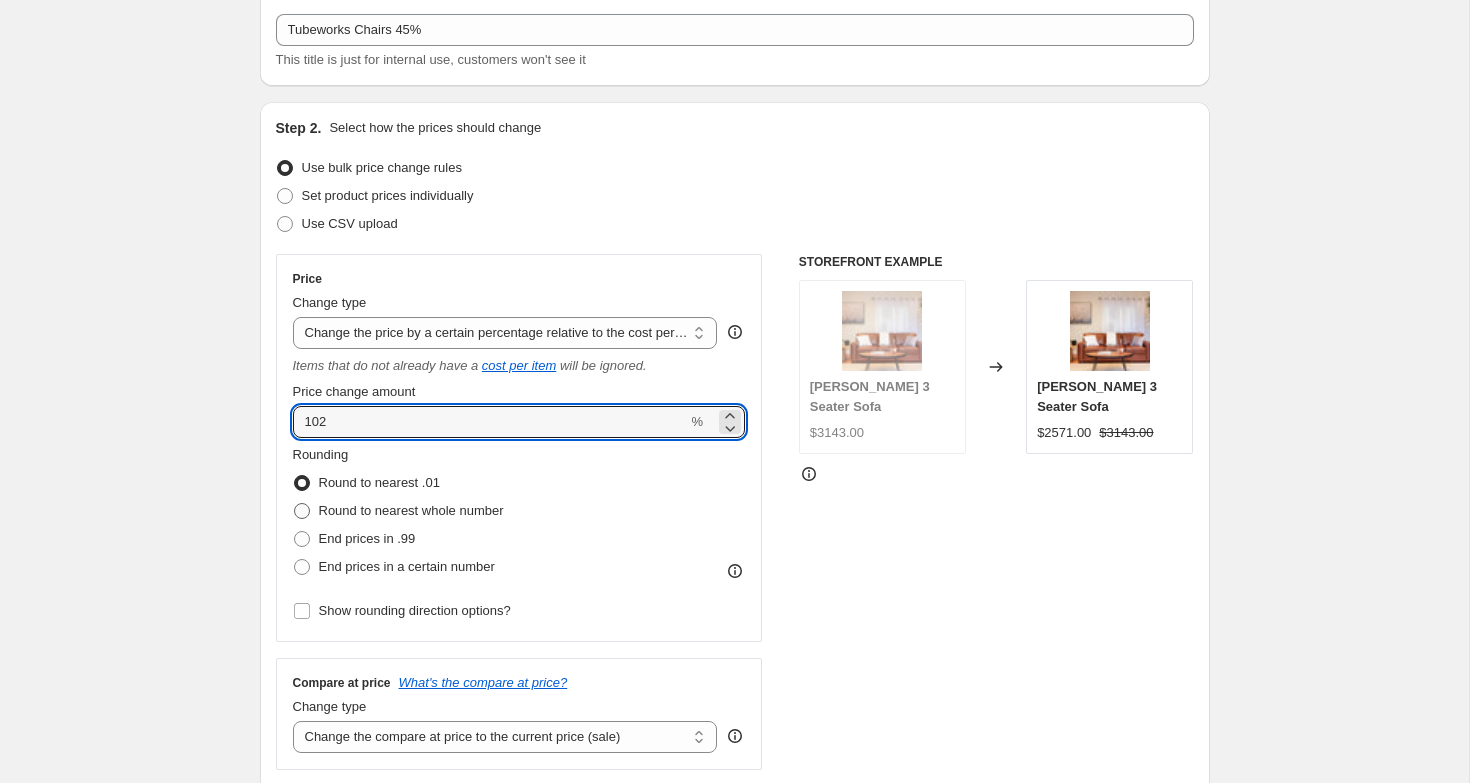 type on "102" 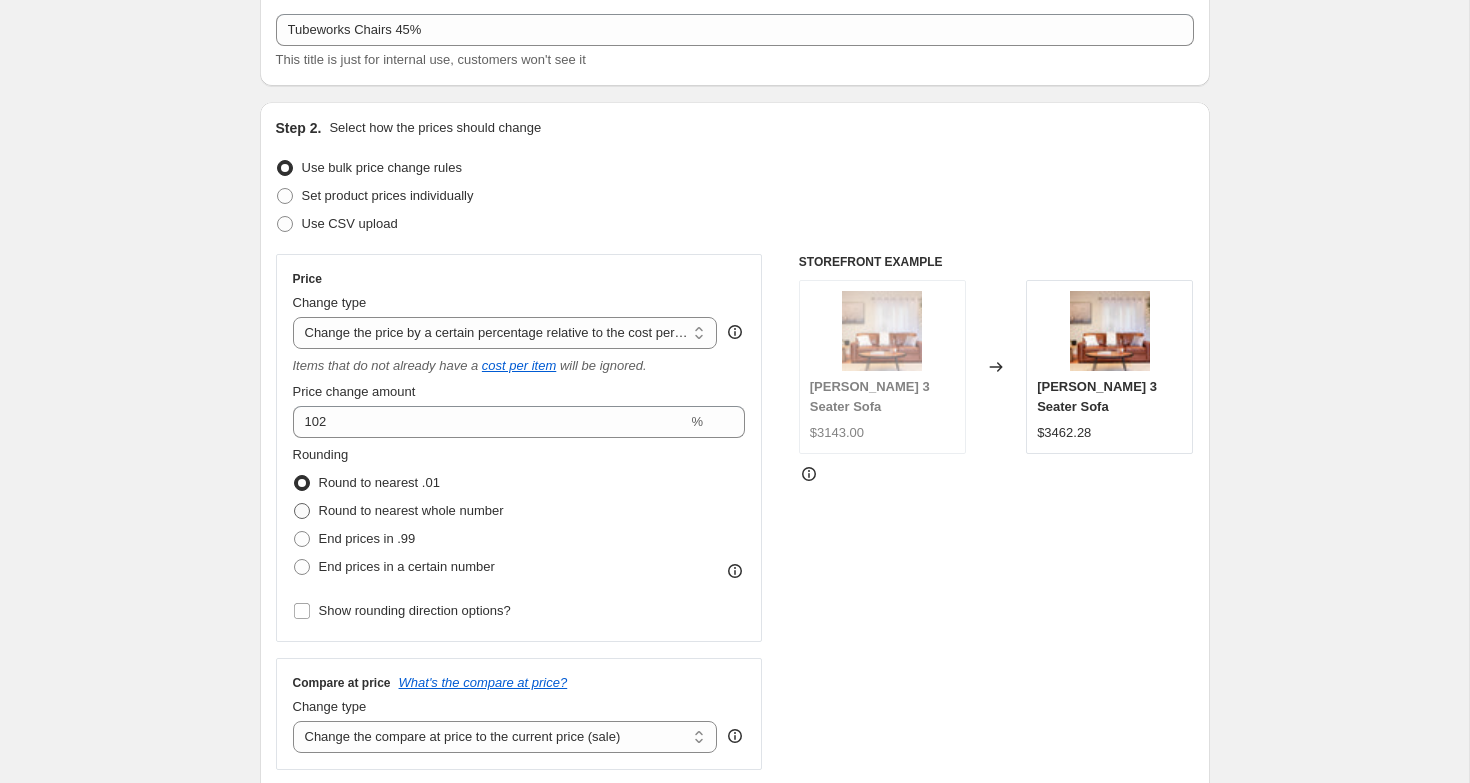 click on "Round to nearest whole number" at bounding box center [411, 510] 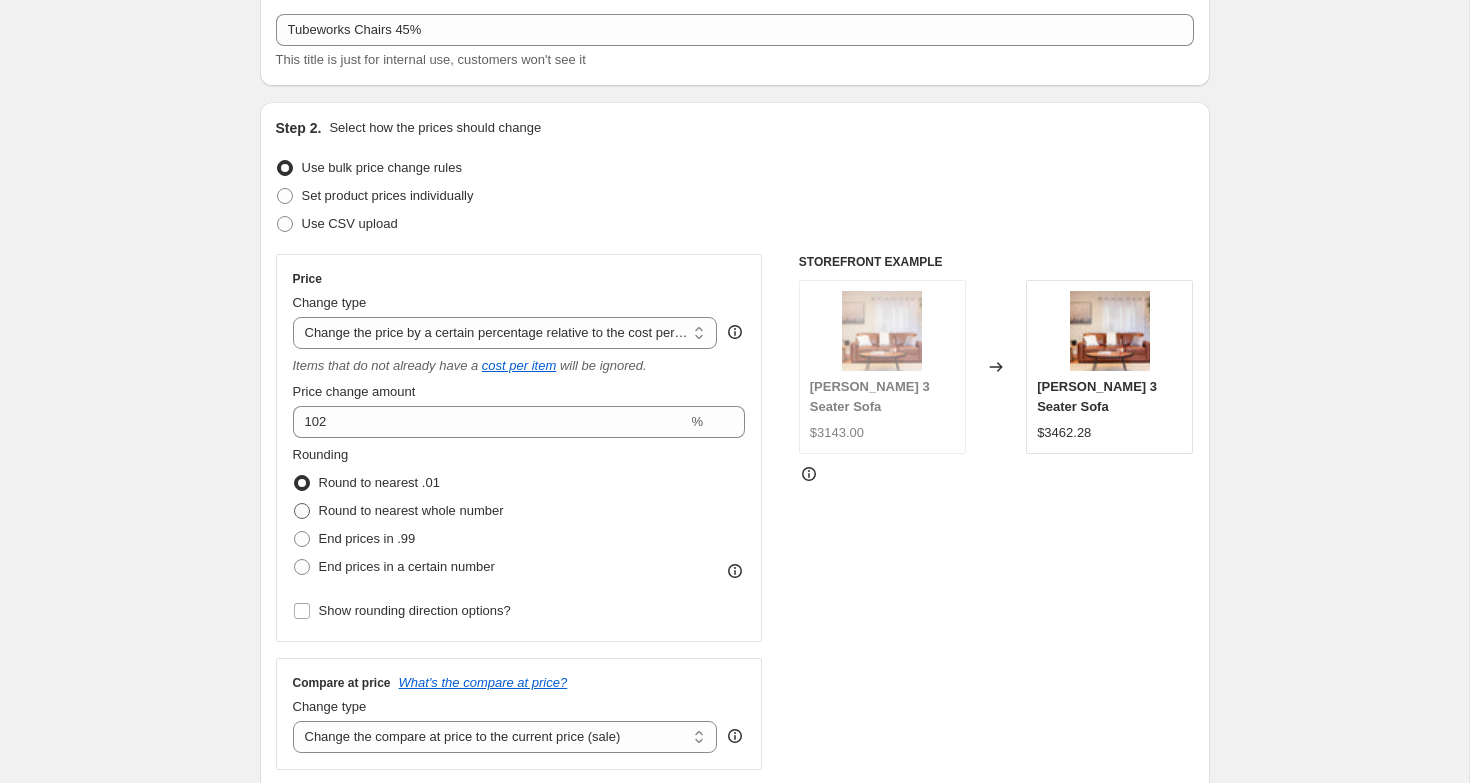radio on "true" 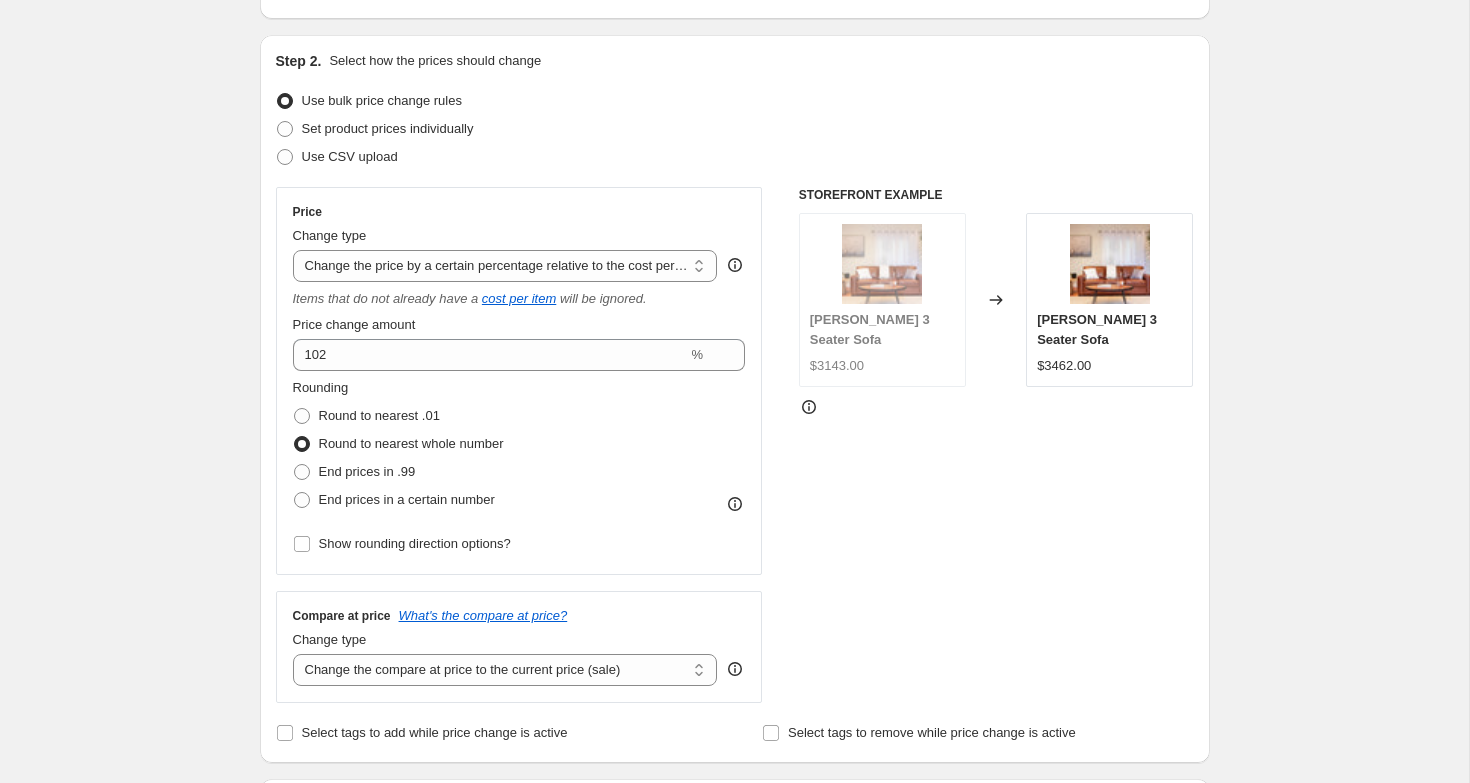 scroll, scrollTop: 298, scrollLeft: 0, axis: vertical 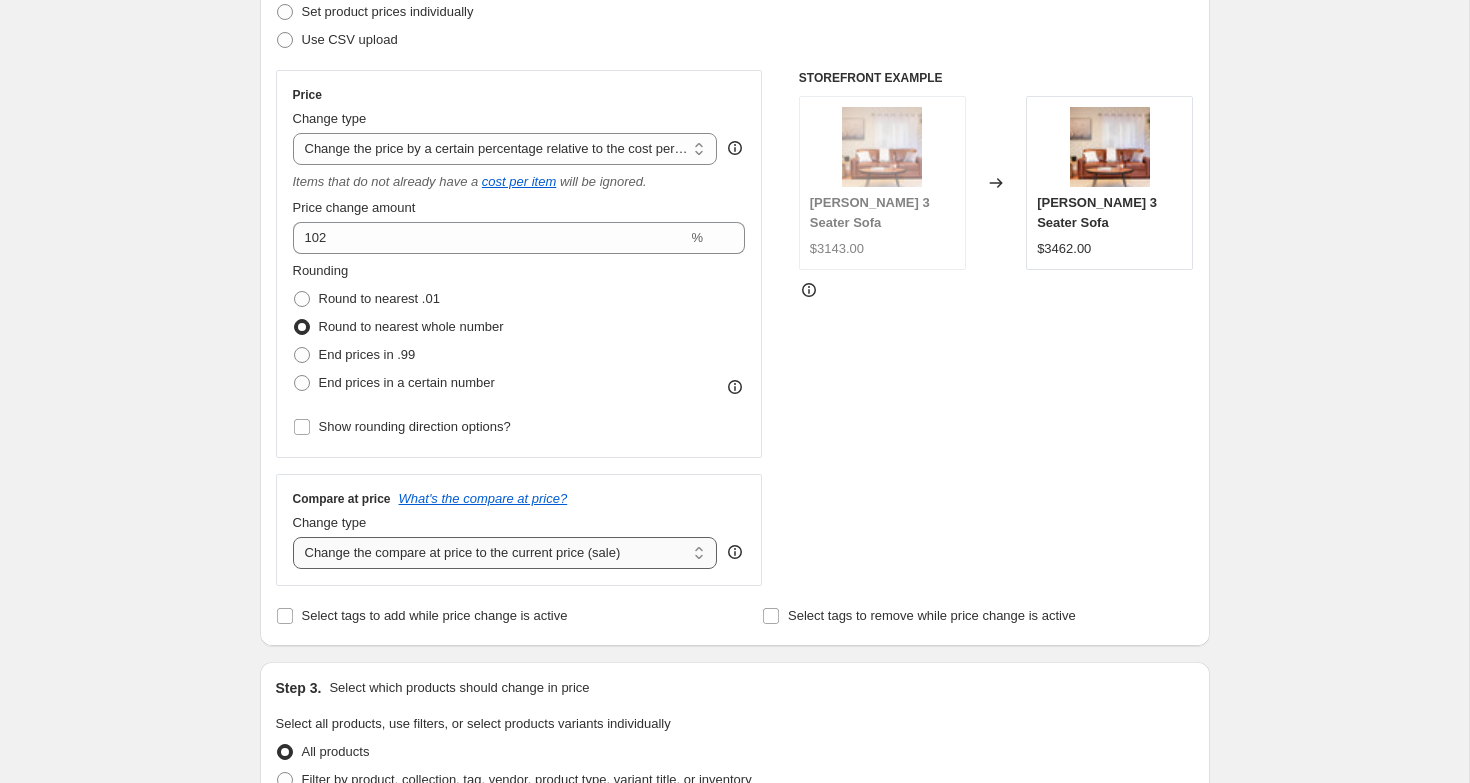 click on "Change the compare at price to the current price (sale) Change the compare at price to a certain amount Change the compare at price by a certain amount Change the compare at price by a certain percentage Change the compare at price by a certain amount relative to the actual price Change the compare at price by a certain percentage relative to the actual price Don't change the compare at price Remove the compare at price" at bounding box center (505, 553) 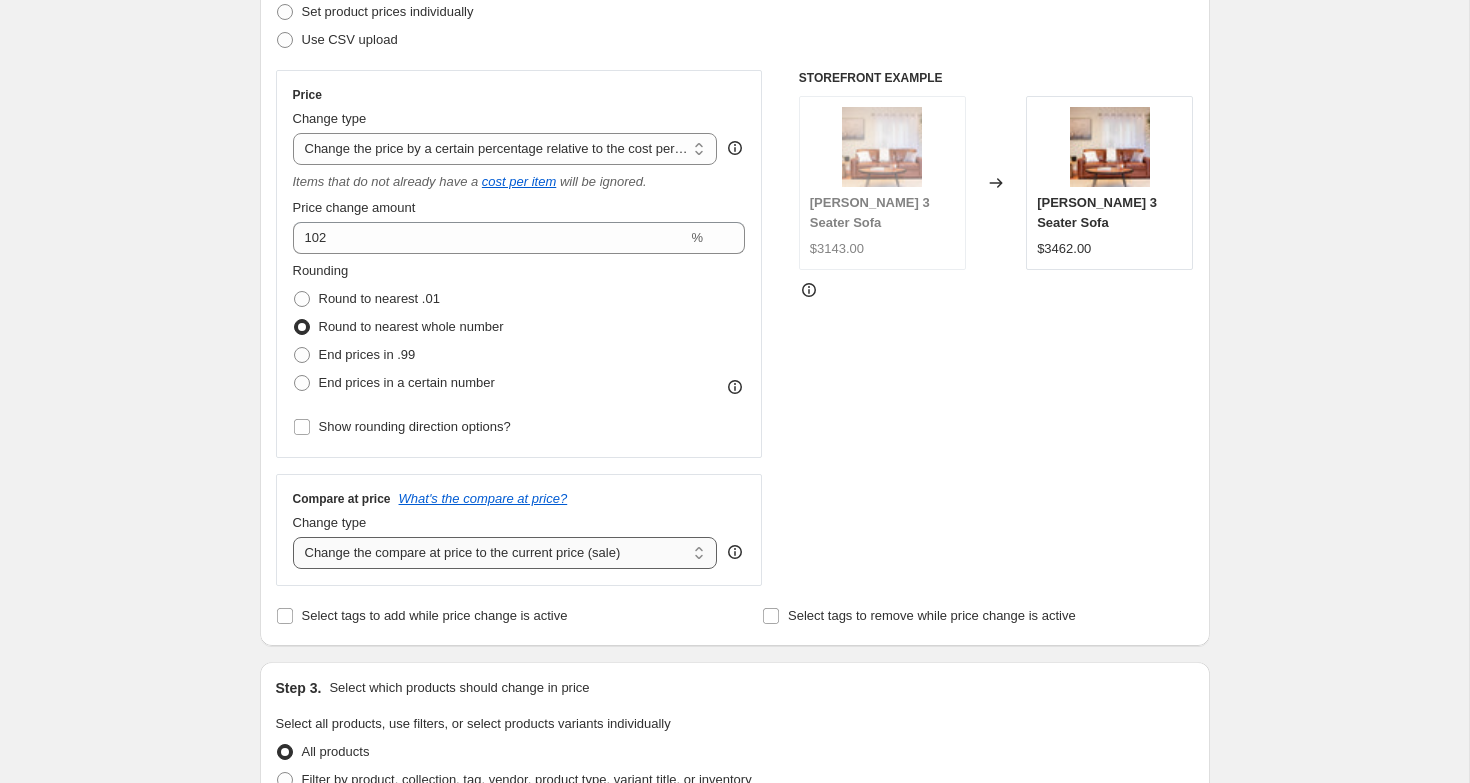 select on "pp" 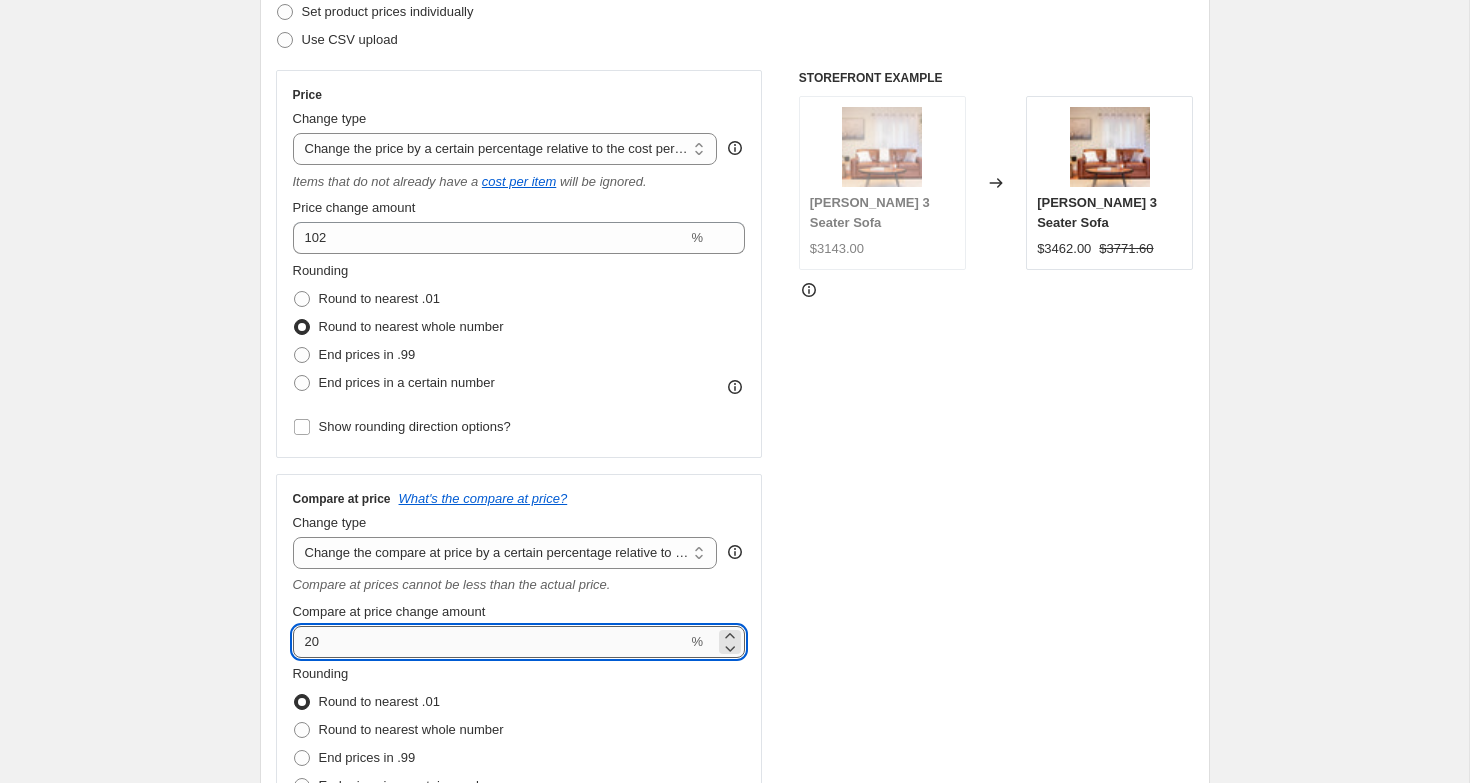 click on "20" at bounding box center [490, 642] 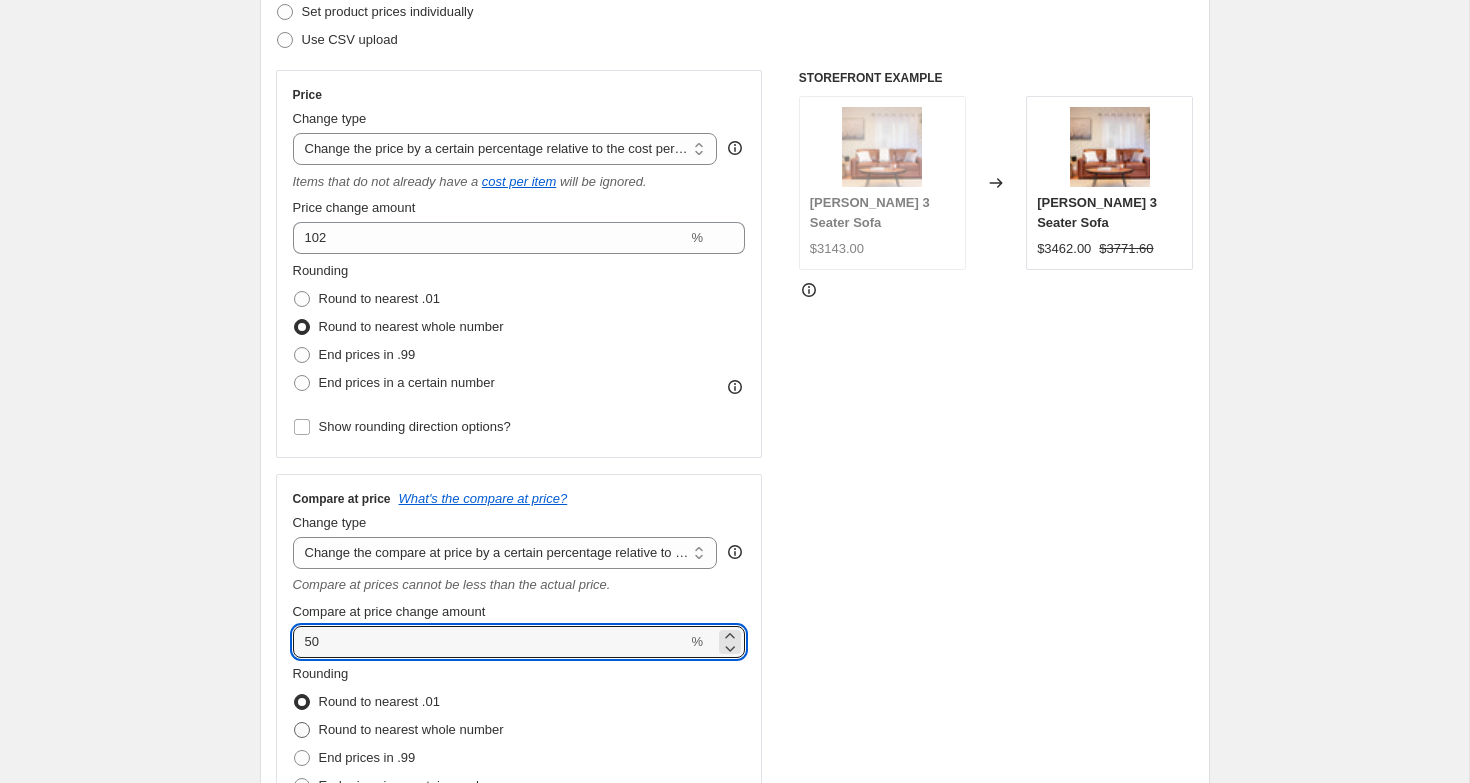 type on "50" 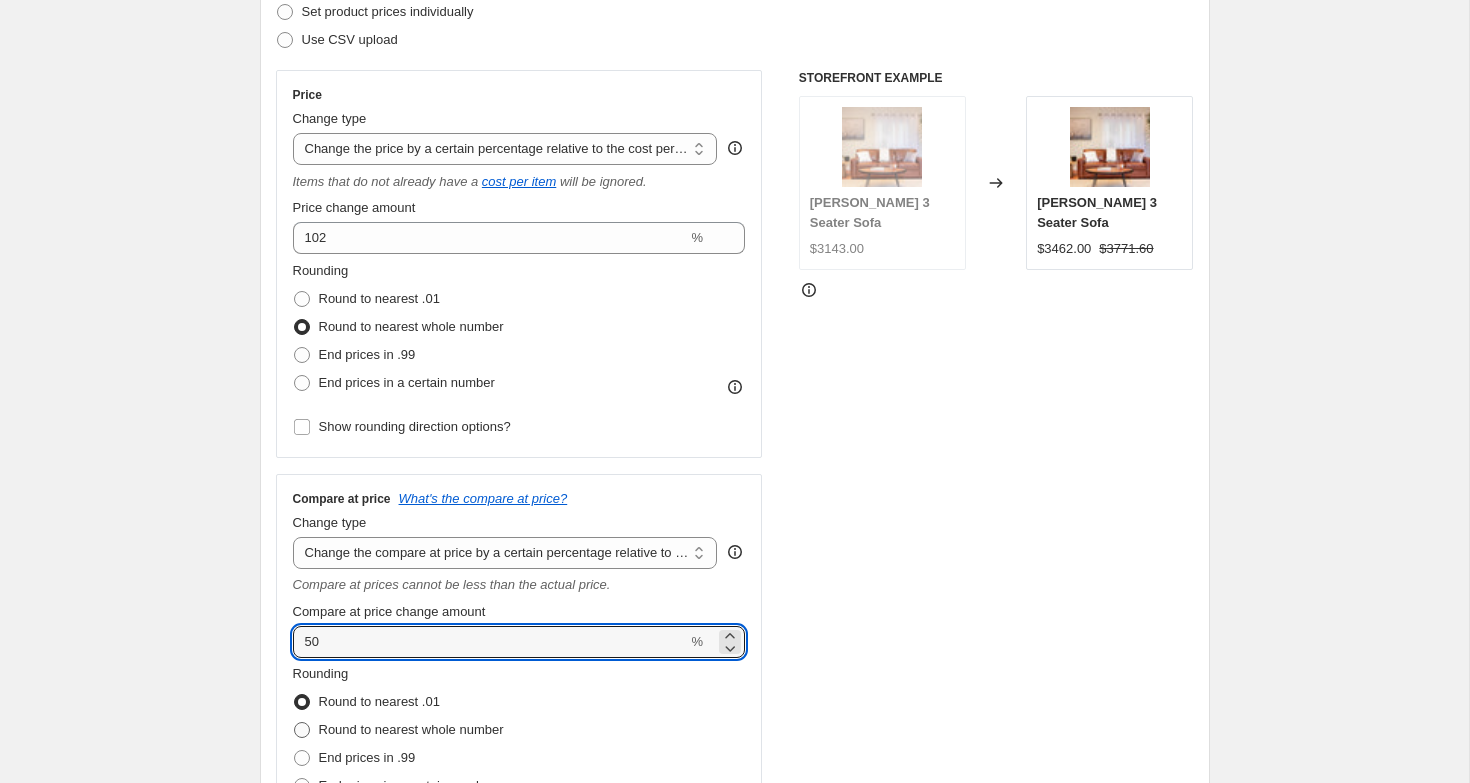 radio on "true" 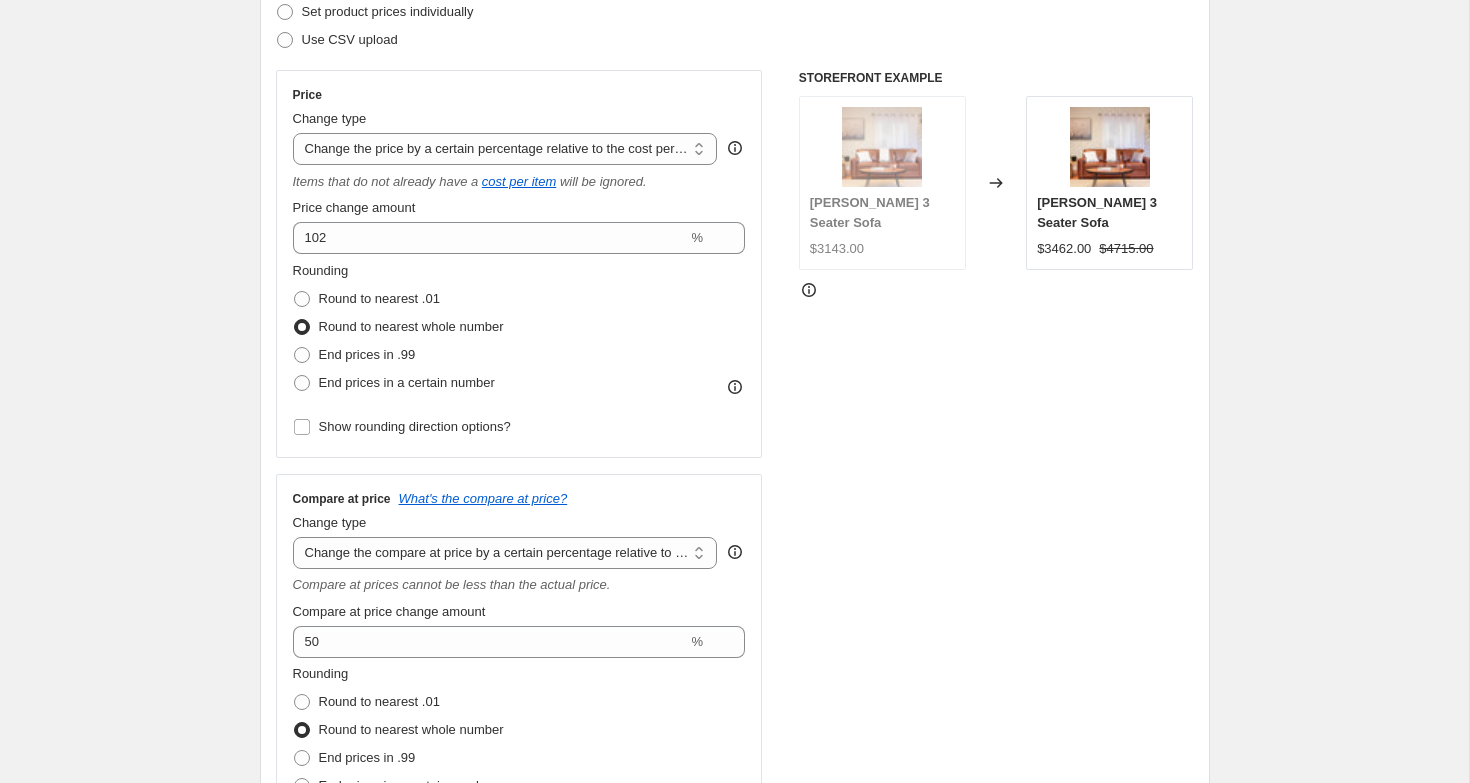 click on "Create new price [MEDICAL_DATA]. This page is ready Create new price [MEDICAL_DATA] Draft Step 1. Optionally give your price [MEDICAL_DATA] a title (eg "March 30% off sale on boots") Tubeworks Chairs 45% This title is just for internal use, customers won't see it Step 2. Select how the prices should change Use bulk price change rules Set product prices individually Use CSV upload Price Change type Change the price to a certain amount Change the price by a certain amount Change the price by a certain percentage Change the price to the current compare at price (price before sale) Change the price by a certain amount relative to the compare at price Change the price by a certain percentage relative to the compare at price Don't change the price Change the price by a certain percentage relative to the cost per item Change price to certain cost margin Change the price by a certain percentage relative to the cost per item Items that do not already have a   cost per item   will be ignored. Price change amount 102 % Rounding 50" at bounding box center [734, 865] 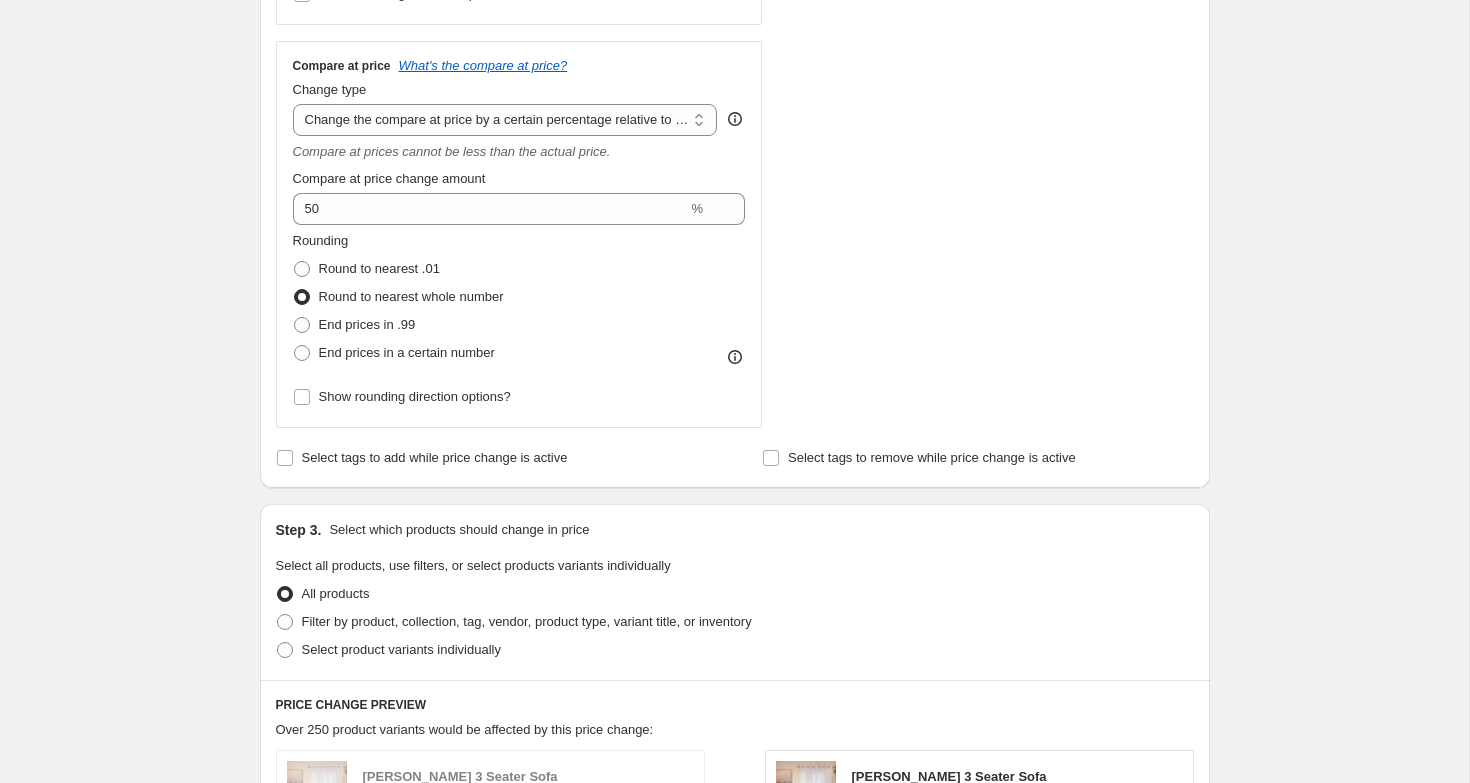 scroll, scrollTop: 799, scrollLeft: 0, axis: vertical 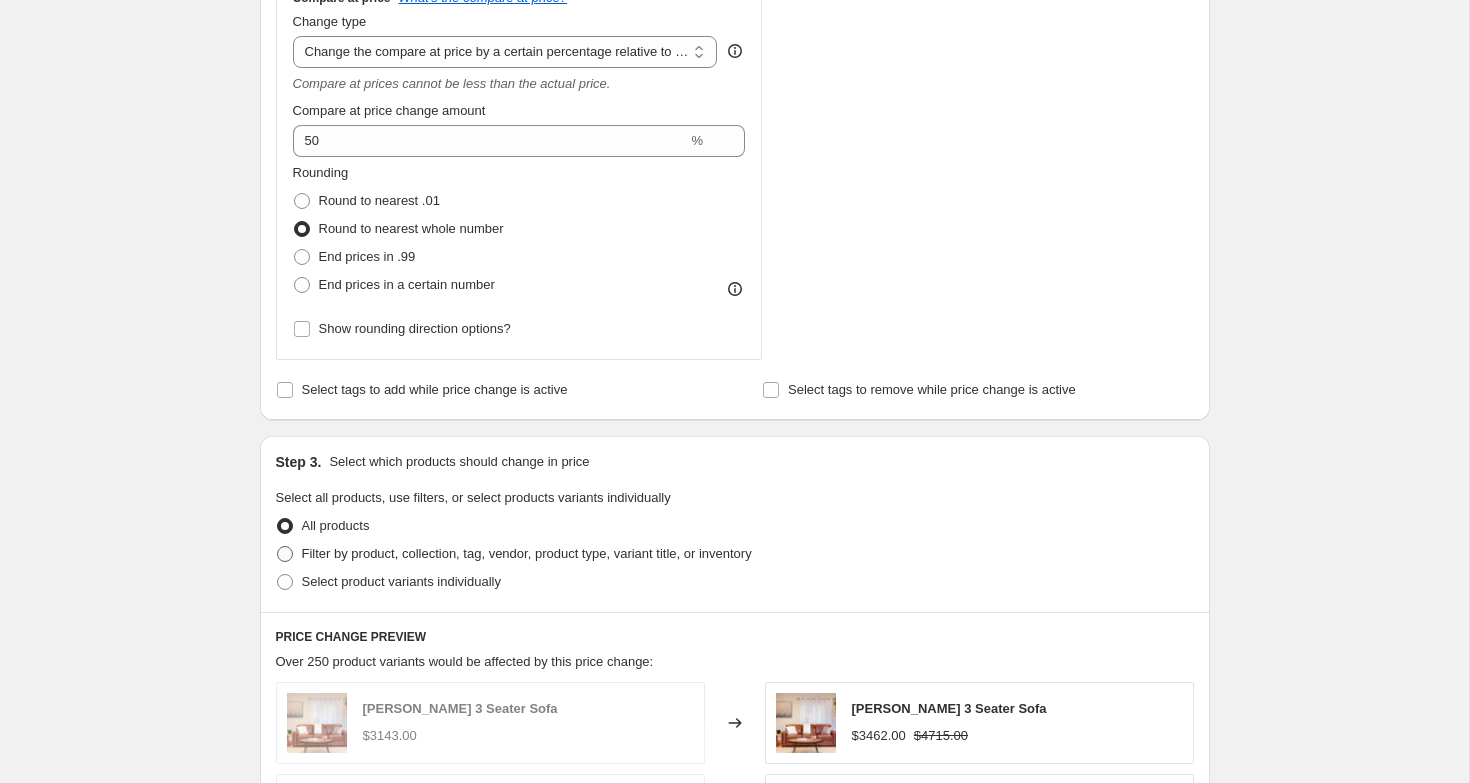 click on "Filter by product, collection, tag, vendor, product type, variant title, or inventory" at bounding box center (527, 553) 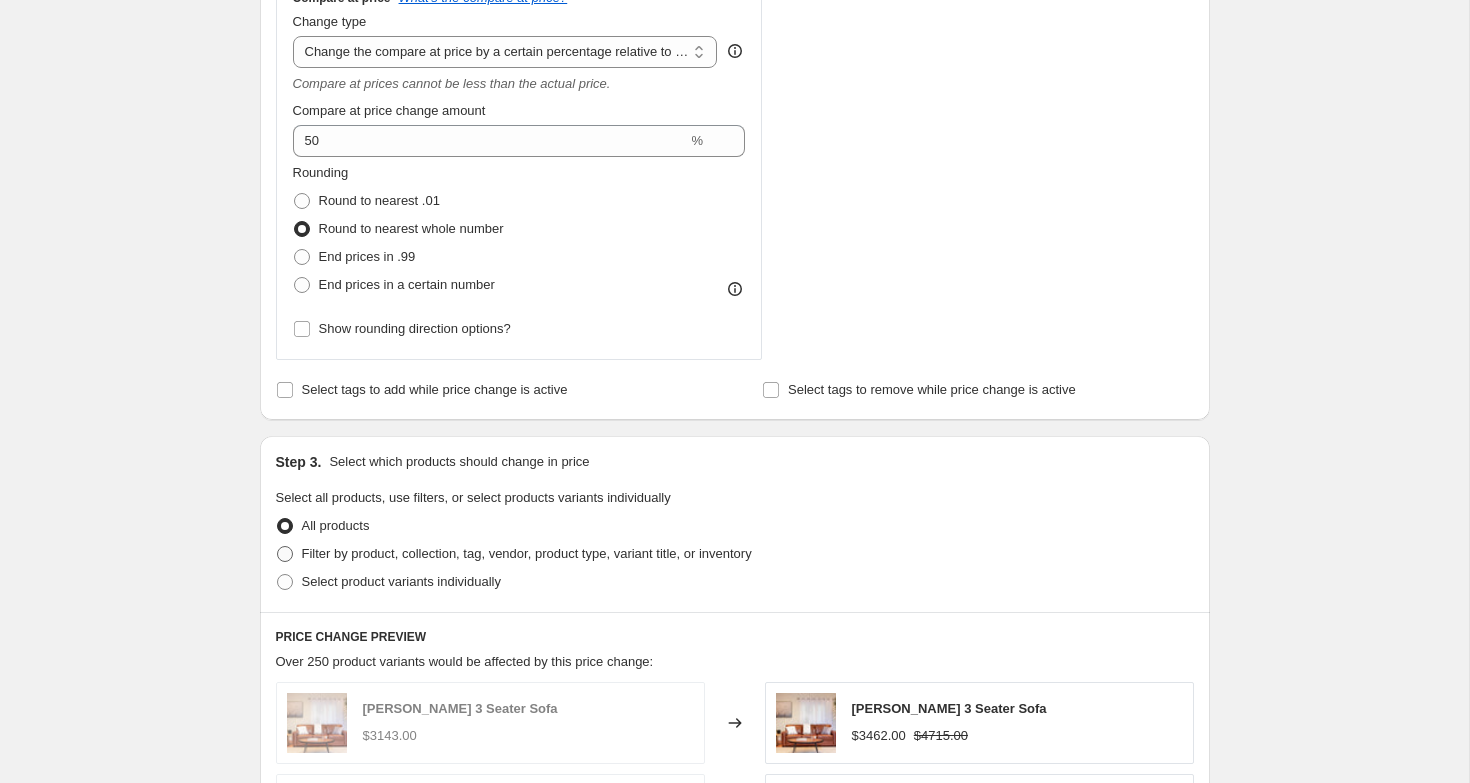 radio on "true" 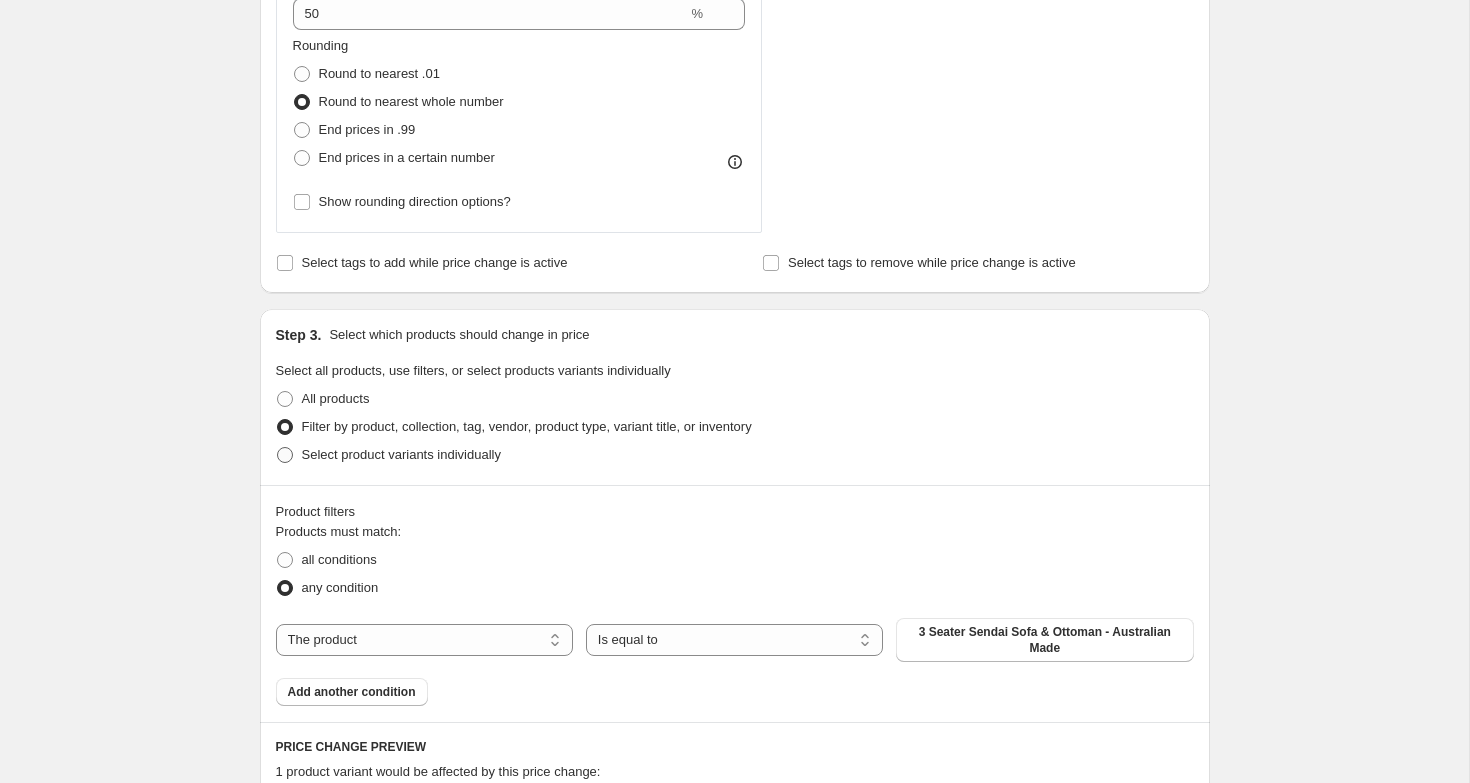 scroll, scrollTop: 988, scrollLeft: 0, axis: vertical 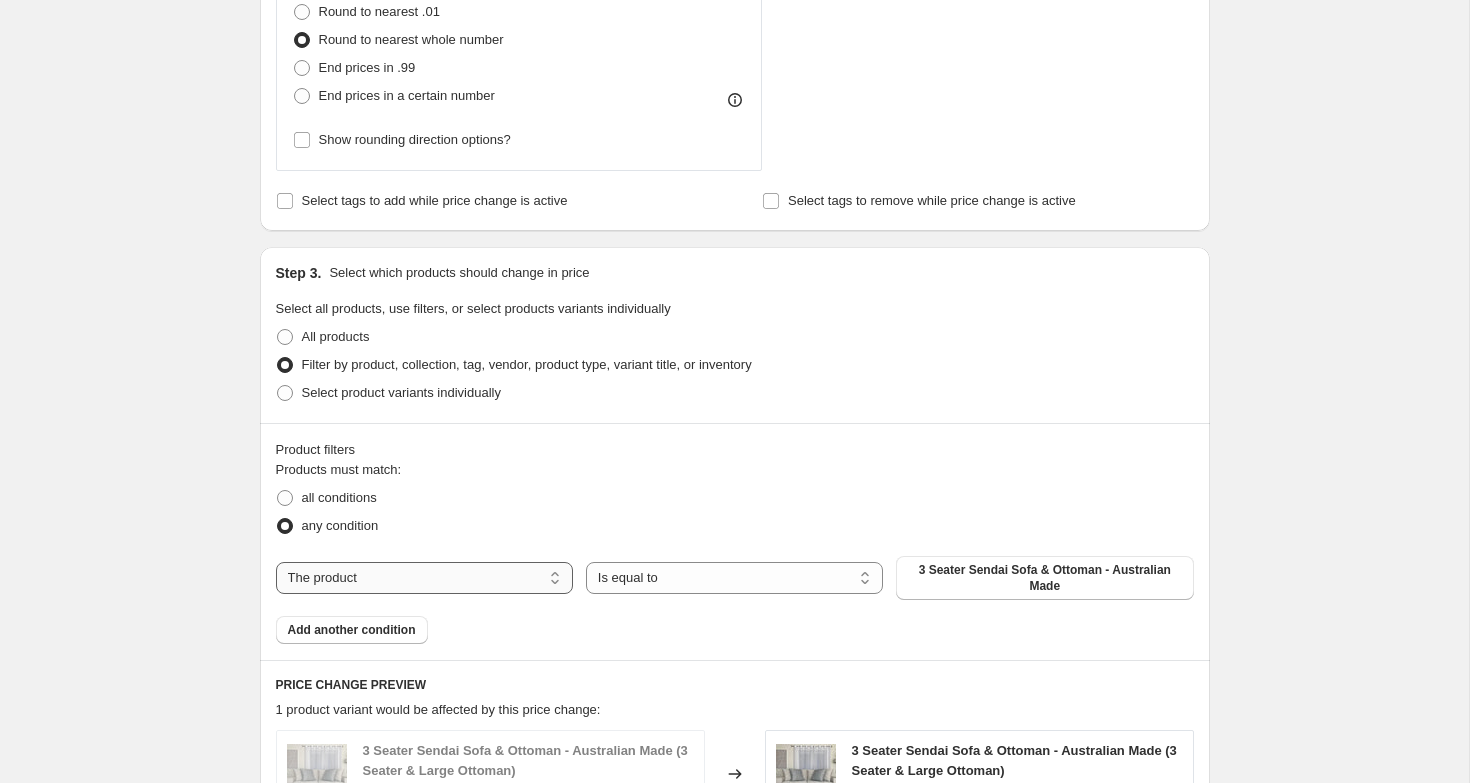 click on "The product The product's collection The product's tag The product's vendor The product's type The product's status The variant's title Inventory quantity" at bounding box center [424, 578] 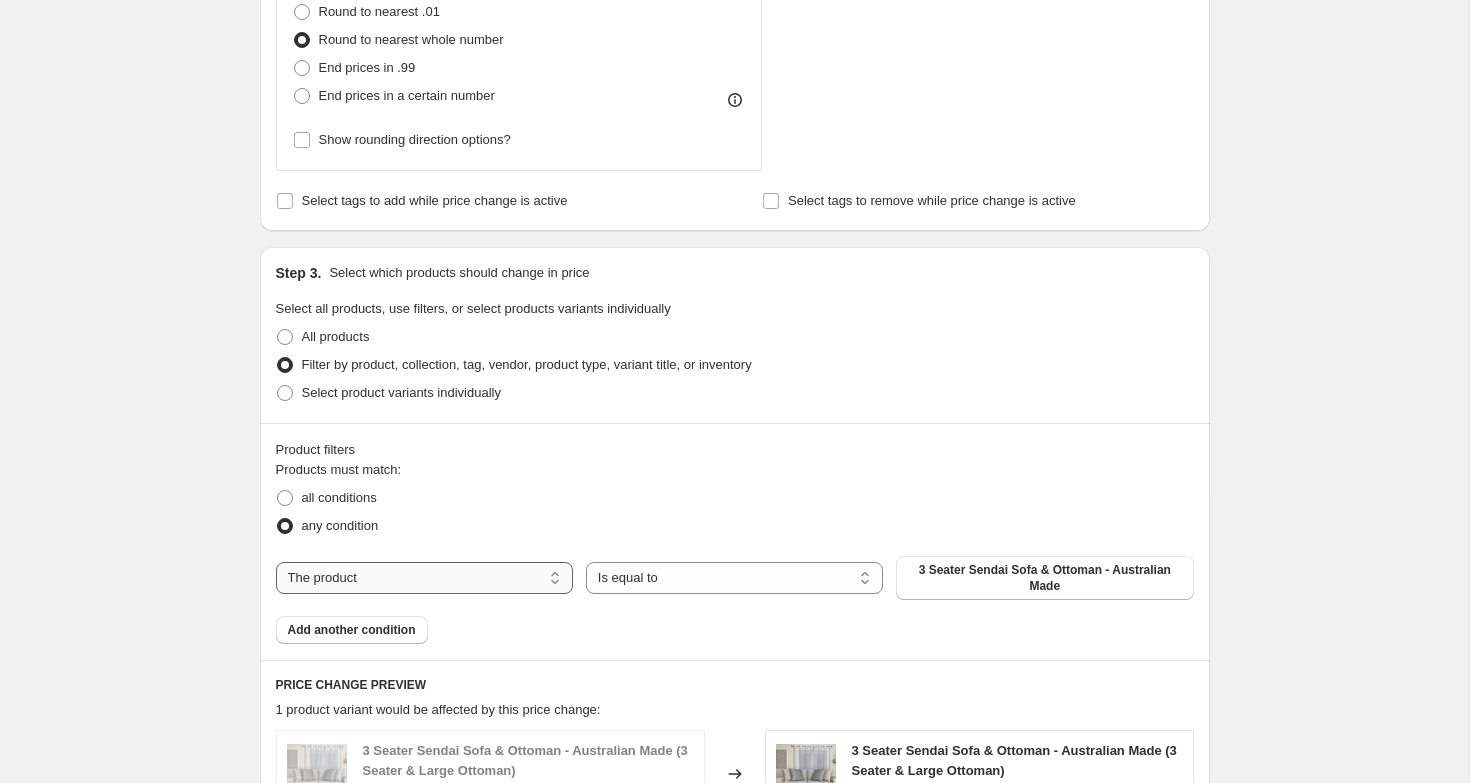 click on "The product The product's collection The product's tag The product's vendor The product's type The product's status The variant's title Inventory quantity" at bounding box center (424, 578) 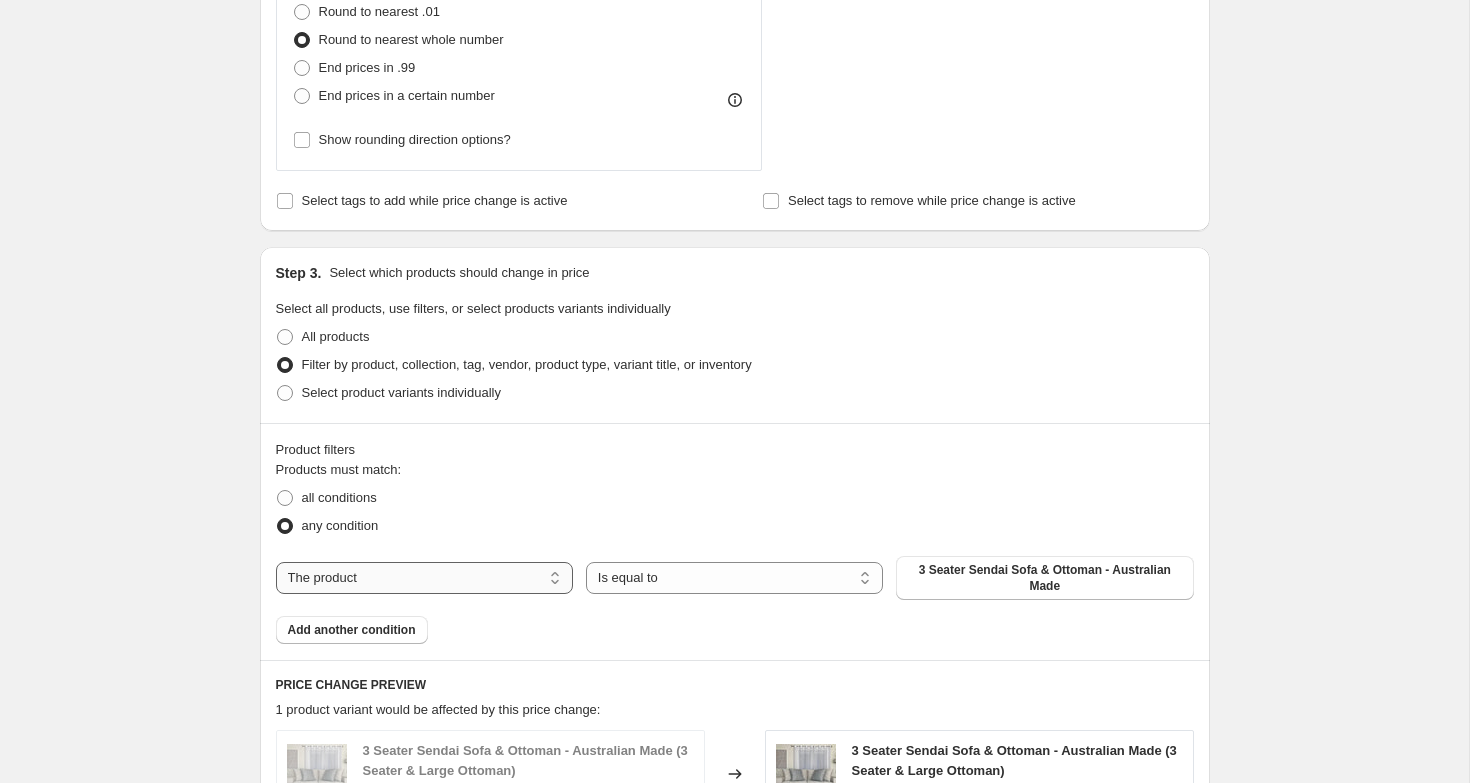 select on "vendor" 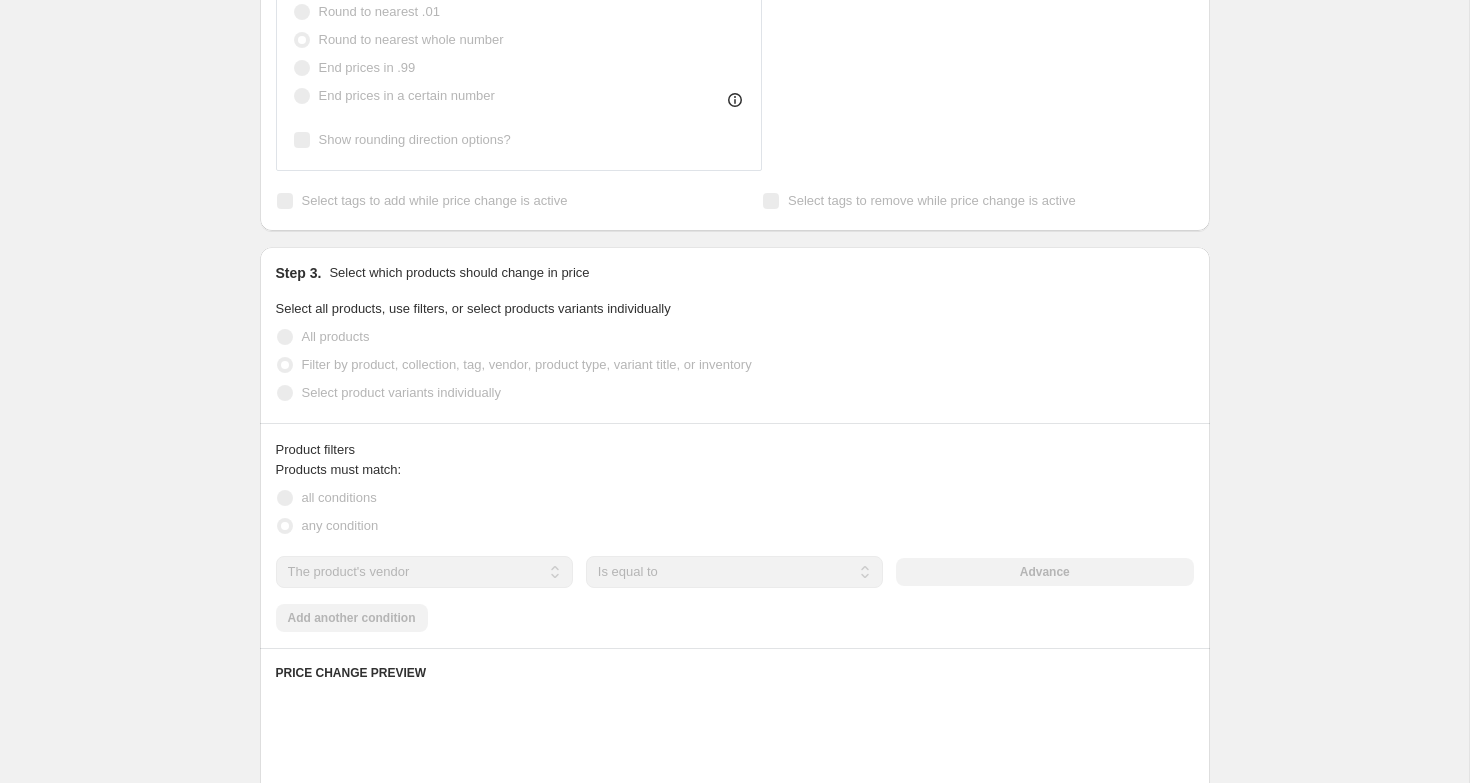 click on "Advance" at bounding box center (1044, 572) 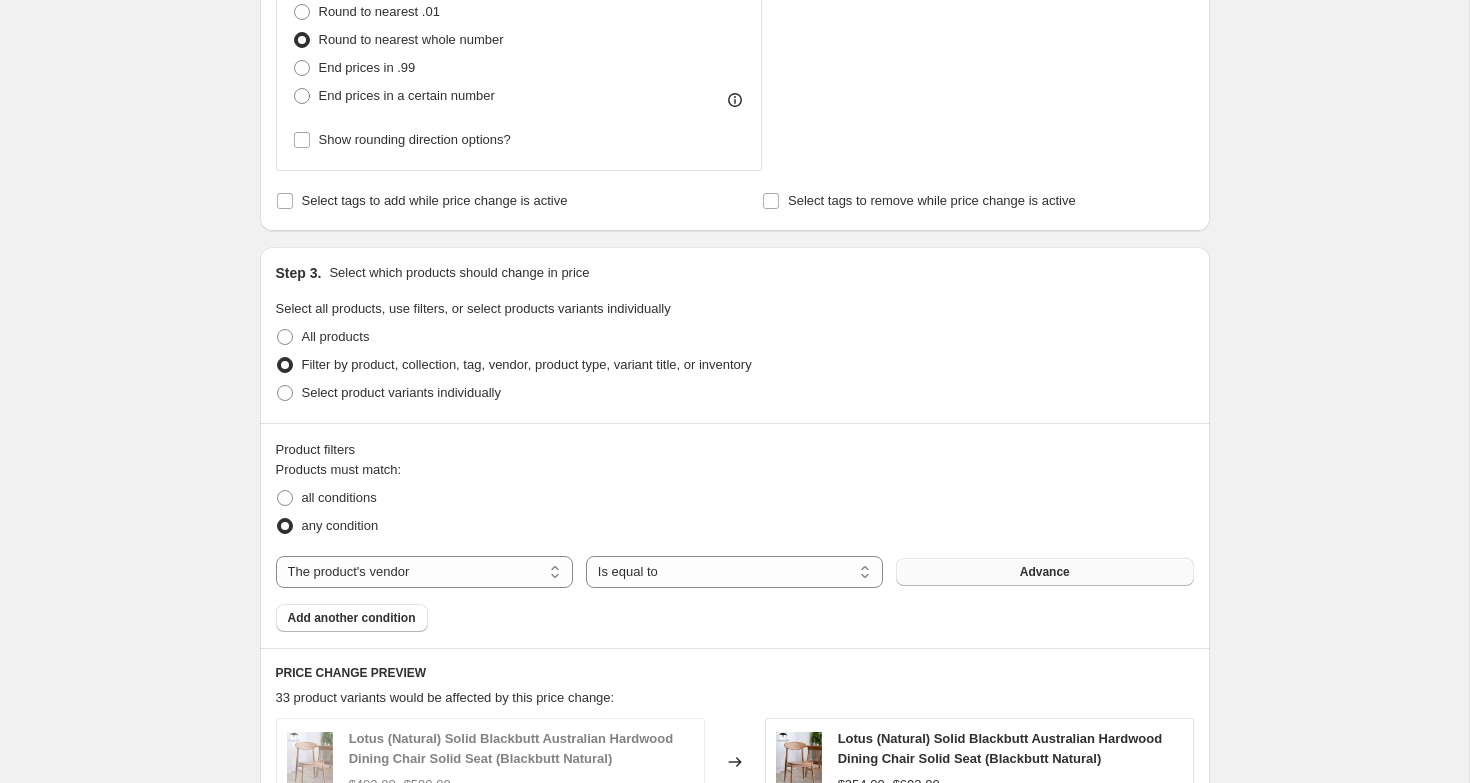 click on "Advance" at bounding box center (1044, 572) 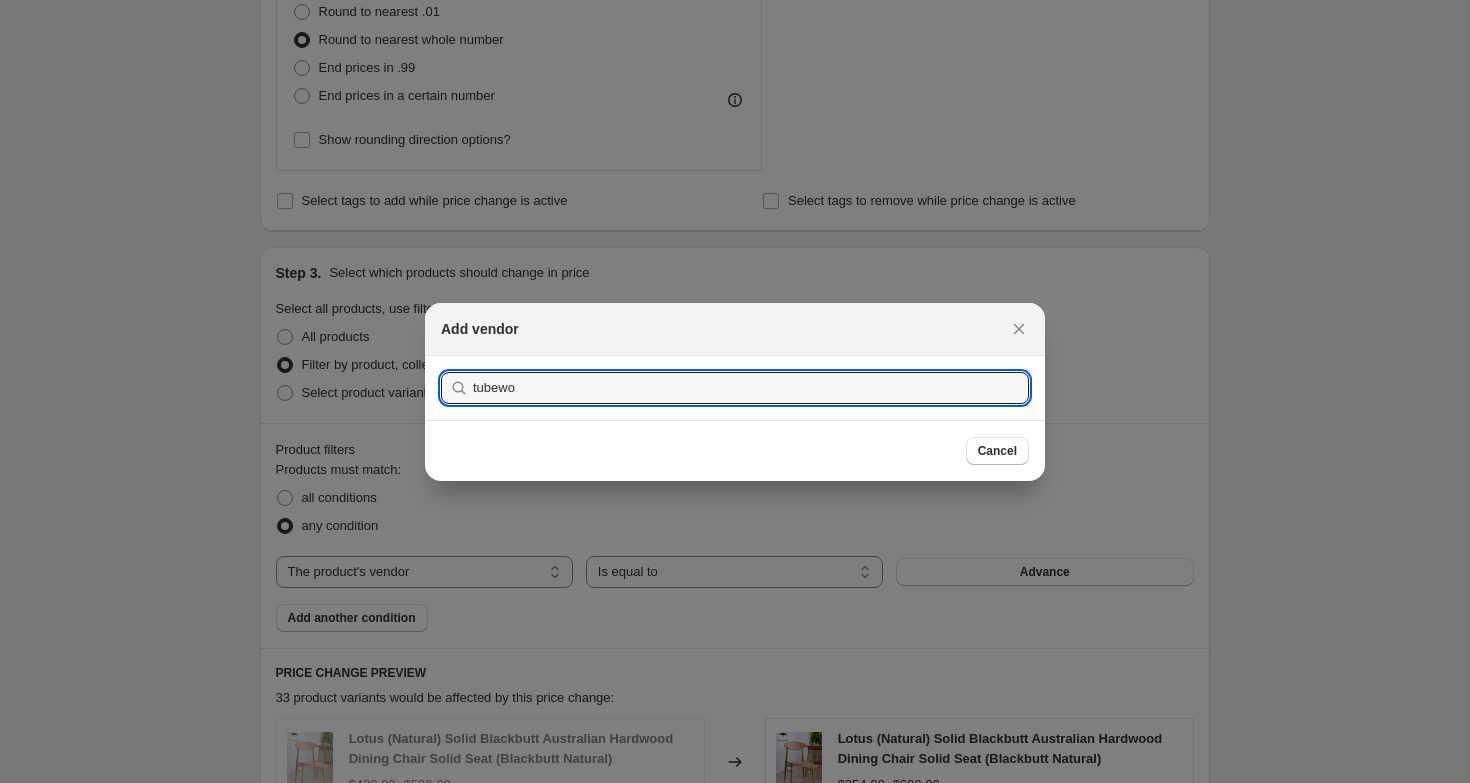 type on "tubewo" 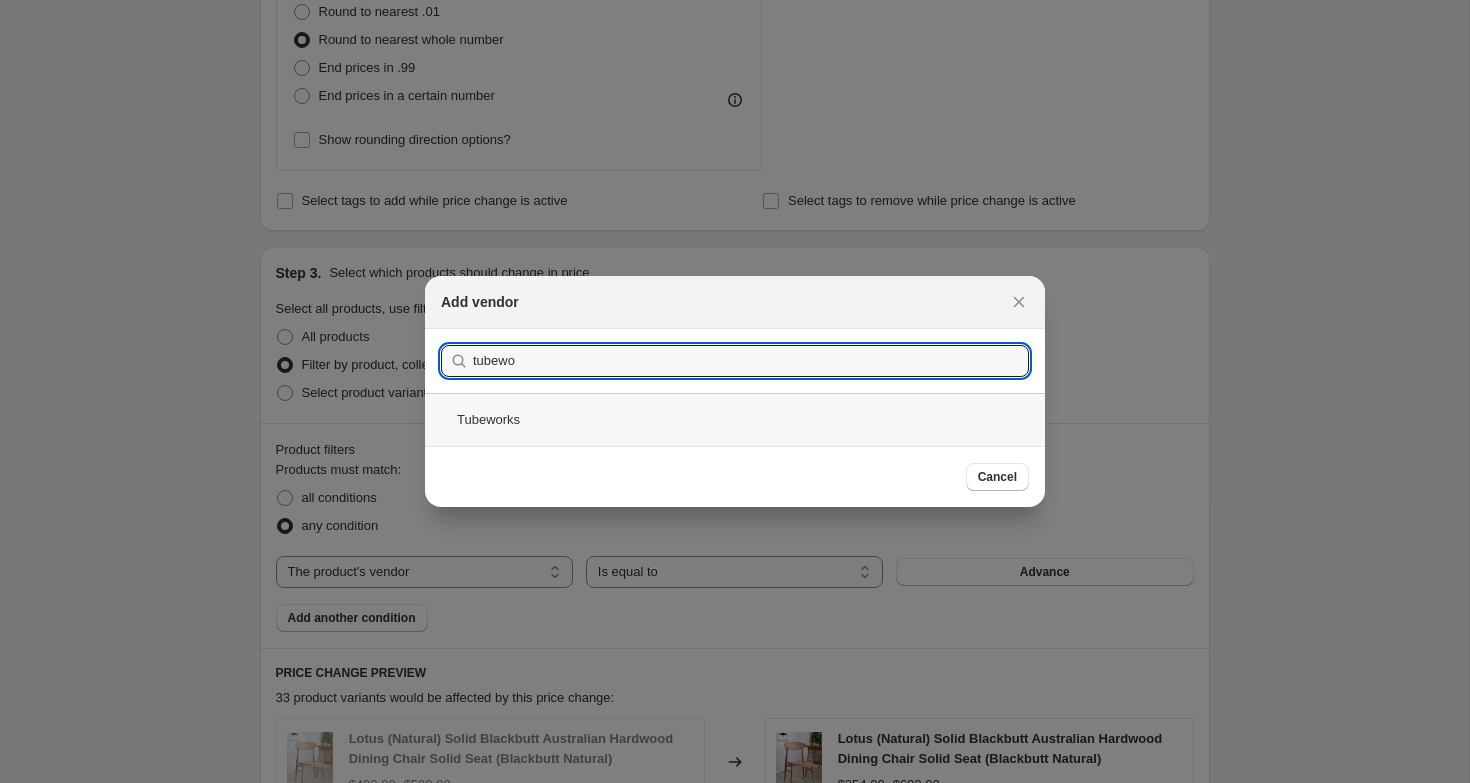 click on "Tubeworks" at bounding box center [735, 419] 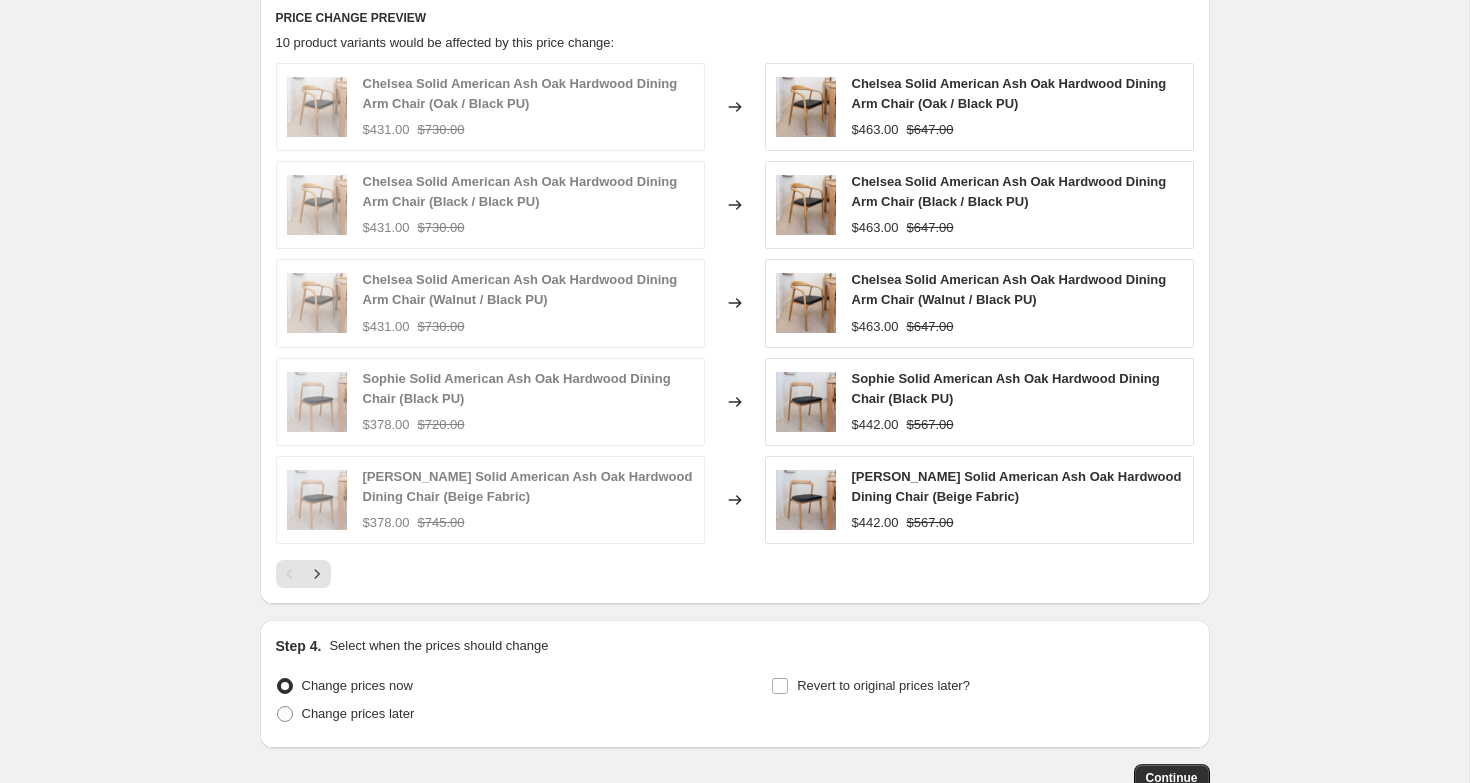 scroll, scrollTop: 1737, scrollLeft: 0, axis: vertical 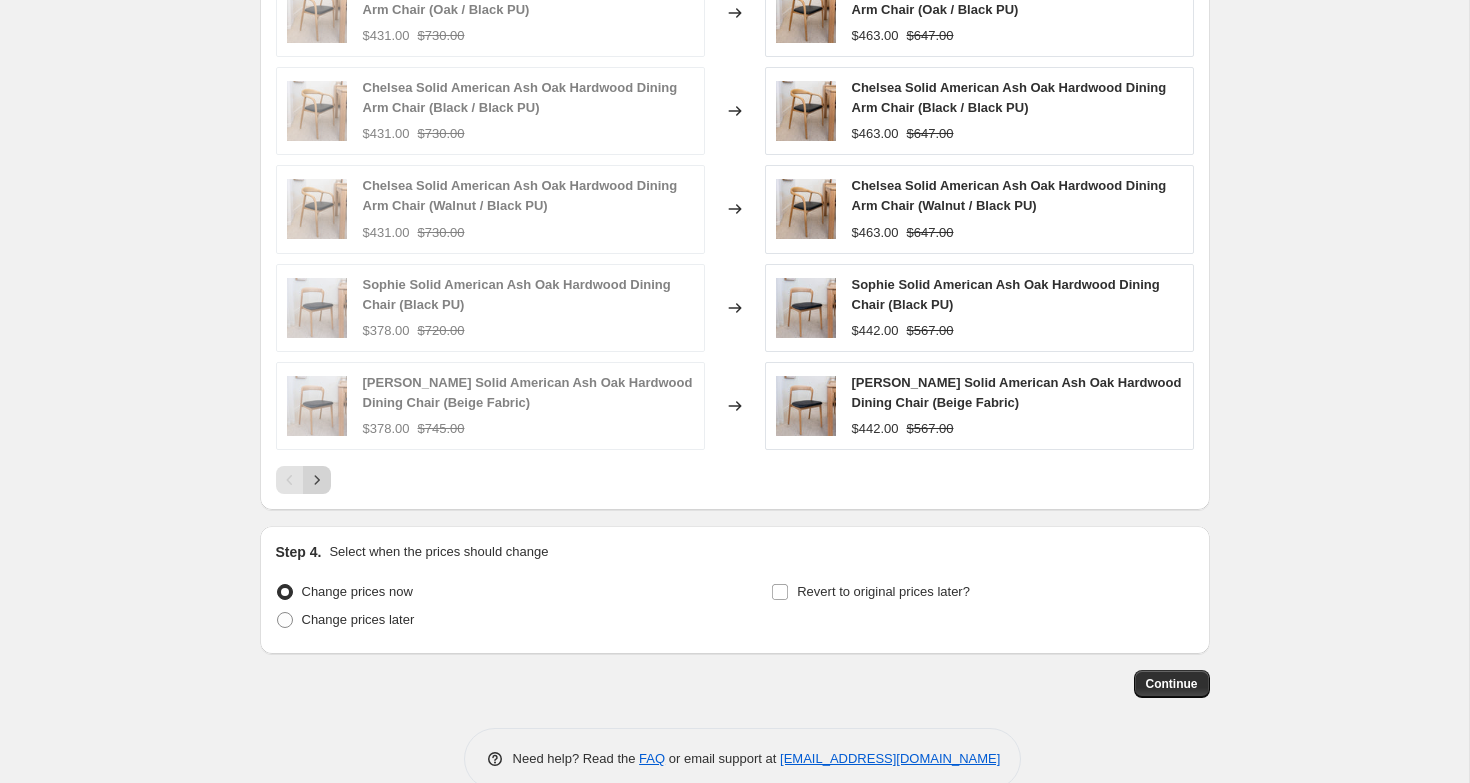 click 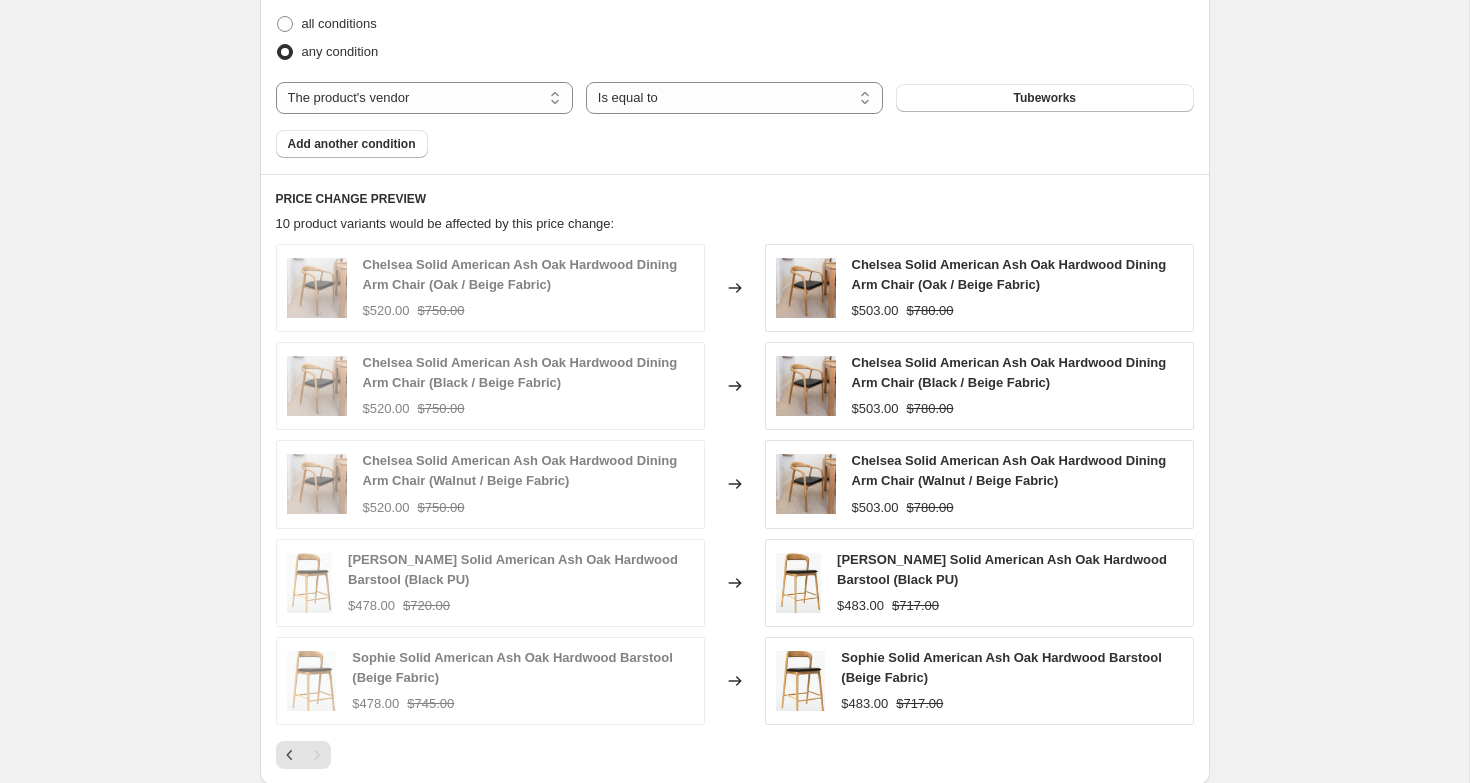 scroll, scrollTop: 1554, scrollLeft: 0, axis: vertical 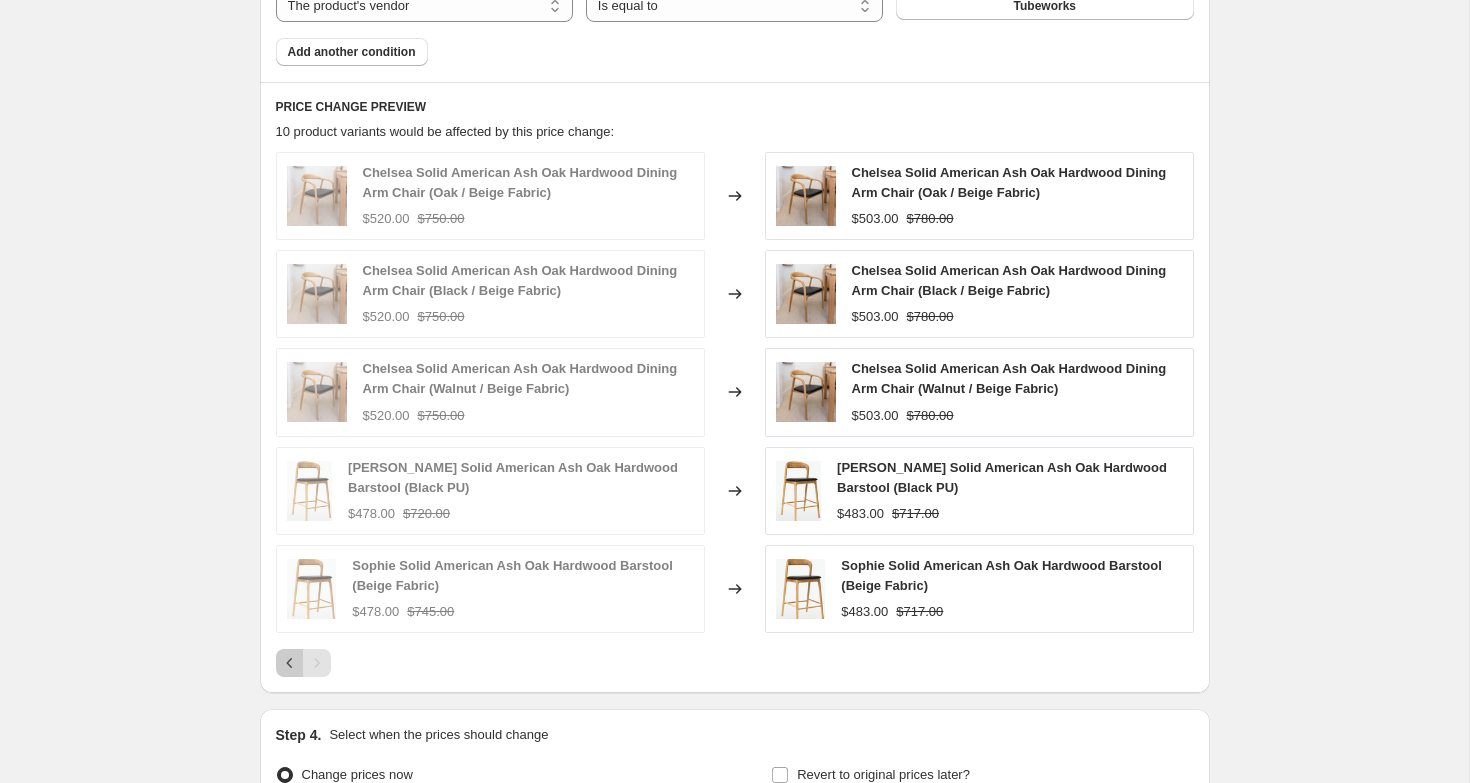 click 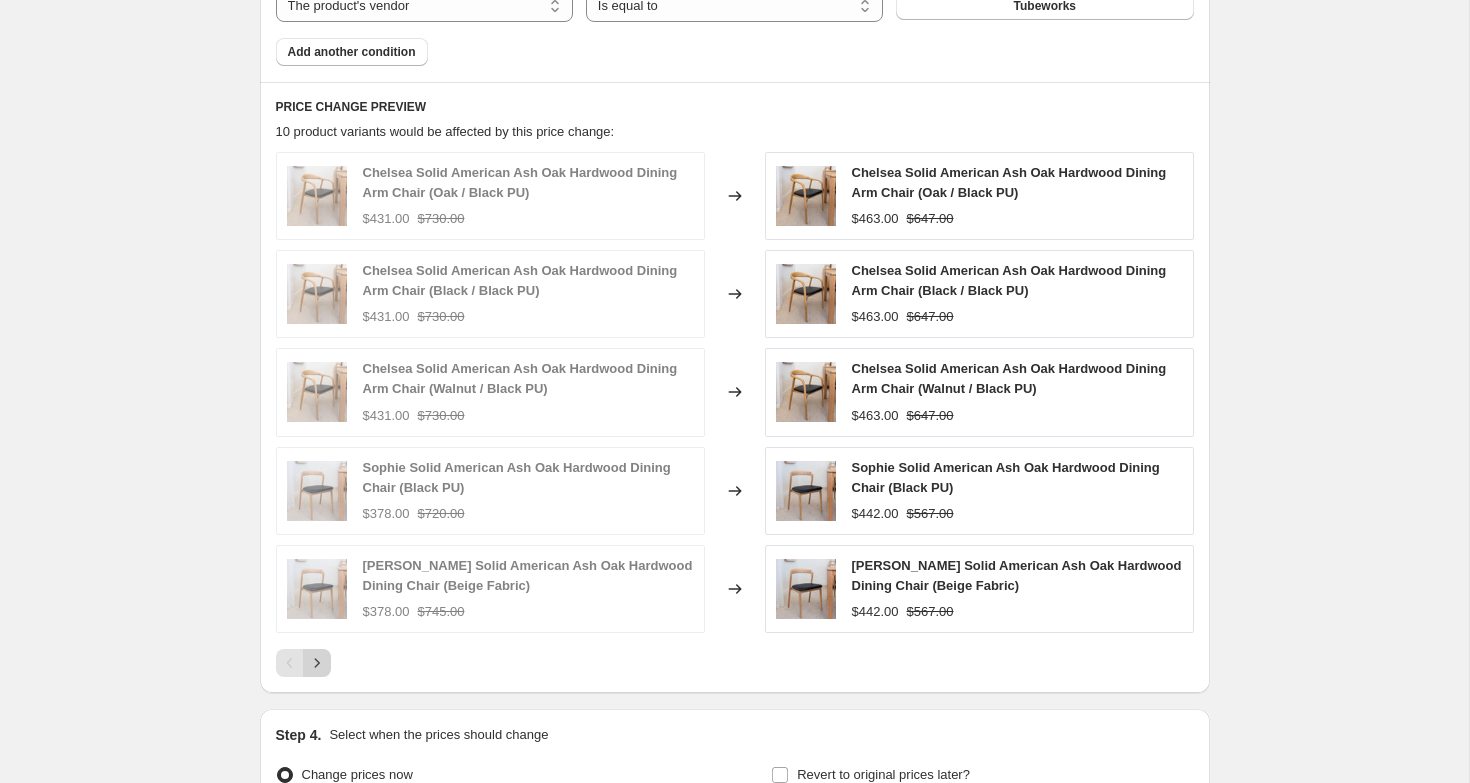 click at bounding box center (317, 663) 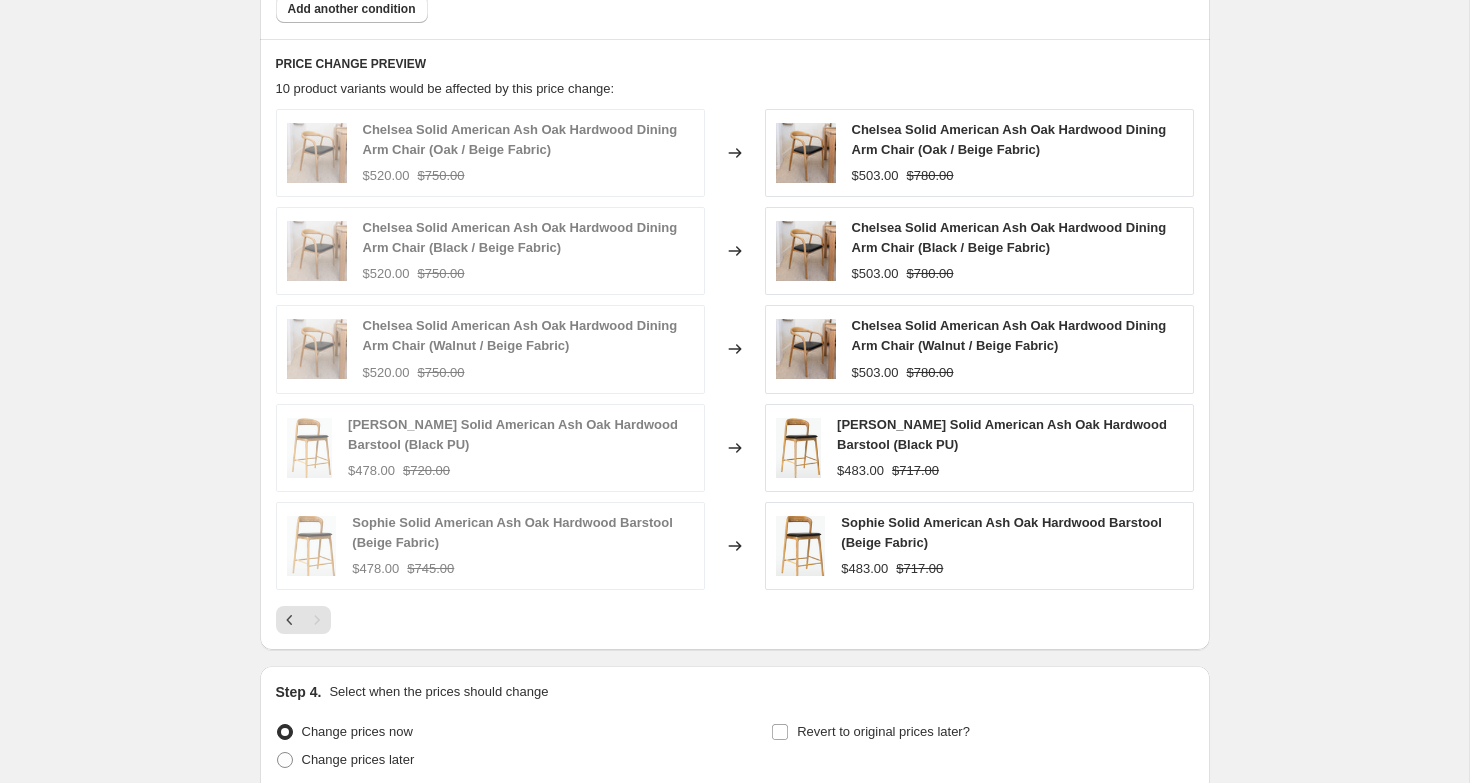 scroll, scrollTop: 1774, scrollLeft: 0, axis: vertical 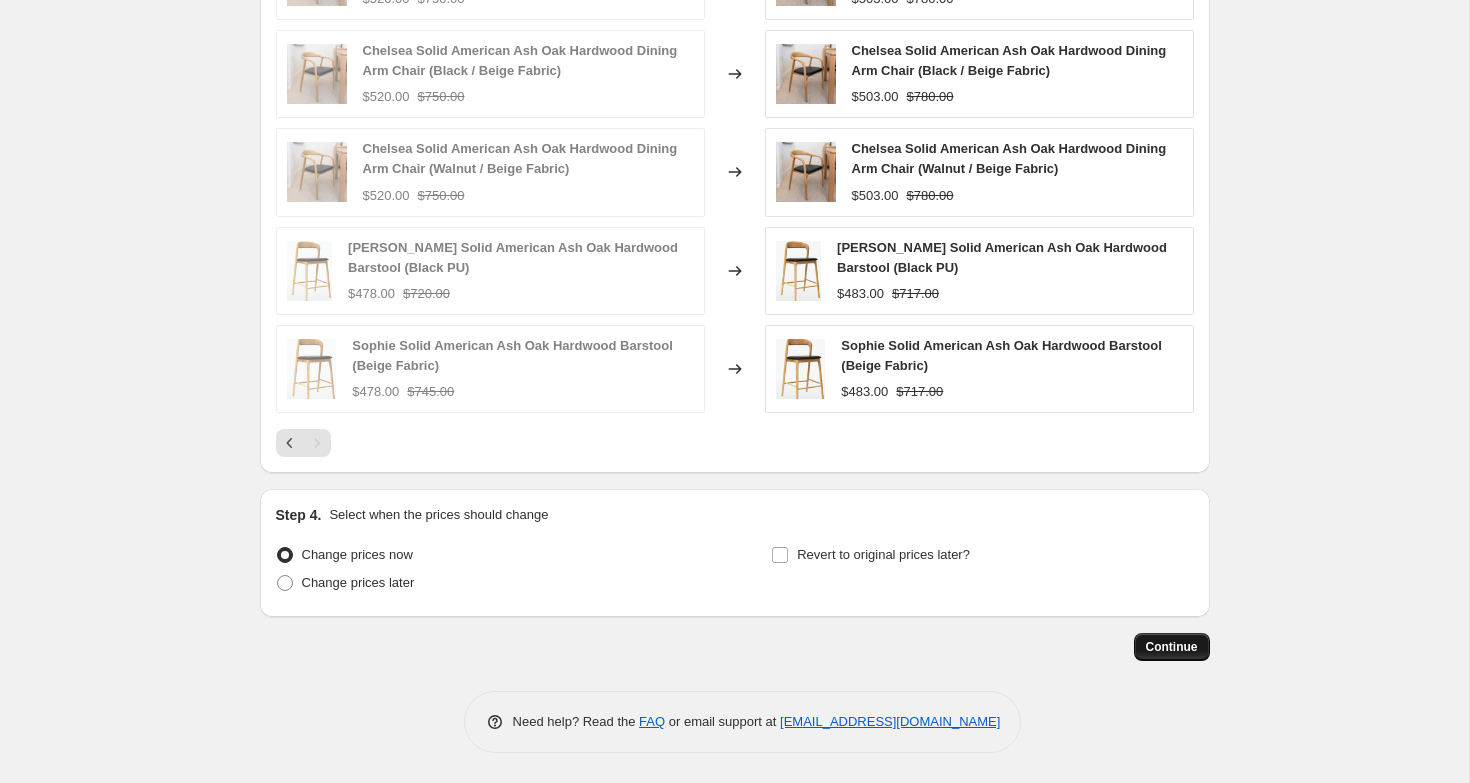 click on "Continue" at bounding box center (1172, 647) 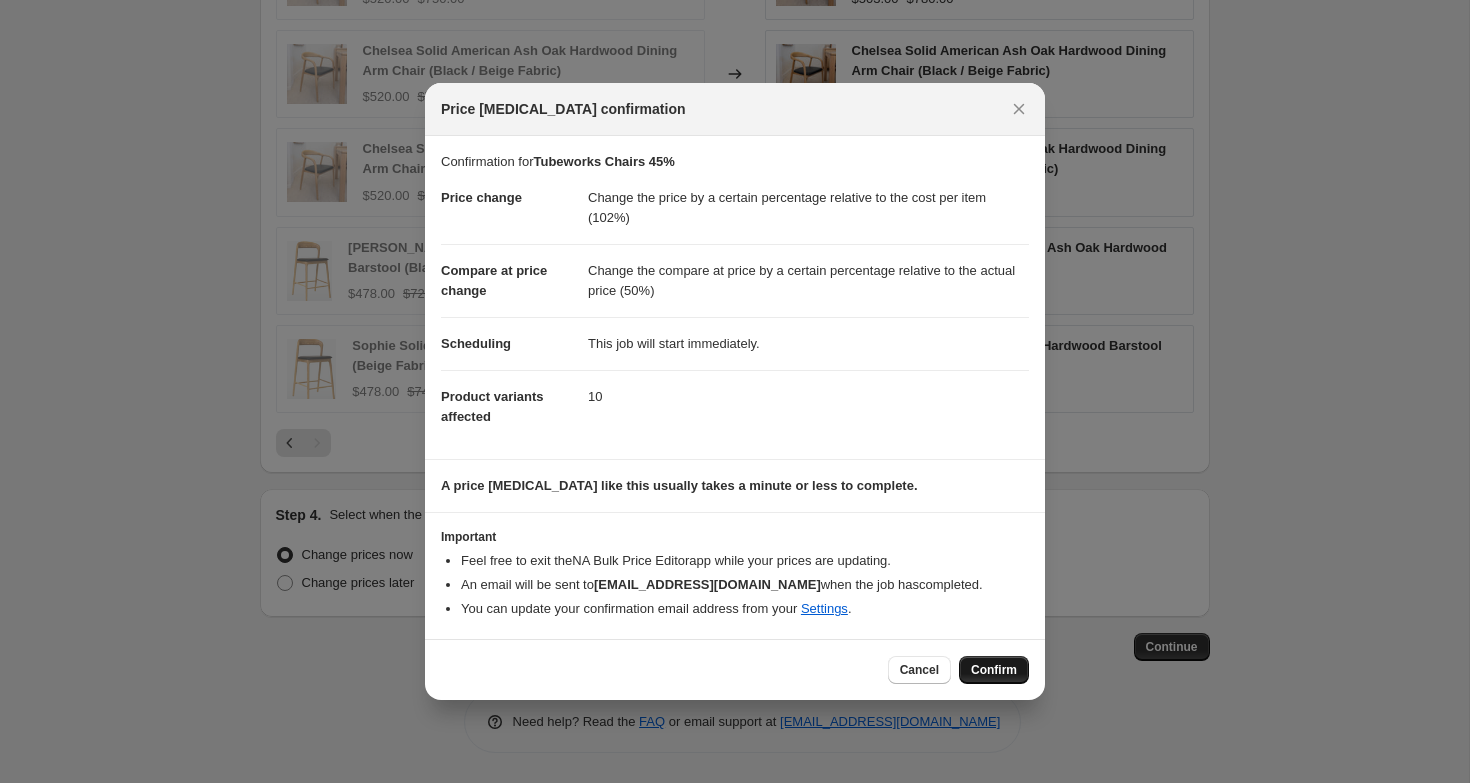 click on "Confirm" at bounding box center (994, 670) 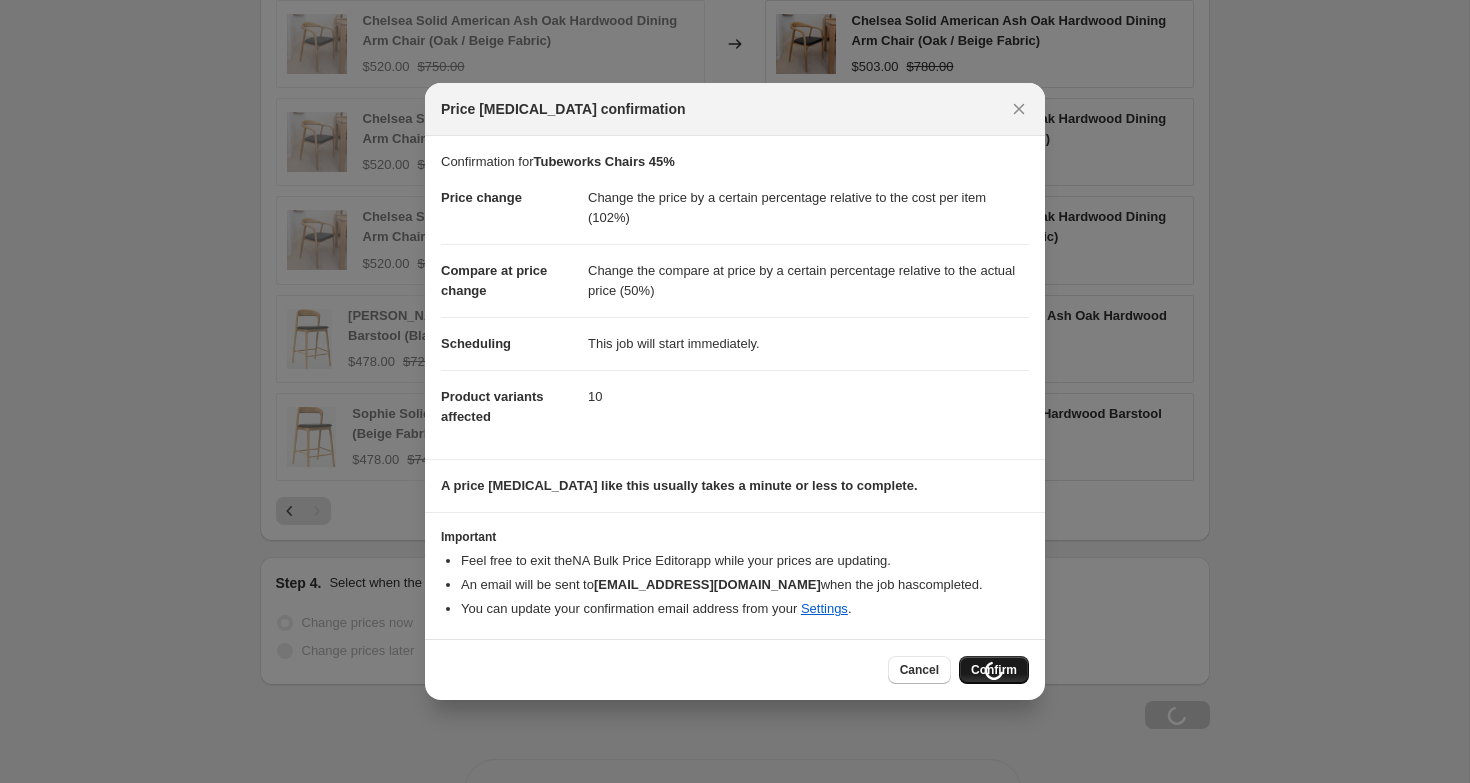 scroll, scrollTop: 1842, scrollLeft: 0, axis: vertical 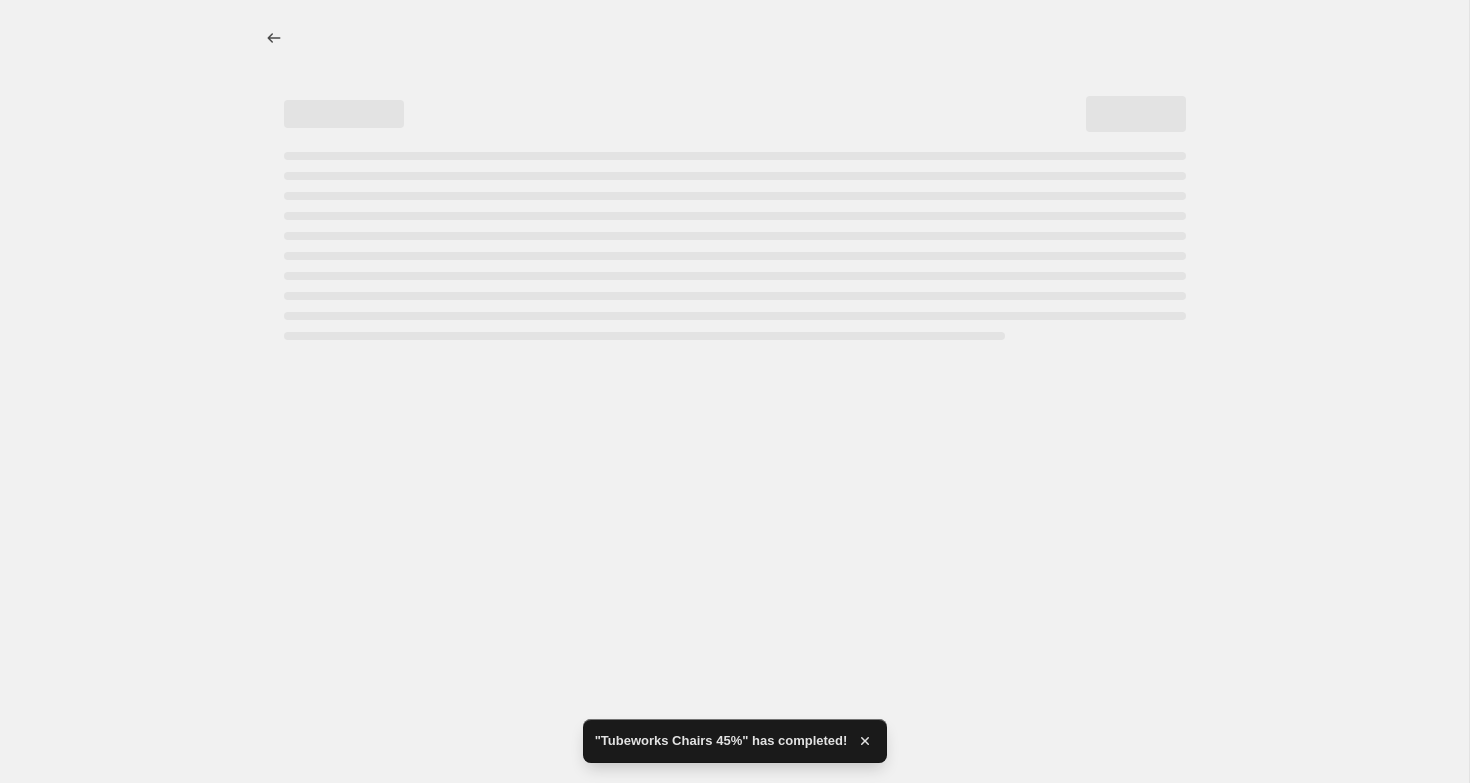 select on "pc" 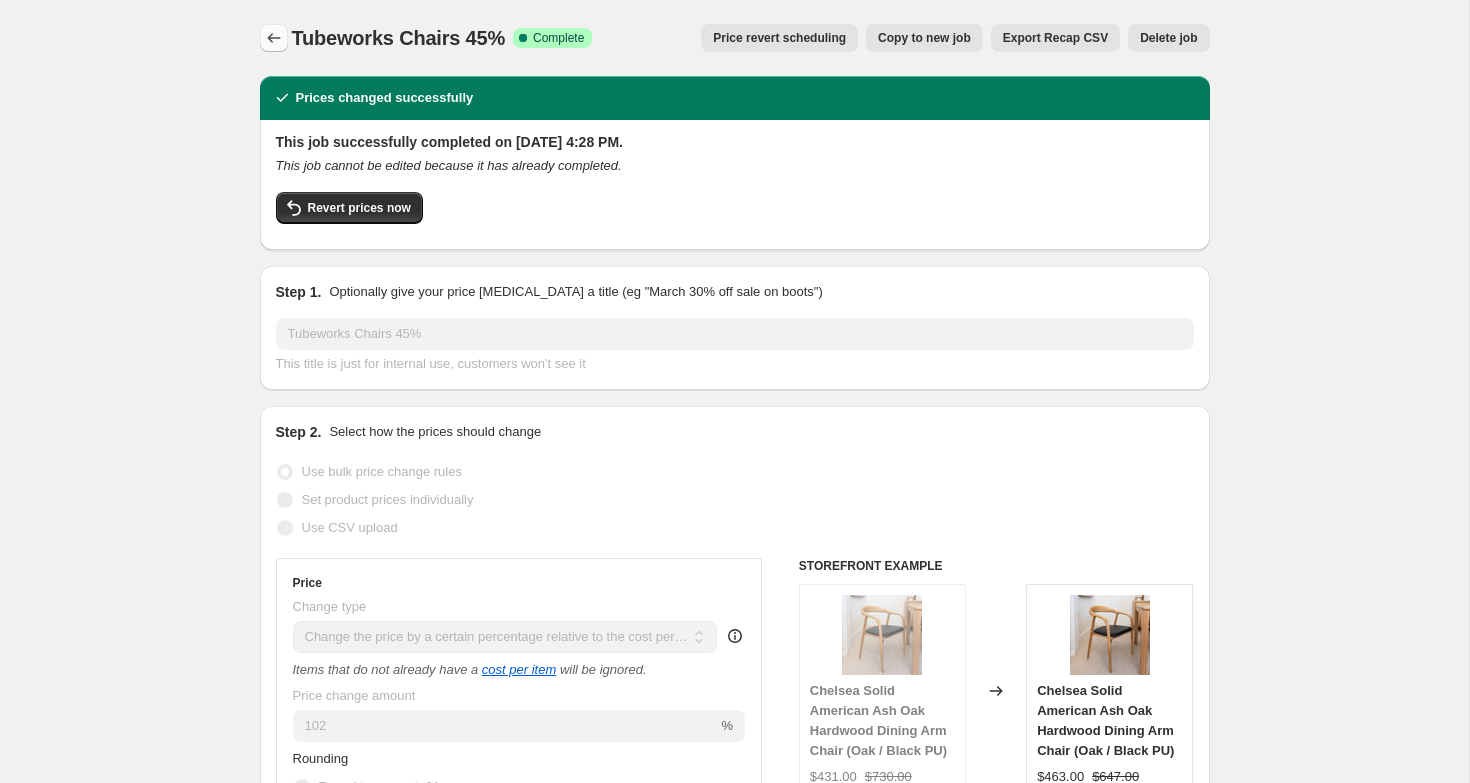 click 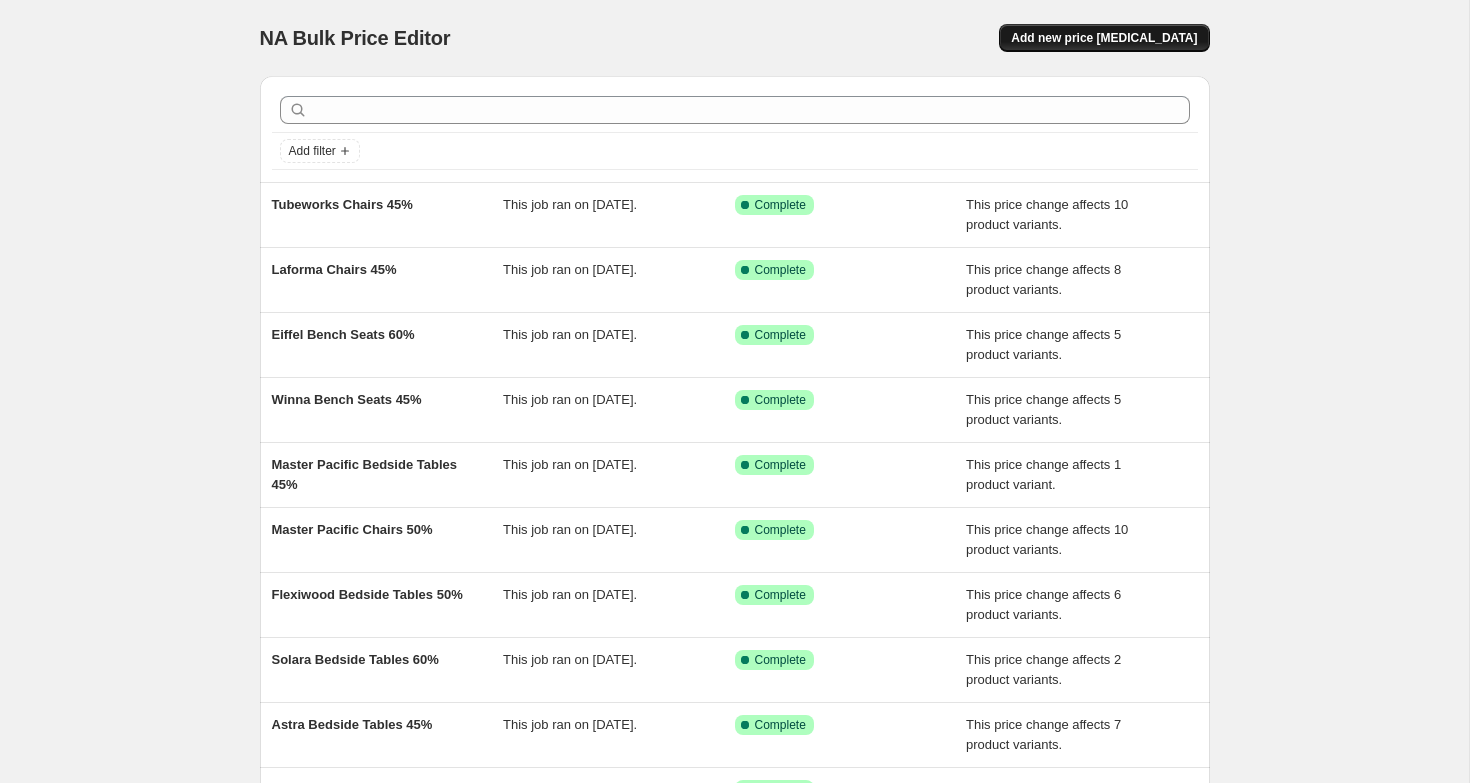 click on "Add new price [MEDICAL_DATA]" at bounding box center (1104, 38) 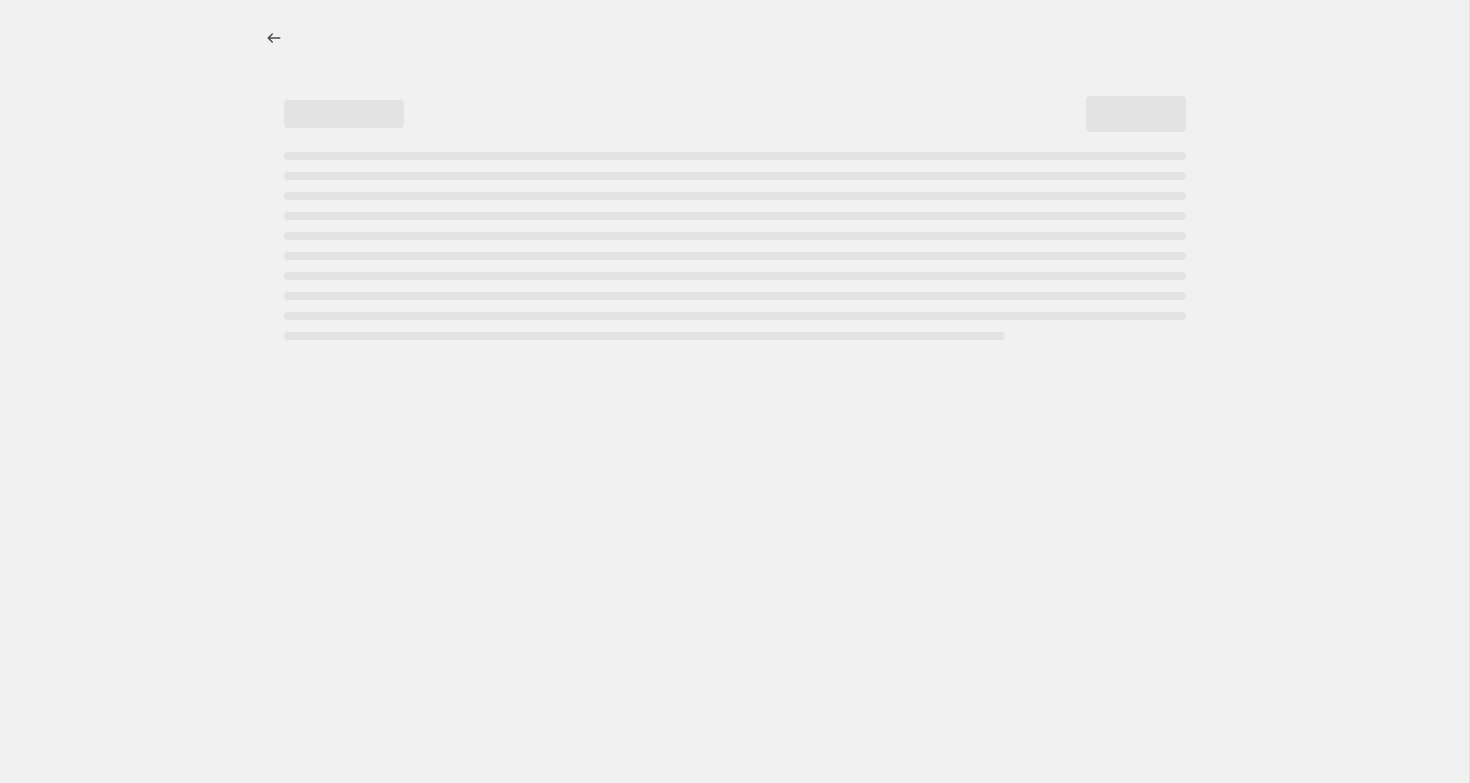 select on "percentage" 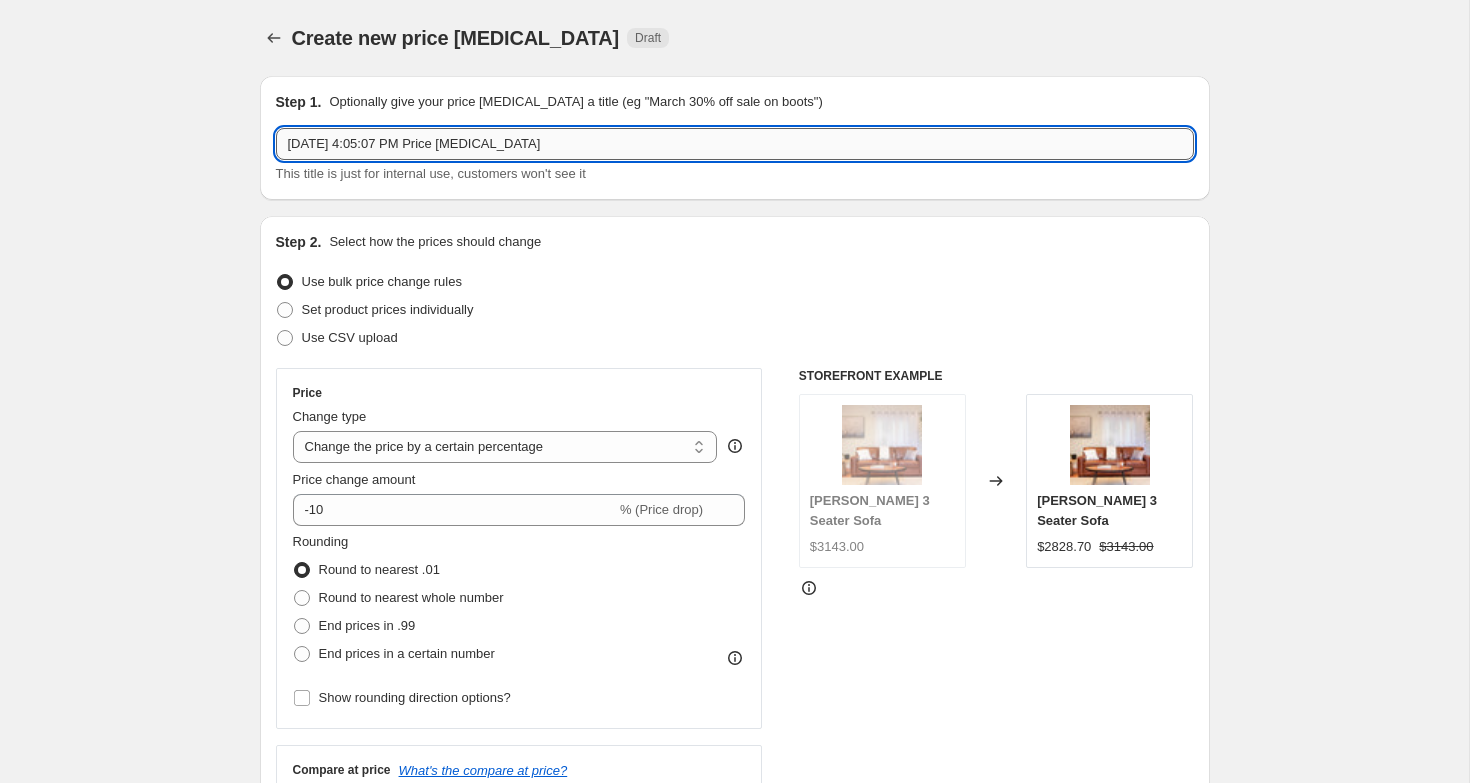 click on "[DATE] 4:05:07 PM Price [MEDICAL_DATA]" at bounding box center (735, 144) 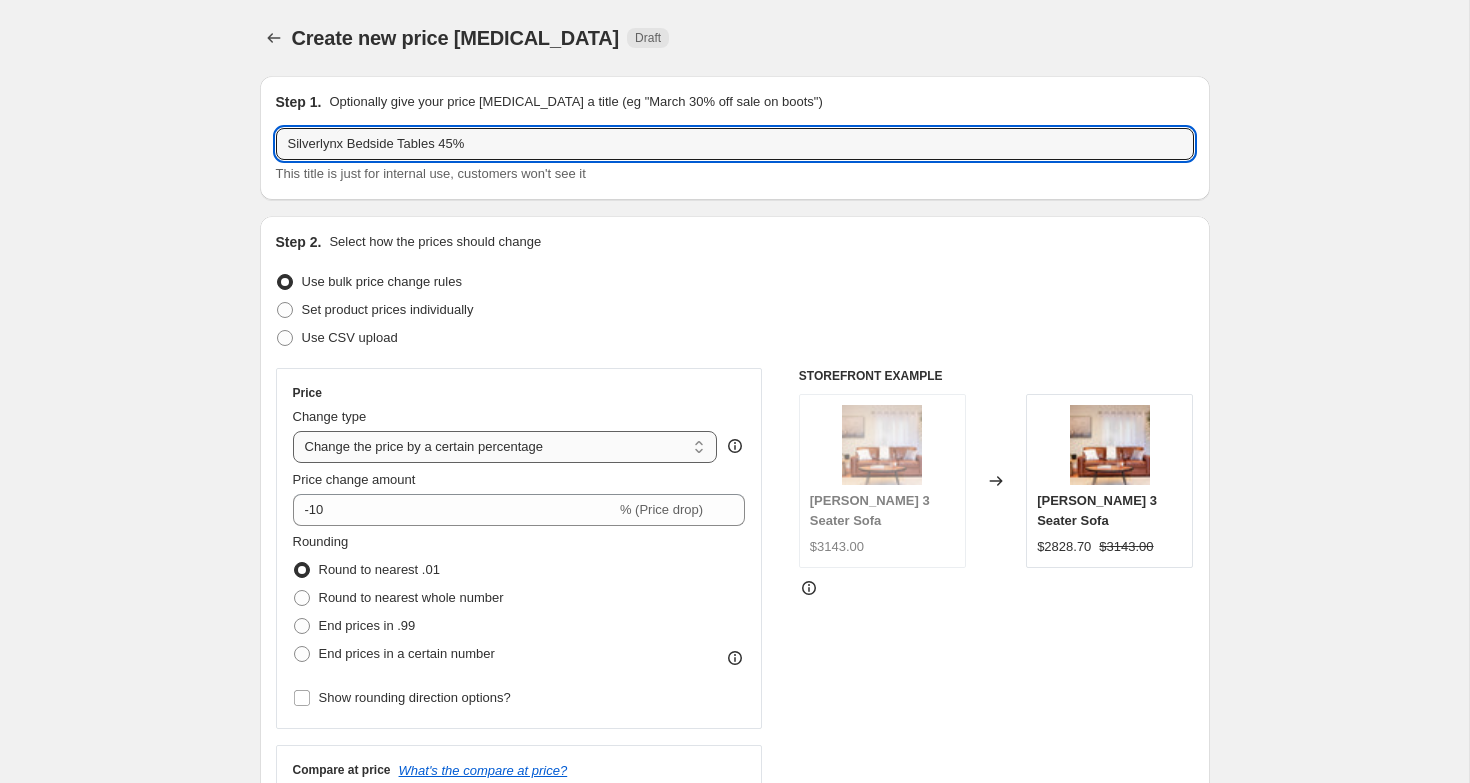 type on "Silverlynx Bedside Tables 45%" 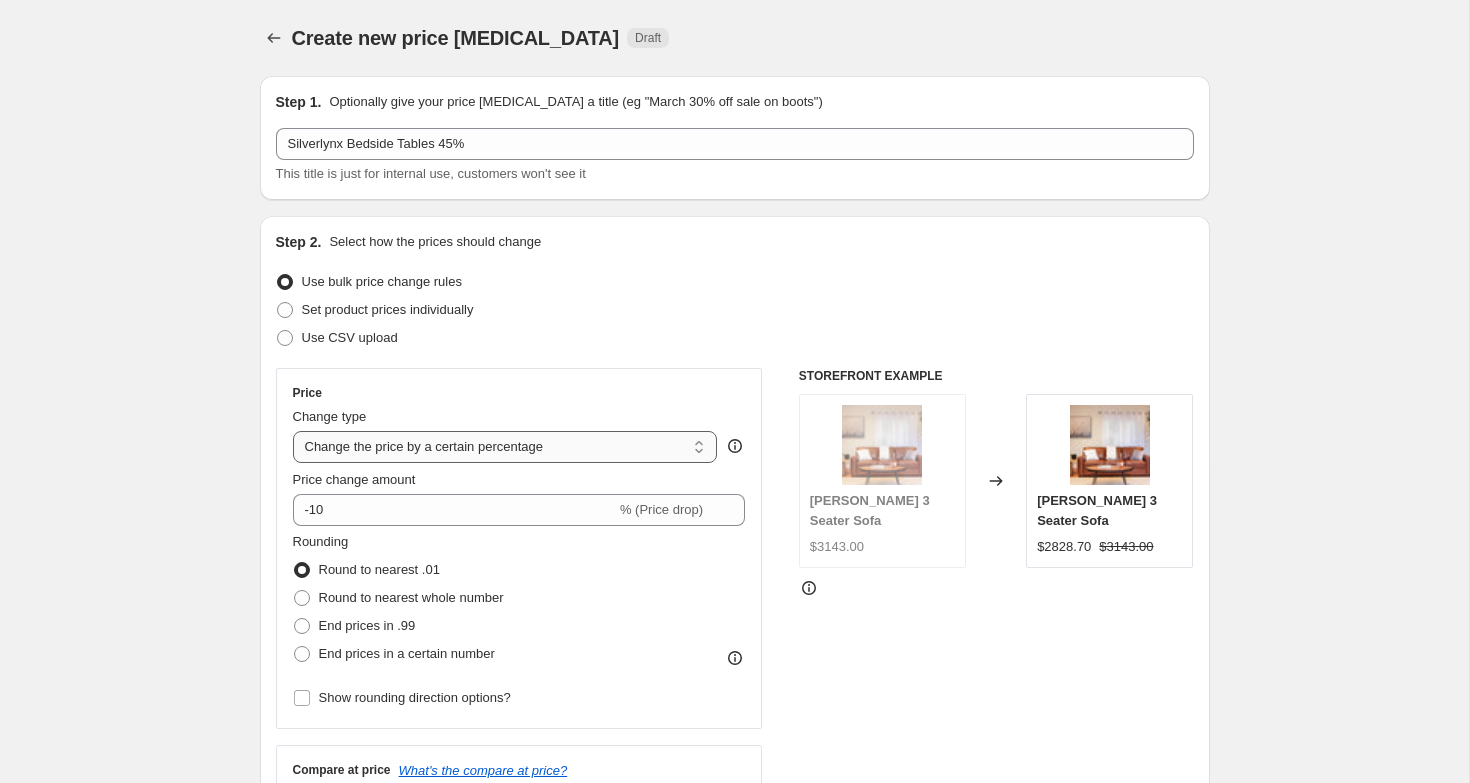 select on "pc" 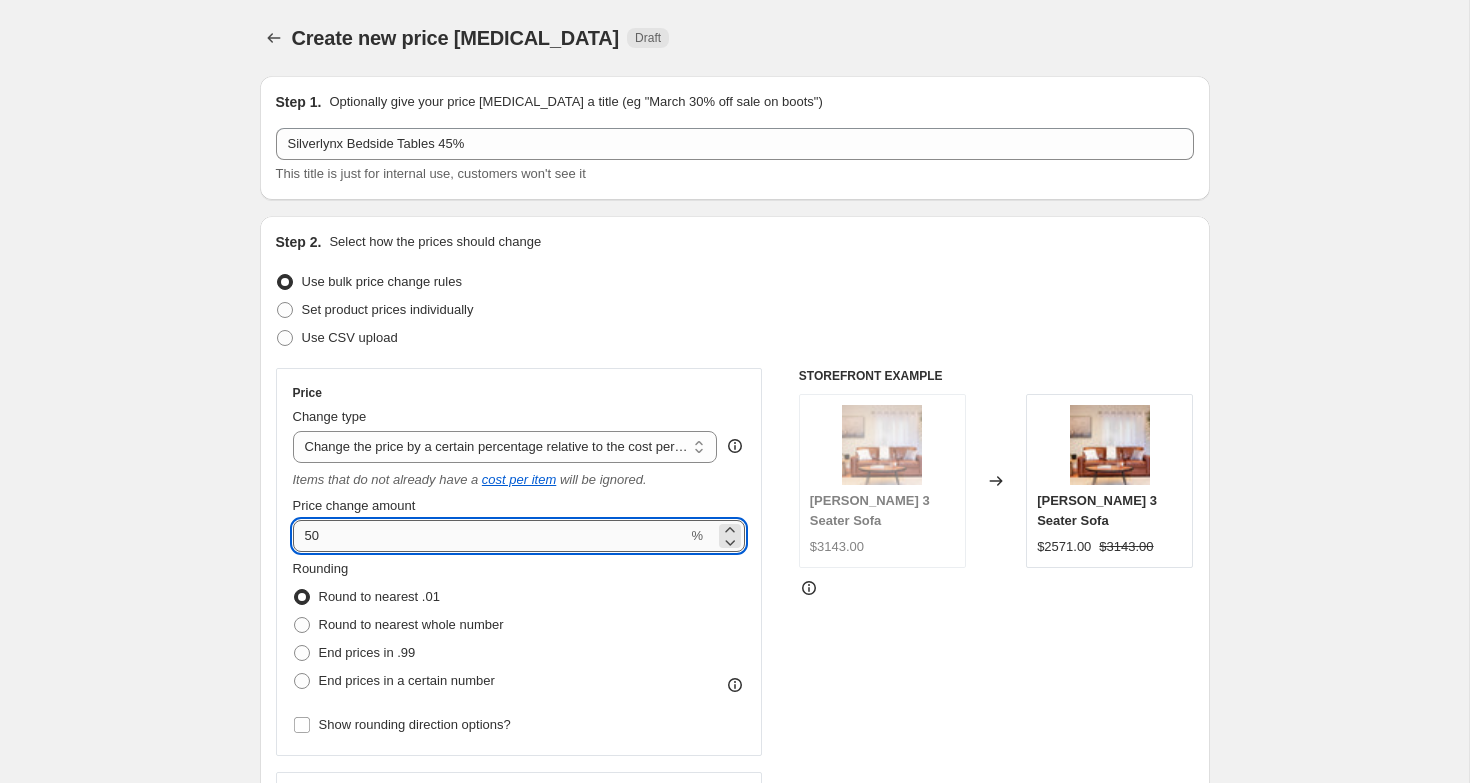 click on "50" at bounding box center [490, 536] 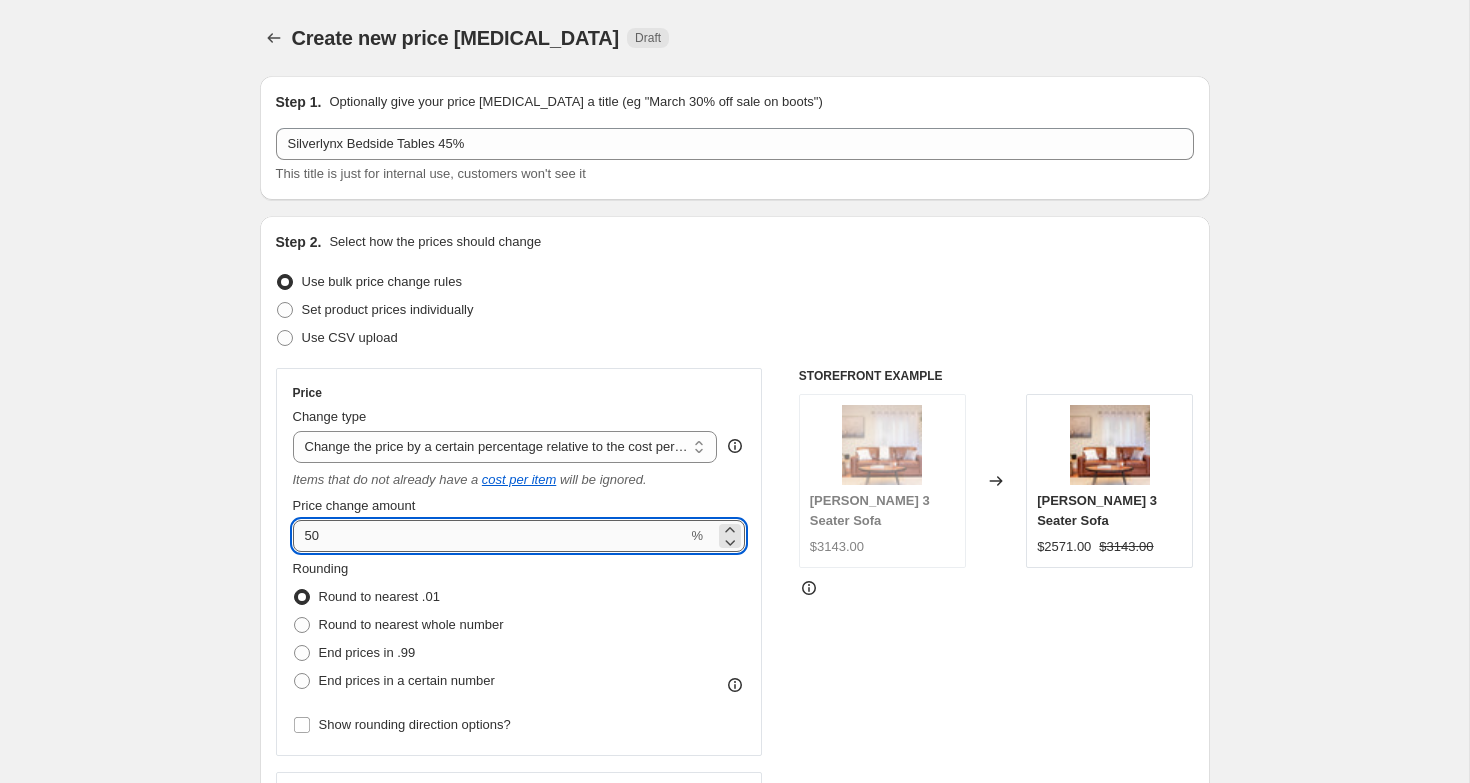 type on "5" 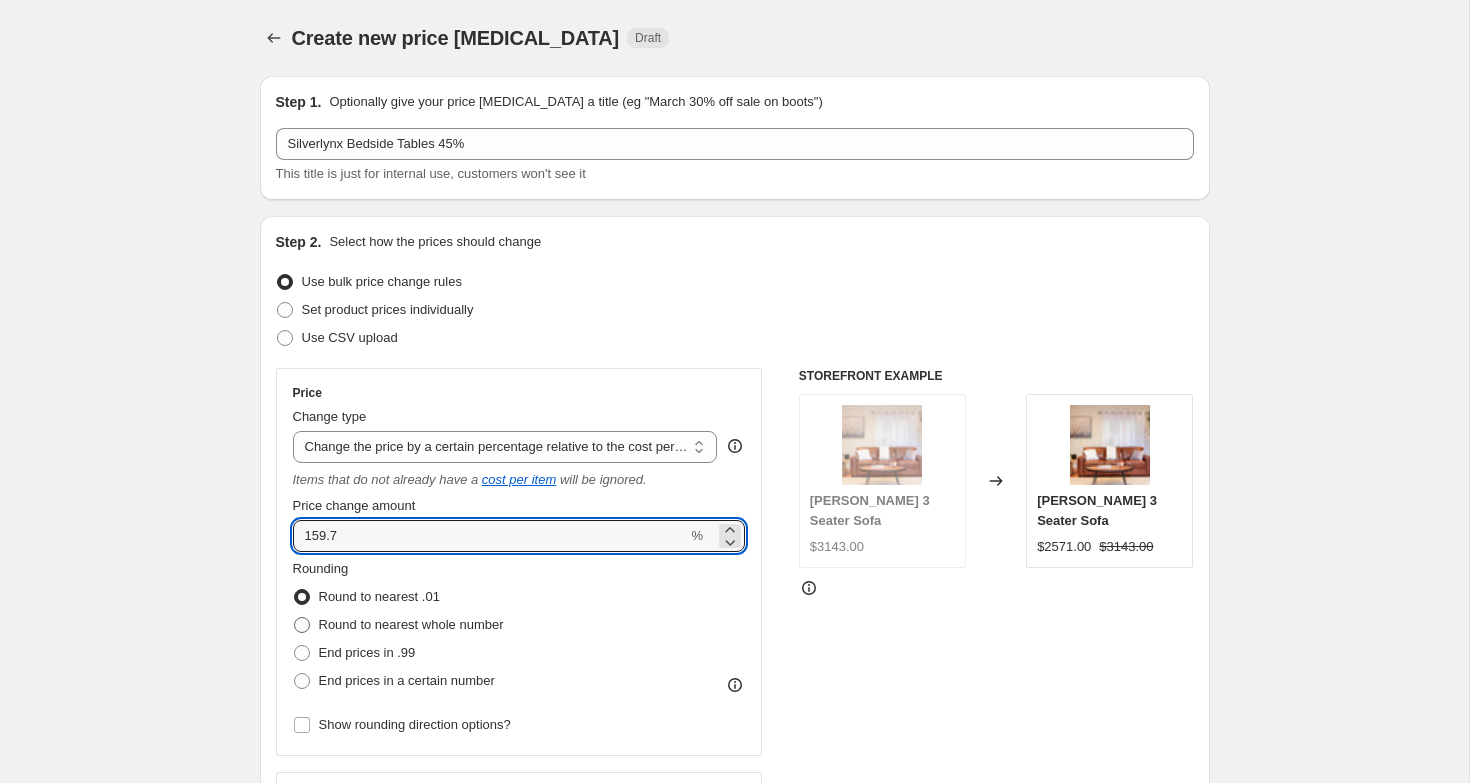 type on "159.7" 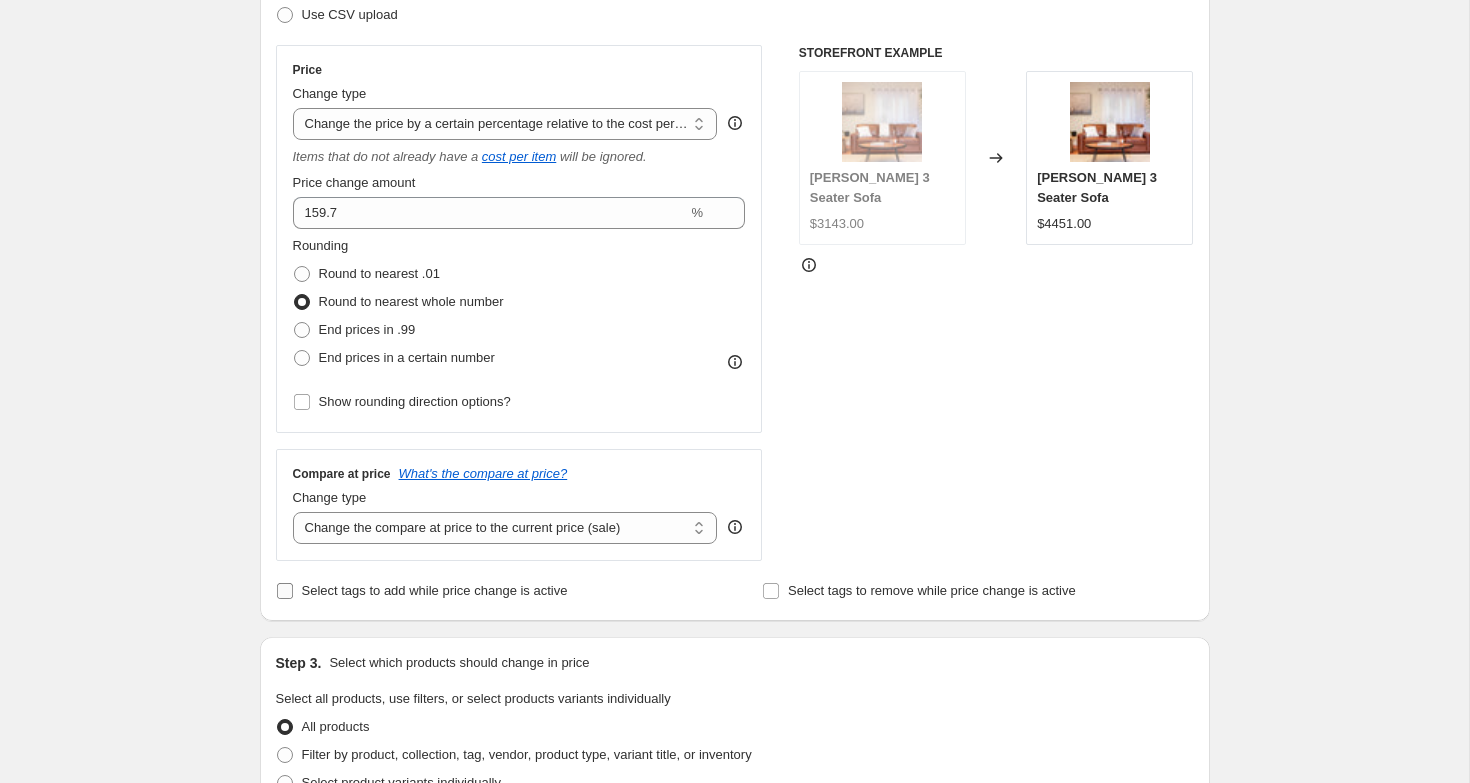scroll, scrollTop: 380, scrollLeft: 0, axis: vertical 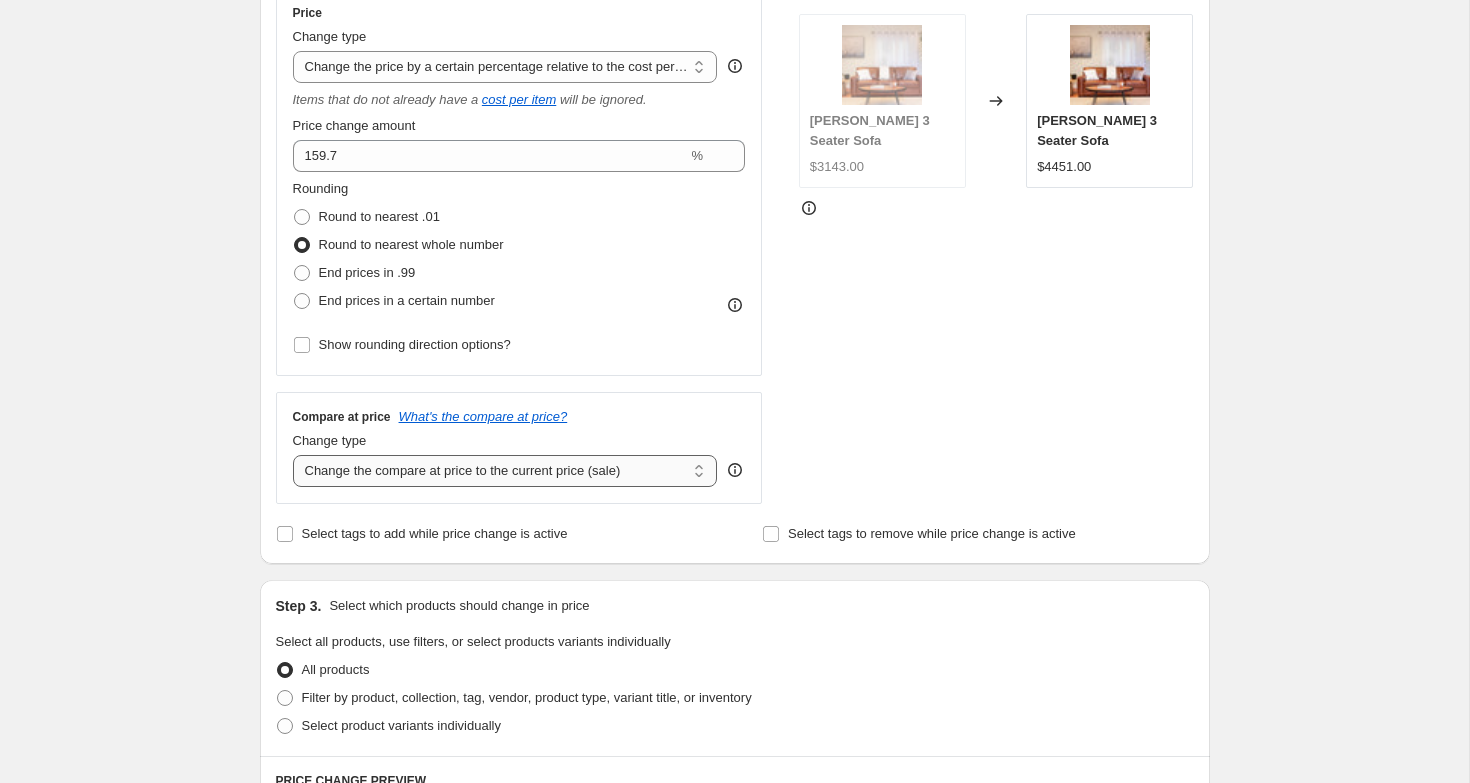 click on "Change the compare at price to the current price (sale) Change the compare at price to a certain amount Change the compare at price by a certain amount Change the compare at price by a certain percentage Change the compare at price by a certain amount relative to the actual price Change the compare at price by a certain percentage relative to the actual price Don't change the compare at price Remove the compare at price" at bounding box center (505, 471) 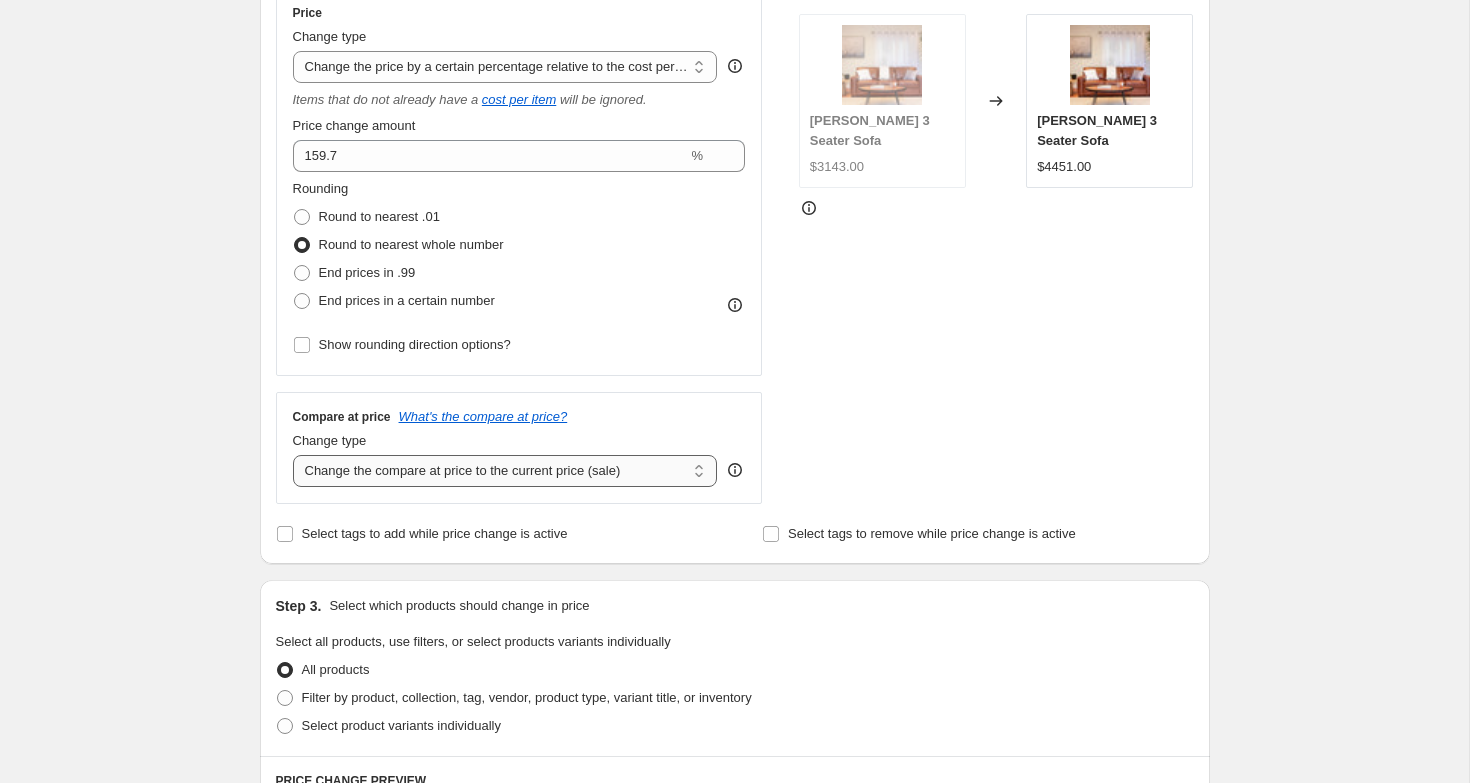 select on "pp" 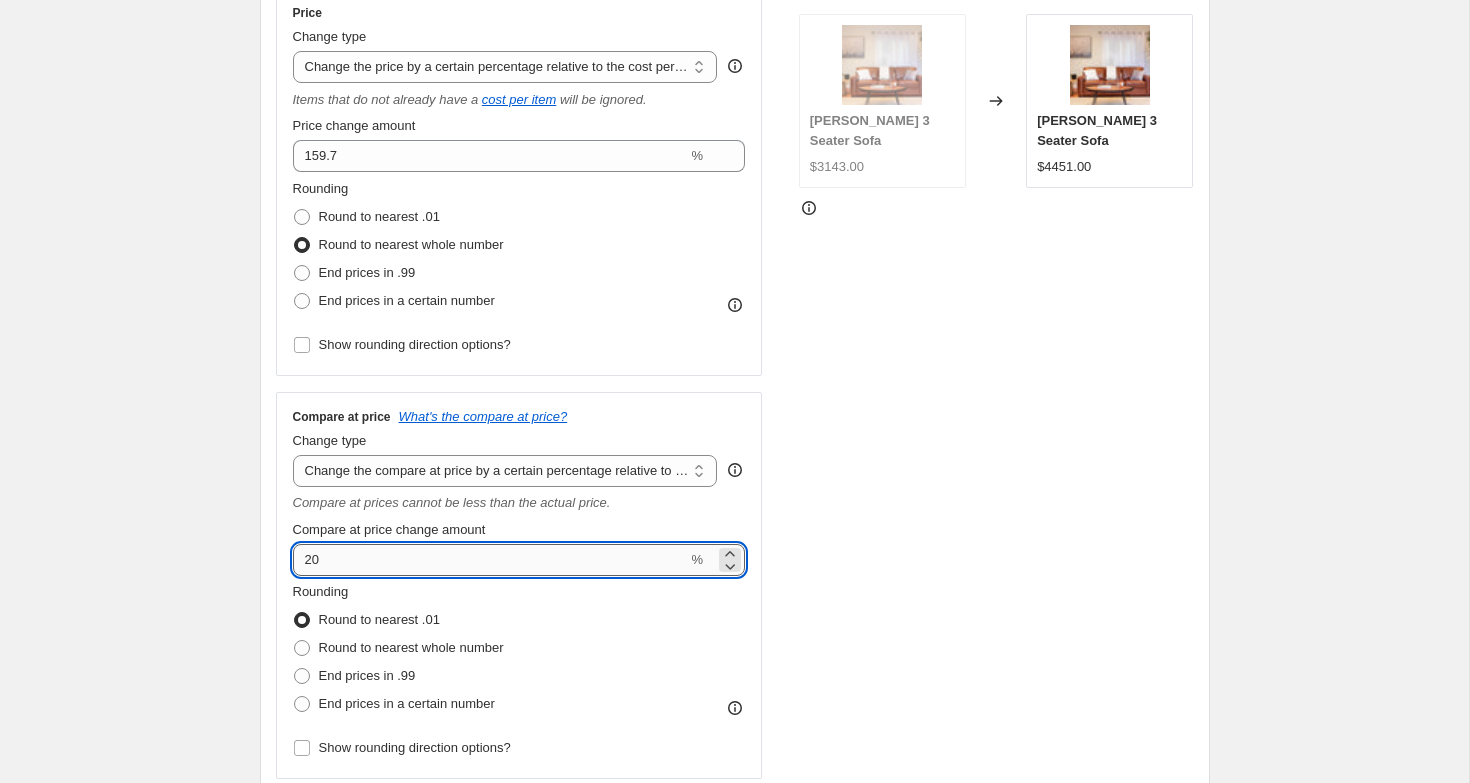 click on "20" at bounding box center [490, 560] 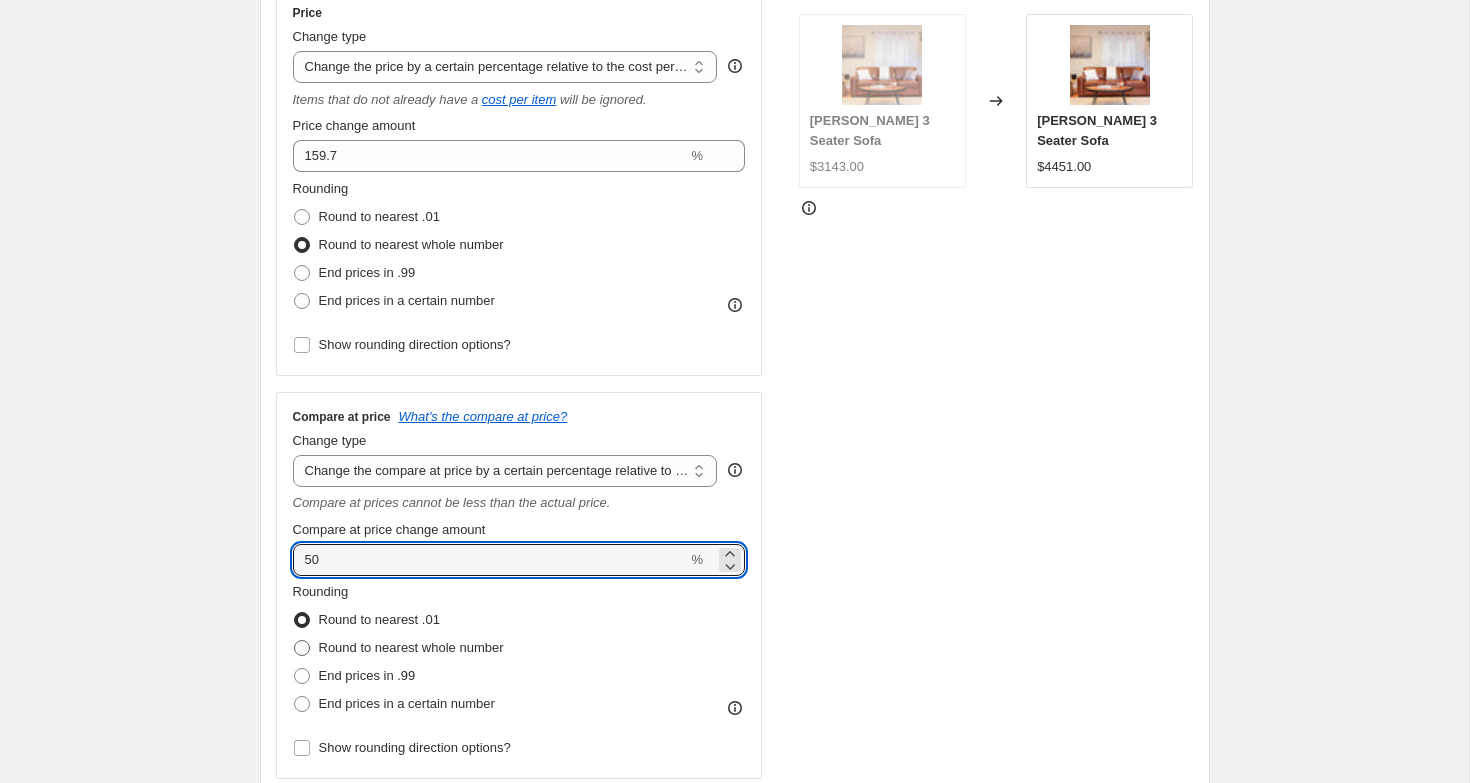 type on "50" 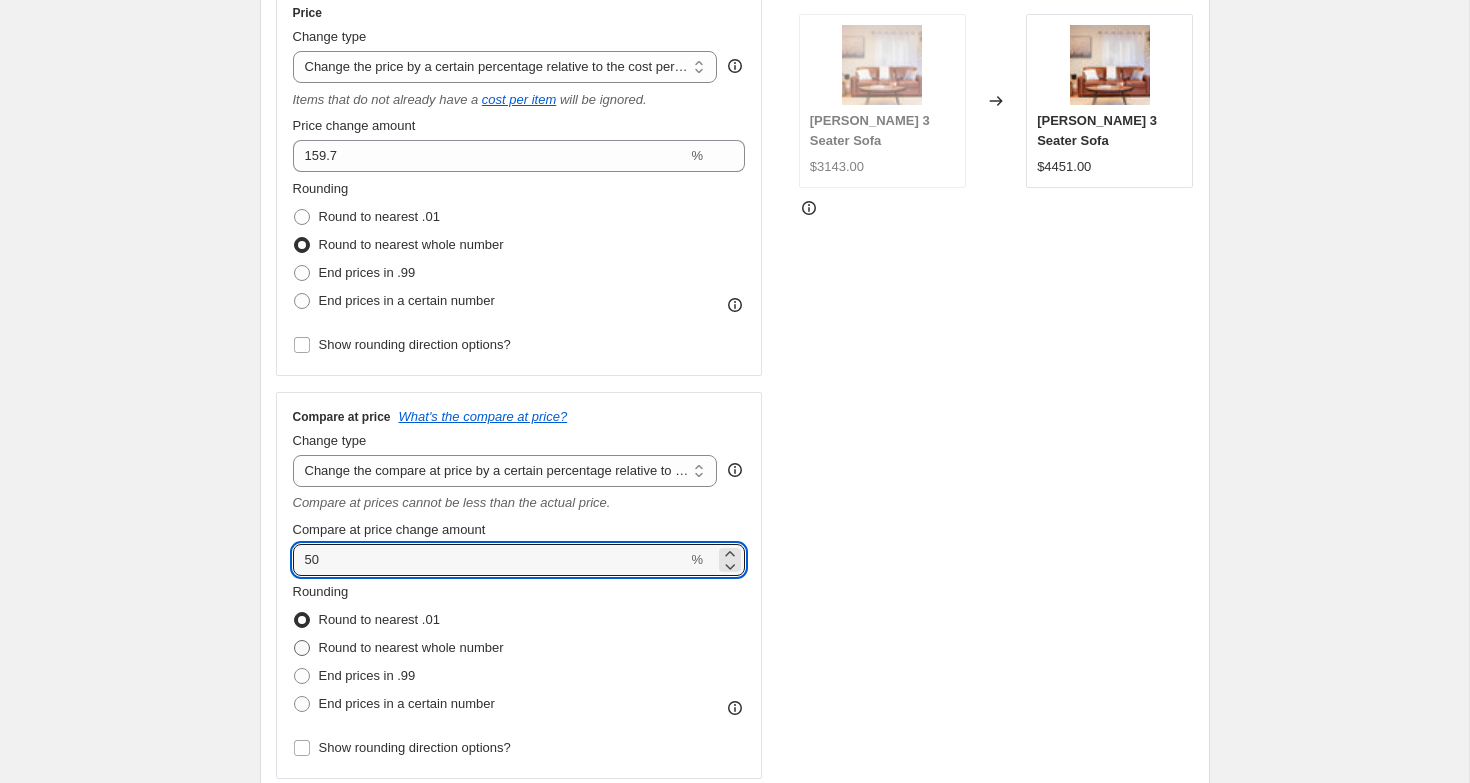 radio on "true" 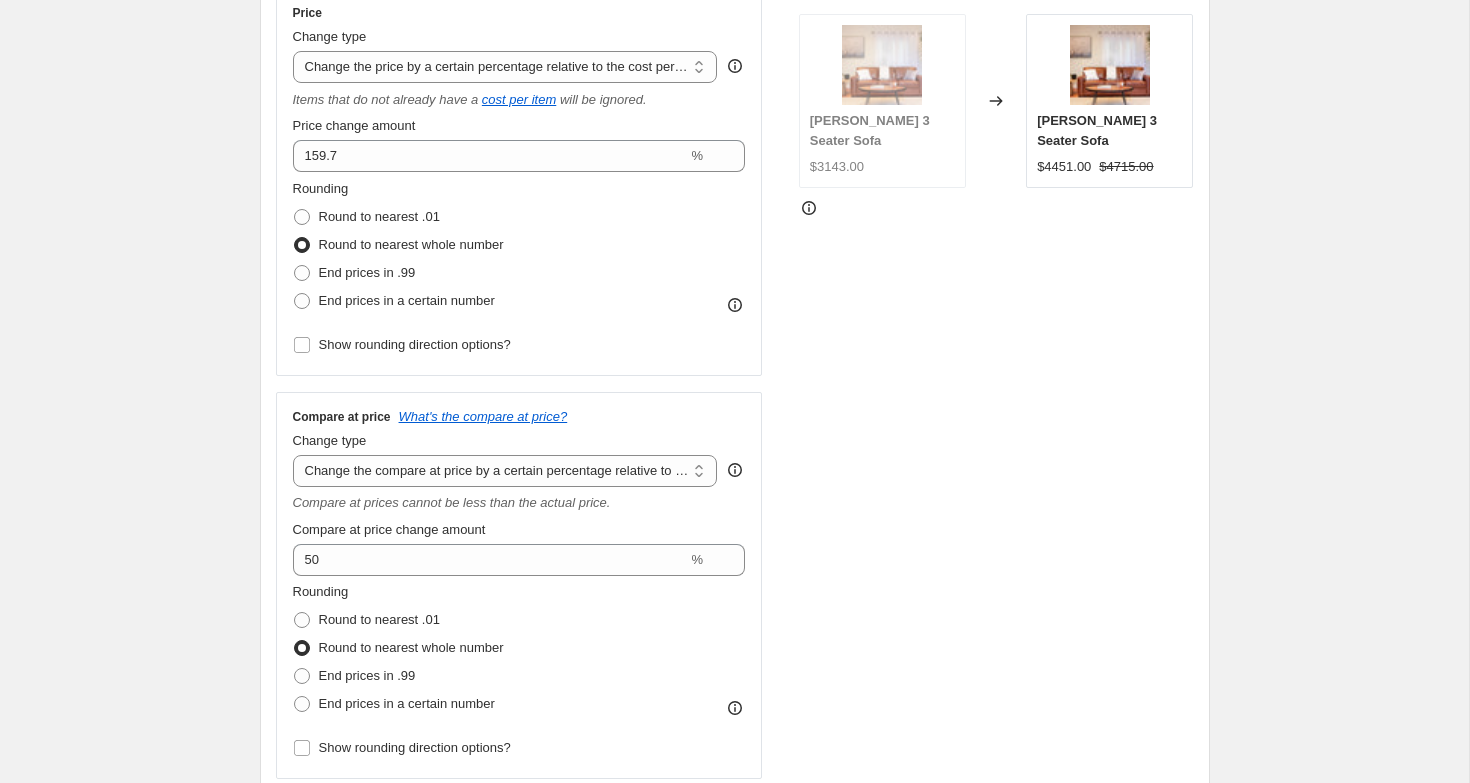 click on "Create new price [MEDICAL_DATA]. This page is ready Create new price [MEDICAL_DATA] Draft Step 1. Optionally give your price [MEDICAL_DATA] a title (eg "March 30% off sale on boots") Silverlynx Bedside Tables 45% This title is just for internal use, customers won't see it Step 2. Select how the prices should change Use bulk price change rules Set product prices individually Use CSV upload Price Change type Change the price to a certain amount Change the price by a certain amount Change the price by a certain percentage Change the price to the current compare at price (price before sale) Change the price by a certain amount relative to the compare at price Change the price by a certain percentage relative to the compare at price Don't change the price Change the price by a certain percentage relative to the cost per item Change price to certain cost margin Change the price by a certain percentage relative to the cost per item Items that do not already have a   cost per item   will be ignored. Price change amount 159.7 % %" at bounding box center [734, 783] 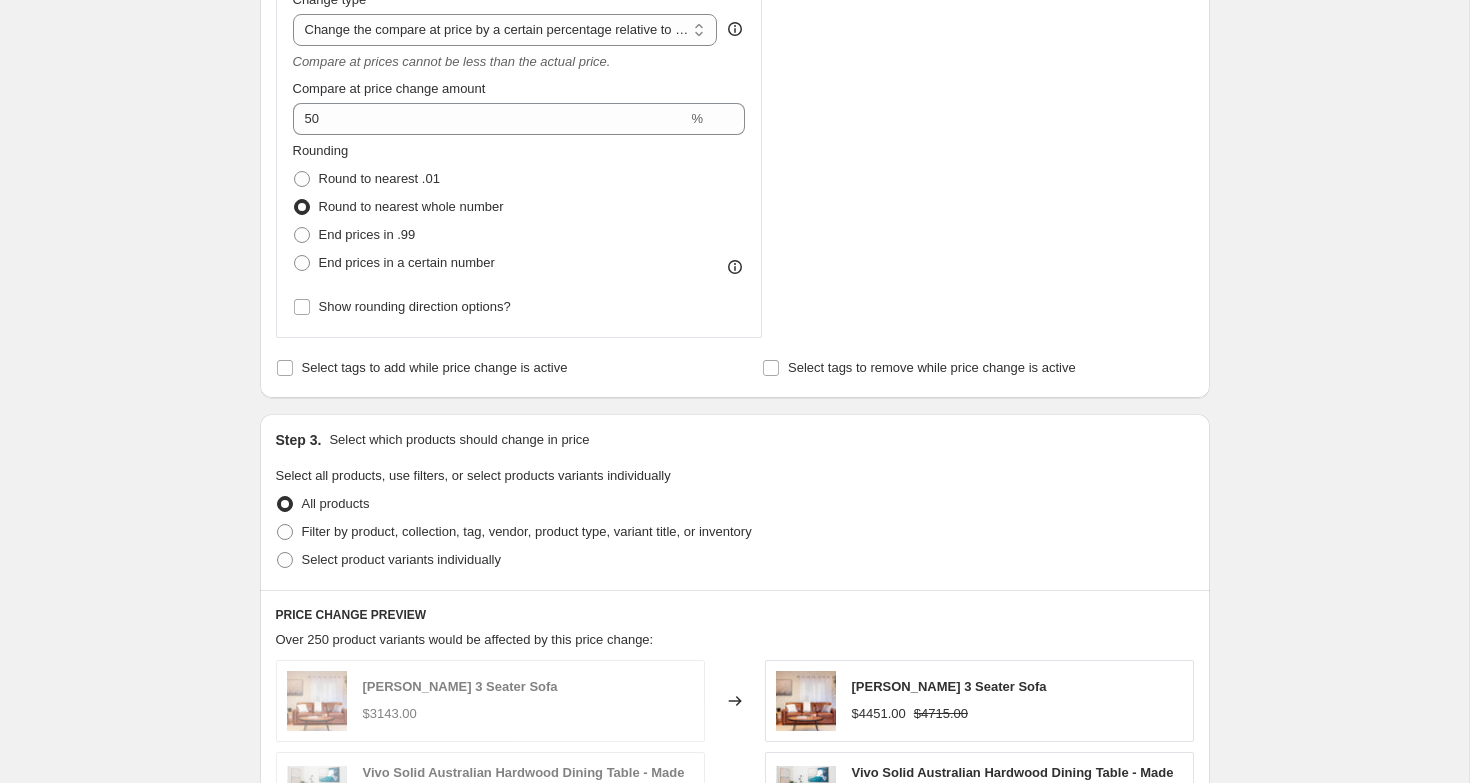 scroll, scrollTop: 880, scrollLeft: 0, axis: vertical 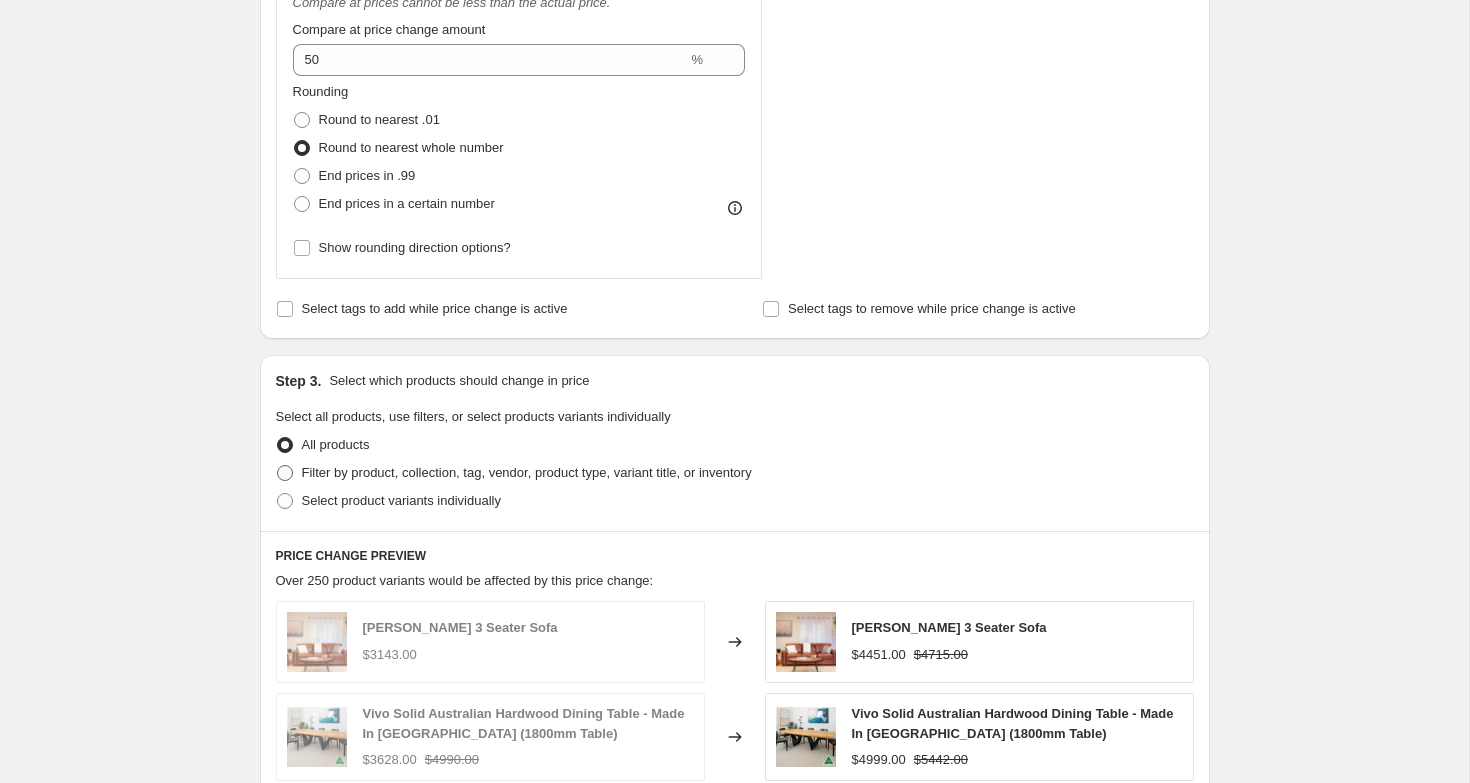 click on "Filter by product, collection, tag, vendor, product type, variant title, or inventory" at bounding box center (527, 472) 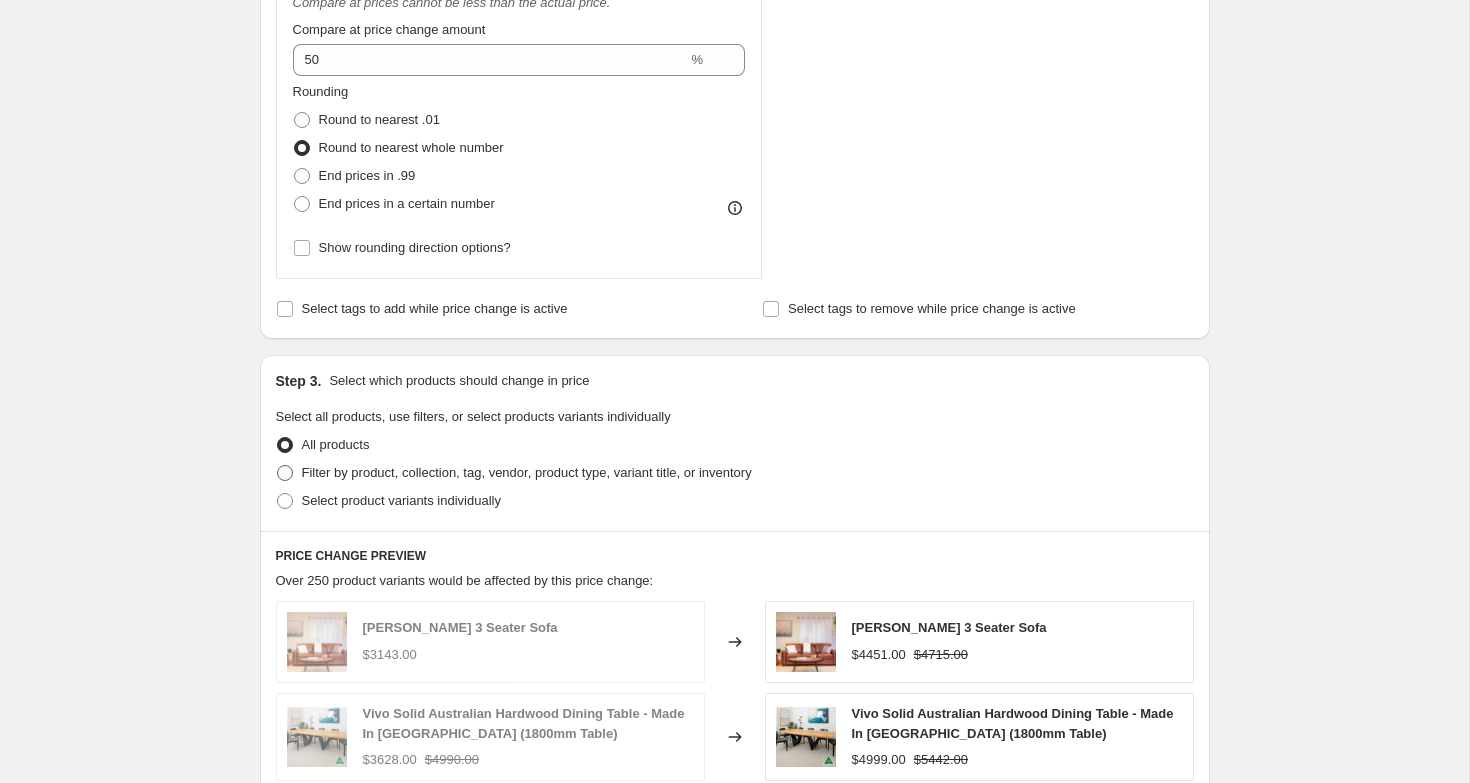 radio on "true" 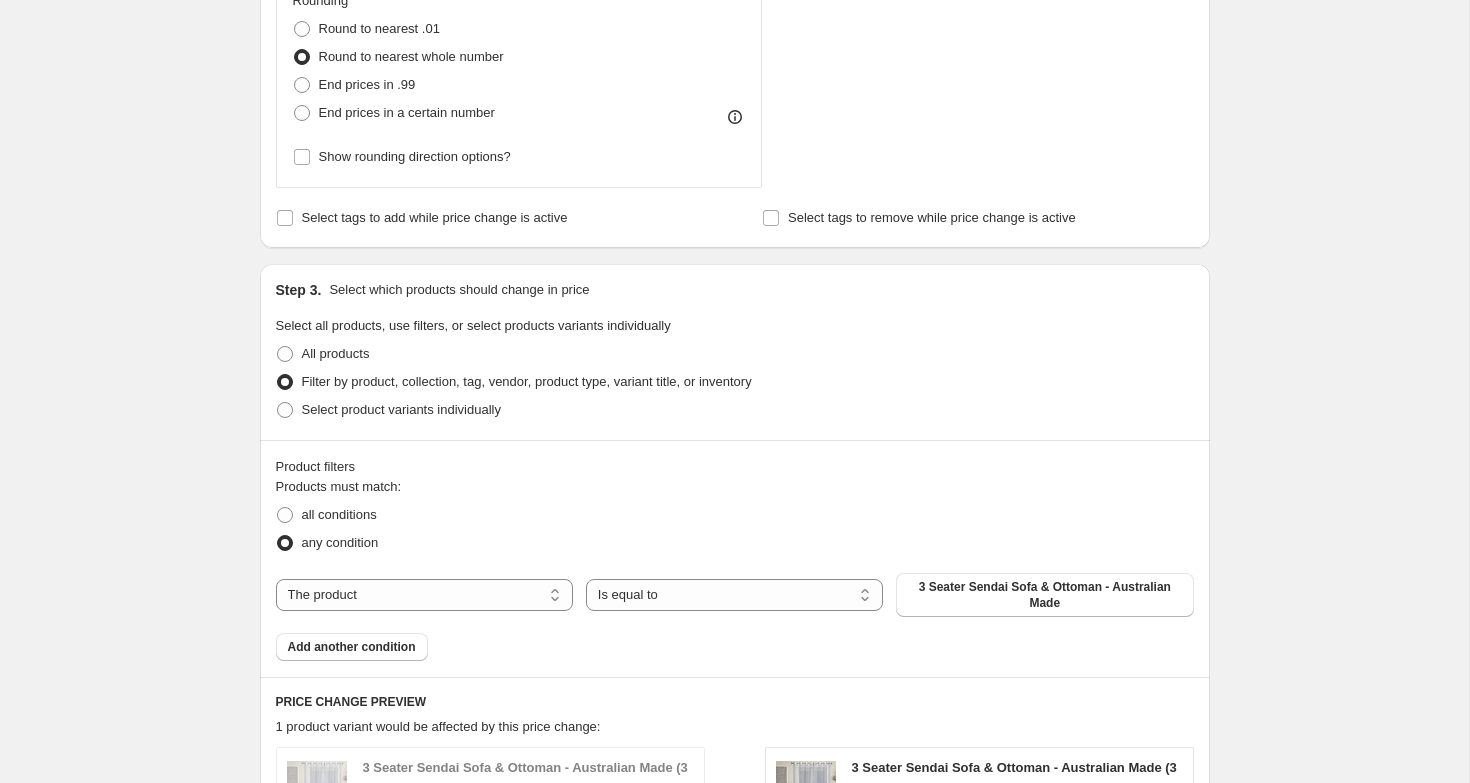 scroll, scrollTop: 1135, scrollLeft: 0, axis: vertical 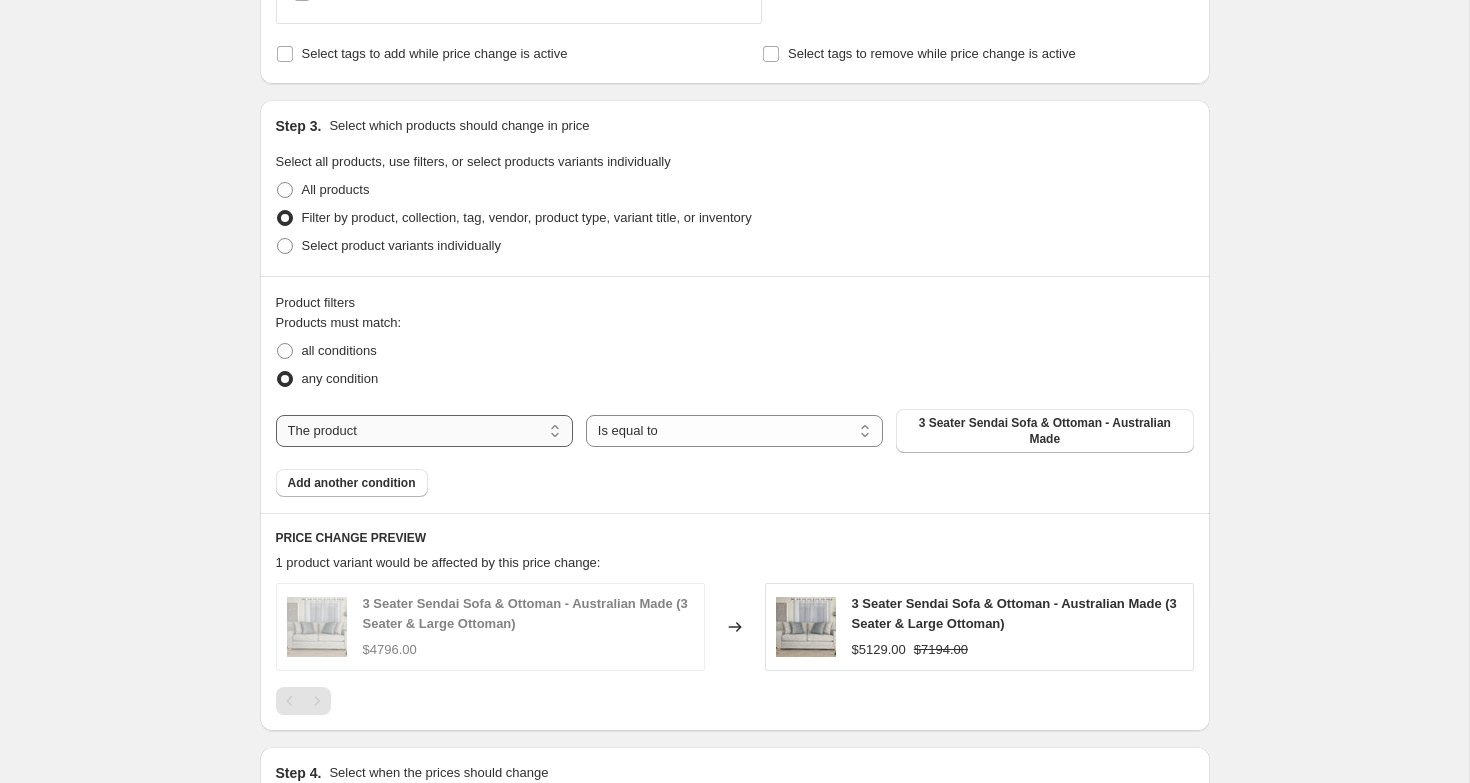 click on "The product The product's collection The product's tag The product's vendor The product's type The product's status The variant's title Inventory quantity" at bounding box center [424, 431] 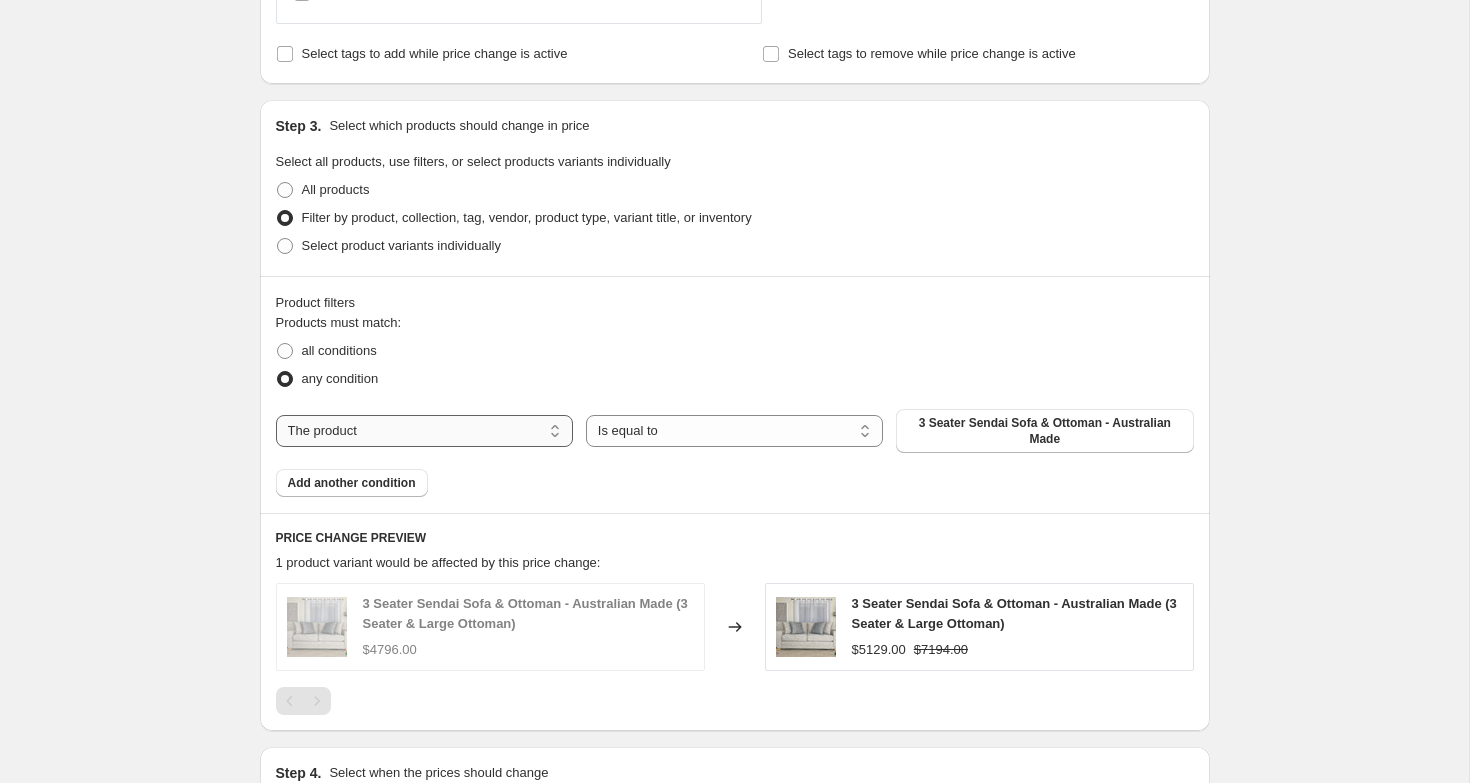 select on "vendor" 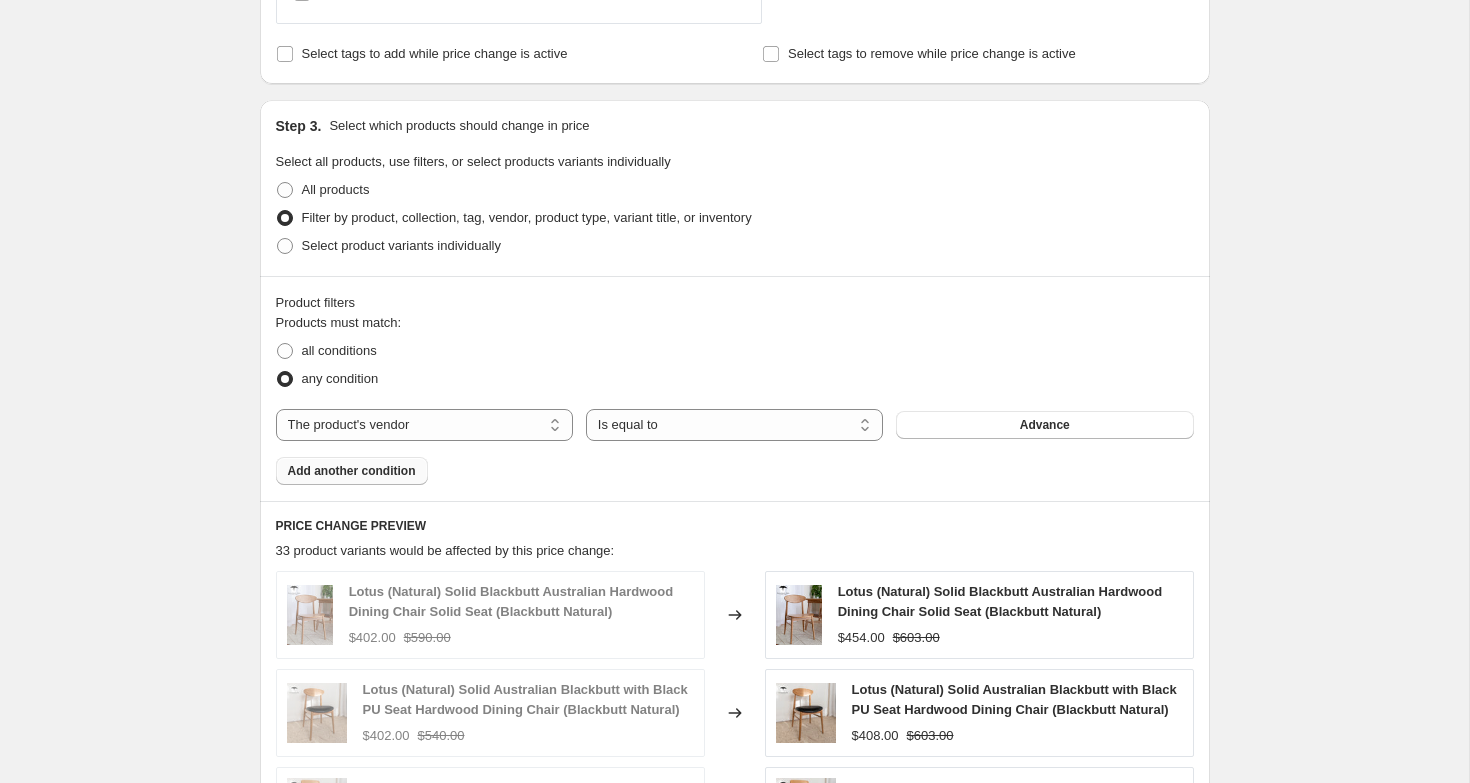 click on "Add another condition" at bounding box center [352, 471] 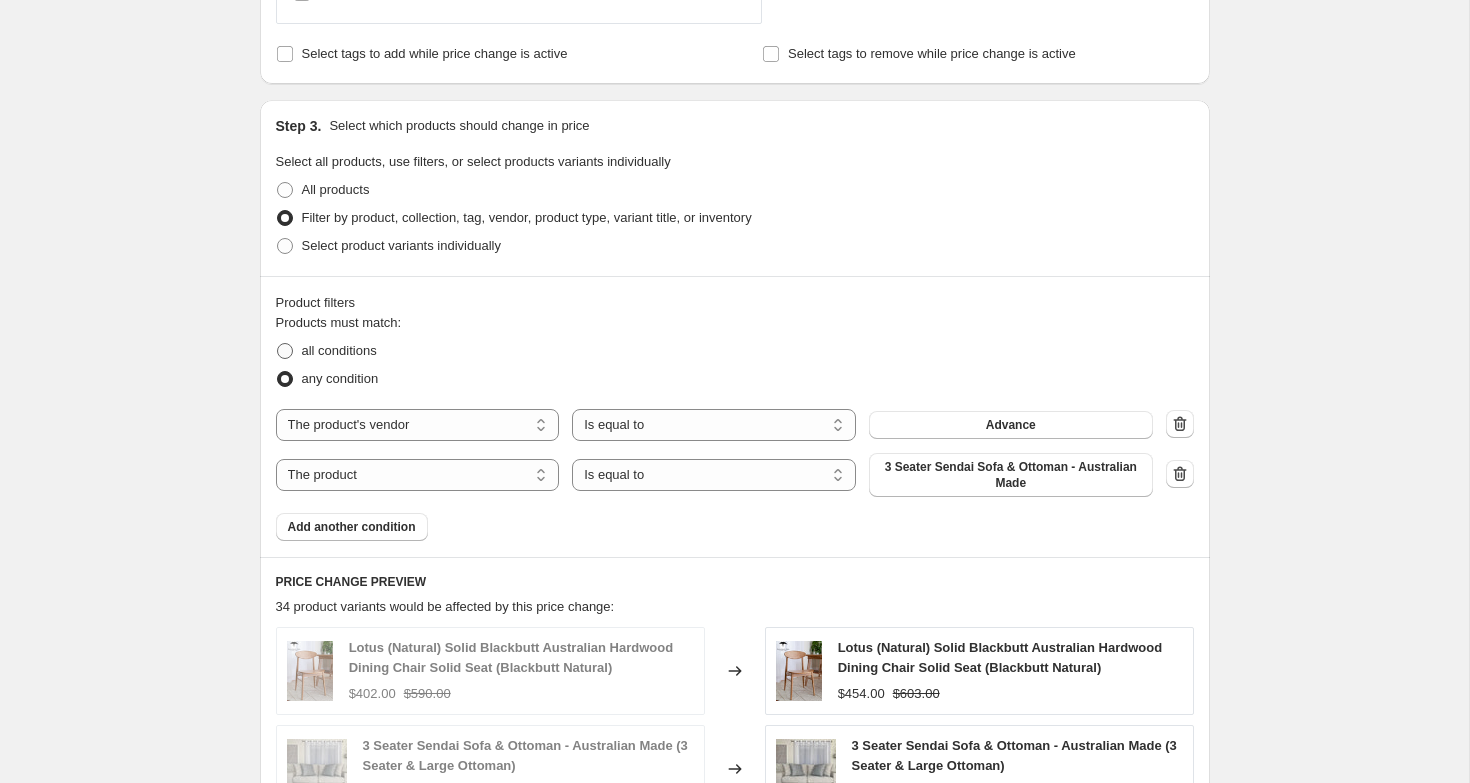 click on "all conditions" at bounding box center [339, 350] 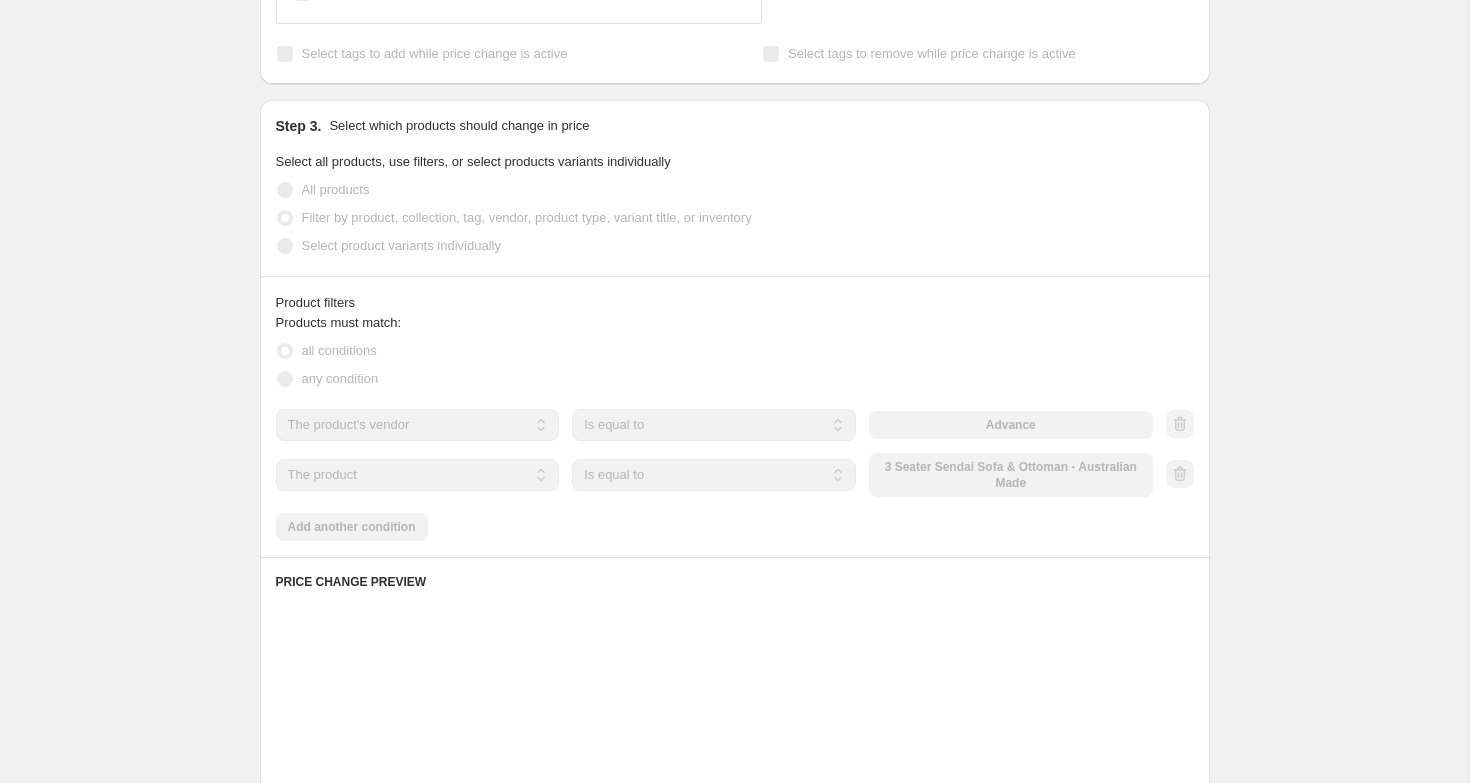 click on "The product The product's collection The product's tag The product's vendor The product's type The product's status The variant's title Inventory quantity" at bounding box center [418, 475] 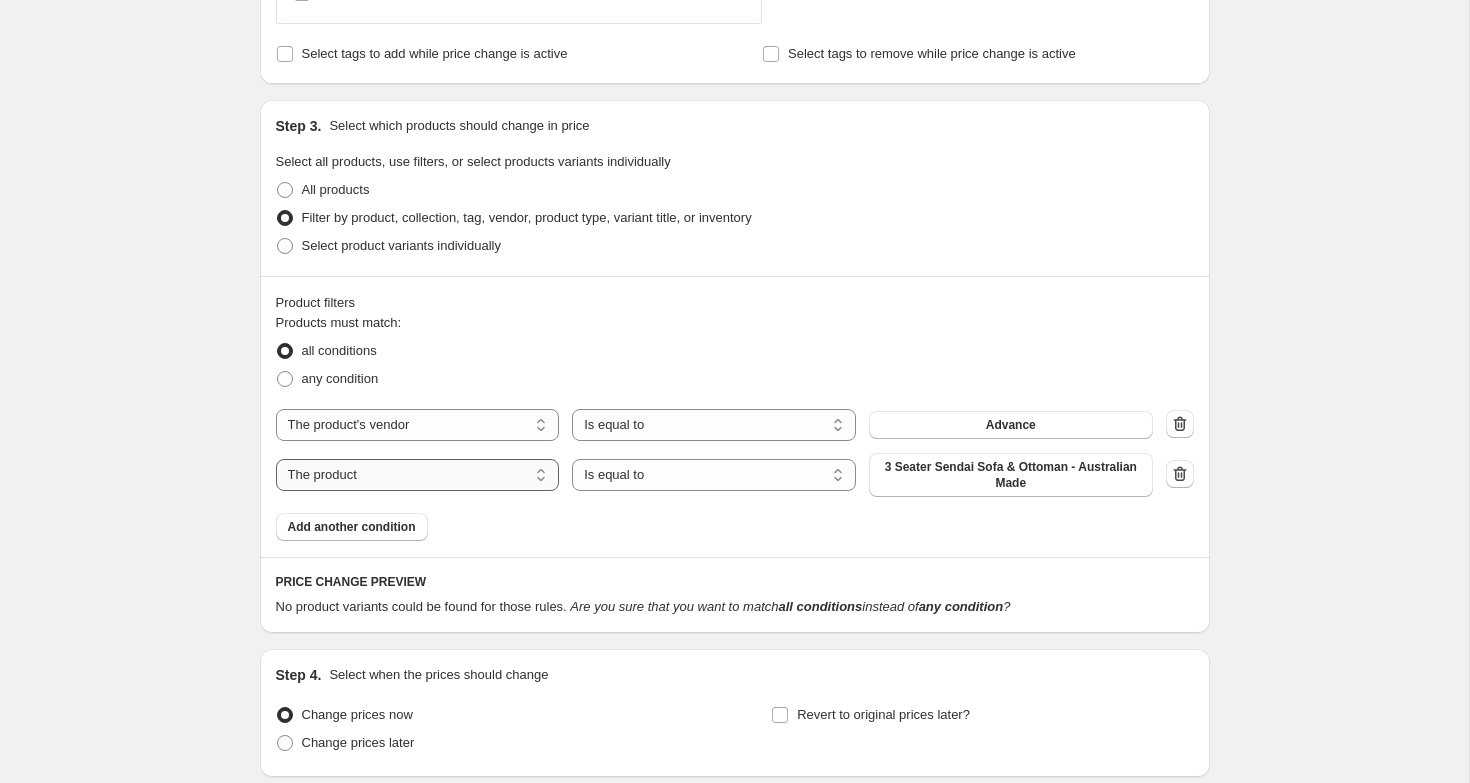 select on "product_type" 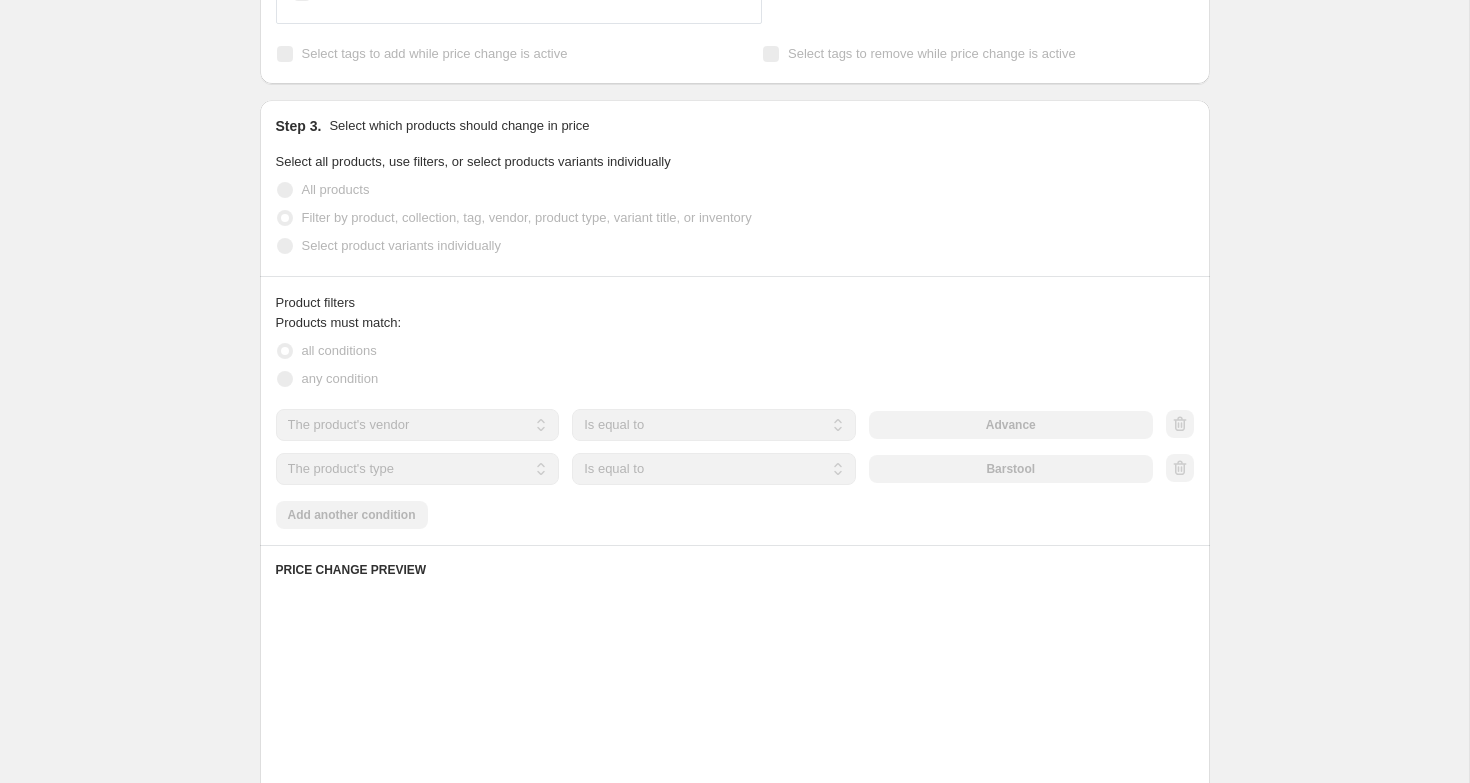 click on "Advance" at bounding box center (1011, 425) 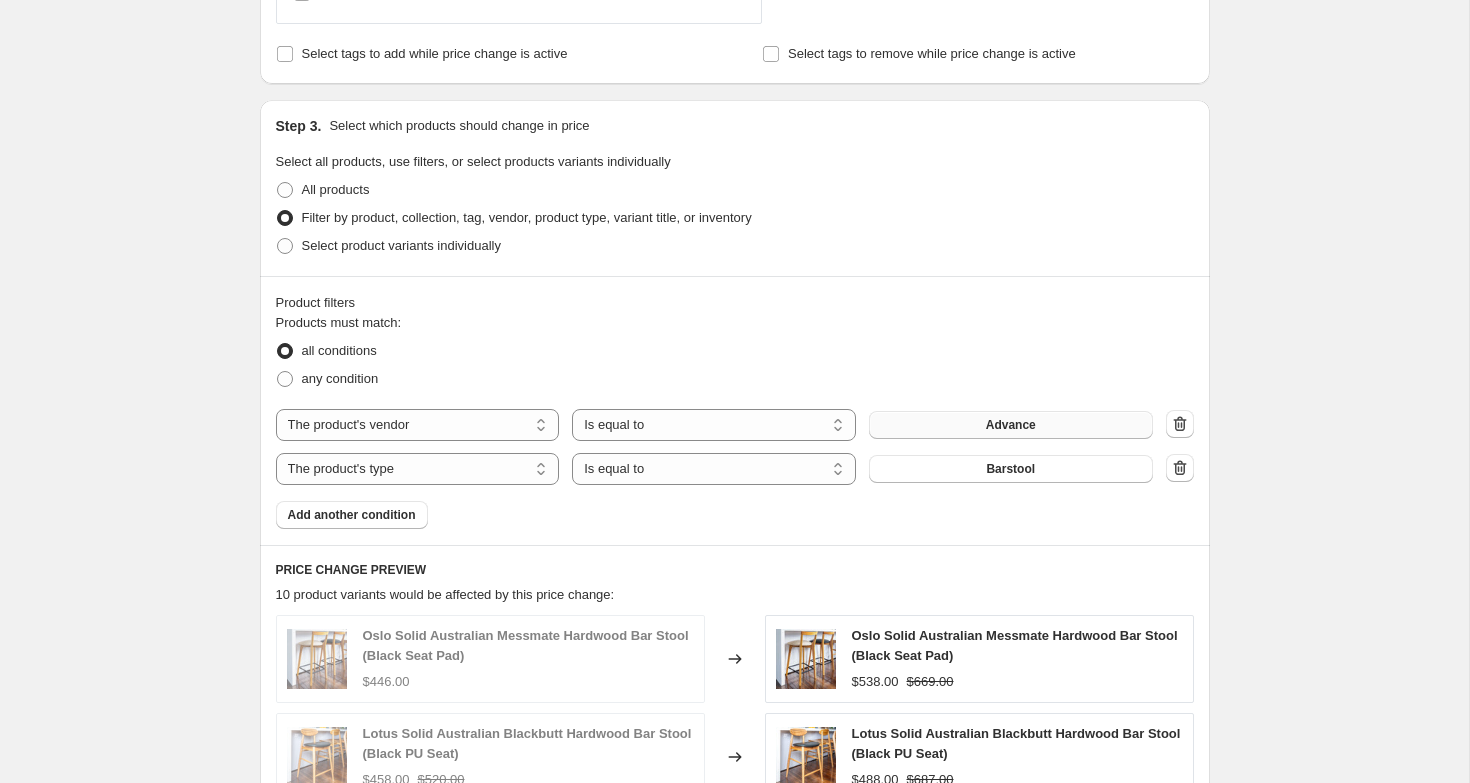 click on "Advance" at bounding box center [1011, 425] 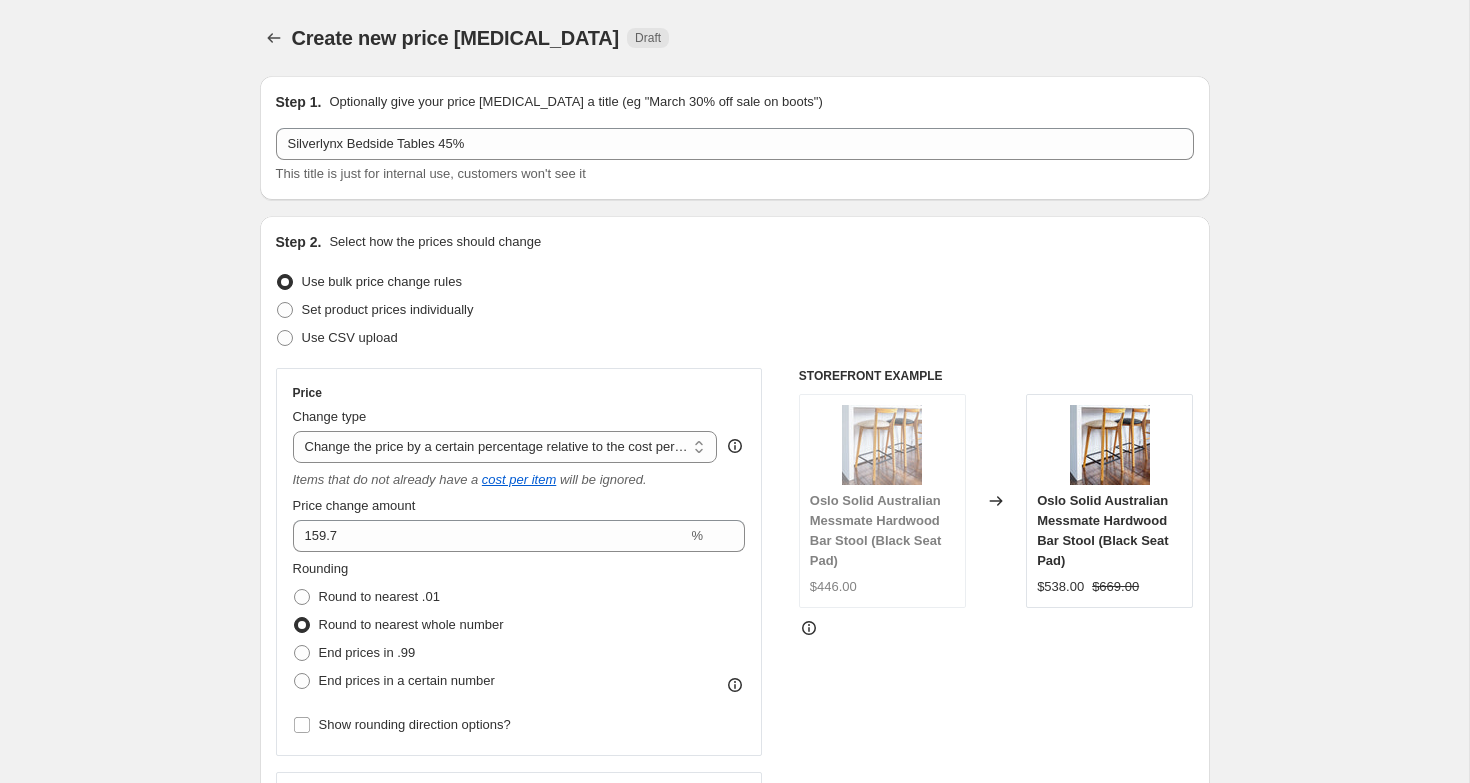 scroll, scrollTop: 1135, scrollLeft: 0, axis: vertical 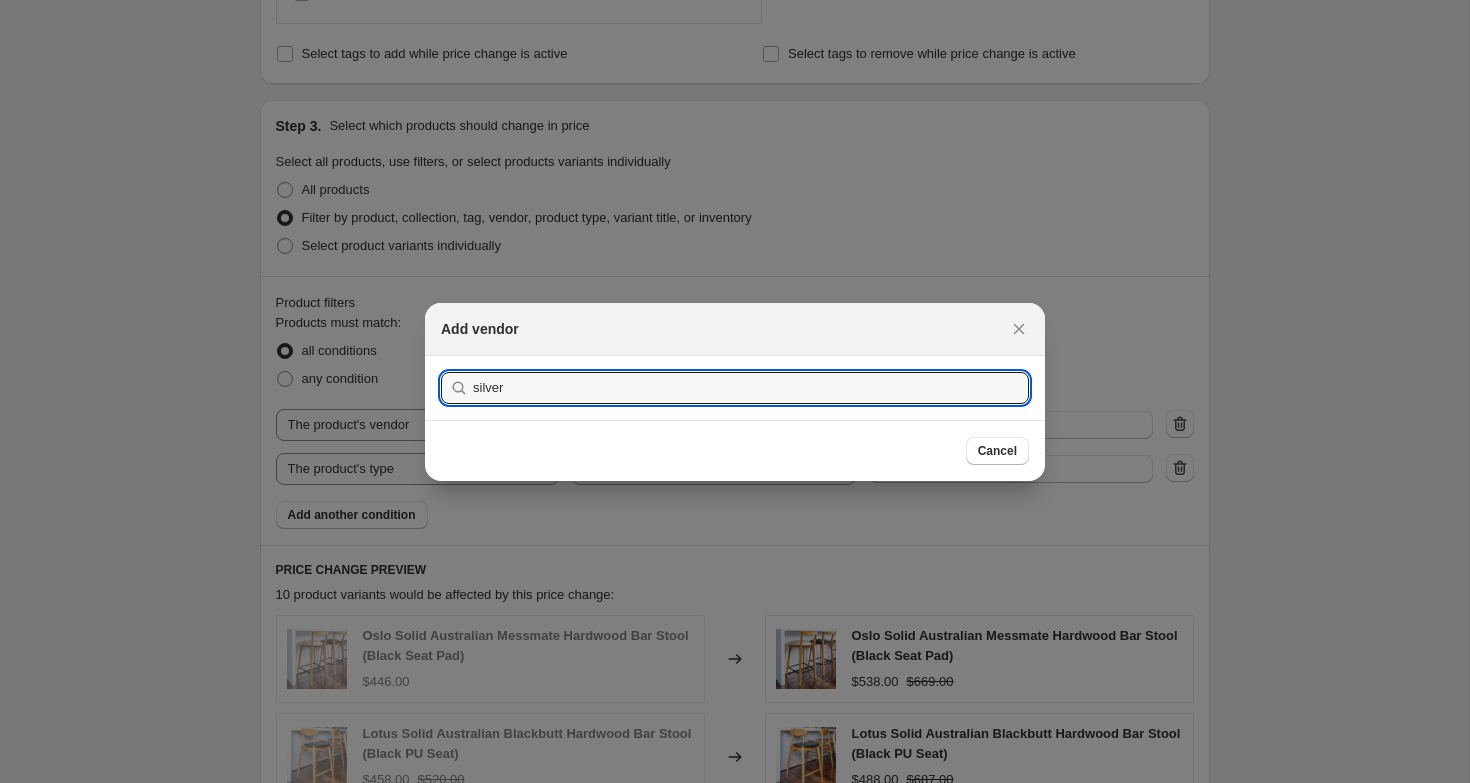 type on "silver" 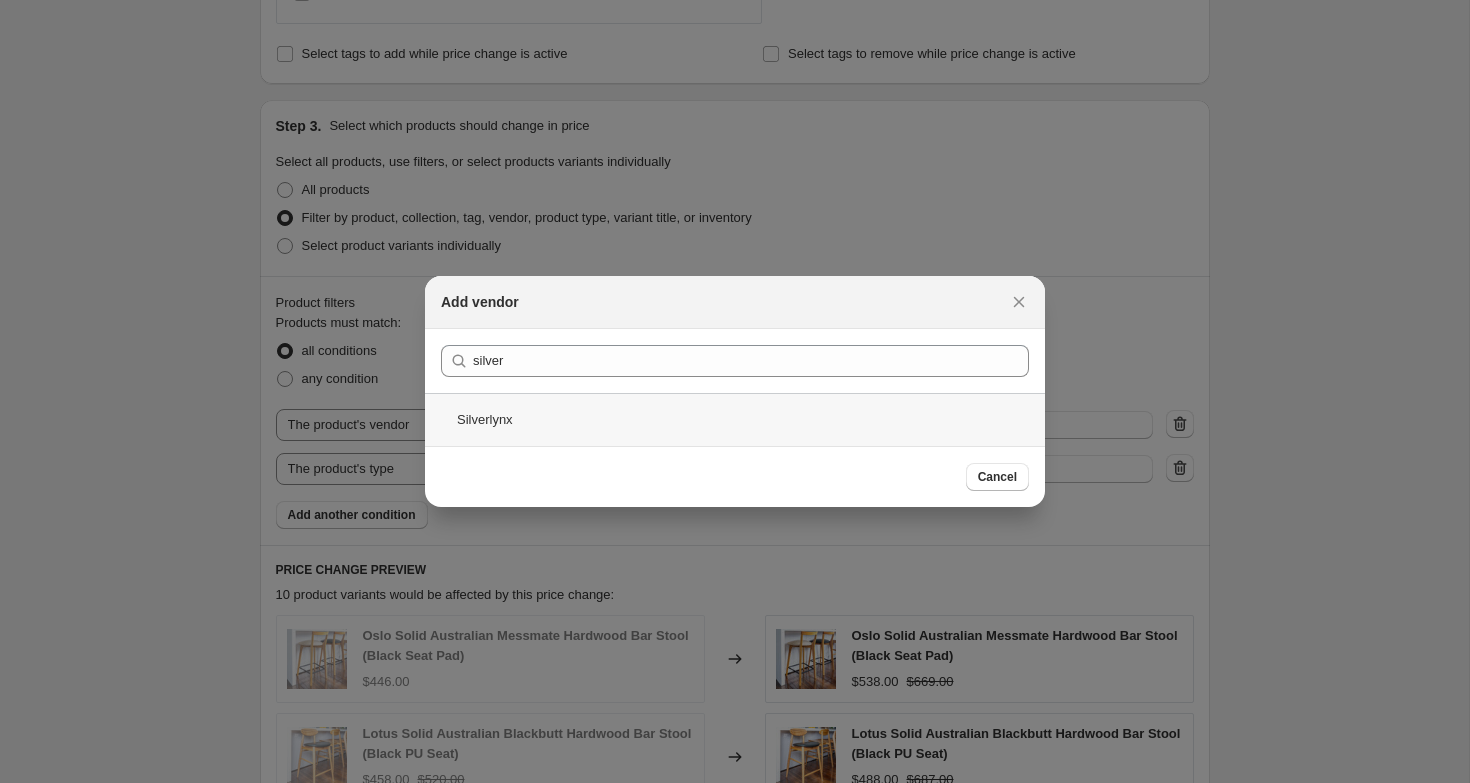 click on "Silverlynx" at bounding box center (735, 419) 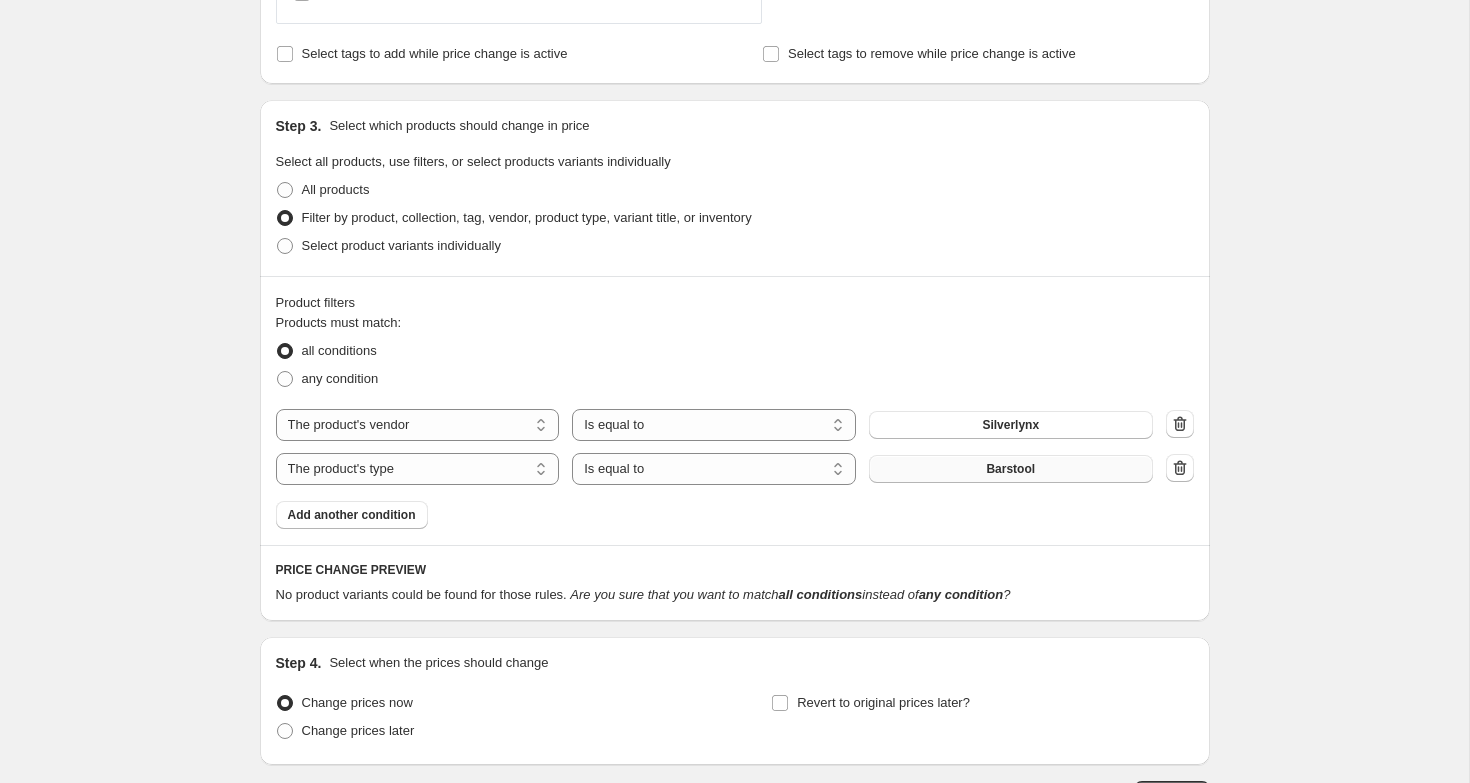 click on "Barstool" at bounding box center [1010, 469] 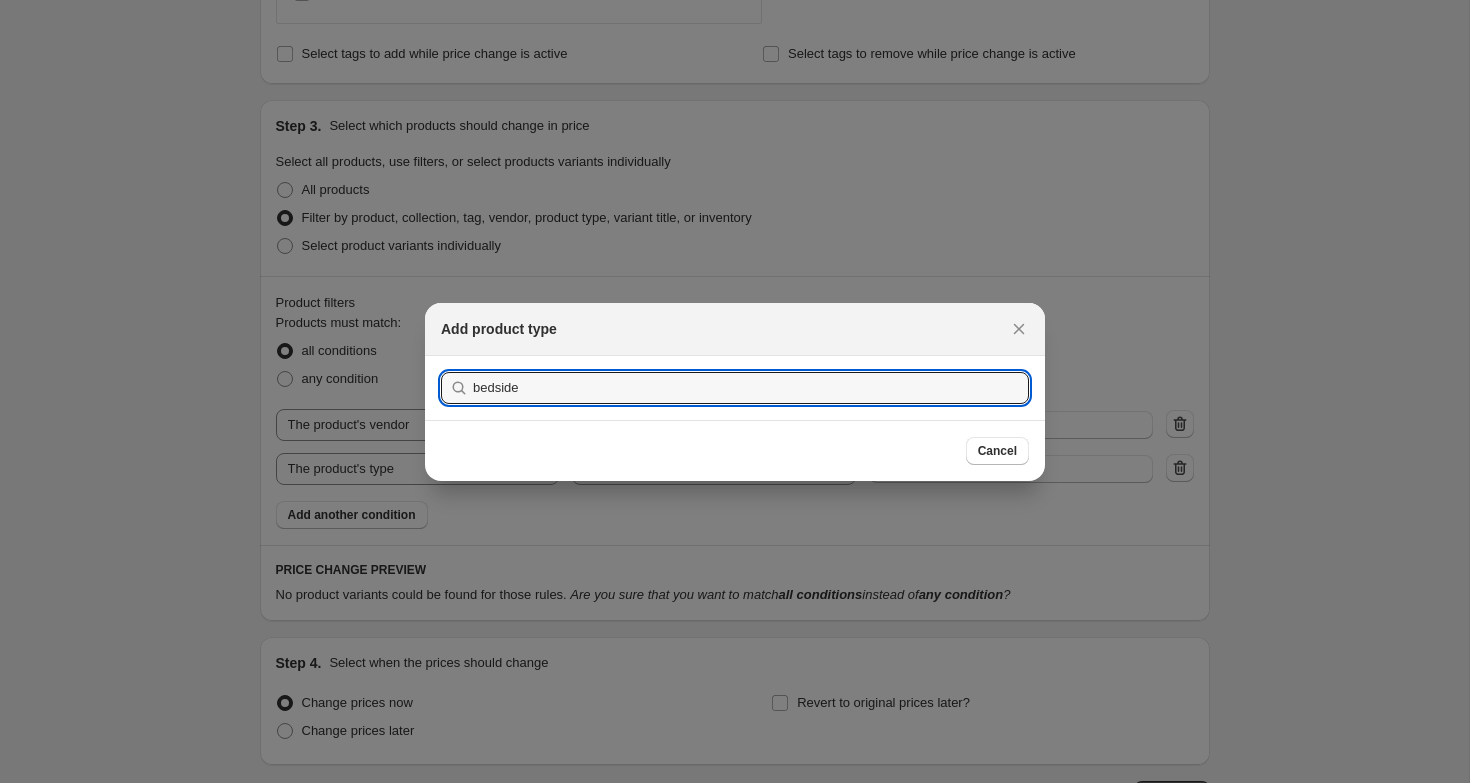 type on "bedside" 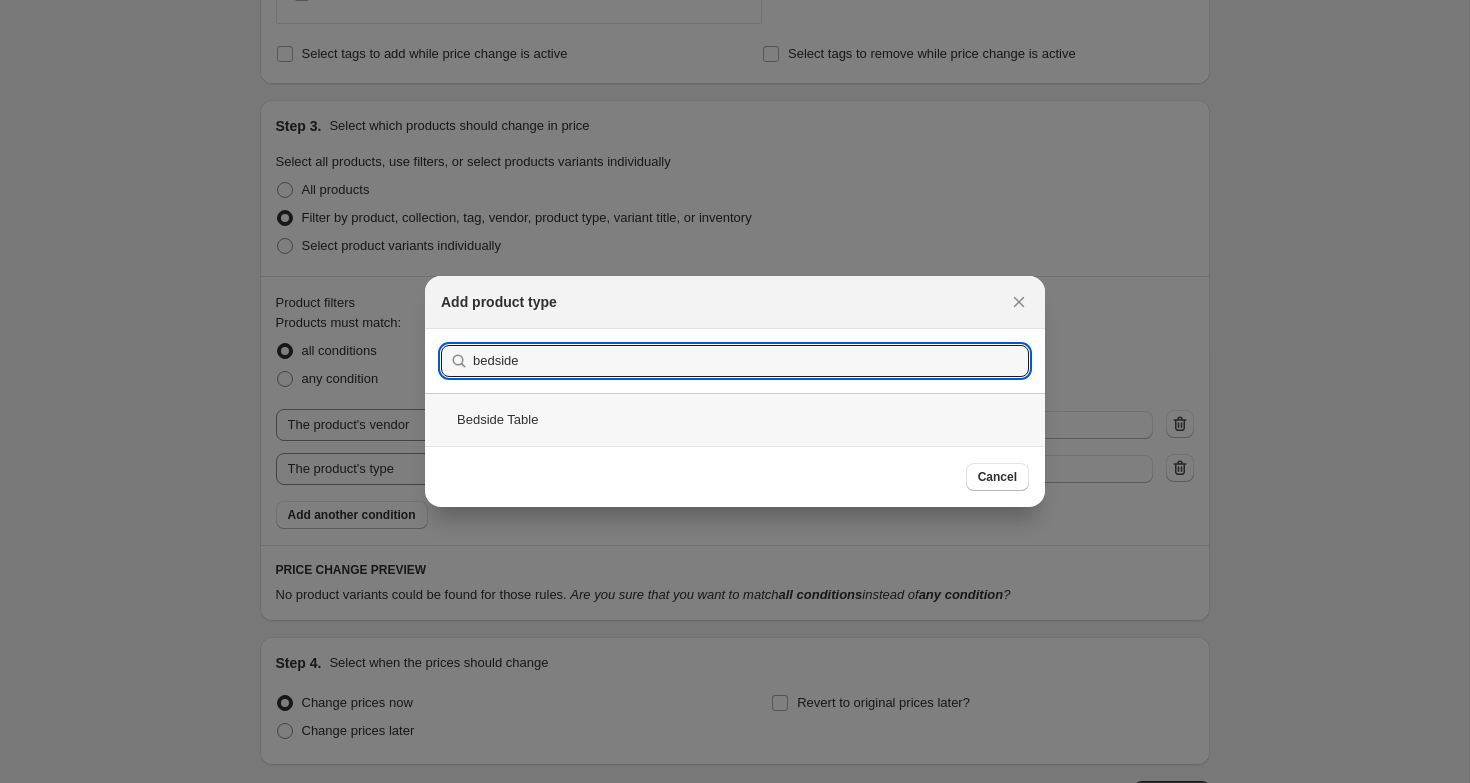 click on "Bedside Table" at bounding box center [735, 419] 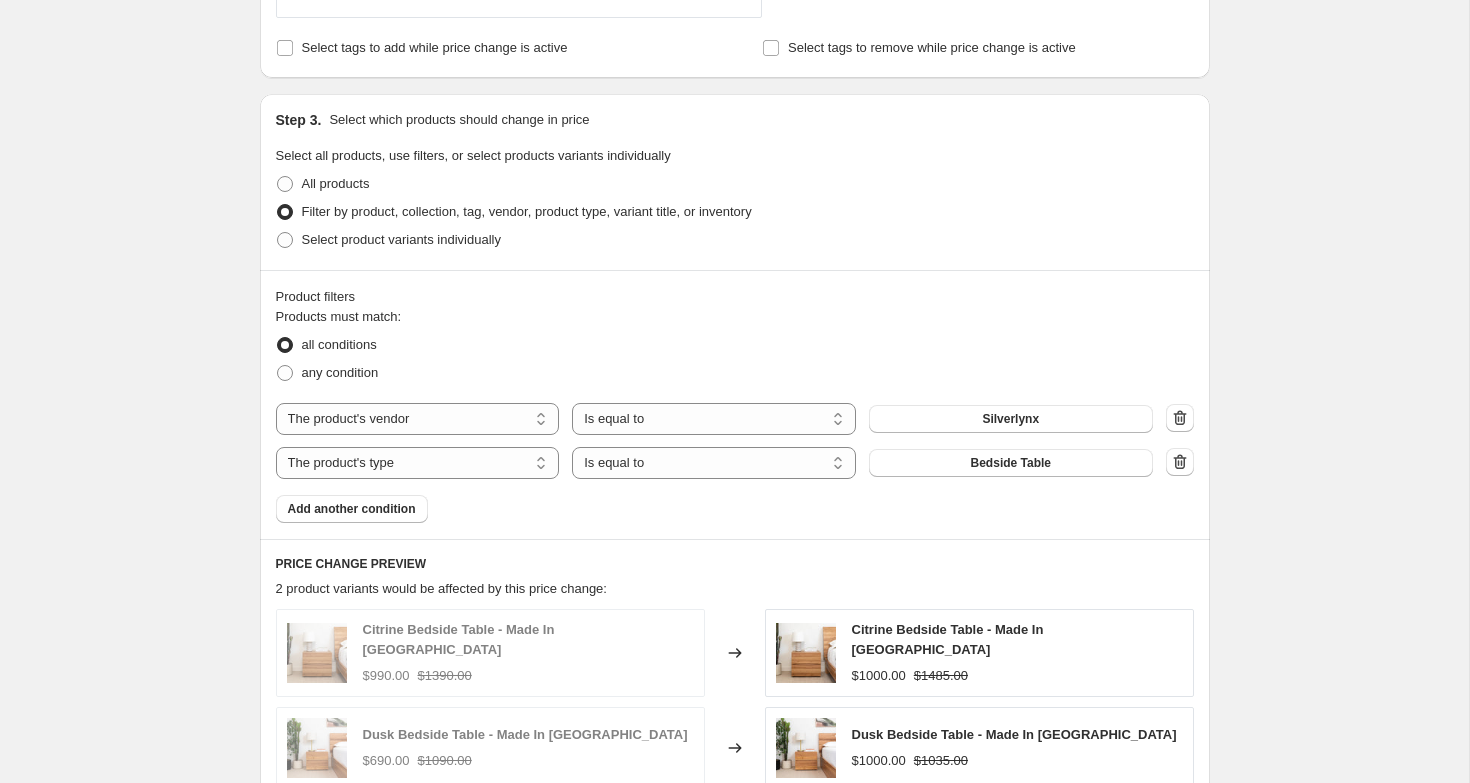 scroll, scrollTop: 1510, scrollLeft: 0, axis: vertical 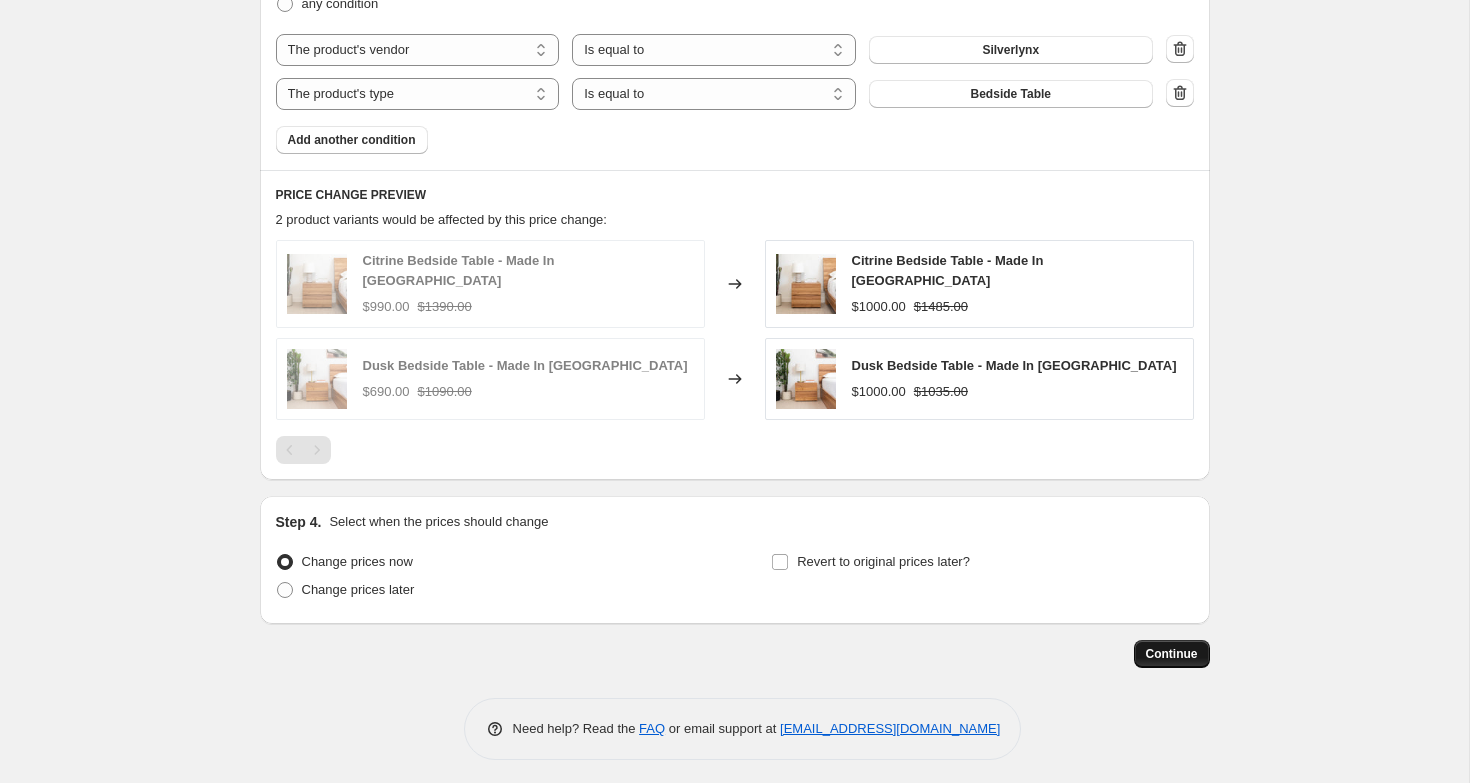 click on "Continue" at bounding box center [1172, 654] 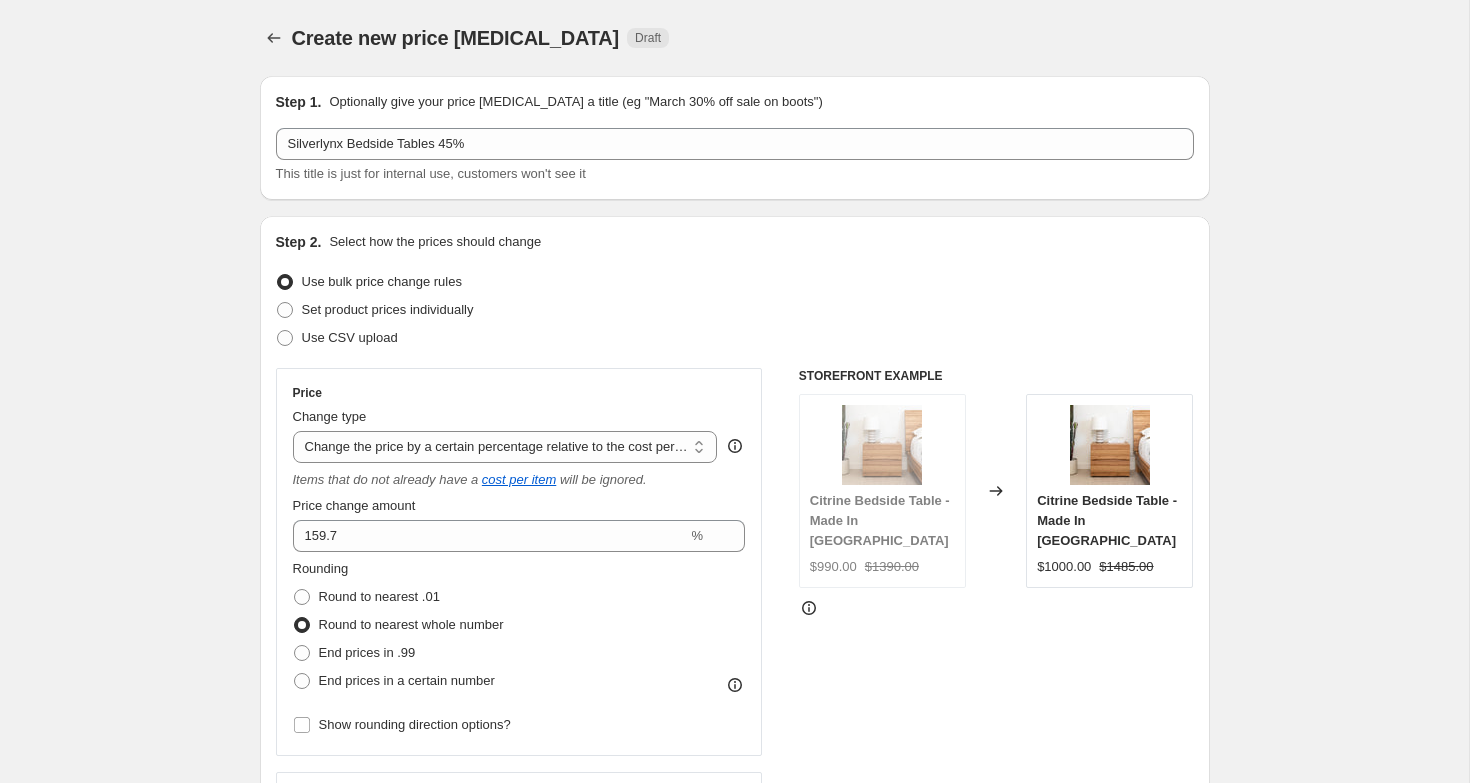 scroll, scrollTop: 1510, scrollLeft: 0, axis: vertical 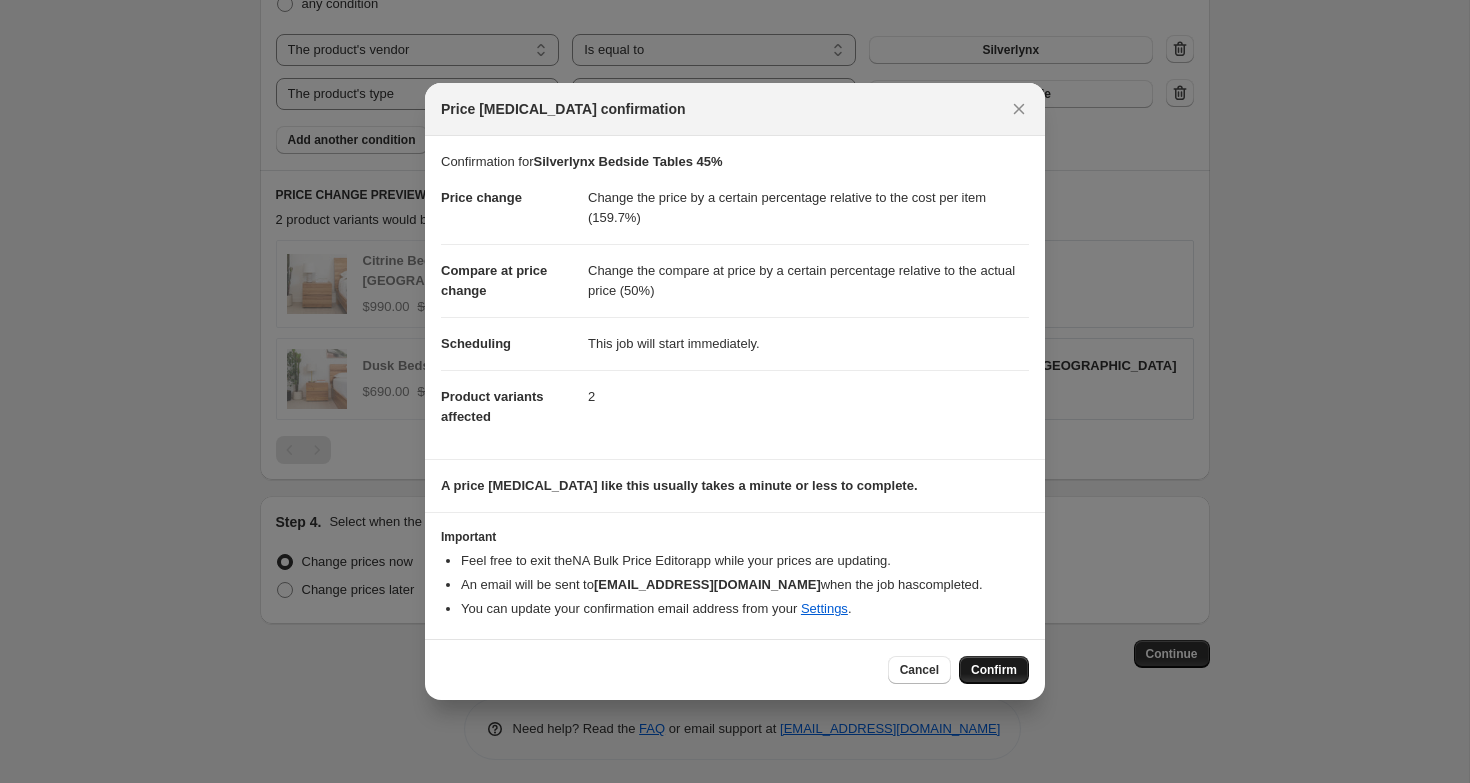 click on "Confirm" at bounding box center [994, 670] 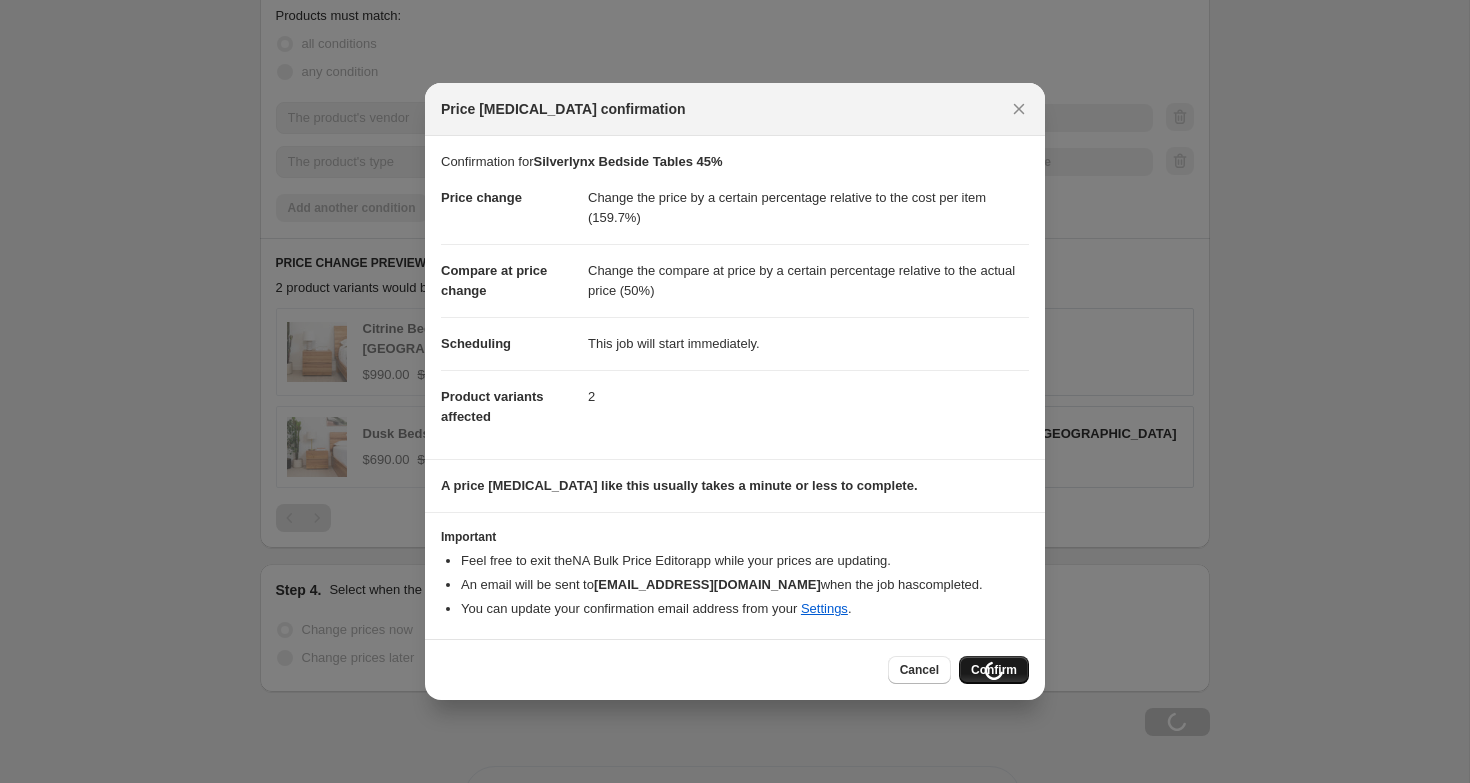 scroll, scrollTop: 1578, scrollLeft: 0, axis: vertical 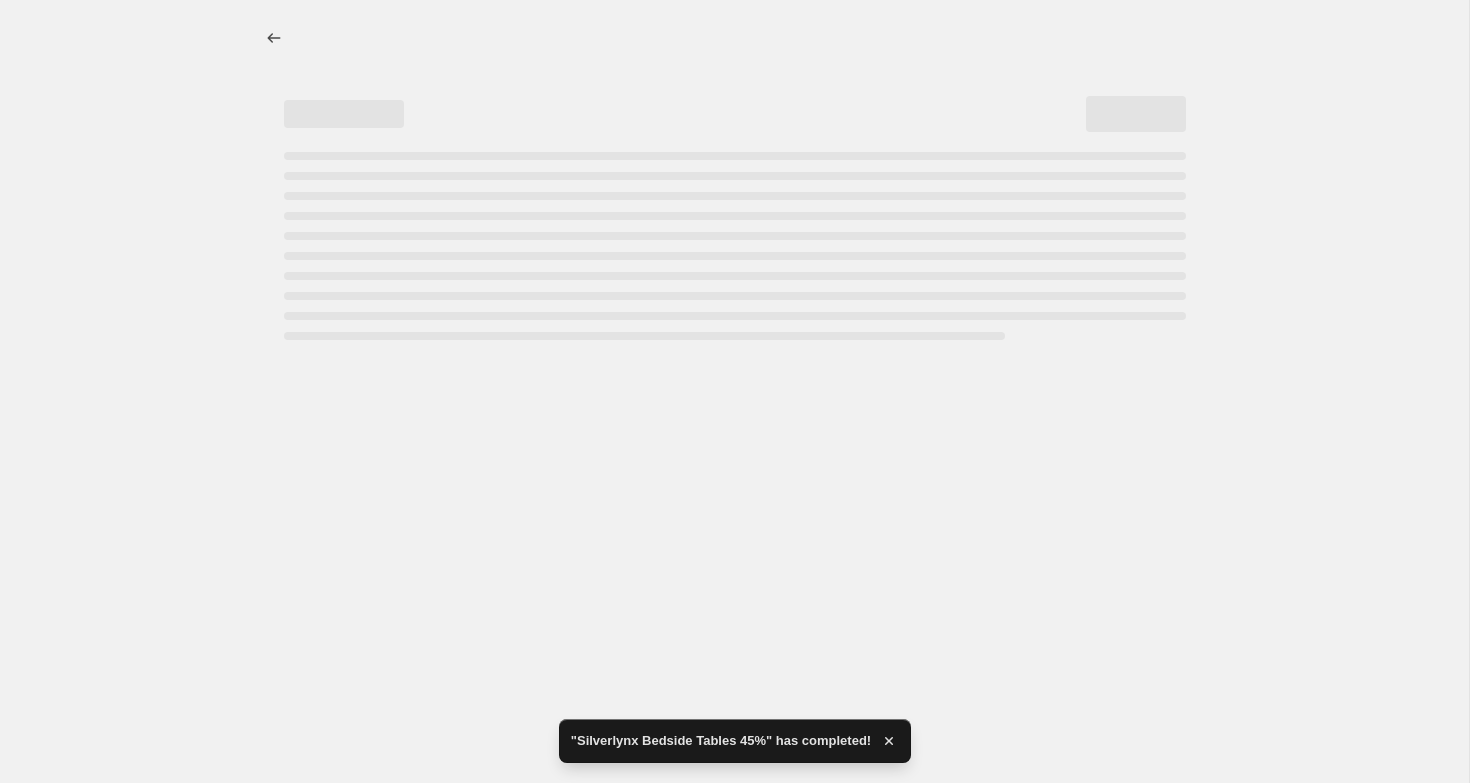 select on "pc" 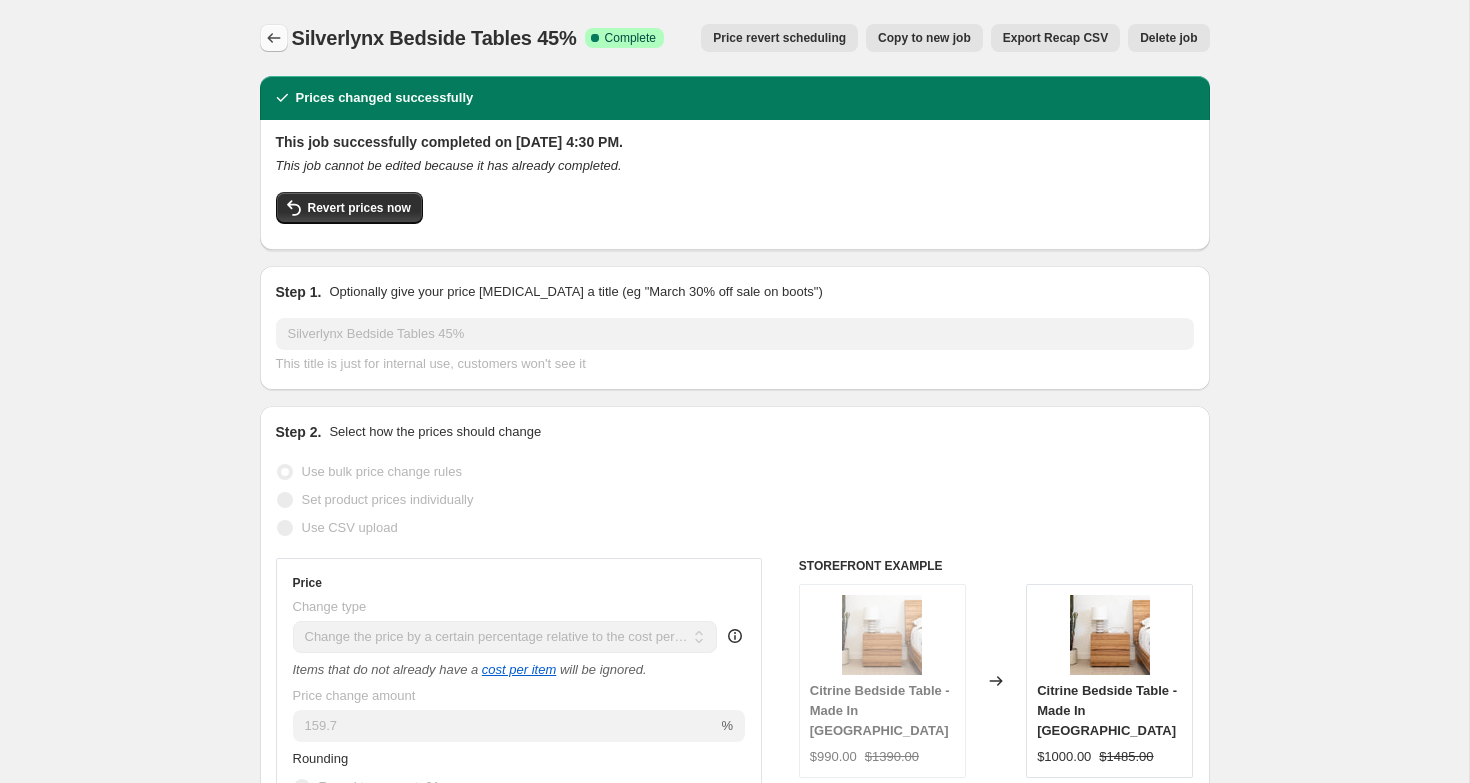 click 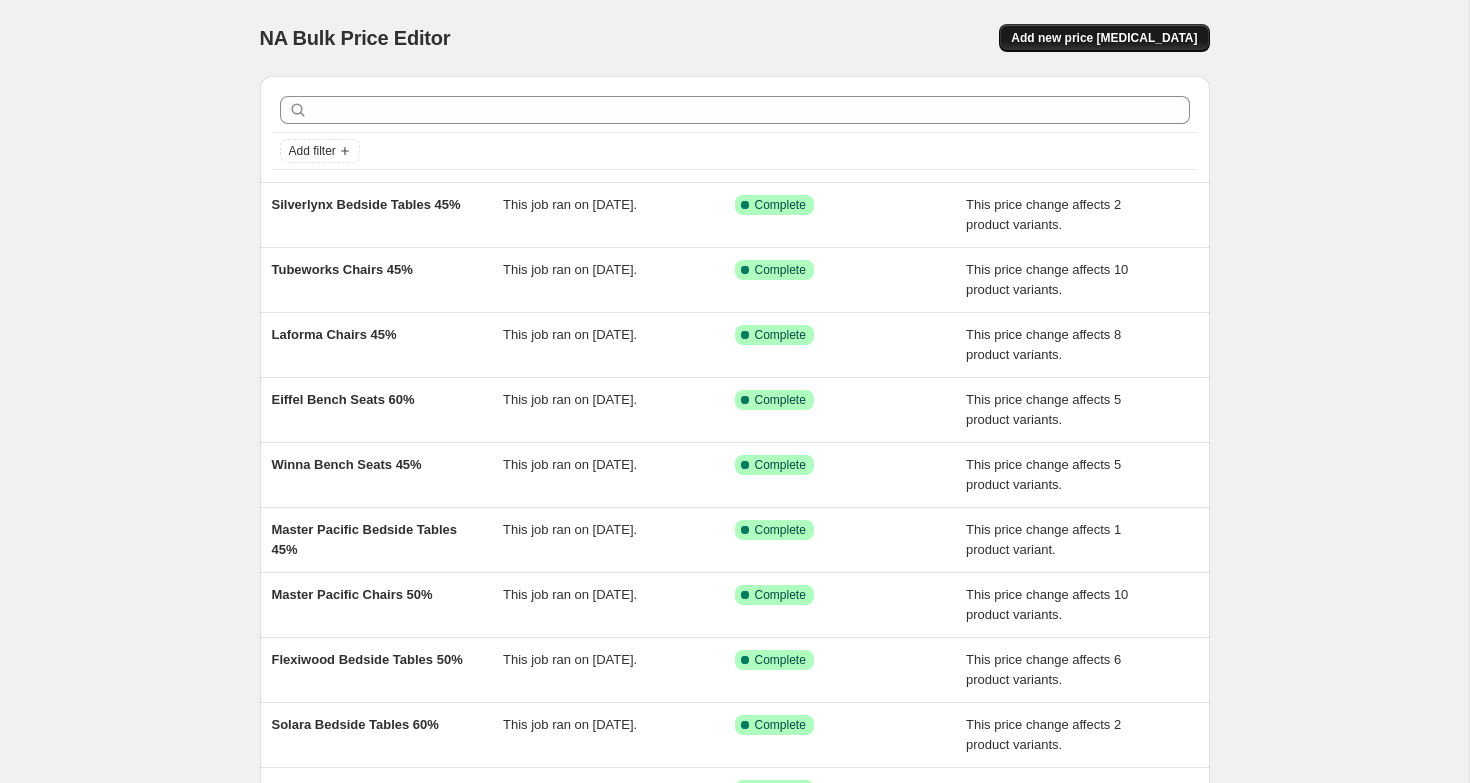 click on "Add new price [MEDICAL_DATA]" at bounding box center (1104, 38) 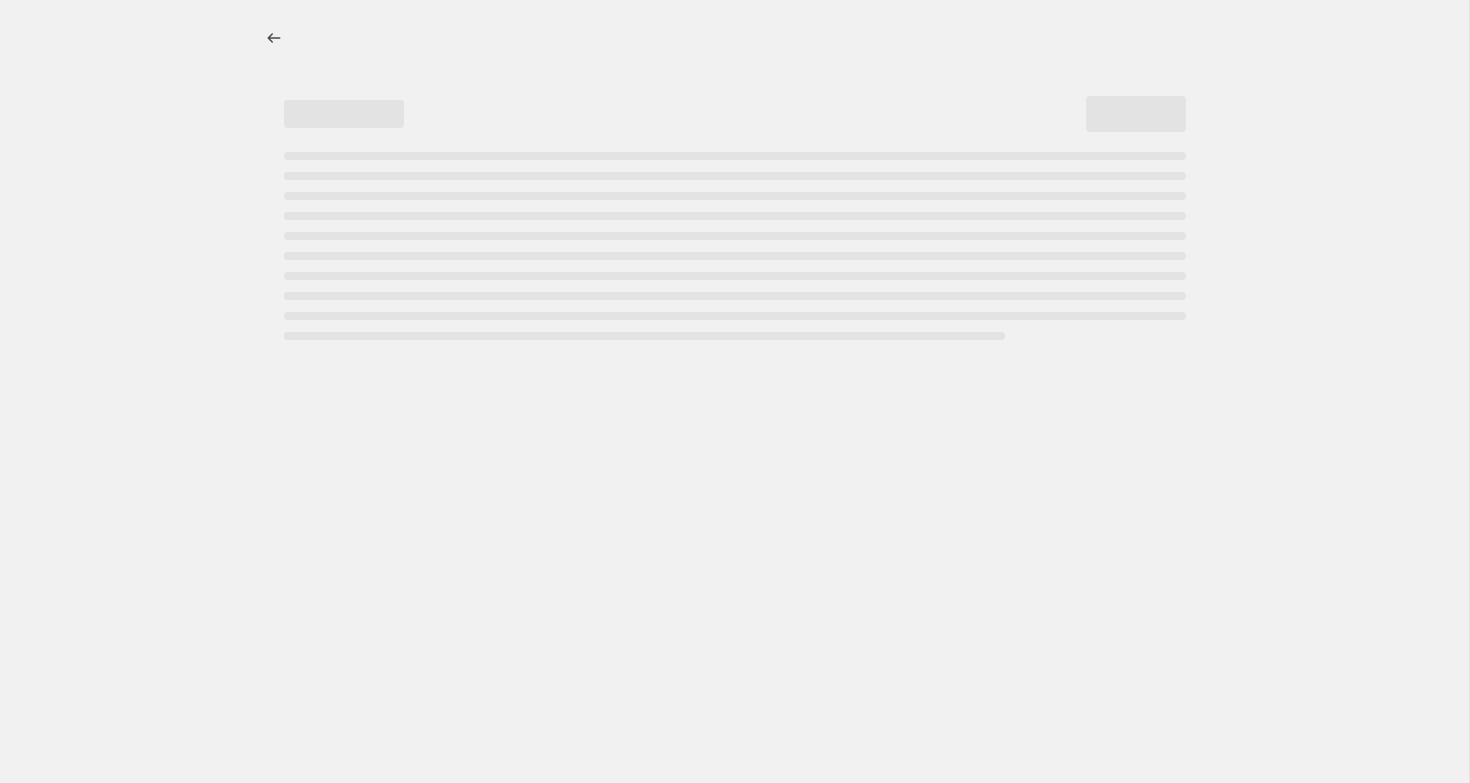 select on "percentage" 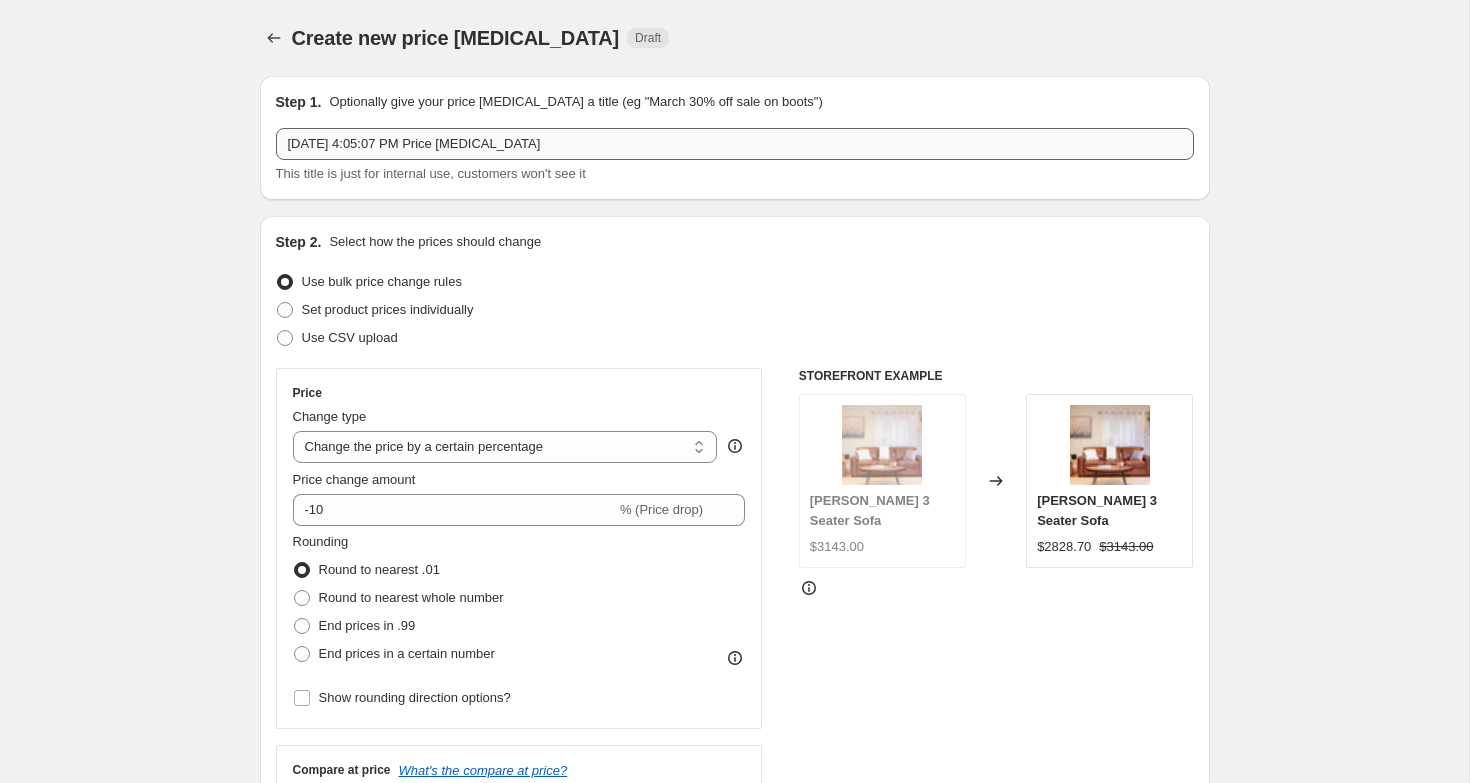 click on "[DATE] 4:05:07 PM Price [MEDICAL_DATA]" at bounding box center [735, 144] 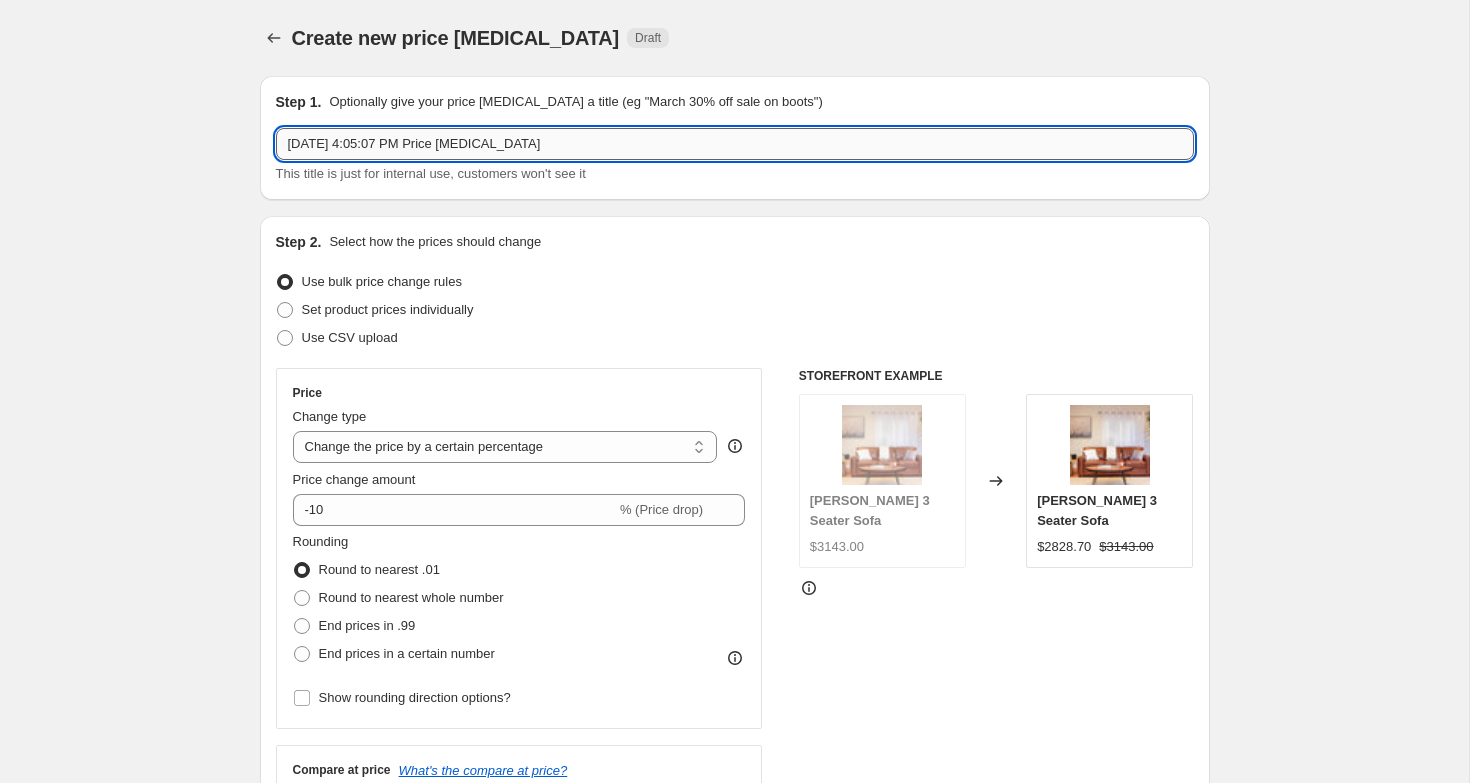 click on "[DATE] 4:05:07 PM Price [MEDICAL_DATA]" at bounding box center (735, 144) 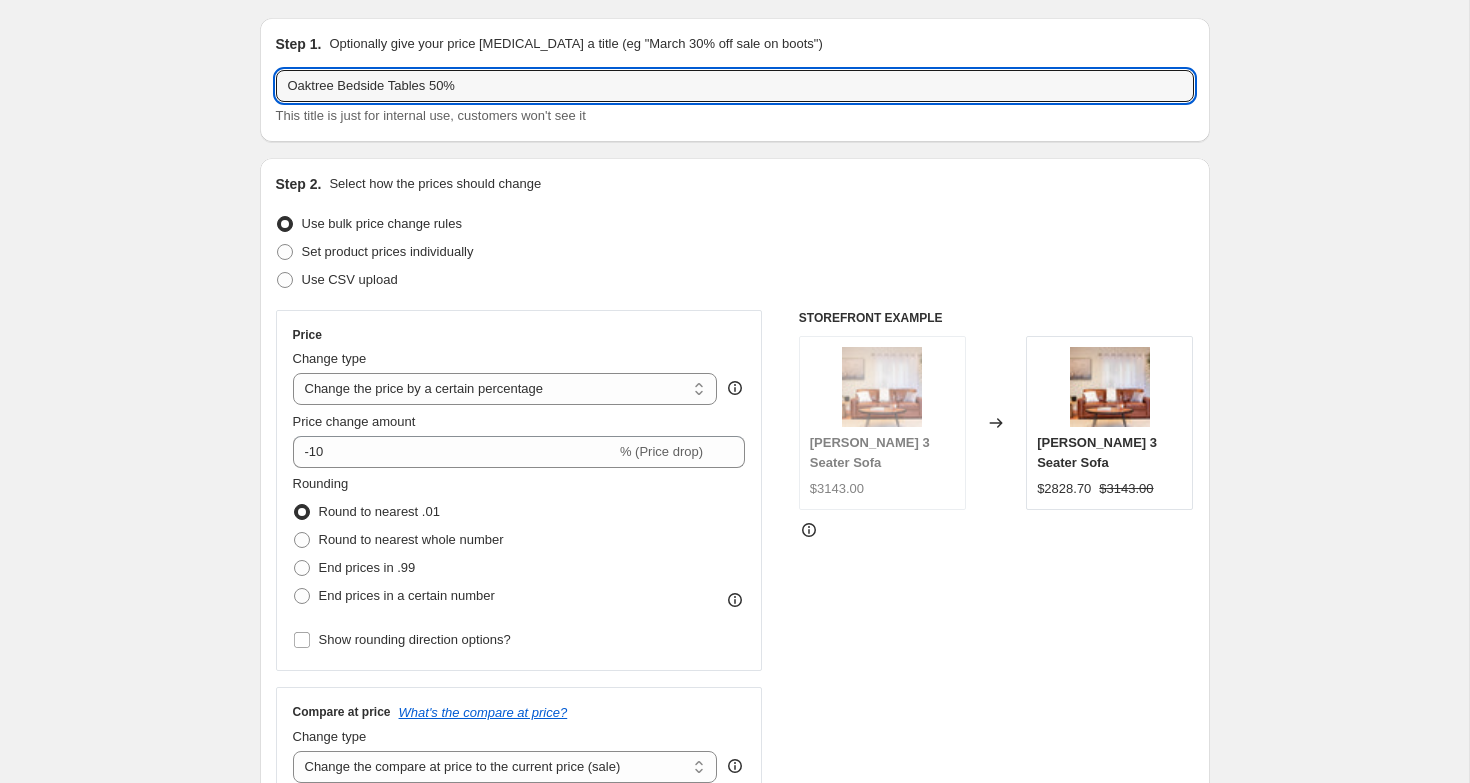 scroll, scrollTop: 152, scrollLeft: 0, axis: vertical 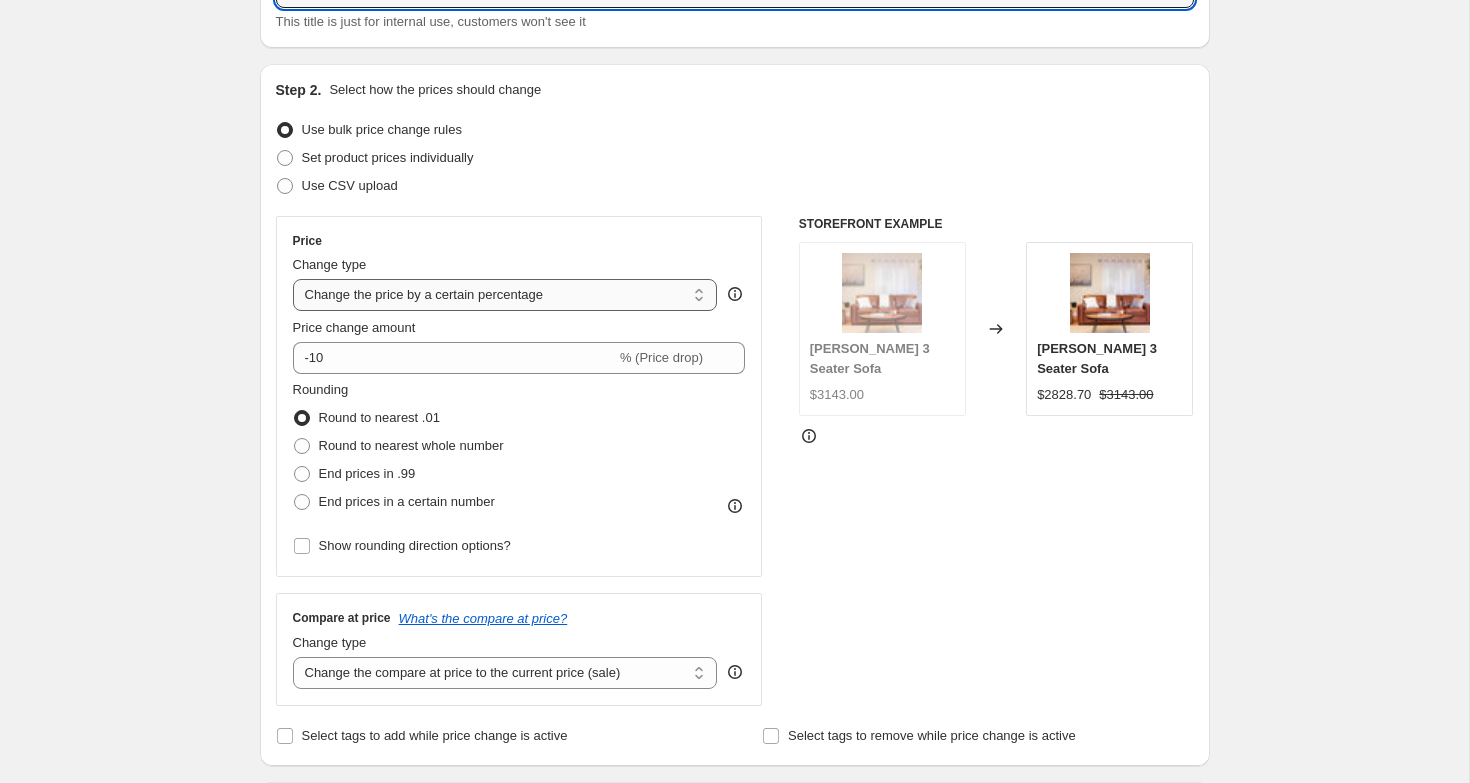 type on "Oaktree Bedside Tables 50%" 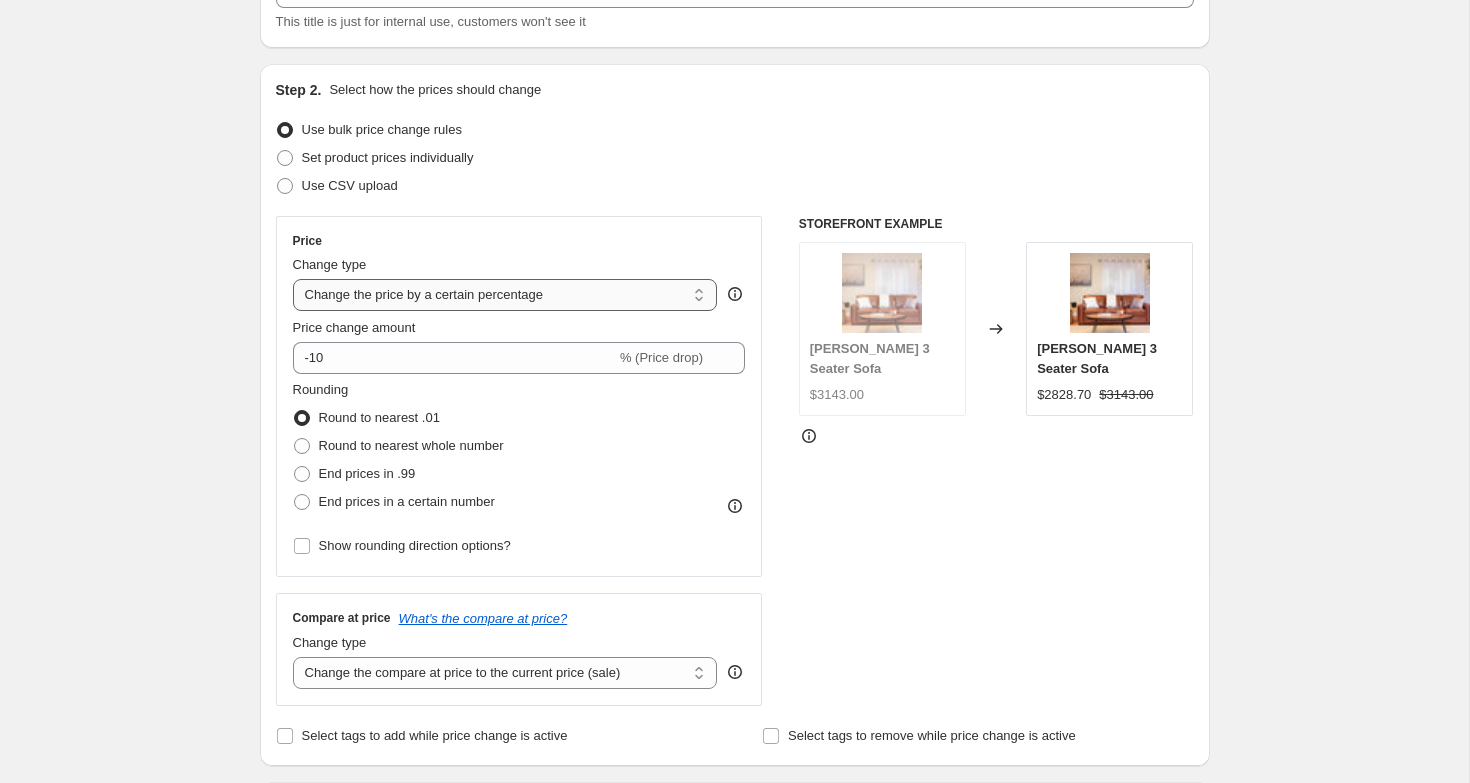 select on "pc" 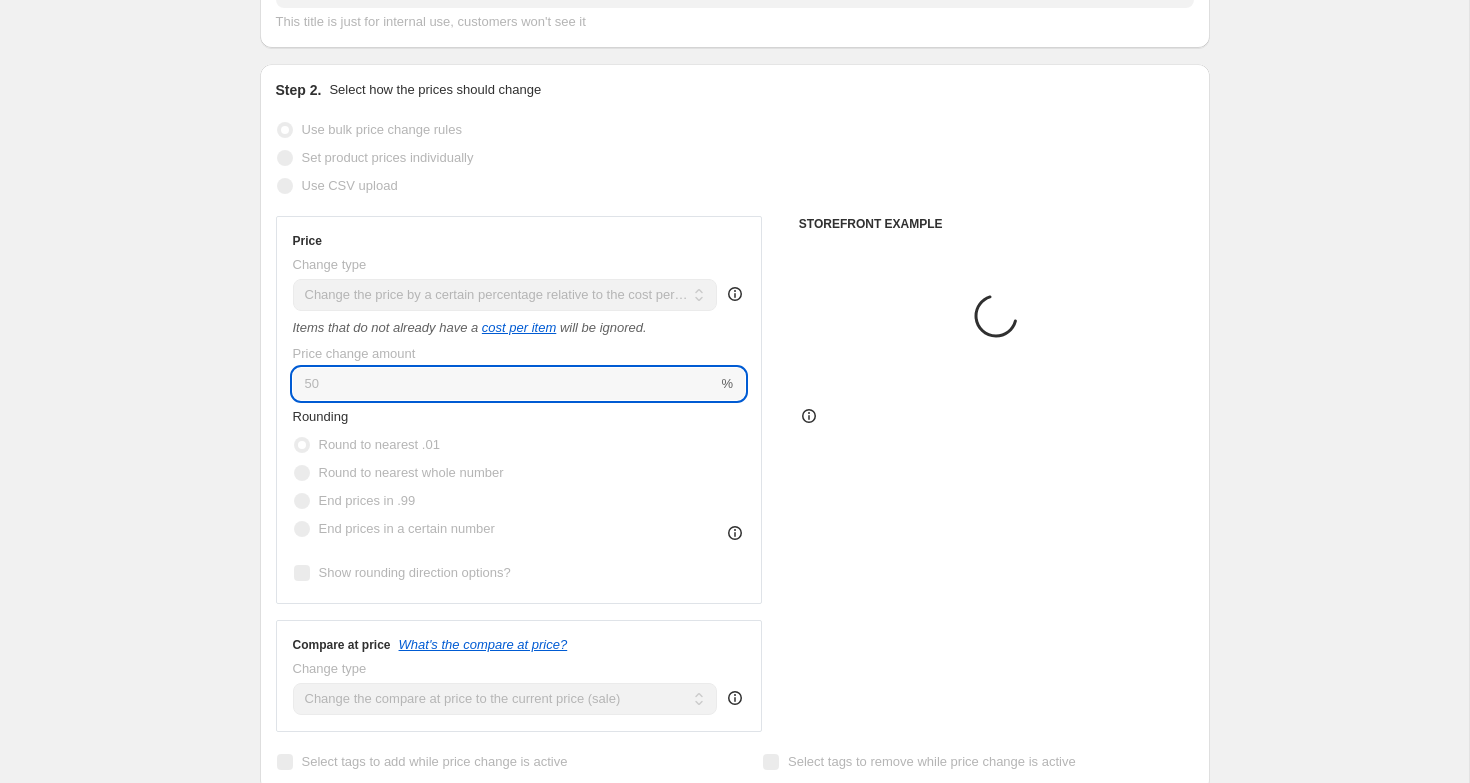 click on "50" at bounding box center (505, 384) 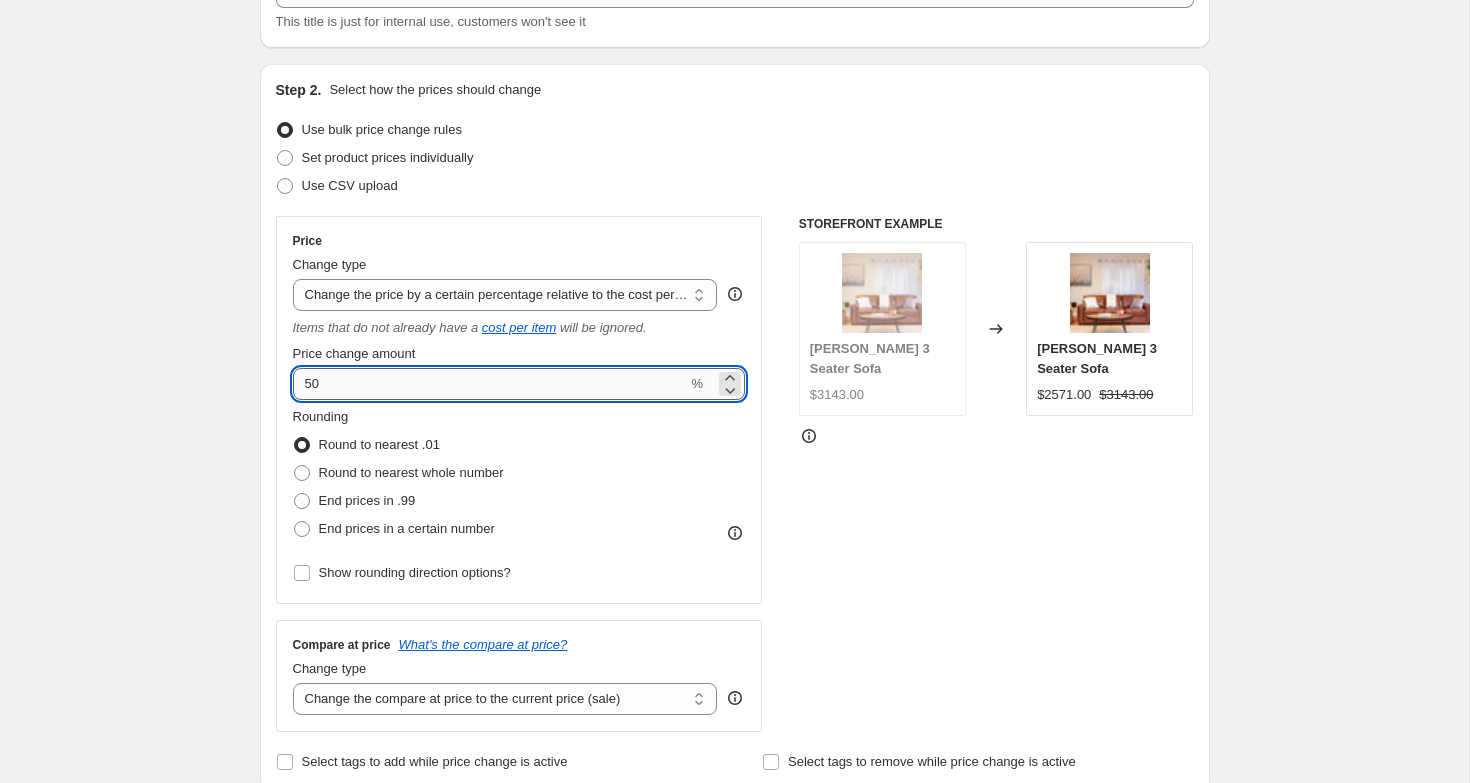 type on "5" 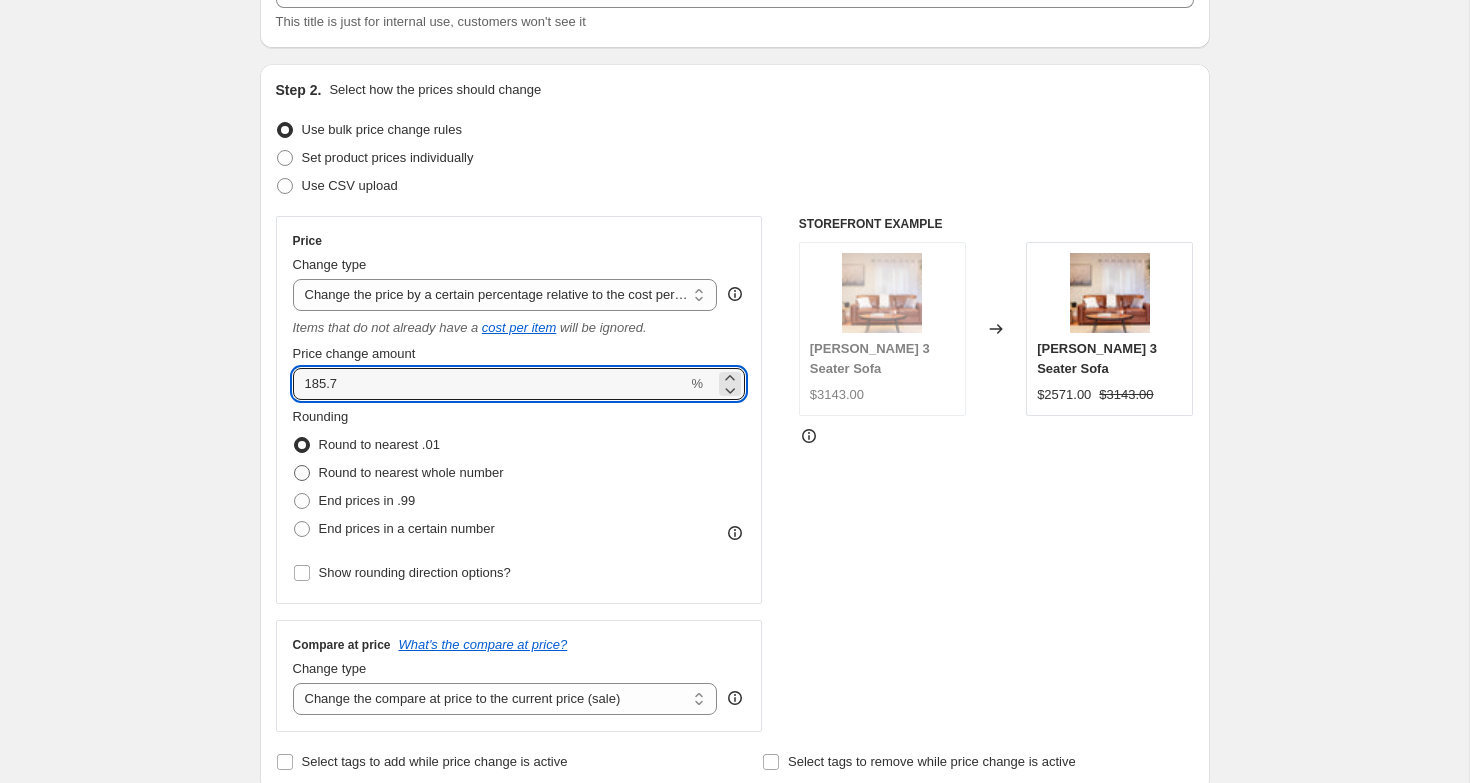 type on "185.7" 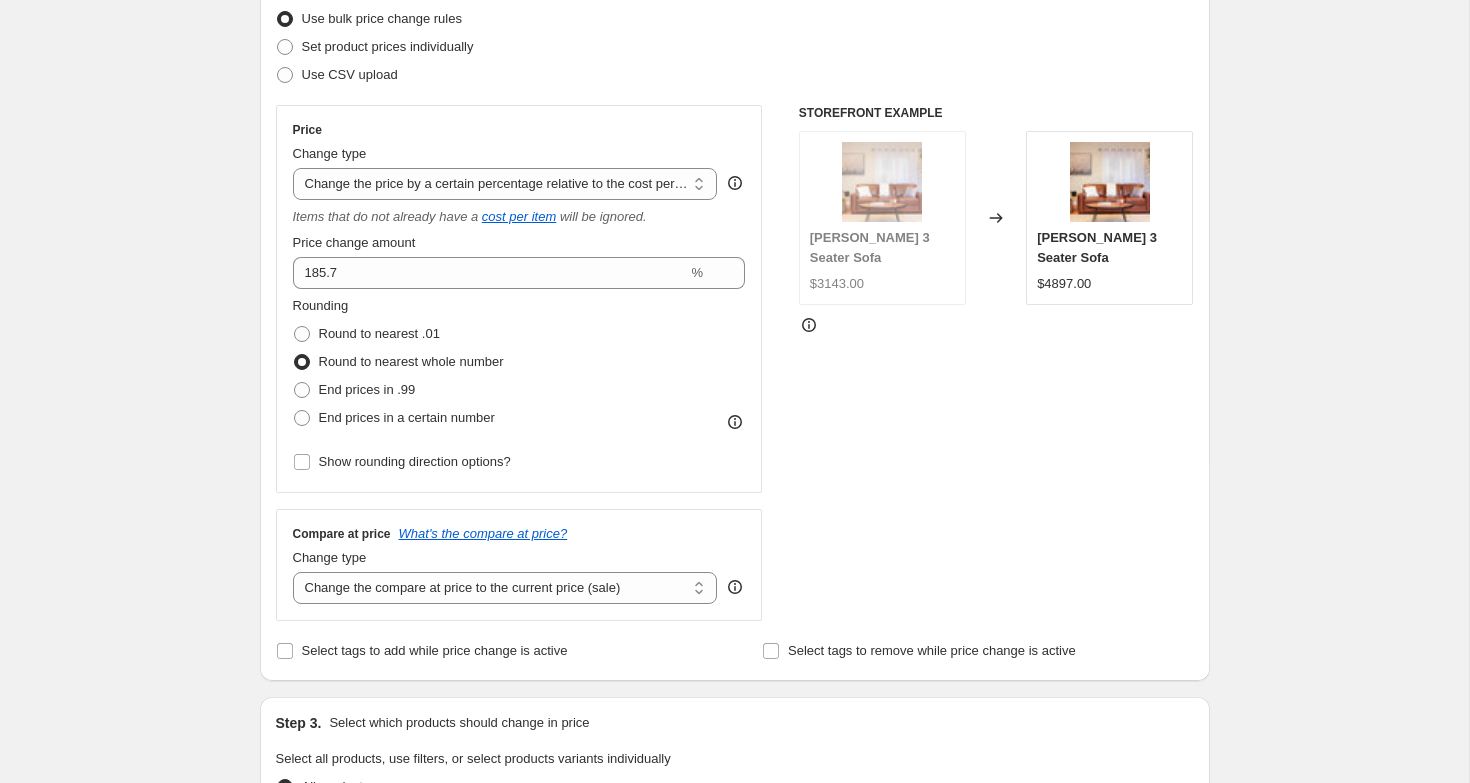 scroll, scrollTop: 269, scrollLeft: 0, axis: vertical 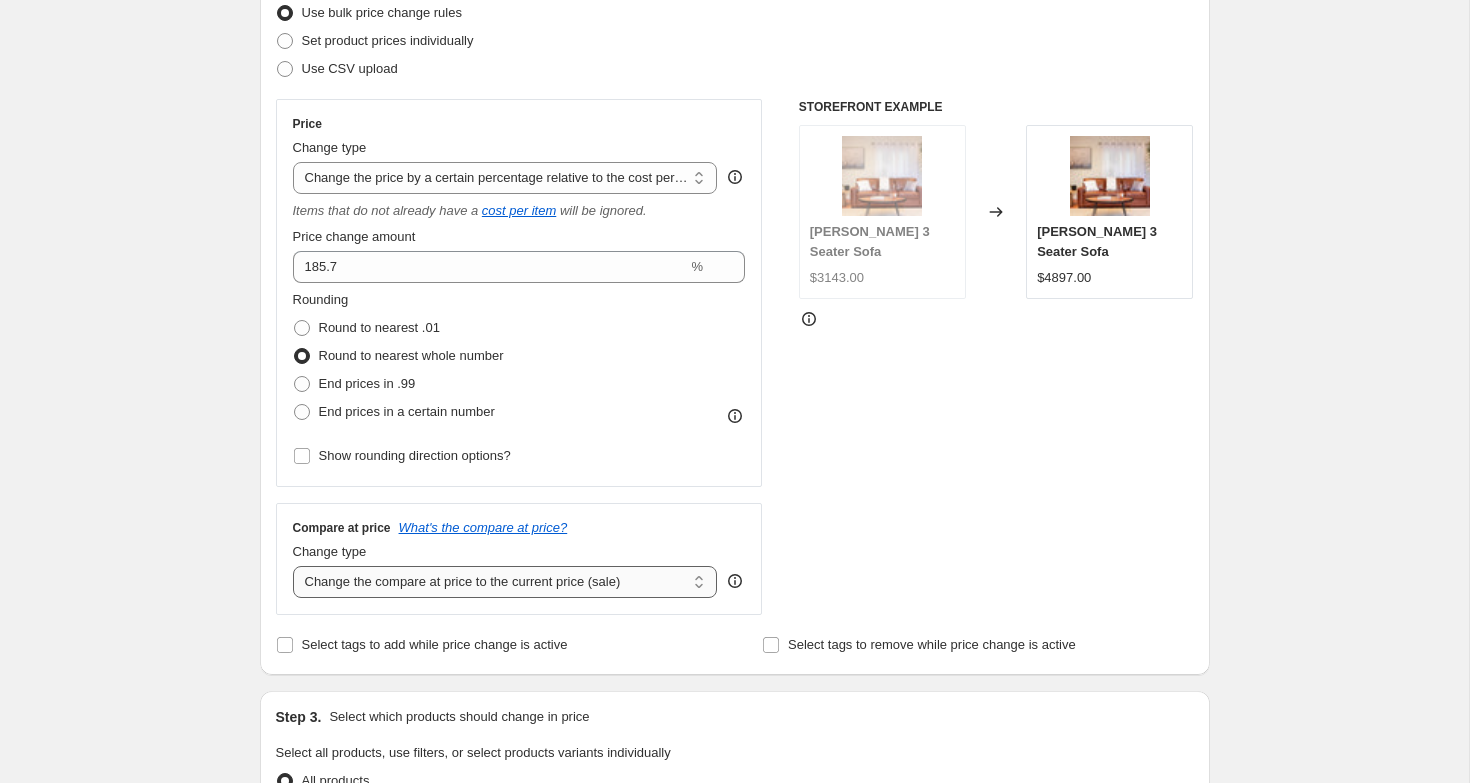 click on "Change the compare at price to the current price (sale) Change the compare at price to a certain amount Change the compare at price by a certain amount Change the compare at price by a certain percentage Change the compare at price by a certain amount relative to the actual price Change the compare at price by a certain percentage relative to the actual price Don't change the compare at price Remove the compare at price" at bounding box center [505, 582] 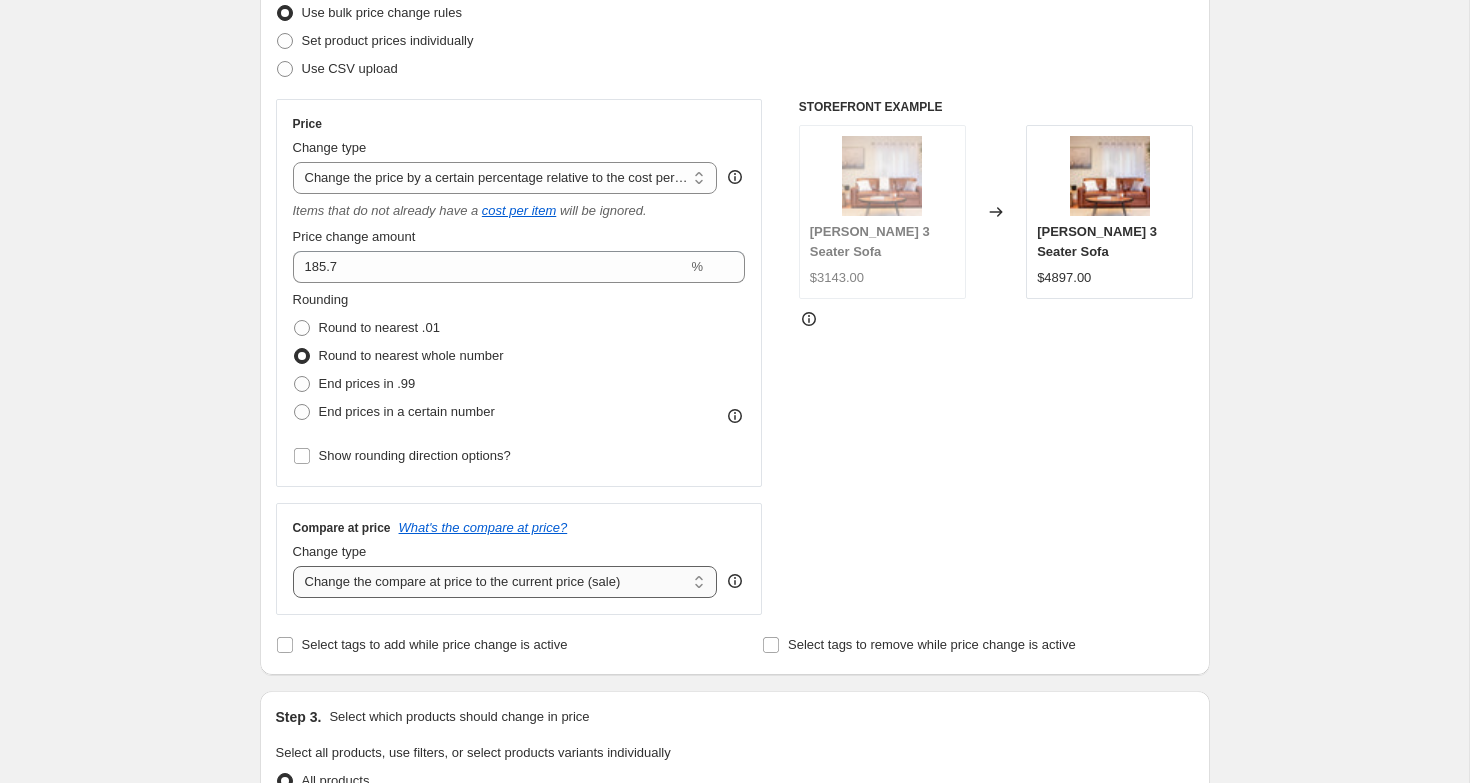 select on "pp" 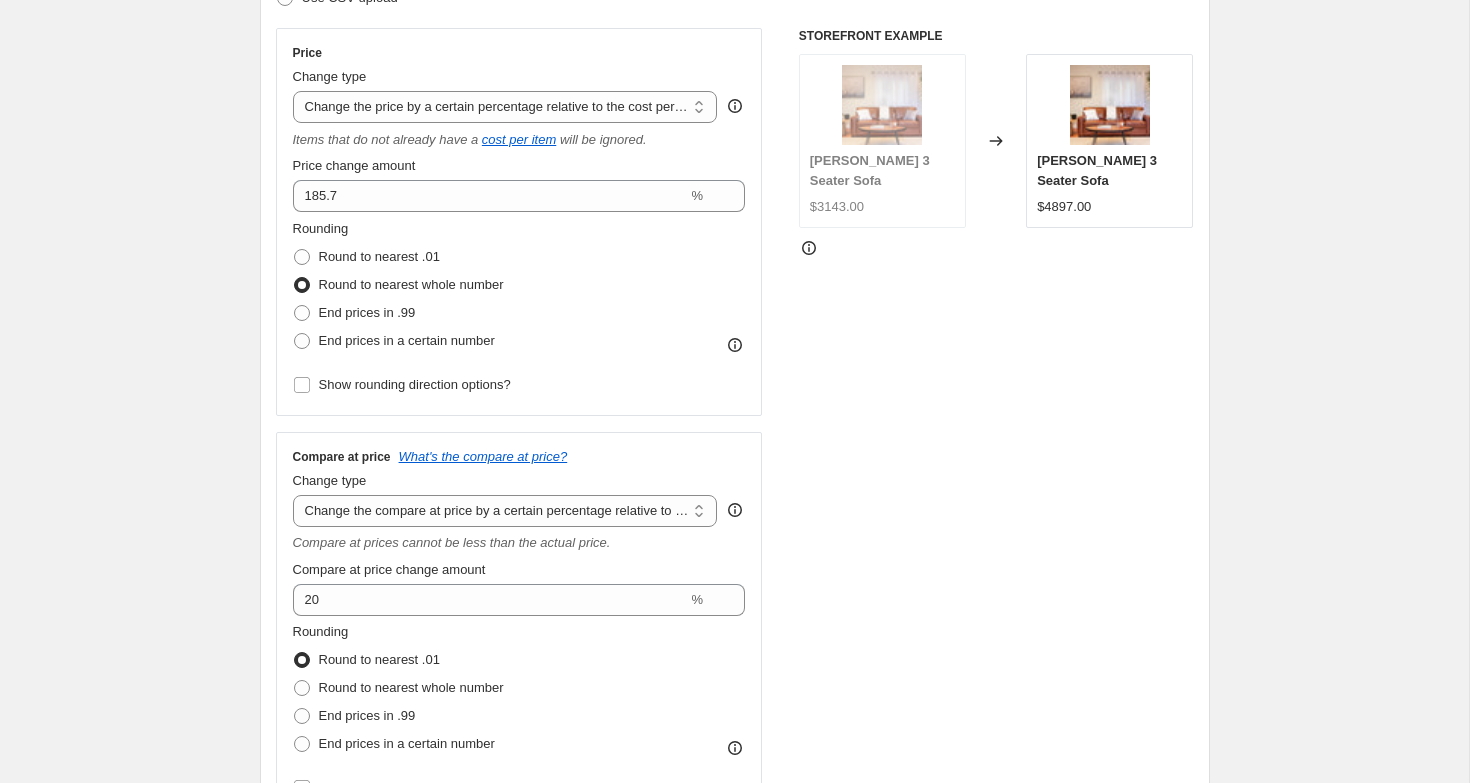 scroll, scrollTop: 346, scrollLeft: 0, axis: vertical 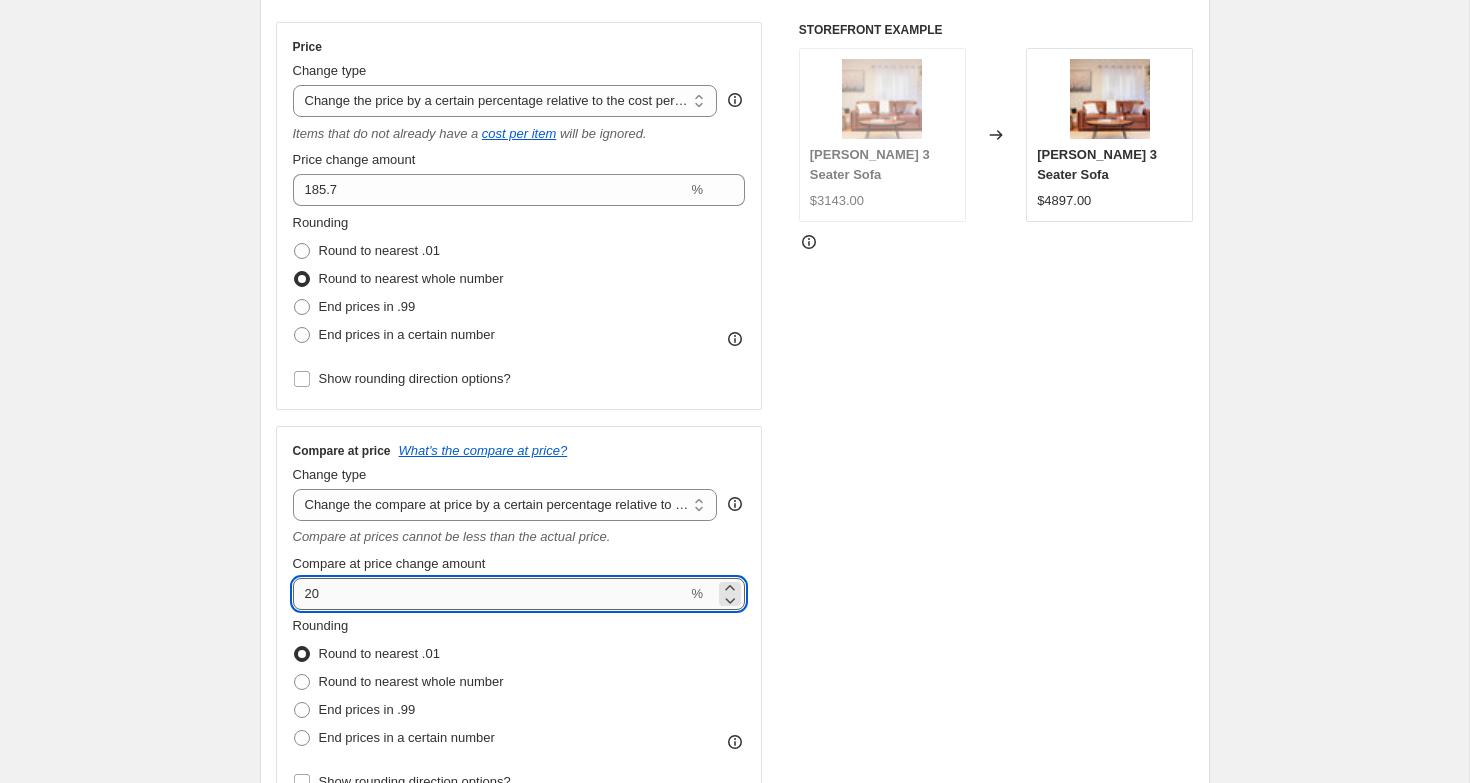 click on "20" at bounding box center [490, 594] 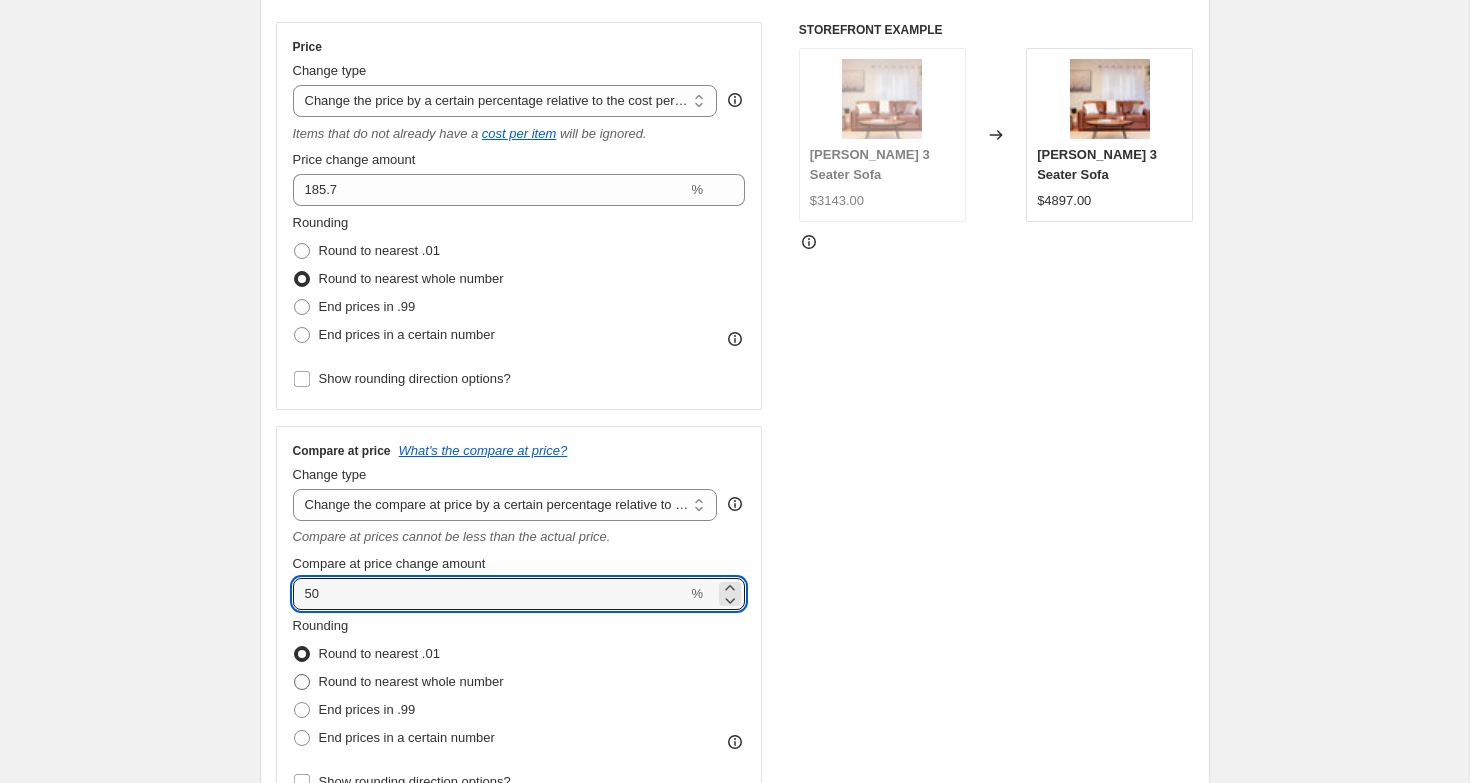 type on "50" 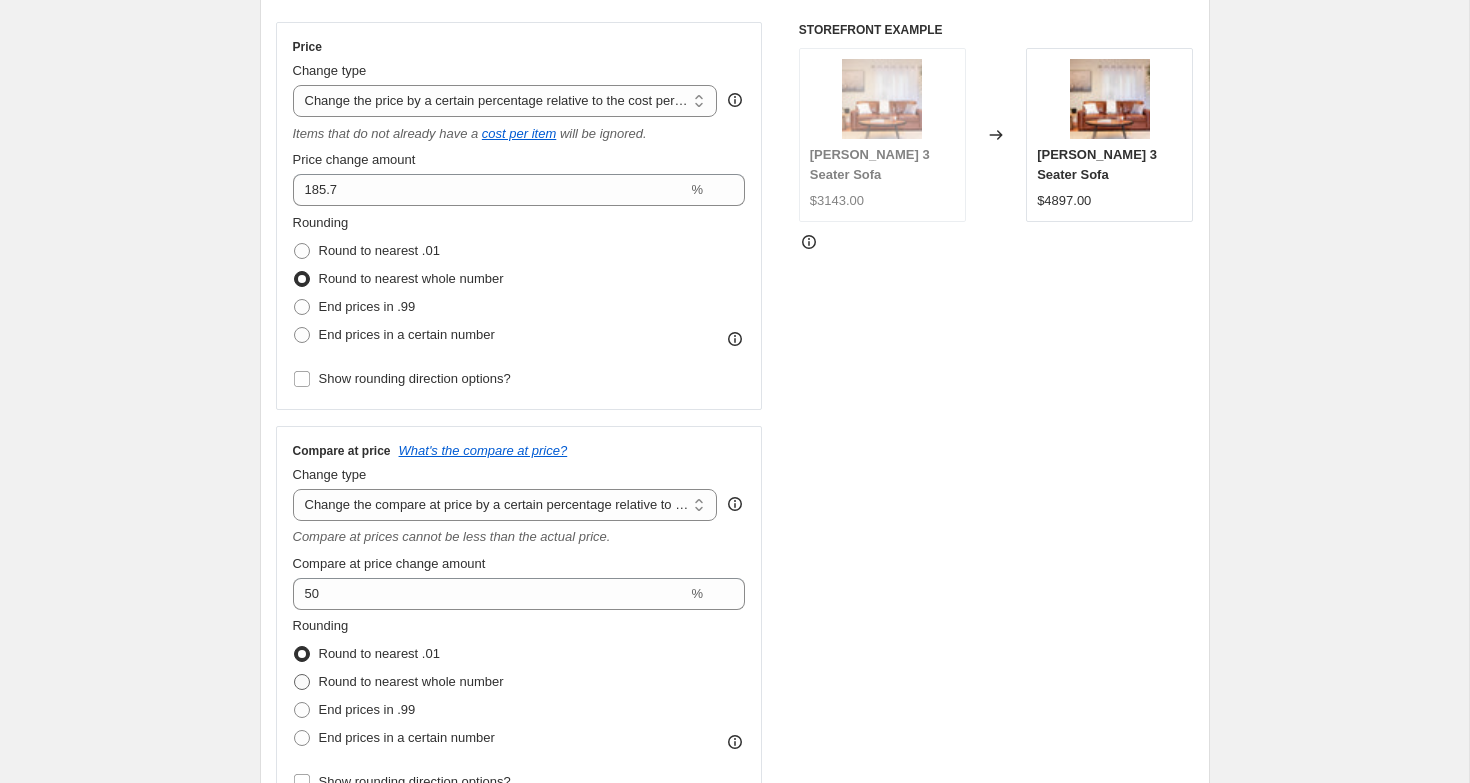 click on "Round to nearest whole number" at bounding box center (411, 681) 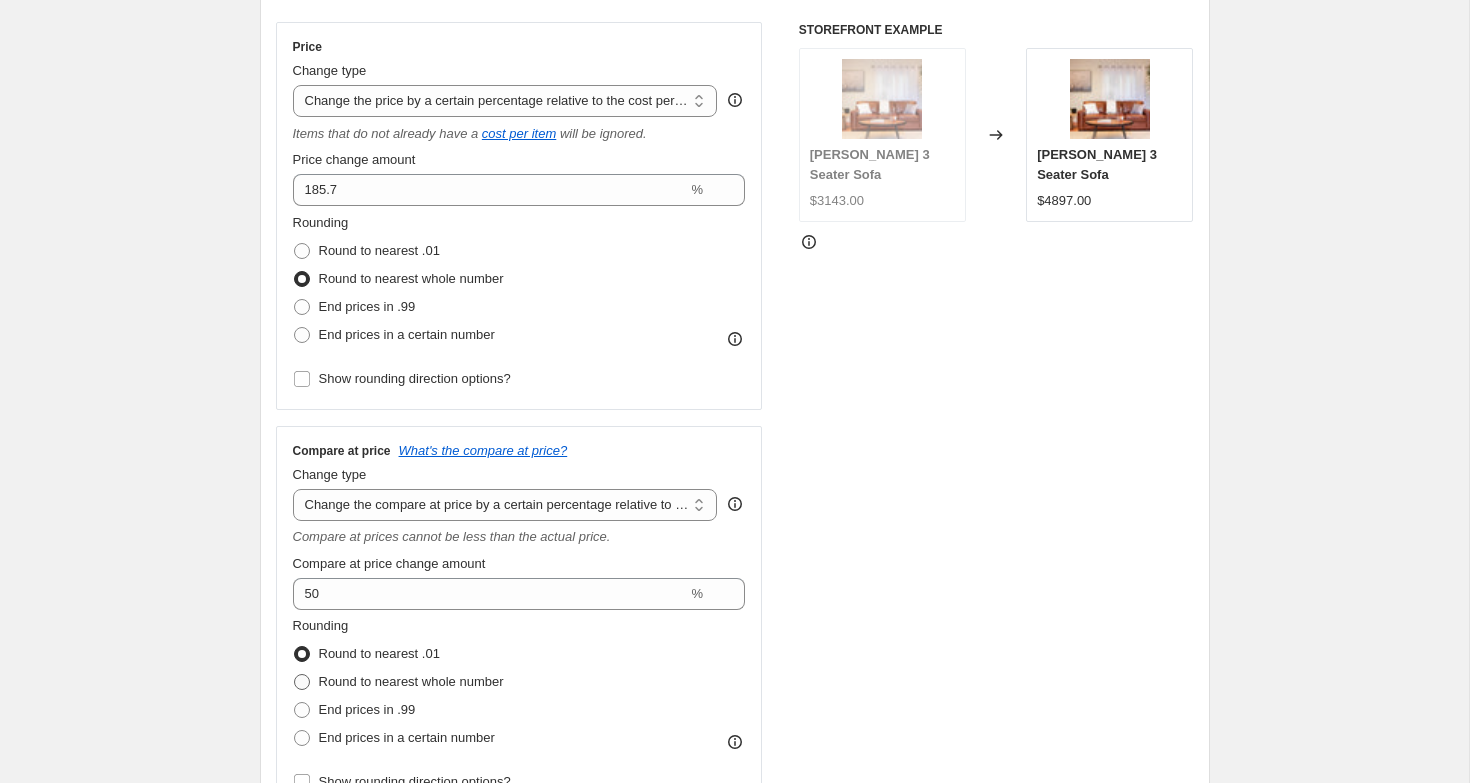 radio on "true" 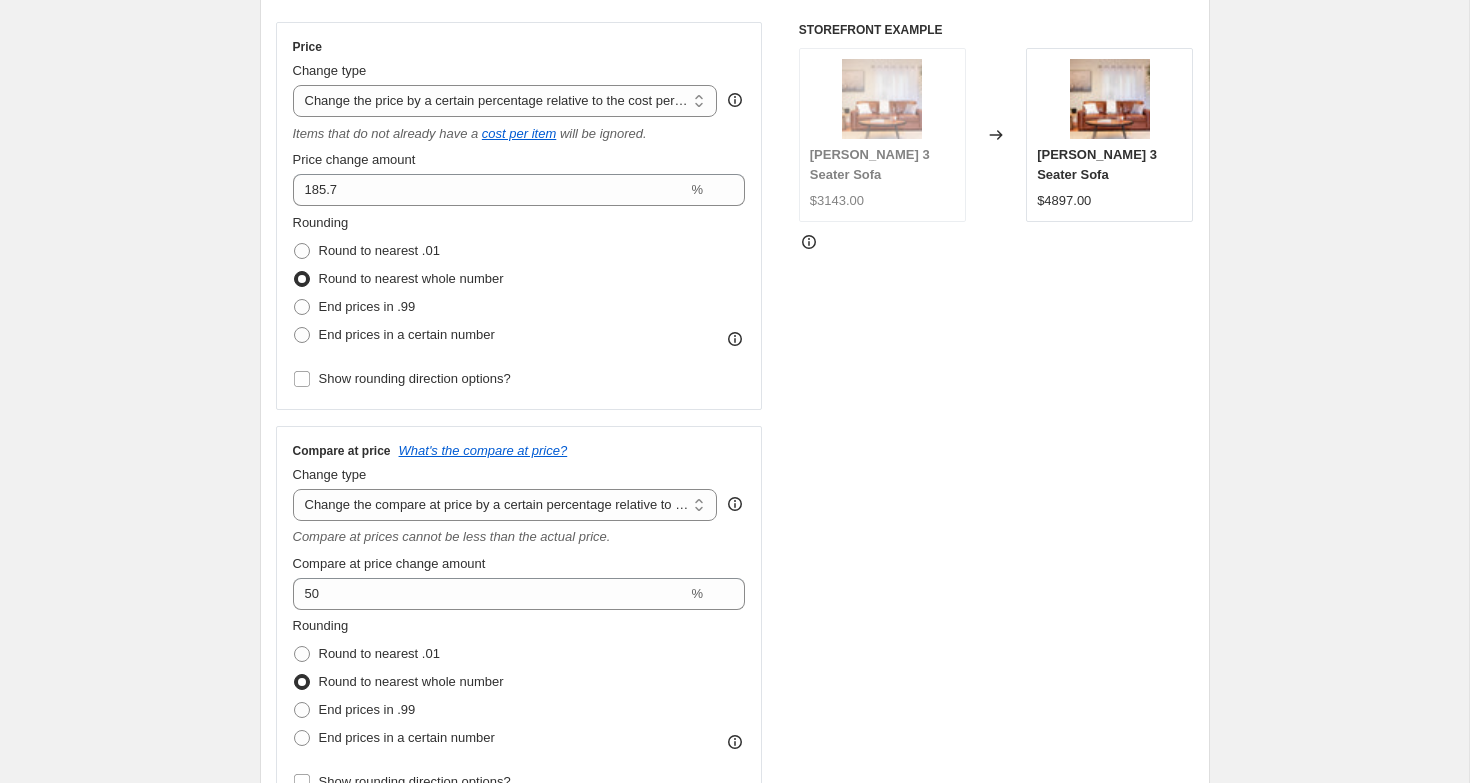 click on "Create new price [MEDICAL_DATA]. This page is ready Create new price [MEDICAL_DATA] Draft Step 1. Optionally give your price [MEDICAL_DATA] a title (eg "March 30% off sale on boots") Oaktree Bedside Tables 50% This title is just for internal use, customers won't see it Step 2. Select how the prices should change Use bulk price change rules Set product prices individually Use CSV upload Price Change type Change the price to a certain amount Change the price by a certain amount Change the price by a certain percentage Change the price to the current compare at price (price before sale) Change the price by a certain amount relative to the compare at price Change the price by a certain percentage relative to the compare at price Don't change the price Change the price by a certain percentage relative to the cost per item Change price to certain cost margin Change the price by a certain percentage relative to the cost per item Items that do not already have a   cost per item   will be ignored. Price change amount 185.7 % 50 %" at bounding box center (734, 817) 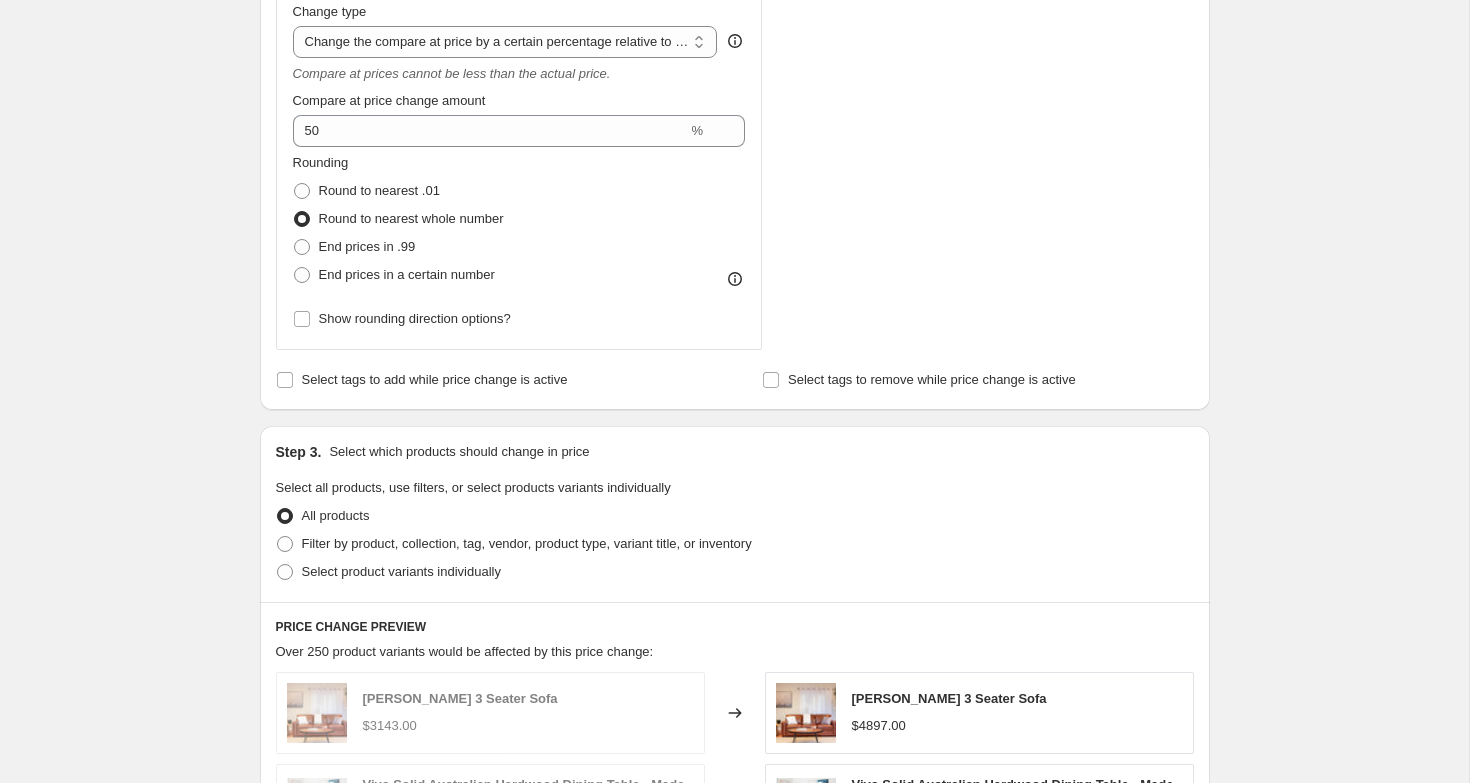 scroll, scrollTop: 832, scrollLeft: 0, axis: vertical 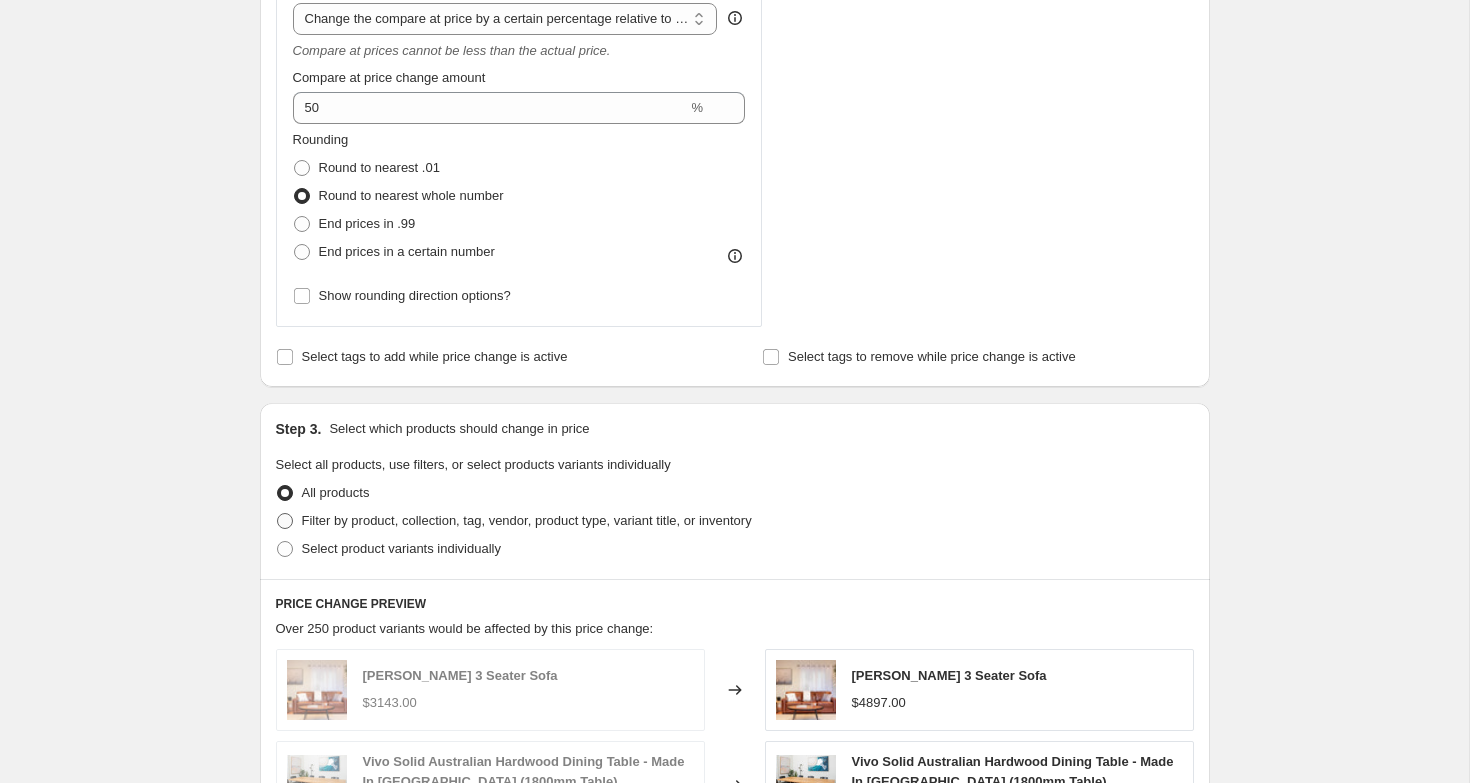 click on "Filter by product, collection, tag, vendor, product type, variant title, or inventory" at bounding box center [527, 520] 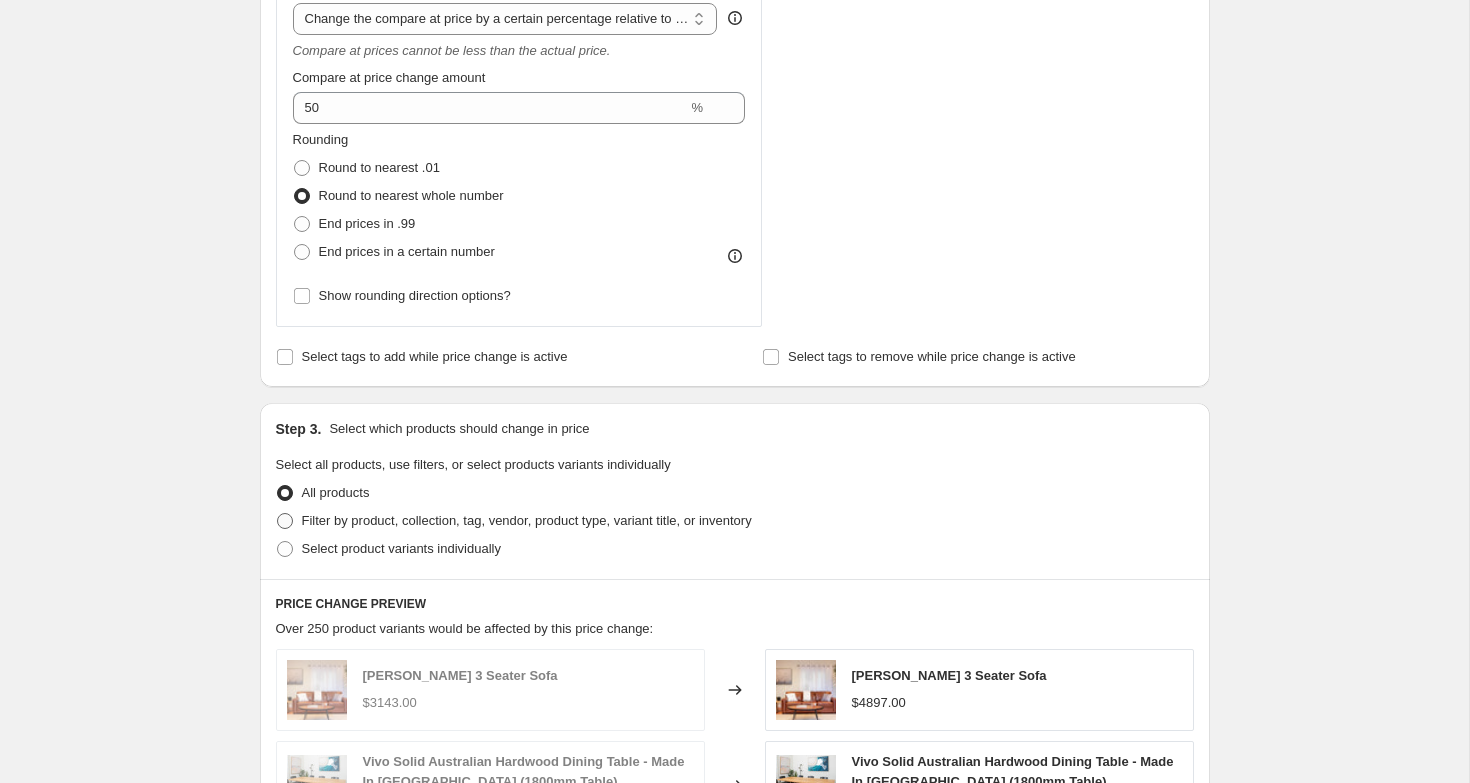 type 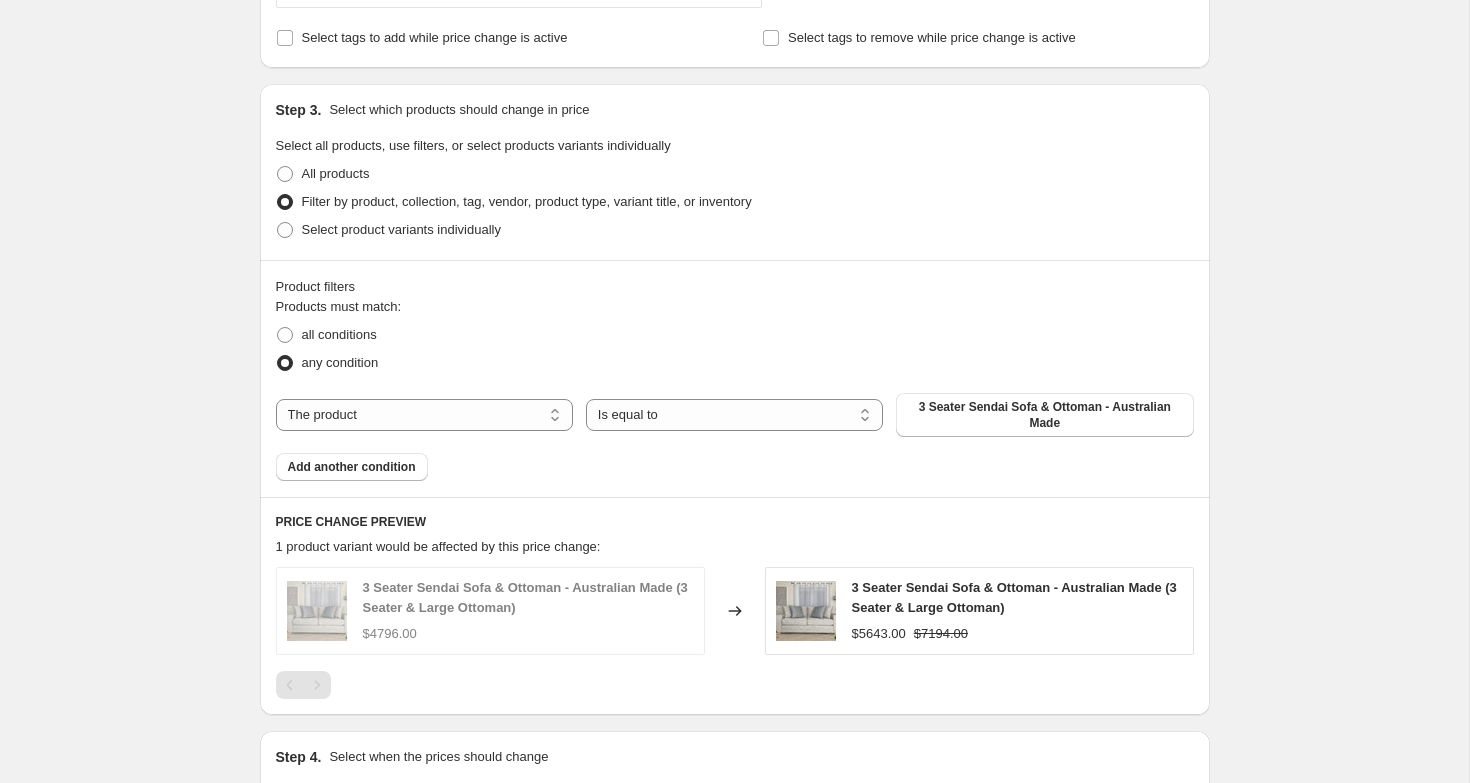 scroll, scrollTop: 1152, scrollLeft: 0, axis: vertical 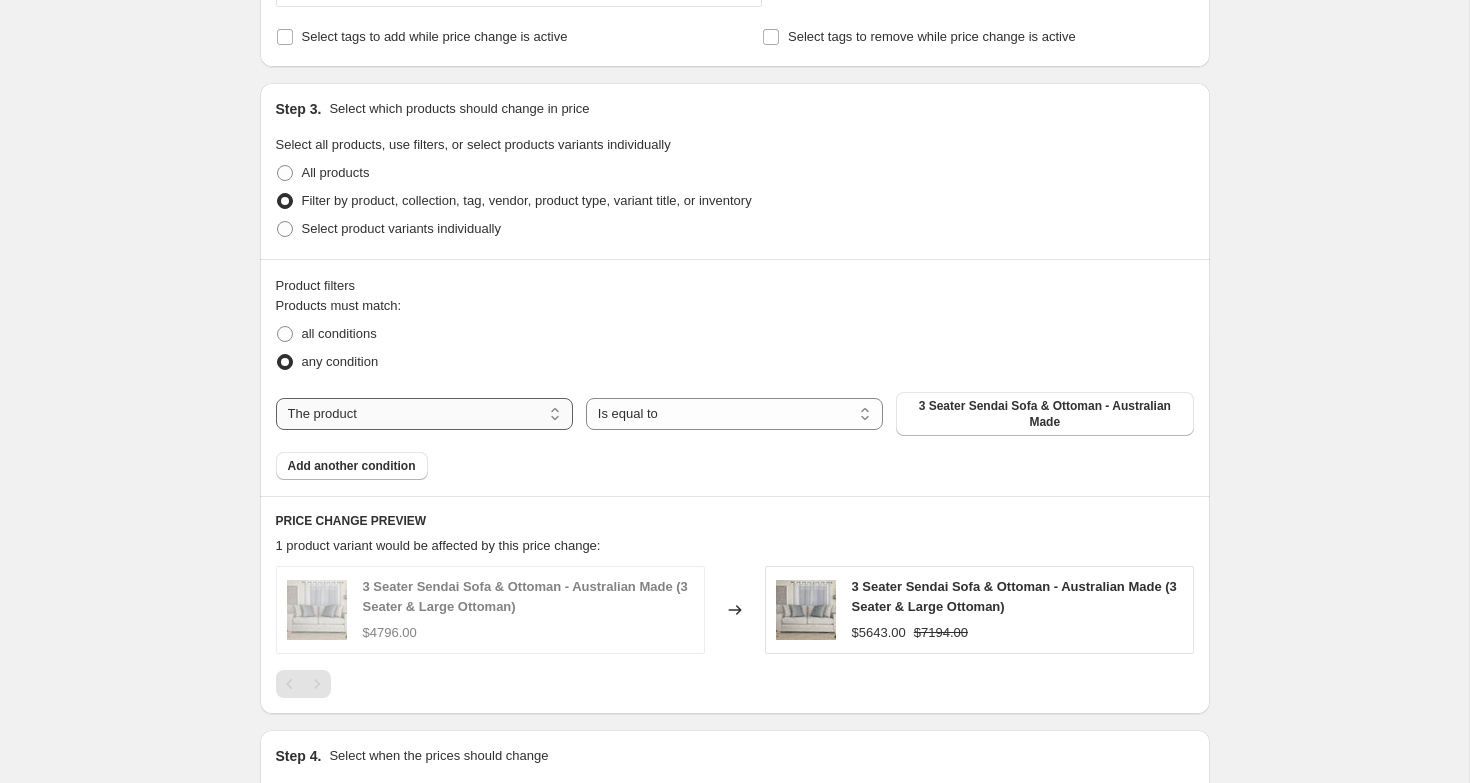 click on "The product The product's collection The product's tag The product's vendor The product's type The product's status The variant's title Inventory quantity" at bounding box center [424, 414] 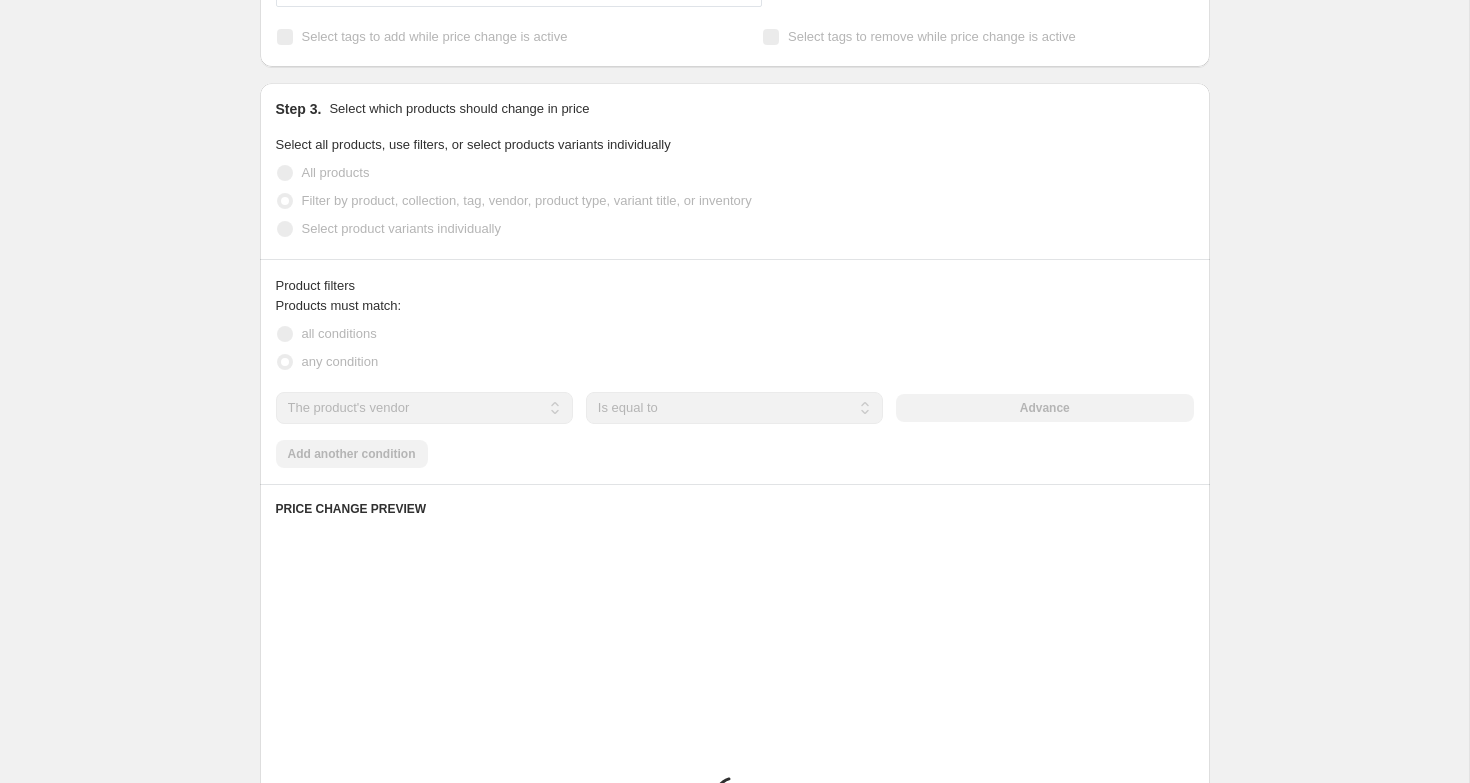 click on "Advance" at bounding box center (1044, 408) 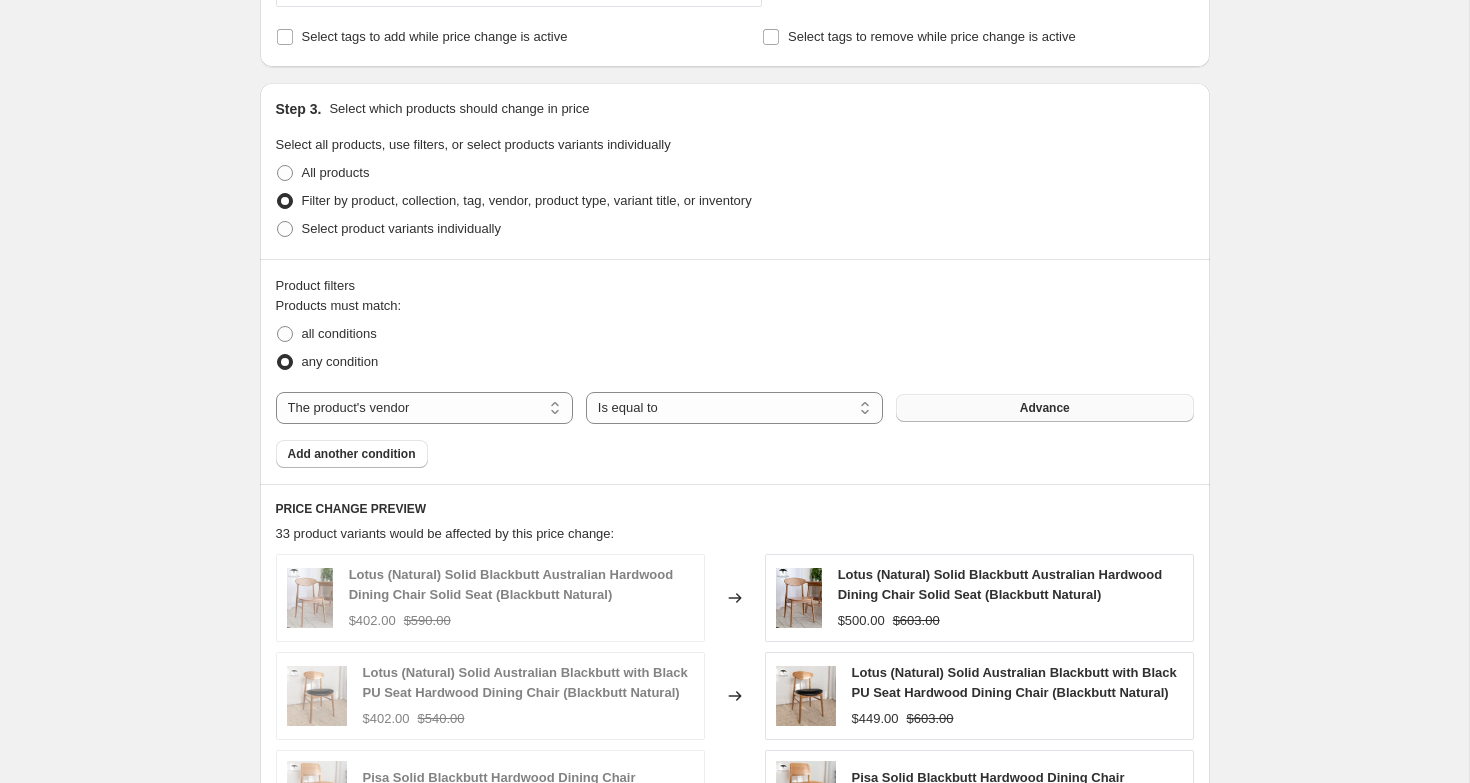 click on "Advance" at bounding box center [1044, 408] 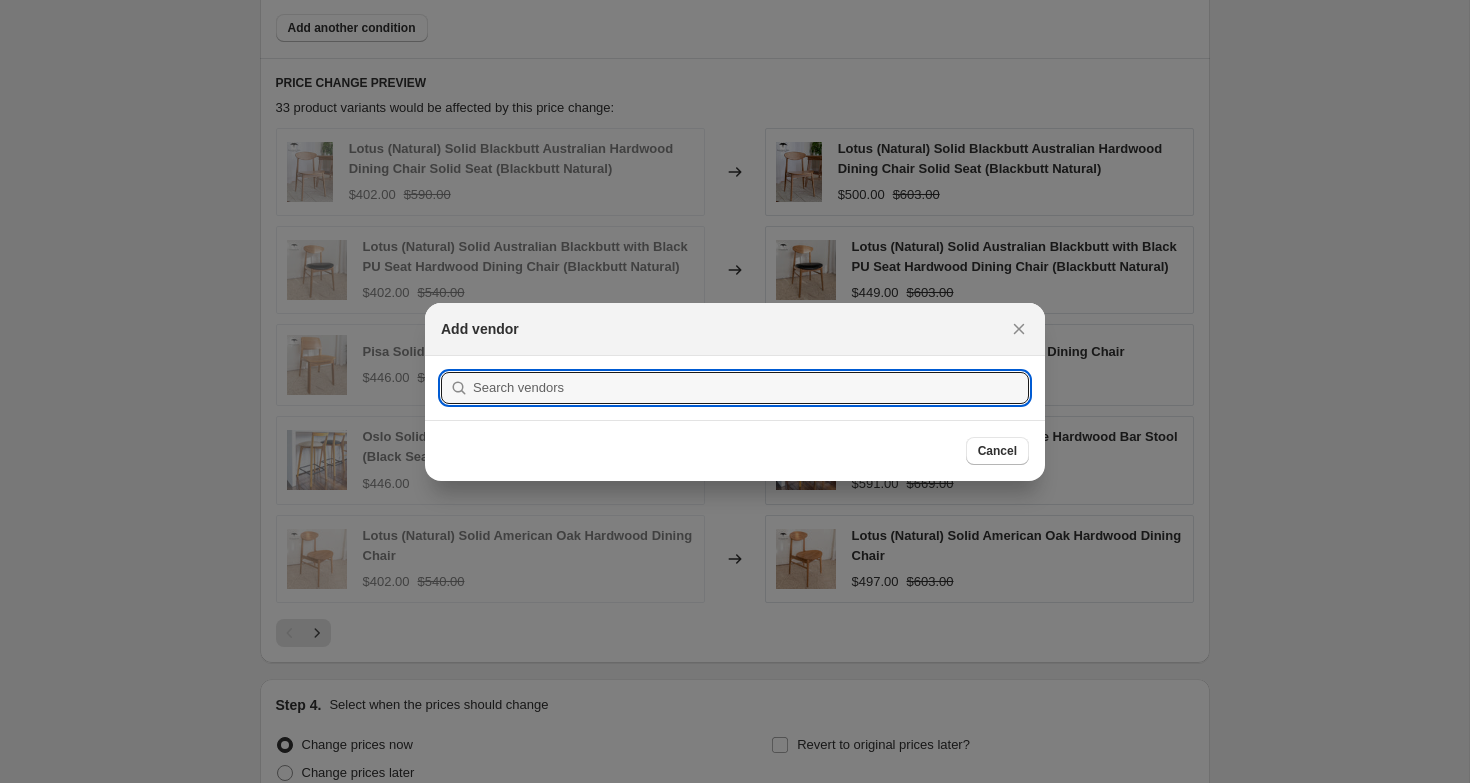 scroll, scrollTop: 1152, scrollLeft: 0, axis: vertical 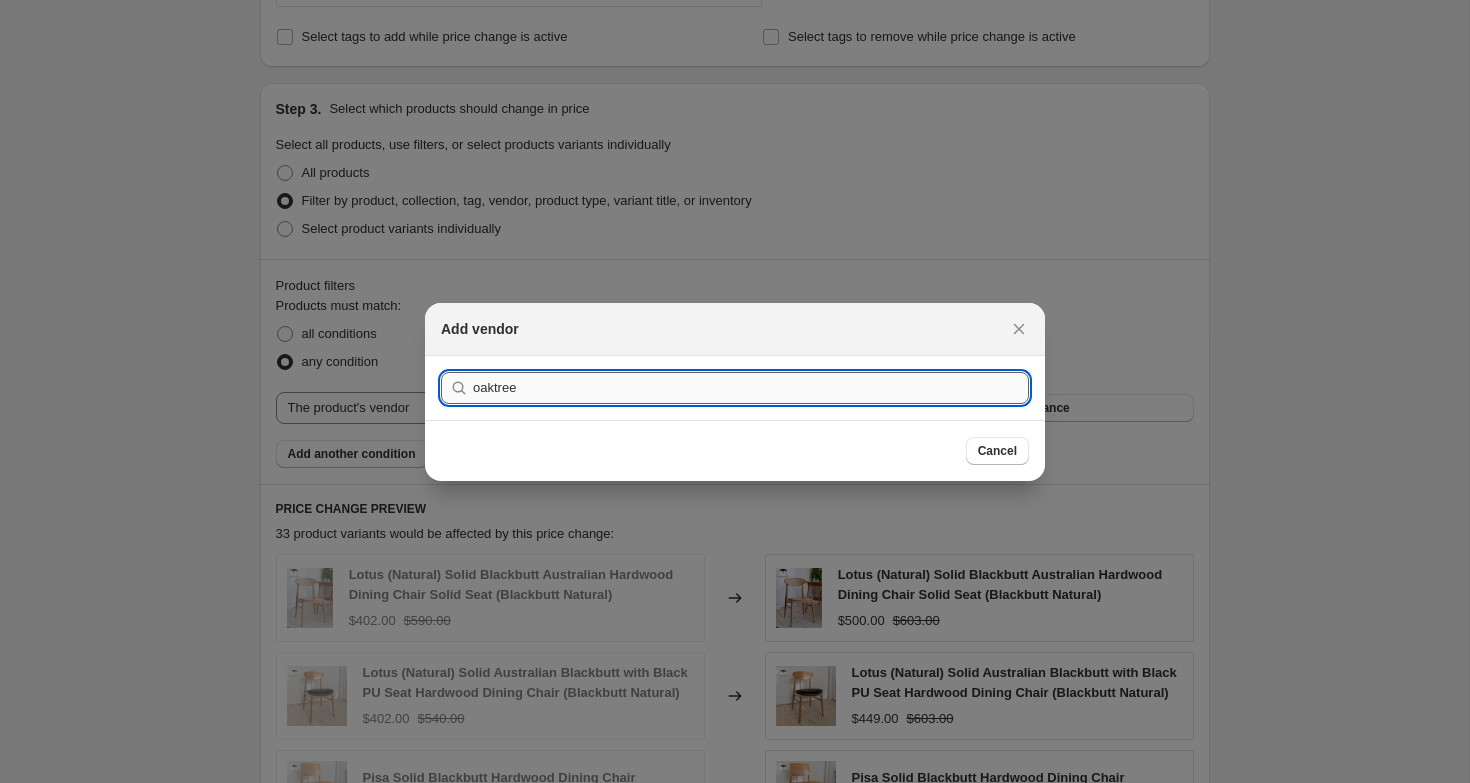 click on "Submit" at bounding box center (469, 366) 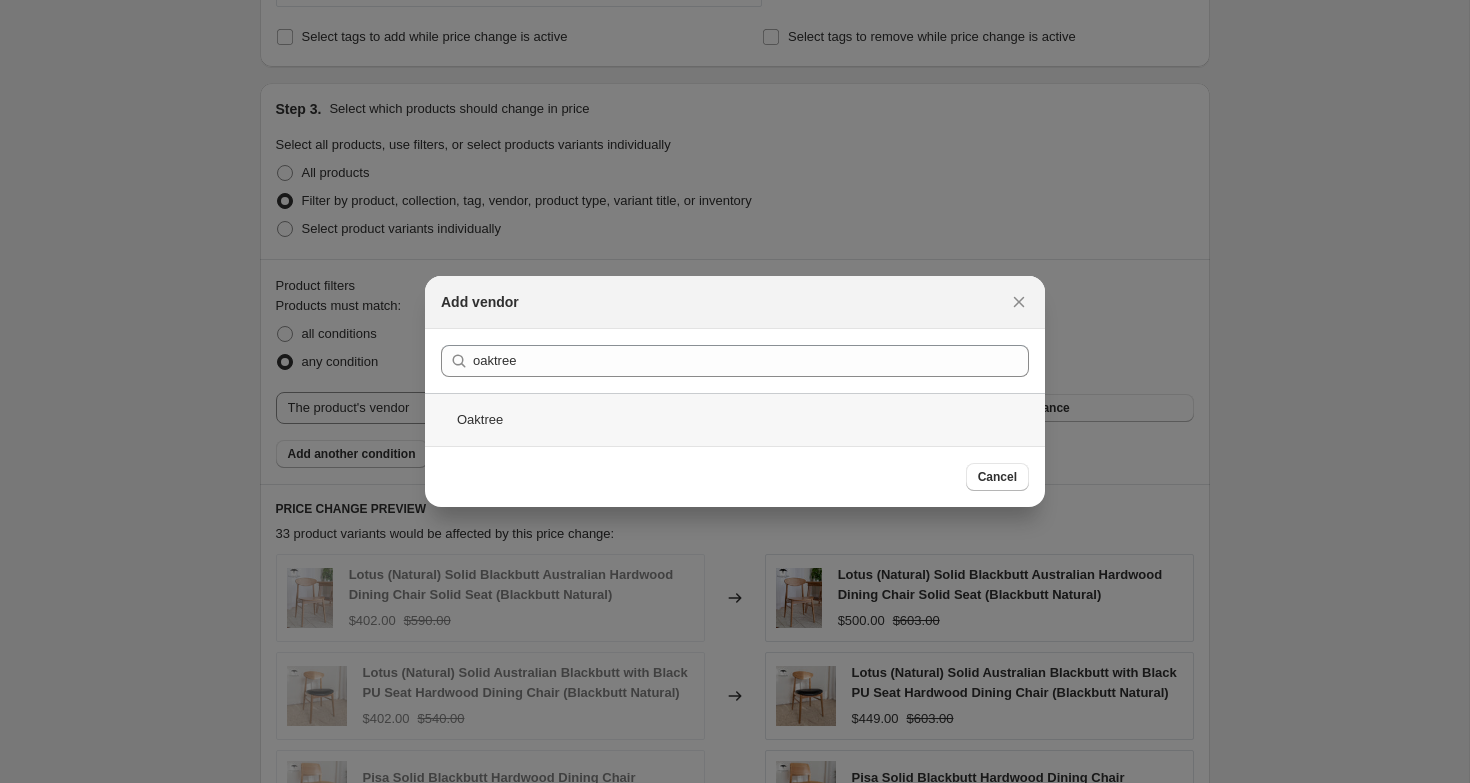 click on "Oaktree" at bounding box center (735, 419) 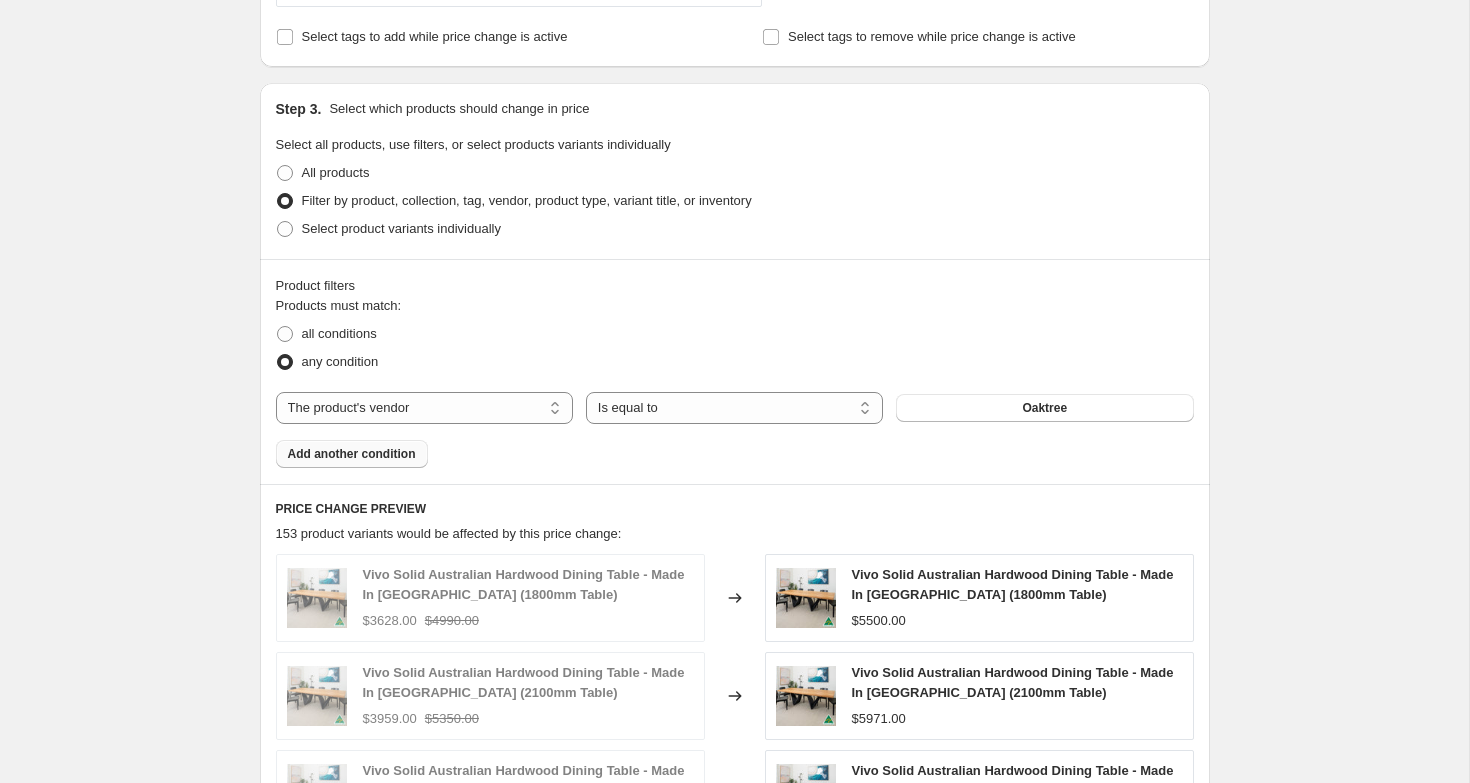 click on "Add another condition" at bounding box center [352, 454] 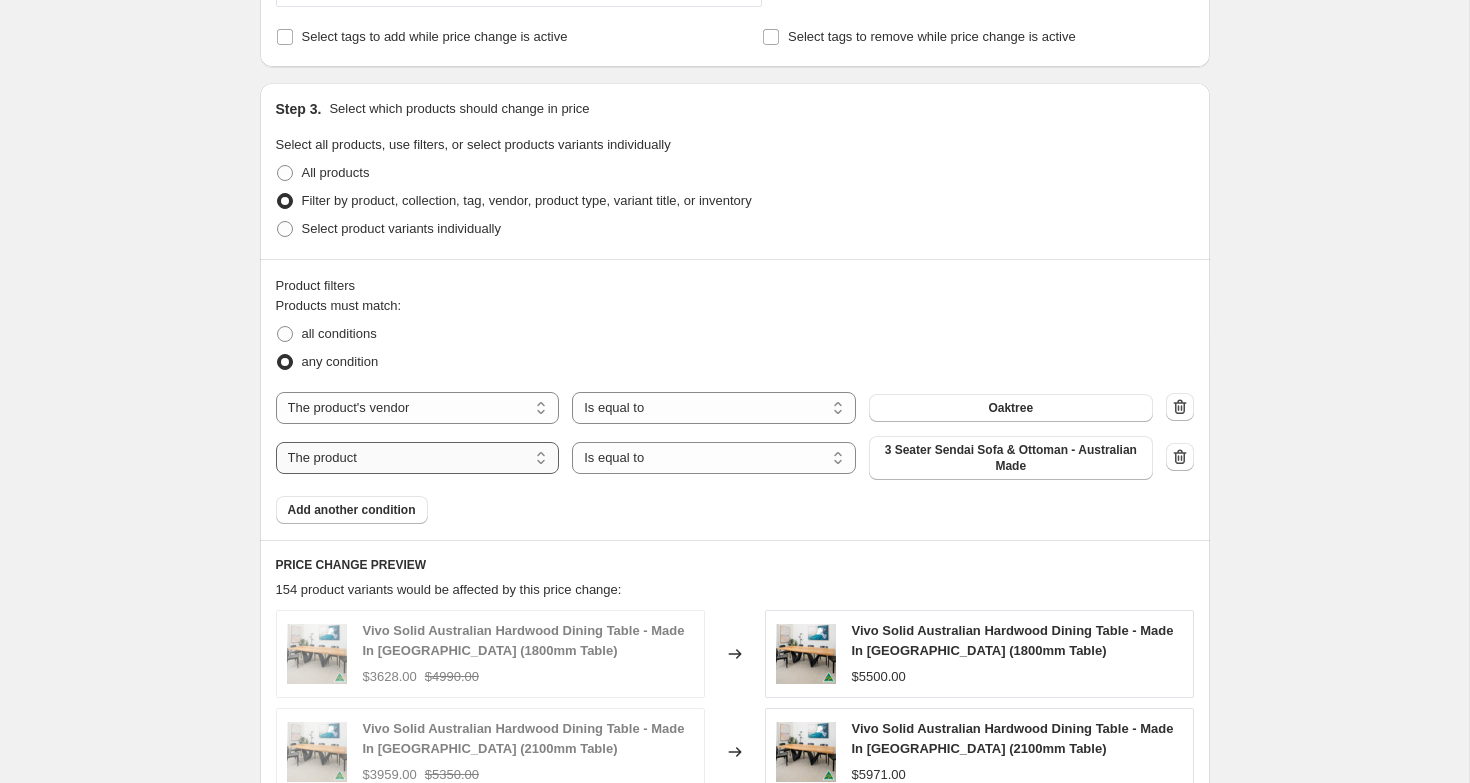 click on "The product The product's collection The product's tag The product's vendor The product's type The product's status The variant's title Inventory quantity" at bounding box center [418, 458] 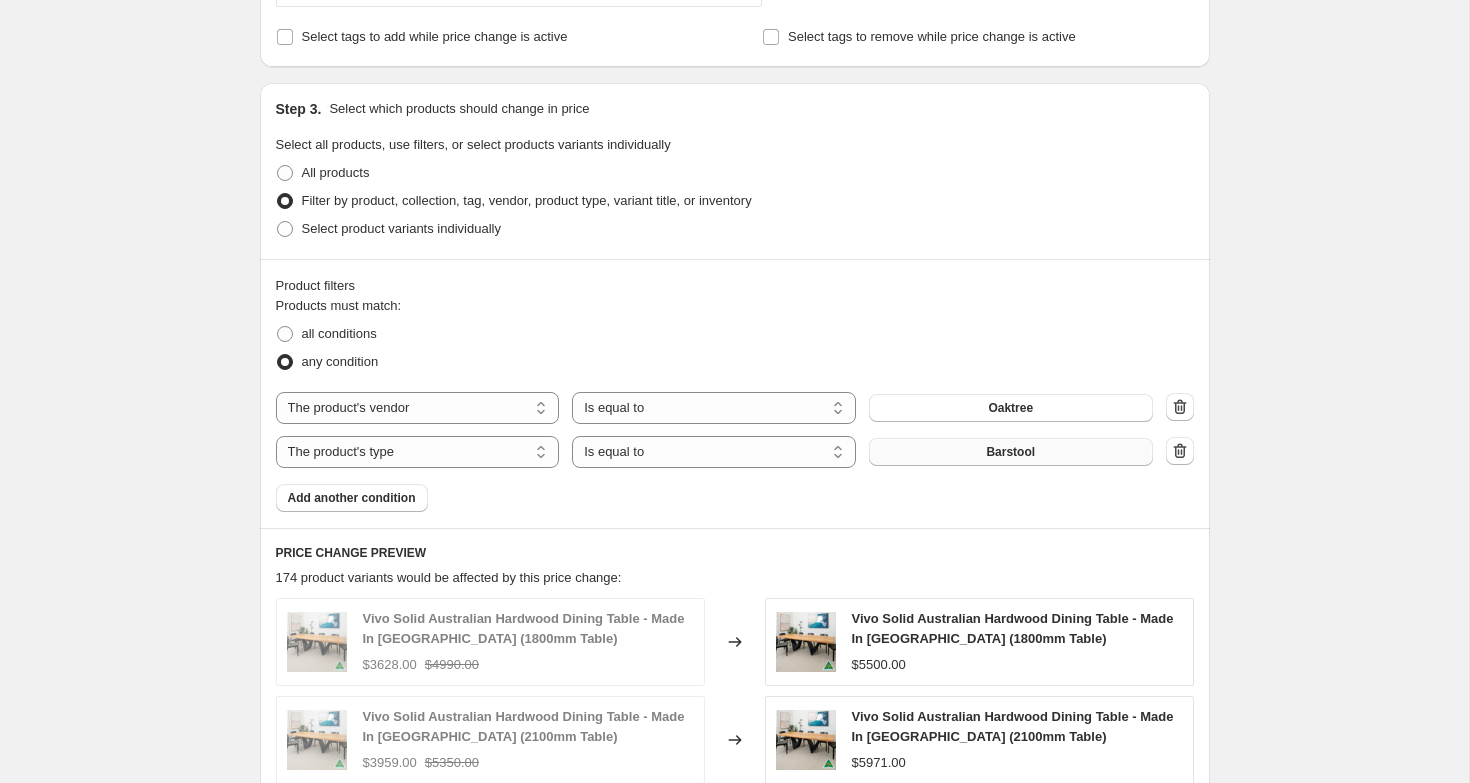 click on "Barstool" at bounding box center (1011, 452) 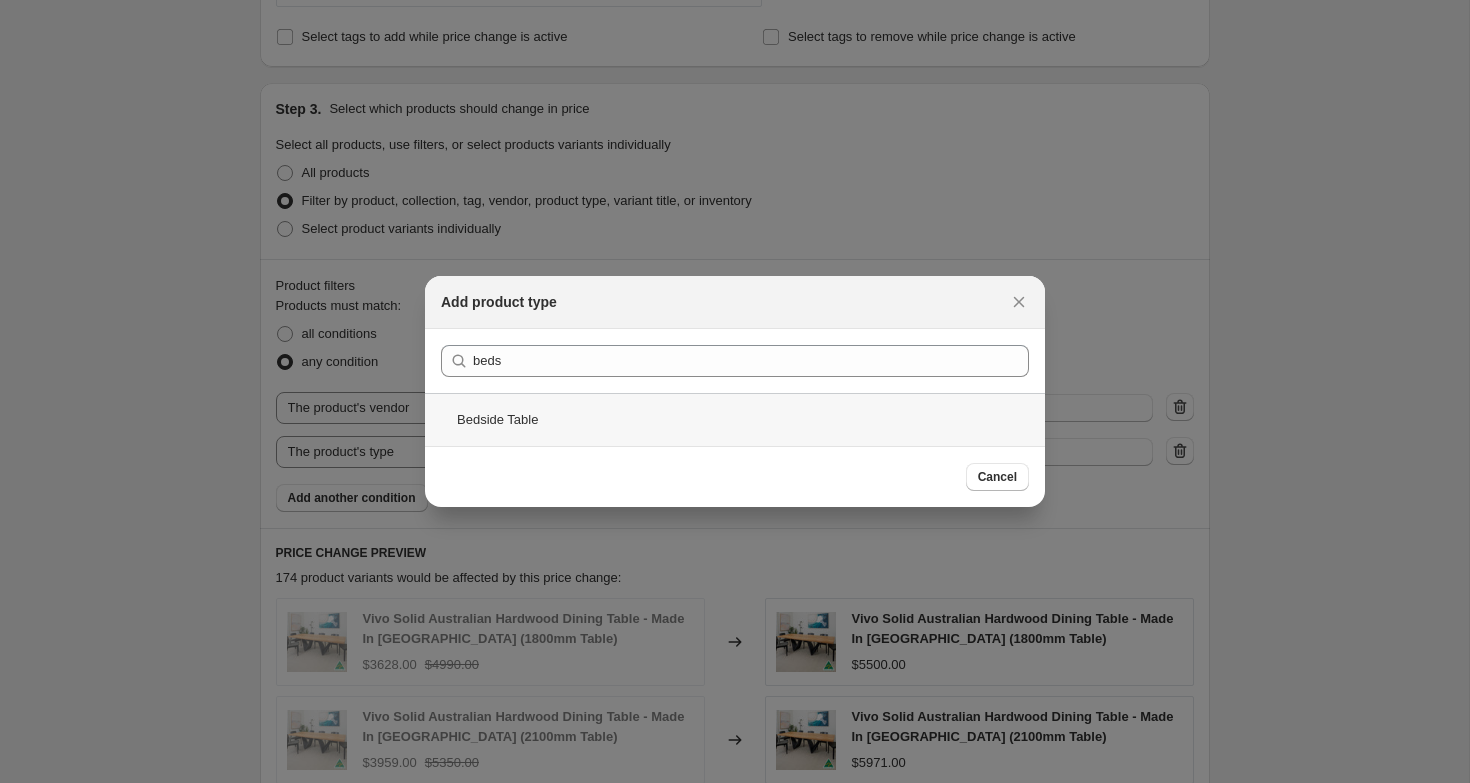 click on "Bedside Table" at bounding box center (735, 419) 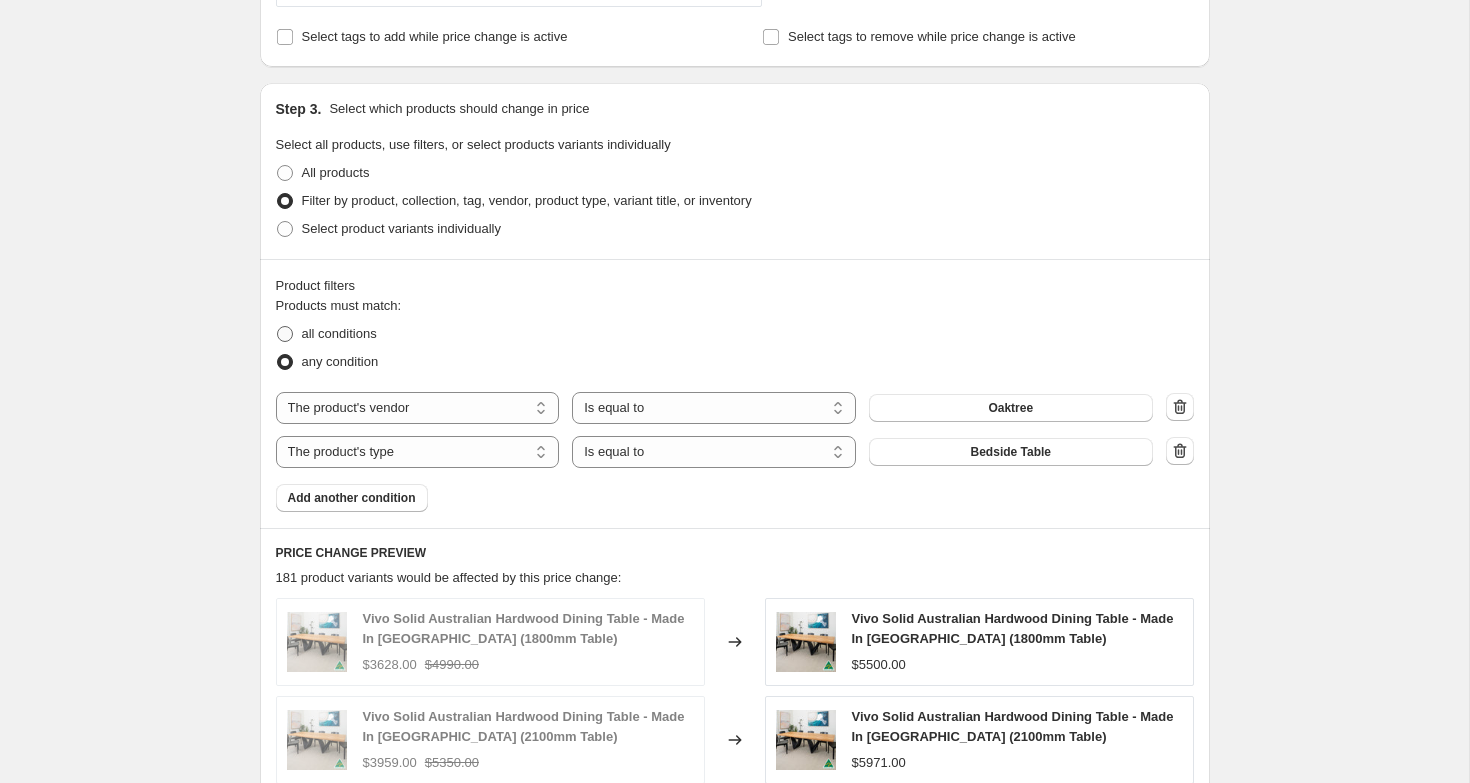 click on "all conditions" at bounding box center [339, 333] 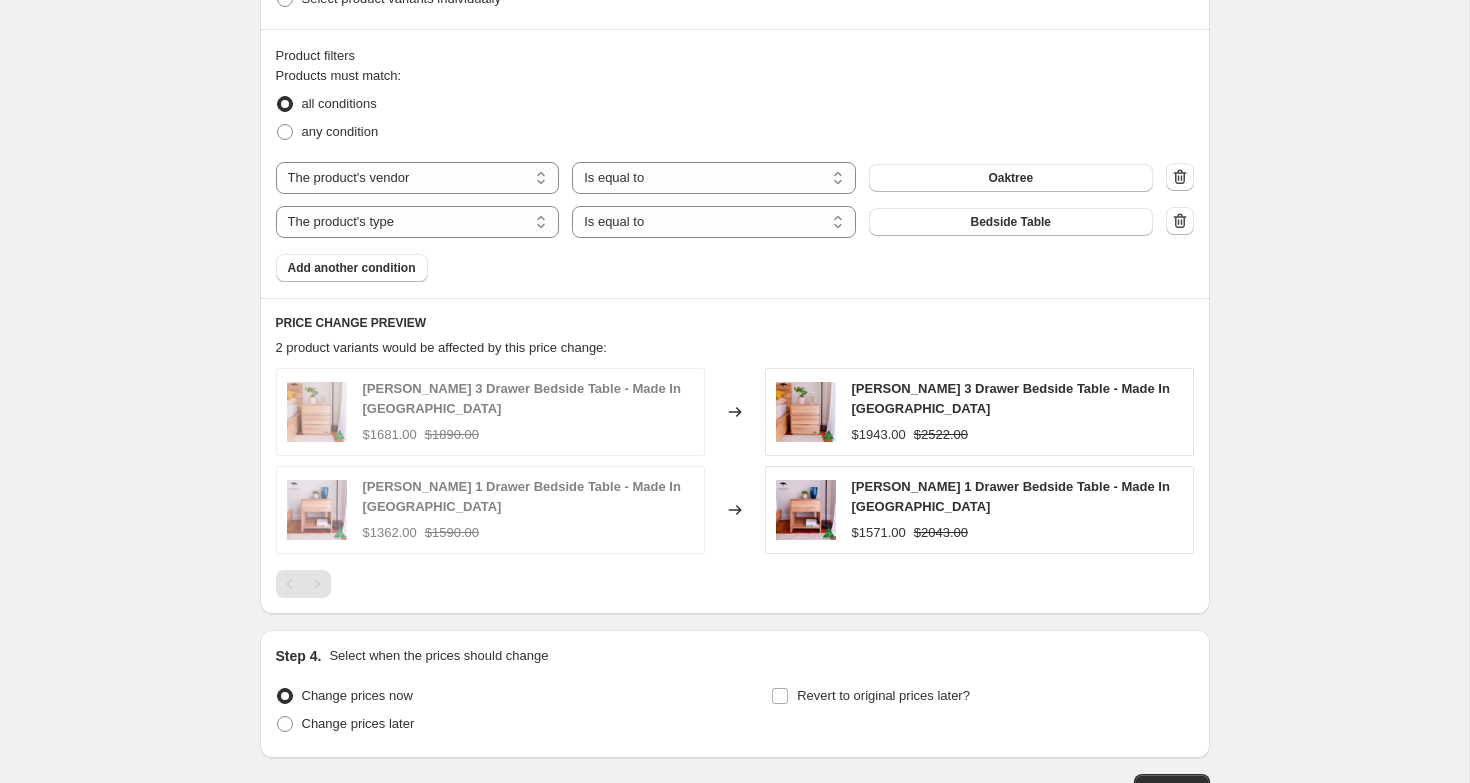 scroll, scrollTop: 1405, scrollLeft: 0, axis: vertical 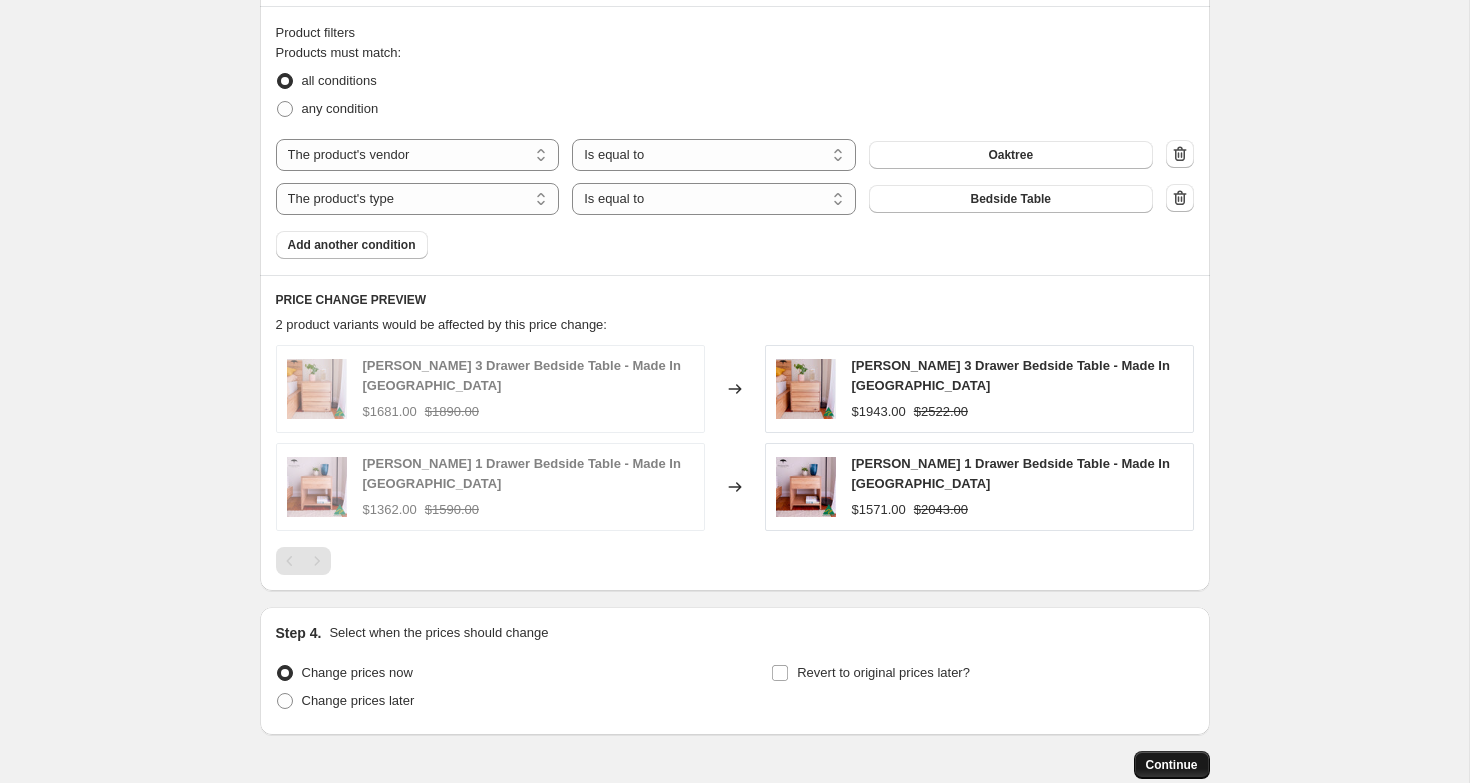 click on "Continue" at bounding box center [1172, 765] 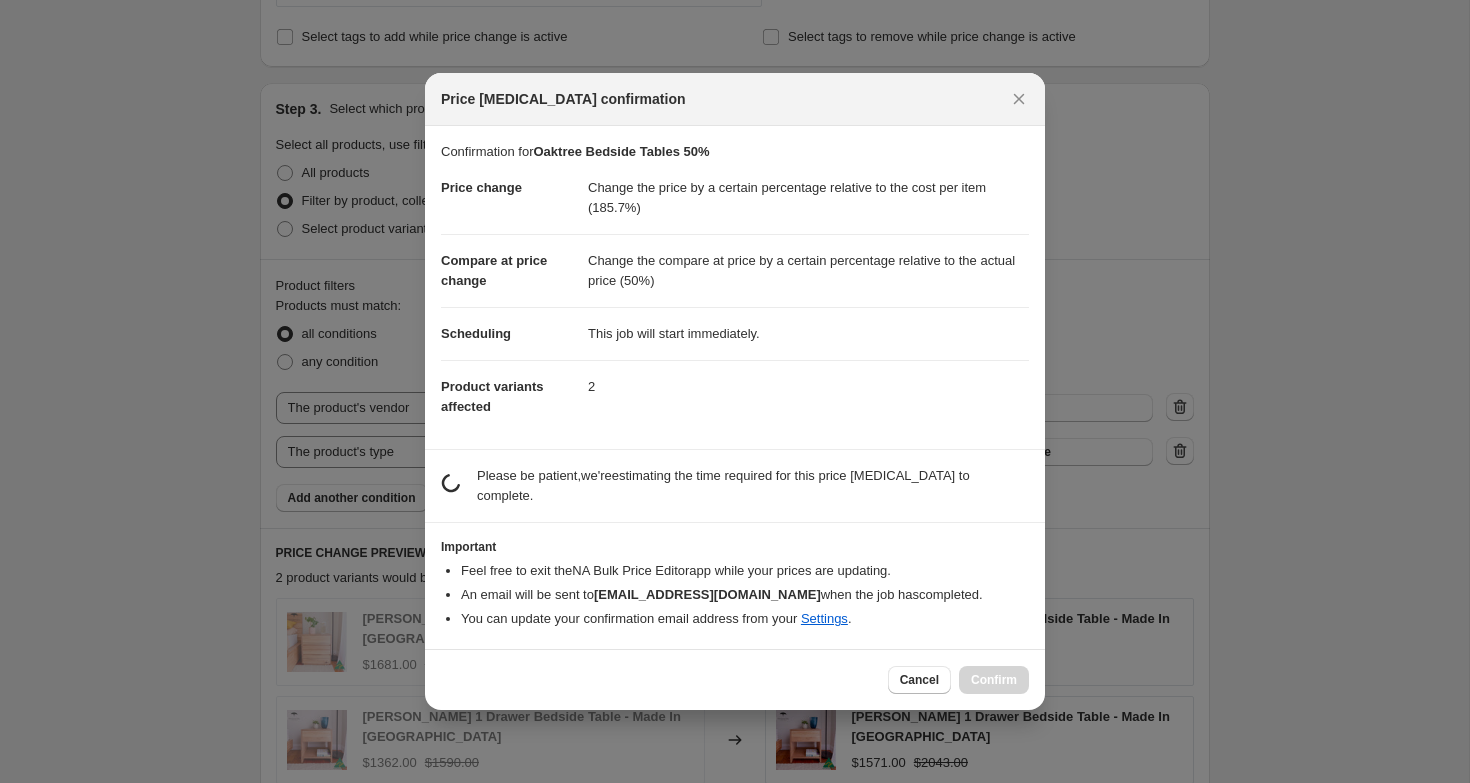 scroll, scrollTop: 1405, scrollLeft: 0, axis: vertical 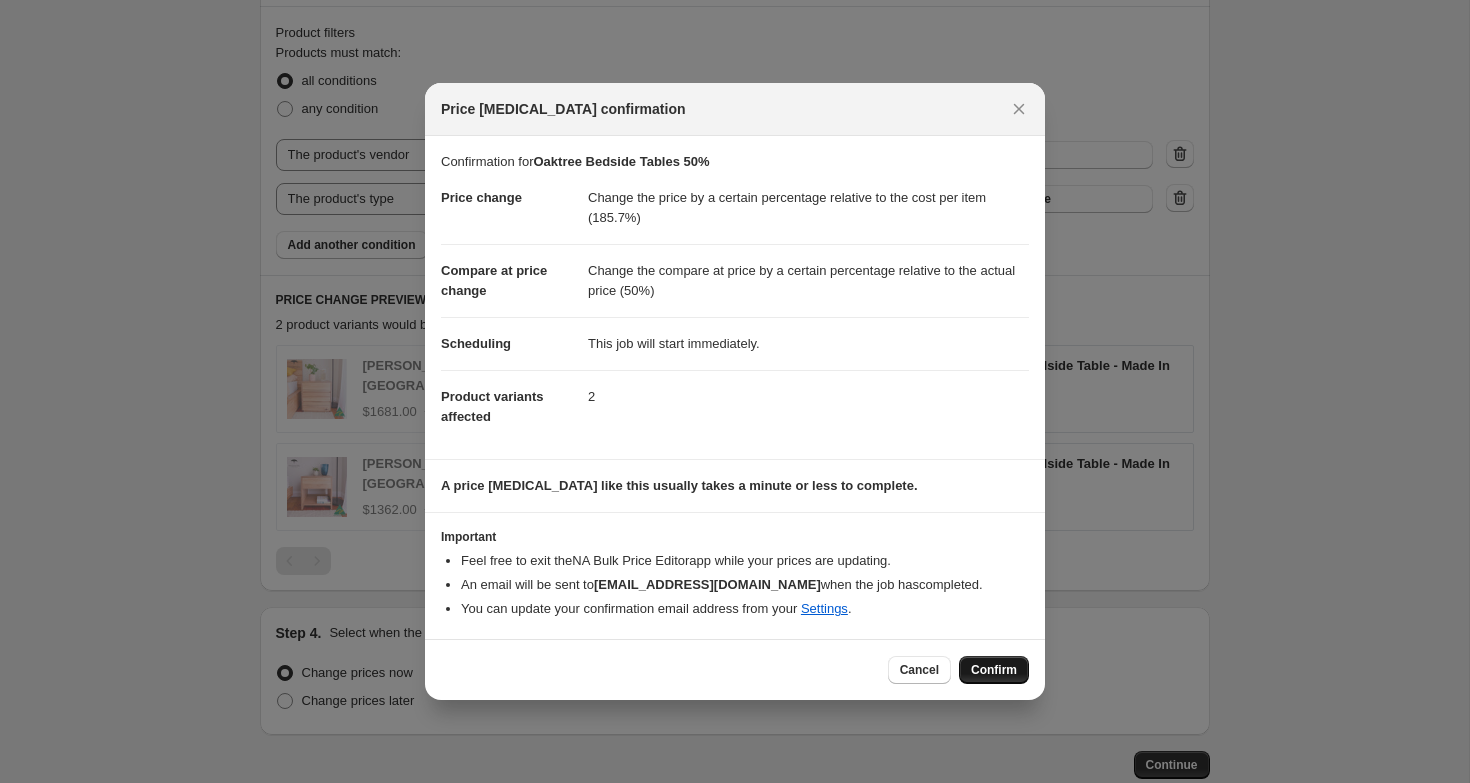 click on "Confirm" at bounding box center (994, 670) 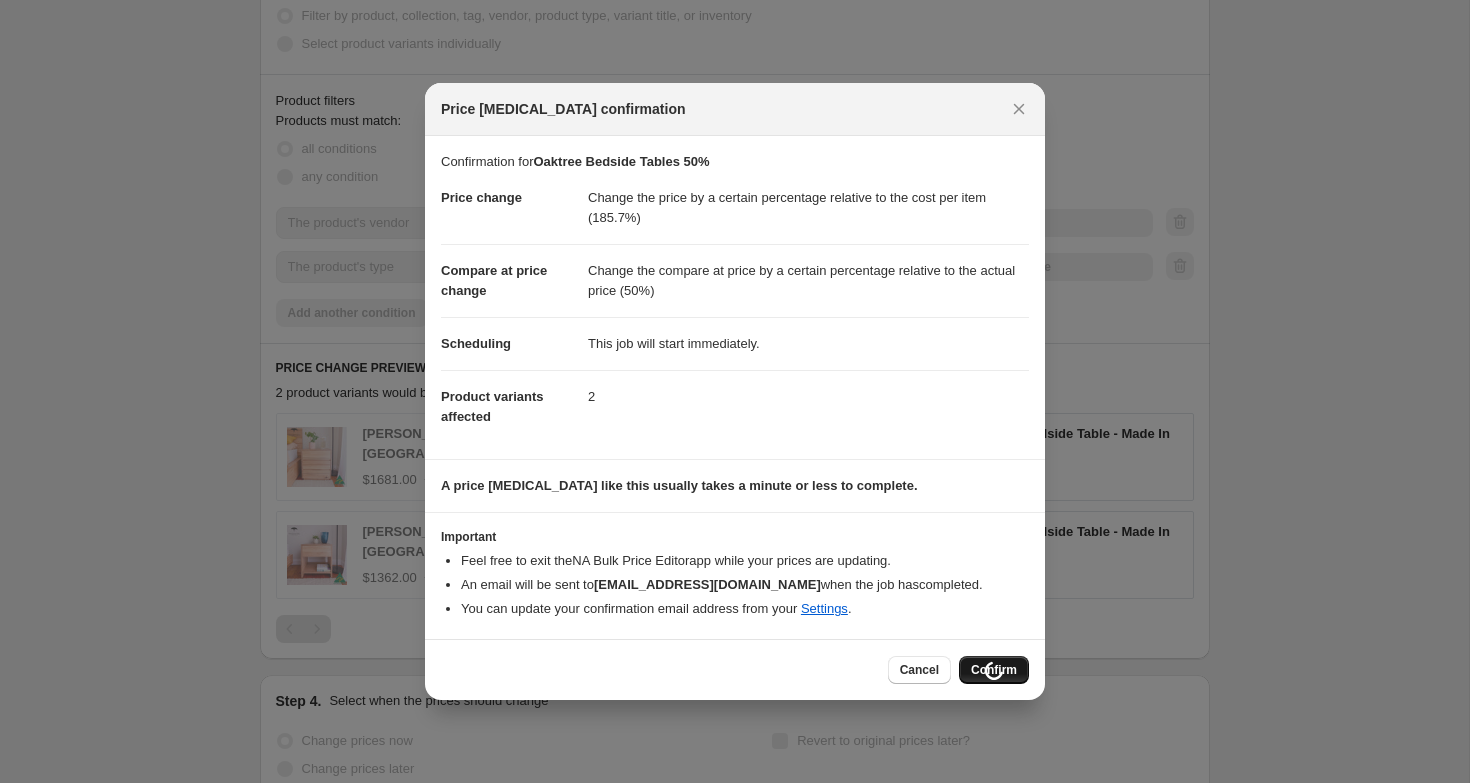 scroll, scrollTop: 1473, scrollLeft: 0, axis: vertical 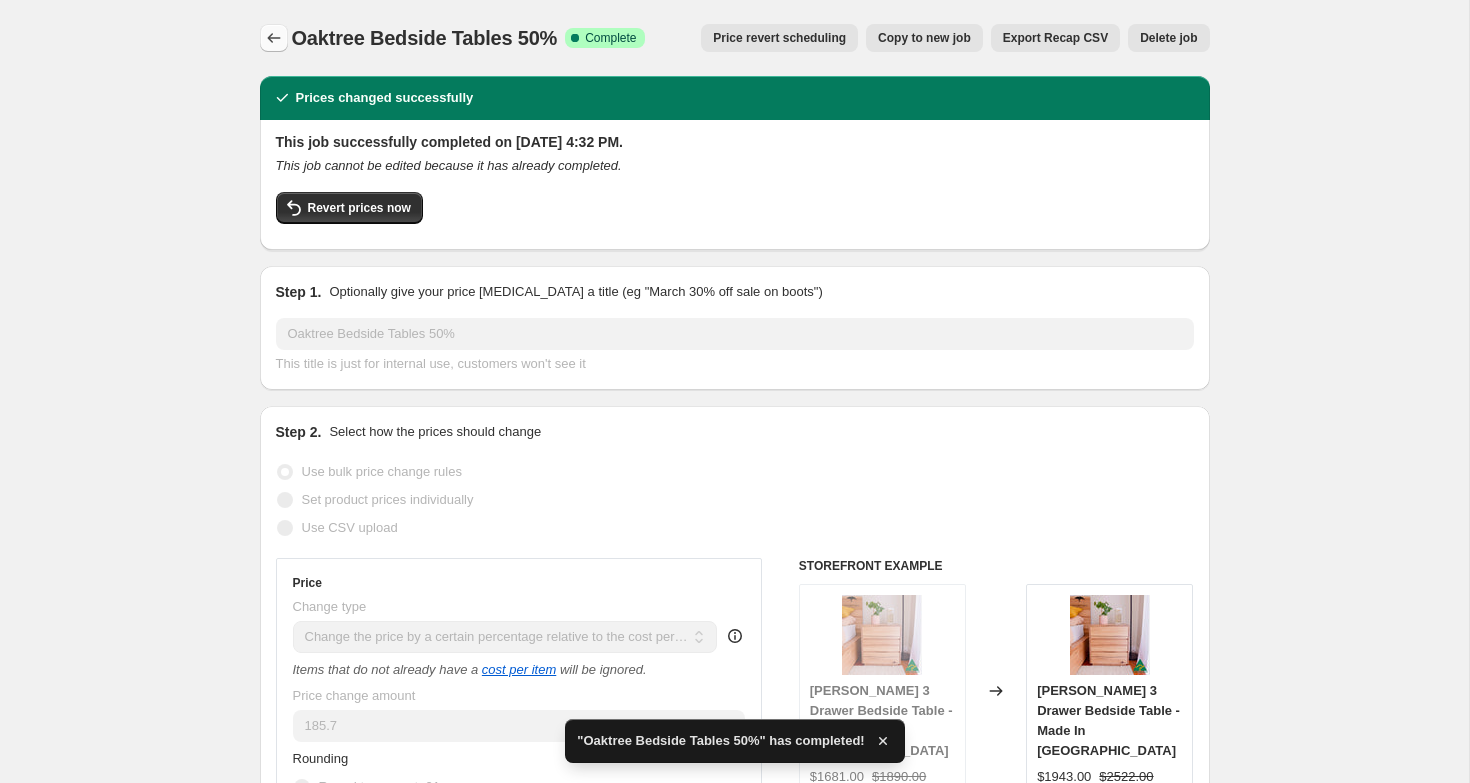 click 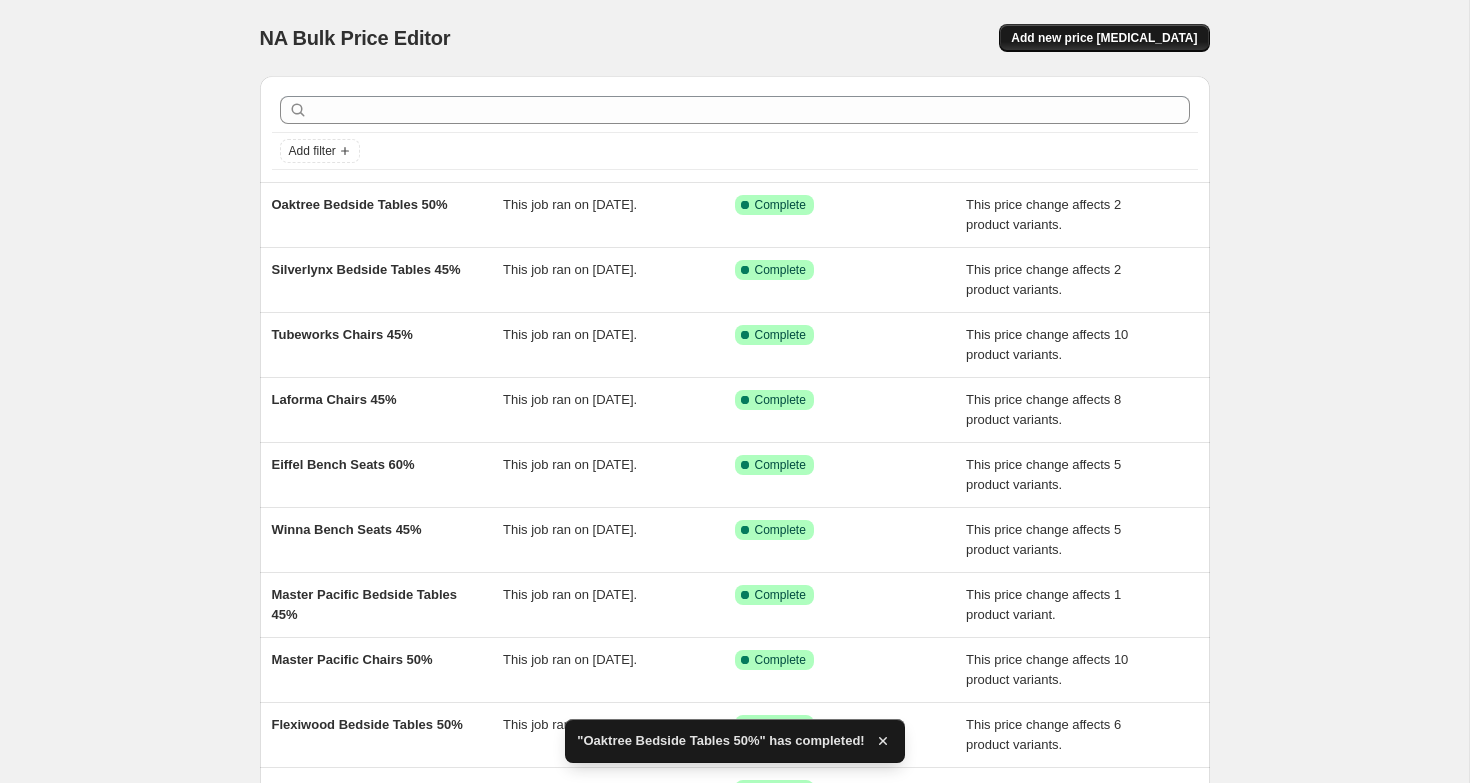 click on "Add new price [MEDICAL_DATA]" at bounding box center (1104, 38) 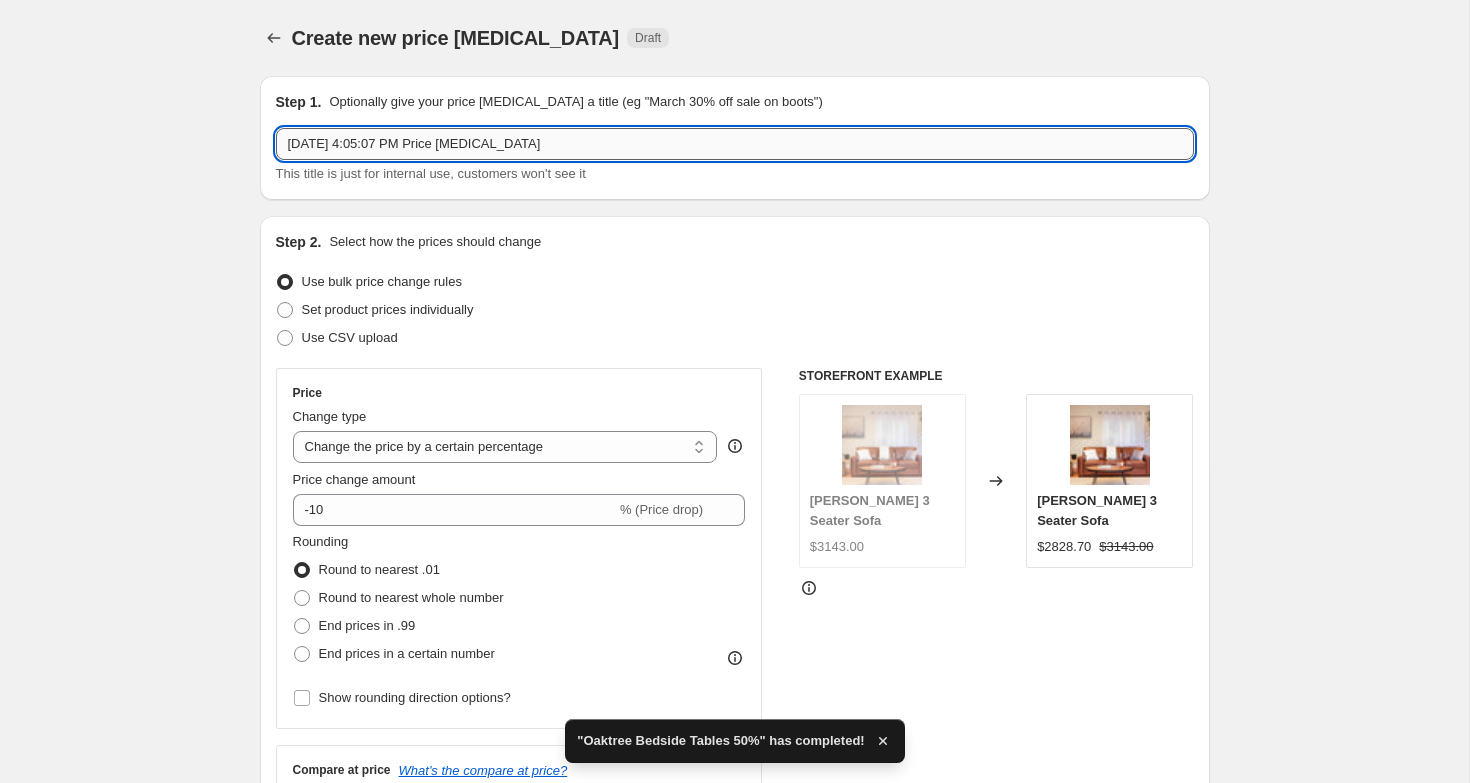 click on "[DATE] 4:05:07 PM Price [MEDICAL_DATA]" at bounding box center [735, 144] 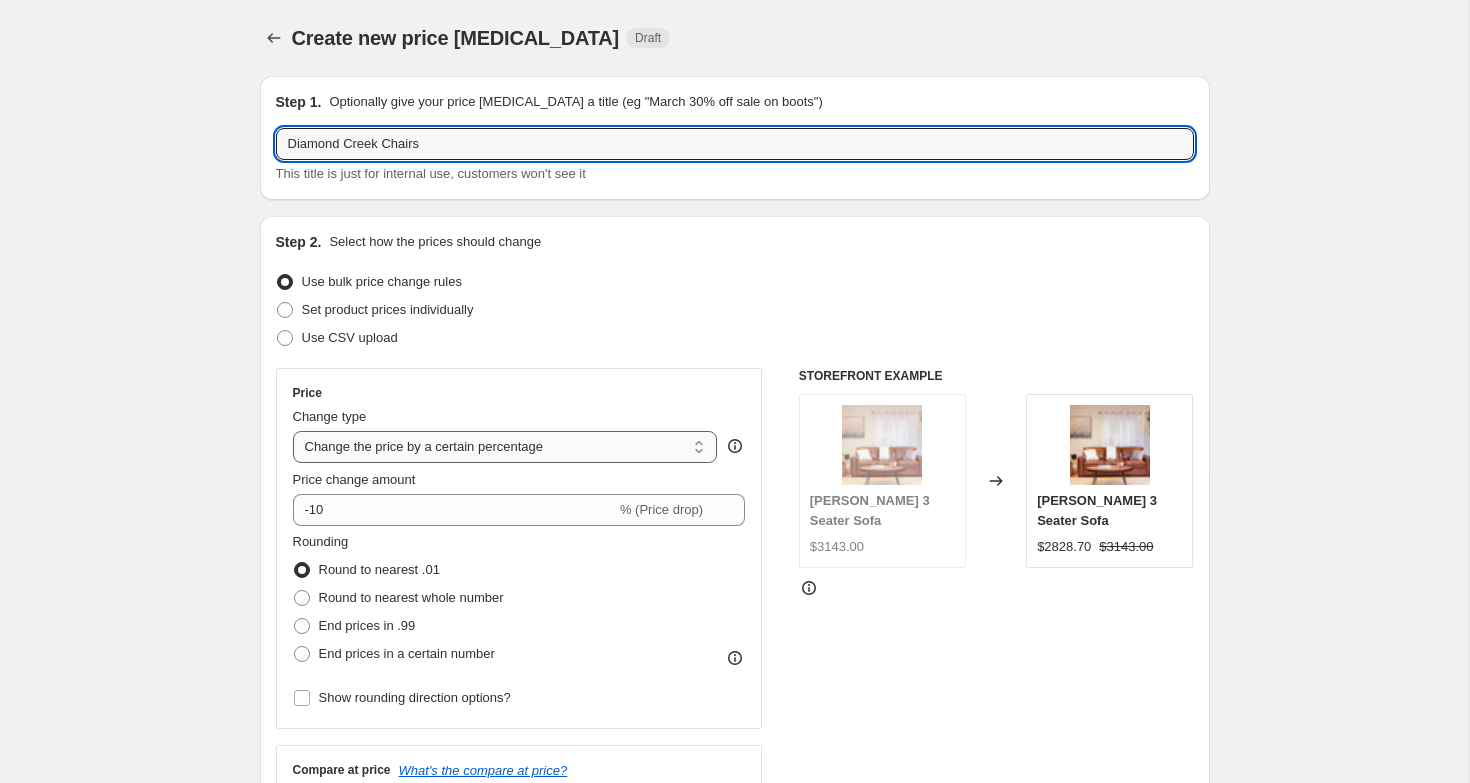 click on "Change the price to a certain amount Change the price by a certain amount Change the price by a certain percentage Change the price to the current compare at price (price before sale) Change the price by a certain amount relative to the compare at price Change the price by a certain percentage relative to the compare at price Don't change the price Change the price by a certain percentage relative to the cost per item Change price to certain cost margin" at bounding box center [505, 447] 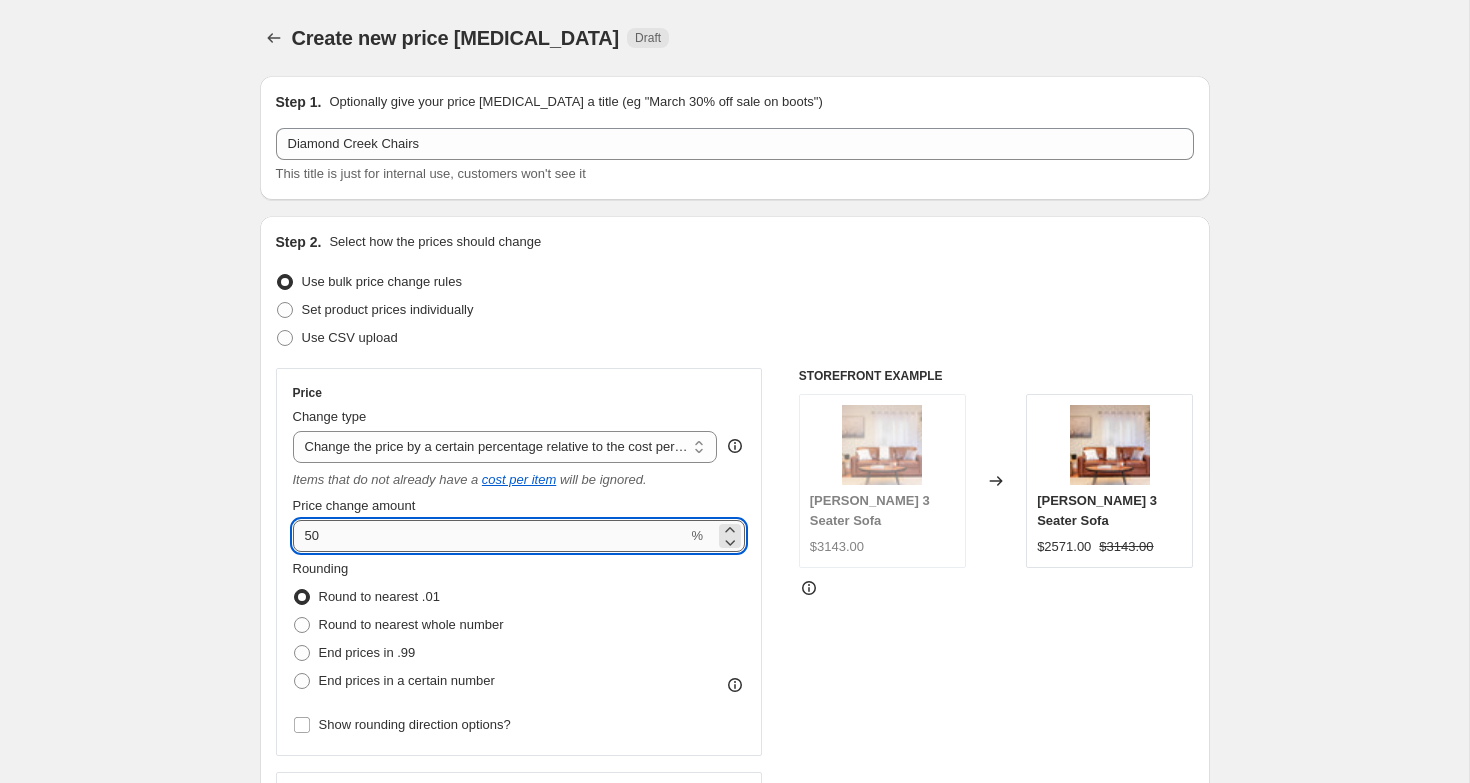 click on "50" at bounding box center (490, 536) 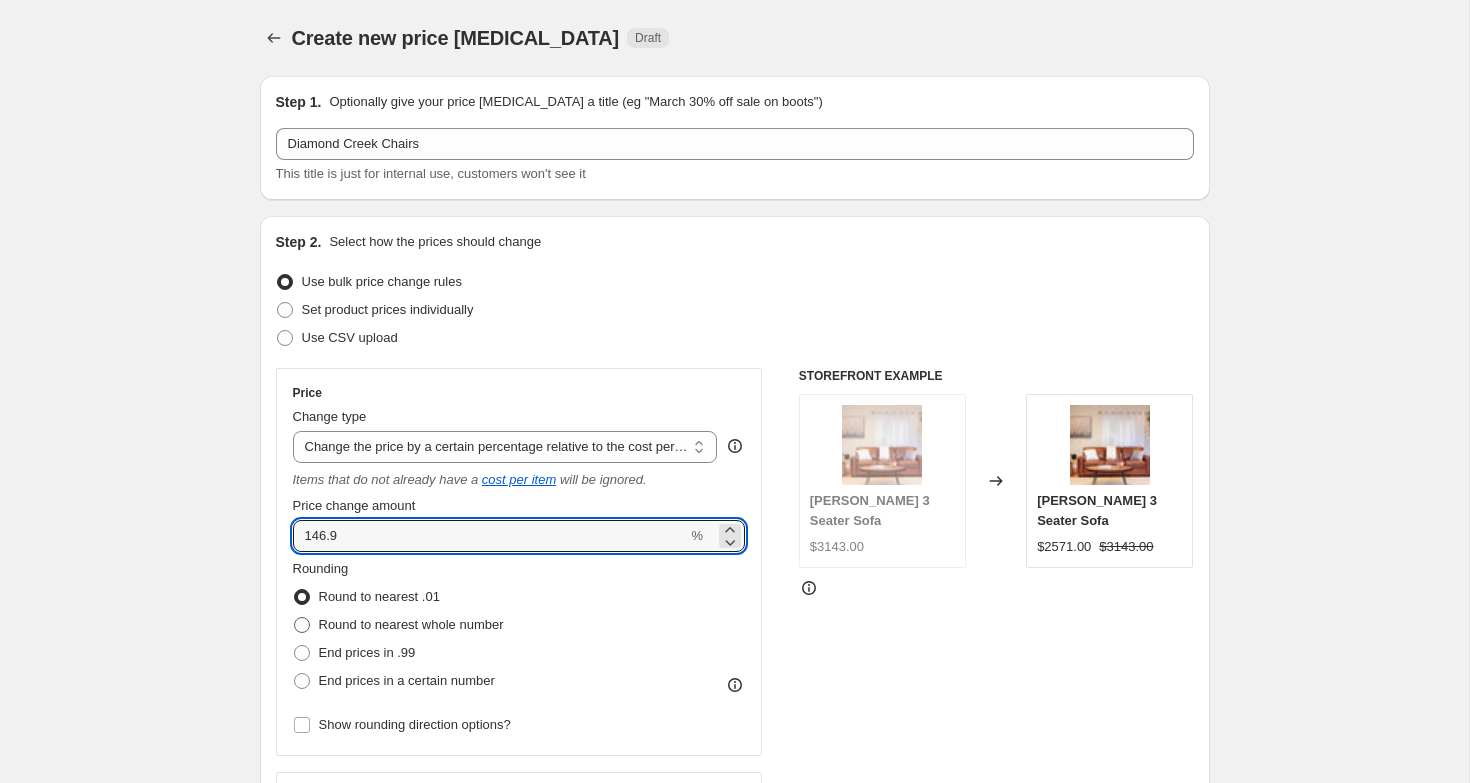click on "Round to nearest whole number" at bounding box center [411, 624] 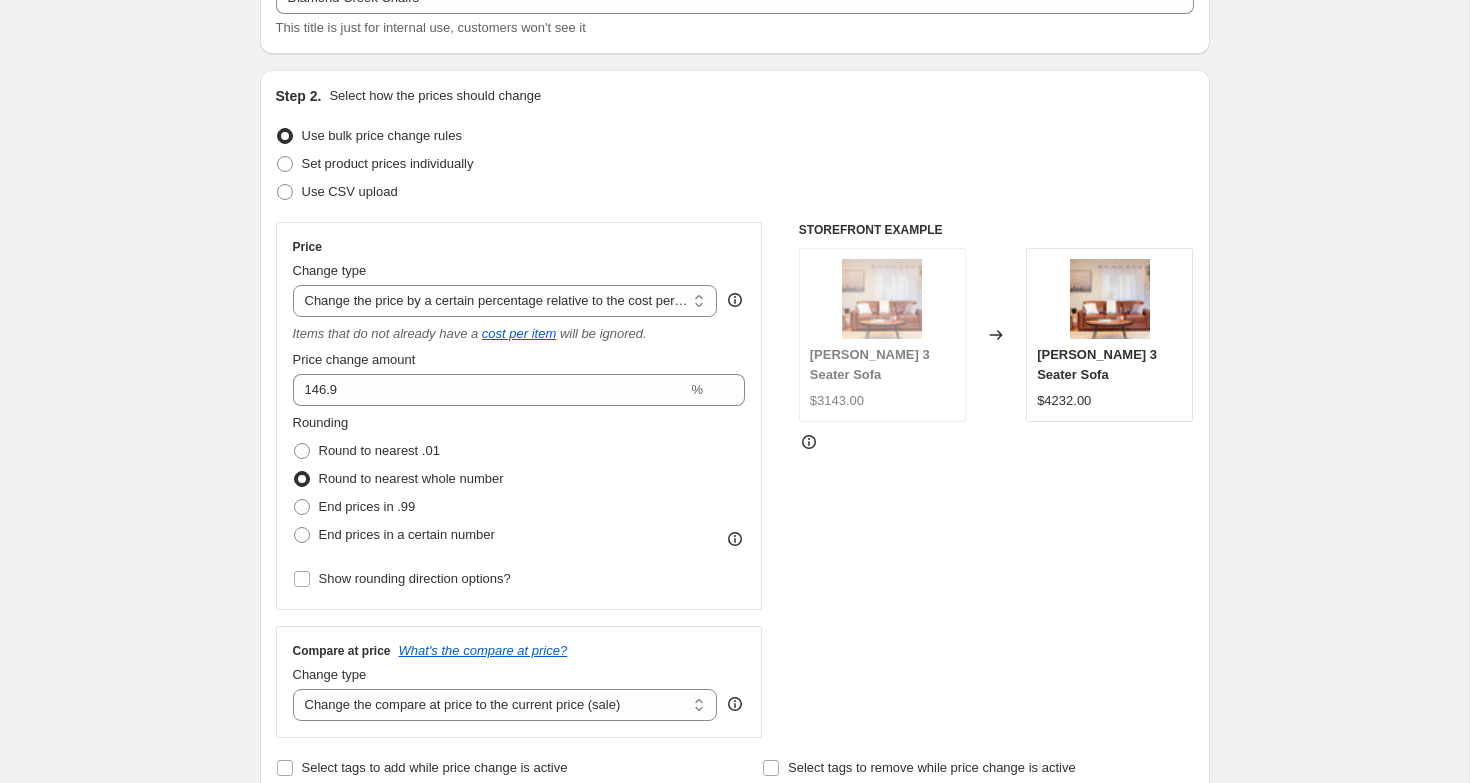 scroll, scrollTop: 344, scrollLeft: 0, axis: vertical 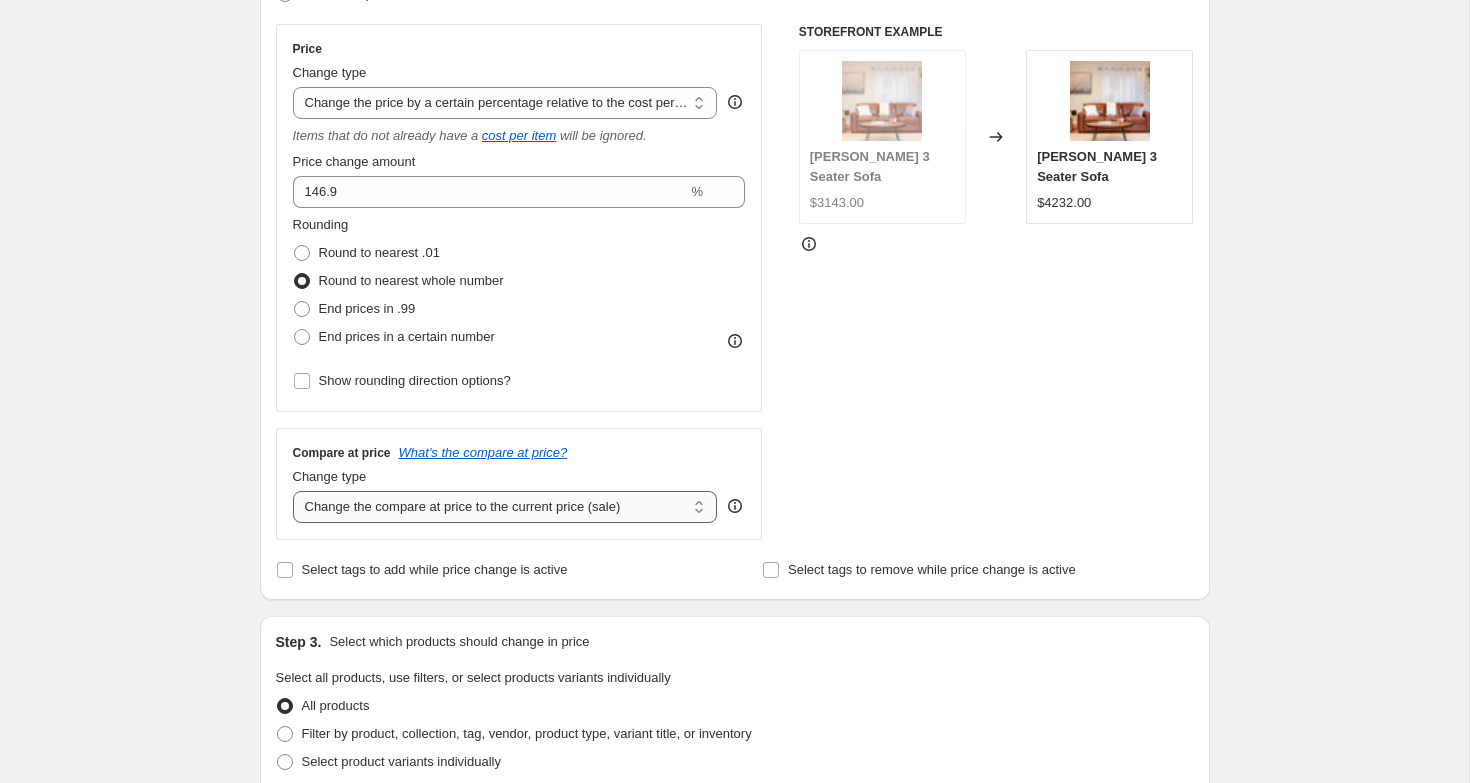 click on "Change the compare at price to the current price (sale) Change the compare at price to a certain amount Change the compare at price by a certain amount Change the compare at price by a certain percentage Change the compare at price by a certain amount relative to the actual price Change the compare at price by a certain percentage relative to the actual price Don't change the compare at price Remove the compare at price" at bounding box center [505, 507] 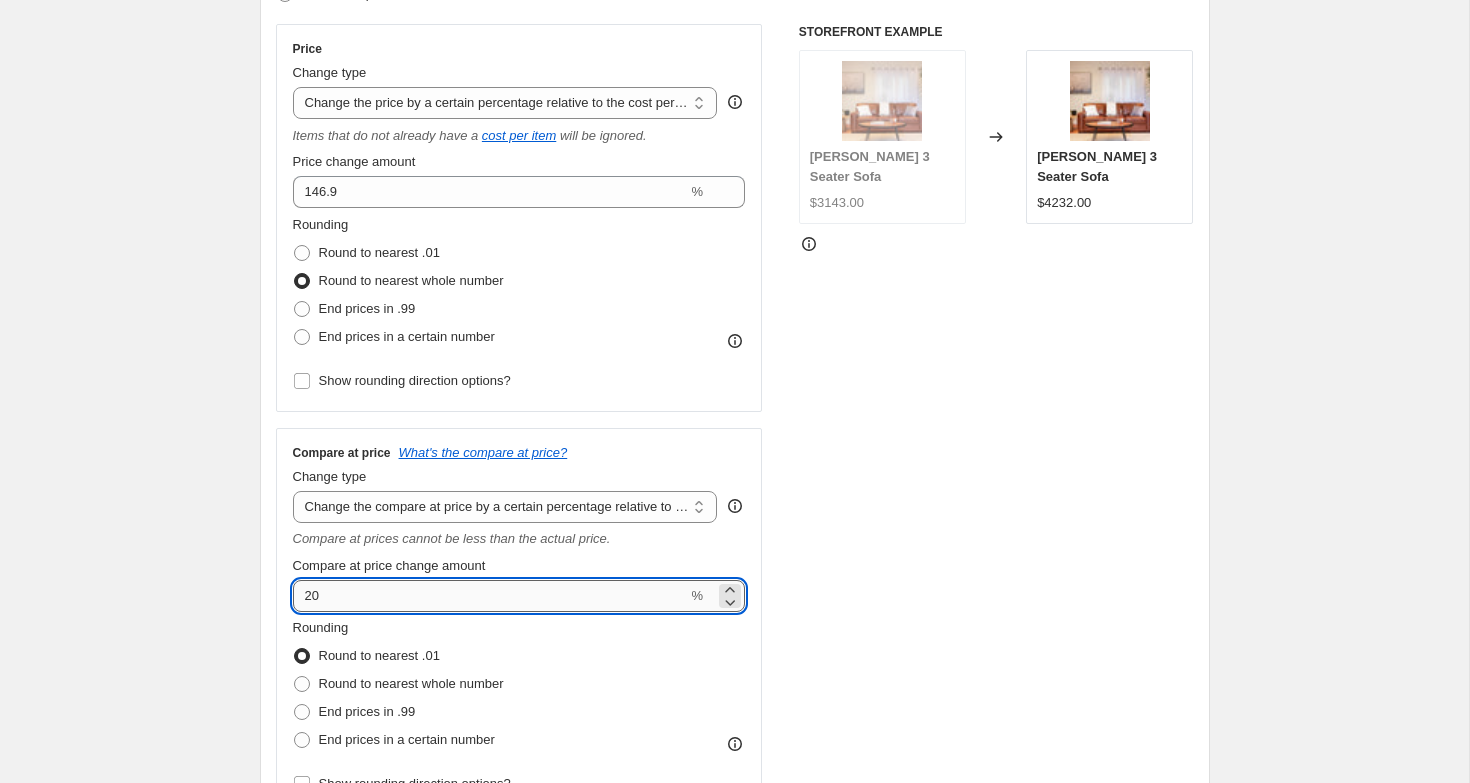 click on "20" at bounding box center [490, 596] 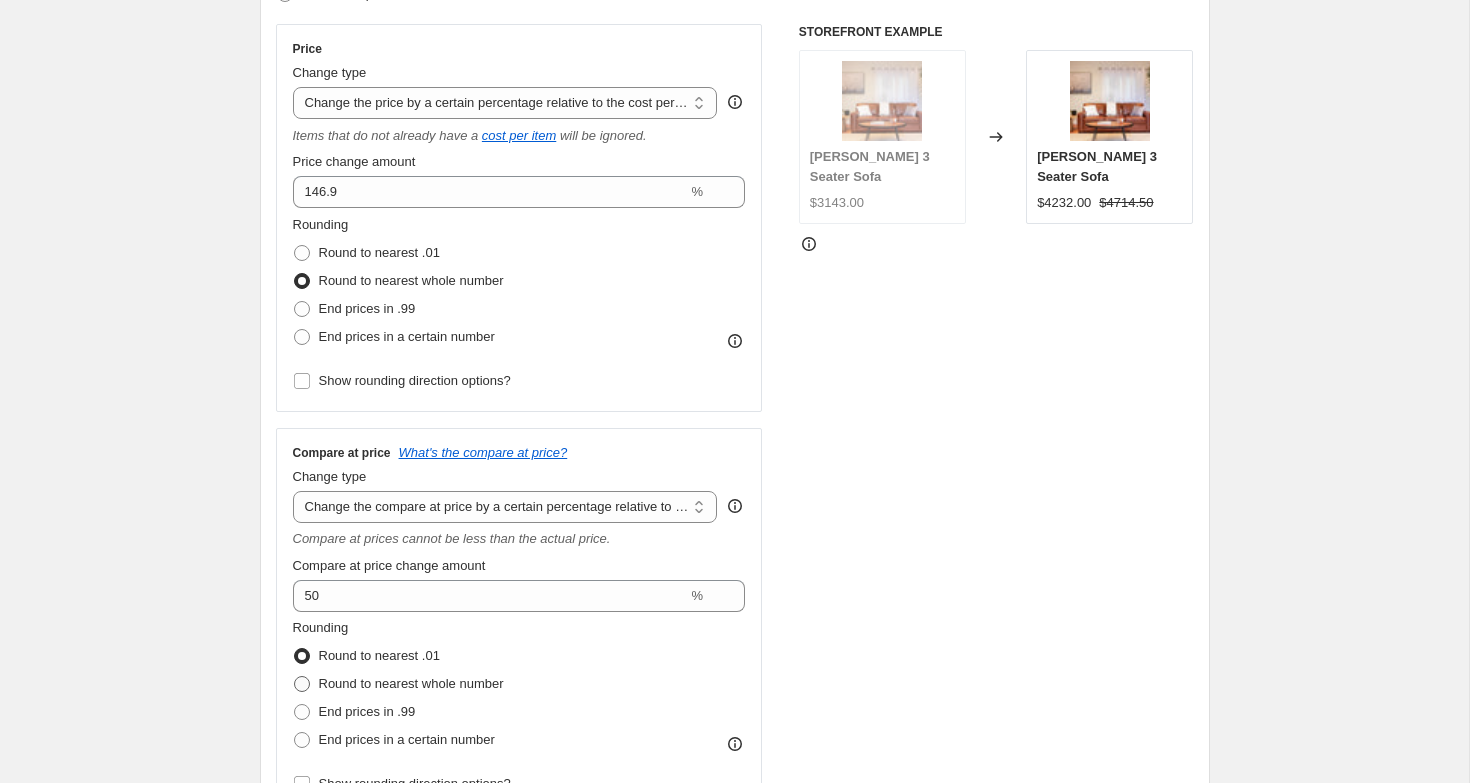 click on "Round to nearest whole number" at bounding box center [411, 683] 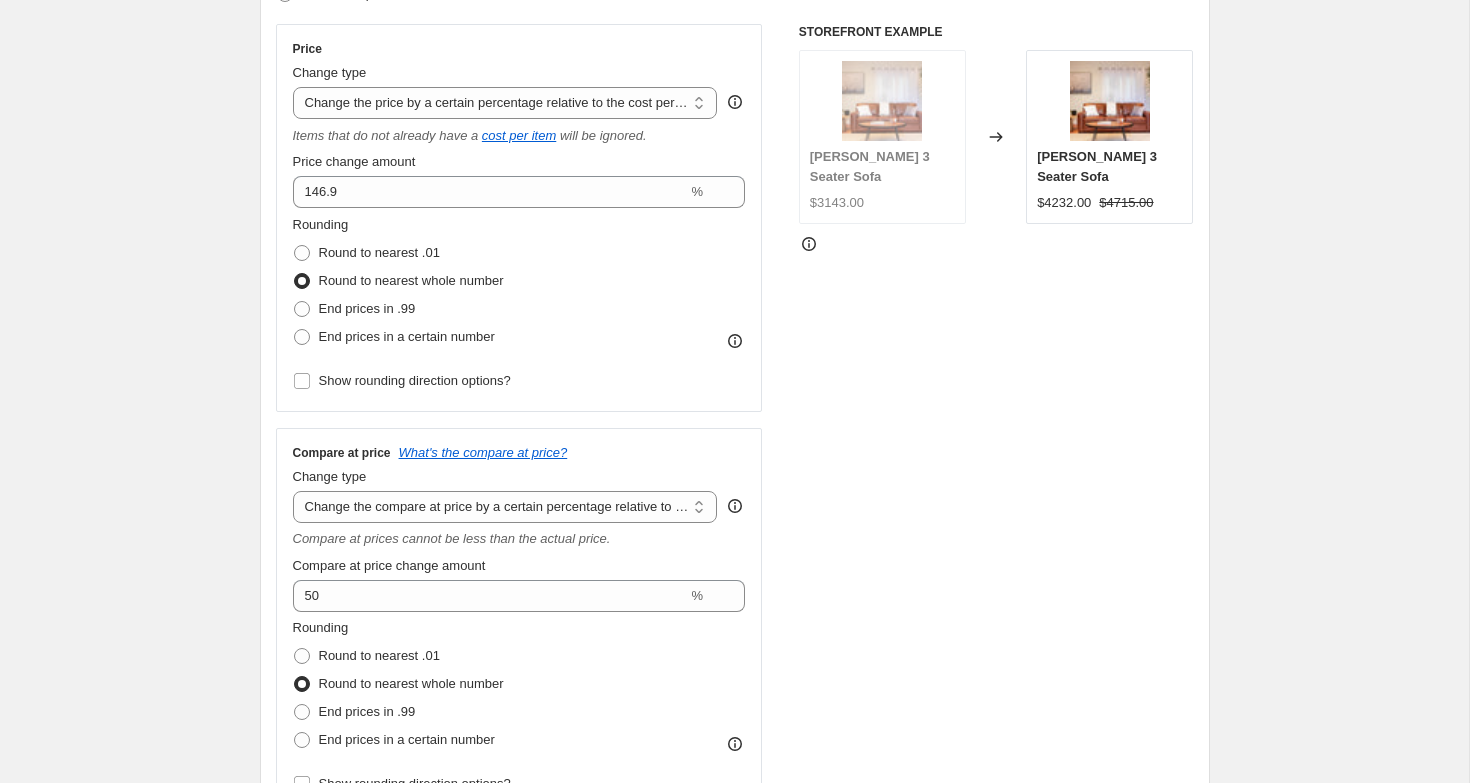 click on "Create new price [MEDICAL_DATA]. This page is ready Create new price [MEDICAL_DATA] Draft Step 1. Optionally give your price [MEDICAL_DATA] a title (eg "March 30% off sale on boots") Diamond Creek Chairs This title is just for internal use, customers won't see it Step 2. Select how the prices should change Use bulk price change rules Set product prices individually Use CSV upload Price Change type Change the price to a certain amount Change the price by a certain amount Change the price by a certain percentage Change the price to the current compare at price (price before sale) Change the price by a certain amount relative to the compare at price Change the price by a certain percentage relative to the compare at price Don't change the price Change the price by a certain percentage relative to the cost per item Change price to certain cost margin Change the price by a certain percentage relative to the cost per item Items that do not already have a   cost per item   will be ignored. Price change amount 146.9 % Rounding %" at bounding box center (734, 819) 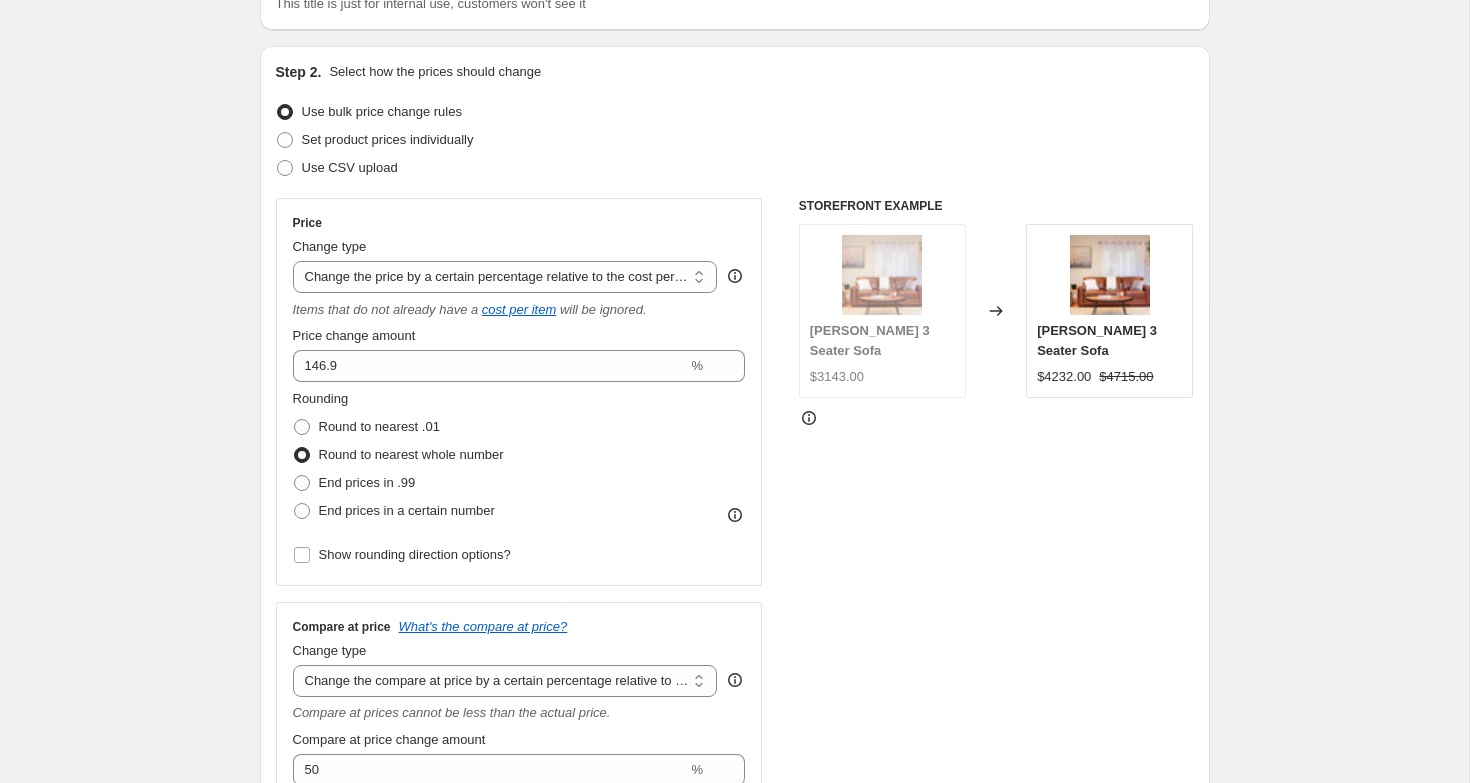 scroll, scrollTop: 0, scrollLeft: 0, axis: both 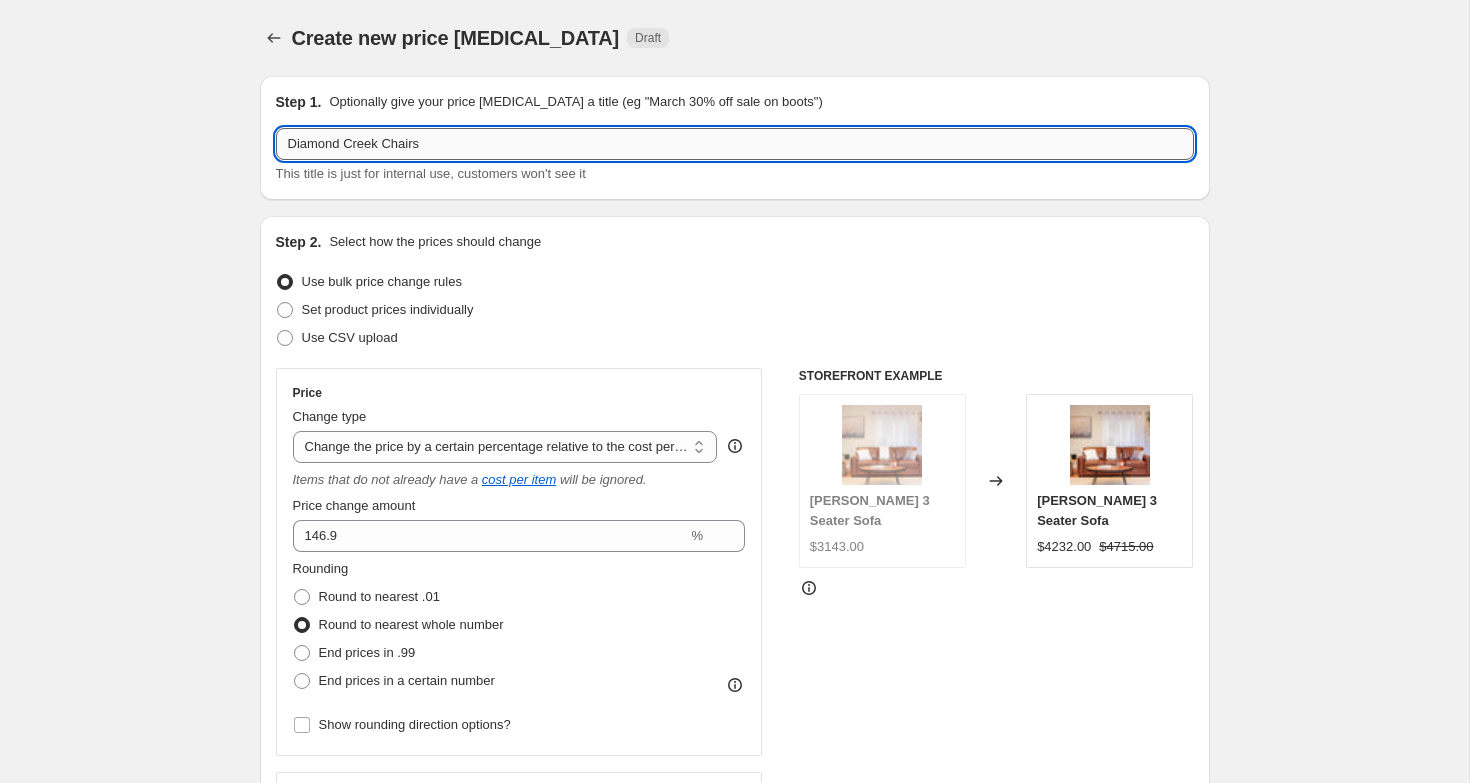 click on "Diamond Creek Chairs" at bounding box center (735, 144) 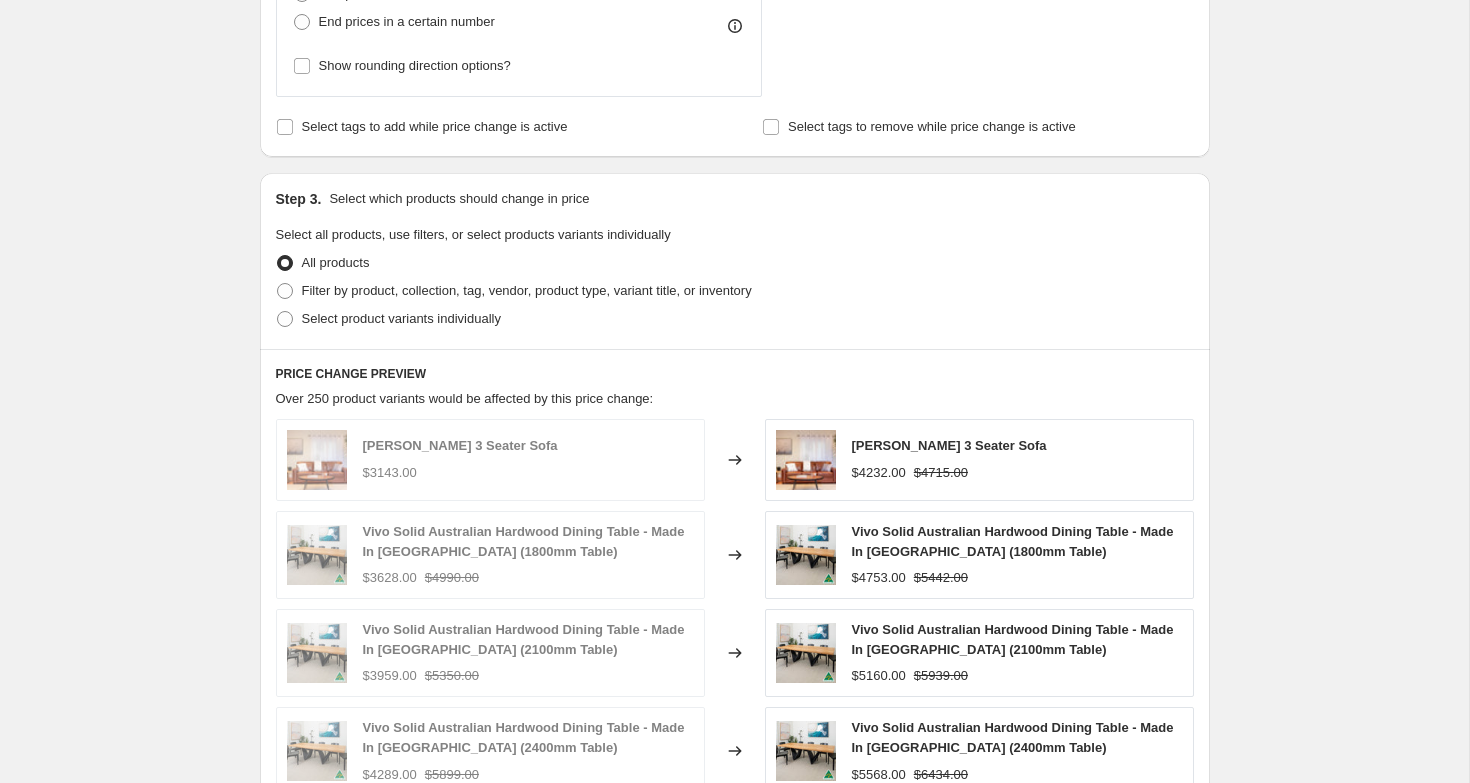 scroll, scrollTop: 1040, scrollLeft: 0, axis: vertical 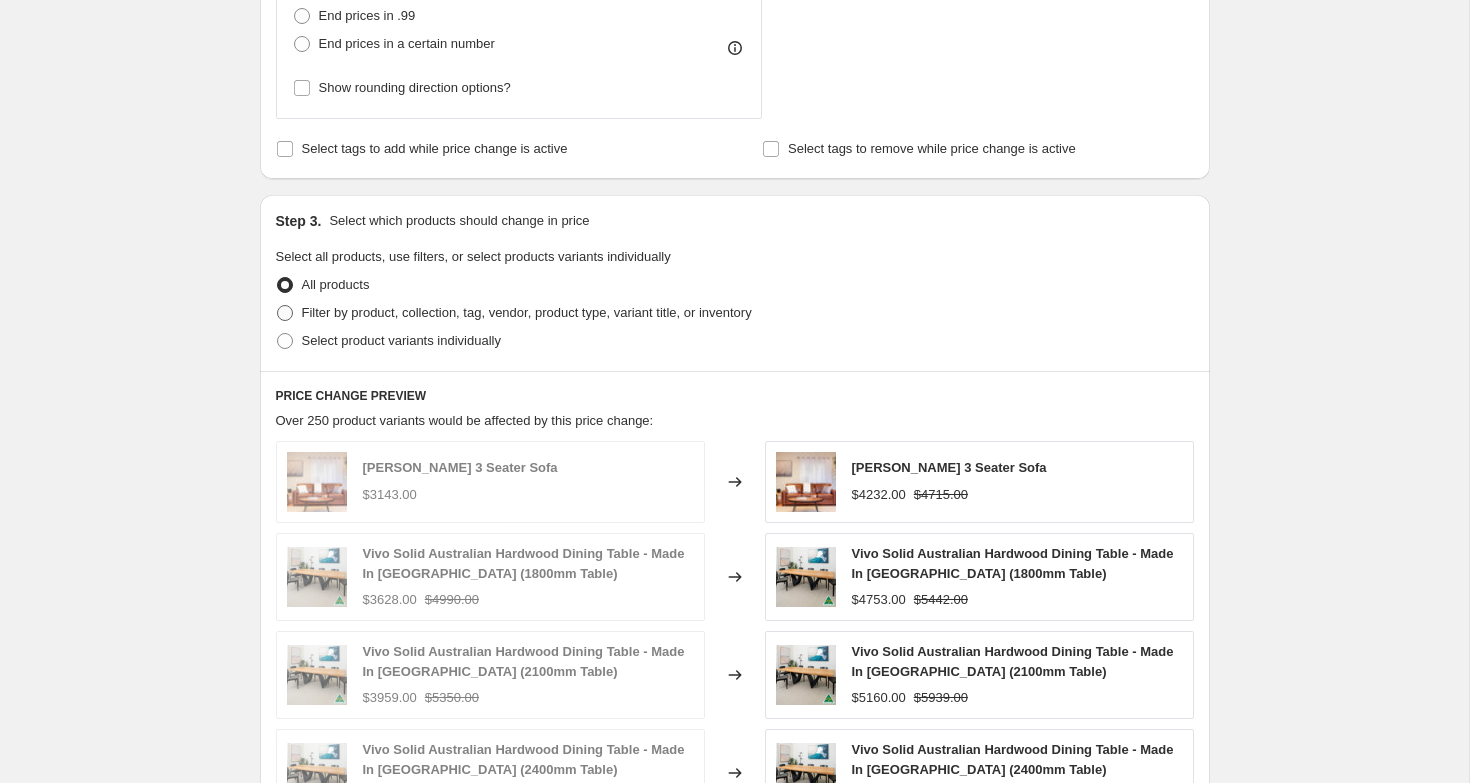 click on "Filter by product, collection, tag, vendor, product type, variant title, or inventory" at bounding box center (527, 312) 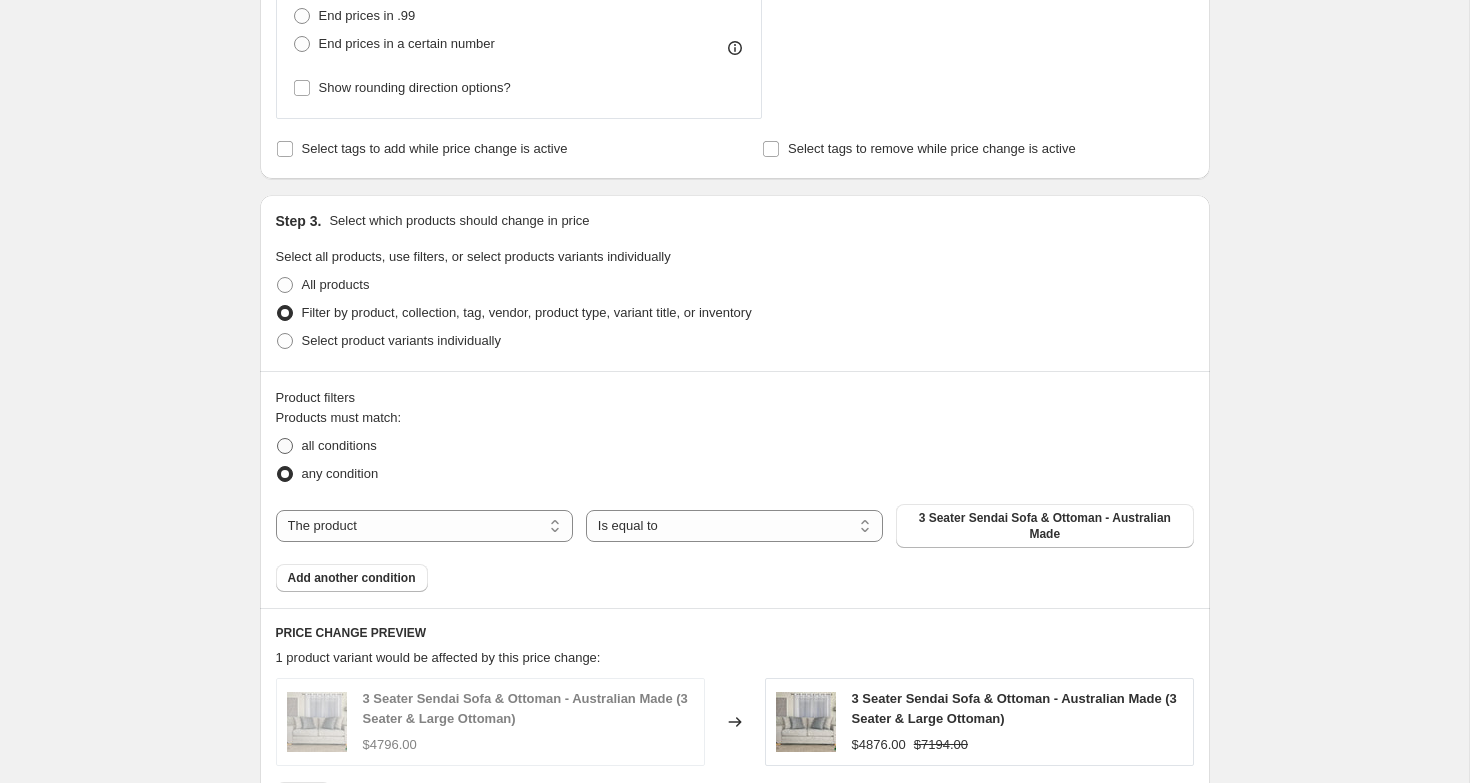 click on "all conditions" at bounding box center (339, 445) 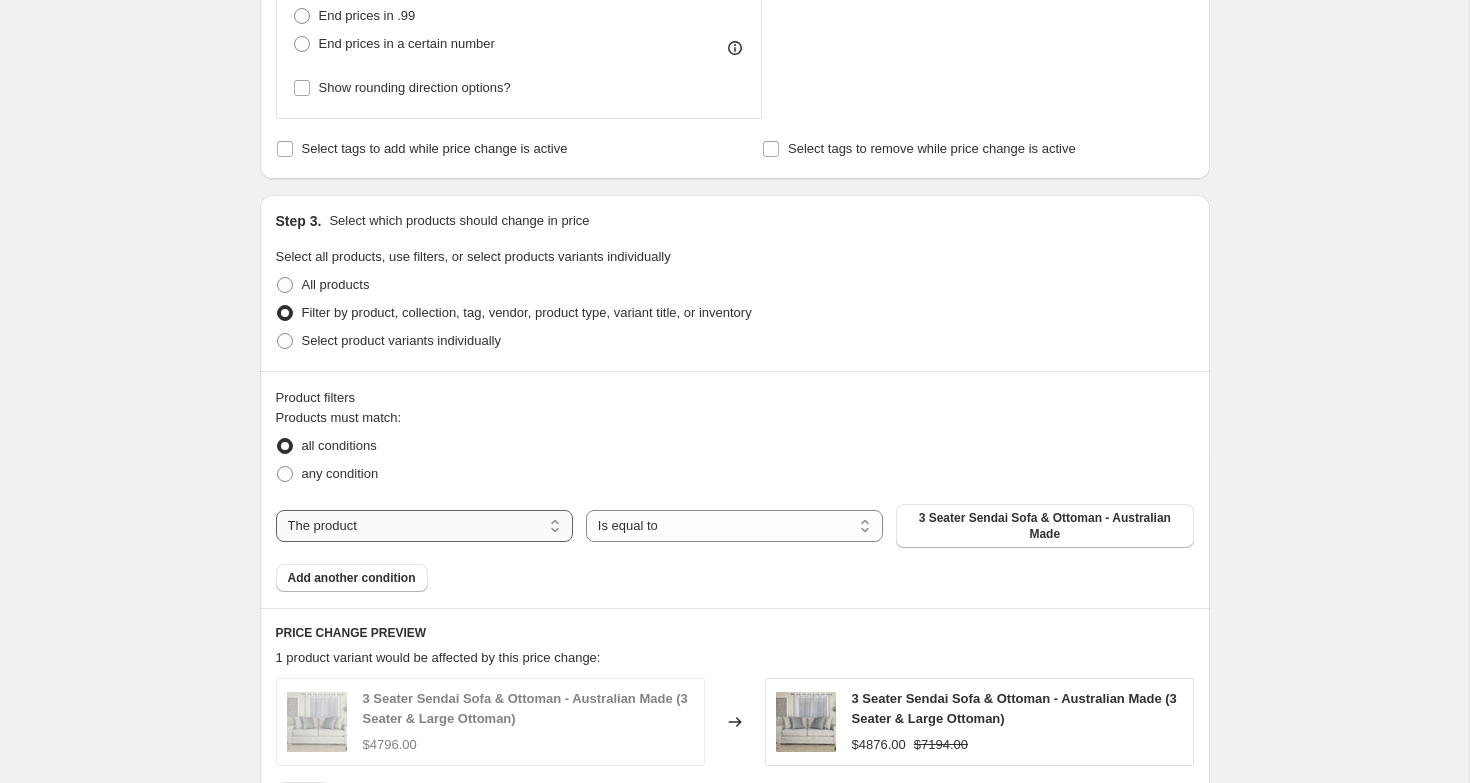 click on "The product The product's collection The product's tag The product's vendor The product's type The product's status The variant's title Inventory quantity" at bounding box center (424, 526) 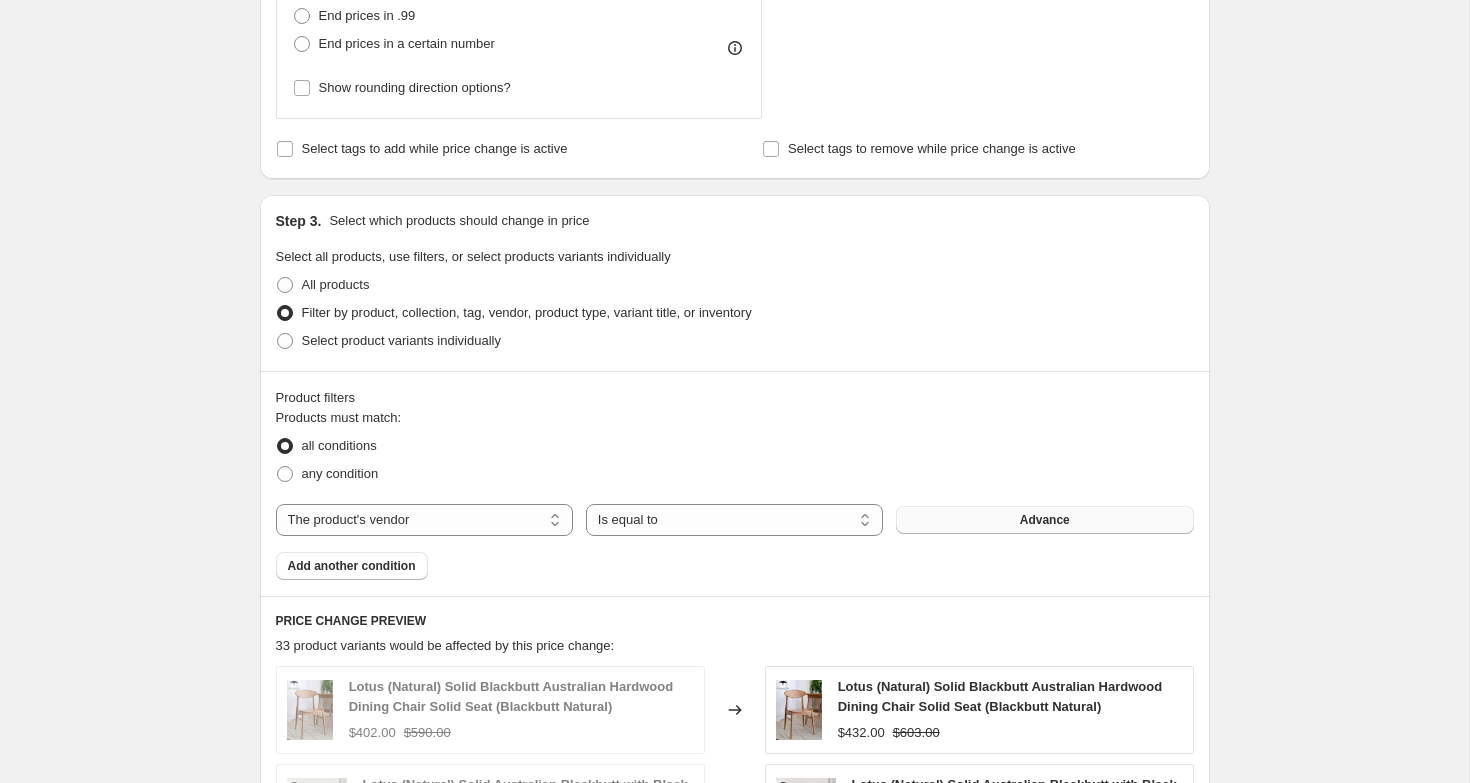 click on "Advance" at bounding box center [1044, 520] 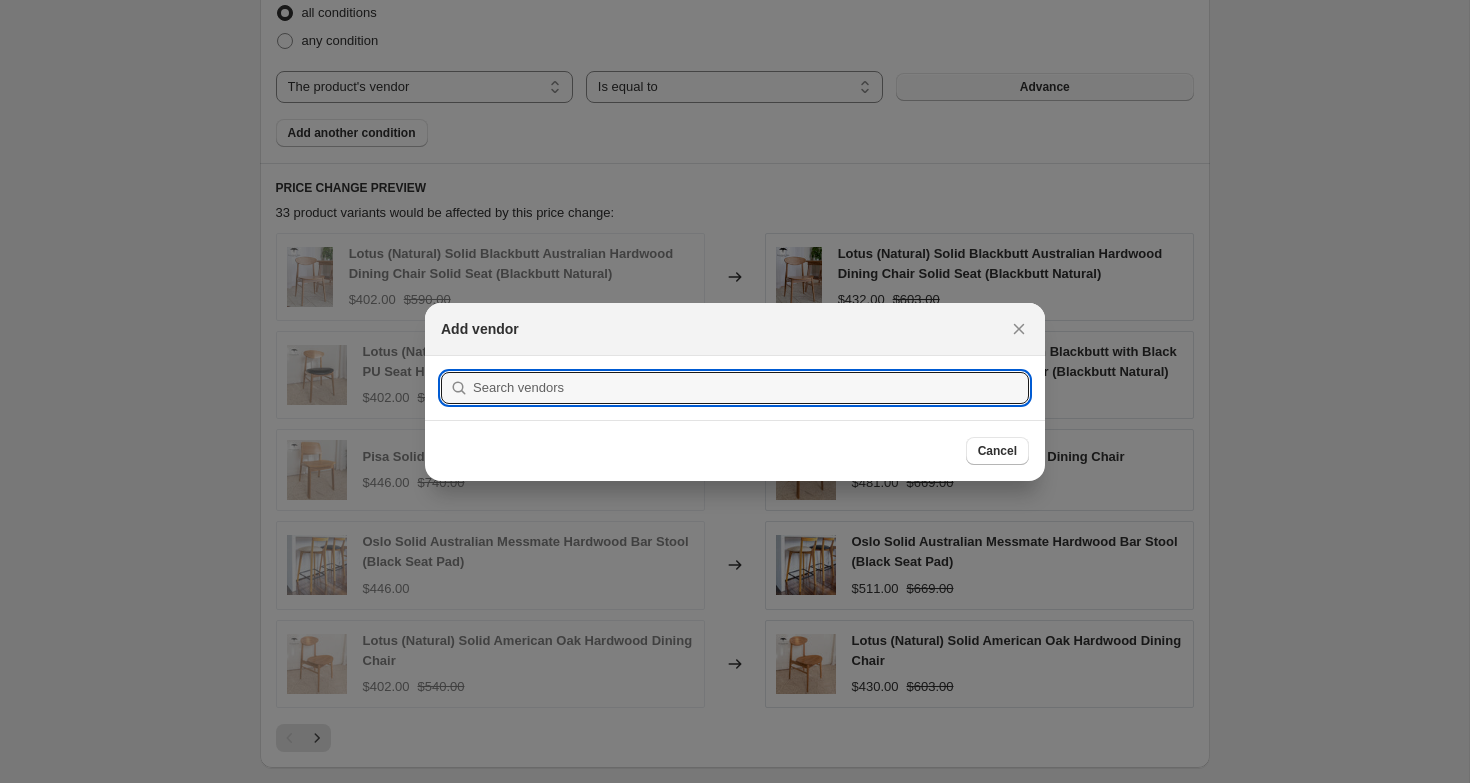 scroll, scrollTop: 0, scrollLeft: 0, axis: both 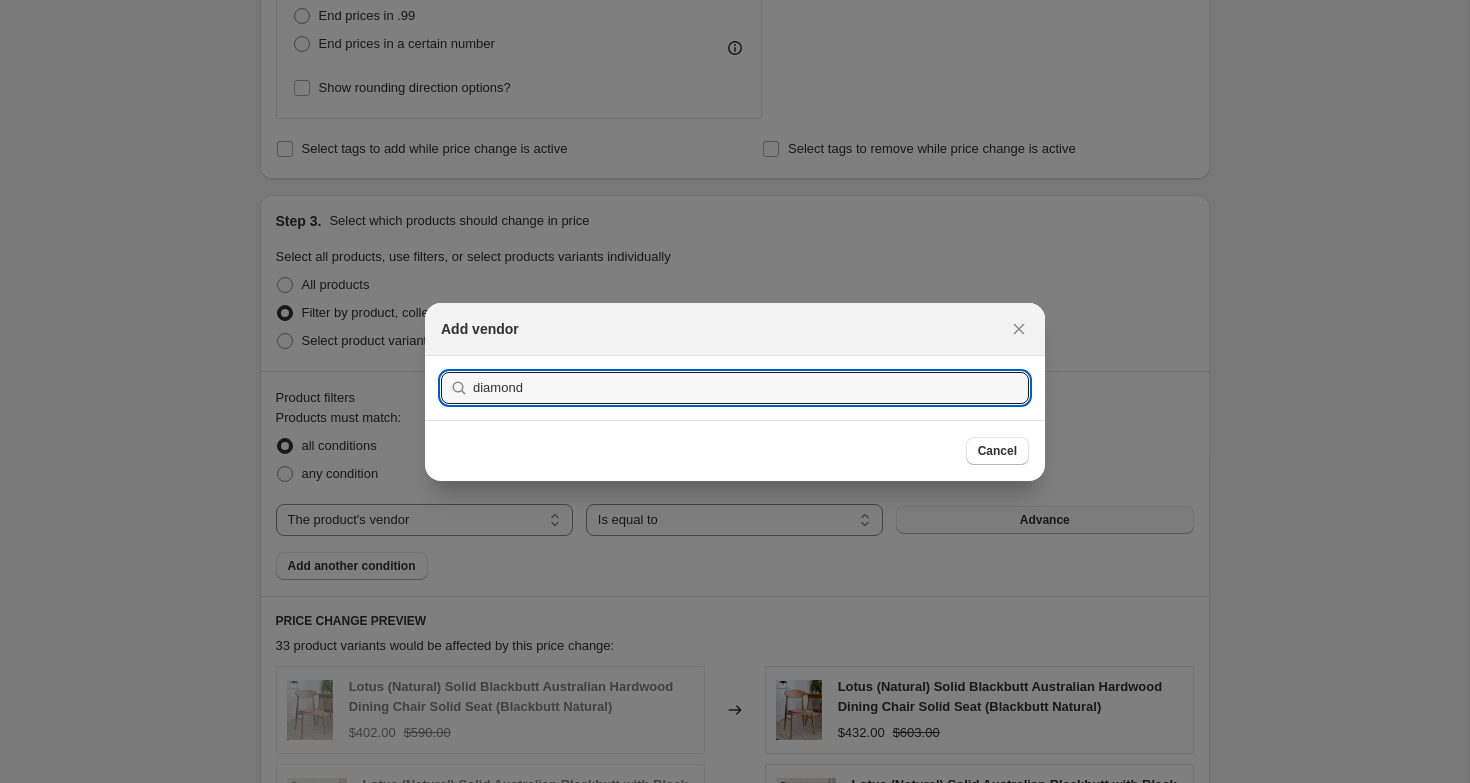 click on "Submit" at bounding box center (469, 366) 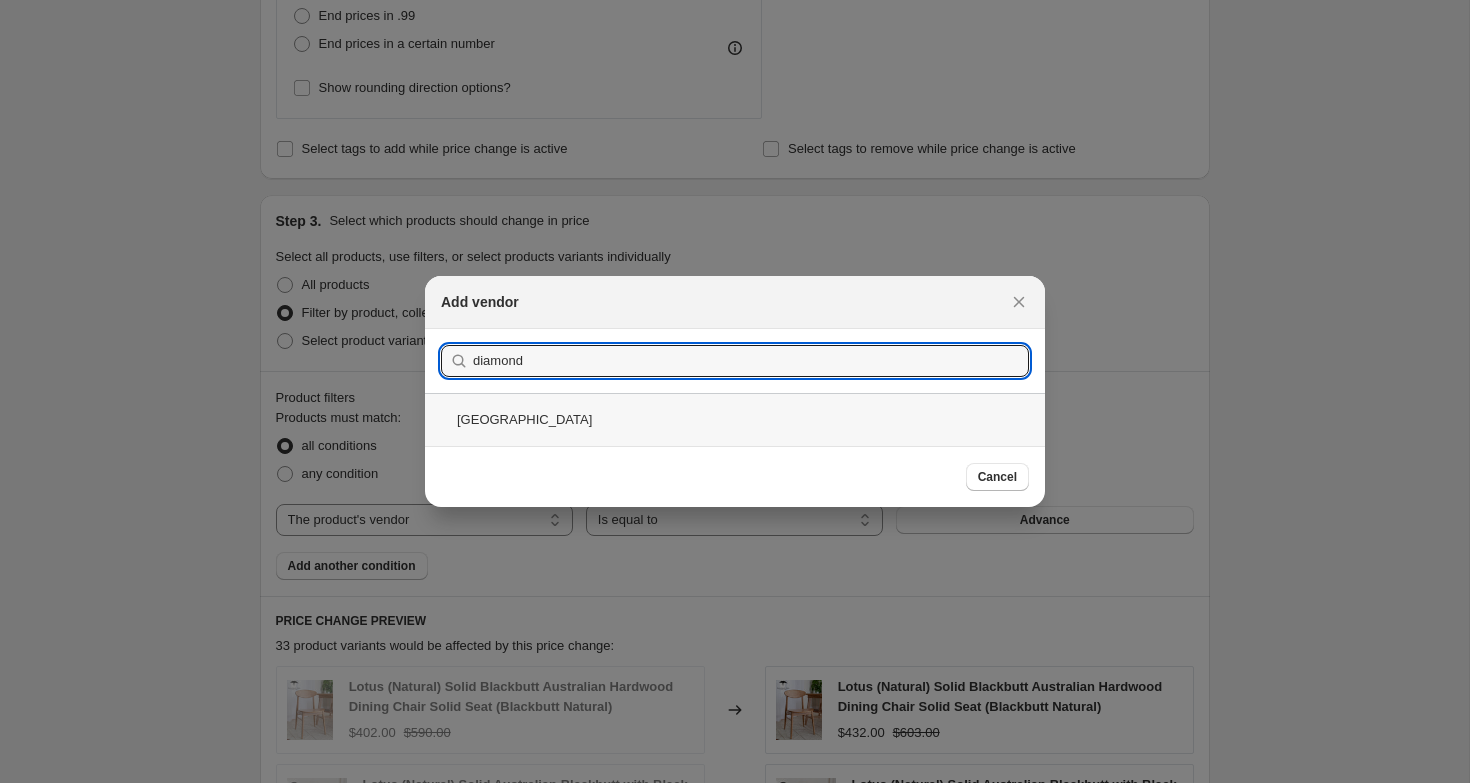 click on "[GEOGRAPHIC_DATA]" at bounding box center [735, 419] 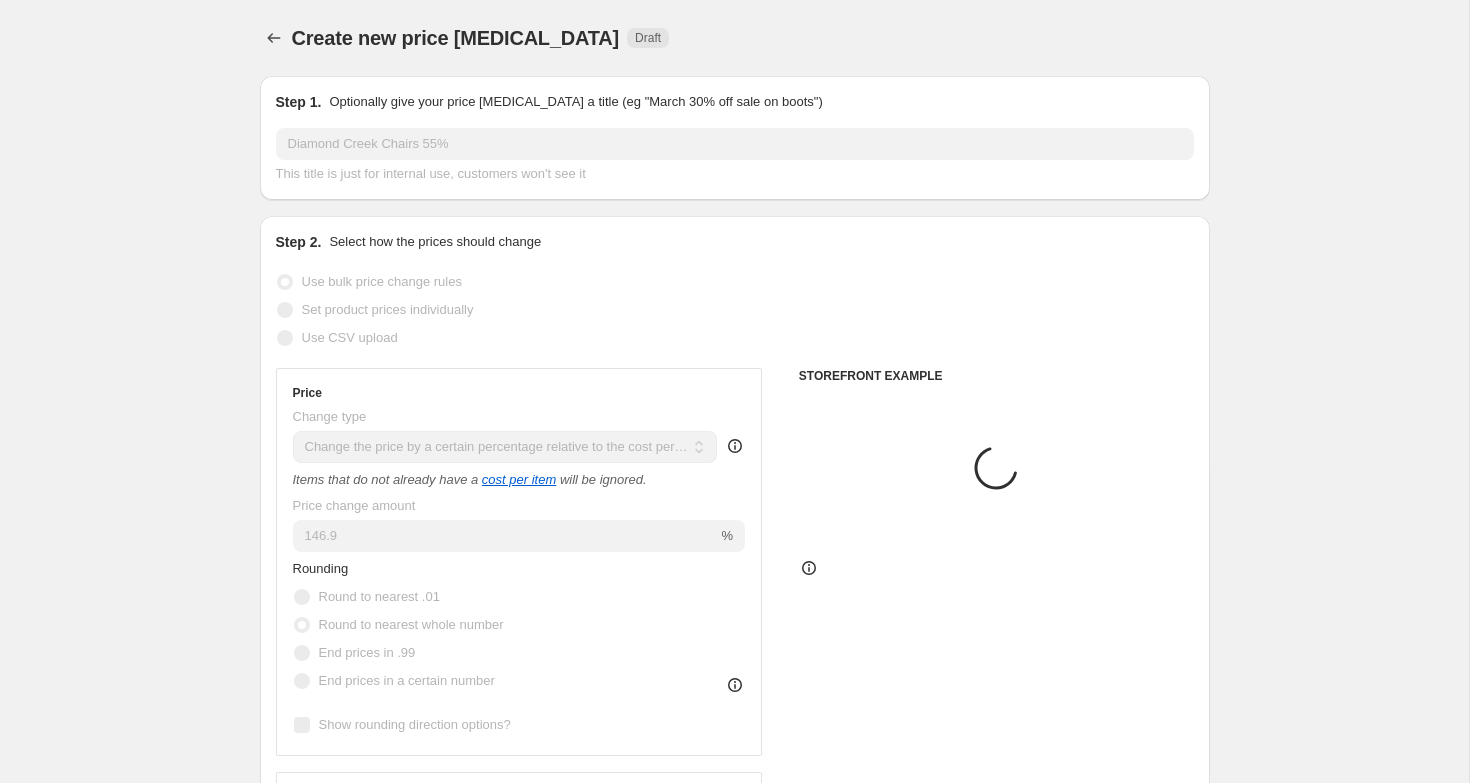 scroll, scrollTop: 1040, scrollLeft: 0, axis: vertical 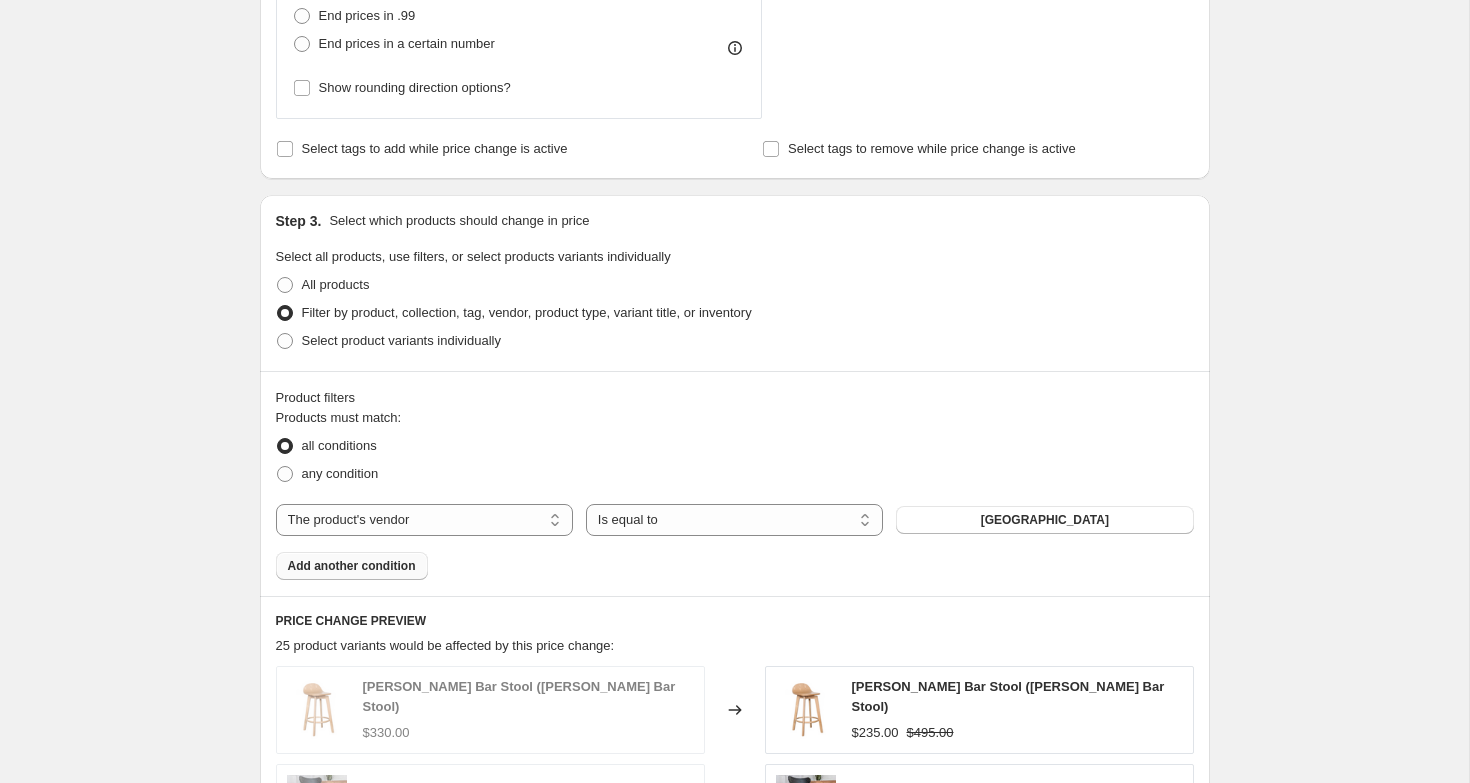 click on "Add another condition" at bounding box center (352, 566) 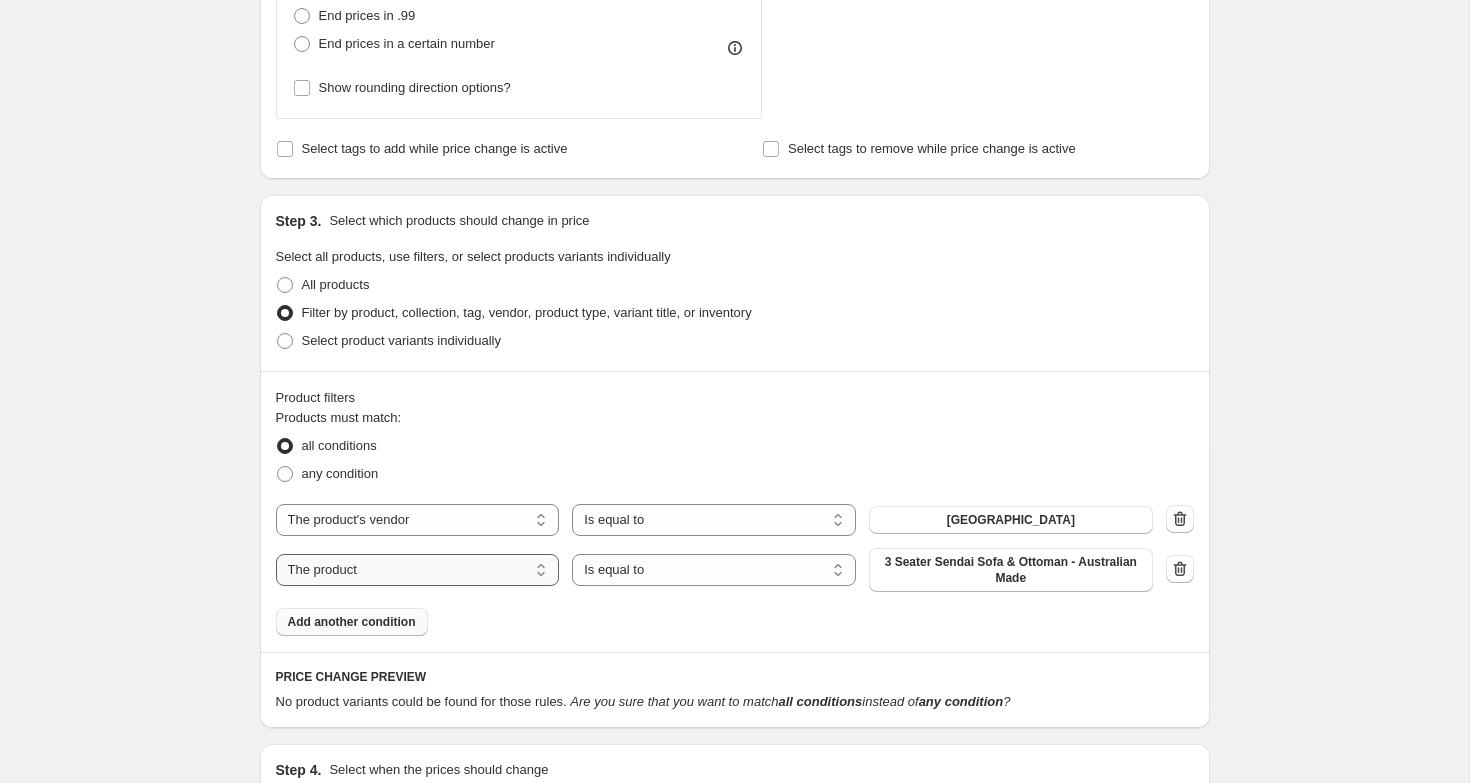 click on "The product The product's collection The product's tag The product's vendor The product's type The product's status The variant's title Inventory quantity" at bounding box center (418, 570) 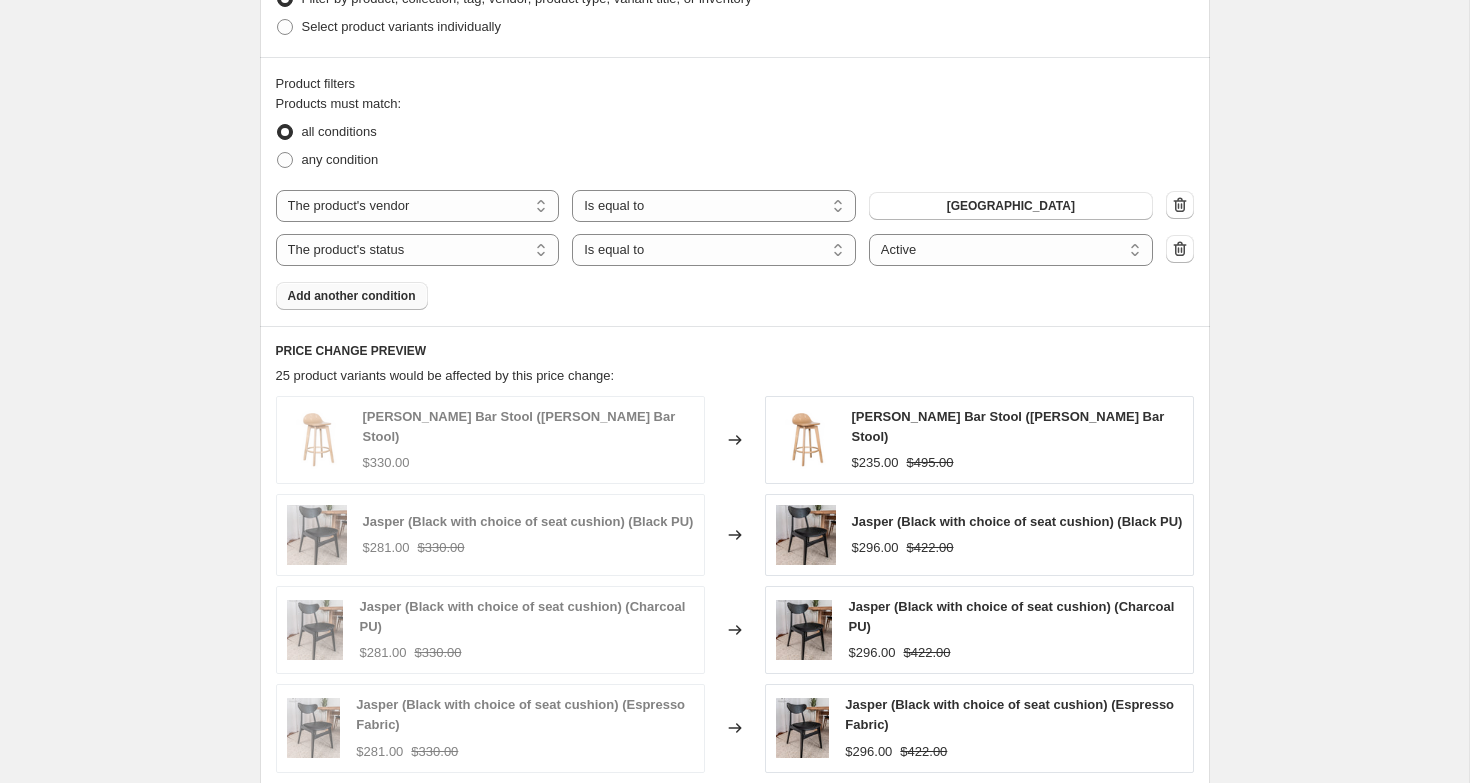 scroll, scrollTop: 1346, scrollLeft: 0, axis: vertical 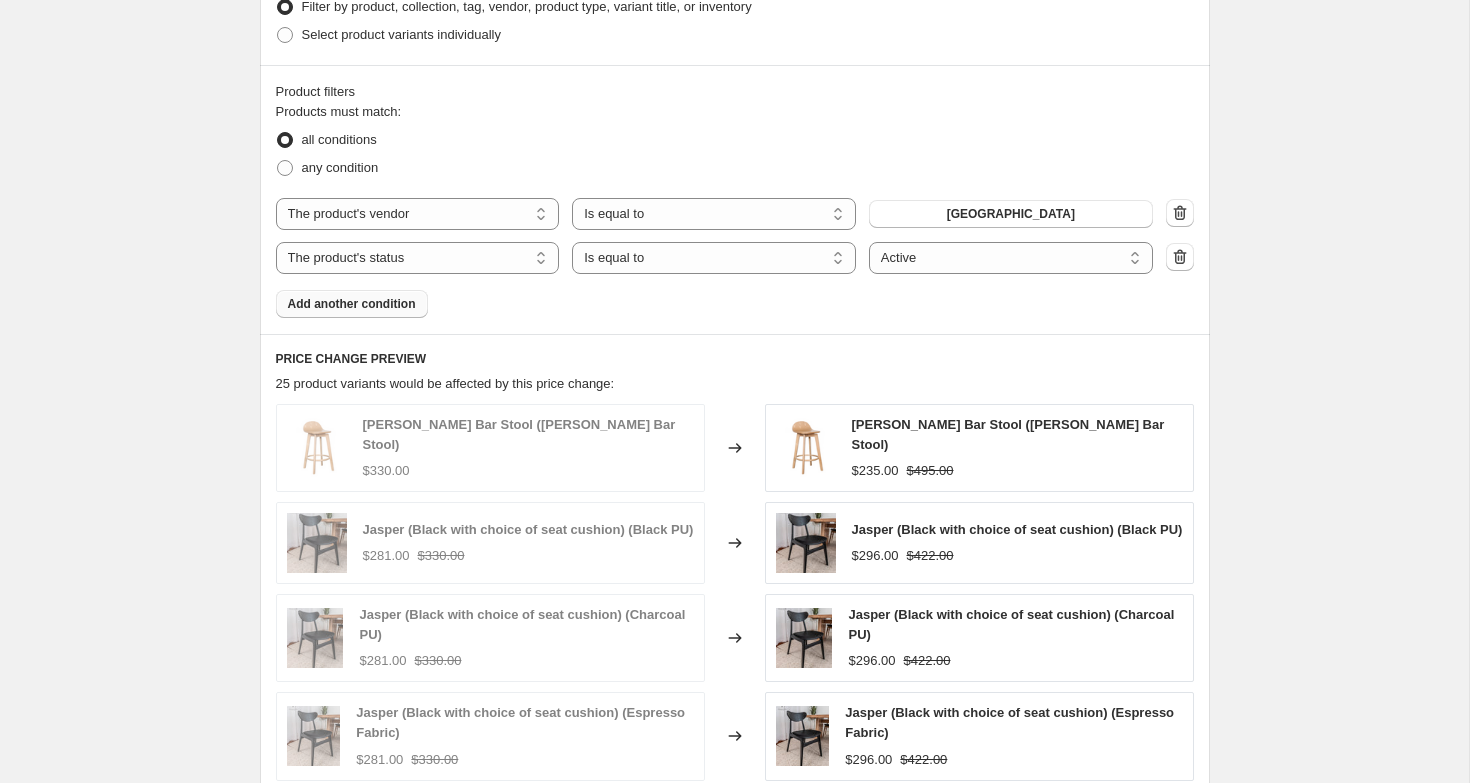 click on "Add another condition" at bounding box center [352, 304] 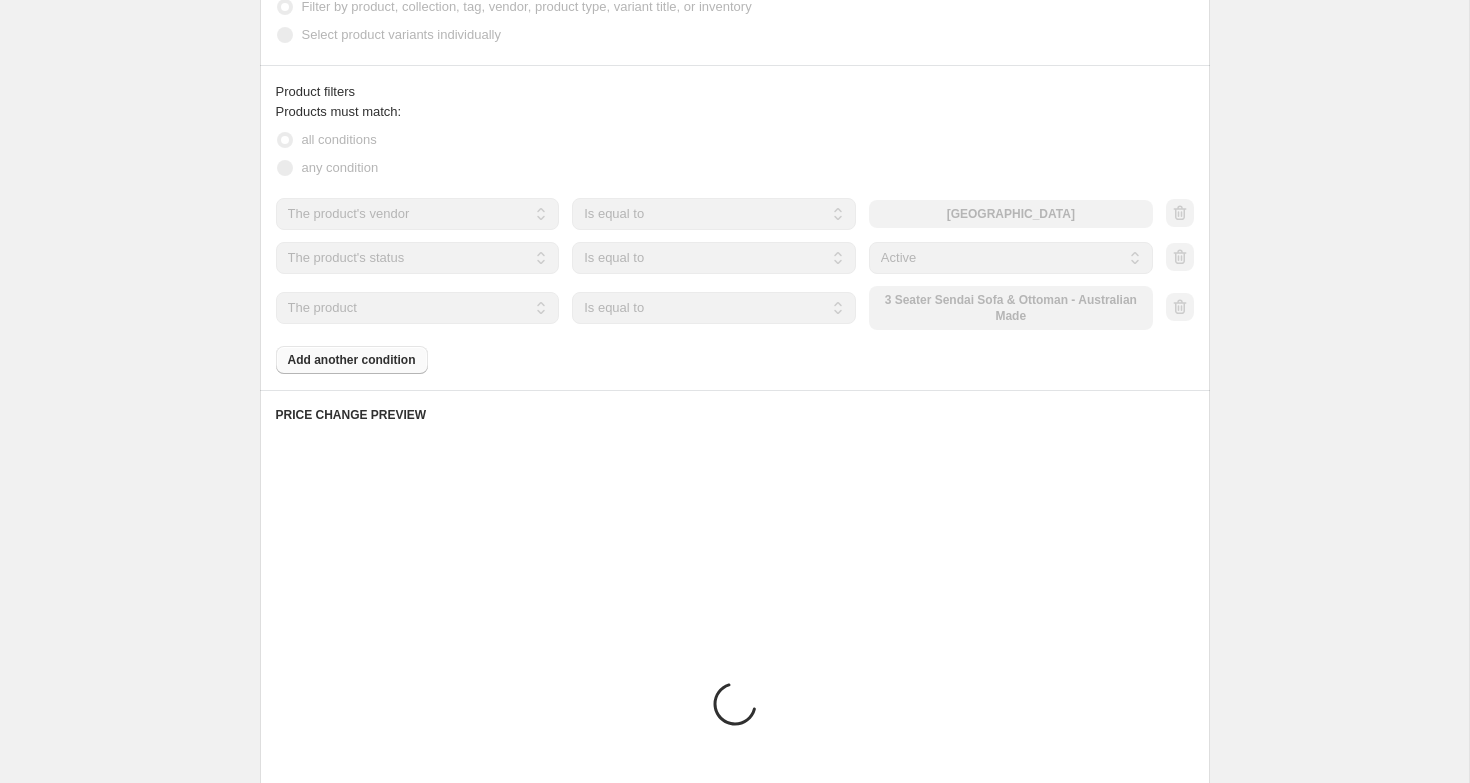 scroll, scrollTop: 1338, scrollLeft: 0, axis: vertical 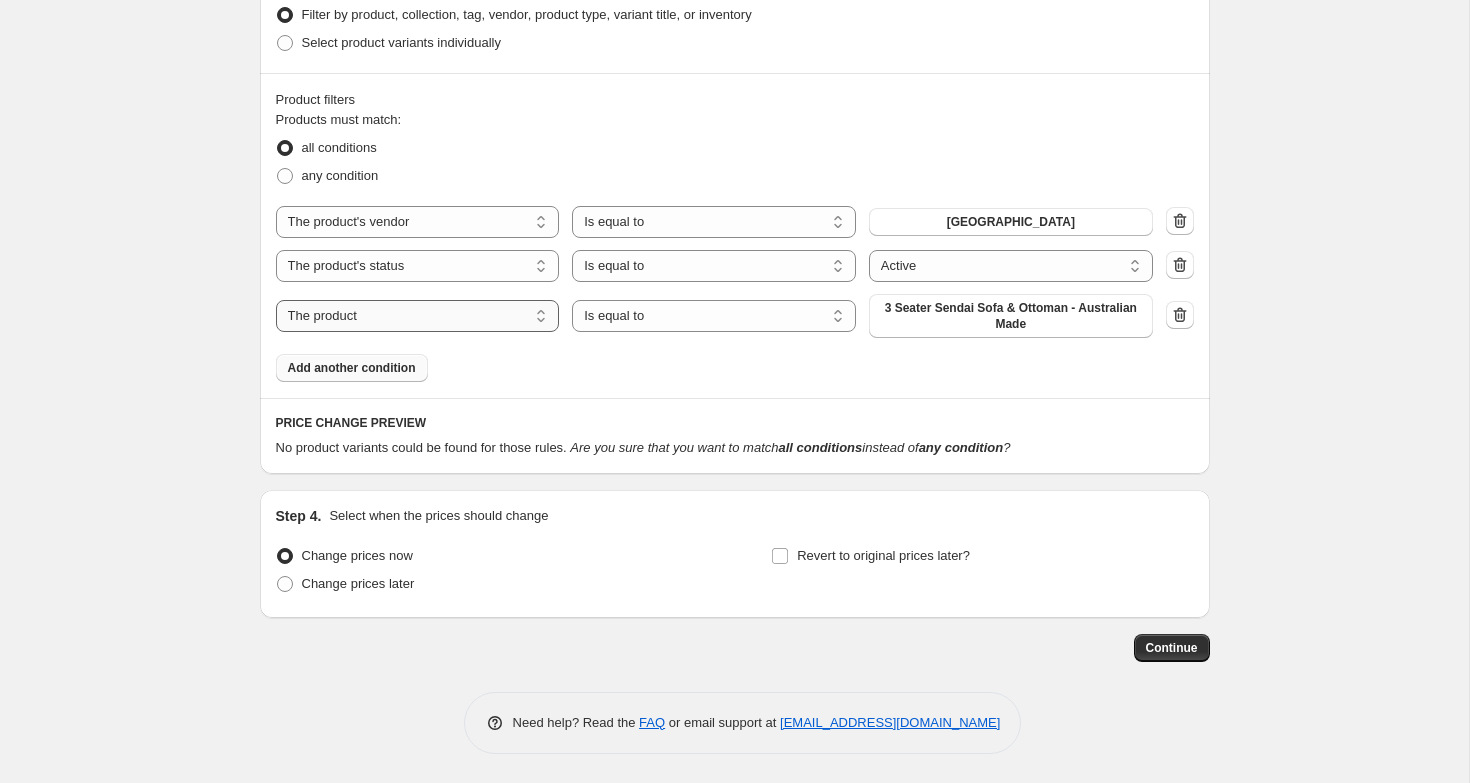 click on "The product The product's collection The product's tag The product's vendor The product's type The product's status The variant's title Inventory quantity" at bounding box center [418, 316] 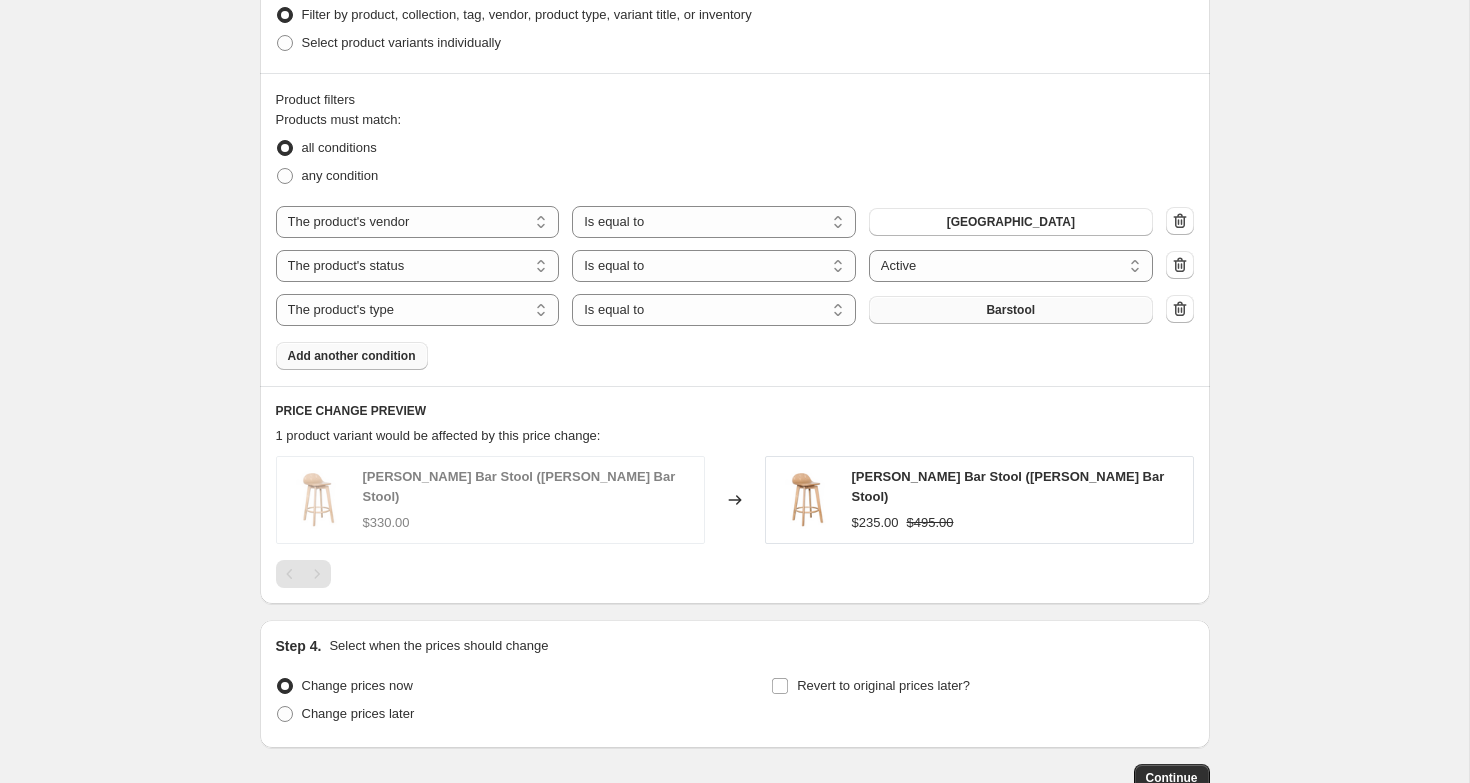 click on "Barstool" at bounding box center (1011, 310) 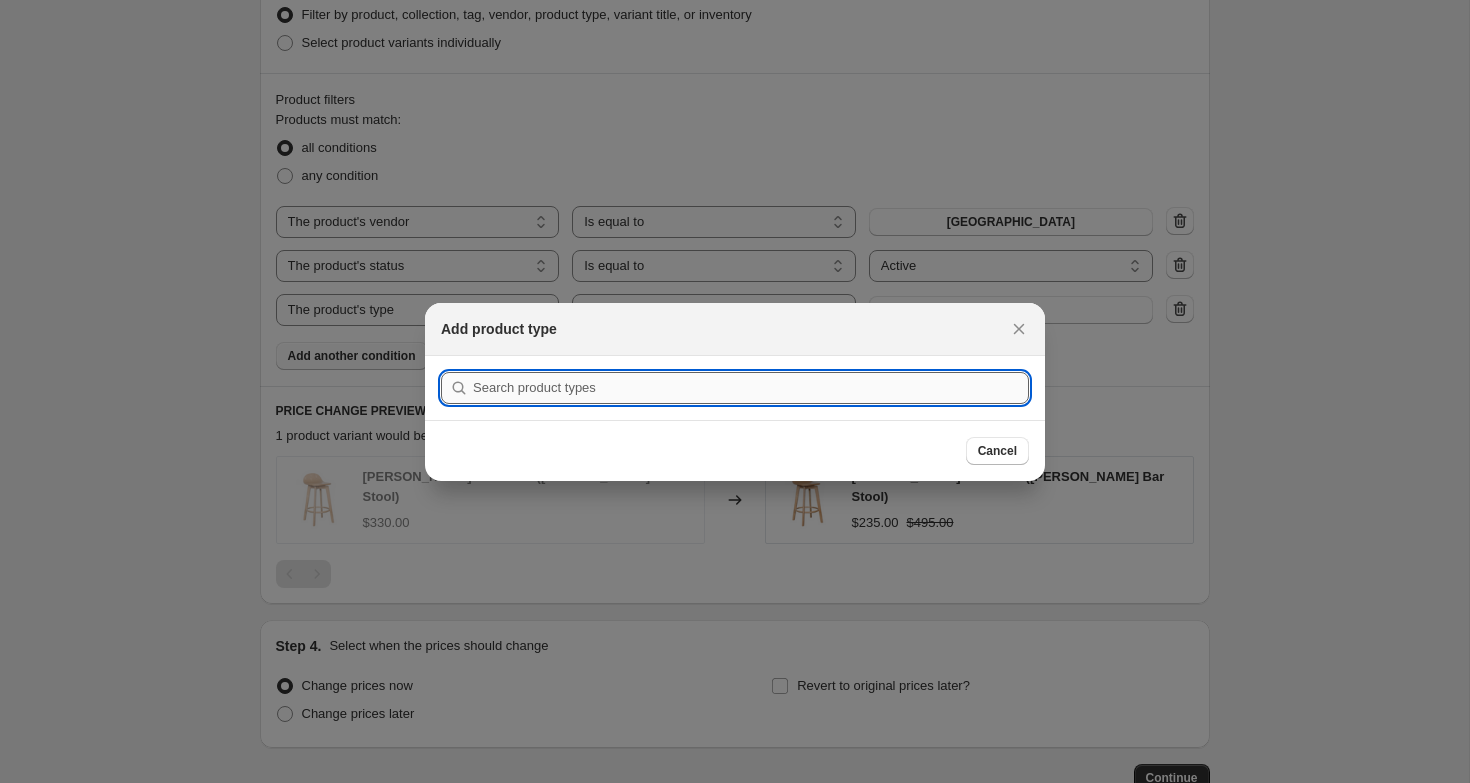 click at bounding box center [751, 388] 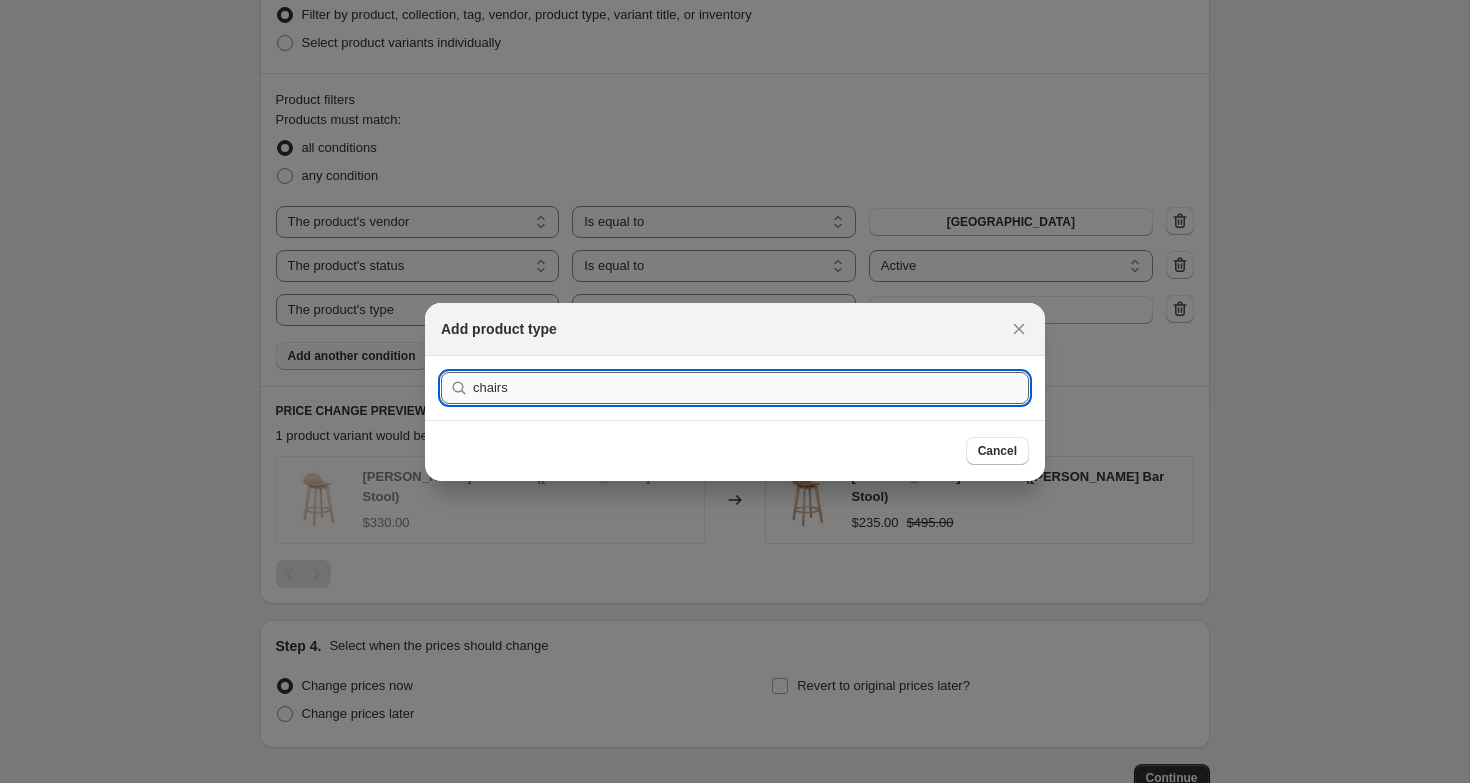click on "Submit" at bounding box center (469, 366) 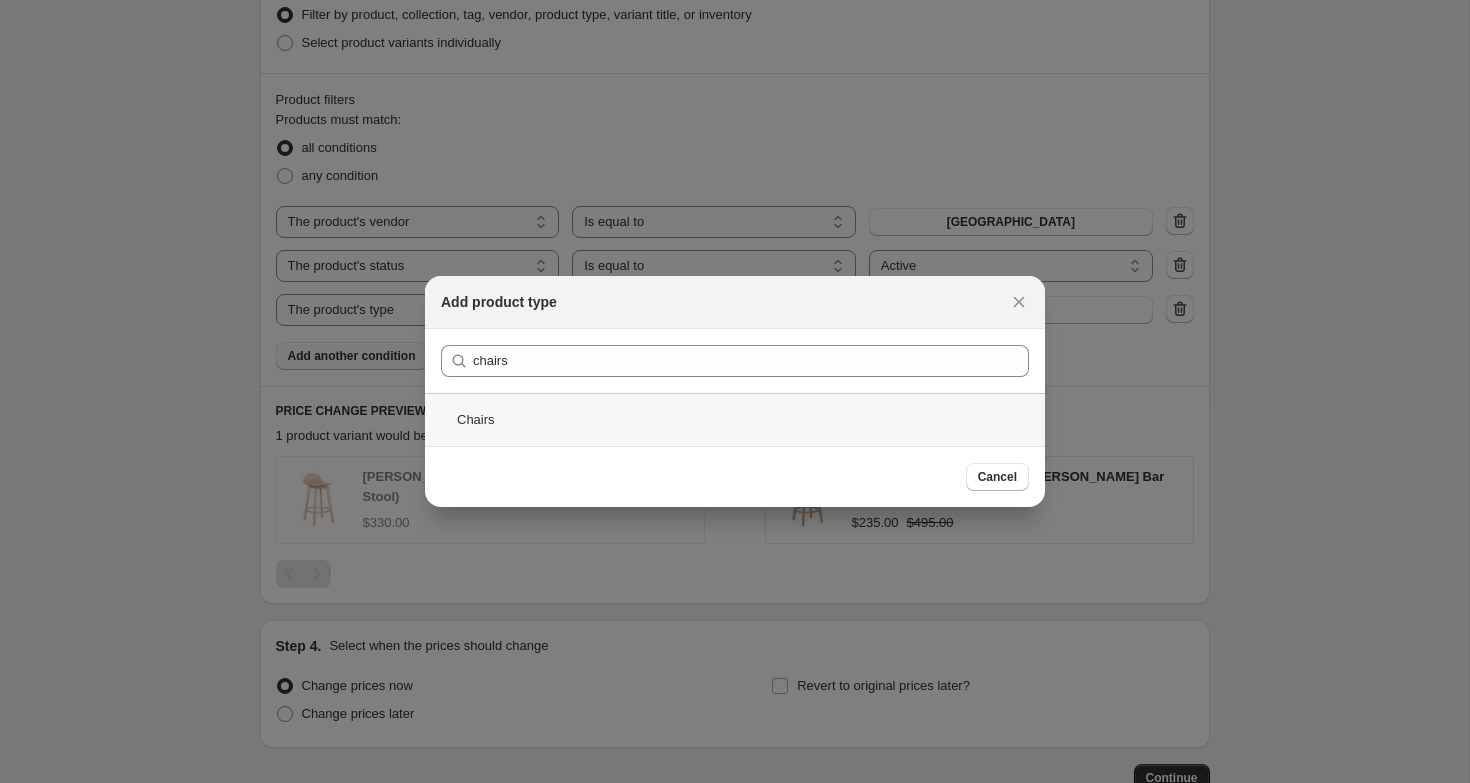click on "Chairs" at bounding box center (735, 419) 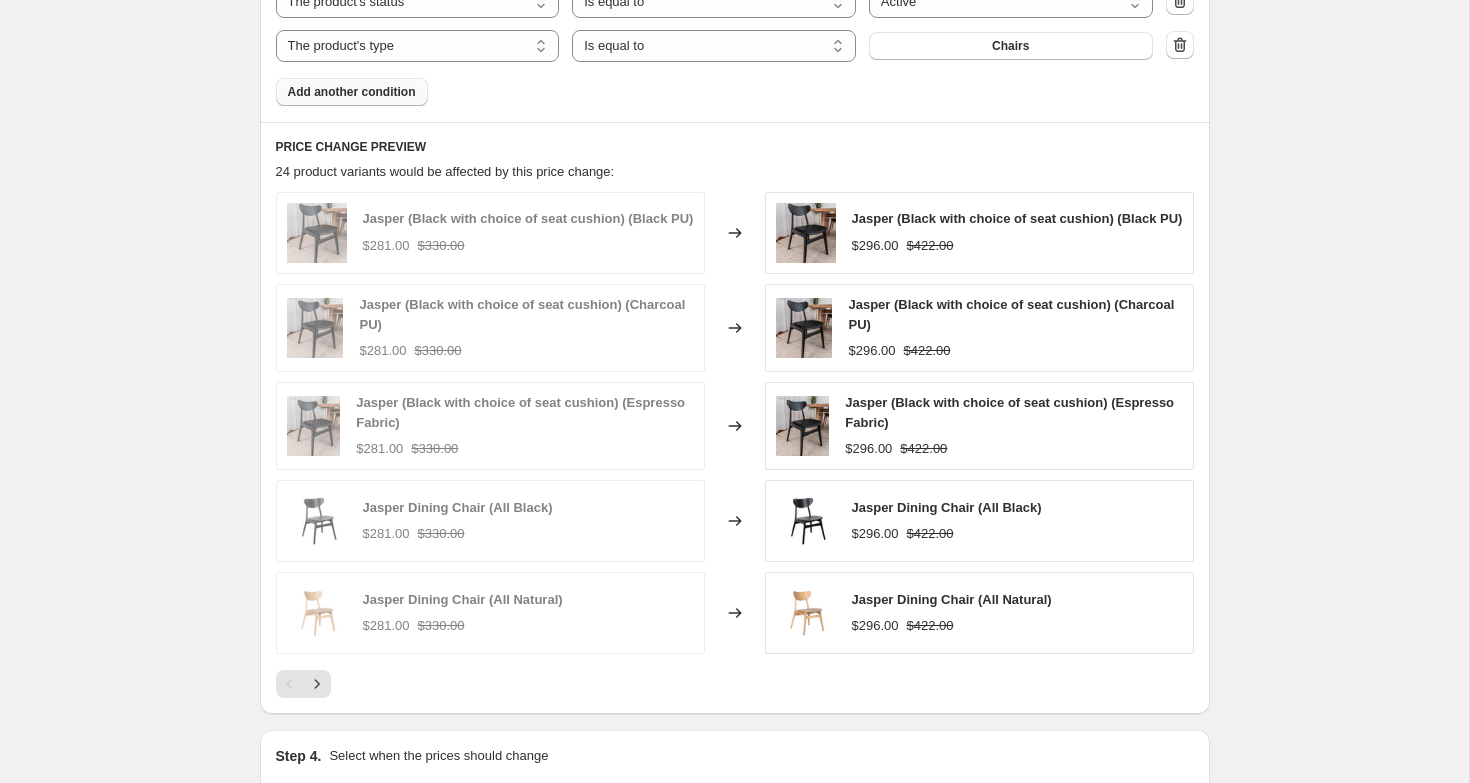 scroll, scrollTop: 1623, scrollLeft: 0, axis: vertical 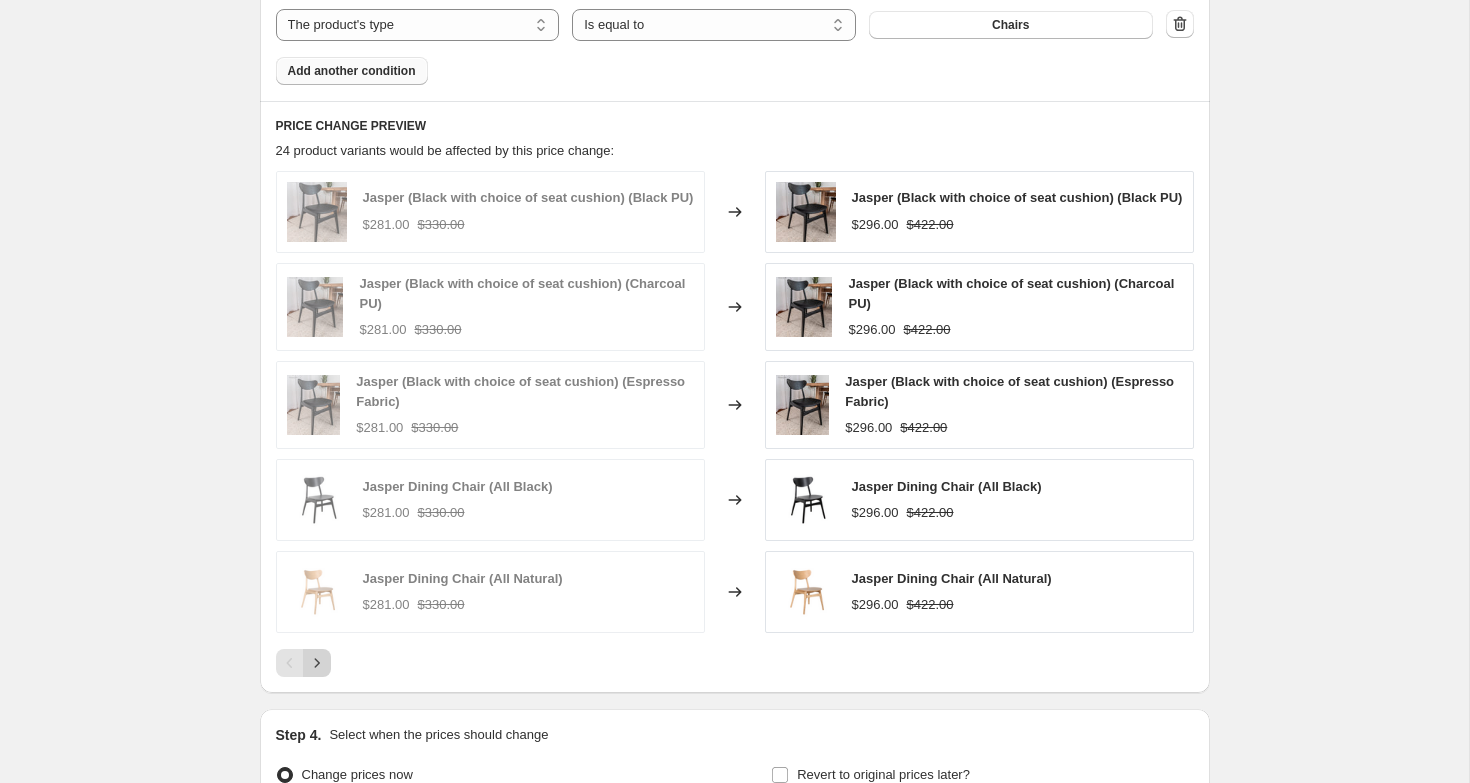 click 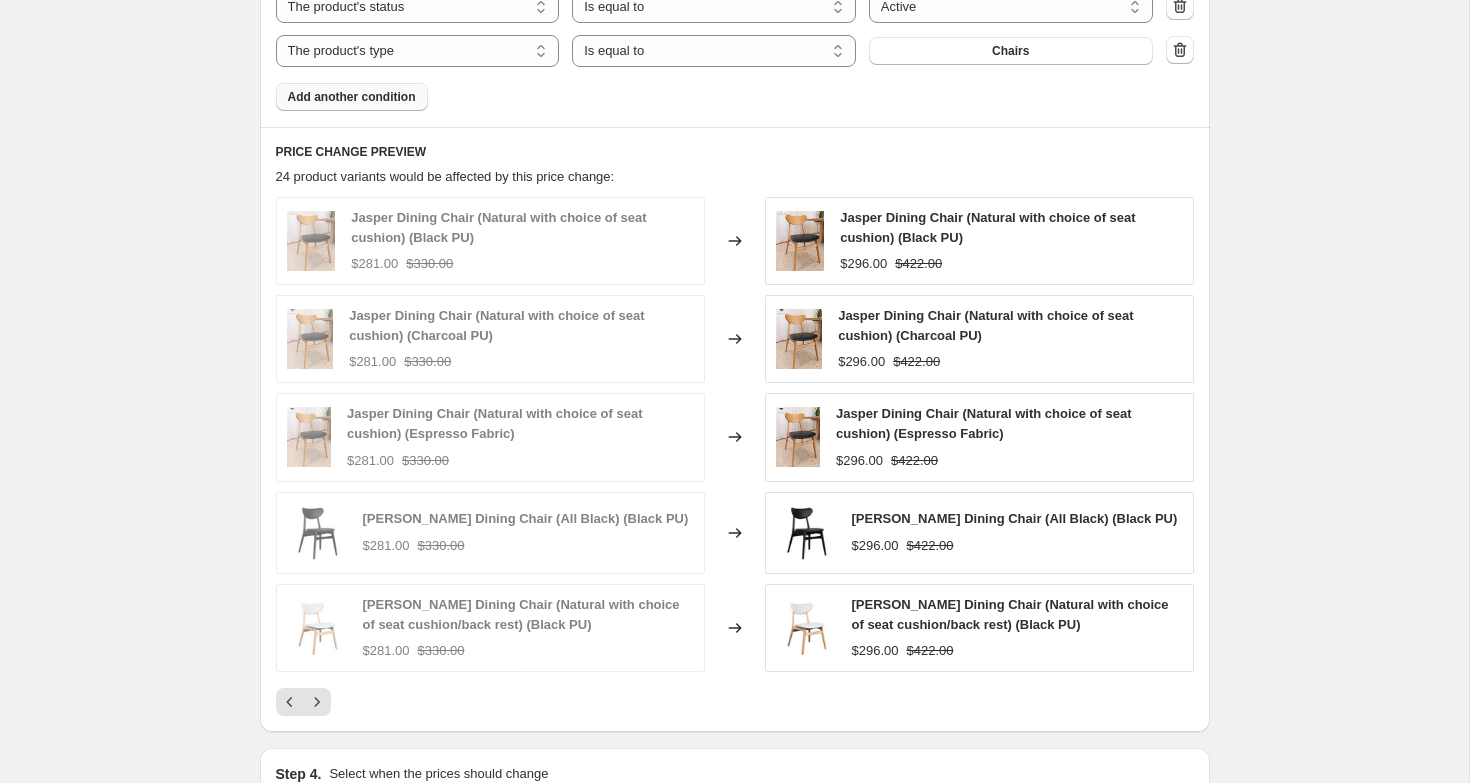 scroll, scrollTop: 1629, scrollLeft: 0, axis: vertical 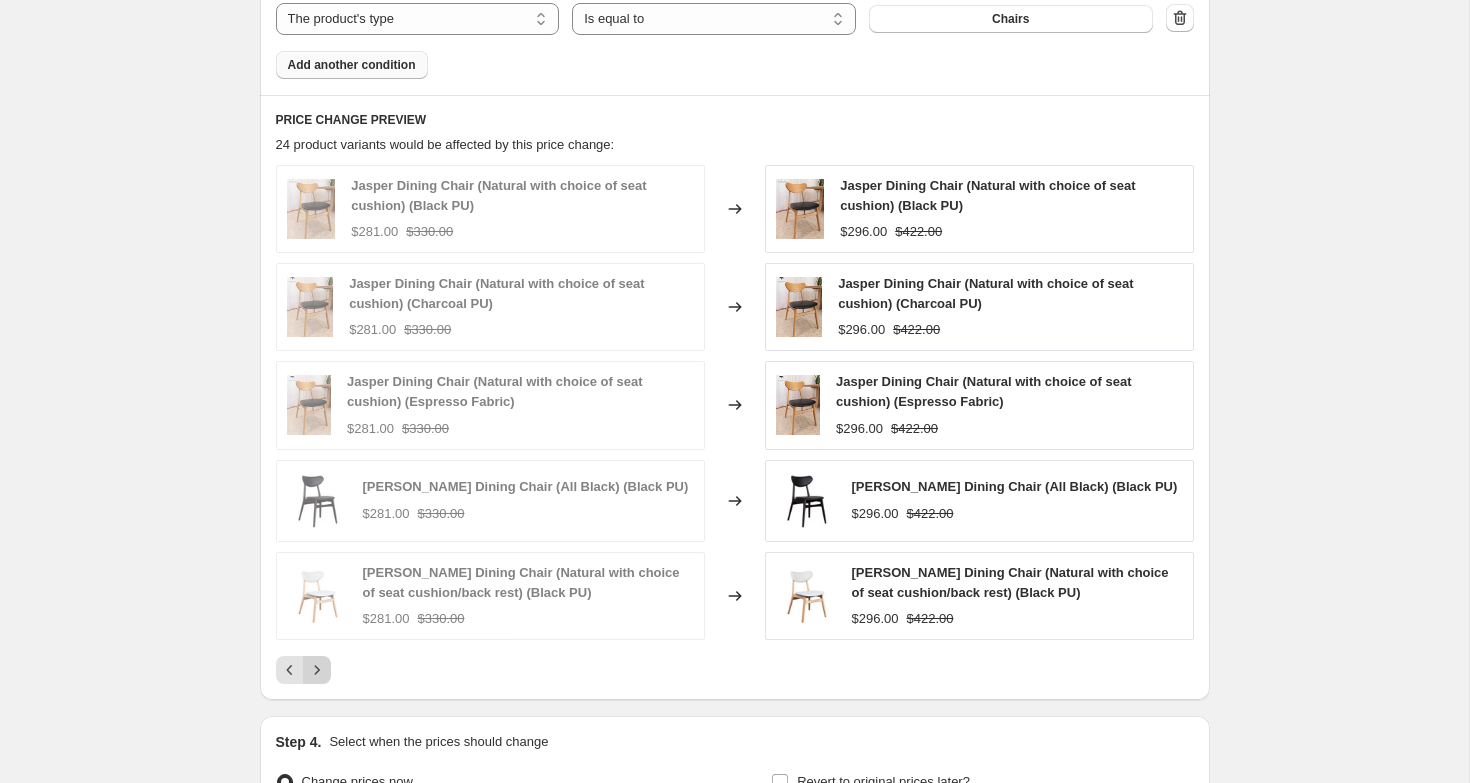 click 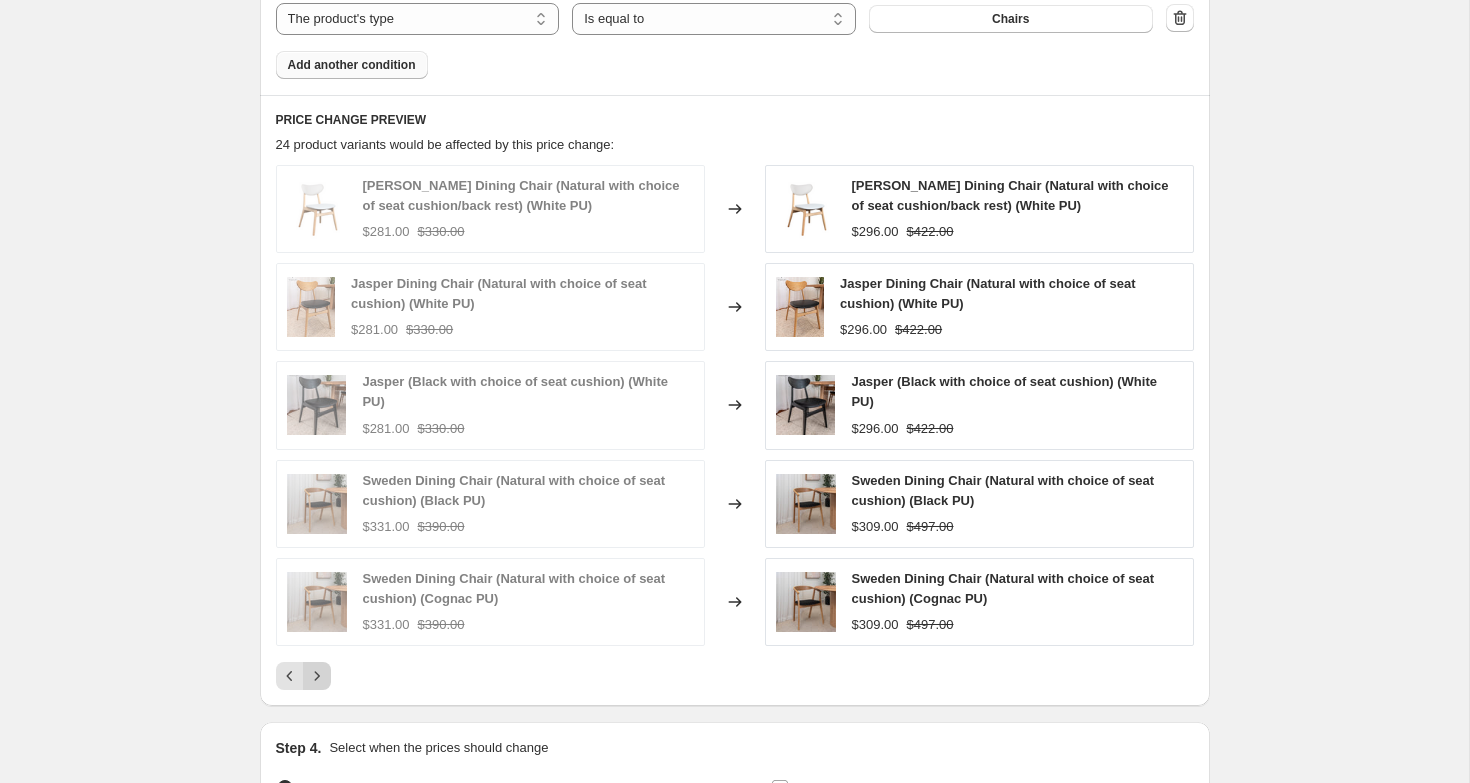 click 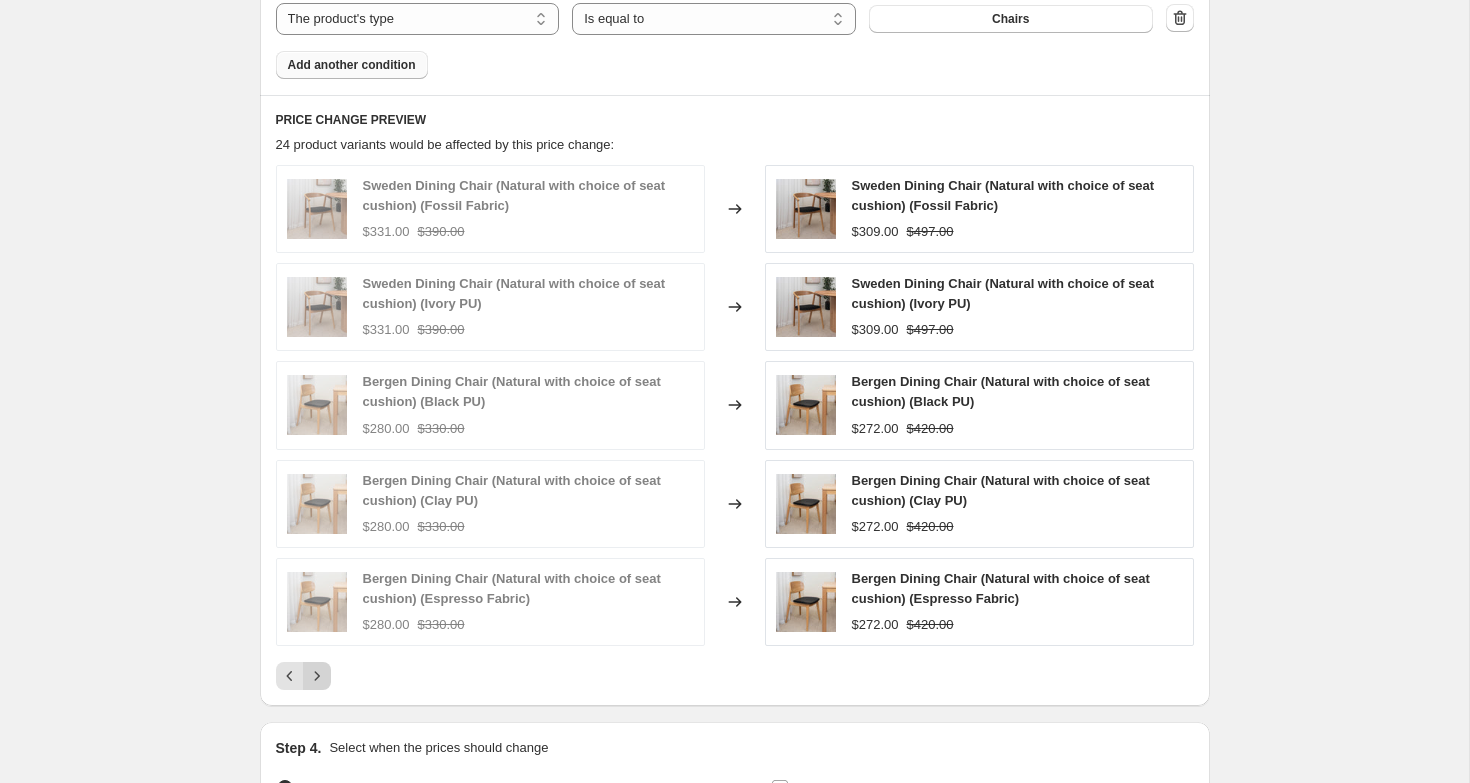 click at bounding box center (317, 676) 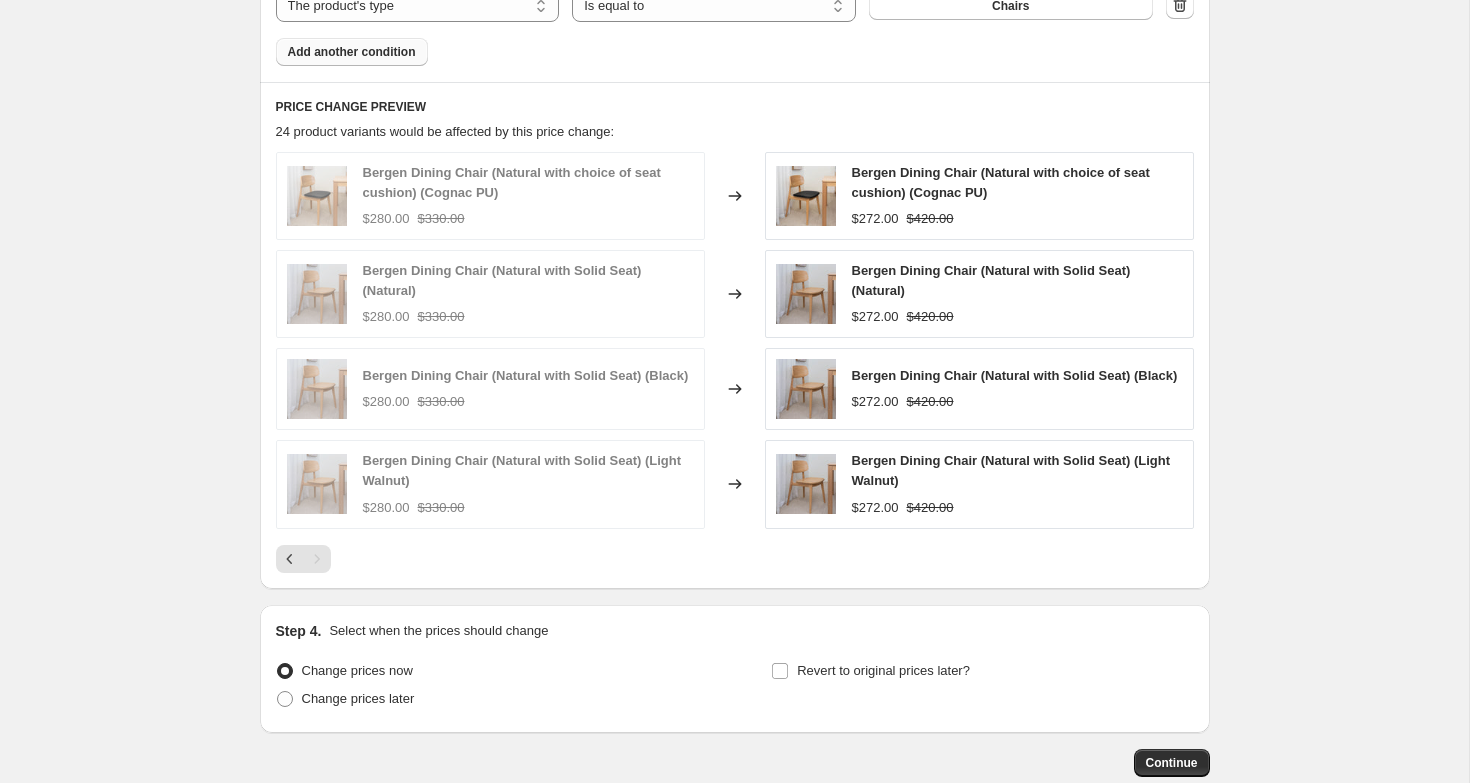 scroll, scrollTop: 1764, scrollLeft: 0, axis: vertical 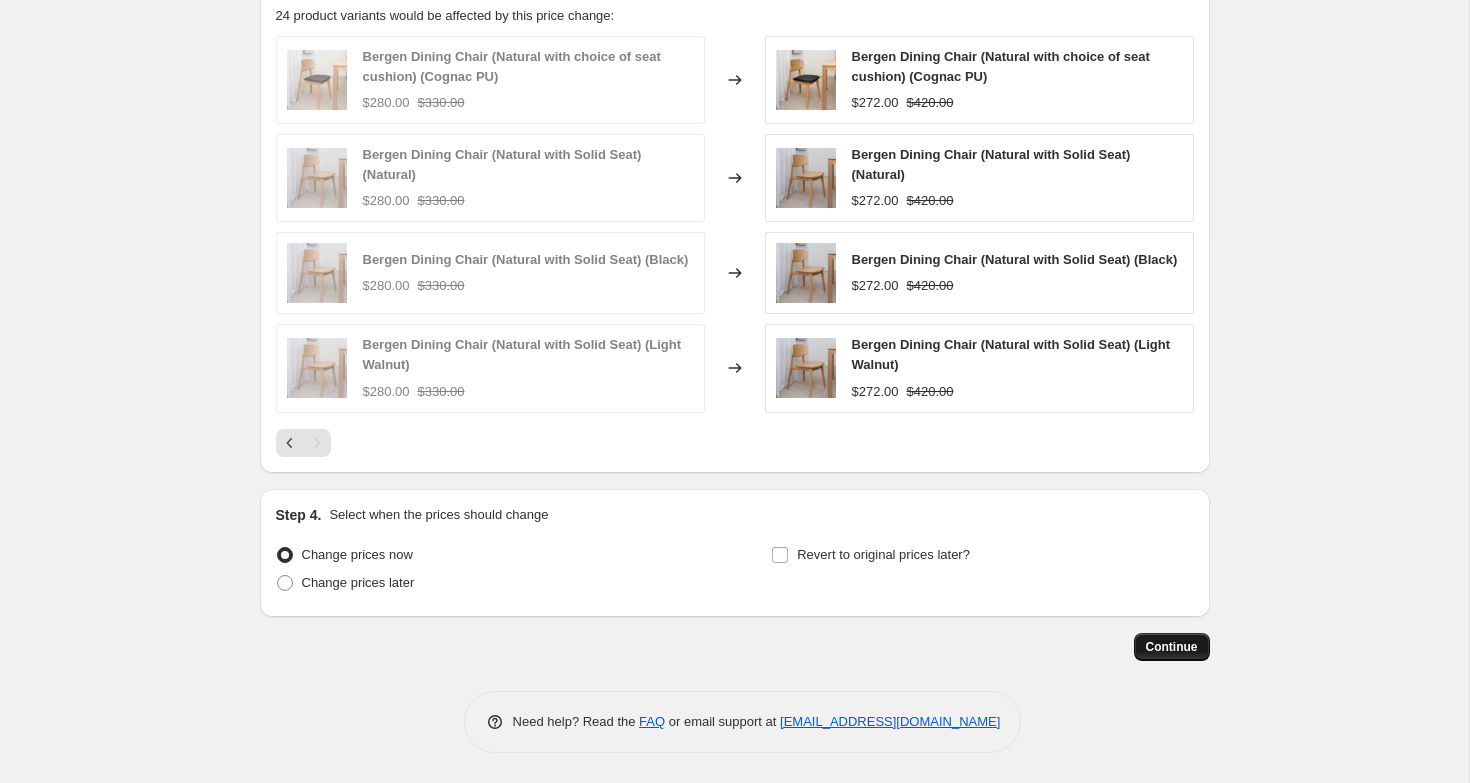 click on "Continue" at bounding box center [1172, 647] 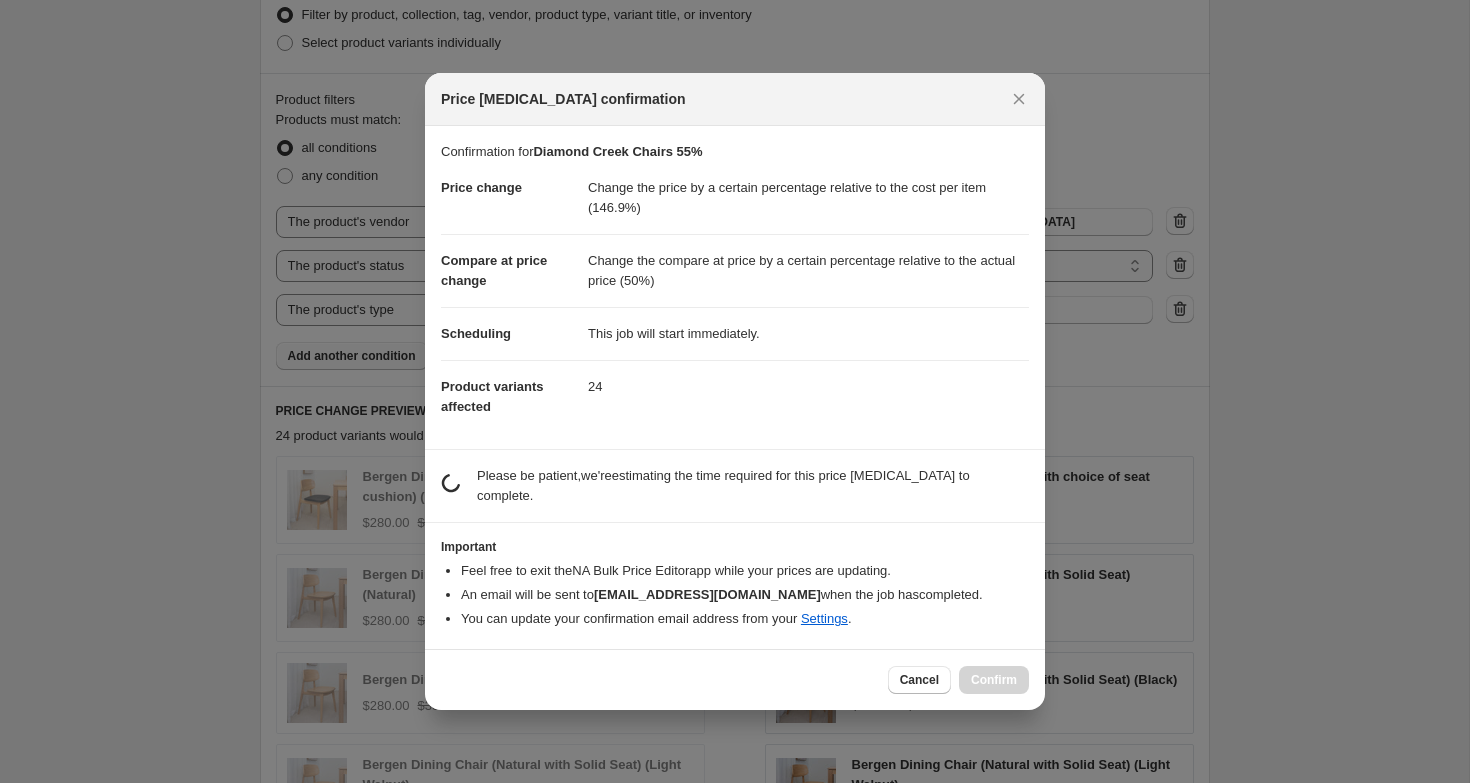 scroll, scrollTop: 1764, scrollLeft: 0, axis: vertical 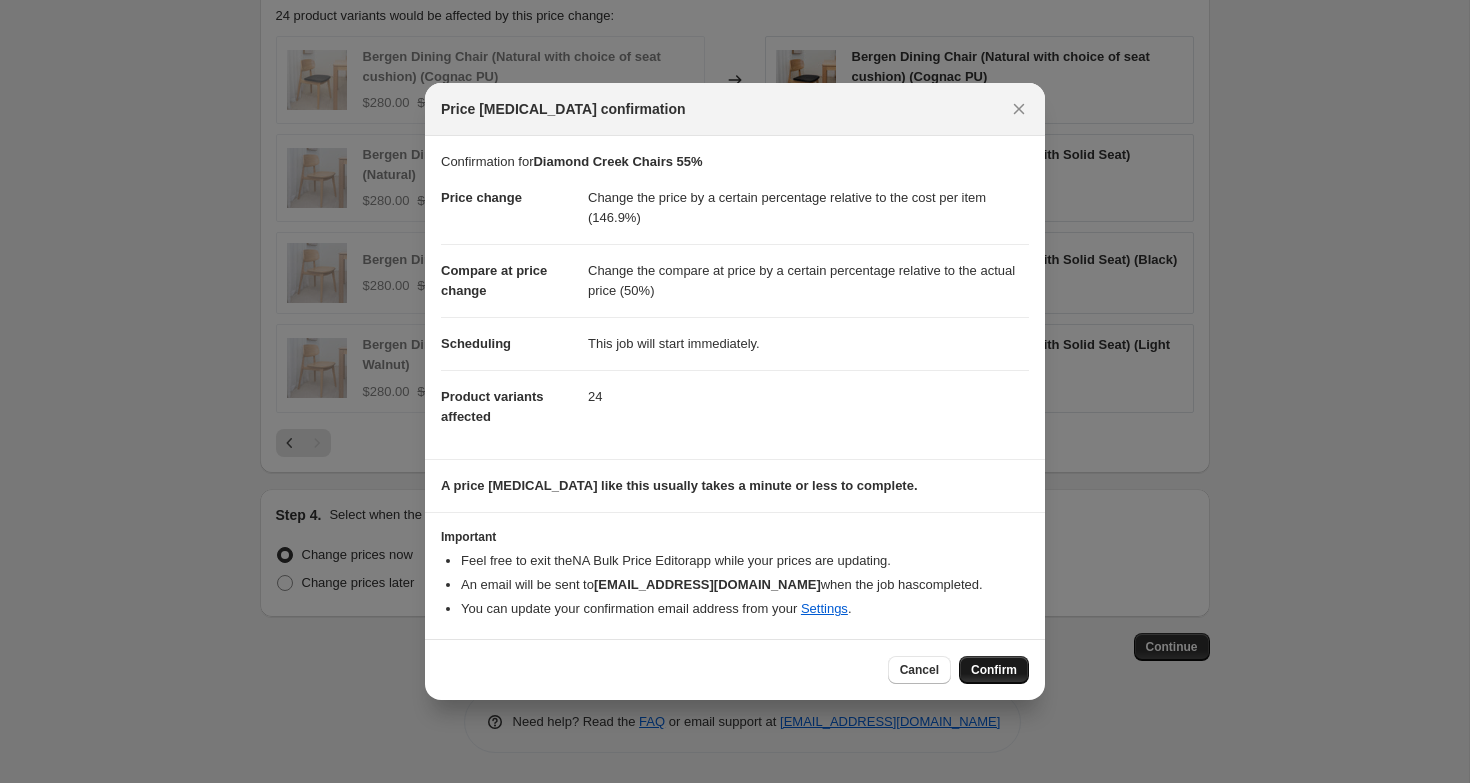 click on "Confirm" at bounding box center (994, 670) 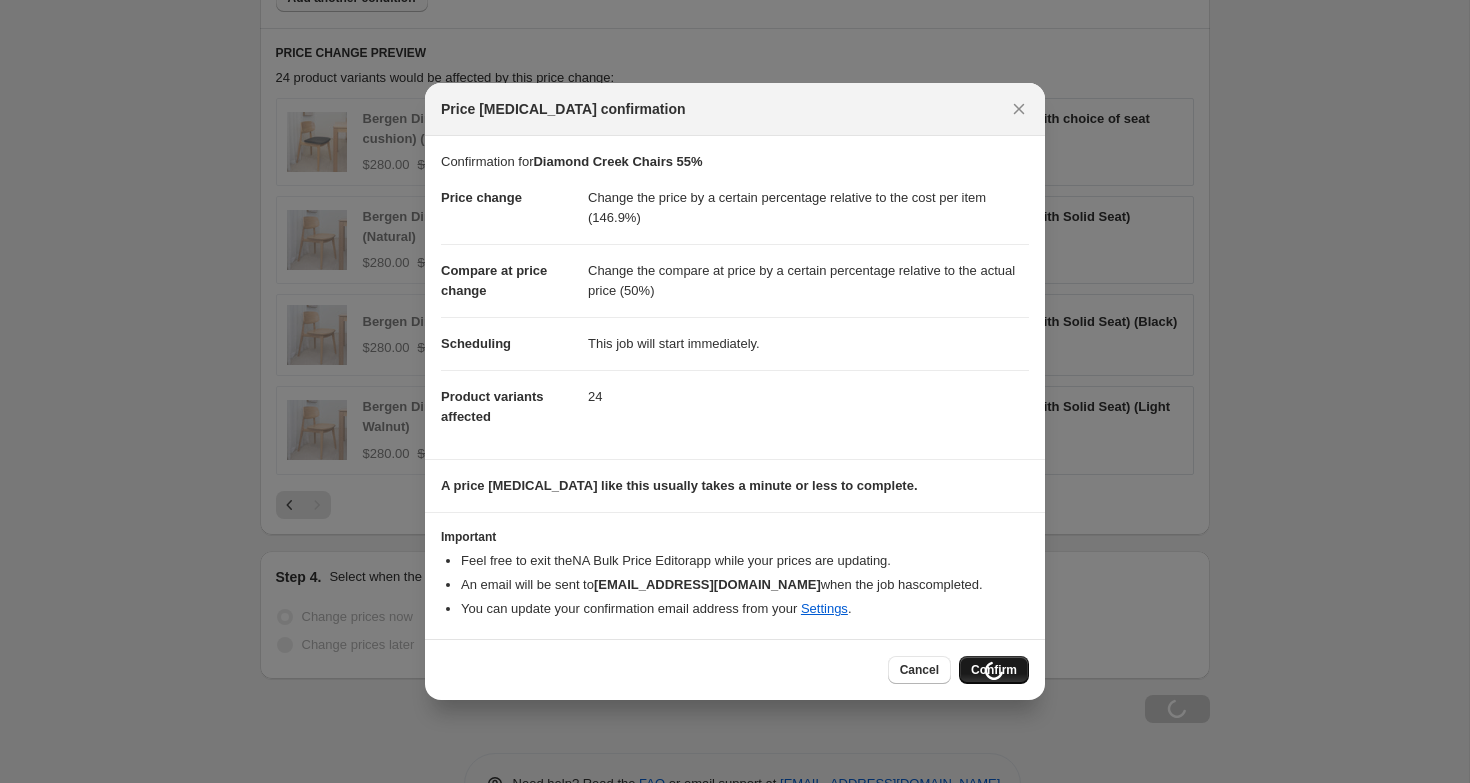 scroll, scrollTop: 1832, scrollLeft: 0, axis: vertical 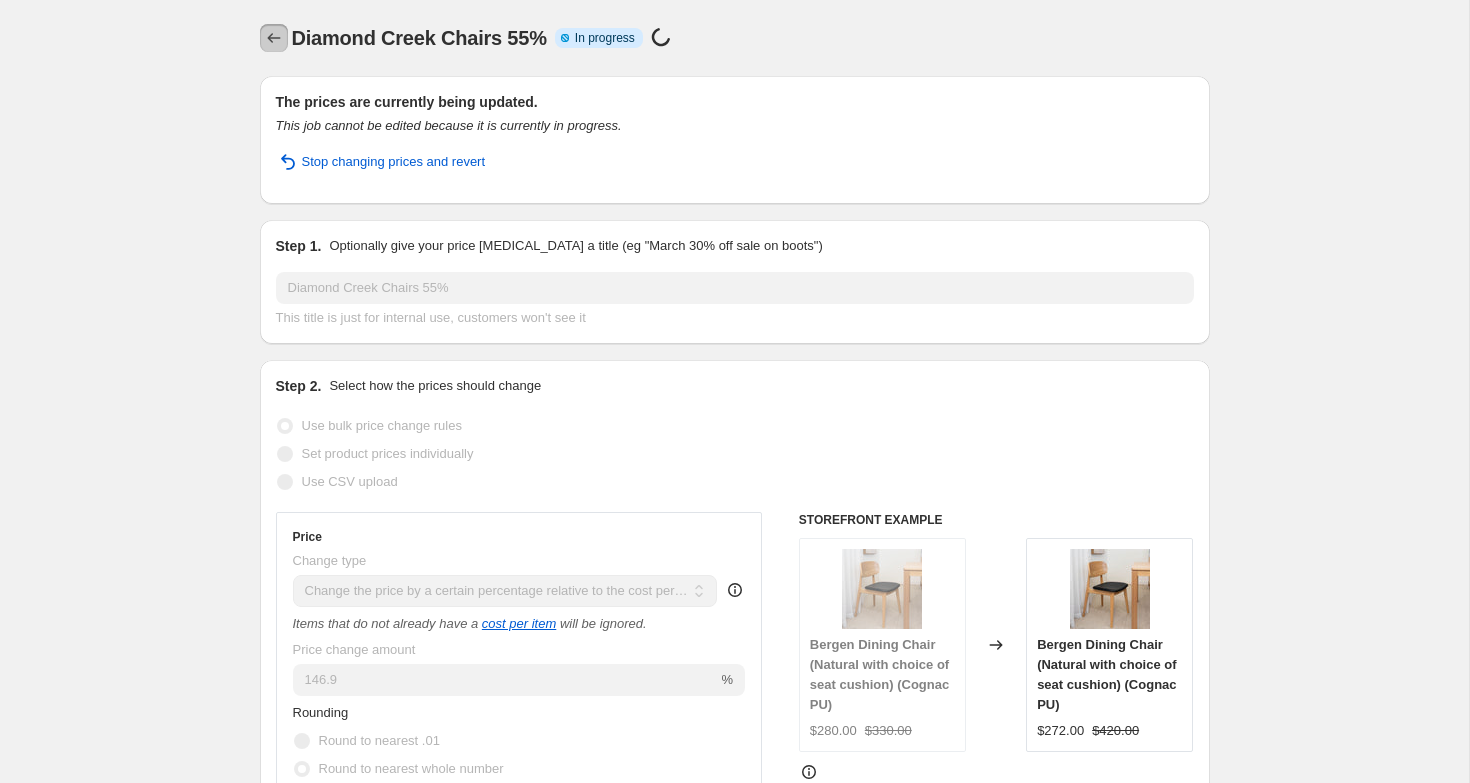 click 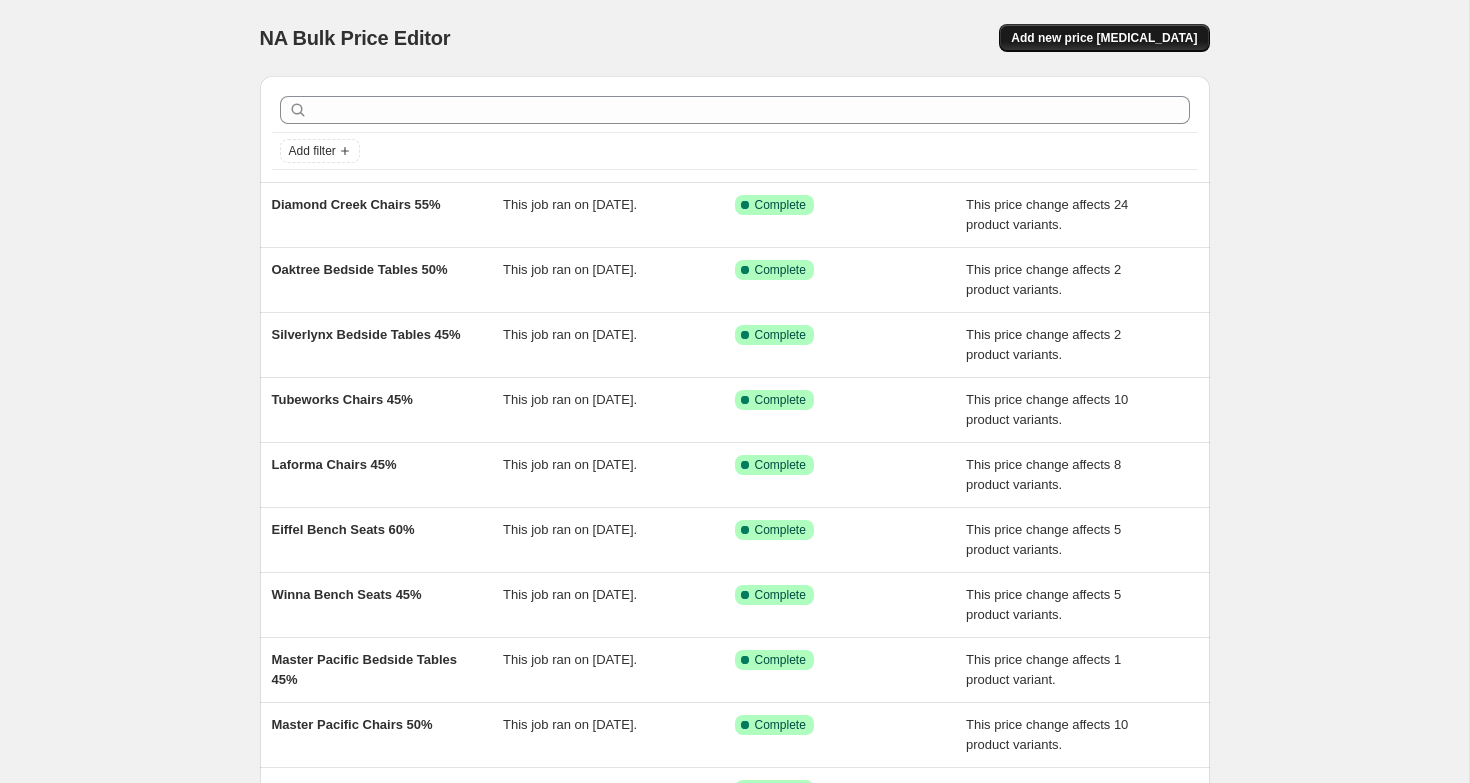 click on "Add new price [MEDICAL_DATA]" at bounding box center [1104, 38] 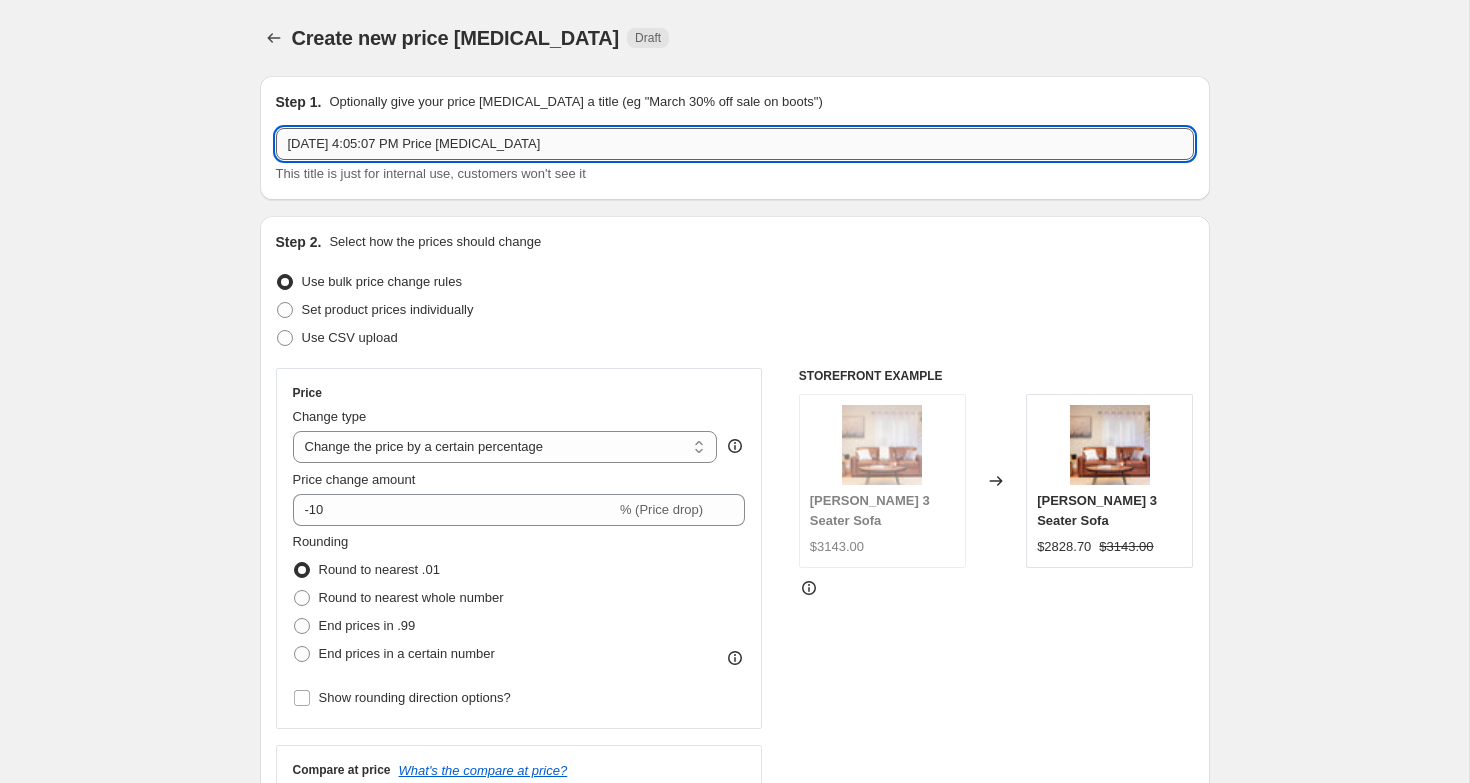 click on "[DATE] 4:05:07 PM Price [MEDICAL_DATA]" at bounding box center [735, 144] 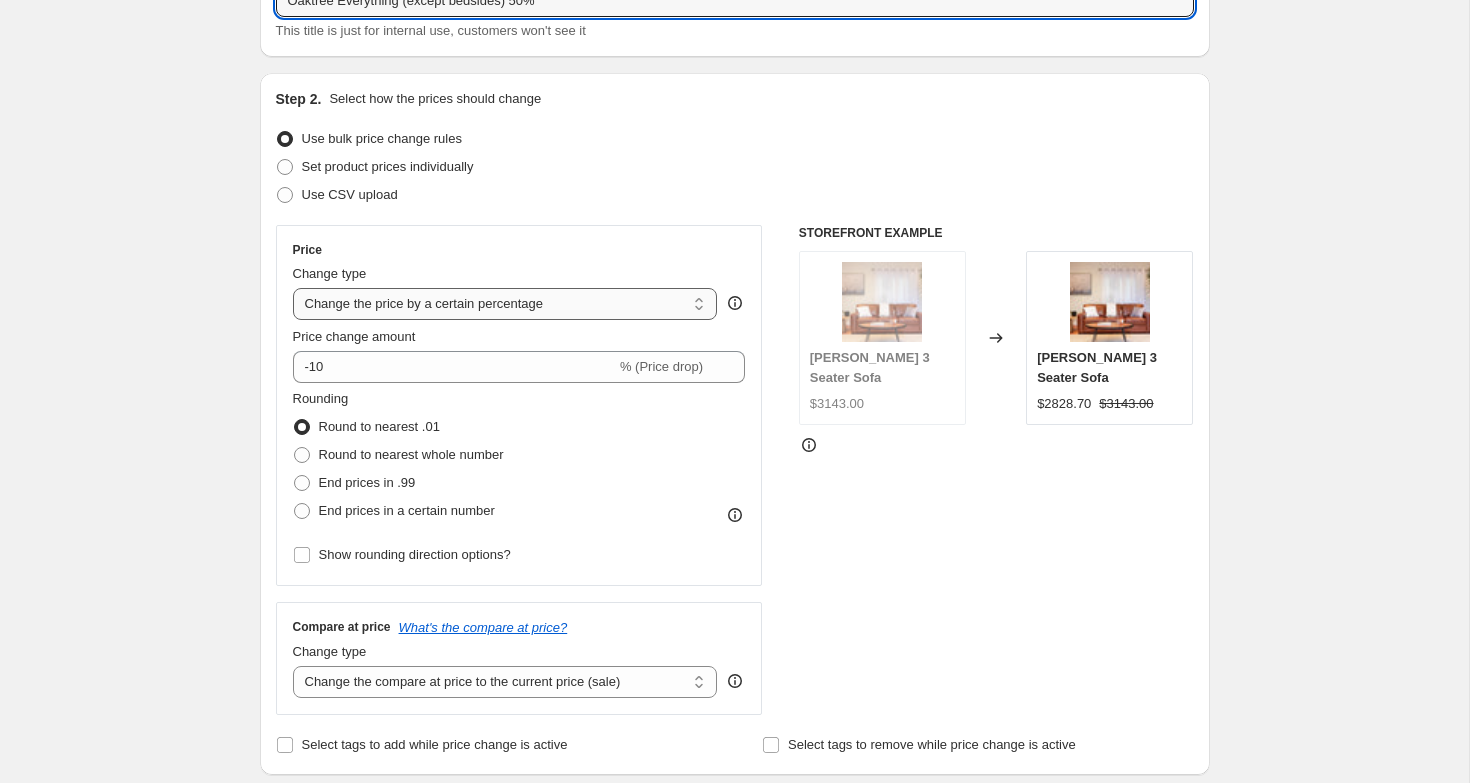 scroll, scrollTop: 156, scrollLeft: 0, axis: vertical 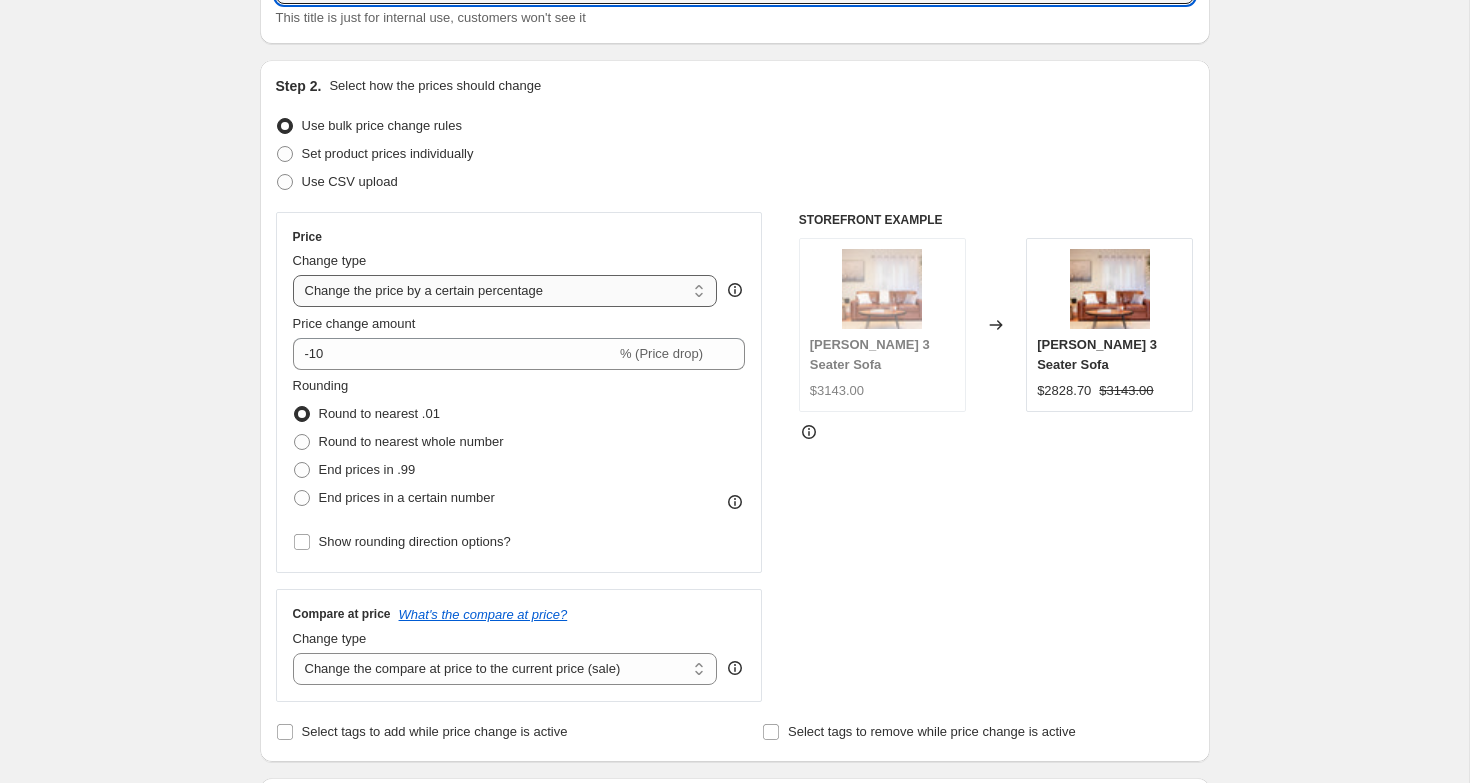 click on "Change the price to a certain amount Change the price by a certain amount Change the price by a certain percentage Change the price to the current compare at price (price before sale) Change the price by a certain amount relative to the compare at price Change the price by a certain percentage relative to the compare at price Don't change the price Change the price by a certain percentage relative to the cost per item Change price to certain cost margin" at bounding box center (505, 291) 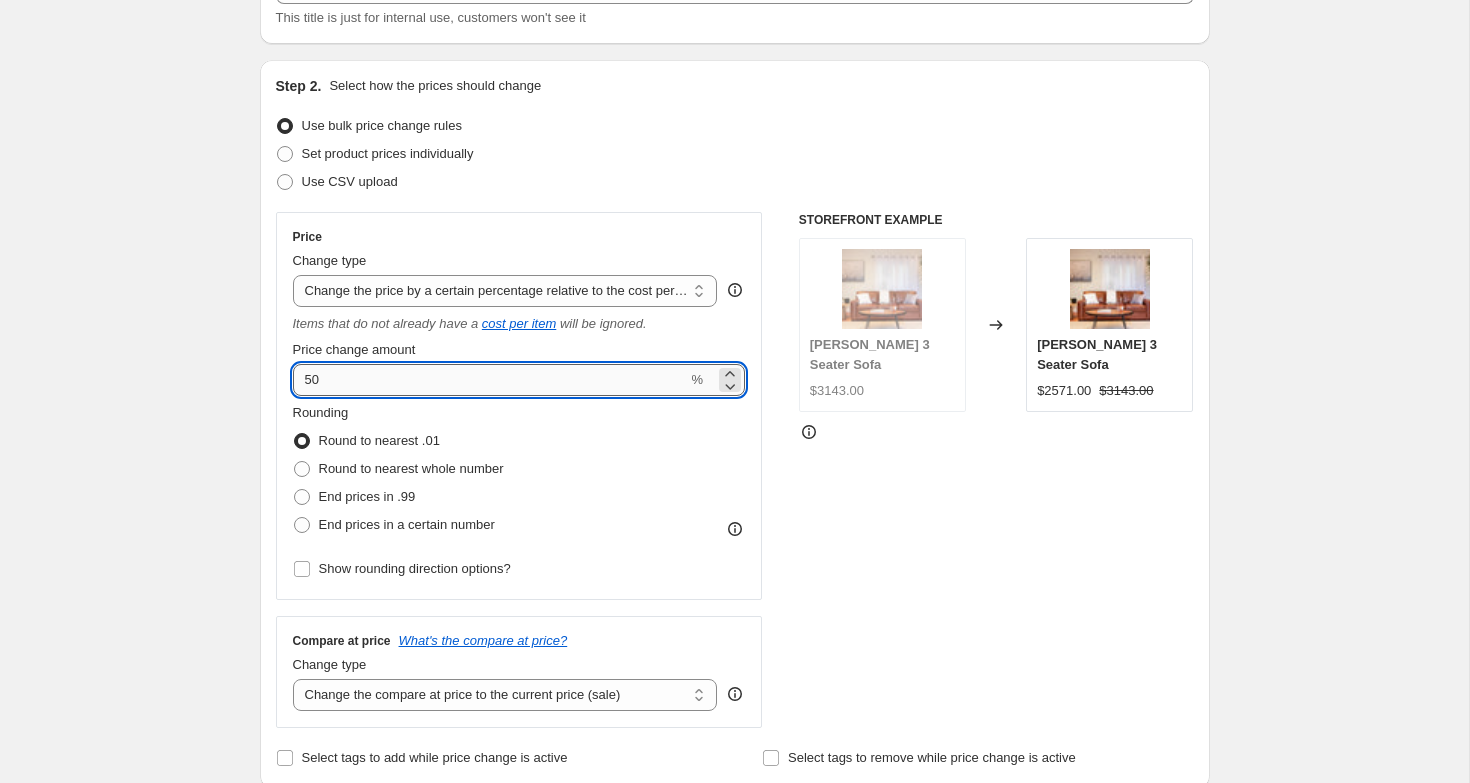click on "50" at bounding box center [490, 380] 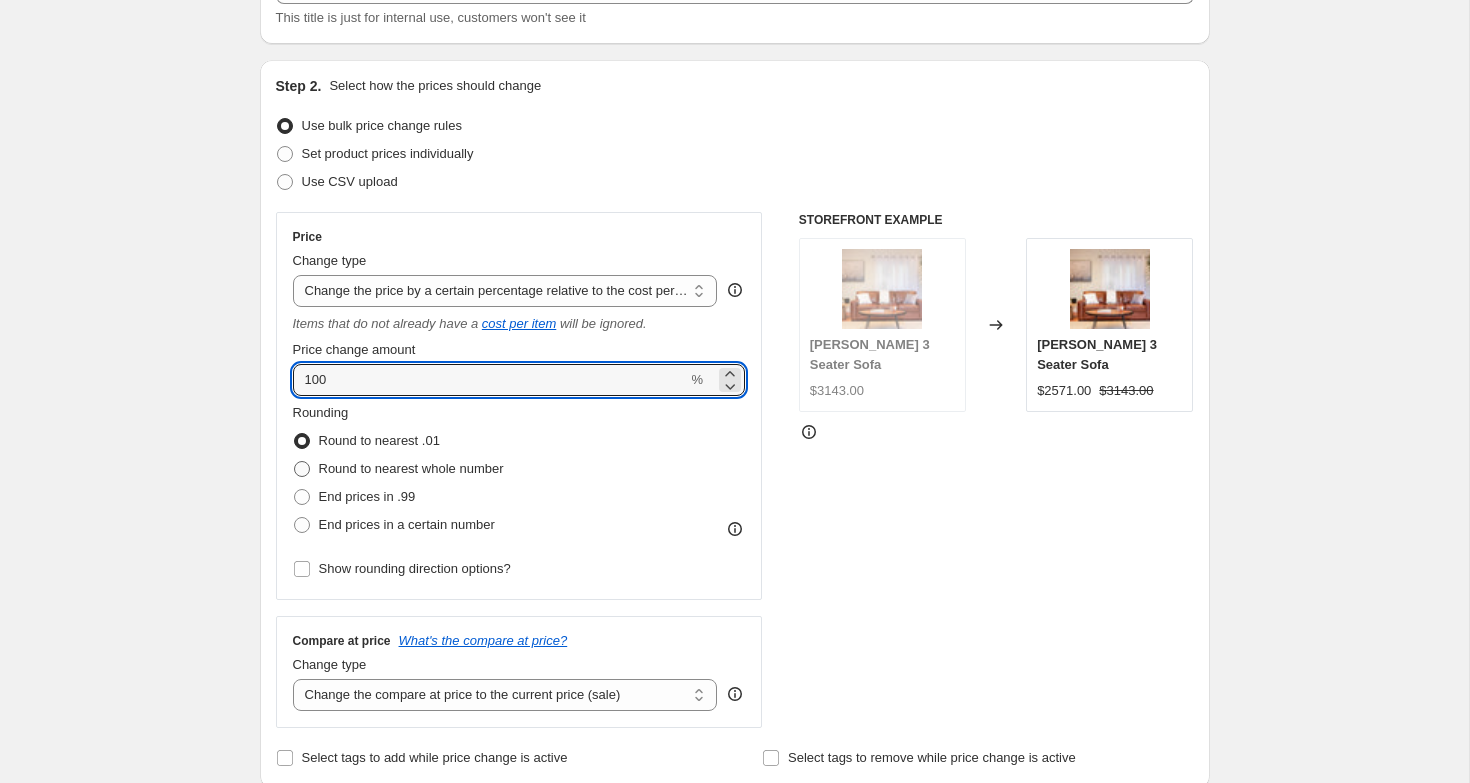 click on "Round to nearest whole number" at bounding box center (411, 468) 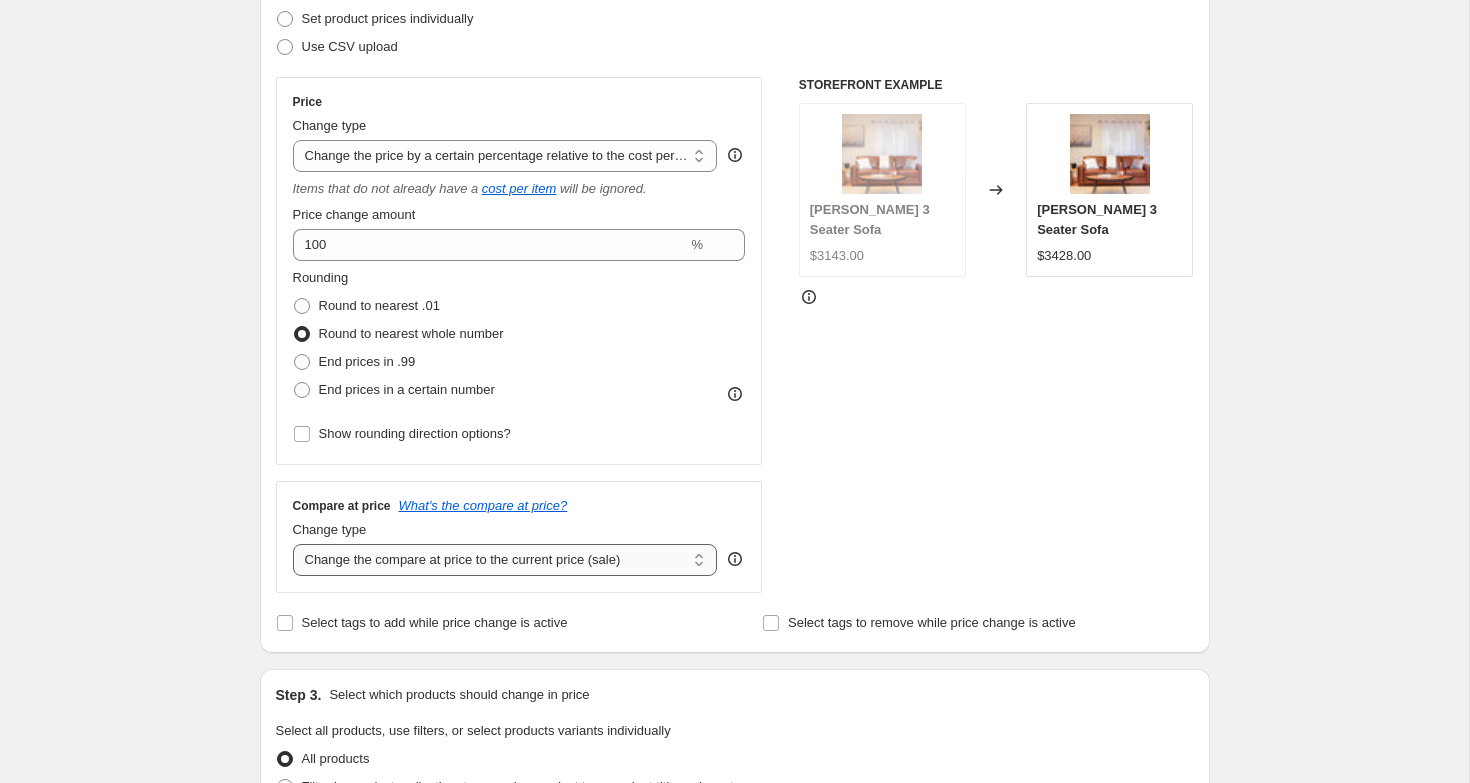 scroll, scrollTop: 317, scrollLeft: 0, axis: vertical 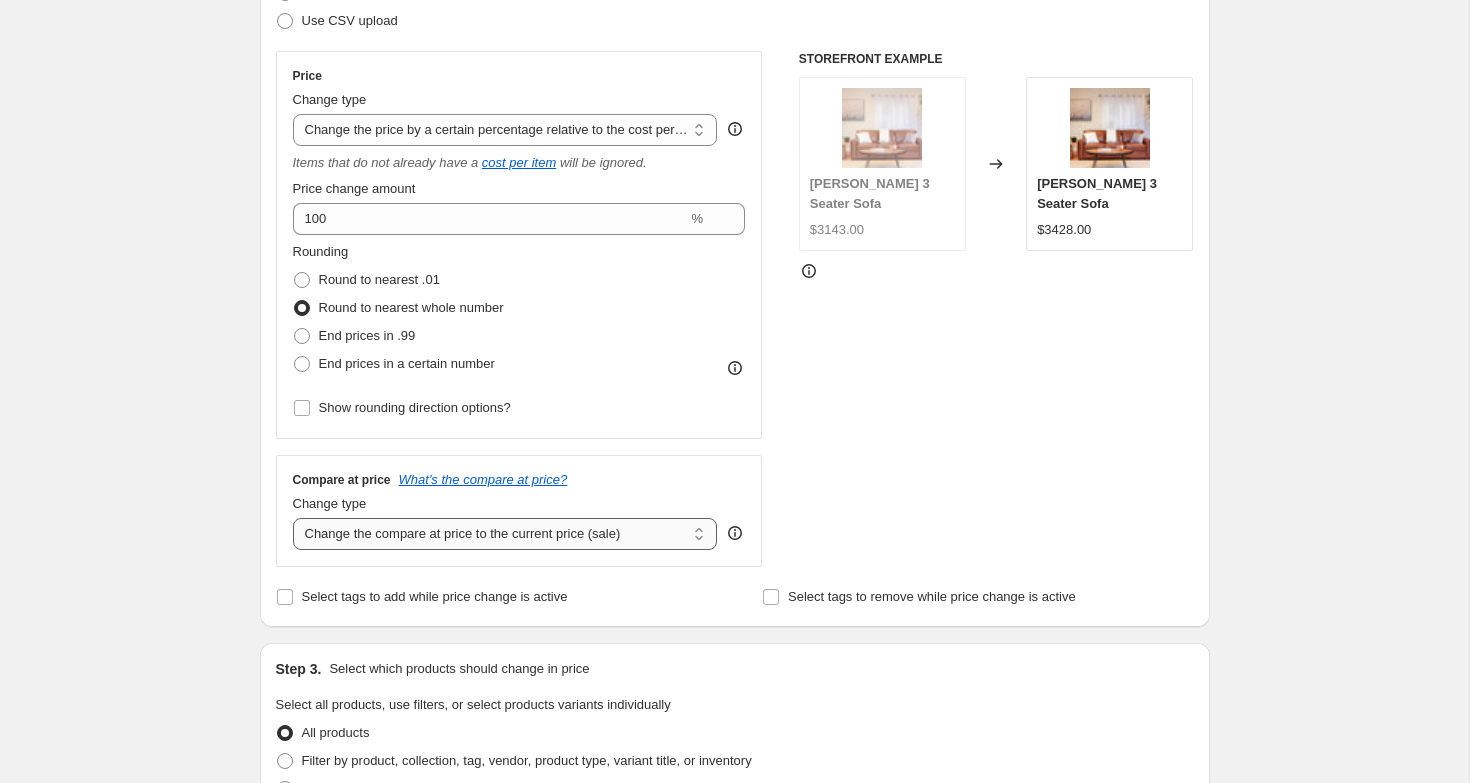 click on "Change the compare at price to the current price (sale) Change the compare at price to a certain amount Change the compare at price by a certain amount Change the compare at price by a certain percentage Change the compare at price by a certain amount relative to the actual price Change the compare at price by a certain percentage relative to the actual price Don't change the compare at price Remove the compare at price" at bounding box center (505, 534) 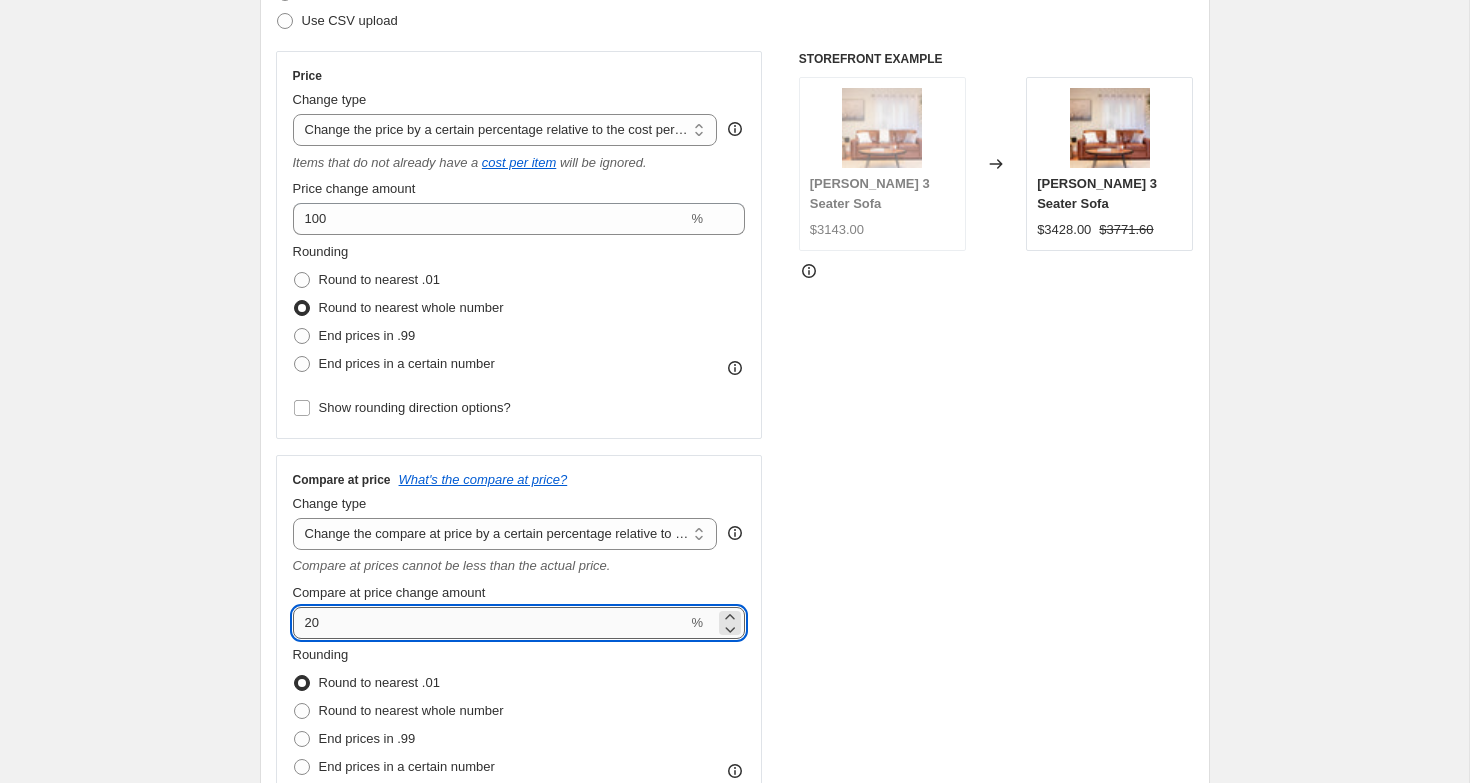 click on "20" at bounding box center [490, 623] 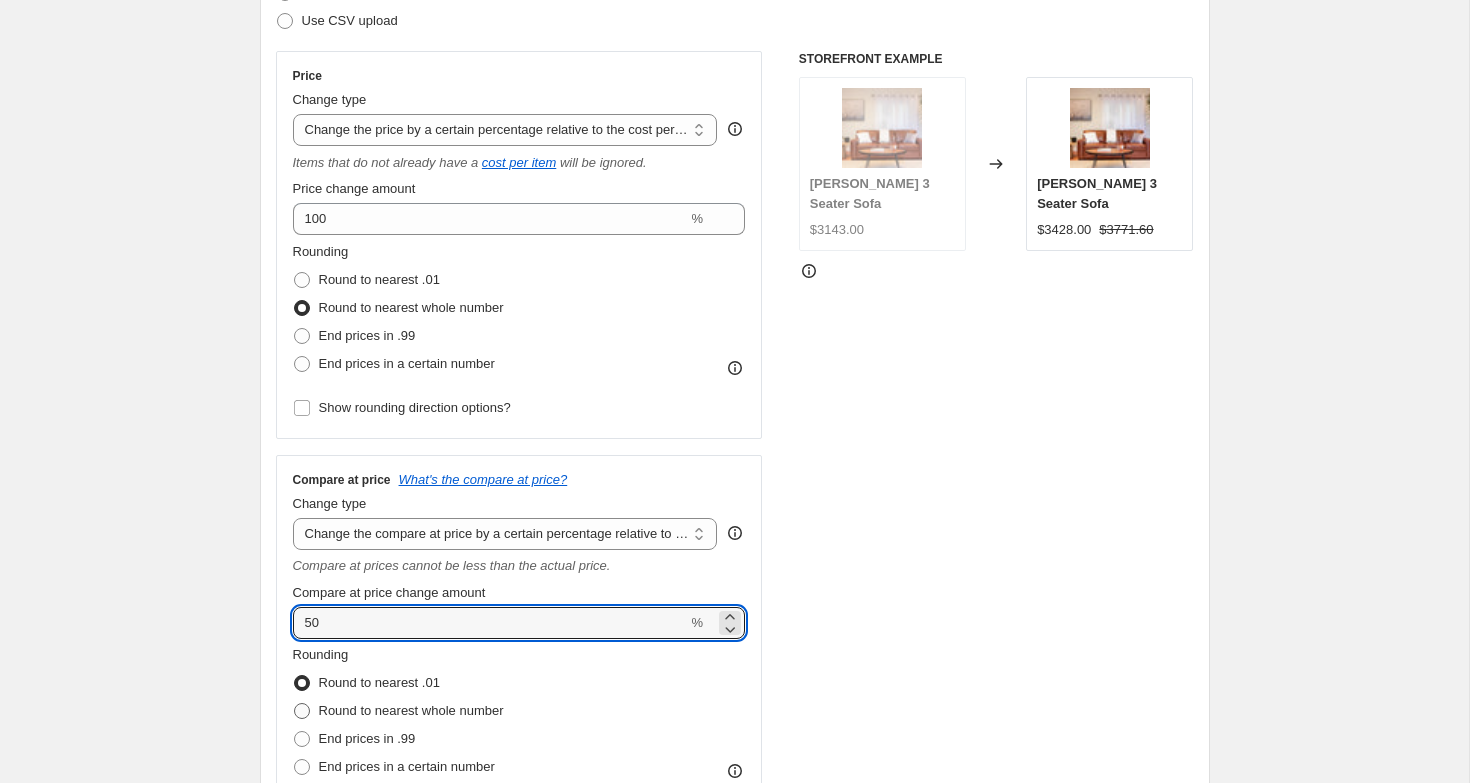 click on "Round to nearest whole number" at bounding box center [411, 710] 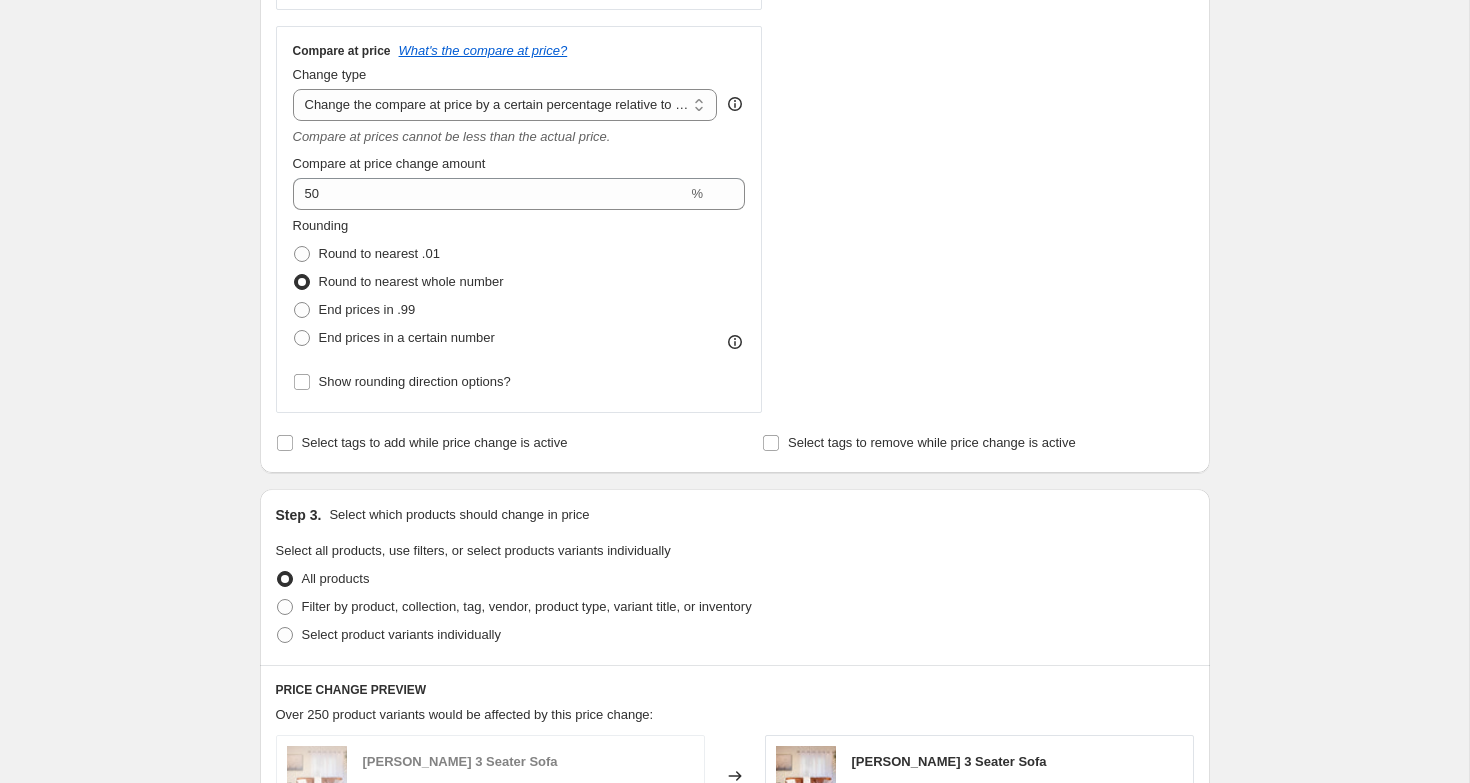 scroll, scrollTop: 791, scrollLeft: 0, axis: vertical 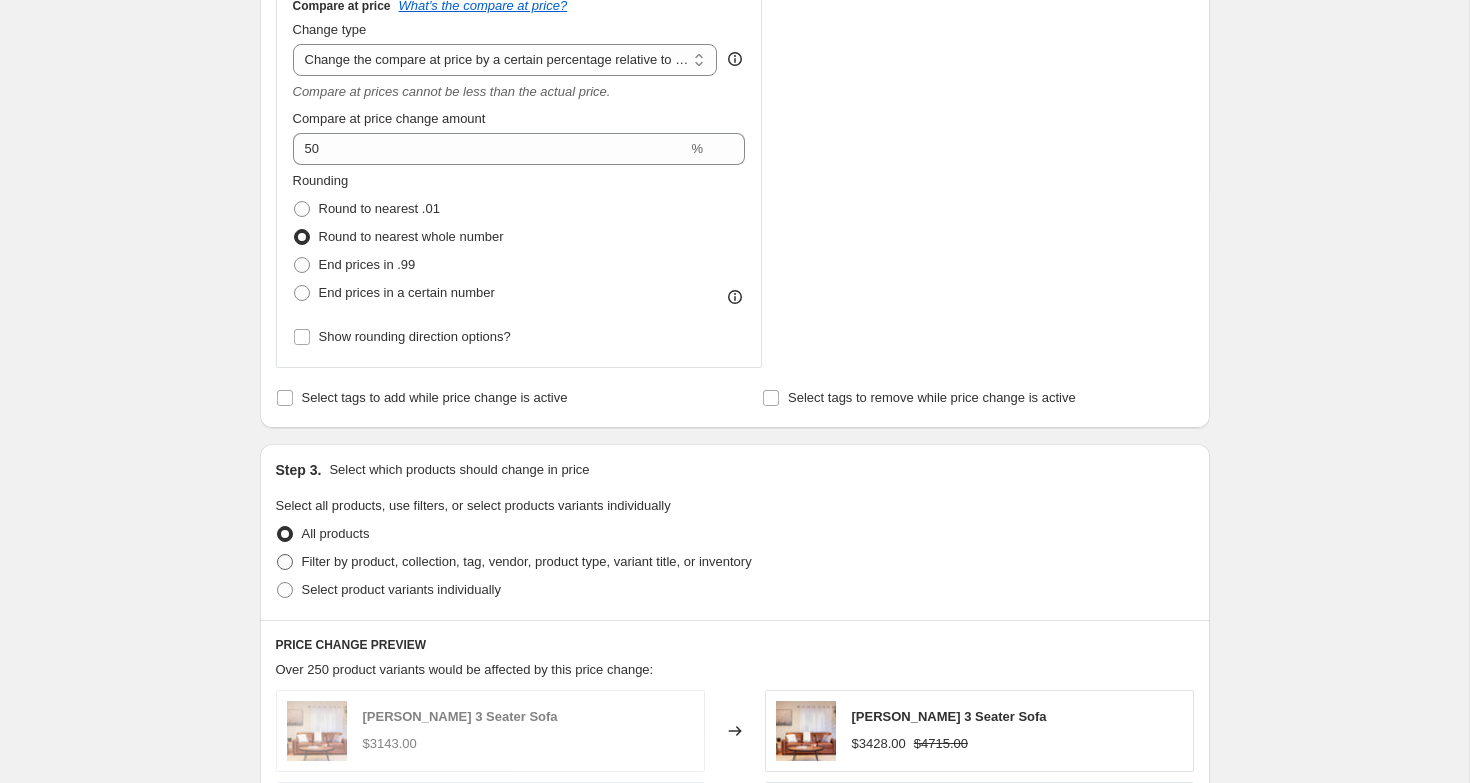 click on "Filter by product, collection, tag, vendor, product type, variant title, or inventory" at bounding box center (527, 561) 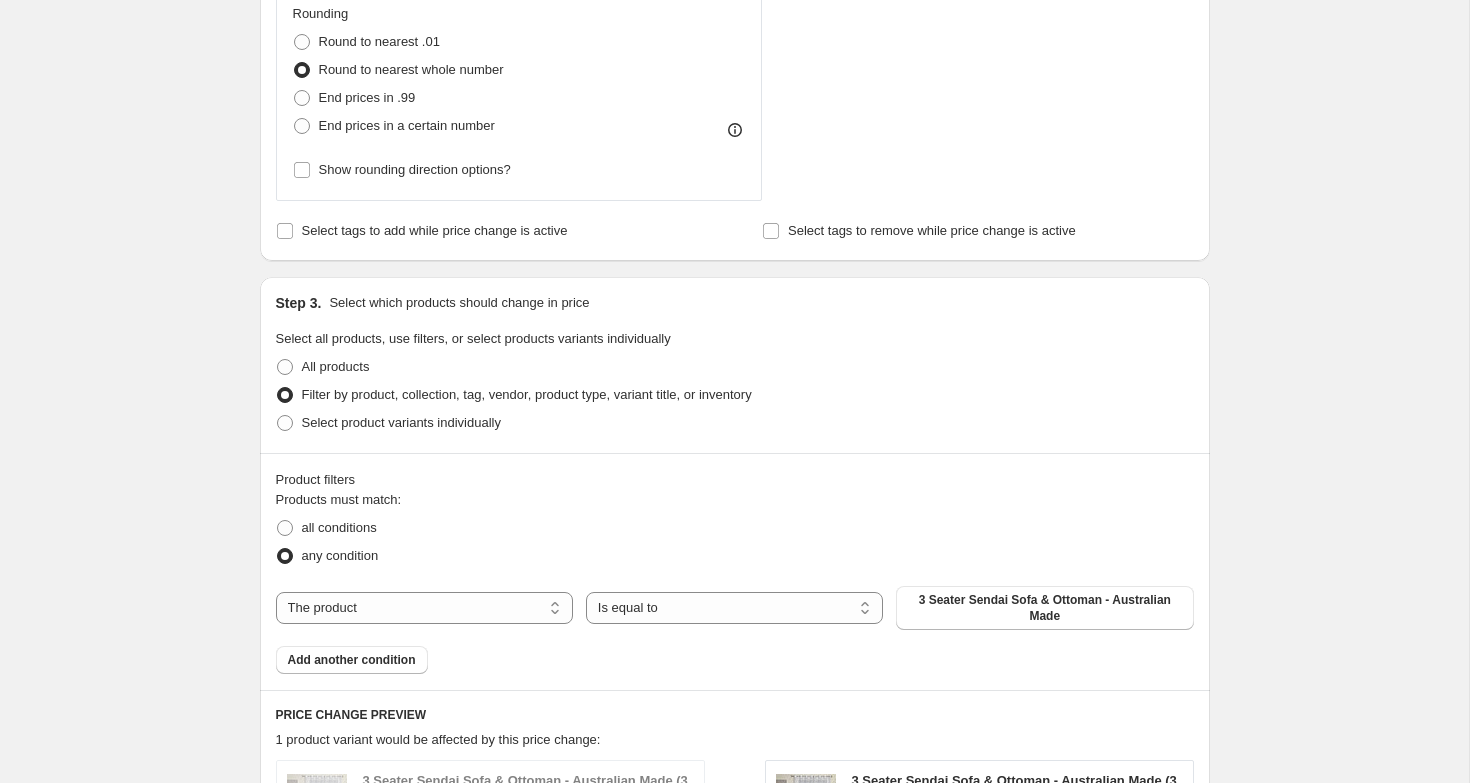 scroll, scrollTop: 1016, scrollLeft: 0, axis: vertical 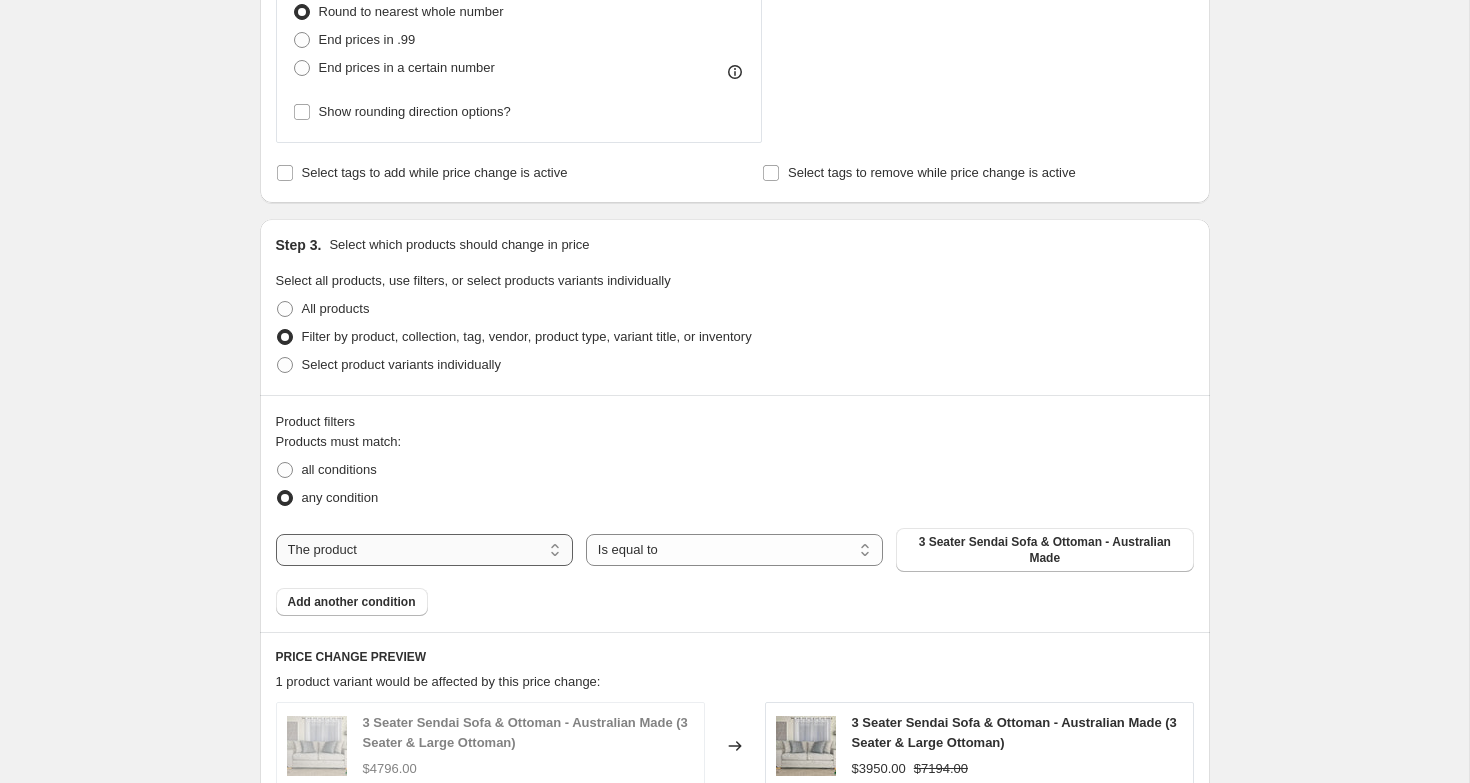 click on "The product The product's collection The product's tag The product's vendor The product's type The product's status The variant's title Inventory quantity" at bounding box center (424, 550) 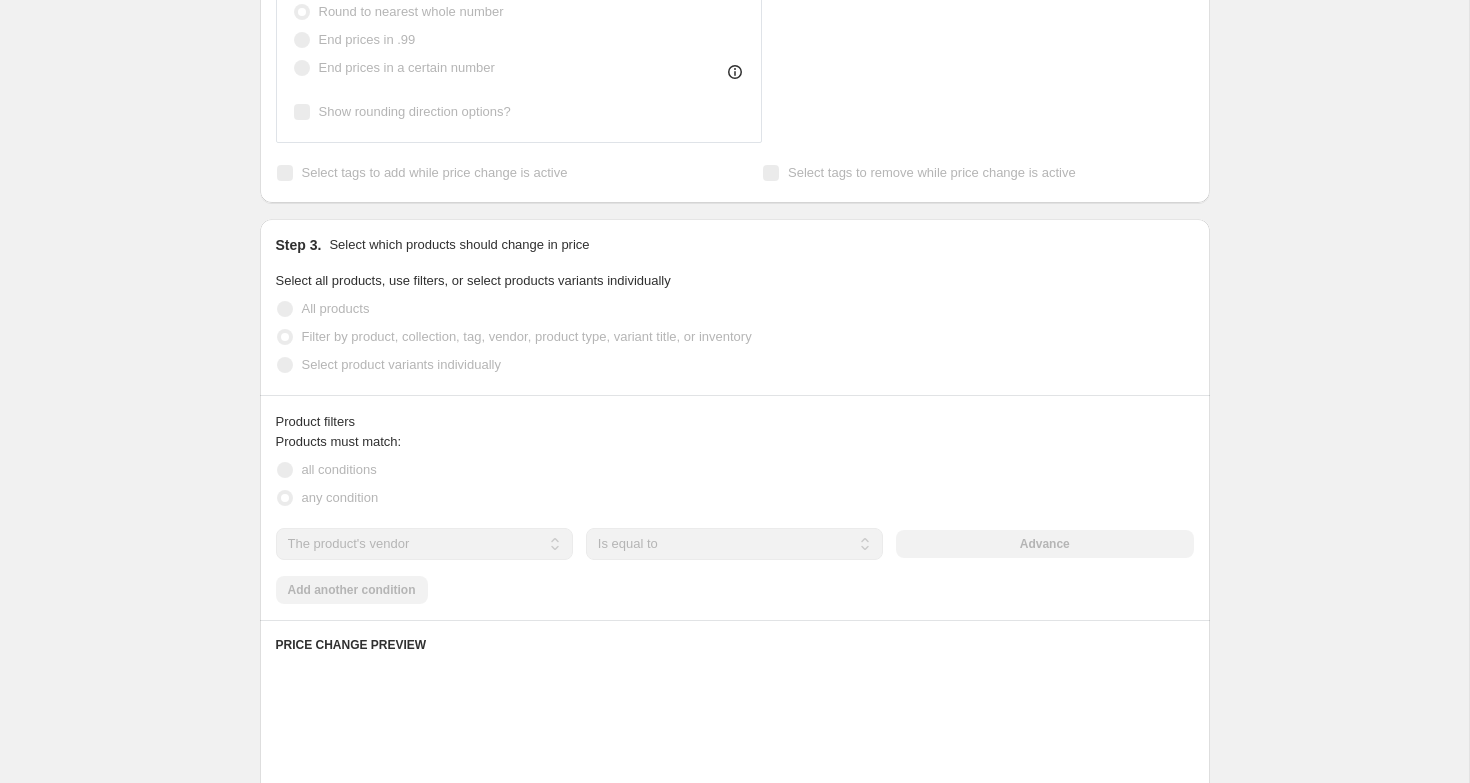 click on "Advance" at bounding box center (1044, 544) 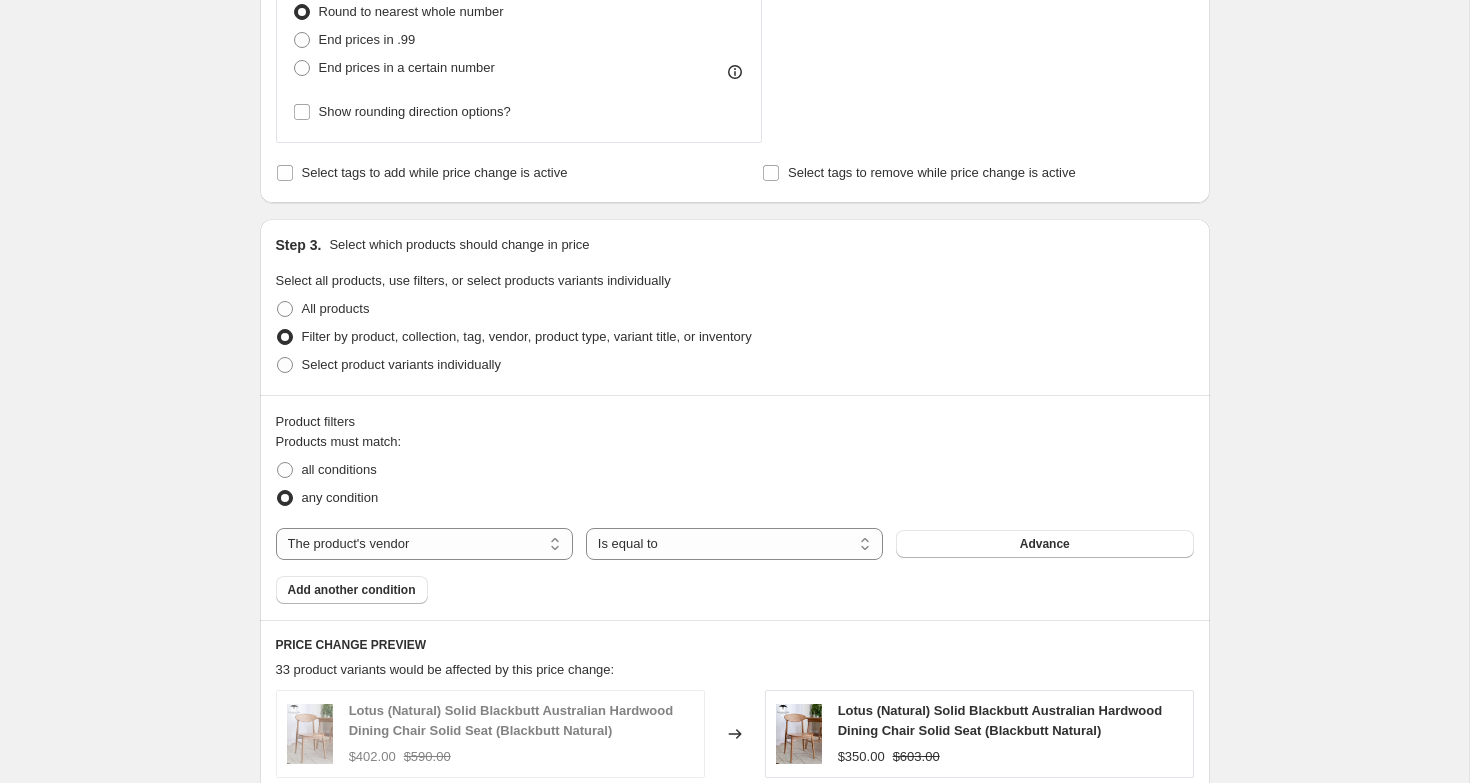 click on "Advance" at bounding box center (1044, 544) 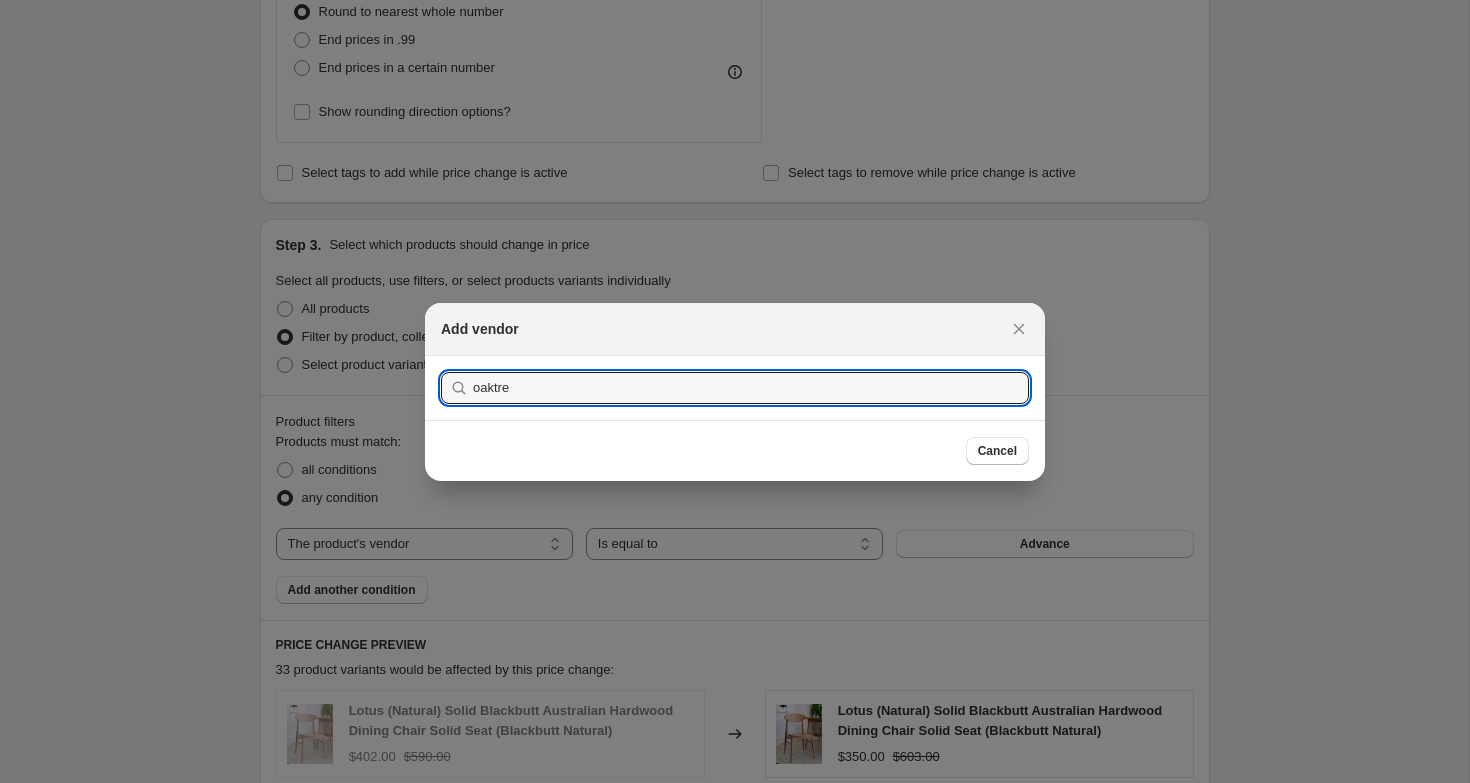 click on "Submit" at bounding box center [469, 366] 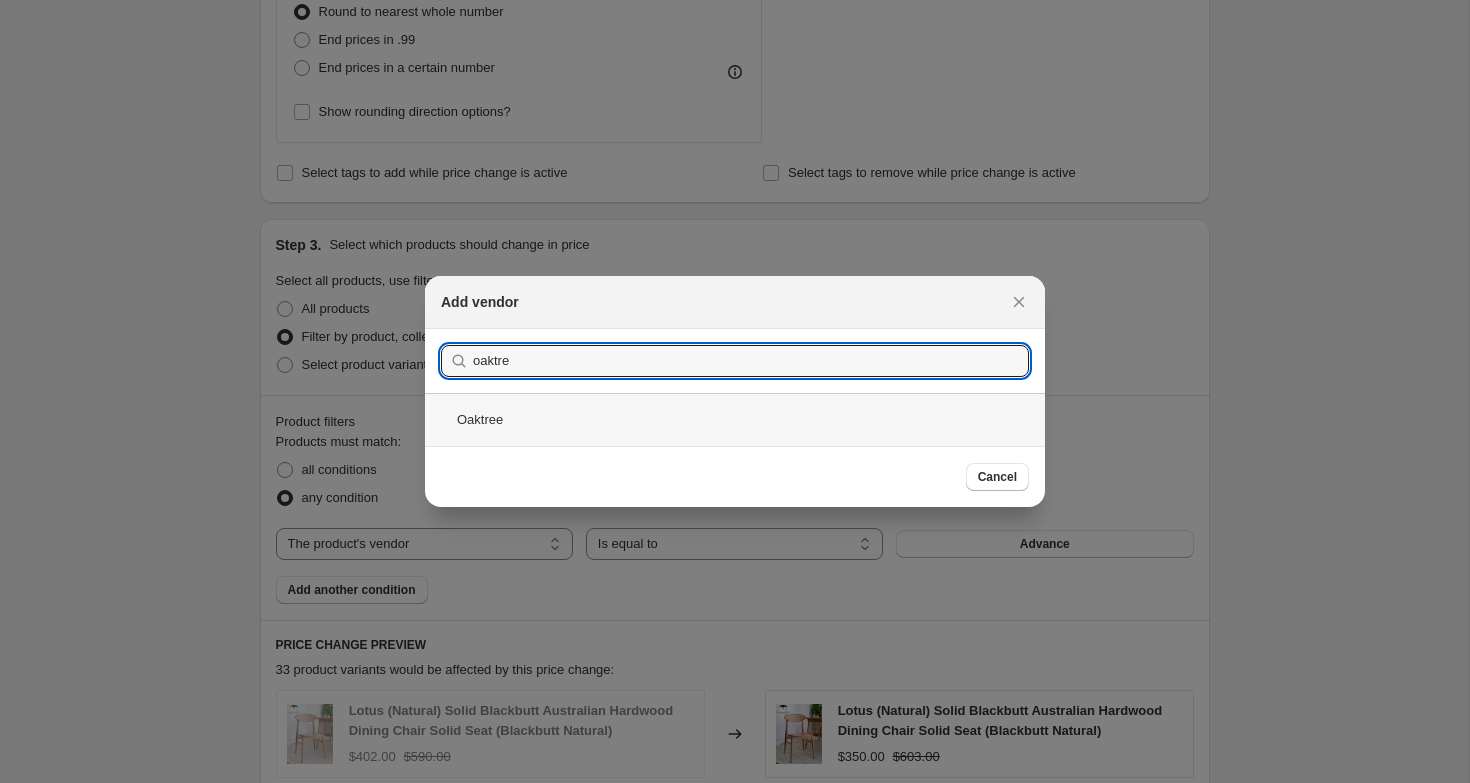 click on "Oaktree" at bounding box center [735, 419] 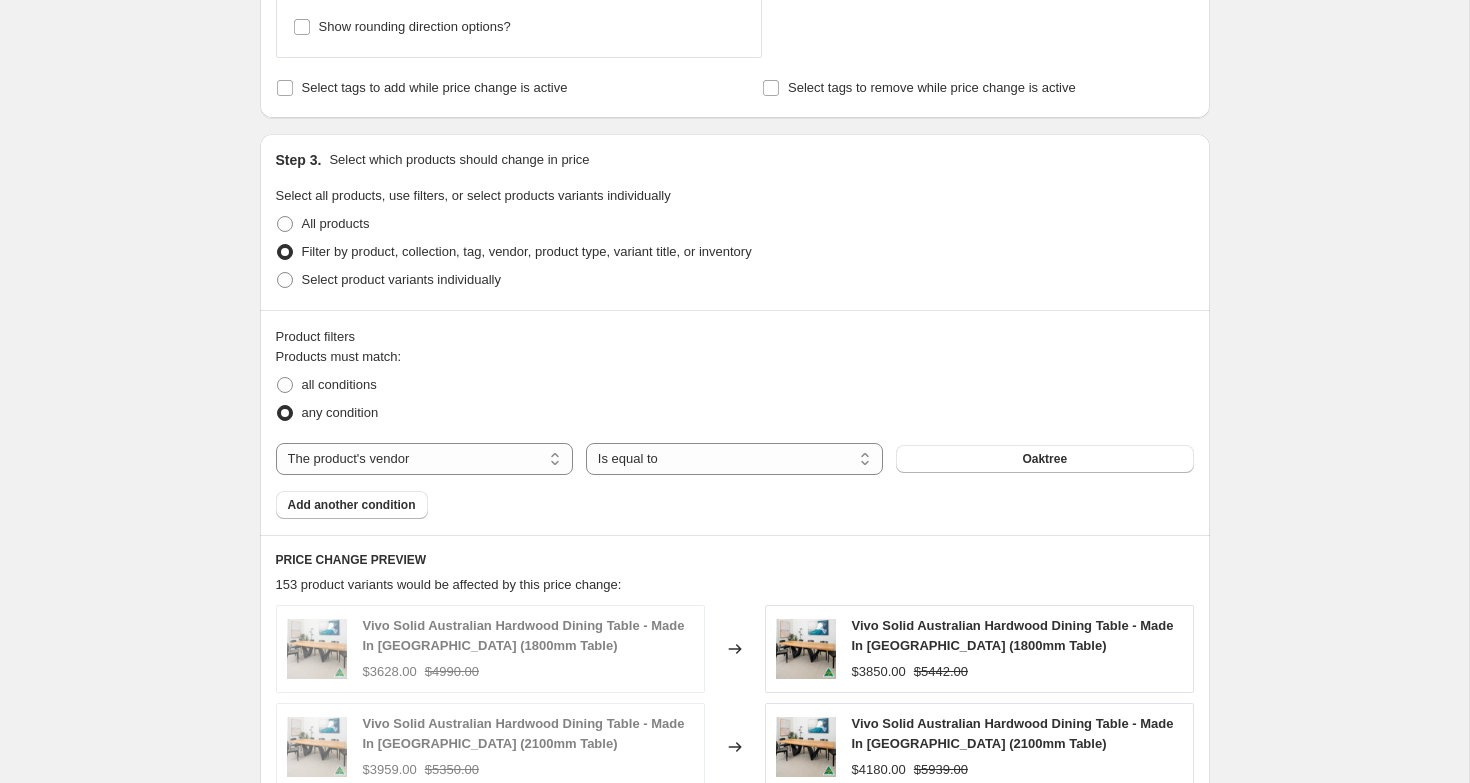 scroll, scrollTop: 1126, scrollLeft: 0, axis: vertical 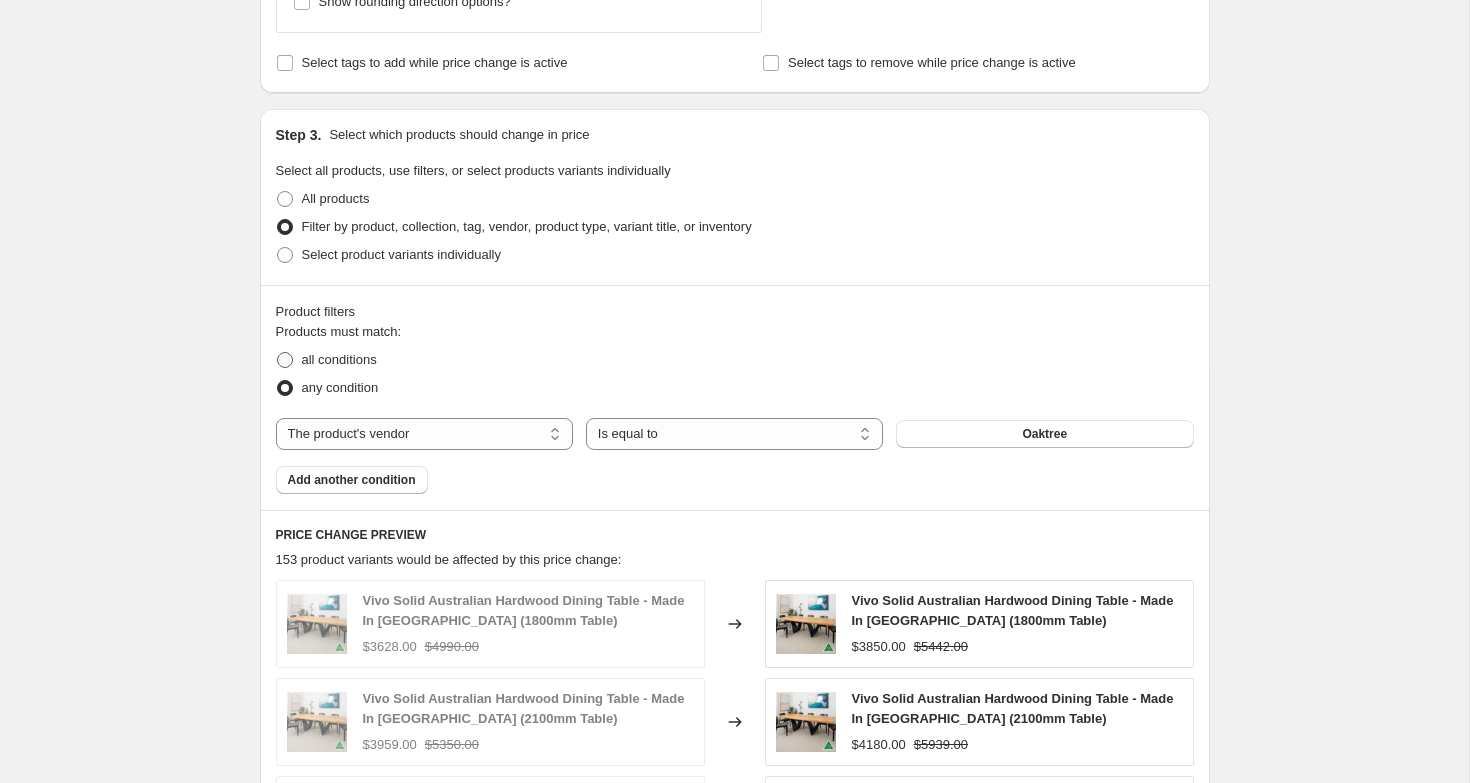 click on "all conditions" at bounding box center (339, 359) 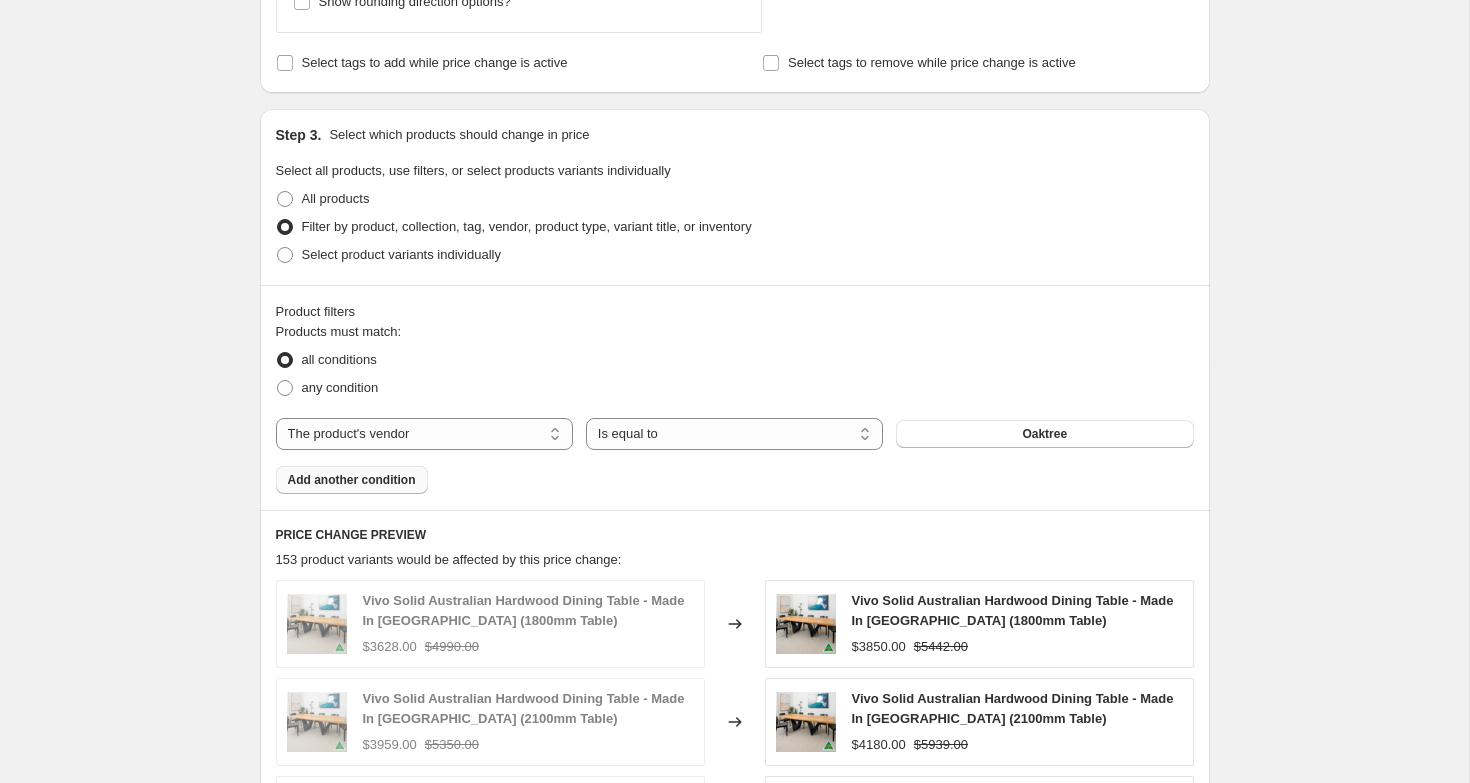 click on "Add another condition" at bounding box center [352, 480] 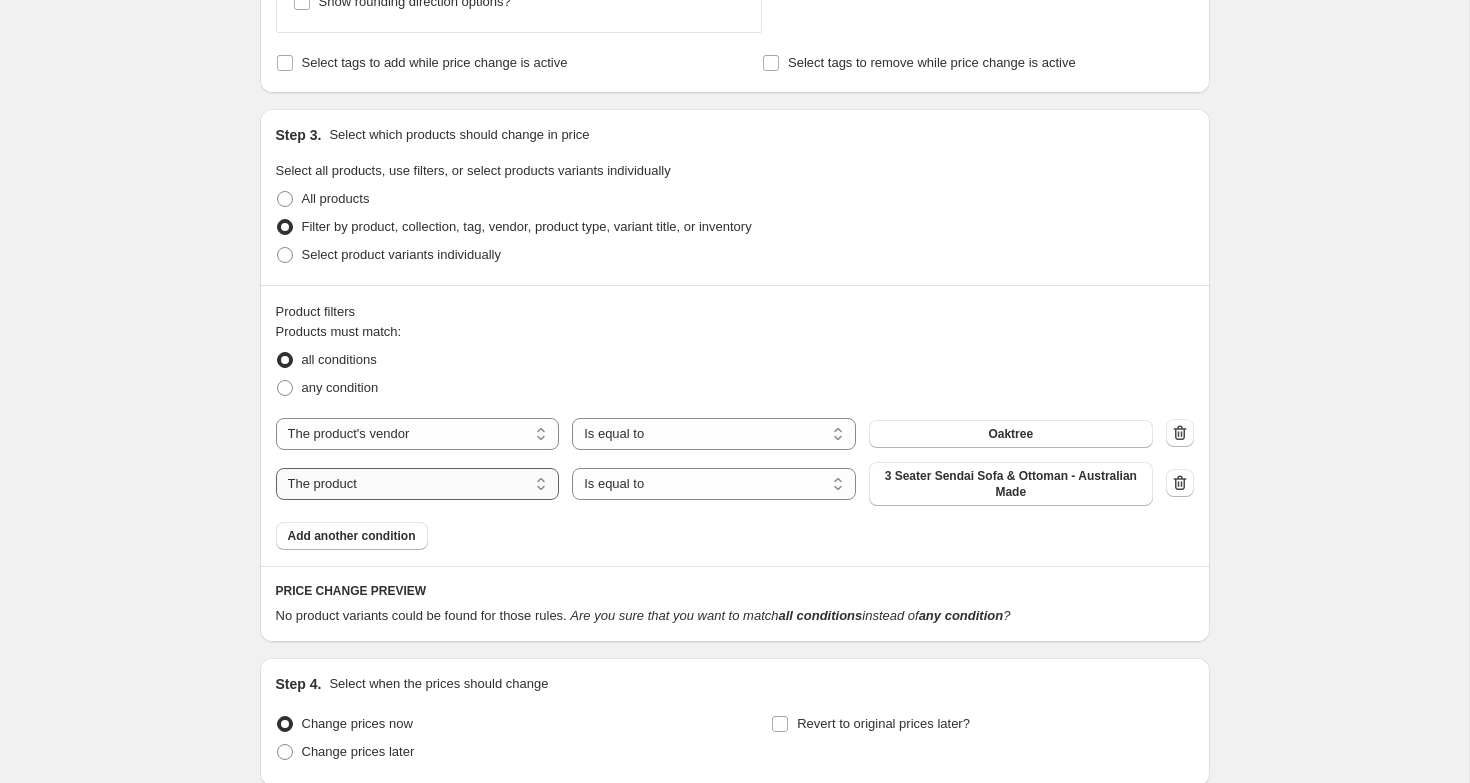 click on "The product The product's collection The product's tag The product's vendor The product's type The product's status The variant's title Inventory quantity" at bounding box center [418, 484] 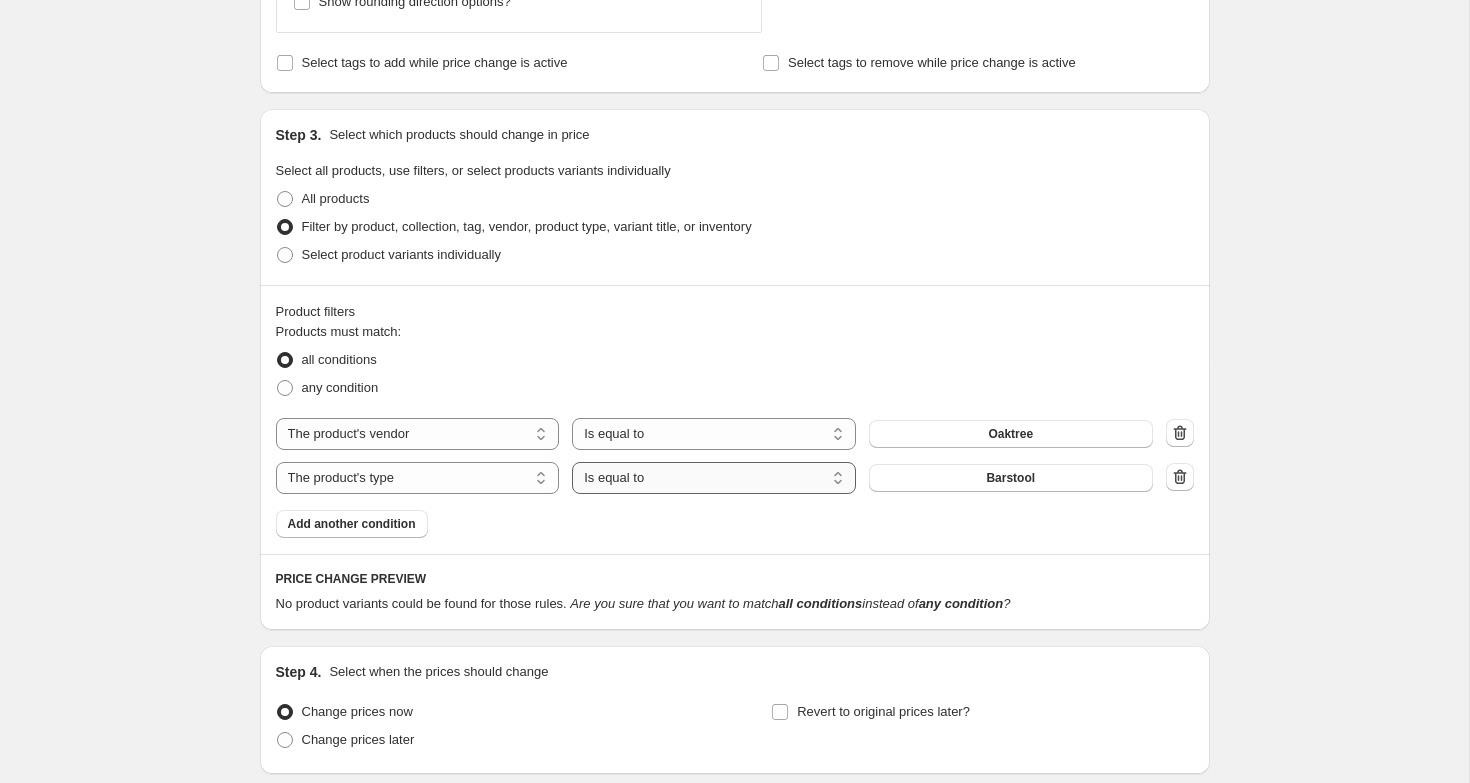 click on "Is equal to Is not equal to" at bounding box center [714, 478] 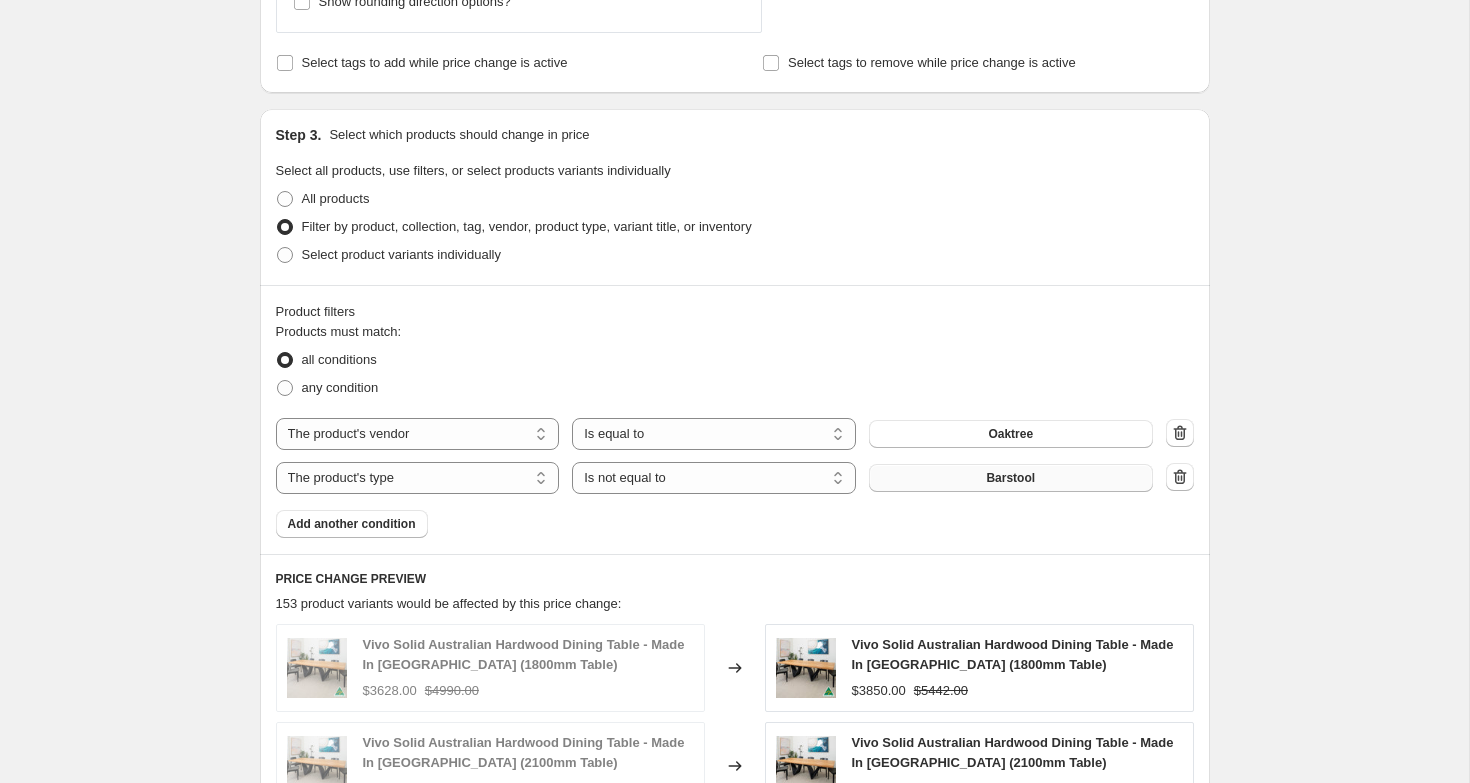 click on "Barstool" at bounding box center (1011, 478) 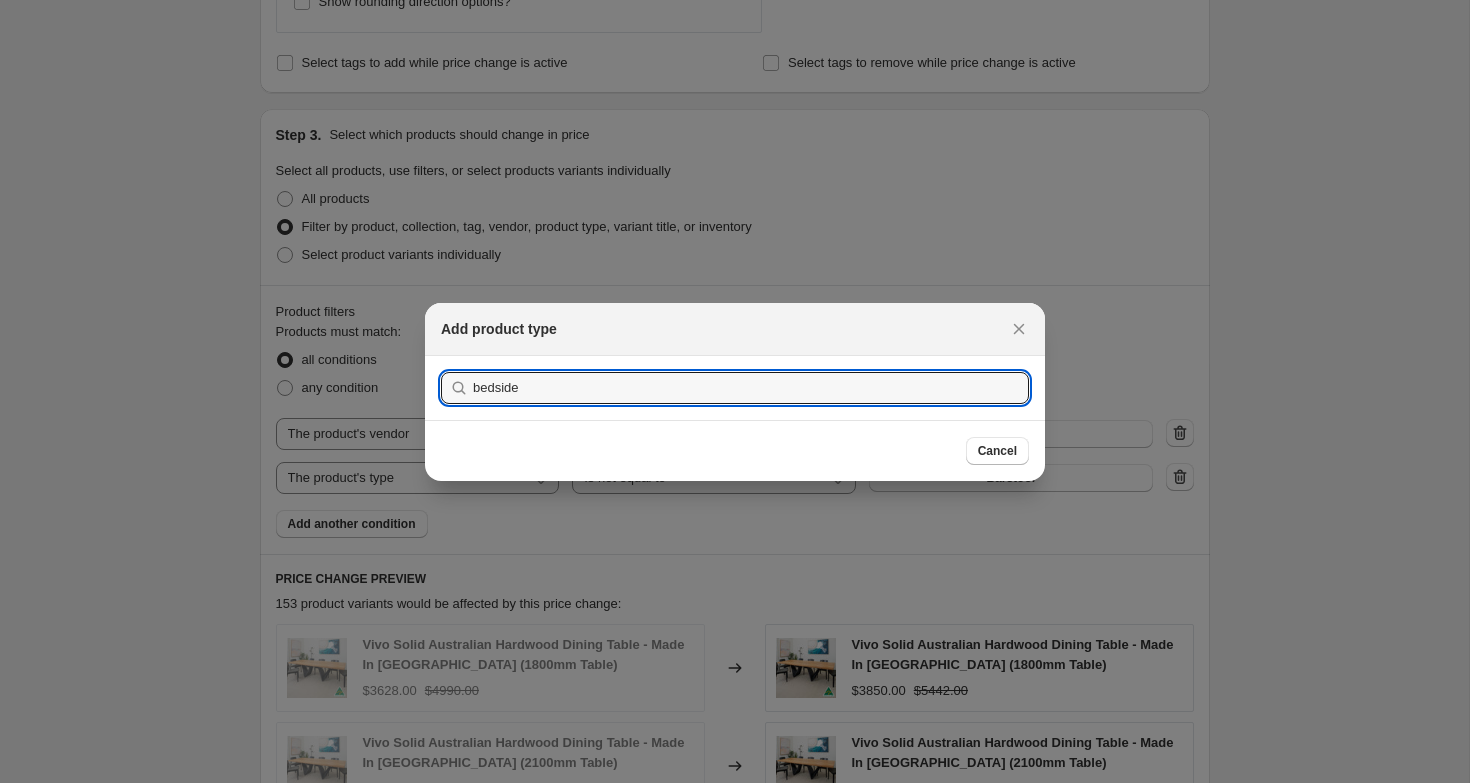 click on "Submit" at bounding box center (469, 366) 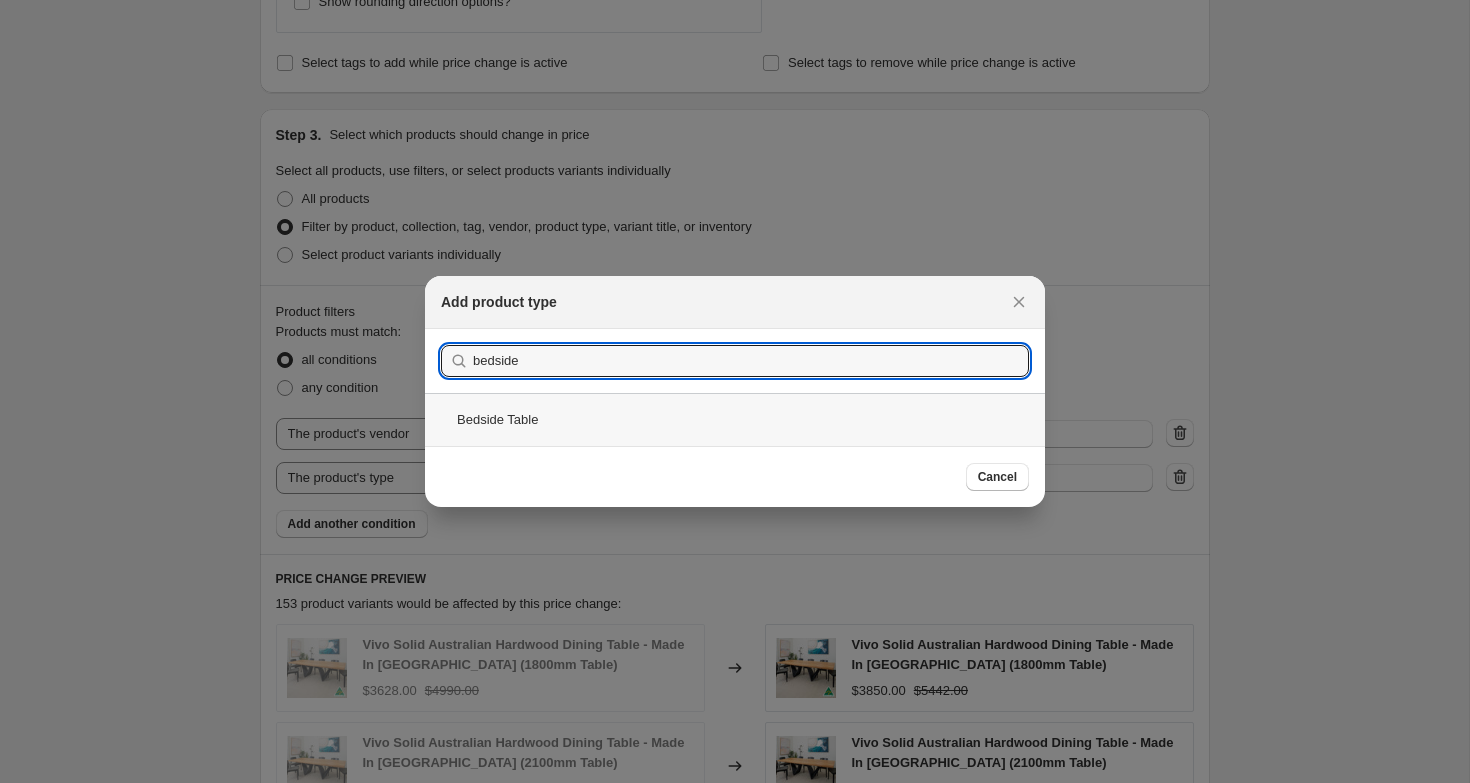 click on "Bedside Table" at bounding box center [735, 419] 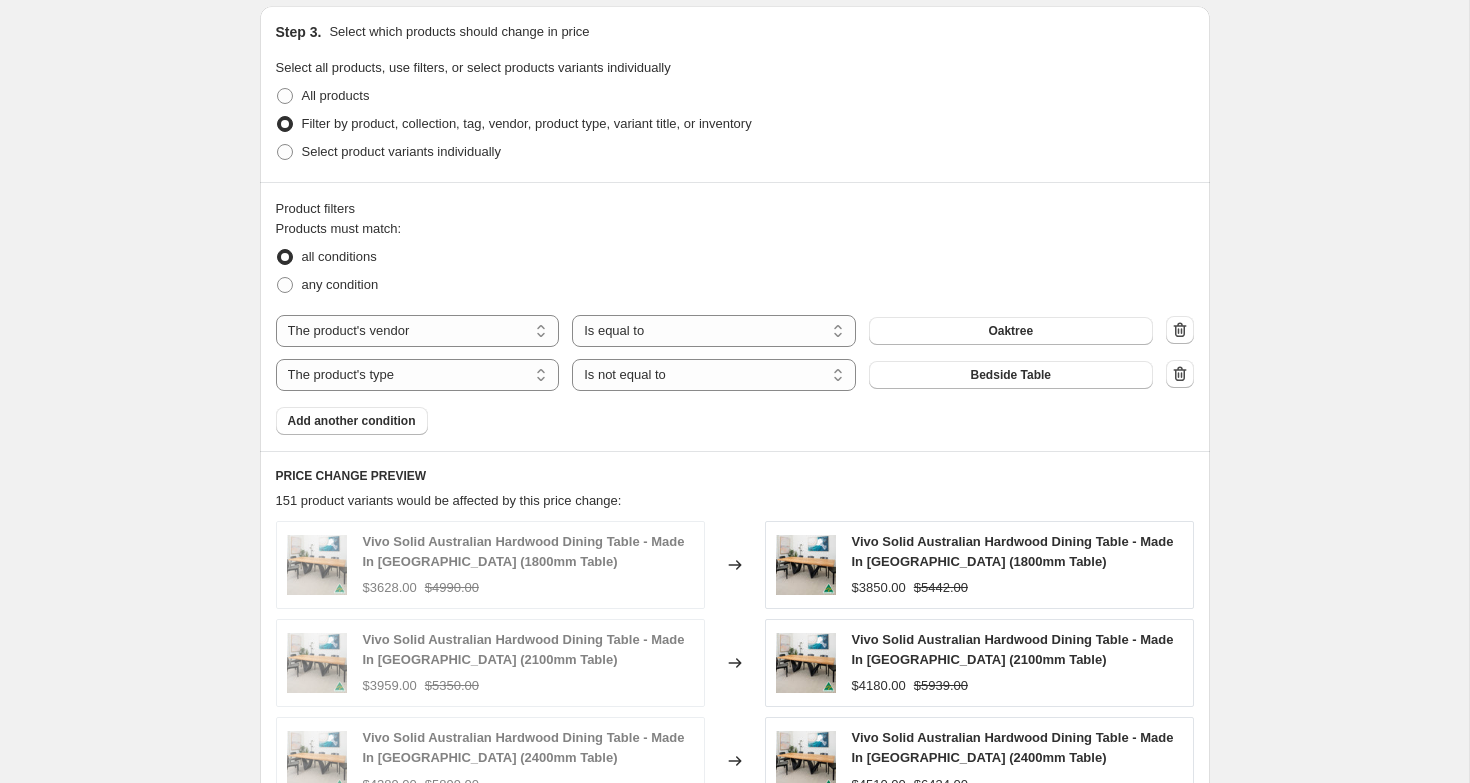 scroll, scrollTop: 964, scrollLeft: 0, axis: vertical 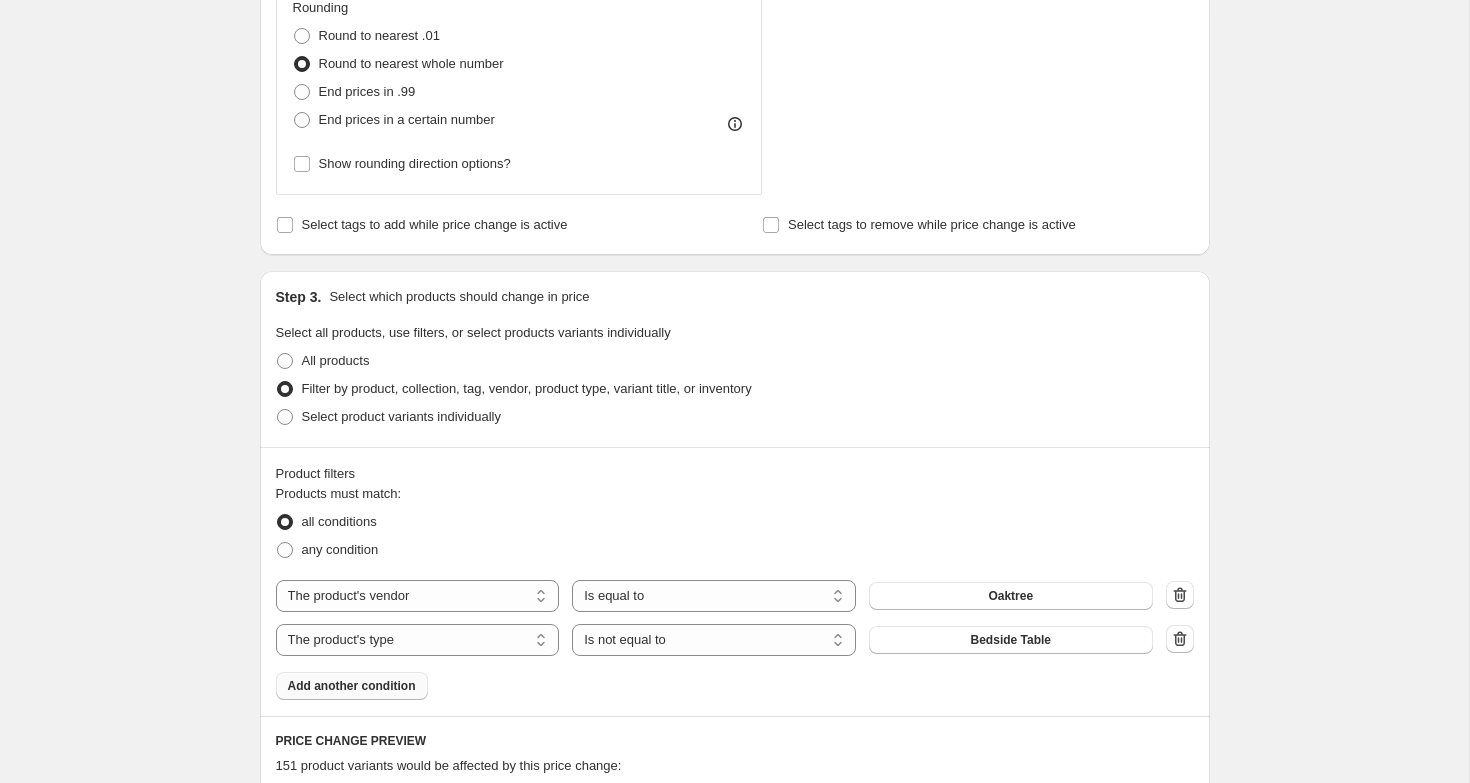 click on "Add another condition" at bounding box center [352, 686] 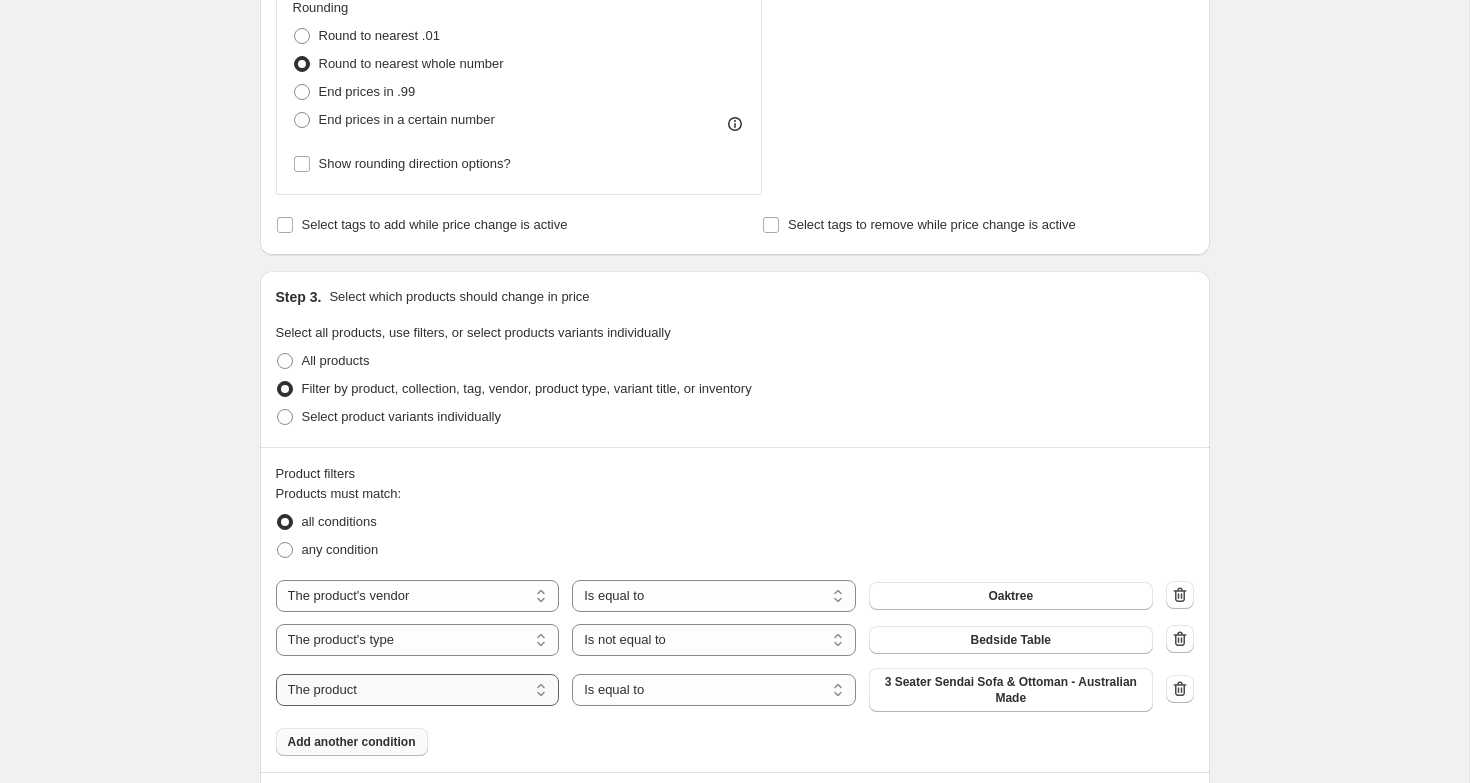 click on "The product The product's collection The product's tag The product's vendor The product's type The product's status The variant's title Inventory quantity" at bounding box center (418, 690) 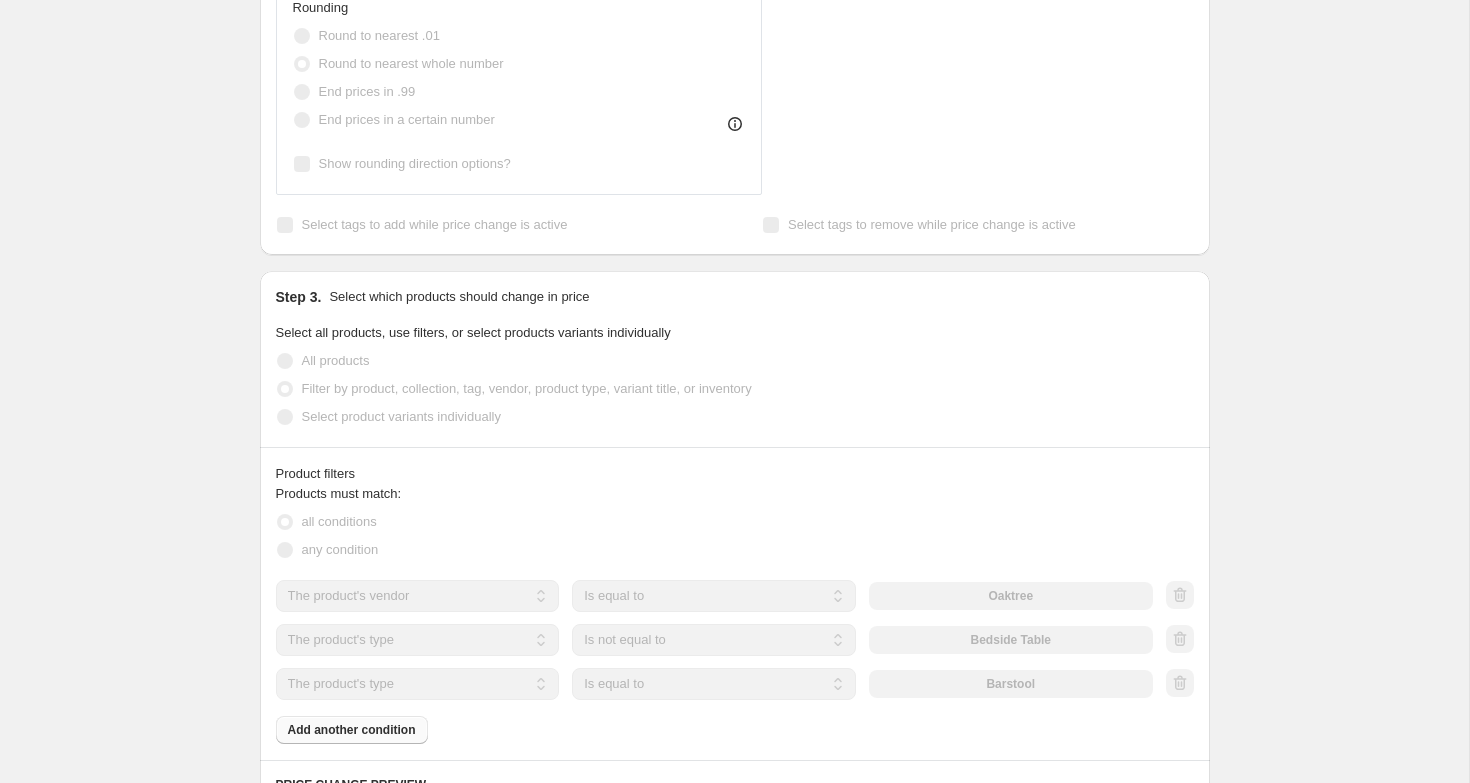 click on "Is equal to Is not equal to" at bounding box center [714, 684] 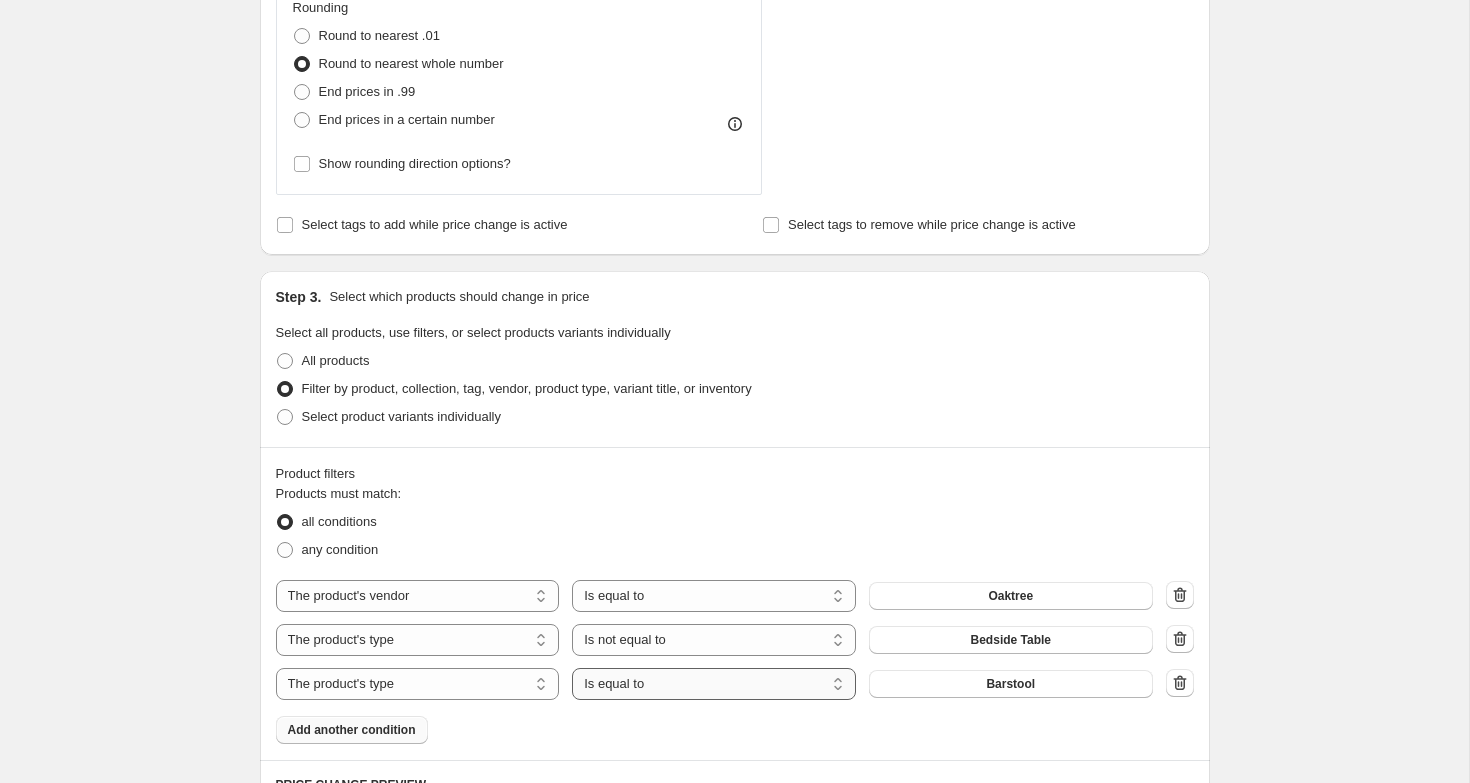 click on "Is equal to Is not equal to" at bounding box center (714, 684) 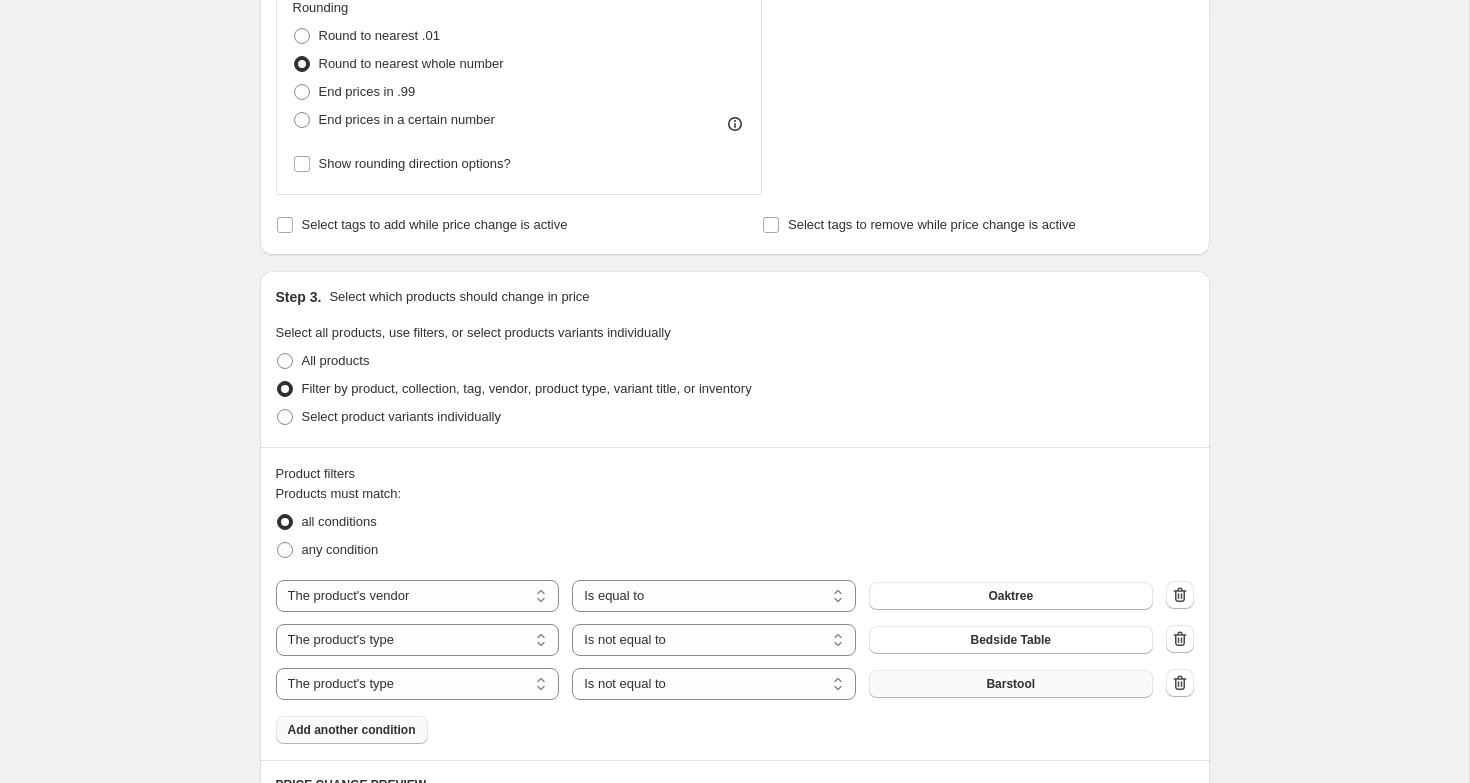 click on "Barstool" at bounding box center (1011, 684) 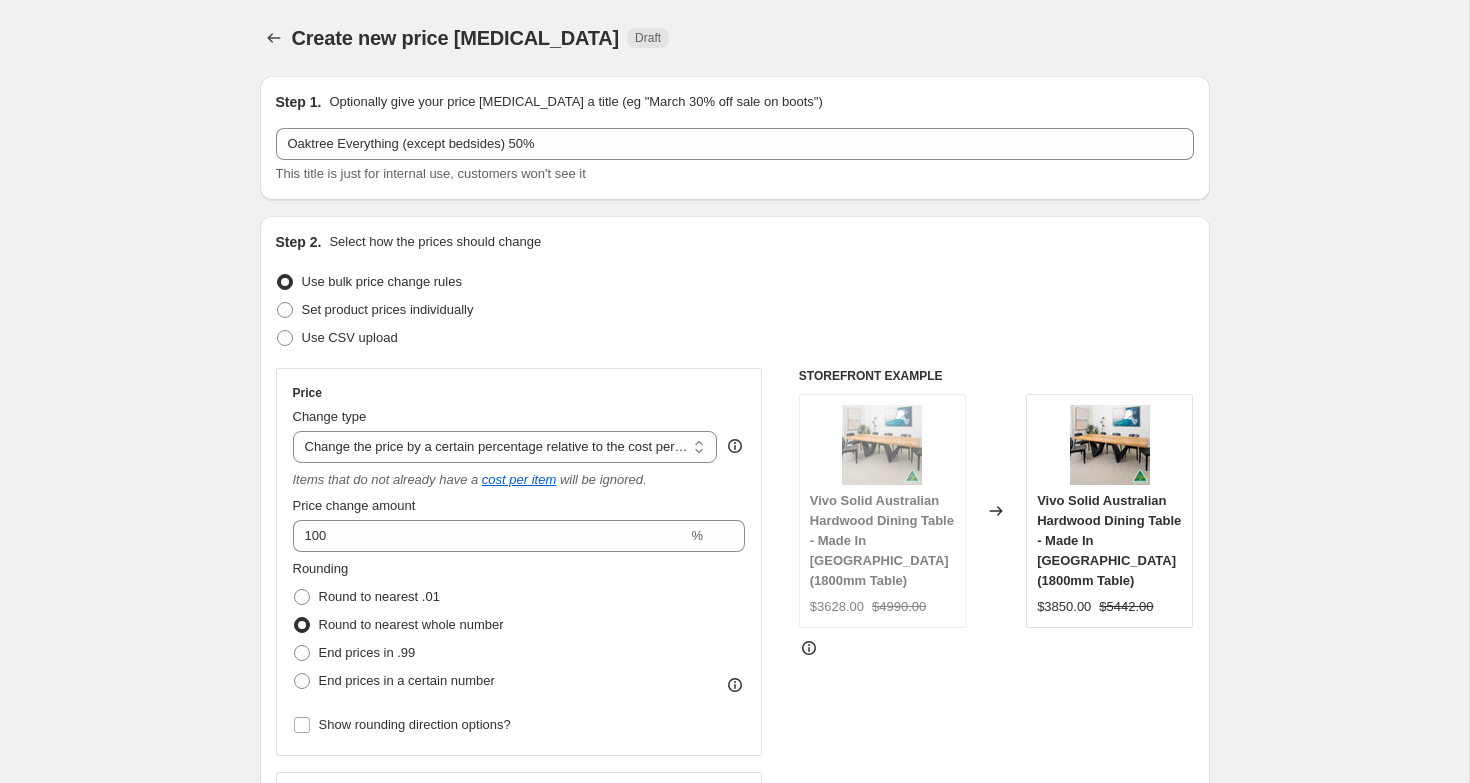 scroll, scrollTop: 964, scrollLeft: 0, axis: vertical 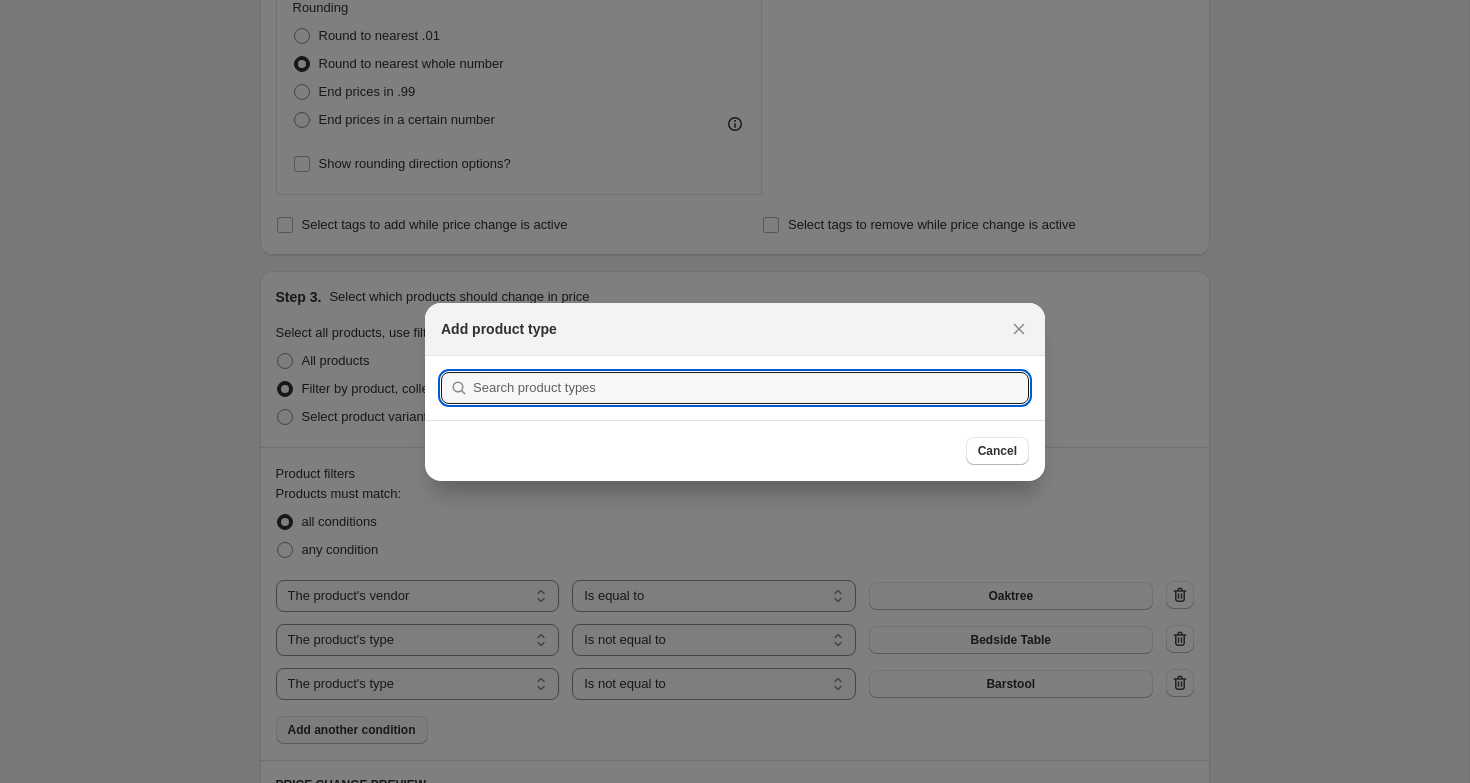 click on "Cancel" at bounding box center (735, 450) 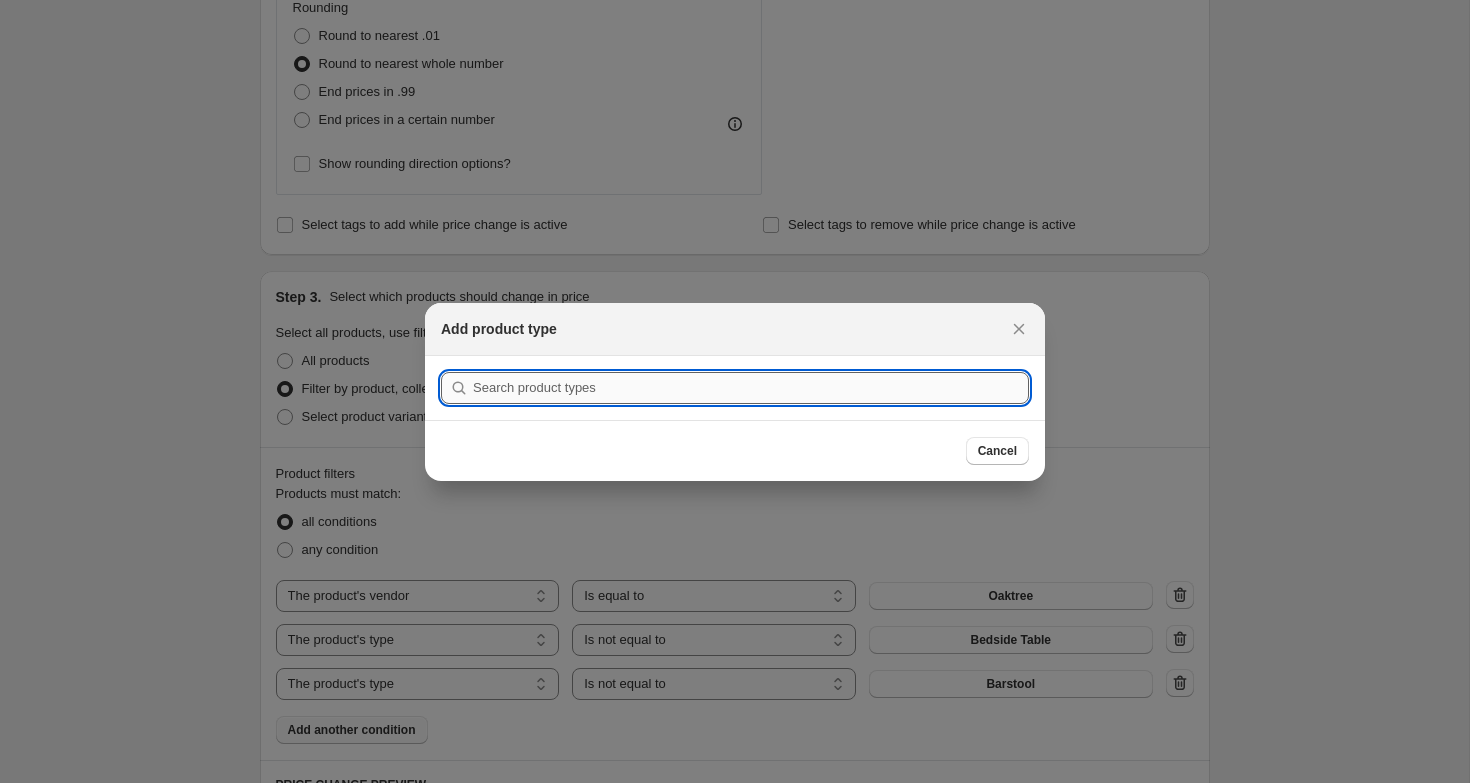 click at bounding box center (751, 388) 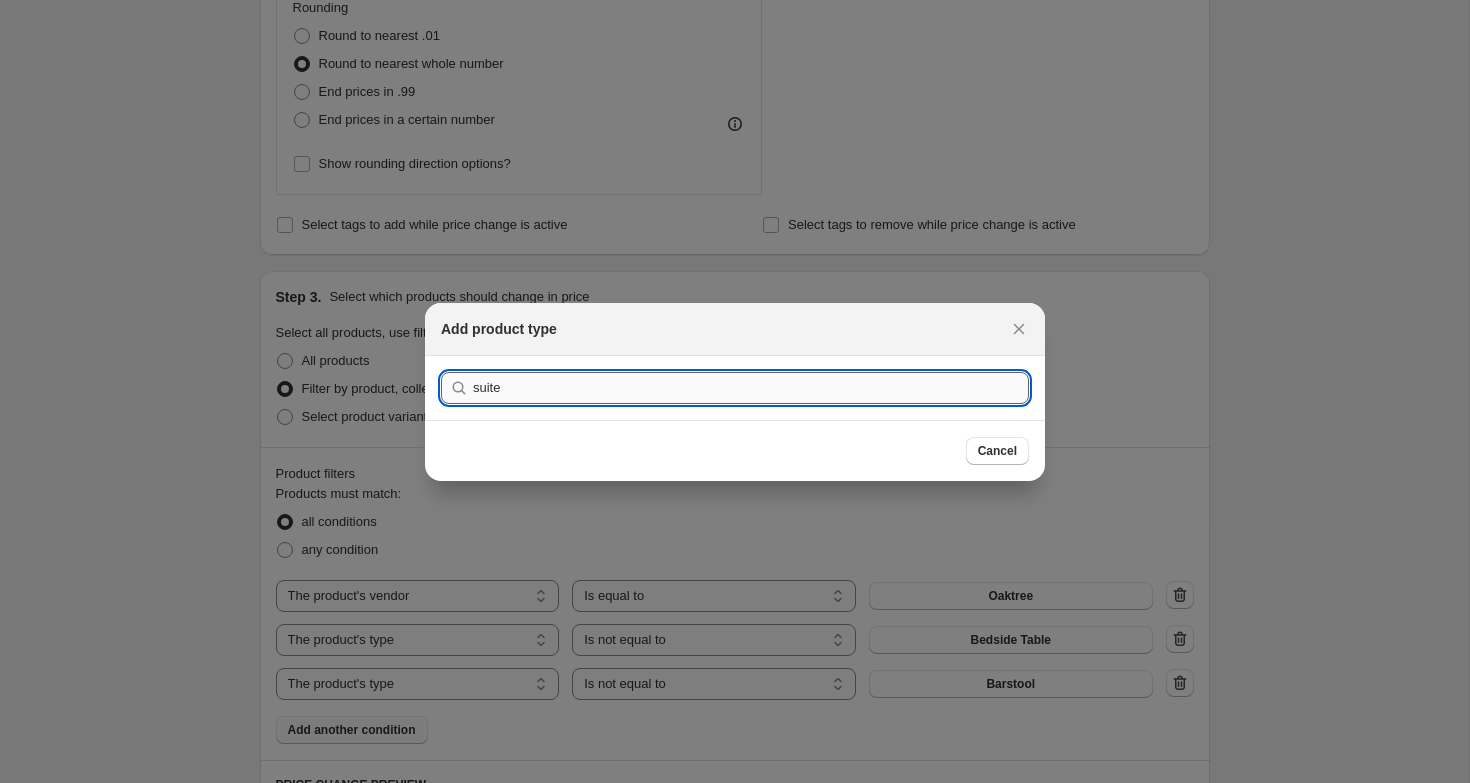 click on "Submit" at bounding box center [469, 366] 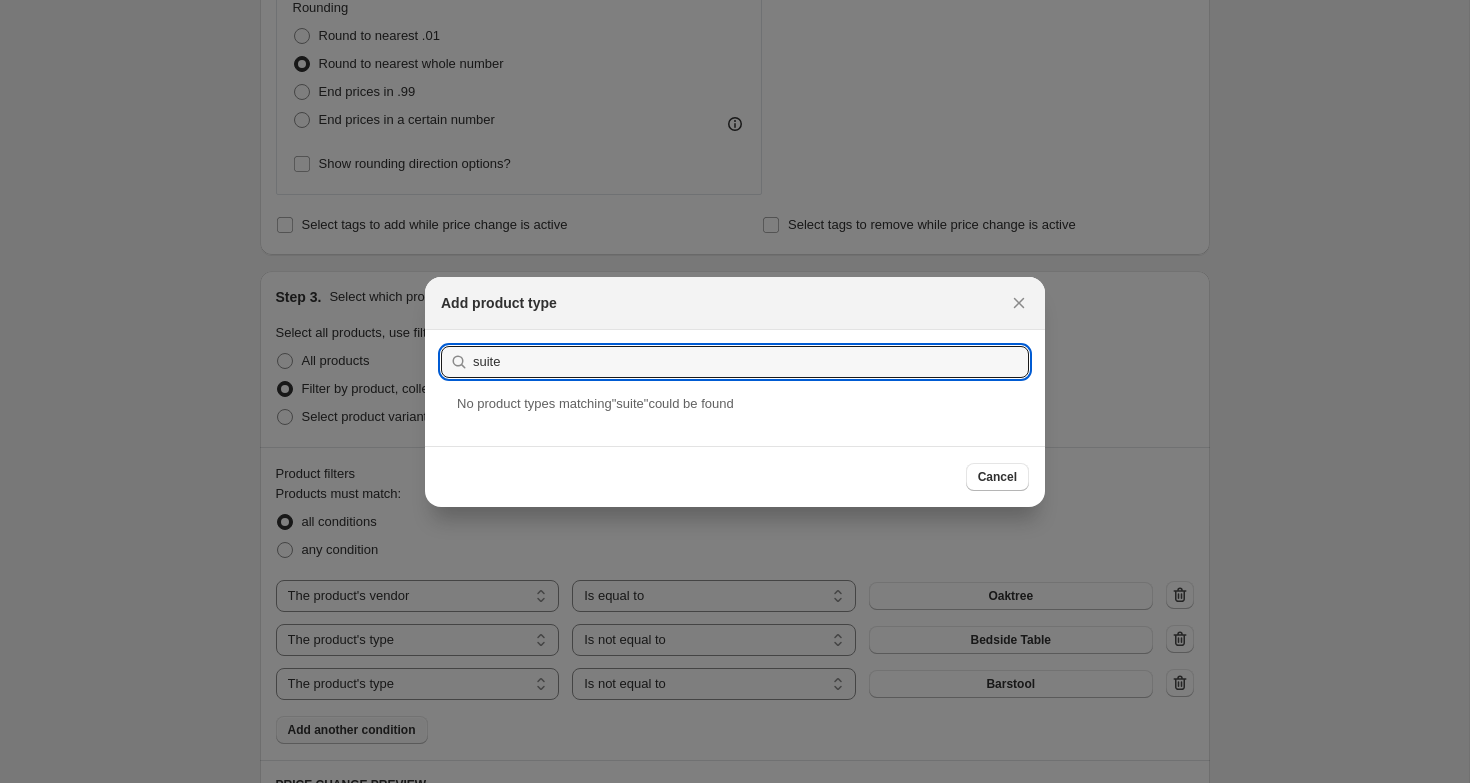 drag, startPoint x: 504, startPoint y: 357, endPoint x: 460, endPoint y: 358, distance: 44.011364 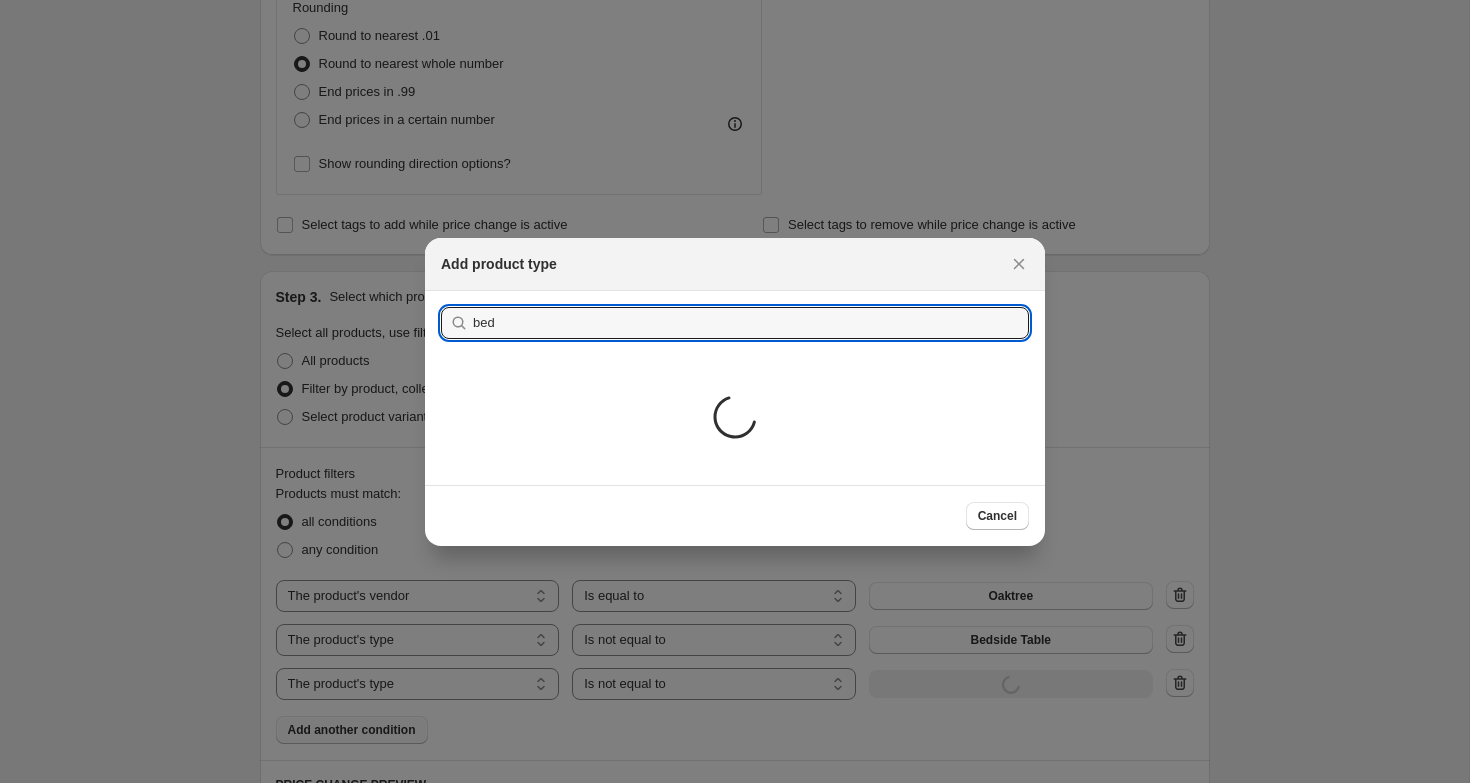 click on "Submit" at bounding box center [469, 301] 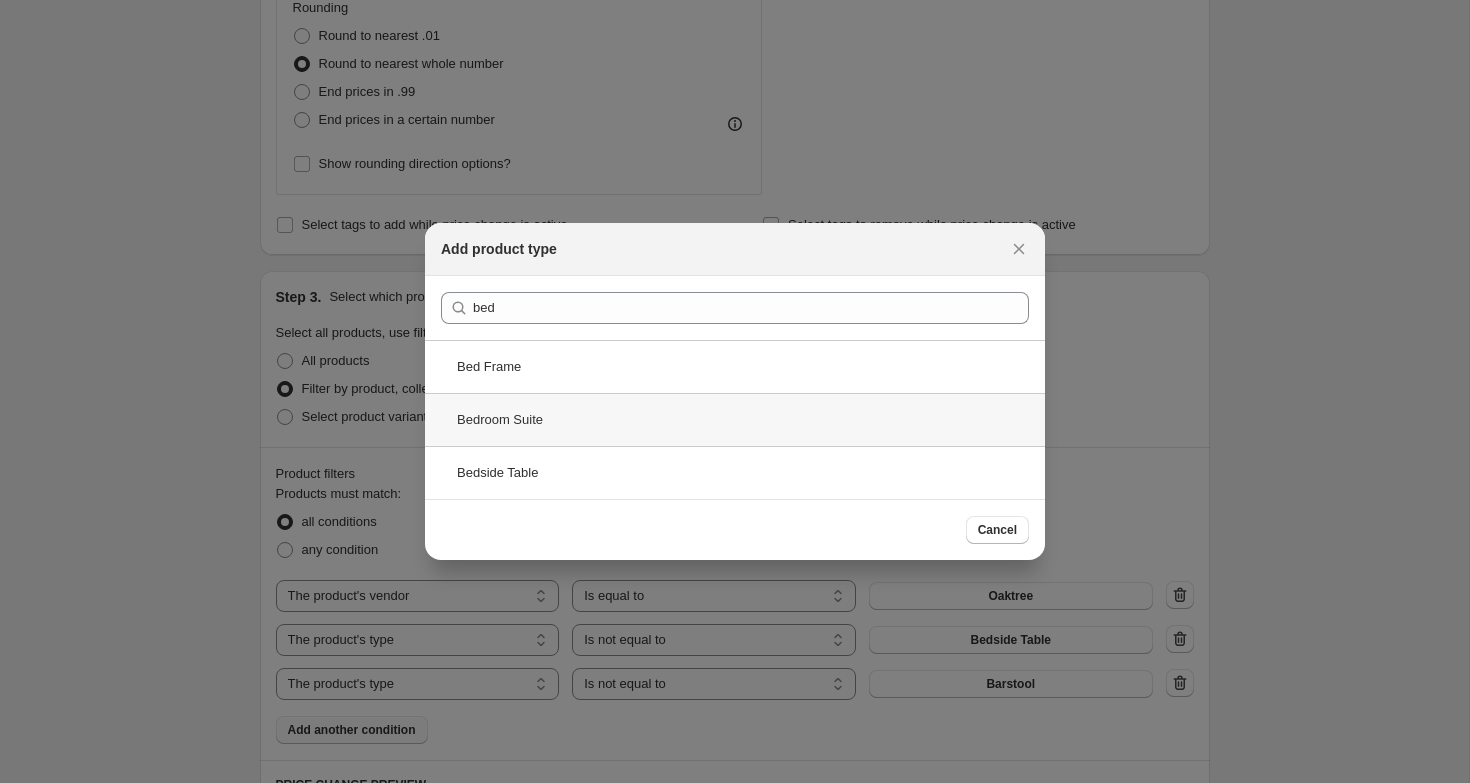click on "Bedroom Suite" at bounding box center [735, 419] 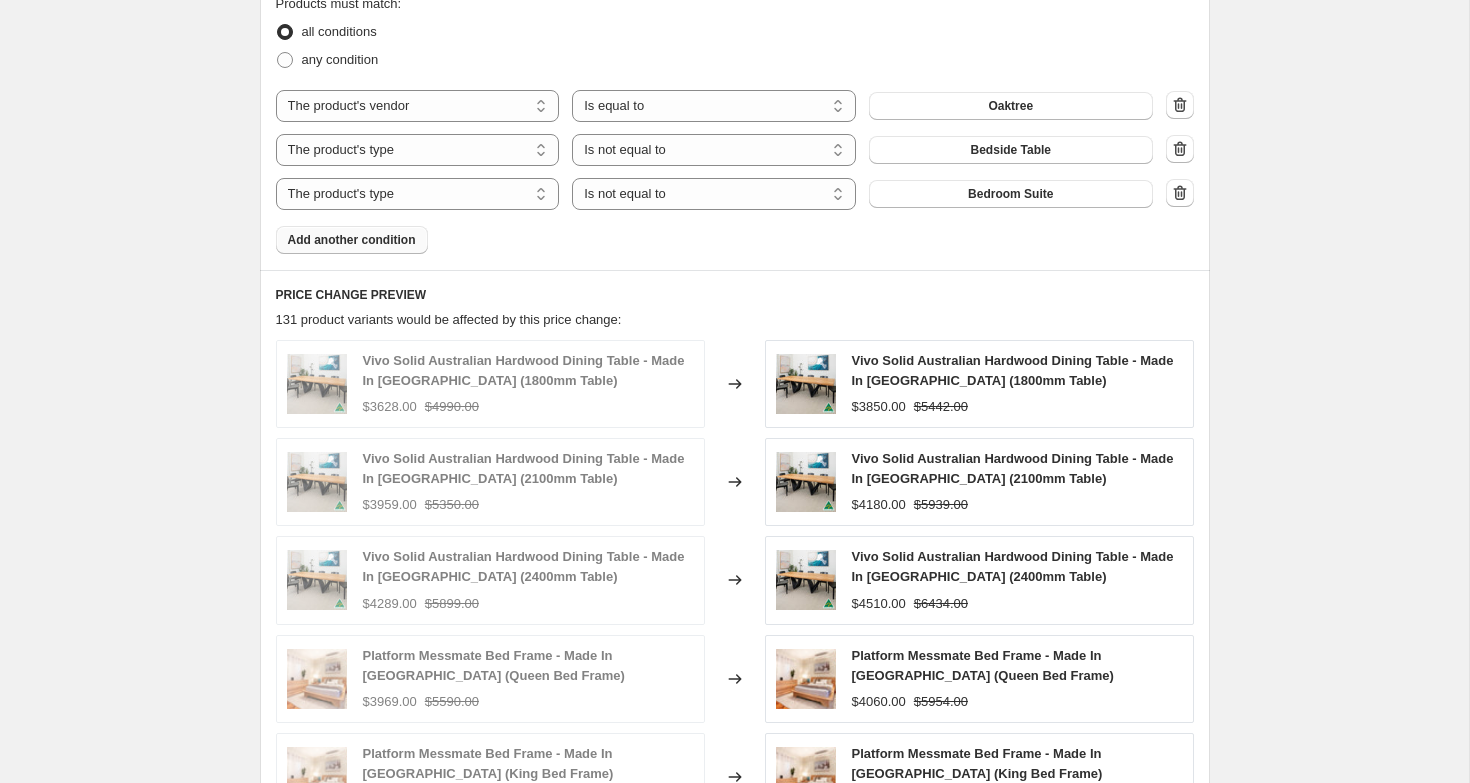scroll, scrollTop: 1618, scrollLeft: 0, axis: vertical 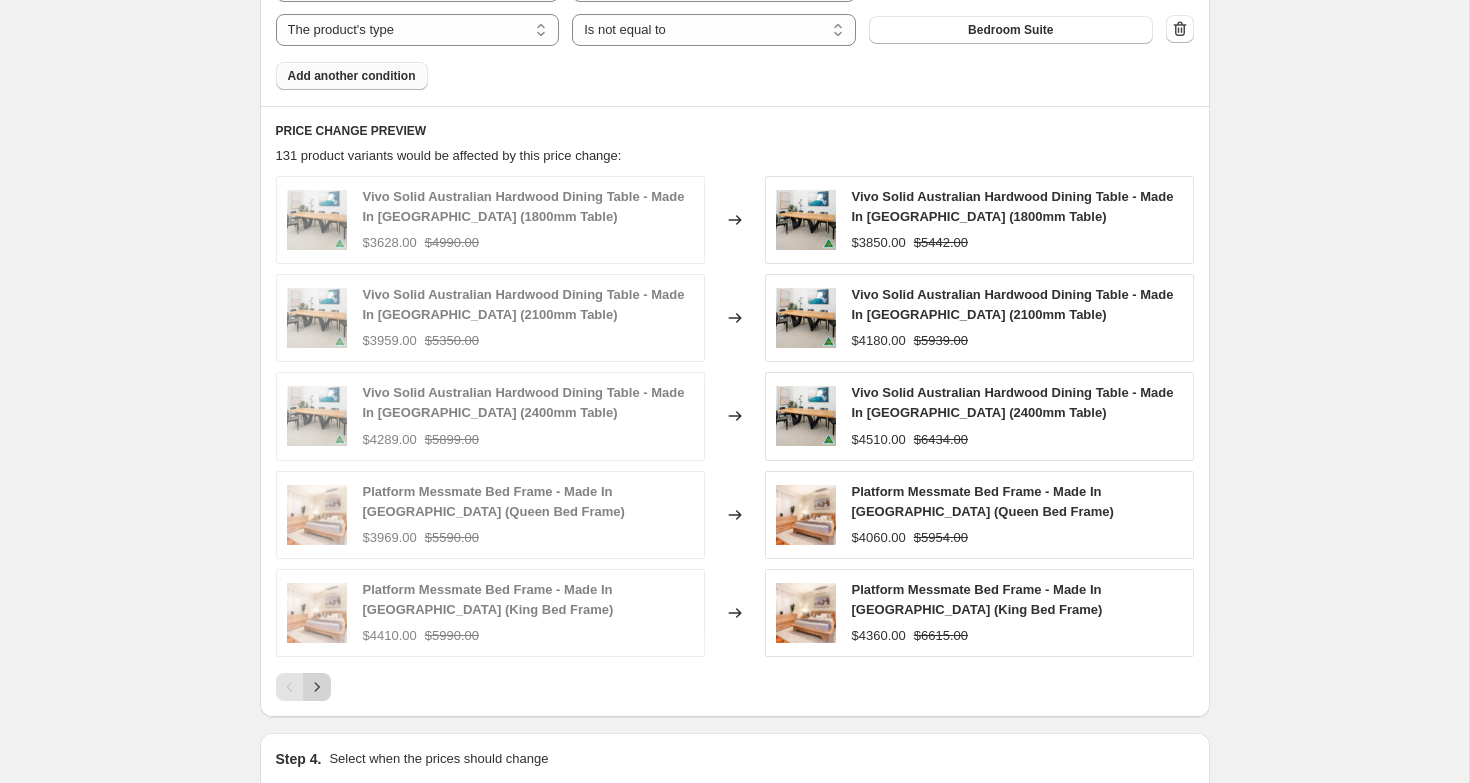 click 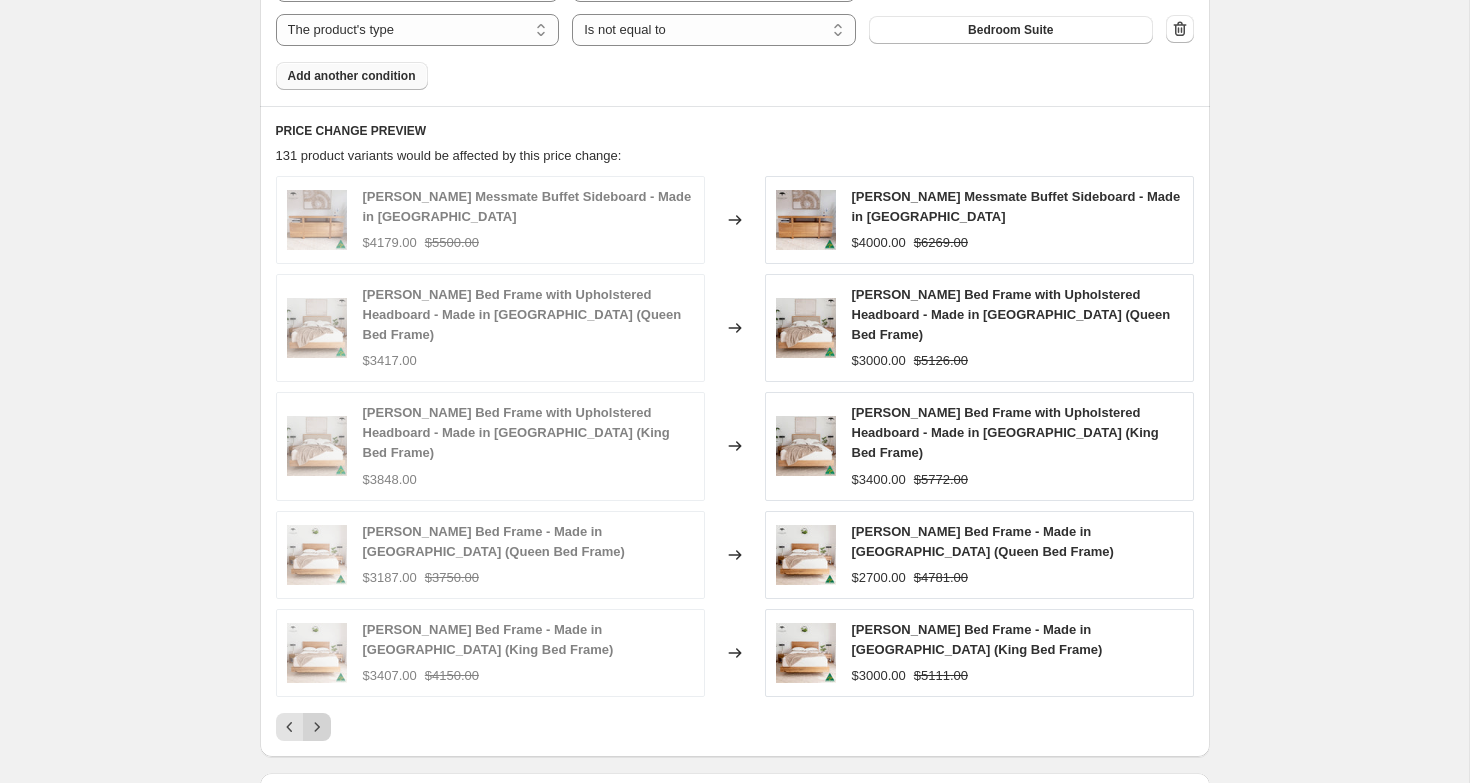 click 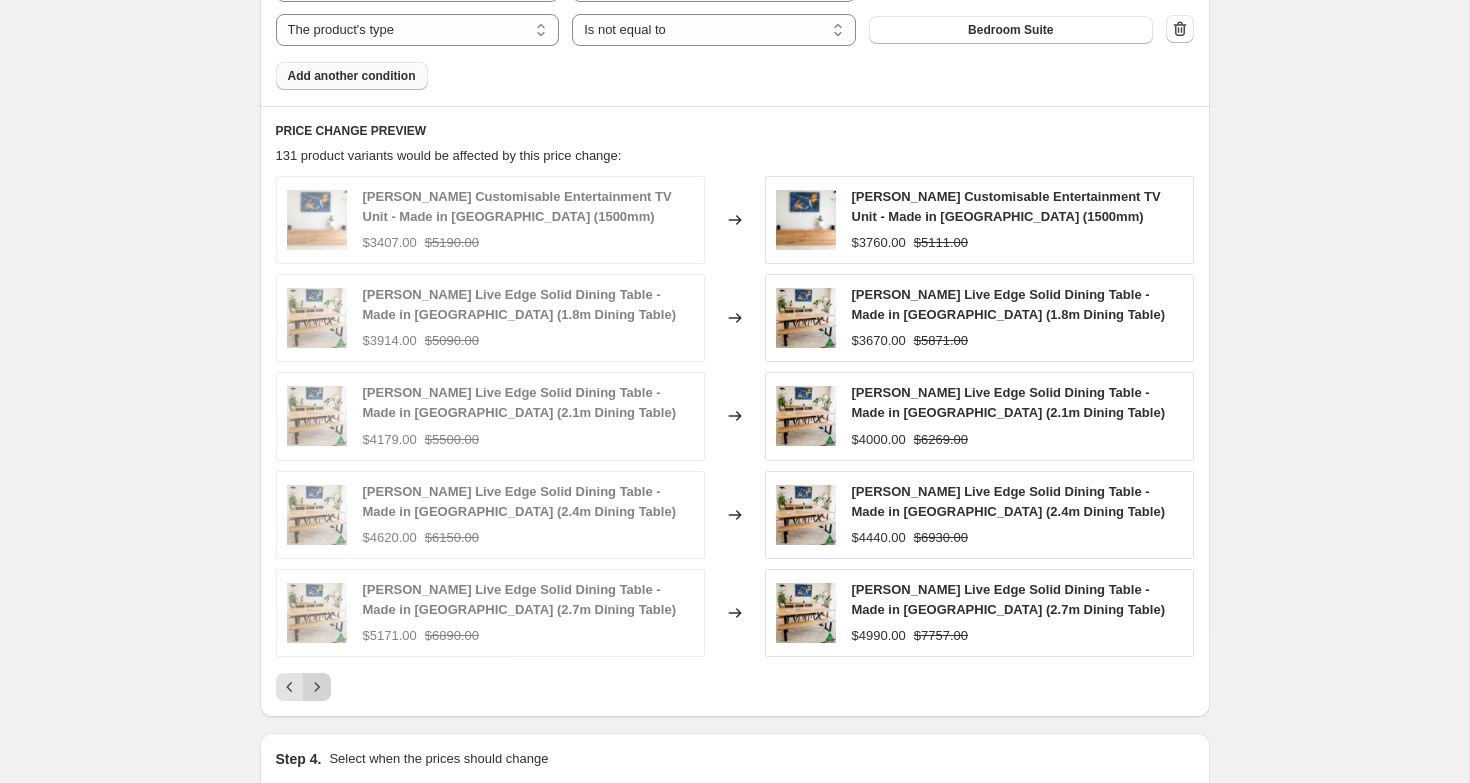 click 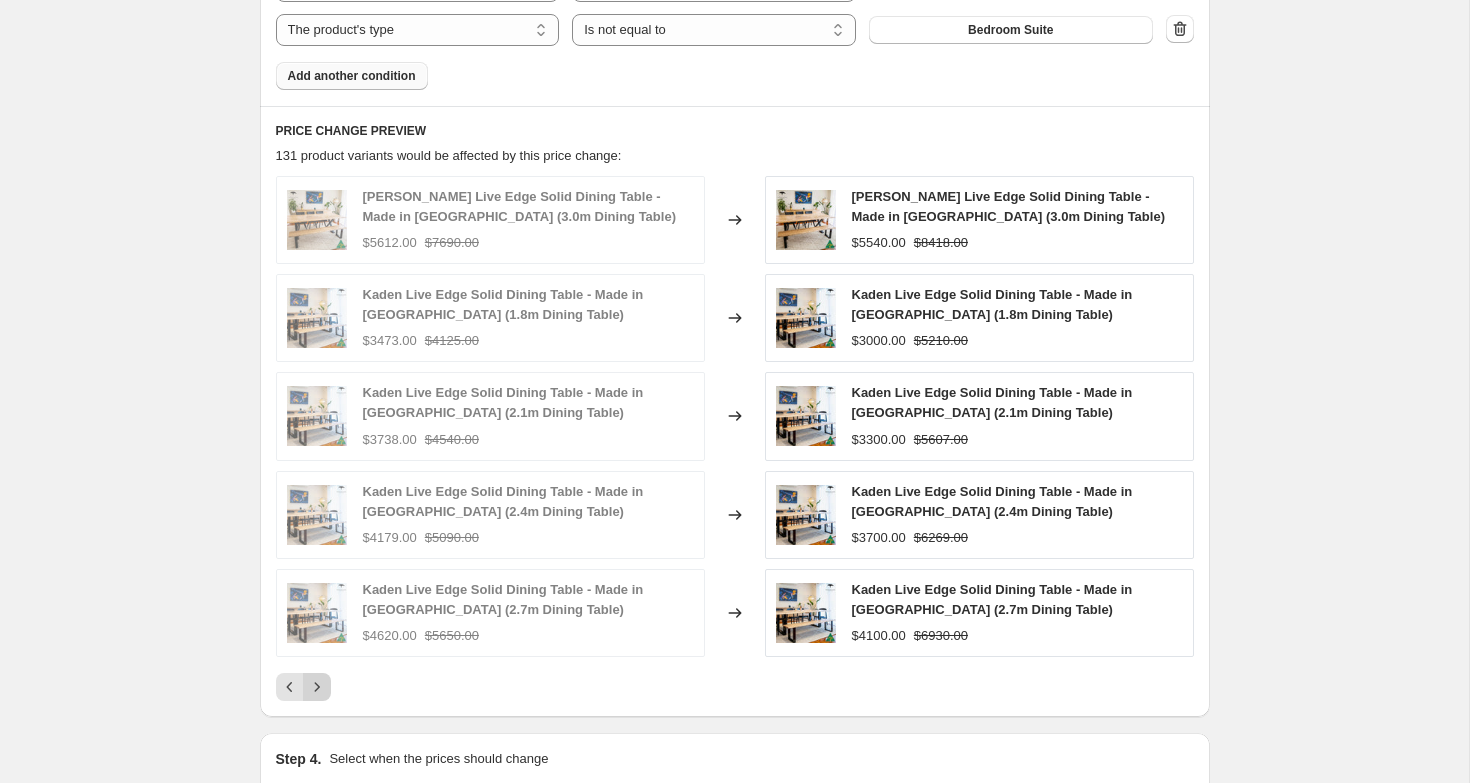 click 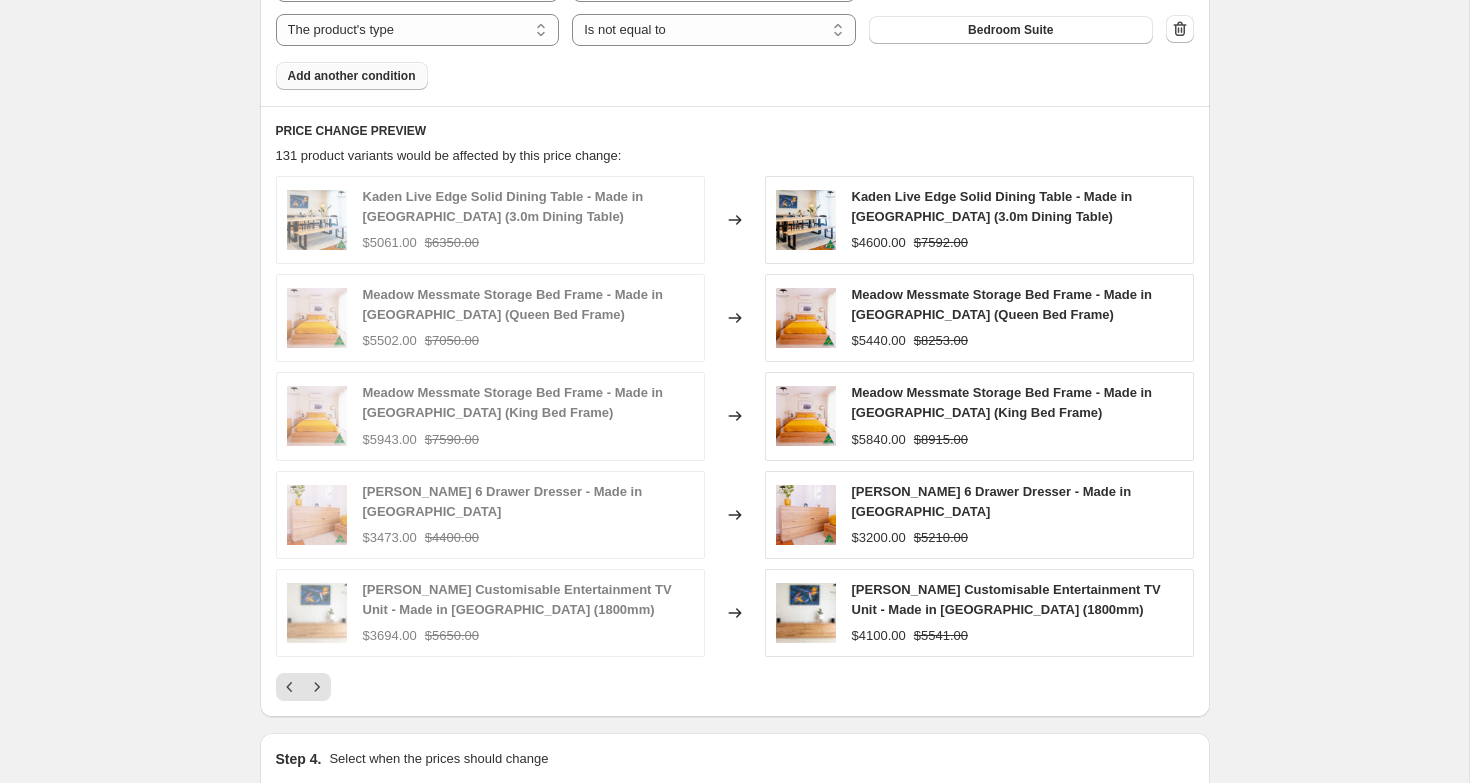 scroll, scrollTop: 1394, scrollLeft: 0, axis: vertical 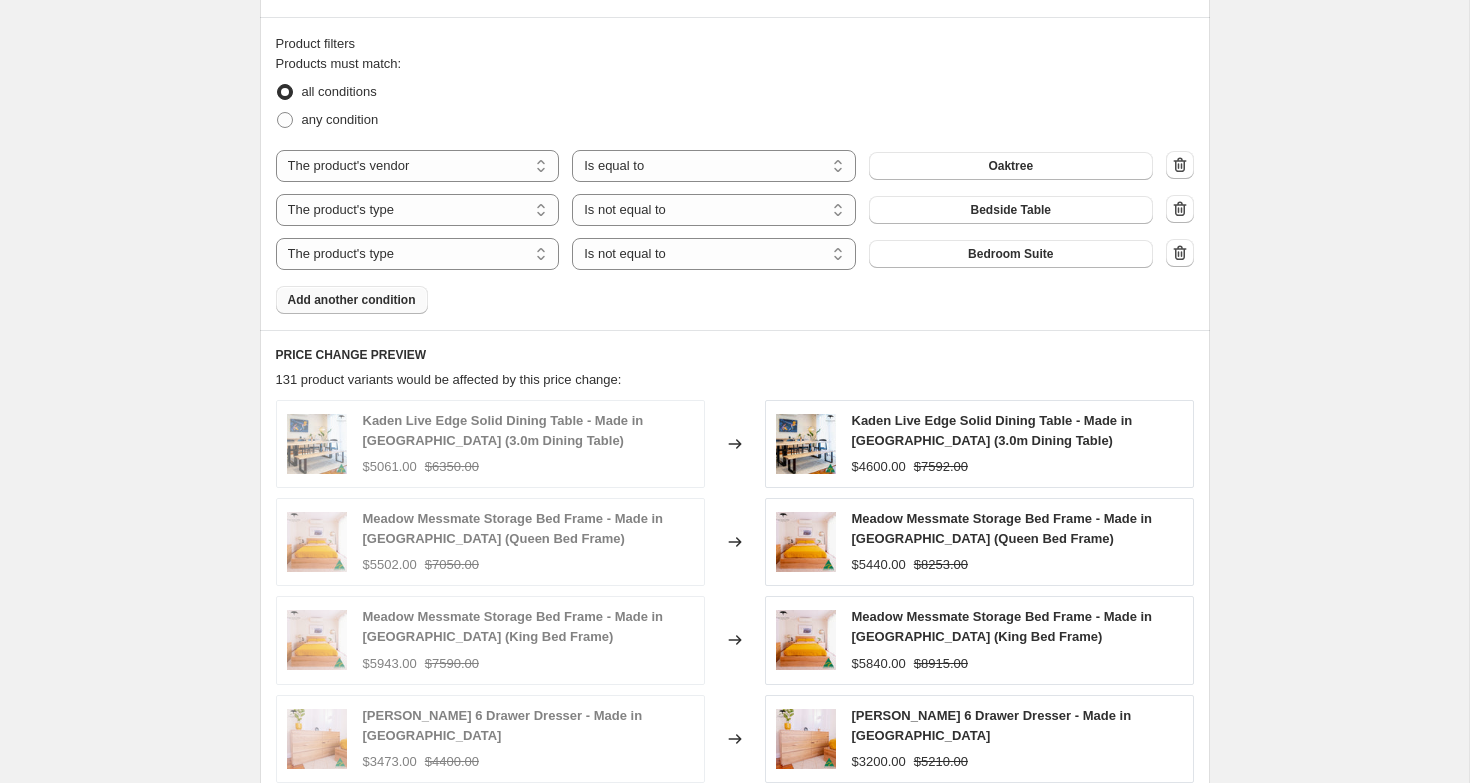 click on "Add another condition" at bounding box center (352, 300) 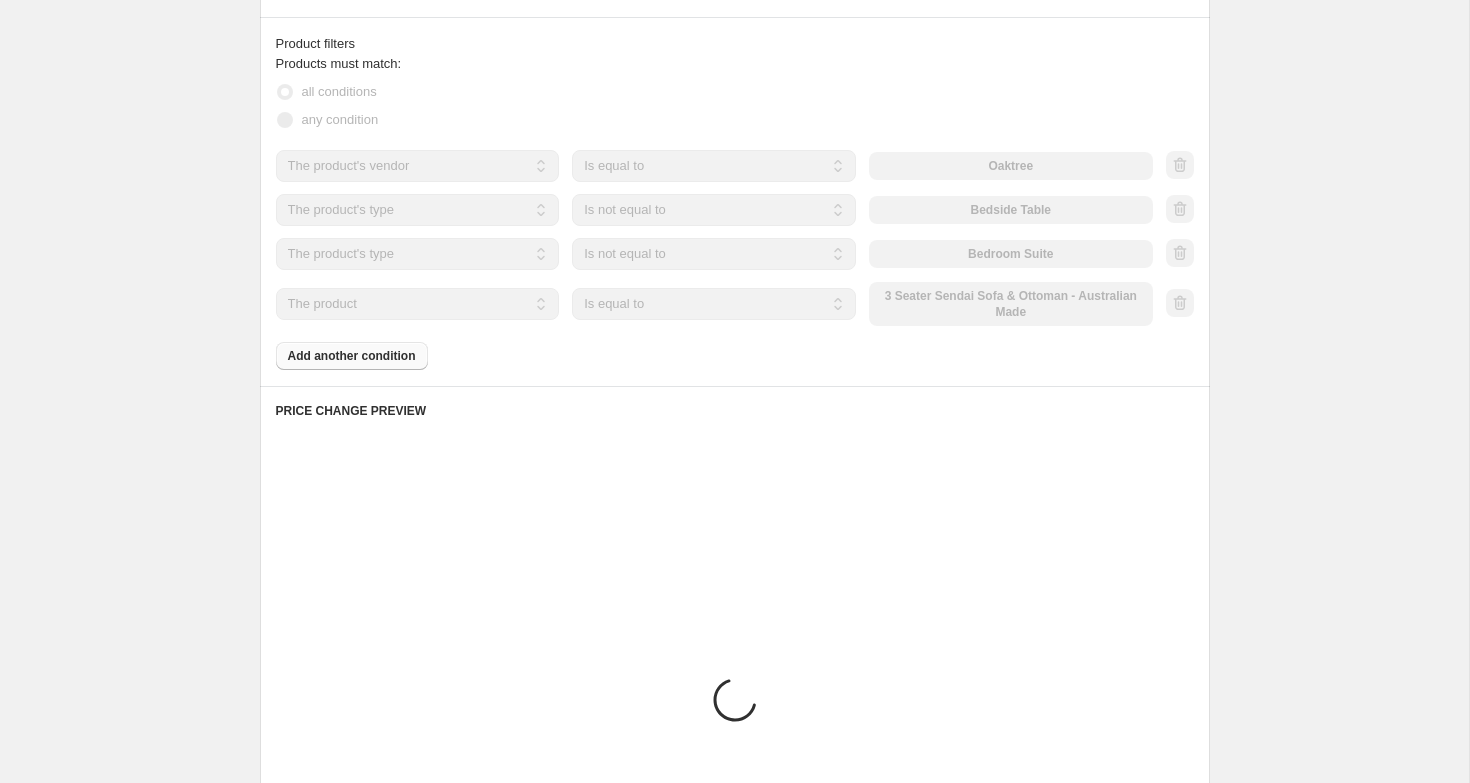 scroll, scrollTop: 1382, scrollLeft: 0, axis: vertical 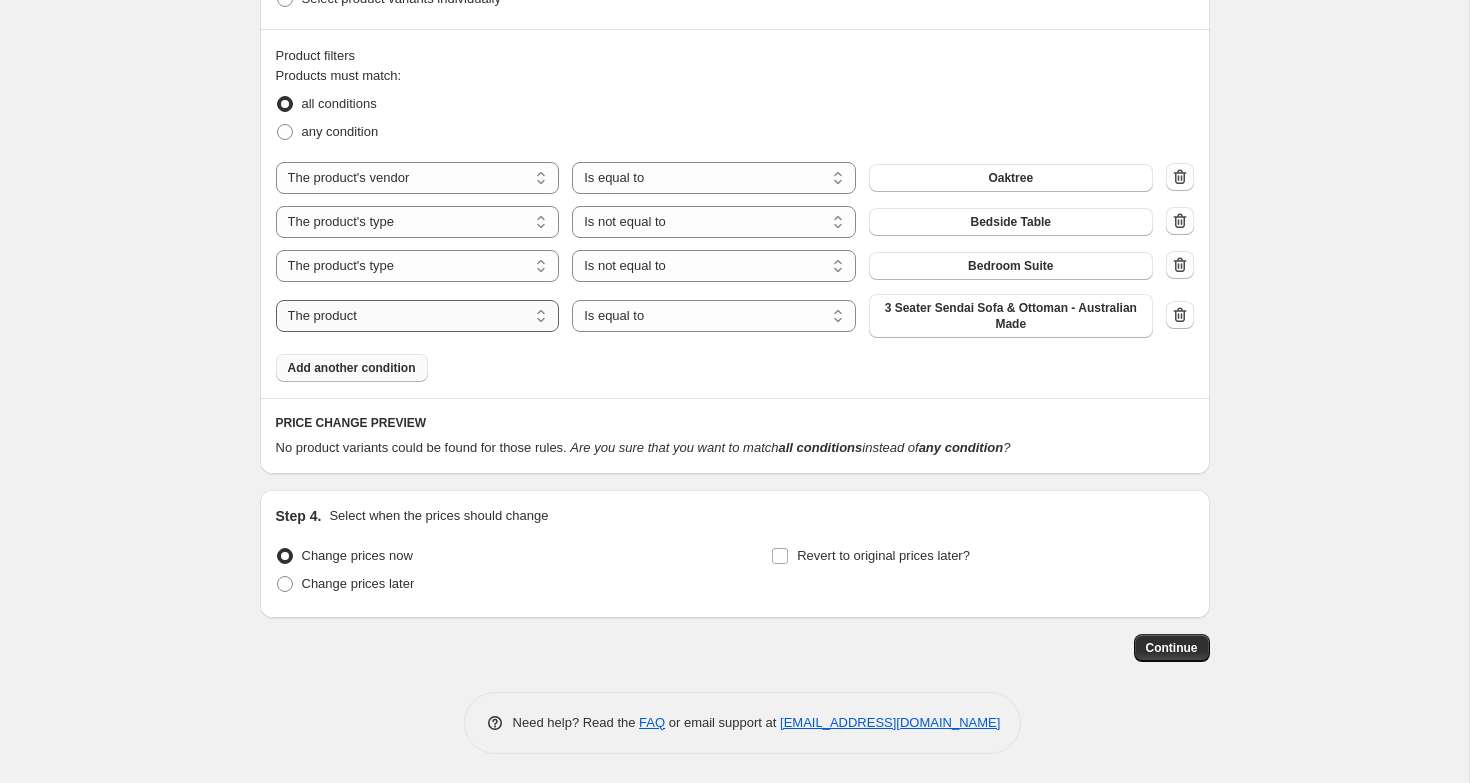 click on "The product The product's collection The product's tag The product's vendor The product's type The product's status The variant's title Inventory quantity" at bounding box center (418, 316) 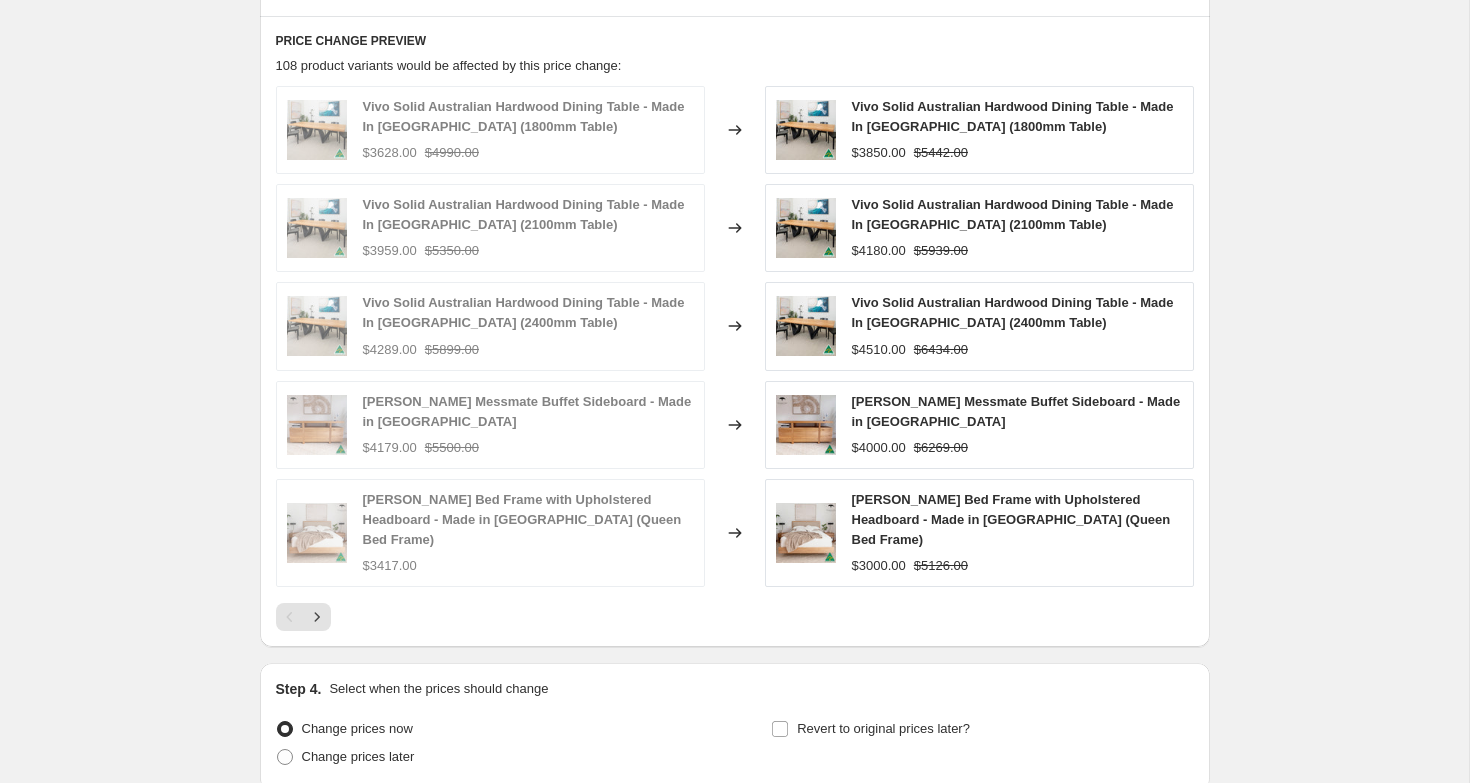 scroll, scrollTop: 1803, scrollLeft: 0, axis: vertical 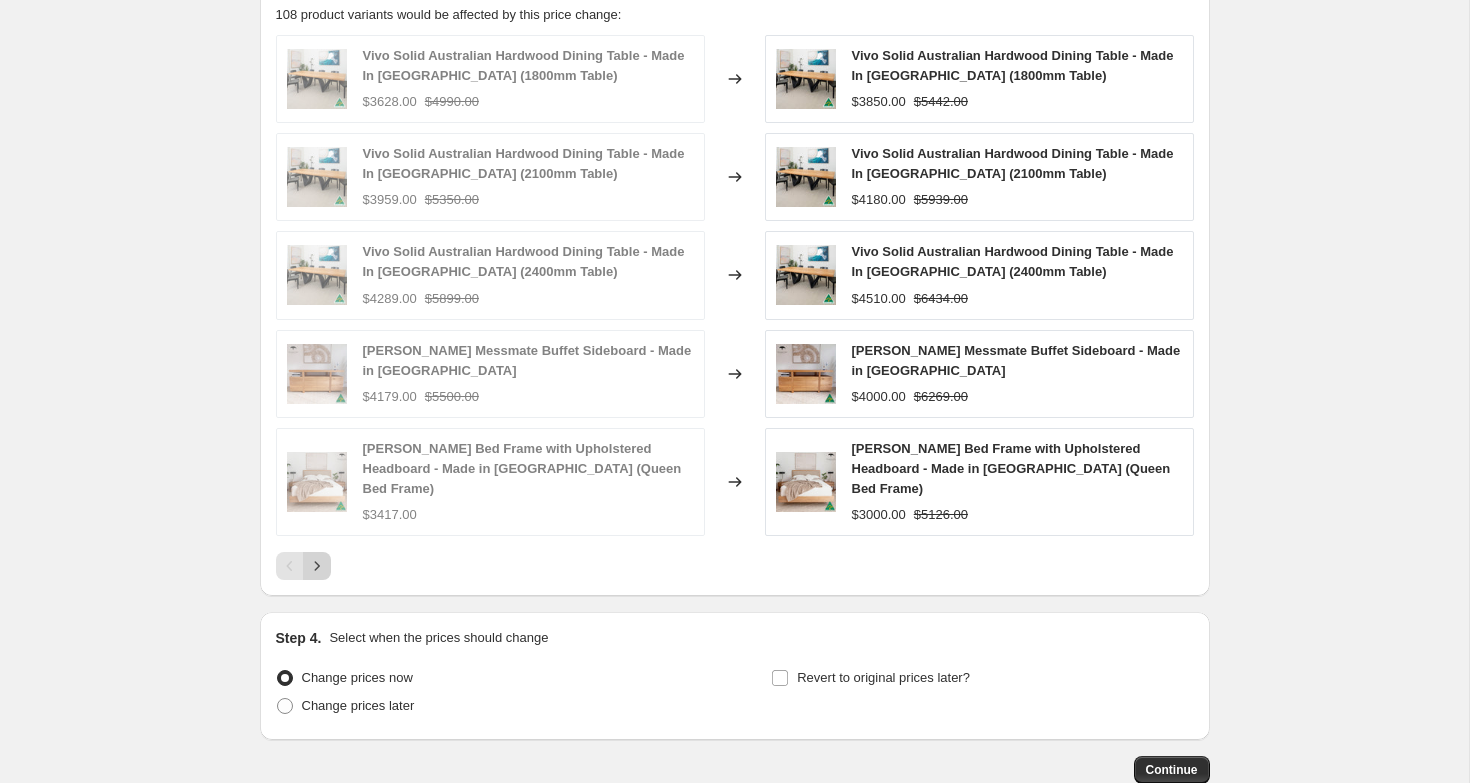 click at bounding box center (317, 566) 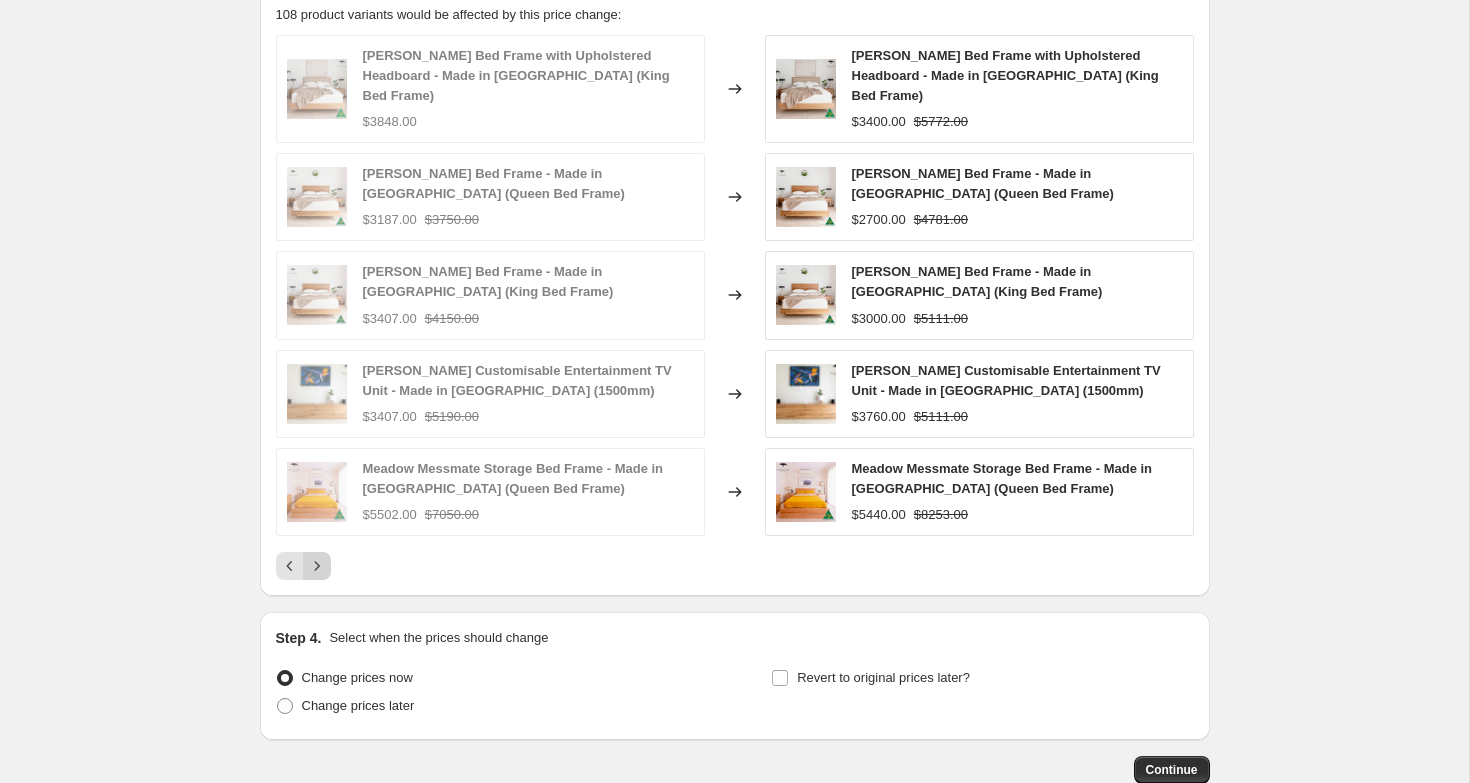 click 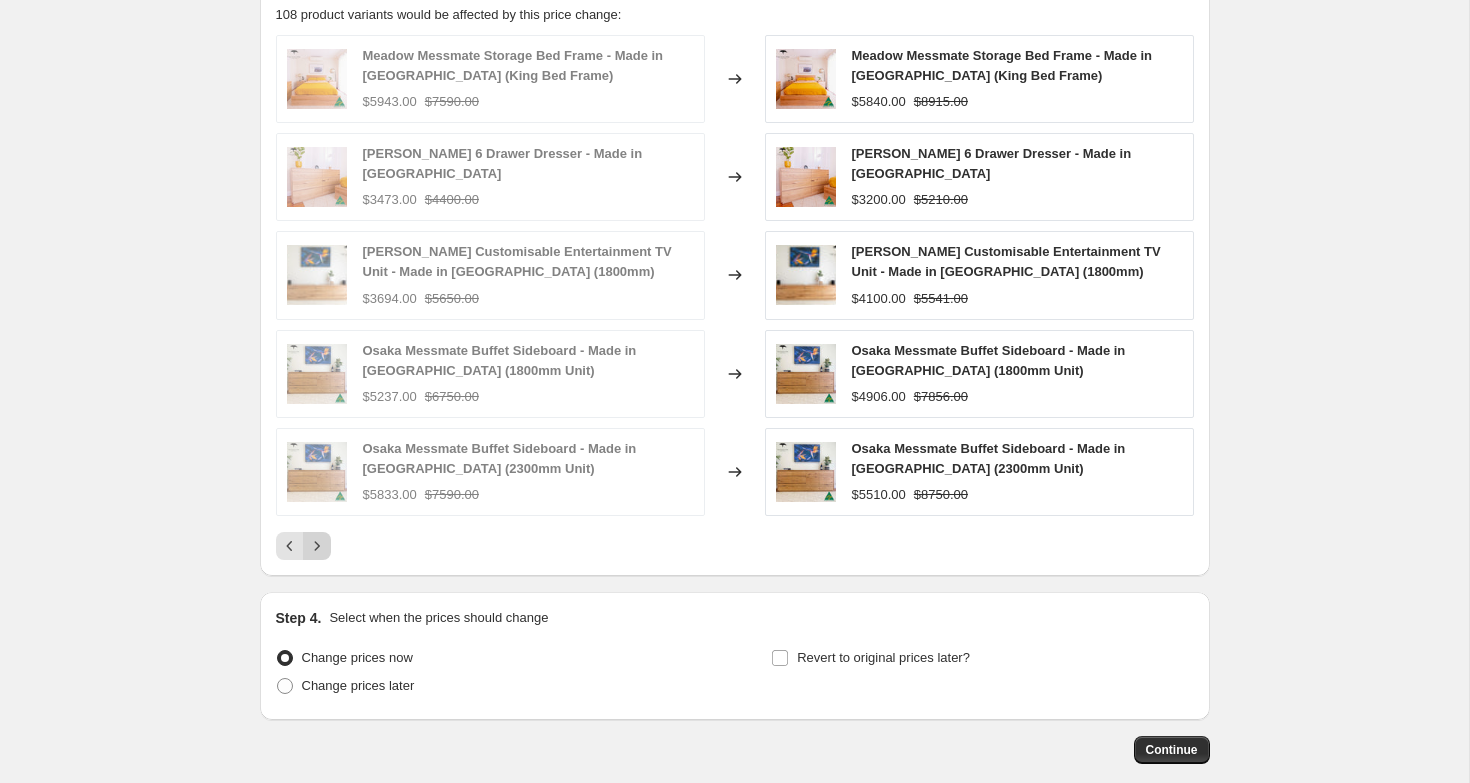 click at bounding box center (317, 546) 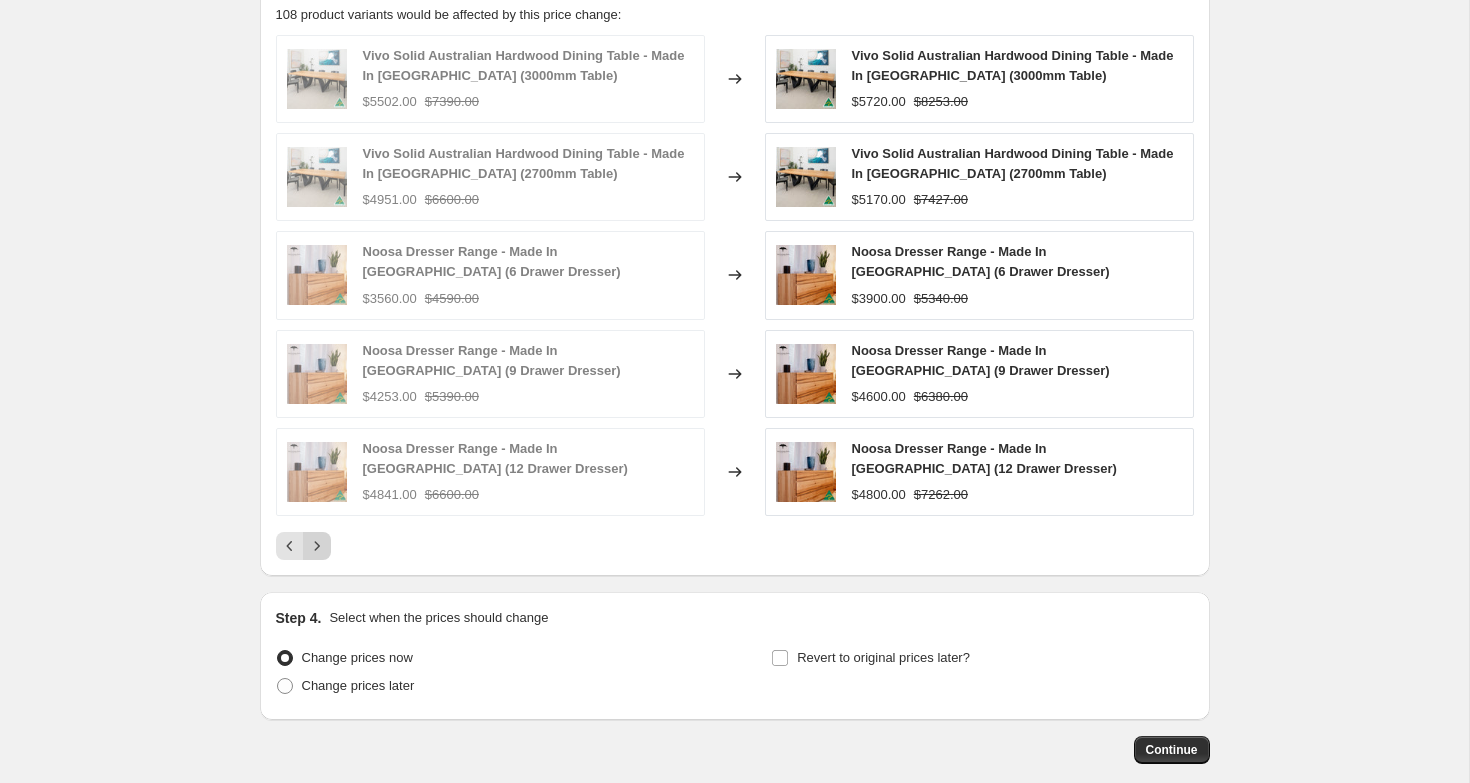 click 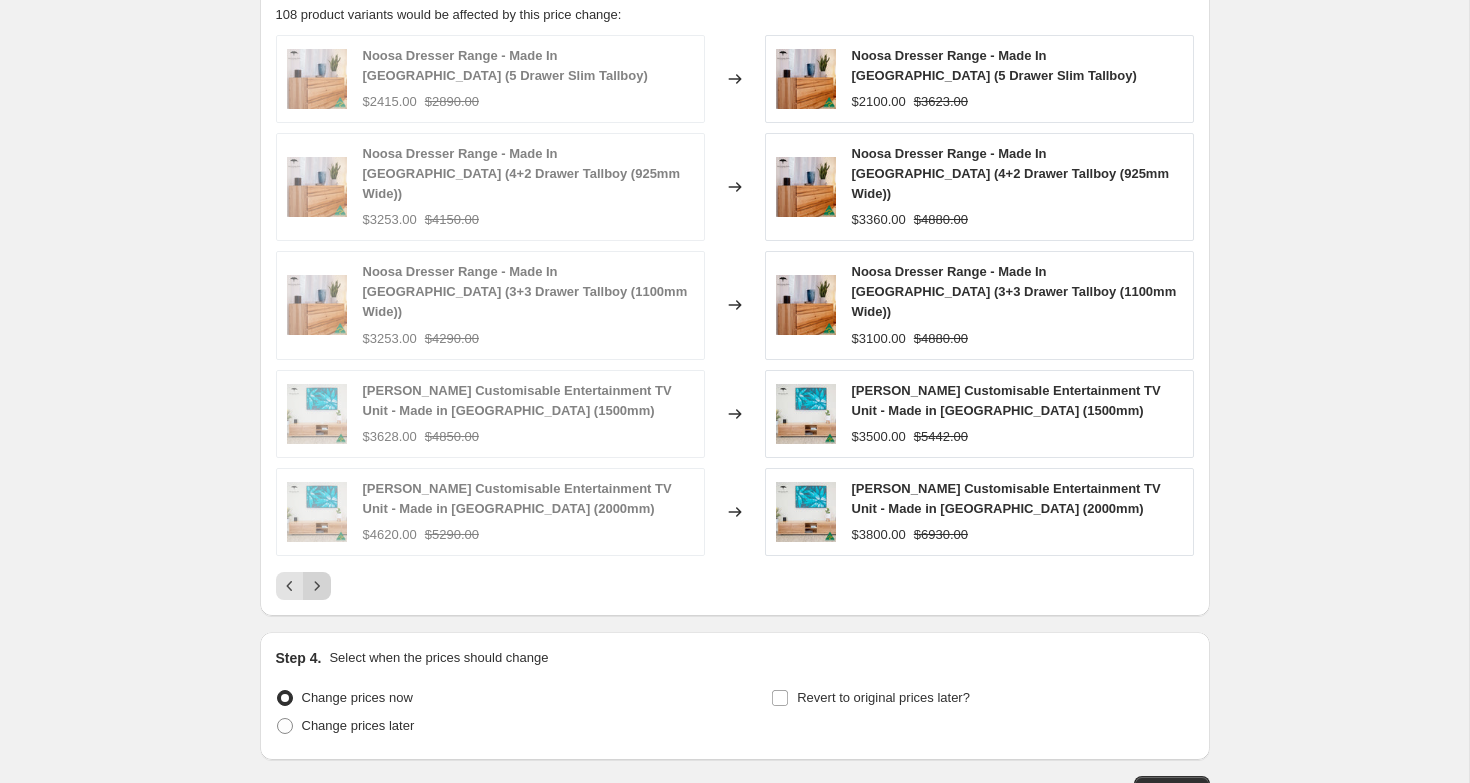 click 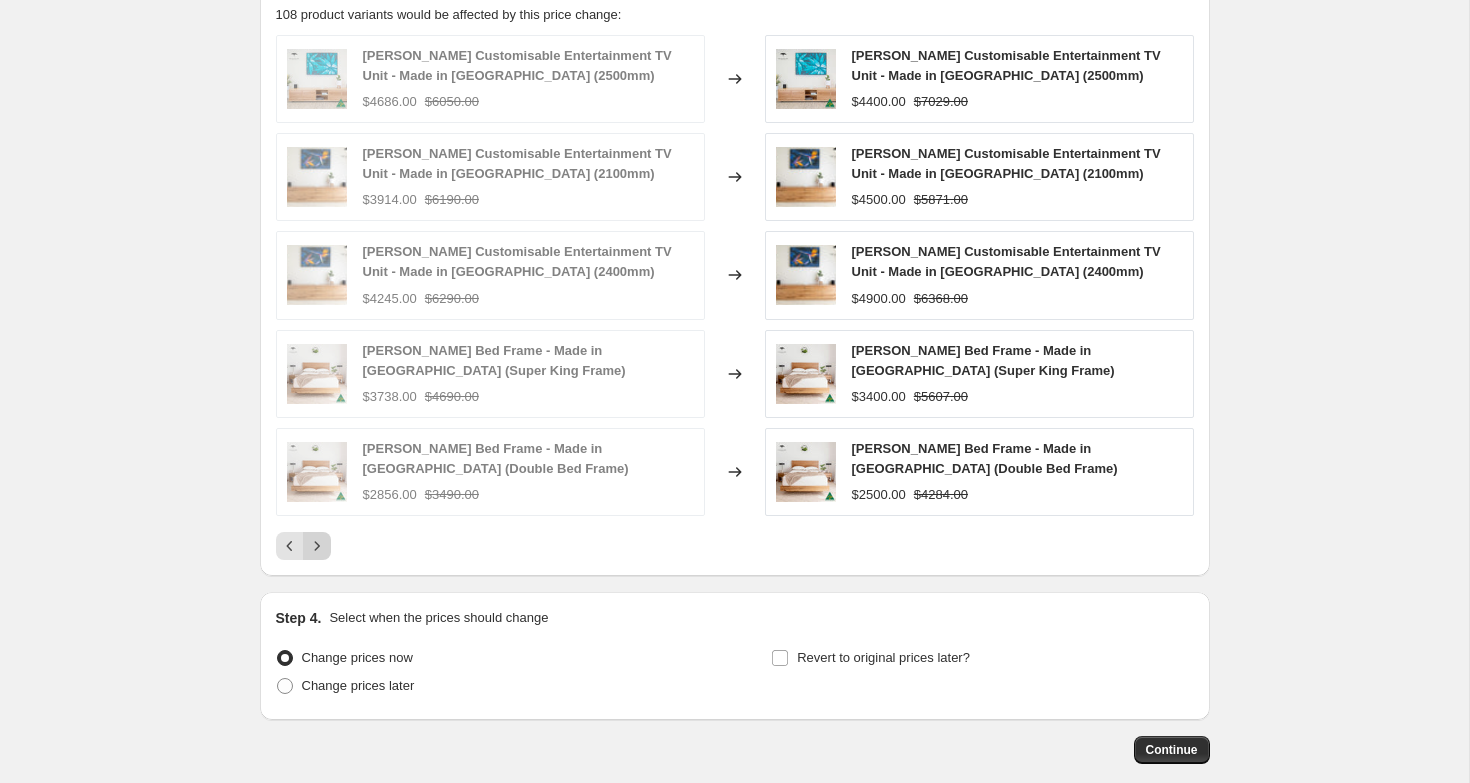 click 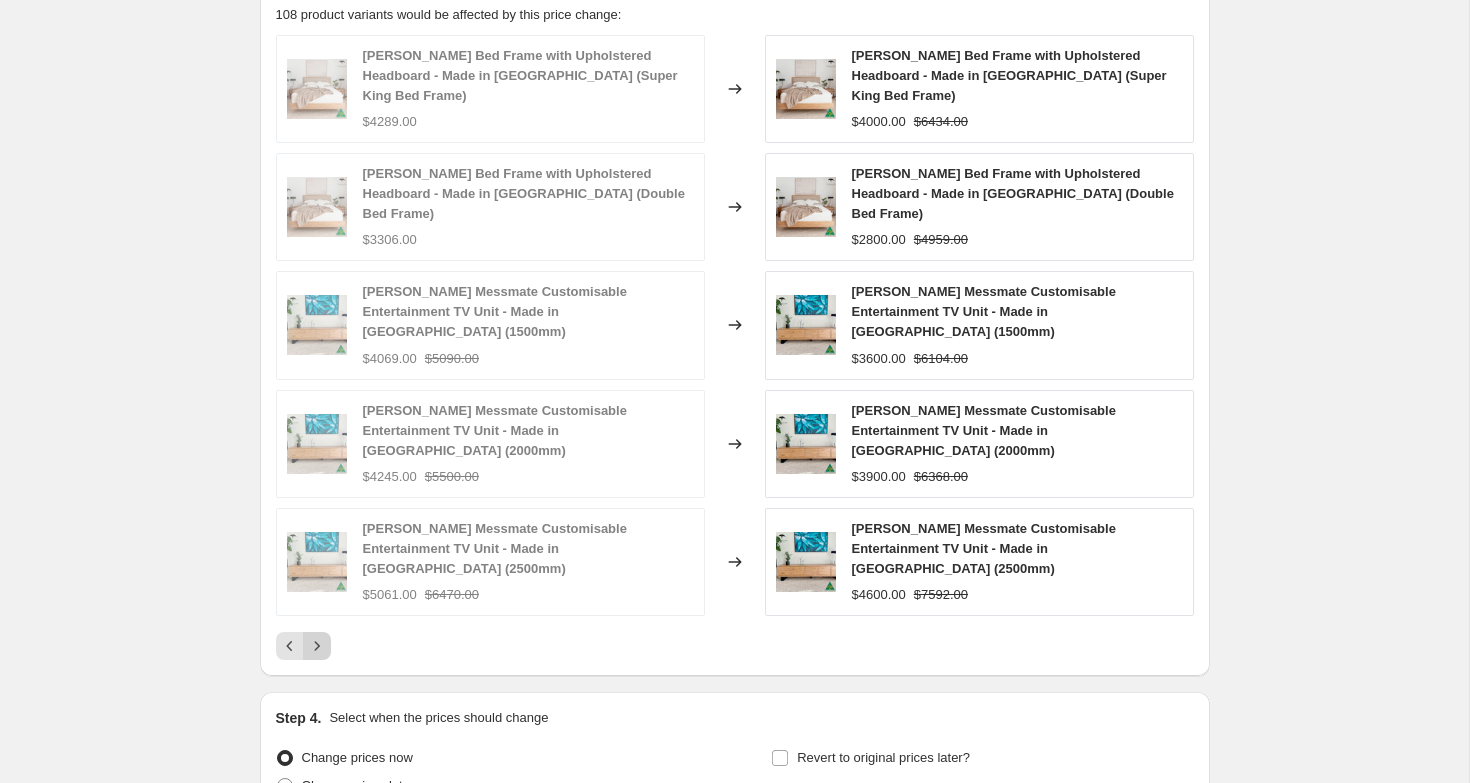 click 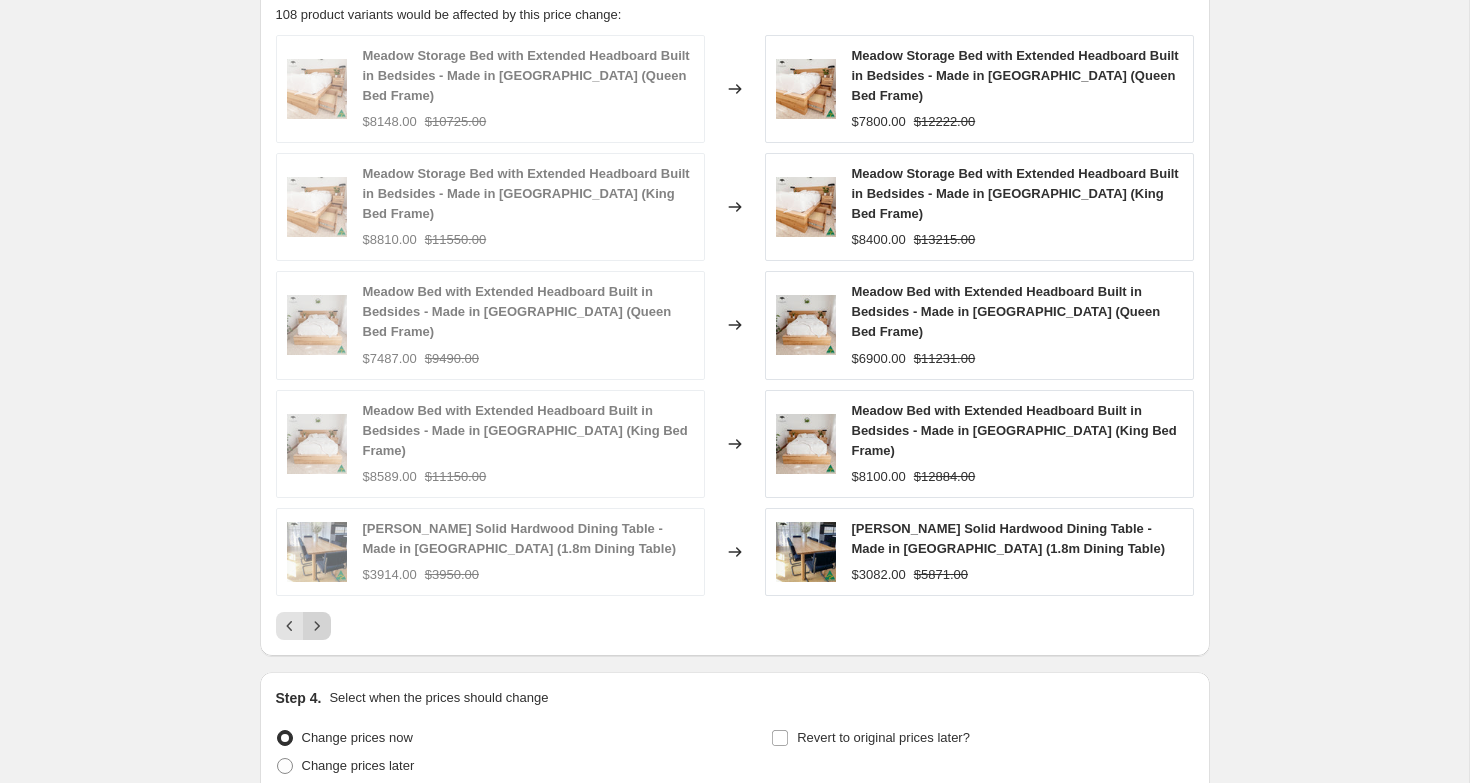 click 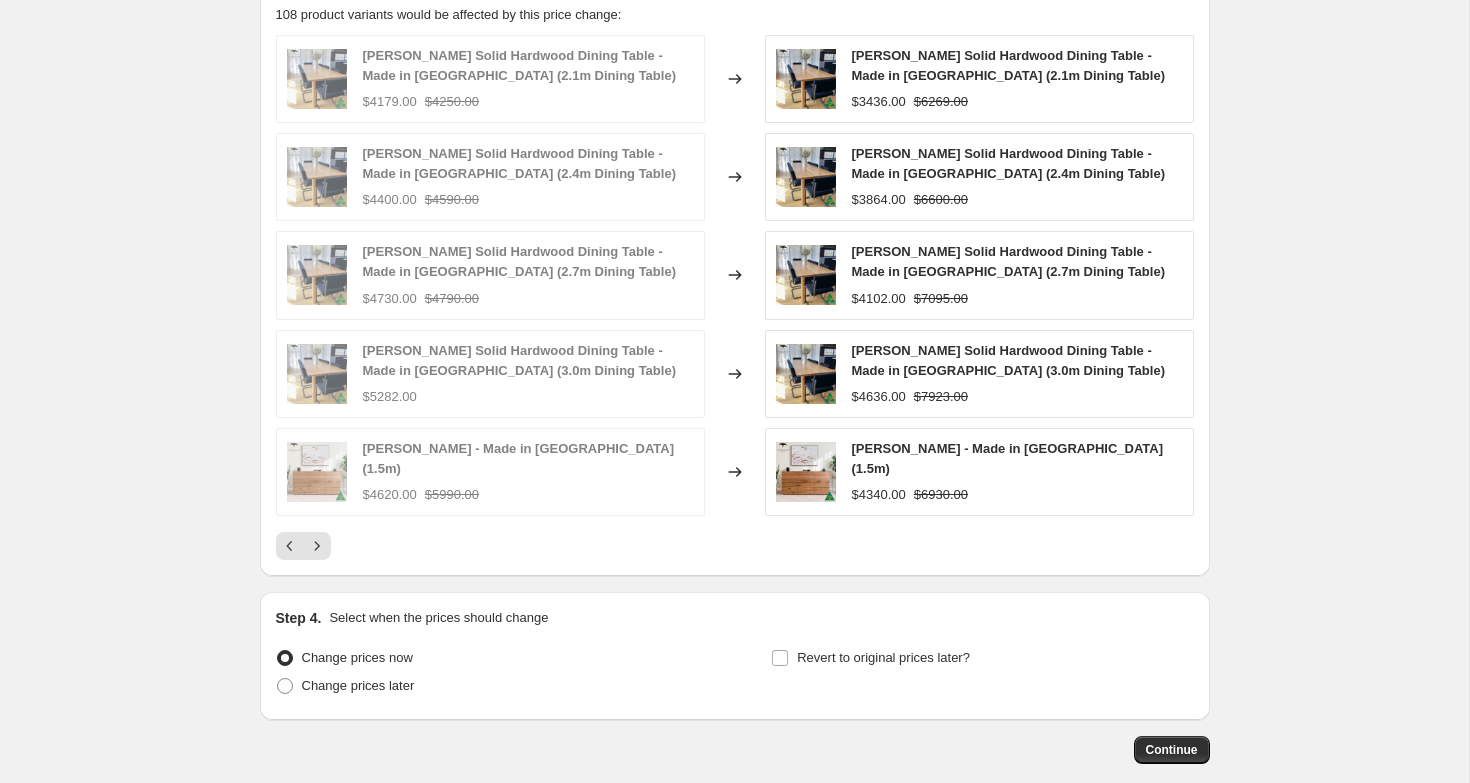 click on "Step 1. Optionally give your price [MEDICAL_DATA] a title (eg "March 30% off sale on boots") Oaktree Everything (except bedsides) 50% This title is just for internal use, customers won't see it Step 2. Select how the prices should change Use bulk price change rules Set product prices individually Use CSV upload Price Change type Change the price to a certain amount Change the price by a certain amount Change the price by a certain percentage Change the price to the current compare at price (price before sale) Change the price by a certain amount relative to the compare at price Change the price by a certain percentage relative to the compare at price Don't change the price Change the price by a certain percentage relative to the cost per item Change price to certain cost margin Change the price by a certain percentage relative to the cost per item Items that do not already have a   cost per item   will be ignored. Price change amount 100 % Rounding Round to nearest .01 Round to nearest whole number Change type 50" at bounding box center (727, -490) 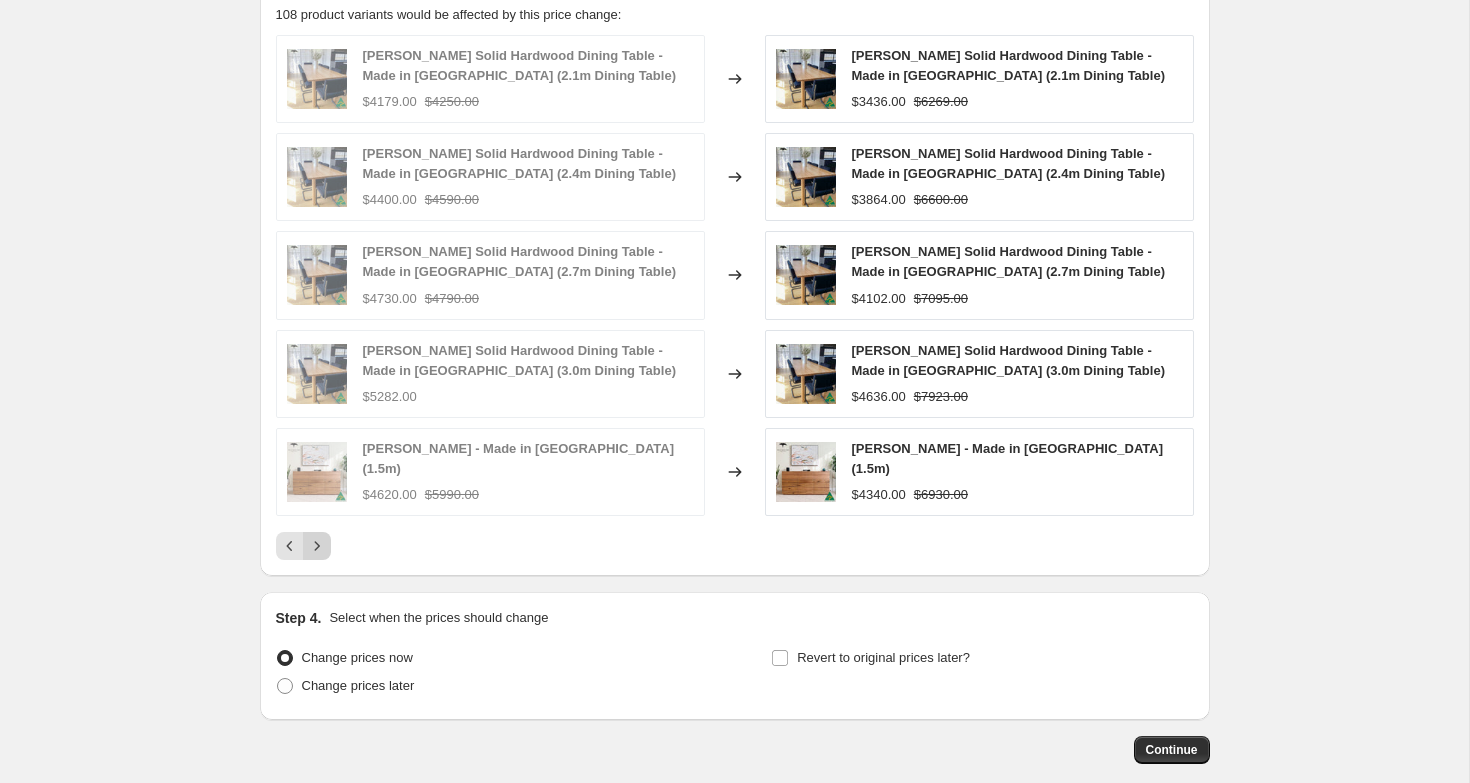 click 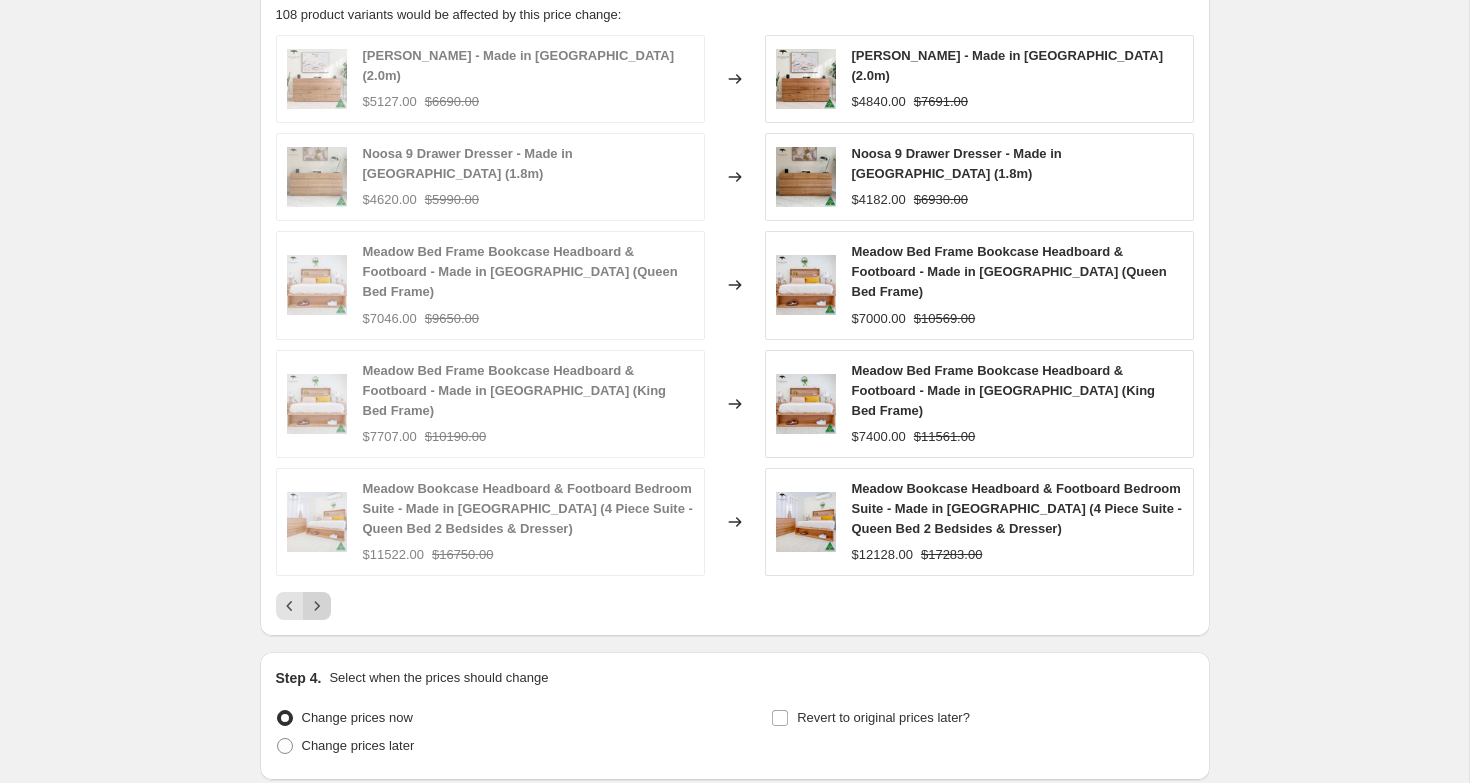 click 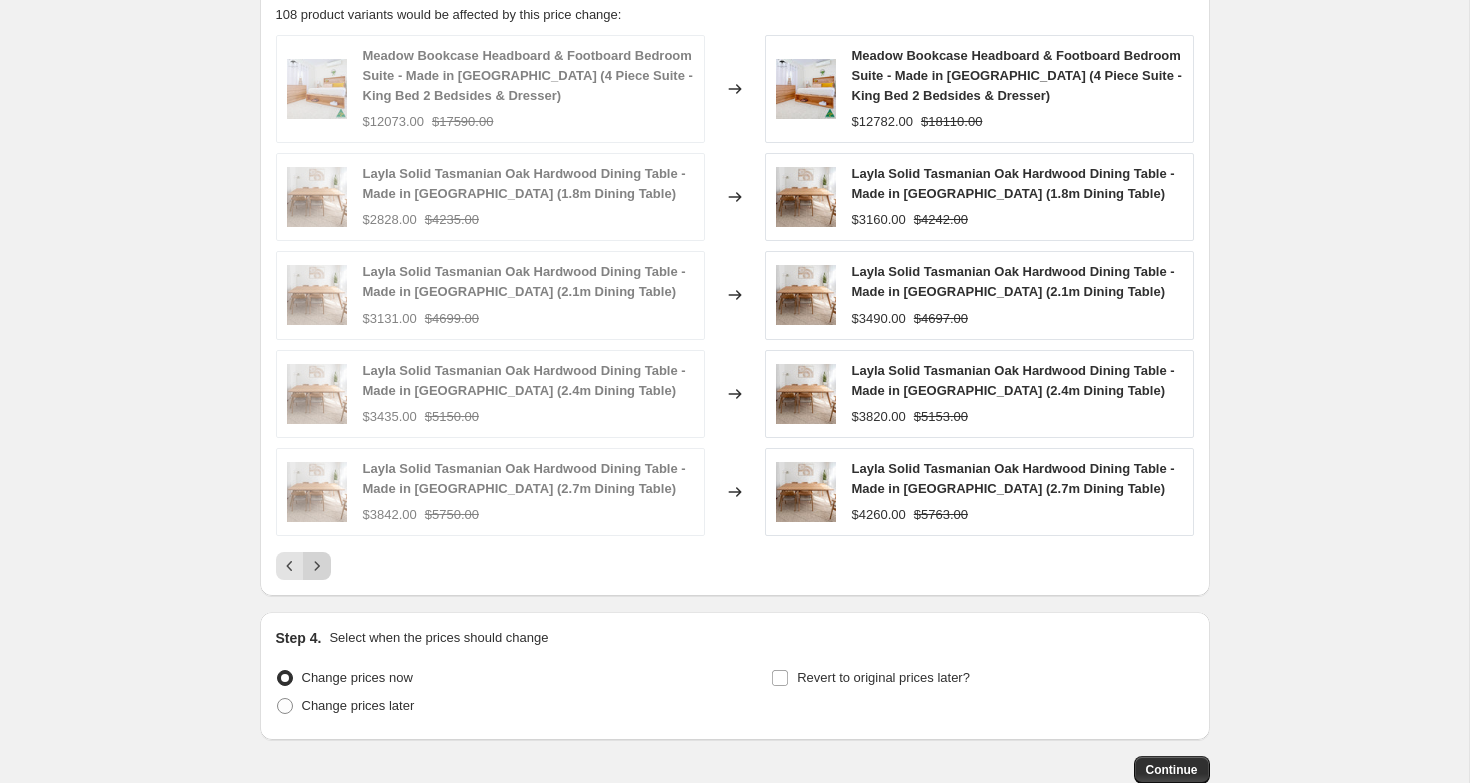 click at bounding box center (317, 566) 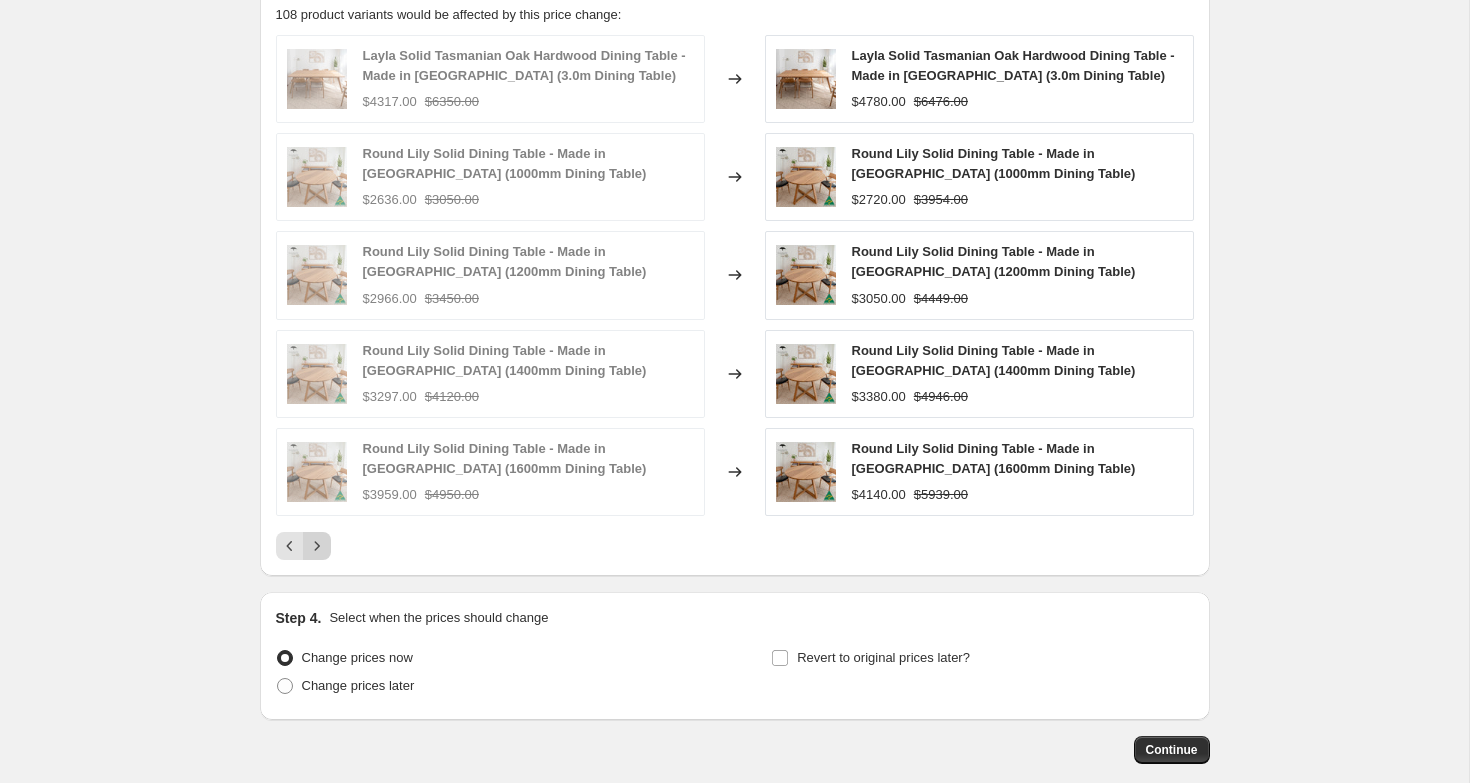 click 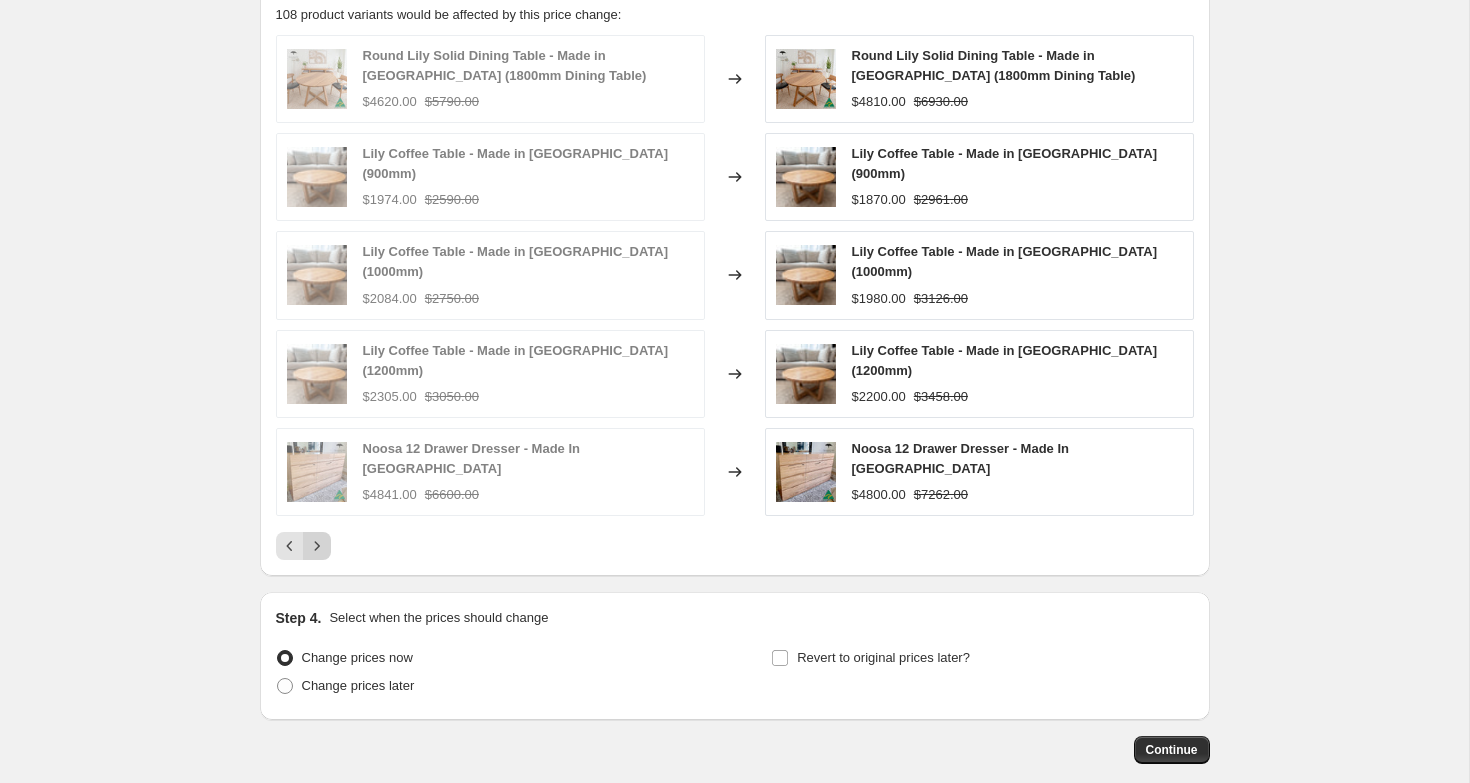 click 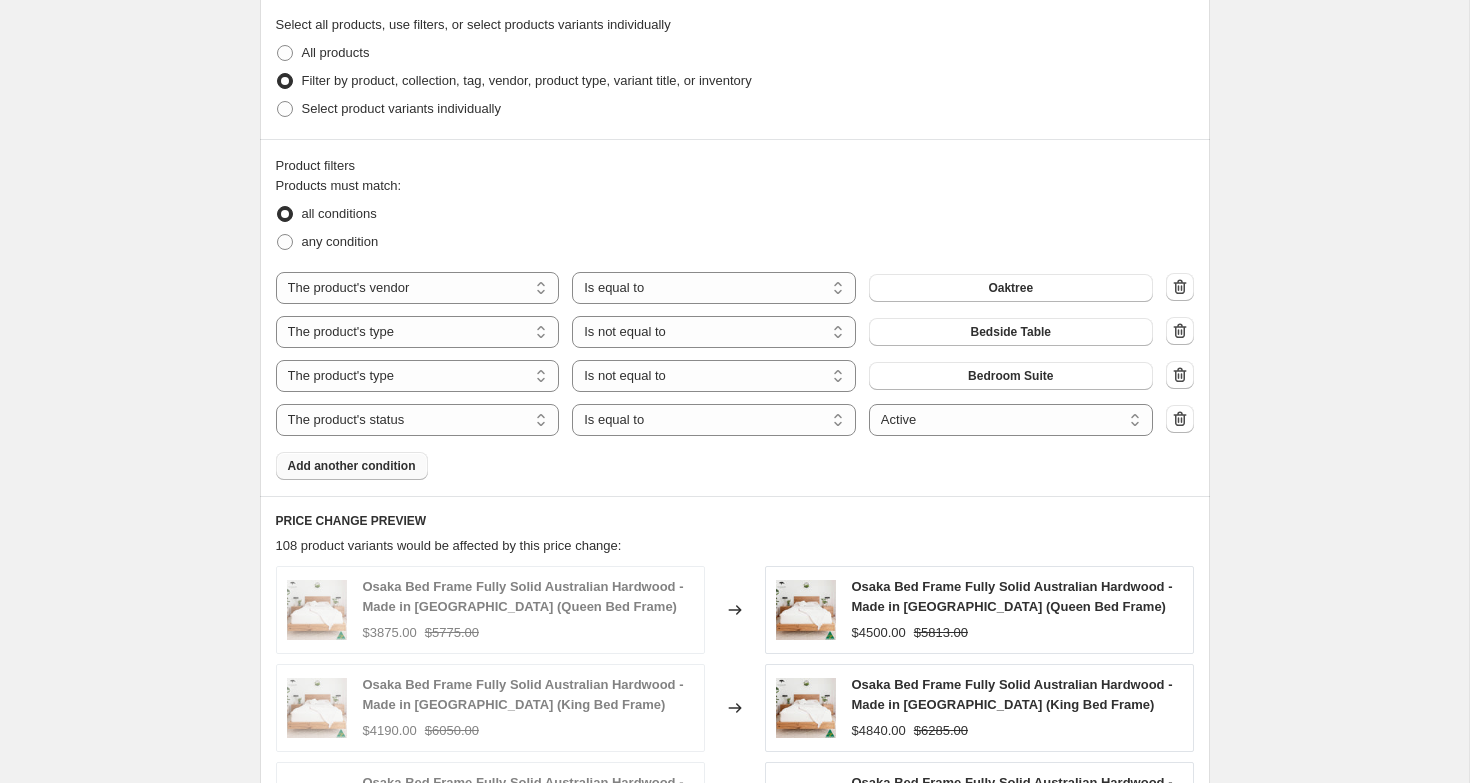 scroll, scrollTop: 1906, scrollLeft: 0, axis: vertical 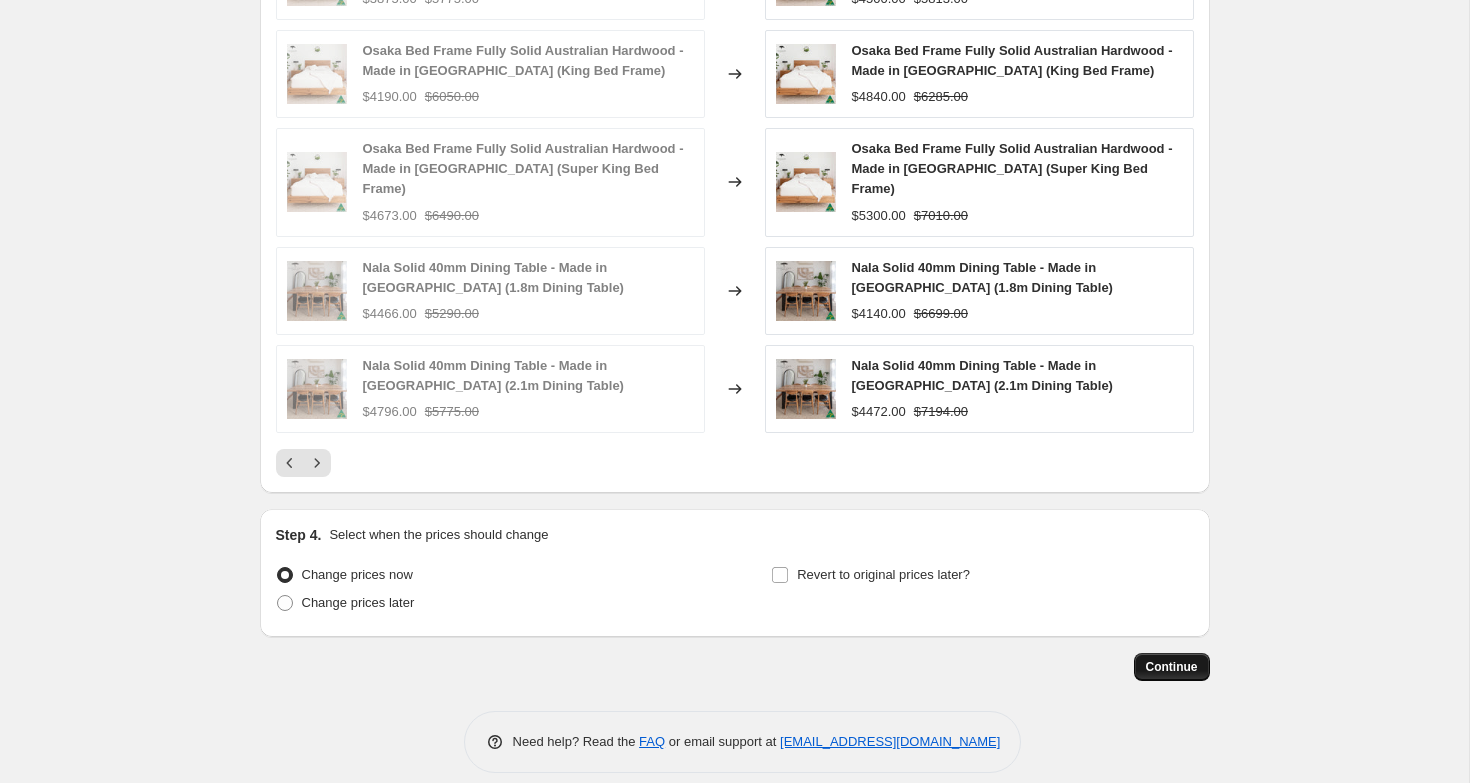click on "Continue" at bounding box center [1172, 667] 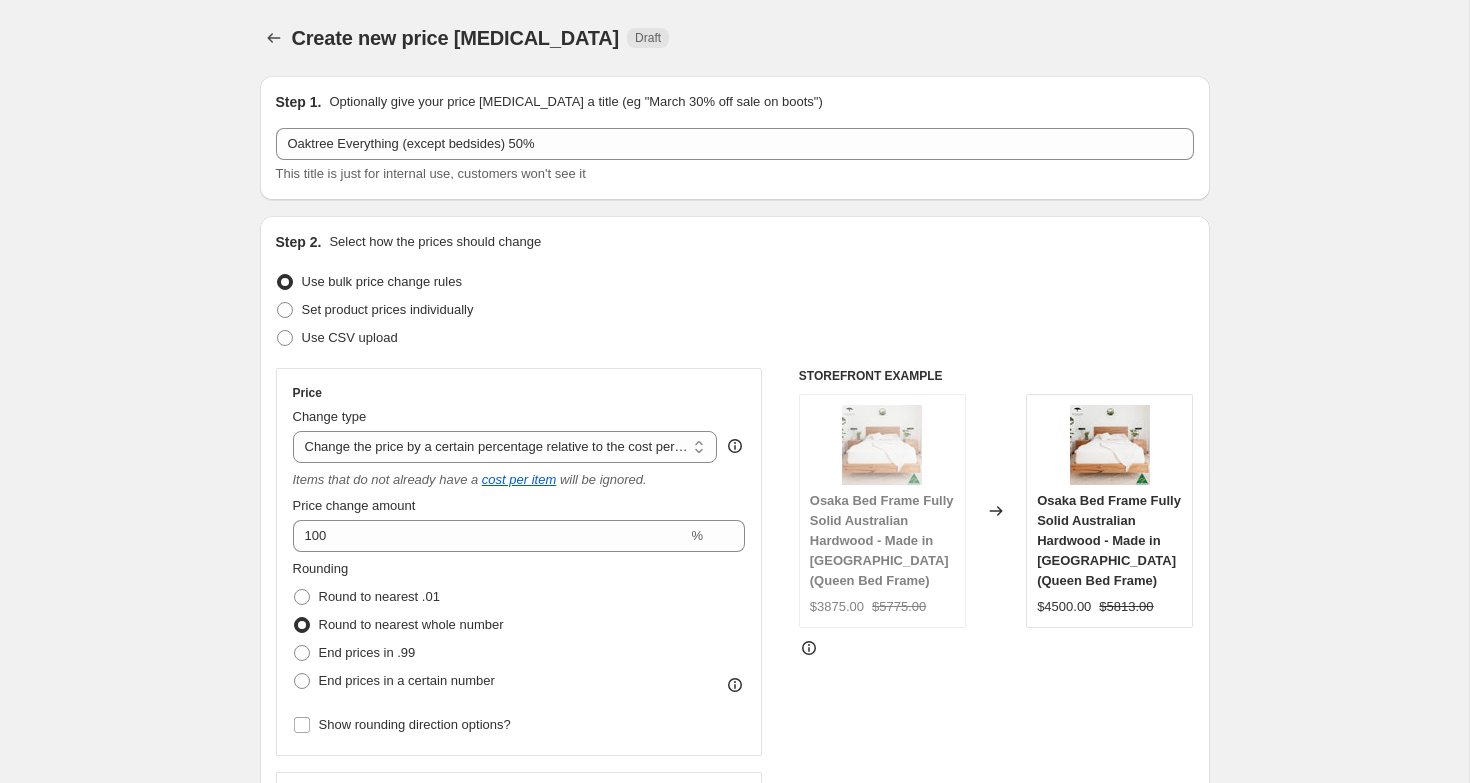 scroll, scrollTop: 1906, scrollLeft: 0, axis: vertical 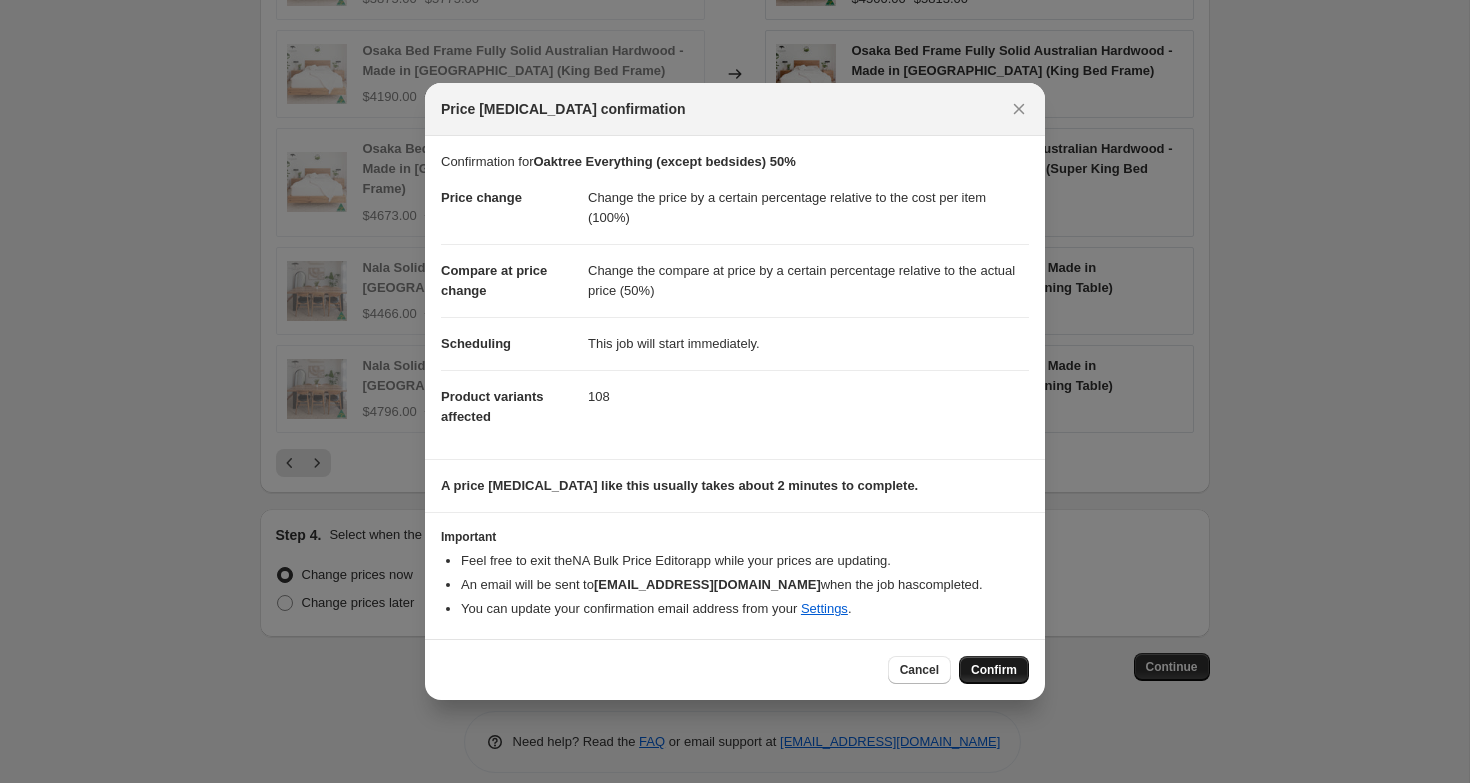 click on "Confirm" at bounding box center [994, 670] 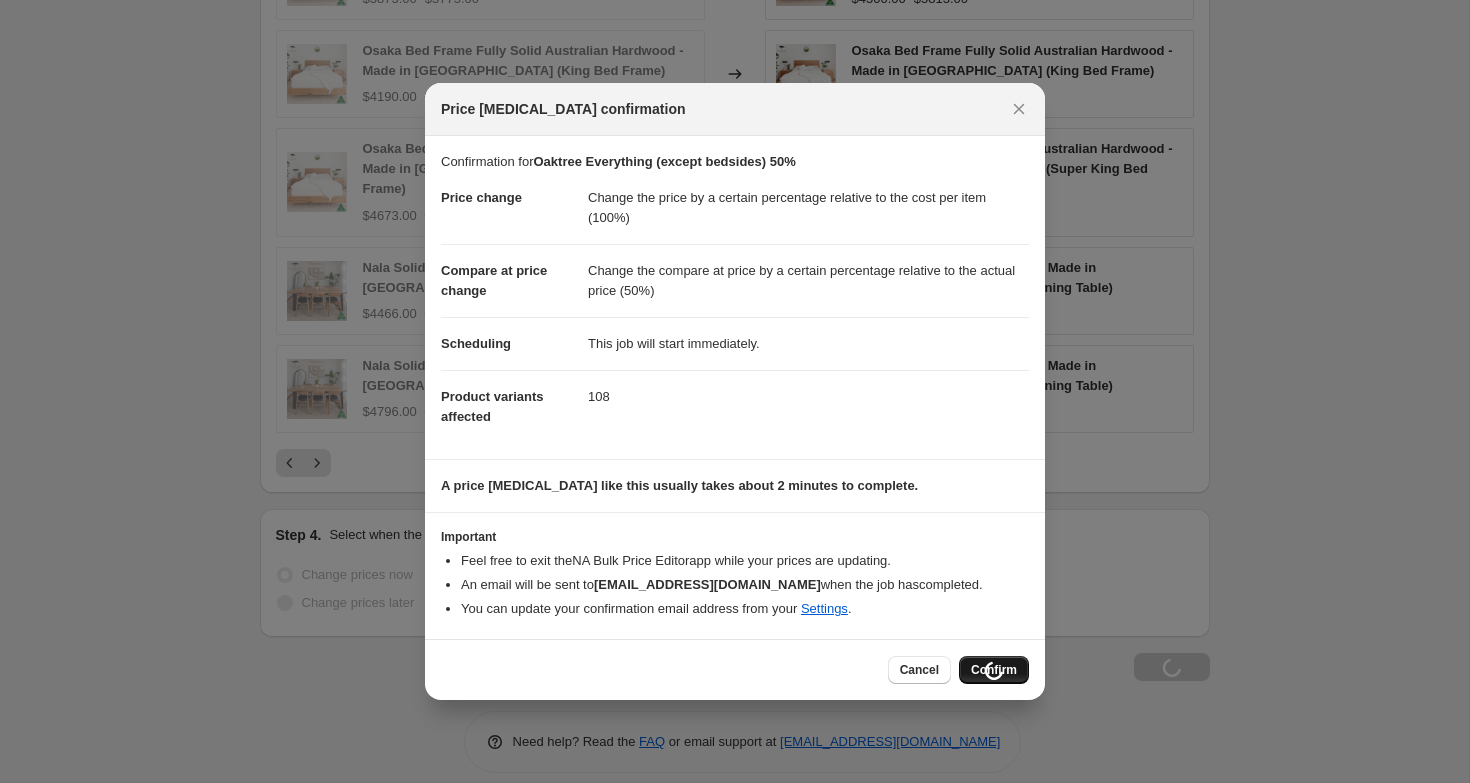 scroll, scrollTop: 1974, scrollLeft: 0, axis: vertical 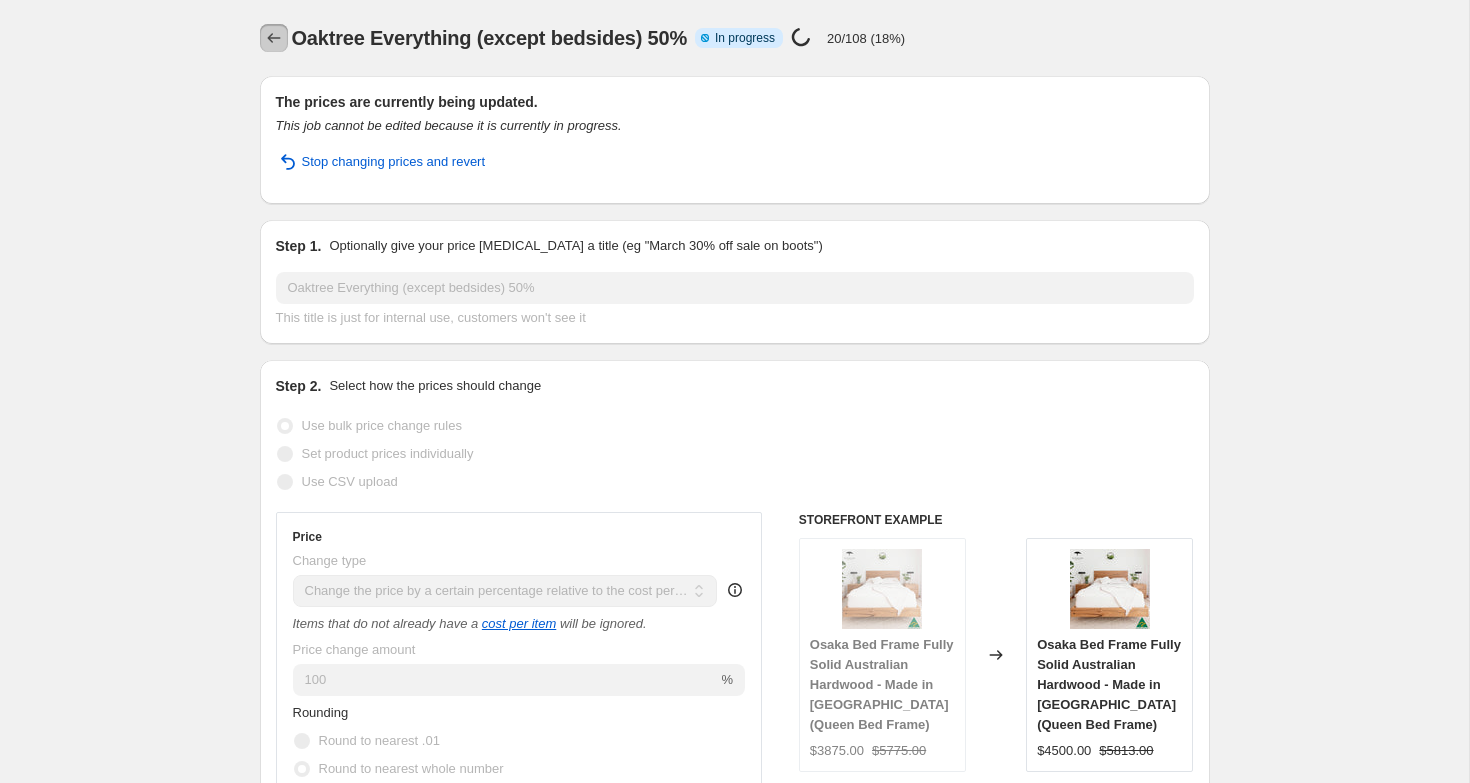 click 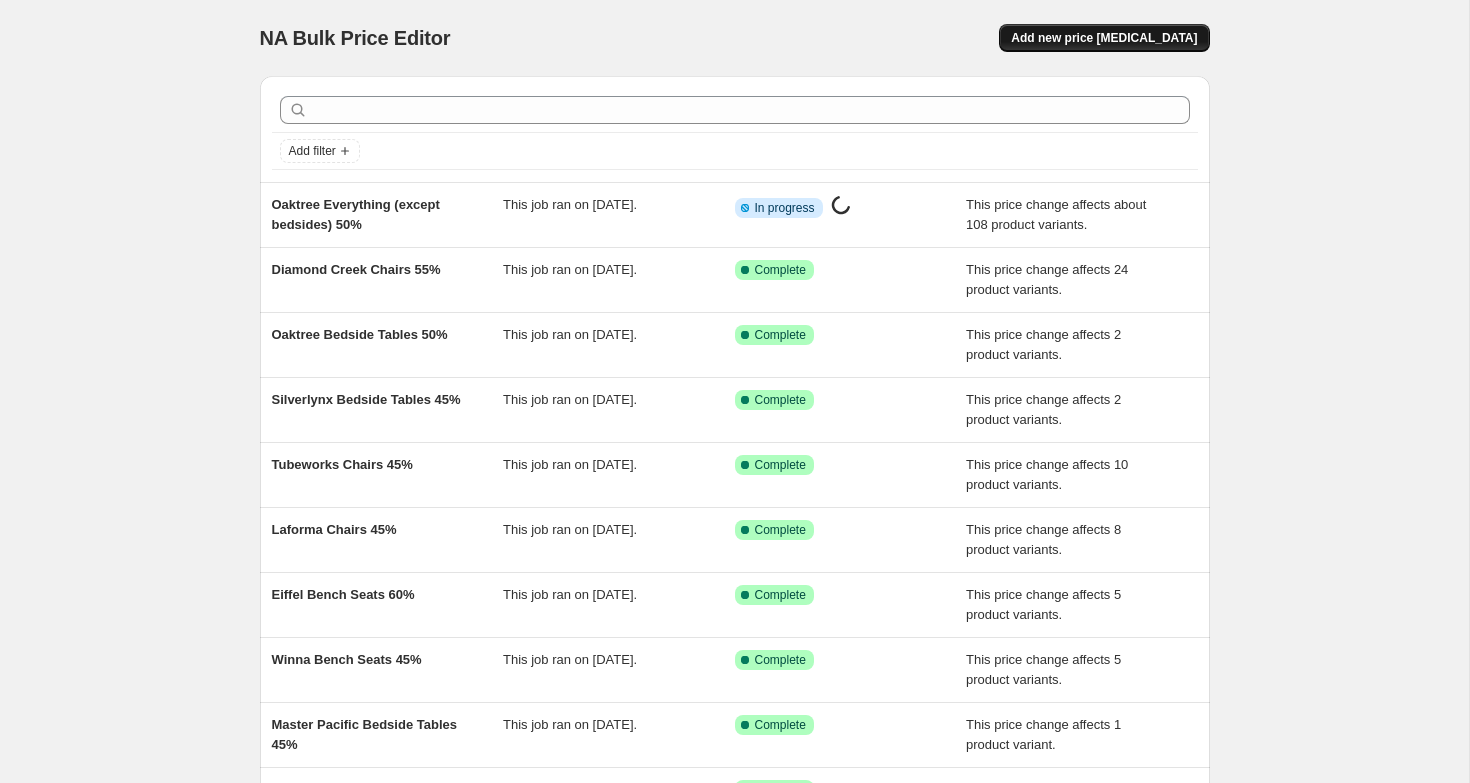 click on "Add new price [MEDICAL_DATA]" at bounding box center [1104, 38] 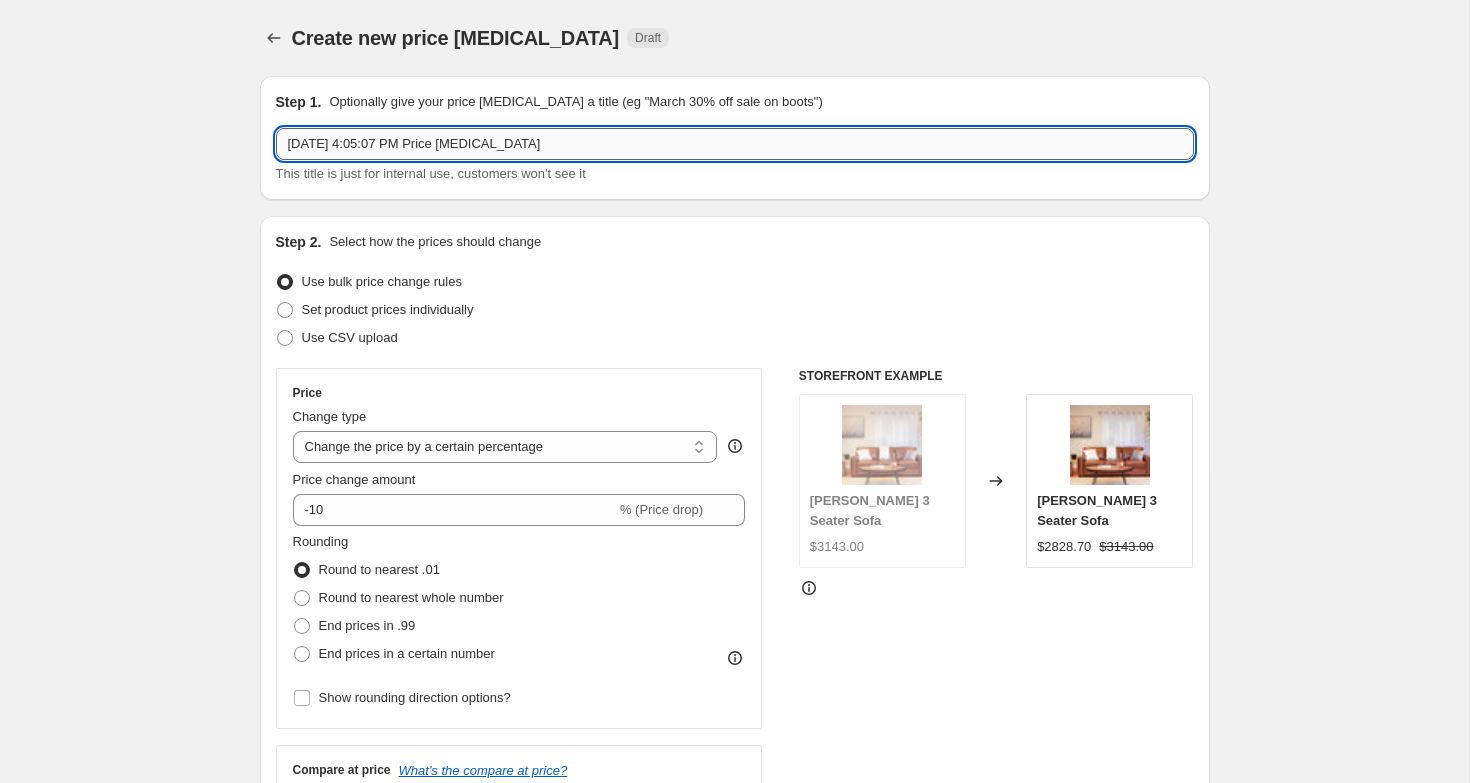 click on "[DATE] 4:05:07 PM Price [MEDICAL_DATA]" at bounding box center [735, 144] 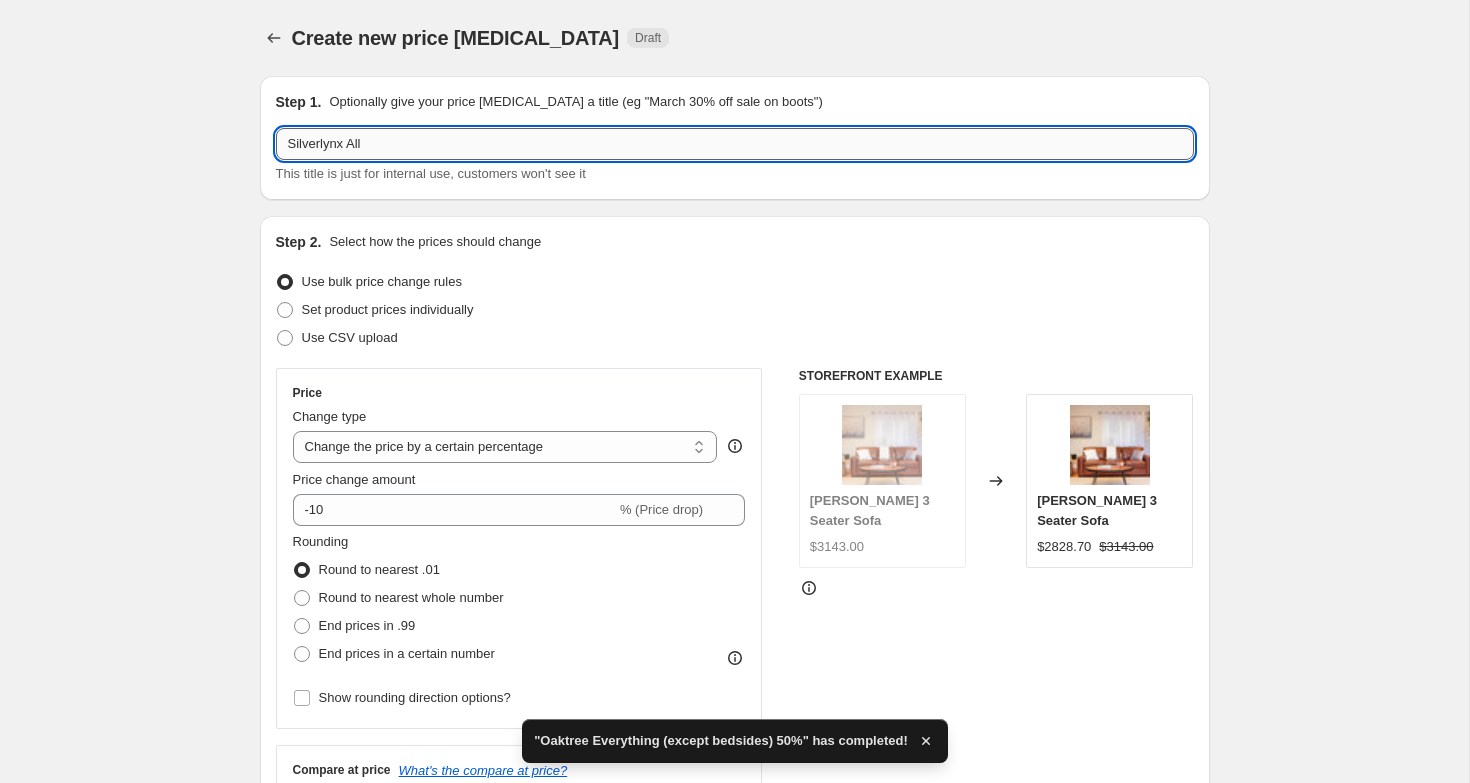 click on "Silverlynx All" at bounding box center [735, 144] 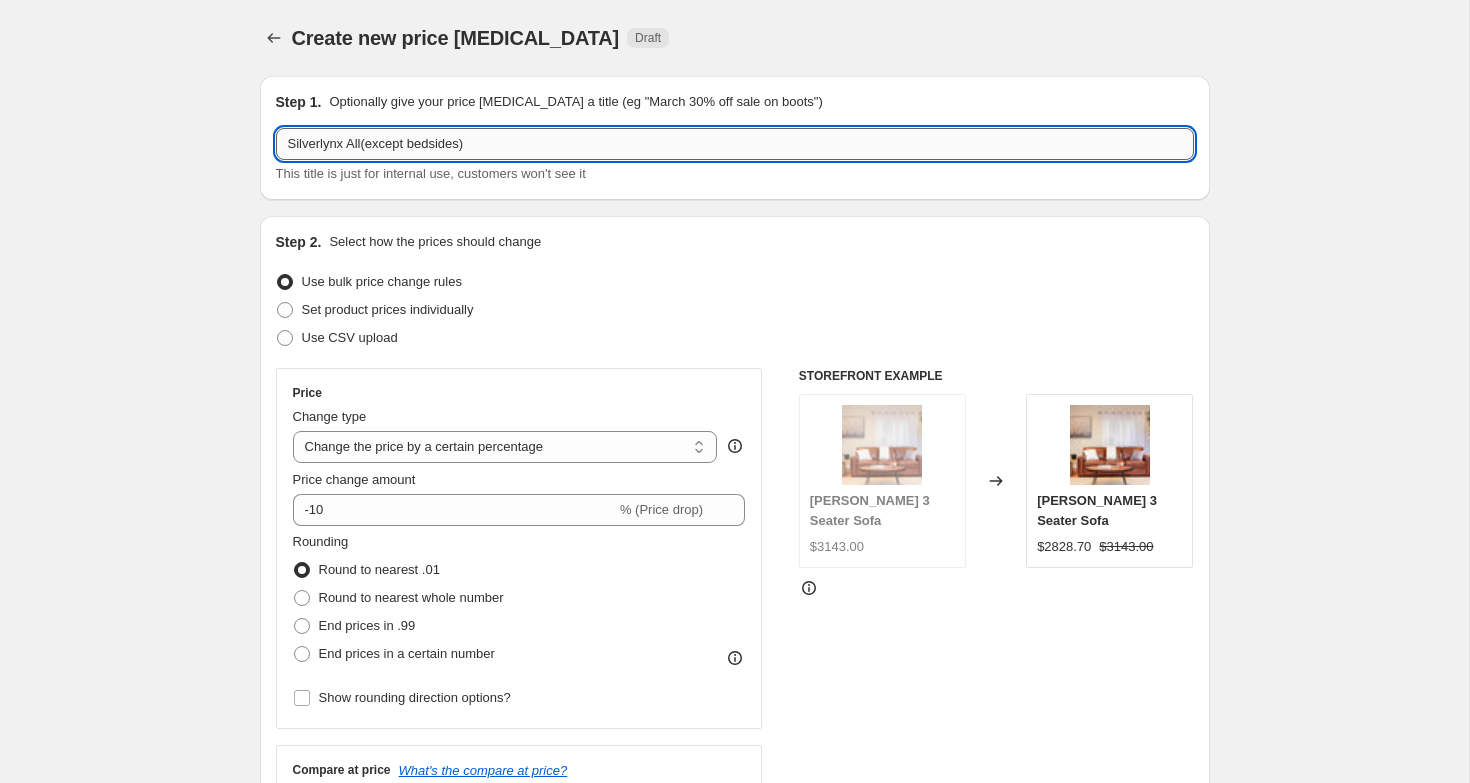 click on "Silverlynx All(except bedsides)" at bounding box center [735, 144] 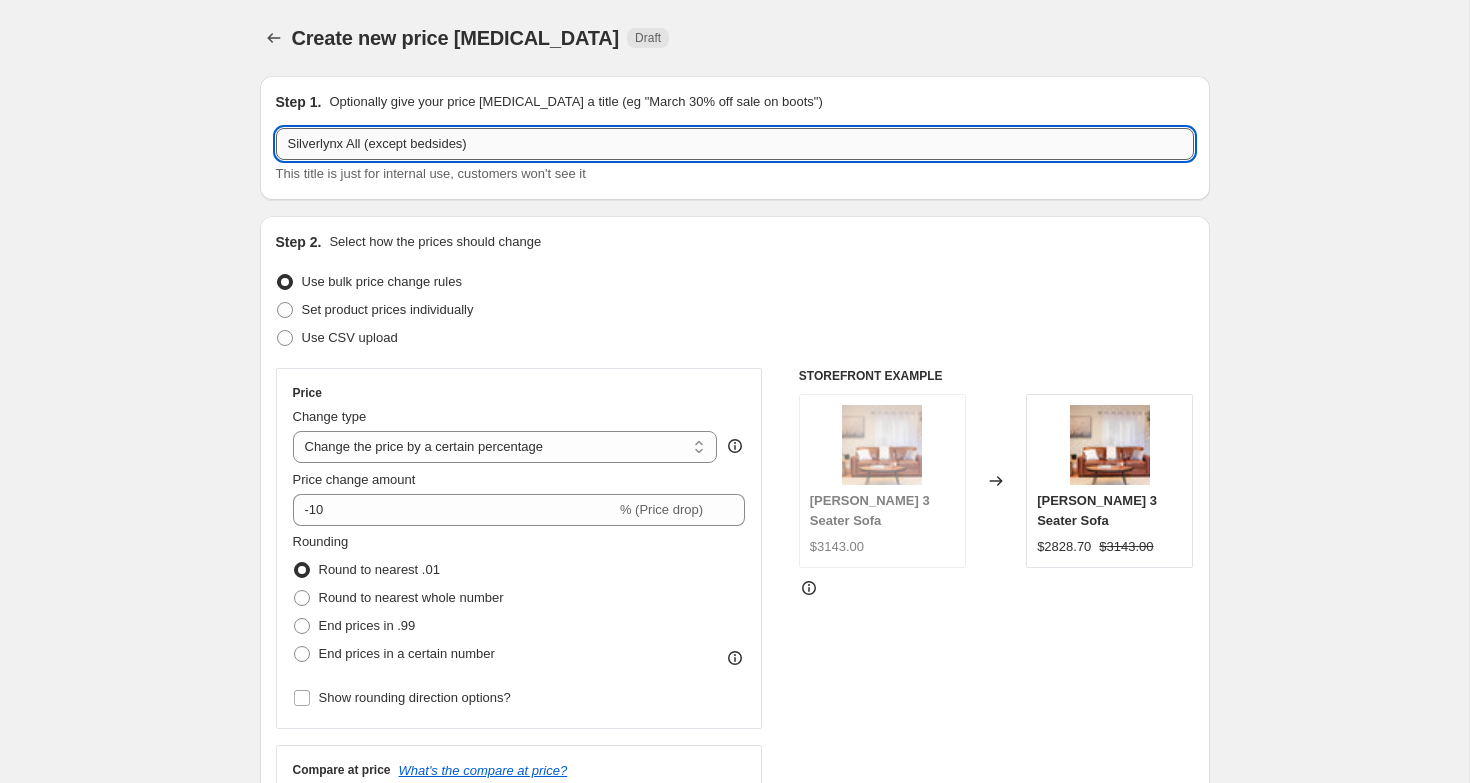 click on "Silverlynx All (except bedsides)" at bounding box center [735, 144] 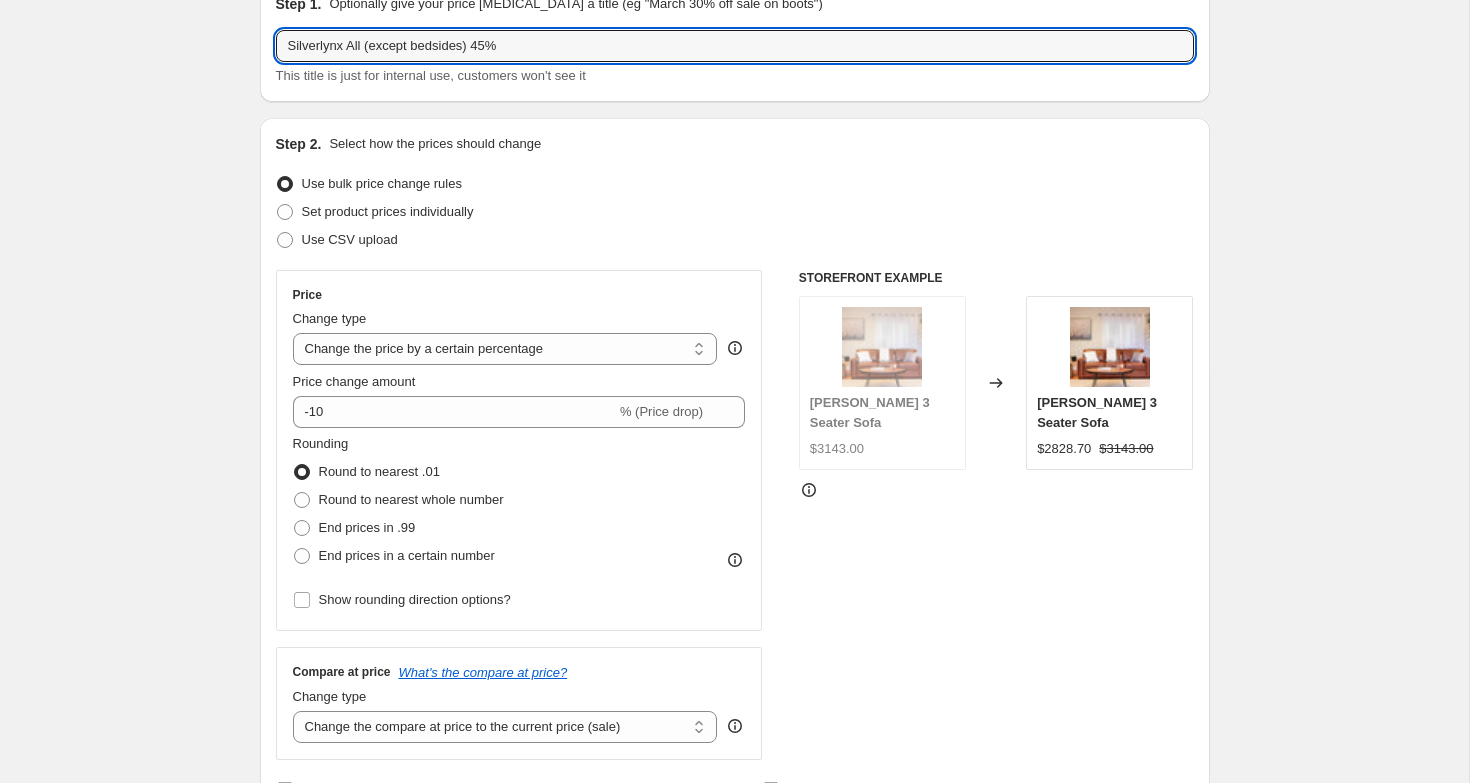 scroll, scrollTop: 110, scrollLeft: 0, axis: vertical 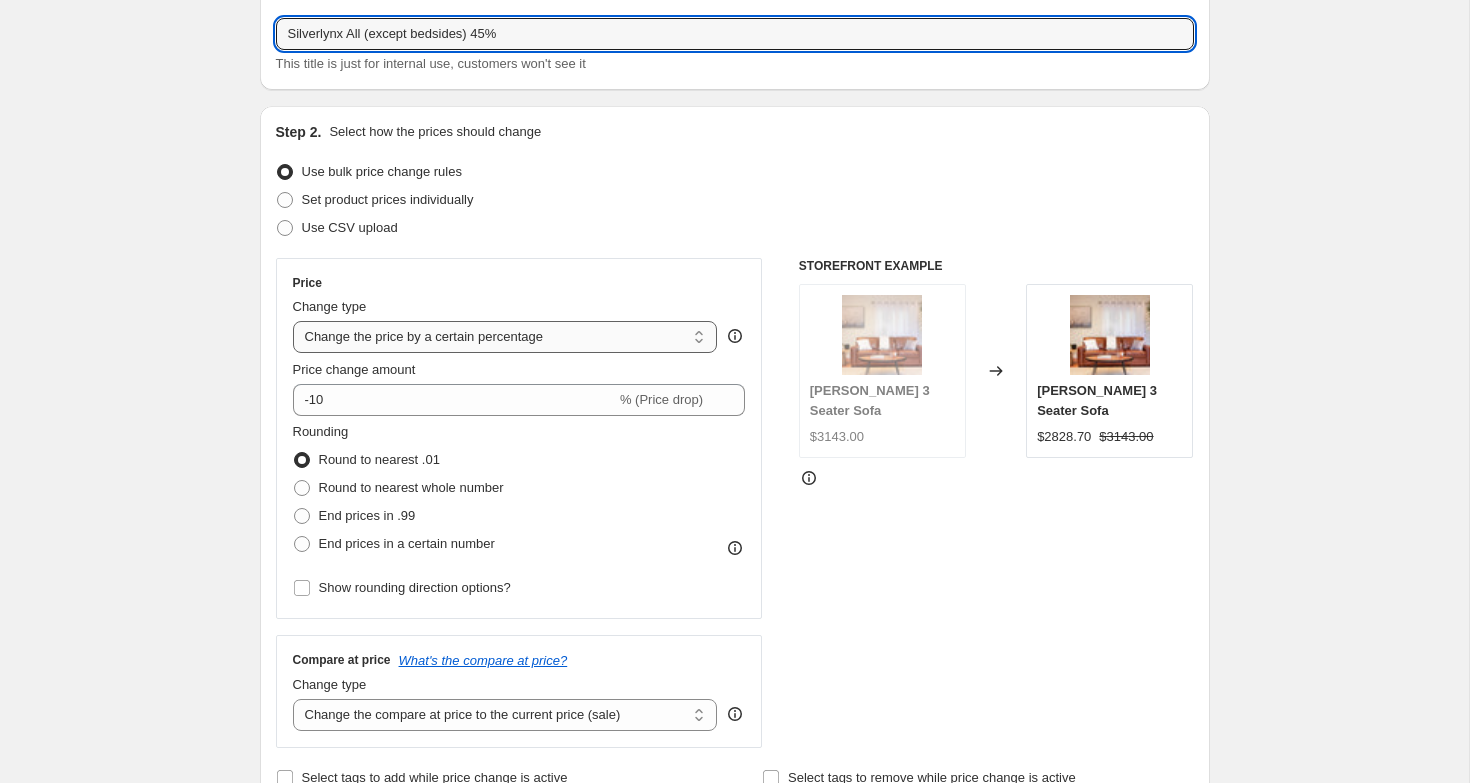 click on "Change the price to a certain amount Change the price by a certain amount Change the price by a certain percentage Change the price to the current compare at price (price before sale) Change the price by a certain amount relative to the compare at price Change the price by a certain percentage relative to the compare at price Don't change the price Change the price by a certain percentage relative to the cost per item Change price to certain cost margin" at bounding box center (505, 337) 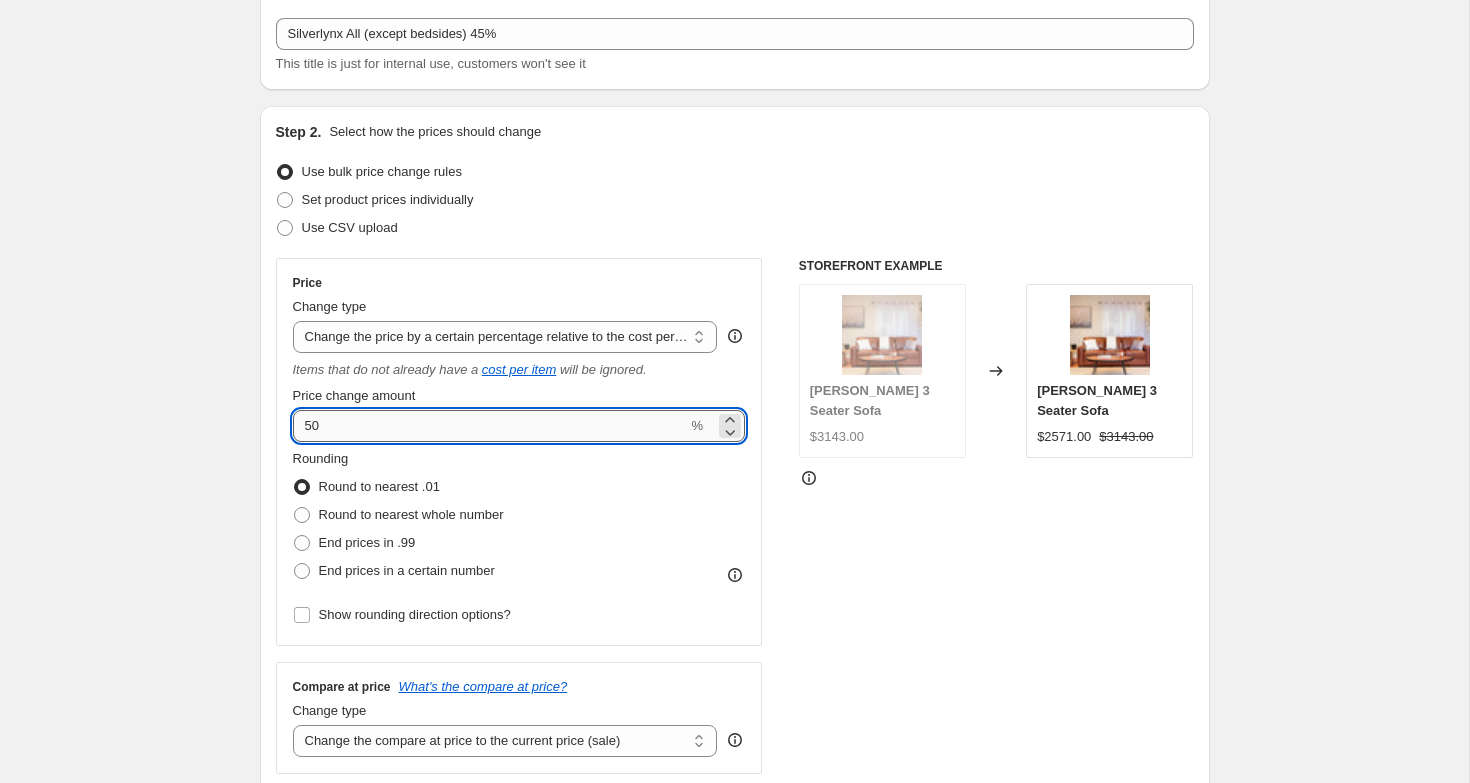 click on "50" at bounding box center (490, 426) 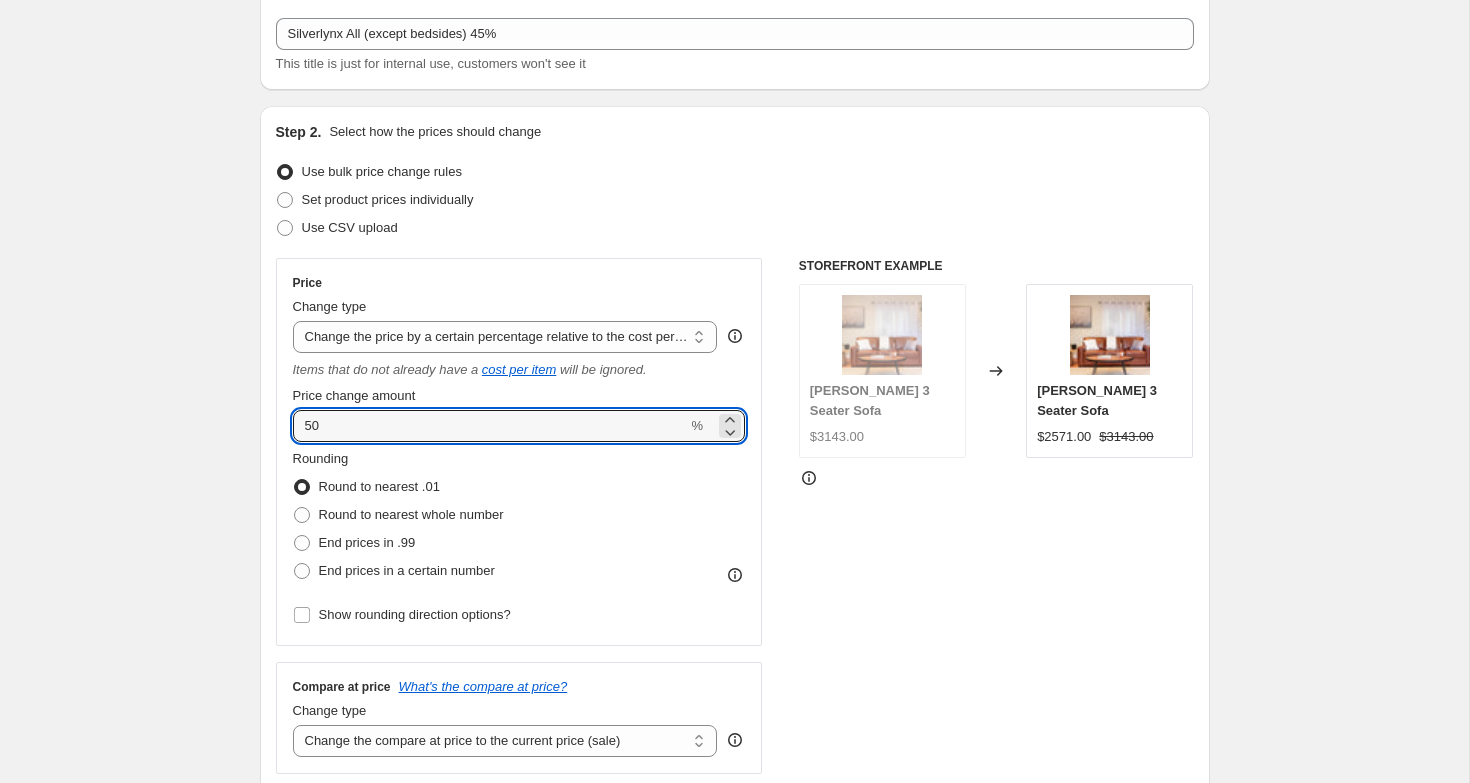 drag, startPoint x: 351, startPoint y: 427, endPoint x: 258, endPoint y: 427, distance: 93 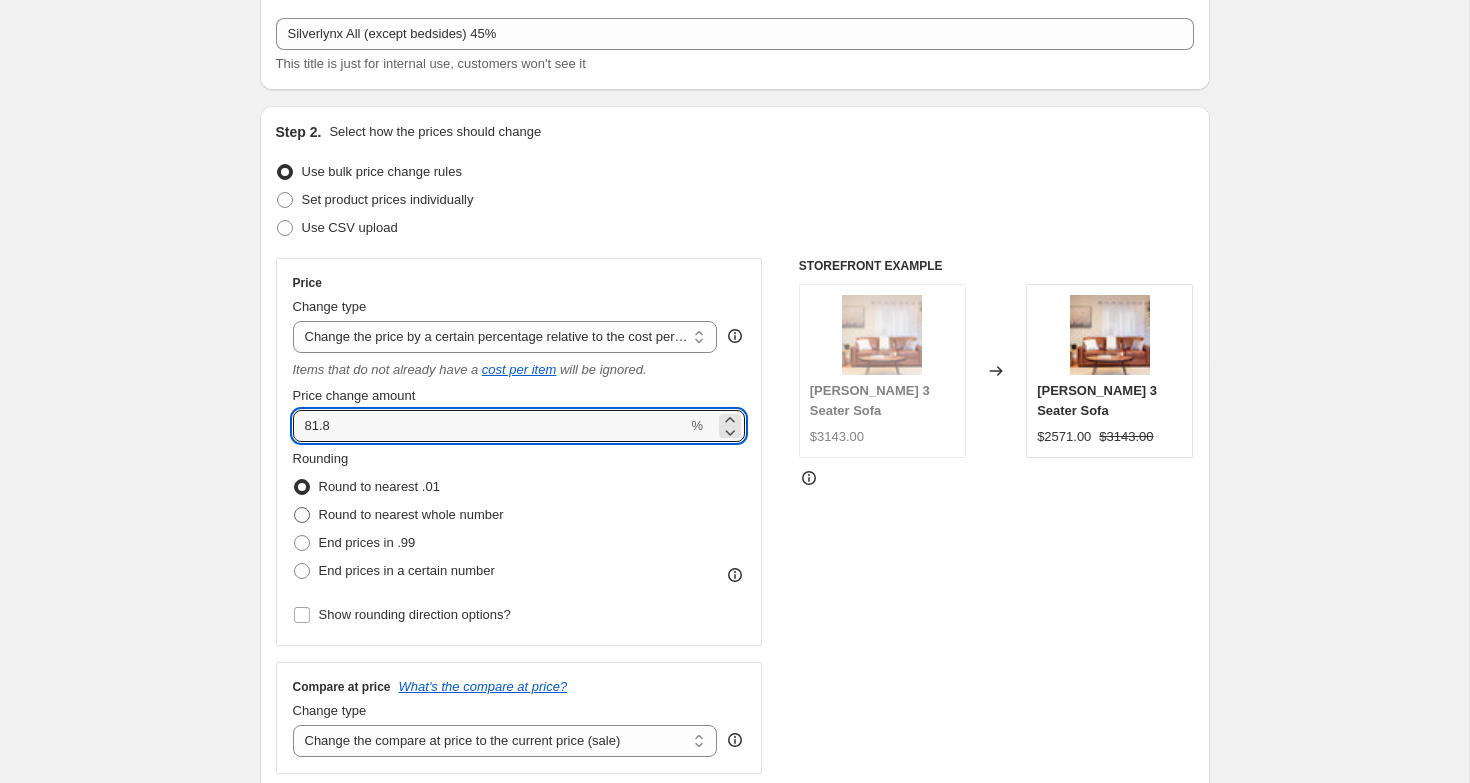click on "Round to nearest whole number" at bounding box center (411, 514) 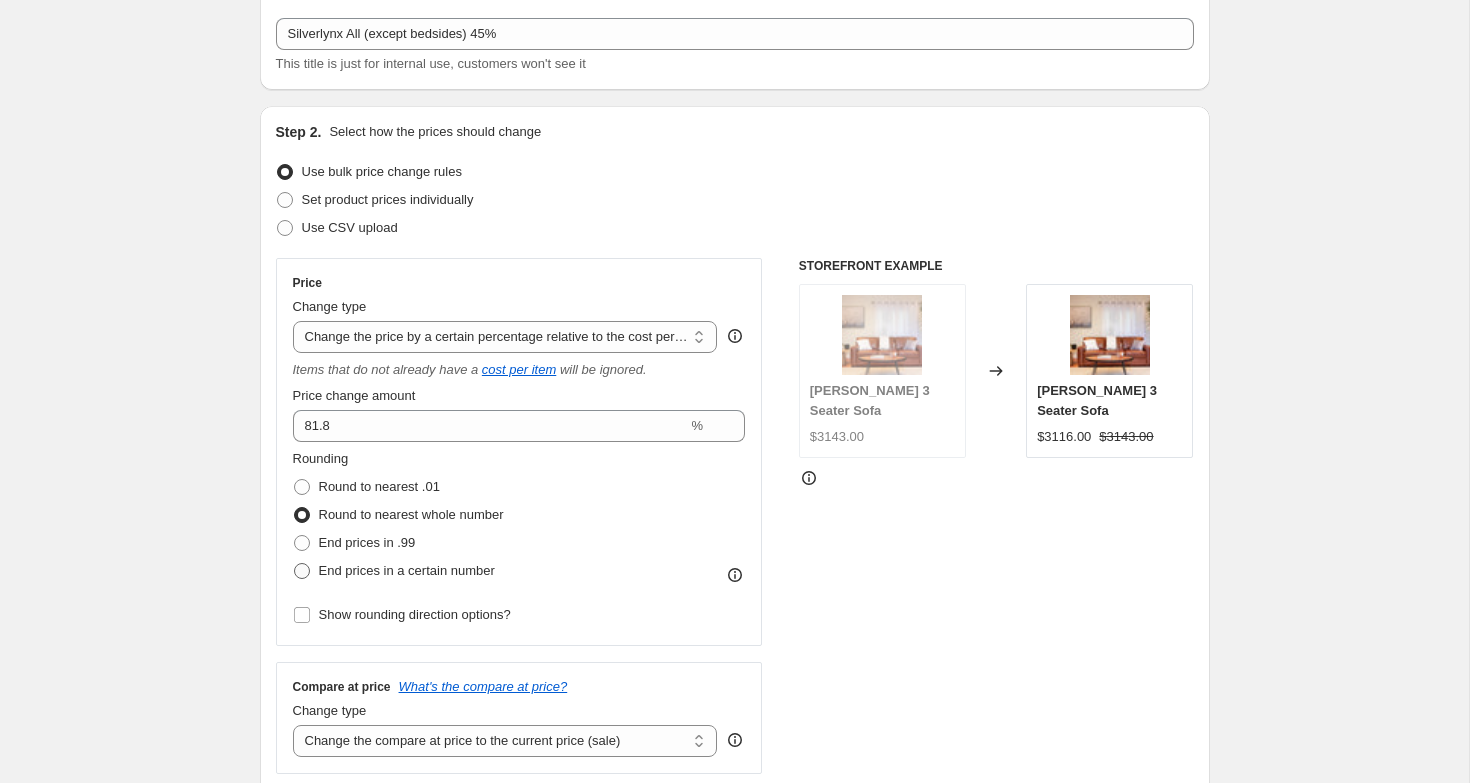 scroll, scrollTop: 286, scrollLeft: 0, axis: vertical 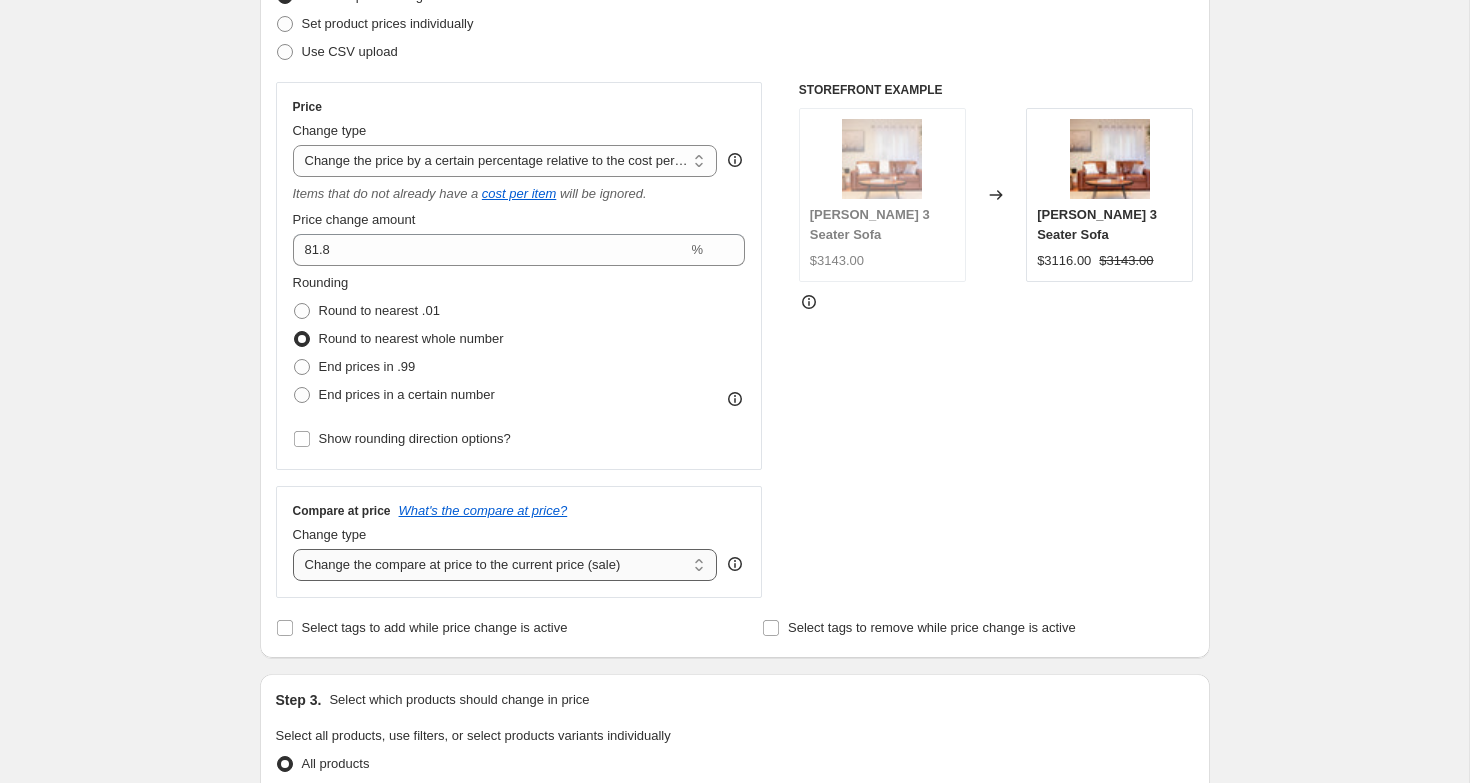 click on "Change the compare at price to the current price (sale) Change the compare at price to a certain amount Change the compare at price by a certain amount Change the compare at price by a certain percentage Change the compare at price by a certain amount relative to the actual price Change the compare at price by a certain percentage relative to the actual price Don't change the compare at price Remove the compare at price" at bounding box center (505, 565) 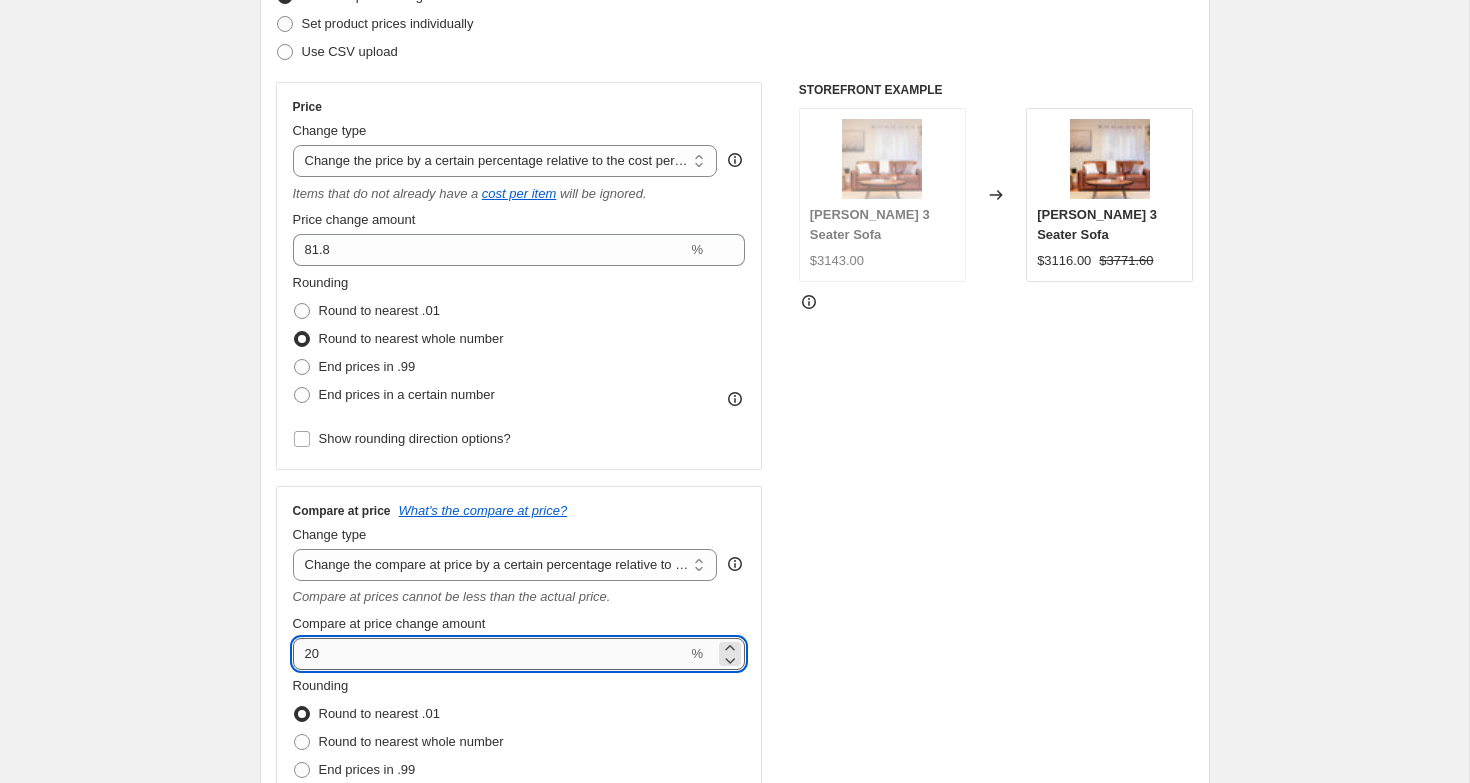 click on "20" at bounding box center [490, 654] 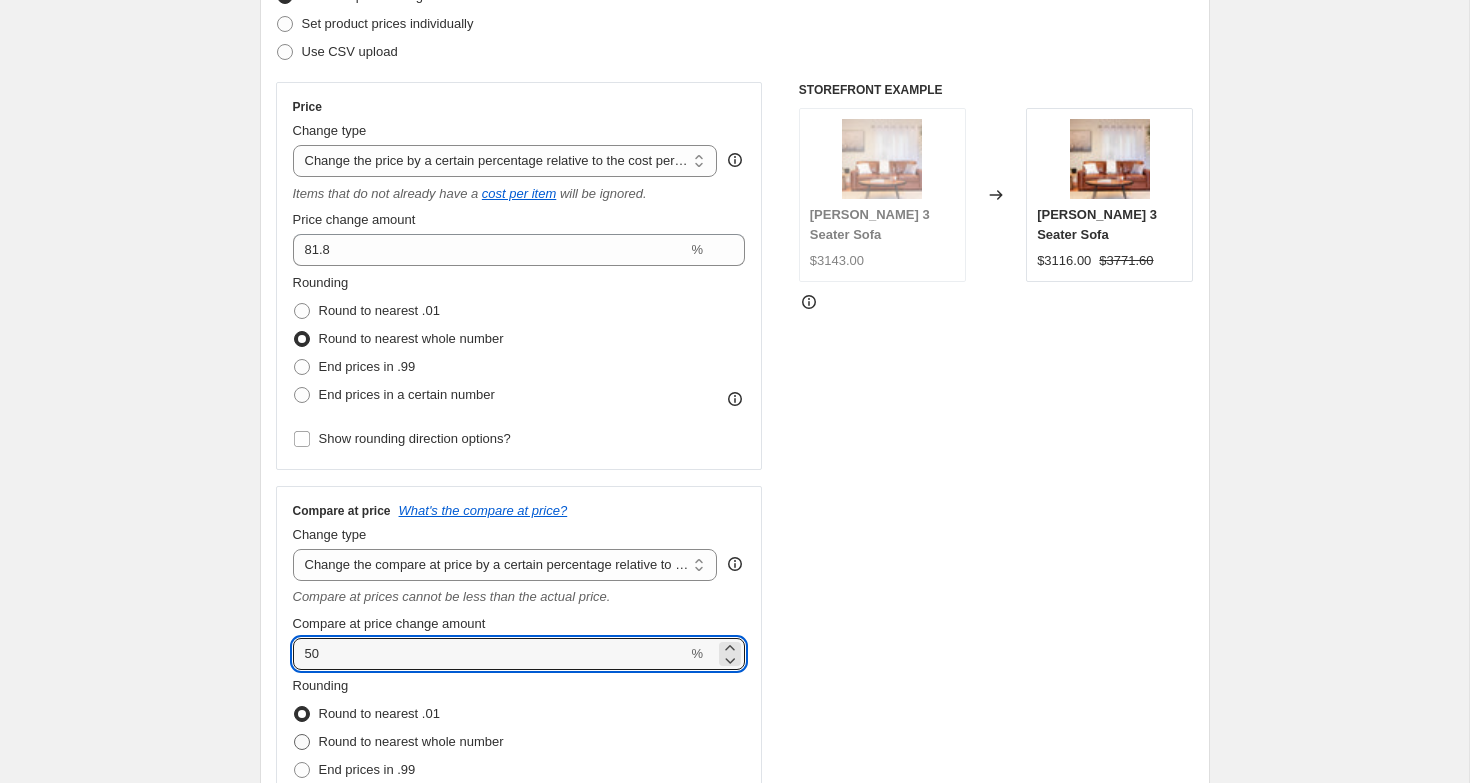 click on "Round to nearest whole number" at bounding box center (411, 741) 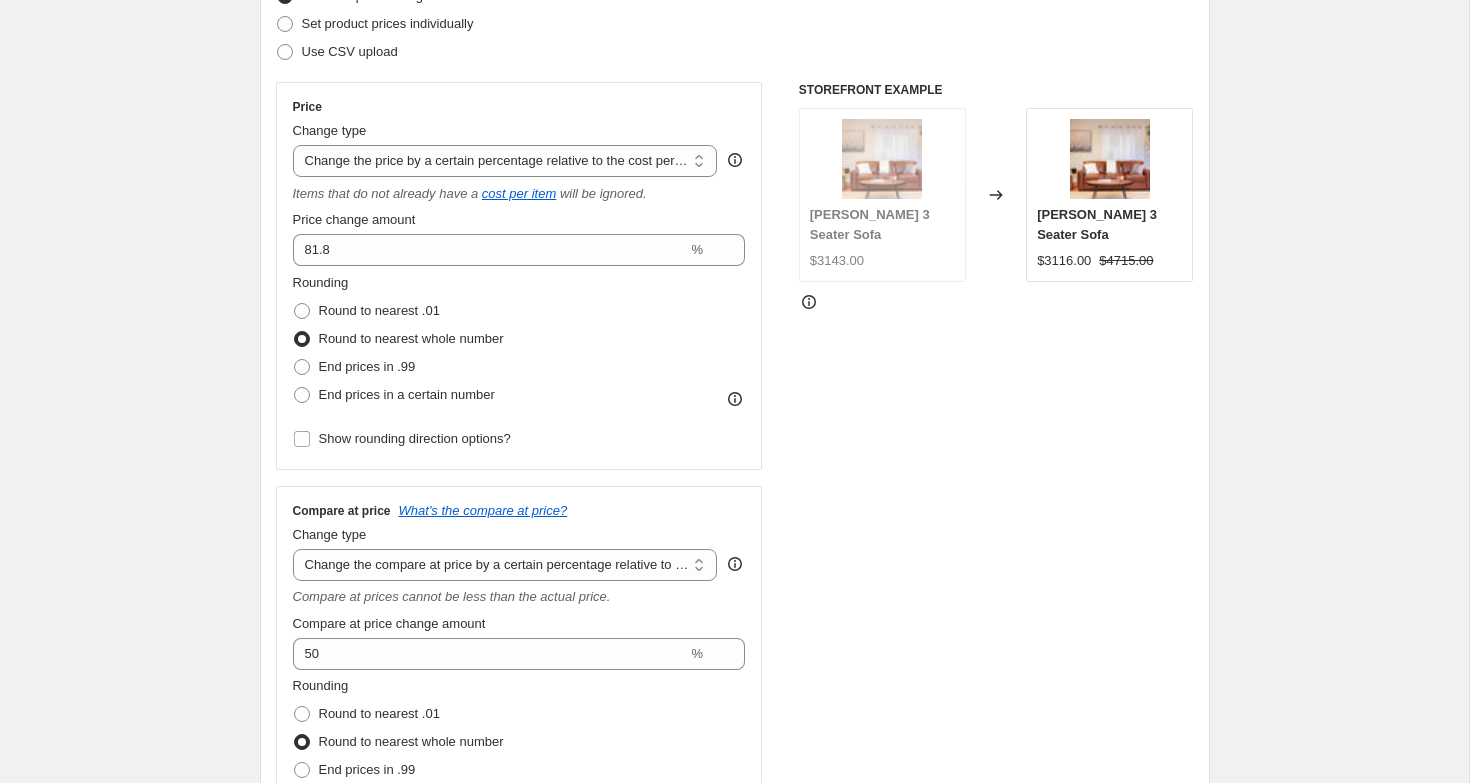 click on "STOREFRONT EXAMPLE [PERSON_NAME] Leather 3 Seater Sofa $3143.00 Changed to [PERSON_NAME] Leather 3 Seater Sofa $3116.00 $4715.00" at bounding box center [996, 477] 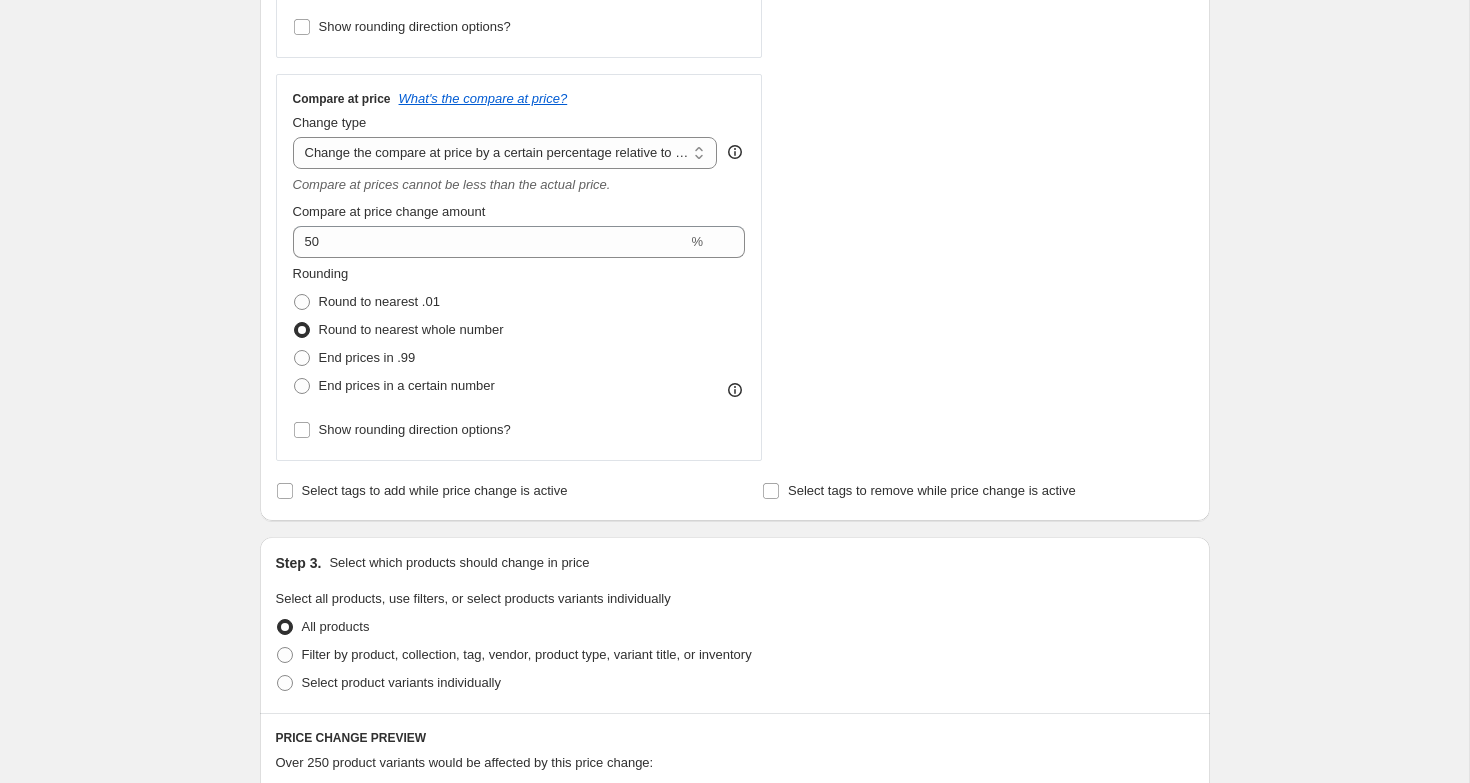 scroll, scrollTop: 745, scrollLeft: 0, axis: vertical 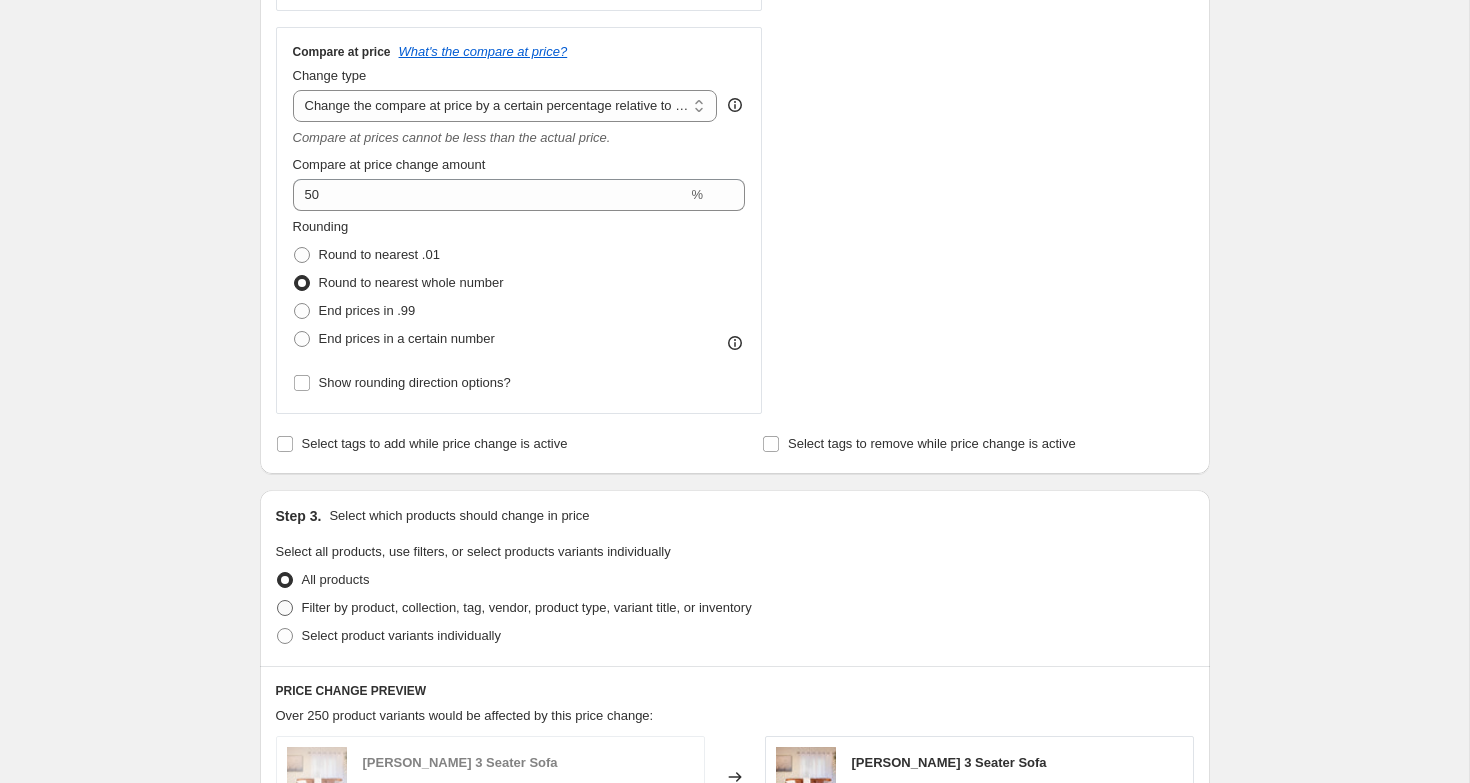 click on "Filter by product, collection, tag, vendor, product type, variant title, or inventory" at bounding box center (527, 607) 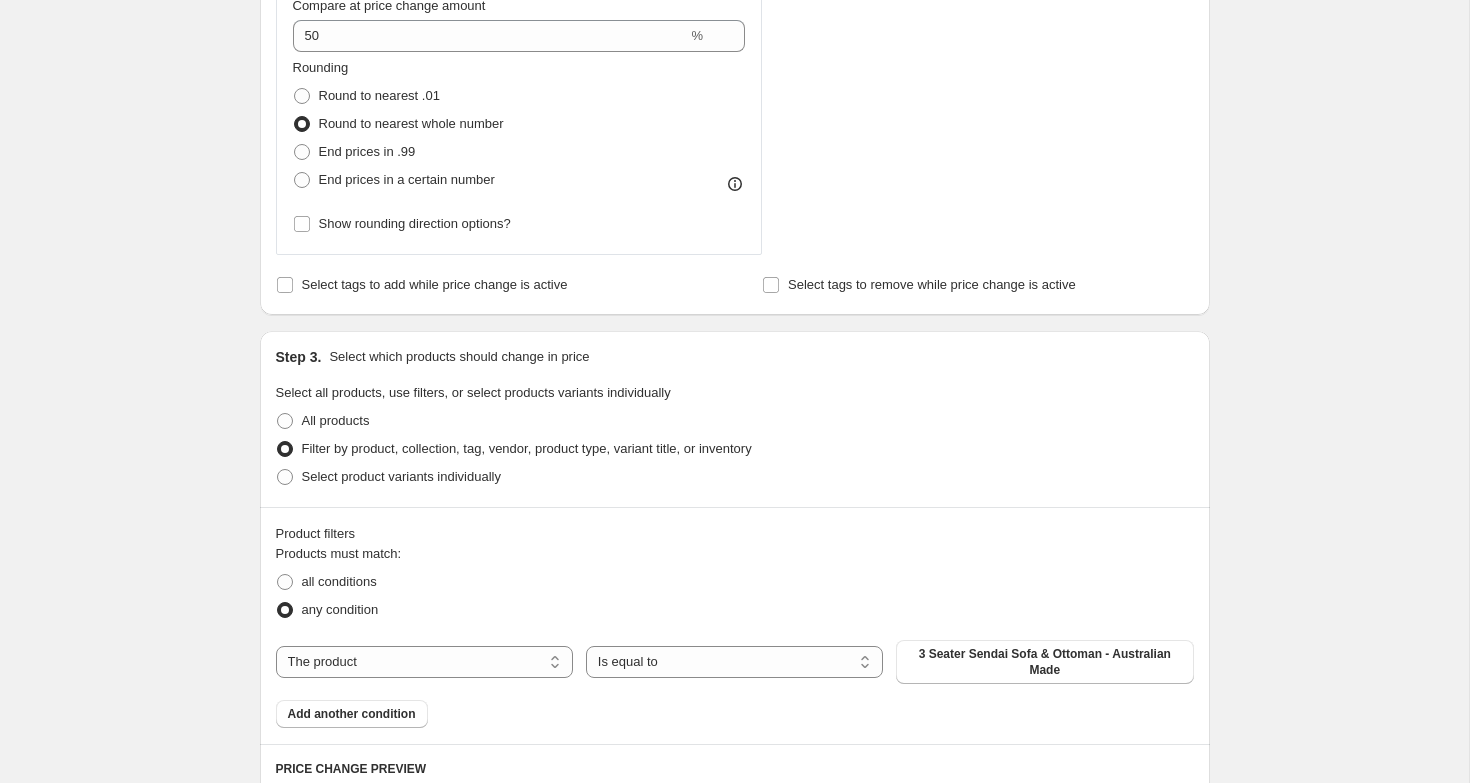 scroll, scrollTop: 975, scrollLeft: 0, axis: vertical 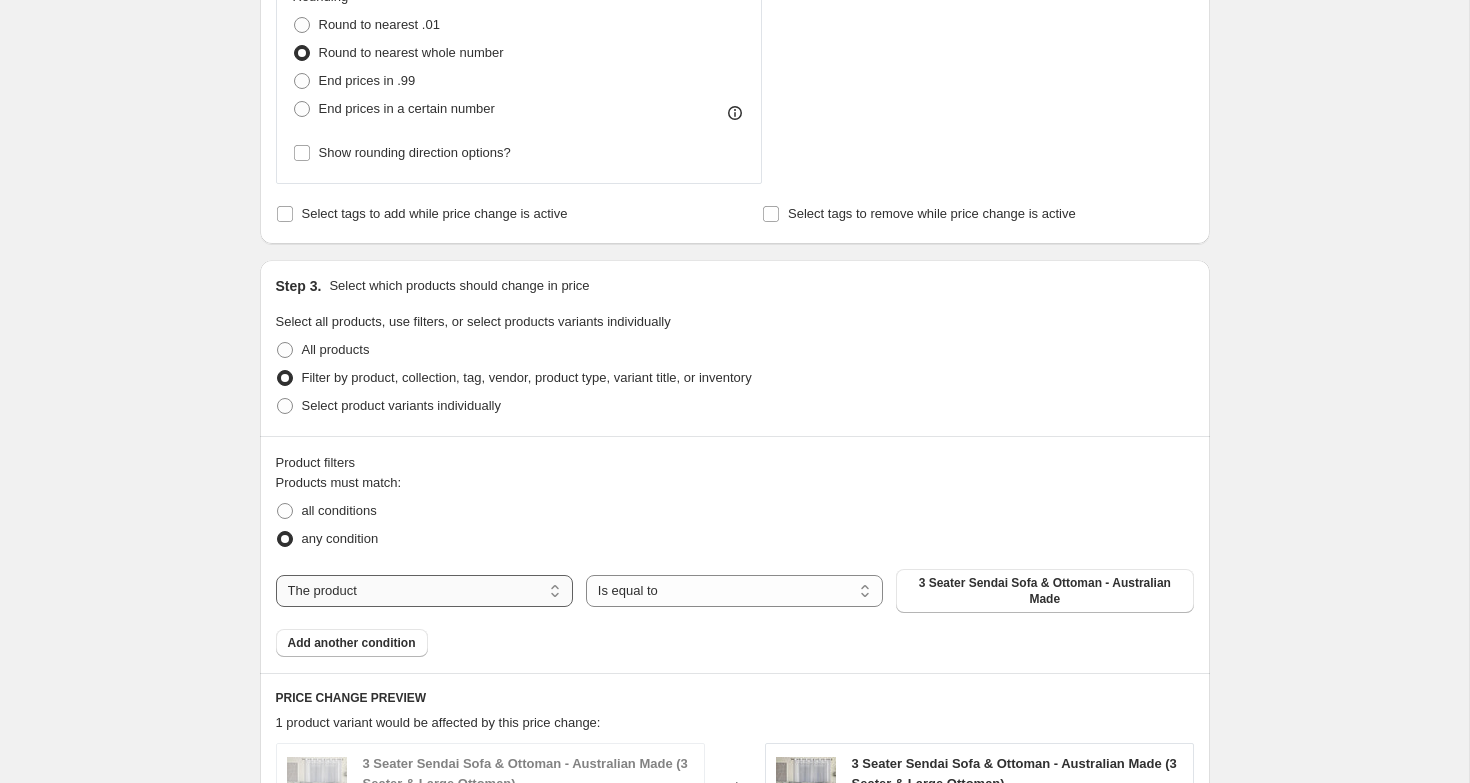 click on "The product The product's collection The product's tag The product's vendor The product's type The product's status The variant's title Inventory quantity" at bounding box center [424, 591] 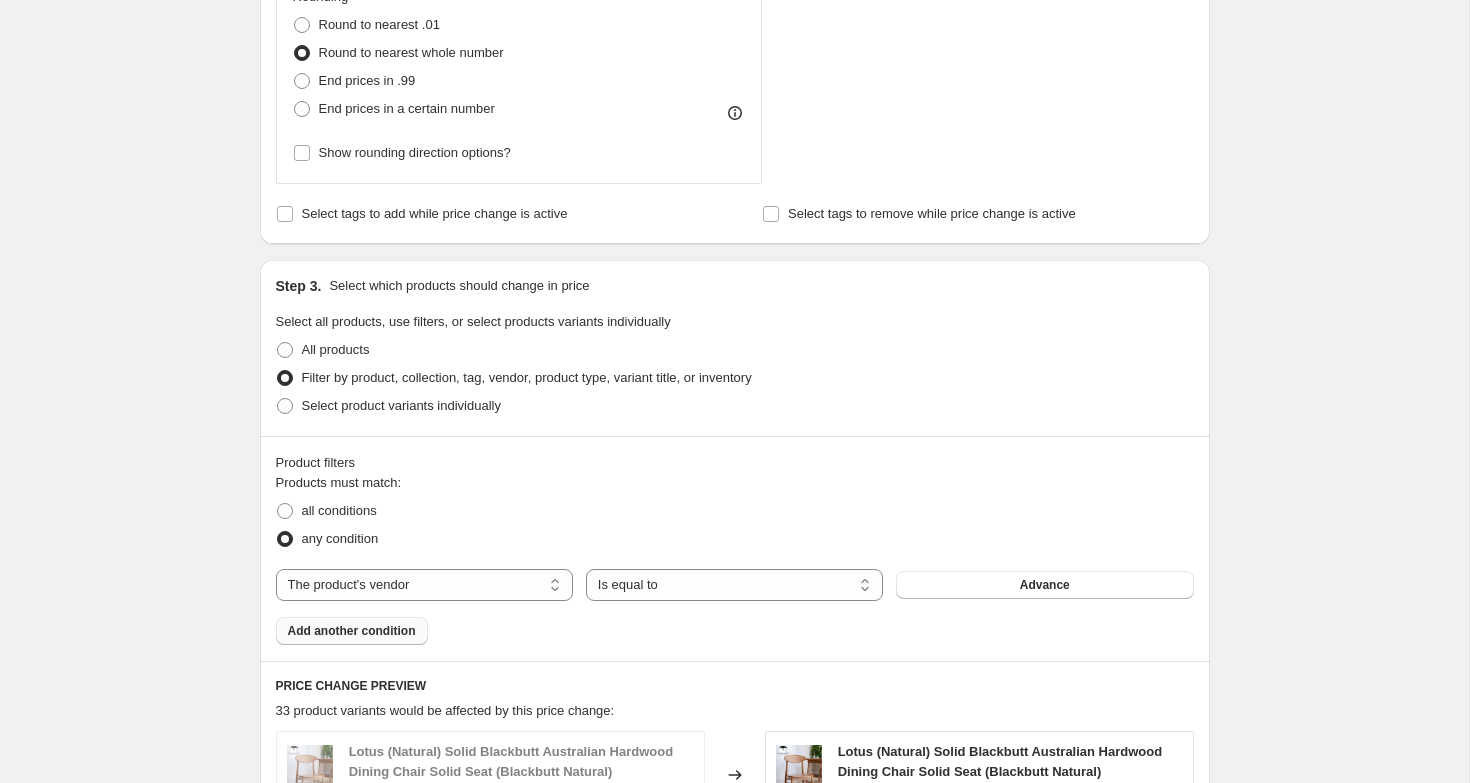 click on "Add another condition" at bounding box center (352, 631) 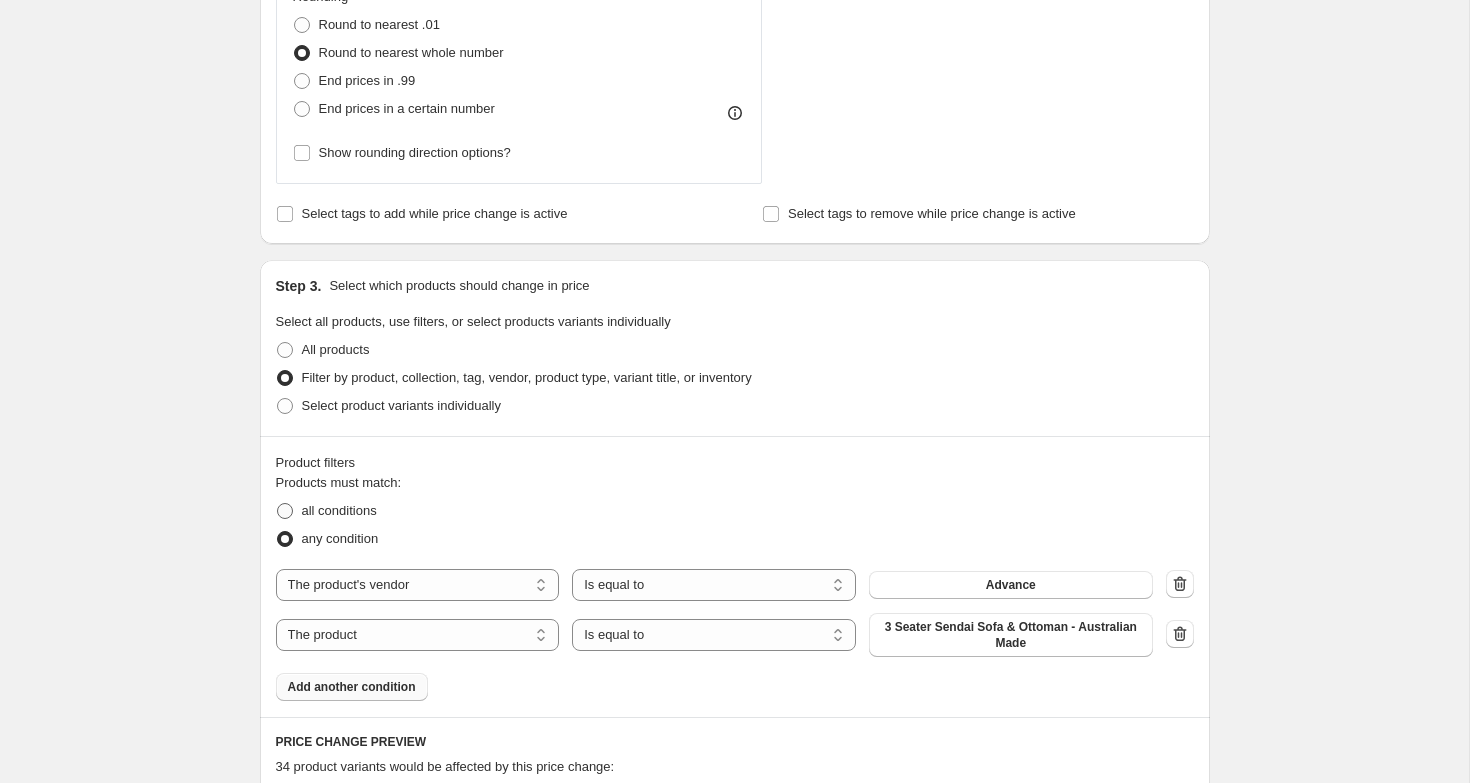 click on "all conditions" at bounding box center [339, 510] 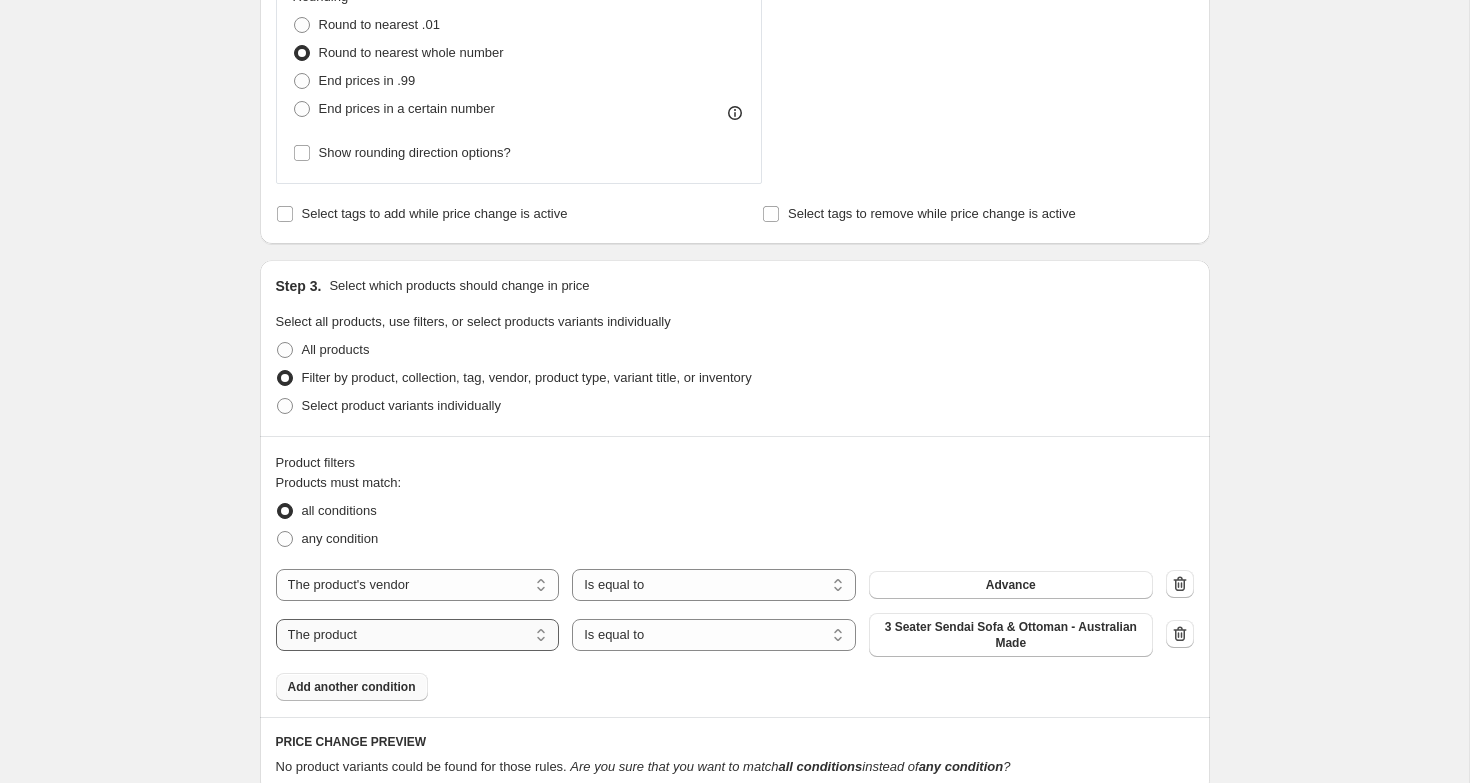 click on "The product The product's collection The product's tag The product's vendor The product's type The product's status The variant's title Inventory quantity" at bounding box center [418, 635] 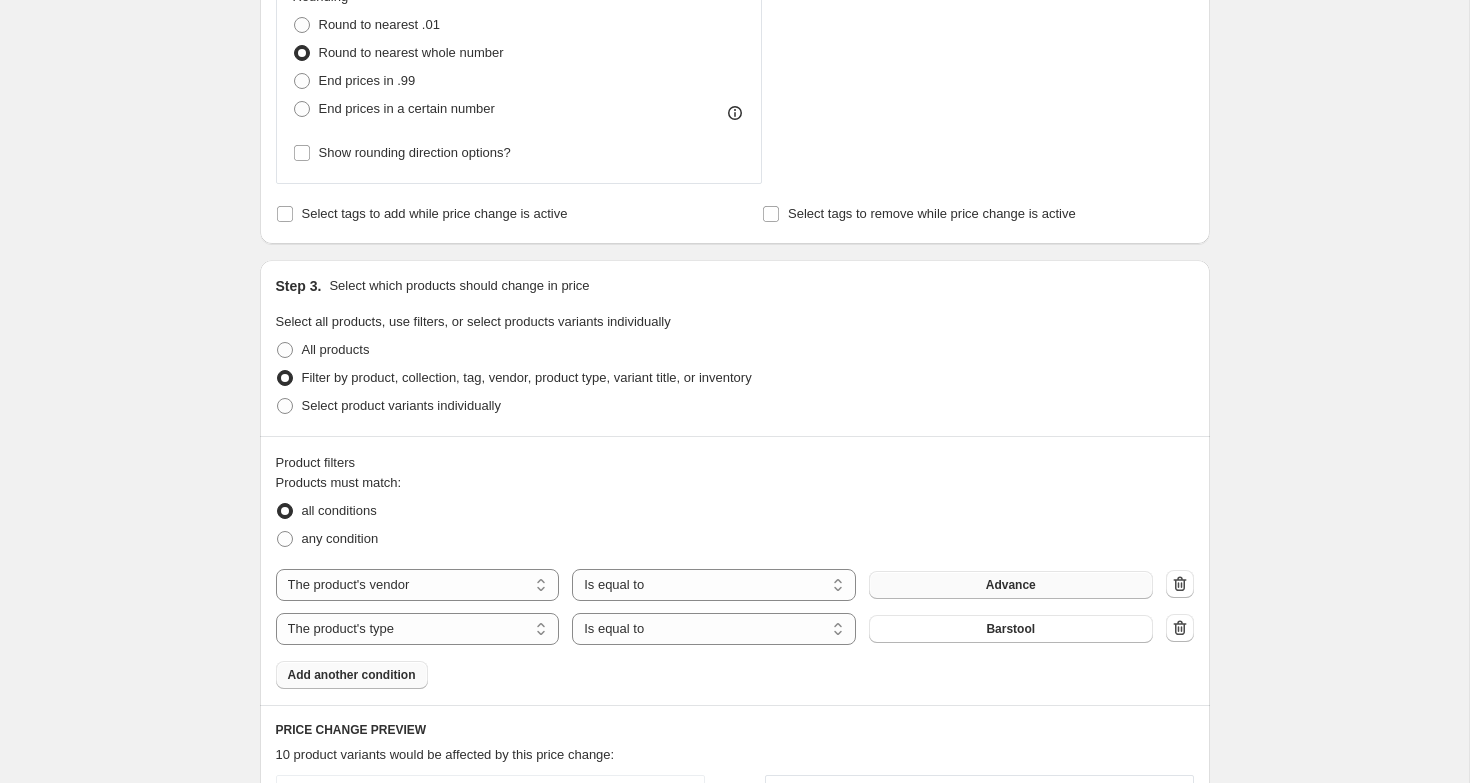 click on "Advance" at bounding box center (1011, 585) 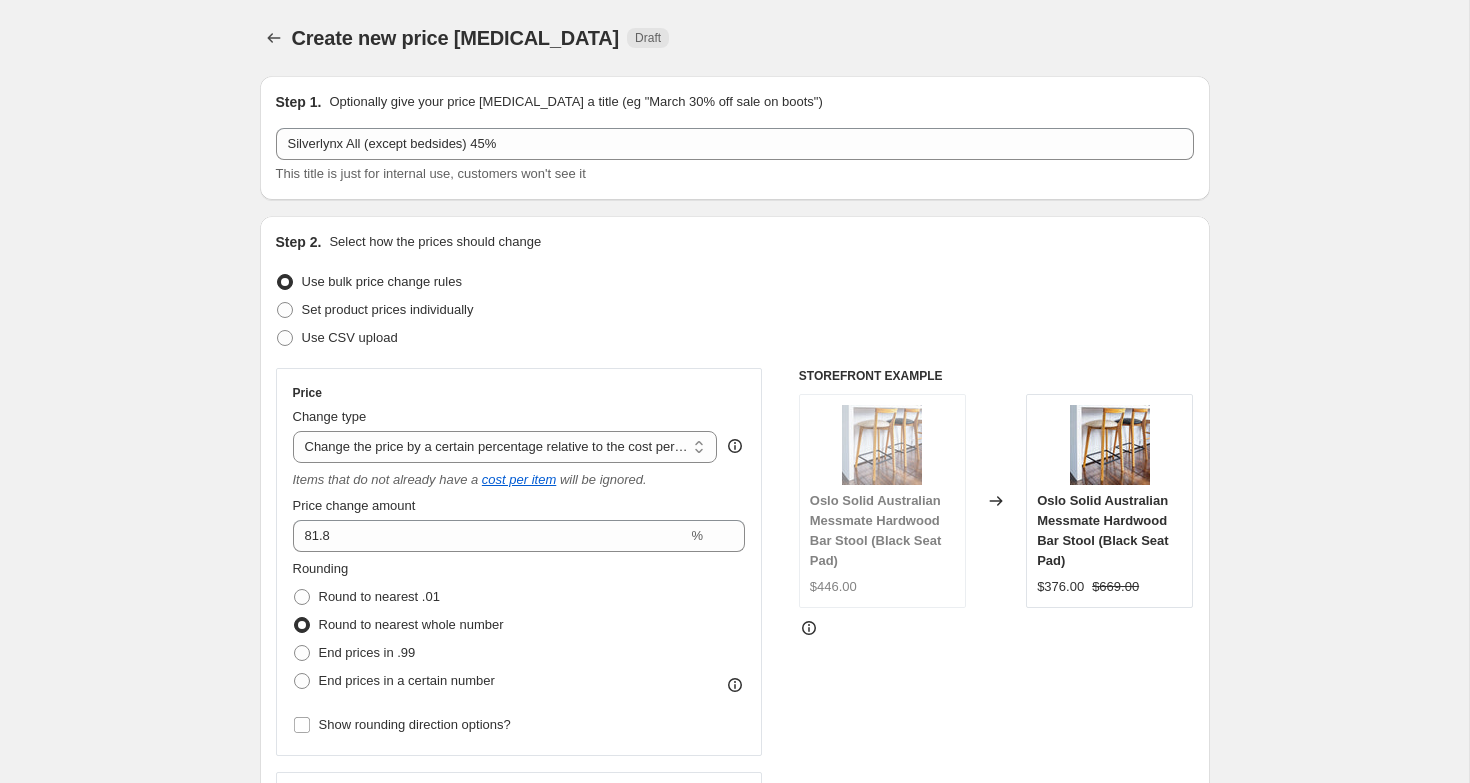 scroll, scrollTop: 975, scrollLeft: 0, axis: vertical 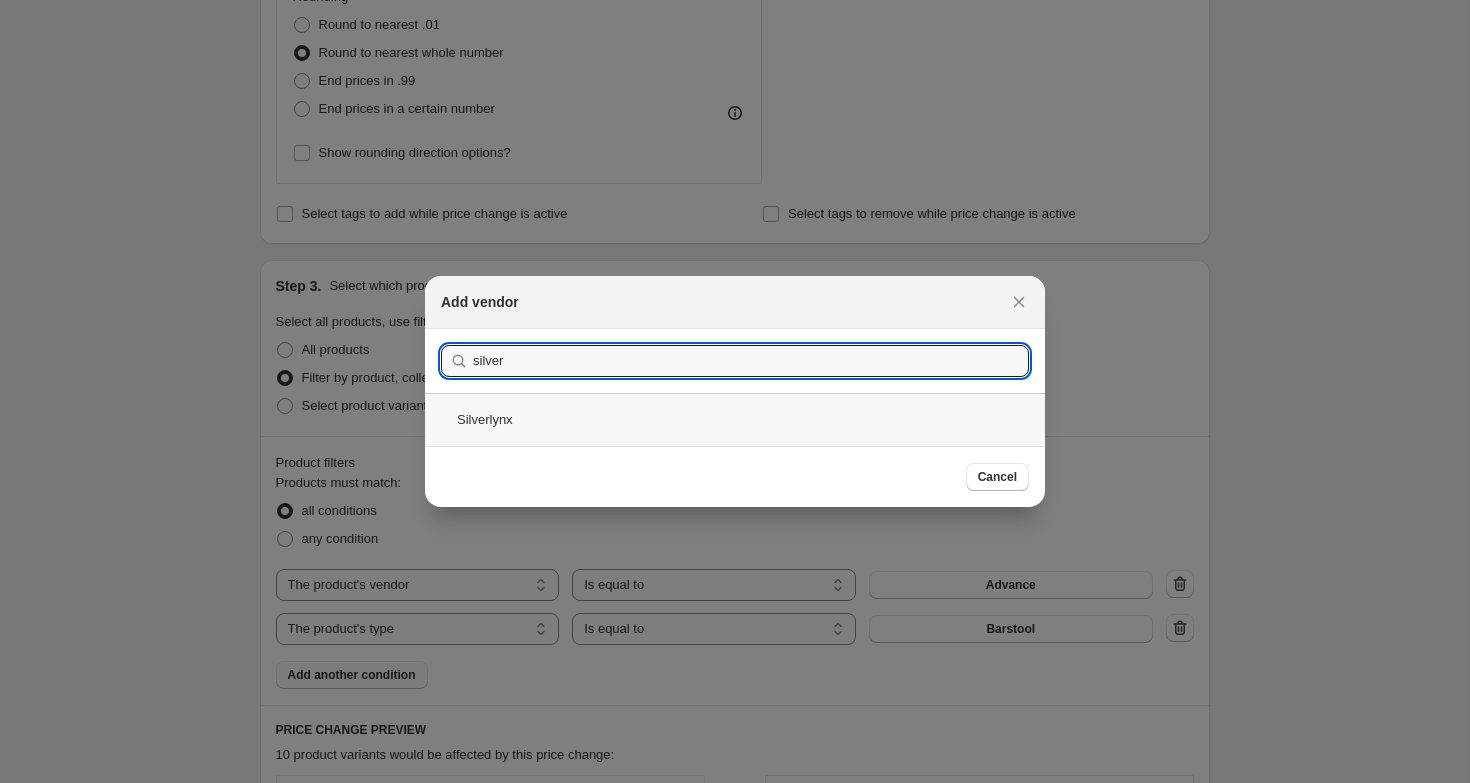 click on "Silverlynx" at bounding box center (735, 419) 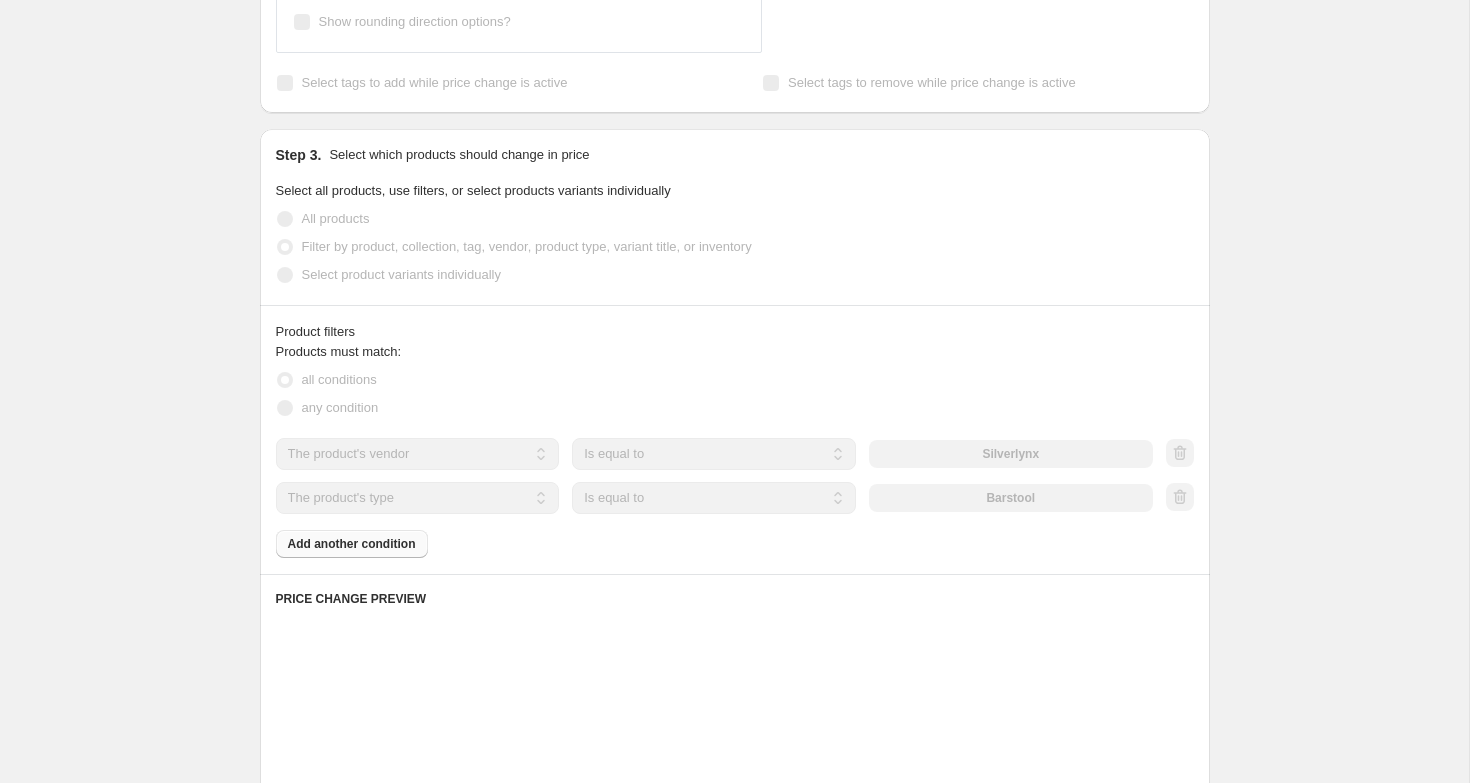 scroll, scrollTop: 1129, scrollLeft: 0, axis: vertical 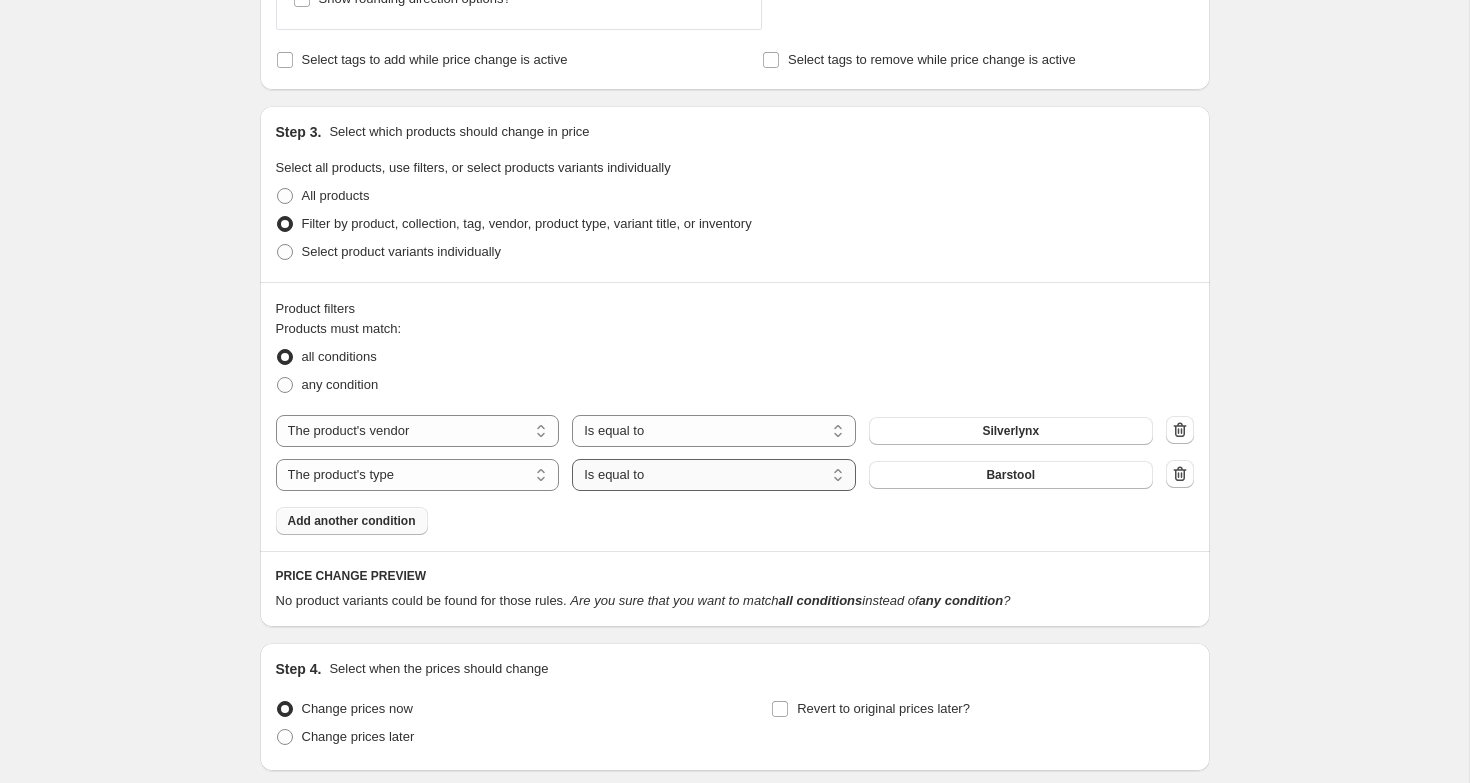 click on "Is equal to Is not equal to" at bounding box center (714, 475) 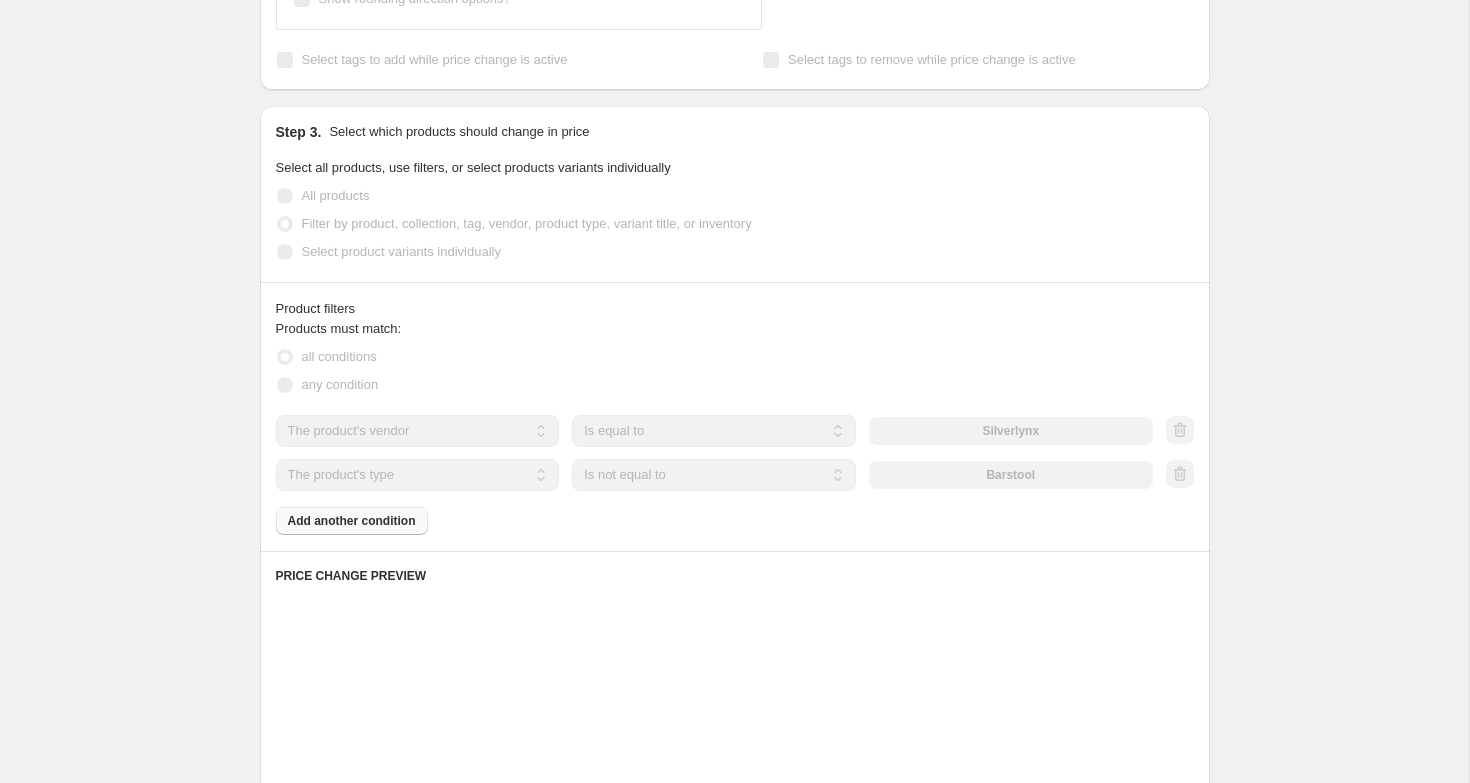 click on "Barstool" at bounding box center [1011, 475] 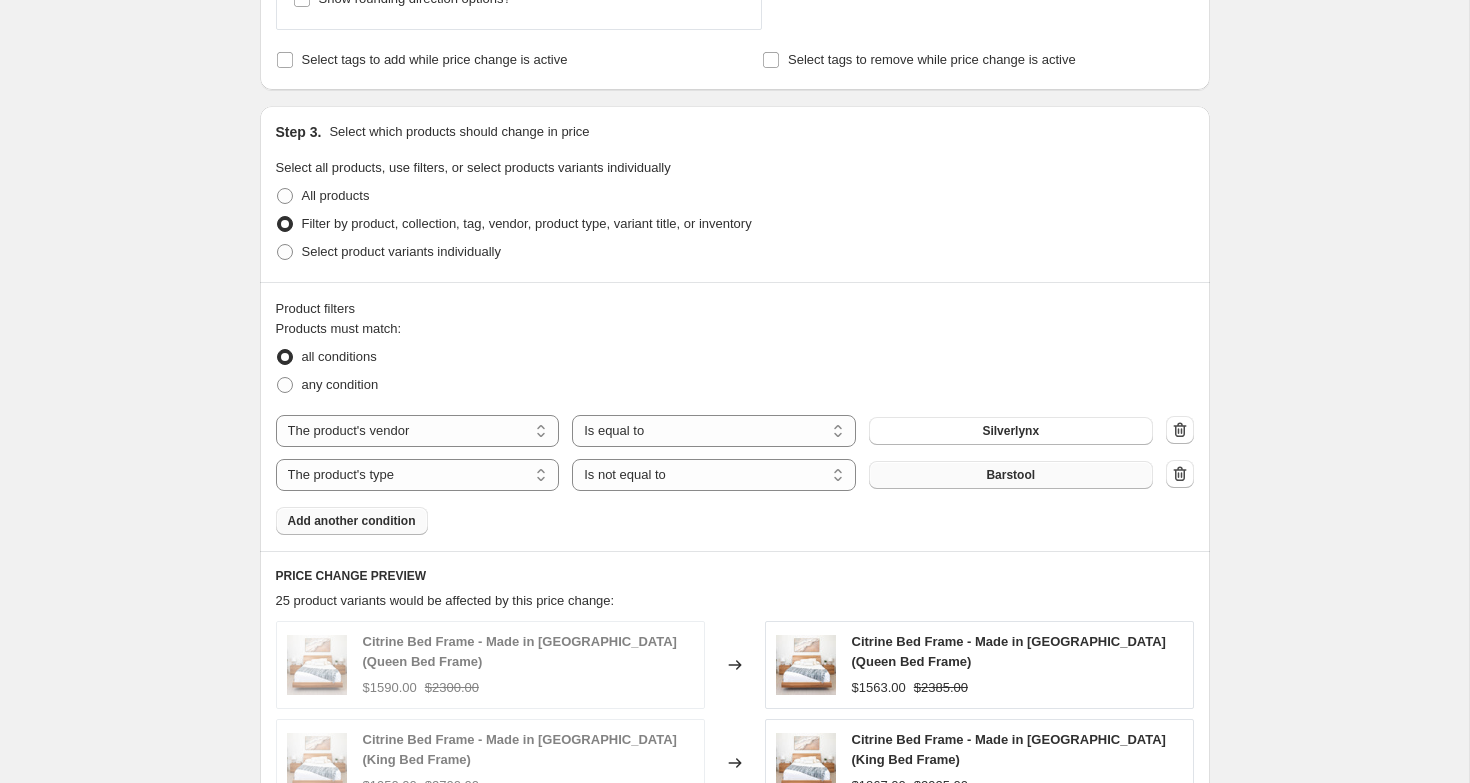 click on "Barstool" at bounding box center (1010, 475) 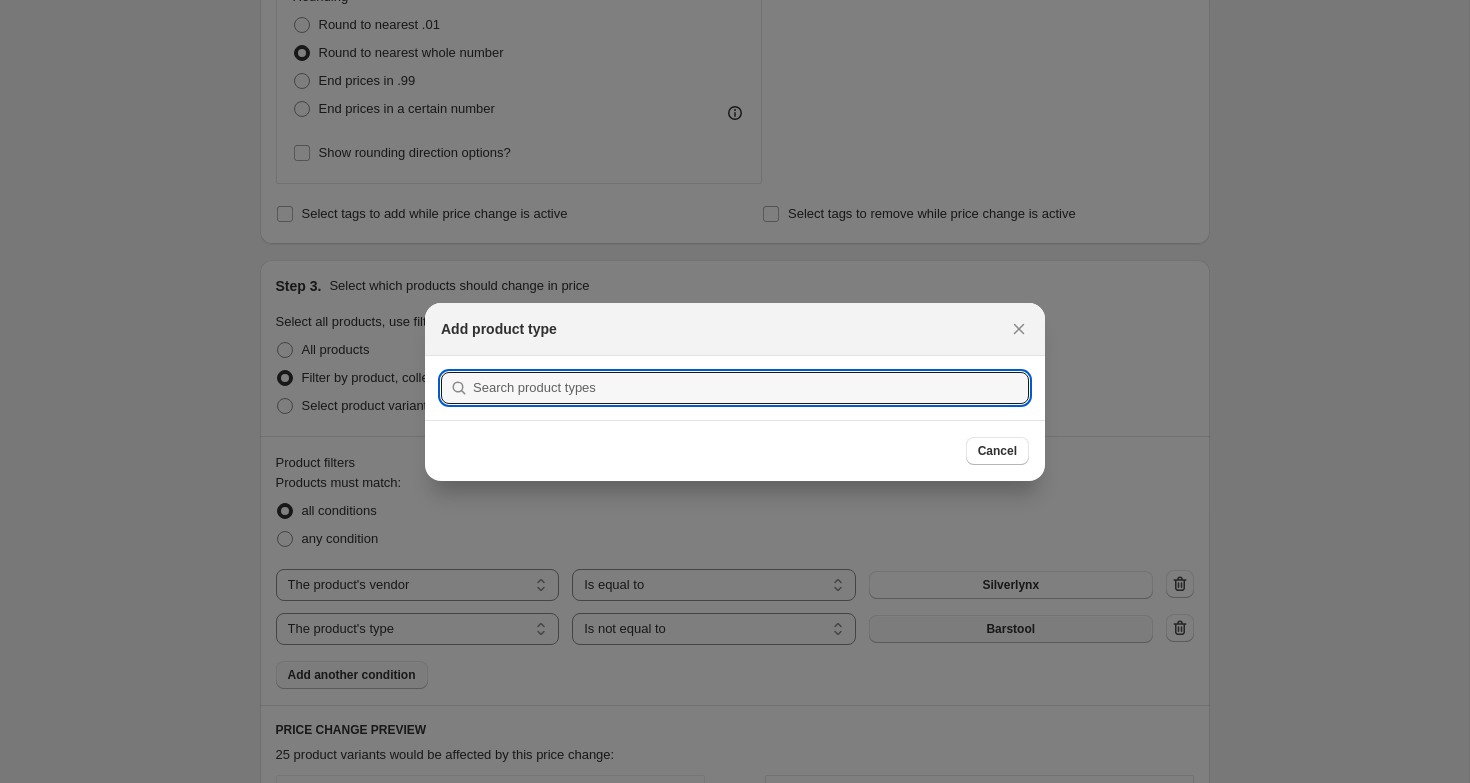 scroll, scrollTop: 0, scrollLeft: 0, axis: both 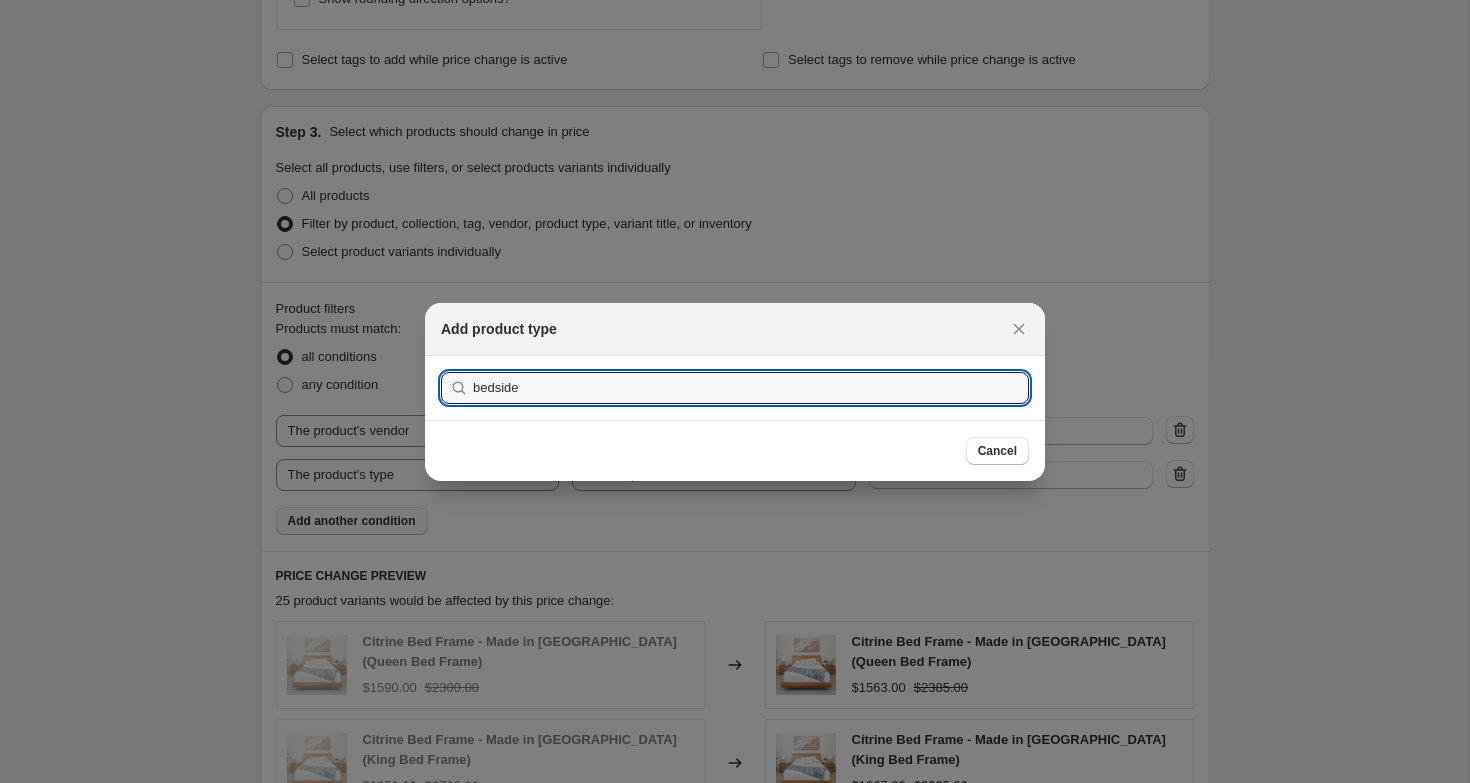click on "Submit" at bounding box center (469, 366) 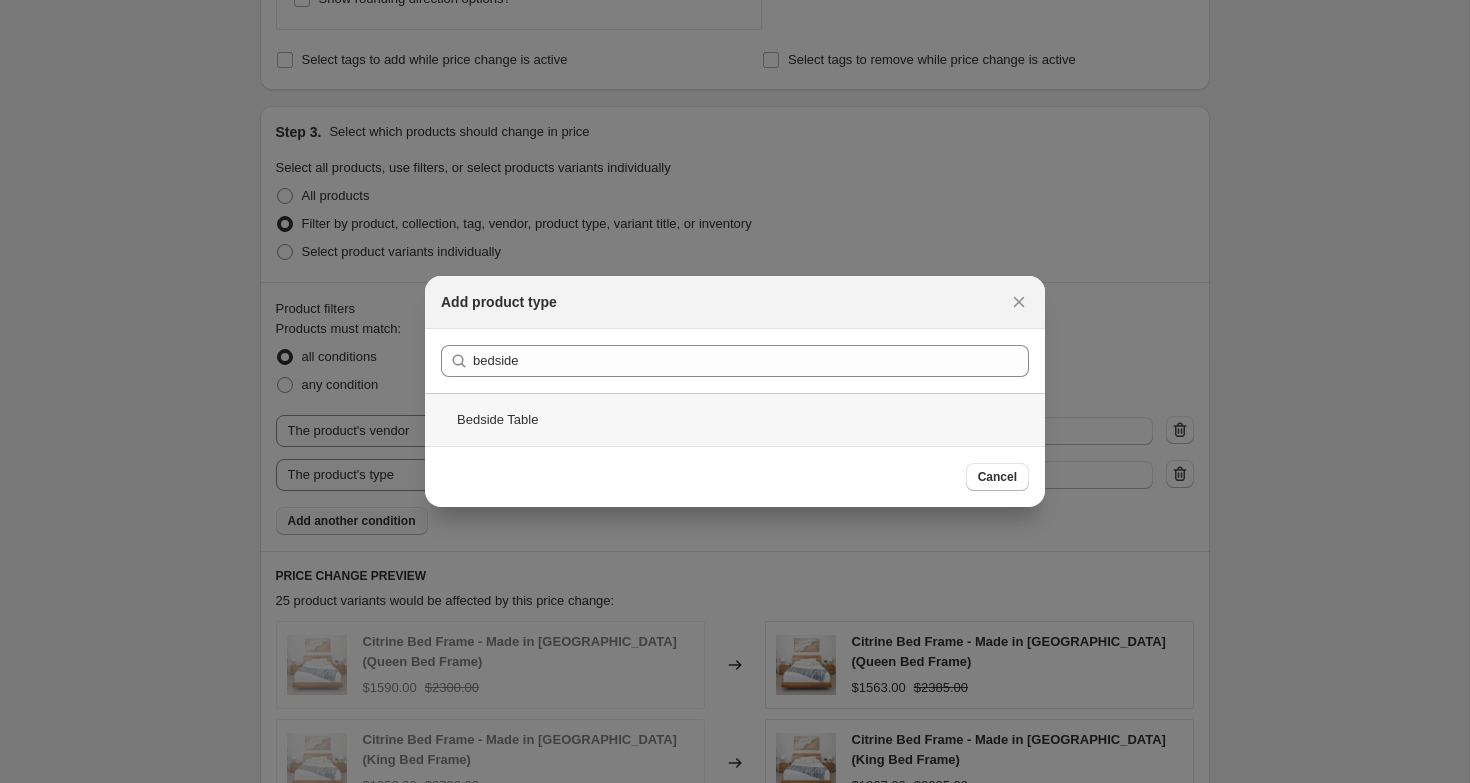 click on "Bedside Table" at bounding box center [735, 419] 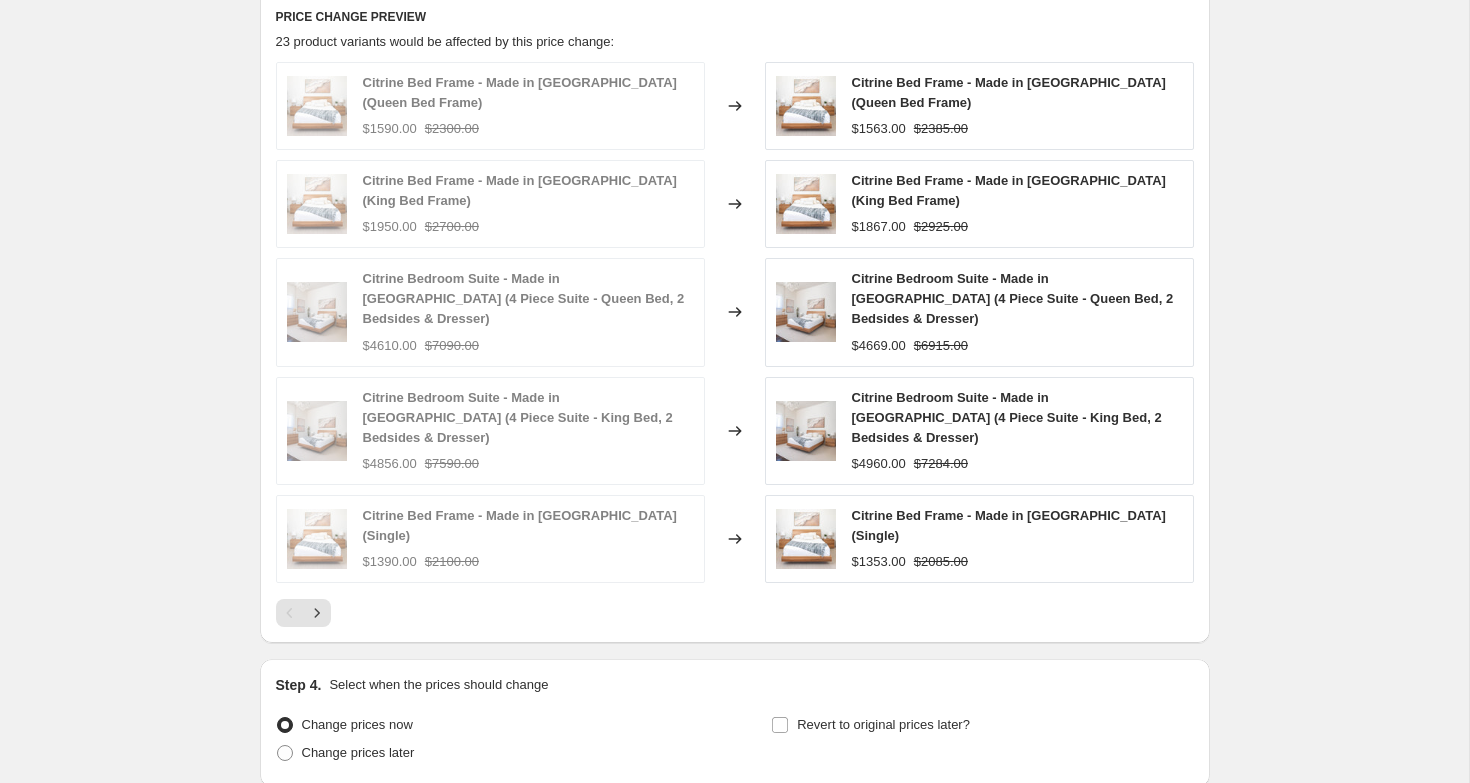 scroll, scrollTop: 1710, scrollLeft: 0, axis: vertical 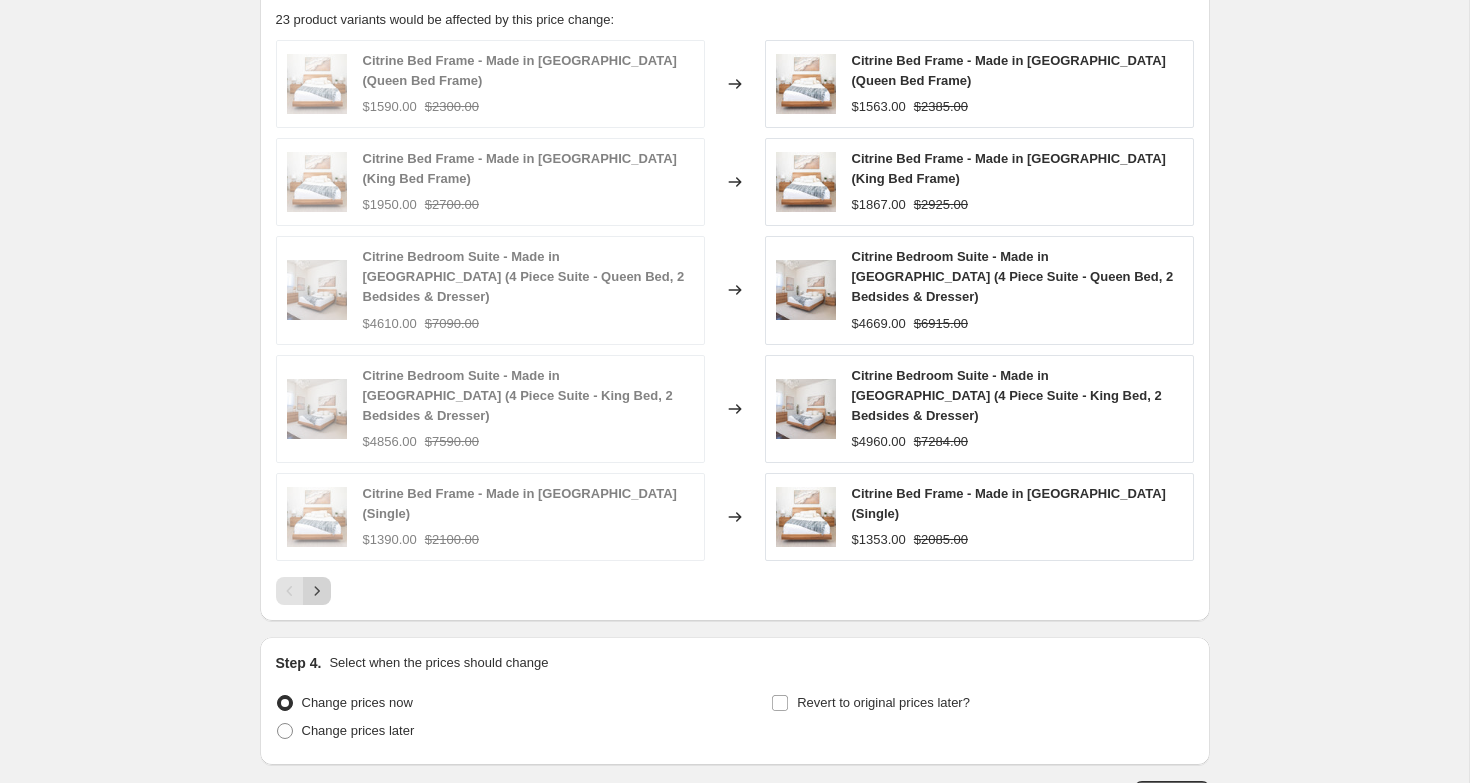 click 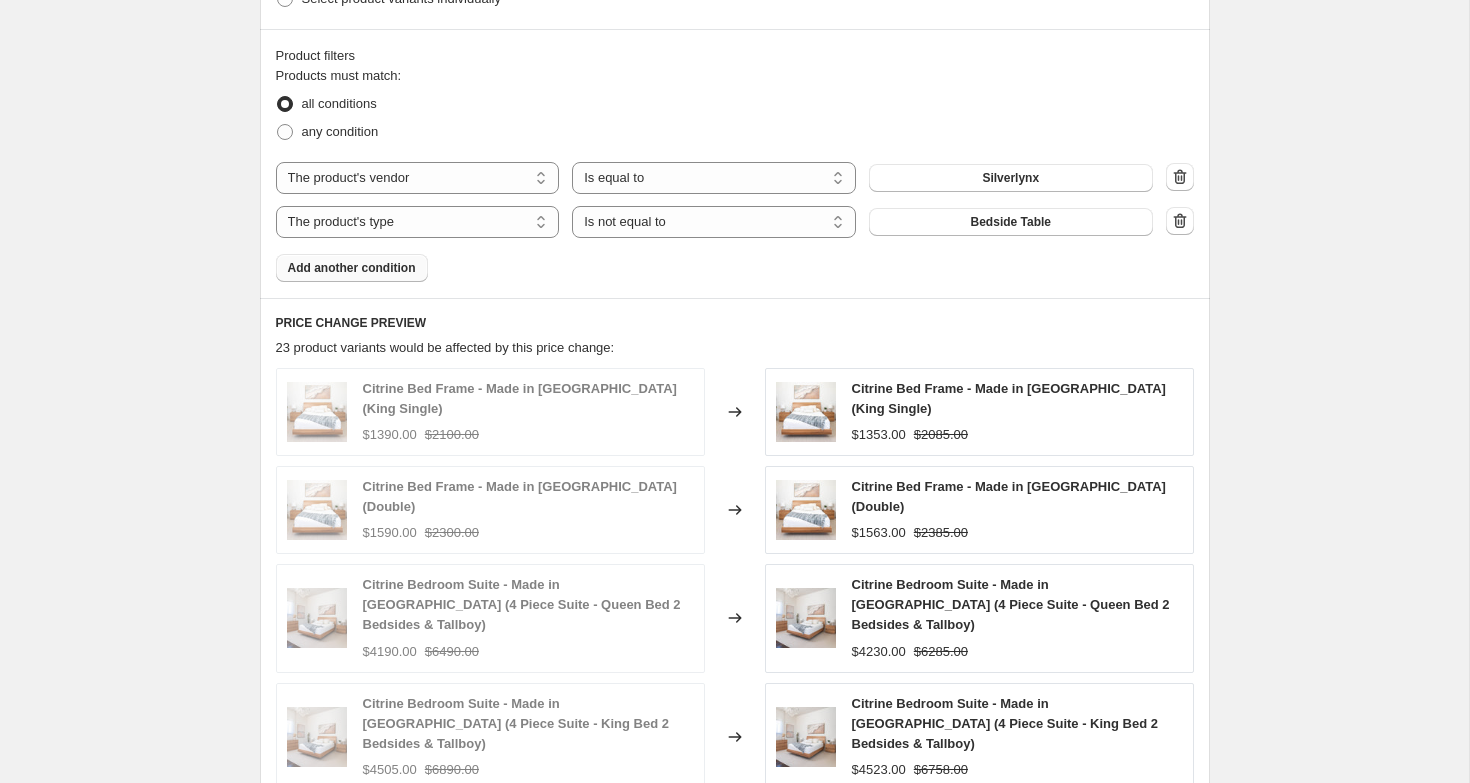 scroll, scrollTop: 1138, scrollLeft: 0, axis: vertical 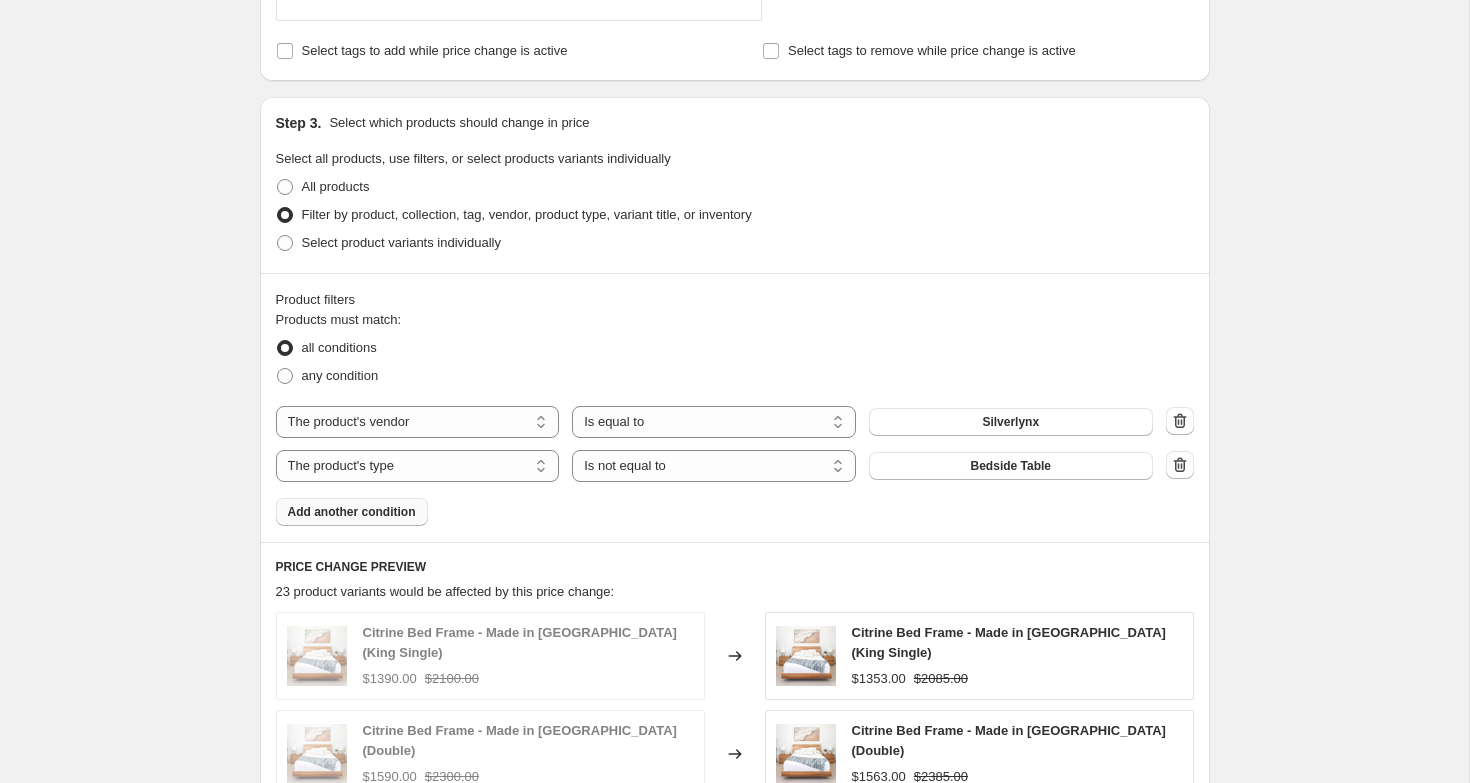 click on "Add another condition" at bounding box center [352, 512] 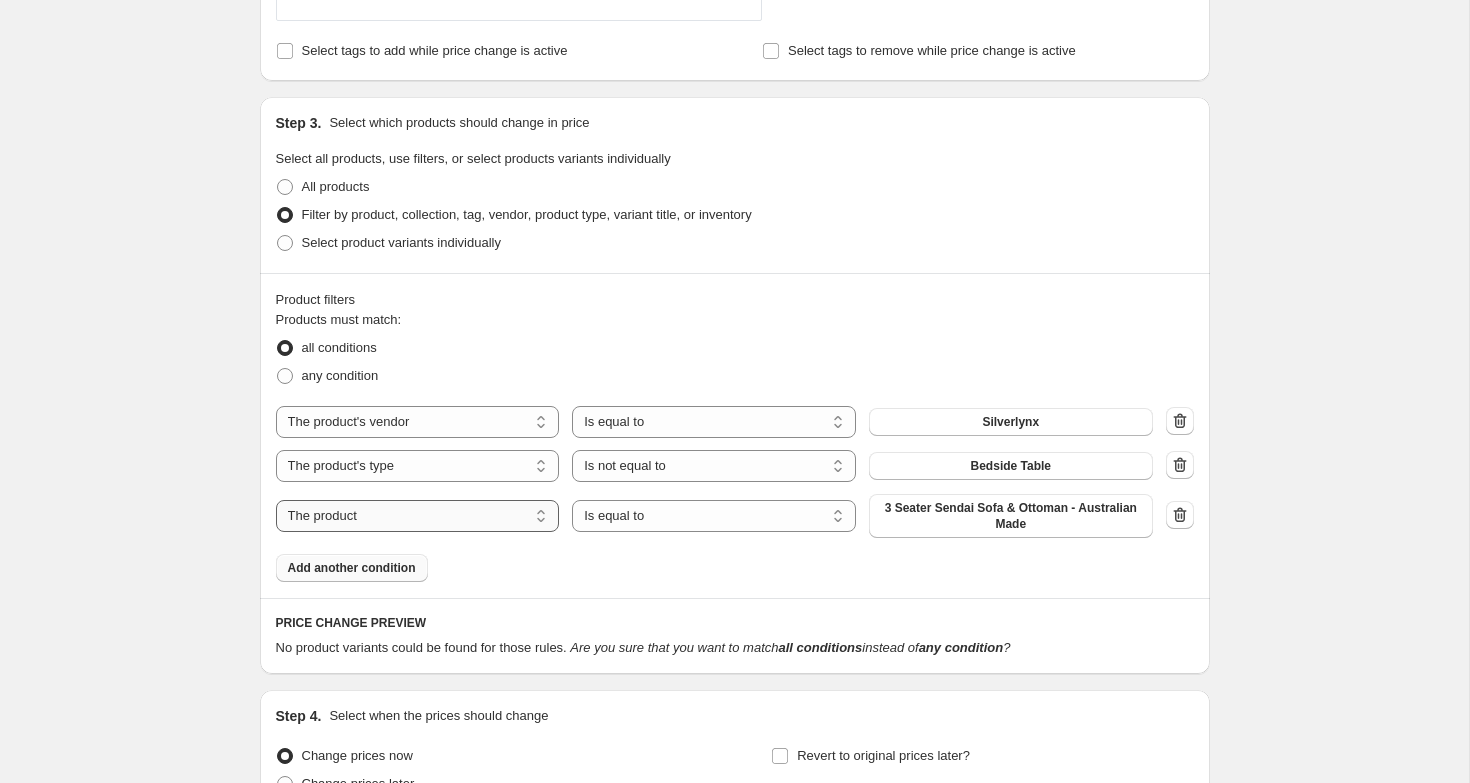 click on "The product The product's collection The product's tag The product's vendor The product's type The product's status The variant's title Inventory quantity" at bounding box center (418, 516) 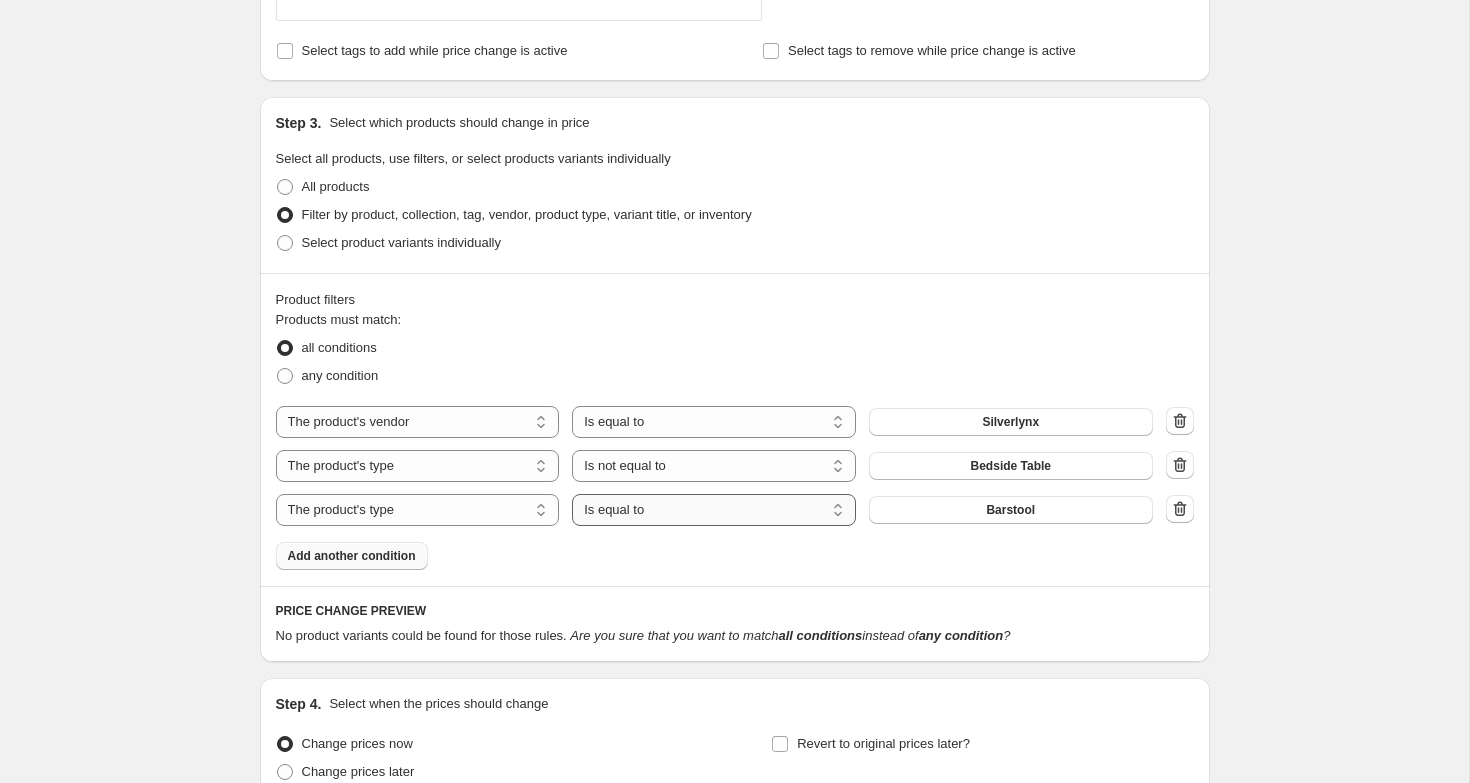 click on "Is equal to Is not equal to" at bounding box center [714, 510] 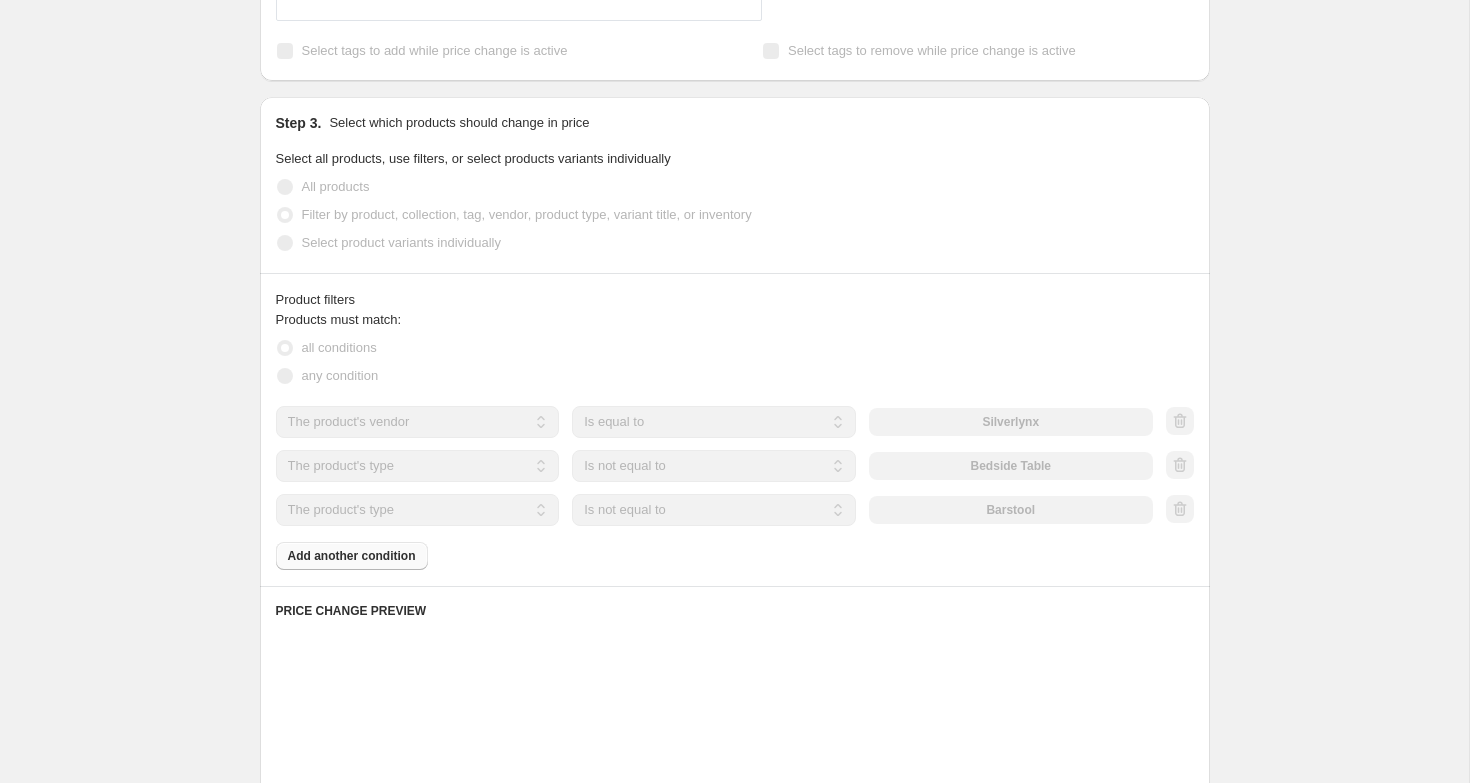 click on "Barstool" at bounding box center (1011, 510) 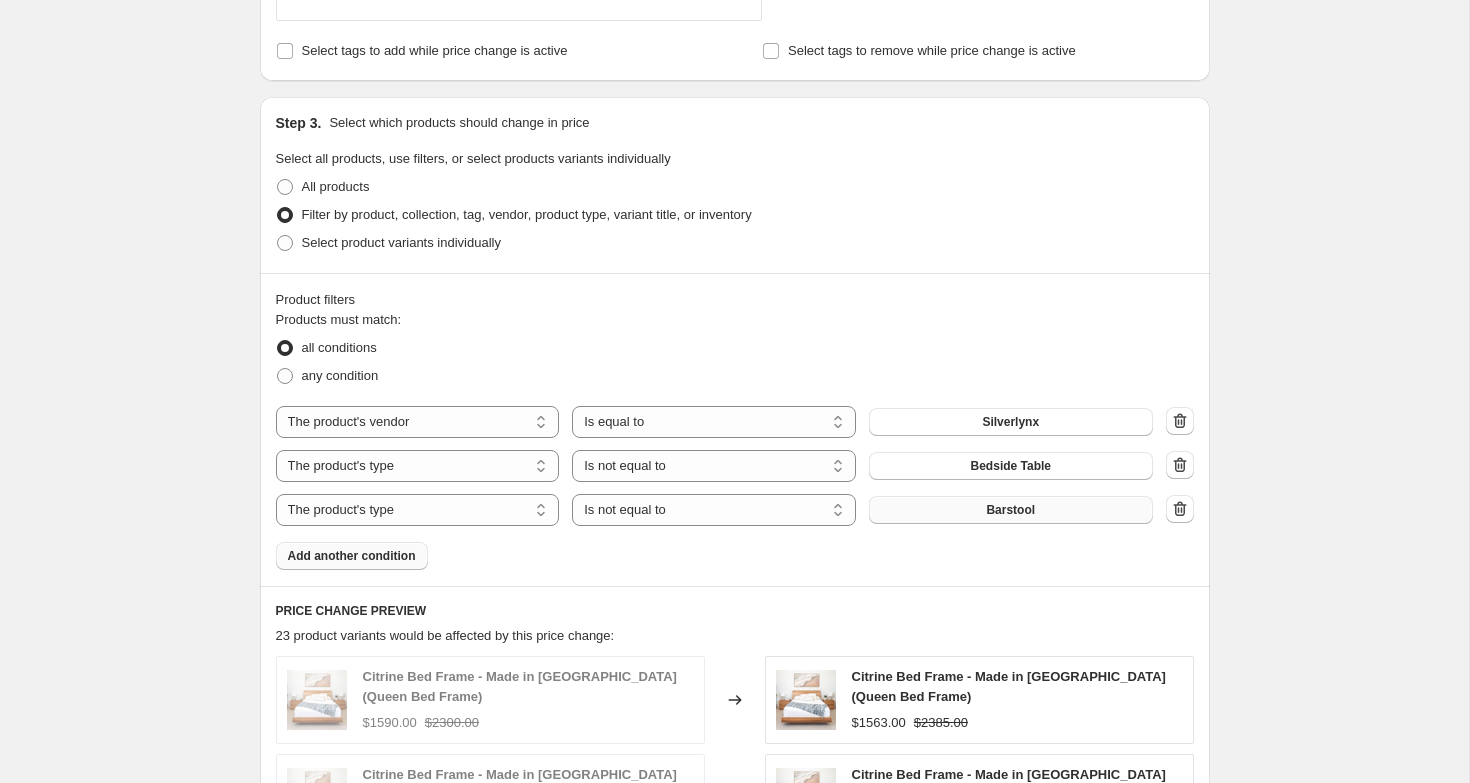 click on "Barstool" at bounding box center (1011, 510) 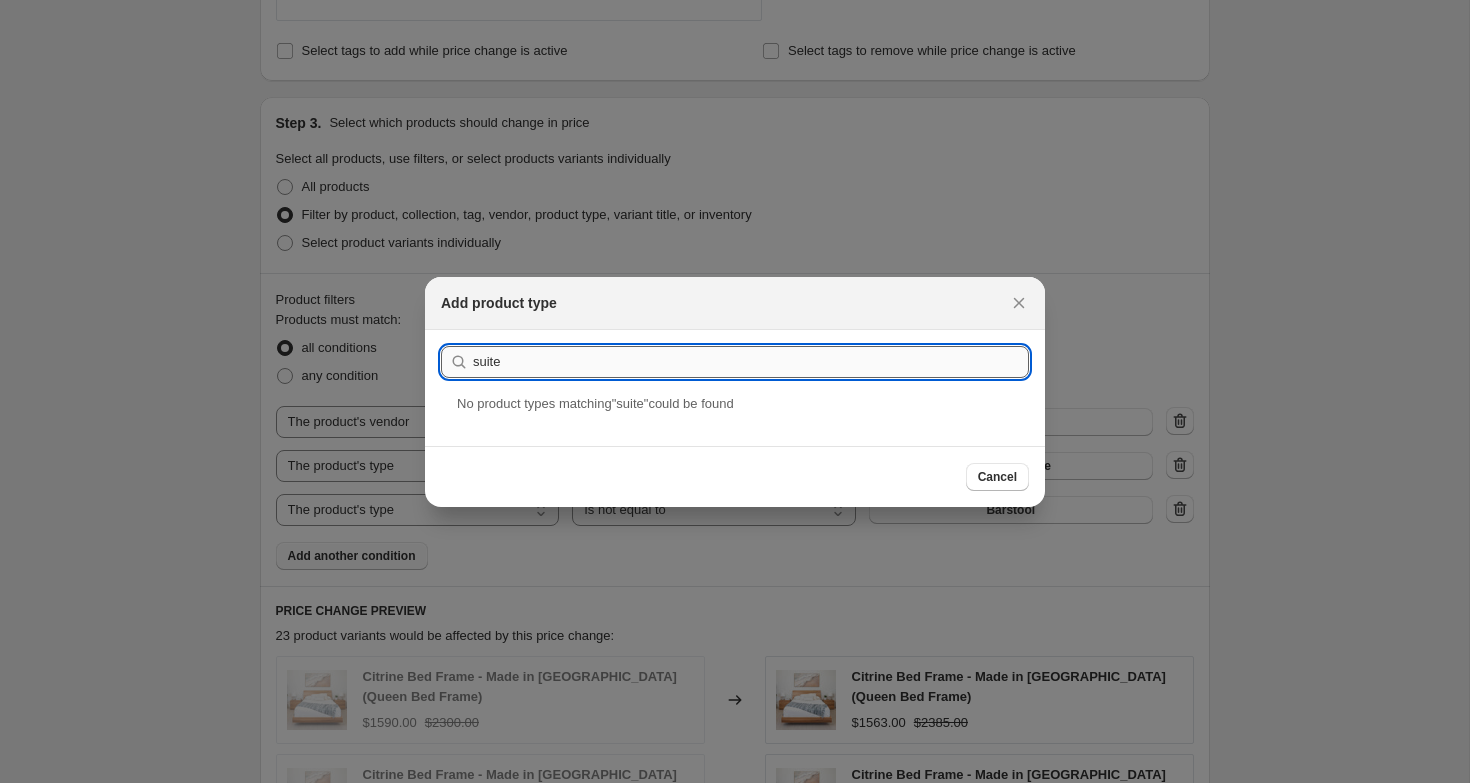 click on "suite" at bounding box center [751, 362] 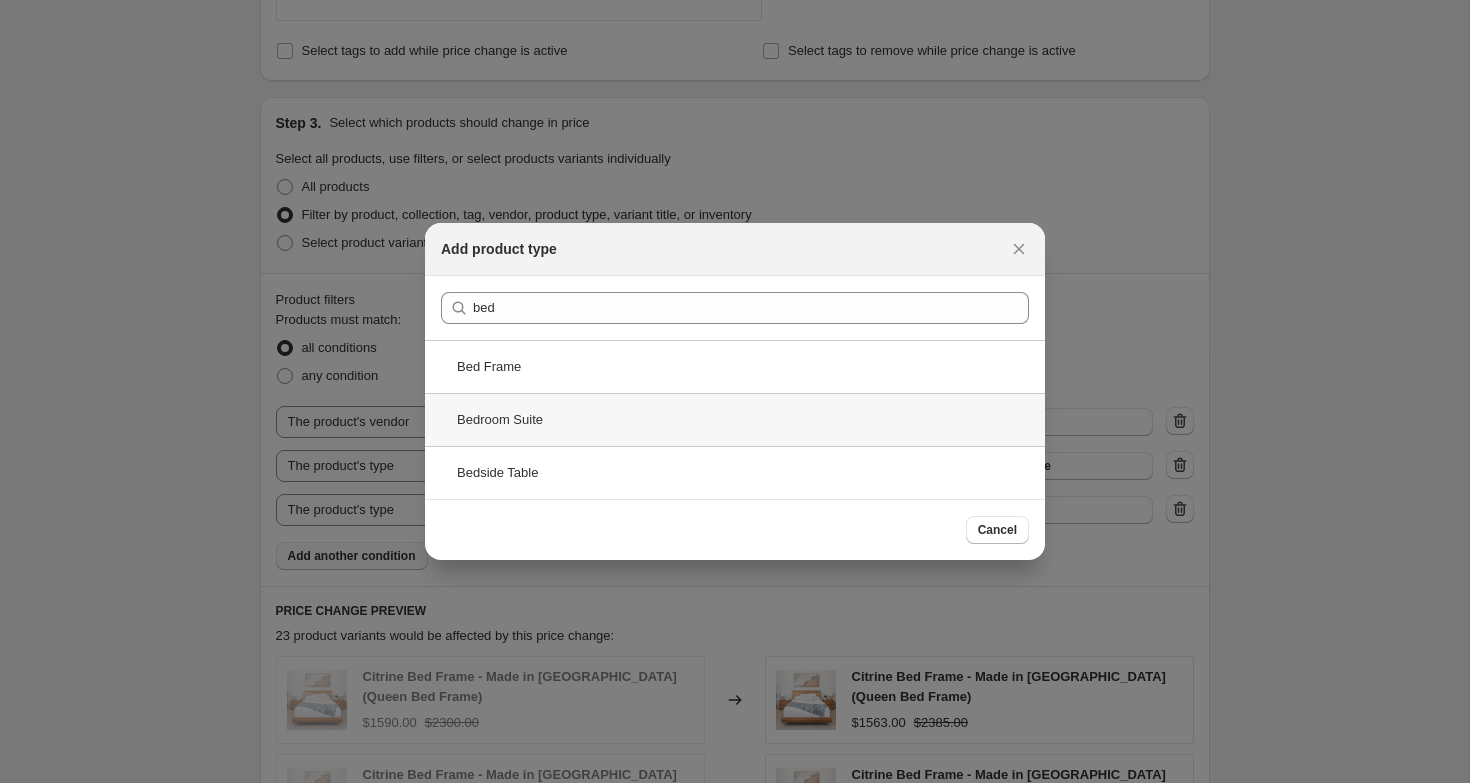 click on "Bedroom Suite" at bounding box center [735, 419] 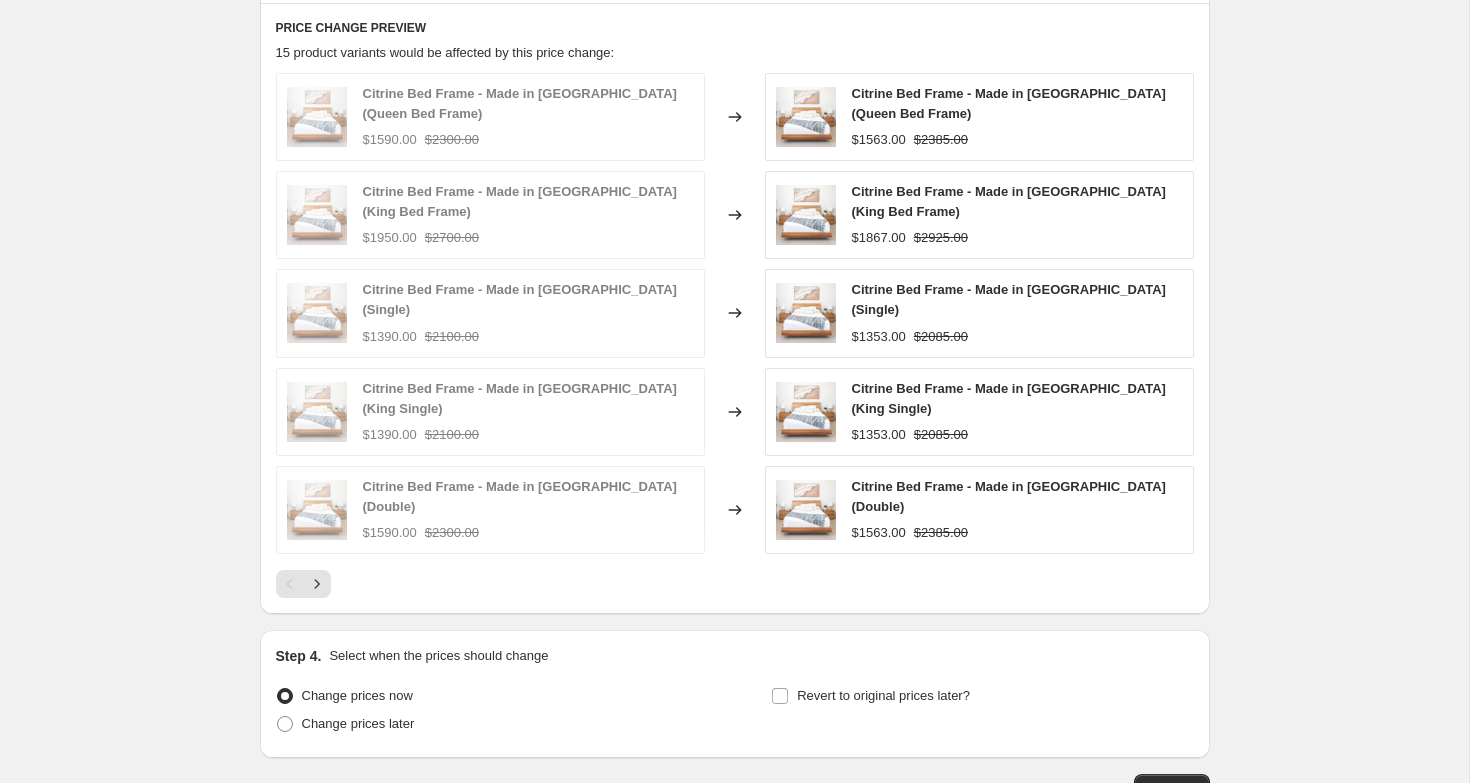 scroll, scrollTop: 1742, scrollLeft: 0, axis: vertical 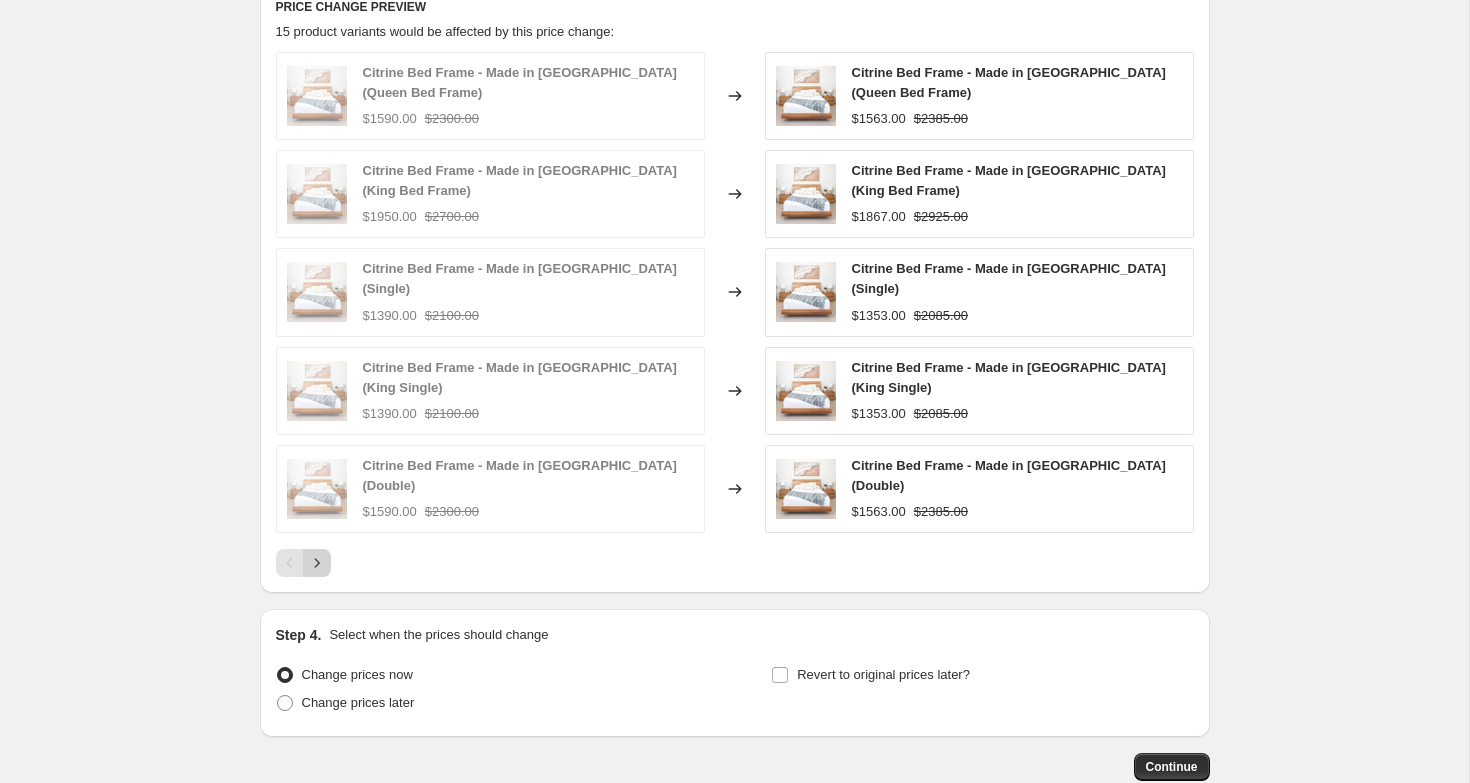 click 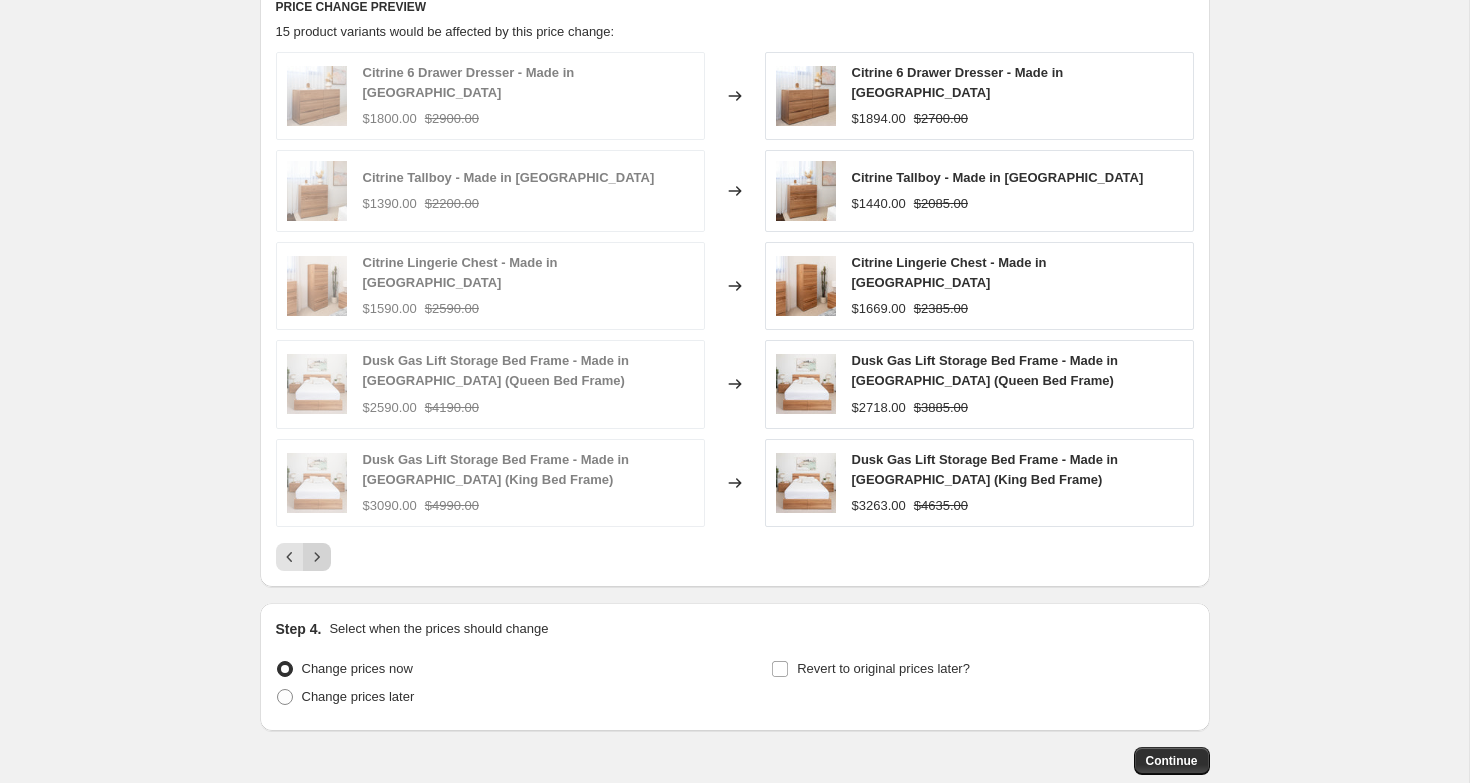 click 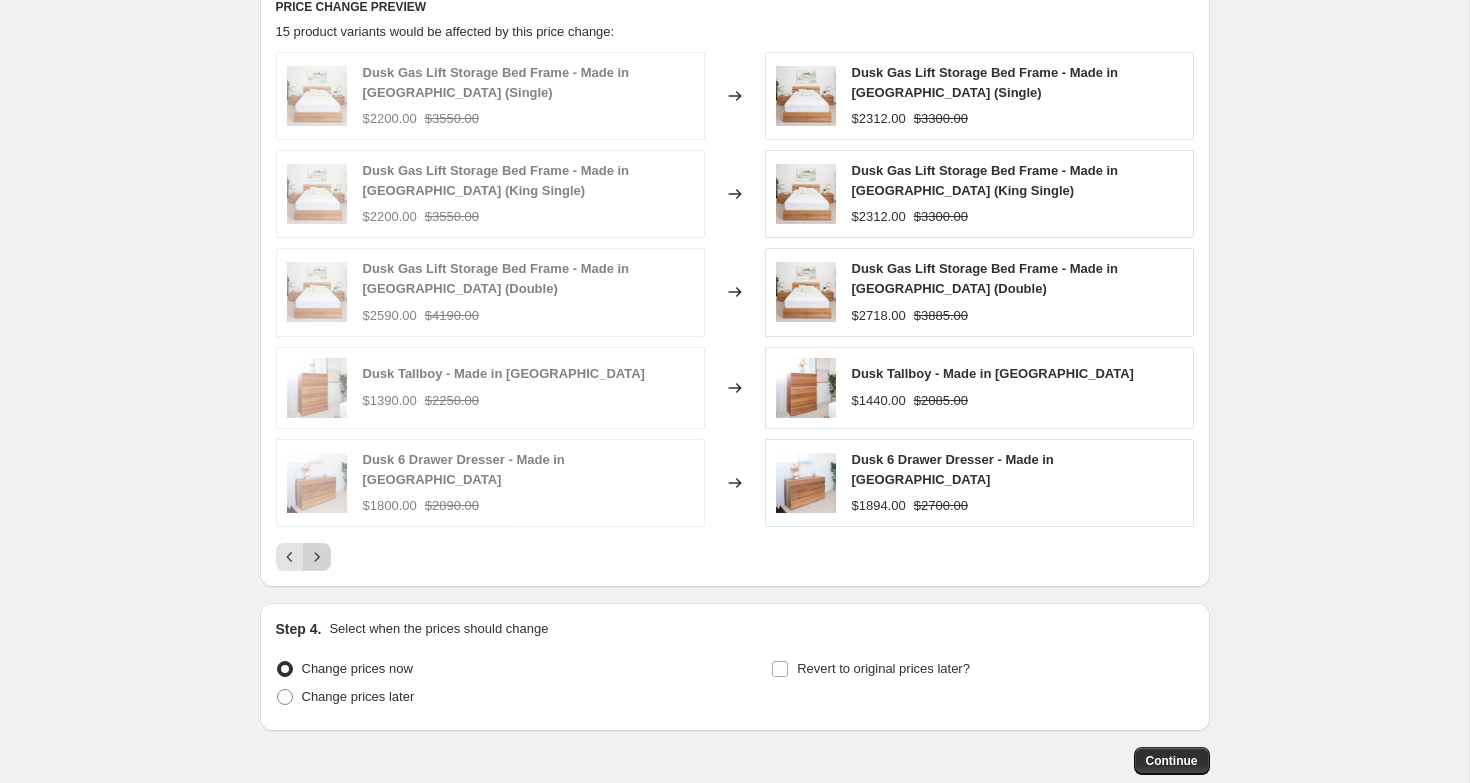 click at bounding box center [317, 557] 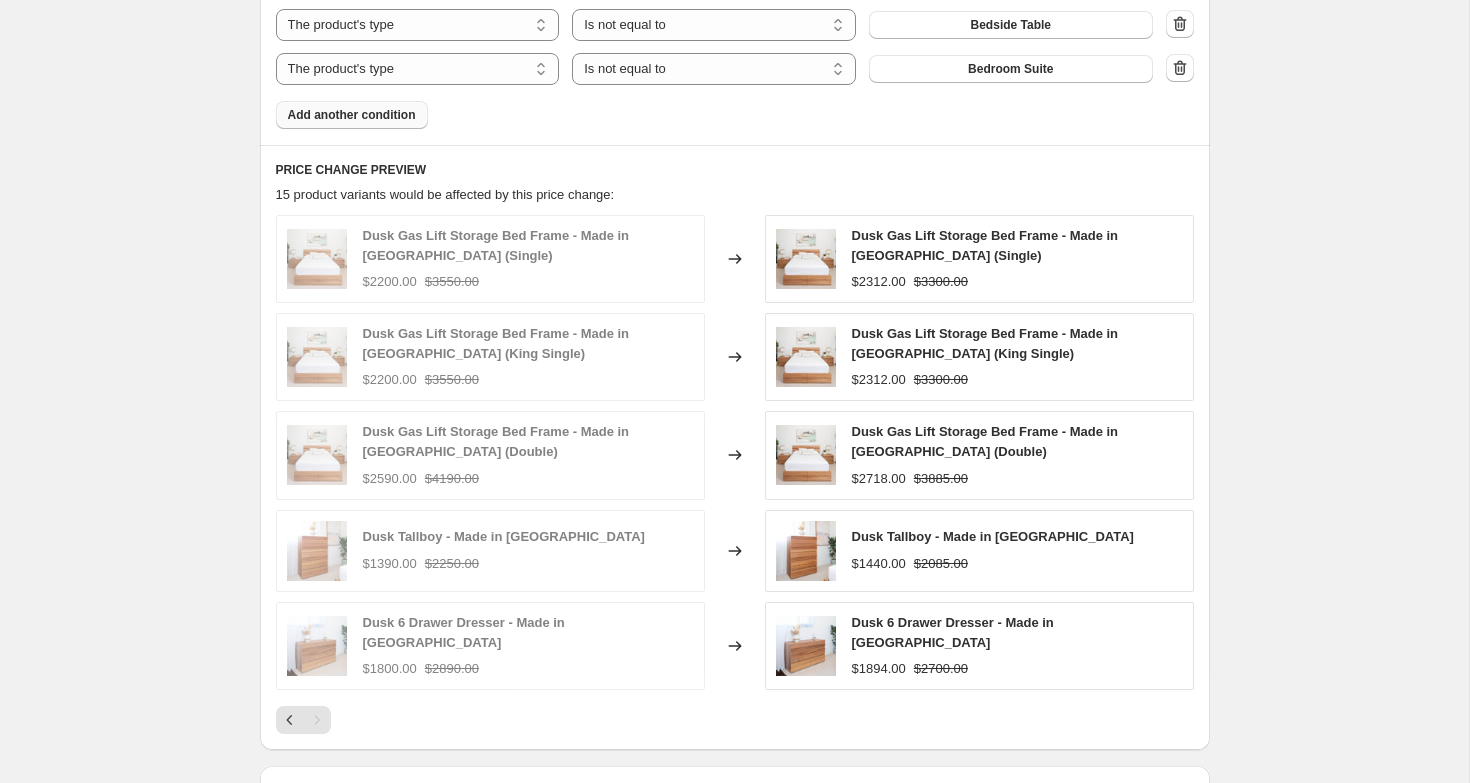 scroll, scrollTop: 1850, scrollLeft: 0, axis: vertical 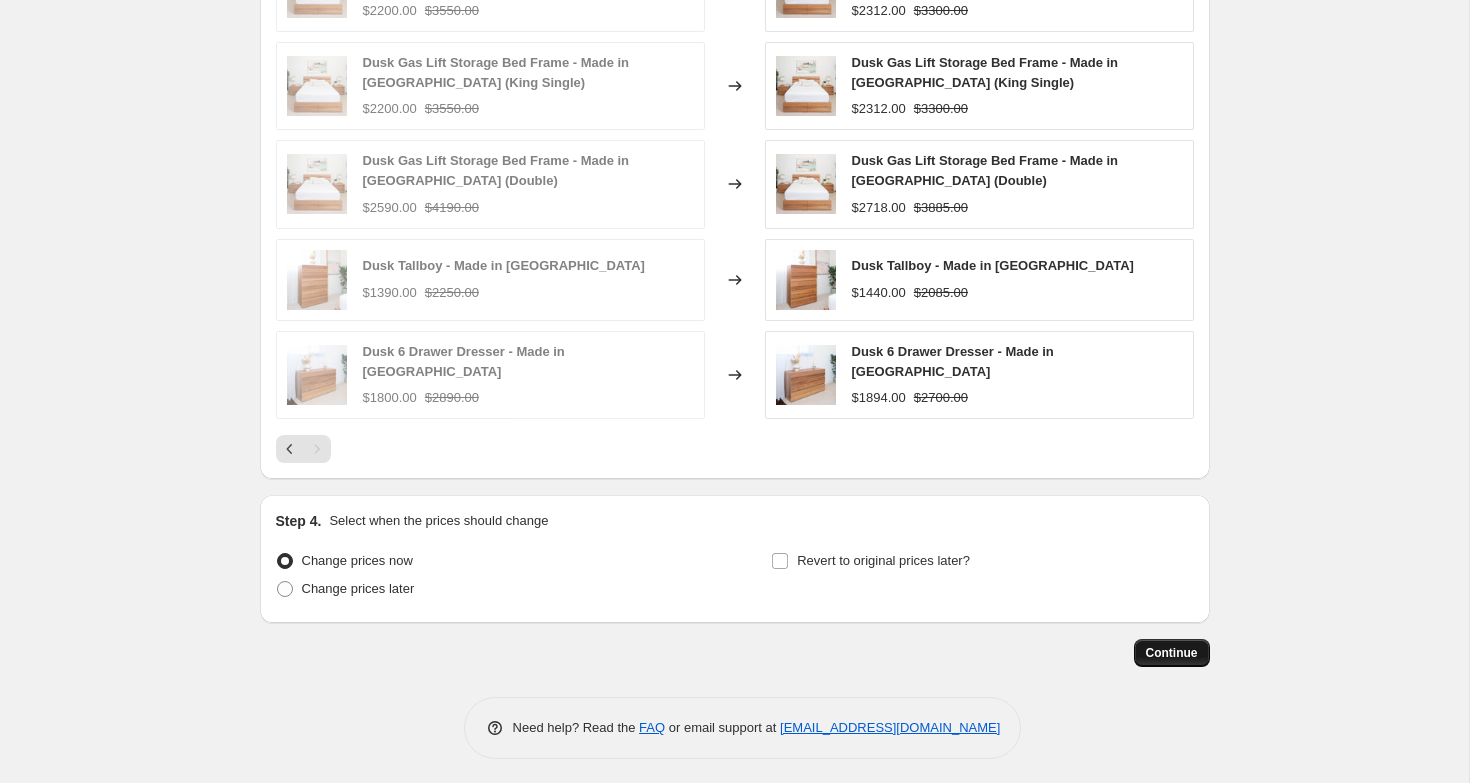 click on "Continue" at bounding box center [1172, 653] 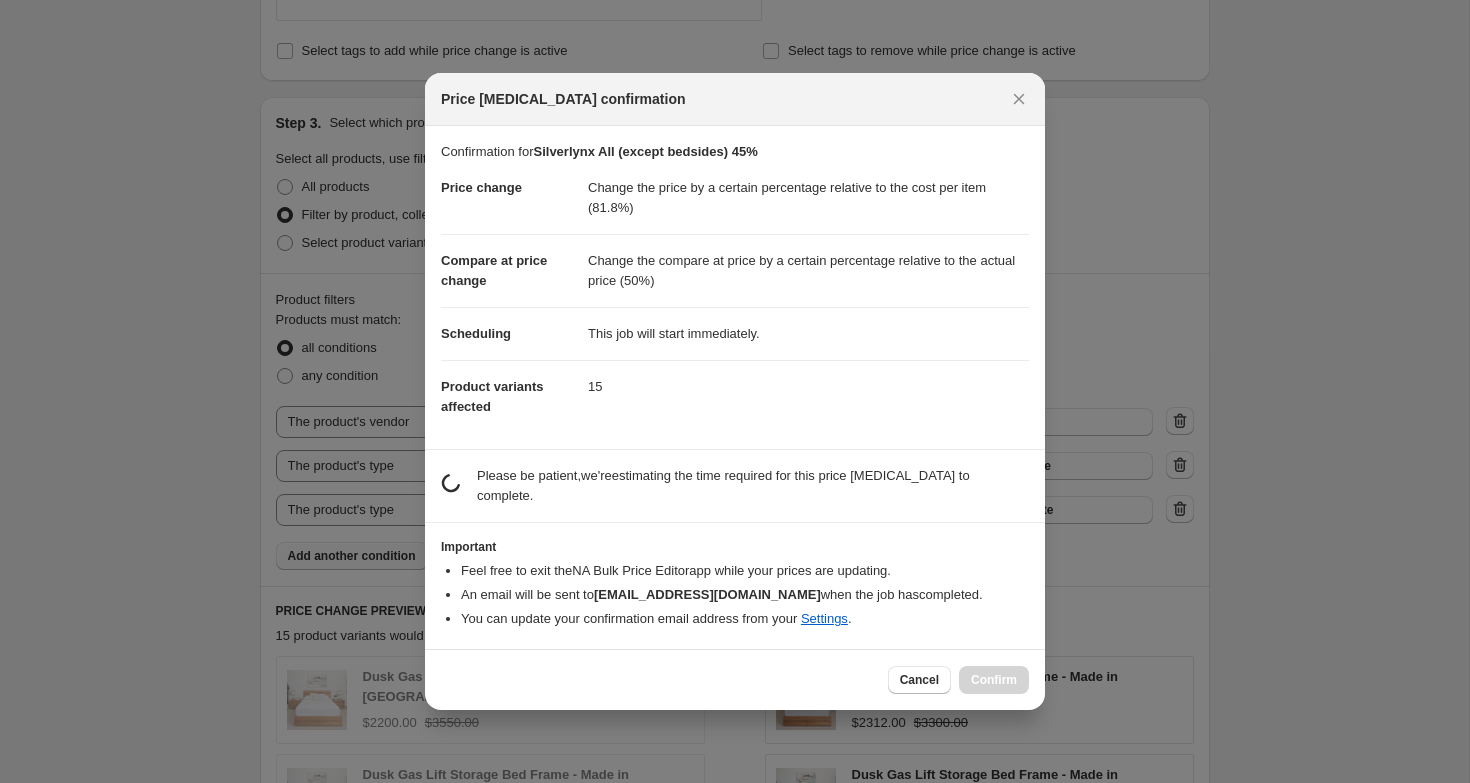 scroll, scrollTop: 0, scrollLeft: 0, axis: both 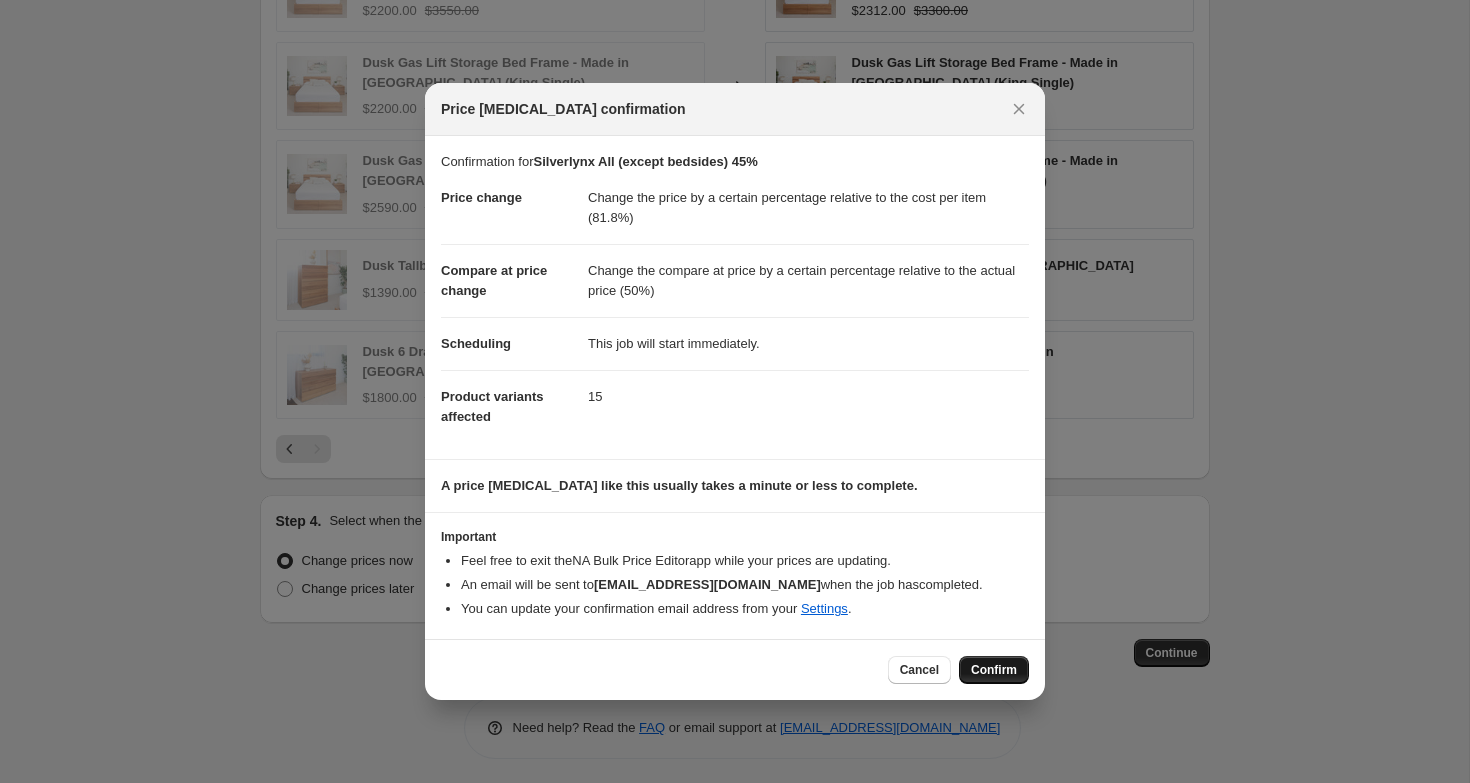 click on "Confirm" at bounding box center (994, 670) 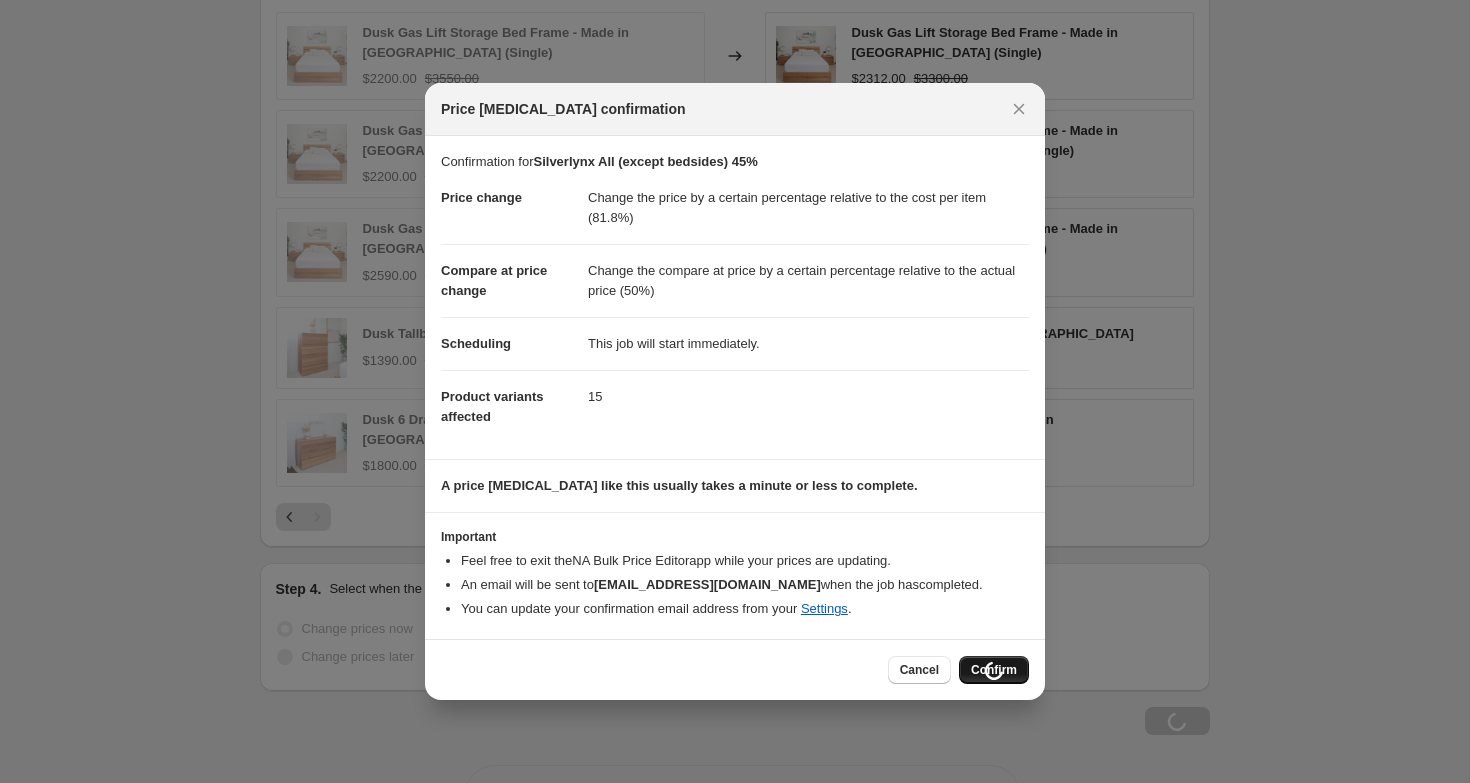 scroll, scrollTop: 1918, scrollLeft: 0, axis: vertical 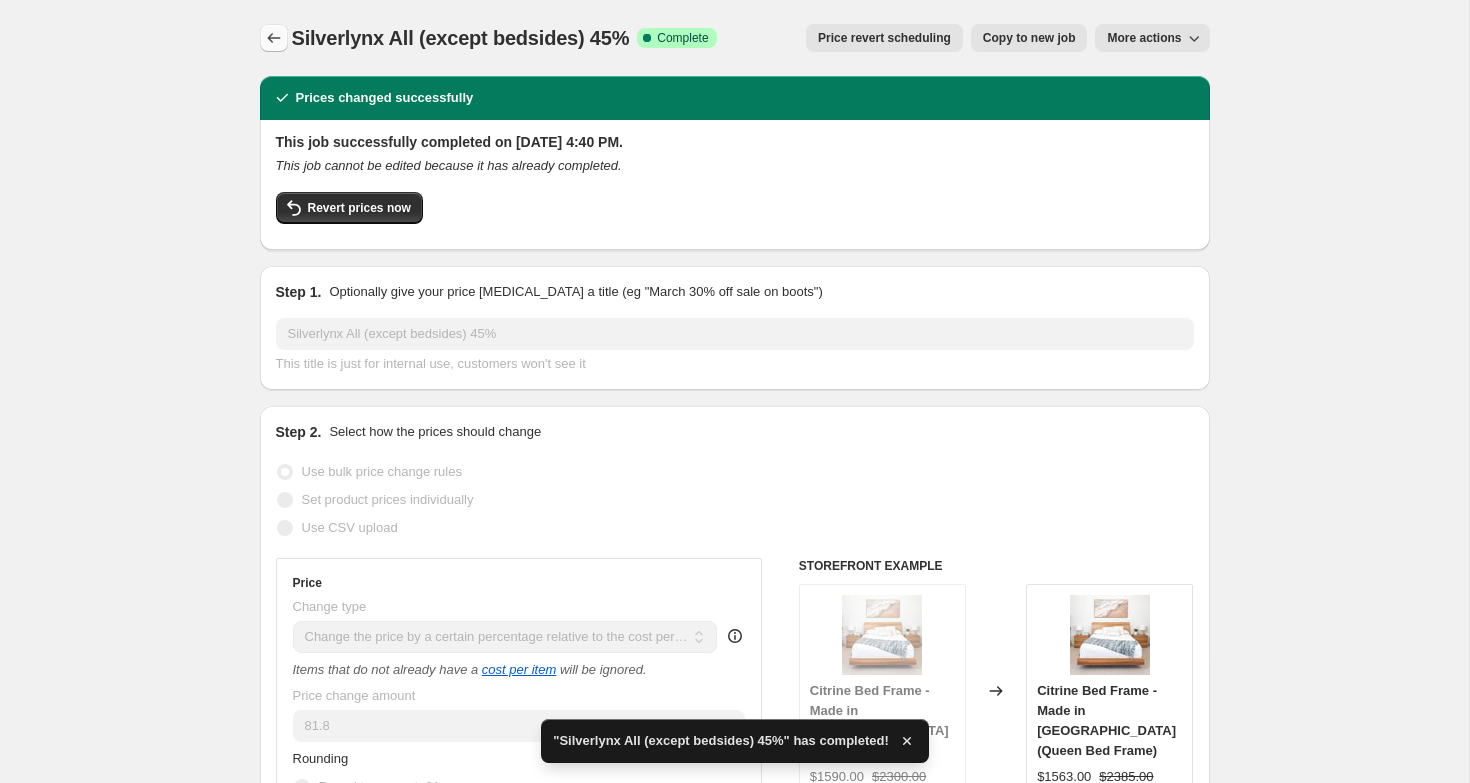 click 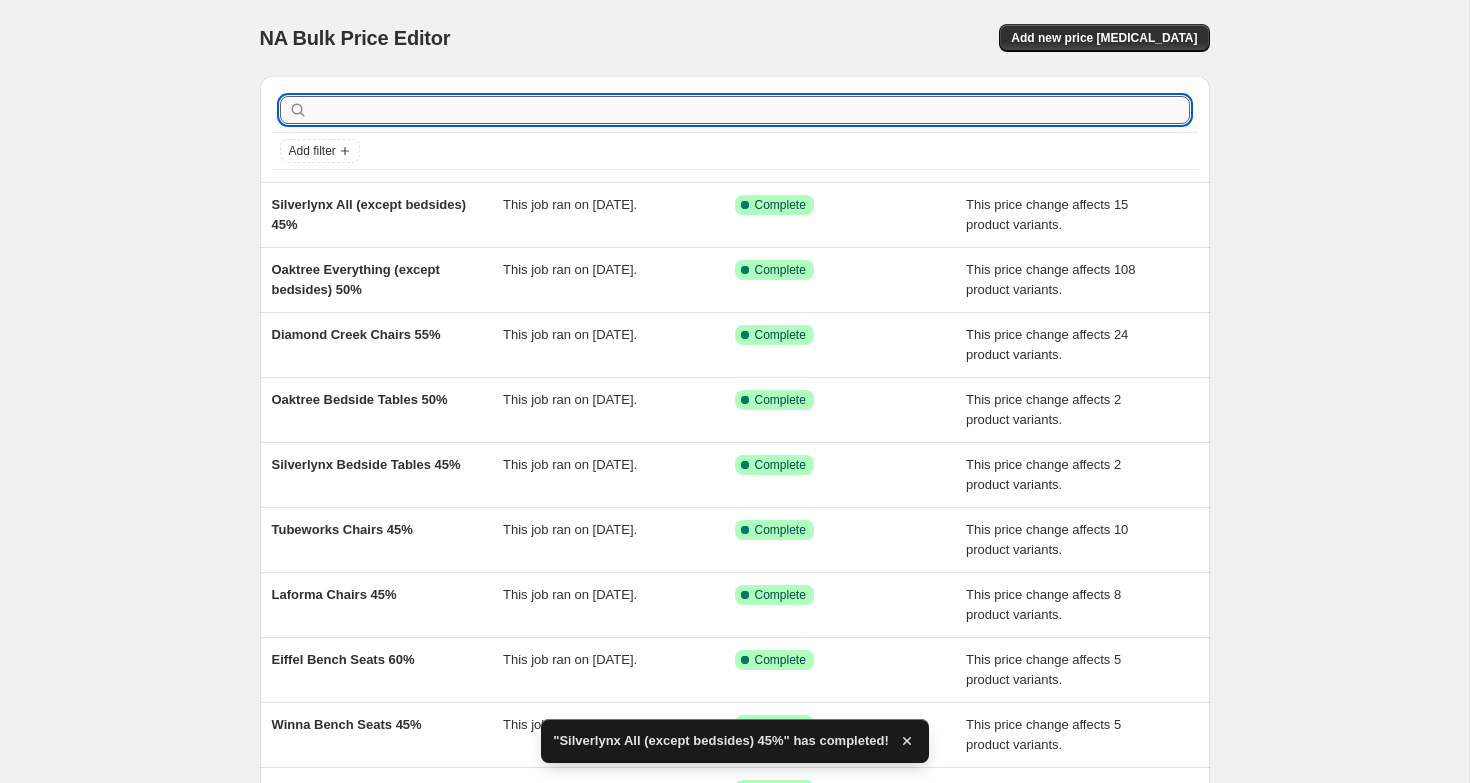 click at bounding box center [751, 110] 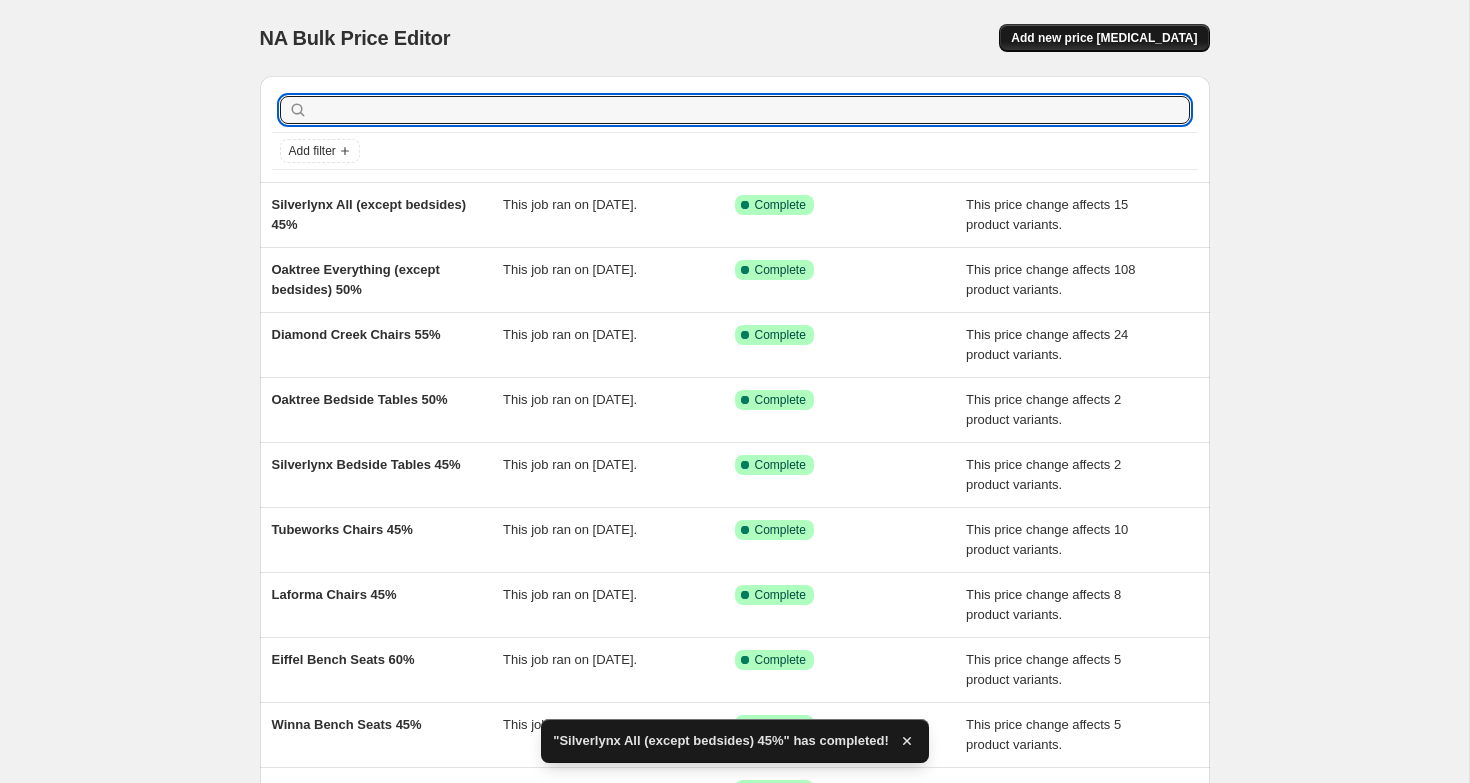 click on "Add new price [MEDICAL_DATA]" at bounding box center [1104, 38] 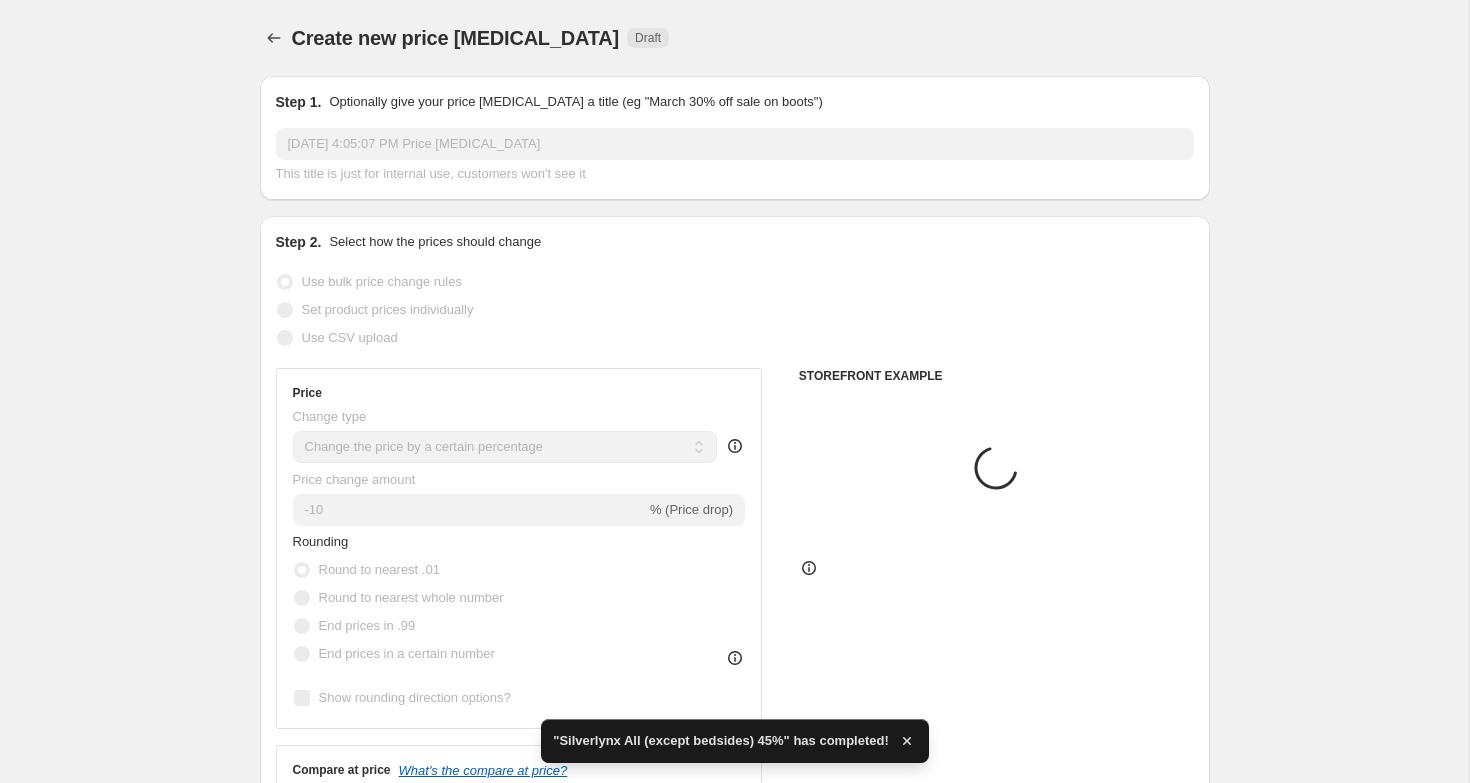 click on "[DATE] 4:05:07 PM Price [MEDICAL_DATA]" at bounding box center (735, 144) 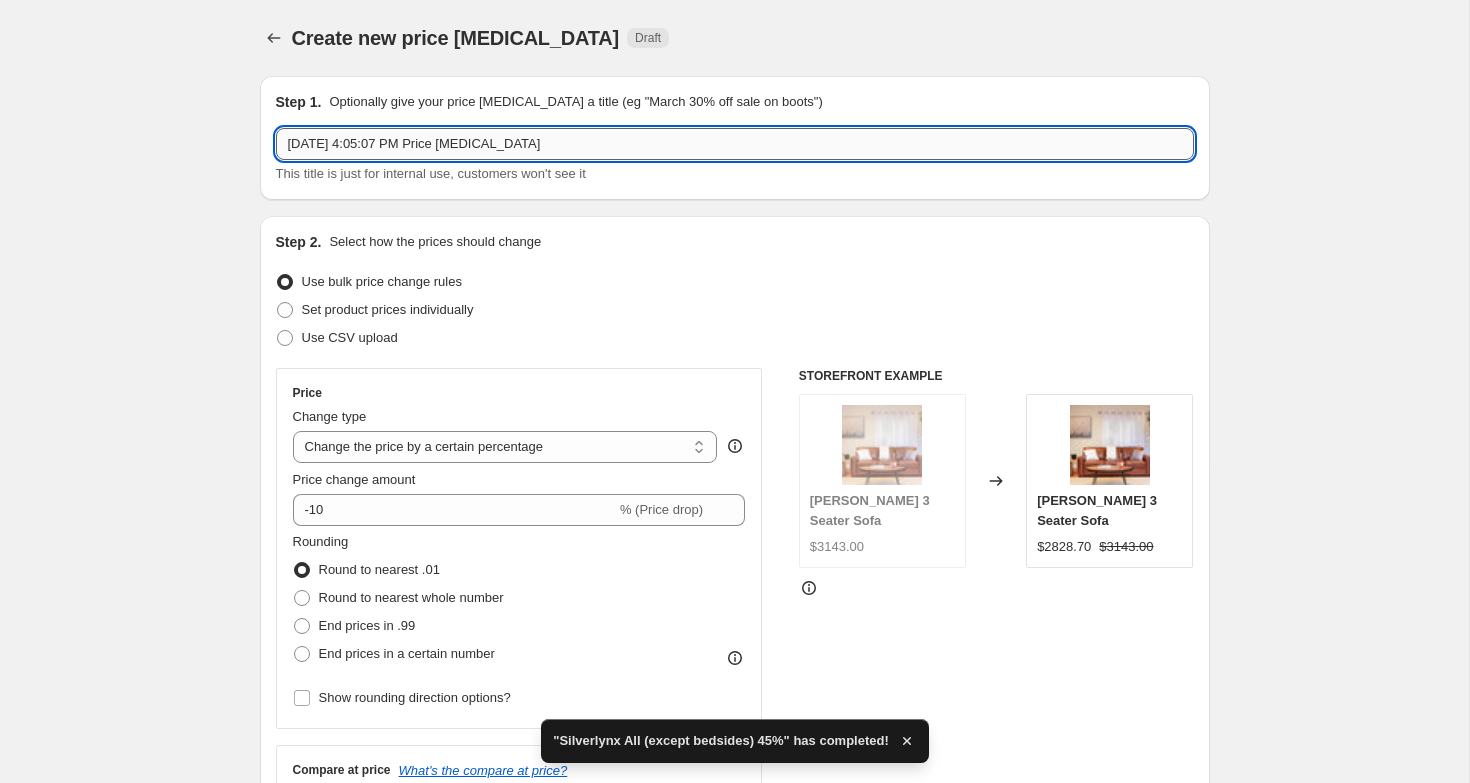 click on "[DATE] 4:05:07 PM Price [MEDICAL_DATA]" at bounding box center (735, 144) 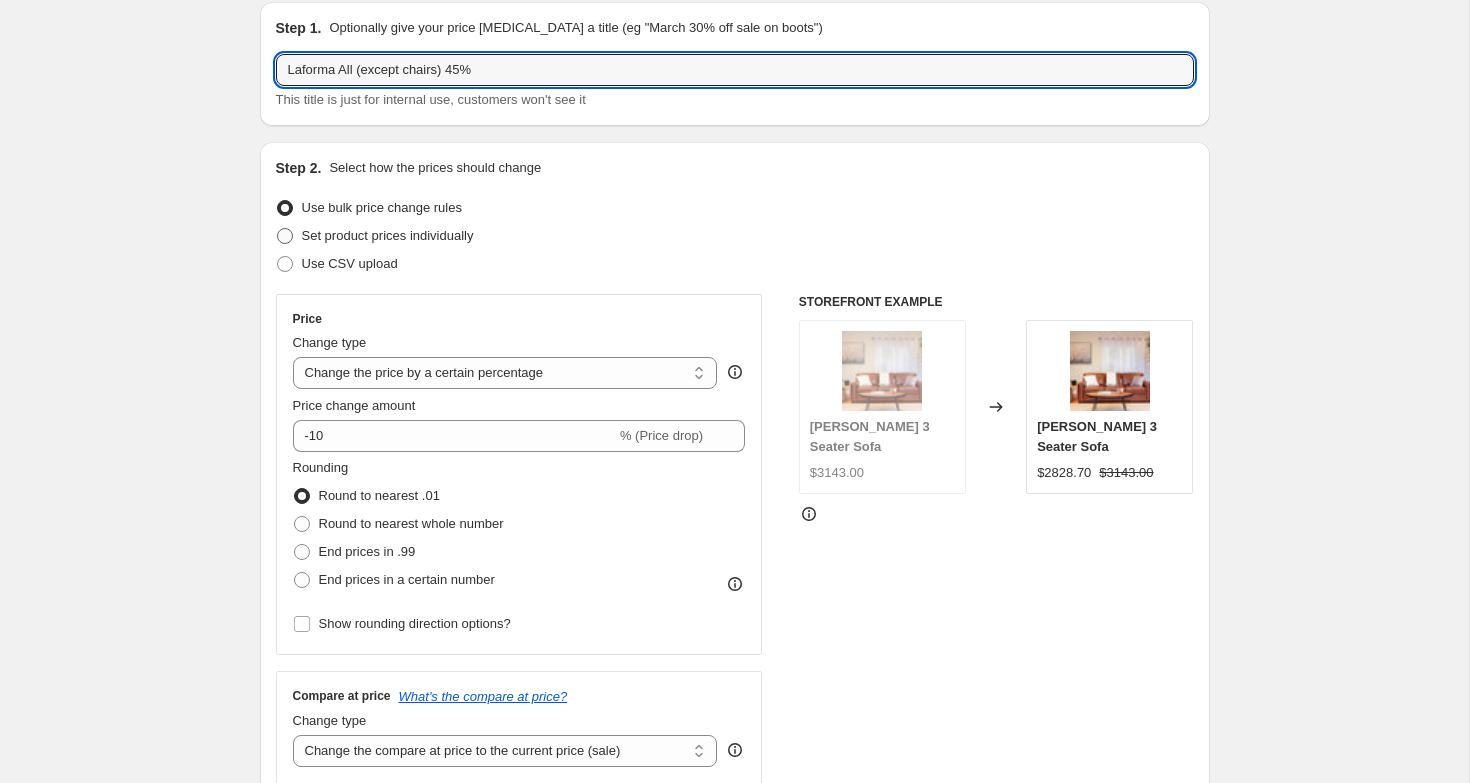 scroll, scrollTop: 82, scrollLeft: 0, axis: vertical 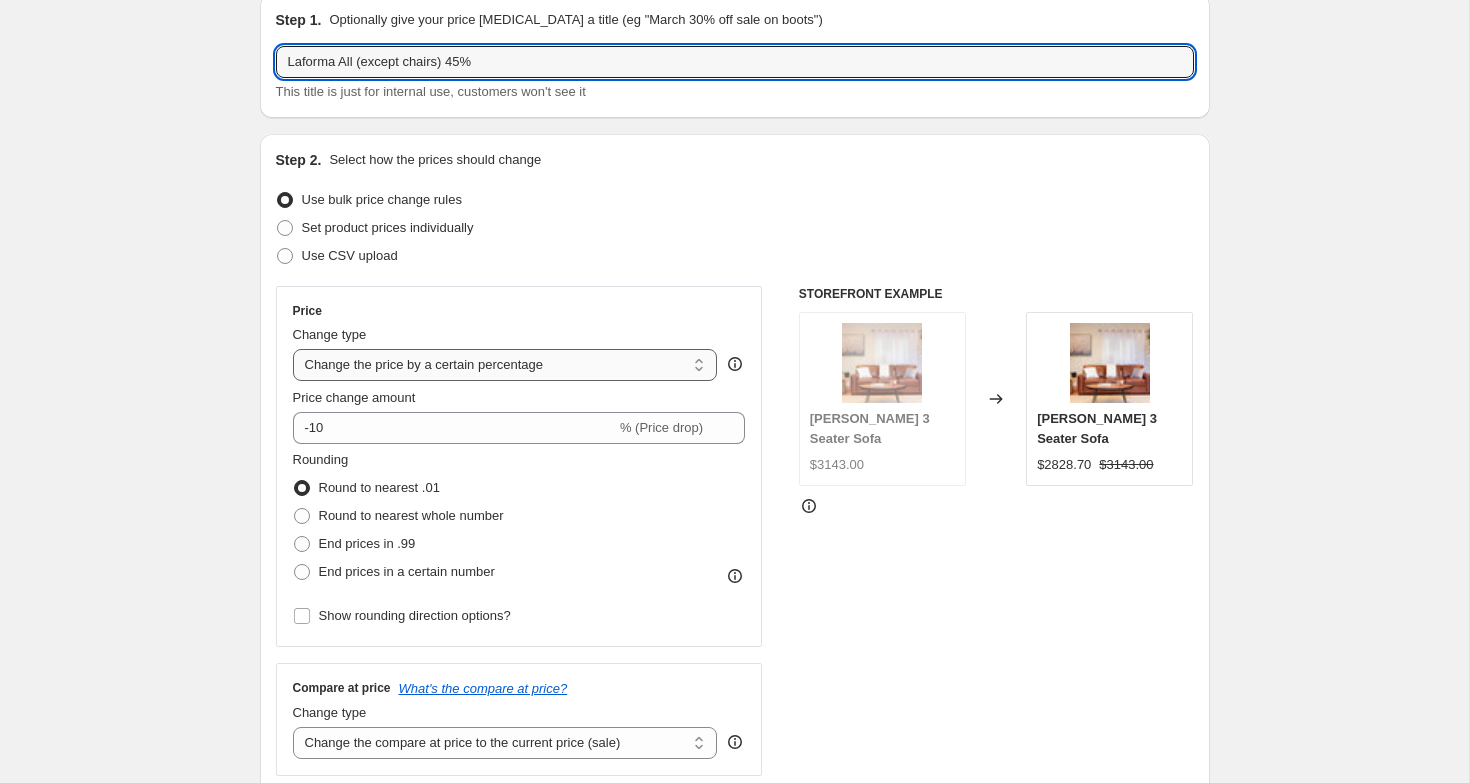 click on "Change the price to a certain amount Change the price by a certain amount Change the price by a certain percentage Change the price to the current compare at price (price before sale) Change the price by a certain amount relative to the compare at price Change the price by a certain percentage relative to the compare at price Don't change the price Change the price by a certain percentage relative to the cost per item Change price to certain cost margin" at bounding box center [505, 365] 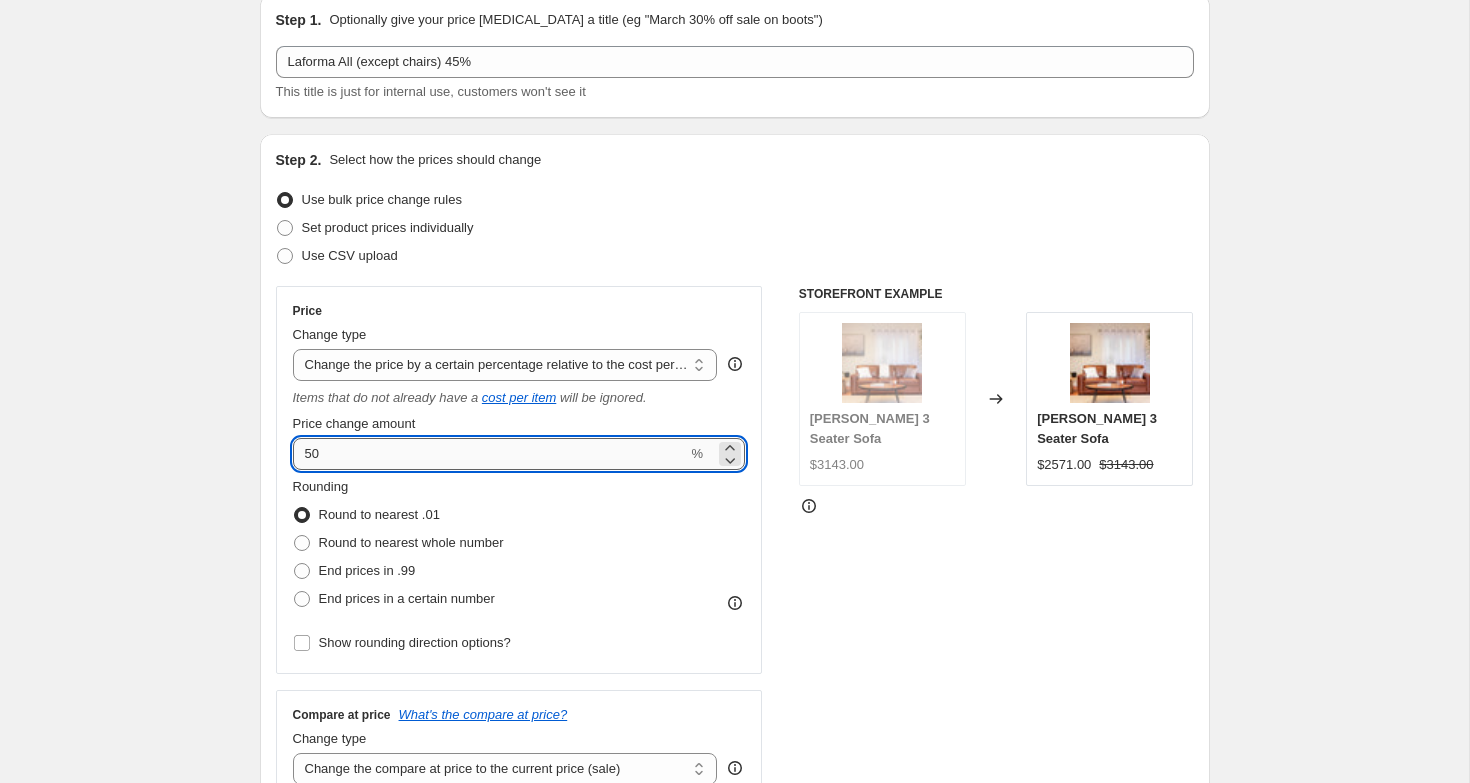 click on "50" at bounding box center (490, 454) 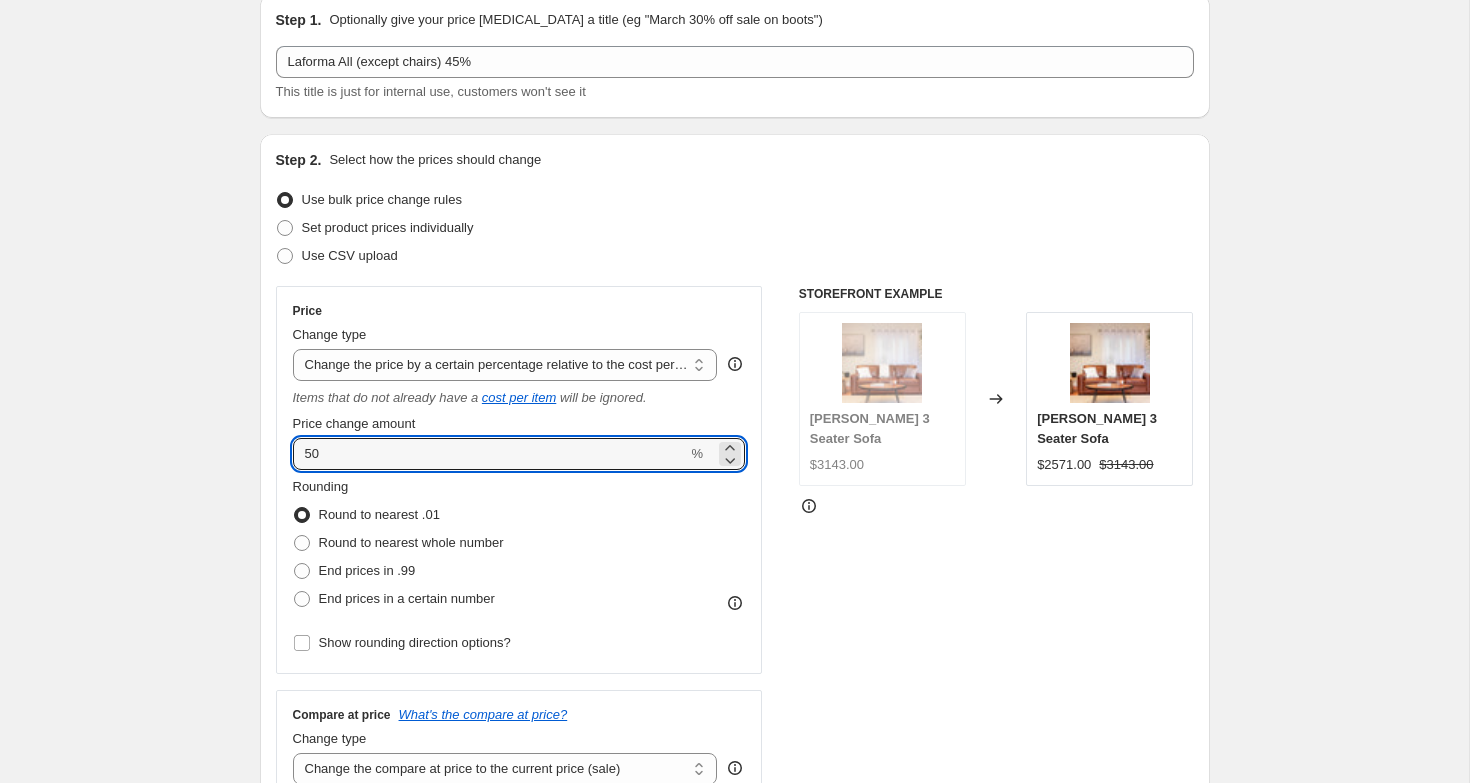 drag, startPoint x: 361, startPoint y: 455, endPoint x: 277, endPoint y: 455, distance: 84 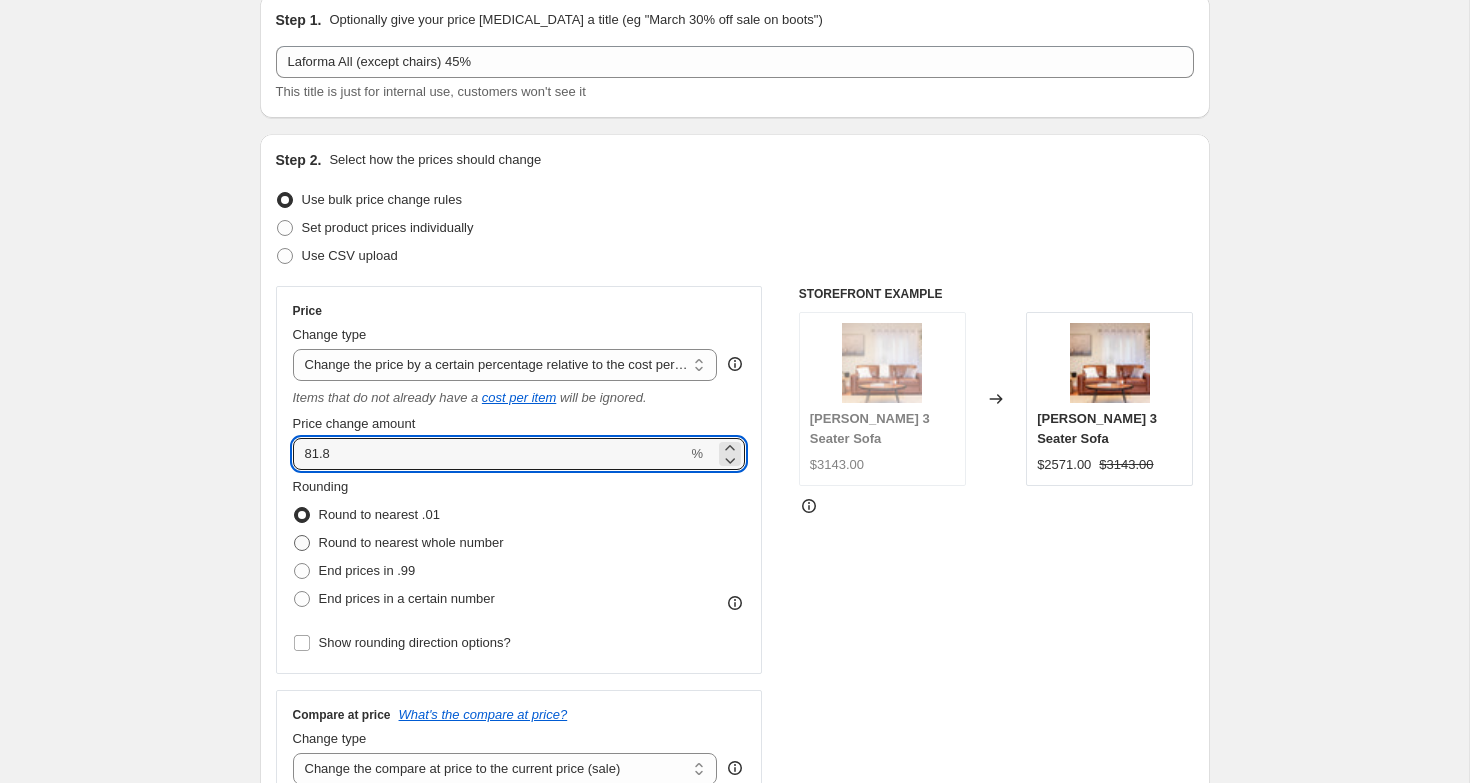 click on "Round to nearest whole number" at bounding box center [411, 542] 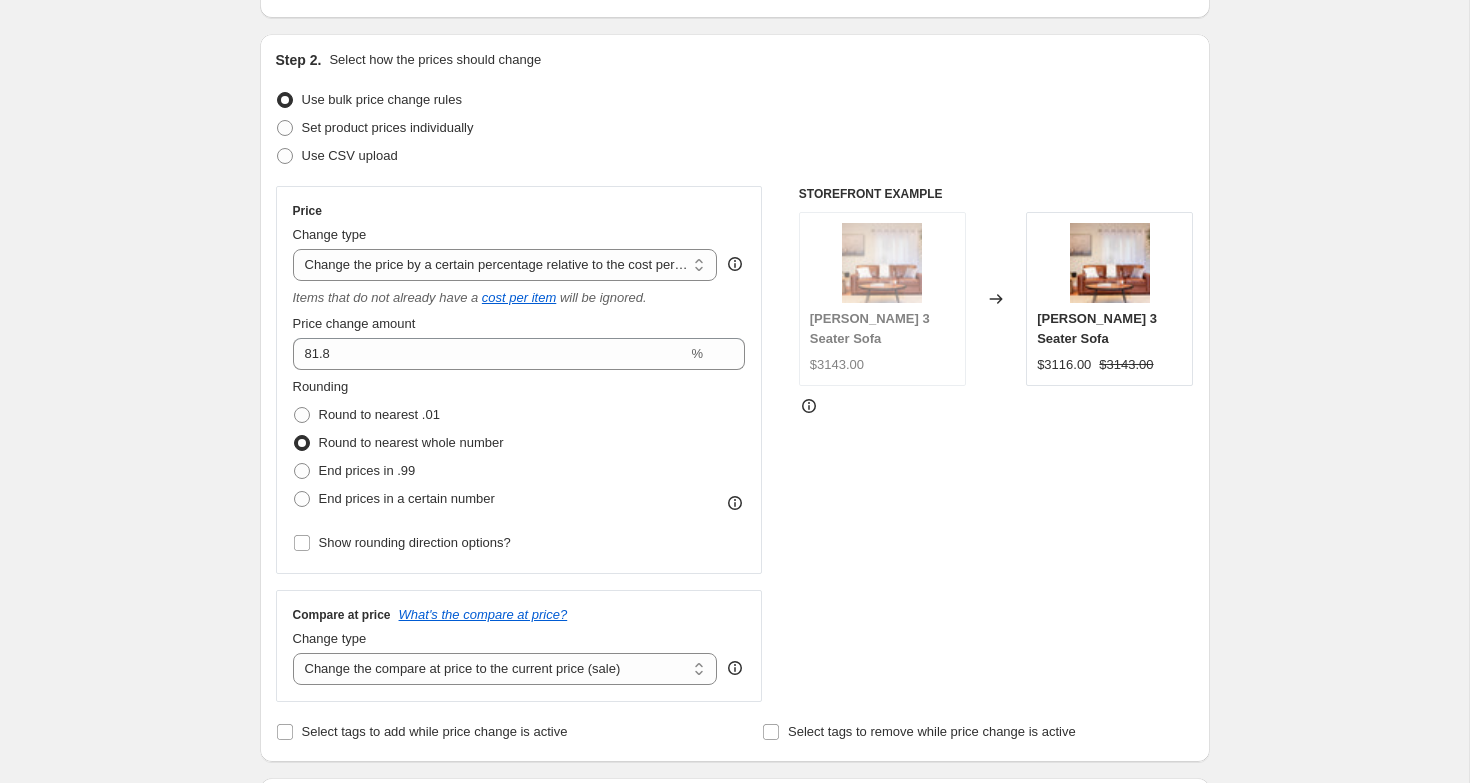 scroll, scrollTop: 195, scrollLeft: 0, axis: vertical 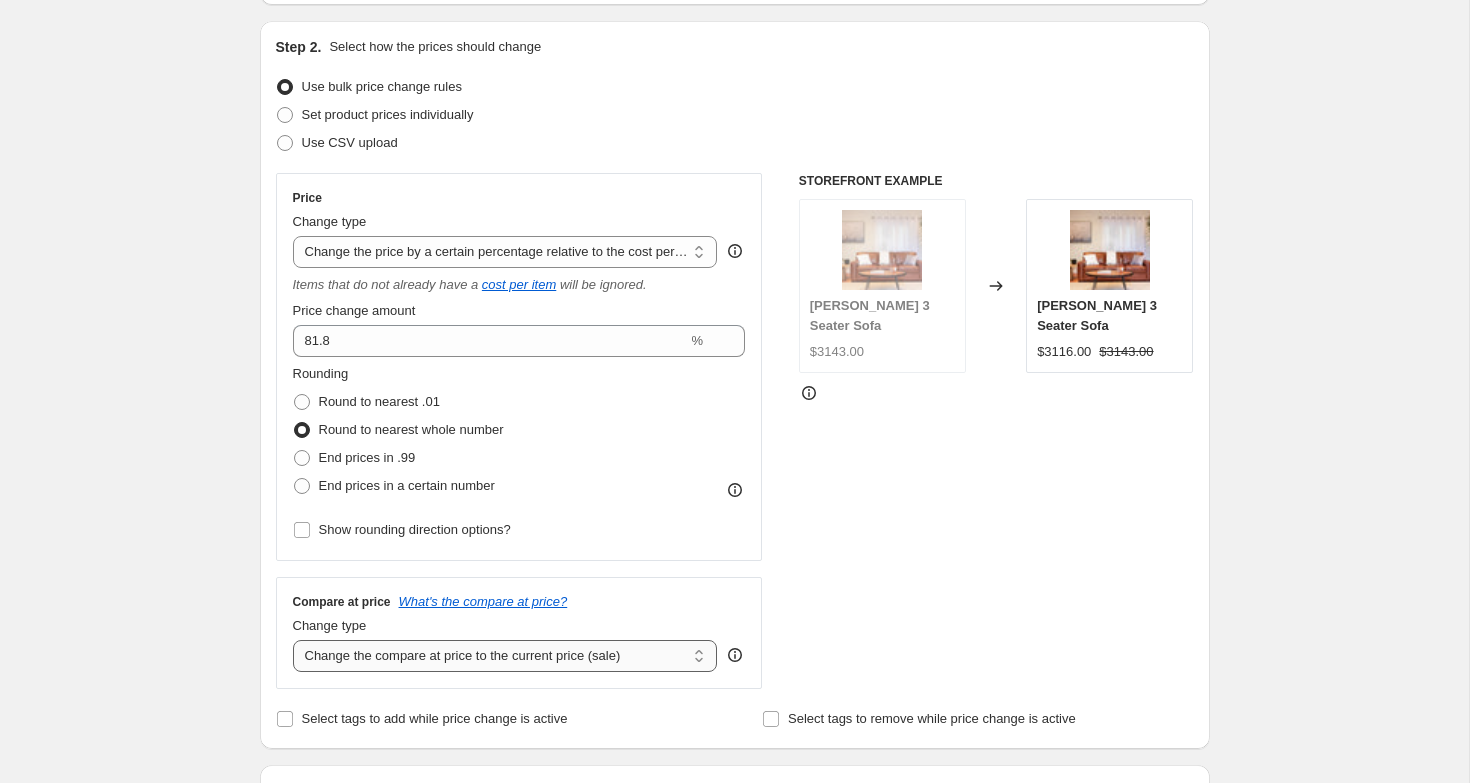click on "Change the compare at price to the current price (sale) Change the compare at price to a certain amount Change the compare at price by a certain amount Change the compare at price by a certain percentage Change the compare at price by a certain amount relative to the actual price Change the compare at price by a certain percentage relative to the actual price Don't change the compare at price Remove the compare at price" at bounding box center [505, 656] 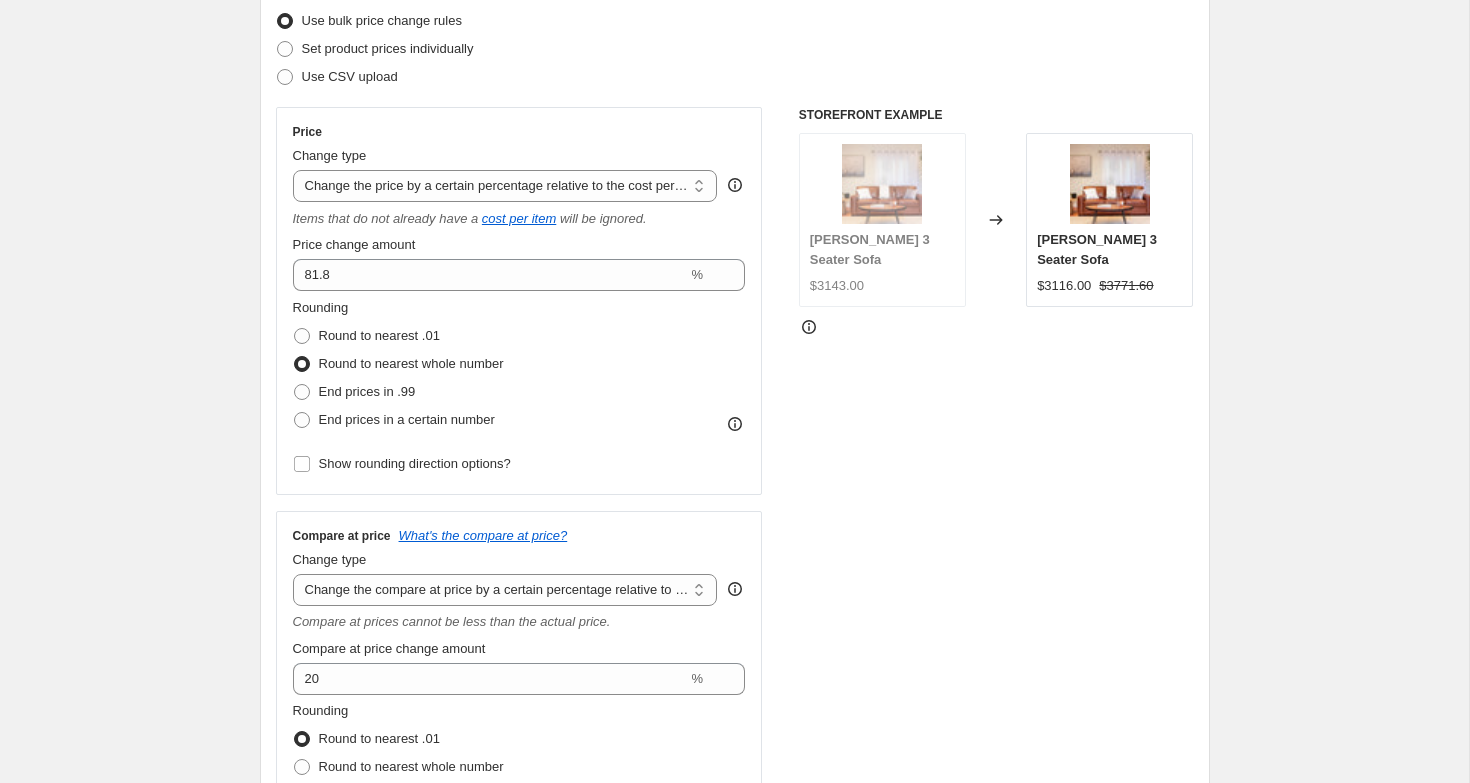 scroll, scrollTop: 353, scrollLeft: 0, axis: vertical 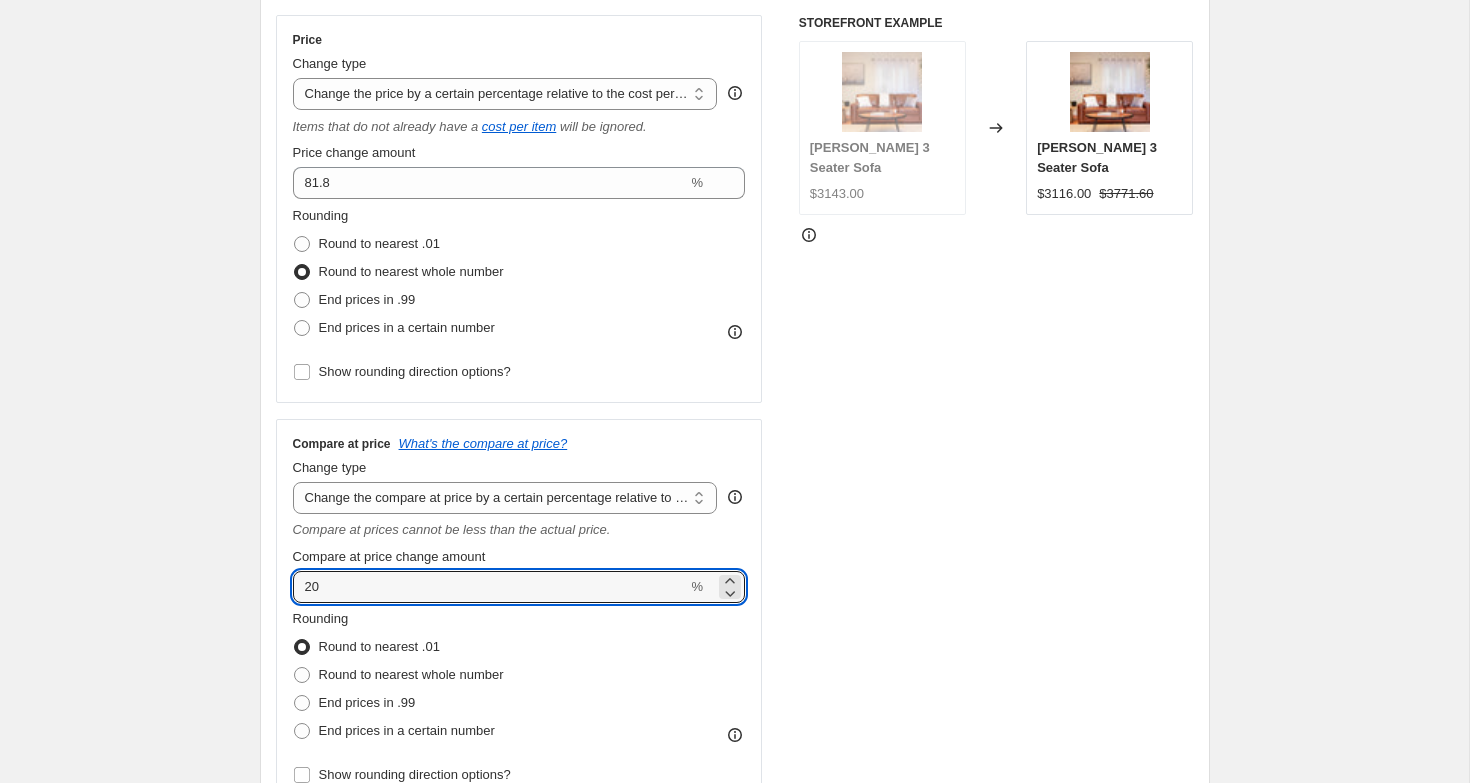 drag, startPoint x: 352, startPoint y: 585, endPoint x: 280, endPoint y: 585, distance: 72 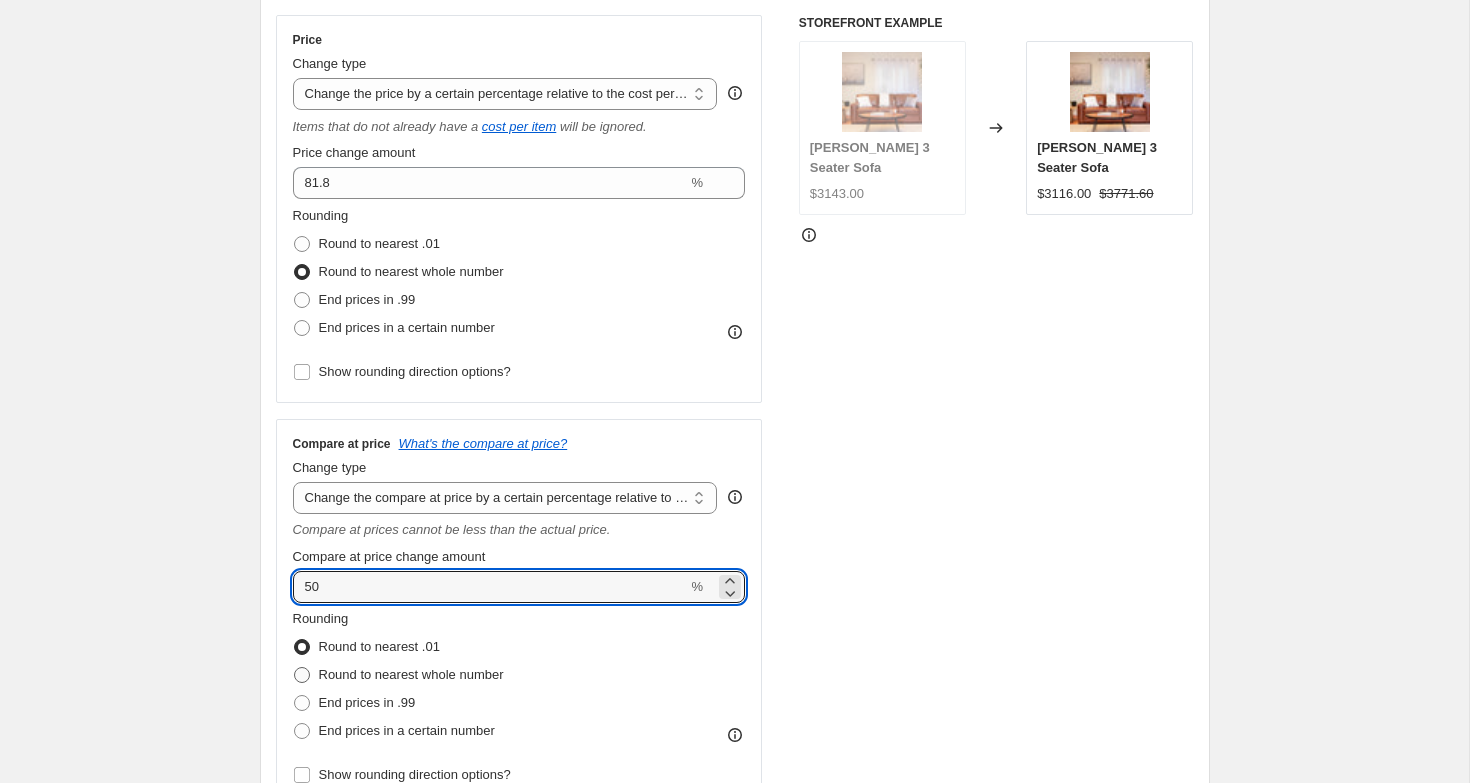 click on "Round to nearest whole number" at bounding box center [411, 674] 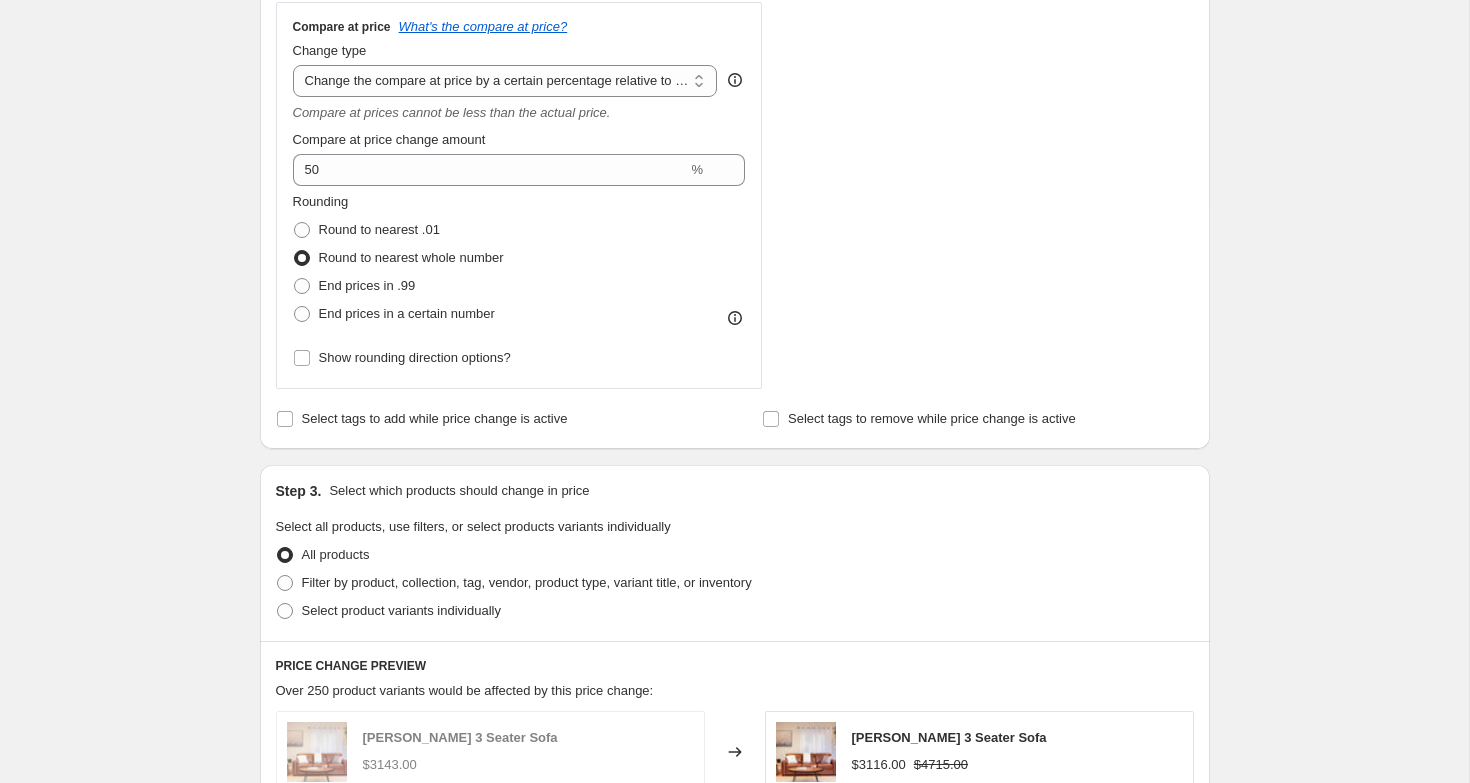 scroll, scrollTop: 838, scrollLeft: 0, axis: vertical 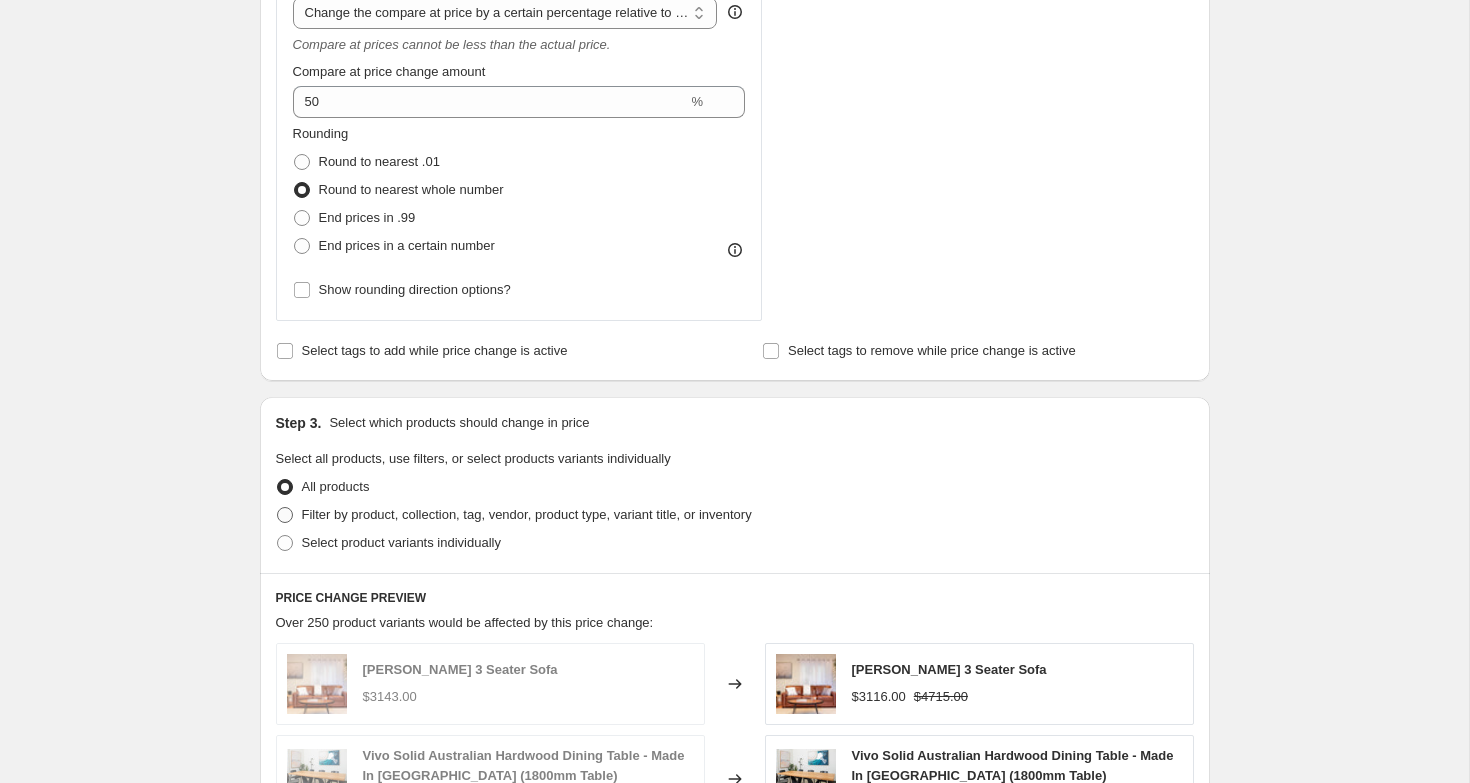 click on "Filter by product, collection, tag, vendor, product type, variant title, or inventory" at bounding box center (527, 514) 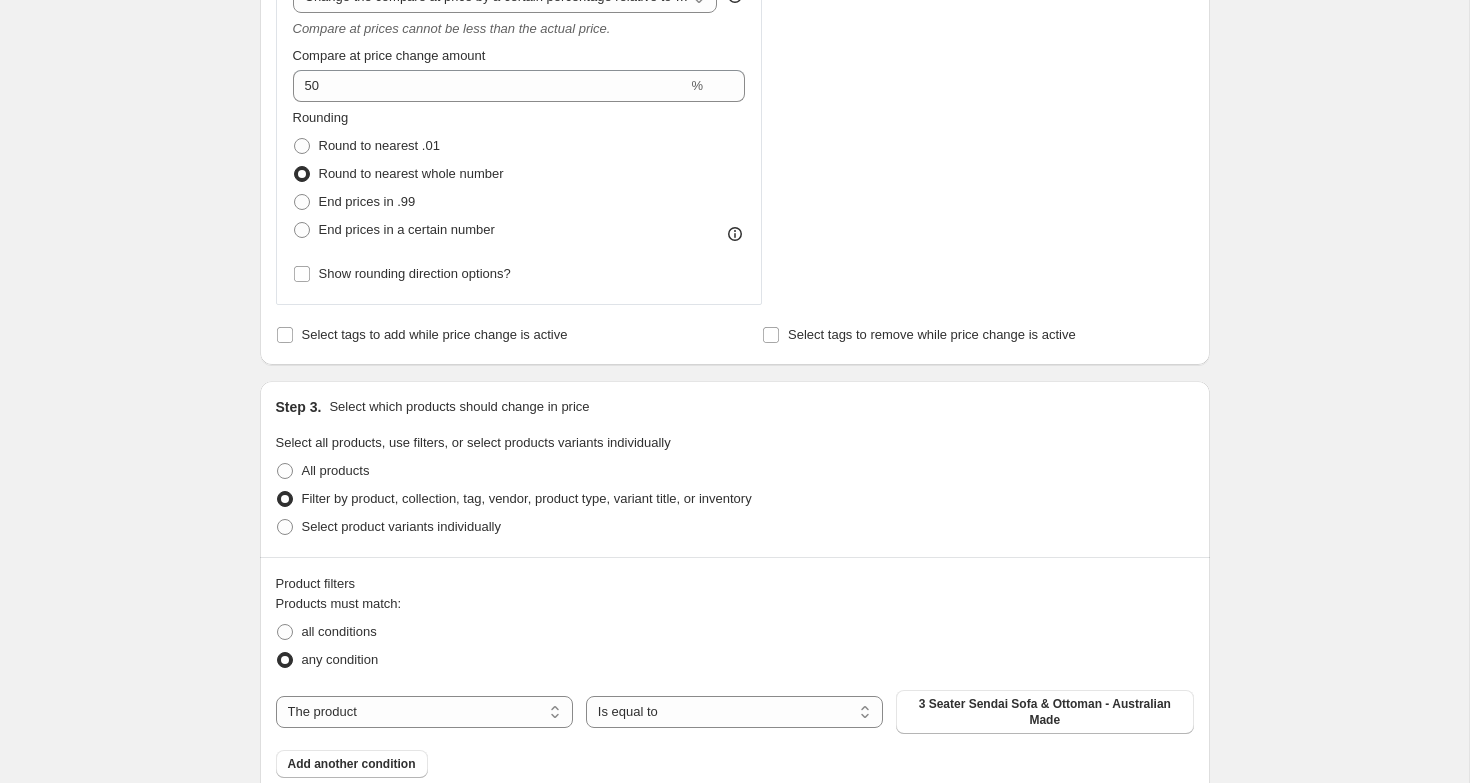 scroll, scrollTop: 884, scrollLeft: 0, axis: vertical 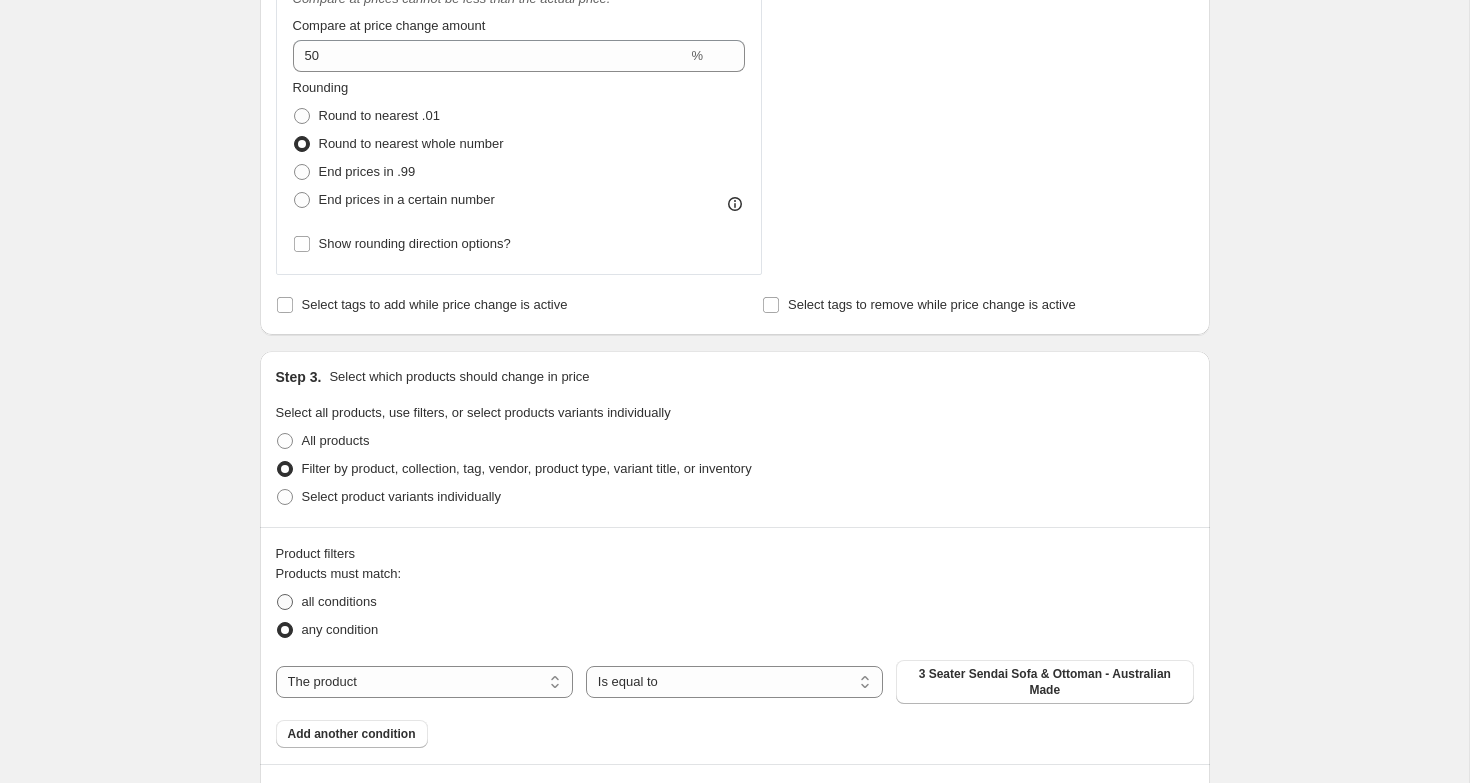 click on "all conditions" at bounding box center (339, 601) 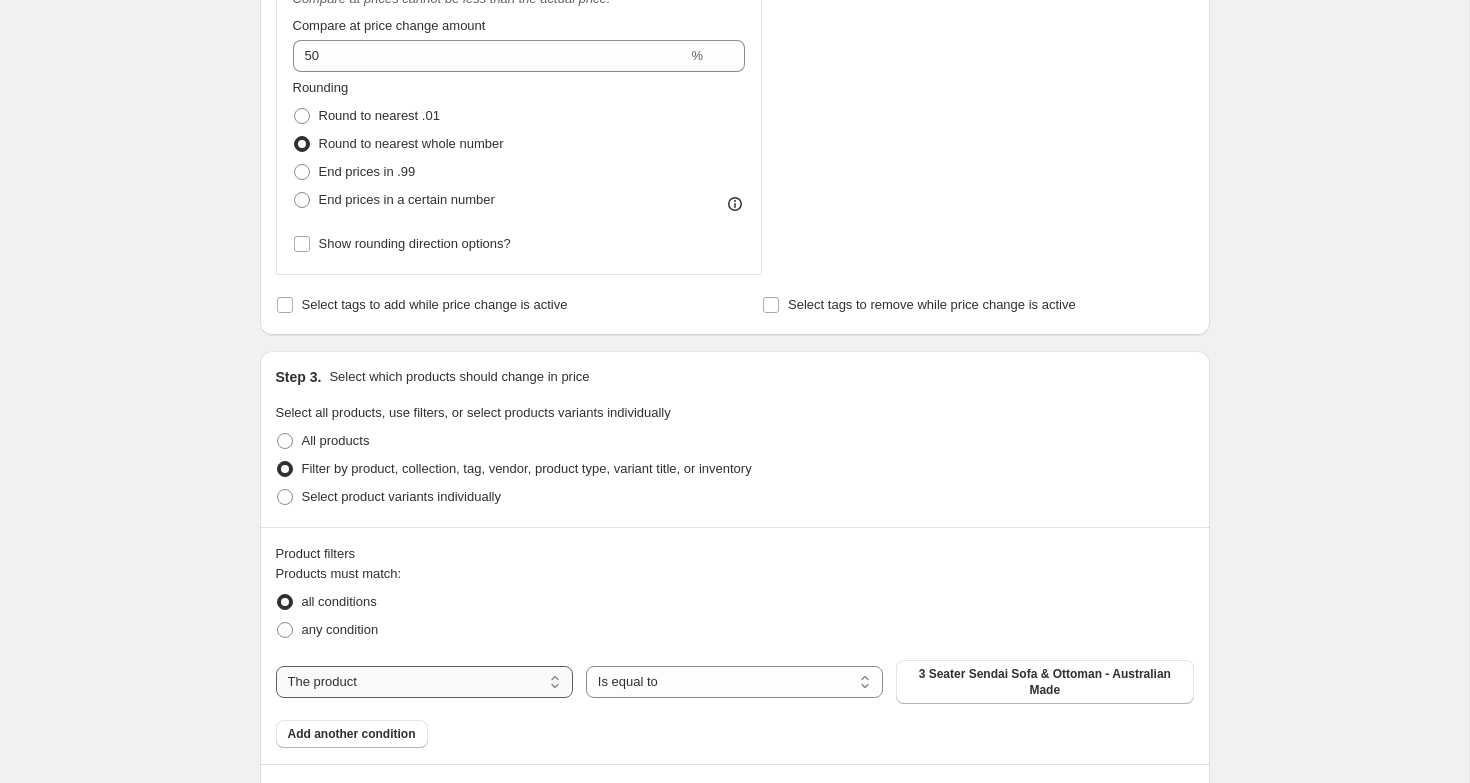click on "The product The product's collection The product's tag The product's vendor The product's type The product's status The variant's title Inventory quantity" at bounding box center [424, 682] 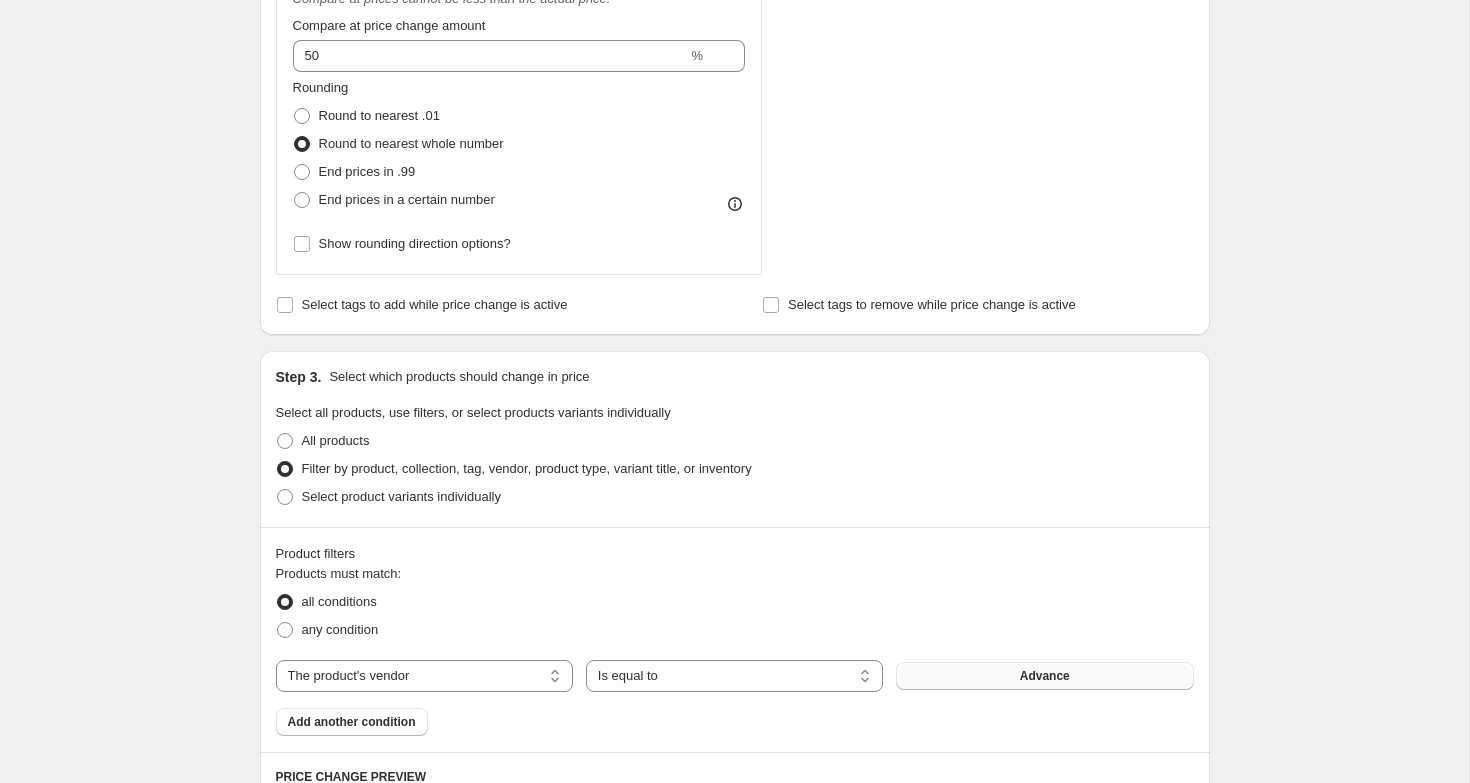 click on "Advance" at bounding box center [1044, 676] 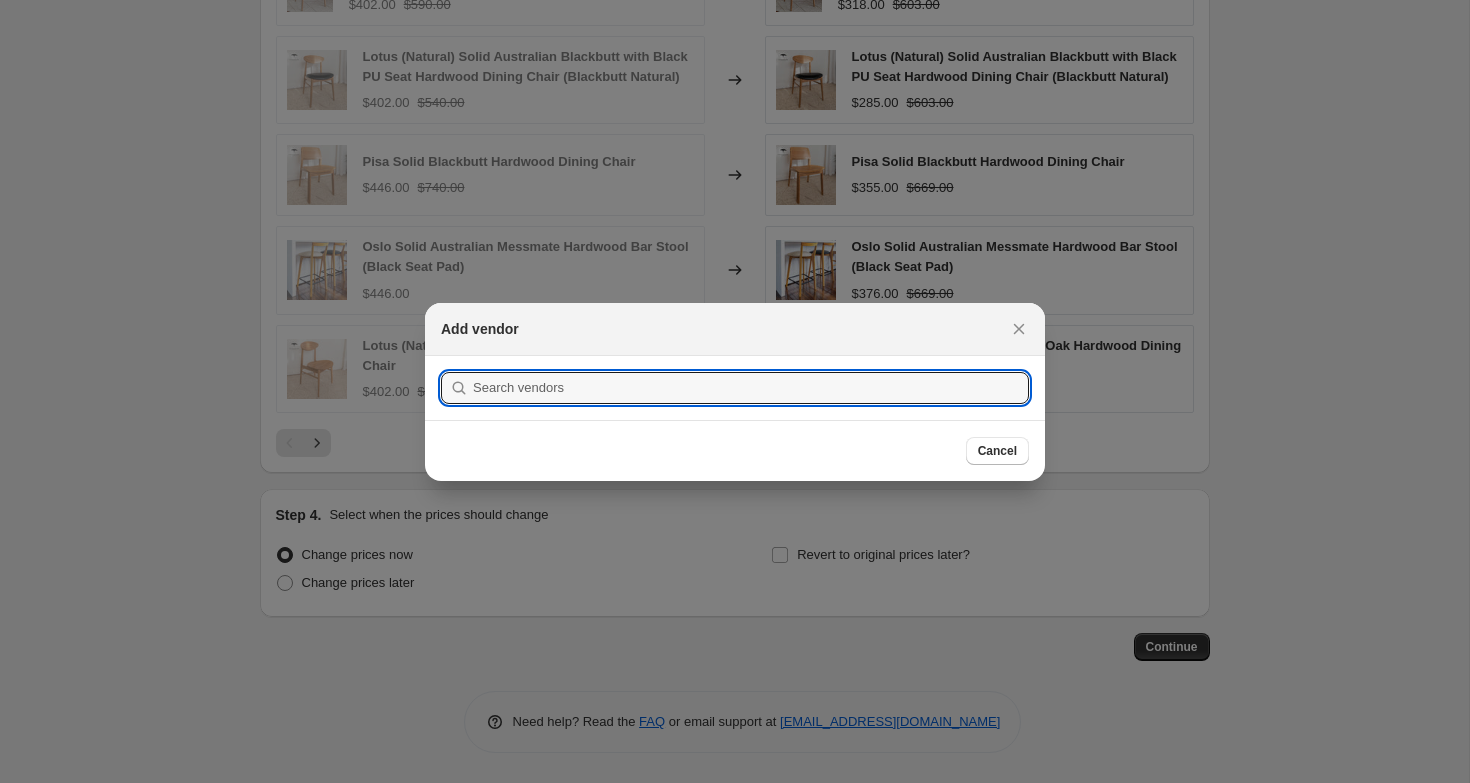 scroll, scrollTop: 884, scrollLeft: 0, axis: vertical 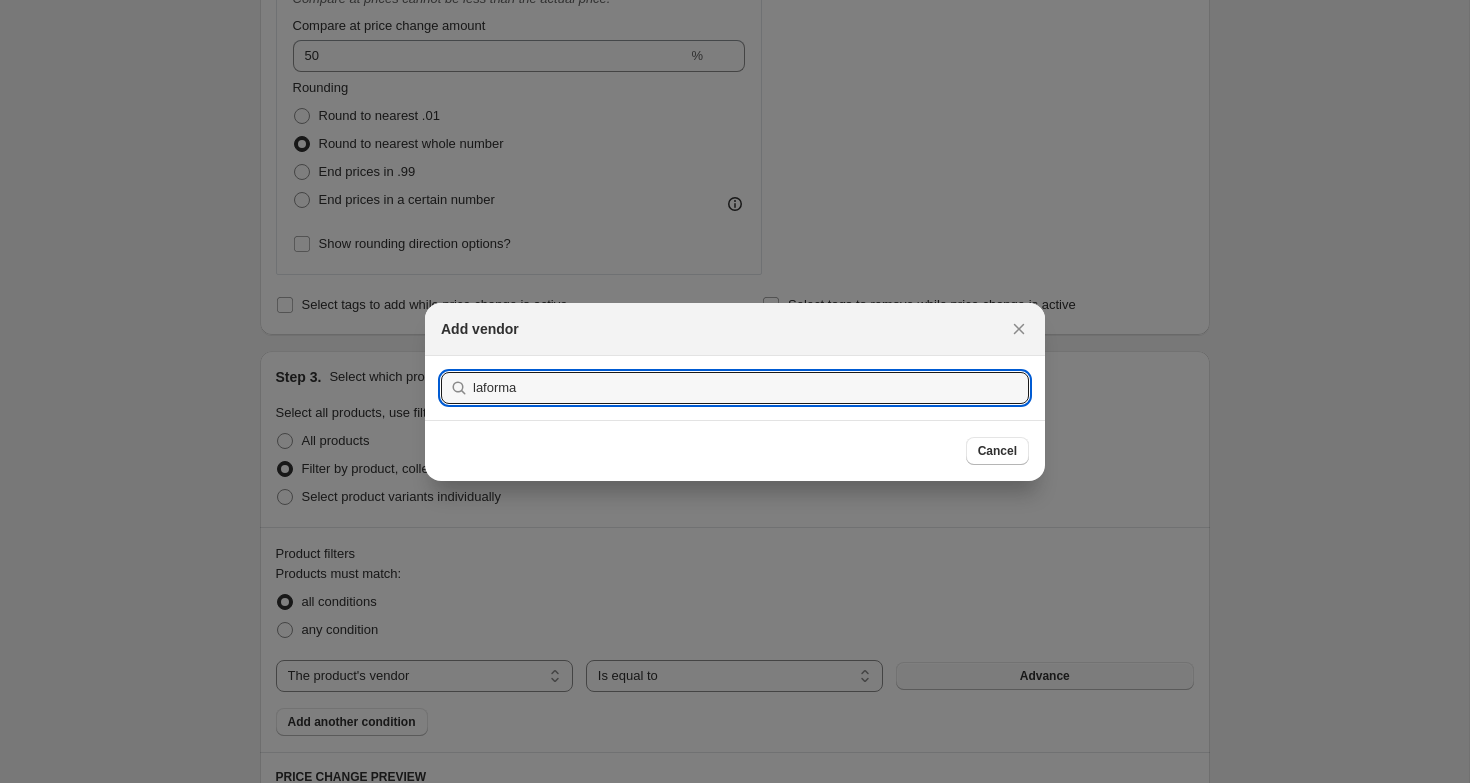 click on "Submit" at bounding box center [469, 366] 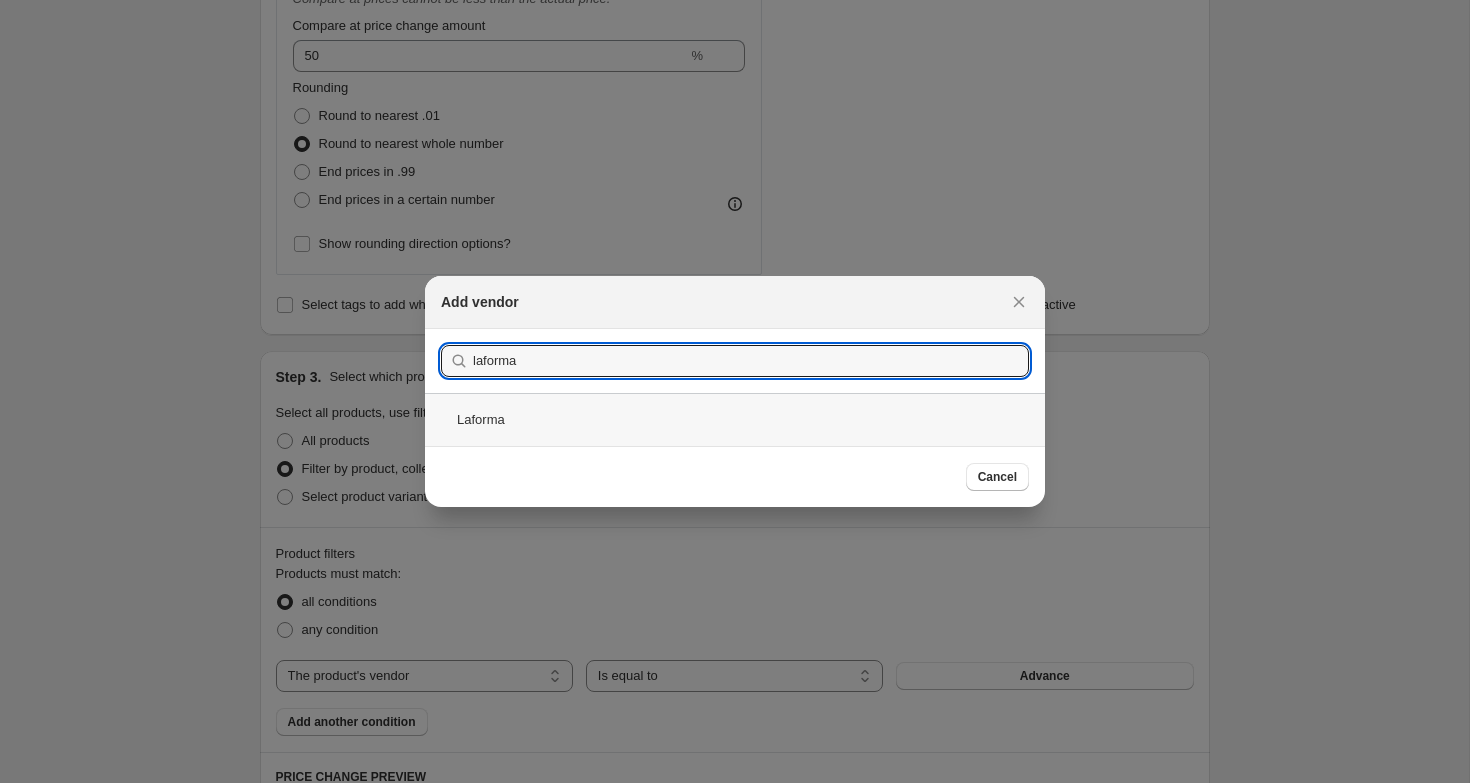 click on "Laforma" at bounding box center (735, 419) 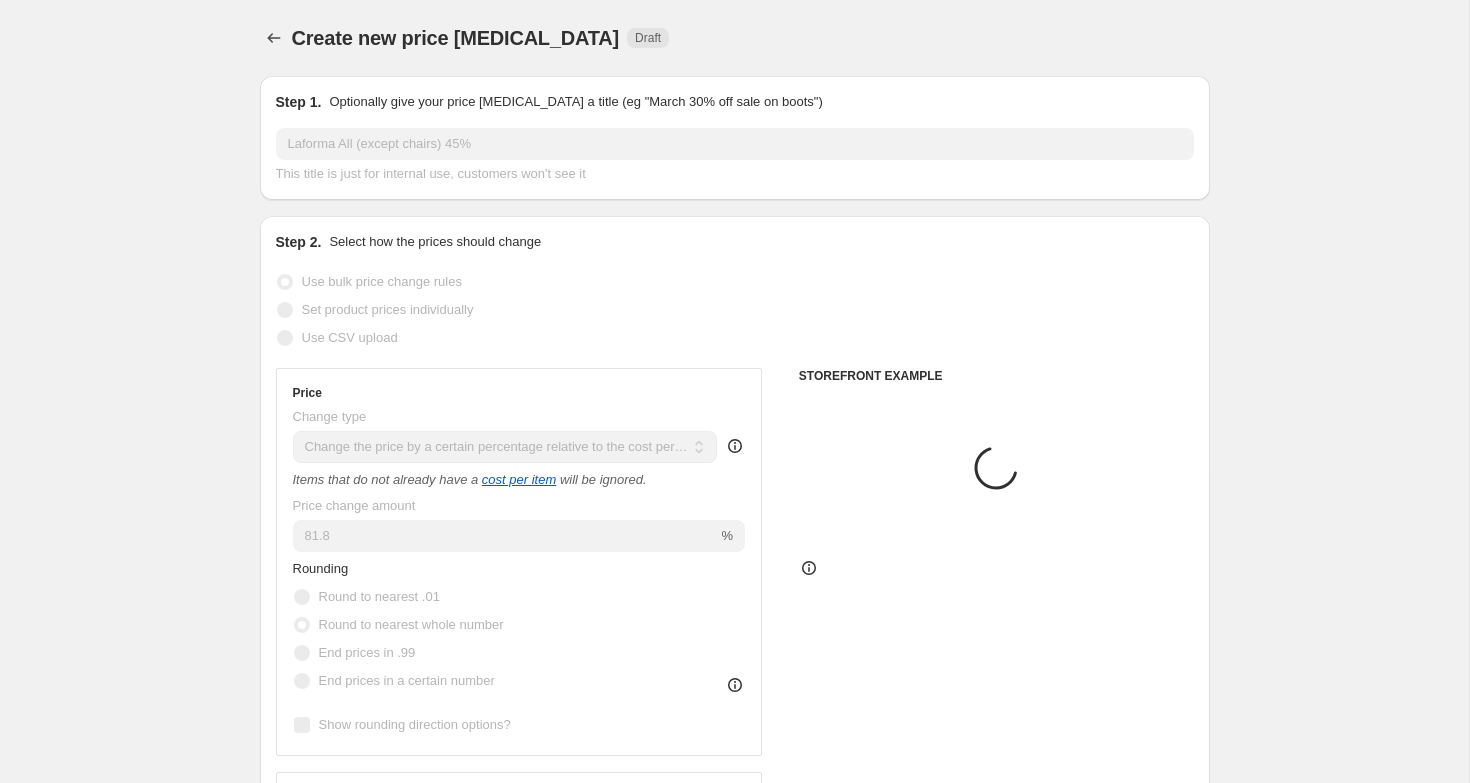 scroll, scrollTop: 884, scrollLeft: 0, axis: vertical 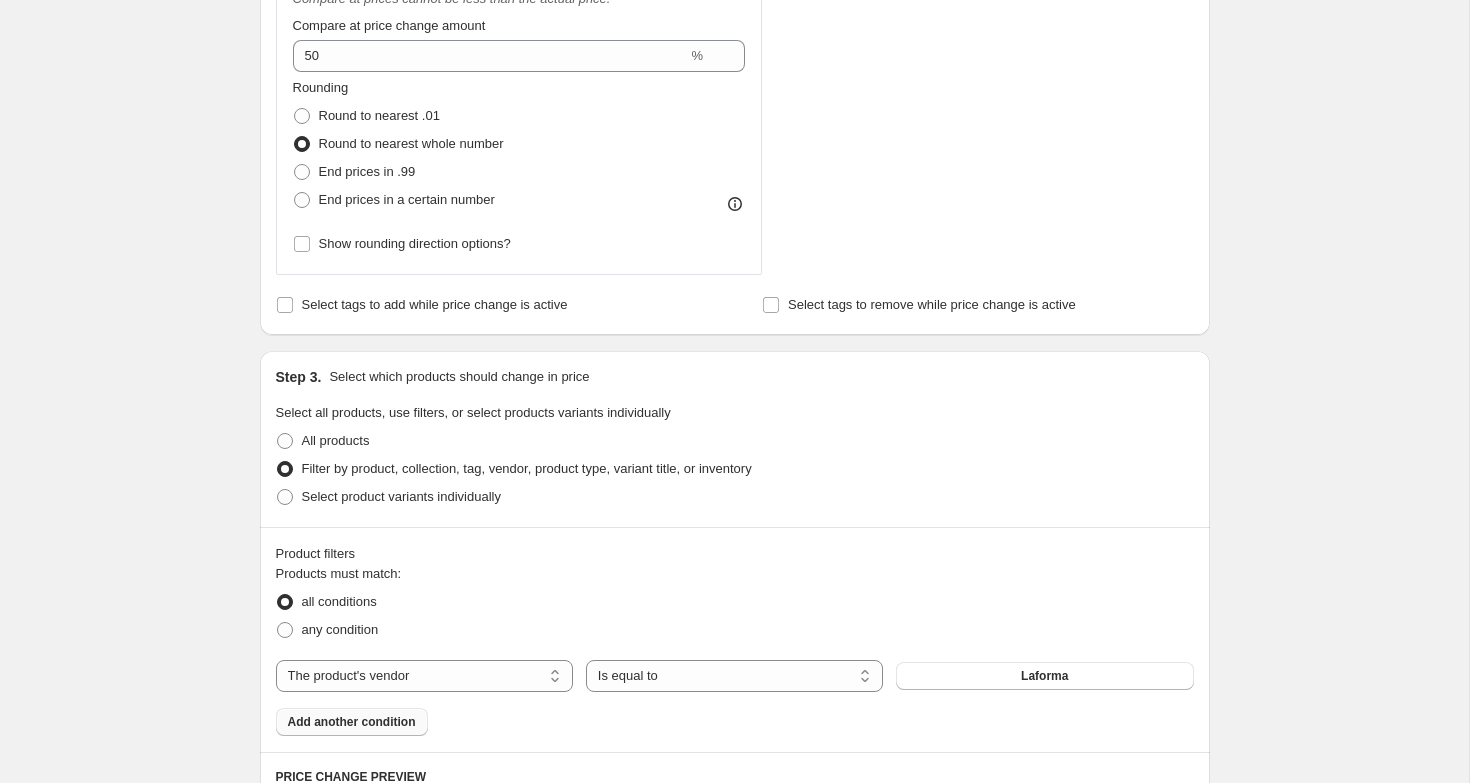 click on "Add another condition" at bounding box center (352, 722) 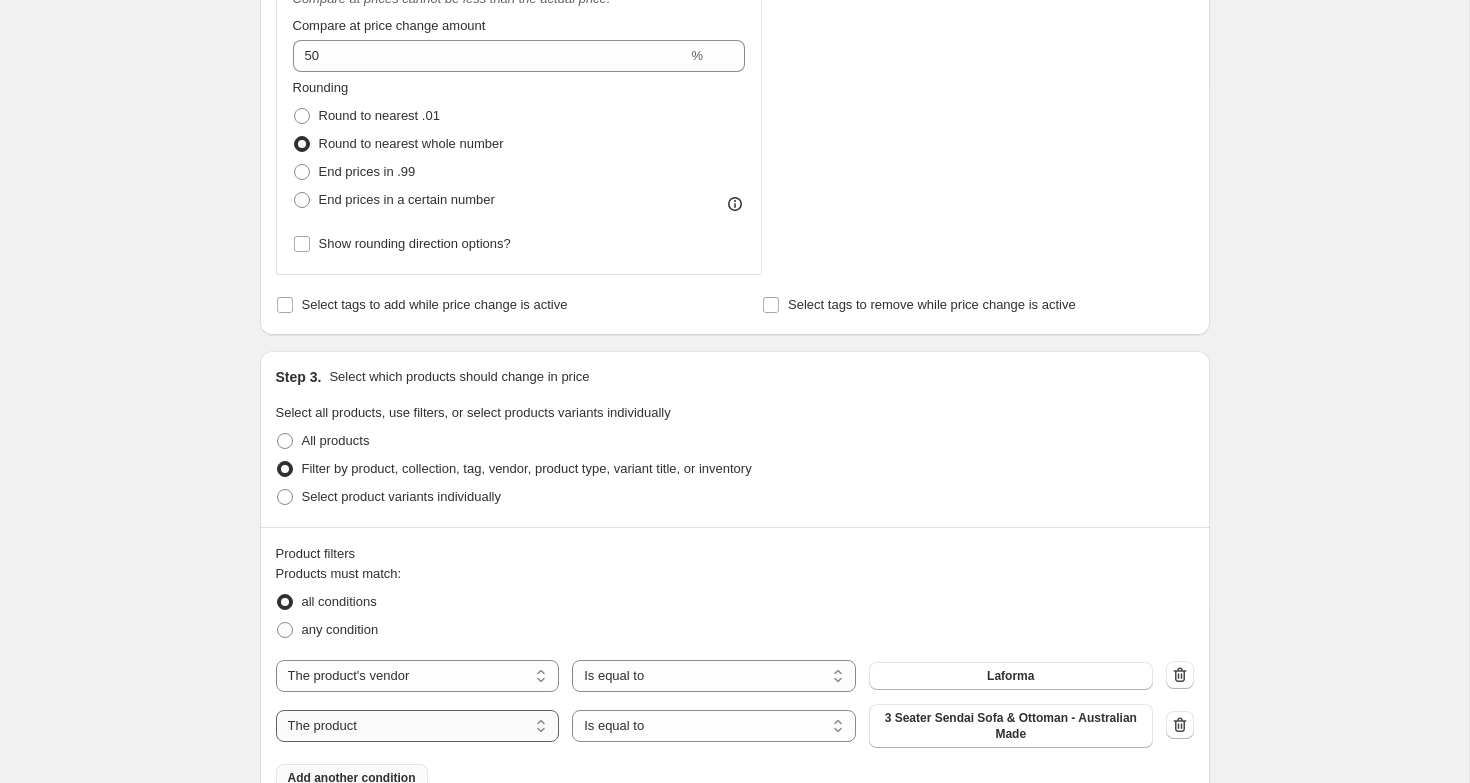 click on "The product The product's collection The product's tag The product's vendor The product's type The product's status The variant's title Inventory quantity" at bounding box center (418, 726) 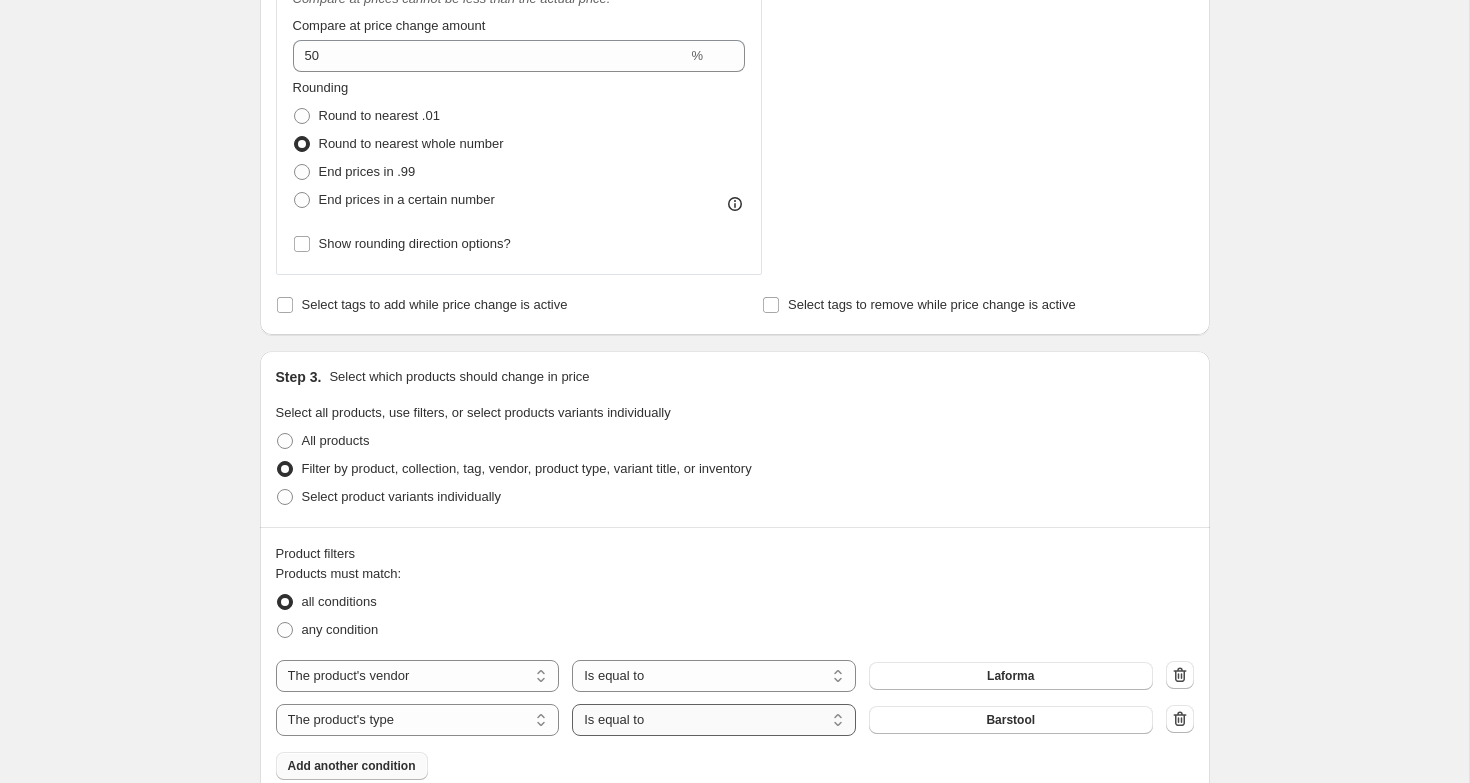 click on "Is equal to Is not equal to" at bounding box center (714, 720) 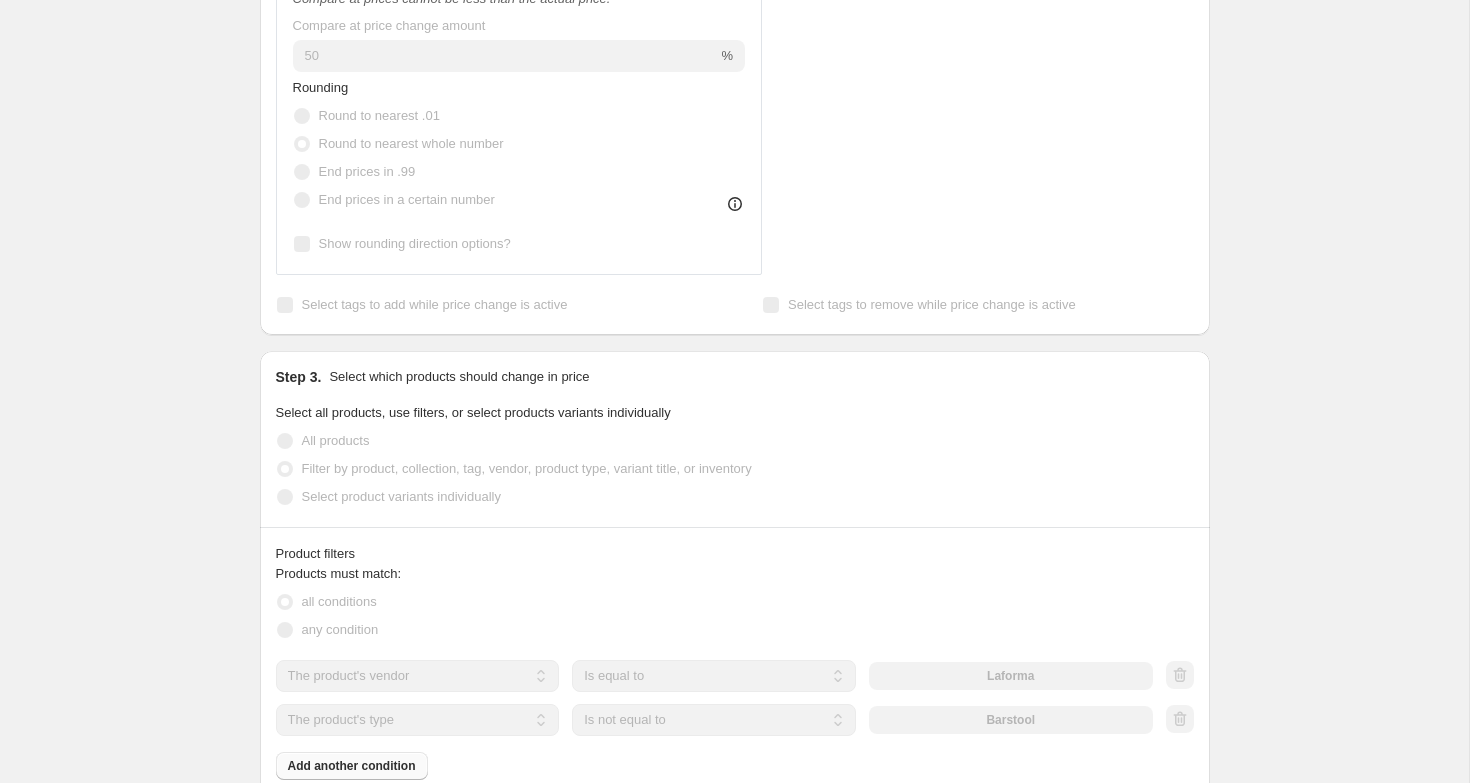 click on "Barstool" at bounding box center [1011, 720] 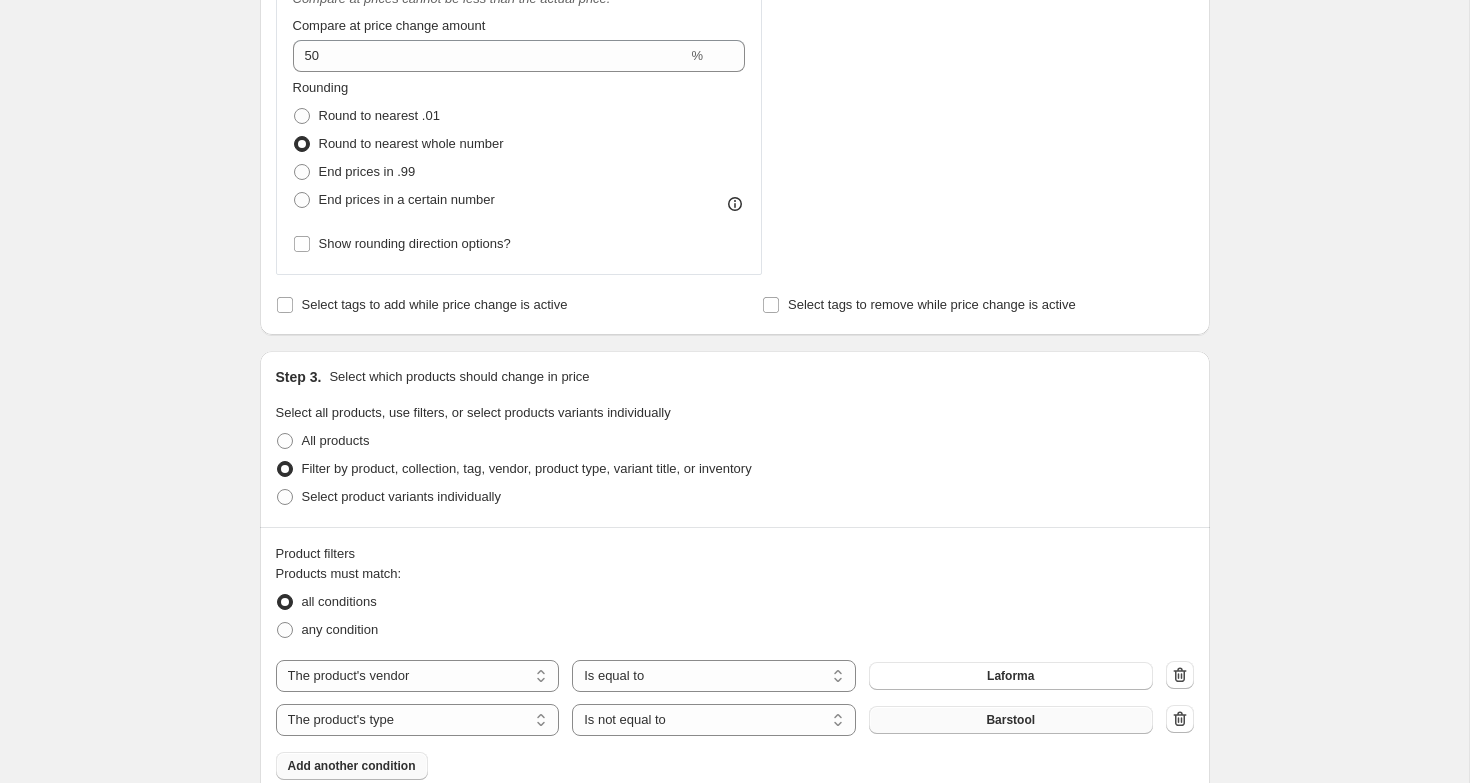 click on "Barstool" at bounding box center [1011, 720] 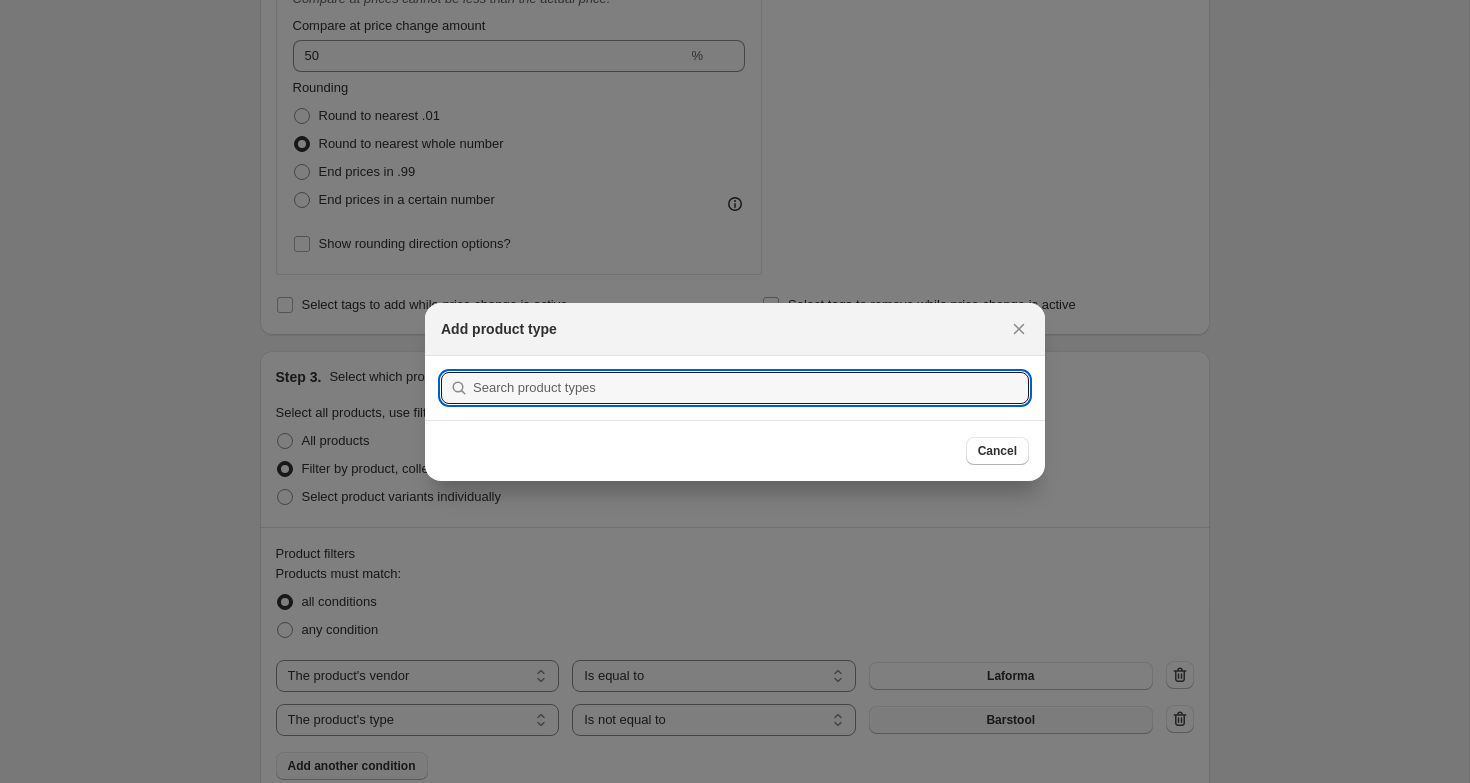 scroll, scrollTop: 0, scrollLeft: 0, axis: both 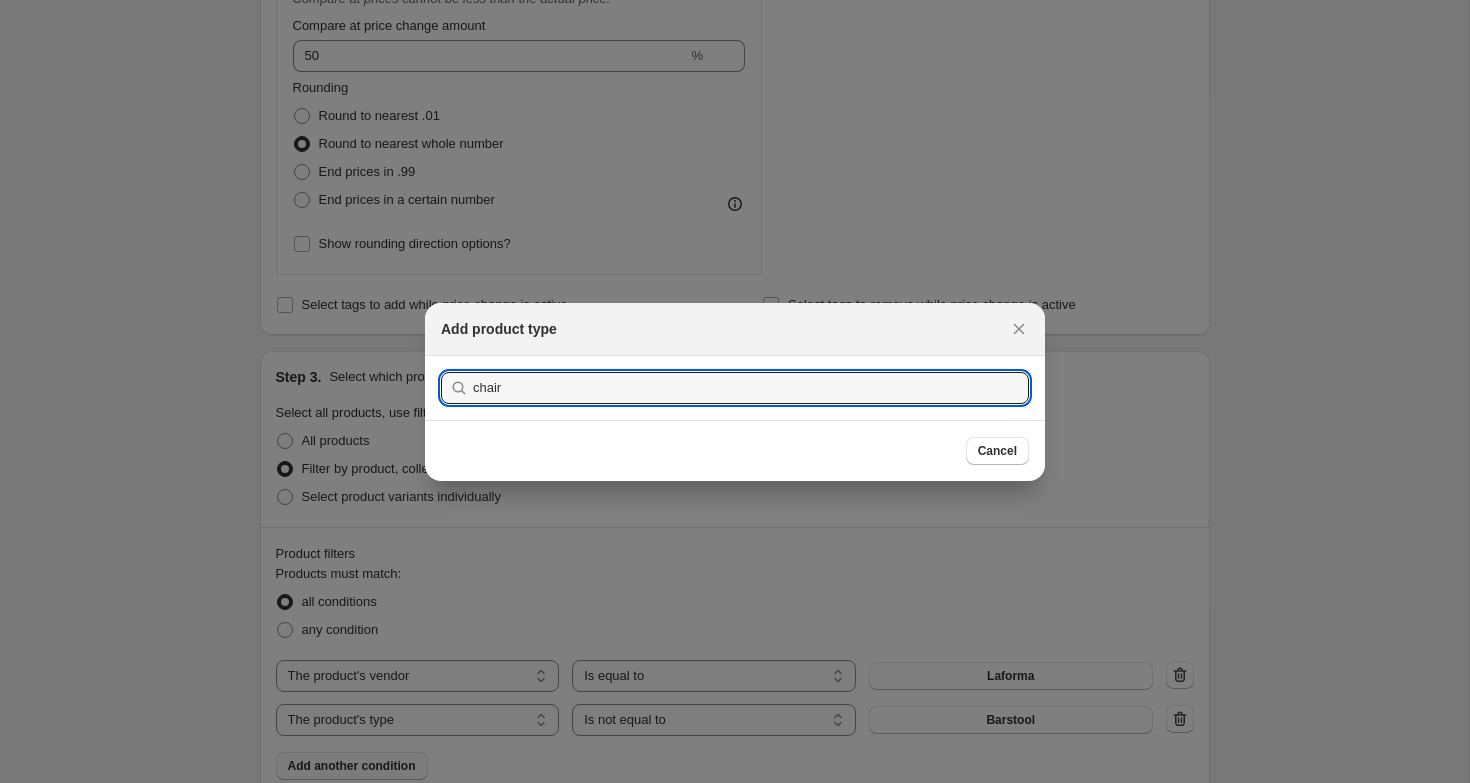 click on "Submit" at bounding box center [469, 366] 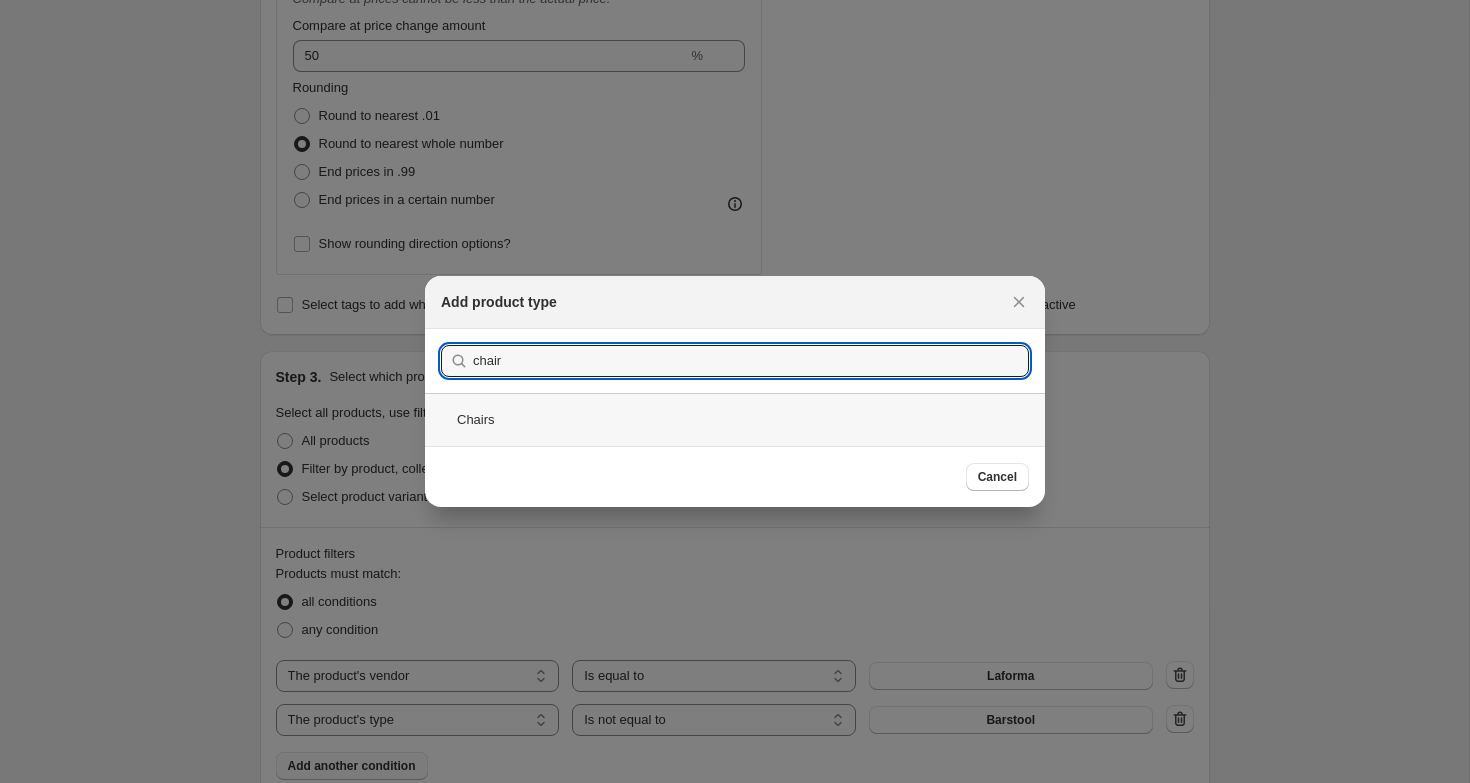 click on "Chairs" at bounding box center [735, 419] 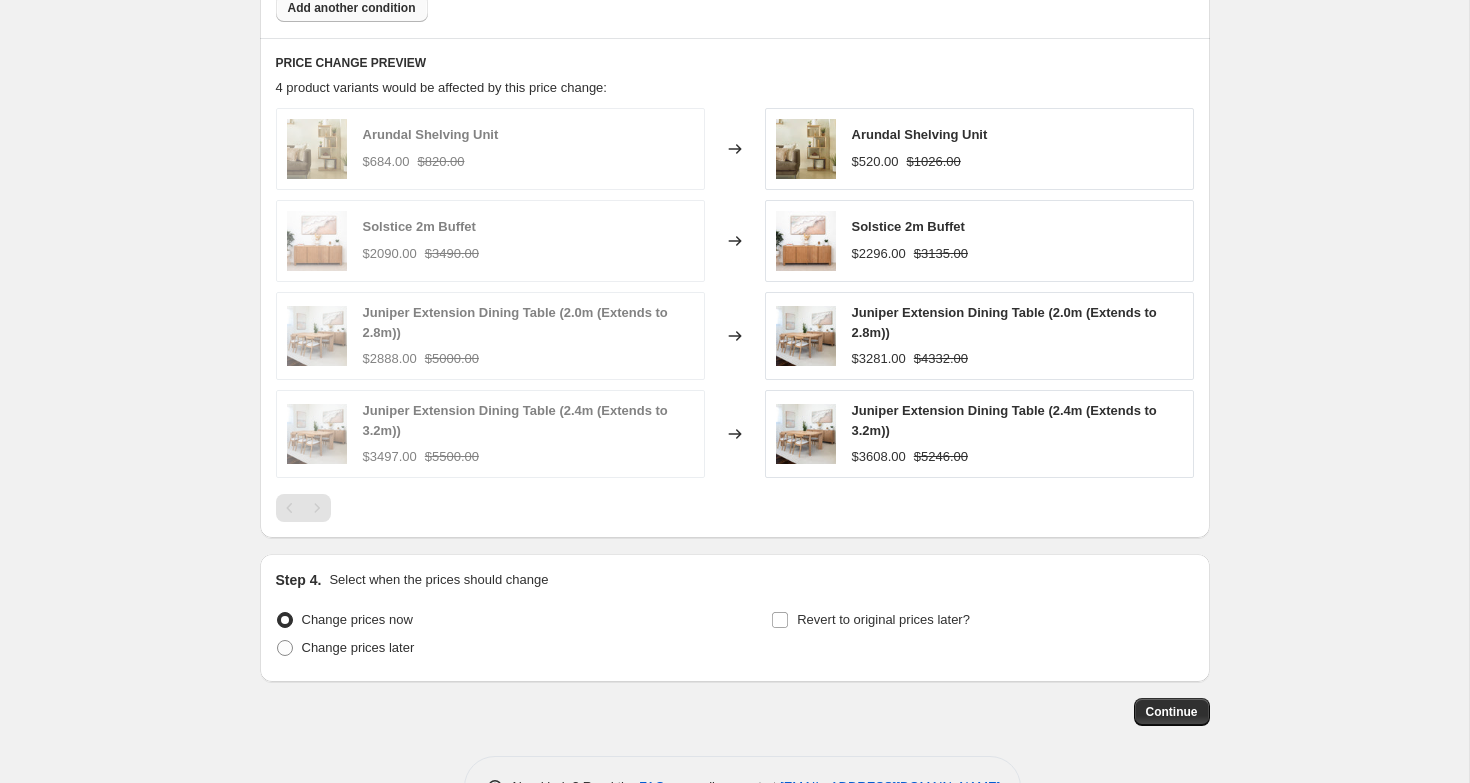 scroll, scrollTop: 1352, scrollLeft: 0, axis: vertical 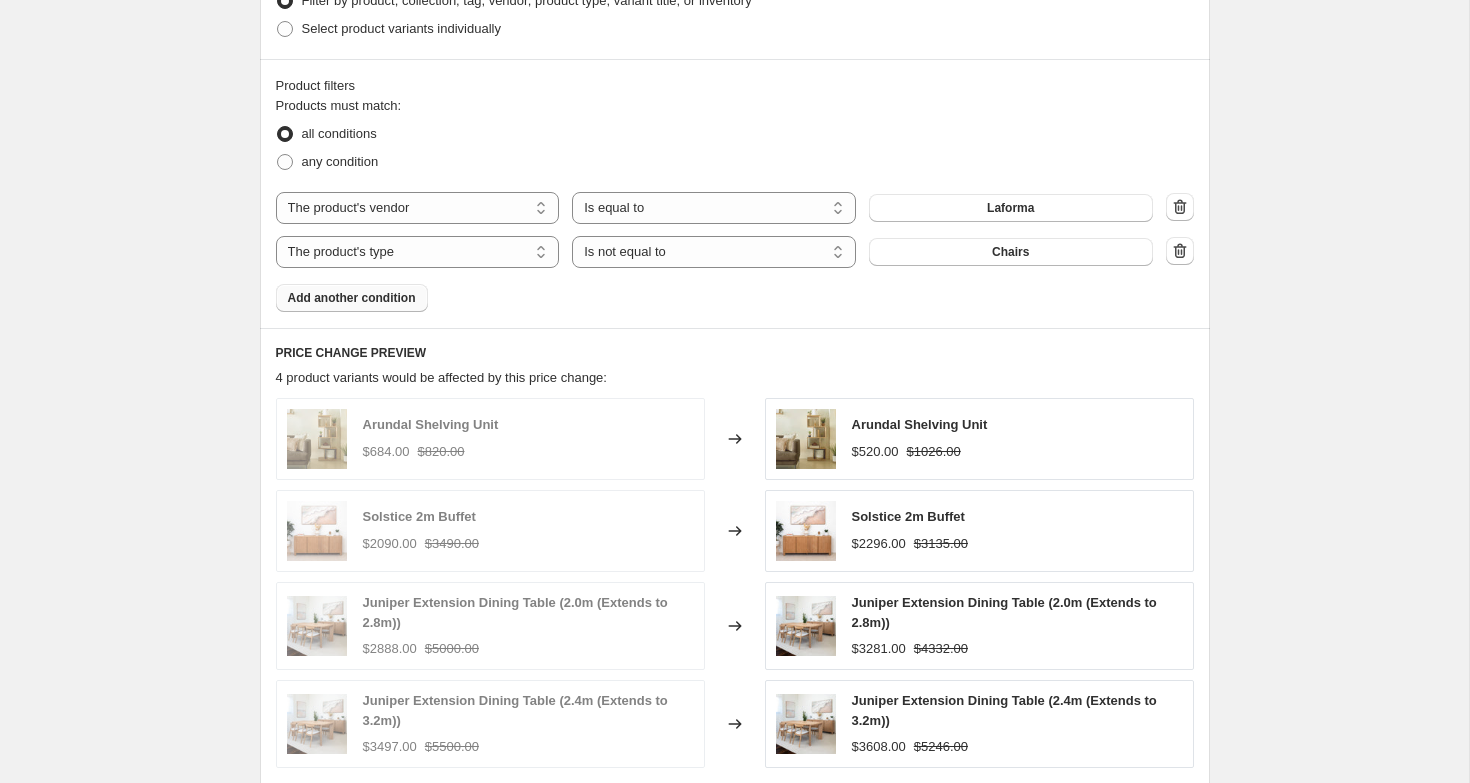 click on "Add another condition" at bounding box center (352, 298) 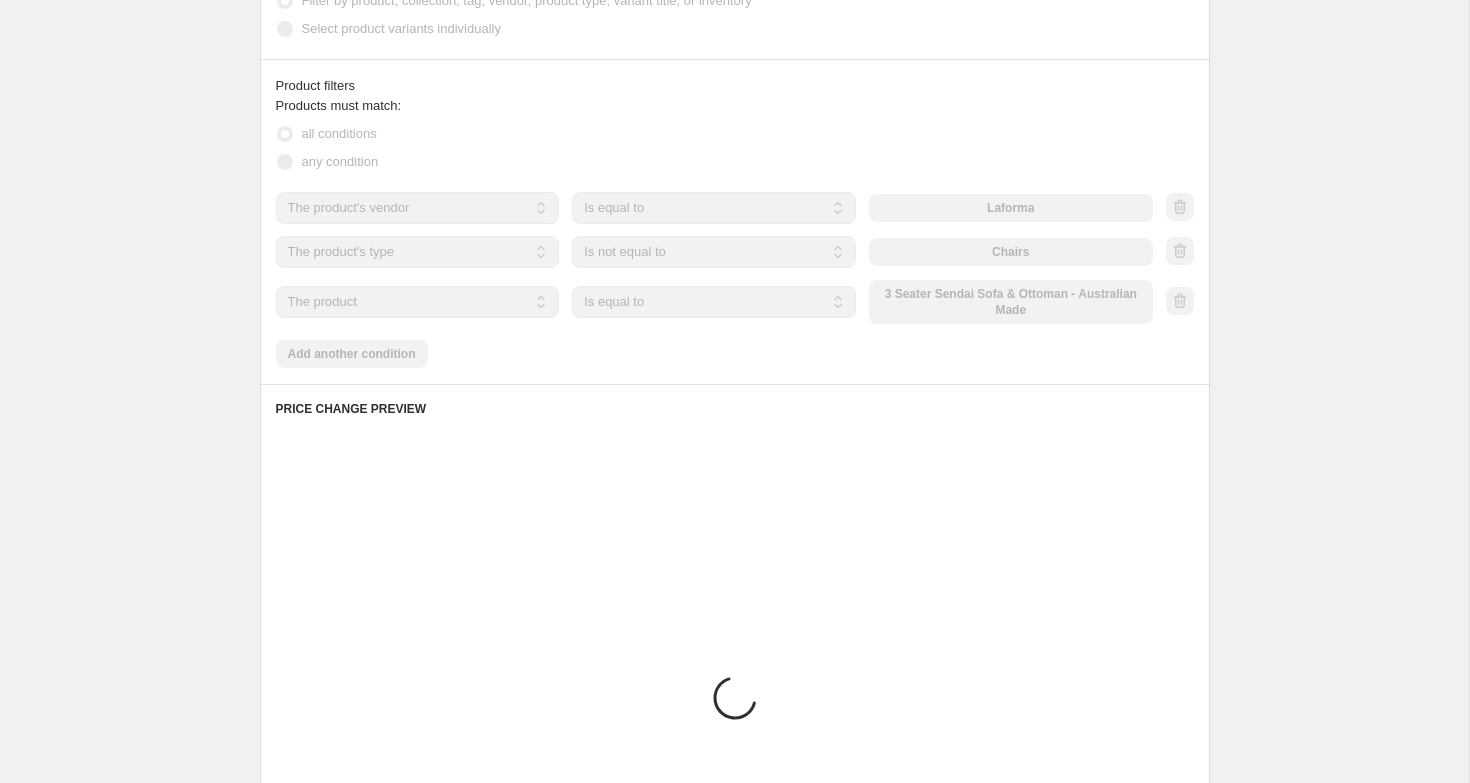 scroll, scrollTop: 1338, scrollLeft: 0, axis: vertical 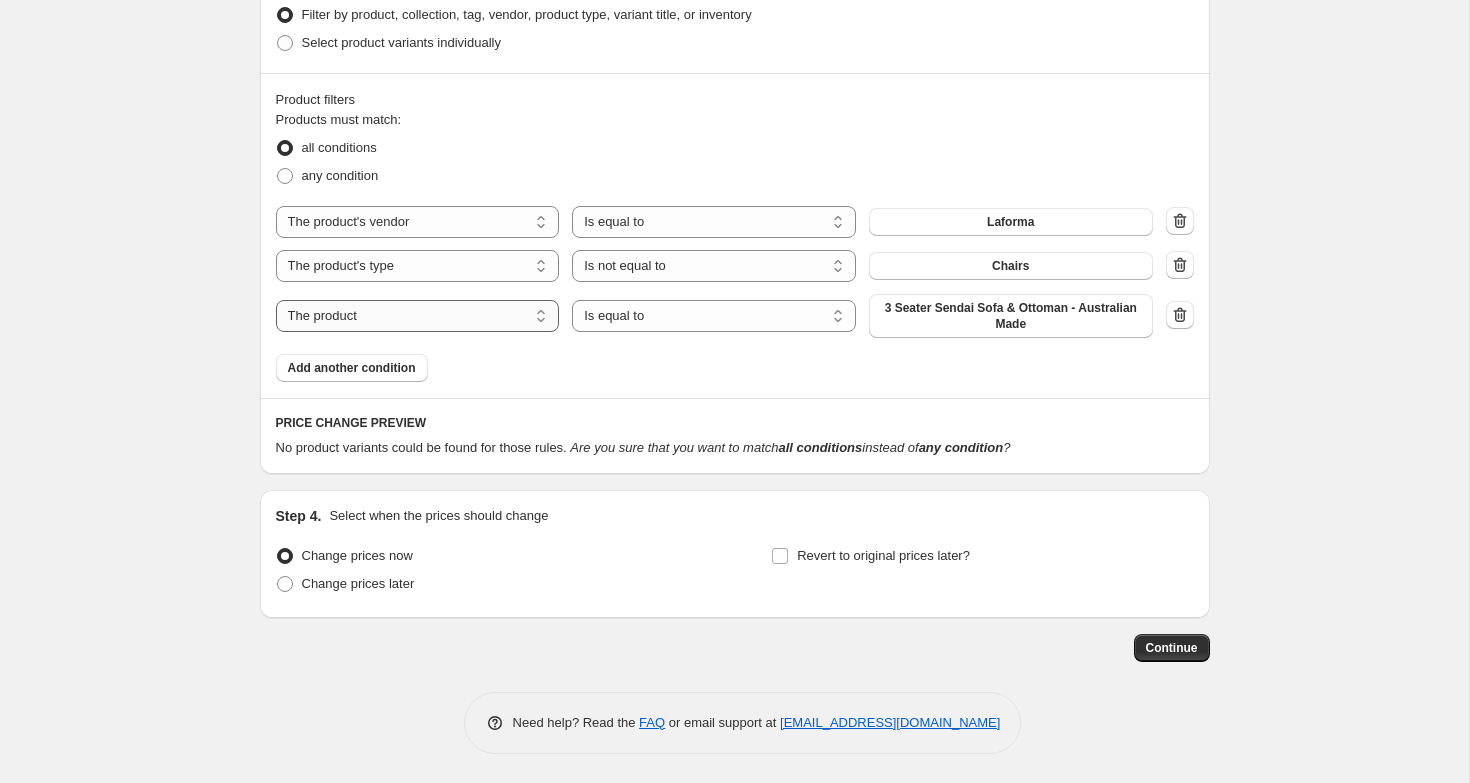 click on "The product The product's collection The product's tag The product's vendor The product's type The product's status The variant's title Inventory quantity" at bounding box center [418, 316] 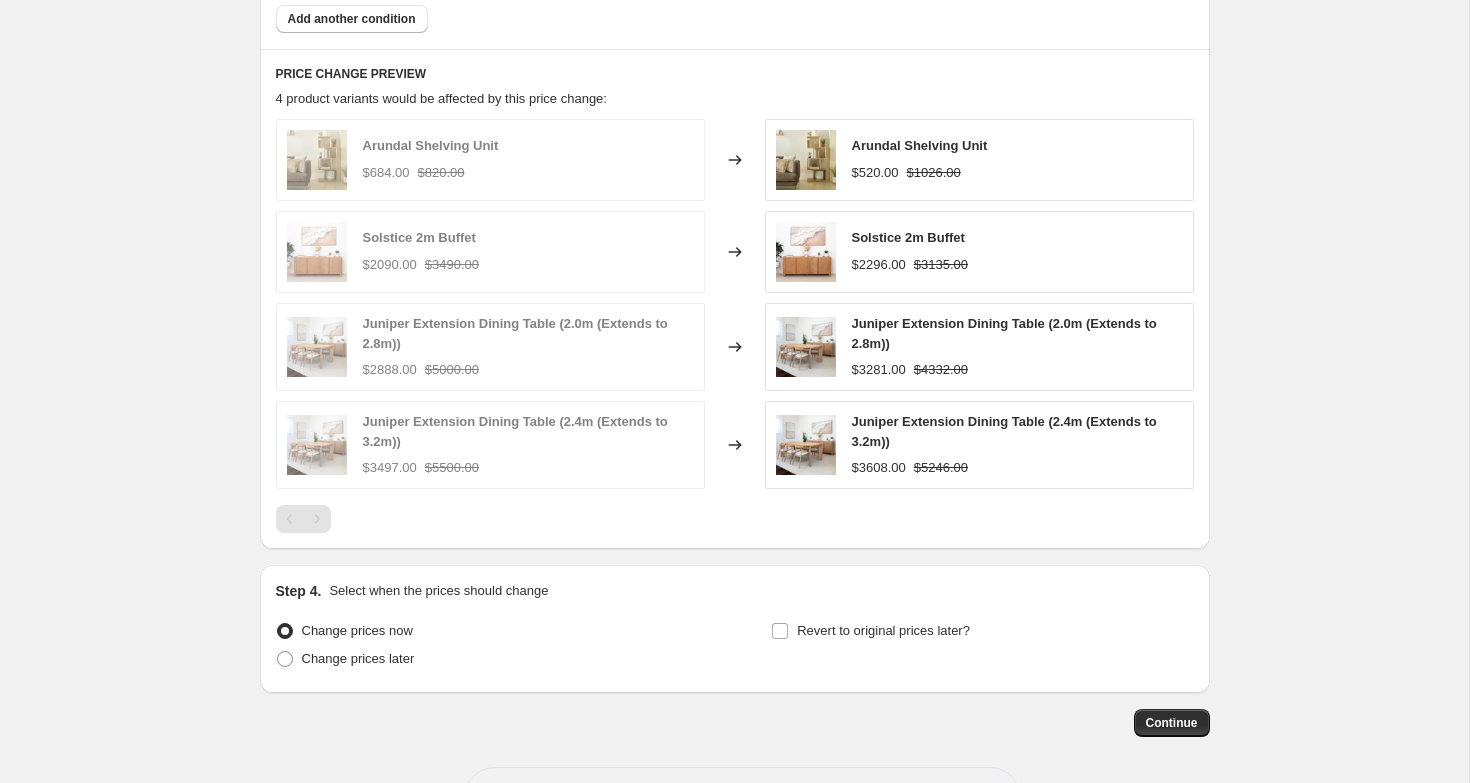 scroll, scrollTop: 1692, scrollLeft: 0, axis: vertical 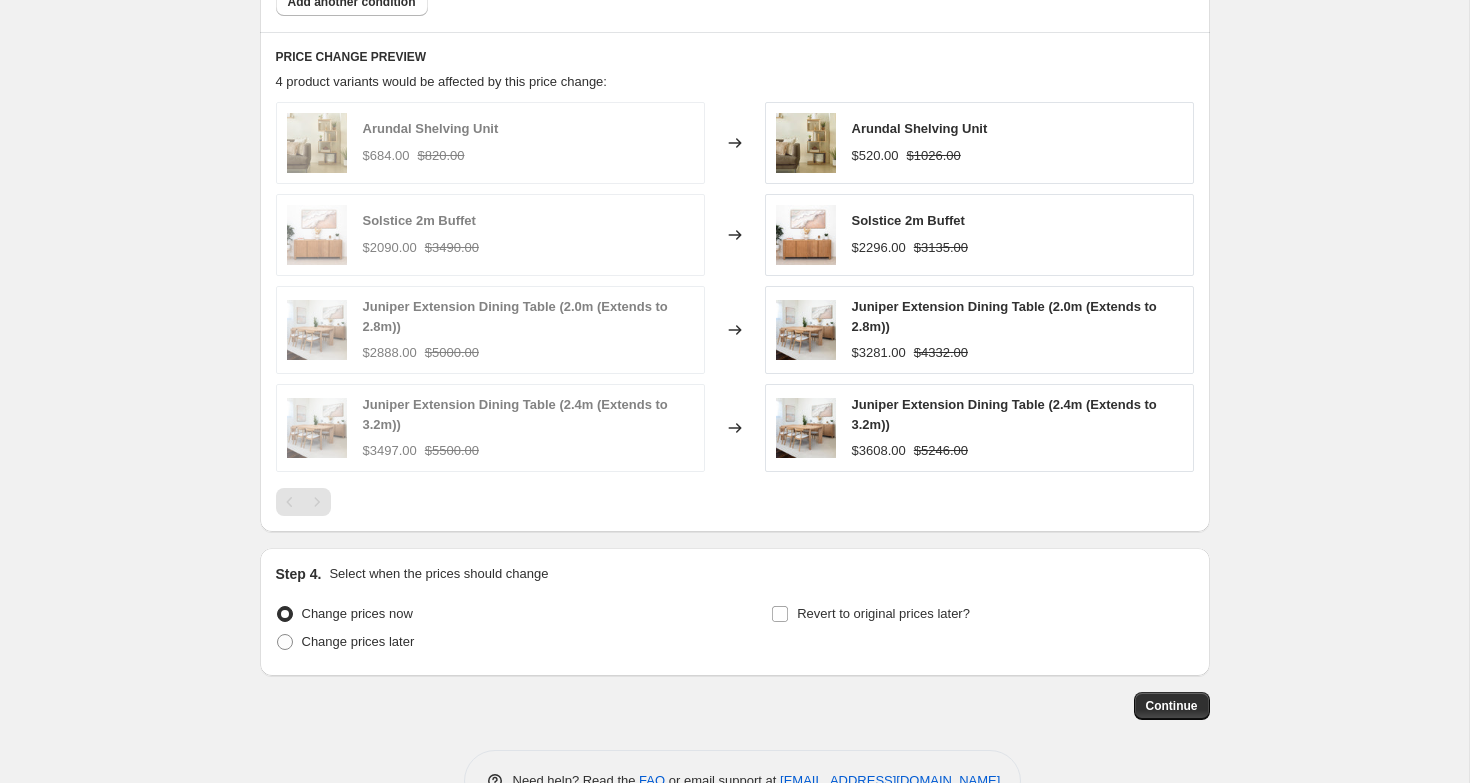 click at bounding box center [317, 502] 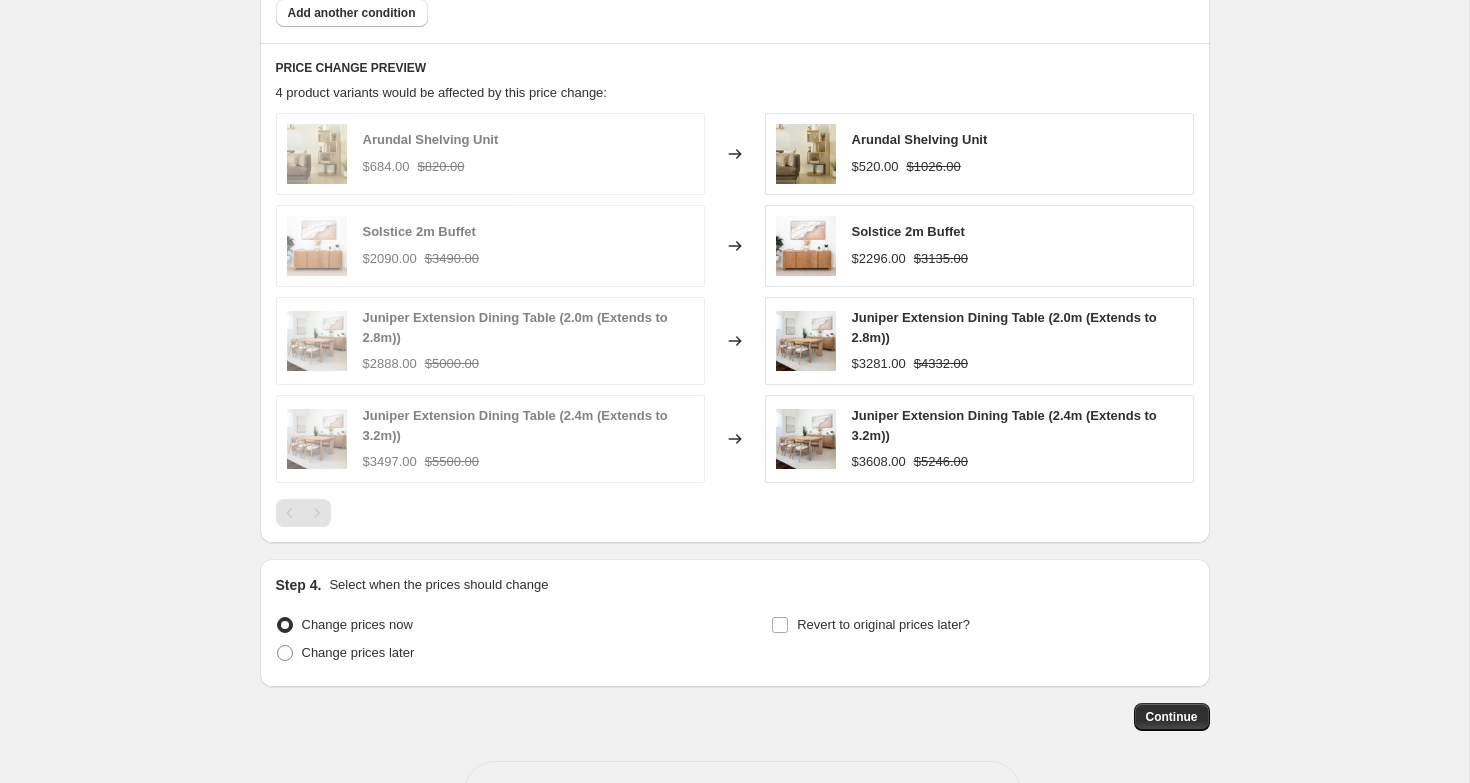 scroll, scrollTop: 1751, scrollLeft: 0, axis: vertical 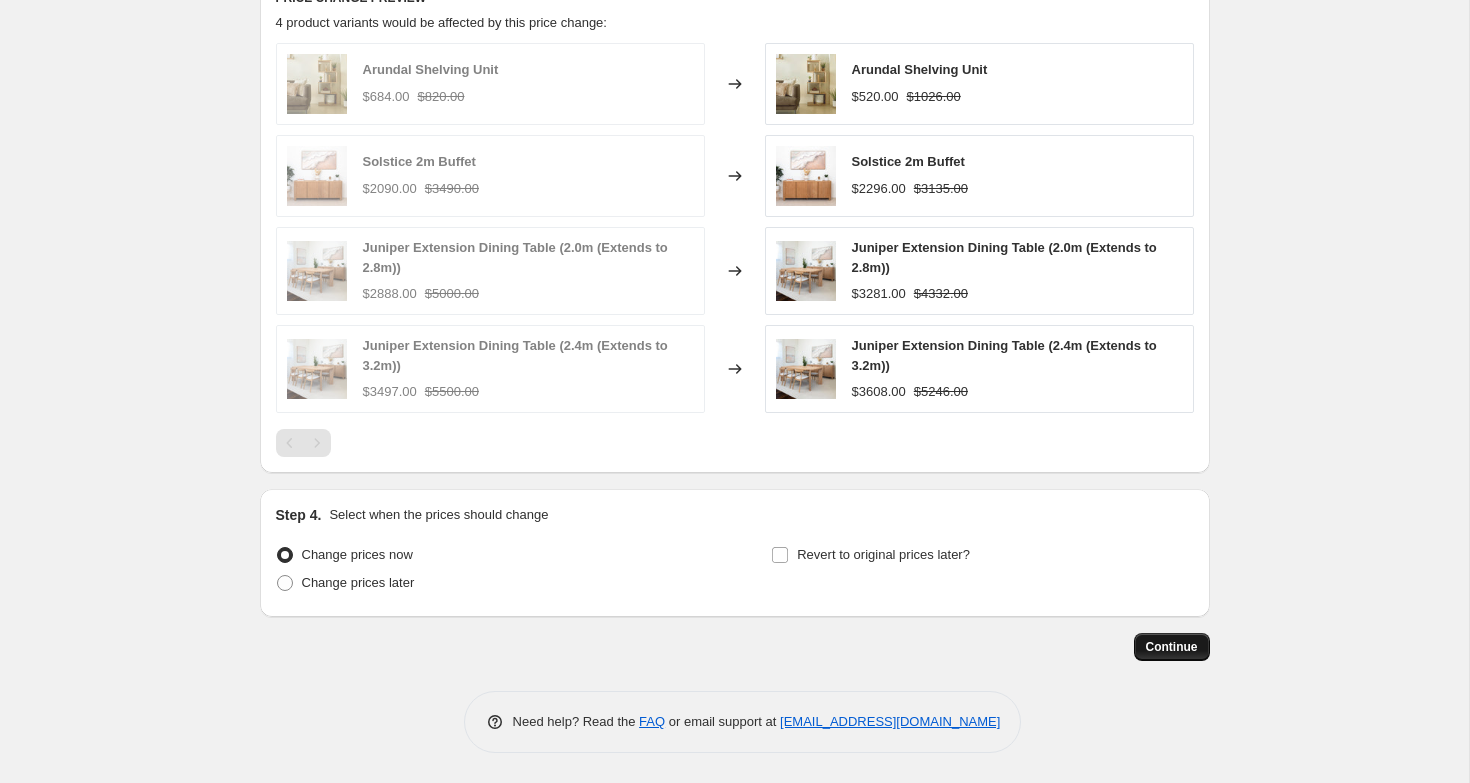 click on "Continue" at bounding box center (1172, 647) 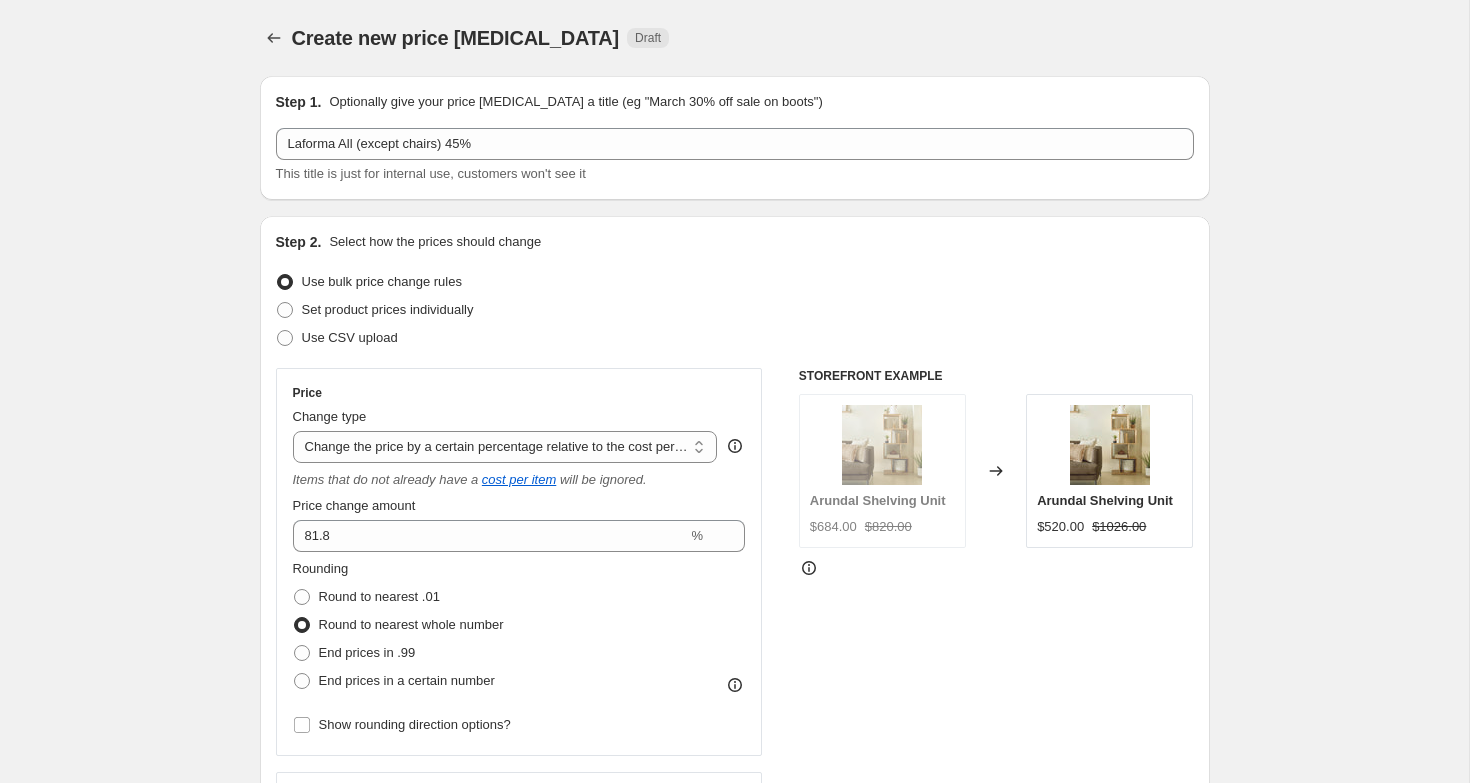 scroll, scrollTop: 1751, scrollLeft: 0, axis: vertical 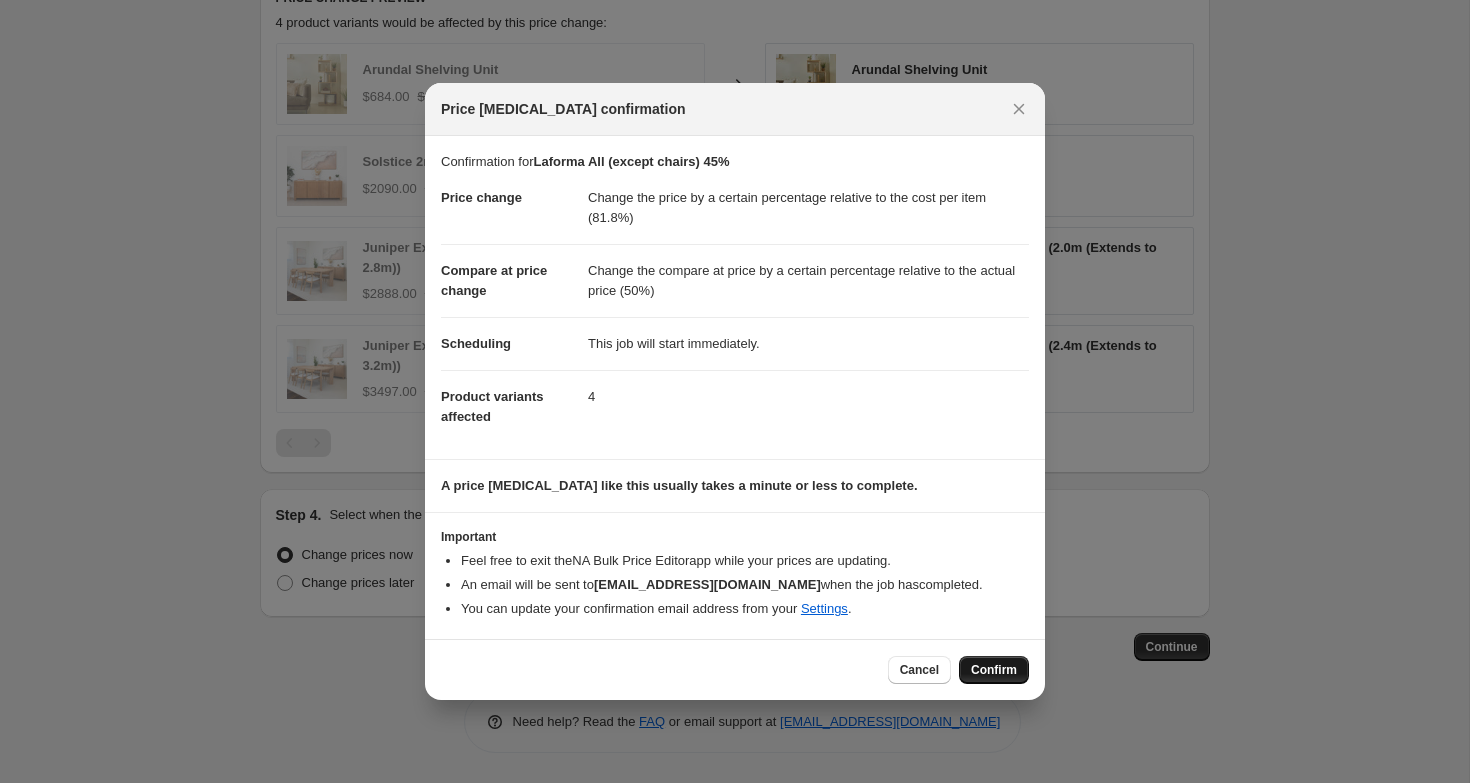 click on "Confirm" at bounding box center (994, 670) 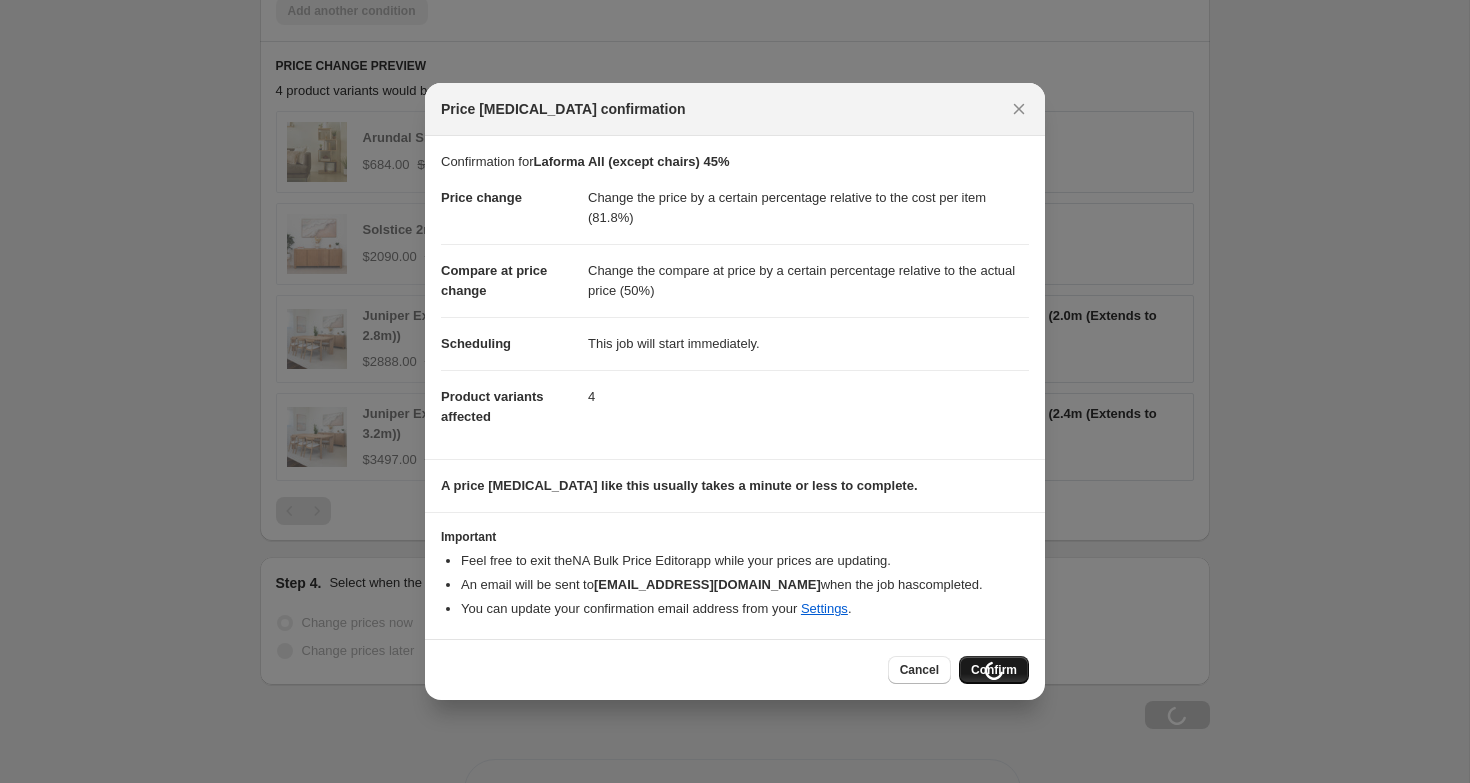 scroll, scrollTop: 1819, scrollLeft: 0, axis: vertical 